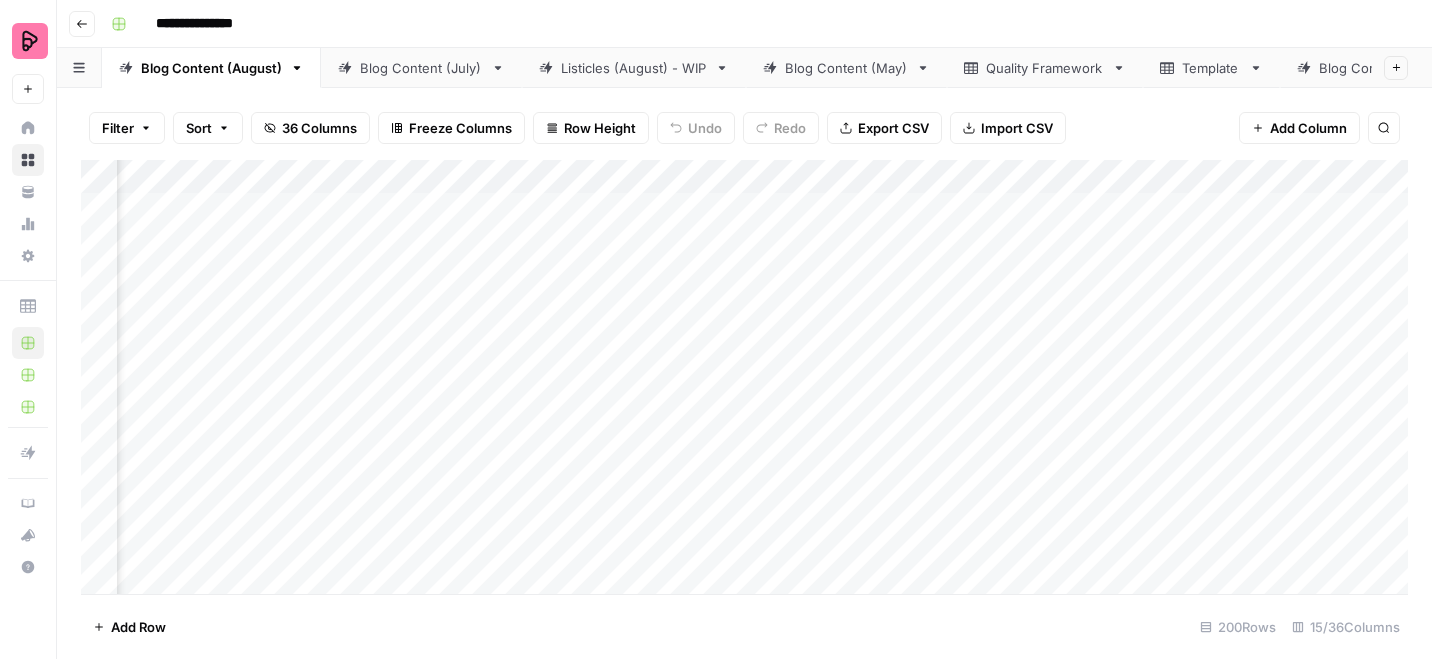 scroll, scrollTop: 0, scrollLeft: 0, axis: both 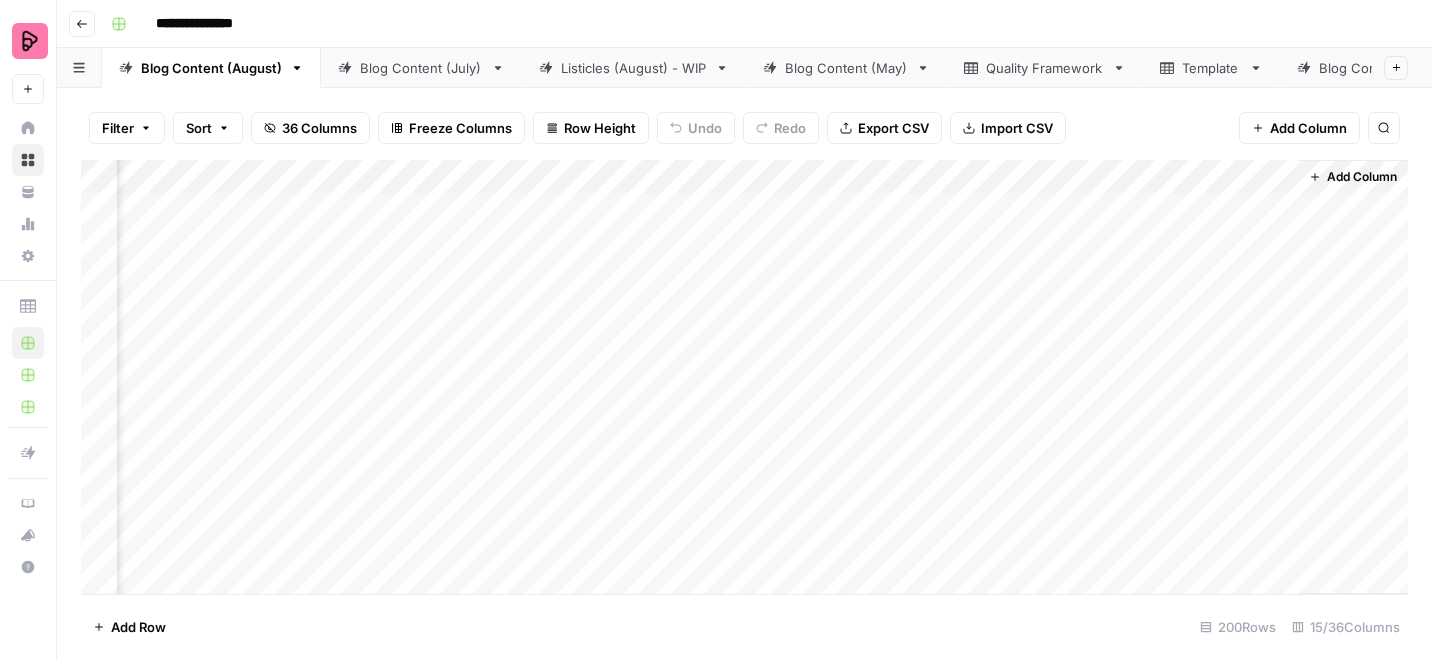click on "Add Column" at bounding box center [744, 377] 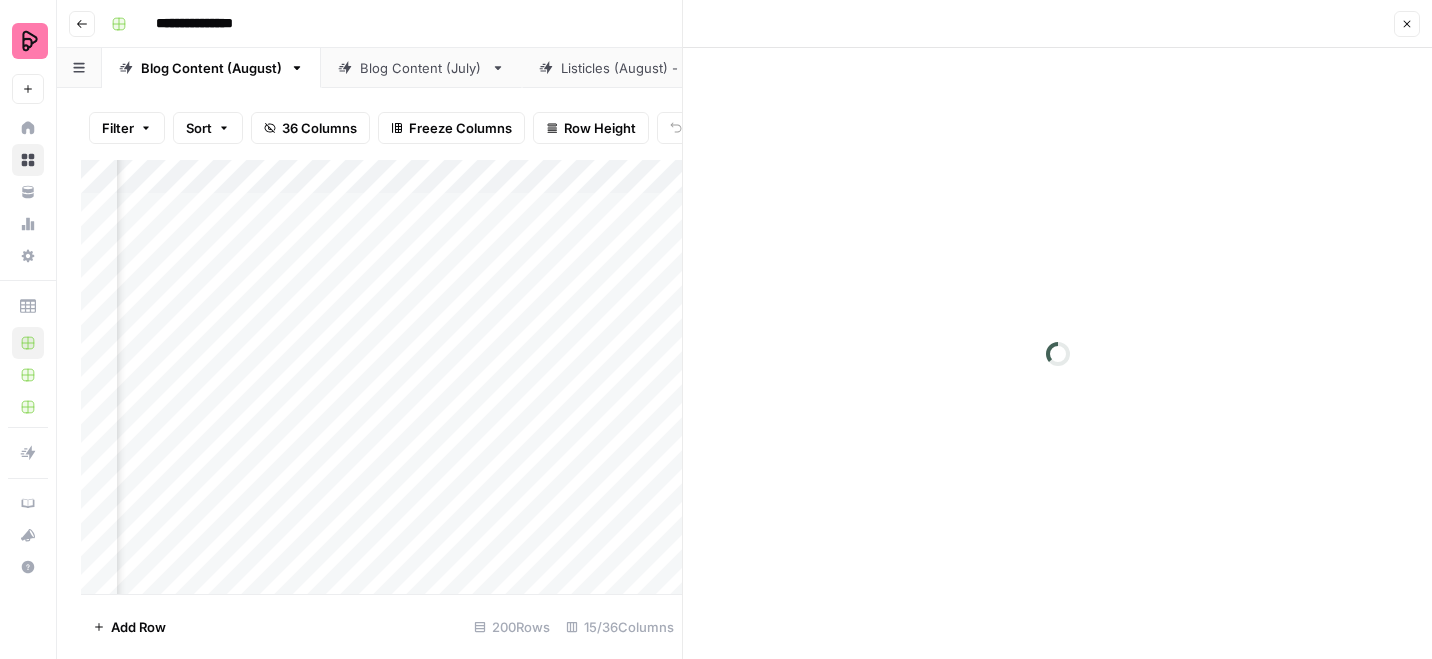 click on "Close" at bounding box center (1407, 24) 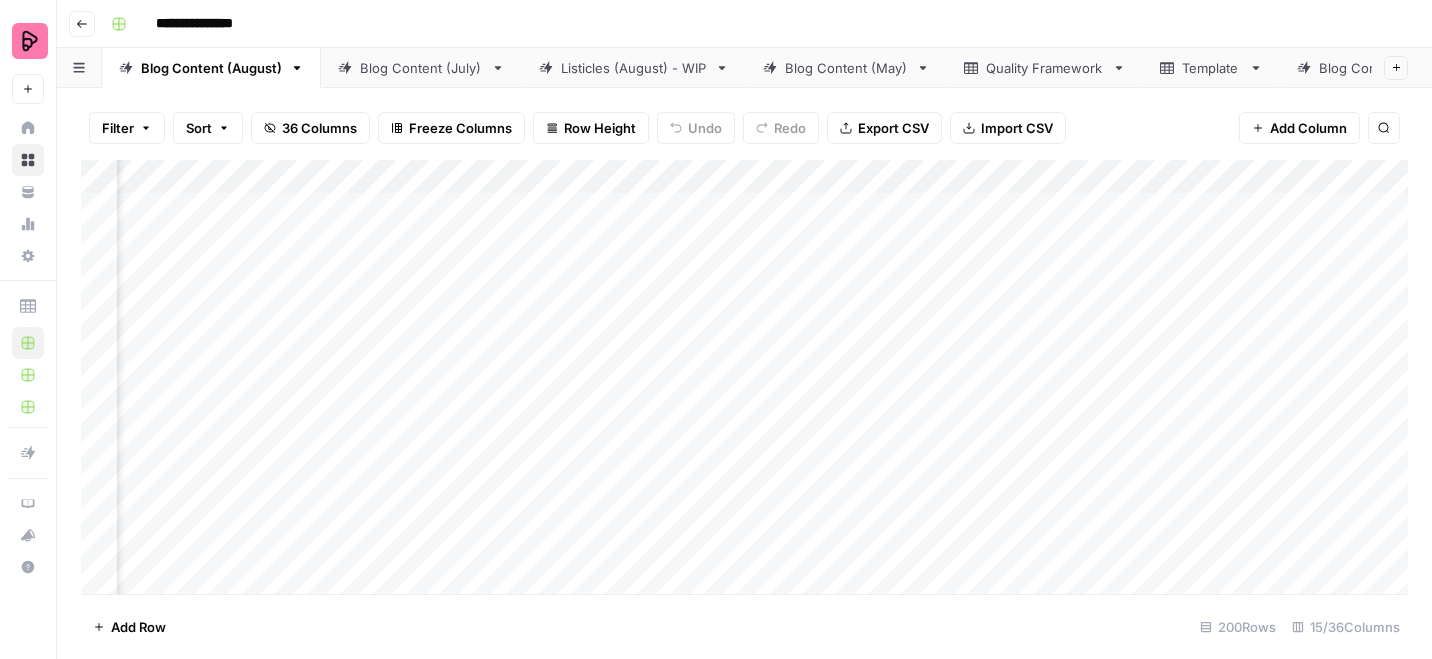 scroll, scrollTop: 0, scrollLeft: 1655, axis: horizontal 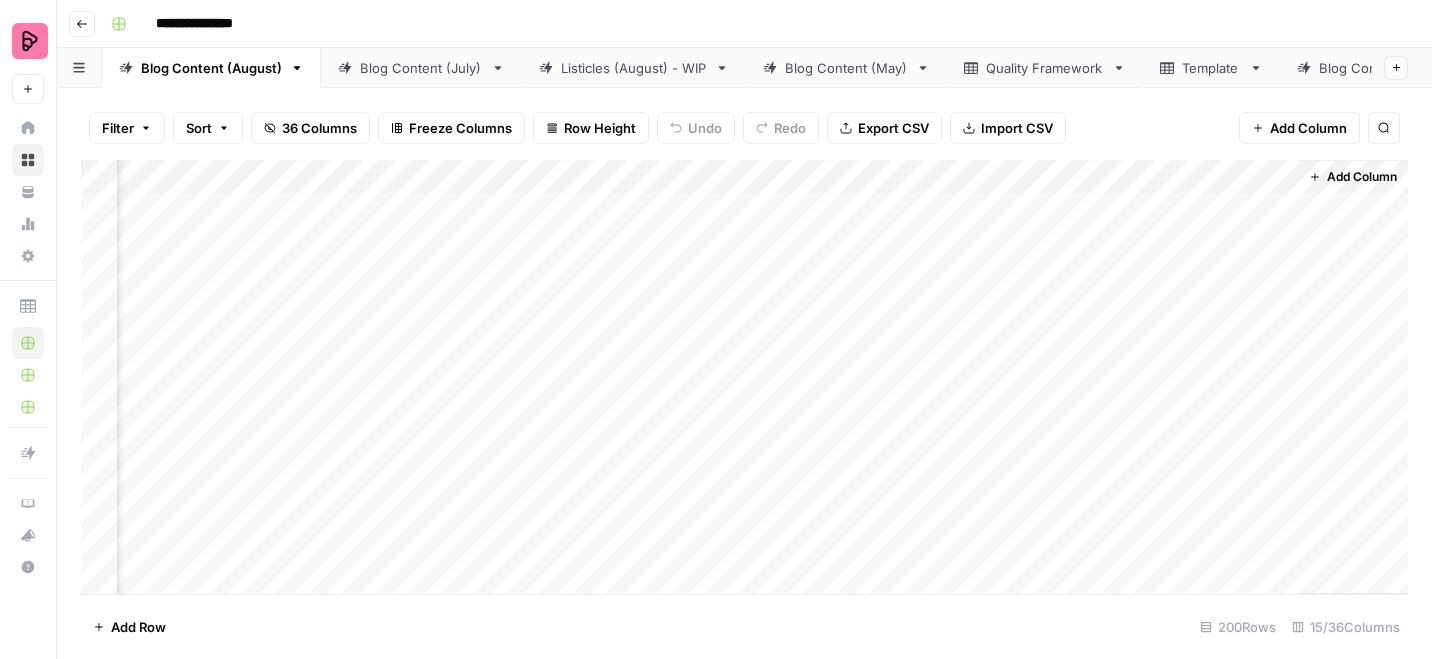 click on "Add Column" at bounding box center [744, 377] 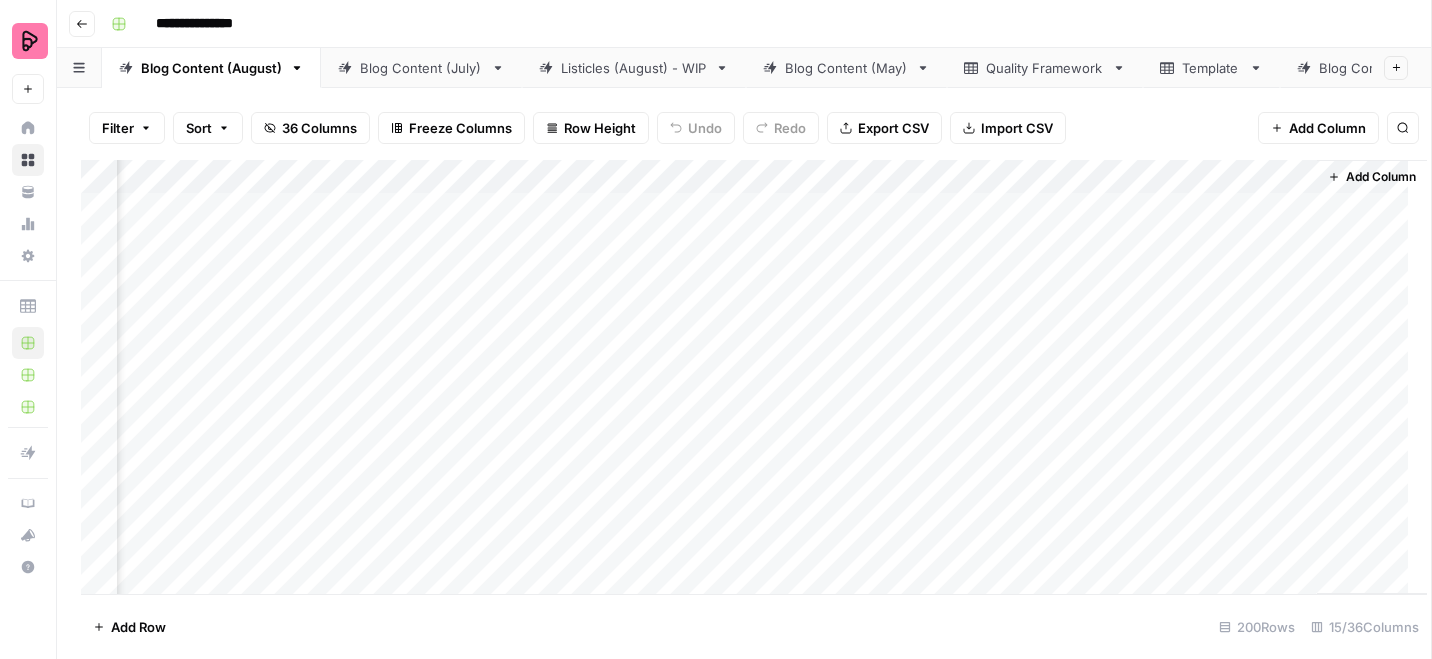 scroll, scrollTop: 0, scrollLeft: 1636, axis: horizontal 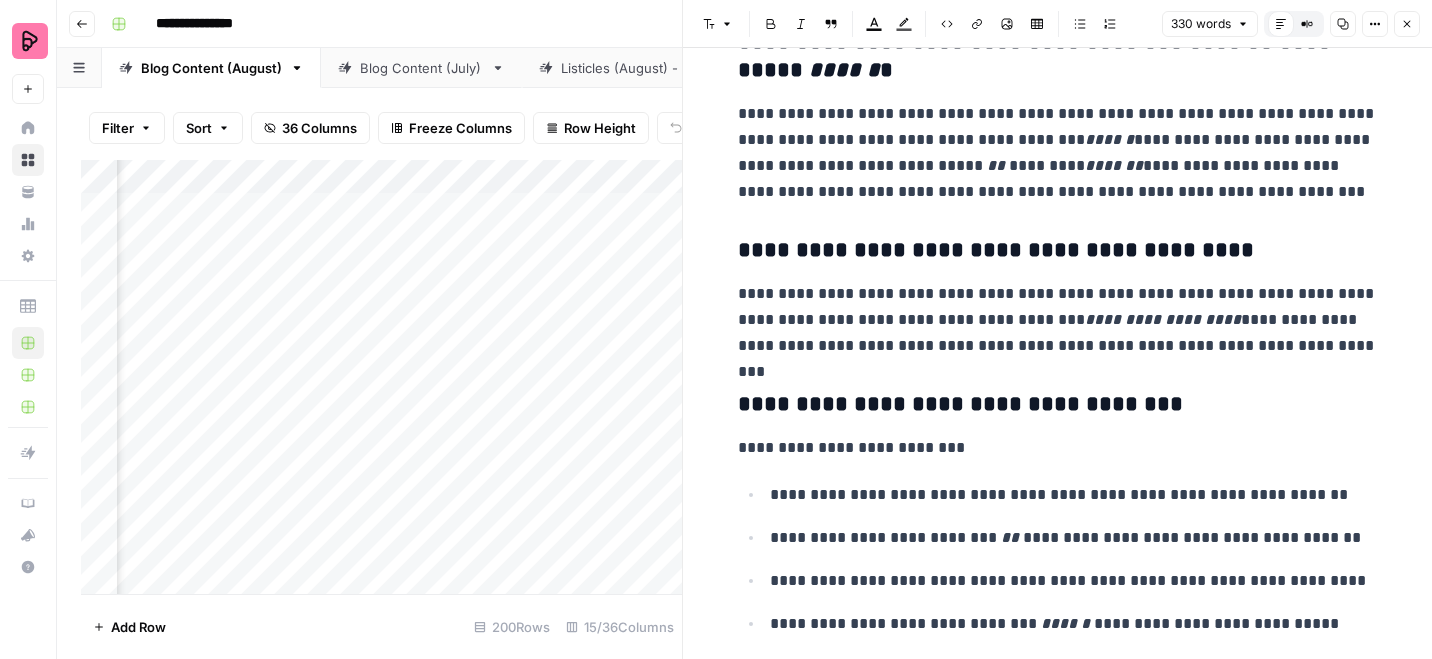 click 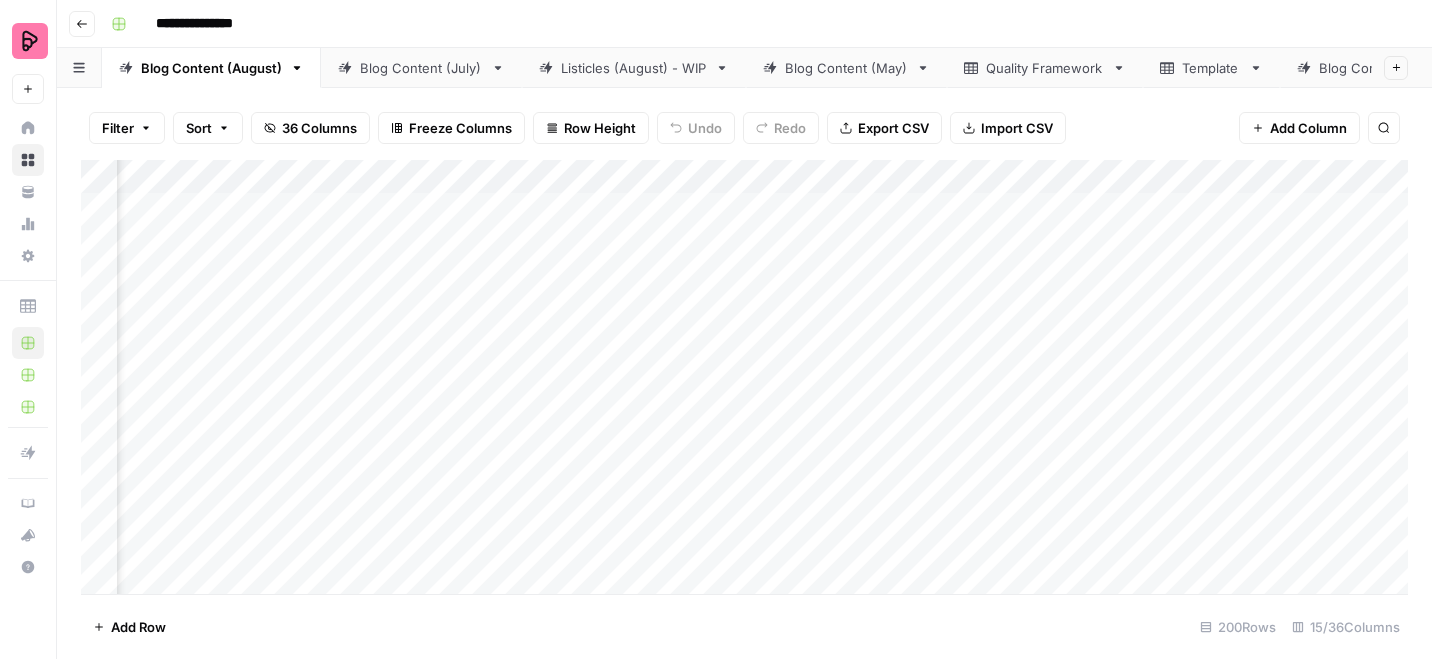 scroll, scrollTop: 0, scrollLeft: 475, axis: horizontal 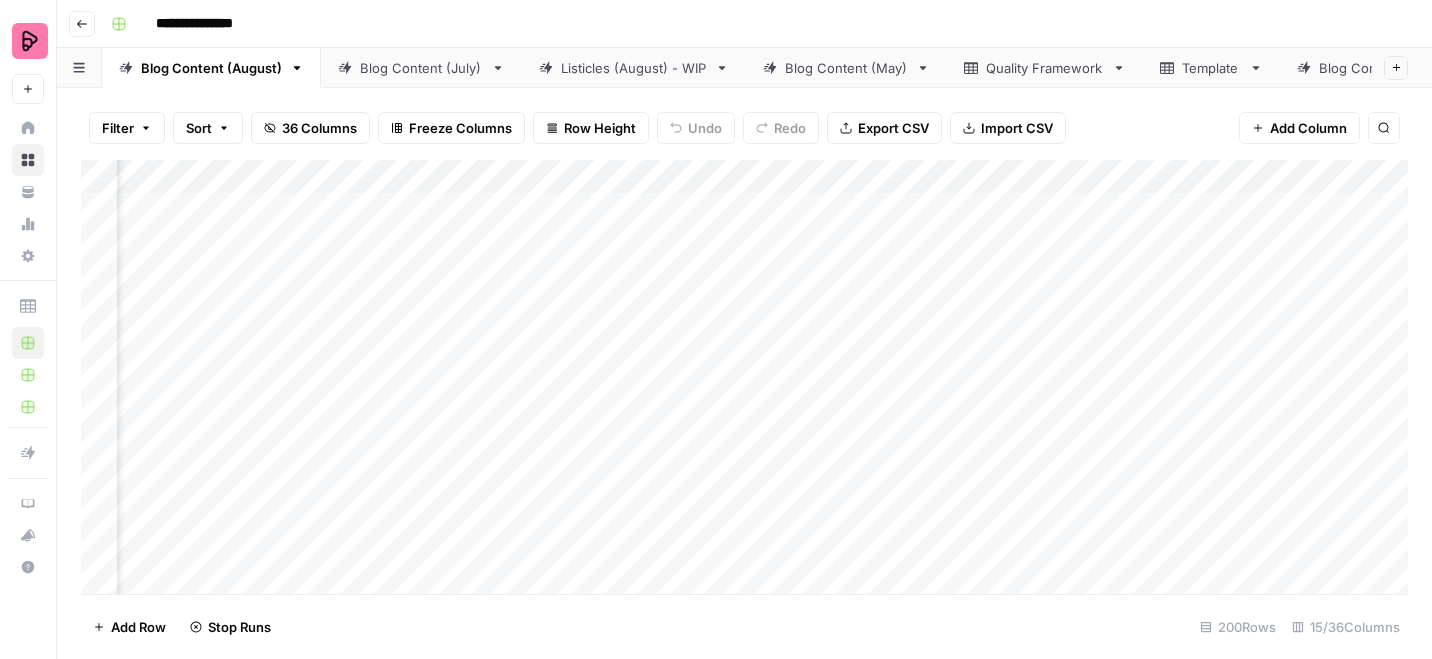 click on "Add Column" at bounding box center [744, 377] 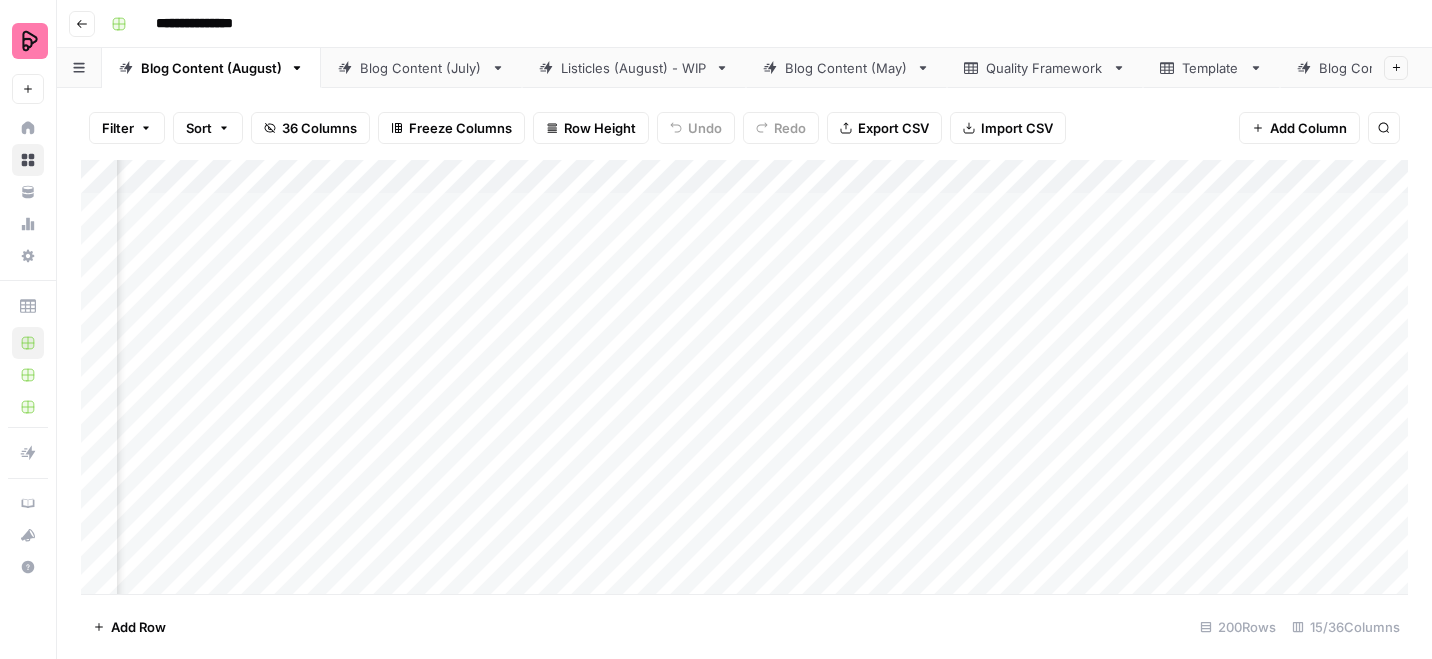 scroll, scrollTop: 0, scrollLeft: 1655, axis: horizontal 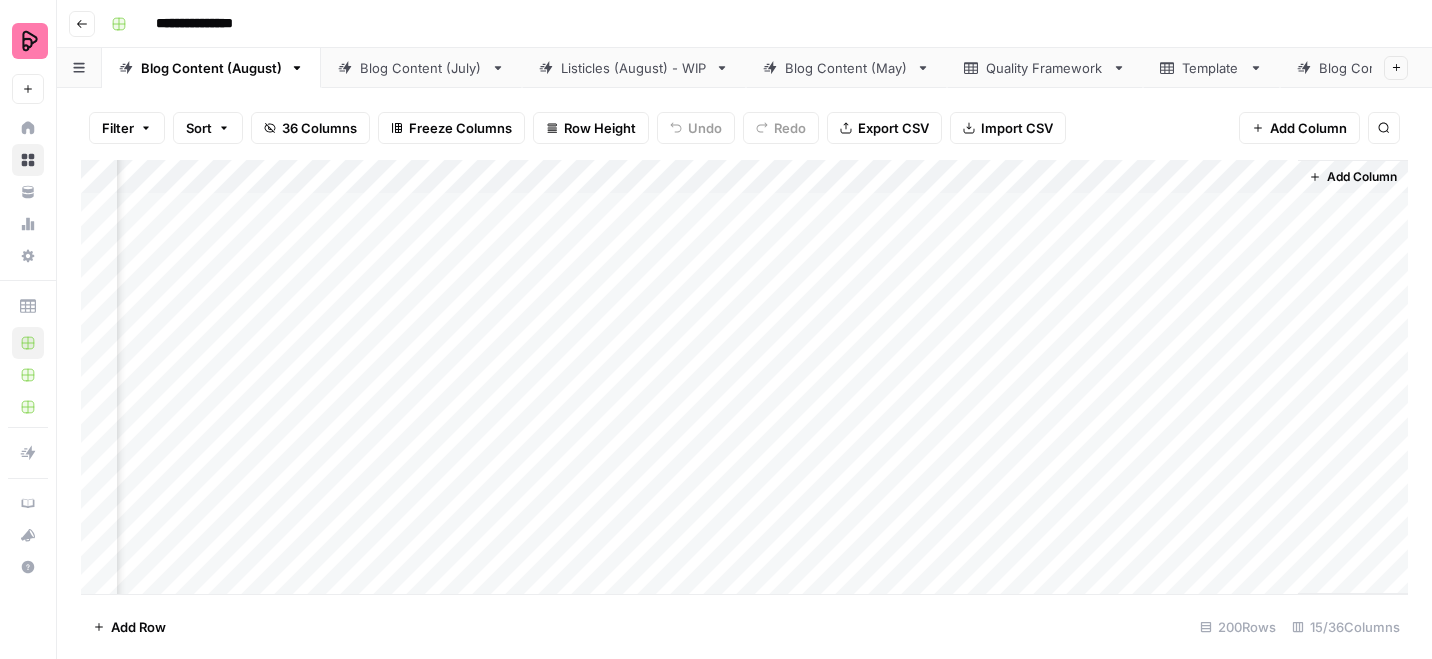 click on "Add Column" at bounding box center (744, 377) 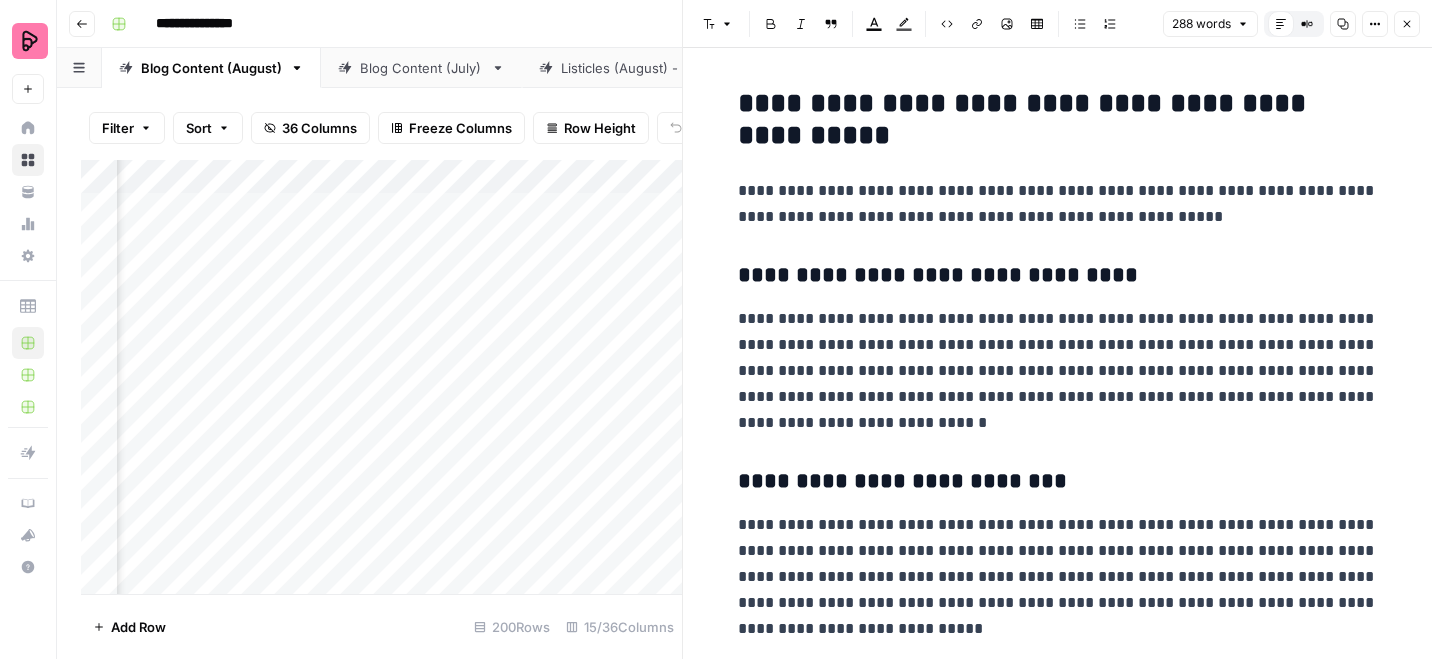 click 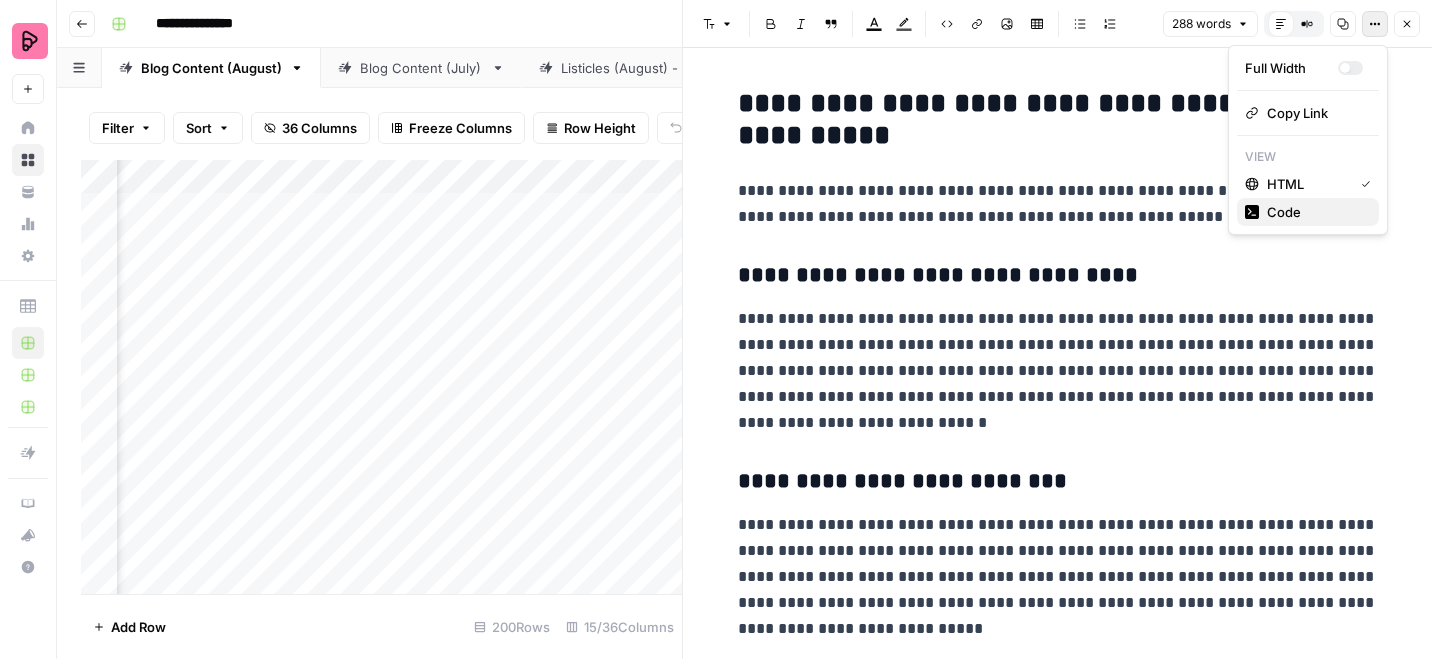 click on "Code" at bounding box center [1315, 212] 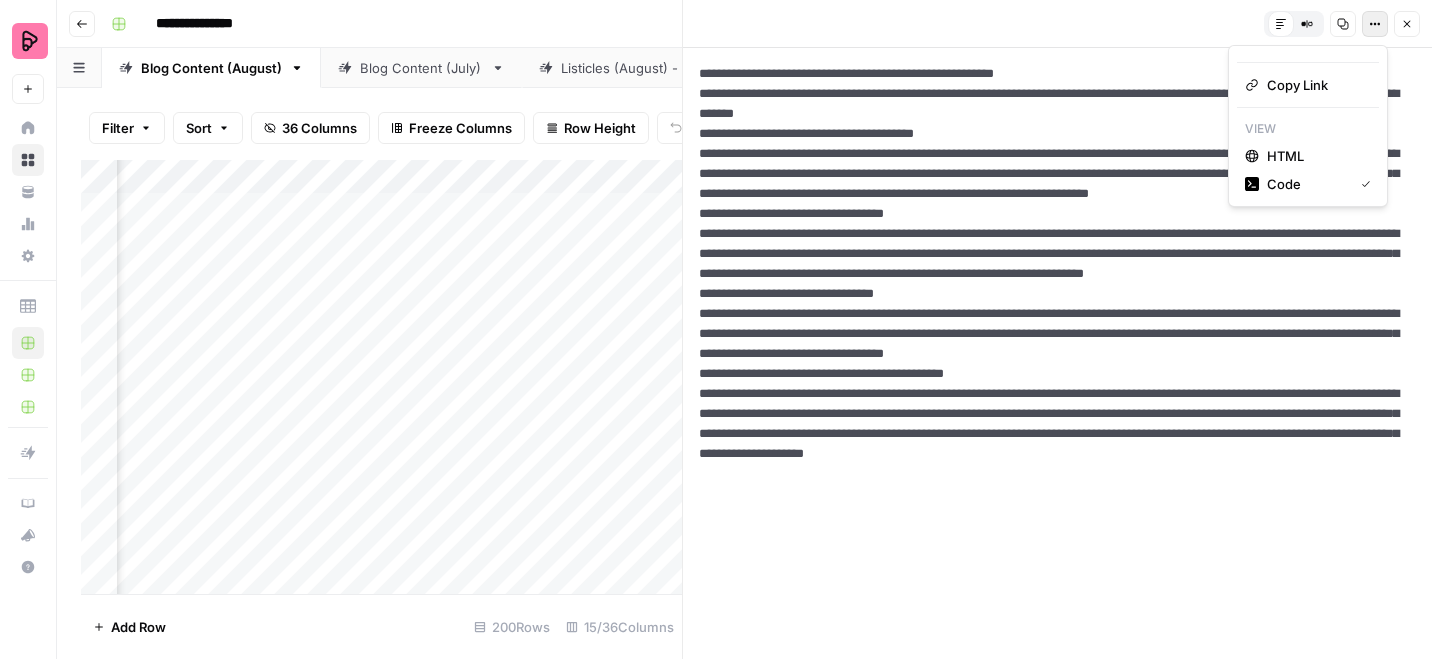 click 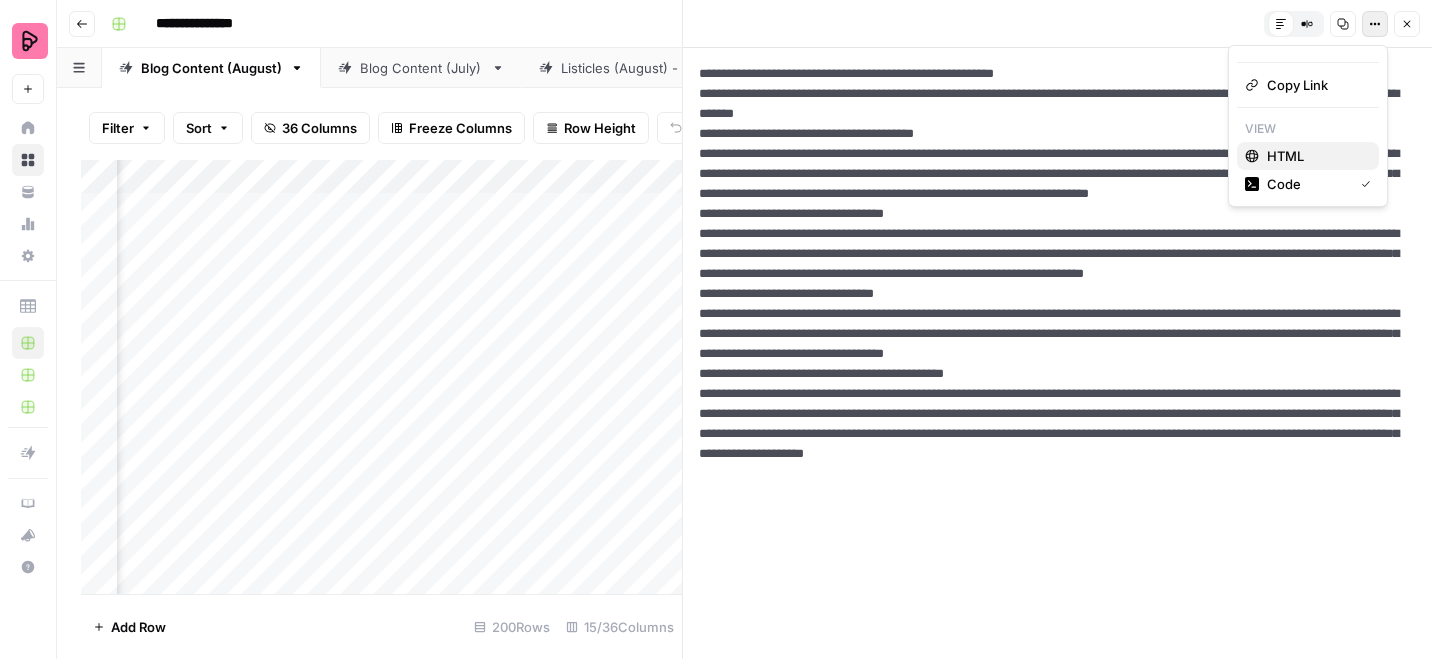 click on "HTML" at bounding box center [1315, 156] 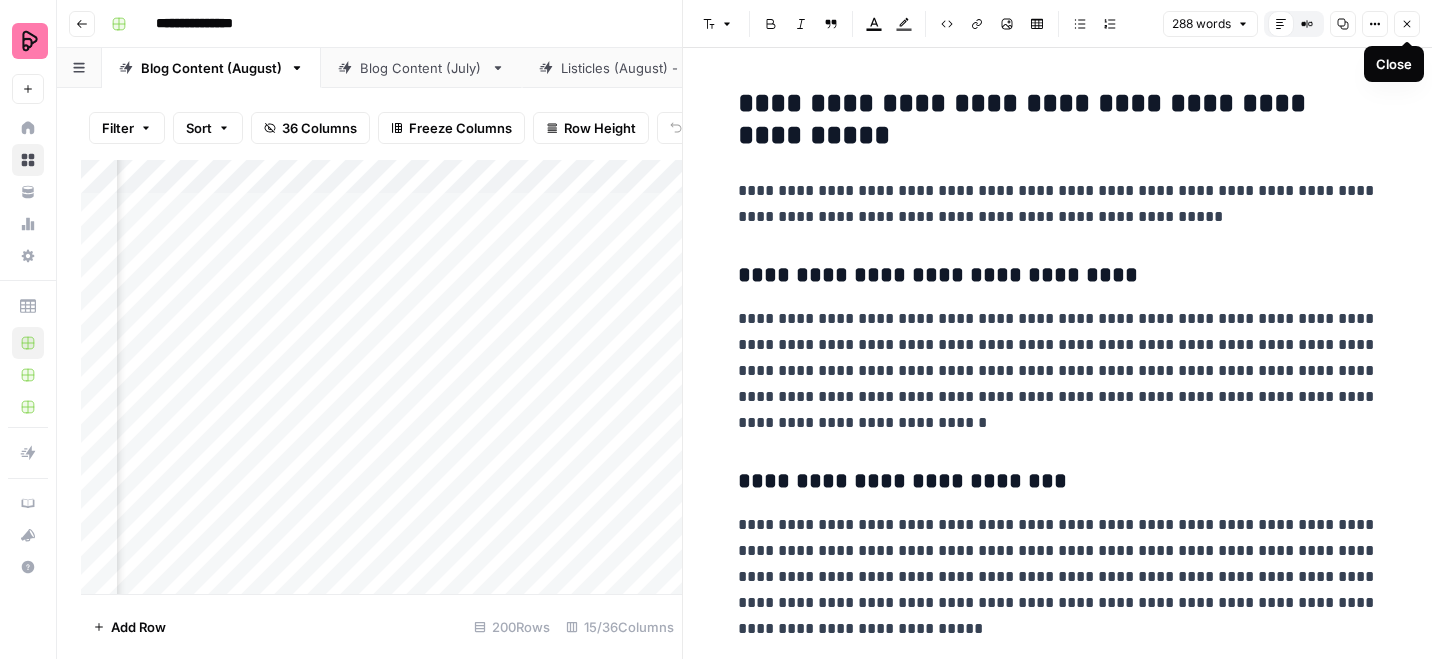 click 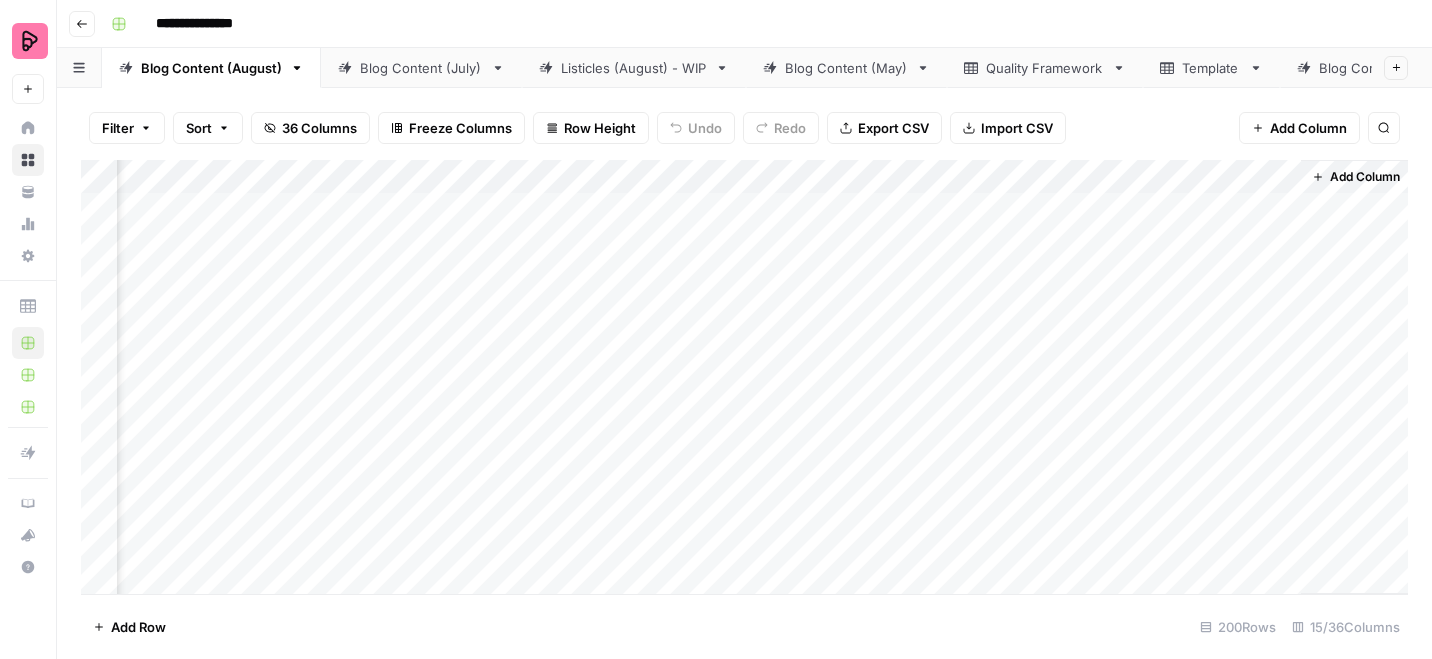 scroll, scrollTop: 0, scrollLeft: 1655, axis: horizontal 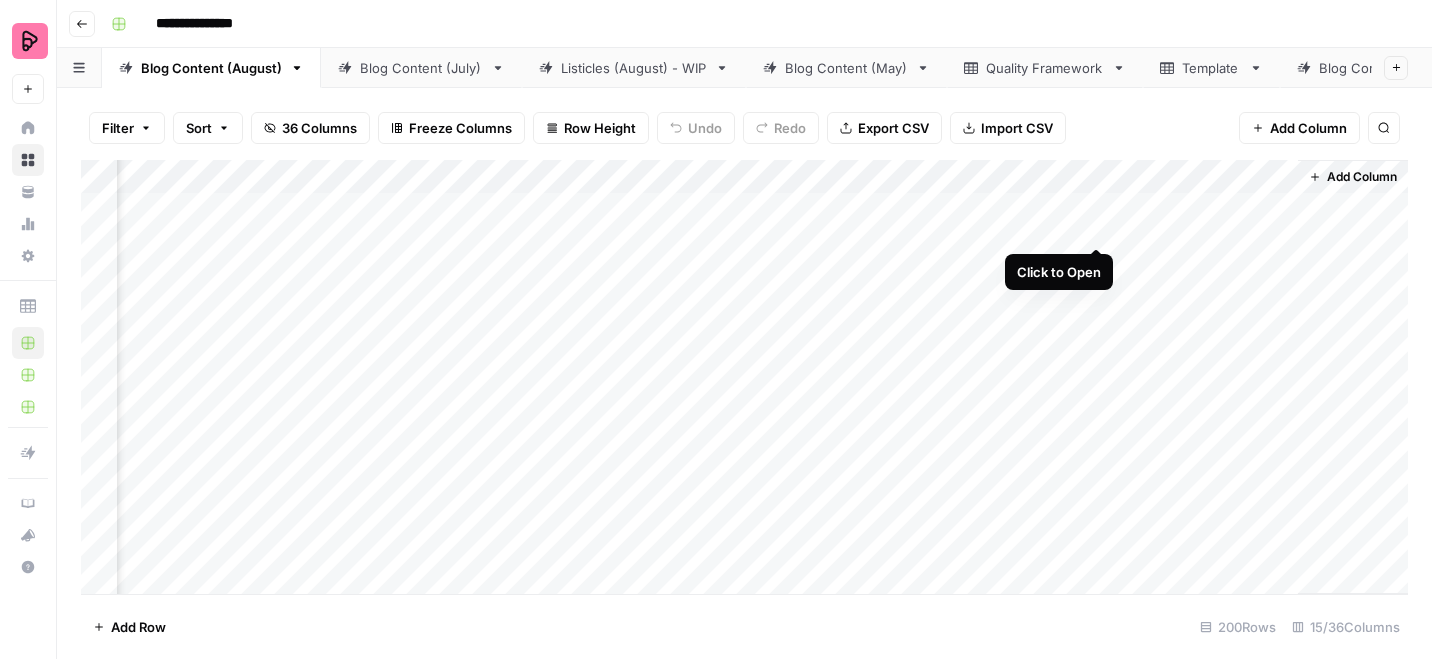 click on "Add Column" at bounding box center [744, 377] 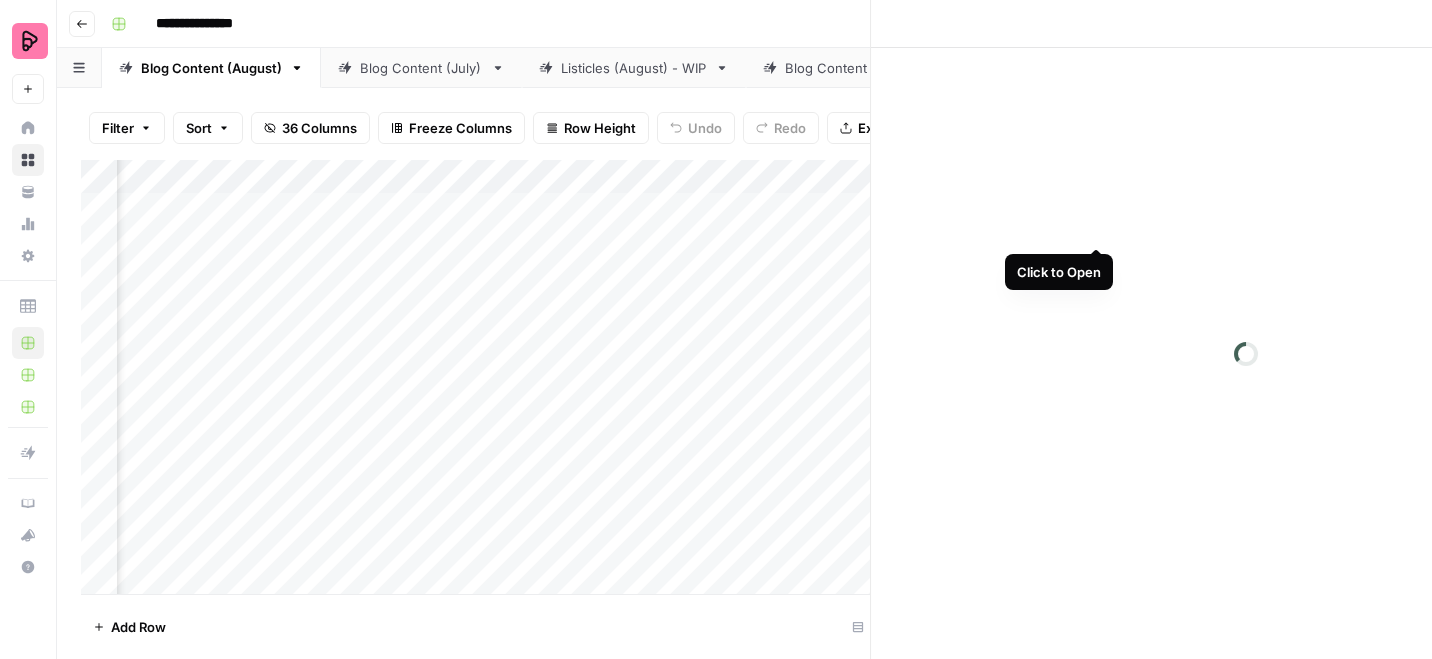 scroll, scrollTop: 0, scrollLeft: 1642, axis: horizontal 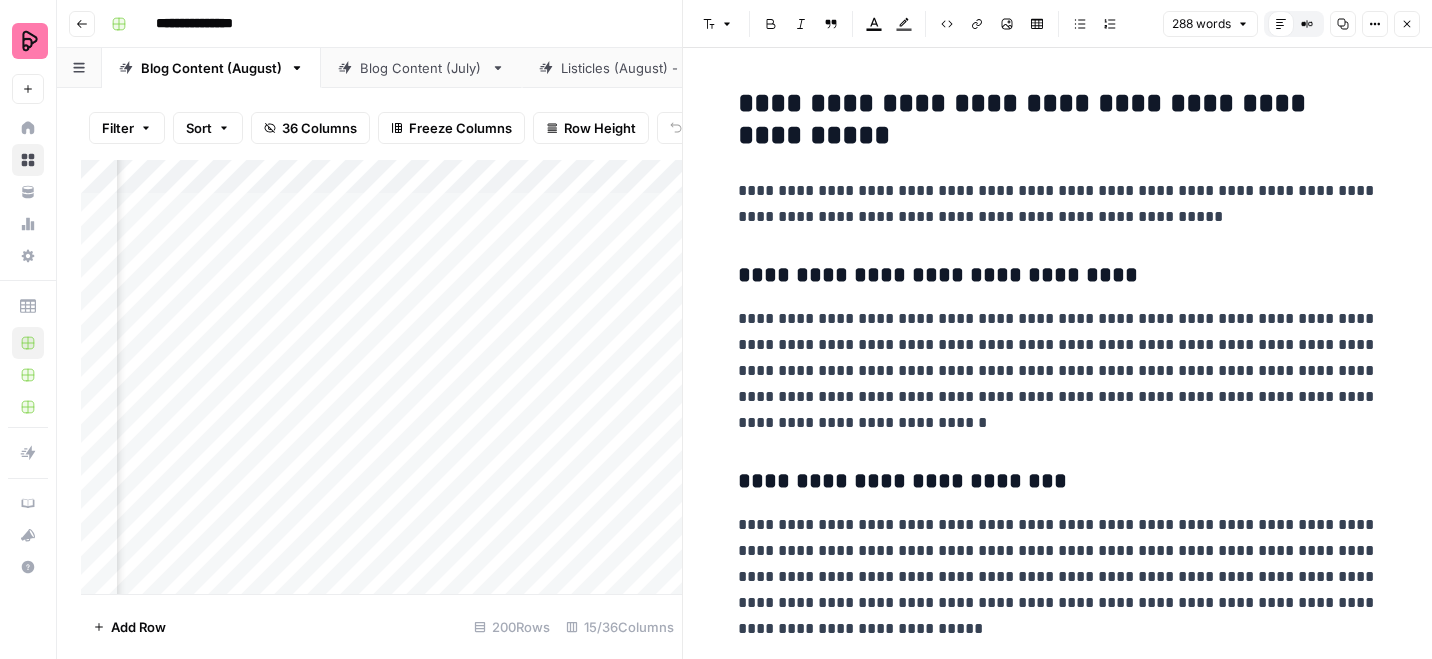 click on "Add Column" at bounding box center [381, 377] 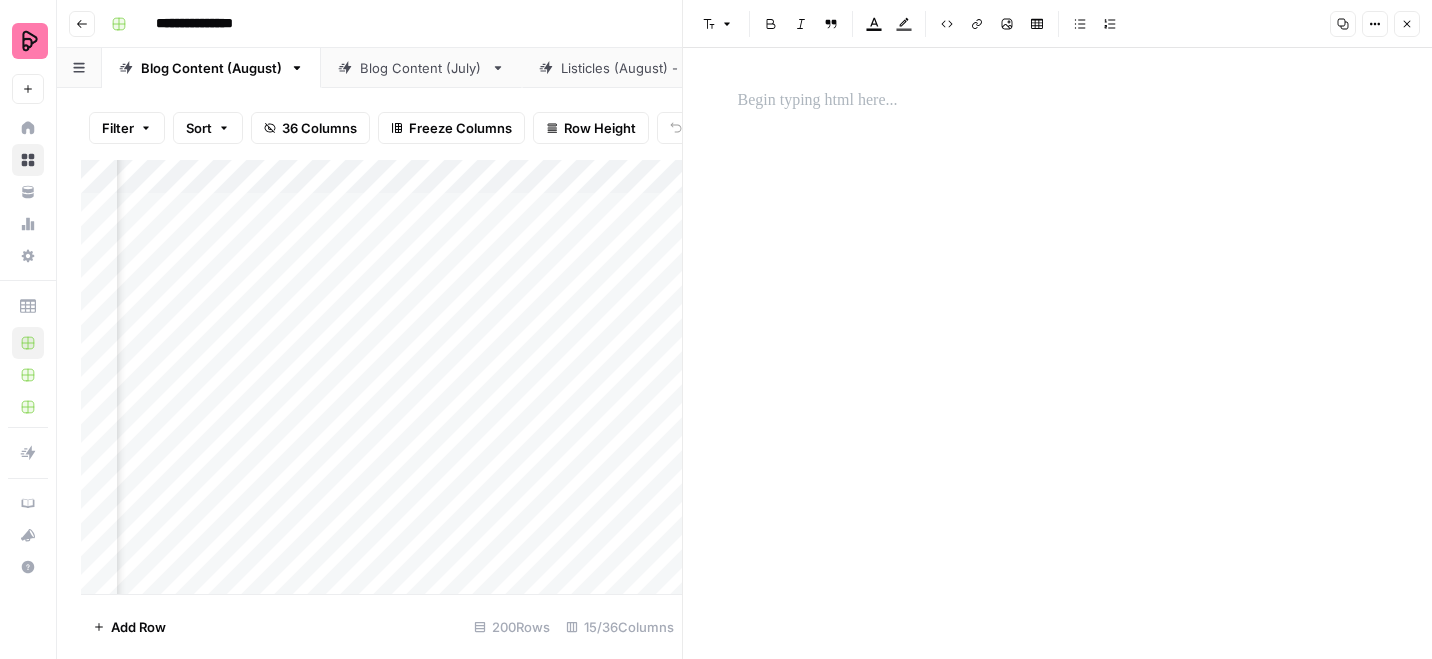 click 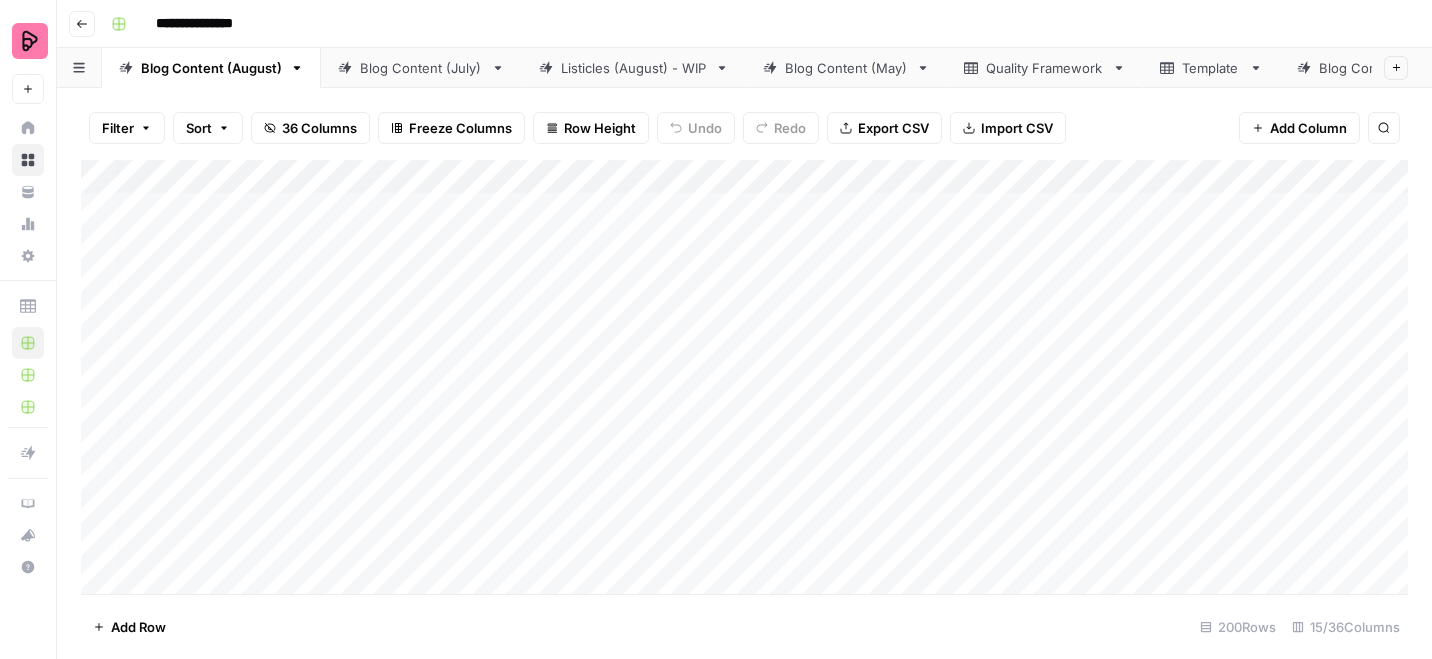 scroll, scrollTop: 0, scrollLeft: 0, axis: both 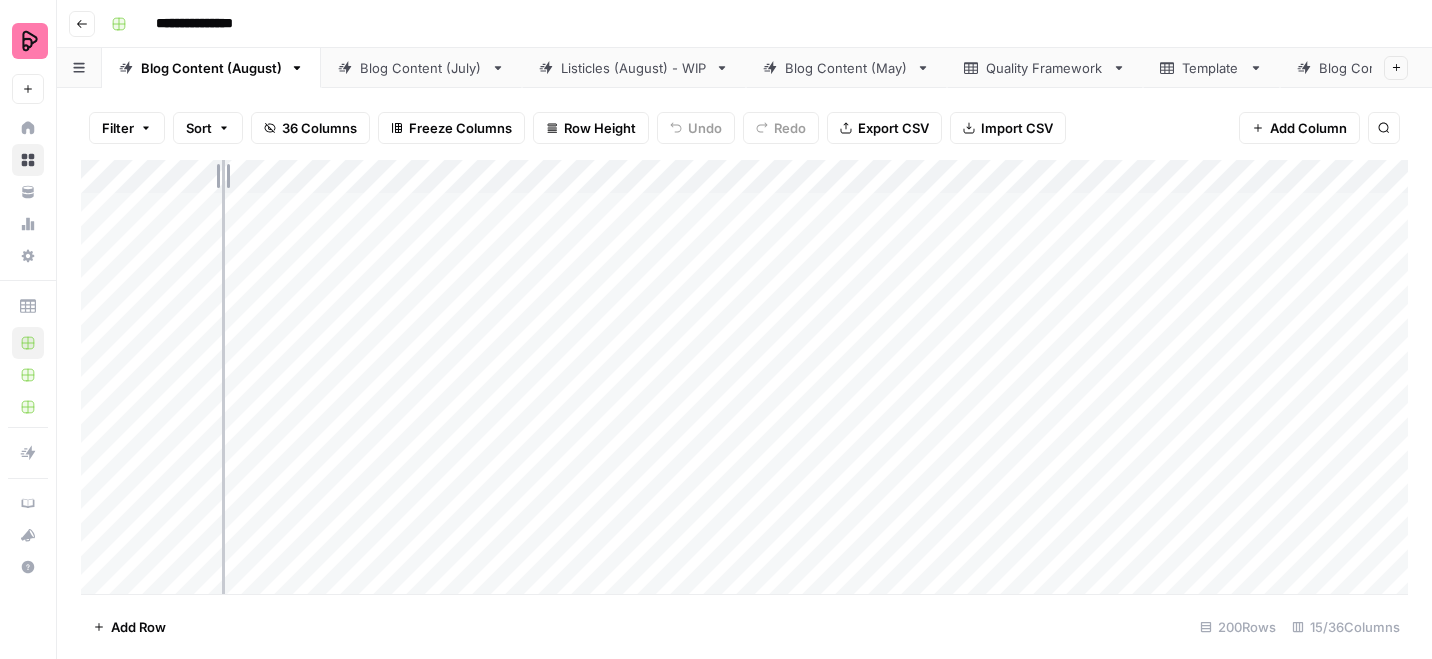 drag, startPoint x: 277, startPoint y: 171, endPoint x: 200, endPoint y: 168, distance: 77.05842 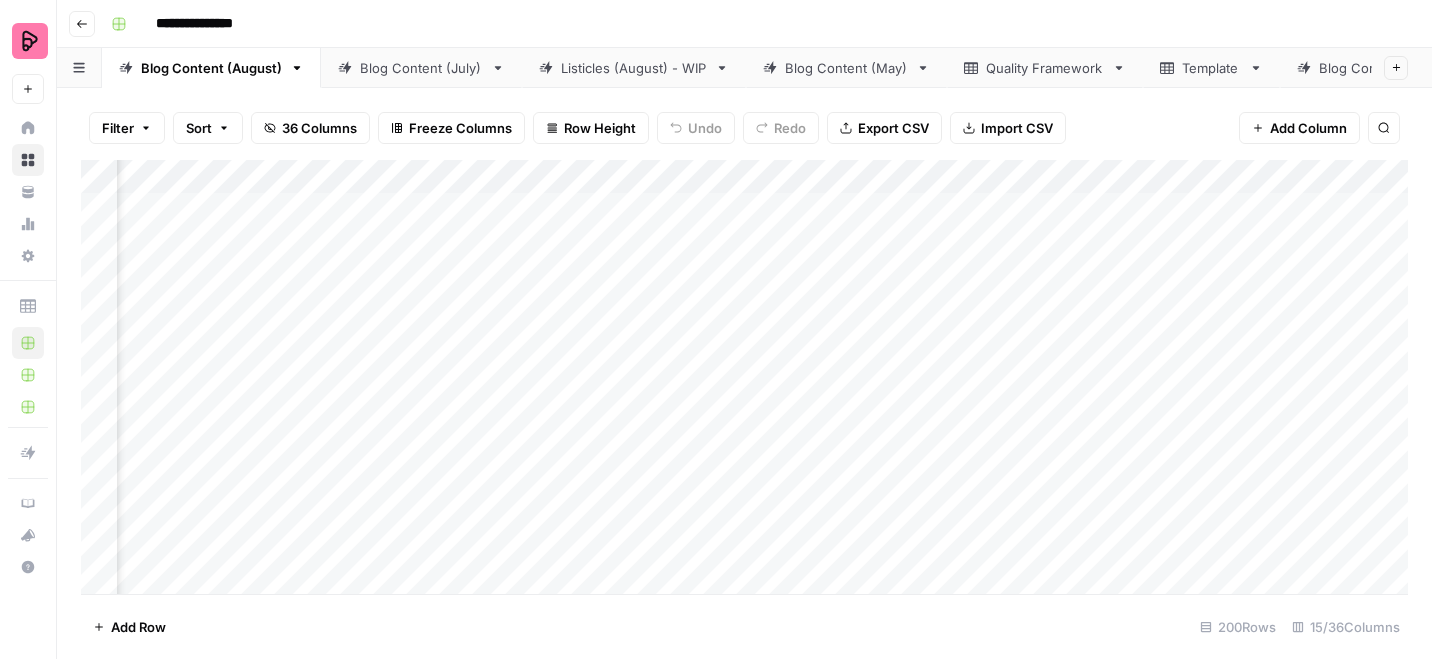 scroll, scrollTop: 0, scrollLeft: 968, axis: horizontal 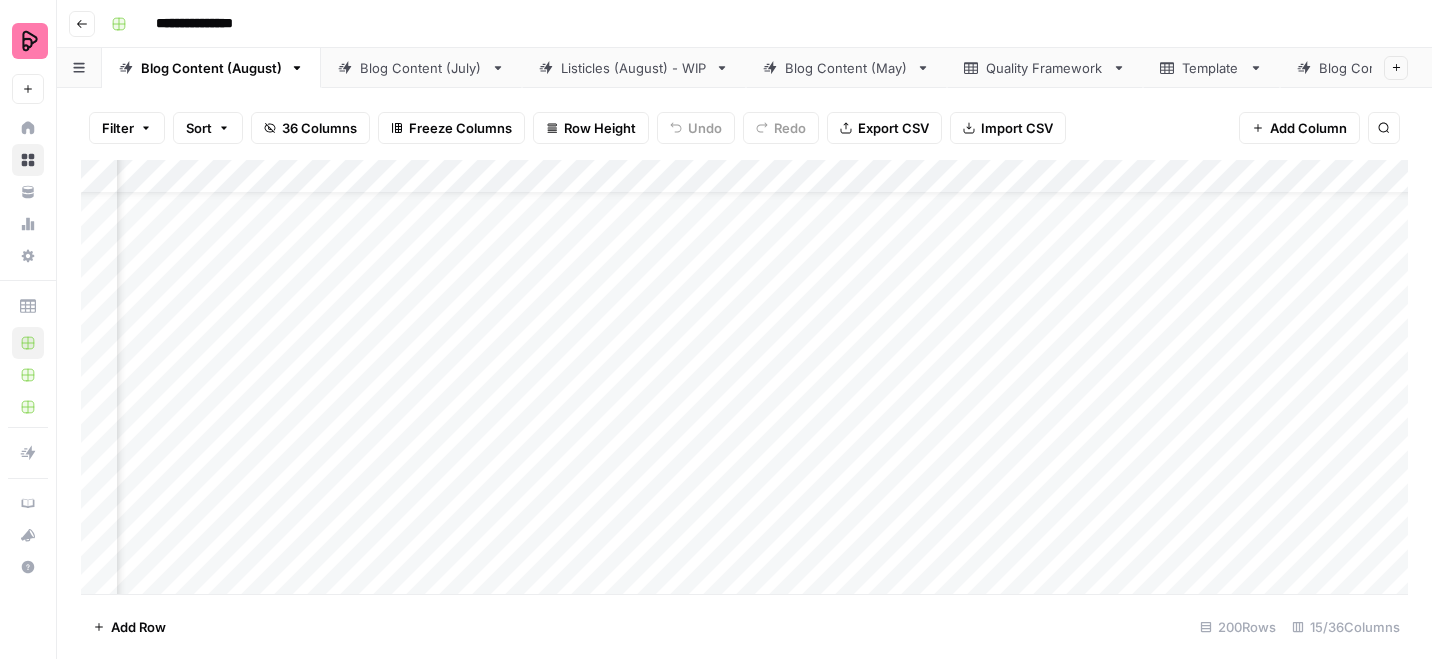 click on "Add Column" at bounding box center (744, 377) 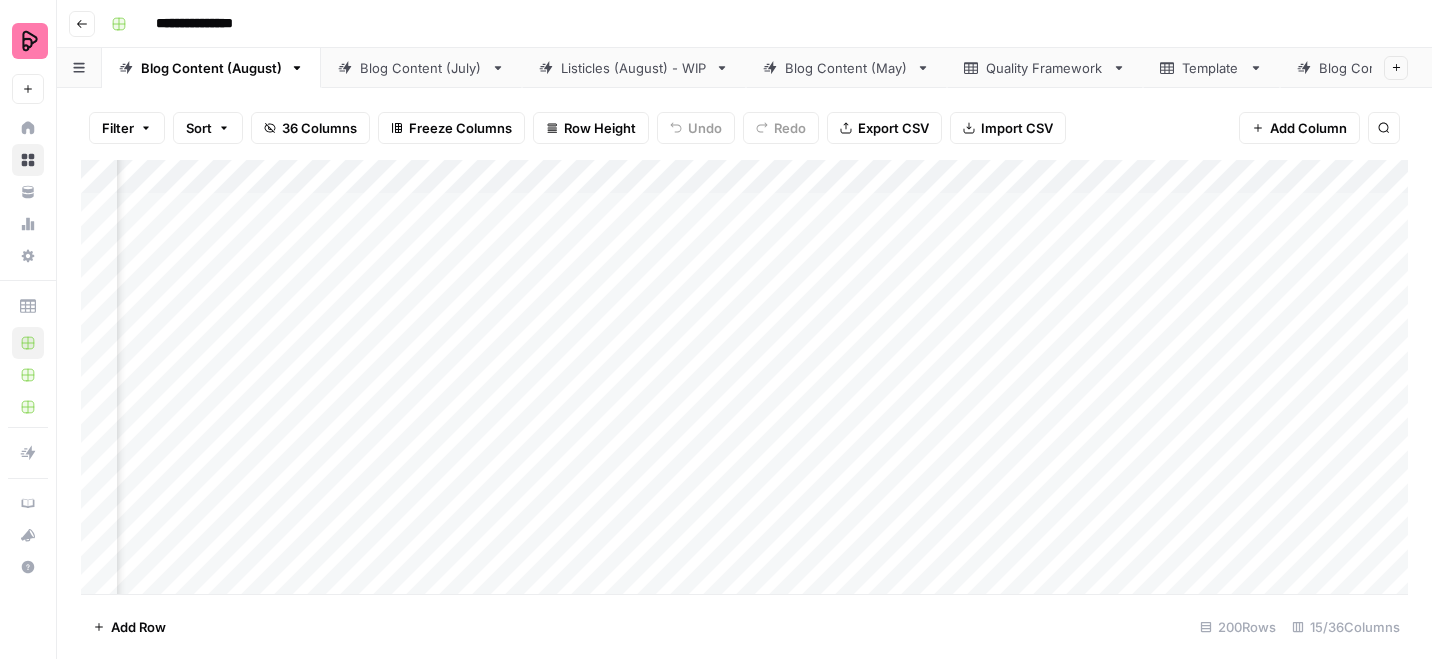 scroll, scrollTop: 0, scrollLeft: 1597, axis: horizontal 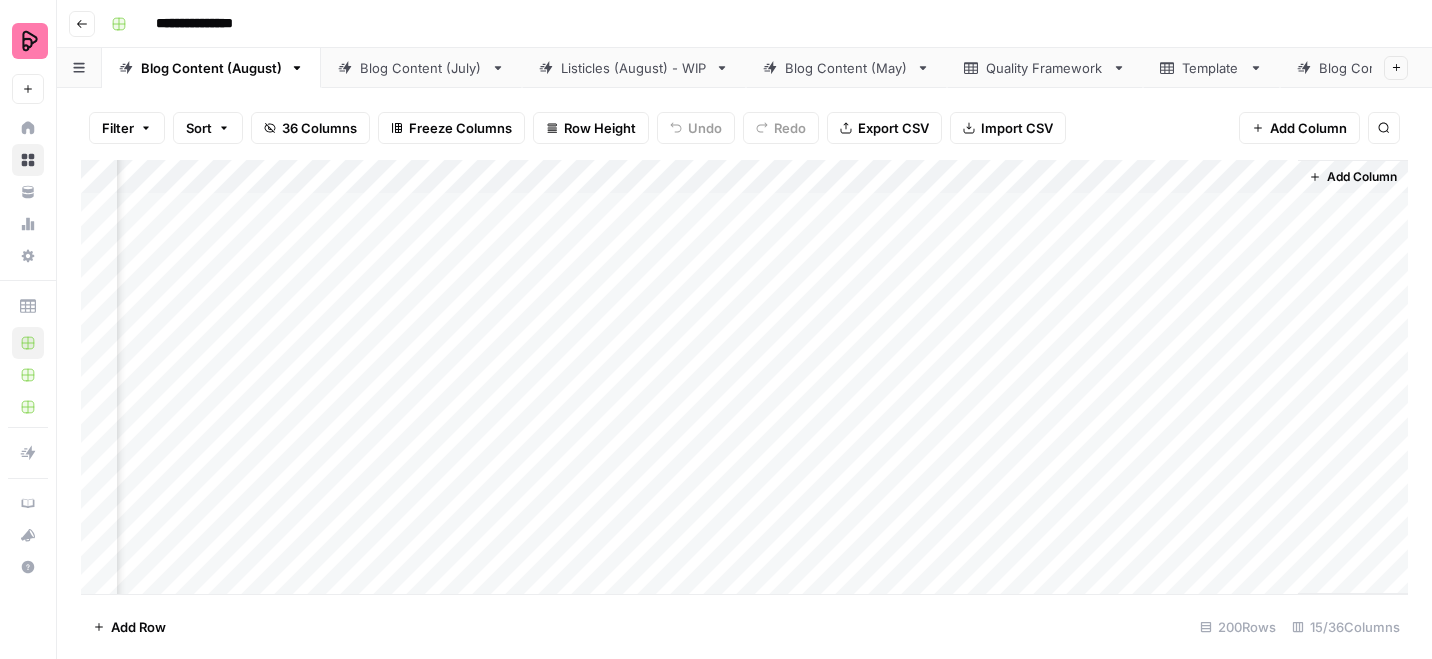 click on "Add Column" at bounding box center (744, 377) 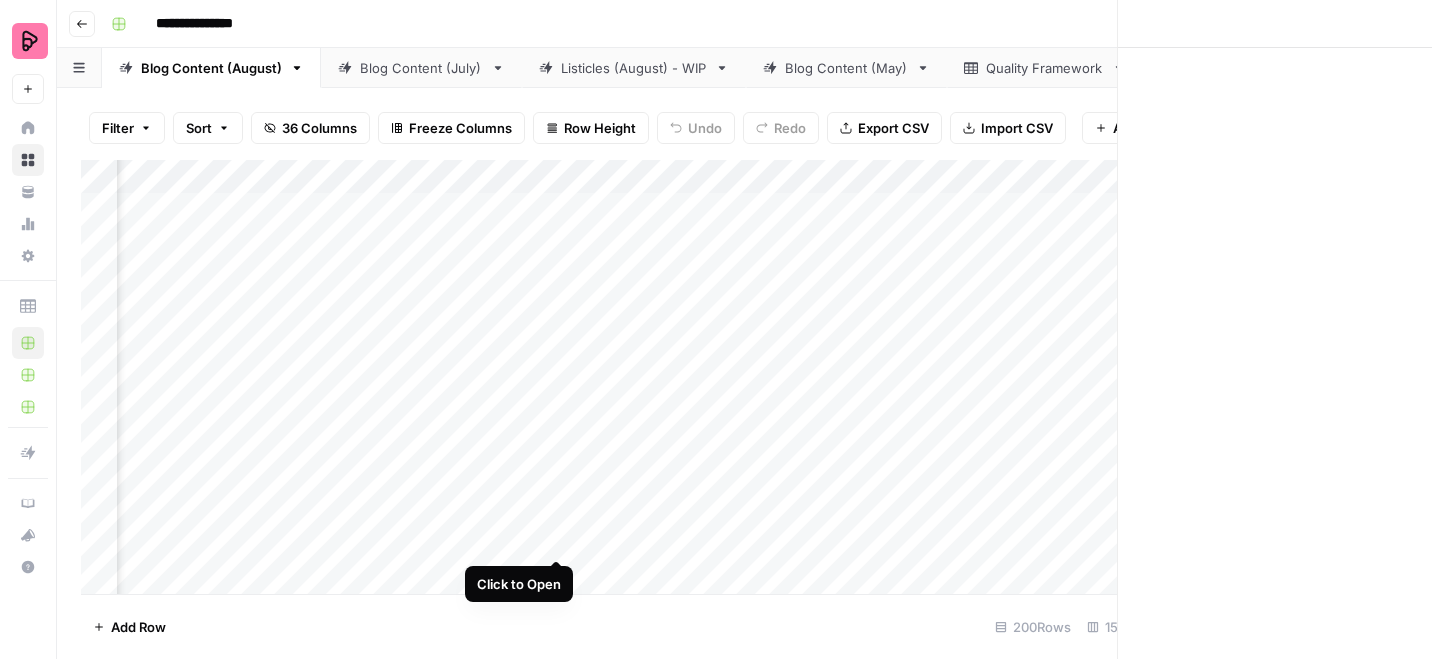 scroll, scrollTop: 0, scrollLeft: 1587, axis: horizontal 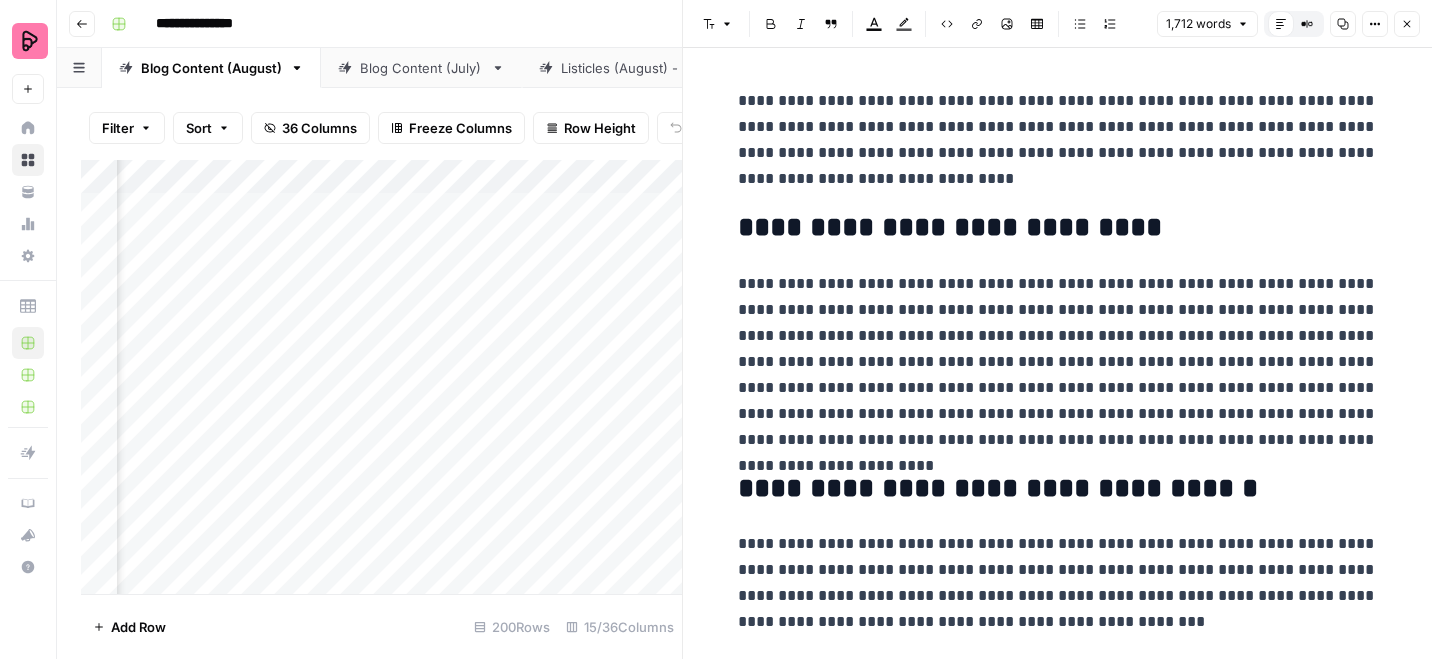 click 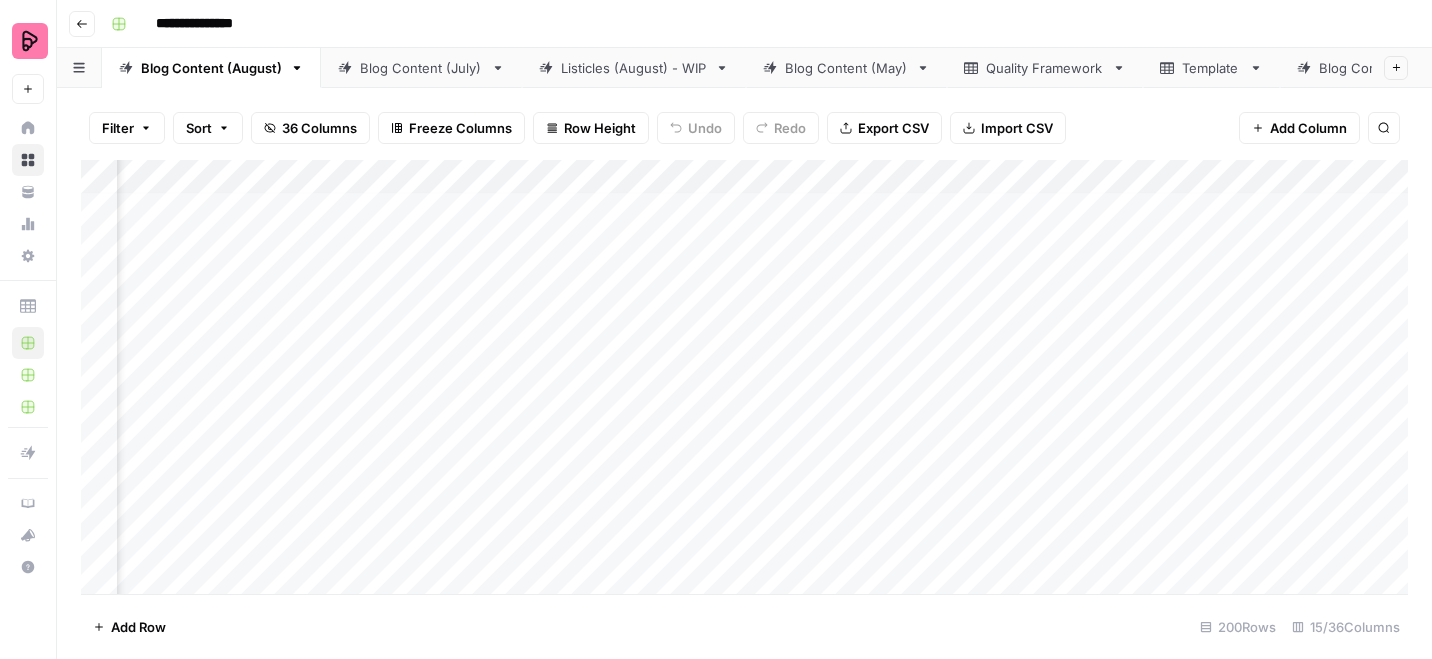 scroll, scrollTop: 5, scrollLeft: 561, axis: both 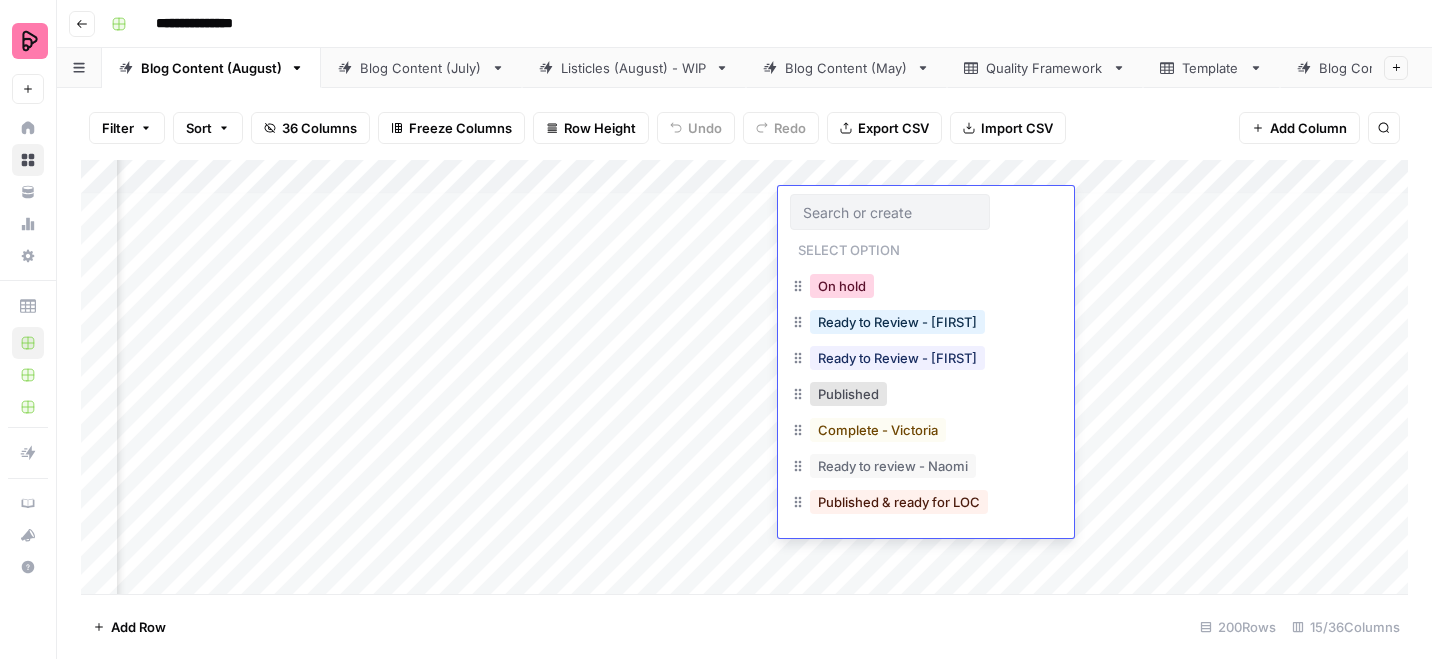 click on "On hold" at bounding box center [842, 286] 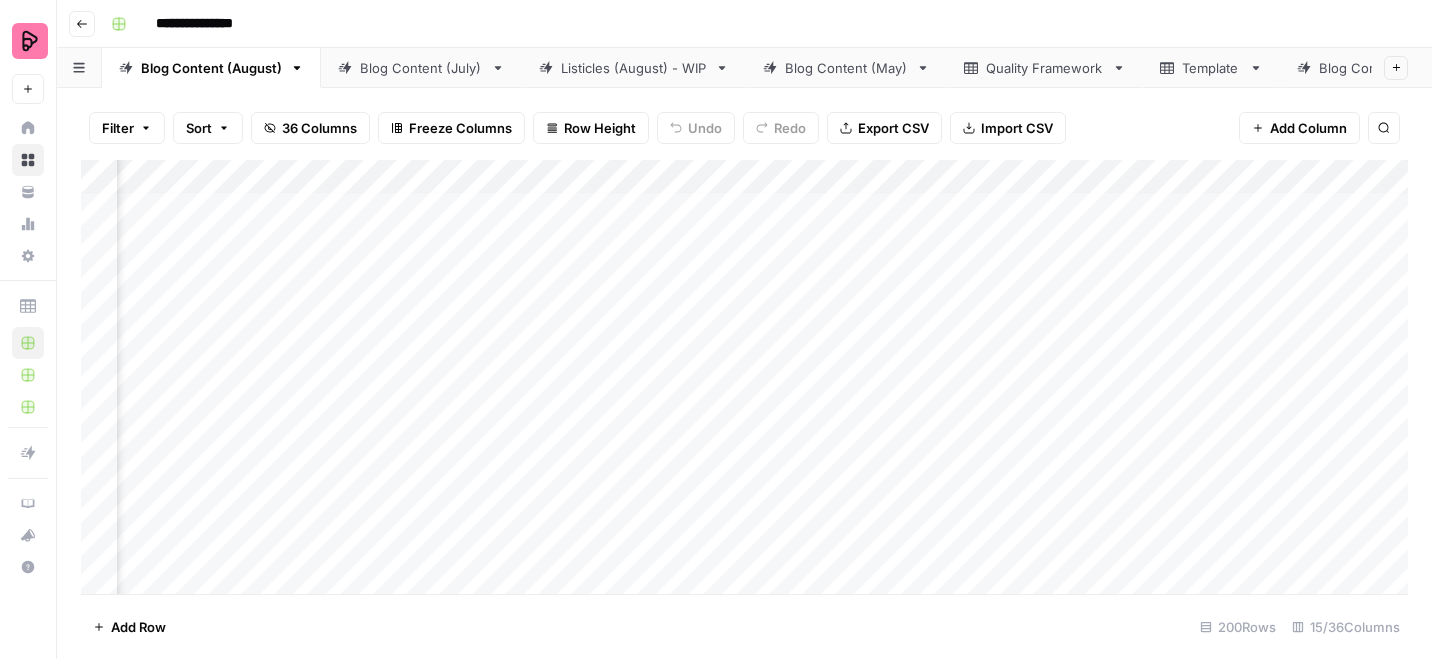click on "Add Column" at bounding box center [744, 377] 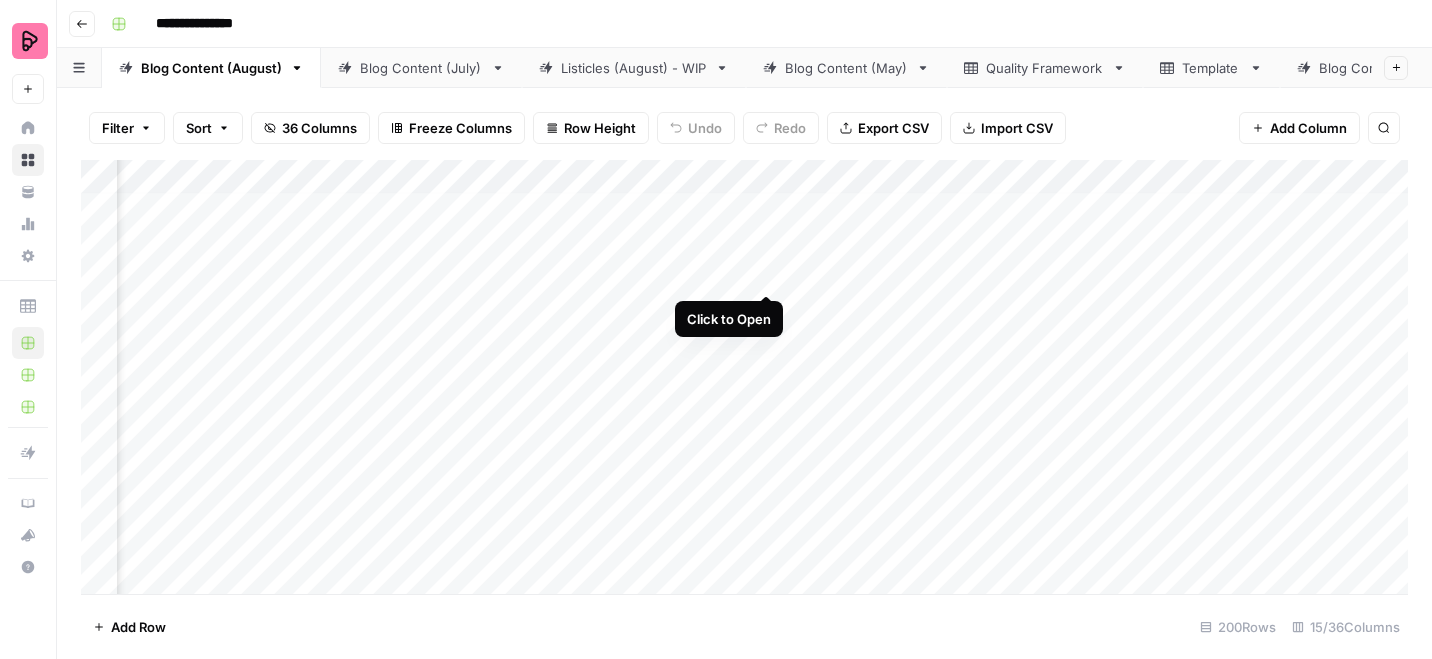 click on "Add Column" at bounding box center (744, 377) 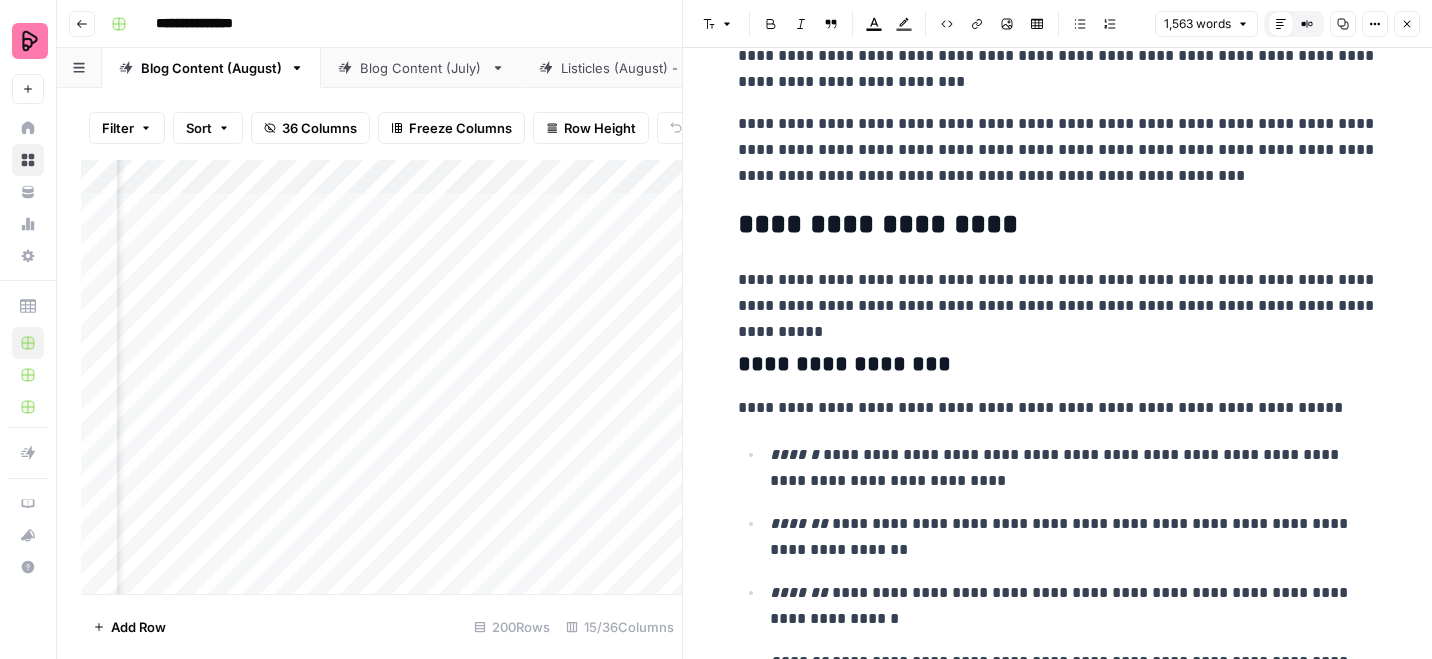 scroll, scrollTop: 4270, scrollLeft: 0, axis: vertical 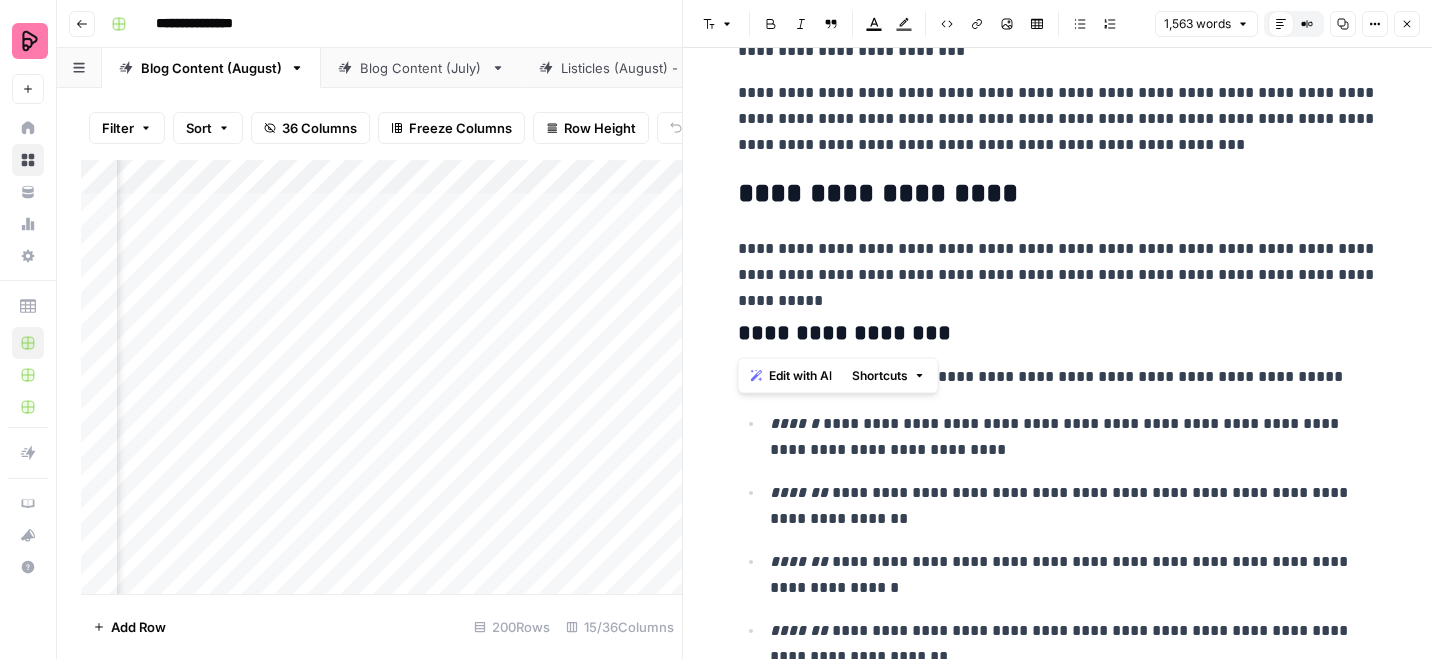 drag, startPoint x: 739, startPoint y: 182, endPoint x: 954, endPoint y: 329, distance: 260.44962 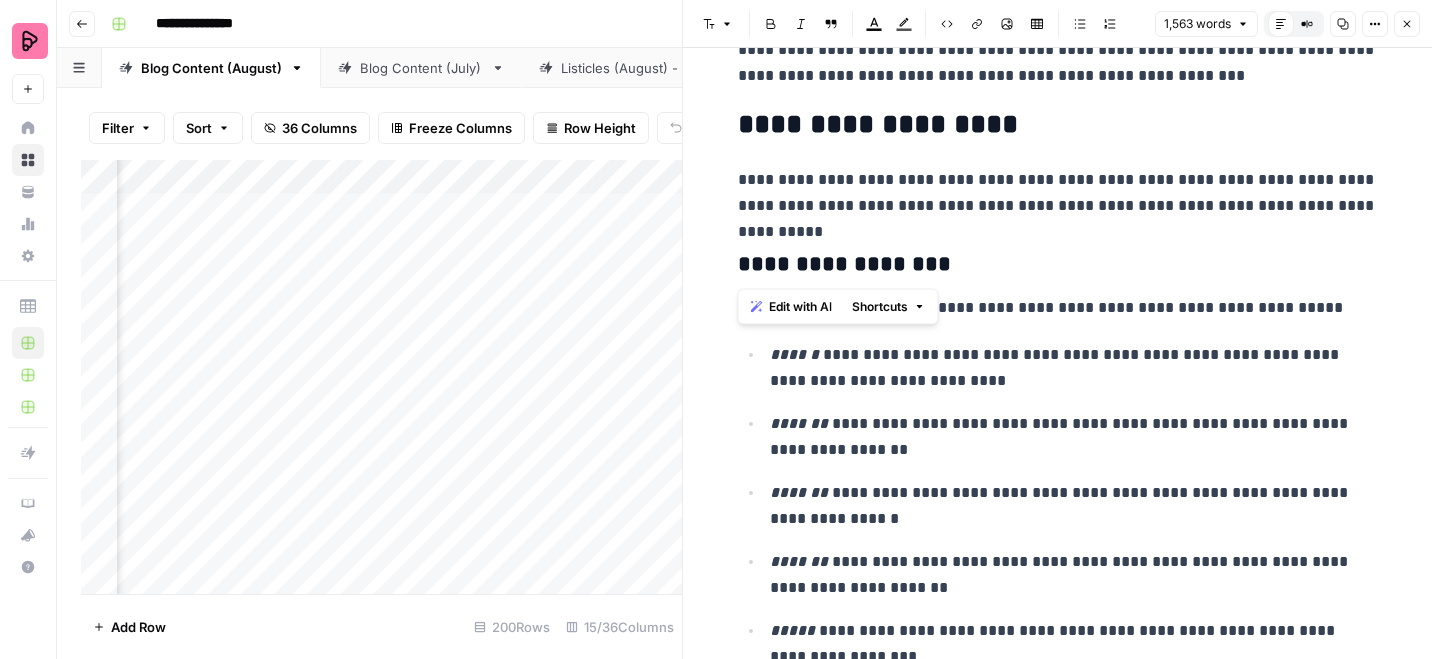 click on "**********" at bounding box center (1058, -798) 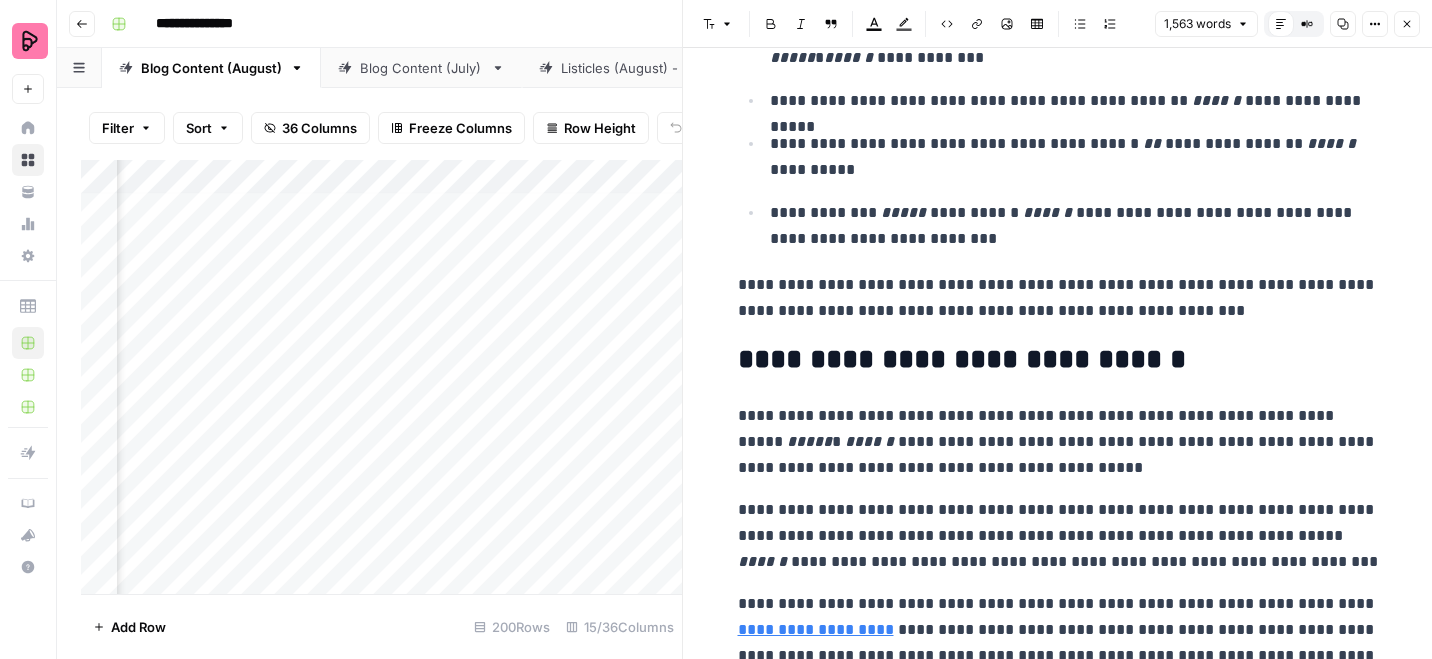scroll, scrollTop: 5253, scrollLeft: 0, axis: vertical 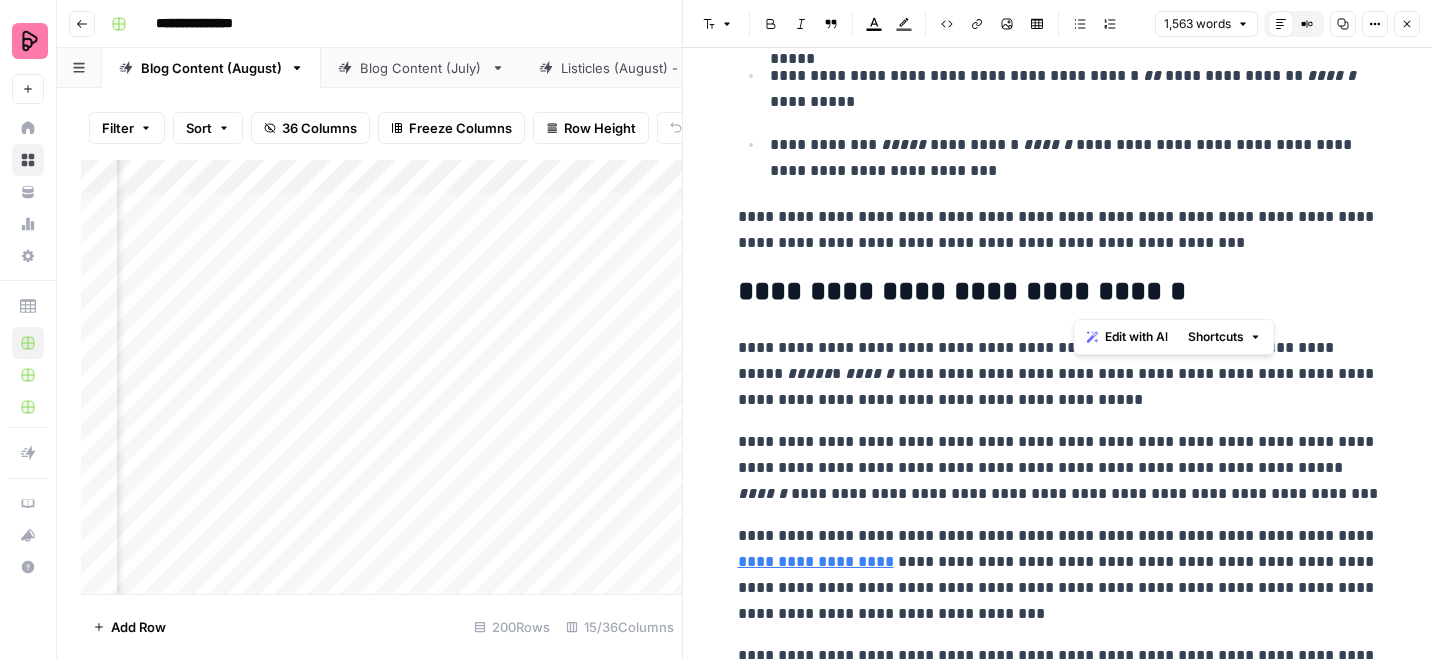 drag, startPoint x: 1071, startPoint y: 285, endPoint x: 1135, endPoint y: 287, distance: 64.03124 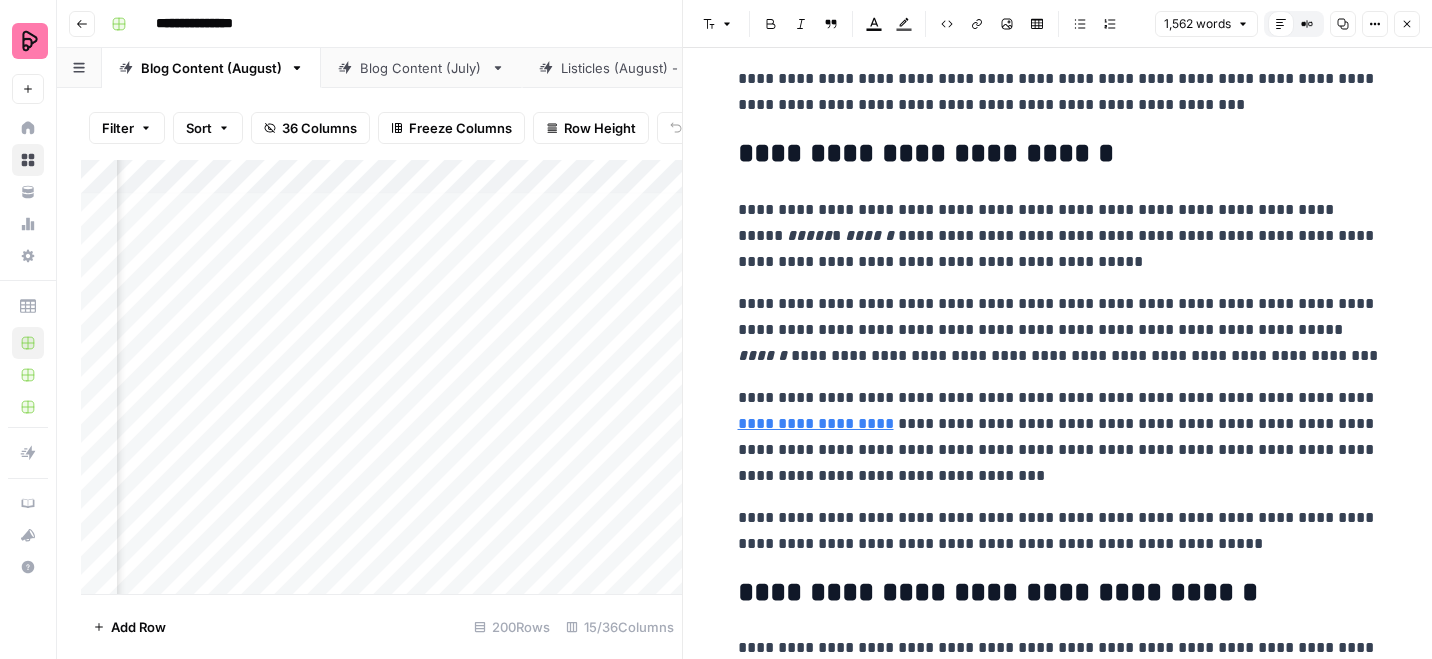 scroll, scrollTop: 5400, scrollLeft: 0, axis: vertical 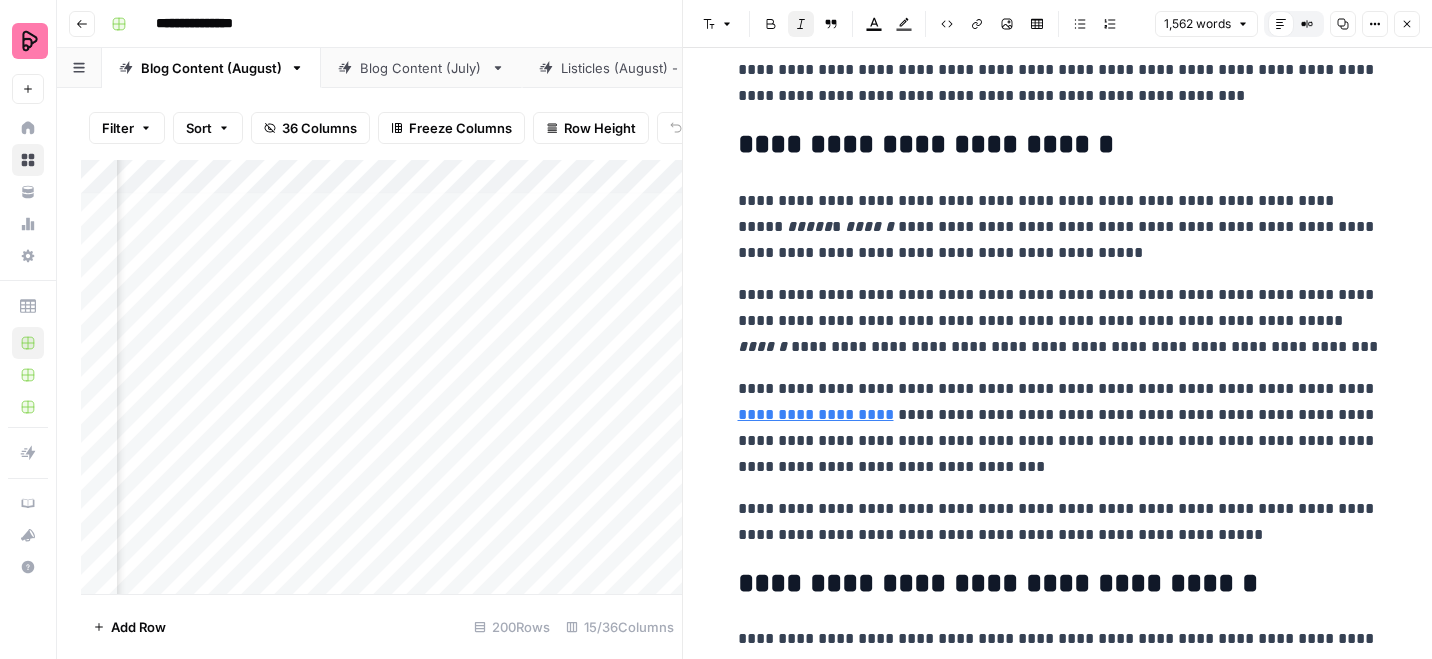 click on "**********" at bounding box center [1058, 227] 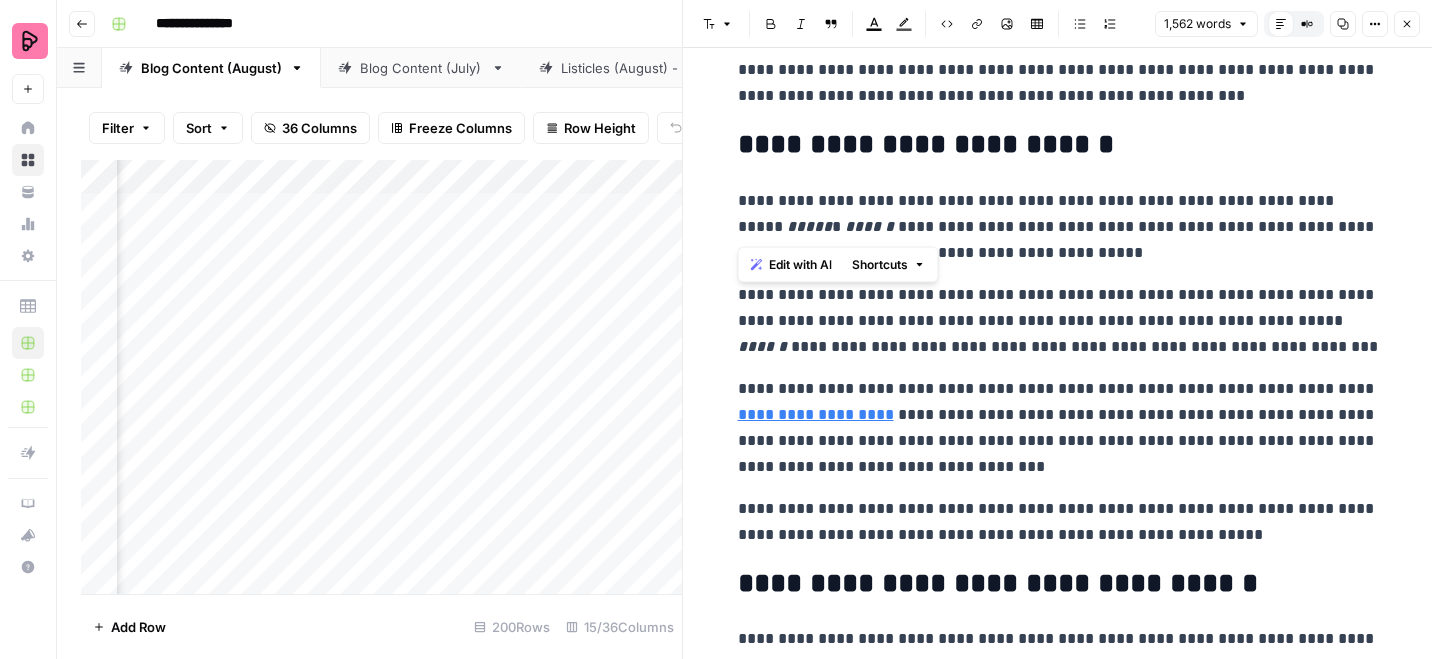 drag, startPoint x: 740, startPoint y: 226, endPoint x: 803, endPoint y: 225, distance: 63.007935 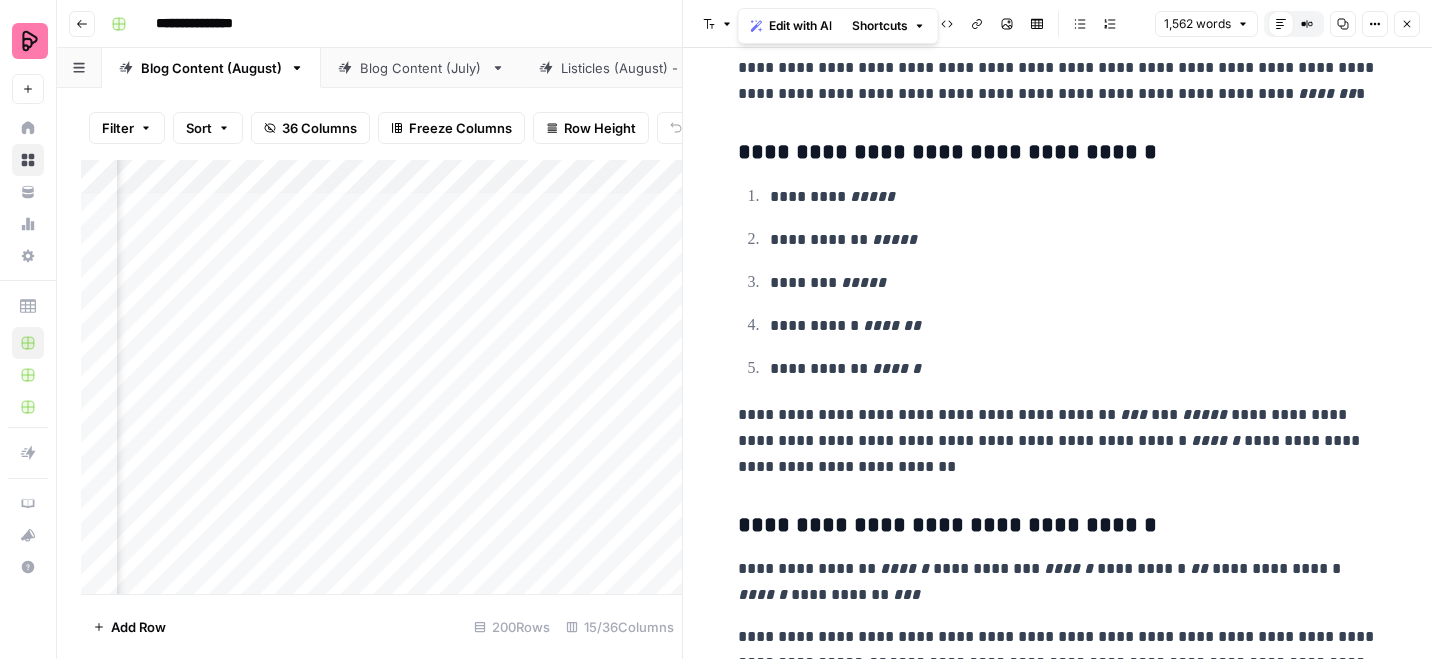 scroll, scrollTop: 6298, scrollLeft: 0, axis: vertical 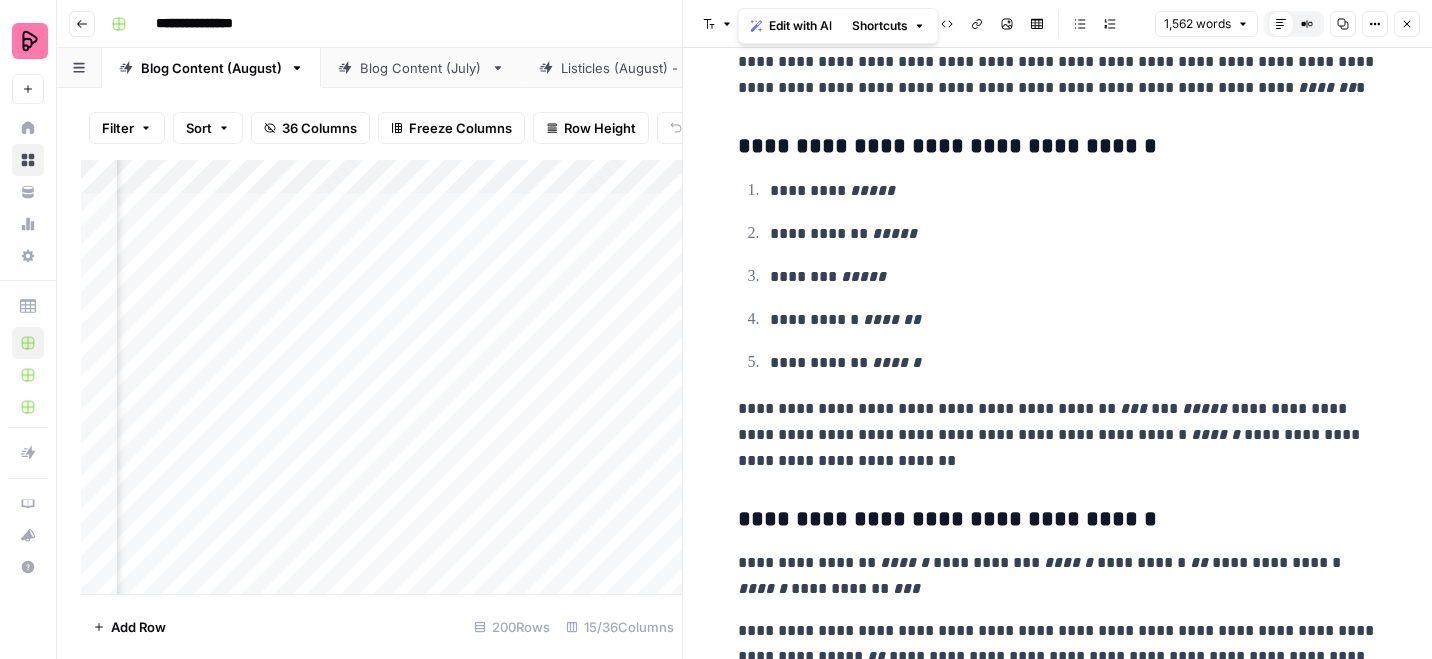 click 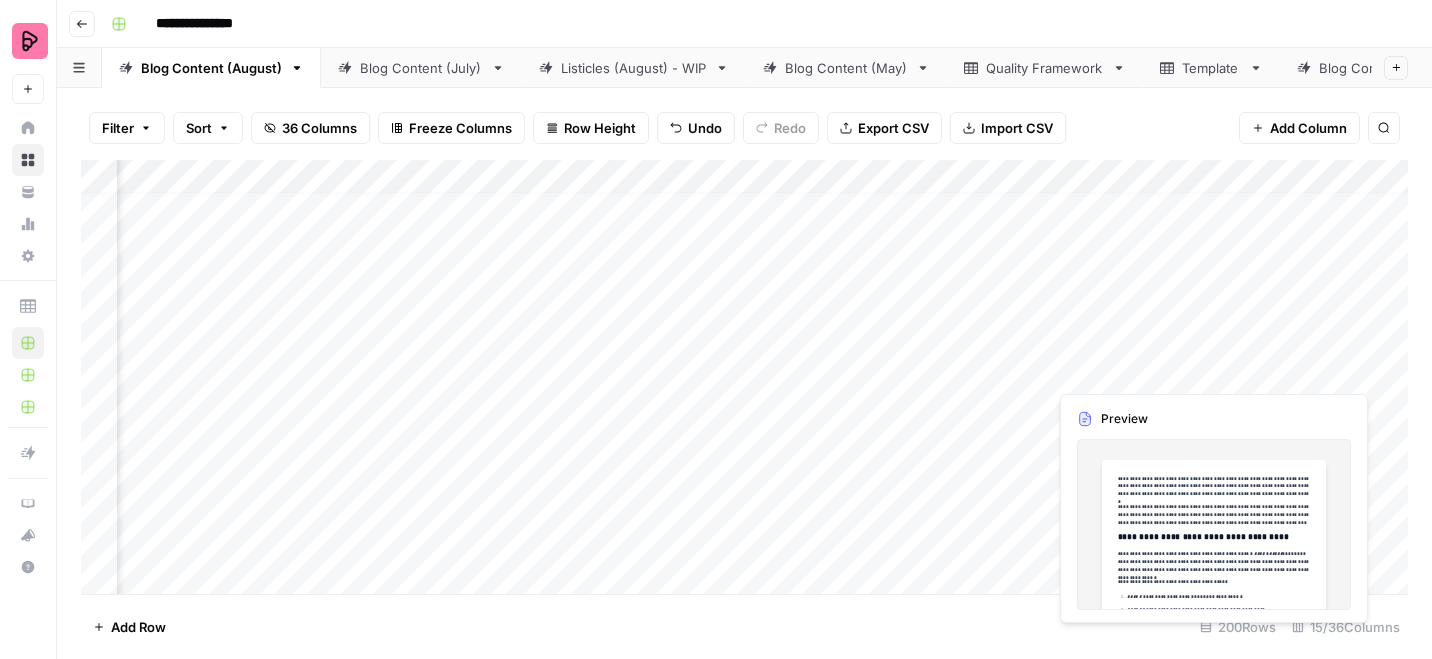 scroll, scrollTop: 13, scrollLeft: 880, axis: both 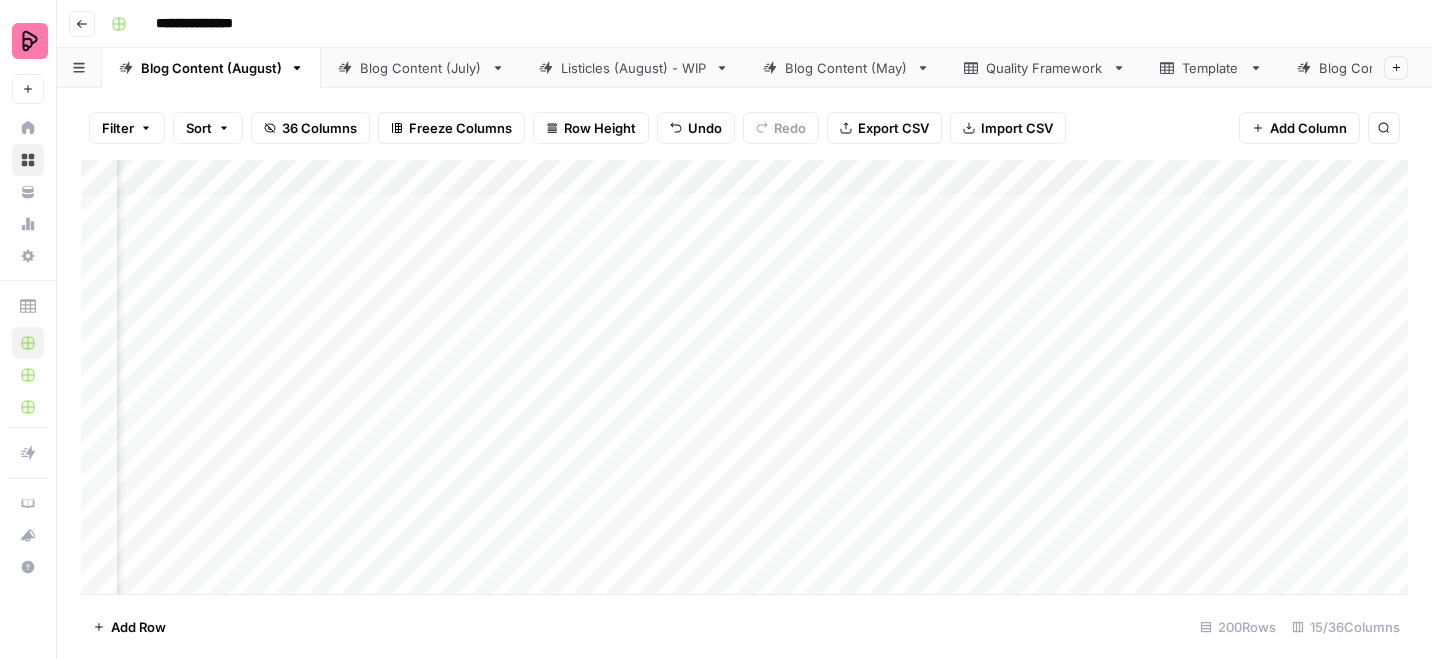 click on "Add Column" at bounding box center [744, 377] 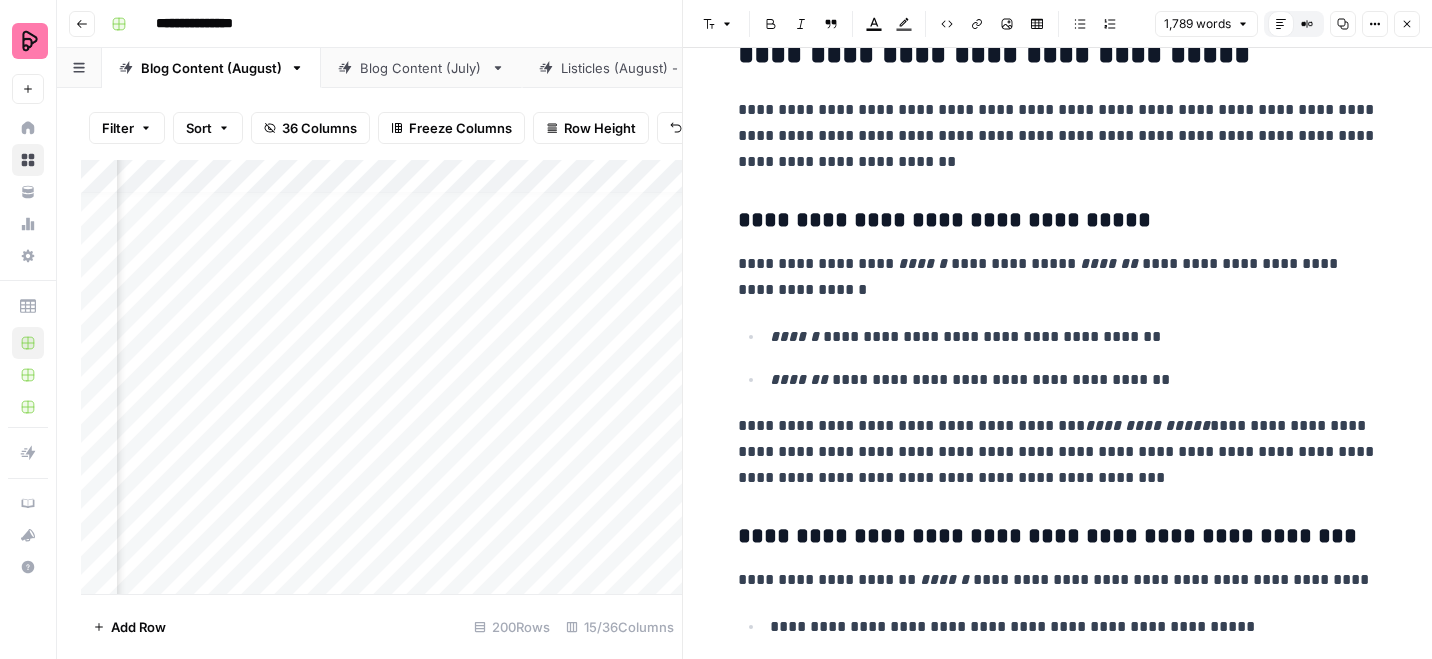 scroll, scrollTop: 3981, scrollLeft: 0, axis: vertical 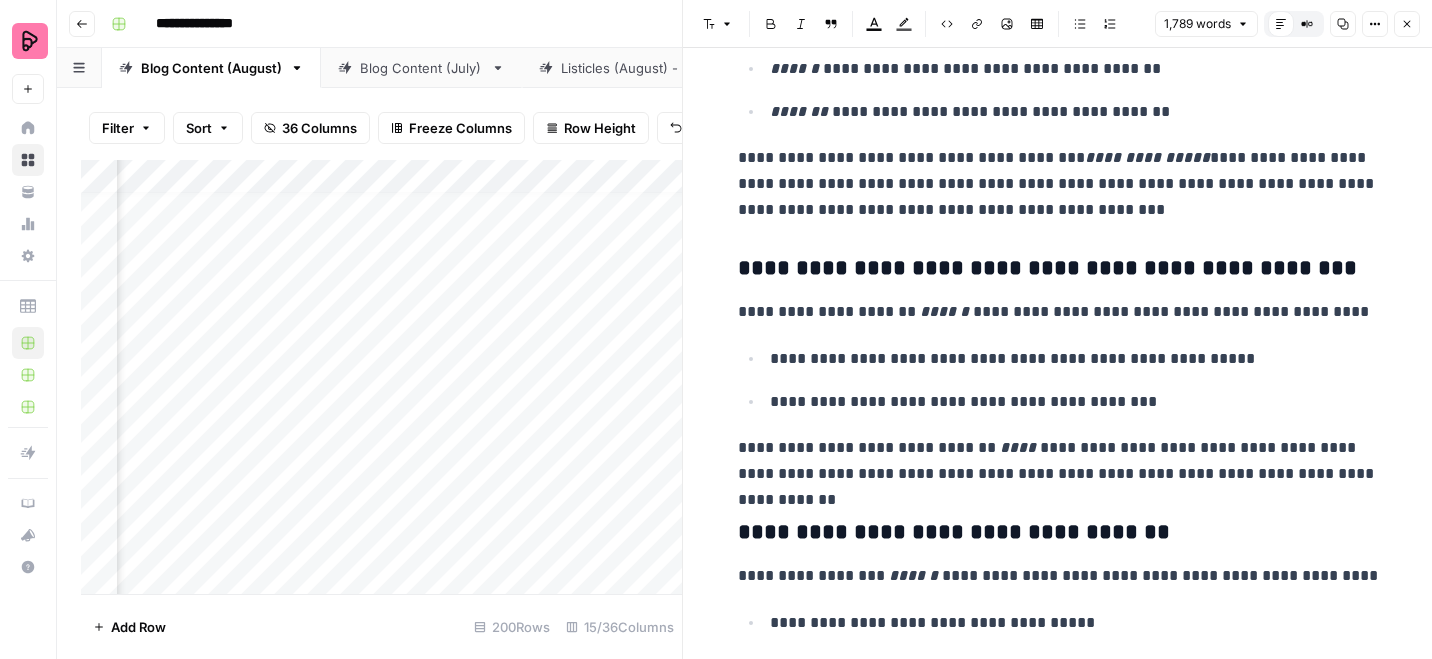 click on "Close" at bounding box center [1407, 24] 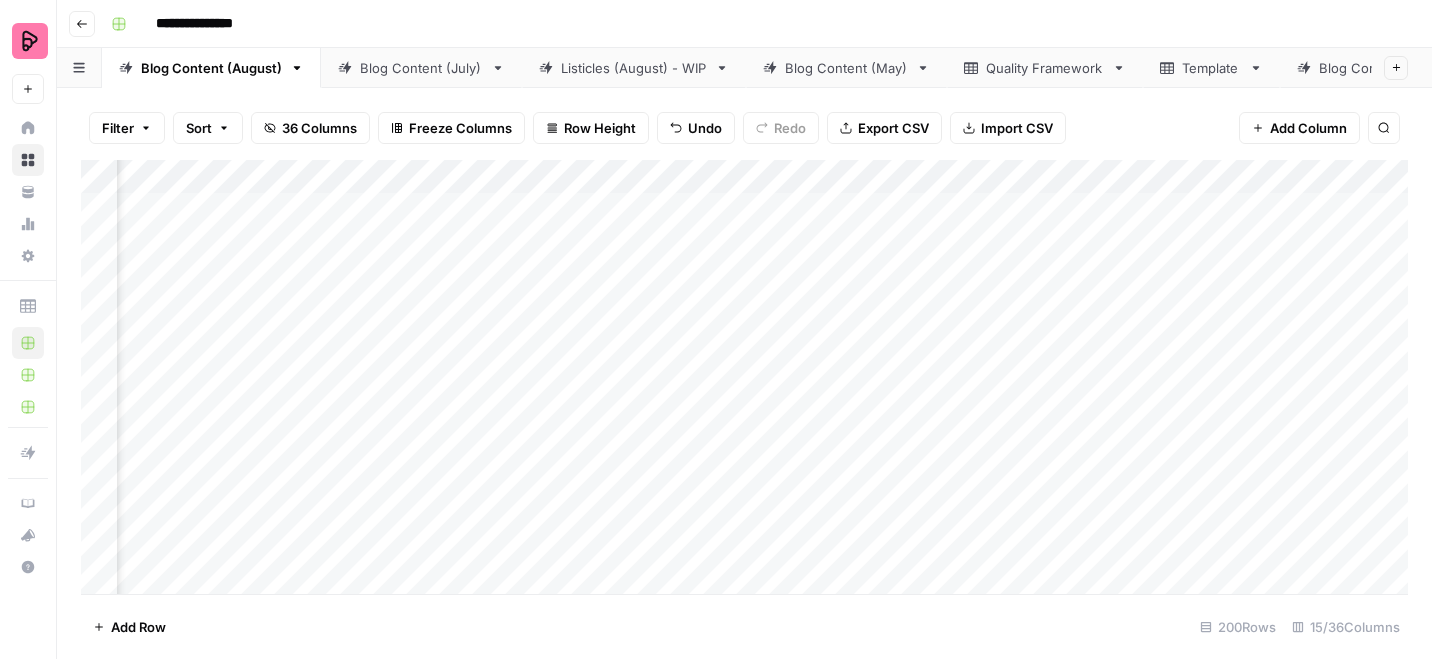 scroll, scrollTop: 0, scrollLeft: 1597, axis: horizontal 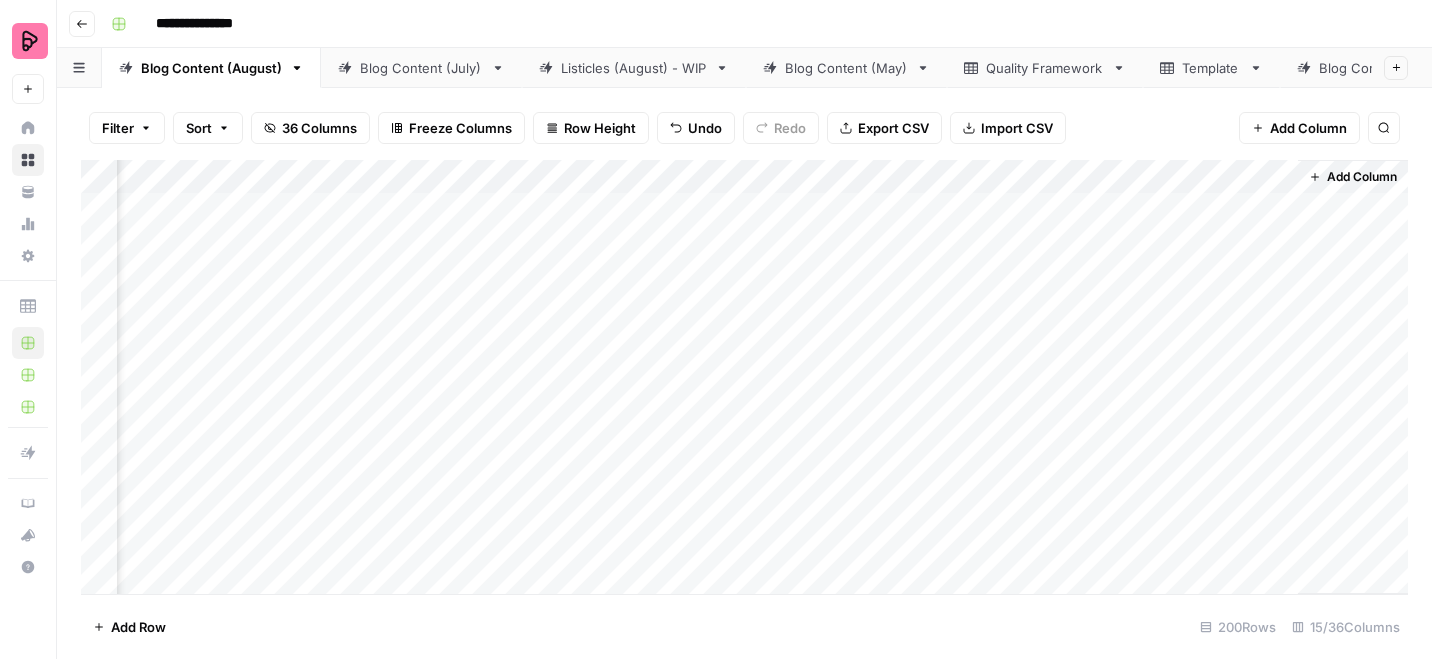 click on "Add Column" at bounding box center [1353, 377] 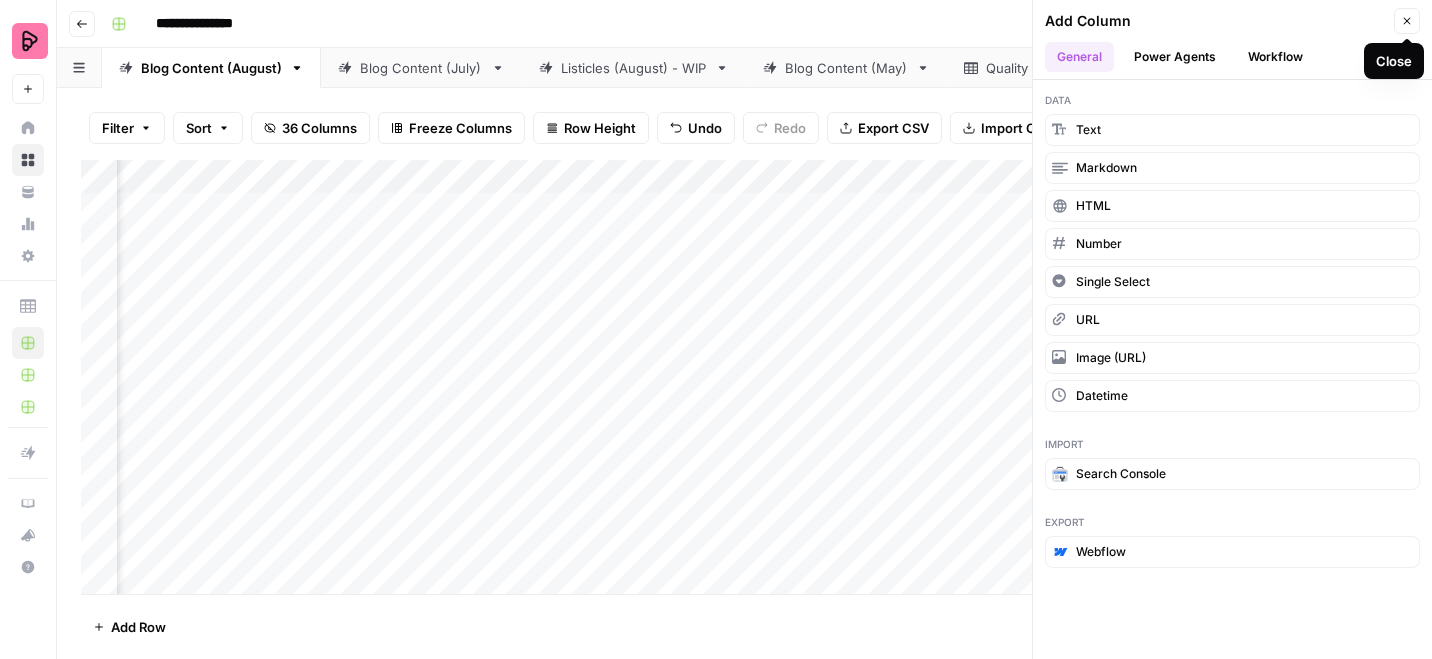 click 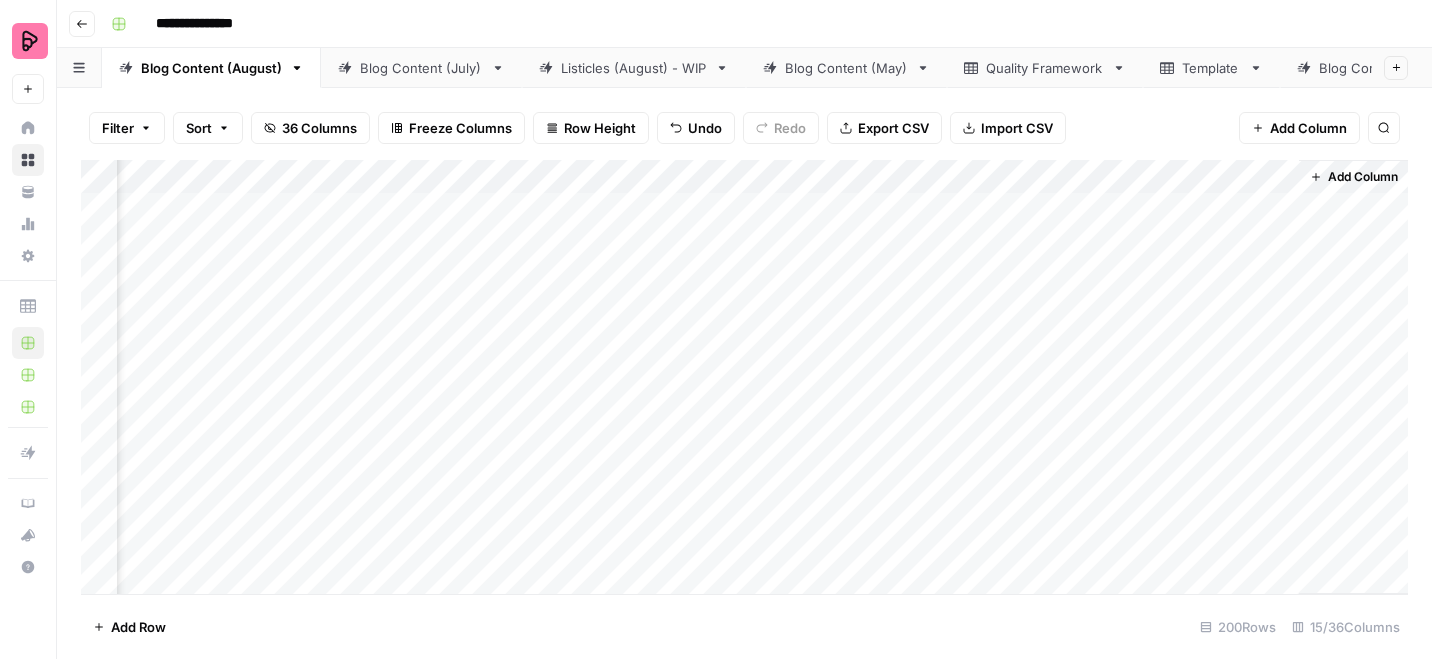 scroll, scrollTop: 0, scrollLeft: 1597, axis: horizontal 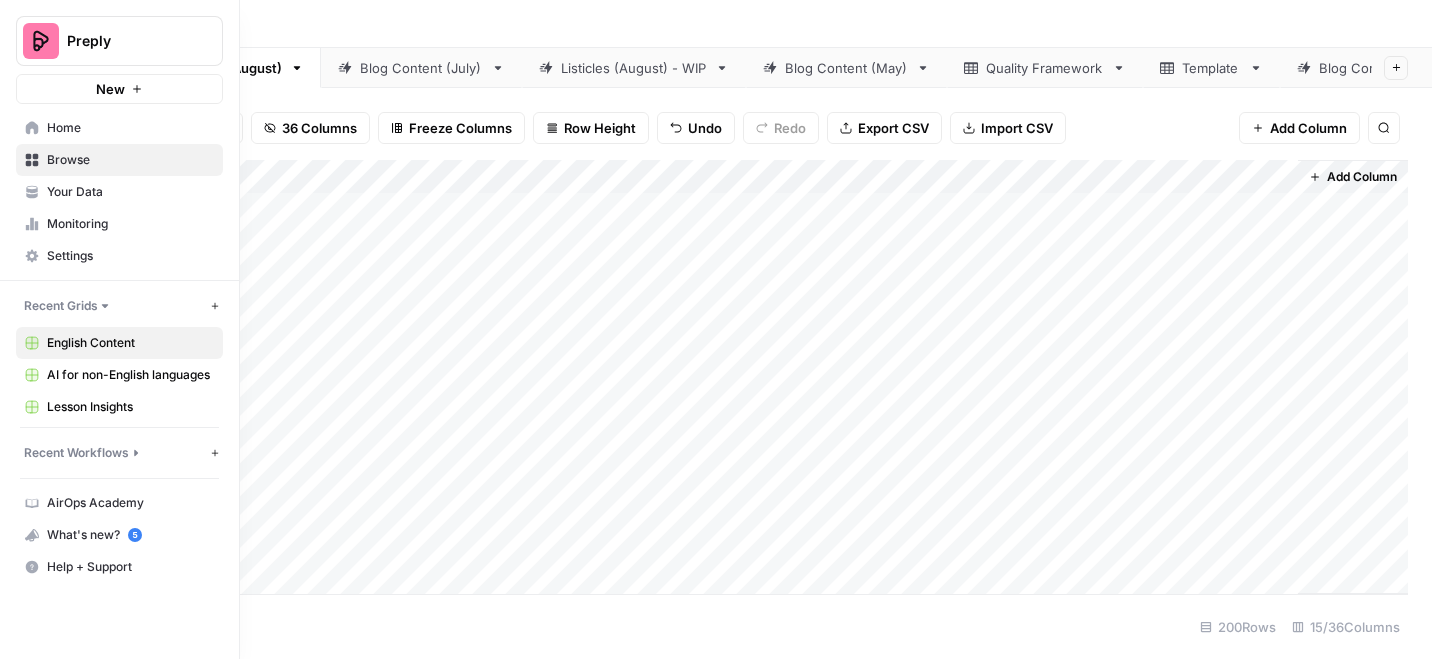 click 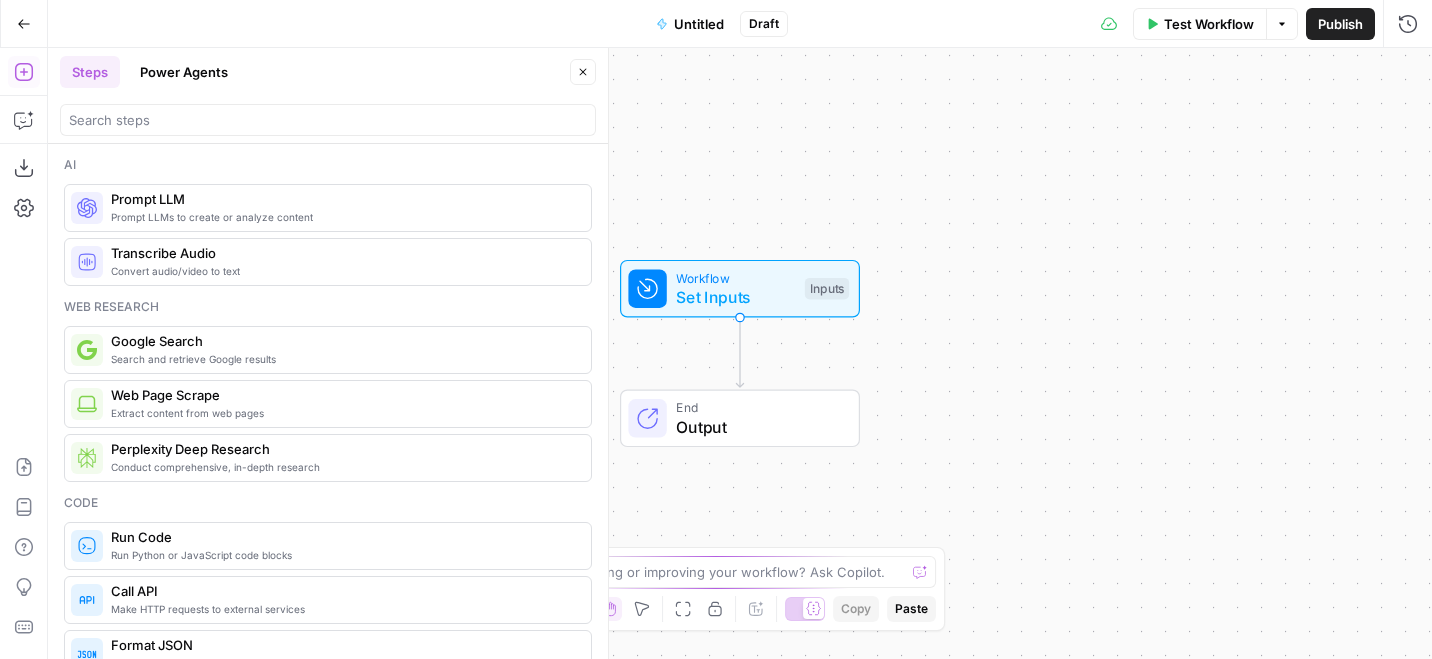 click on "Untitled" at bounding box center [699, 24] 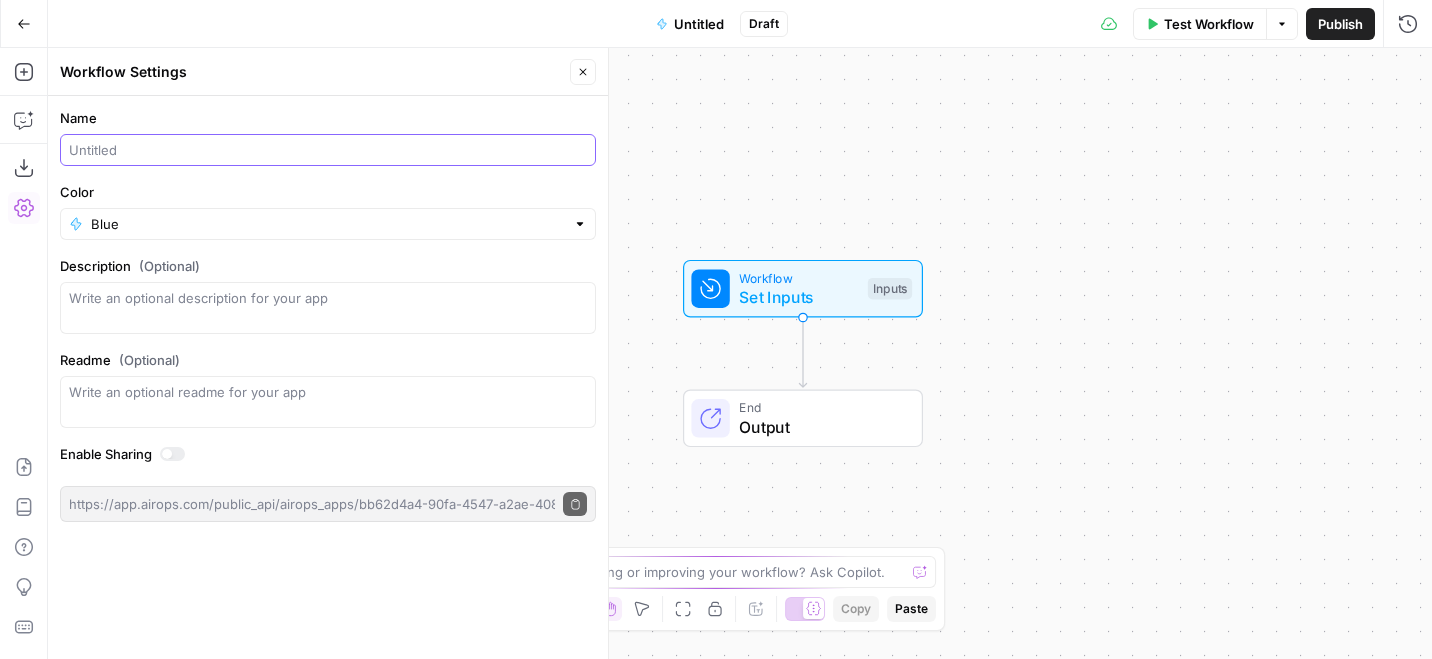 click on "Name" at bounding box center [328, 150] 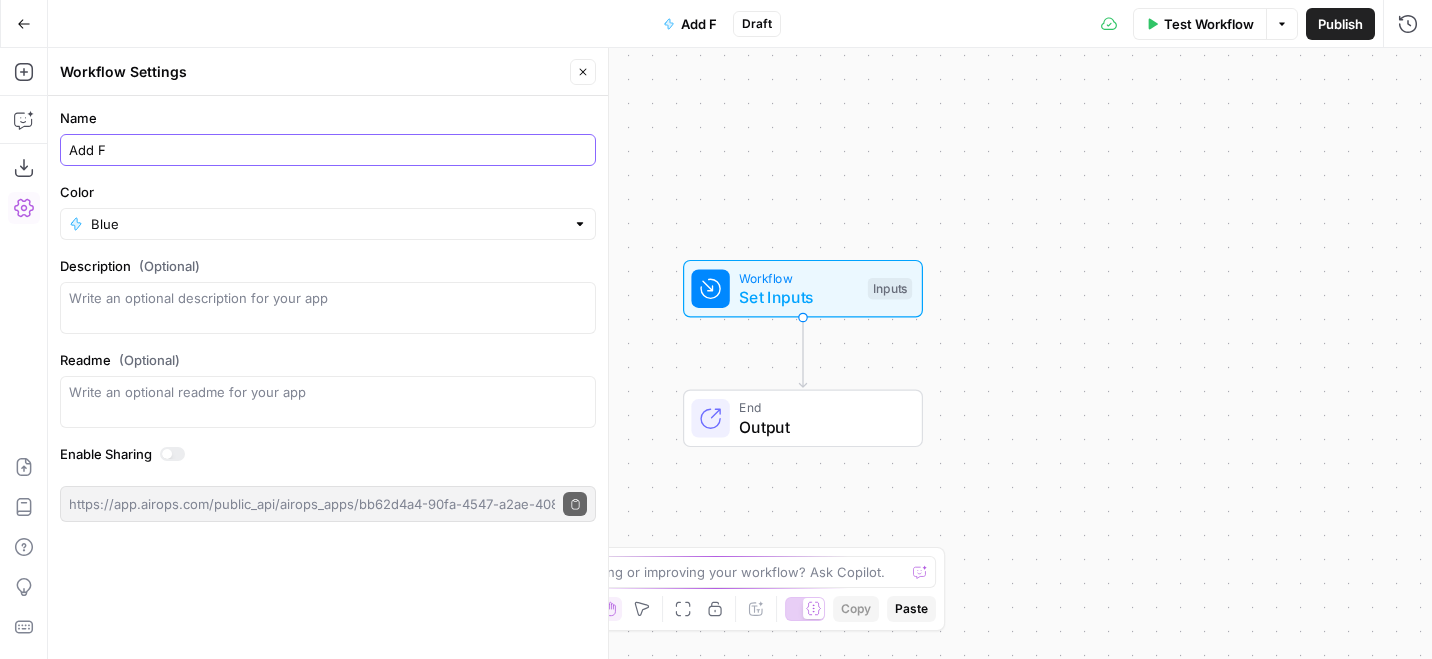 type on "Add F" 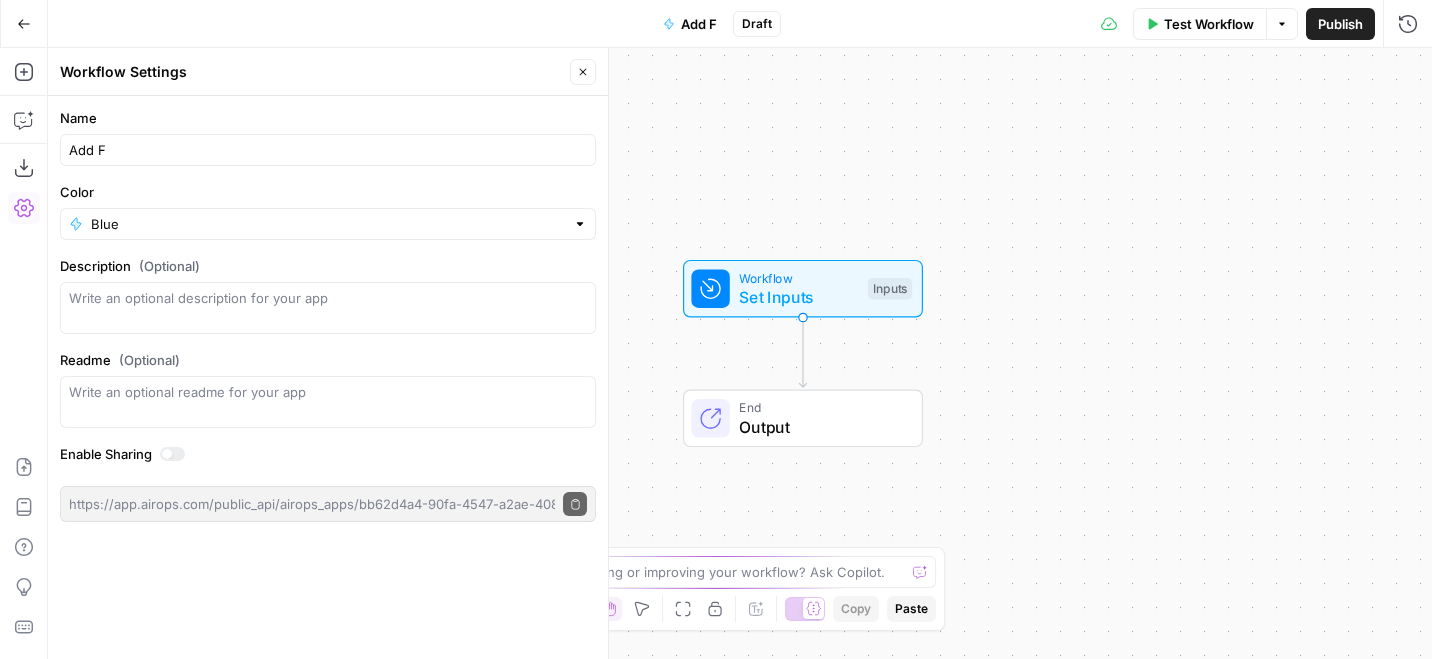 click on "Go Back" at bounding box center [24, 24] 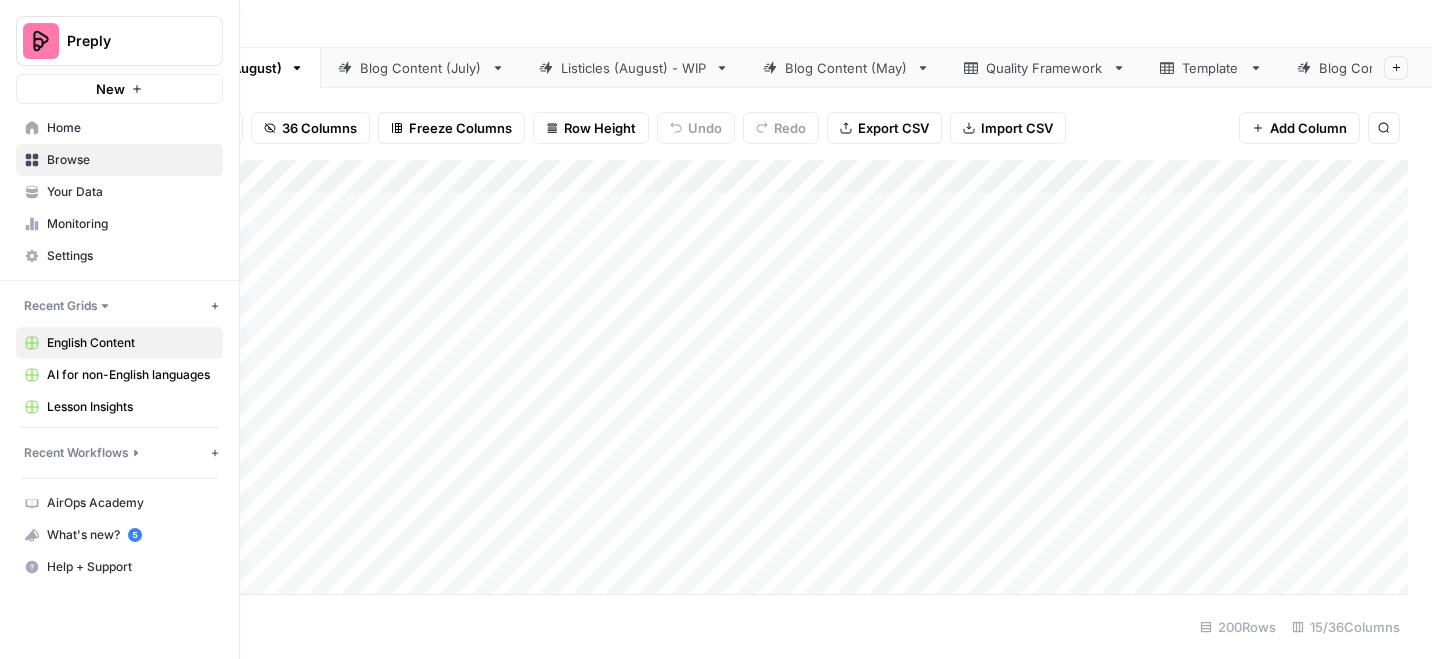 click on "Your Data" at bounding box center (119, 192) 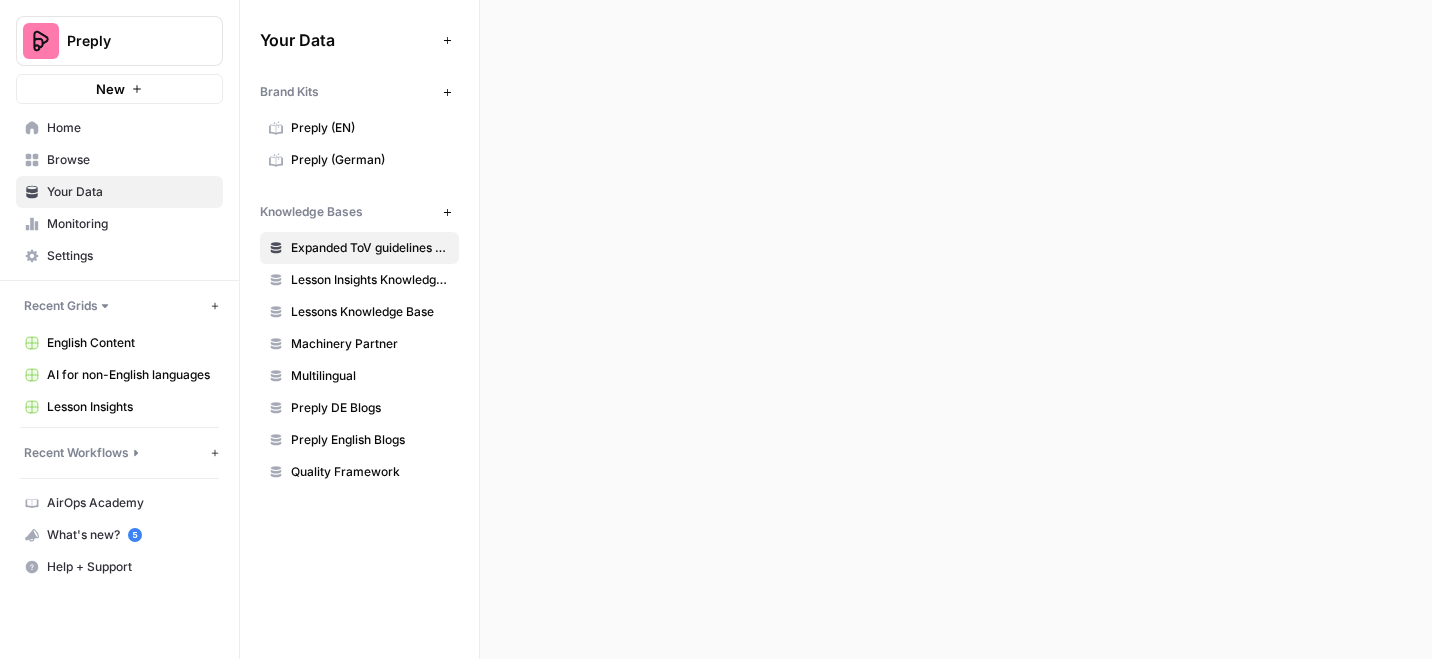 click on "Monitoring" at bounding box center (130, 224) 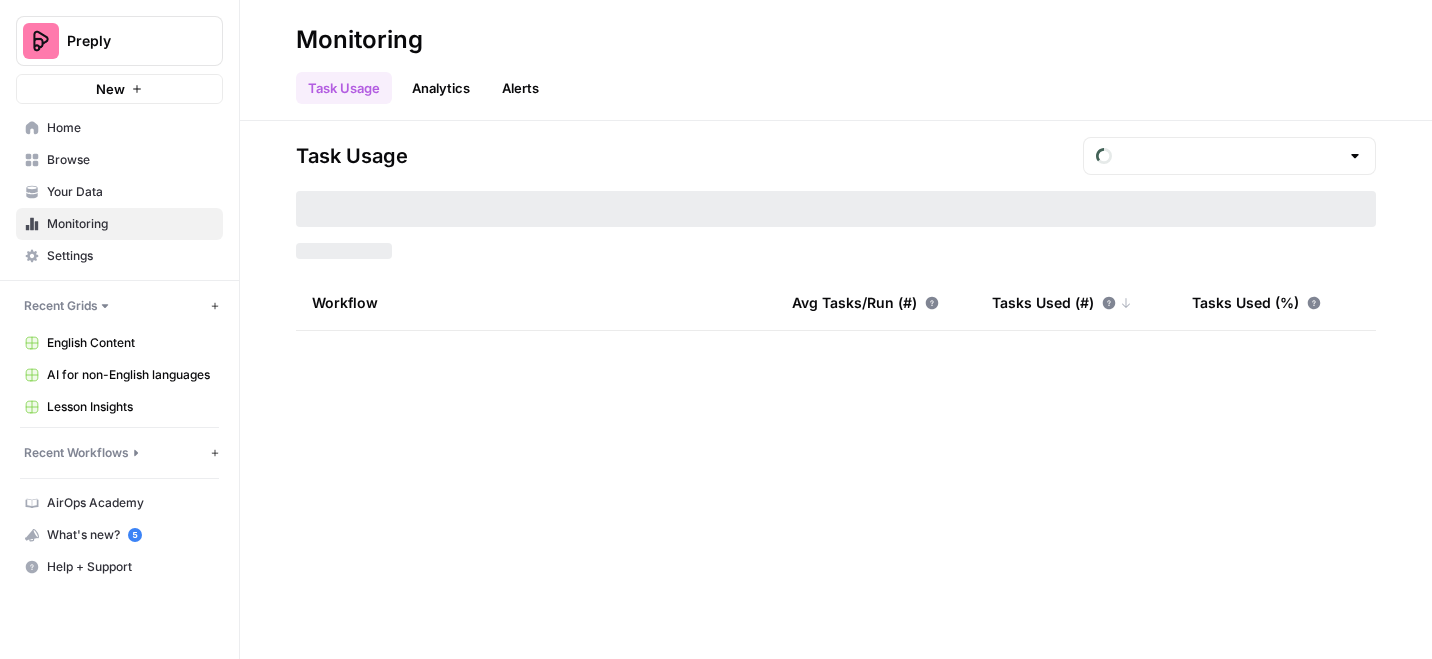 type on "August Tasks" 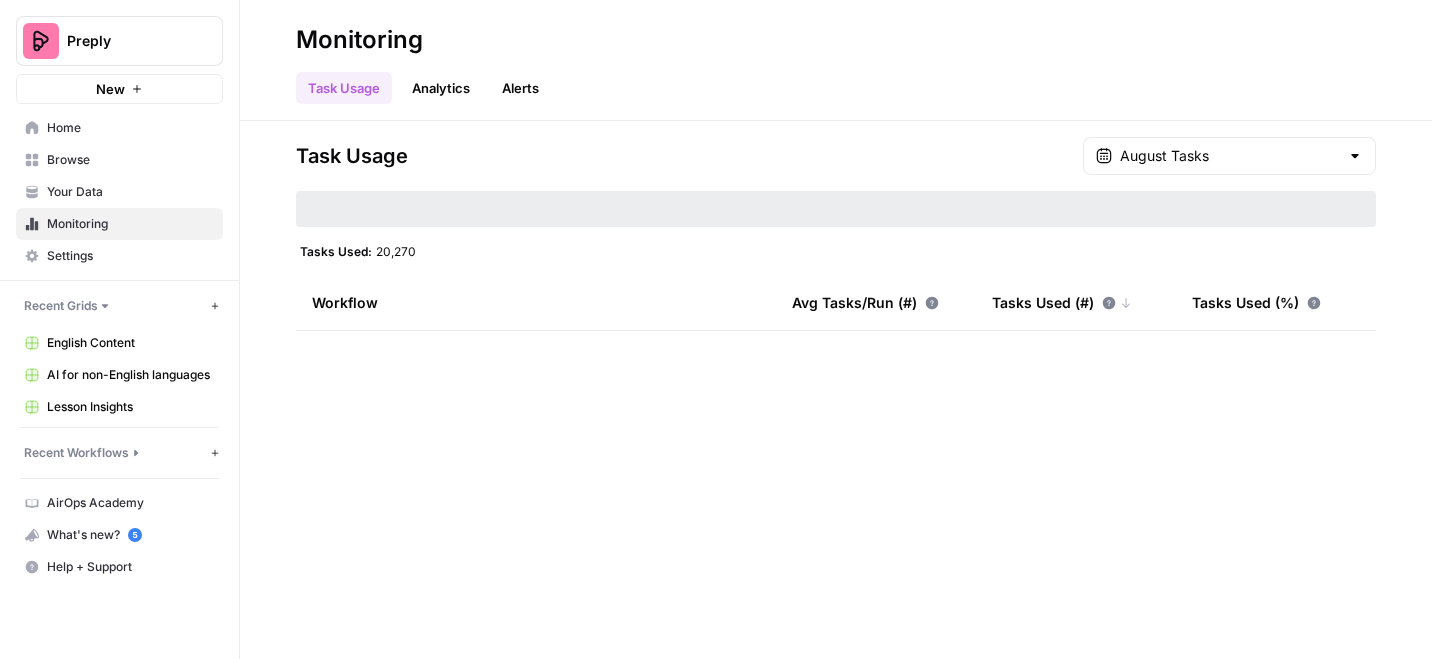 click on "Home" at bounding box center [130, 128] 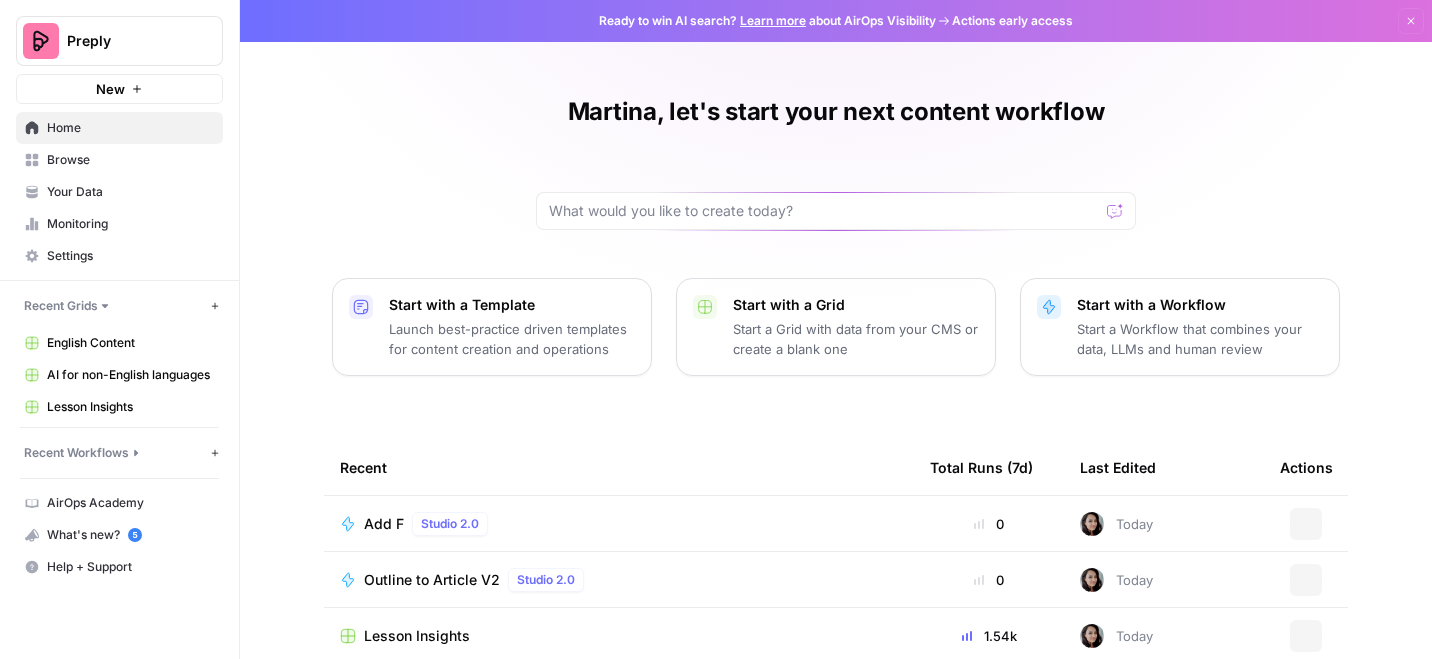 click on "Browse" at bounding box center [130, 160] 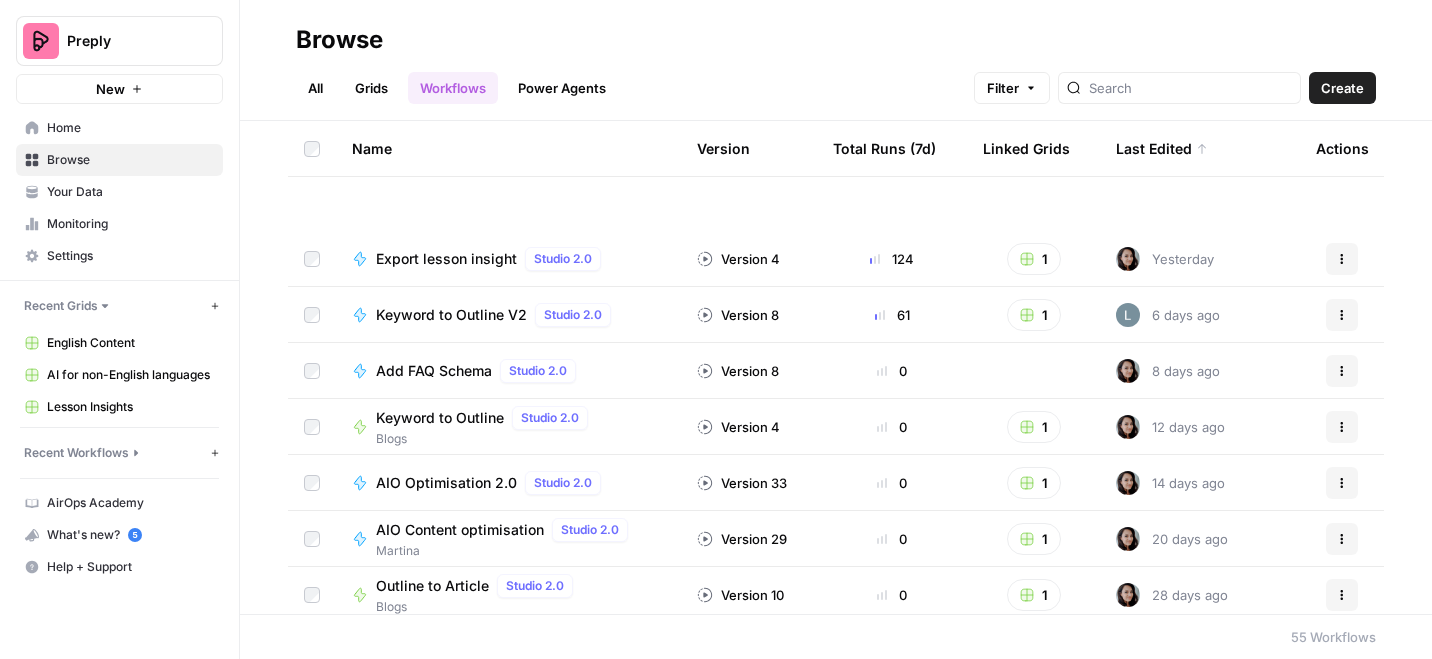 scroll, scrollTop: 0, scrollLeft: 0, axis: both 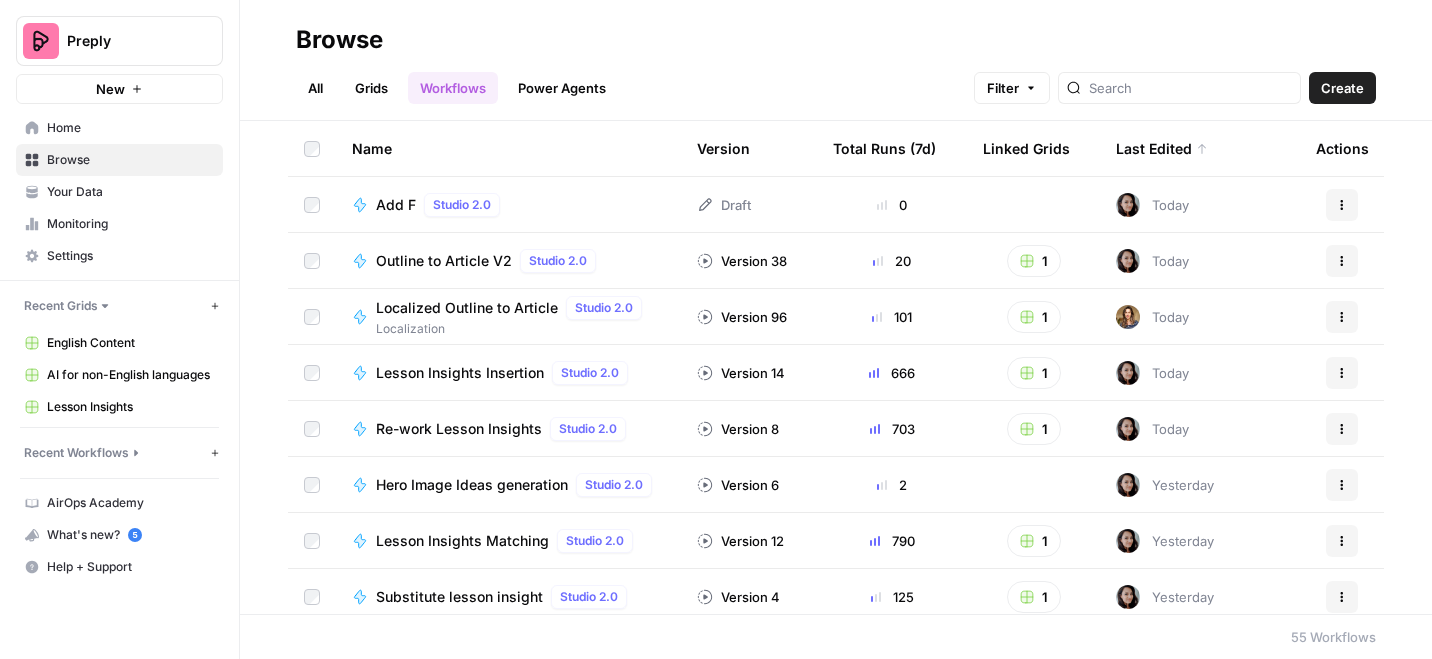 click at bounding box center (1179, 88) 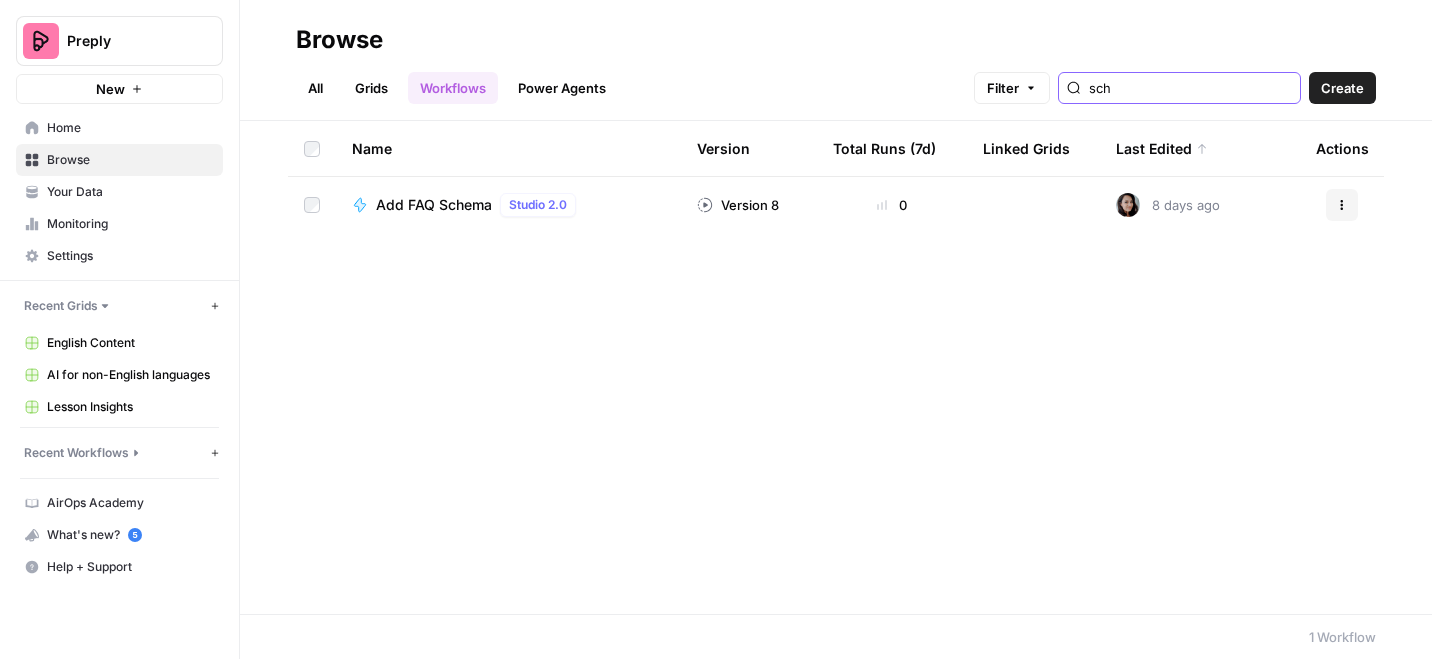 type on "sch" 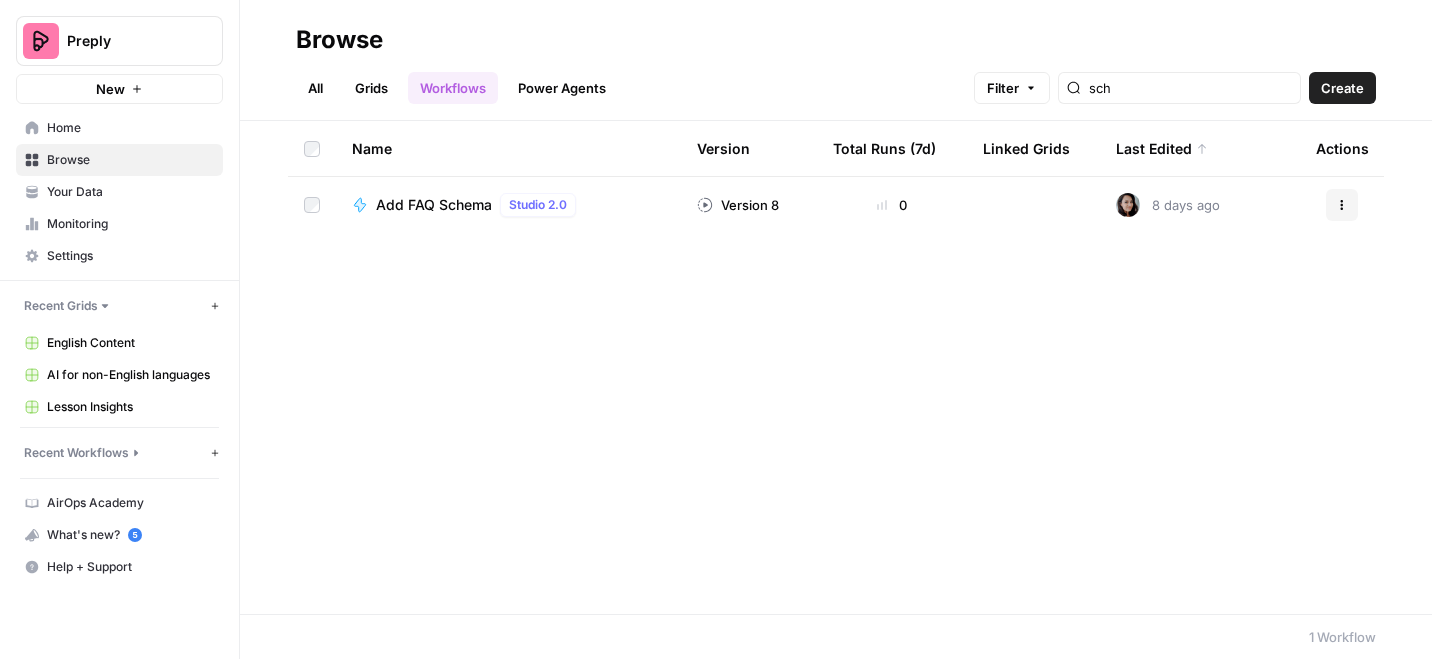 click on "Add FAQ Schema" at bounding box center (434, 205) 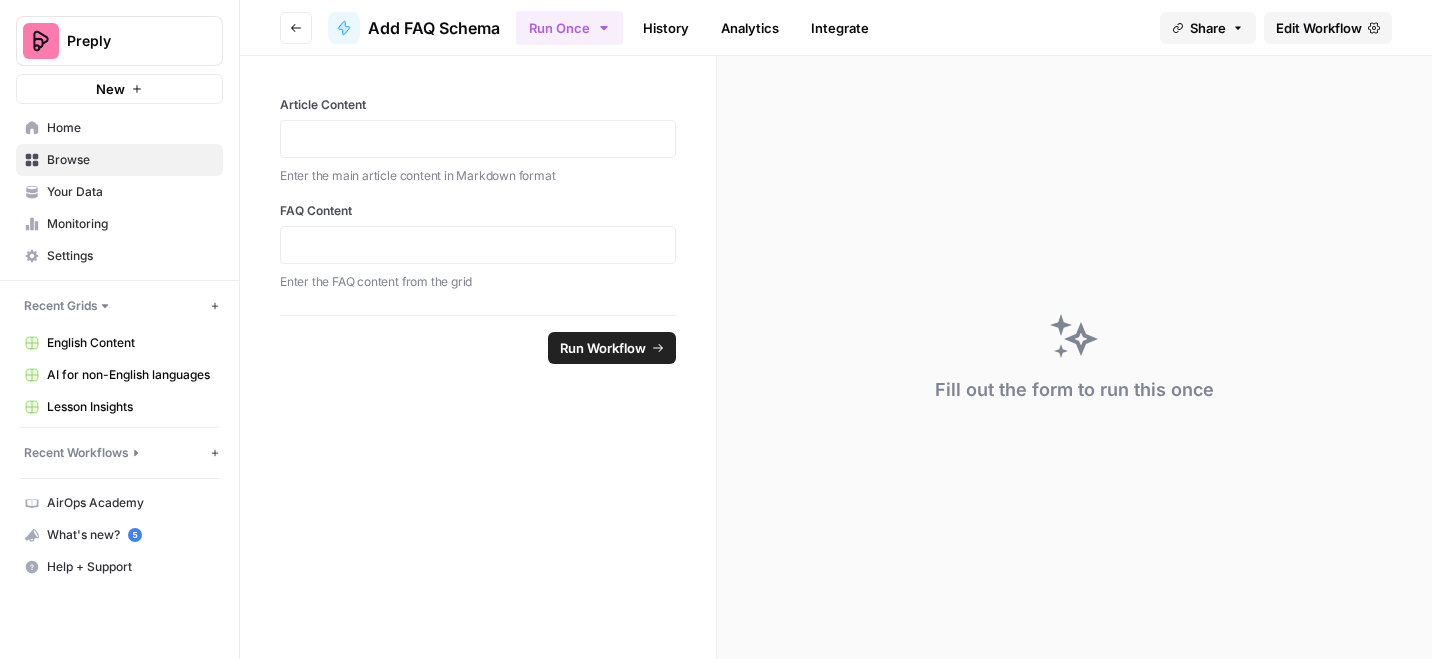 click on "Edit Workflow" at bounding box center (1319, 28) 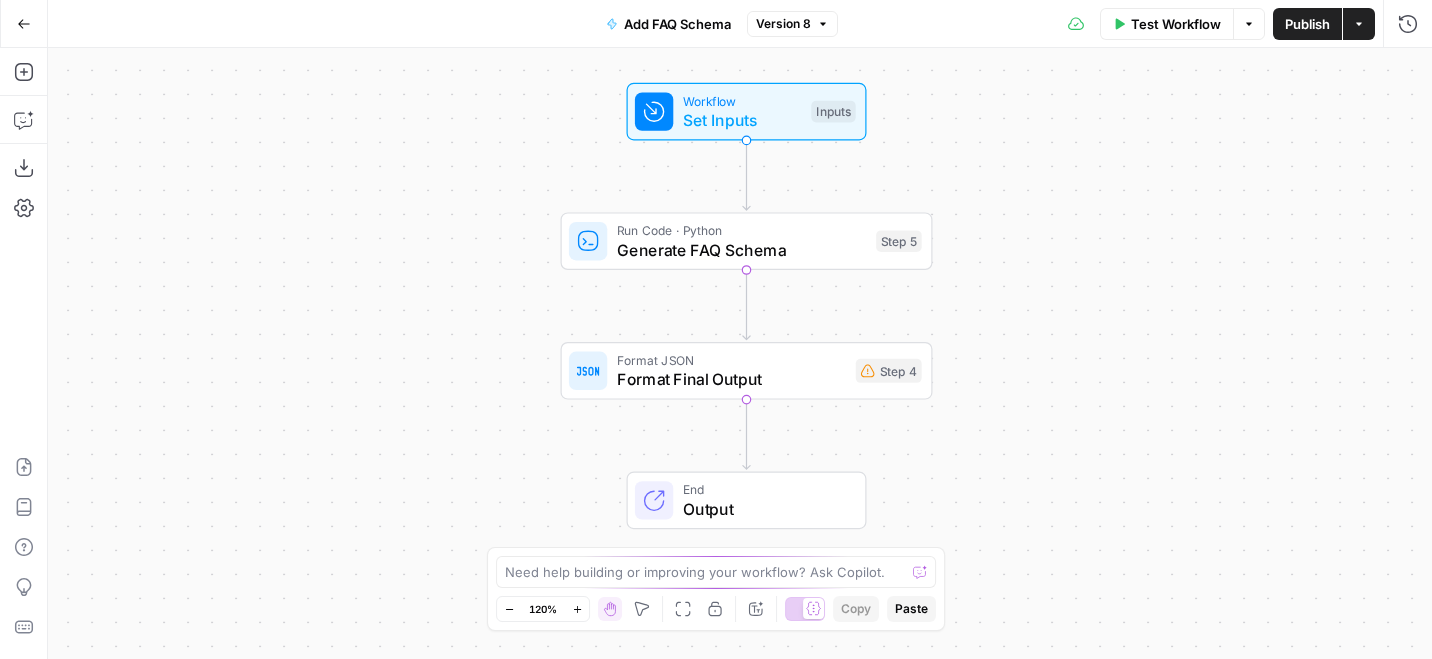 click 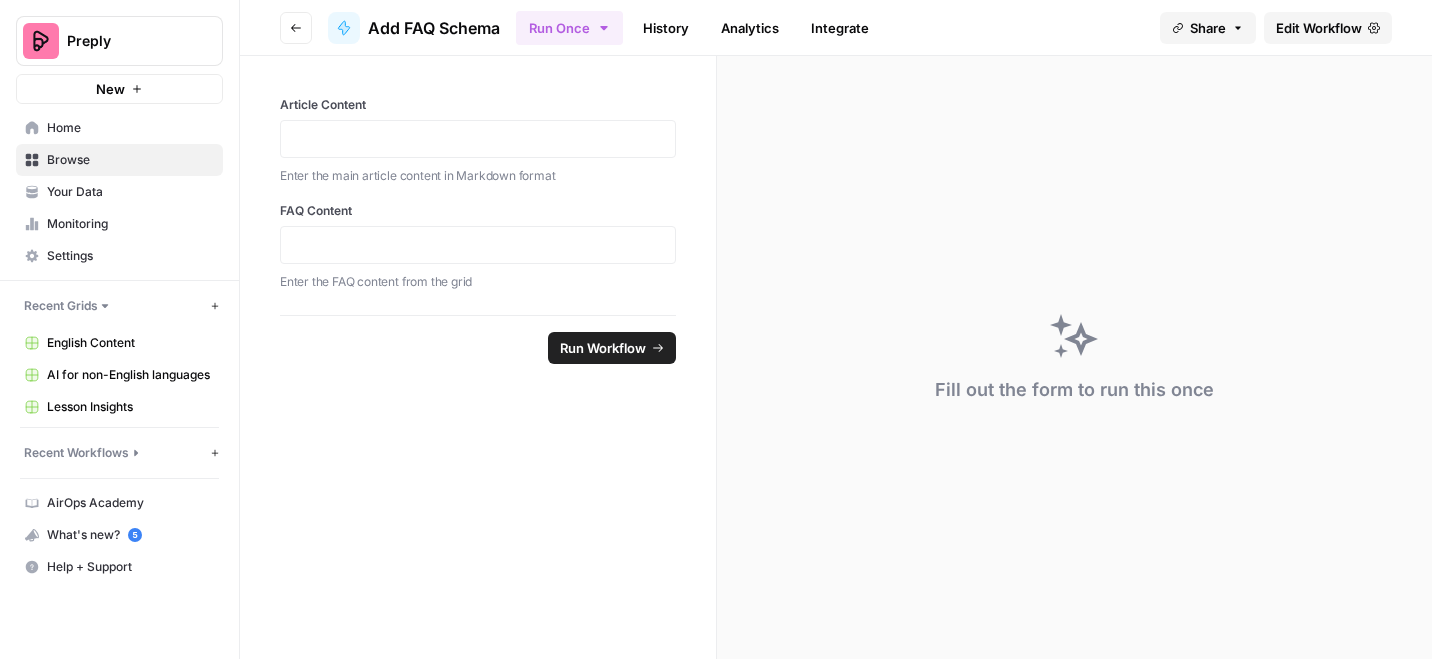 click on "Browse" at bounding box center [130, 160] 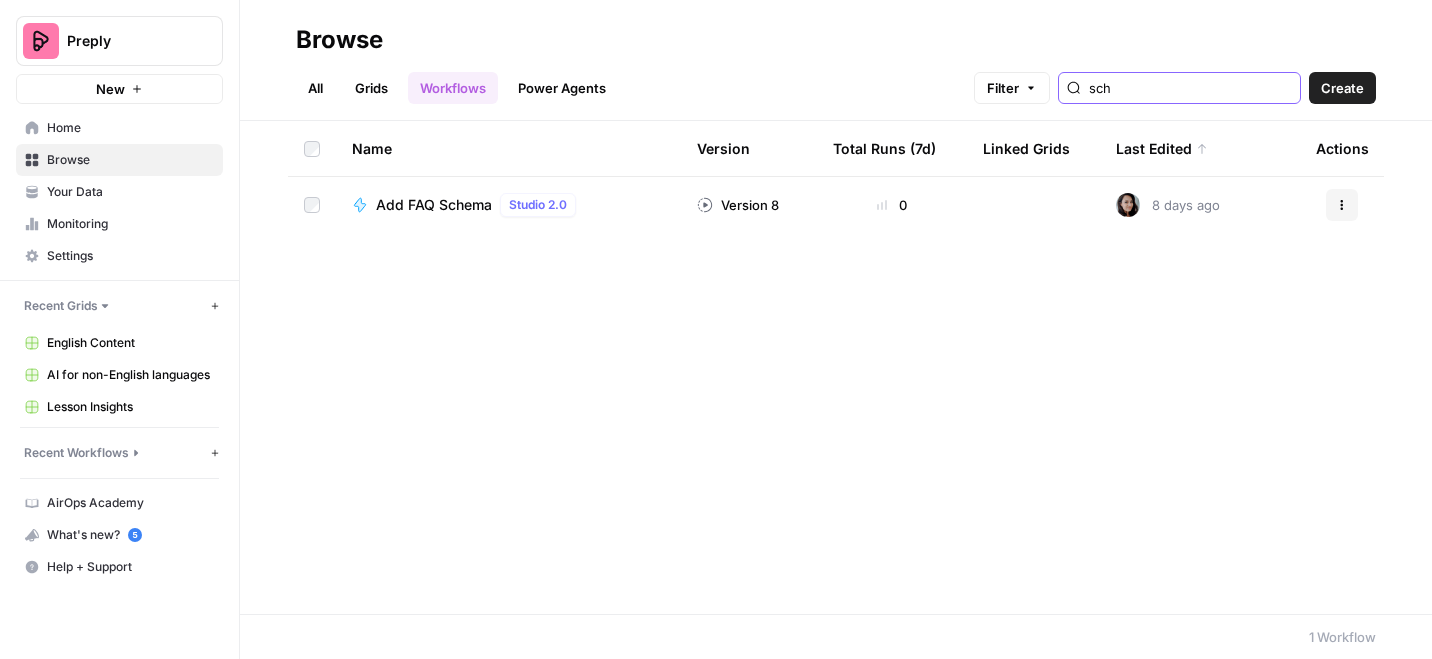 click on "sch" at bounding box center (1190, 88) 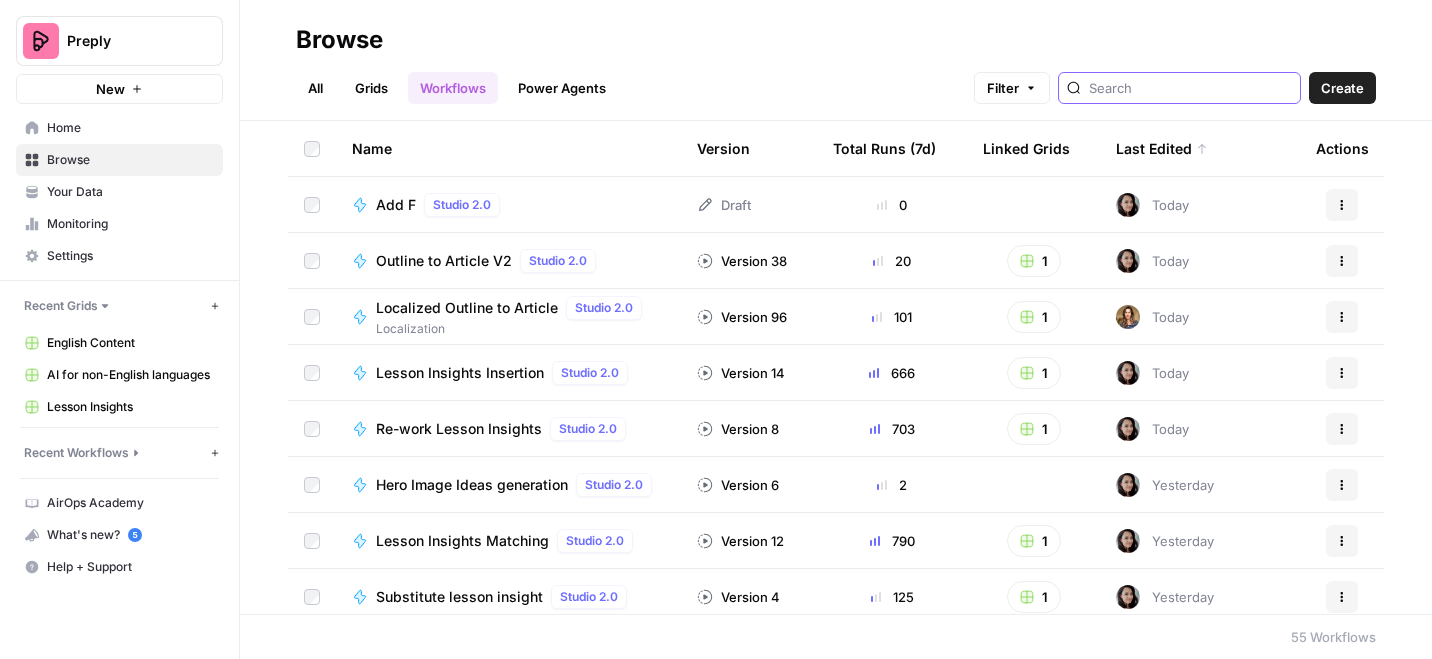 type 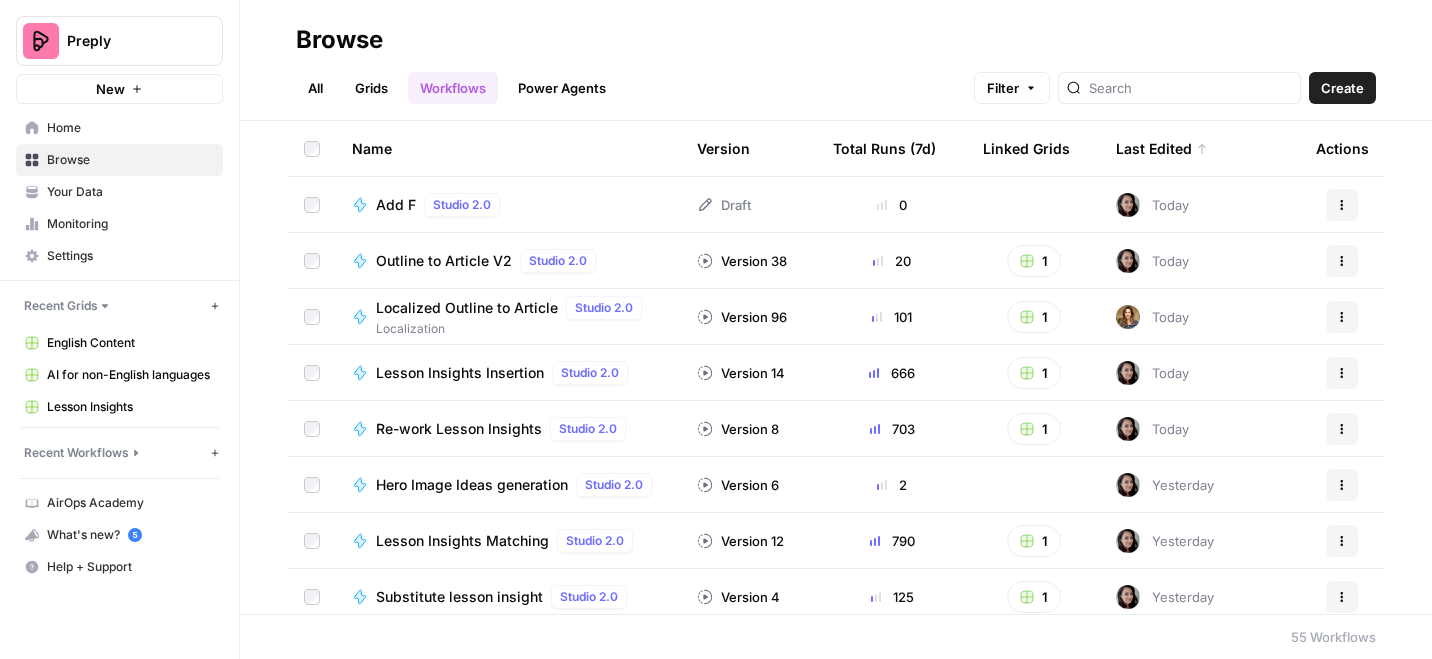 click on "Actions" at bounding box center (1342, 205) 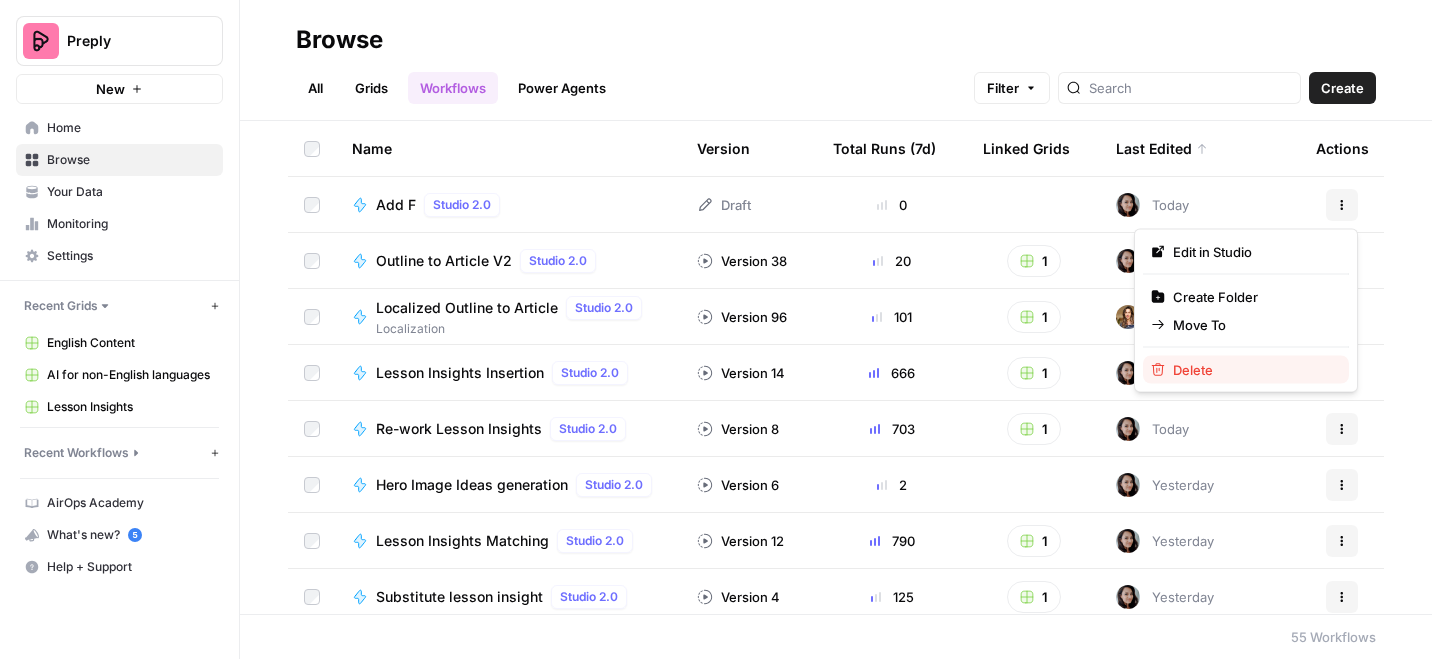 click on "Delete" at bounding box center (1253, 370) 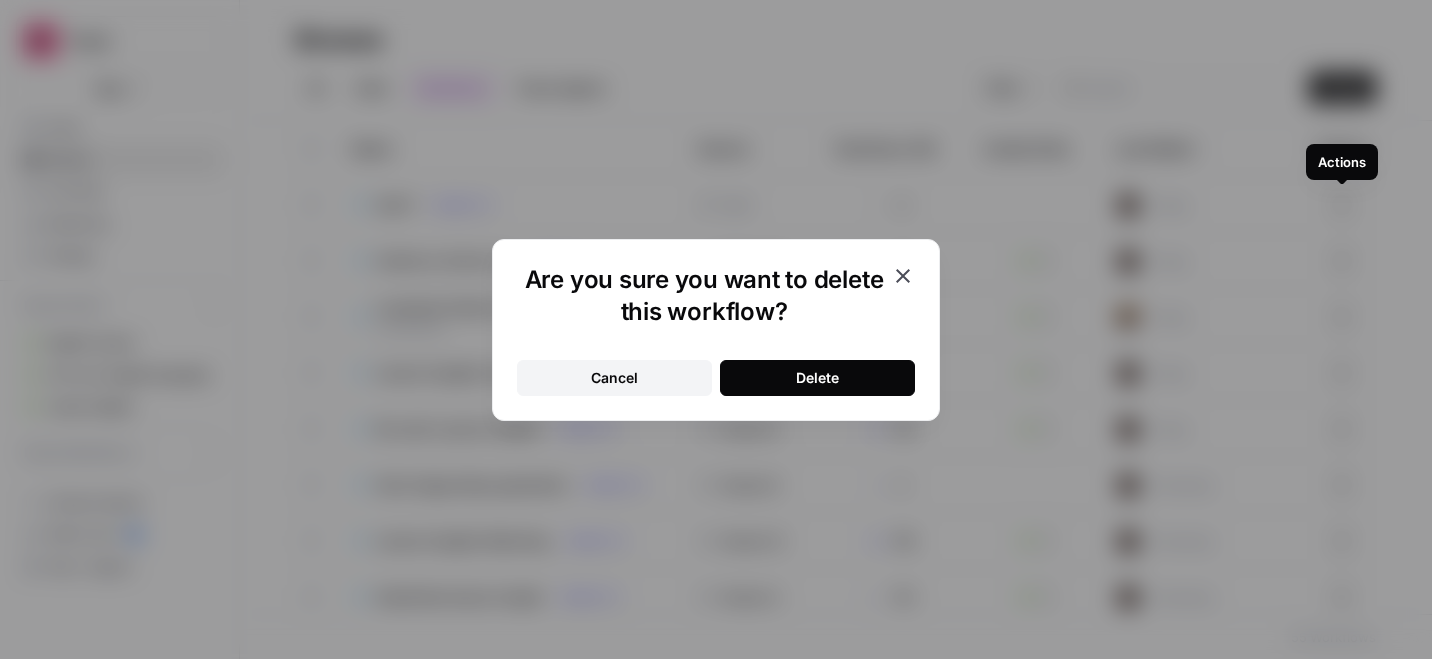 click on "Delete" at bounding box center [817, 378] 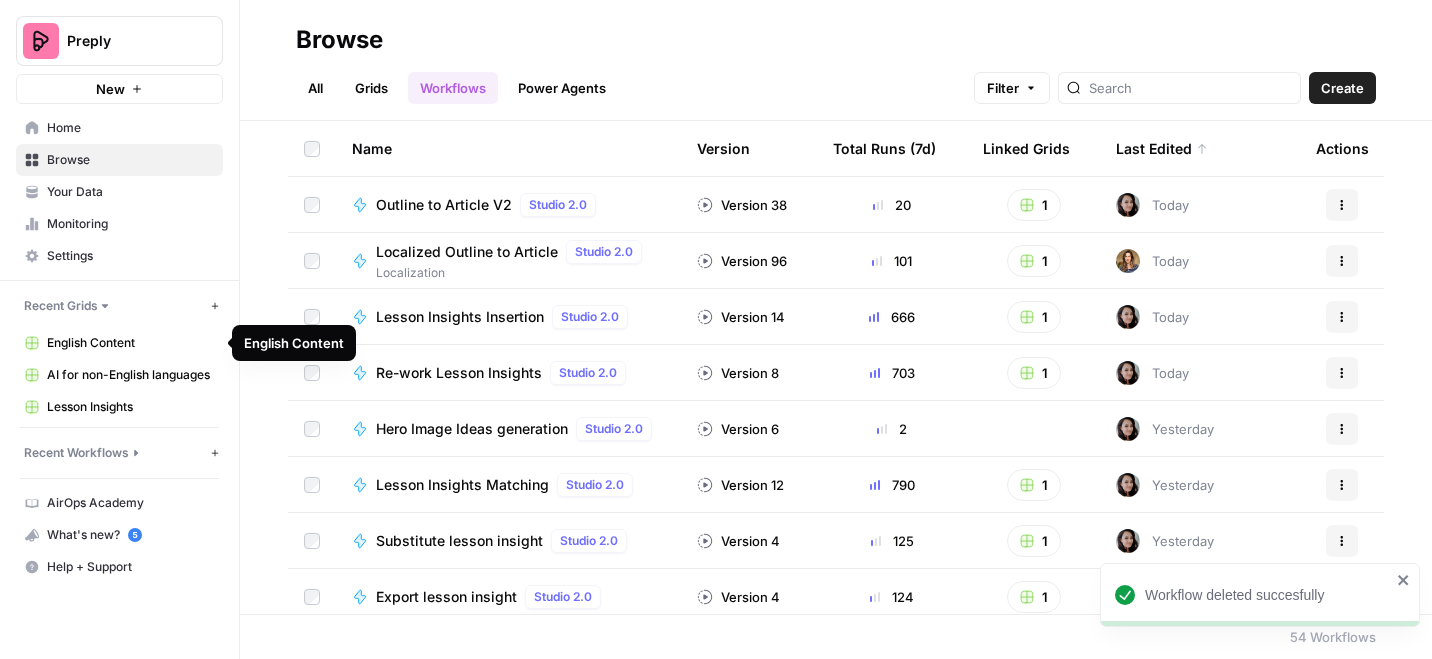 click on "English Content" at bounding box center [130, 343] 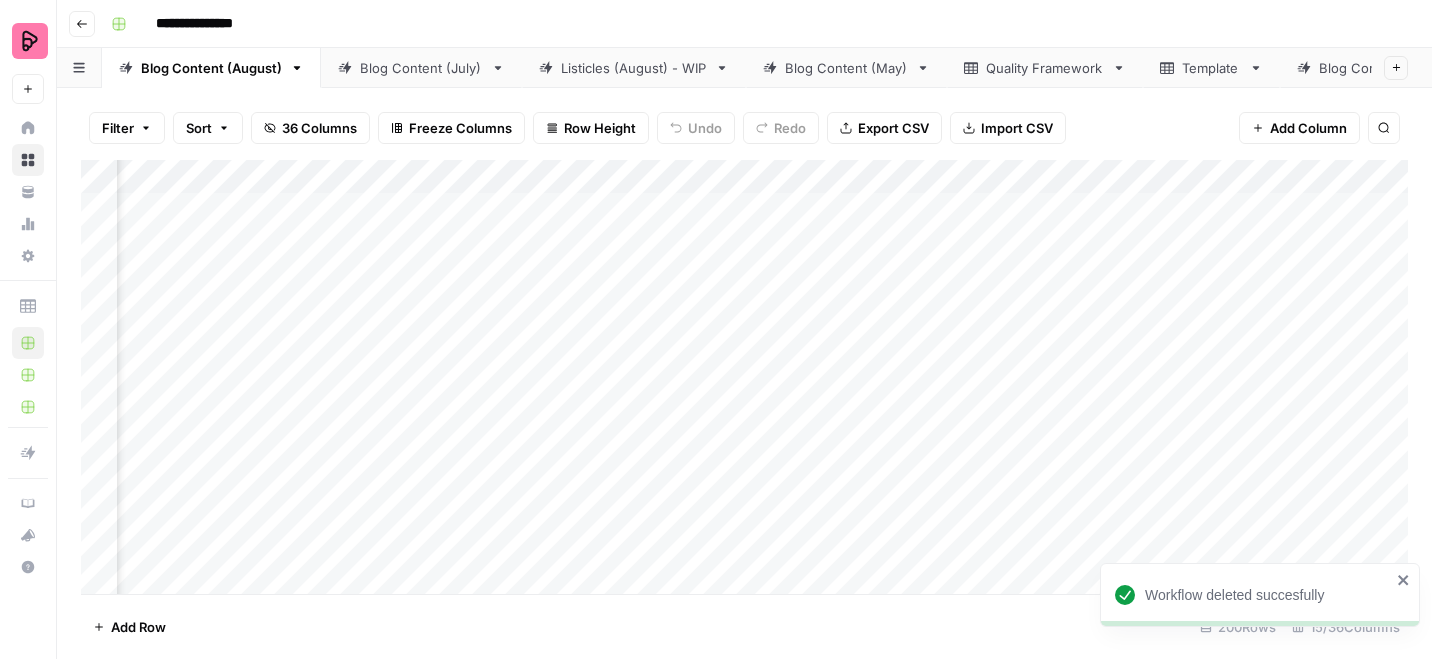scroll, scrollTop: 0, scrollLeft: 1597, axis: horizontal 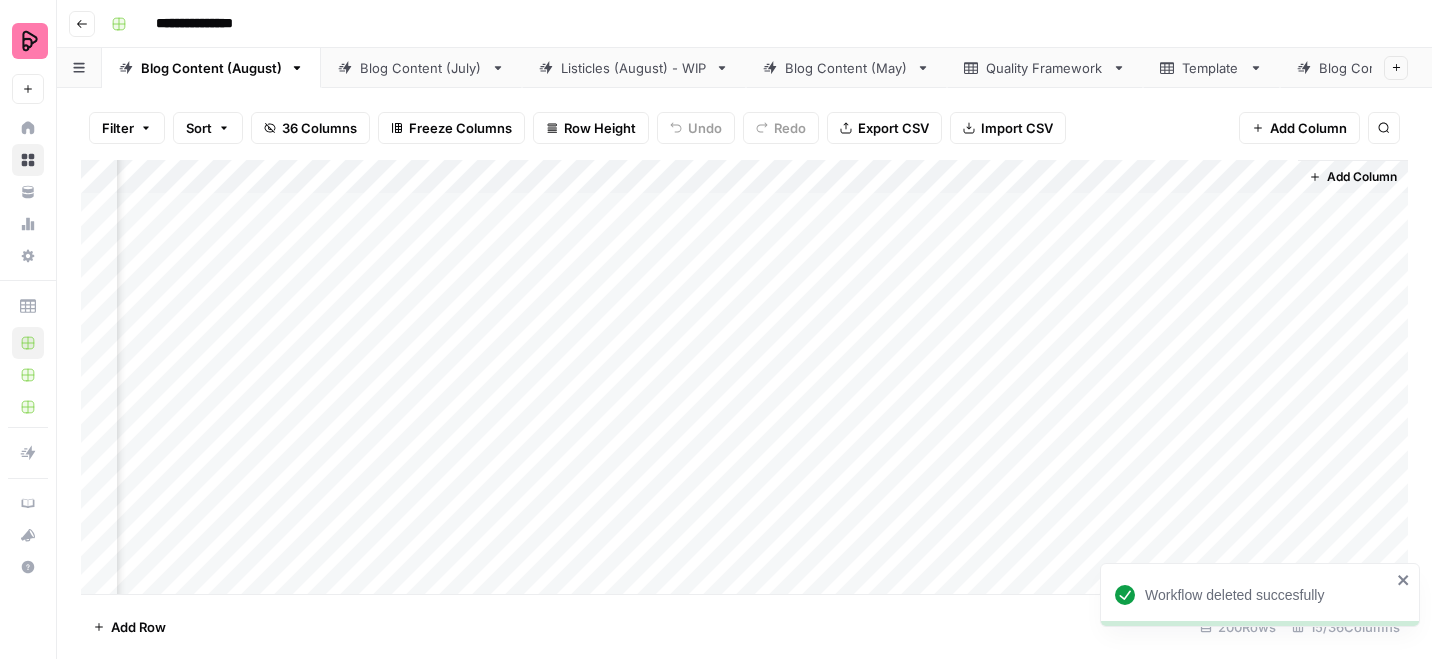 click on "Add Column" at bounding box center (744, 377) 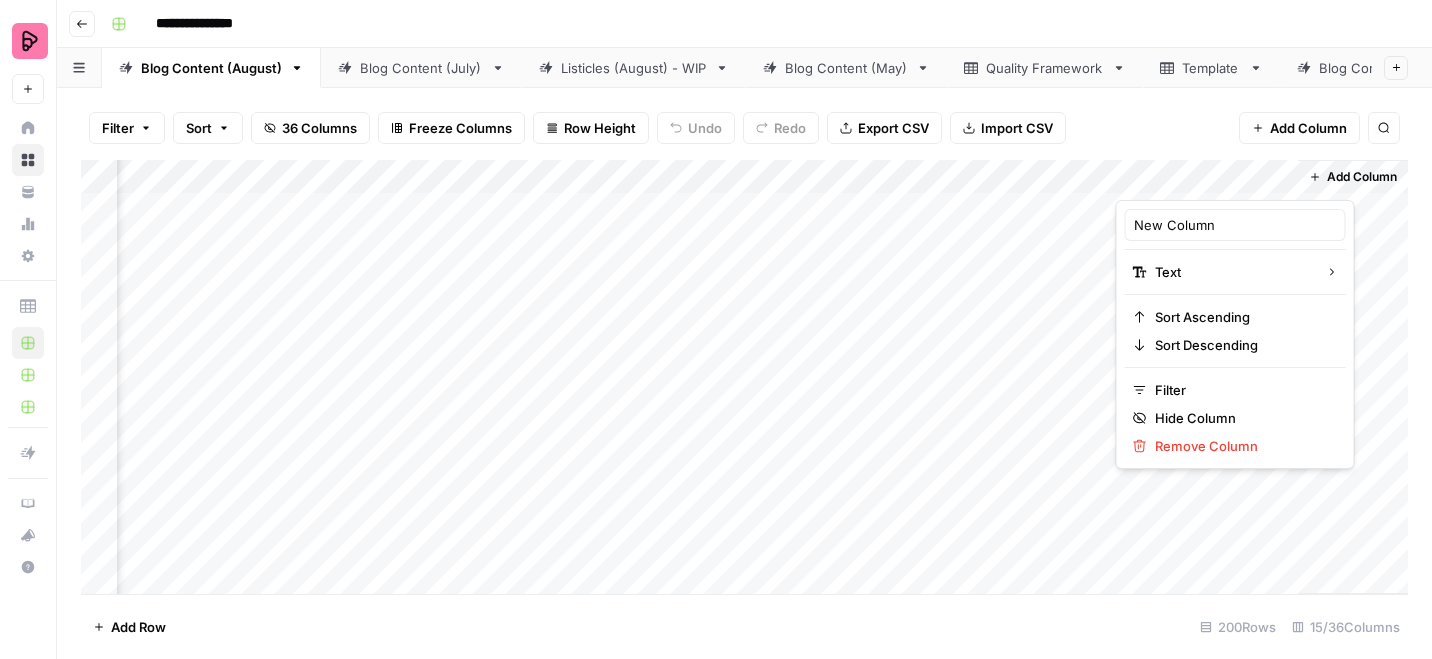 click on "Add Column" at bounding box center (1362, 177) 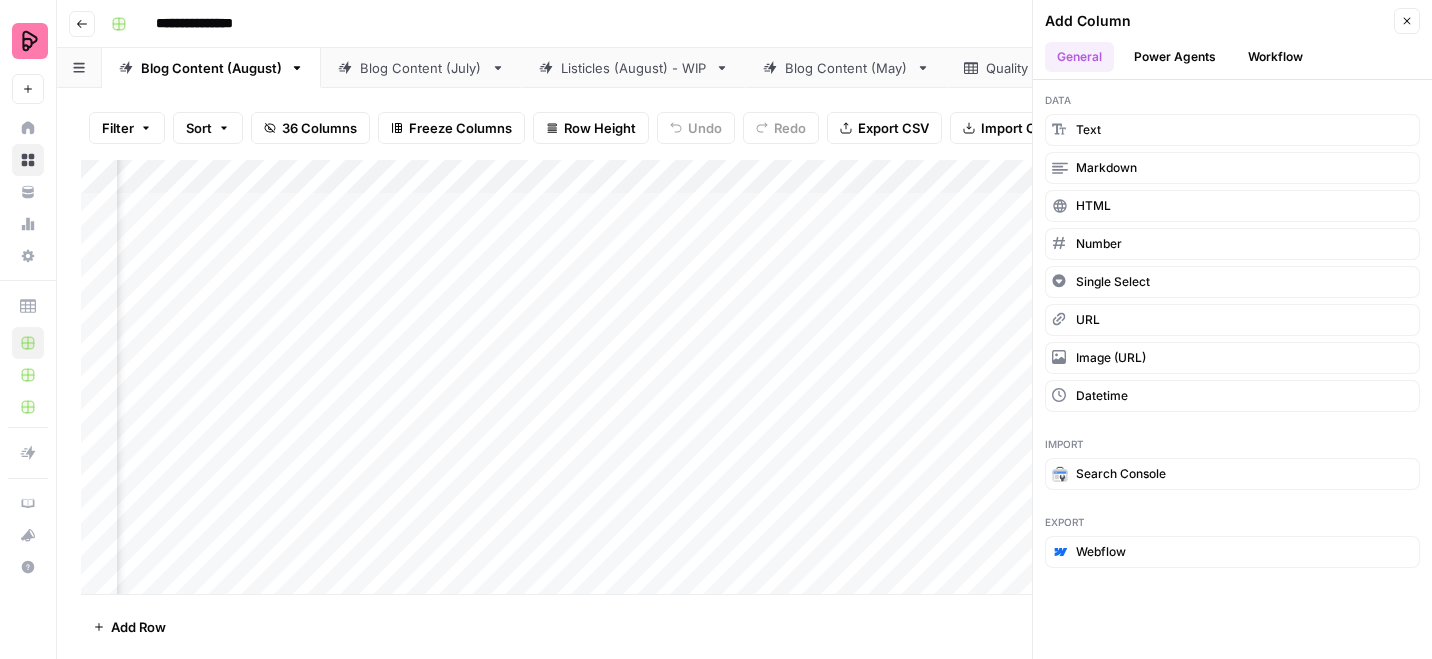 click on "Workflow" at bounding box center [1275, 57] 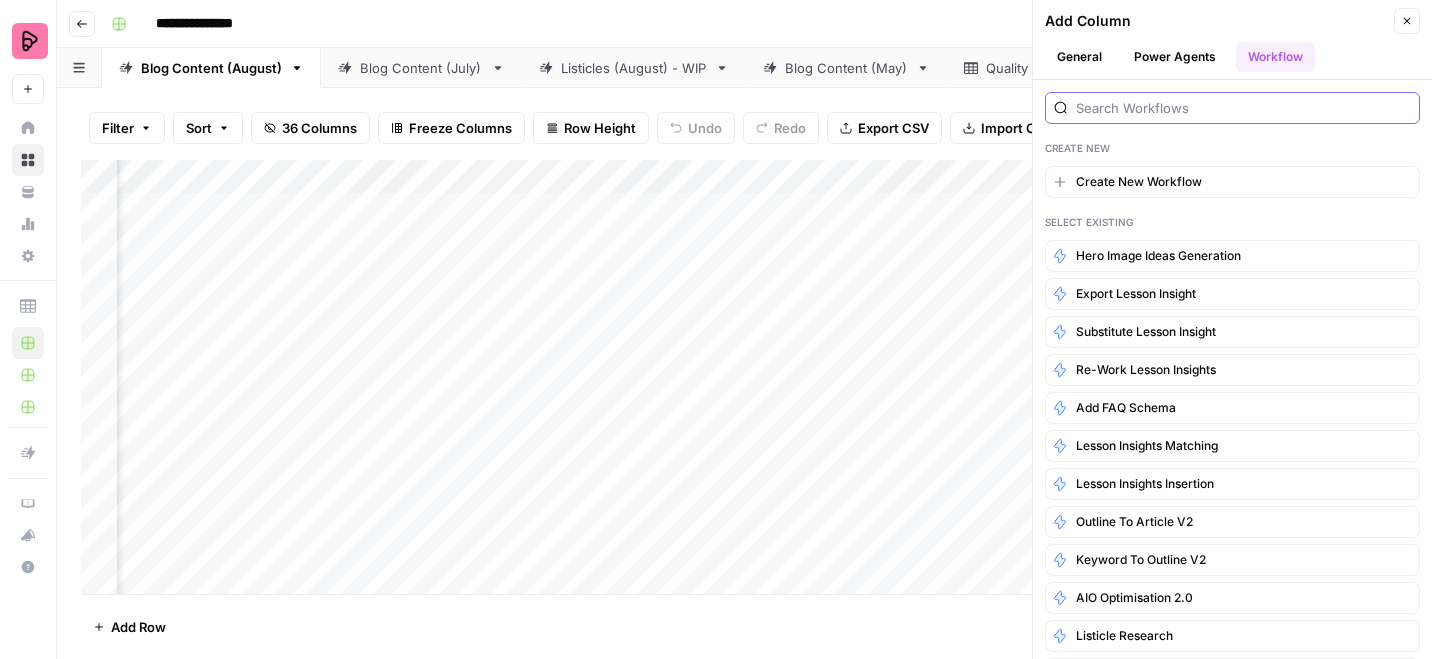click at bounding box center [1243, 108] 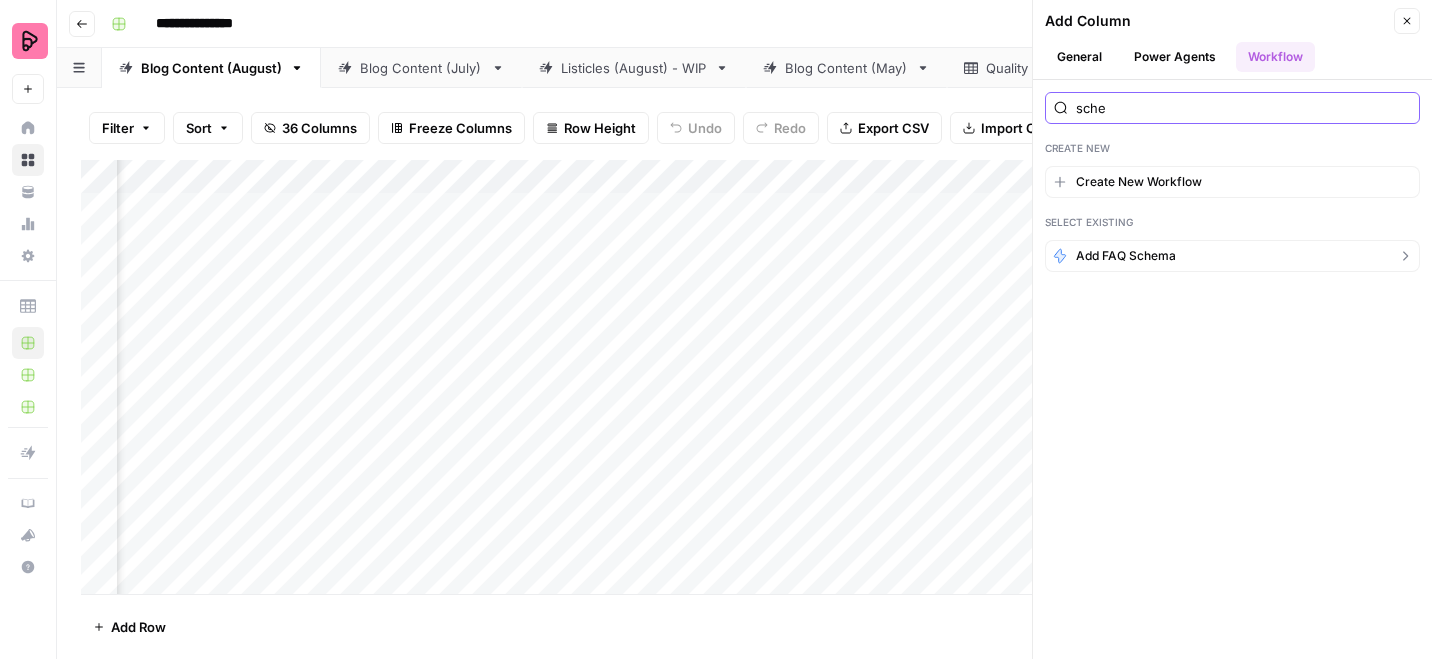 type on "sche" 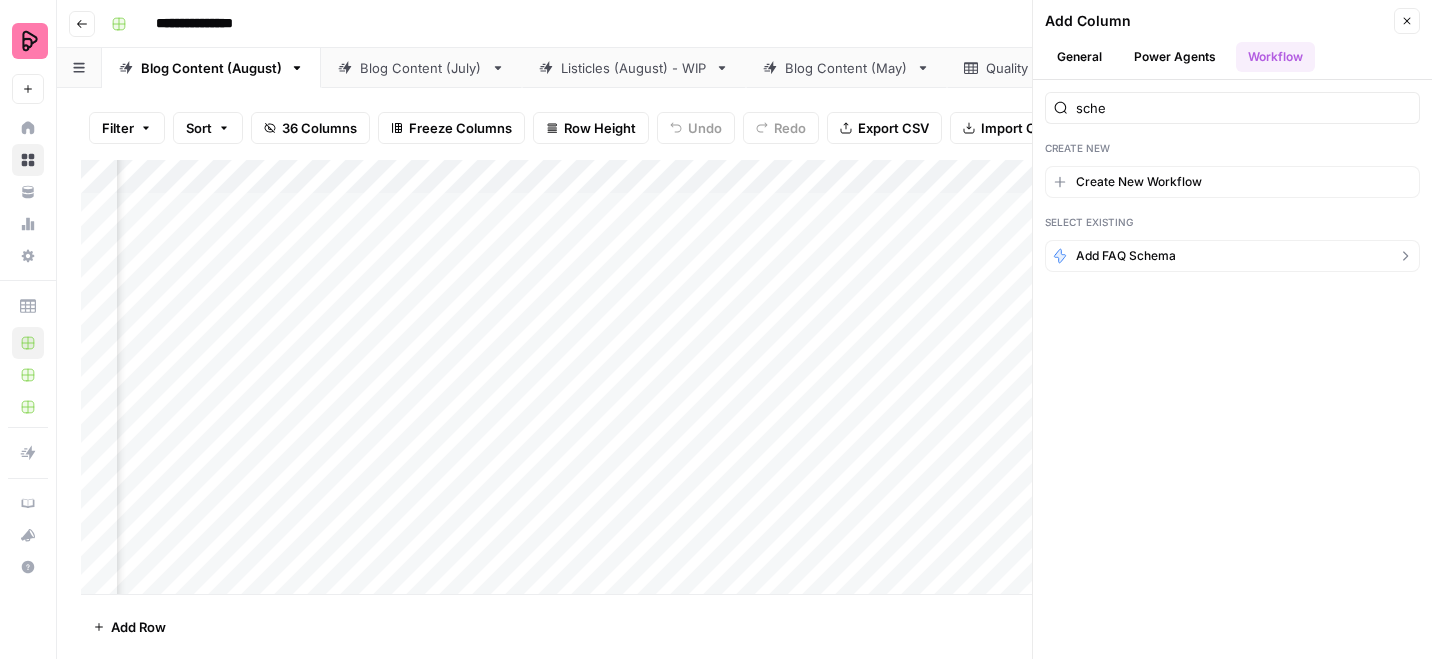 click on "Add FAQ Schema" at bounding box center [1126, 256] 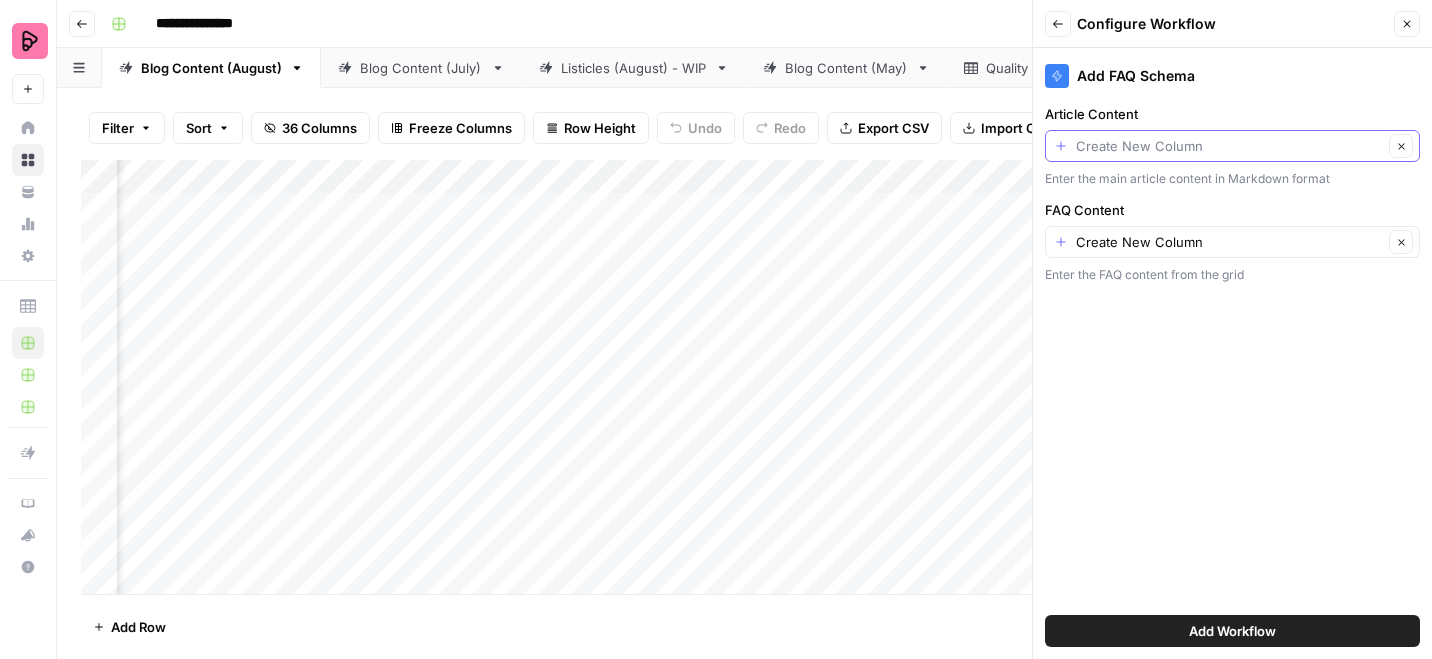 click on "Article Content" at bounding box center (1229, 146) 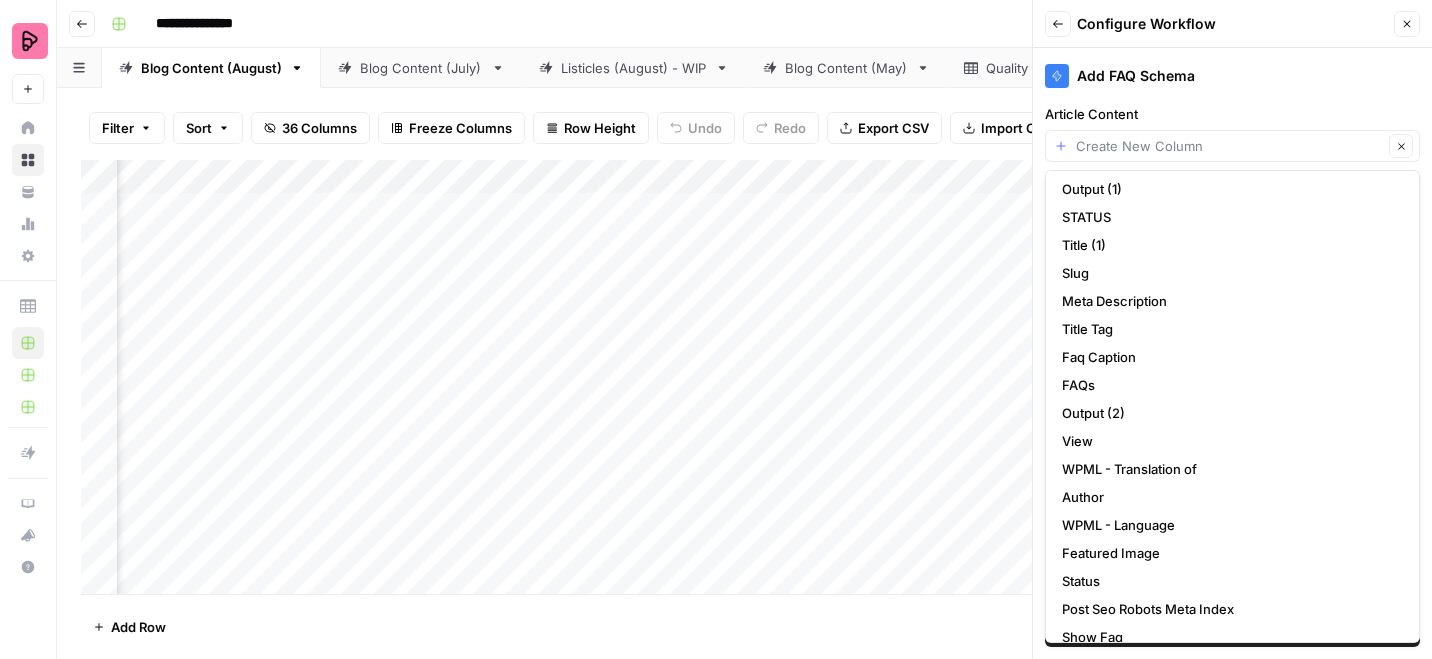 scroll, scrollTop: 548, scrollLeft: 0, axis: vertical 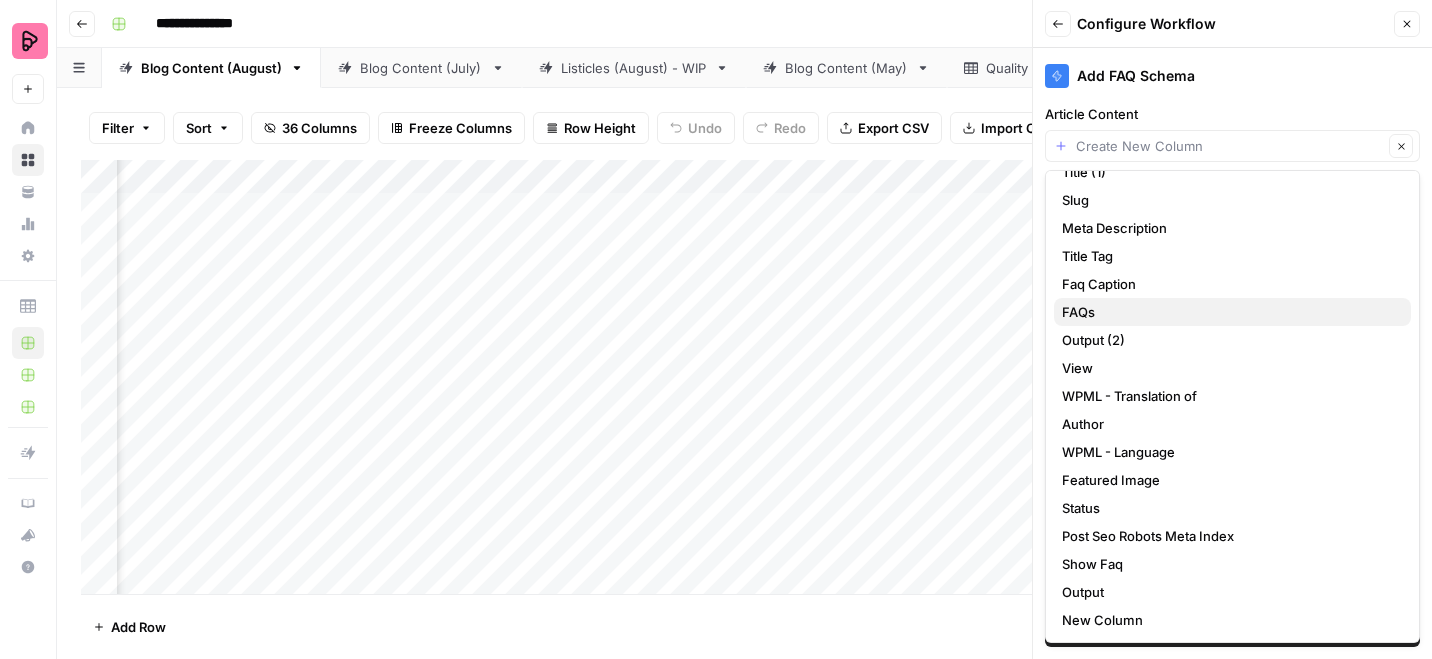click on "FAQs" at bounding box center (1228, 312) 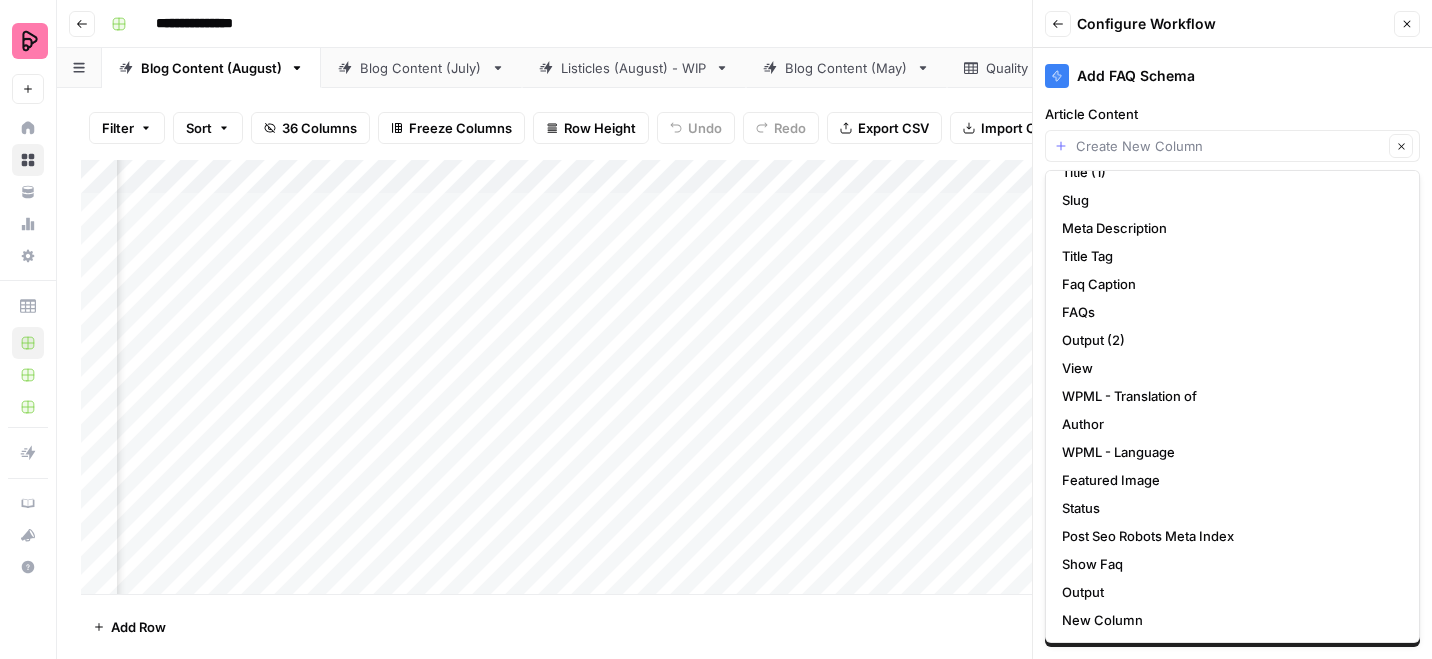 type on "FAQs" 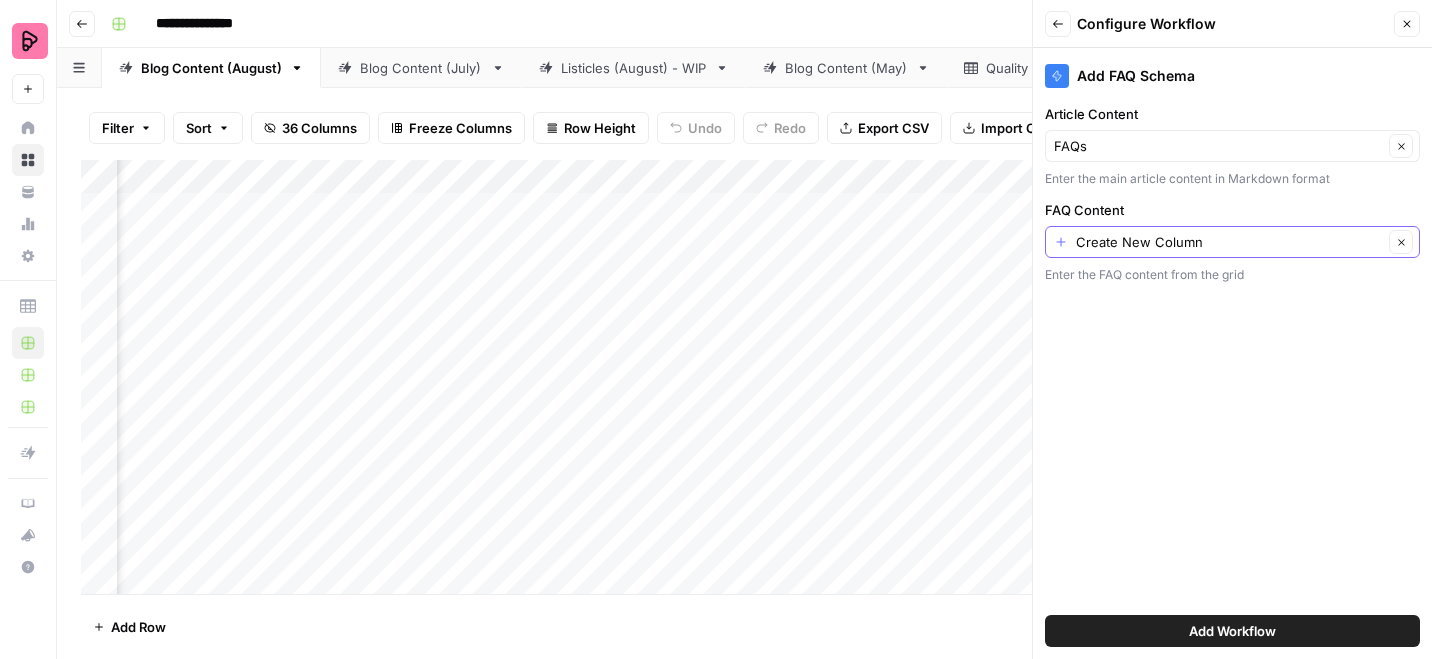 click 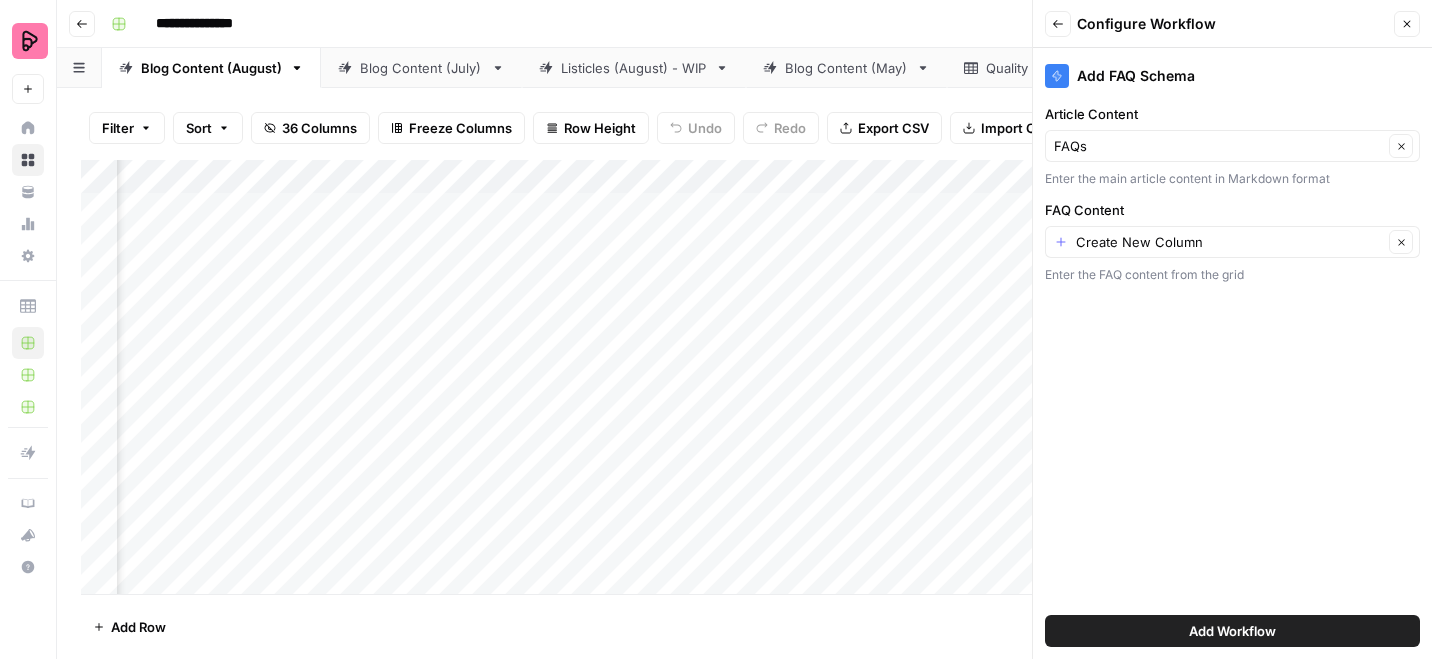 type 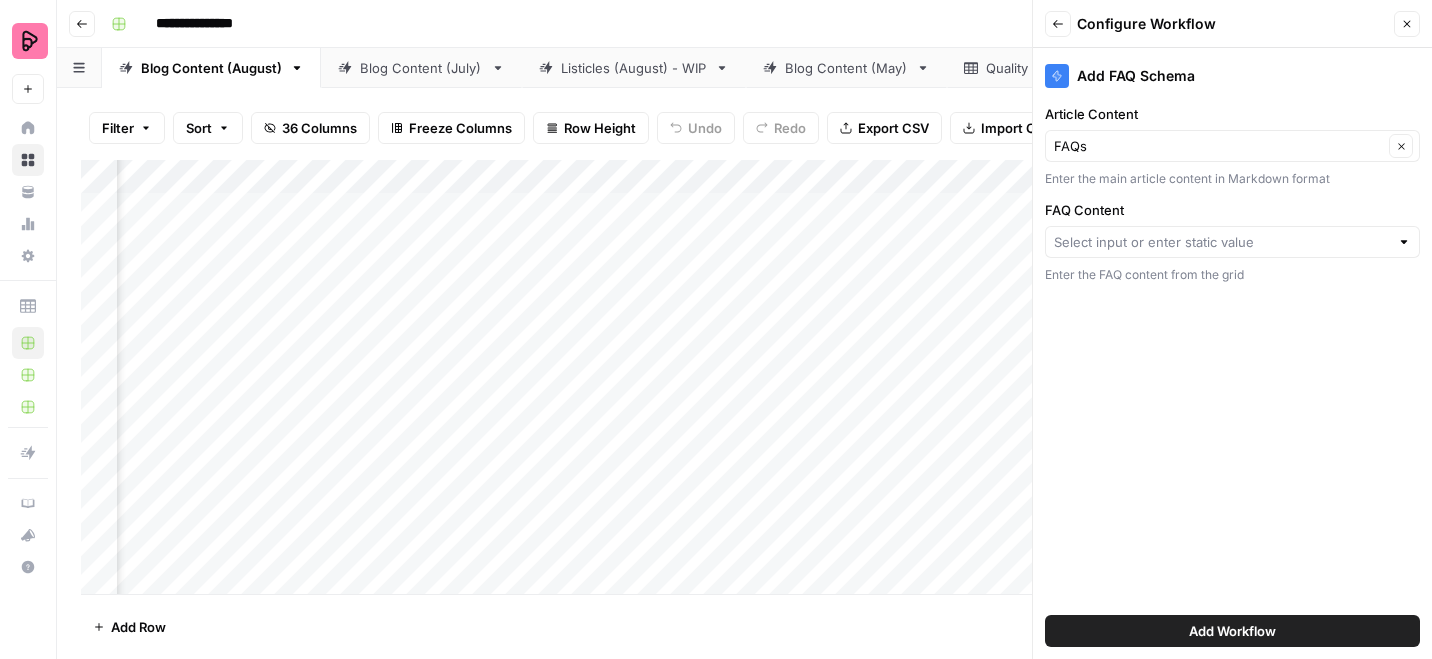 click on "Add Workflow" at bounding box center (1232, 631) 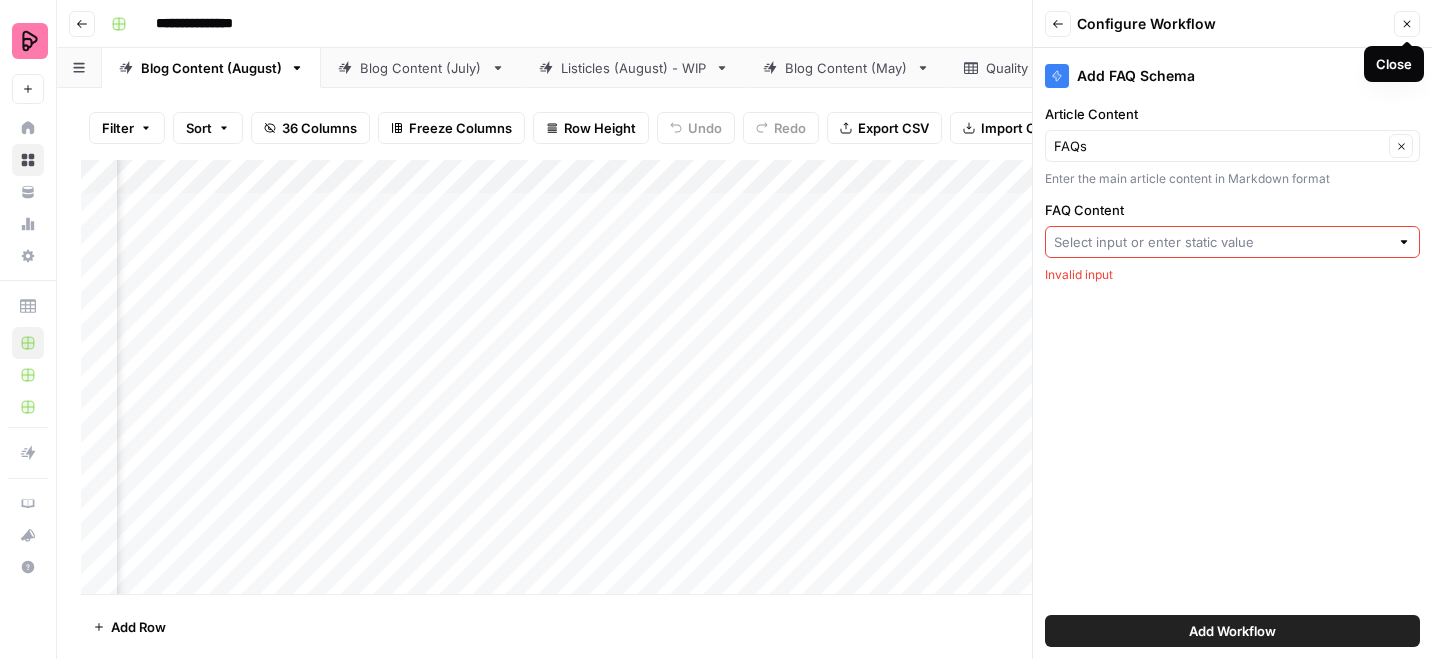click 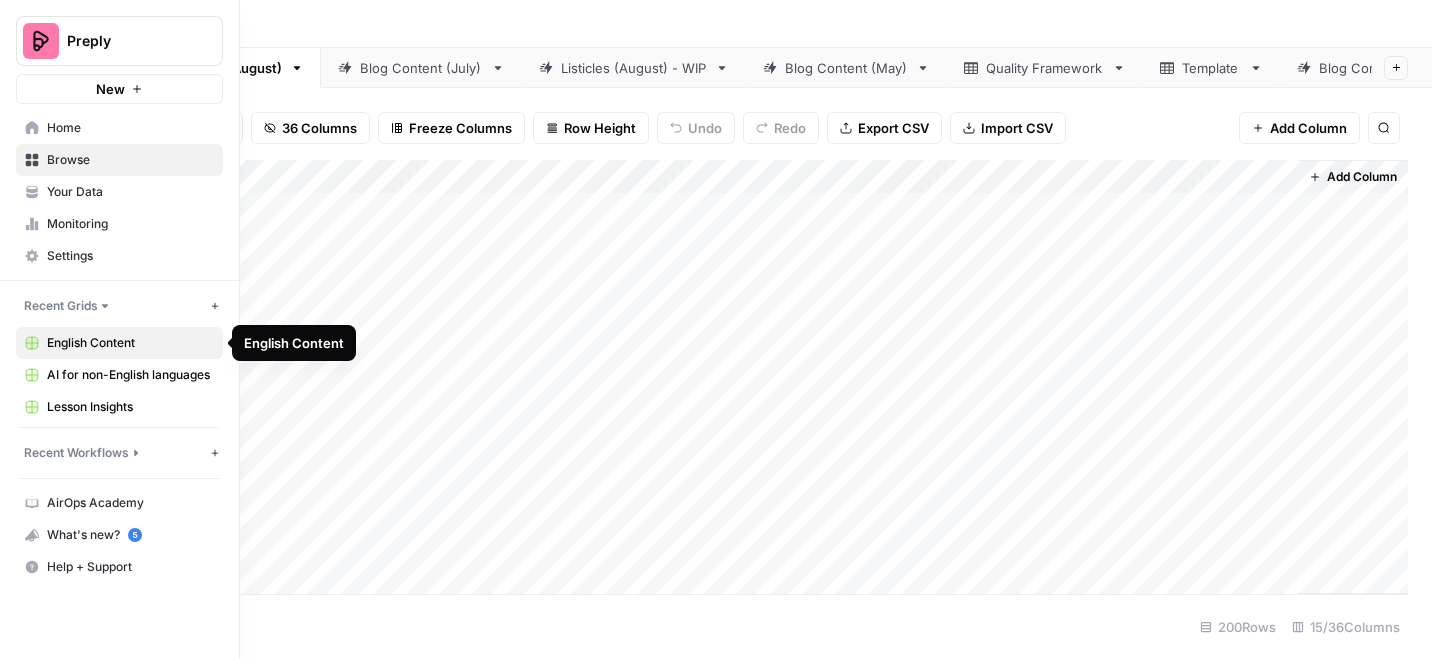 click on "Recent Workflows" at bounding box center (76, 453) 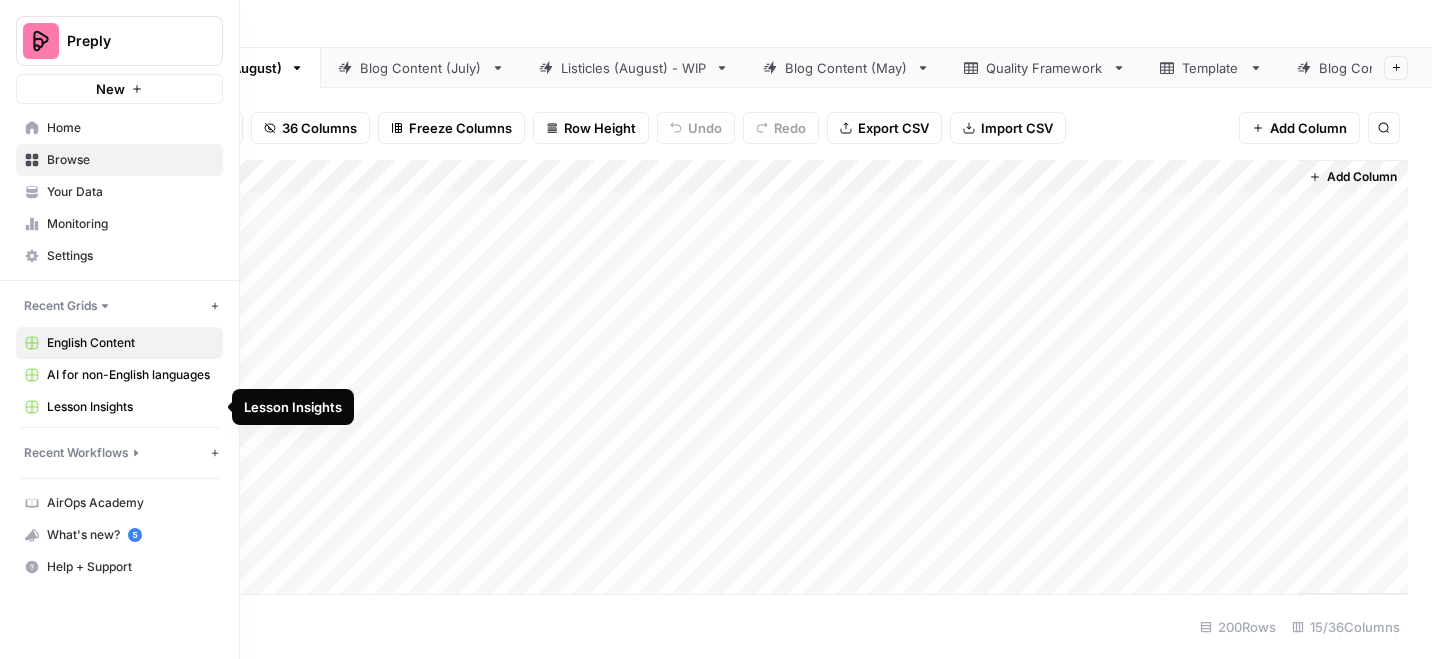 click on "Recent Workflows" at bounding box center [76, 453] 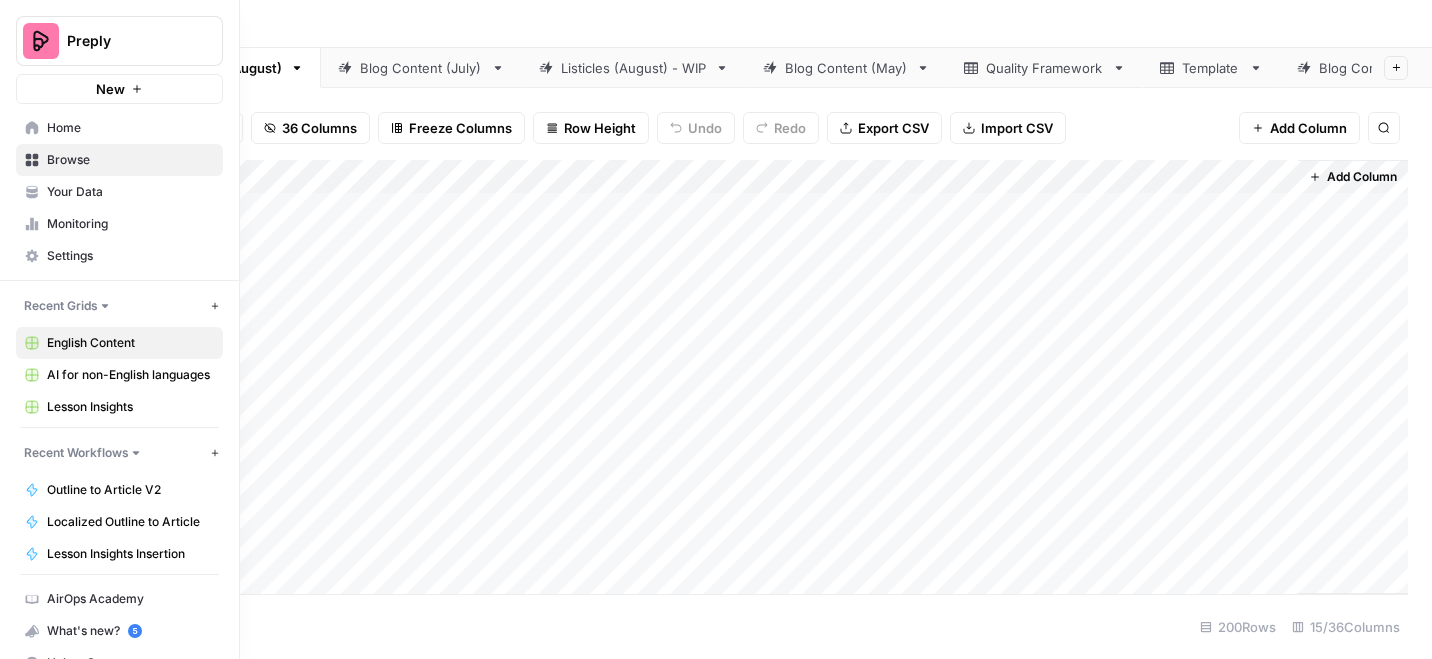 click on "Browse" at bounding box center (130, 160) 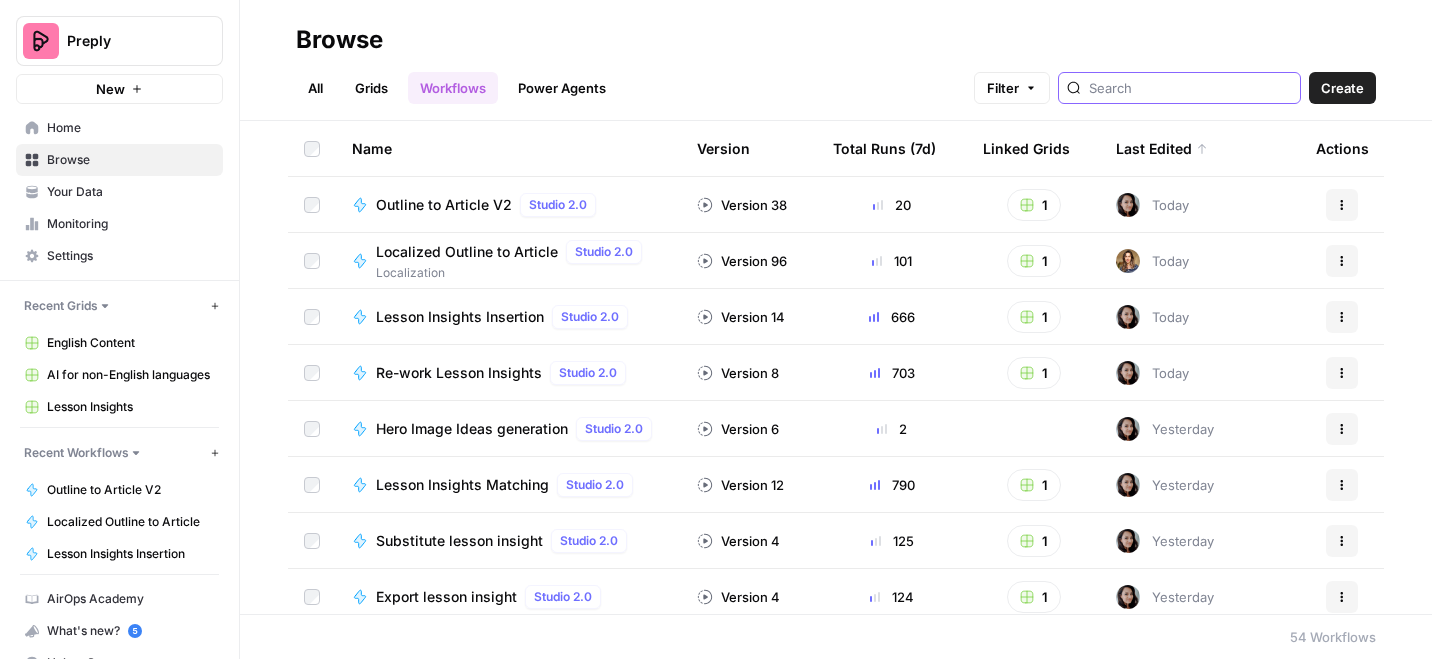 click at bounding box center (1190, 88) 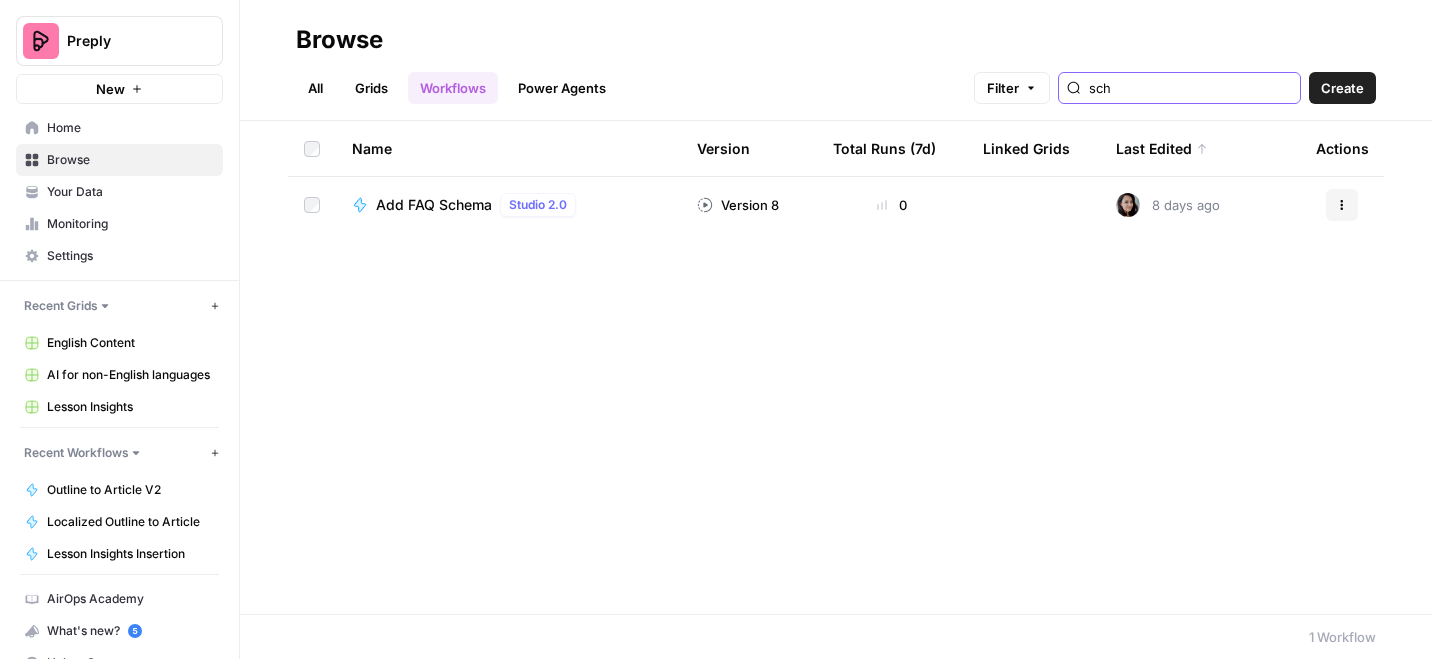 type on "sch" 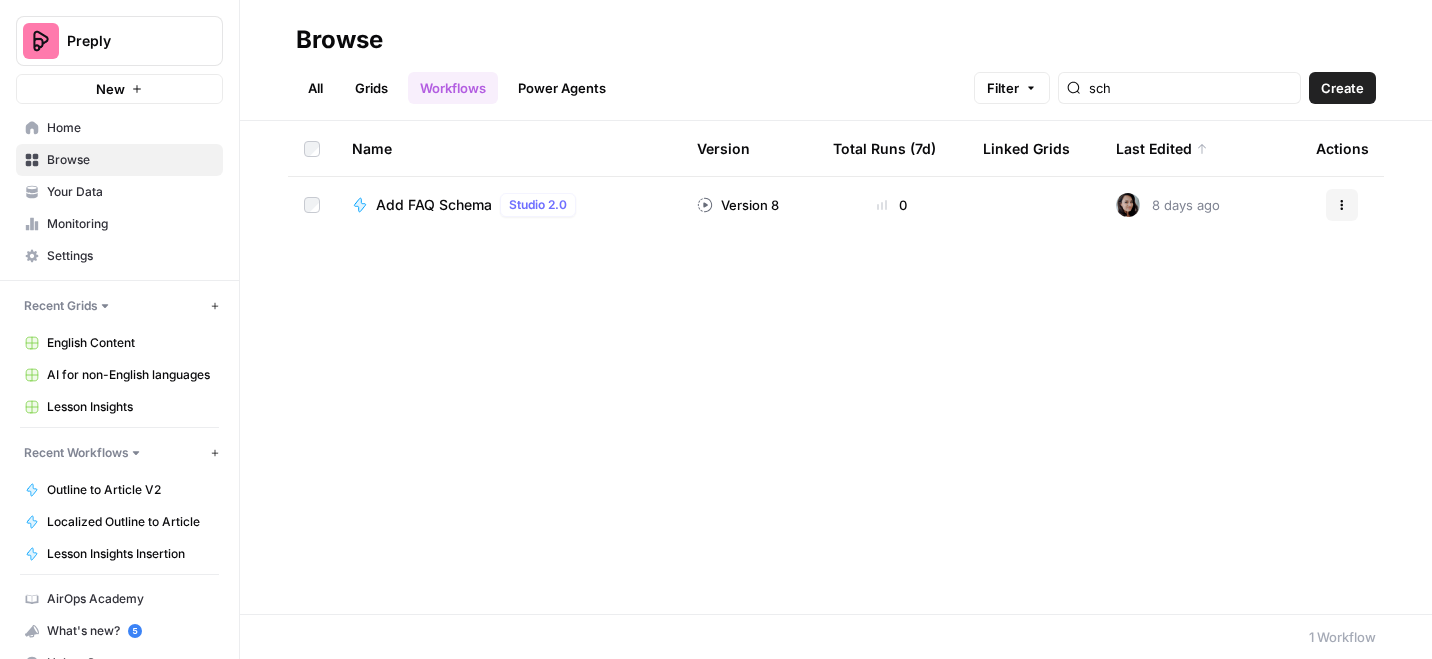 click on "Add FAQ Schema" at bounding box center [434, 205] 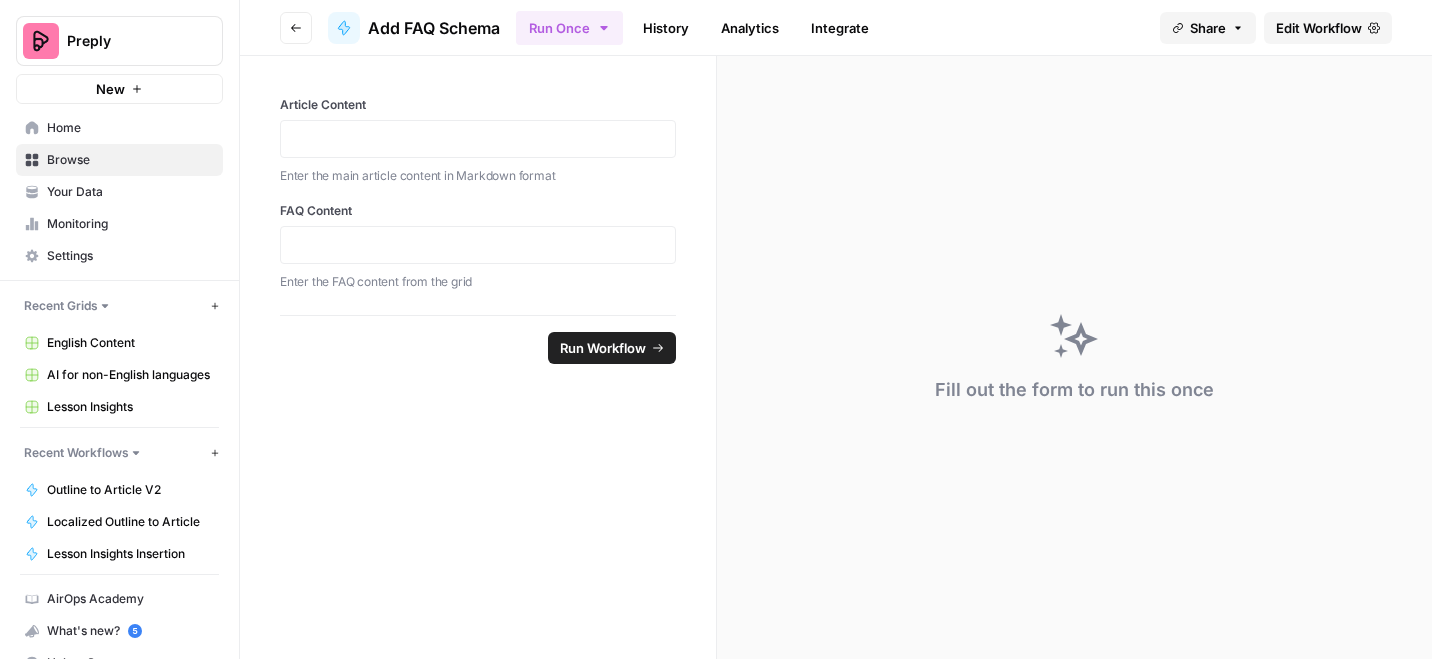 click on "Edit Workflow" at bounding box center [1319, 28] 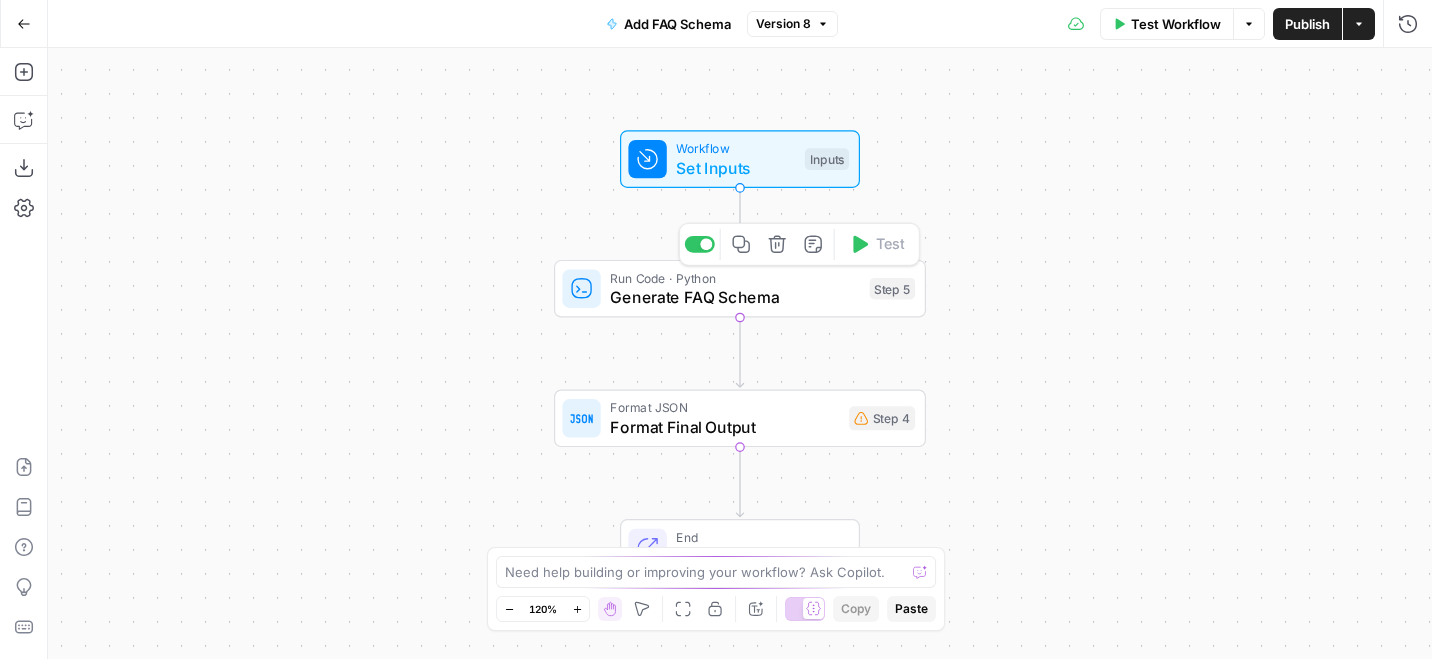 click on "Workflow Set Inputs Inputs Run Code · Python Generate FAQ Schema Step 5 Copy step Delete step Add Note Test Format JSON Format Final Output Step 4 End Output" at bounding box center (740, 353) 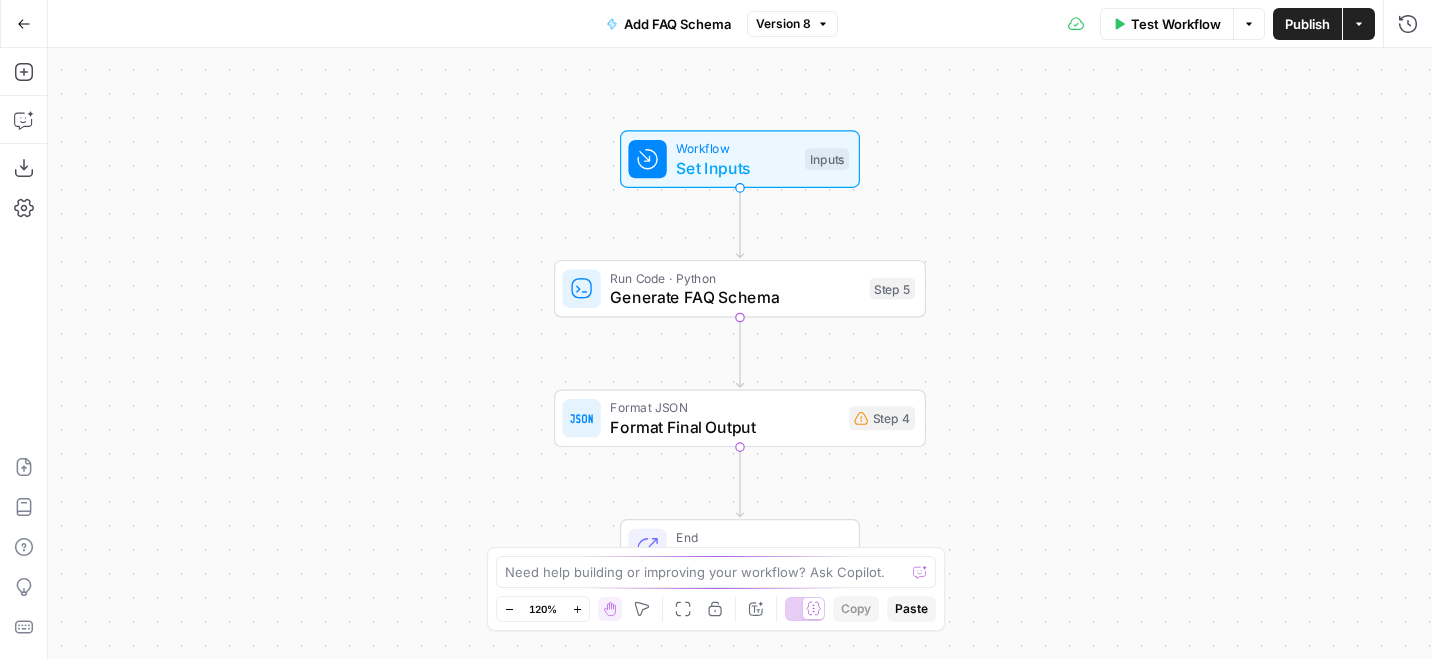 click on "Set Inputs" at bounding box center [735, 168] 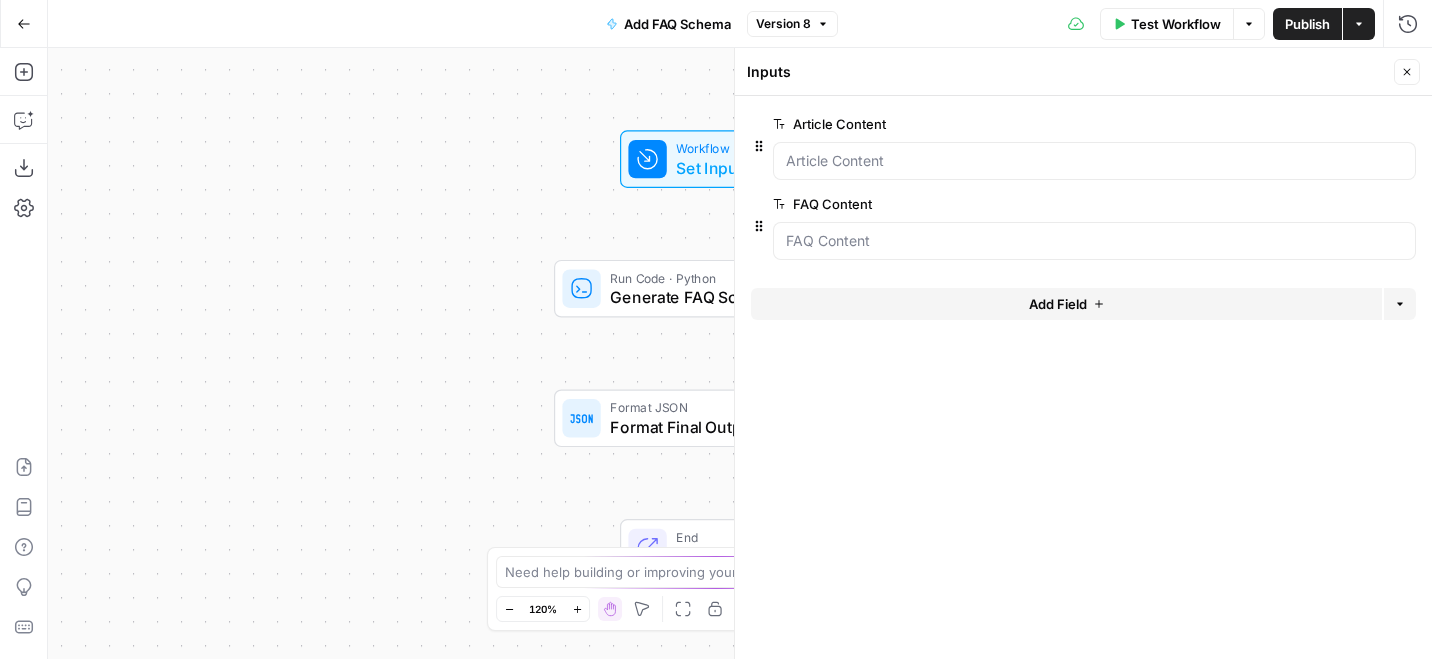 click 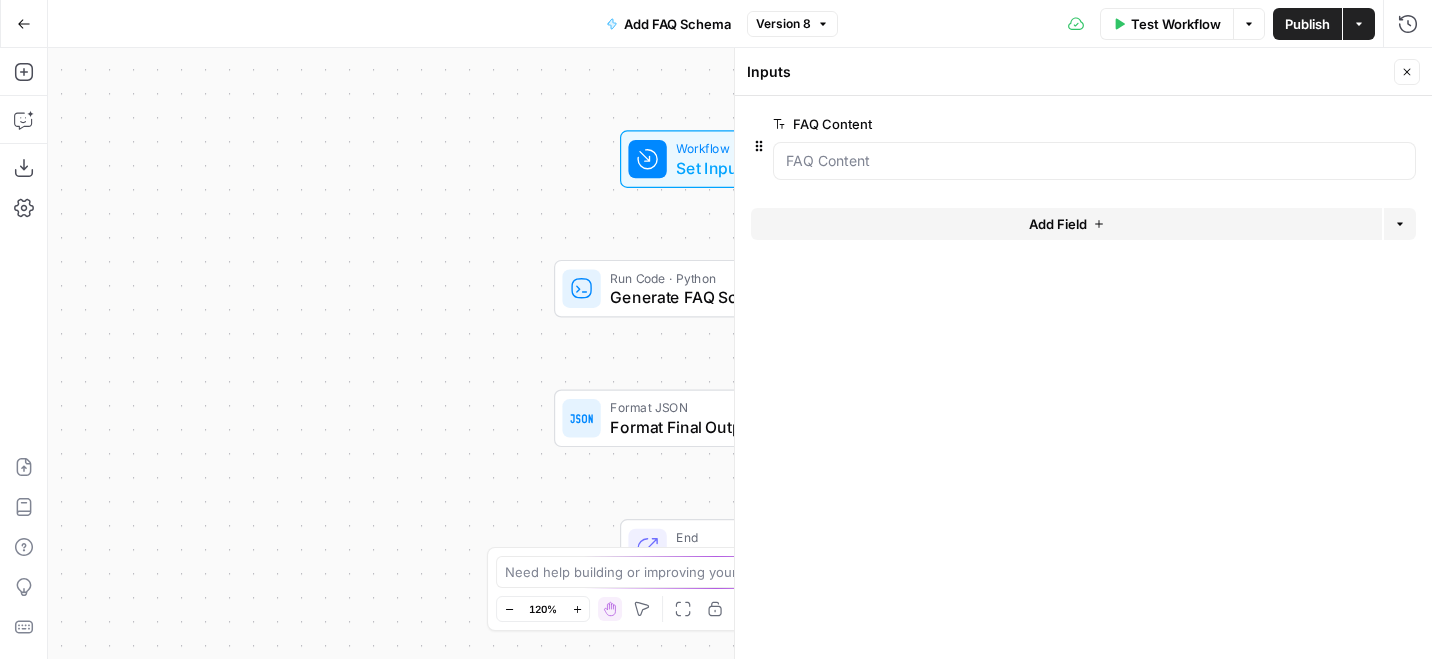 click on "Publish" at bounding box center (1307, 24) 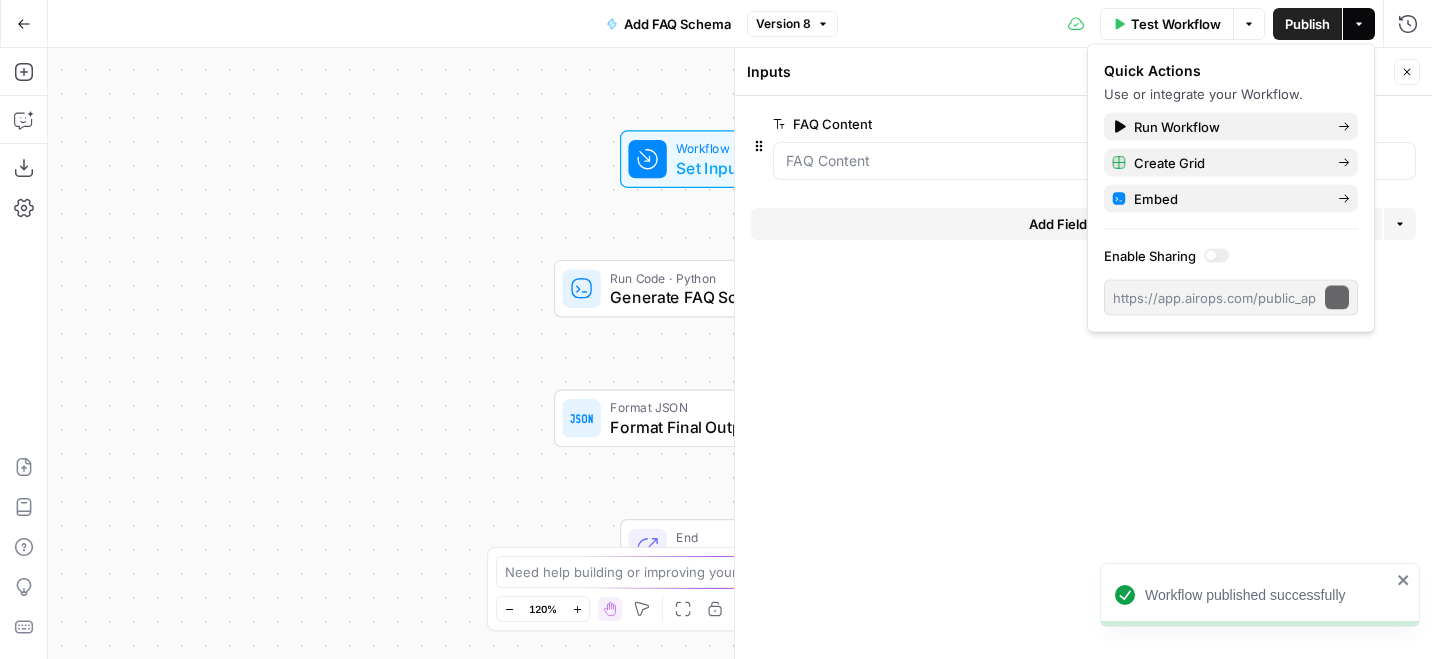 click on "Run Code · Python" at bounding box center [735, 277] 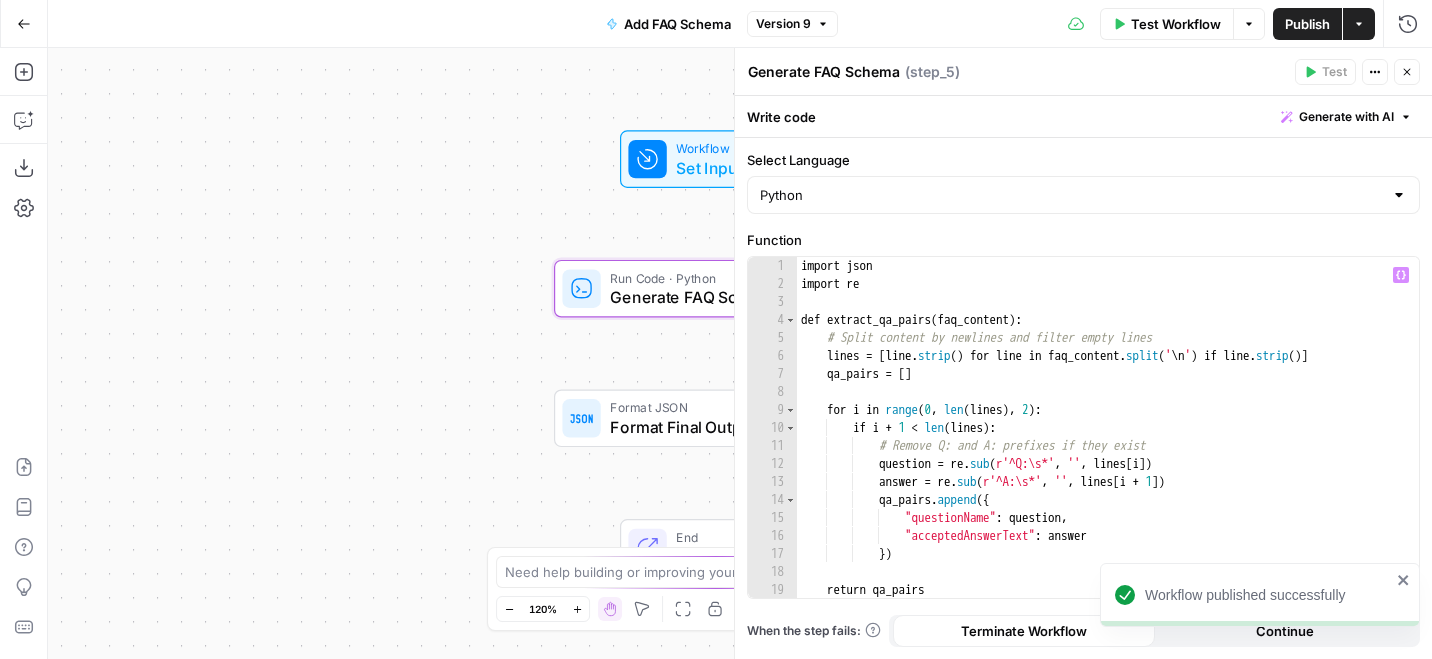click on "Format Final Output" at bounding box center [724, 427] 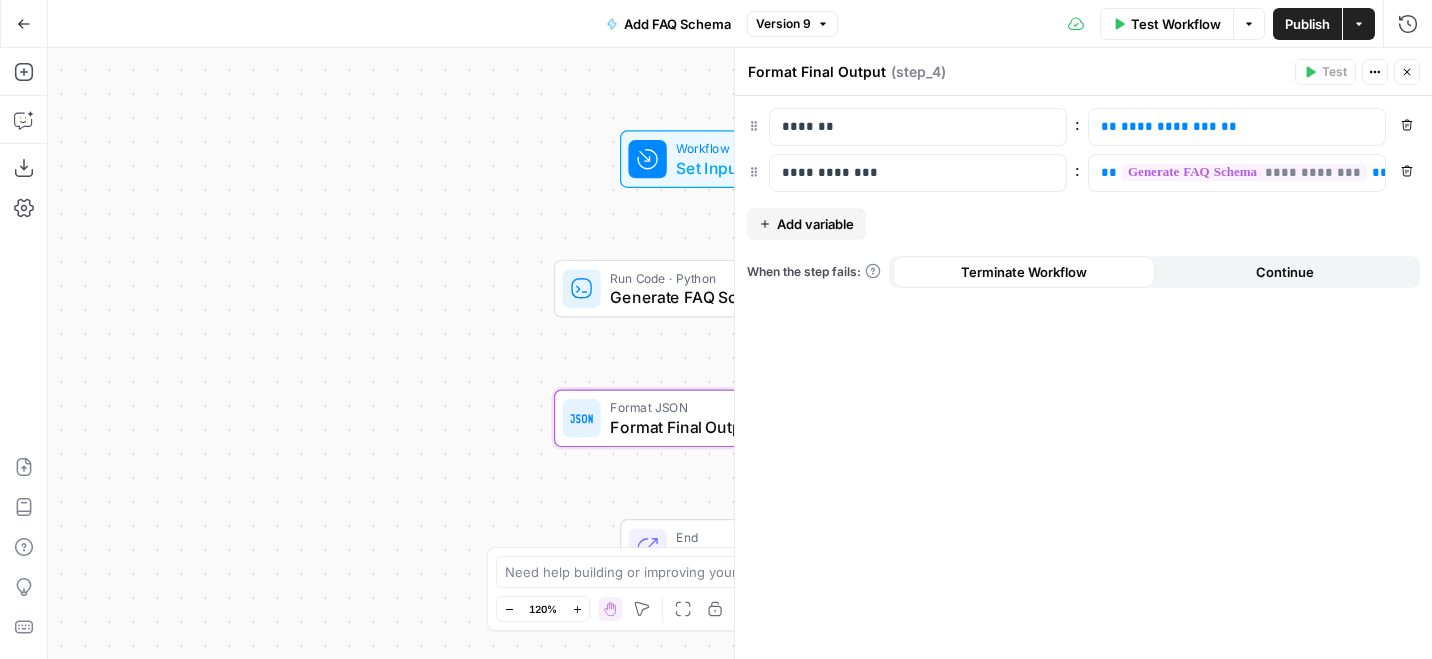click on "Test Workflow" at bounding box center [1176, 24] 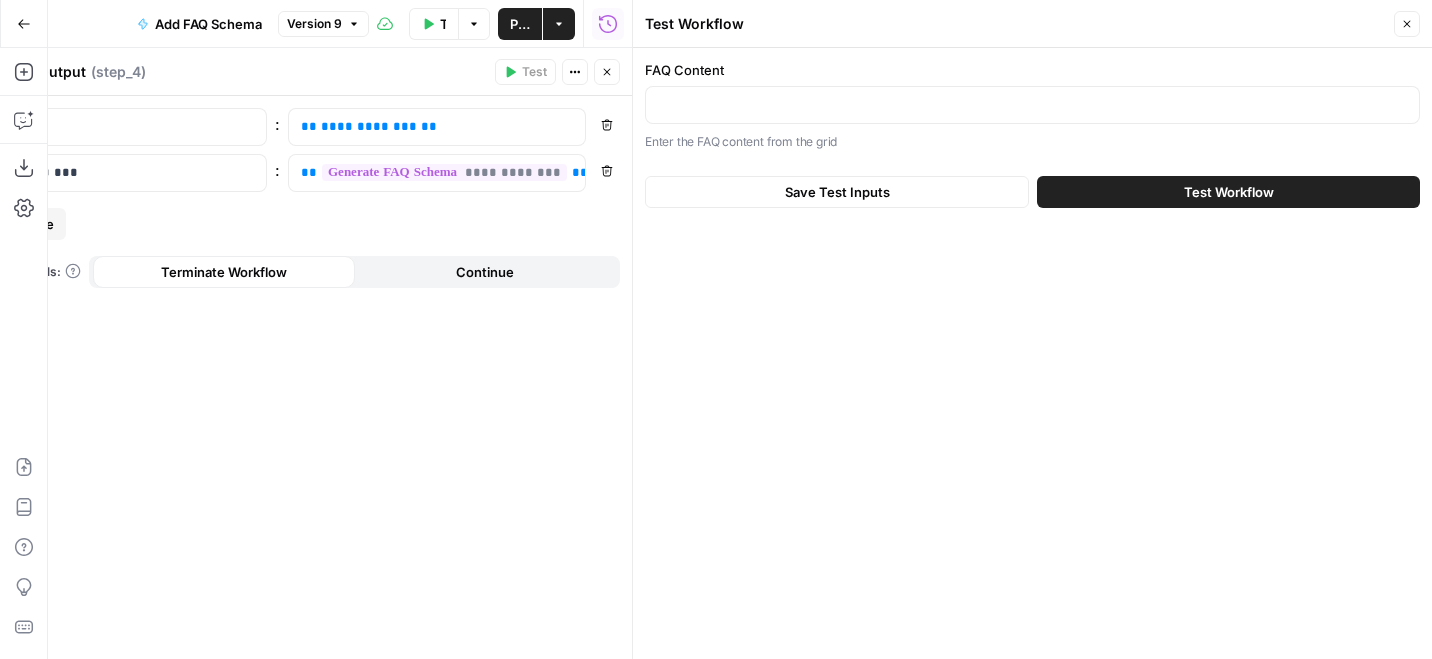 click at bounding box center [1032, 105] 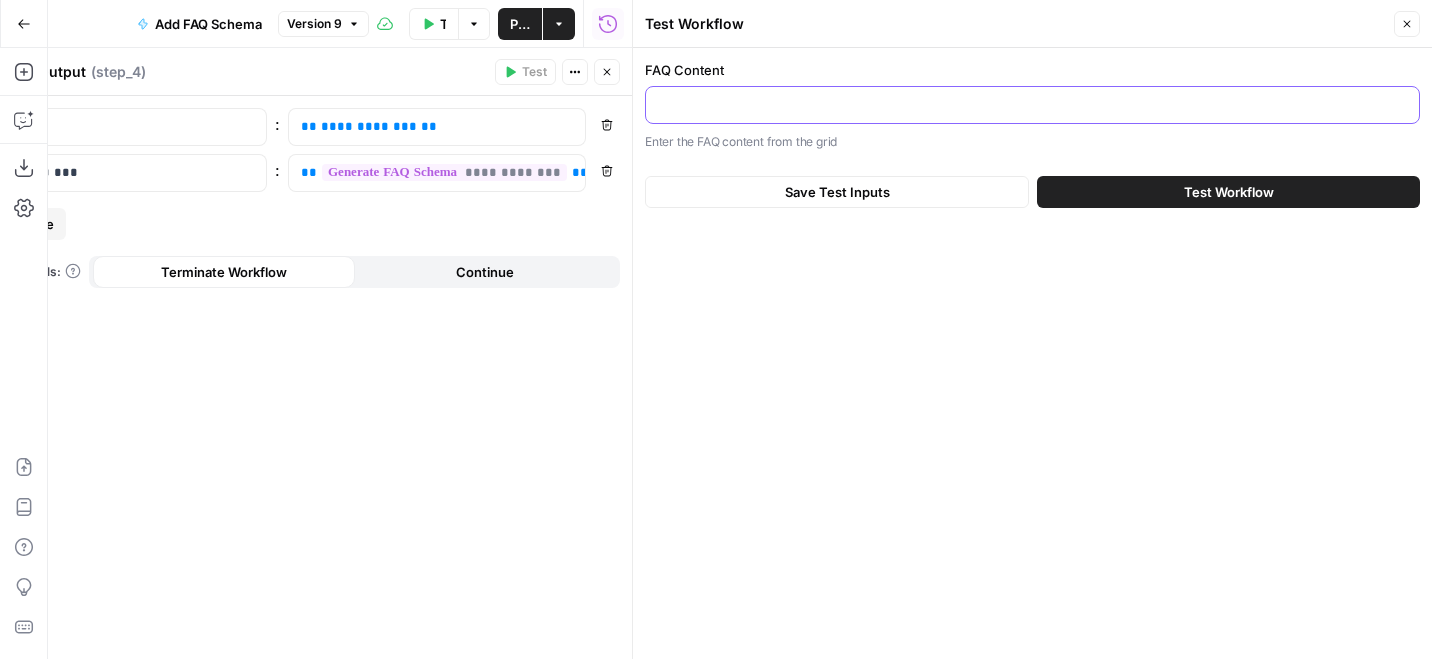 paste on "<h2>Frequently asked questions about months in English</h2> <p>Still have questions about English months? Here are quick answers to some common queries that will help you use month names with confidence!</p> <h3>Are months capitalised in English?</h3> <p>Yes, all month names in English must be capitalized – always! This applies to both full names (January, February) and their abbreviations (Jan, Feb). English treats month names as proper nouns, just like people's names or countries. So whether you're writing a formal email or texting a friend, keep those capital letters for January through December.</p> <h3>How do I pronounce February?</h3> <p>February has two common pronunciations: /ˈfɛbruˌɛri/ (FEB-roo-er-ee) with both r sounds, and the simplified /ˈfɛbjuˌɛri/ (FEB-yoo-er-ee) where the first r is softened. Don't worry – both versions are perfectly acceptable in everyday conversation! Many native speakers use the simplified version, so choose whichever feels more natural when you speak.</p> <h3>Which mont..." 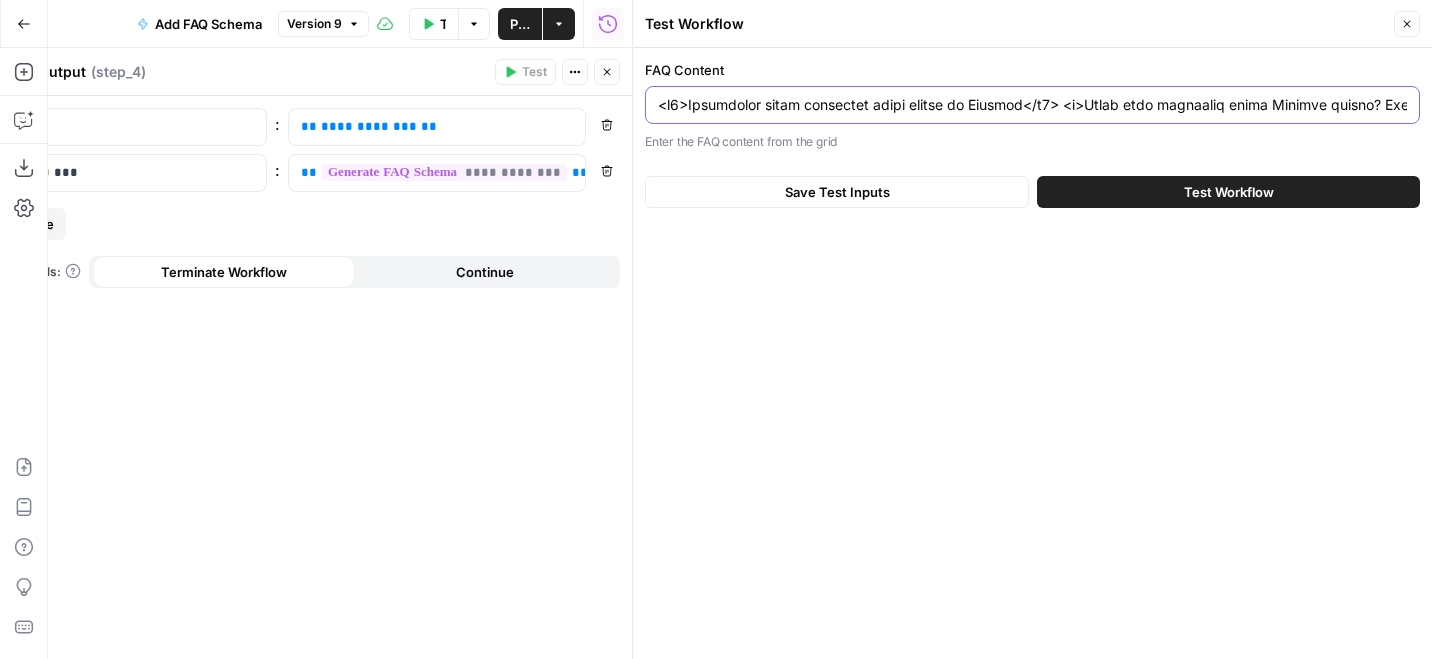 scroll, scrollTop: 0, scrollLeft: 11819, axis: horizontal 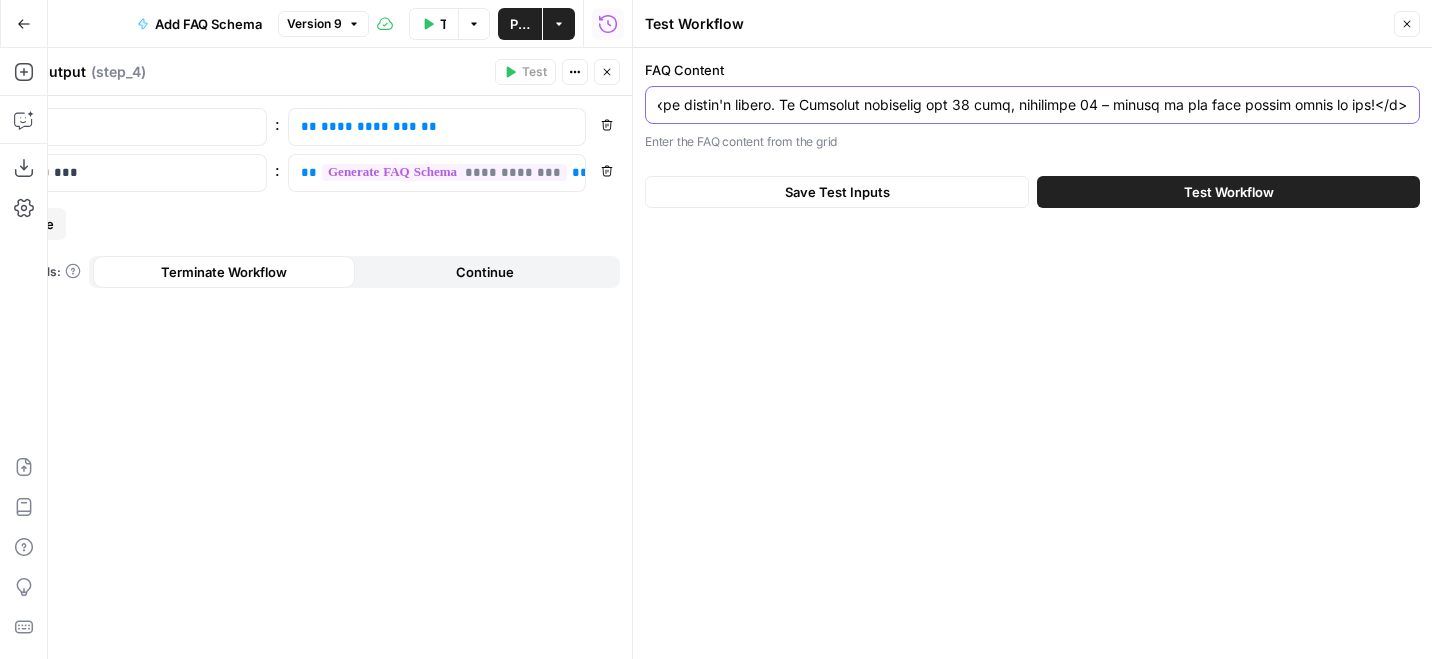 type on "<h2>Frequently asked questions about months in English</h2> <p>Still have questions about English months? Here are quick answers to some common queries that will help you use month names with confidence!</p> <h3>Are months capitalised in English?</h3> <p>Yes, all month names in English must be capitalized – always! This applies to both full names (January, February) and their abbreviations (Jan, Feb). English treats month names as proper nouns, just like people's names or countries. So whether you're writing a formal email or texting a friend, keep those capital letters for January through December.</p> <h3>How do I pronounce February?</h3> <p>February has two common pronunciations: /ˈfɛbruˌɛri/ (FEB-roo-er-ee) with both r sounds, and the simplified /ˈfɛbjuˌɛri/ (FEB-yoo-er-ee) where the first r is softened. Don't worry – both versions are perfectly acceptable in everyday conversation! Many native speakers use the simplified version, so choose whichever feels more natural when you speak.</p> <h3>Which mont..." 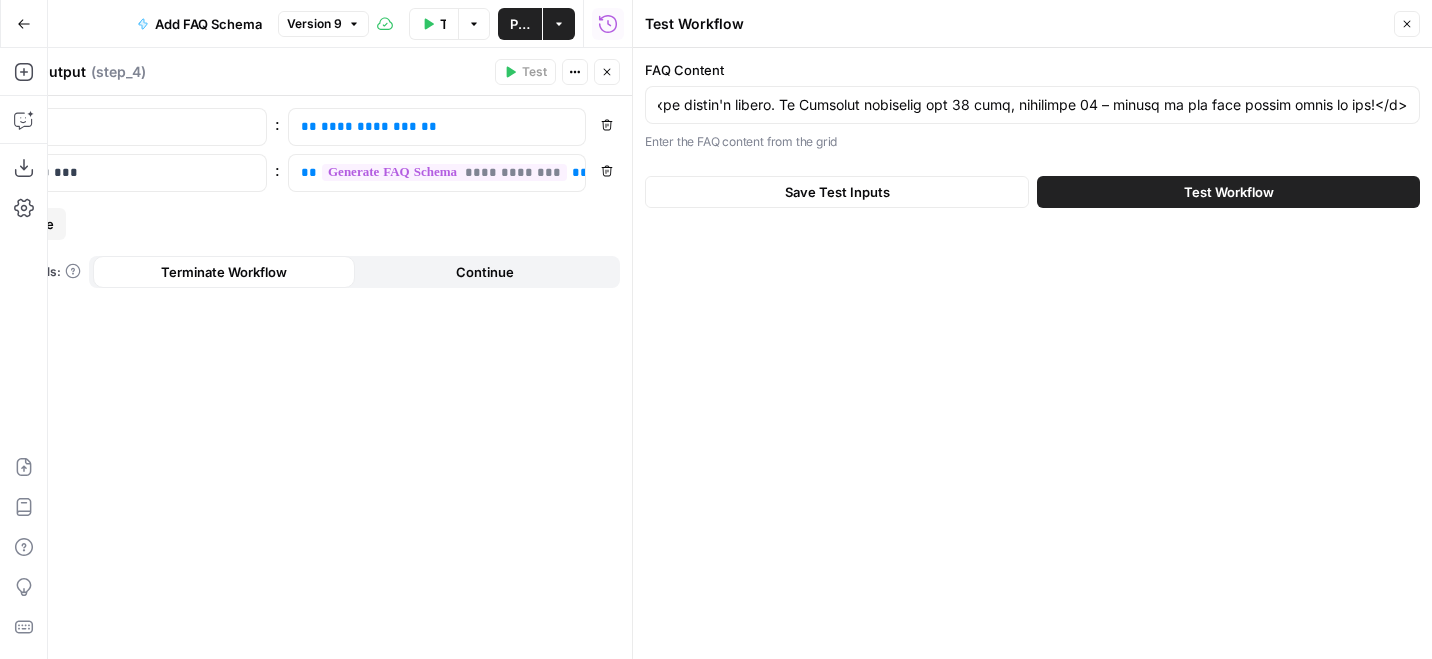 scroll, scrollTop: 0, scrollLeft: 0, axis: both 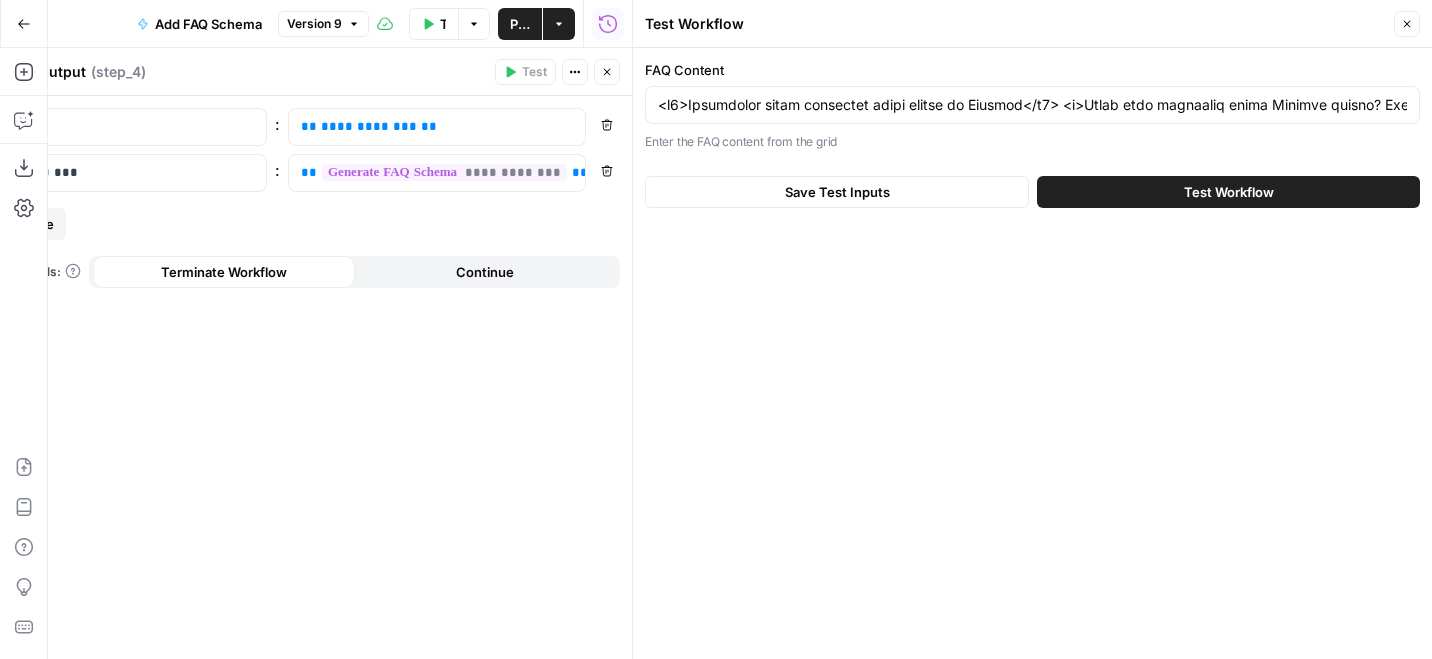 click on "Test Workflow" at bounding box center [1228, 192] 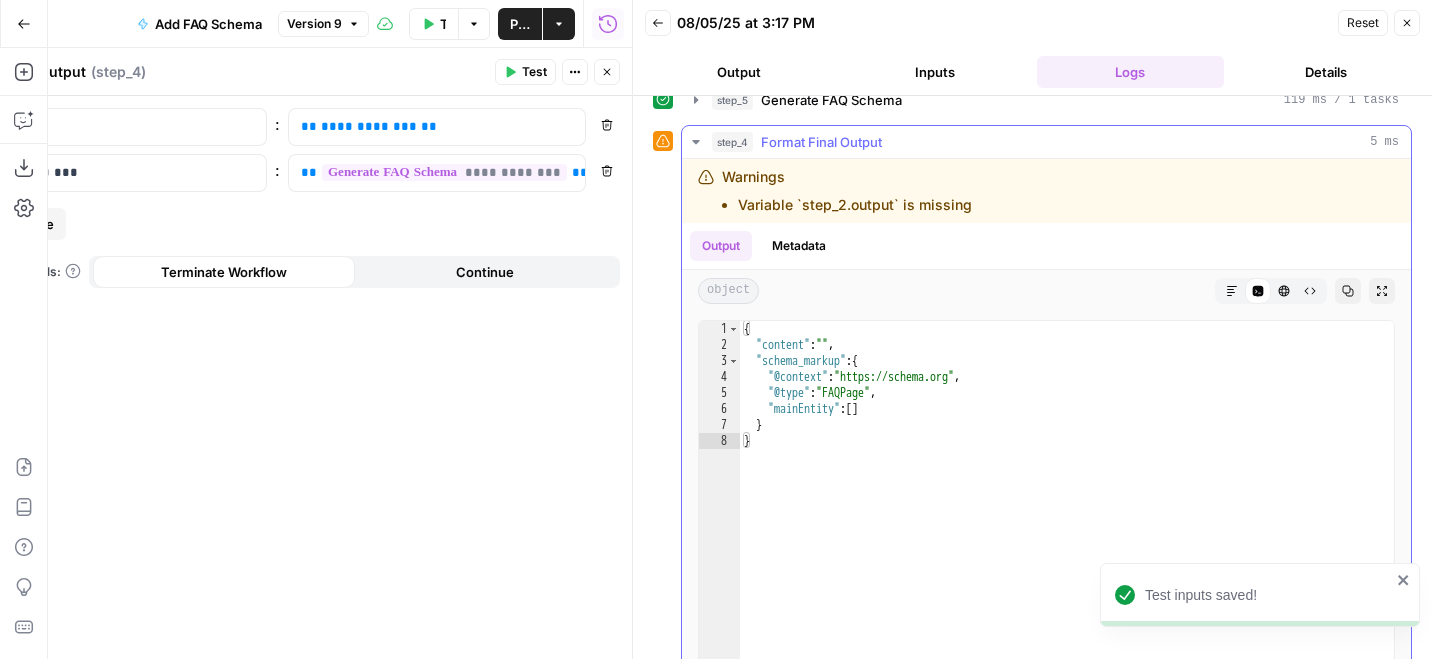 scroll, scrollTop: 27, scrollLeft: 0, axis: vertical 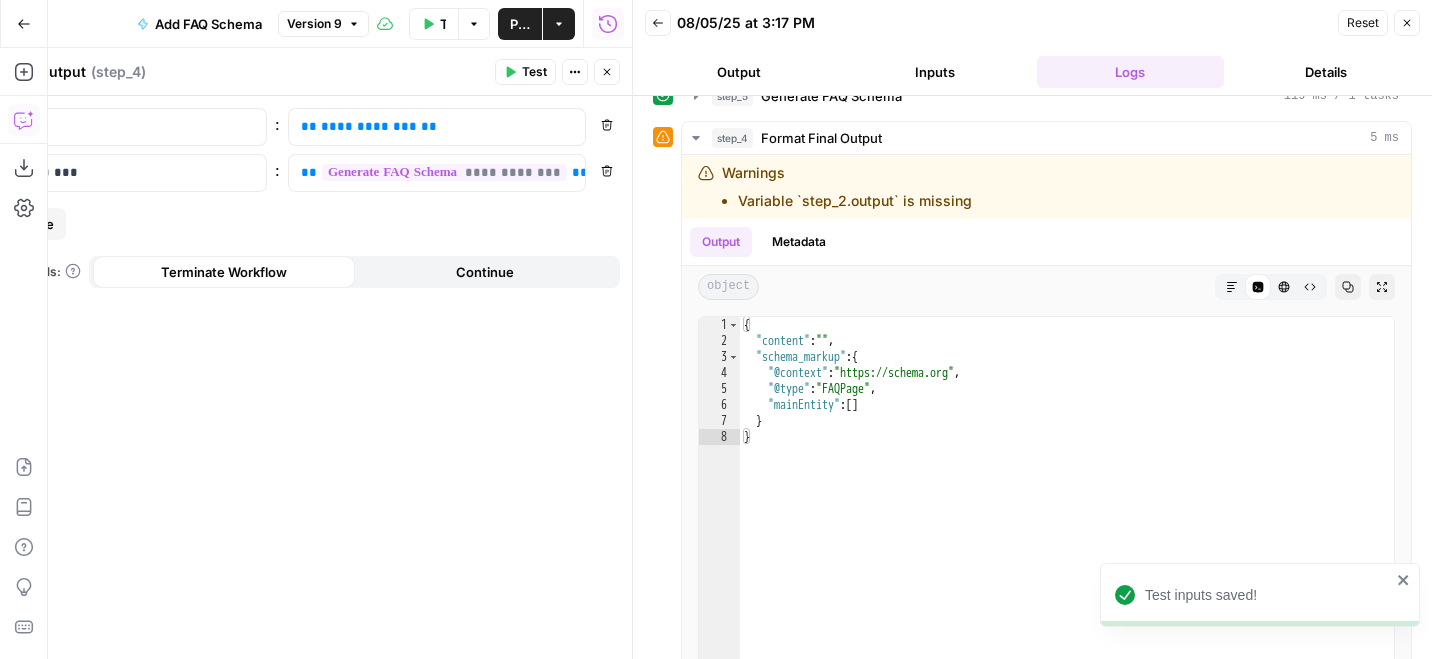 click 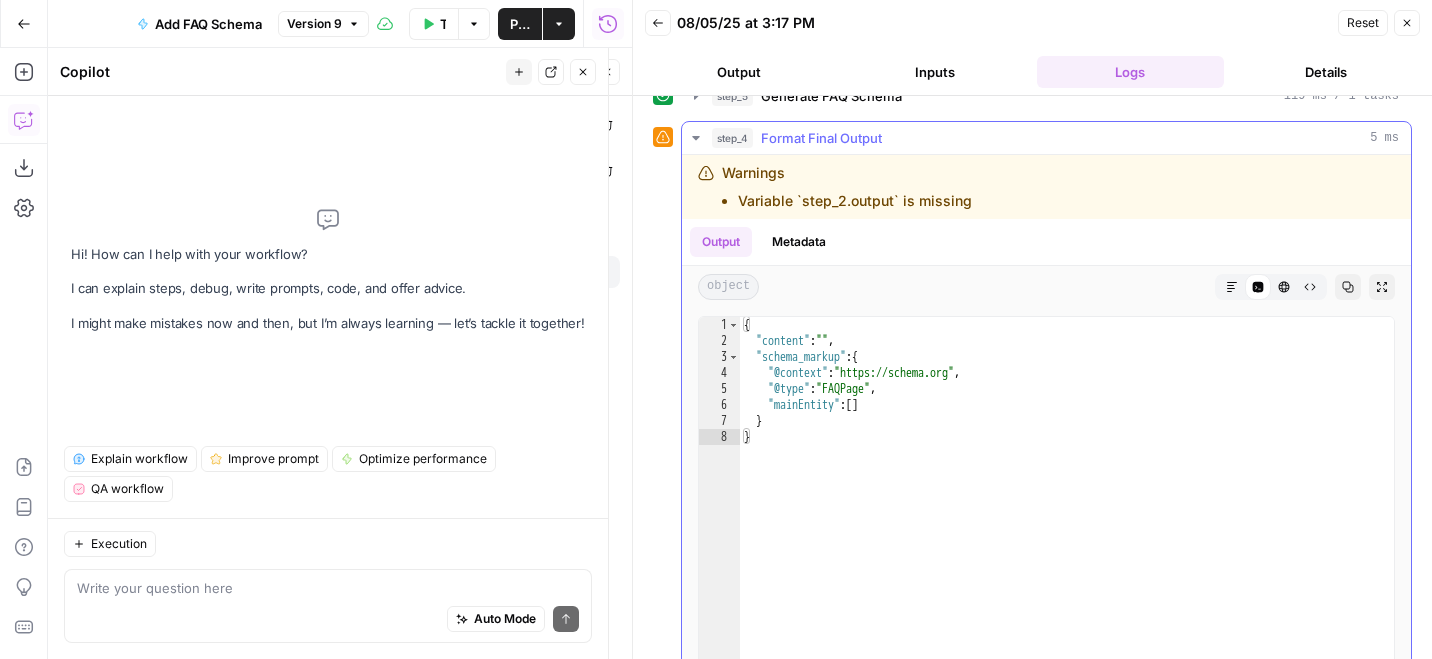 drag, startPoint x: 720, startPoint y: 172, endPoint x: 1014, endPoint y: 216, distance: 297.2743 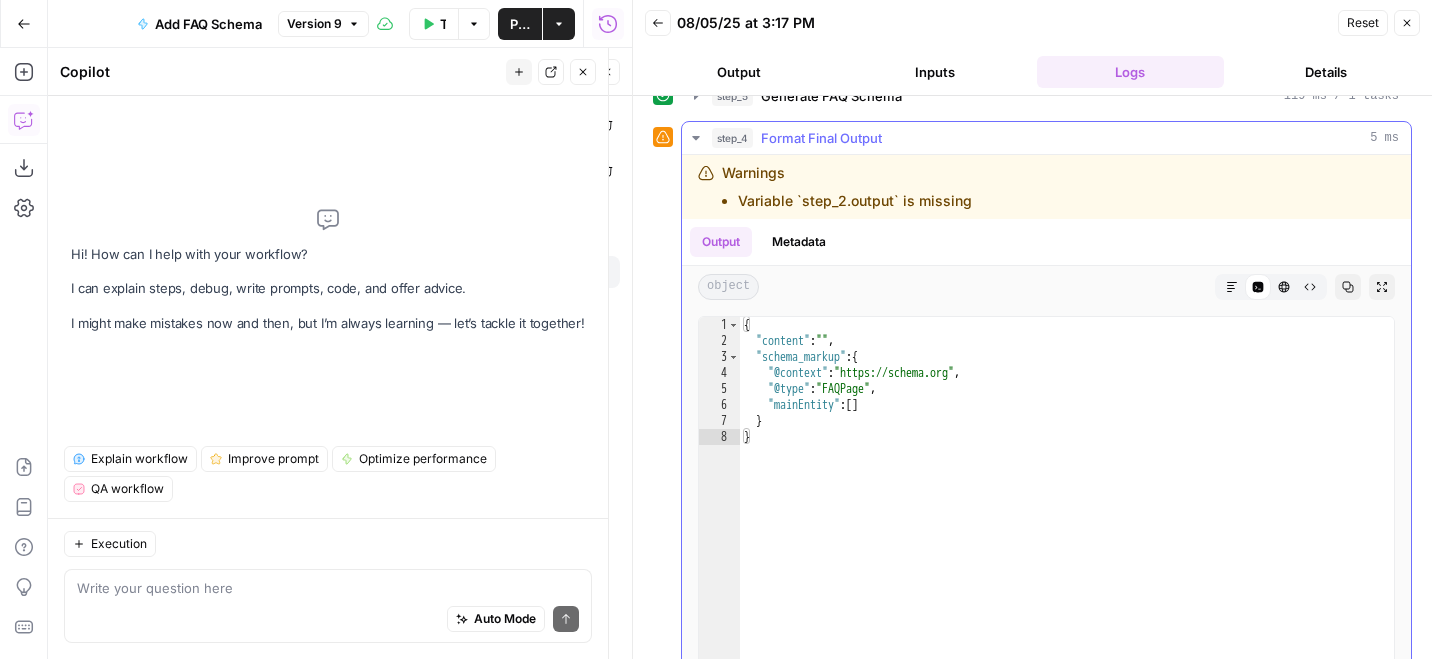copy on "Warnings Variable `step_2.output` is missing" 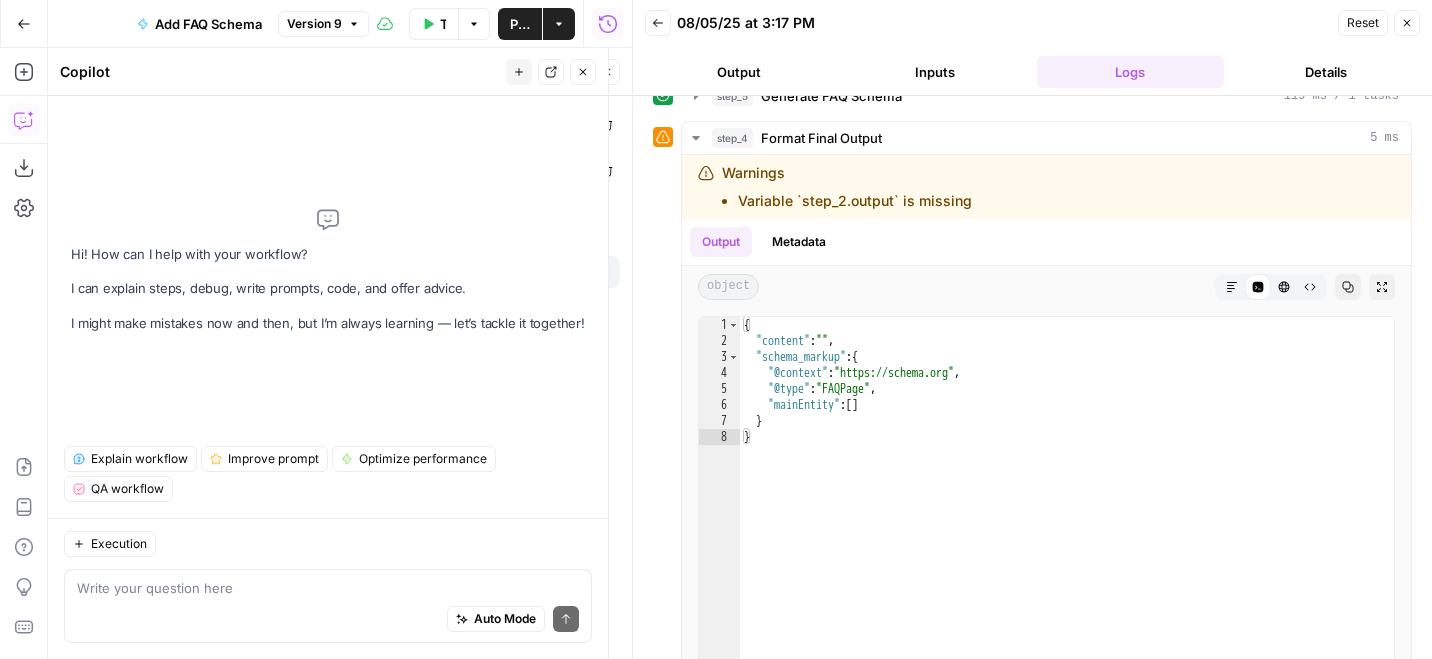click on "Auto Mode Send" at bounding box center (328, 620) 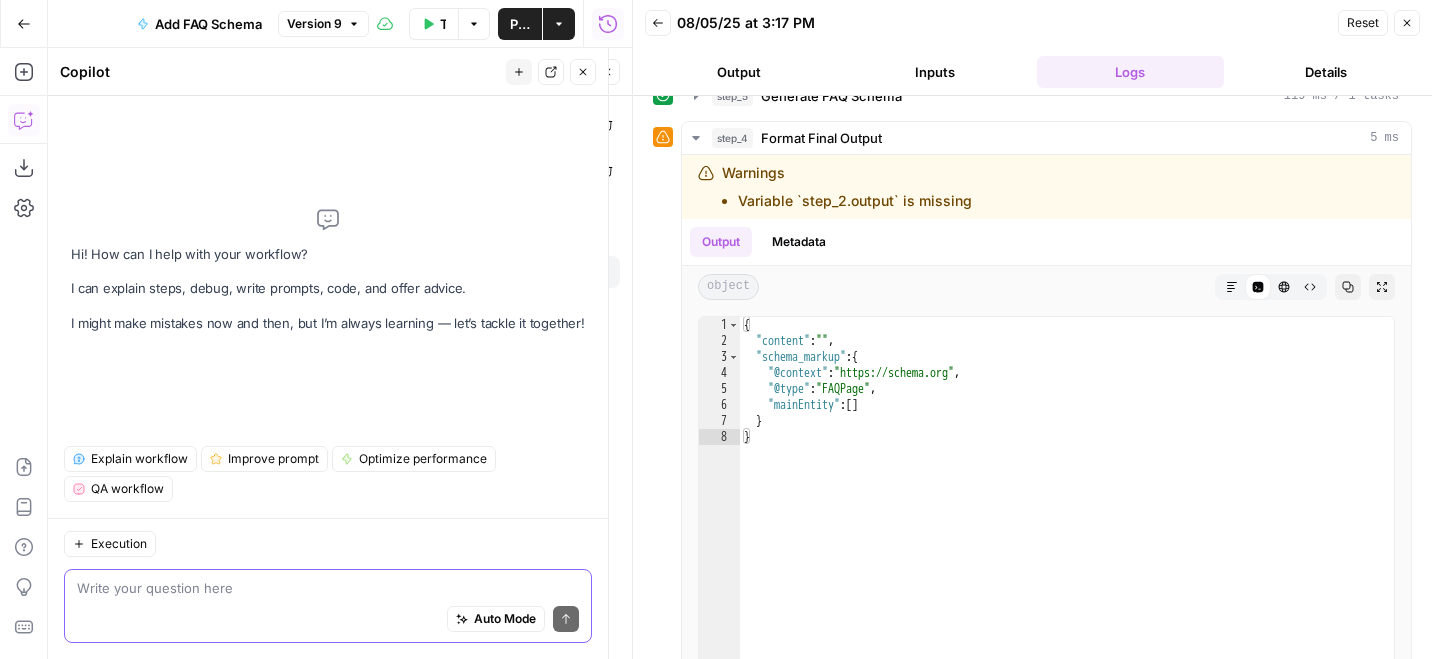 paste on "Warnings
Variable `step_2.output` is missing" 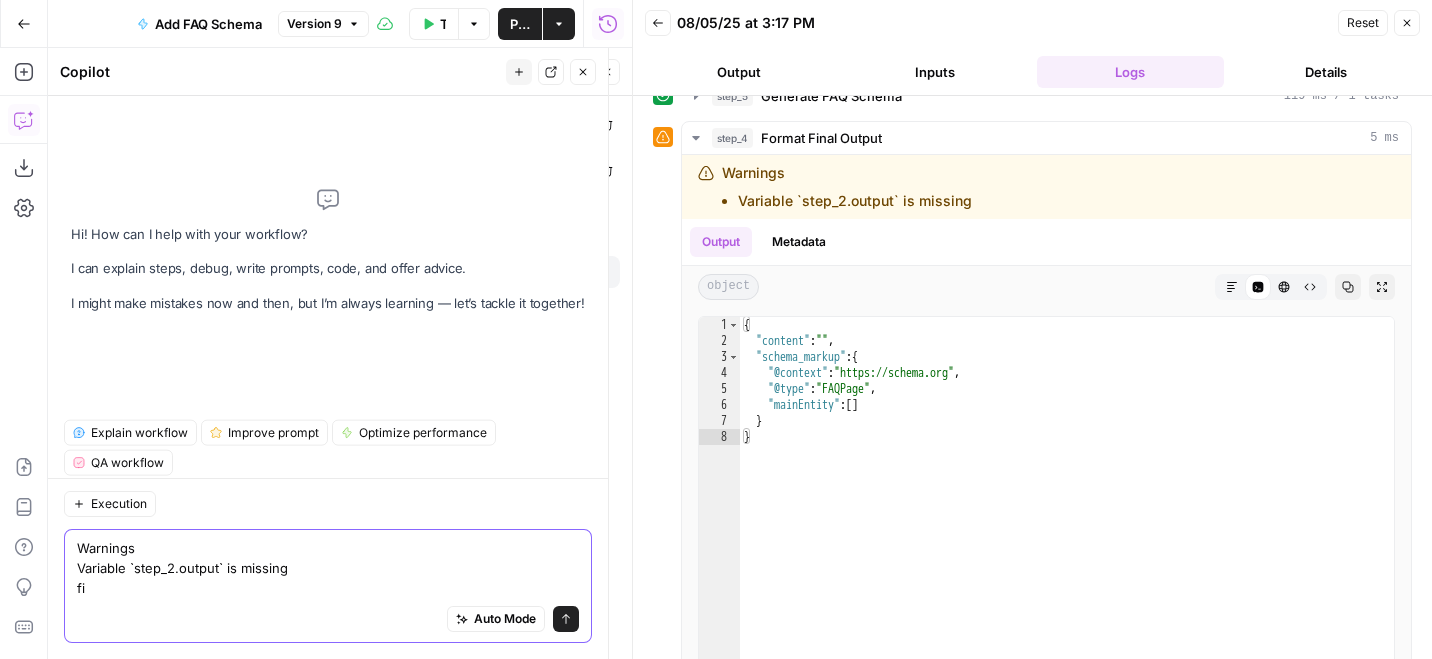 type on "Warnings
Variable `step_2.output` is missing
fiz" 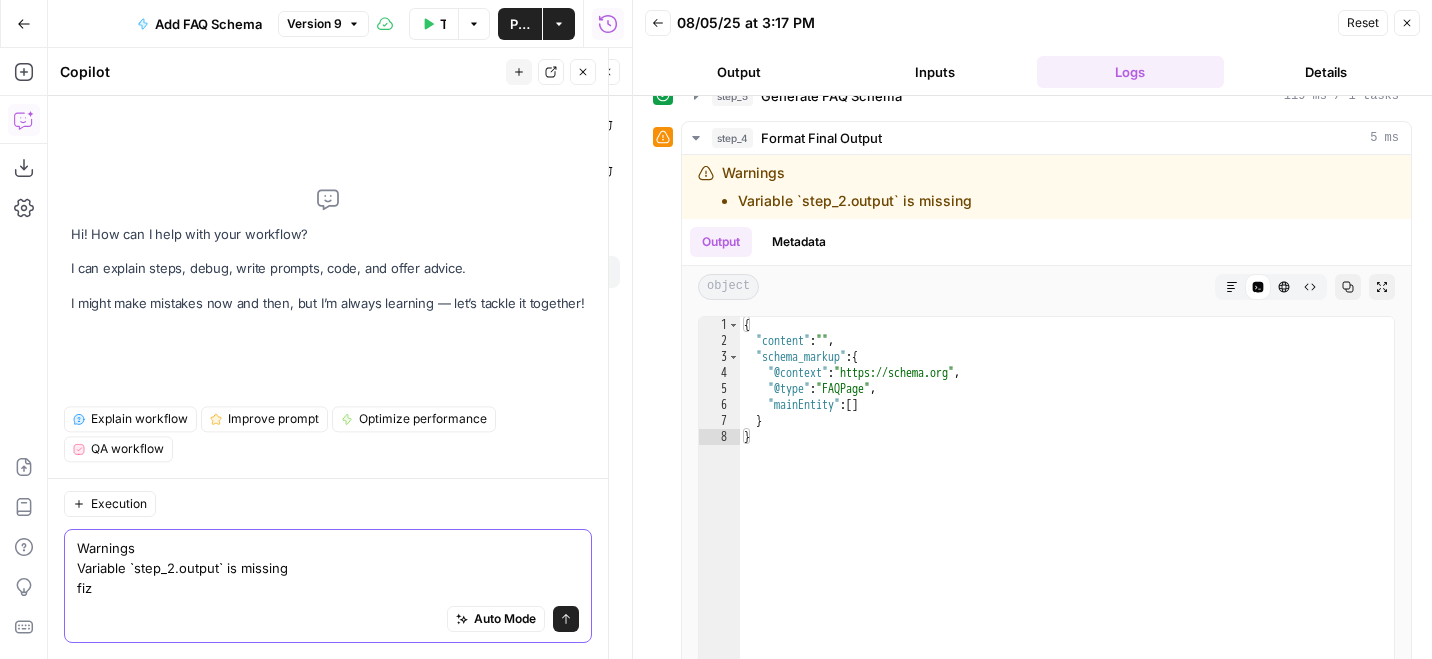 type 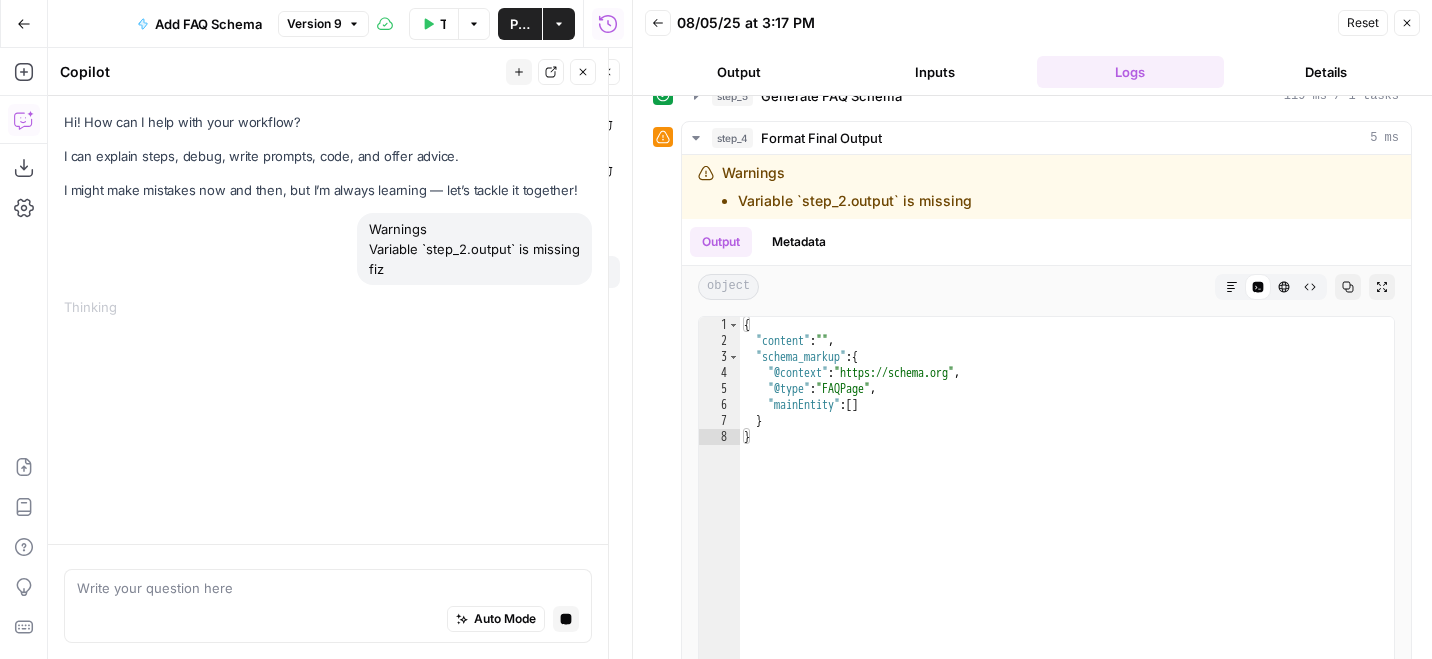 click on "Close" at bounding box center [1412, 23] 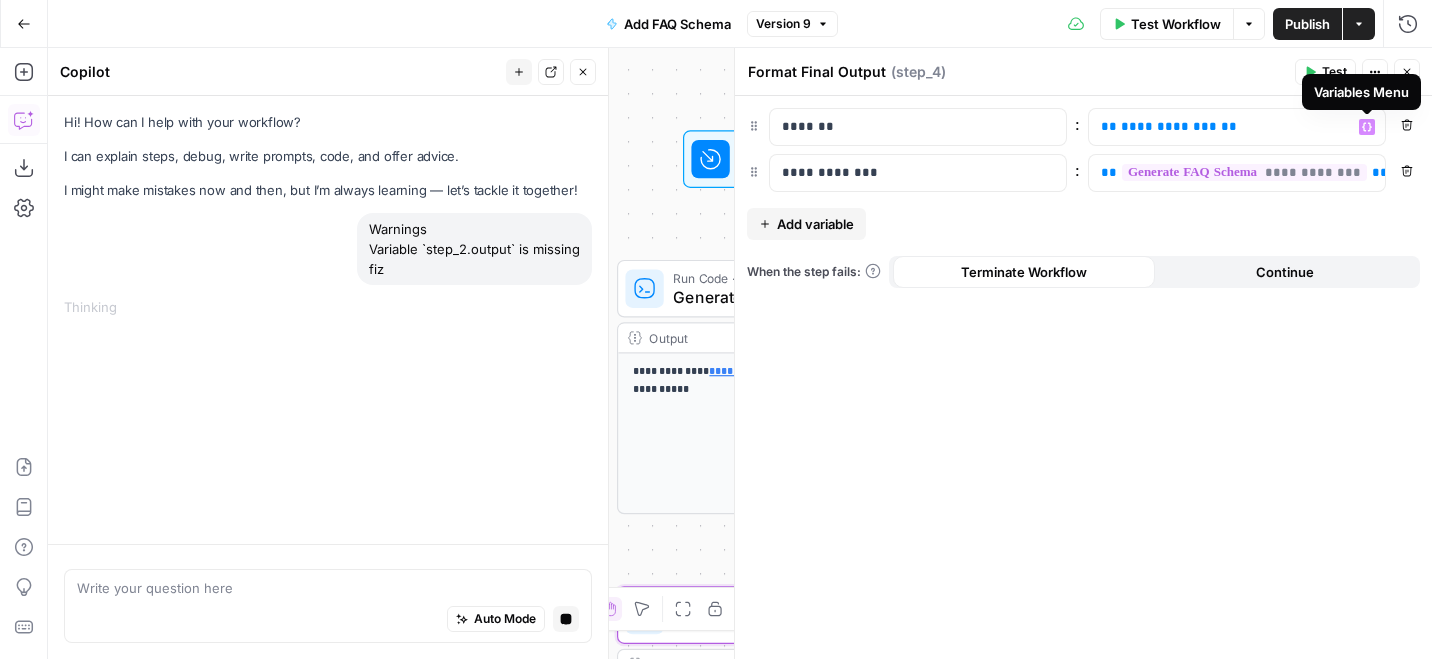 click 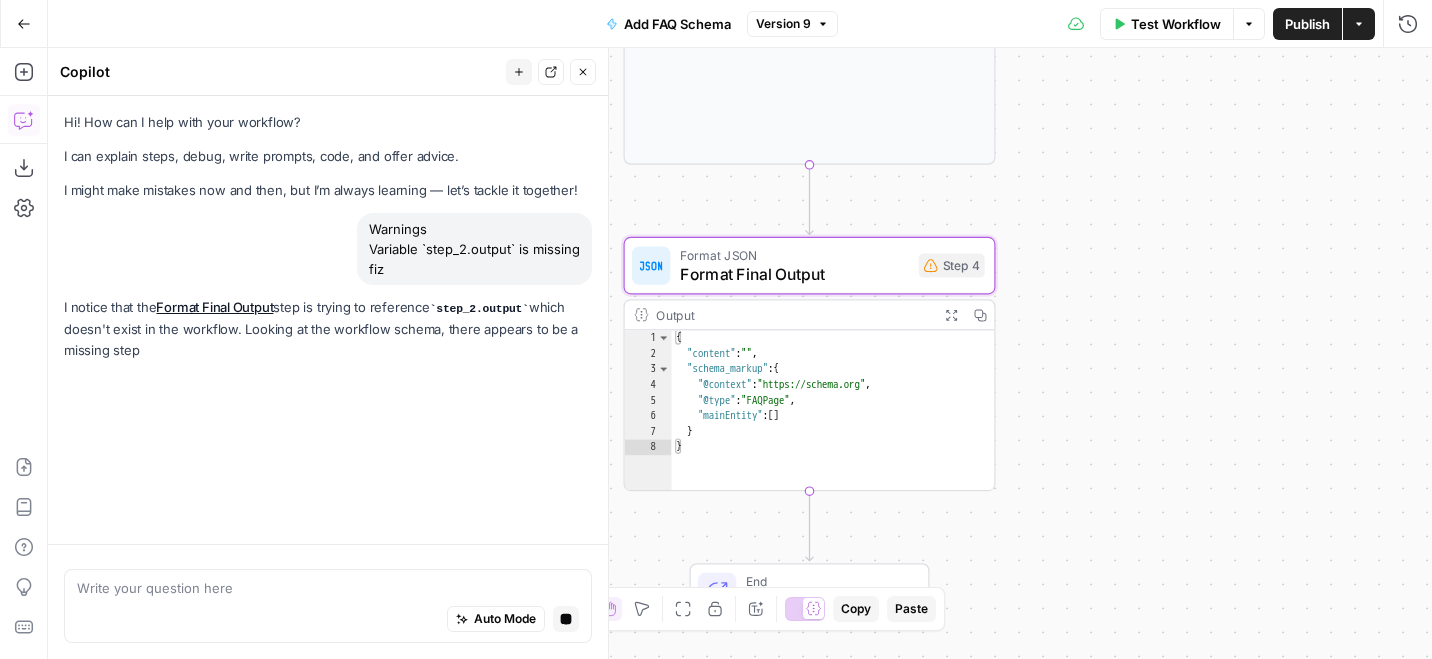 click on "Format Final Output" at bounding box center (794, 274) 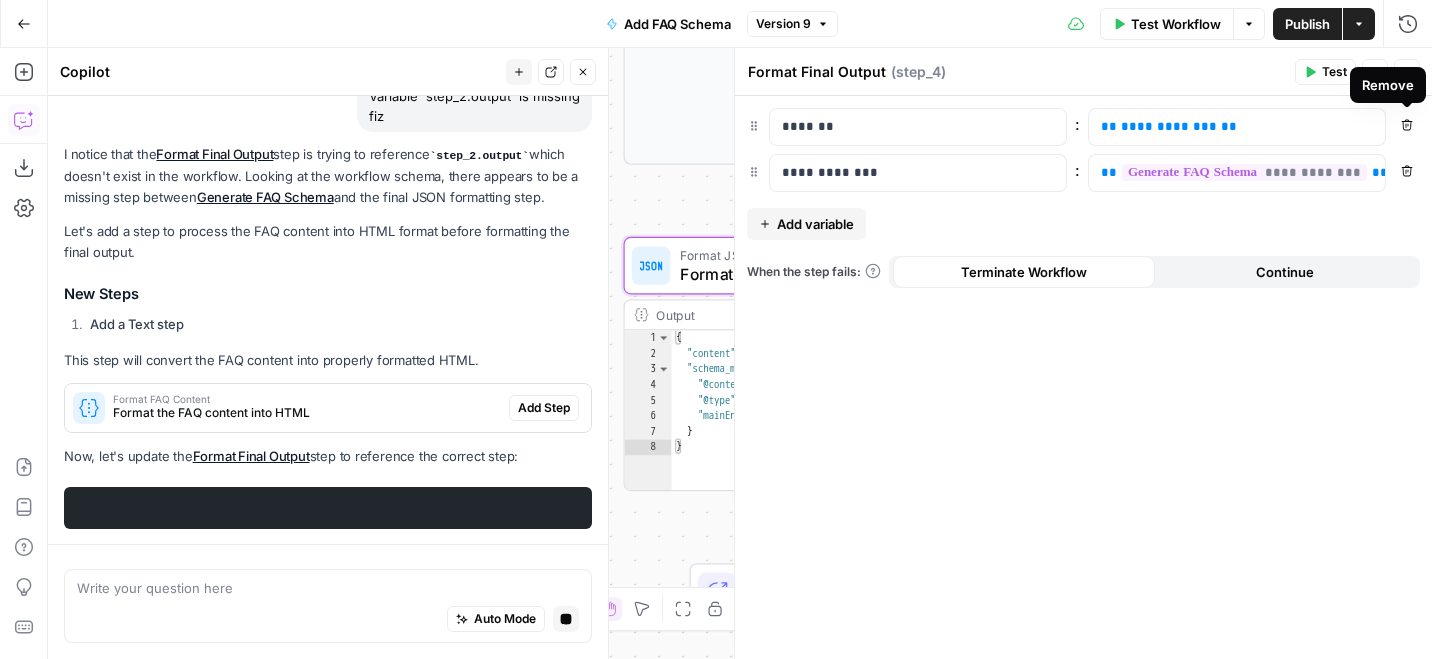 click 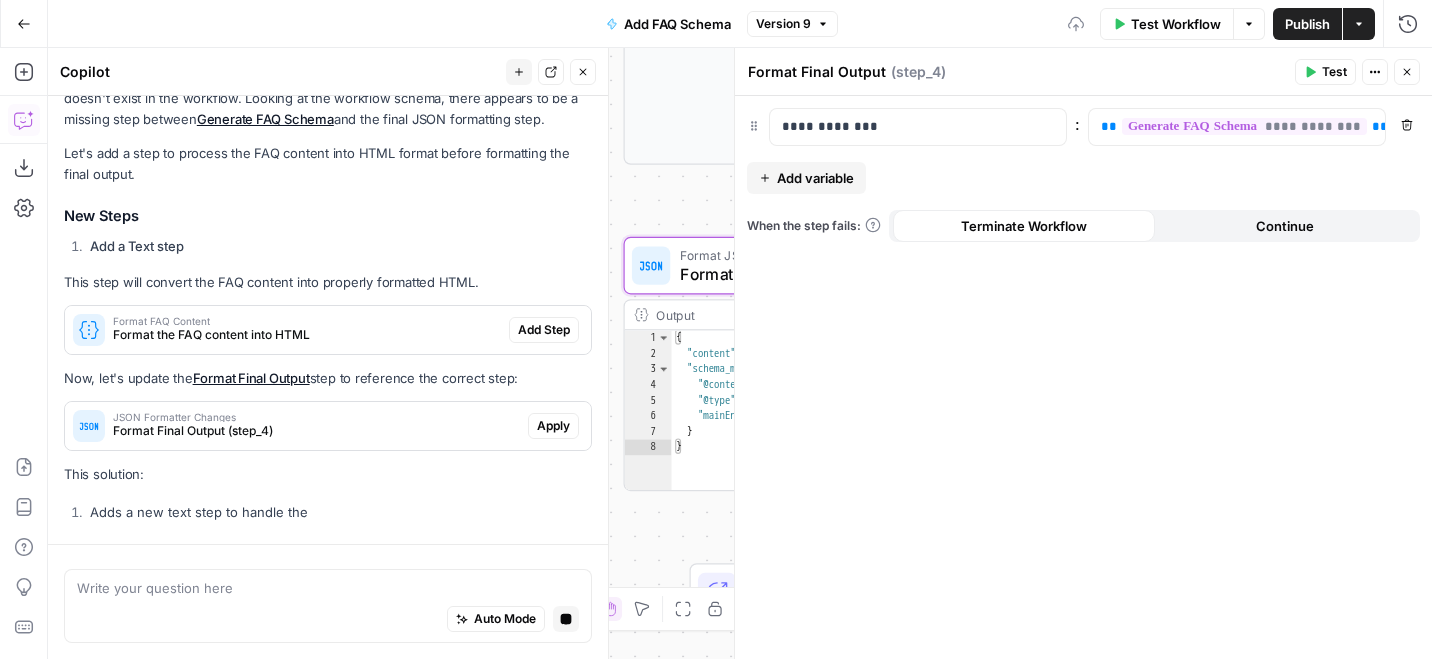 click on "Test Workflow" at bounding box center [1176, 24] 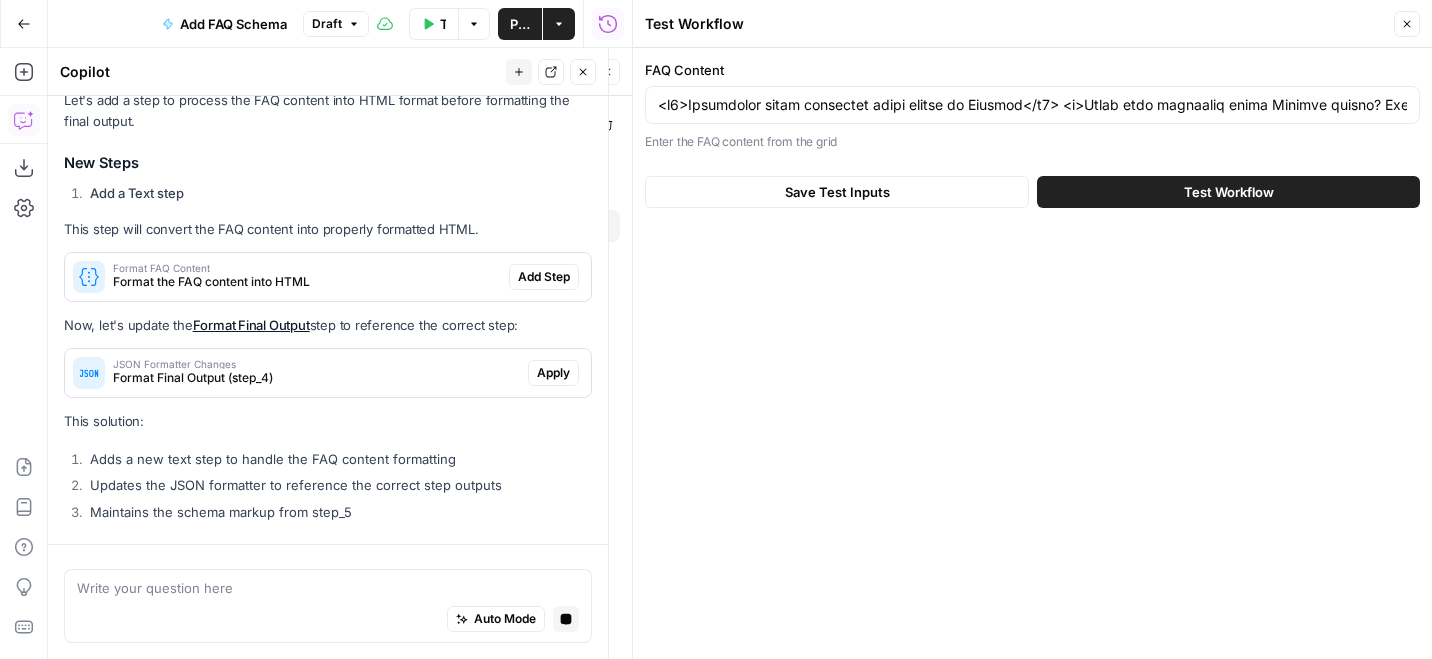 click on "Test Workflow" at bounding box center (1228, 192) 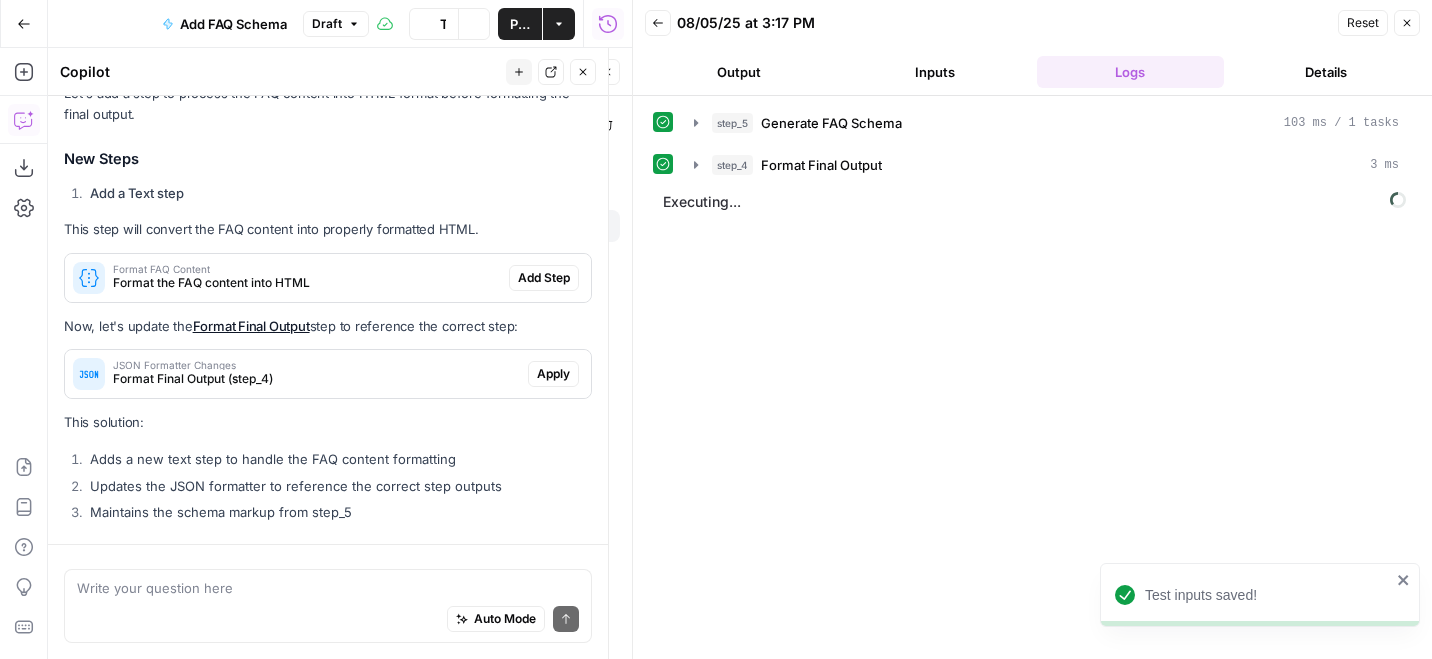 scroll, scrollTop: 381, scrollLeft: 0, axis: vertical 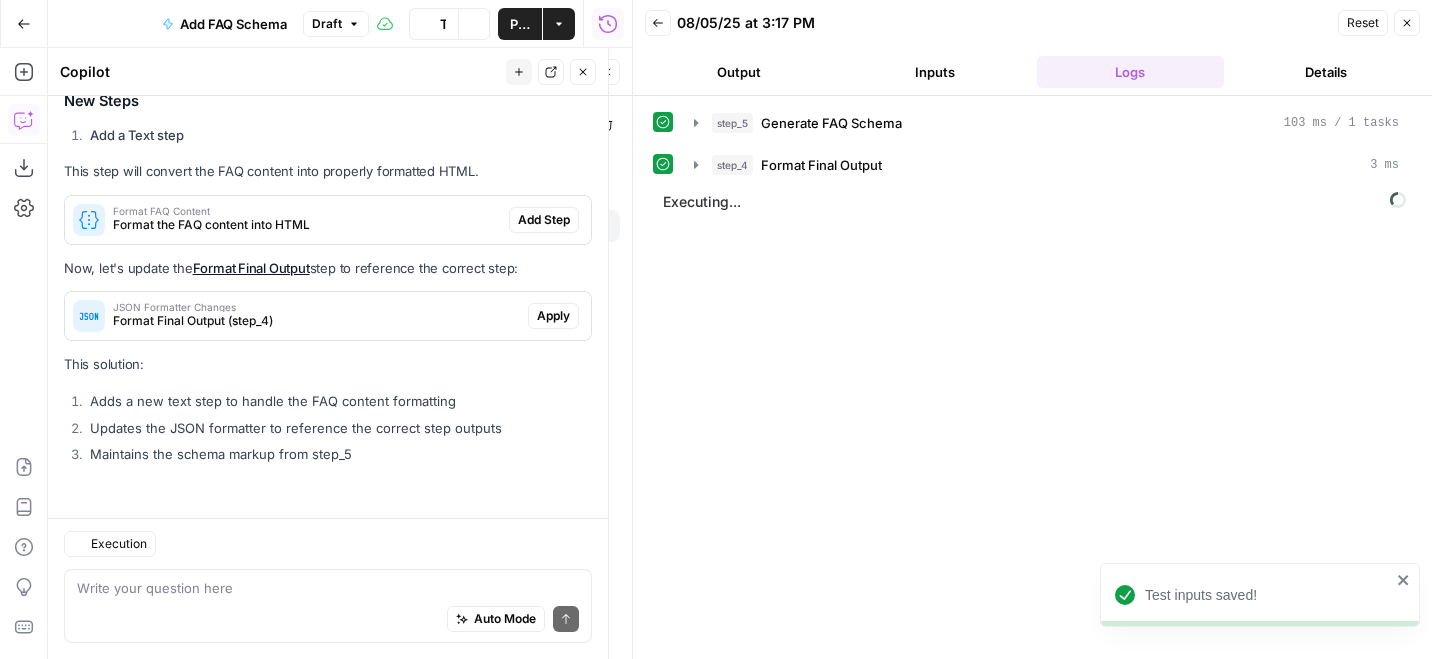 click 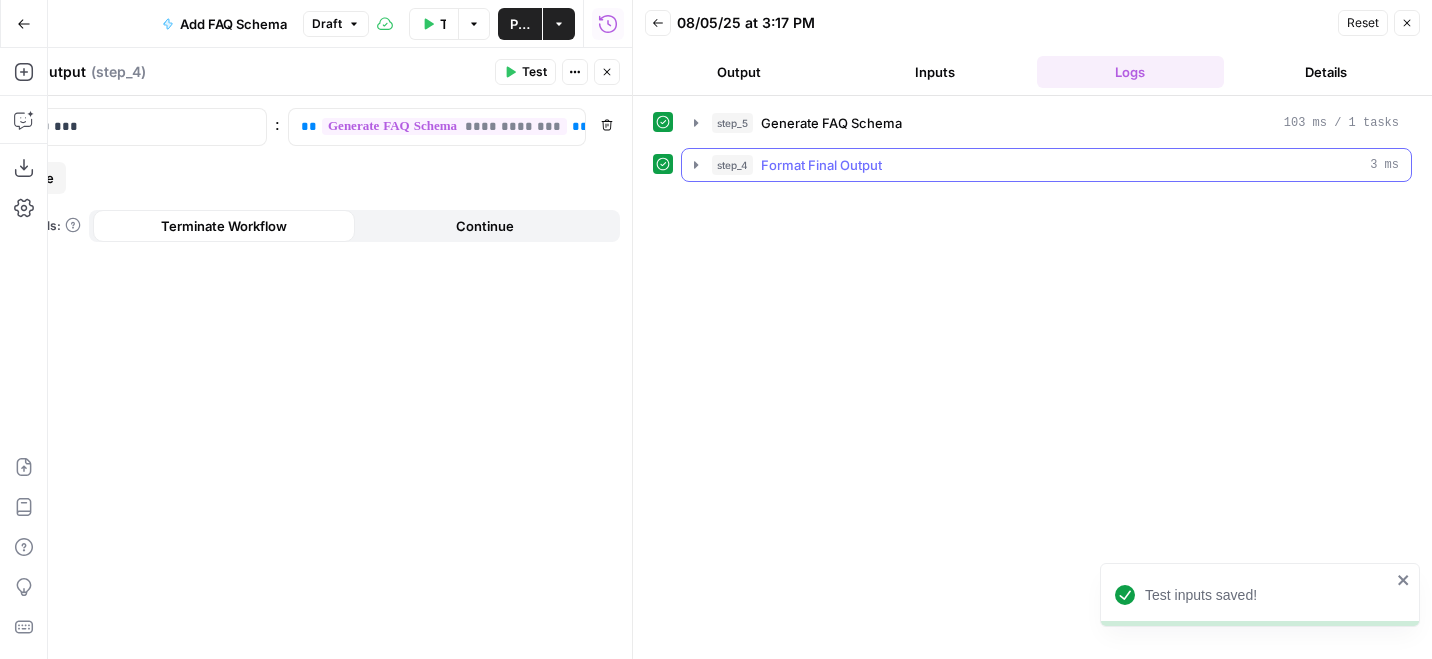 click 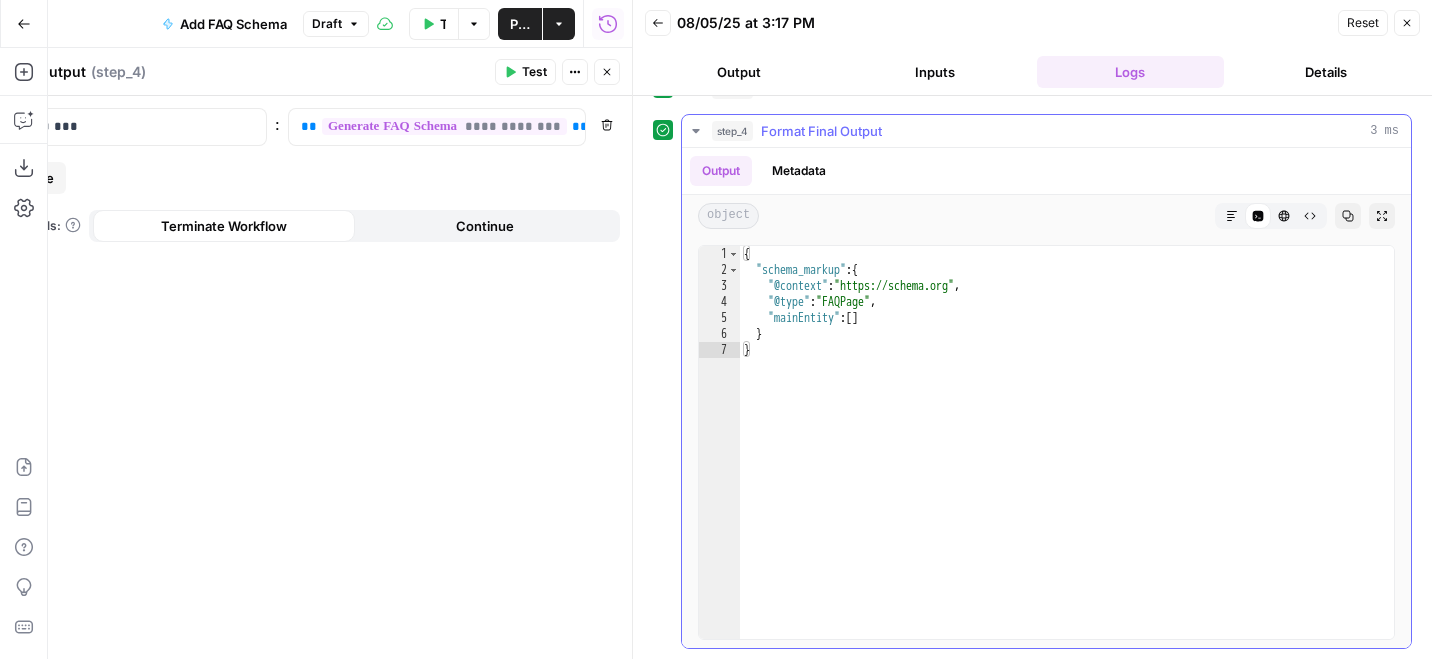 scroll, scrollTop: 23, scrollLeft: 0, axis: vertical 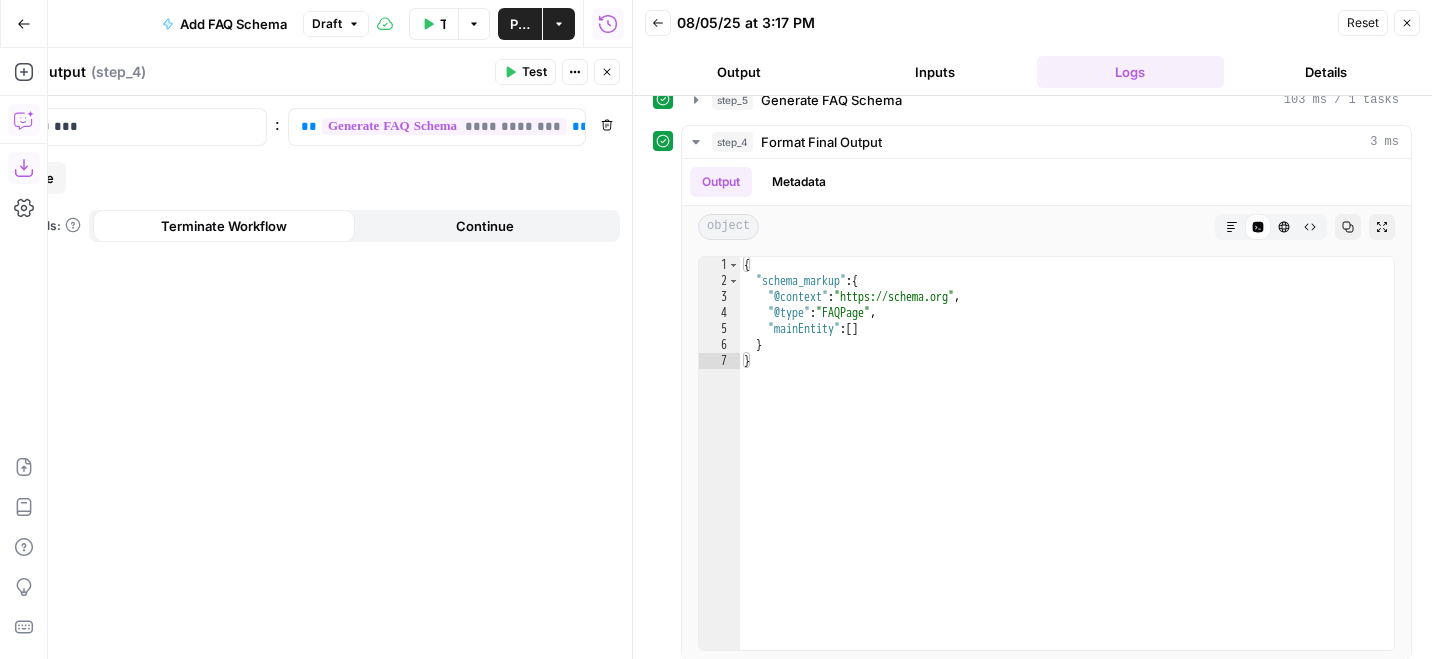 click 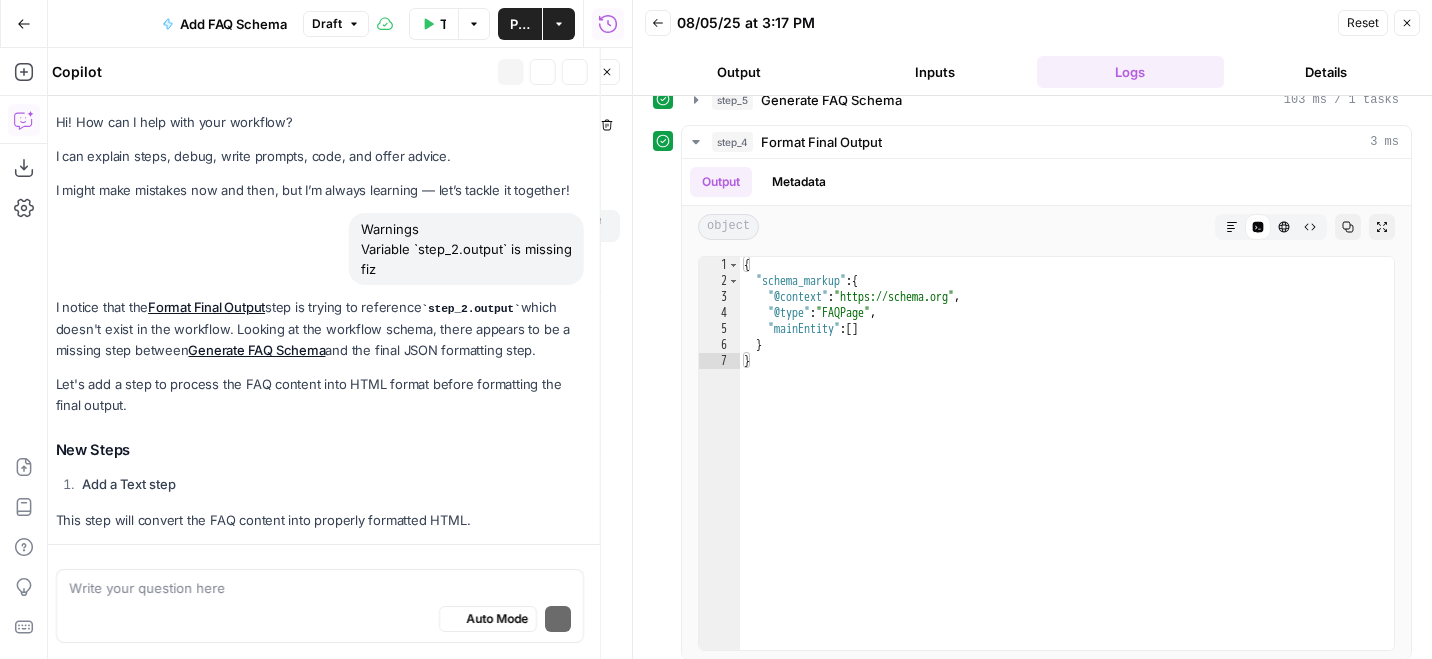 scroll, scrollTop: 381, scrollLeft: 0, axis: vertical 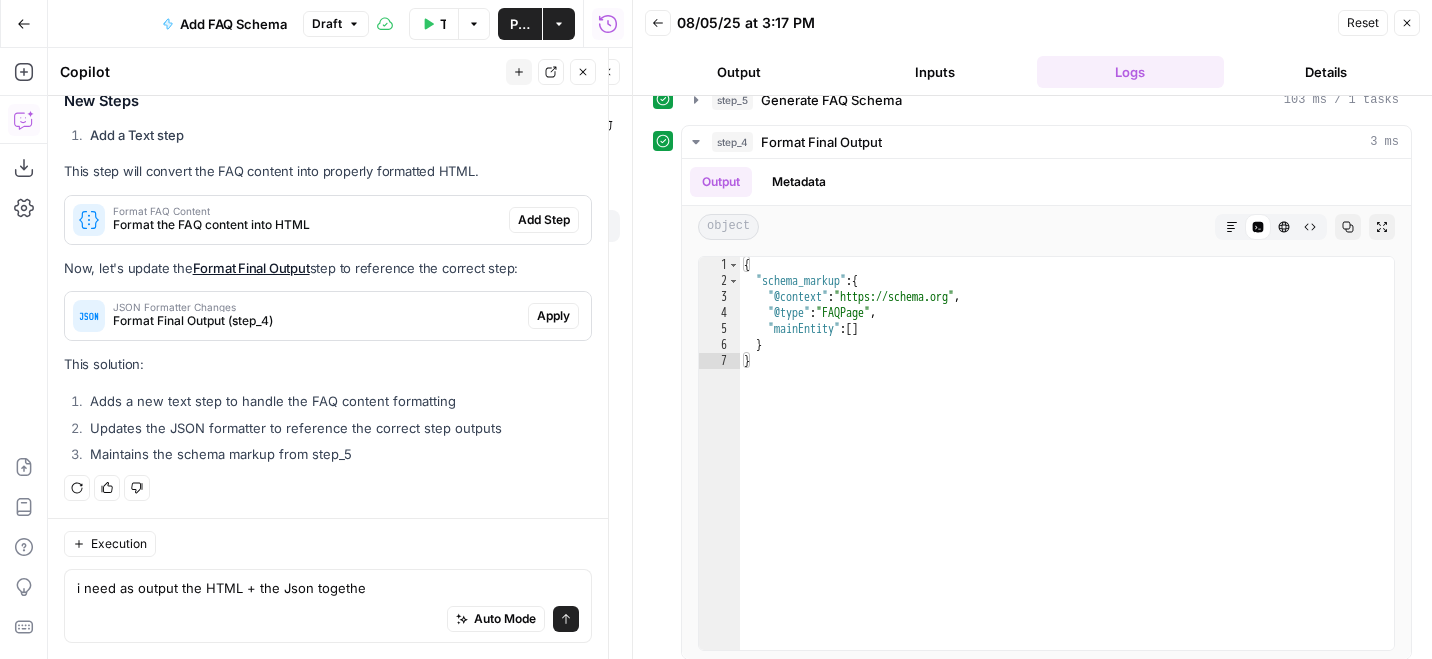 type on "i need as output the HTML + the Json together" 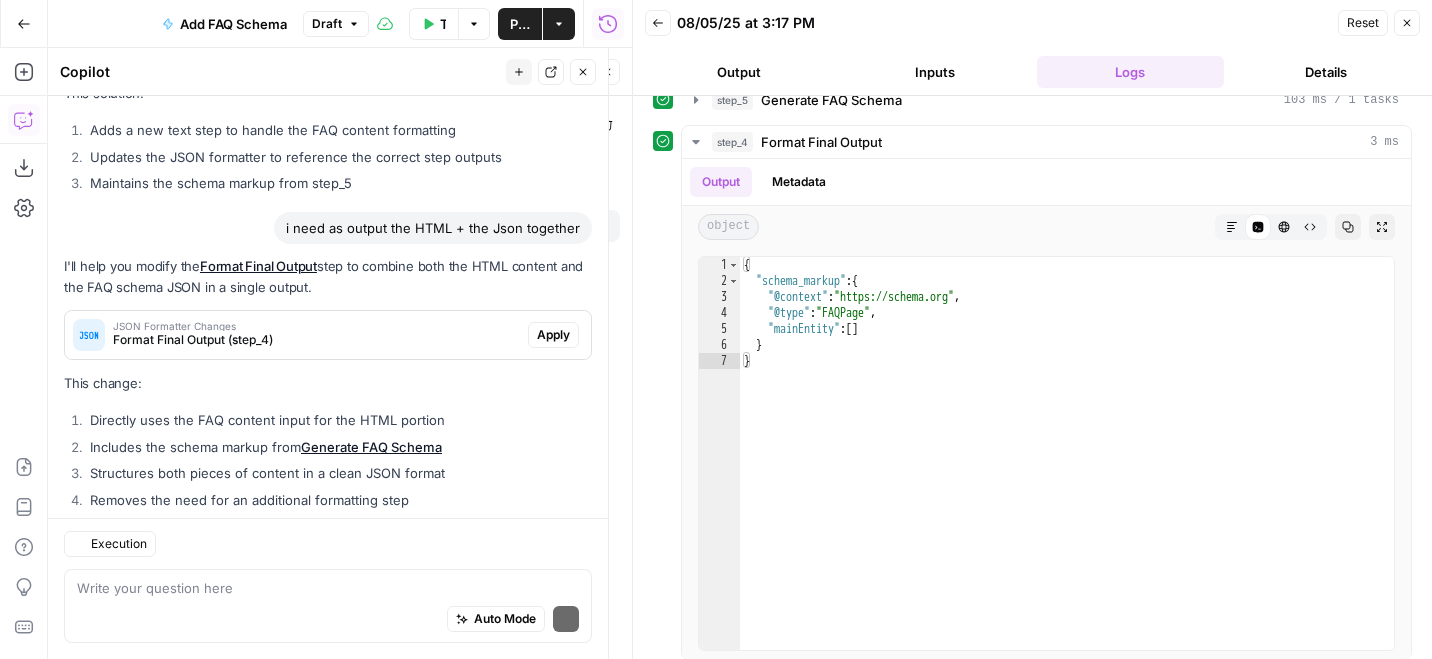 scroll, scrollTop: 750, scrollLeft: 0, axis: vertical 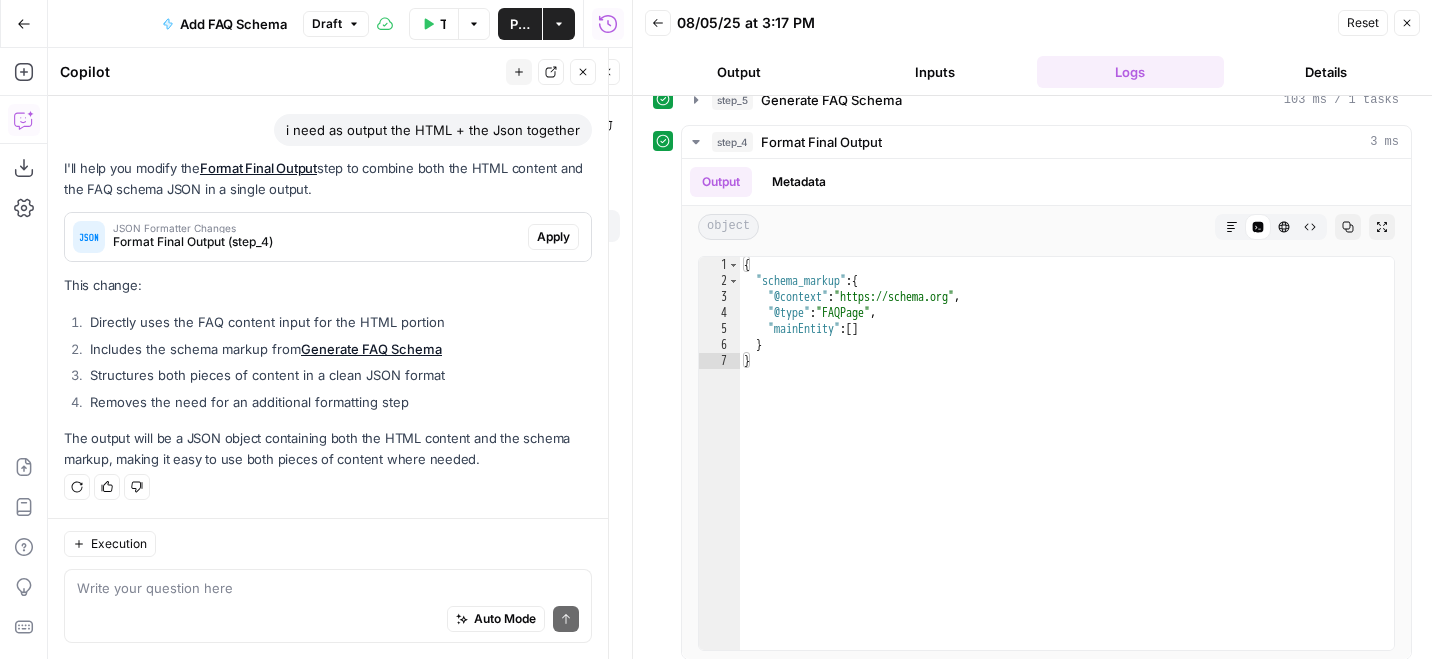 click on "Apply" at bounding box center [553, 237] 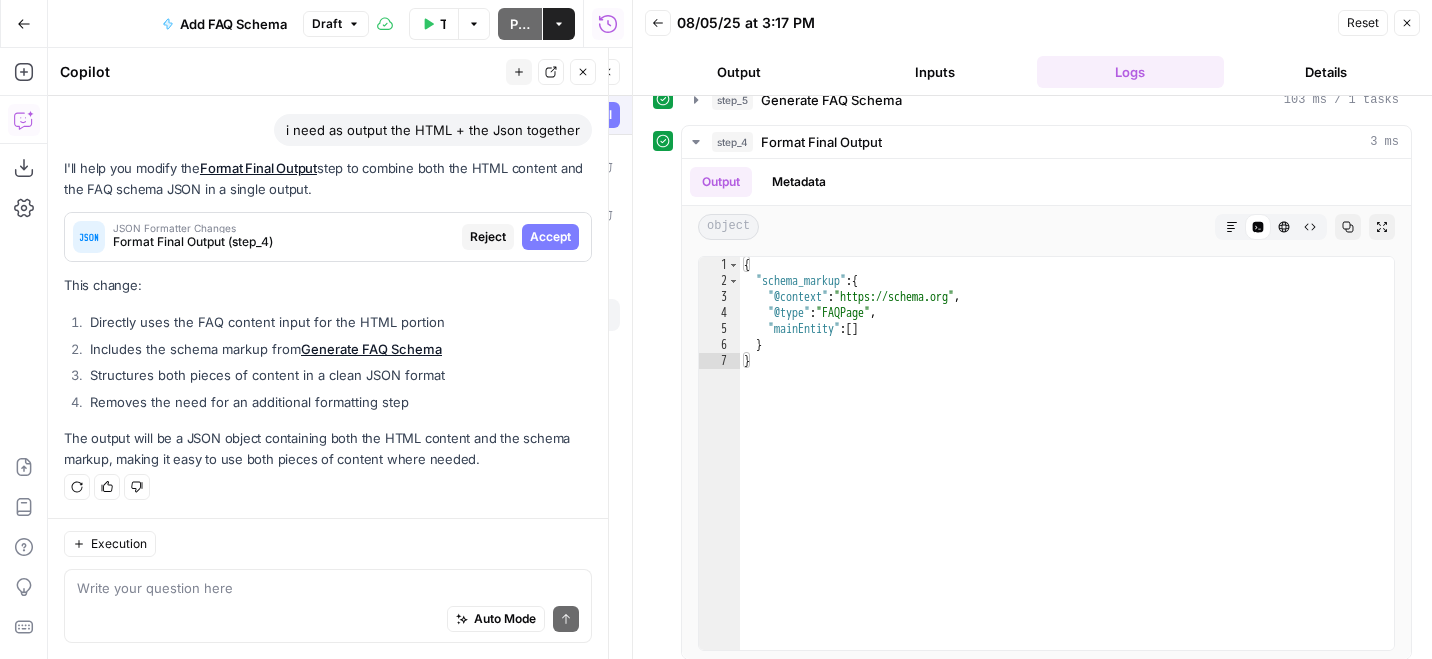 click on "Accept" at bounding box center [550, 237] 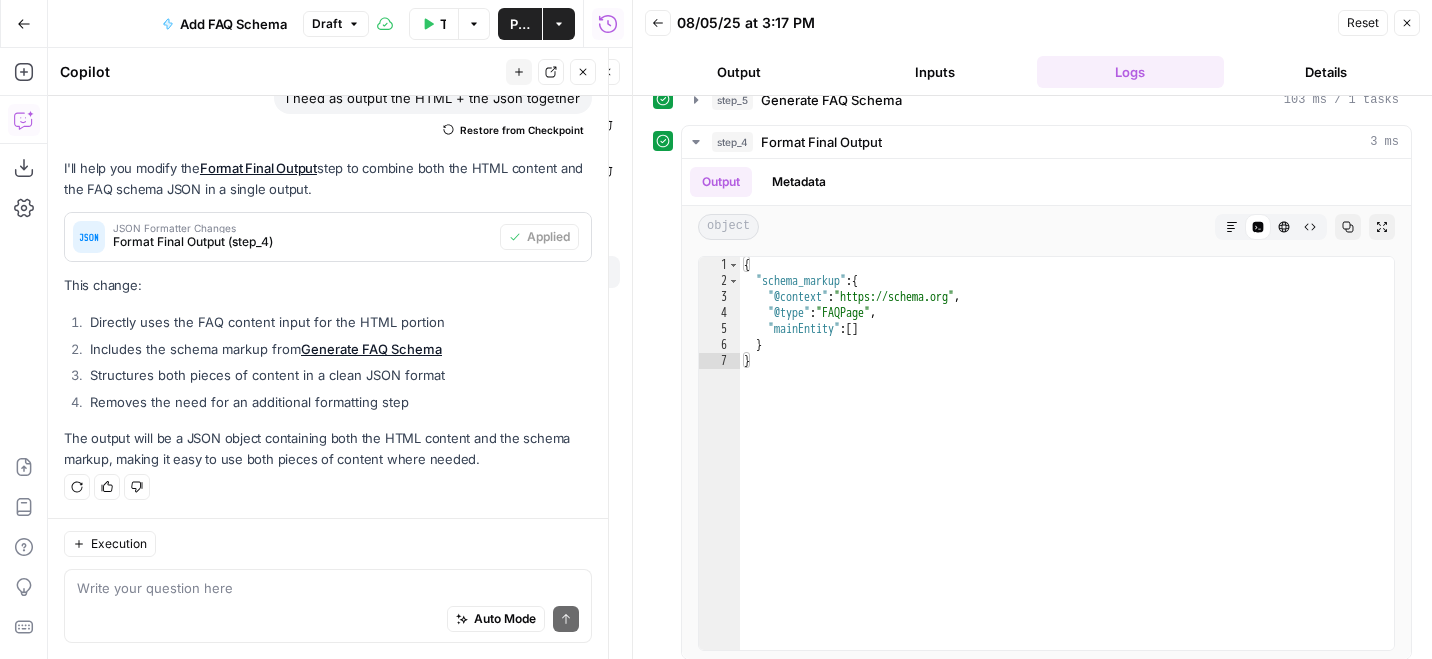 click 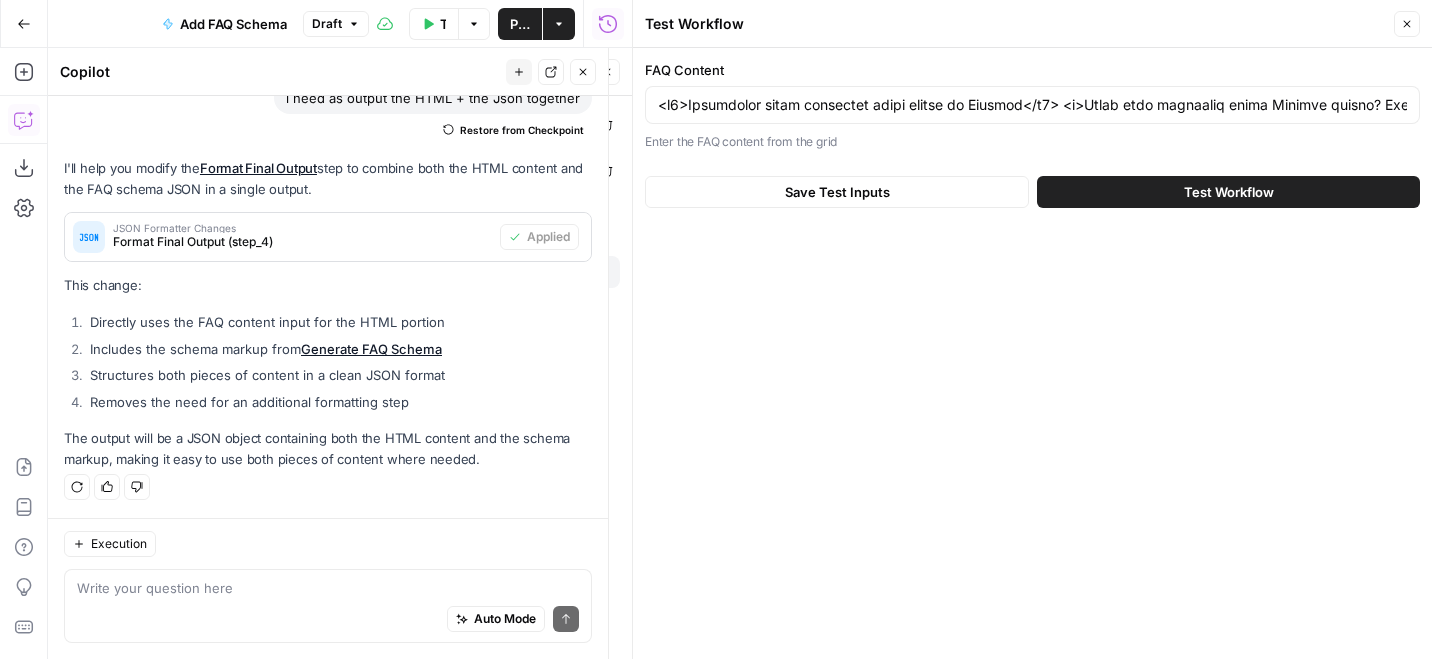 click on "Test Workflow" at bounding box center [1228, 192] 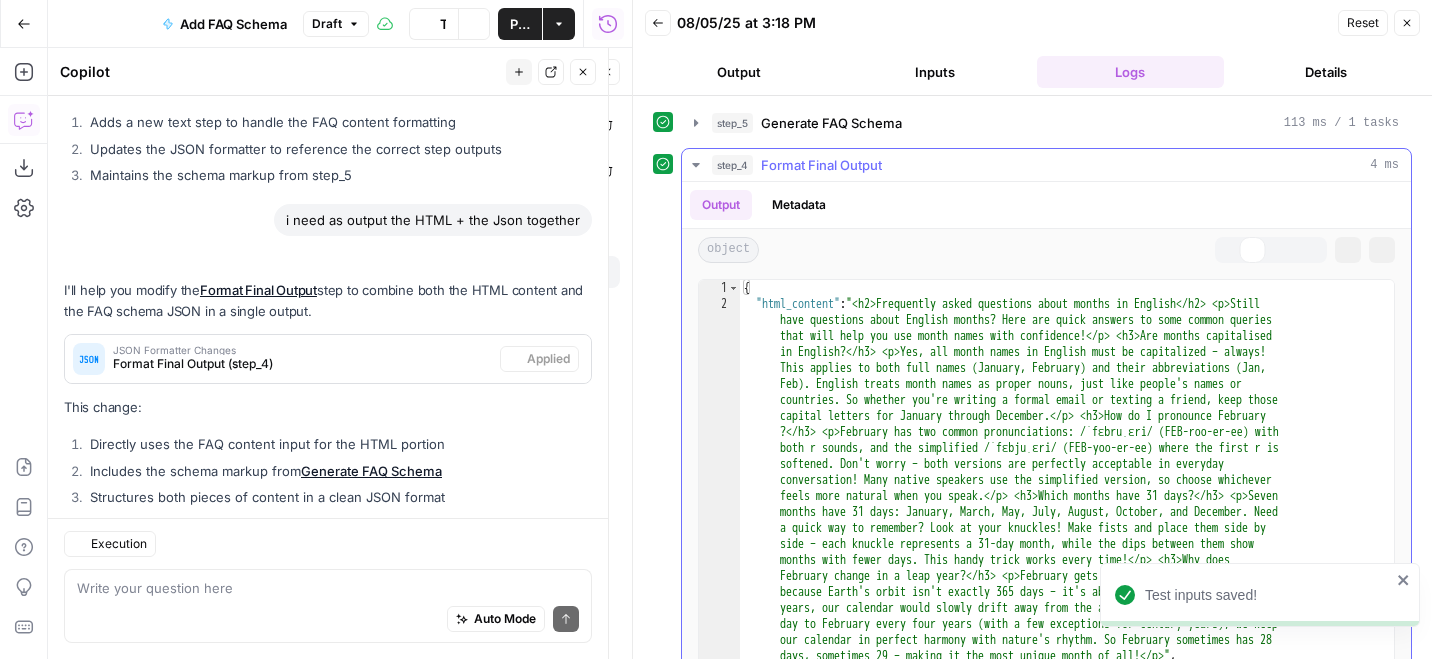 scroll, scrollTop: 782, scrollLeft: 0, axis: vertical 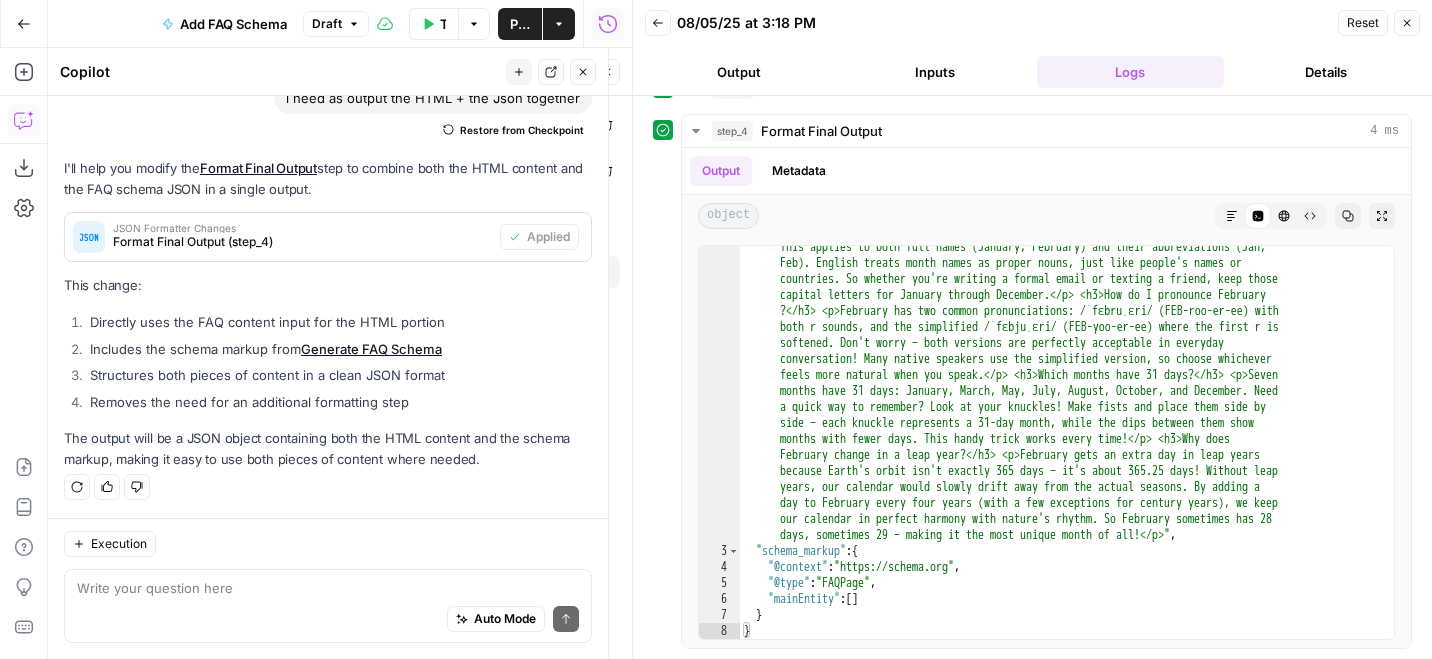 click on "Auto Mode Send" at bounding box center (328, 620) 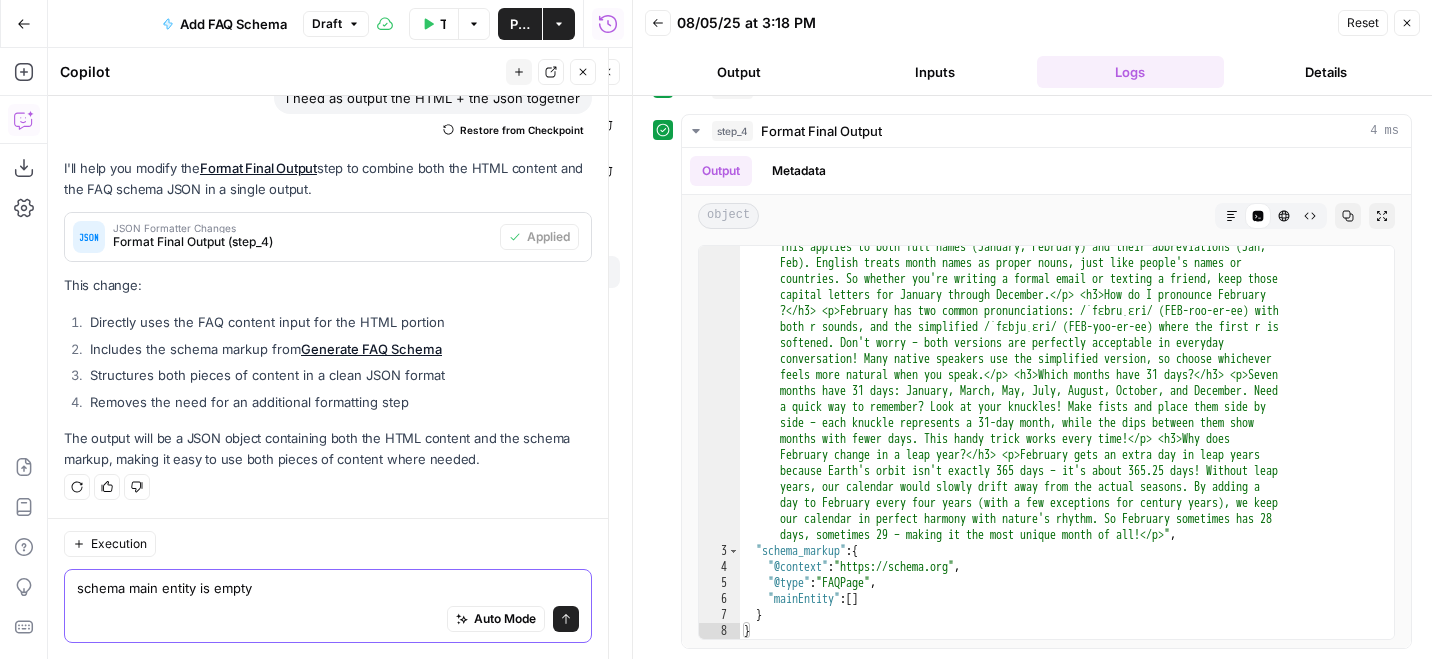 type on "schema main entity is empty" 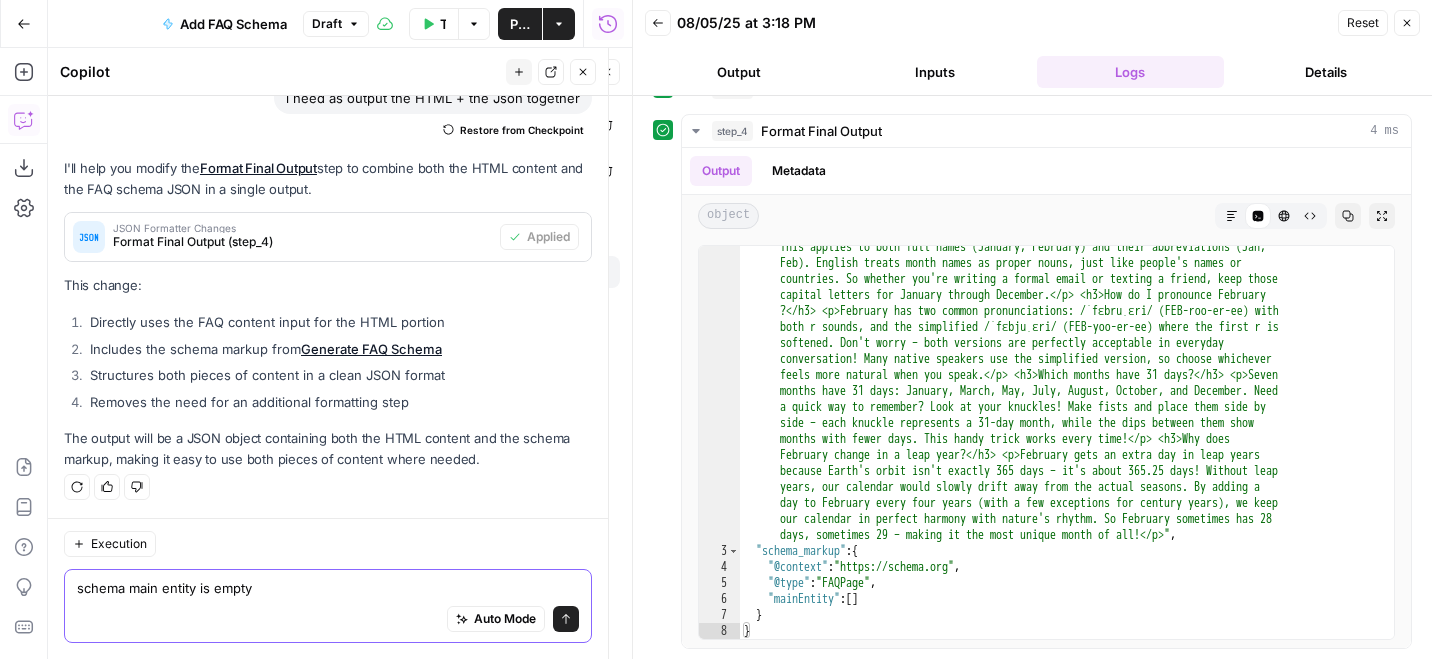 type 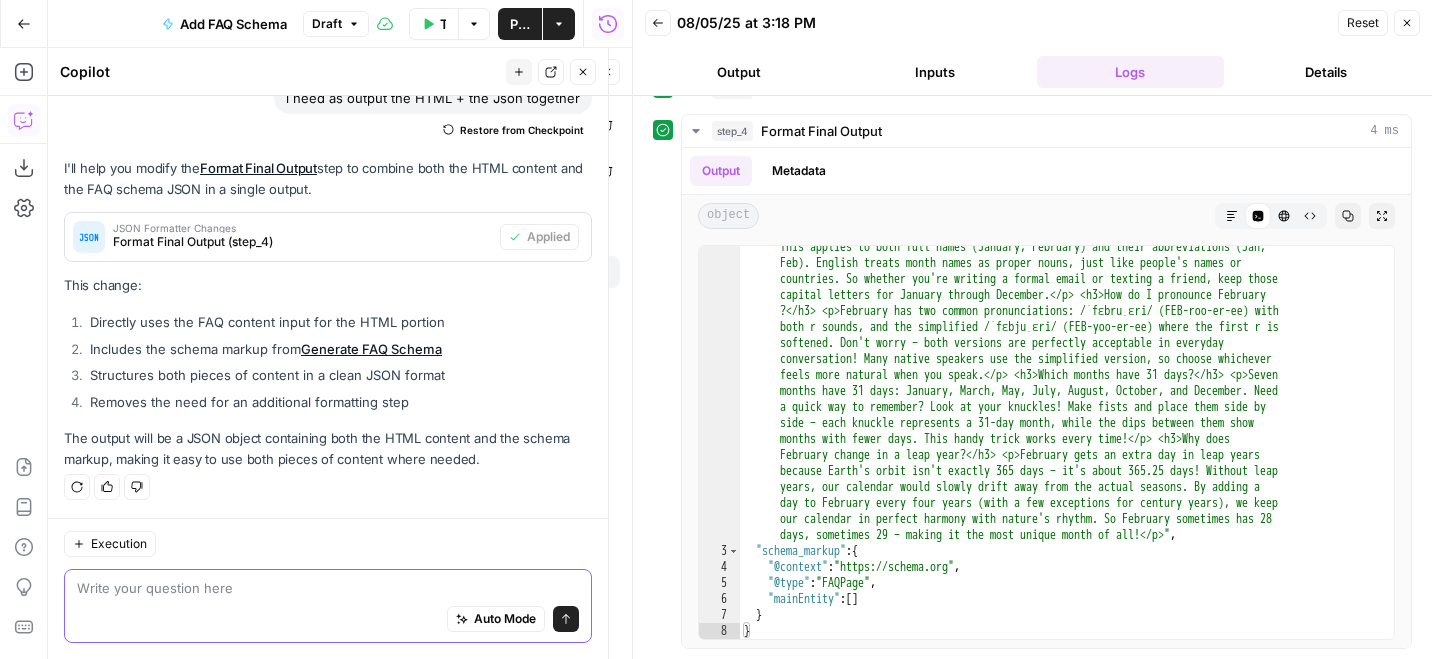 scroll, scrollTop: 728, scrollLeft: 0, axis: vertical 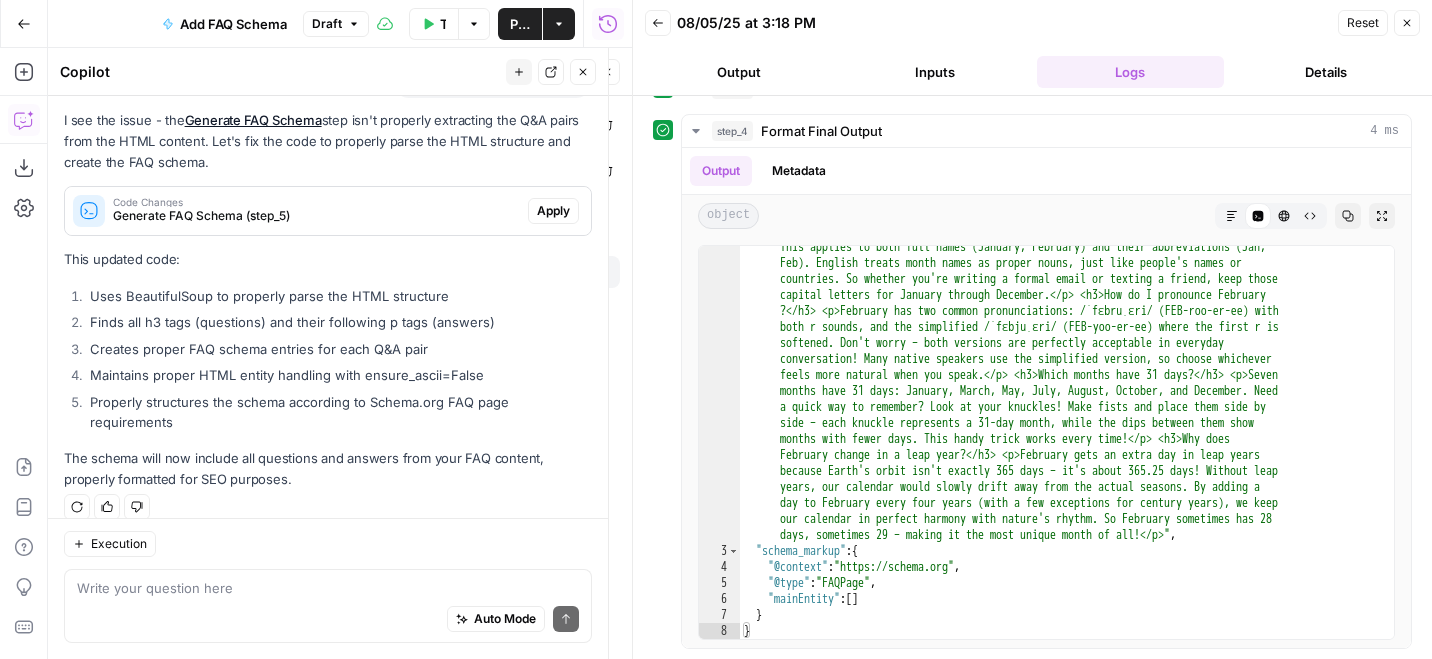 click on "Apply" at bounding box center (553, 211) 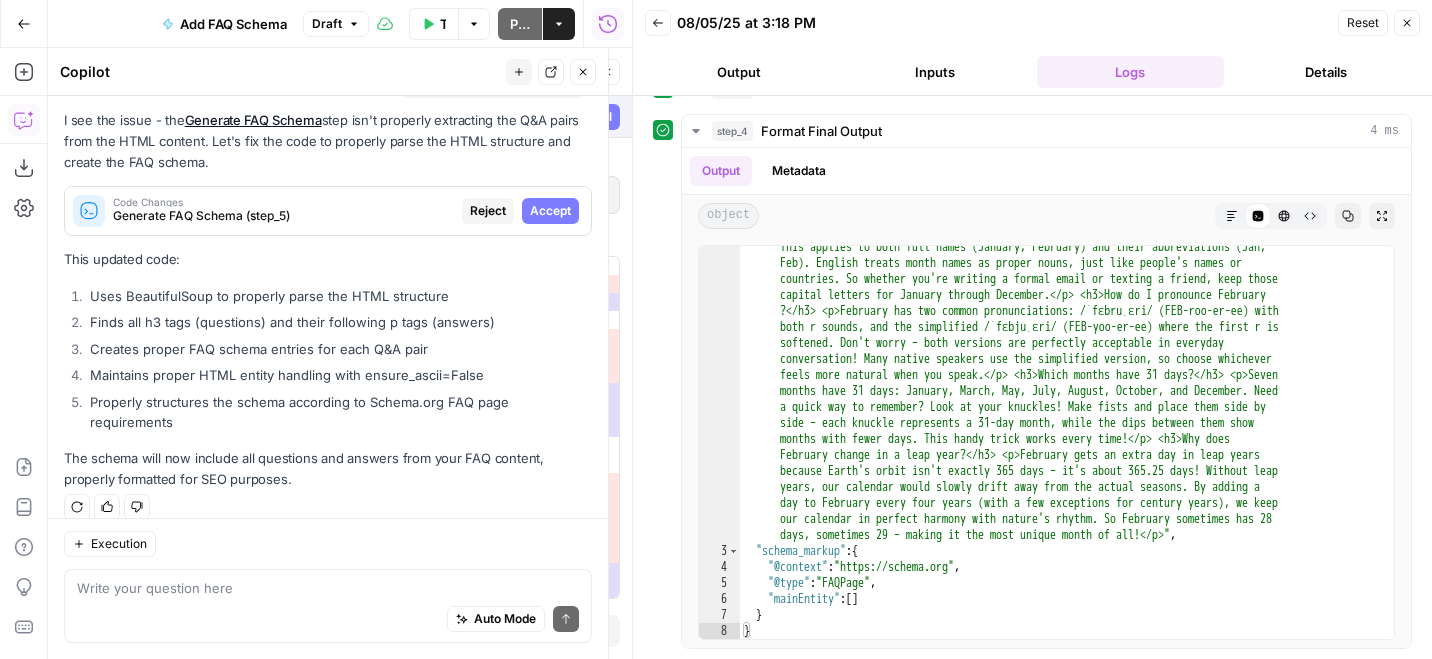 click on "Accept" at bounding box center [550, 211] 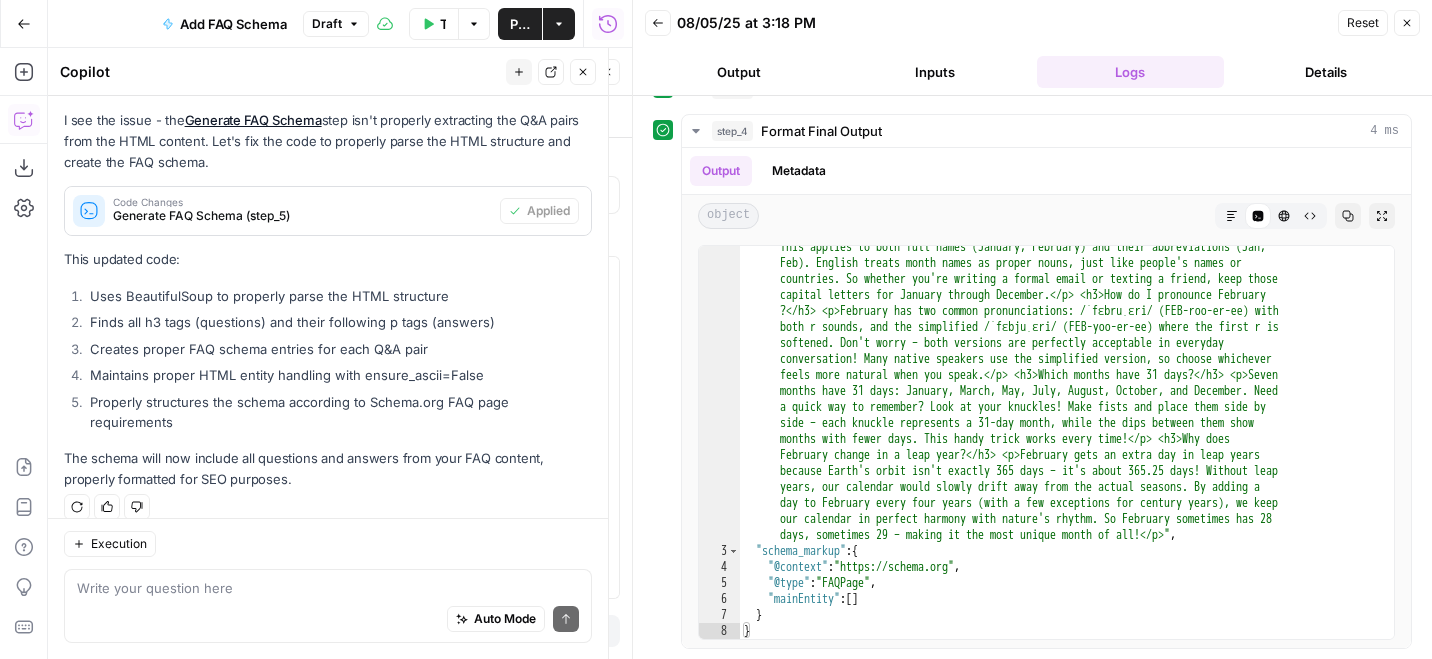click on "Test Workflow" at bounding box center (434, 24) 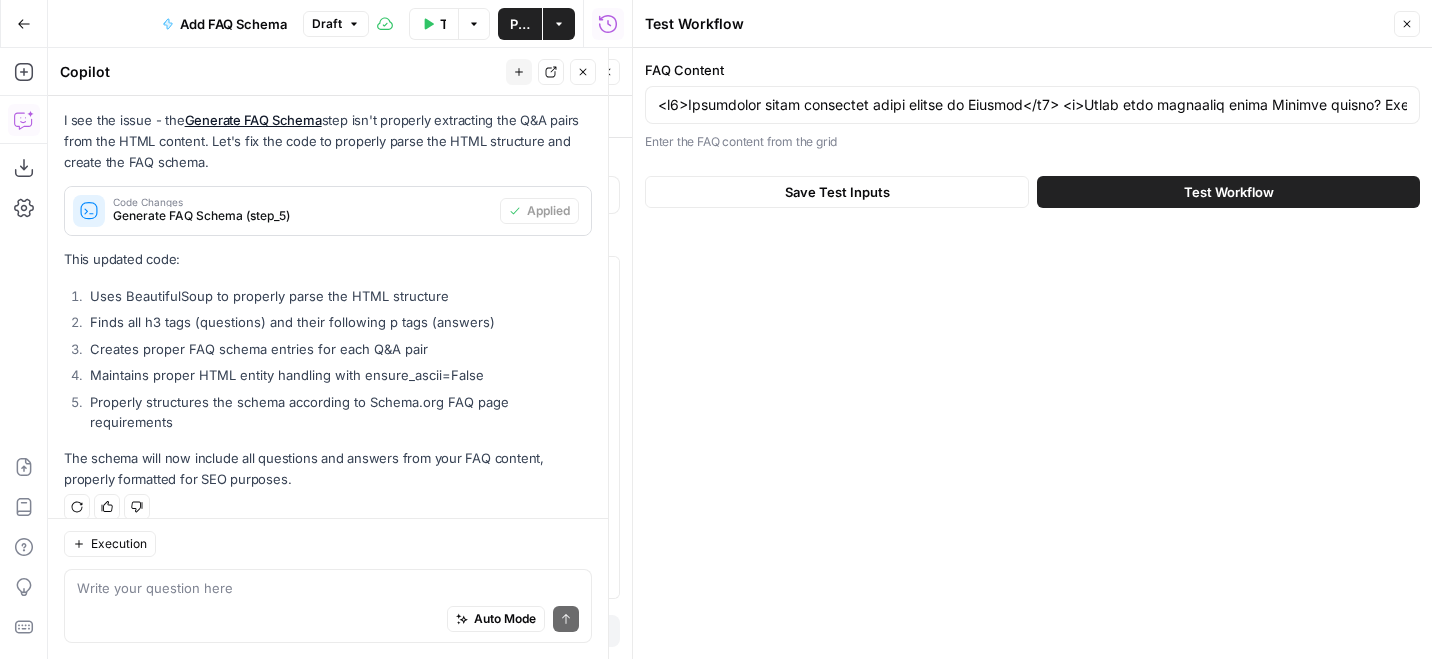 click on "Test Workflow" at bounding box center [1228, 192] 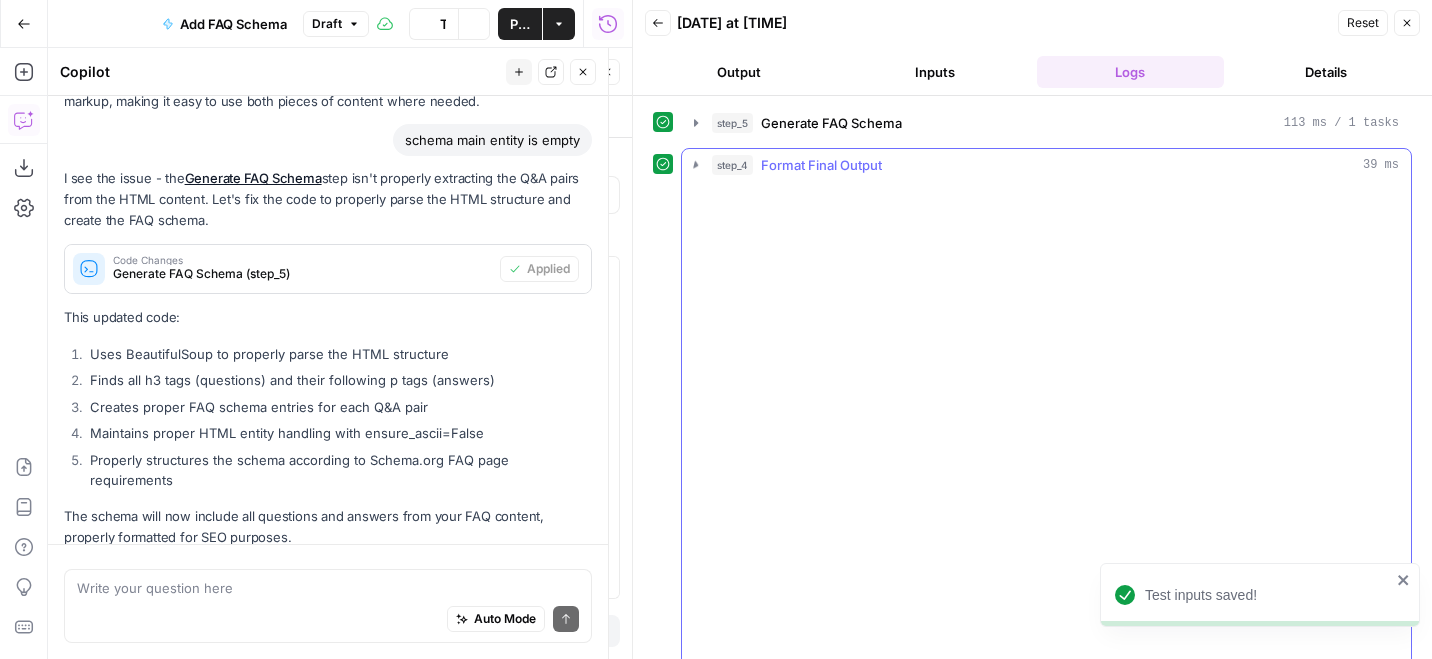 scroll, scrollTop: 1230, scrollLeft: 0, axis: vertical 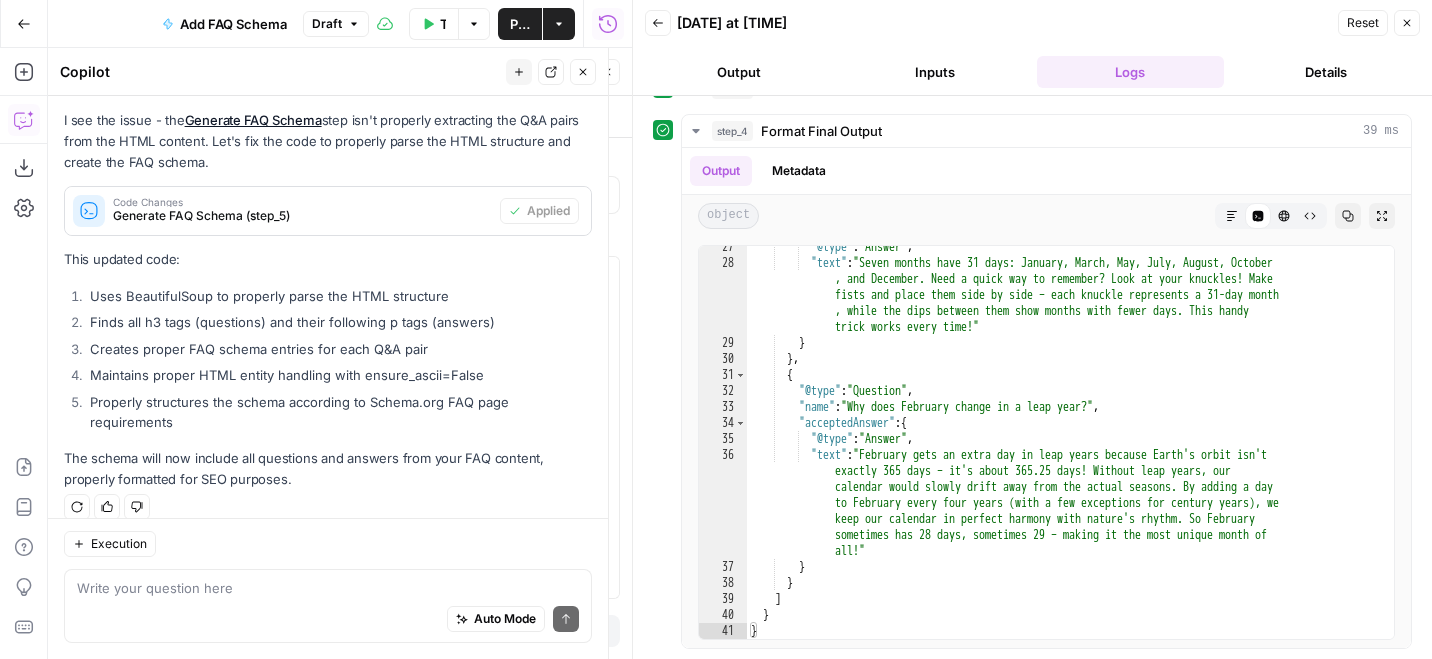 click on "Publish" at bounding box center (520, 24) 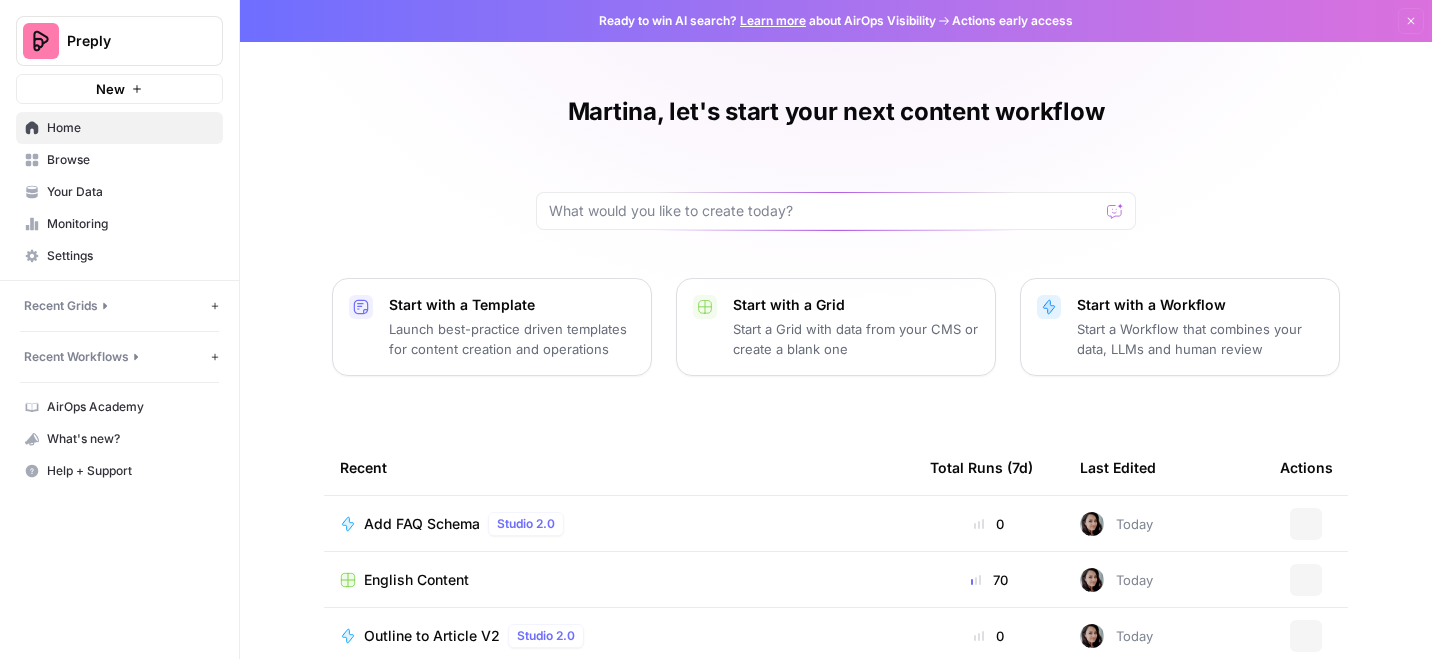 scroll, scrollTop: 0, scrollLeft: 0, axis: both 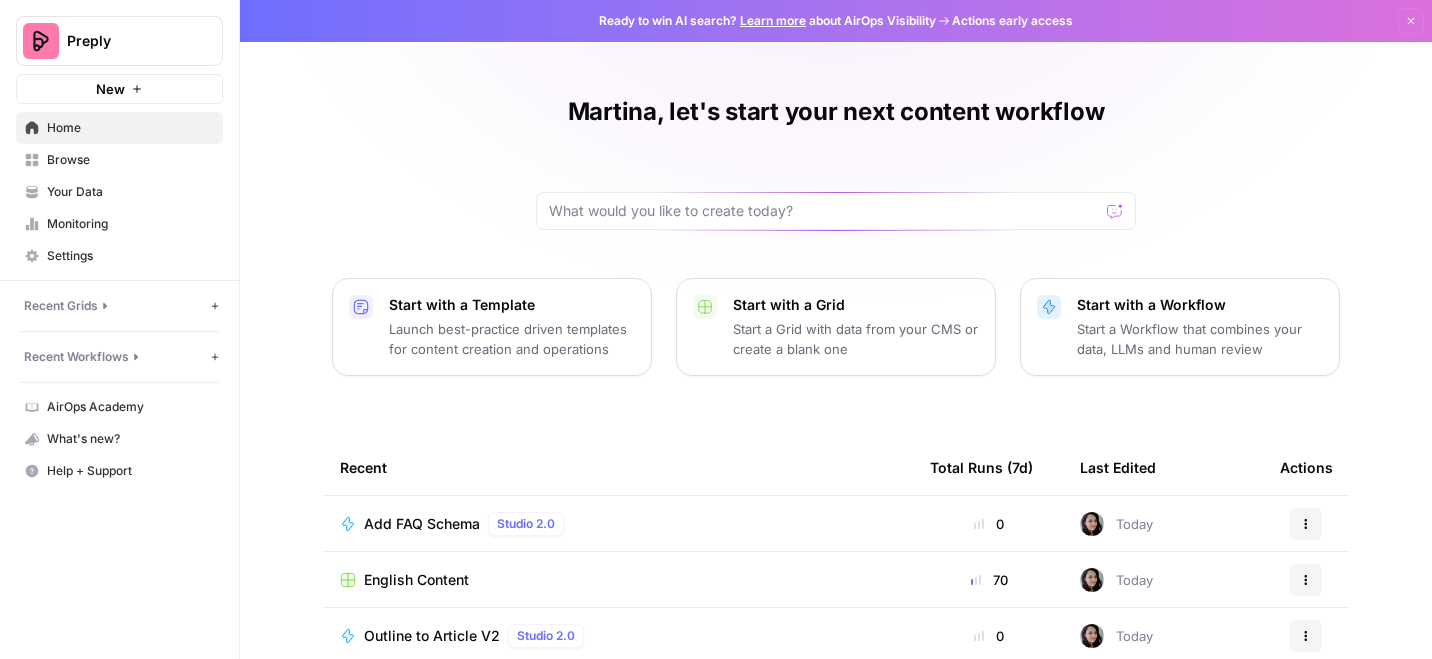 click on "Add FAQ Schema" at bounding box center [422, 524] 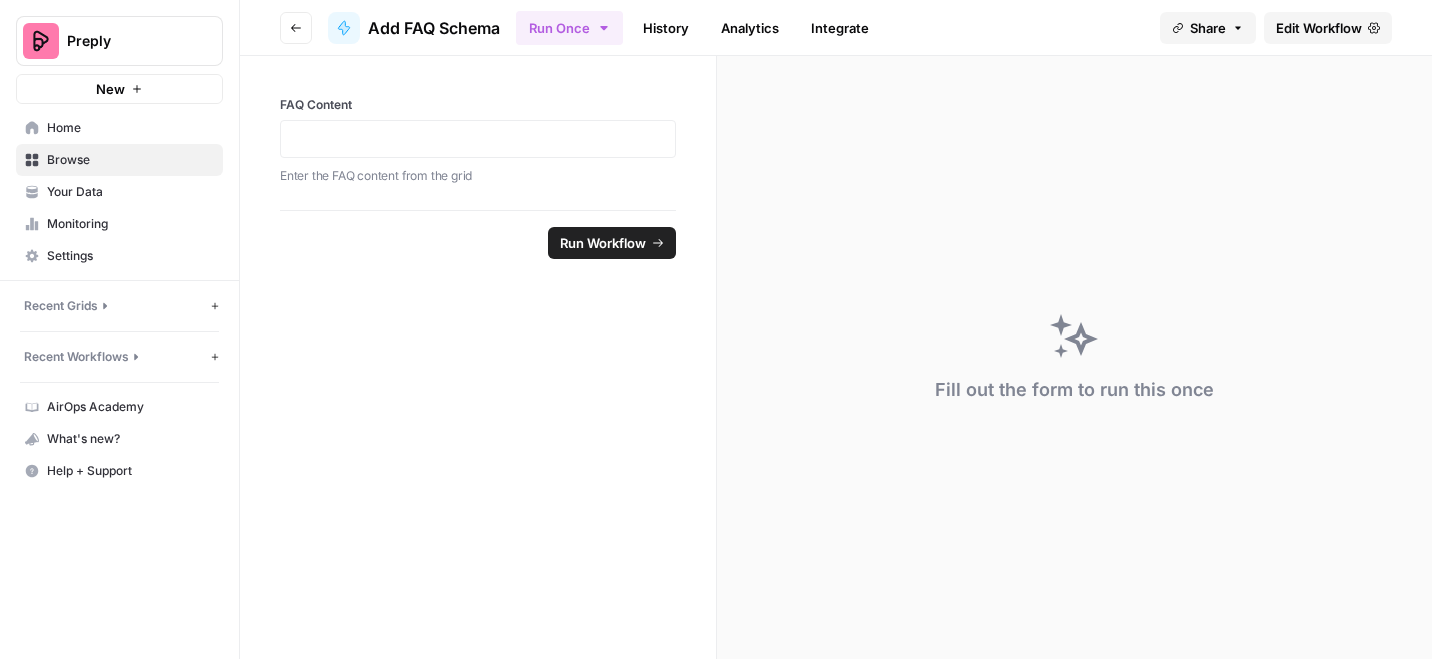 click on "Edit Workflow" at bounding box center (1319, 28) 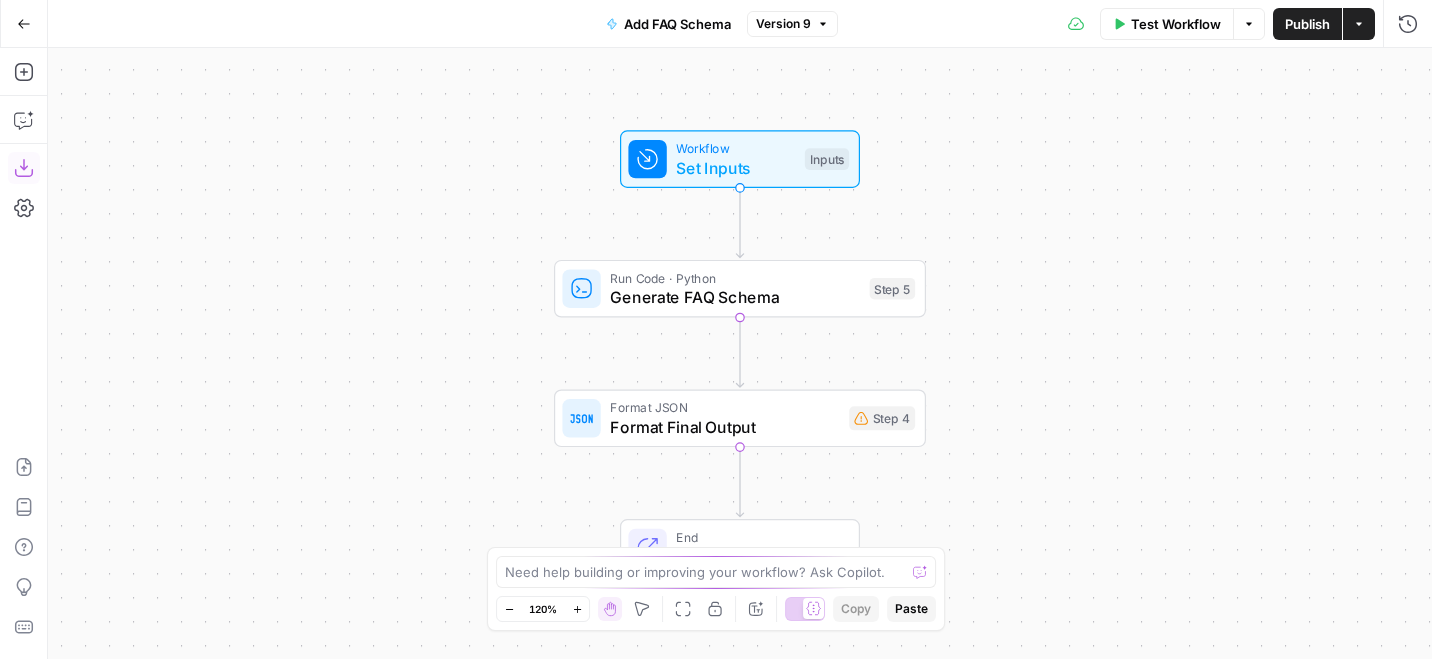 click 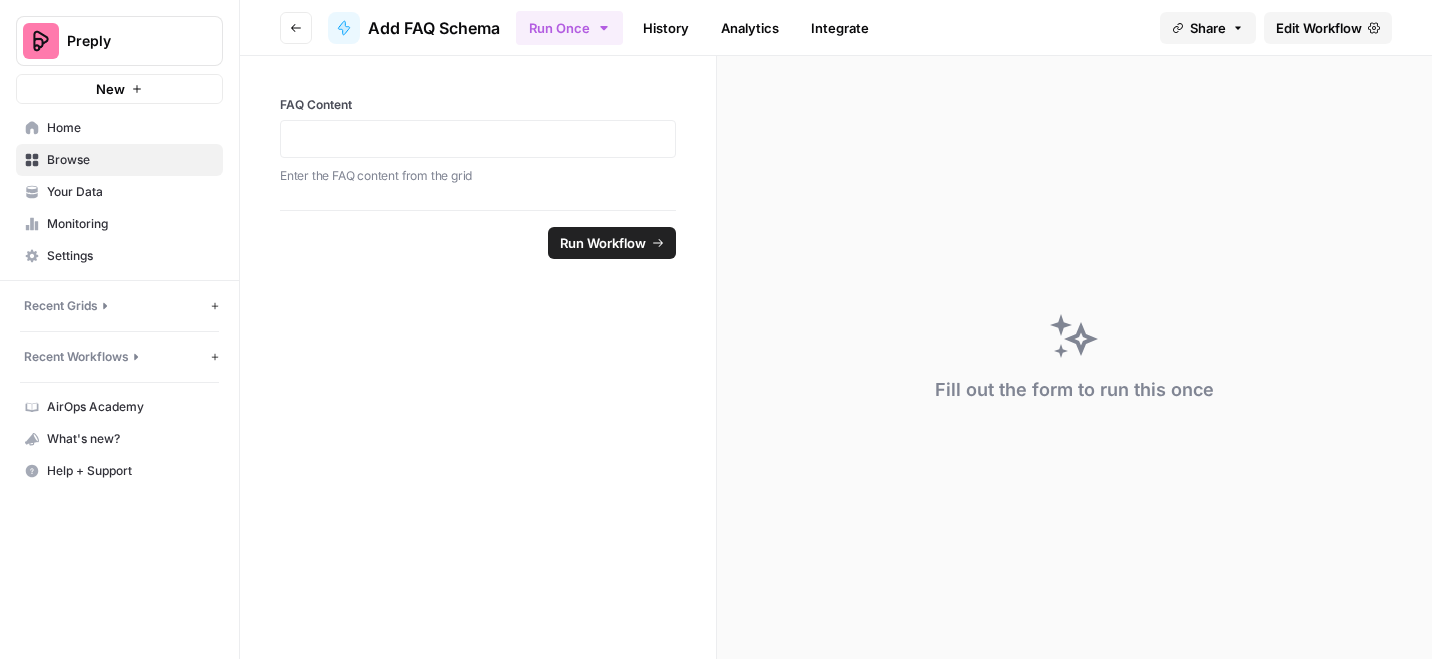 click on "Recent Grids" at bounding box center (61, 306) 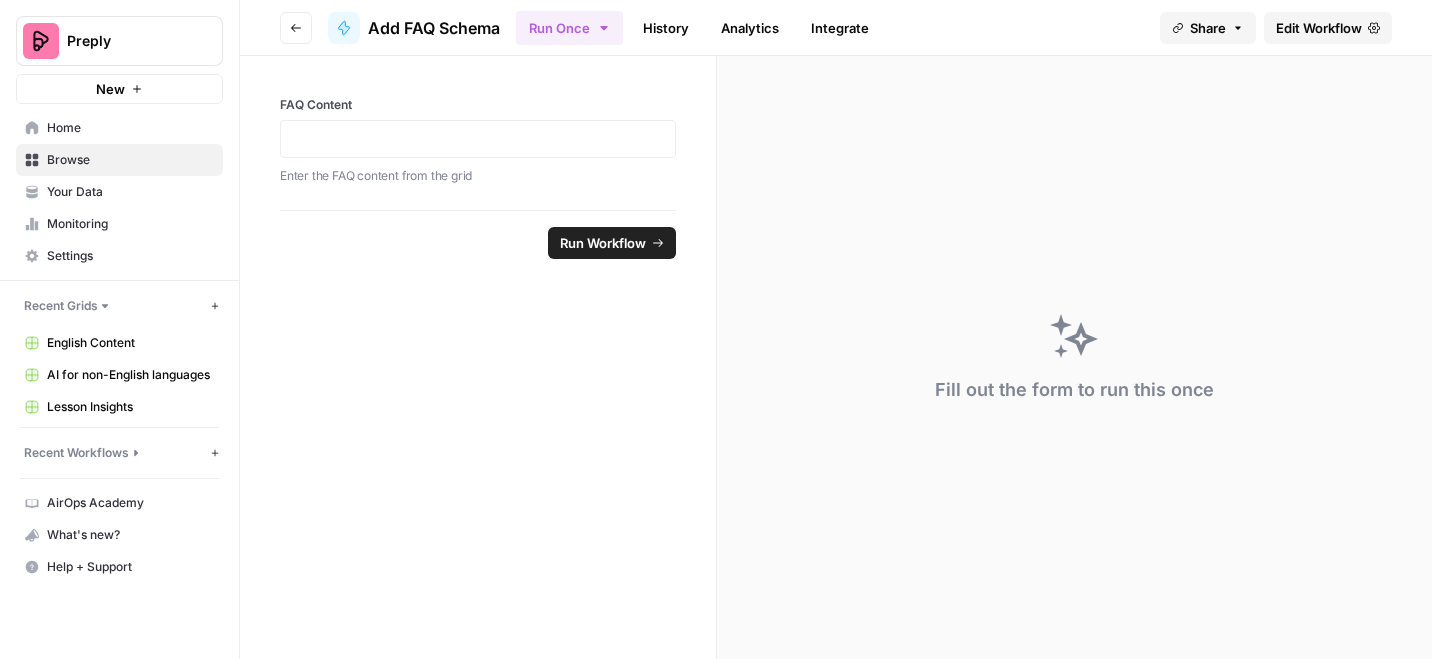 click on "English Content" at bounding box center [130, 343] 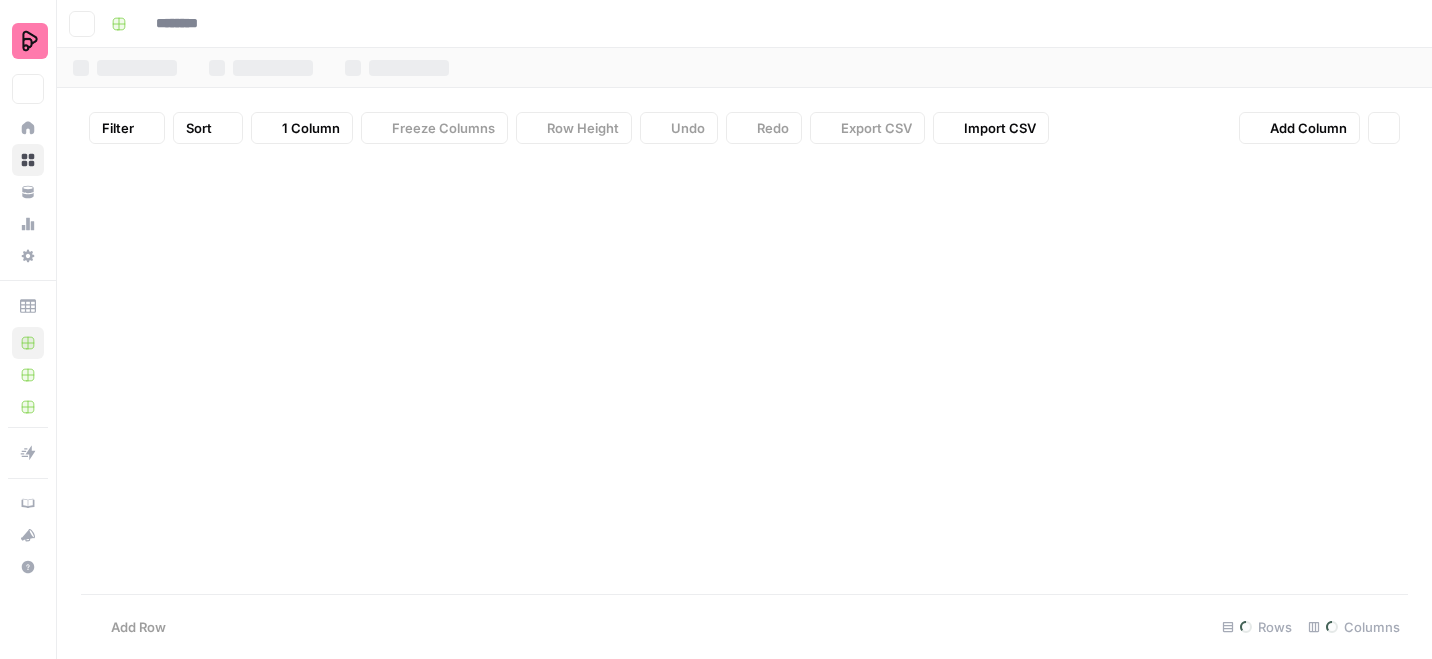 type on "**********" 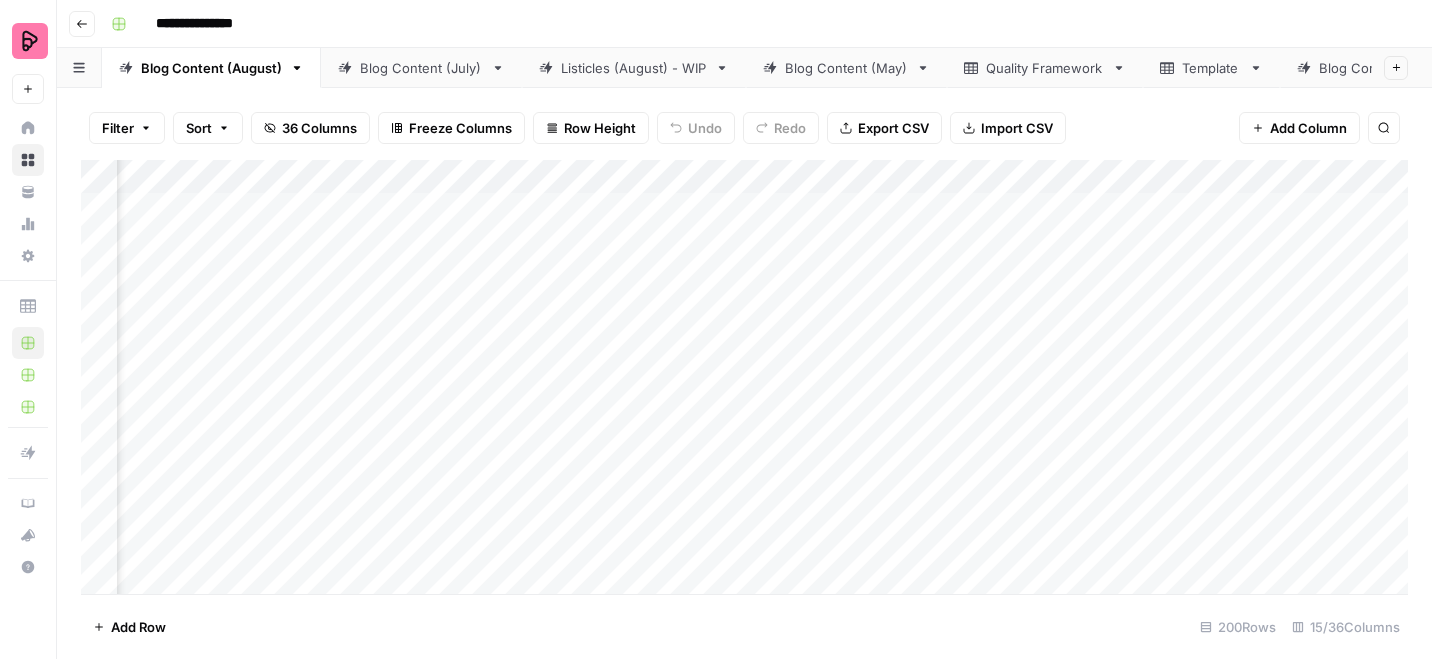 scroll, scrollTop: 0, scrollLeft: 1592, axis: horizontal 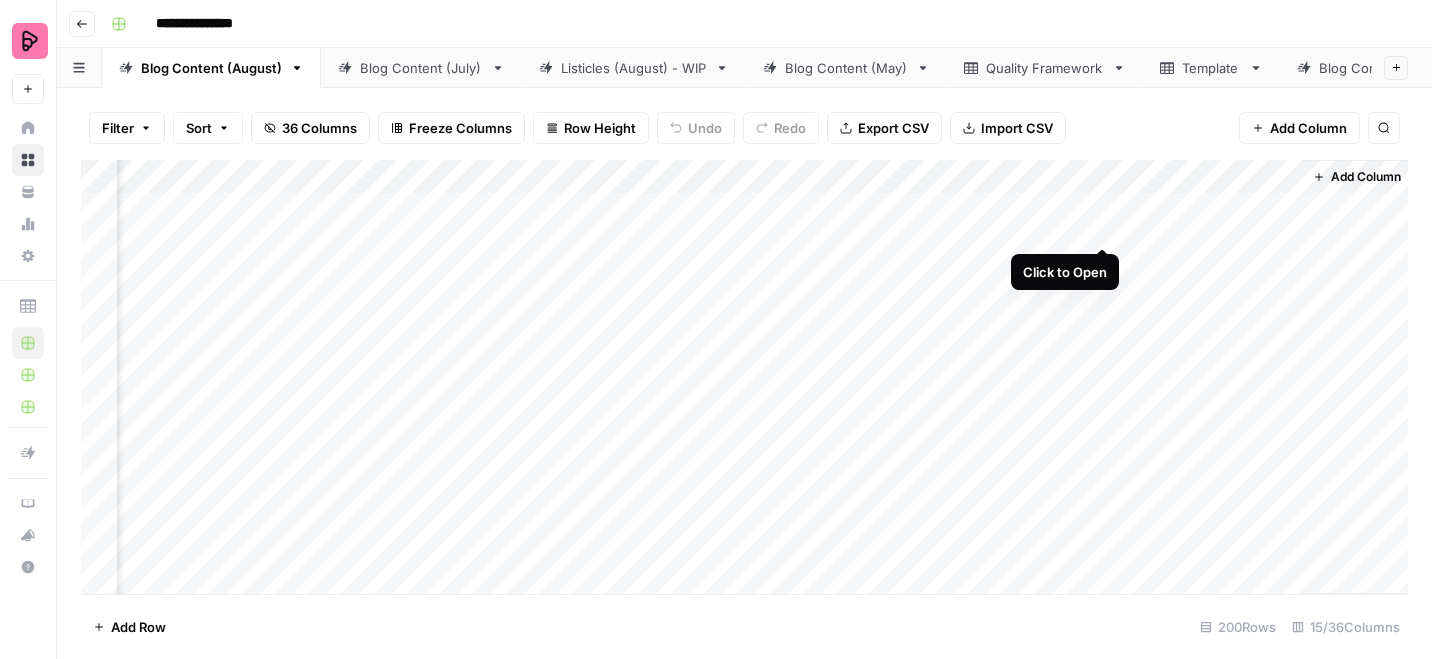click on "Add Column" at bounding box center [744, 377] 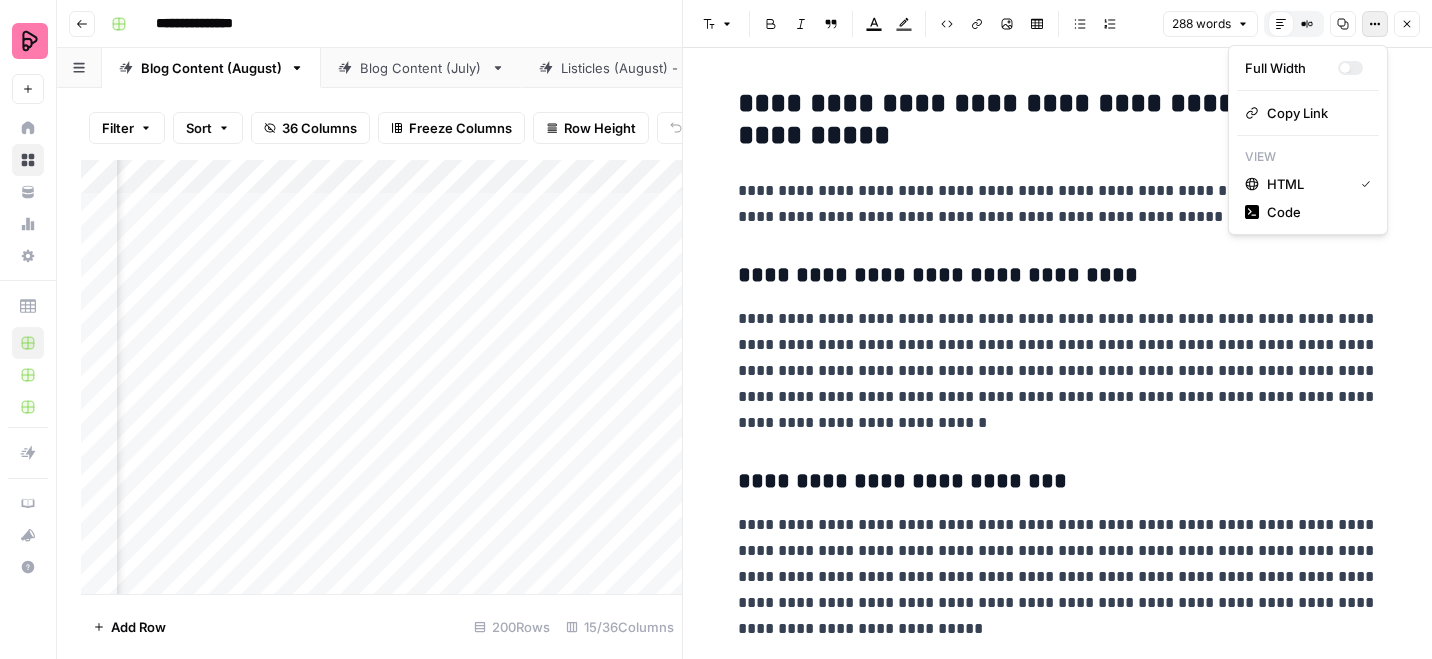 click on "Options" at bounding box center (1375, 24) 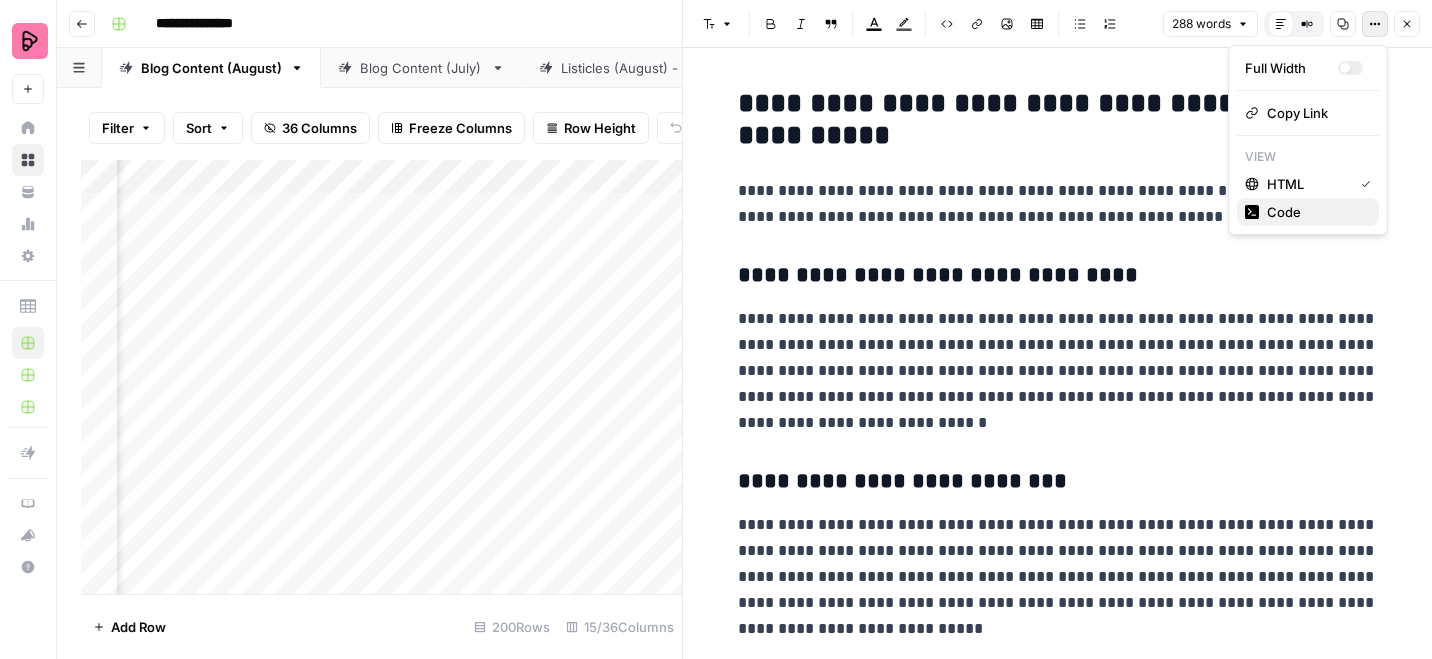 click on "Code" at bounding box center (1315, 212) 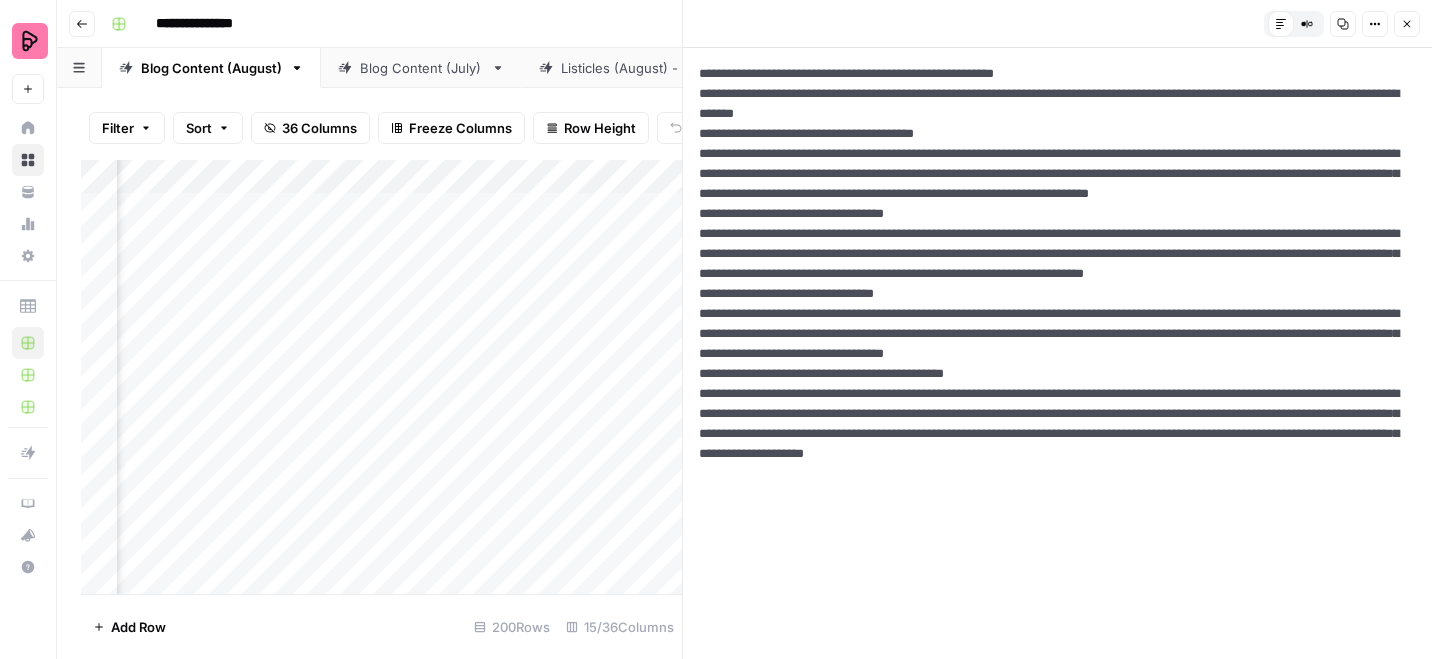 drag, startPoint x: 700, startPoint y: 74, endPoint x: 1455, endPoint y: 677, distance: 966.2474 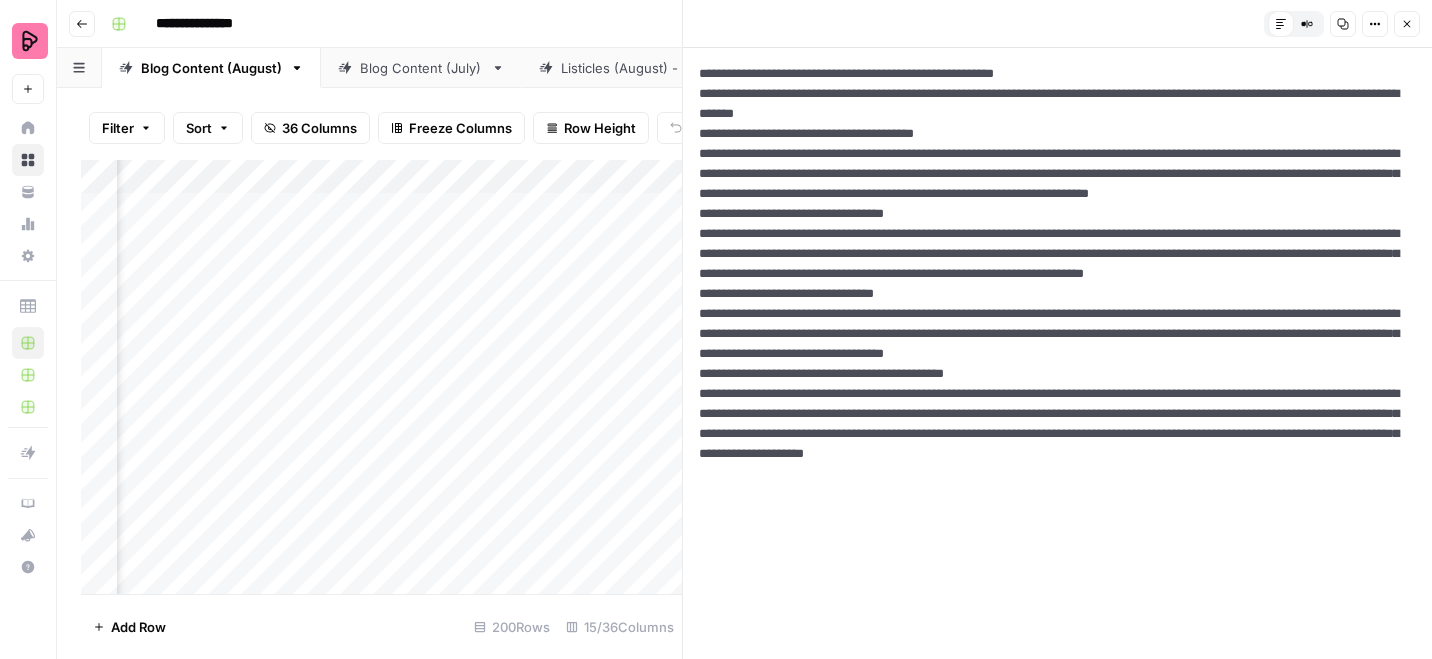 click on "Close" at bounding box center [1407, 24] 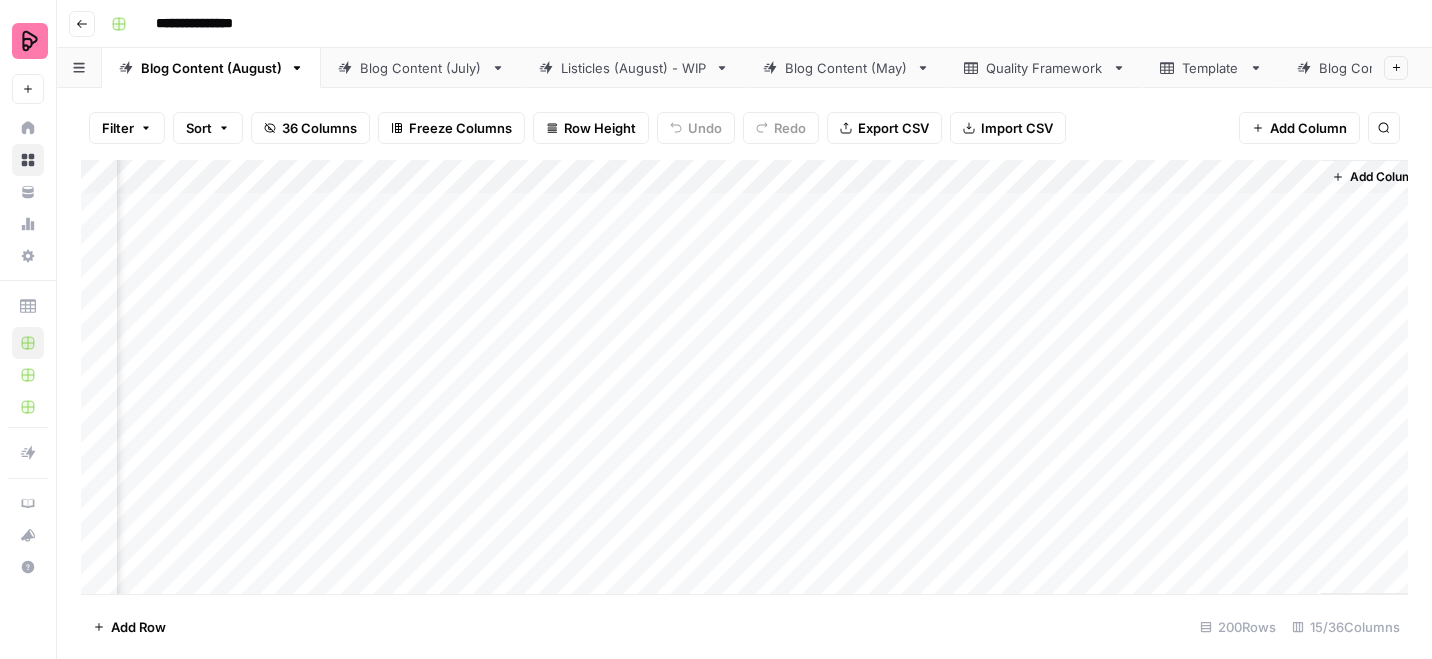 scroll, scrollTop: 0, scrollLeft: 1597, axis: horizontal 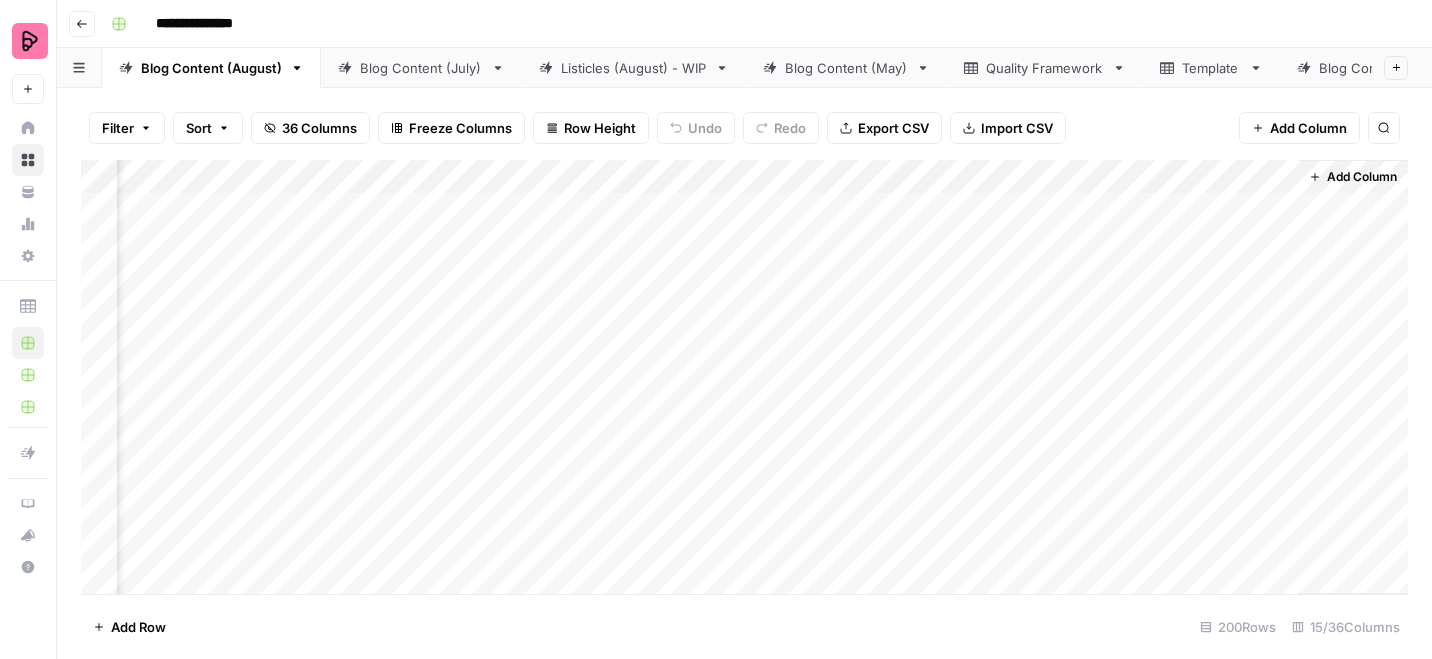 drag, startPoint x: 1198, startPoint y: 175, endPoint x: 1371, endPoint y: 175, distance: 173 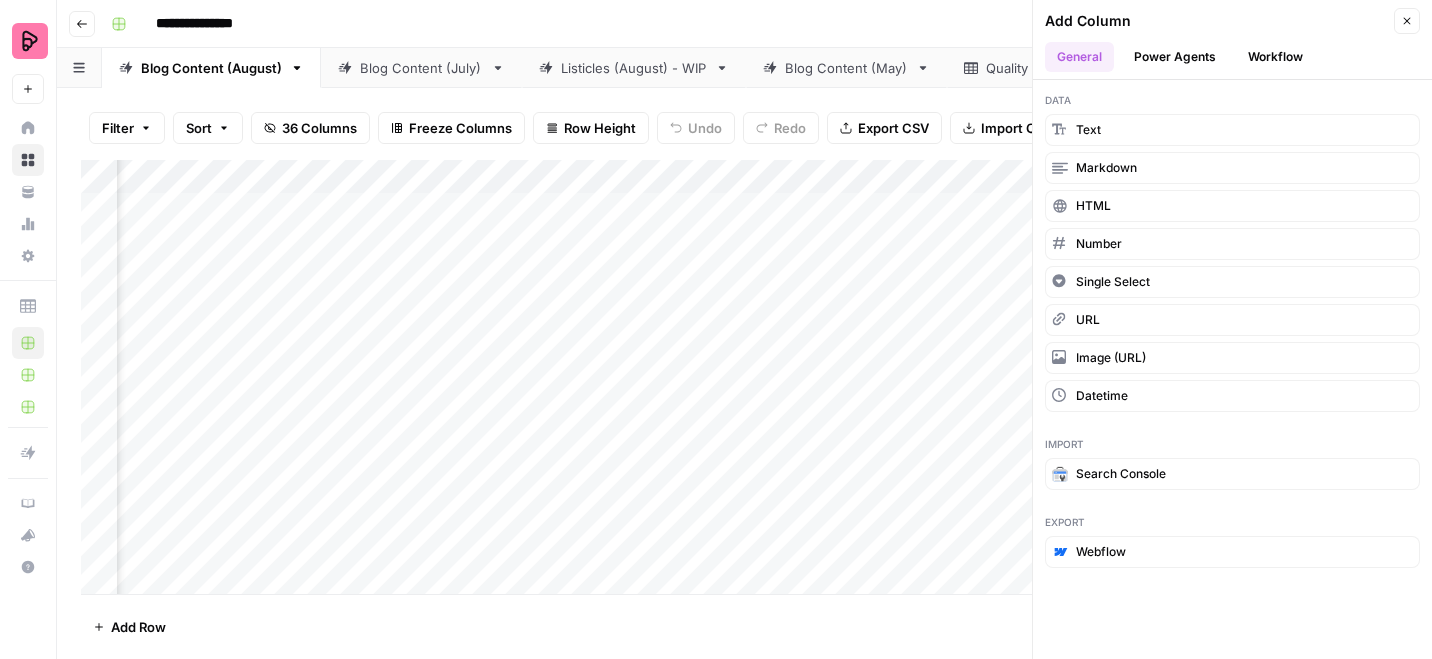 click on "Add Column Close General Power Agents Workflow" at bounding box center [1232, 40] 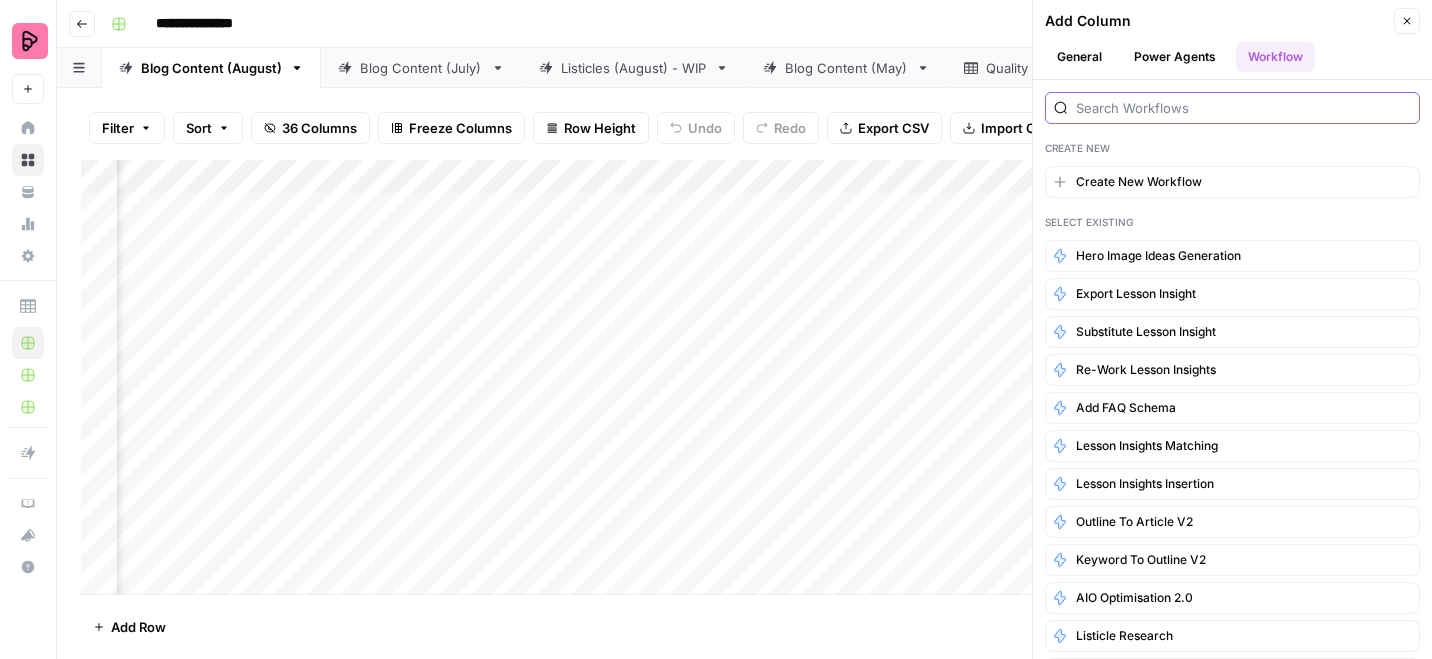 click at bounding box center [1243, 108] 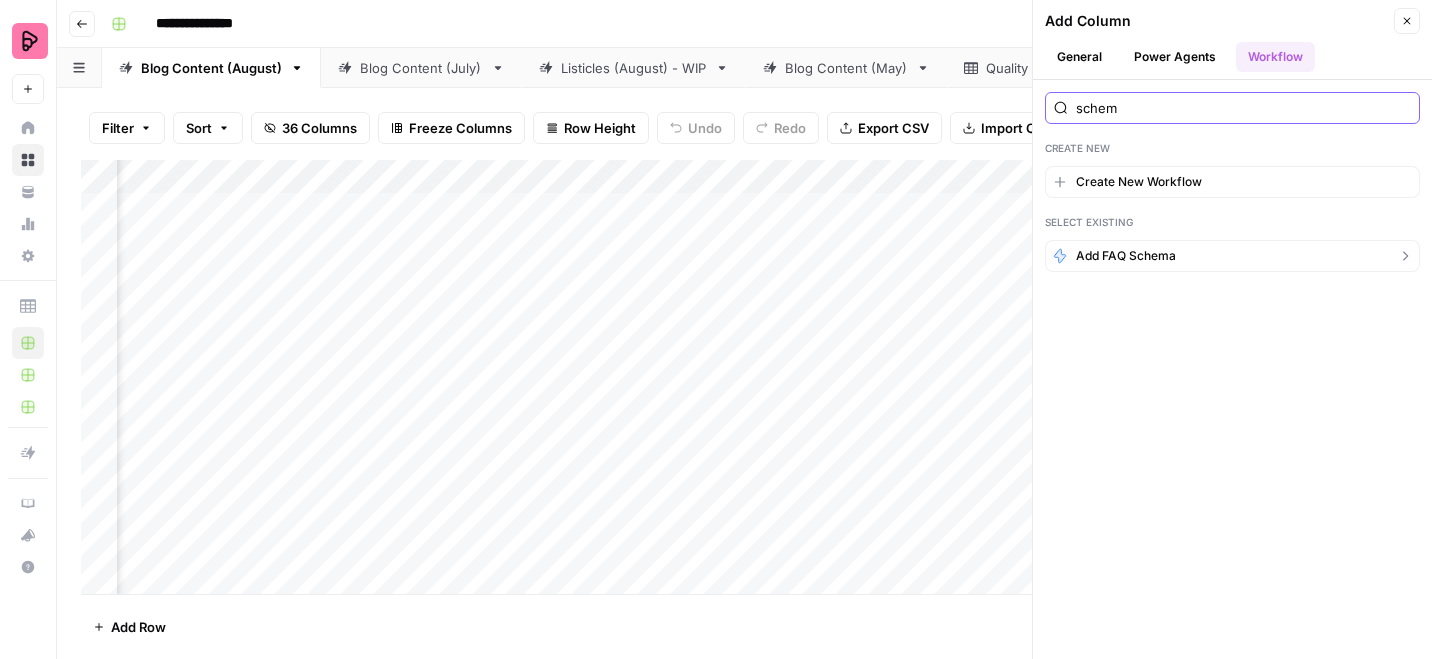 type on "schem" 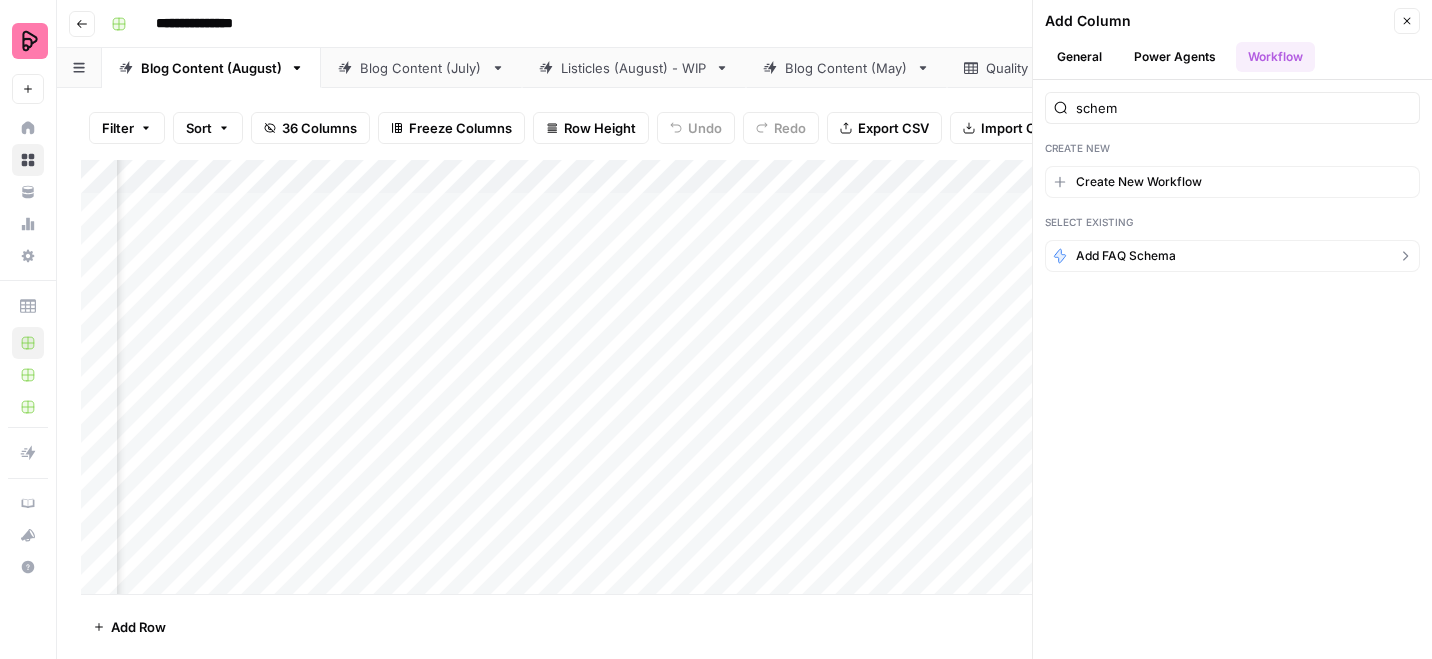 click on "Add FAQ Schema" at bounding box center [1126, 256] 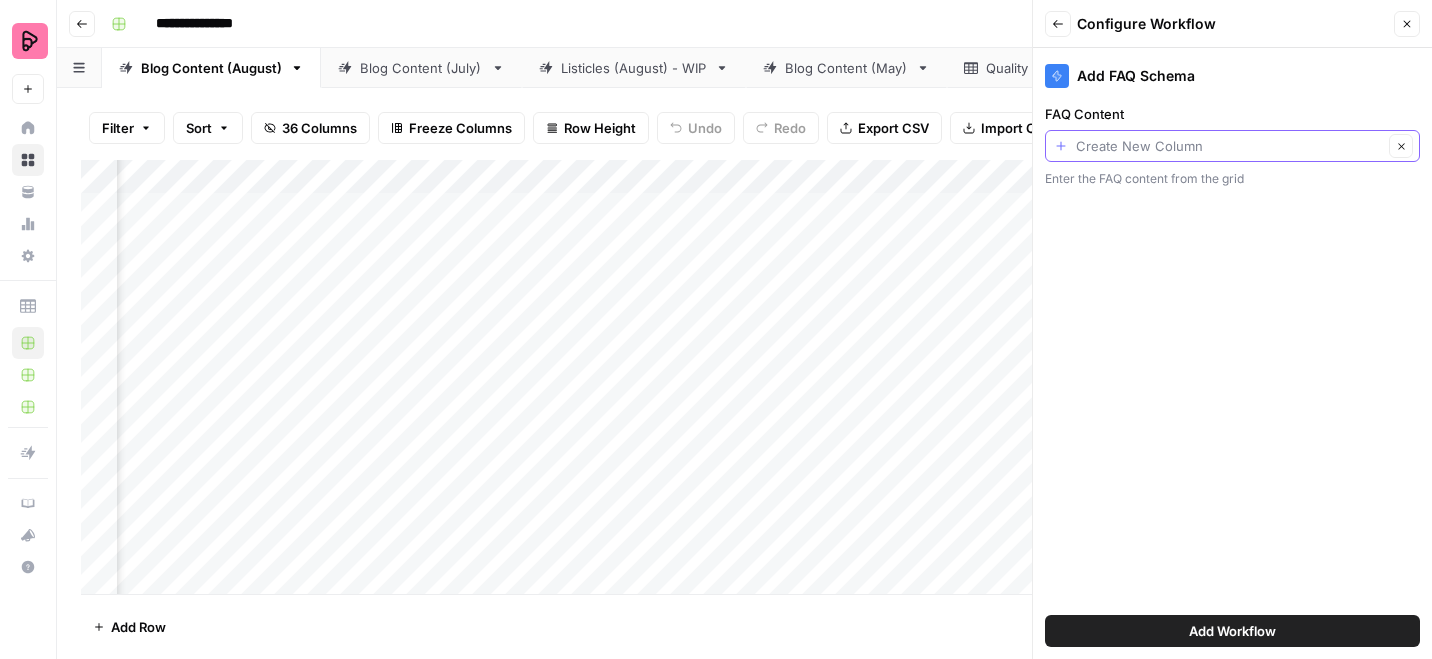 click on "FAQ Content" at bounding box center (1229, 146) 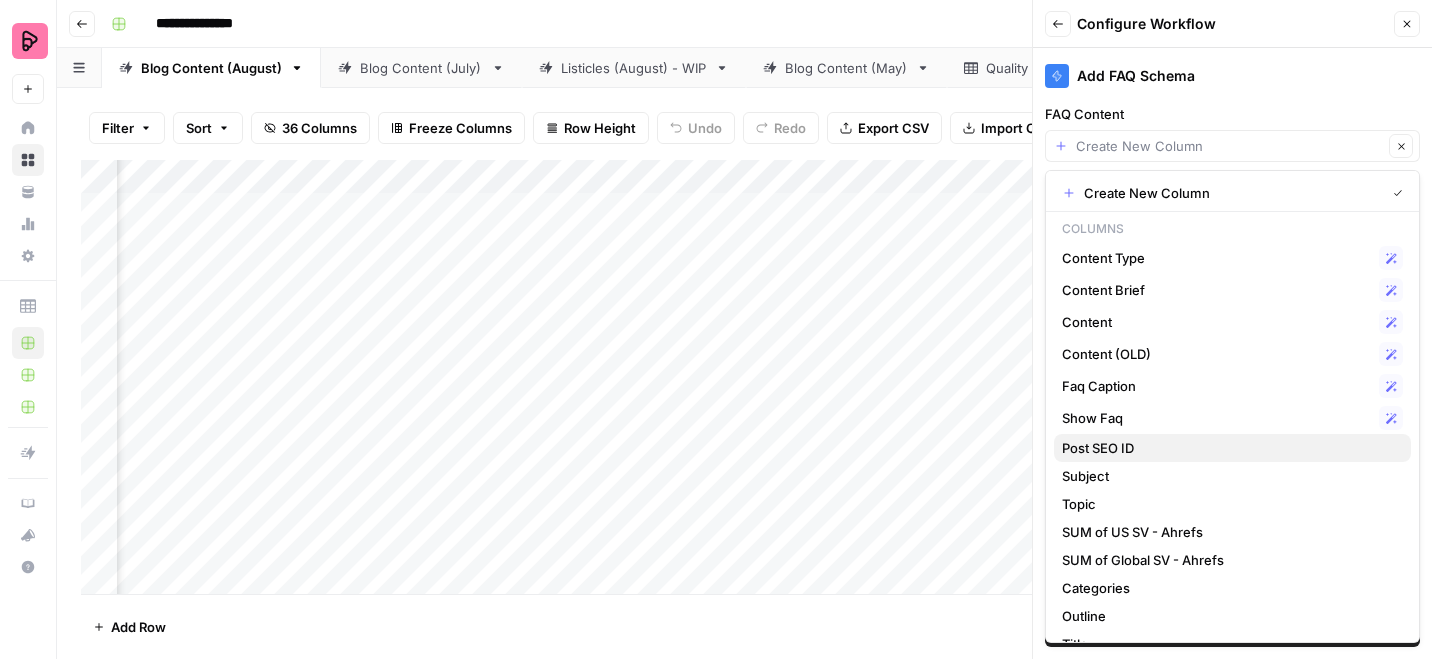 scroll, scrollTop: 556, scrollLeft: 0, axis: vertical 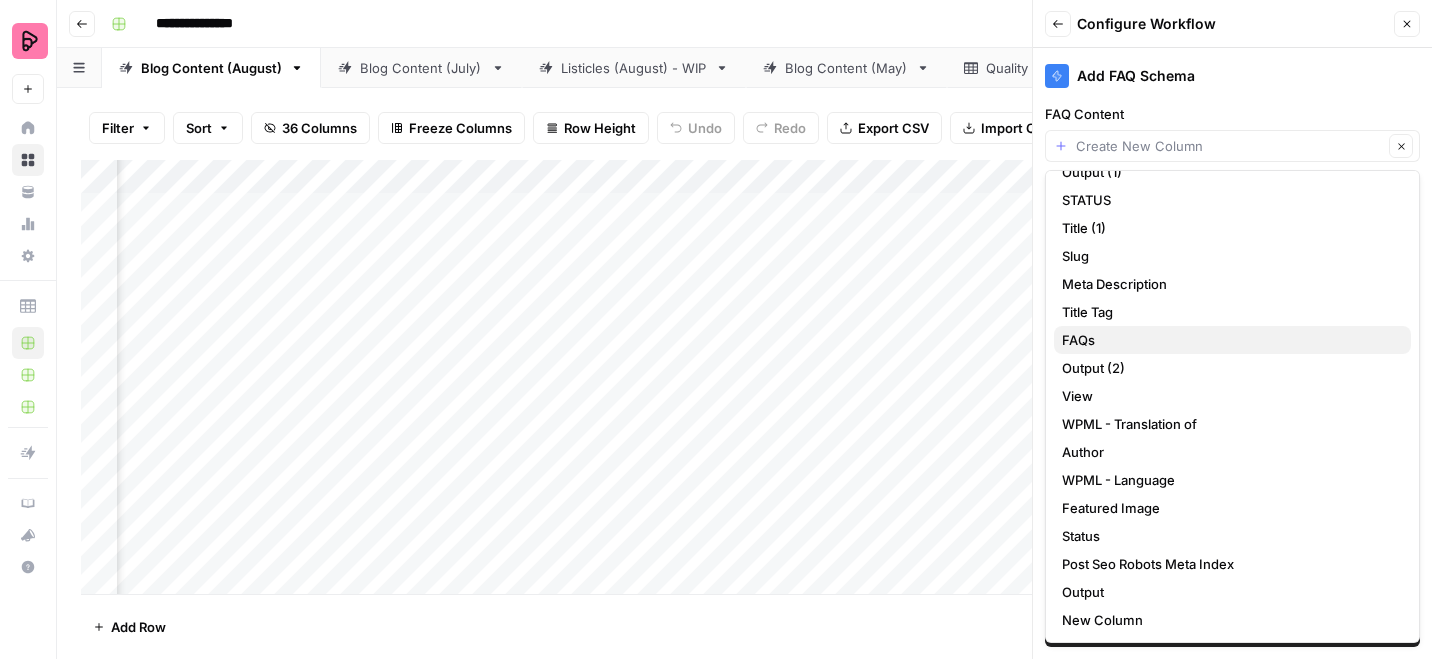 click on "FAQs" at bounding box center [1228, 340] 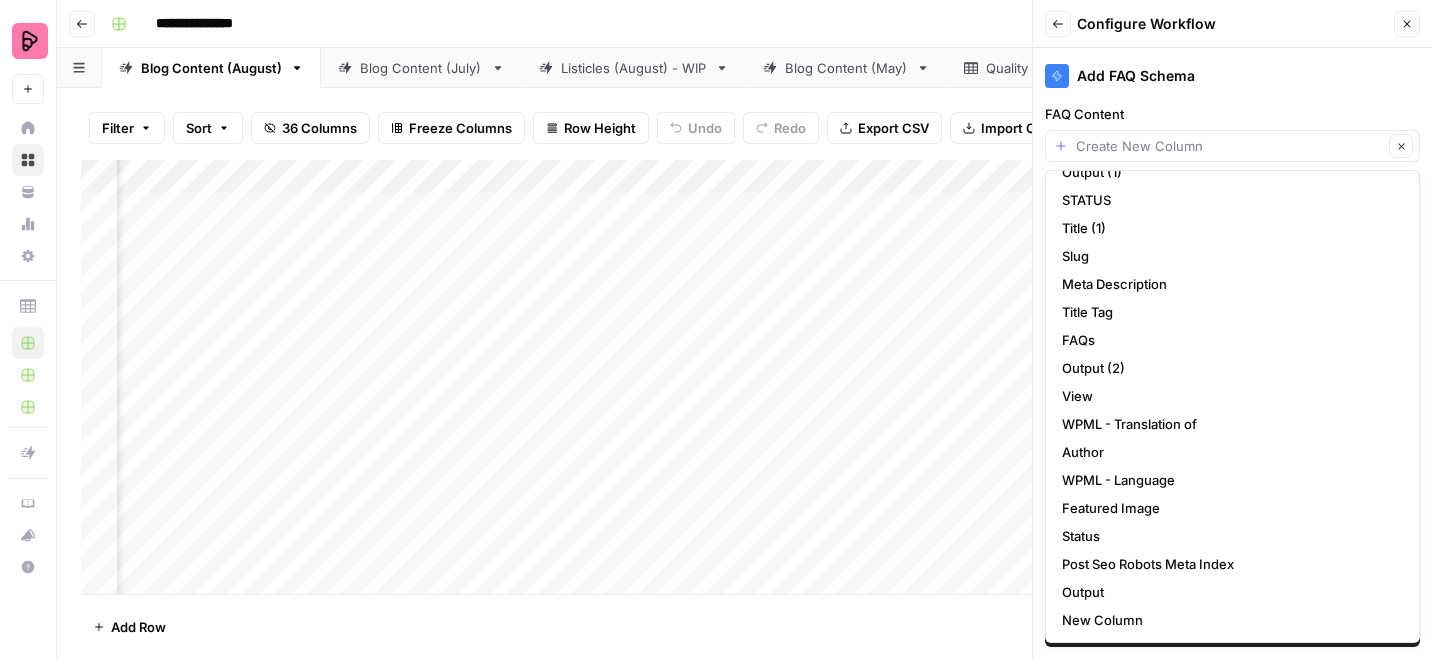 type on "FAQs" 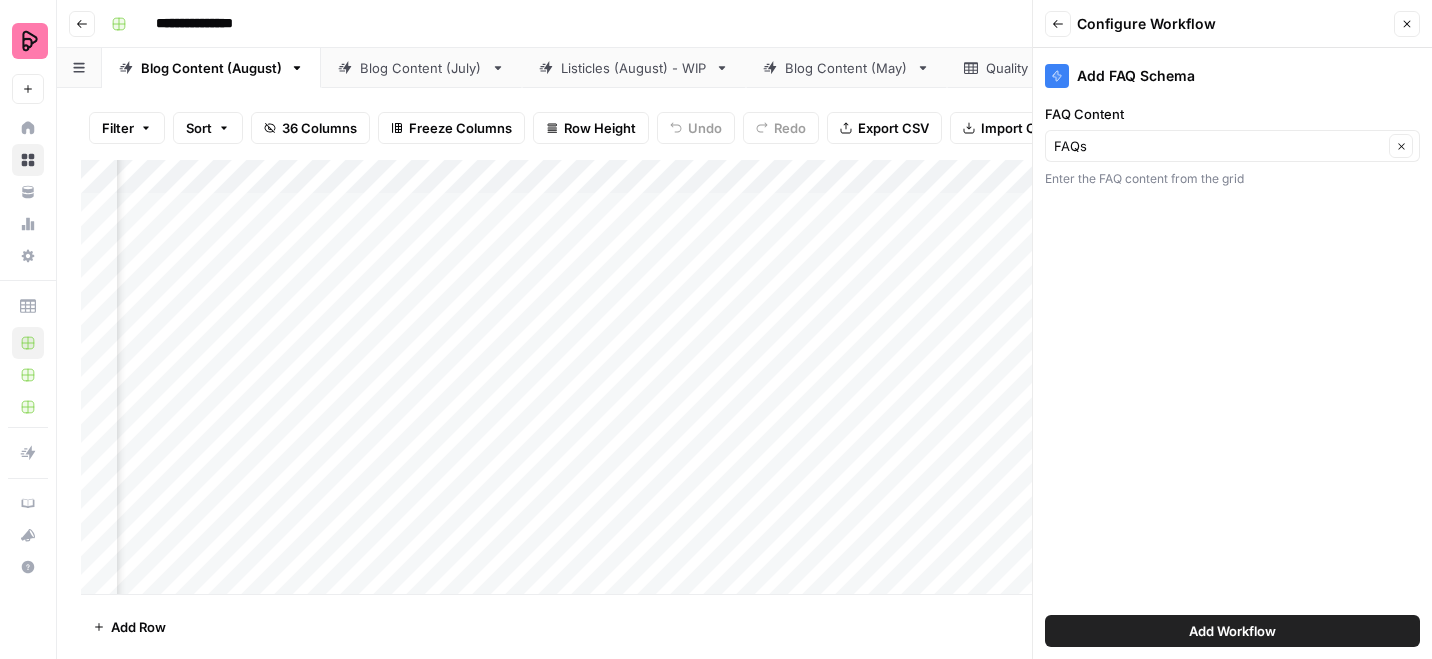 click on "Add Workflow" at bounding box center (1232, 631) 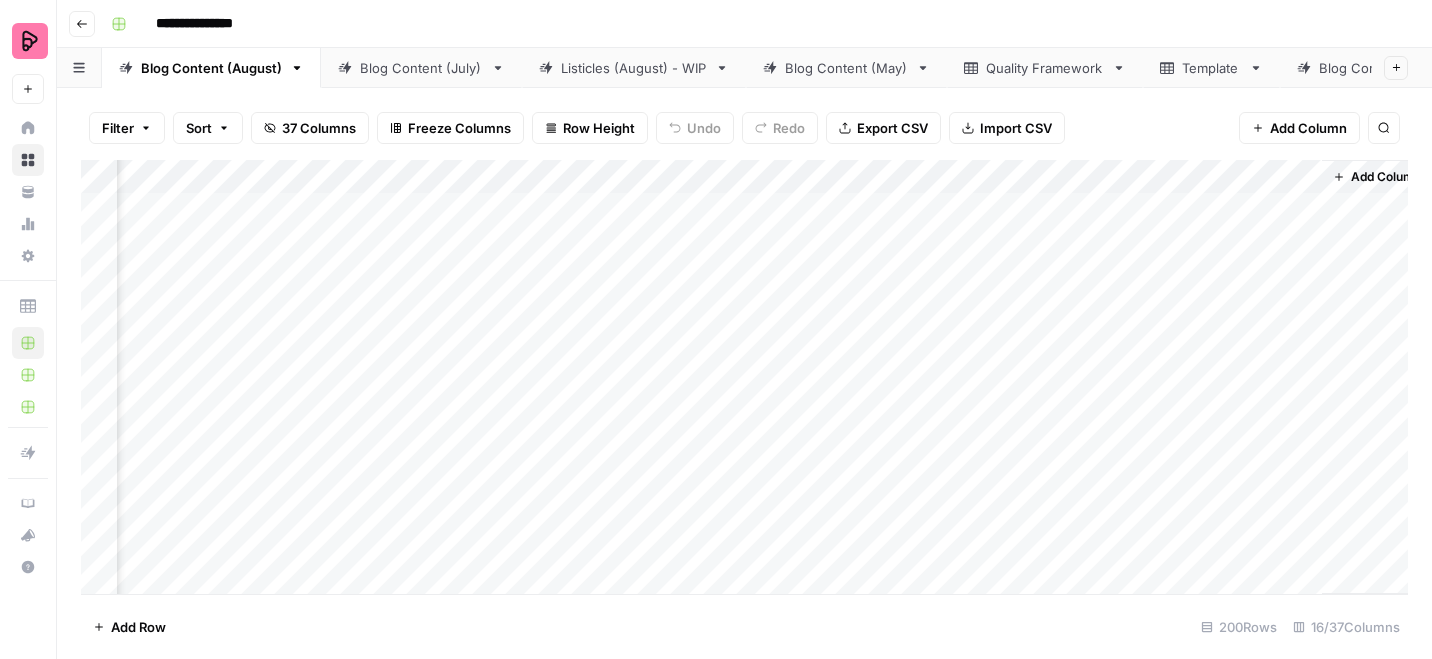 scroll, scrollTop: 0, scrollLeft: 1777, axis: horizontal 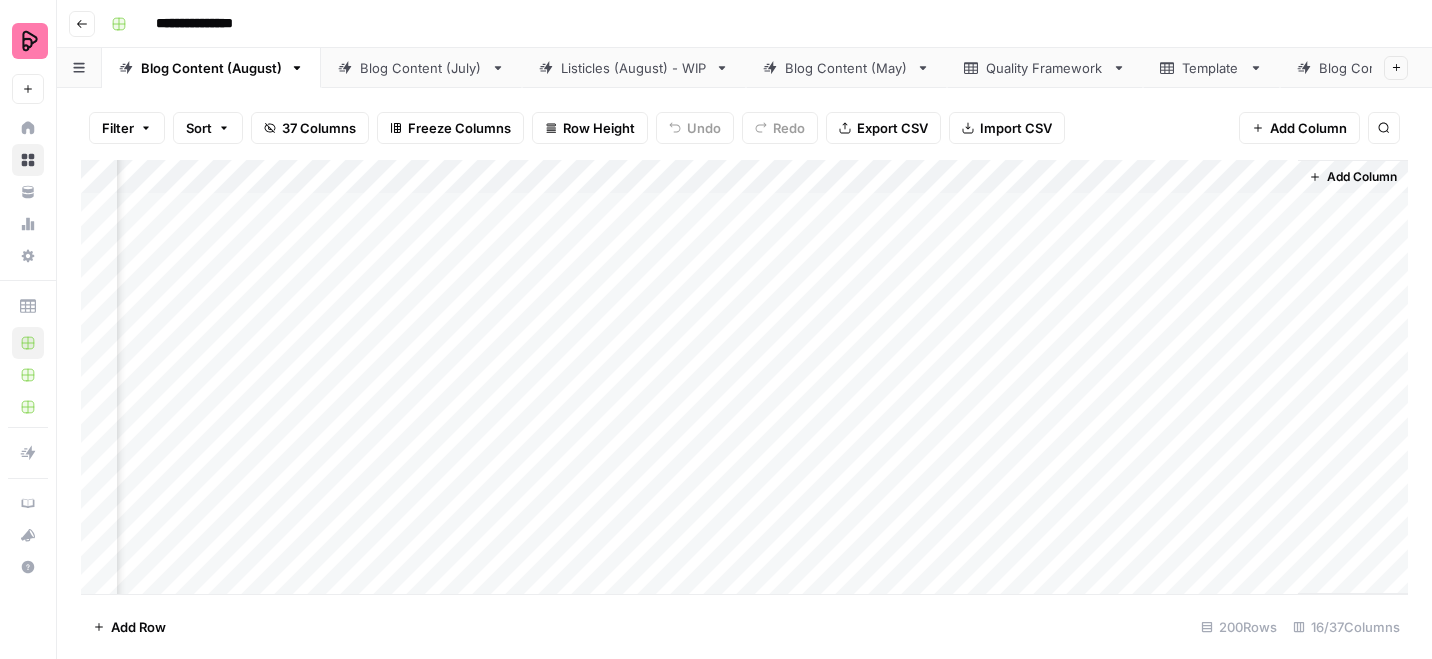 drag, startPoint x: 1216, startPoint y: 176, endPoint x: 1016, endPoint y: 181, distance: 200.06248 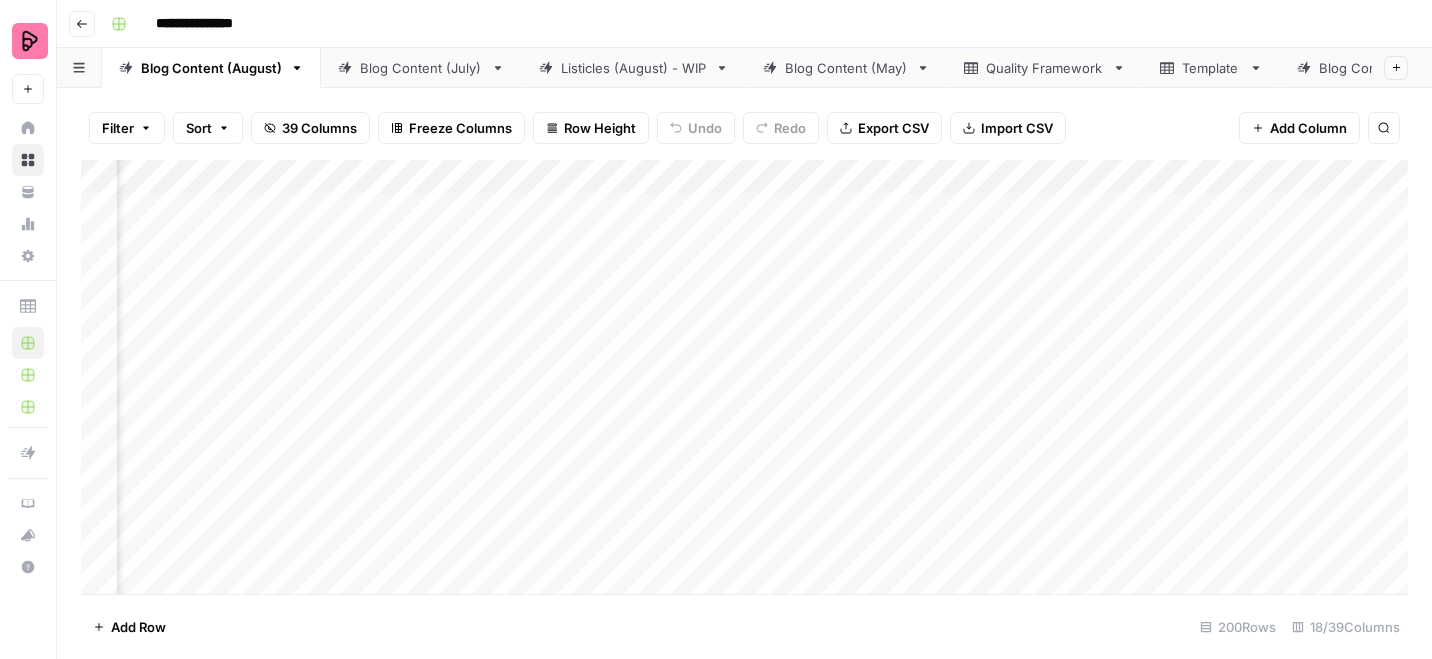 scroll, scrollTop: 0, scrollLeft: 2137, axis: horizontal 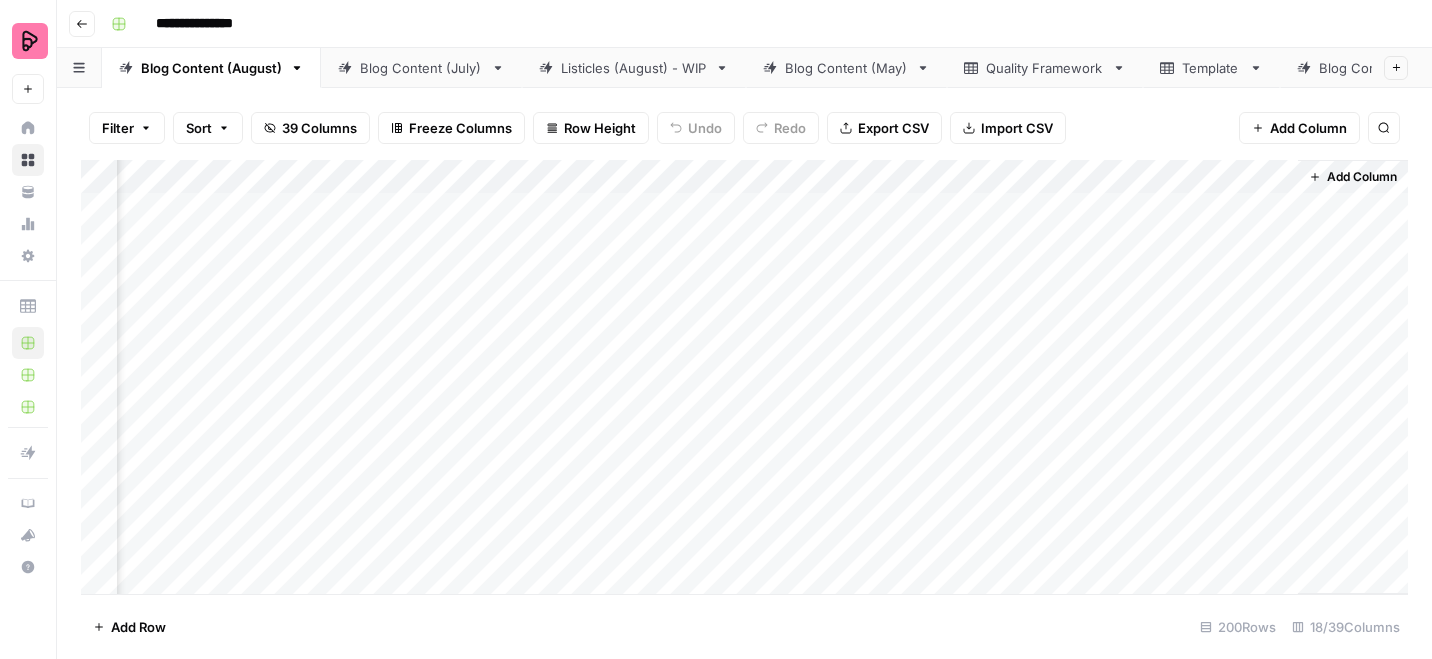click on "Add Column" at bounding box center [744, 377] 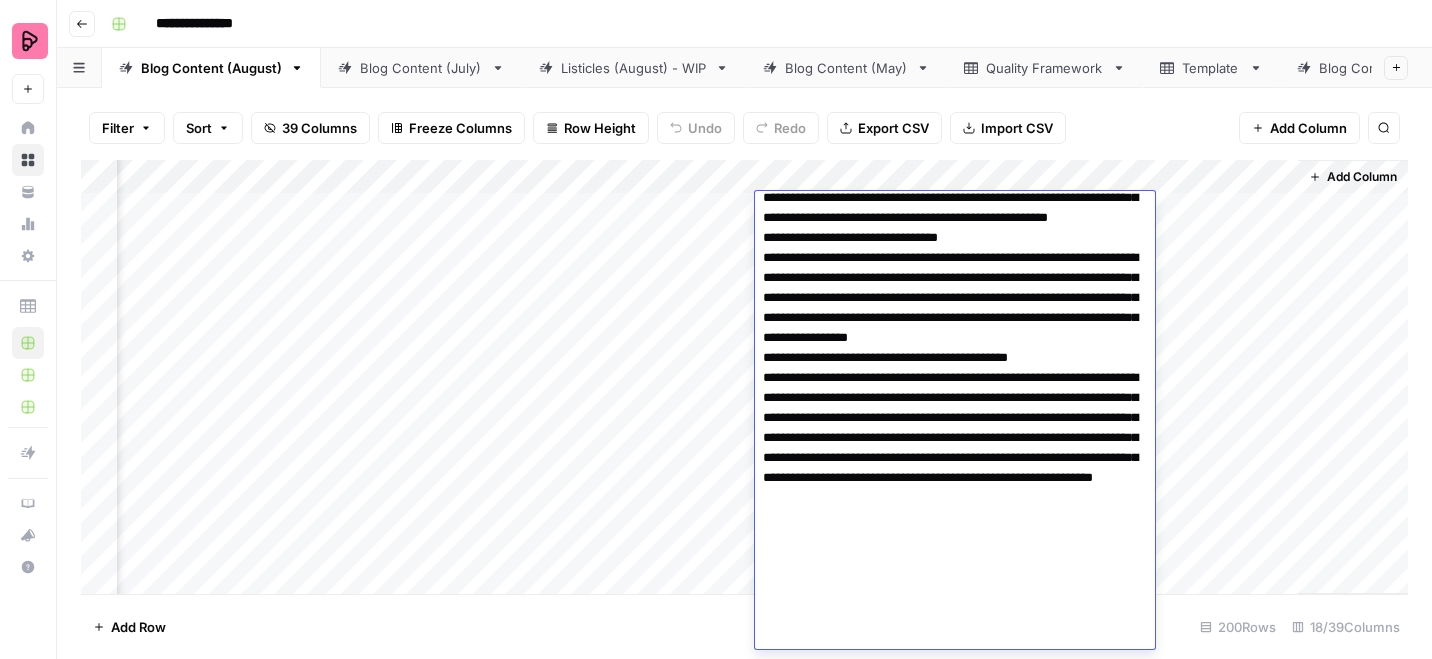 scroll, scrollTop: 275, scrollLeft: 0, axis: vertical 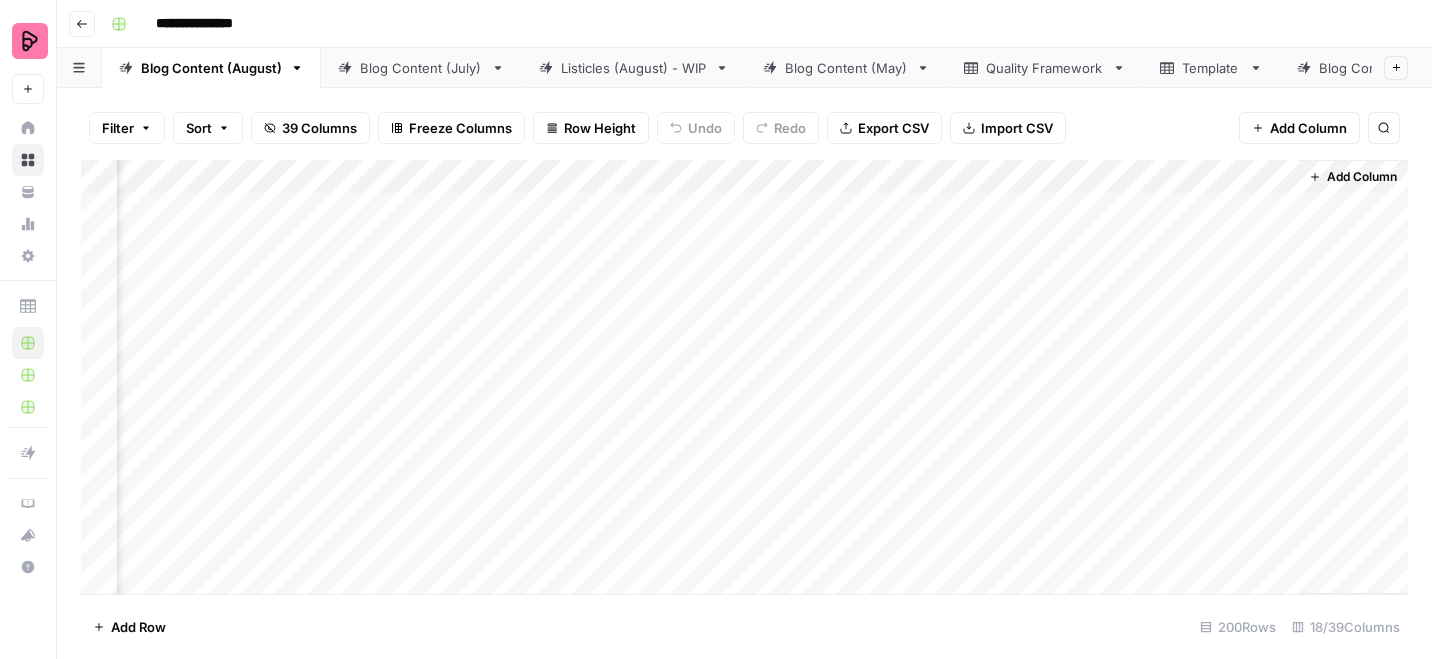 click on "Add Column" at bounding box center (744, 377) 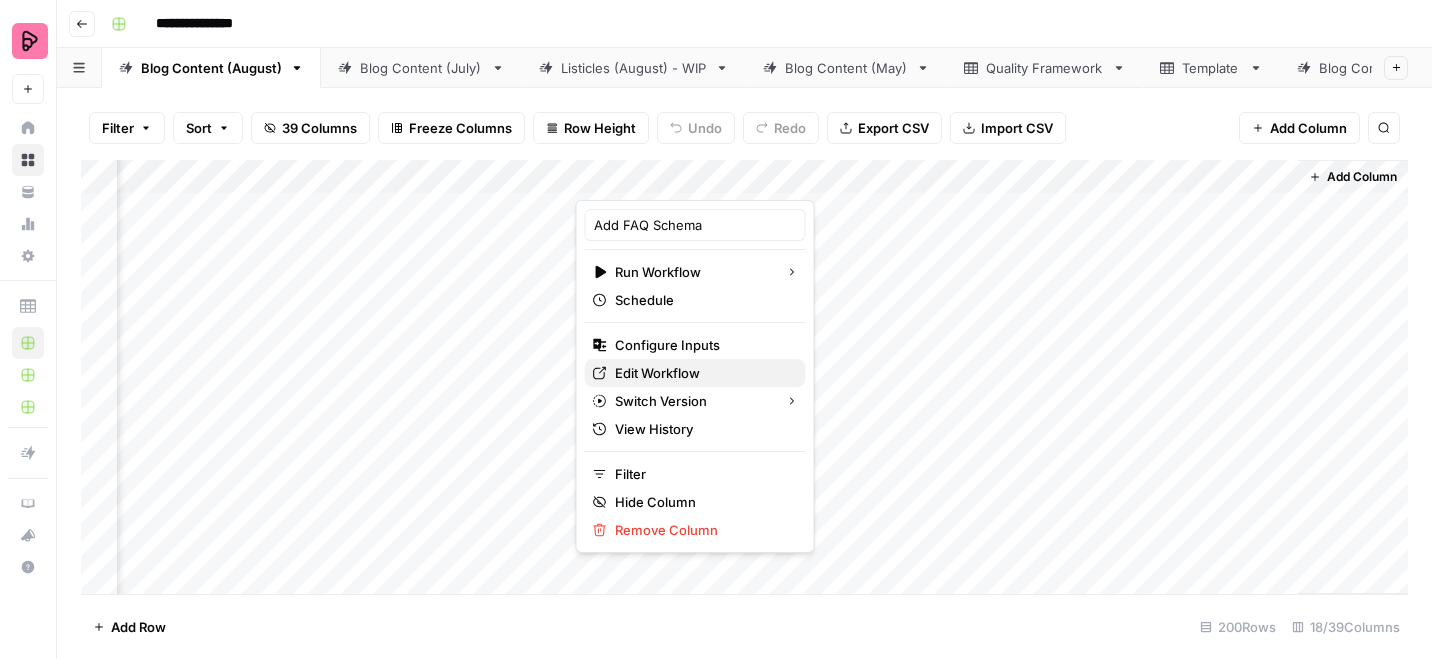 click on "Edit Workflow" at bounding box center [702, 373] 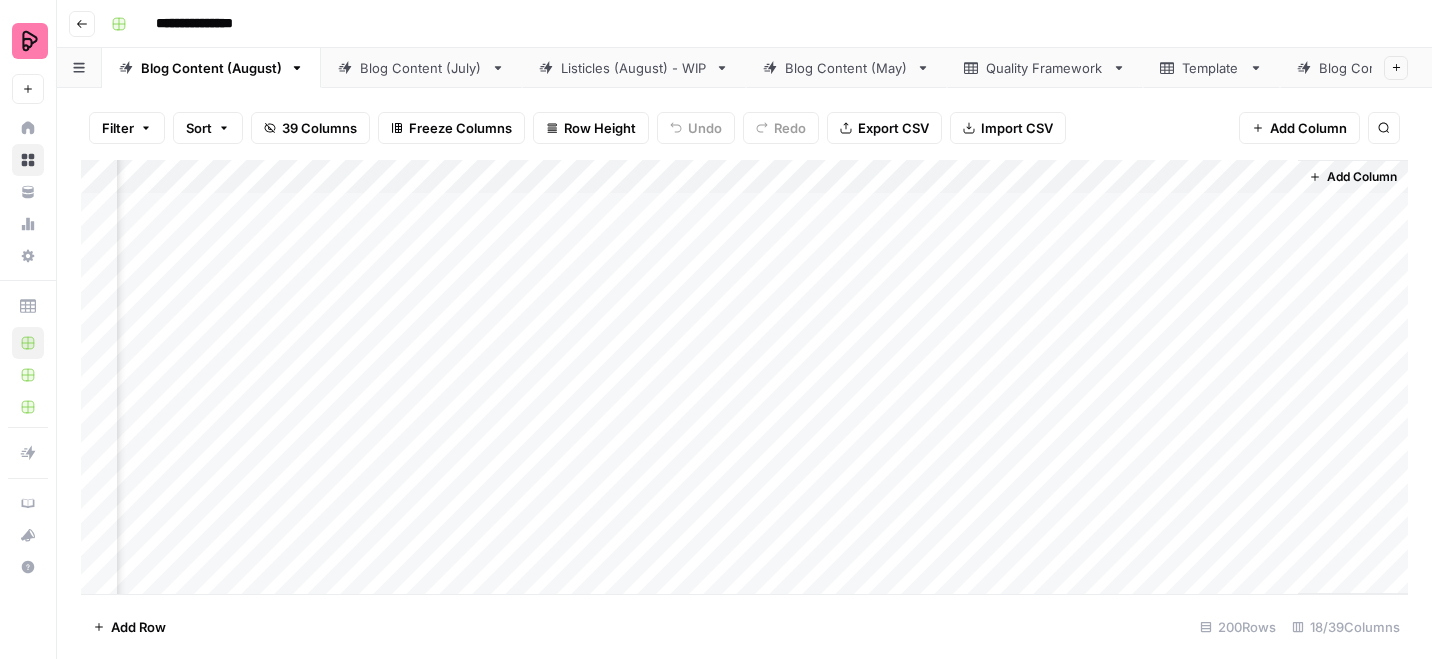 click on "Add Column" at bounding box center [744, 377] 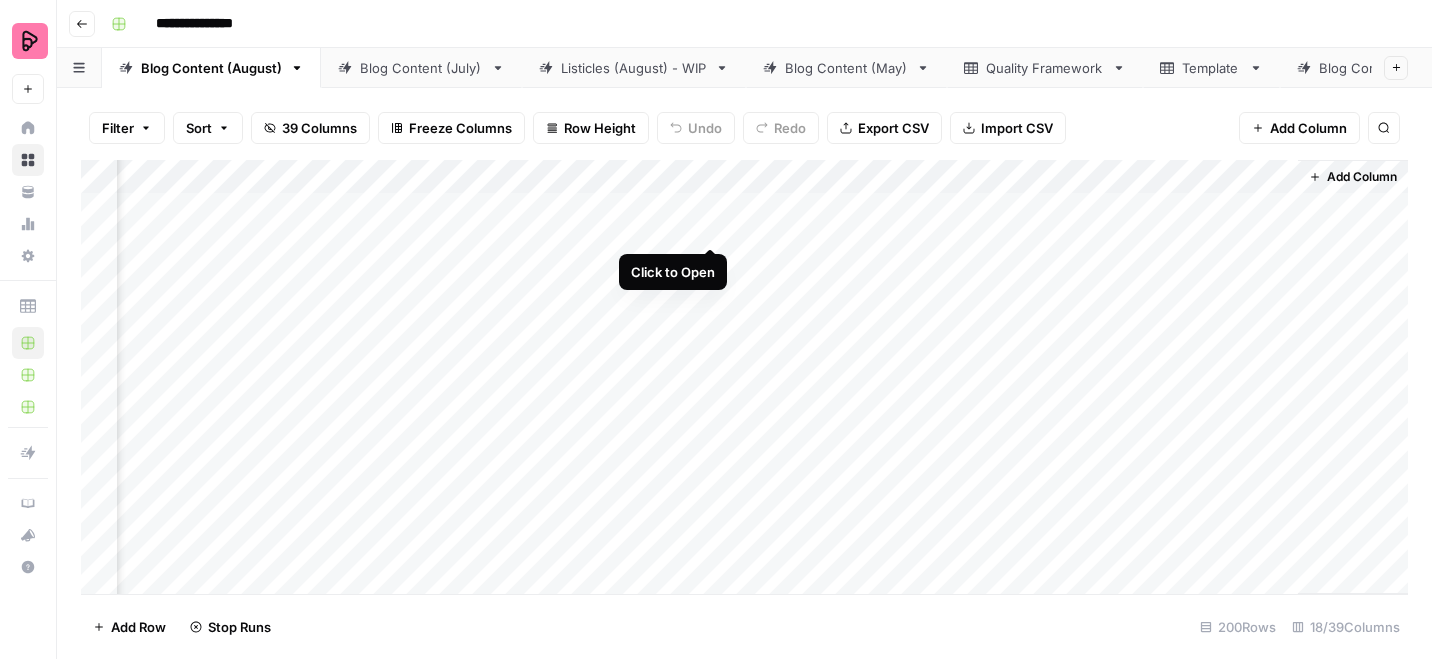 click on "Add Column" at bounding box center [744, 377] 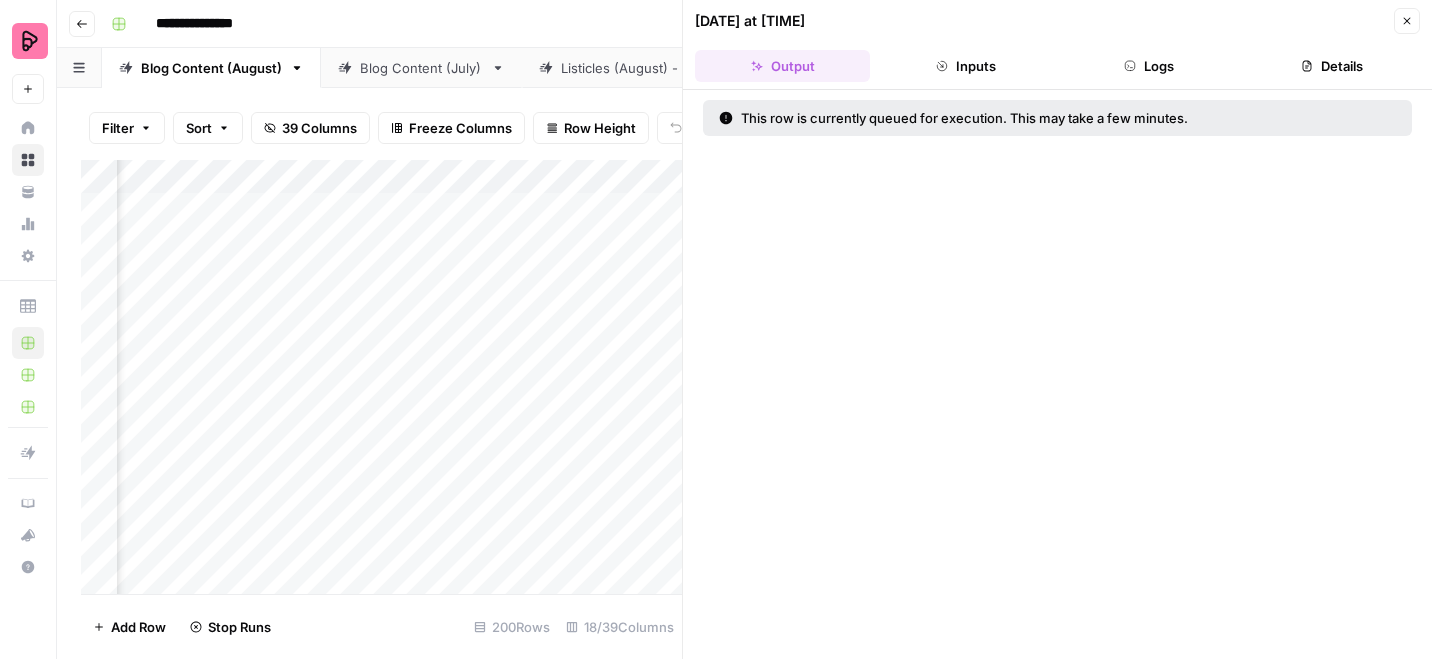 click on "Details" at bounding box center (1332, 66) 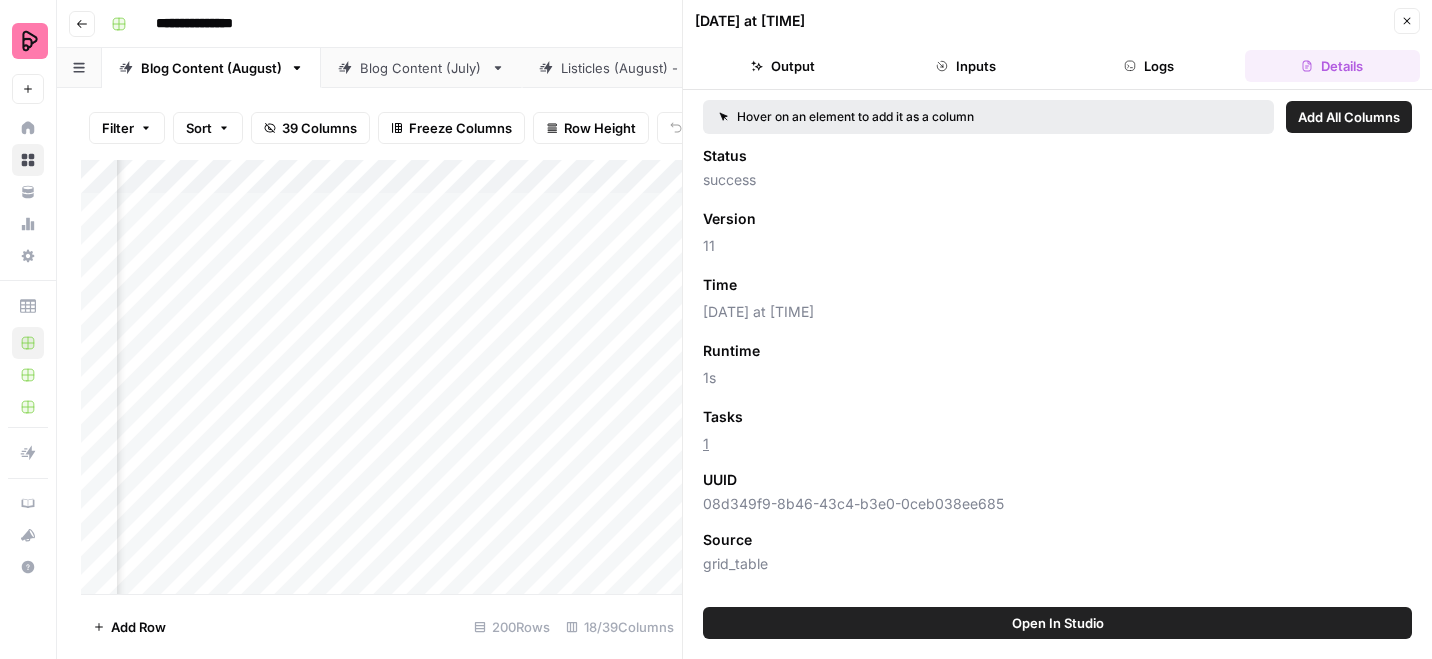 click 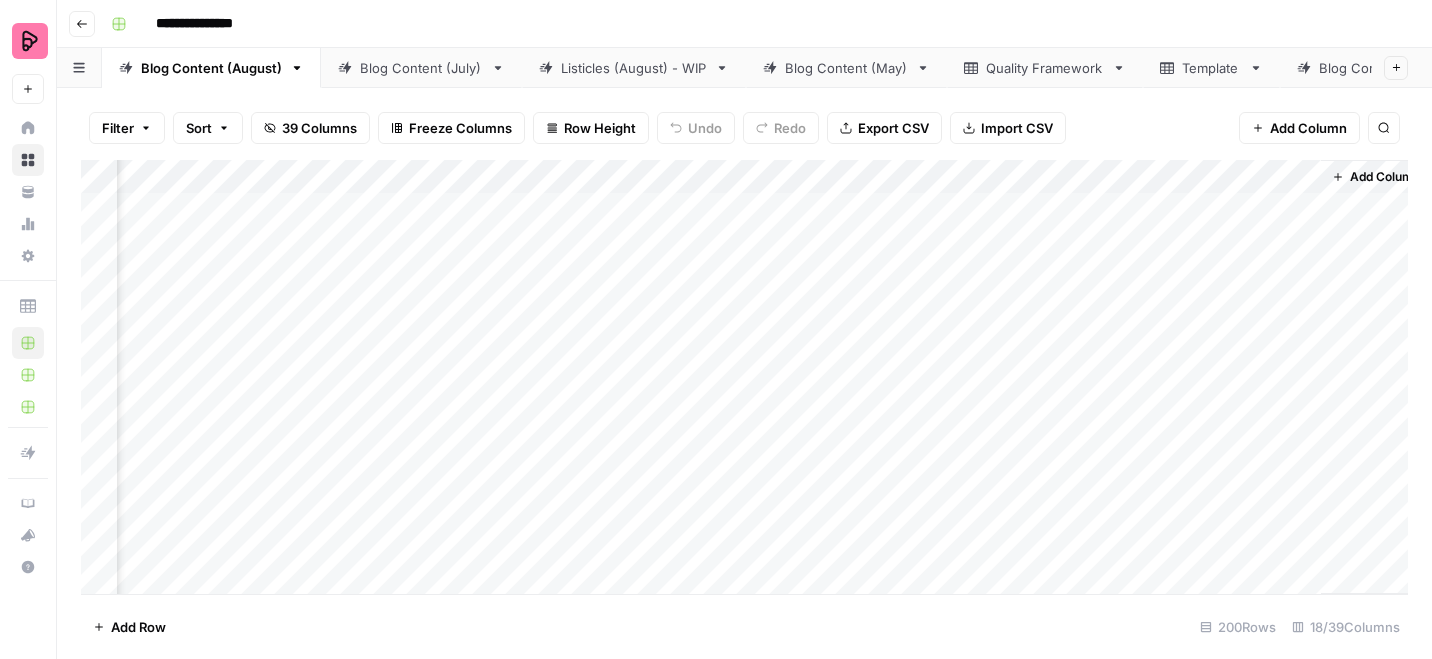 scroll, scrollTop: 0, scrollLeft: 2137, axis: horizontal 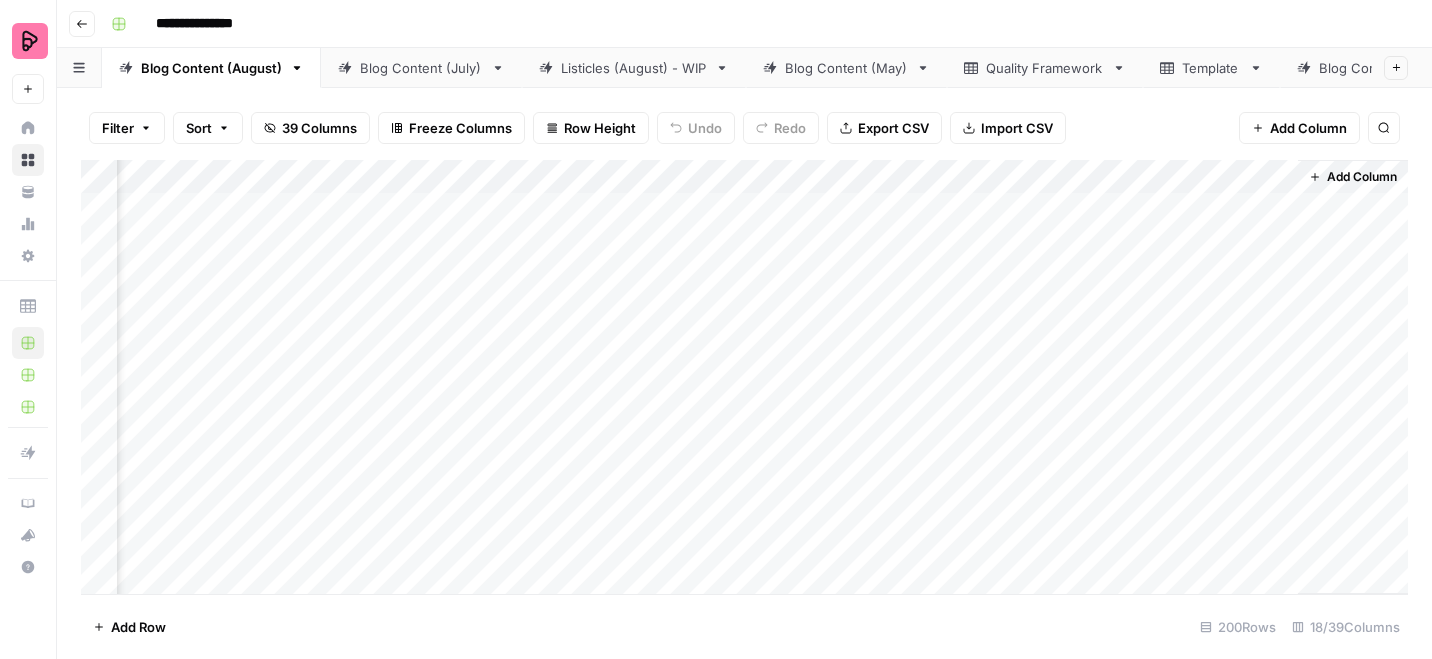click on "Add Column" at bounding box center (744, 377) 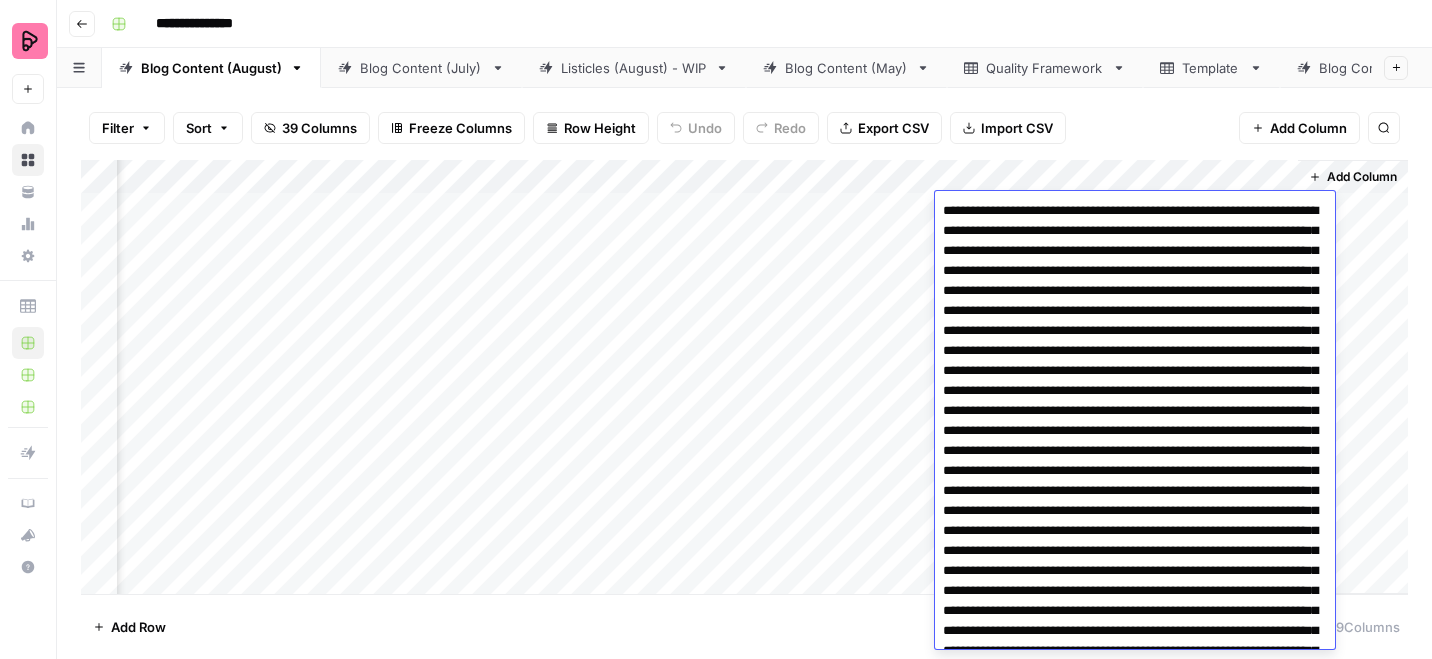 scroll, scrollTop: 256, scrollLeft: 0, axis: vertical 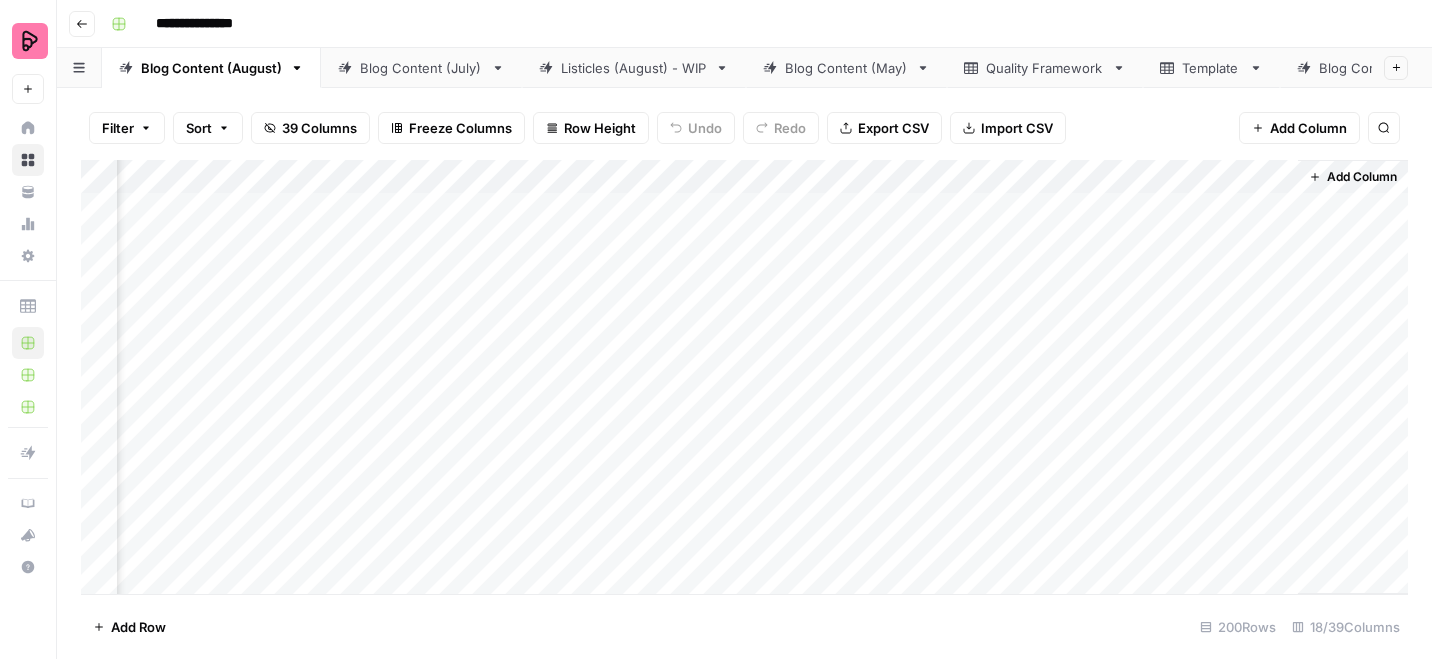 click on "Add Column" at bounding box center (744, 377) 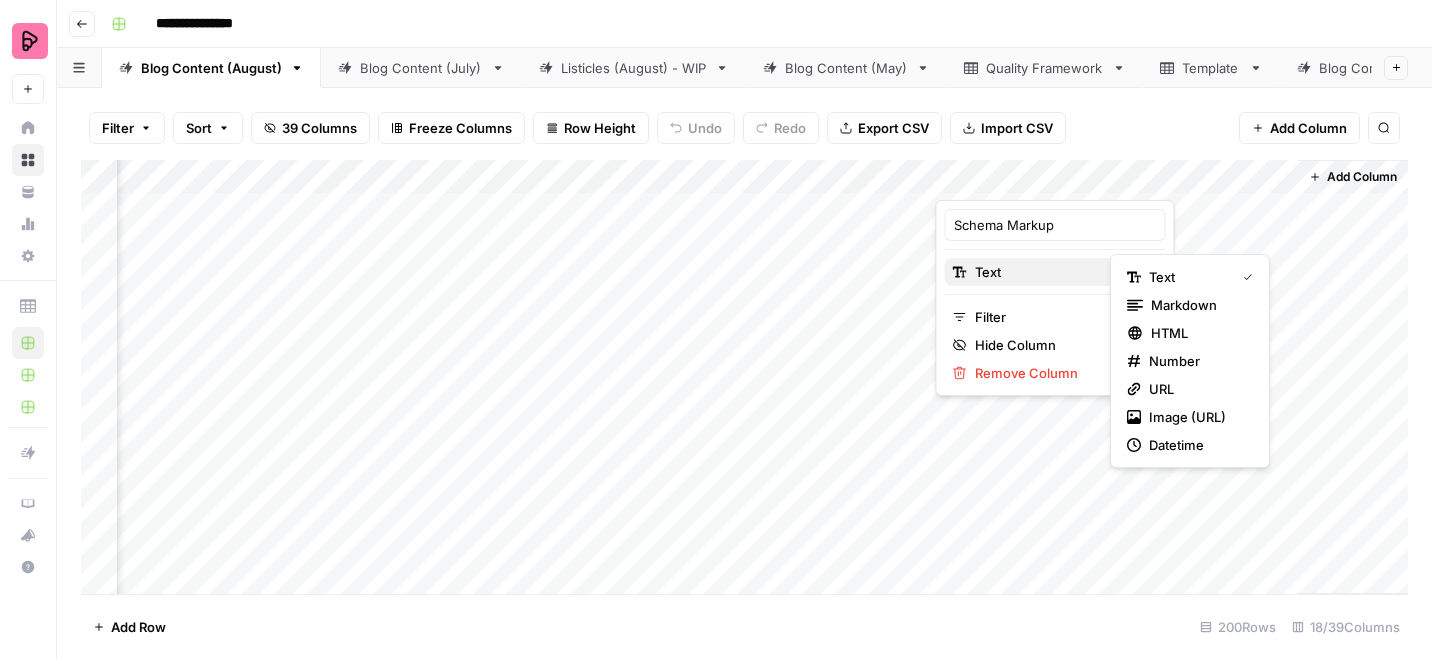 click on "Text" at bounding box center [1055, 272] 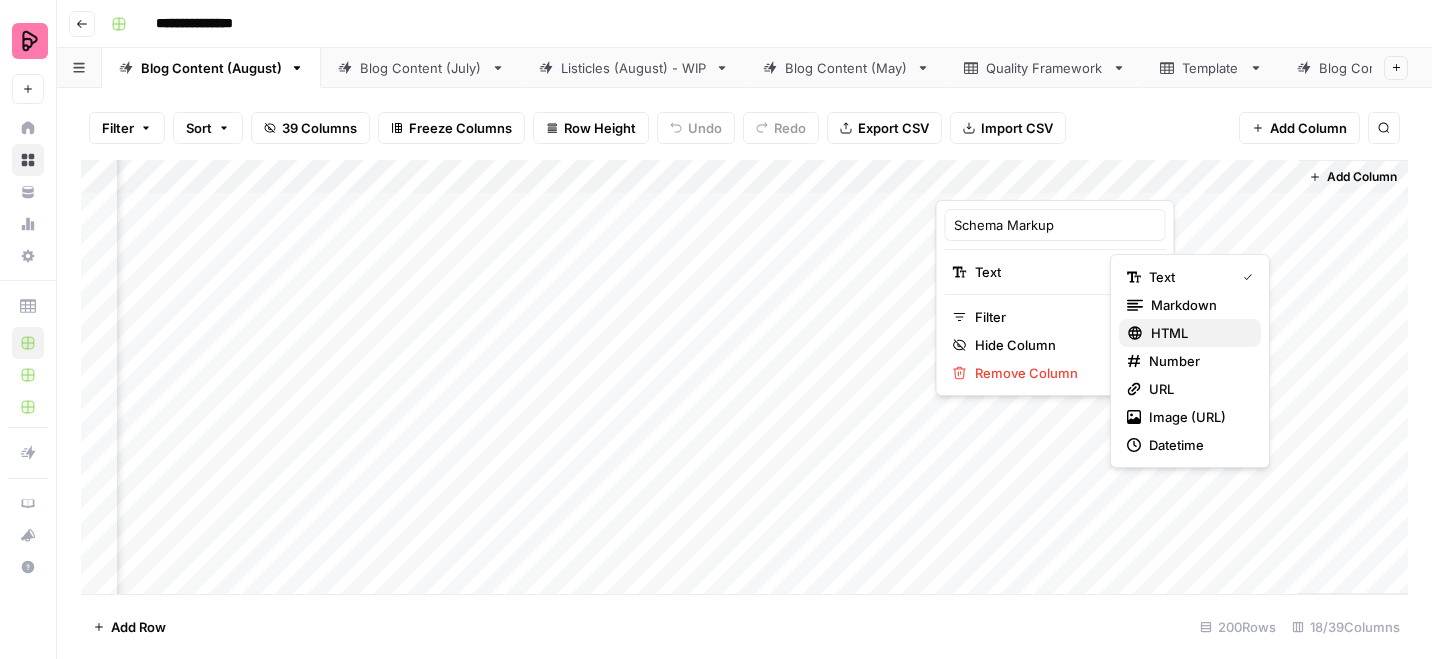 click on "HTML" at bounding box center [1198, 333] 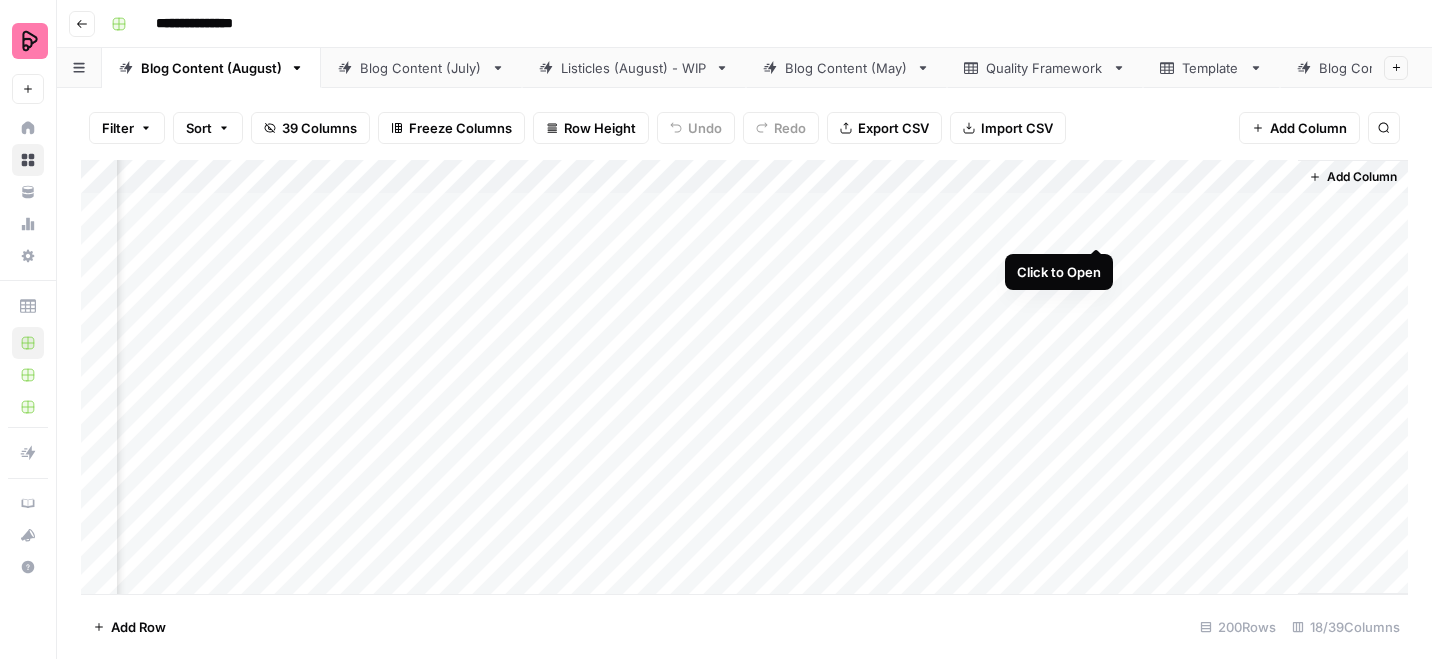 click on "Add Column" at bounding box center (744, 377) 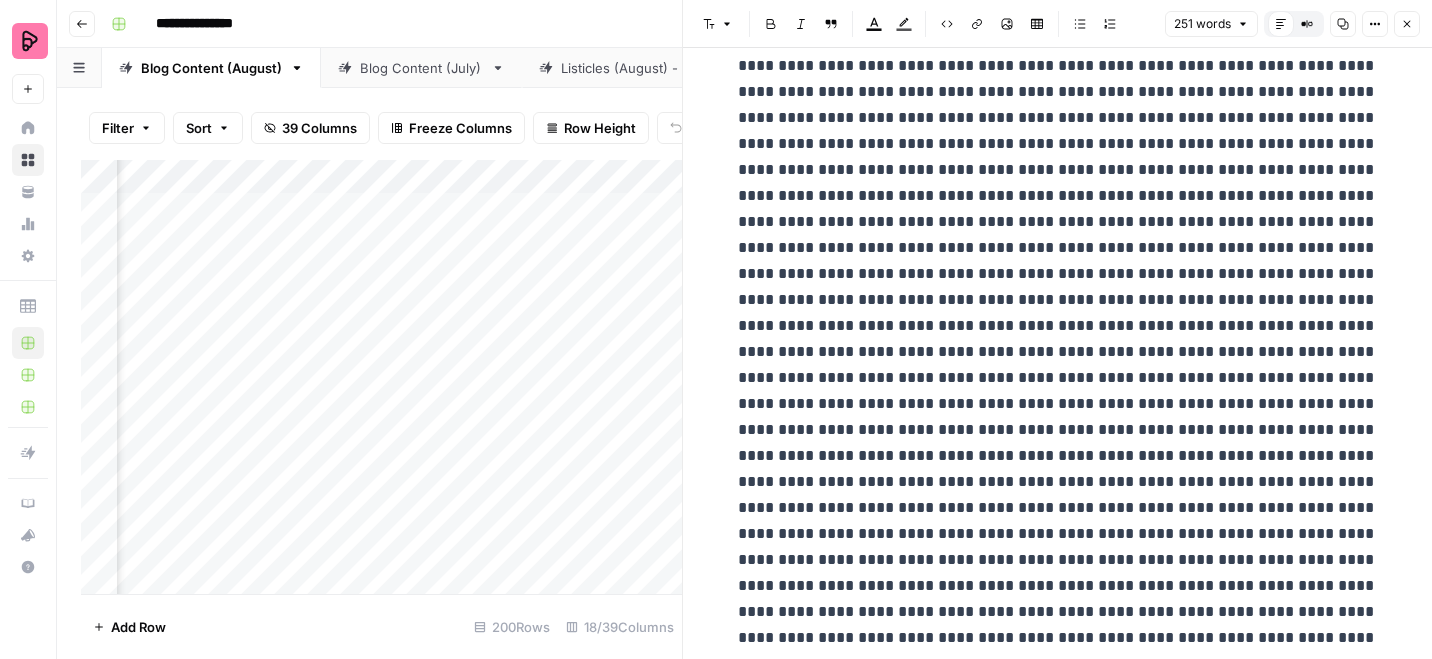 scroll, scrollTop: 0, scrollLeft: 0, axis: both 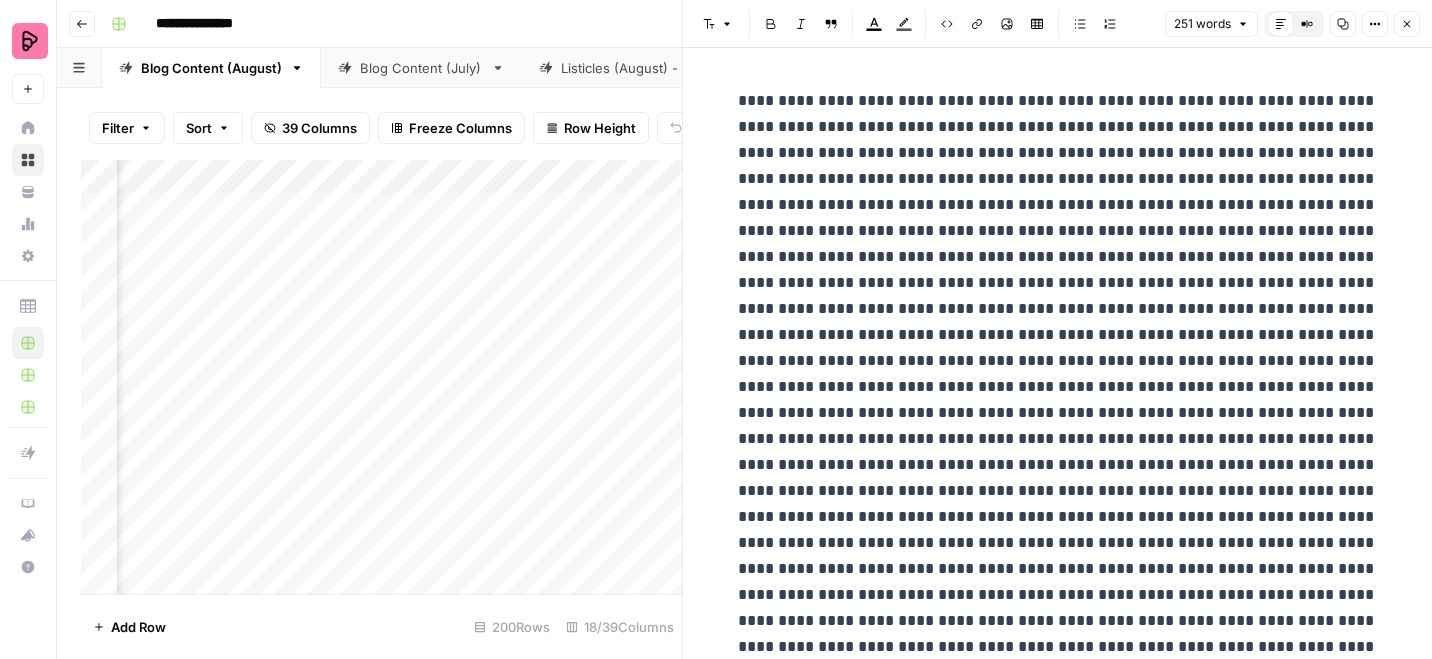 click 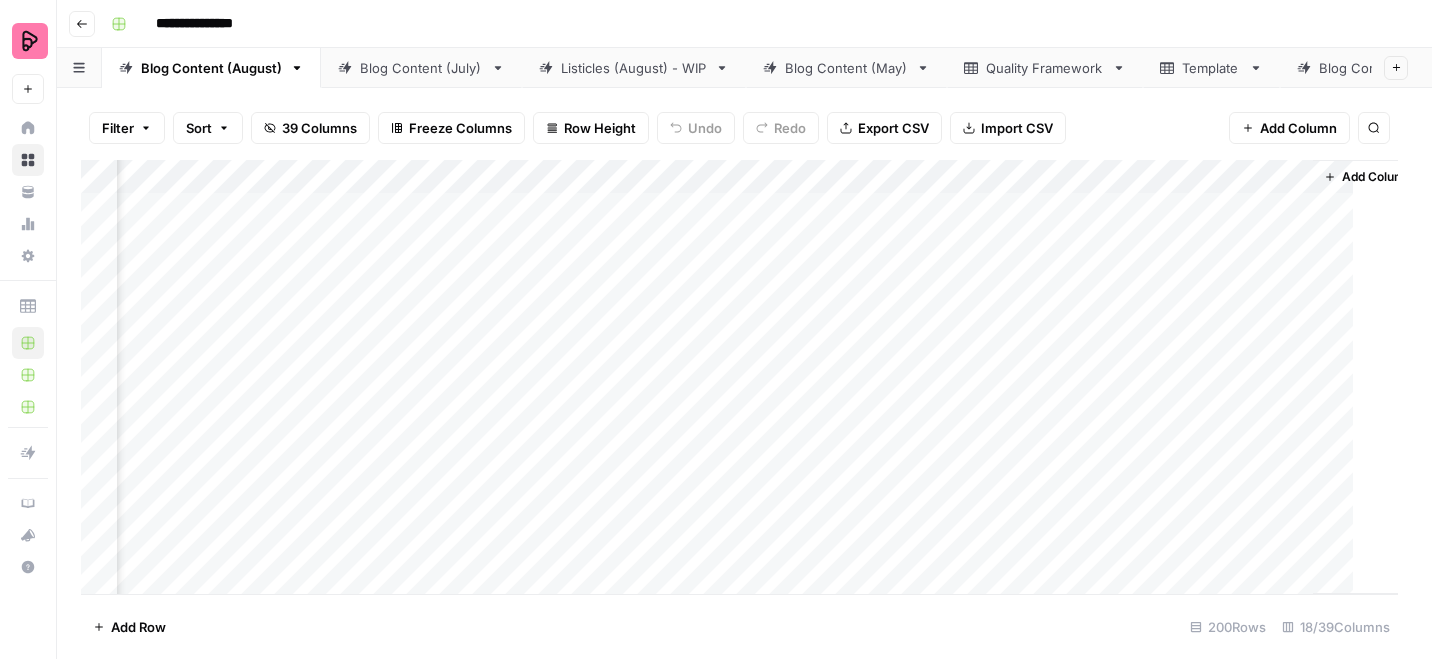 scroll, scrollTop: 0, scrollLeft: 2113, axis: horizontal 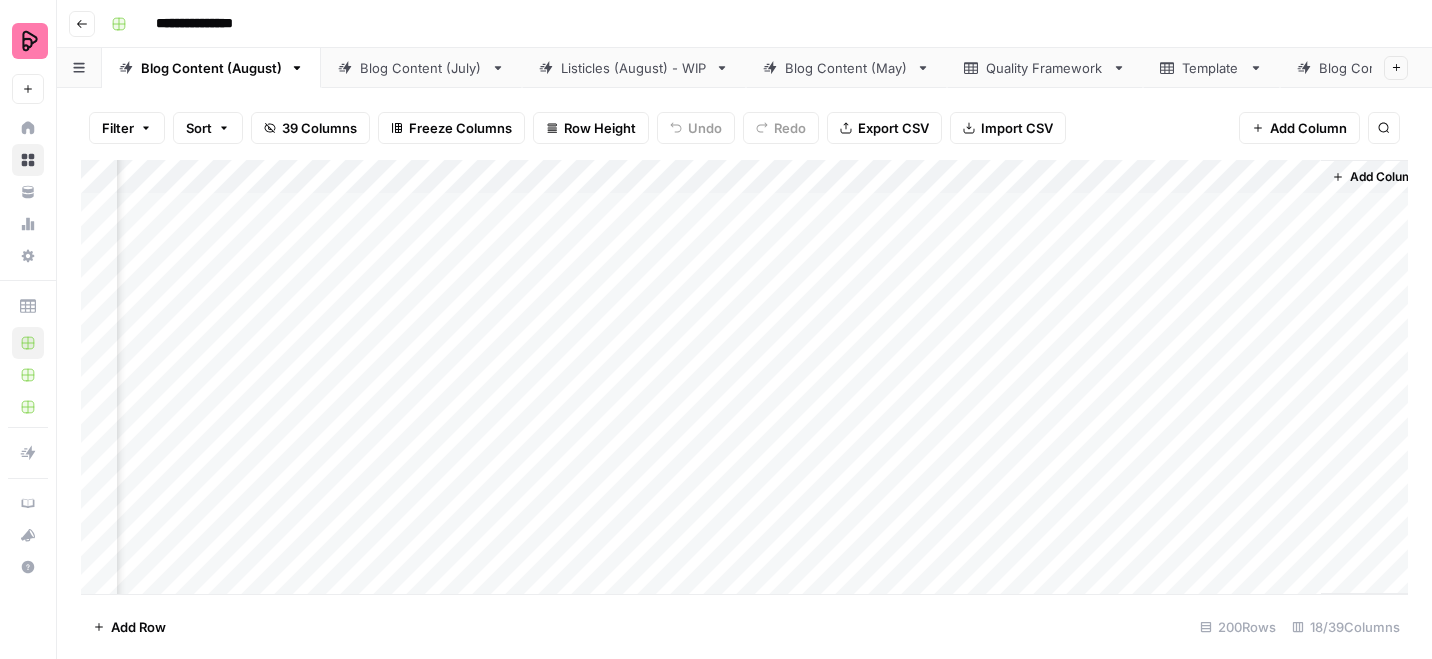 click on "Add Column" at bounding box center (744, 377) 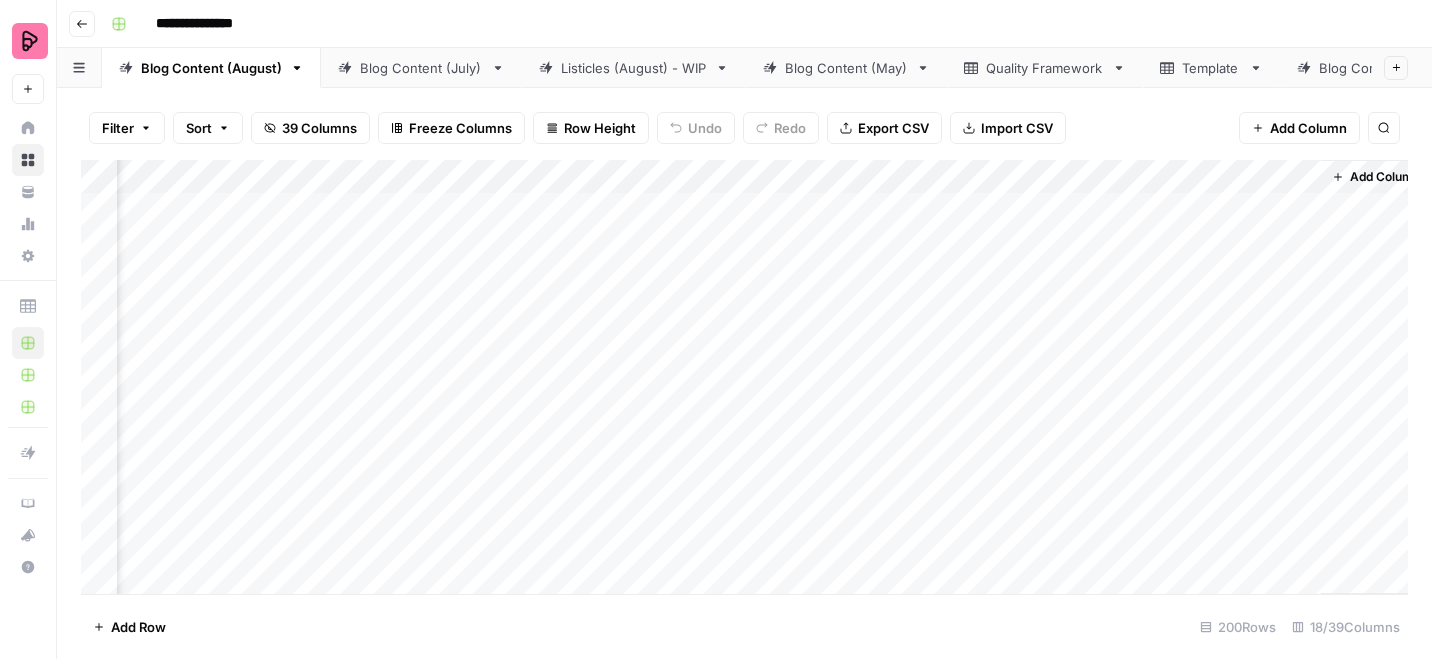 click on "Add Column" at bounding box center [744, 377] 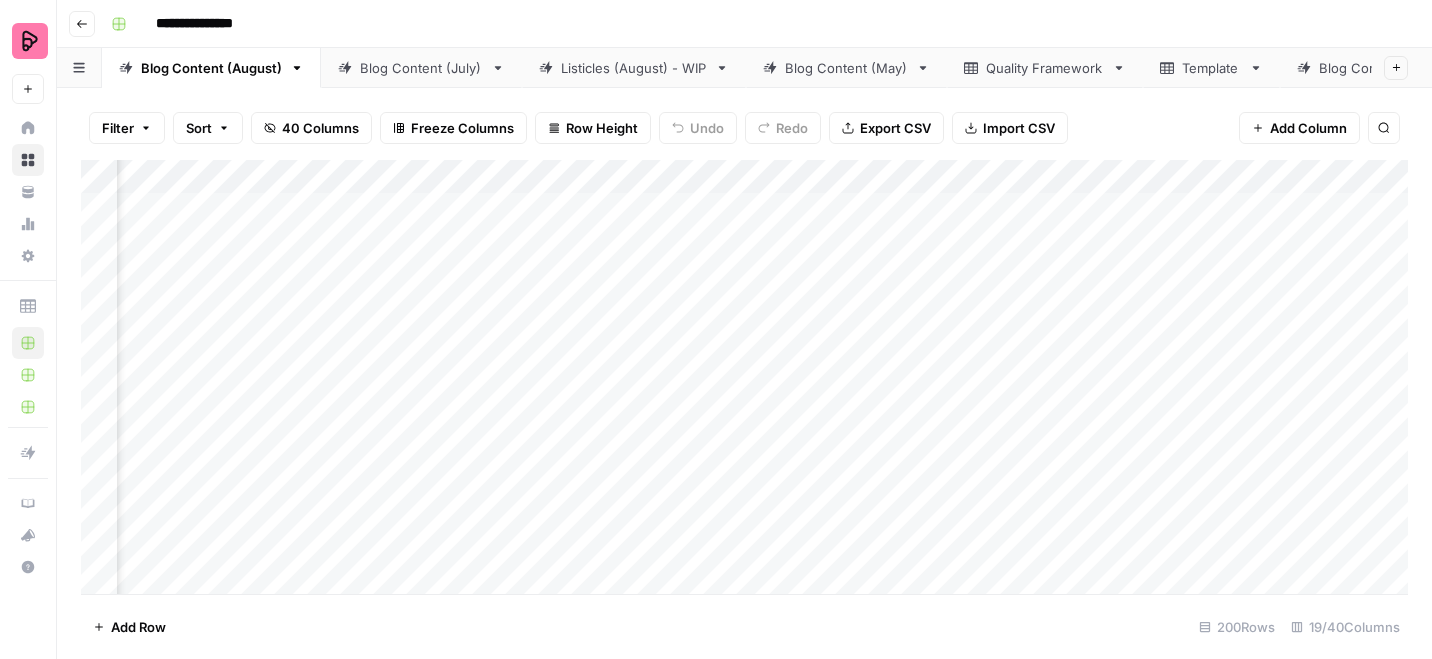 click on "Add Column" at bounding box center [744, 377] 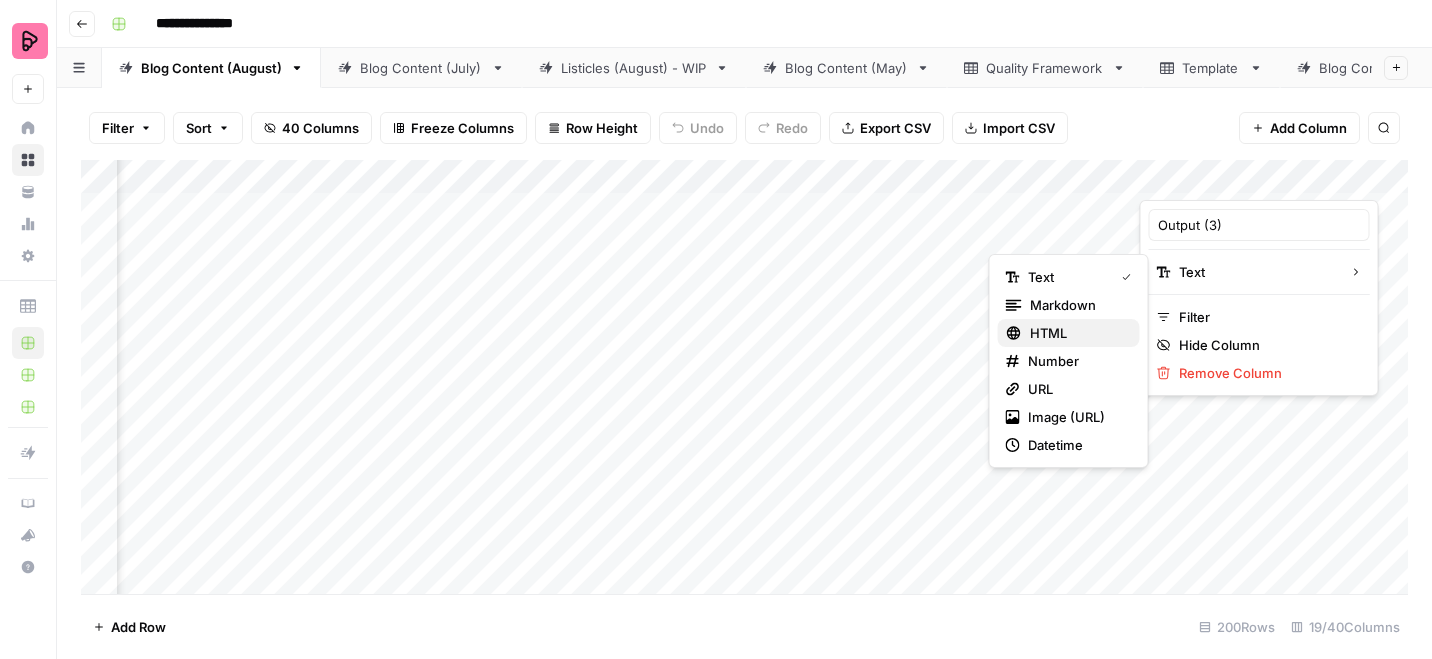 click on "HTML" at bounding box center (1077, 333) 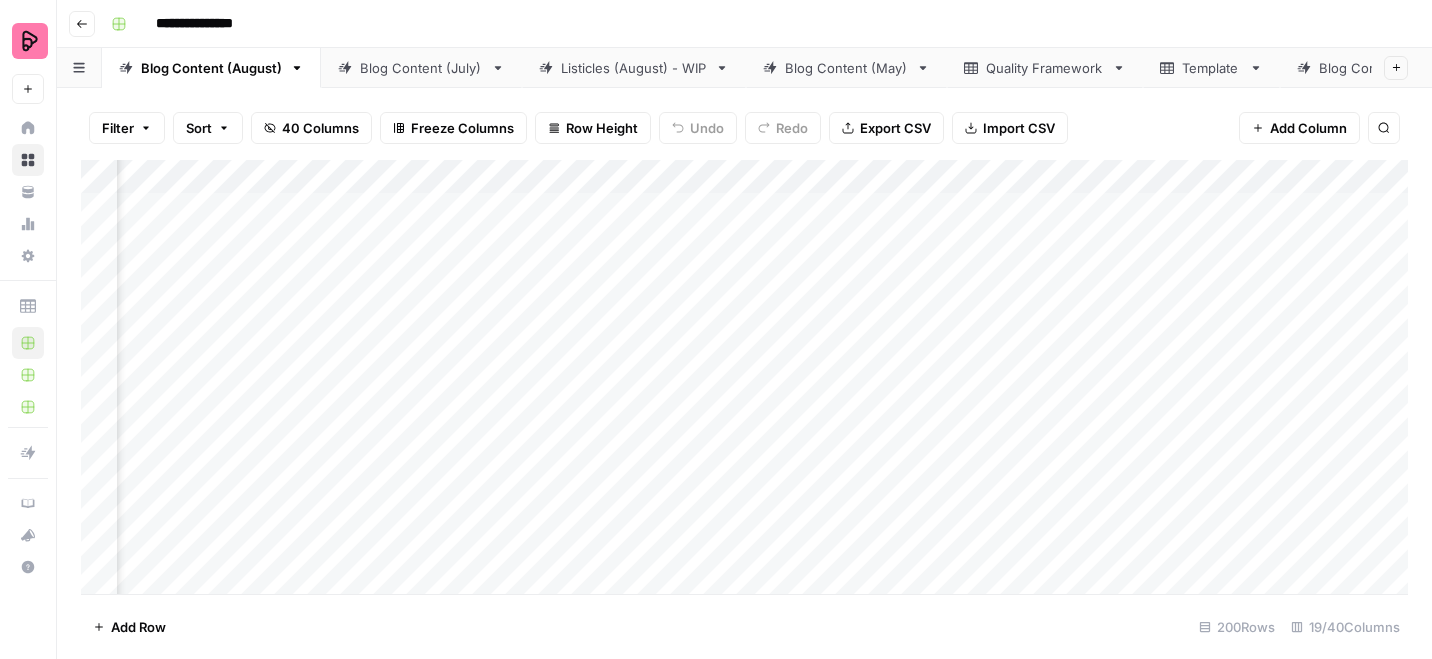 click on "Add Column" at bounding box center [744, 377] 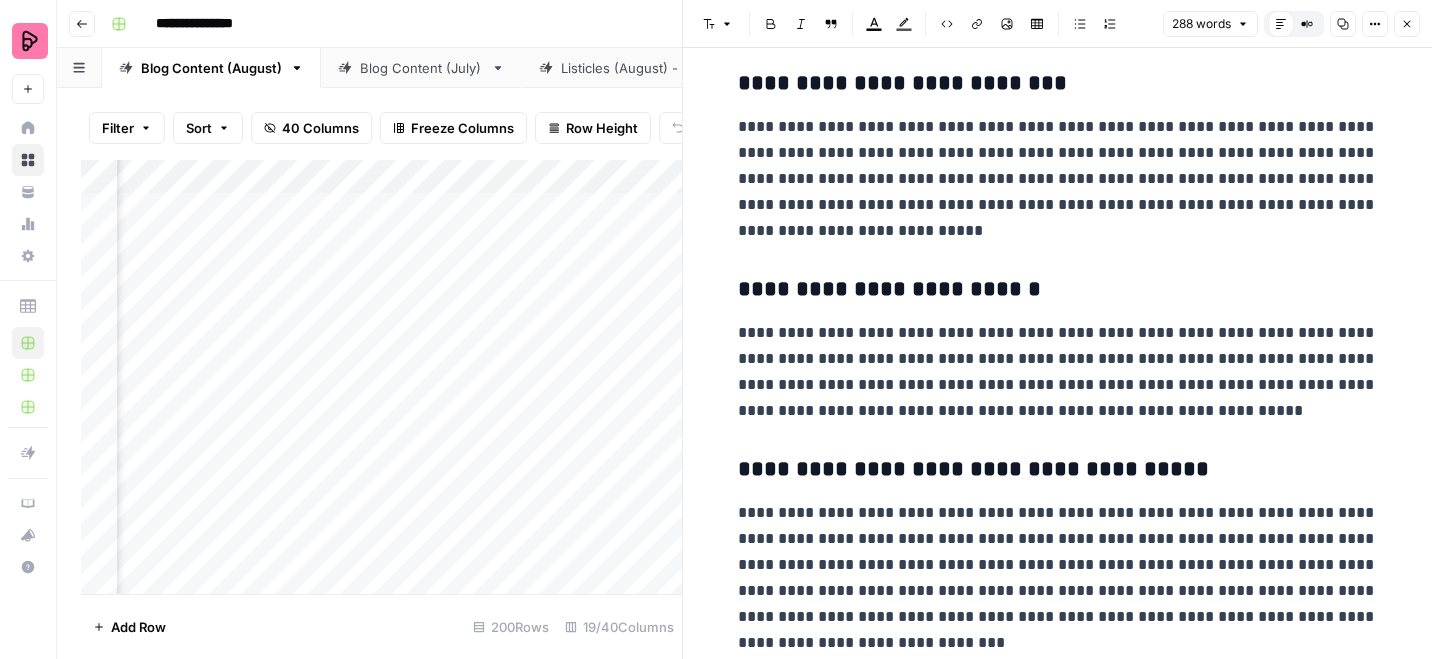 scroll, scrollTop: 402, scrollLeft: 0, axis: vertical 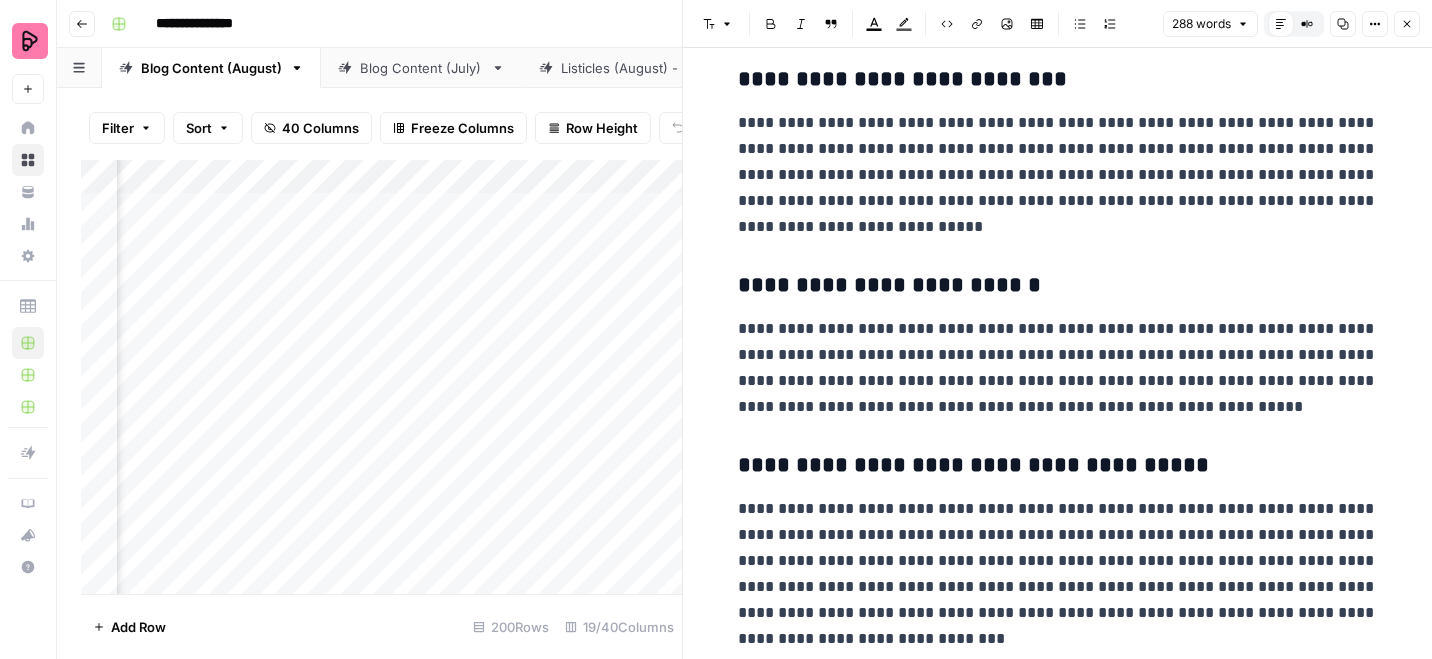 click 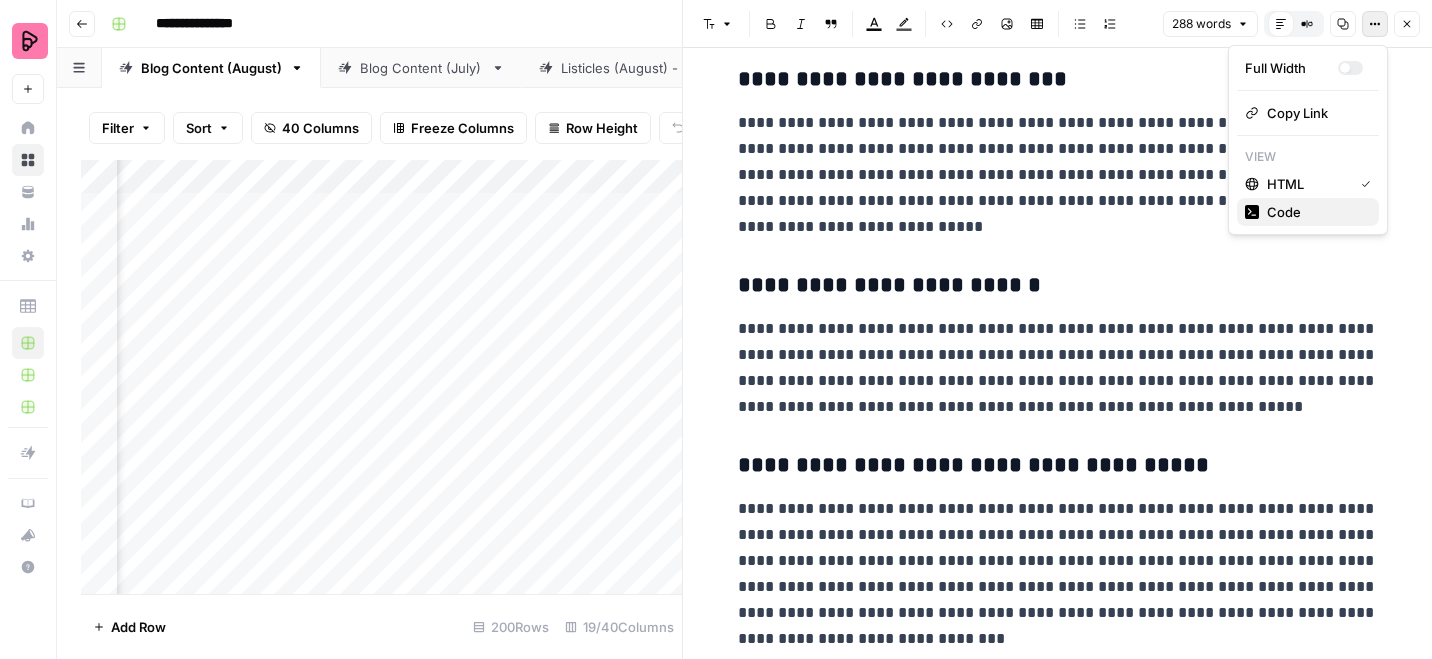 click on "Code" at bounding box center [1315, 212] 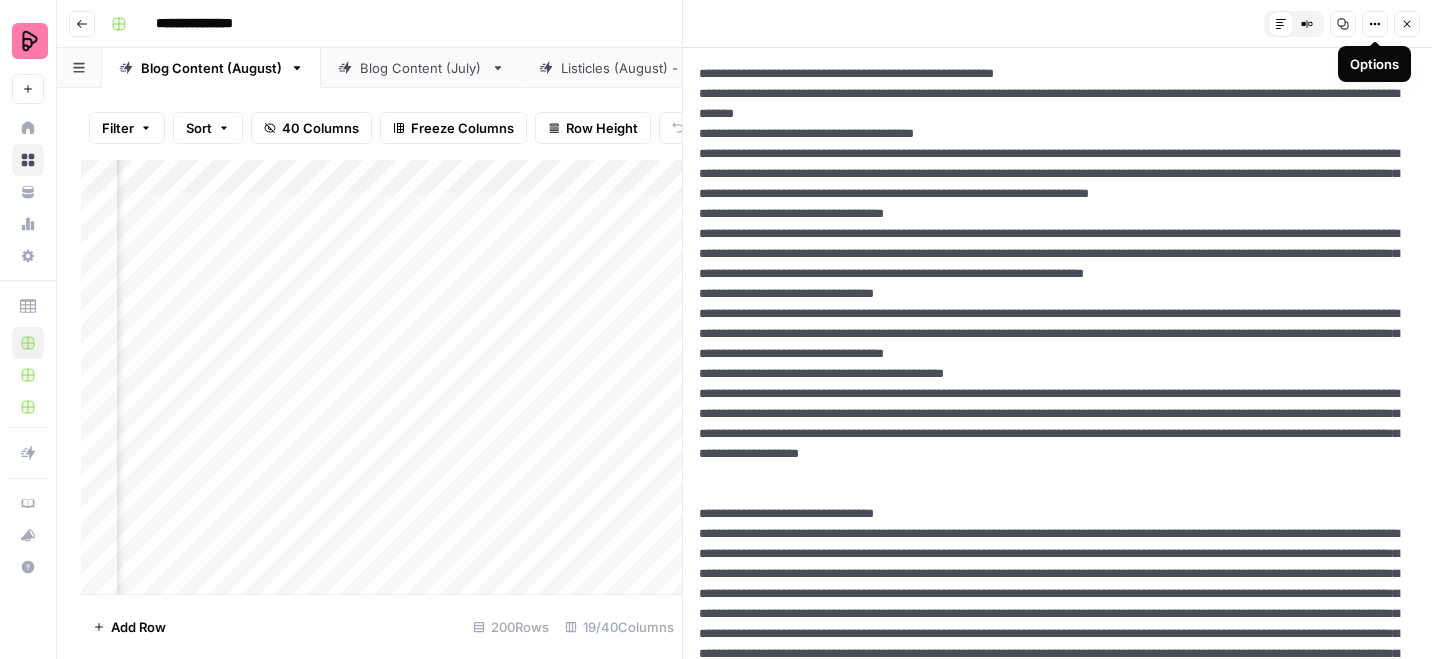 scroll, scrollTop: 441, scrollLeft: 0, axis: vertical 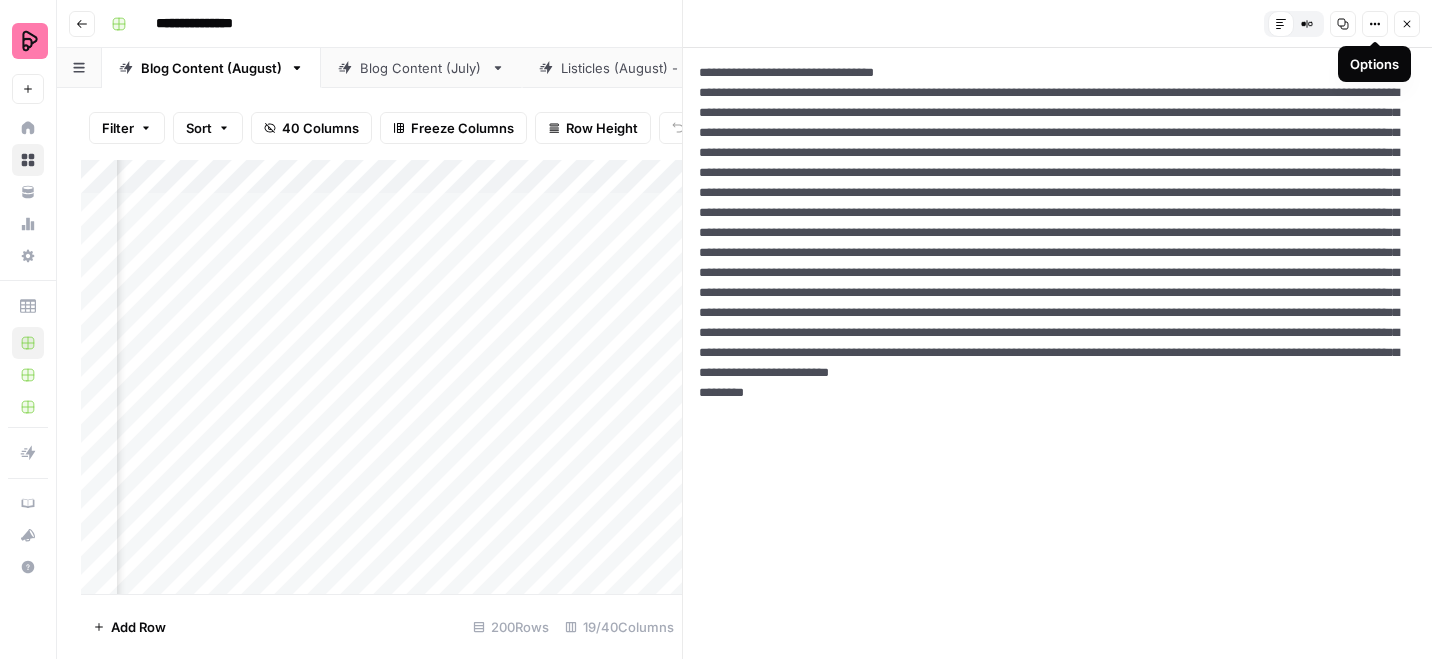 type 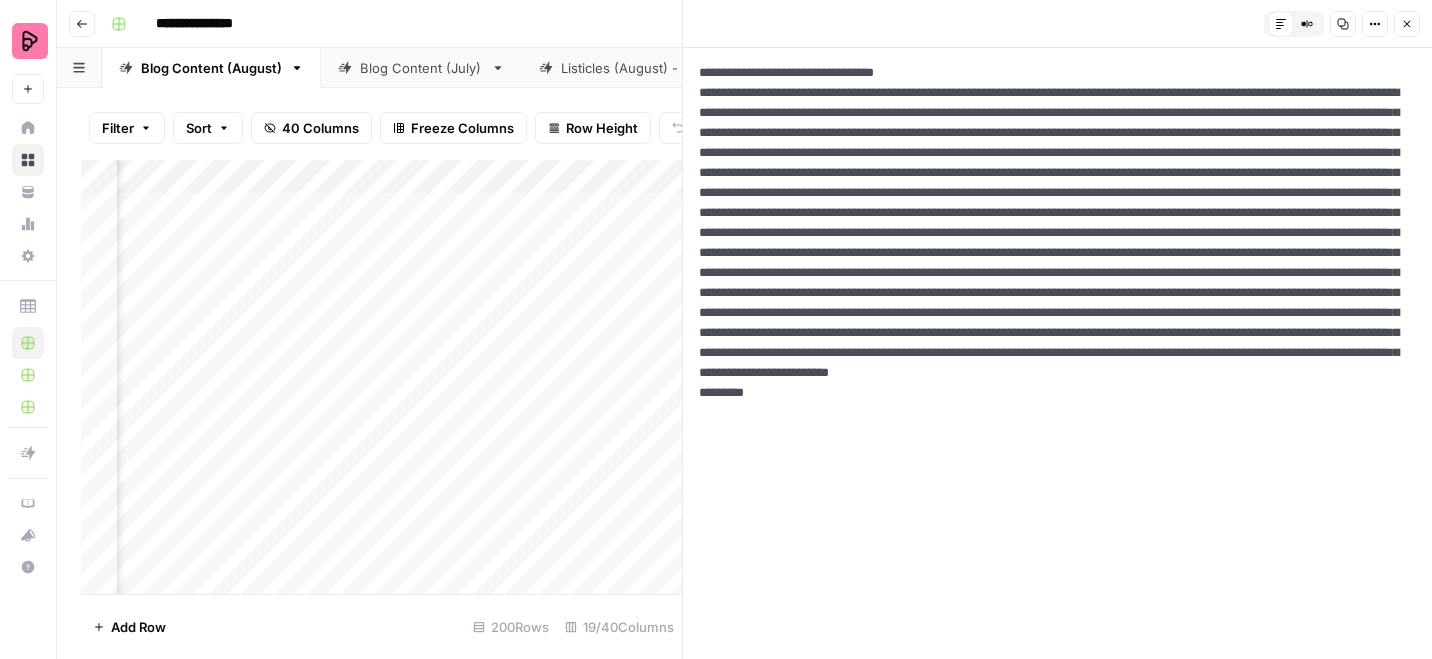 click on "Close" at bounding box center [1407, 24] 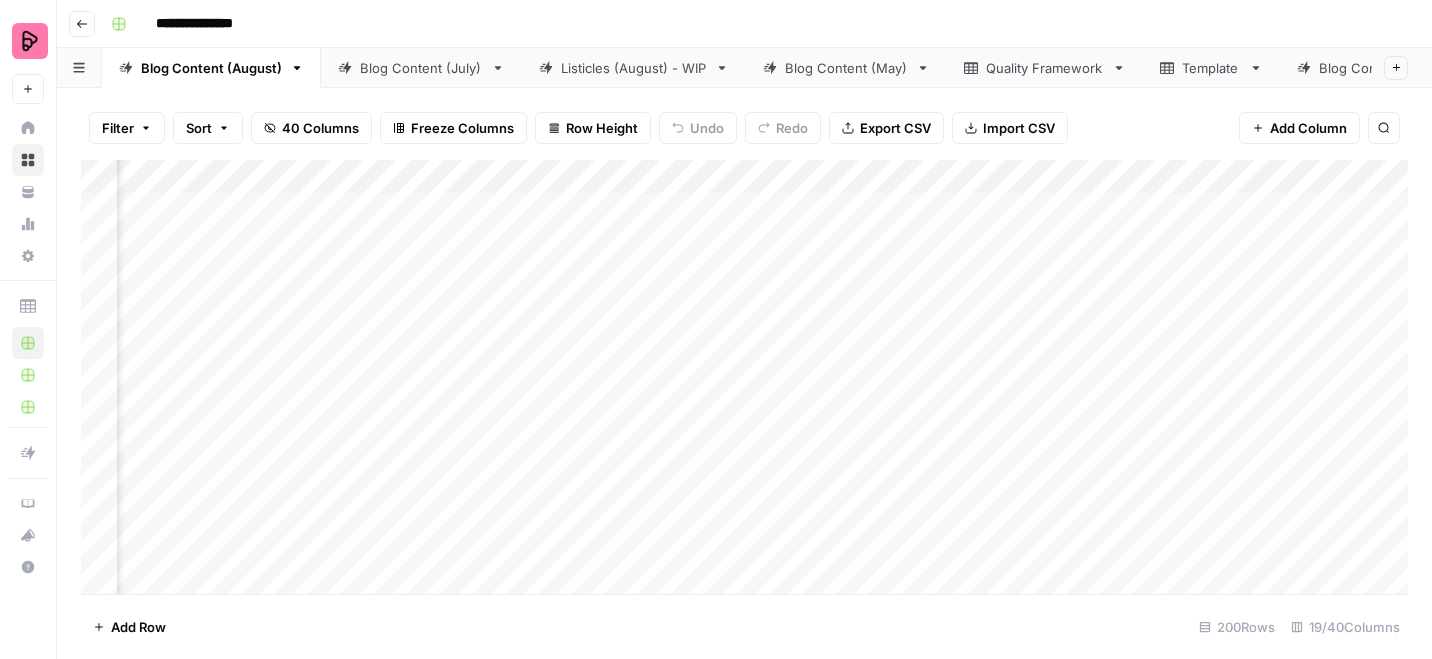 click on "Add Column" at bounding box center [744, 377] 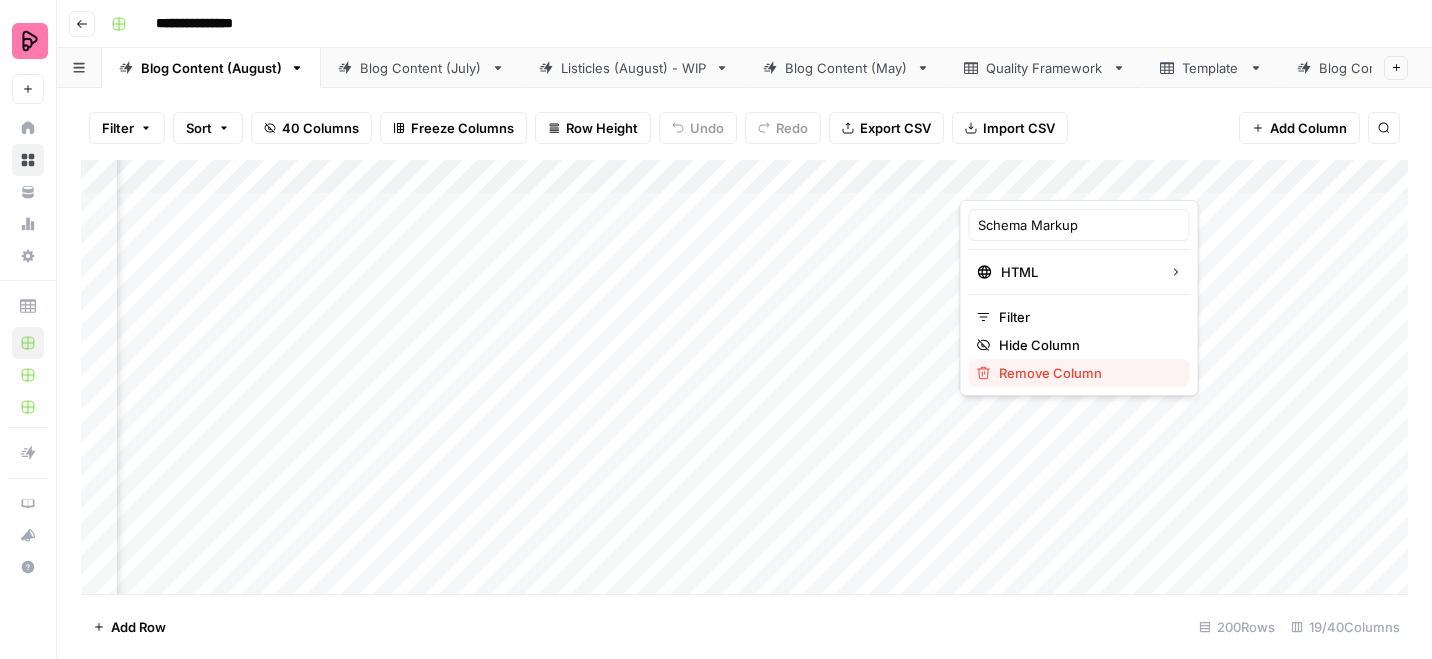 click on "Remove Column" at bounding box center [1086, 373] 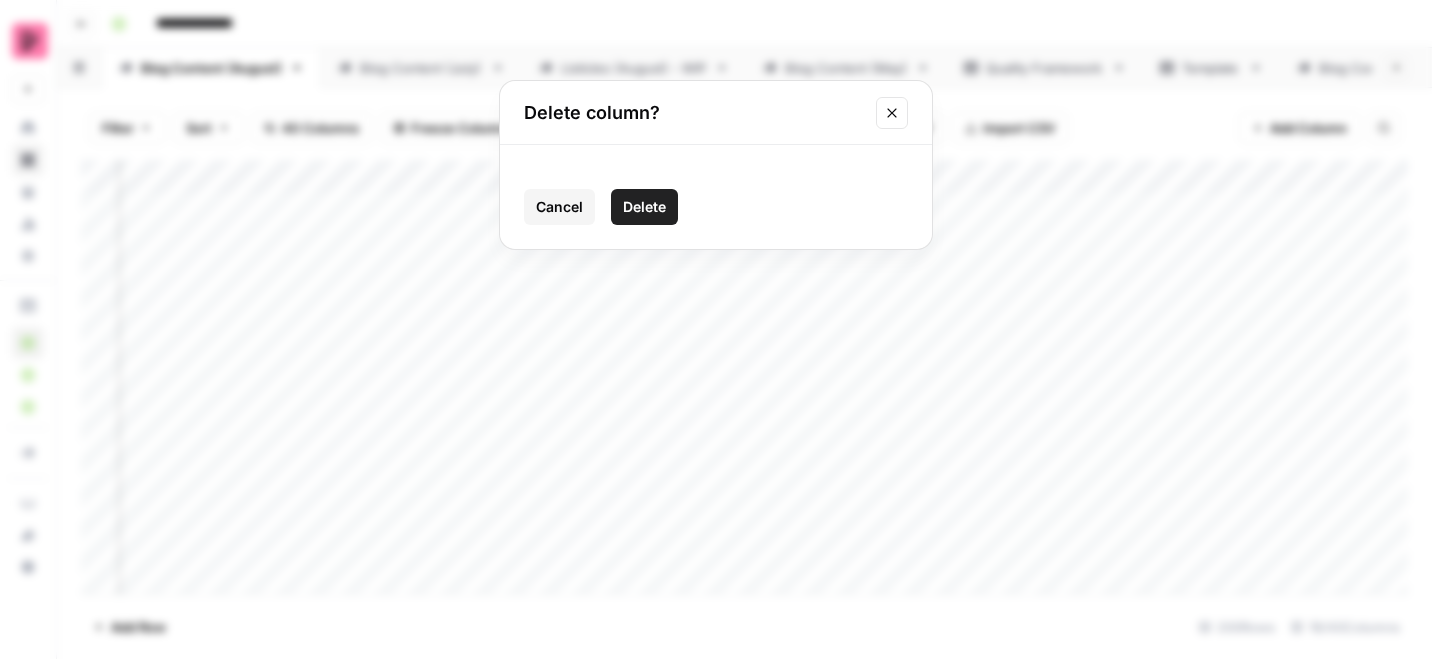 click on "Delete" at bounding box center [644, 207] 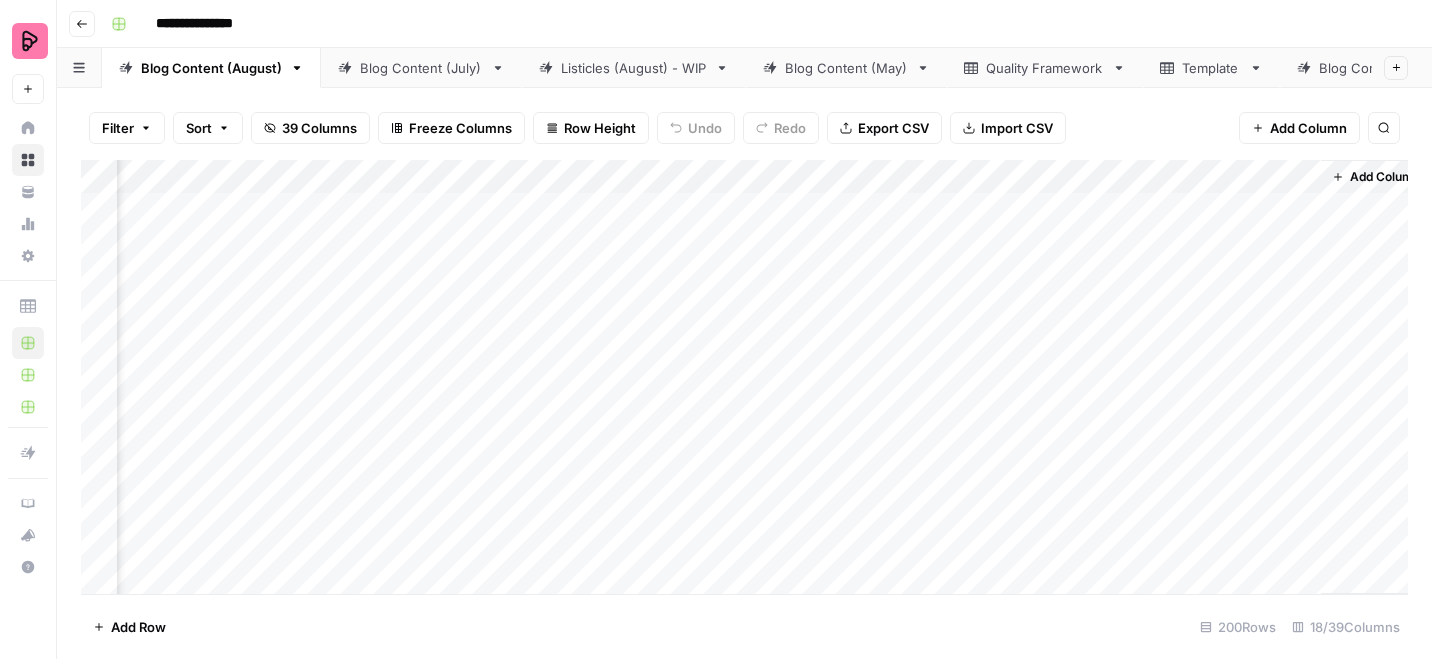click on "Add Column" at bounding box center [744, 377] 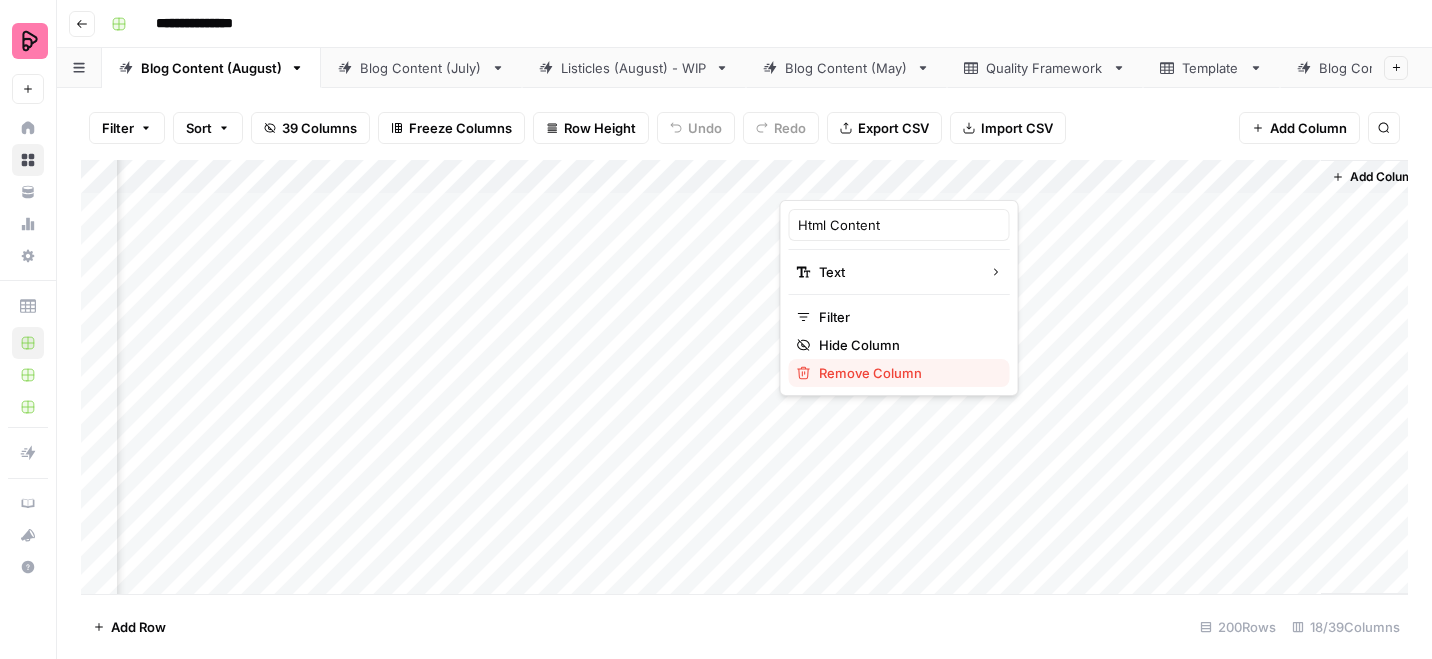click on "Remove Column" at bounding box center [899, 373] 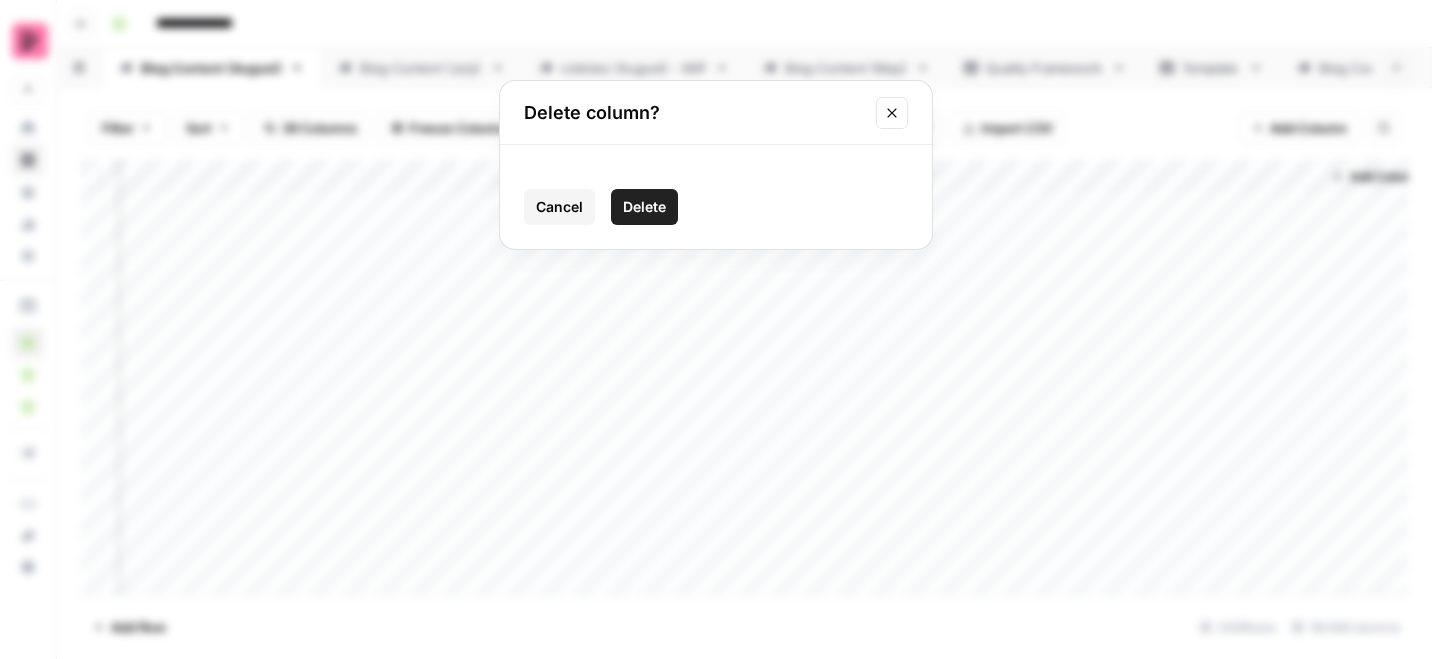 click on "Delete" at bounding box center [644, 207] 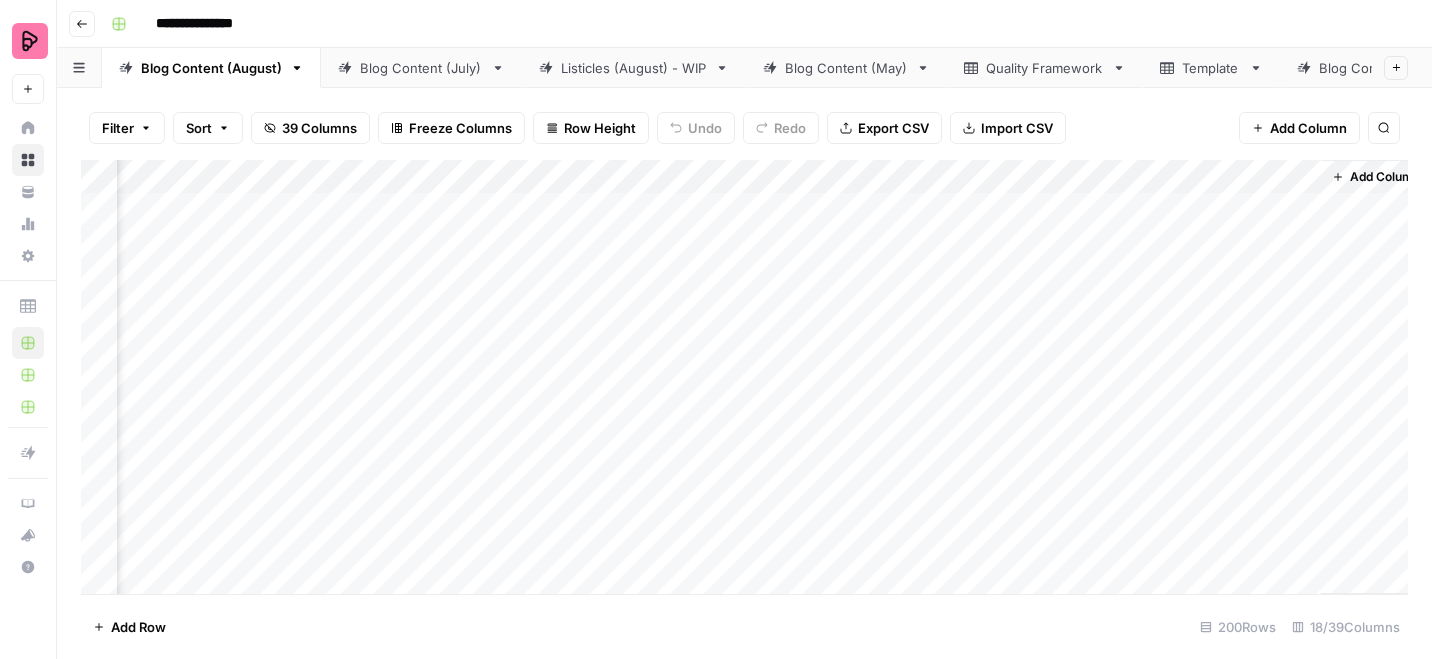 scroll, scrollTop: 0, scrollLeft: 1957, axis: horizontal 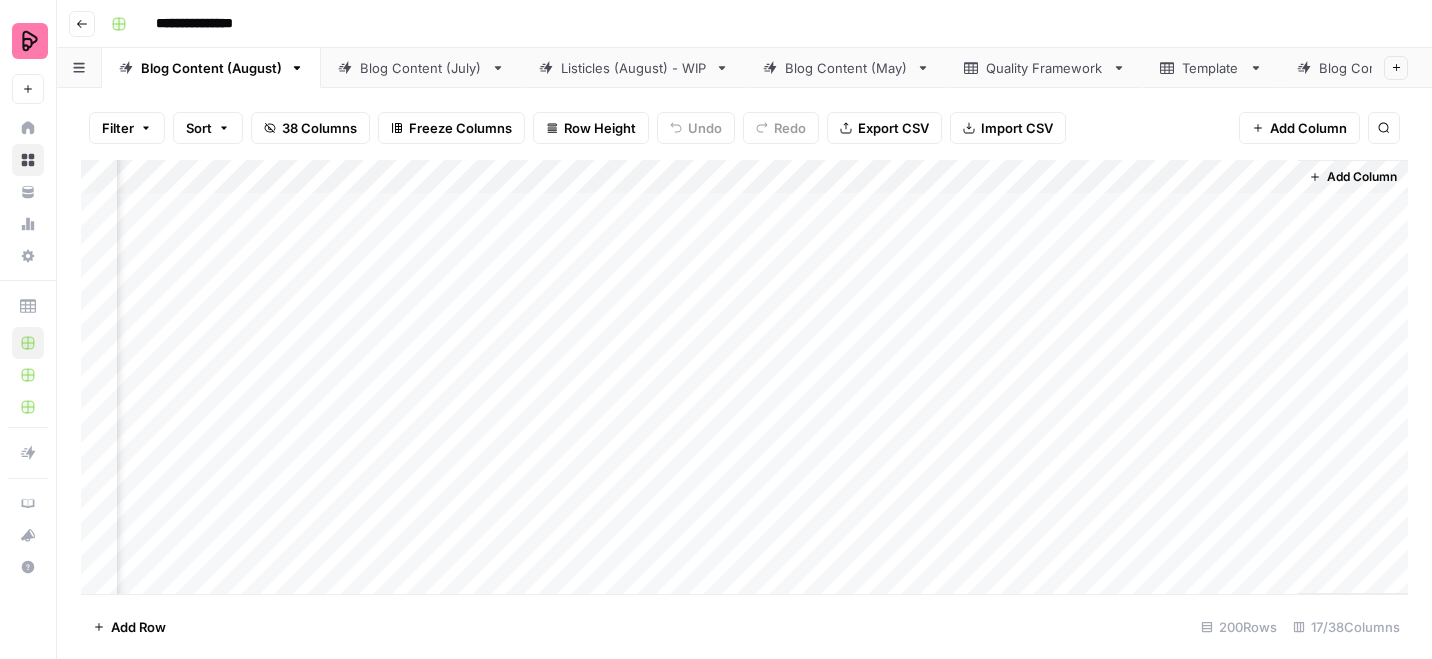 click on "Add Column" at bounding box center (744, 377) 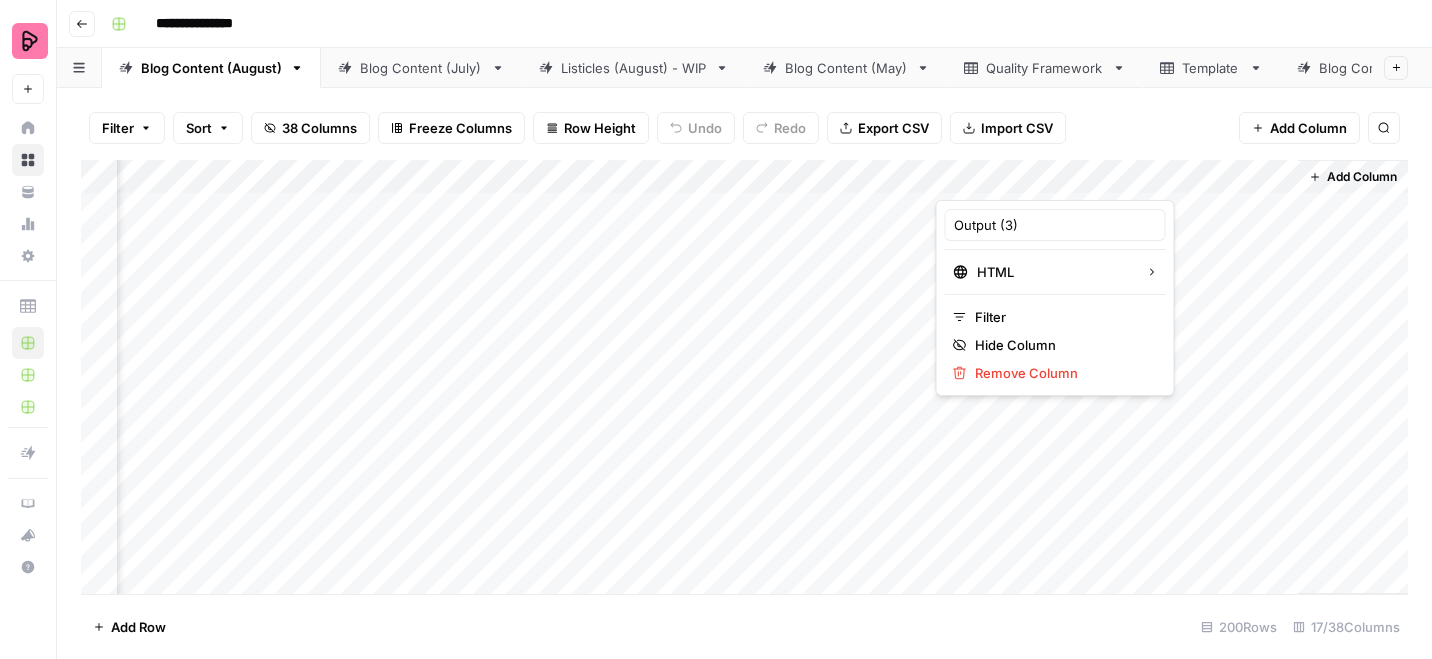 click at bounding box center (1026, 180) 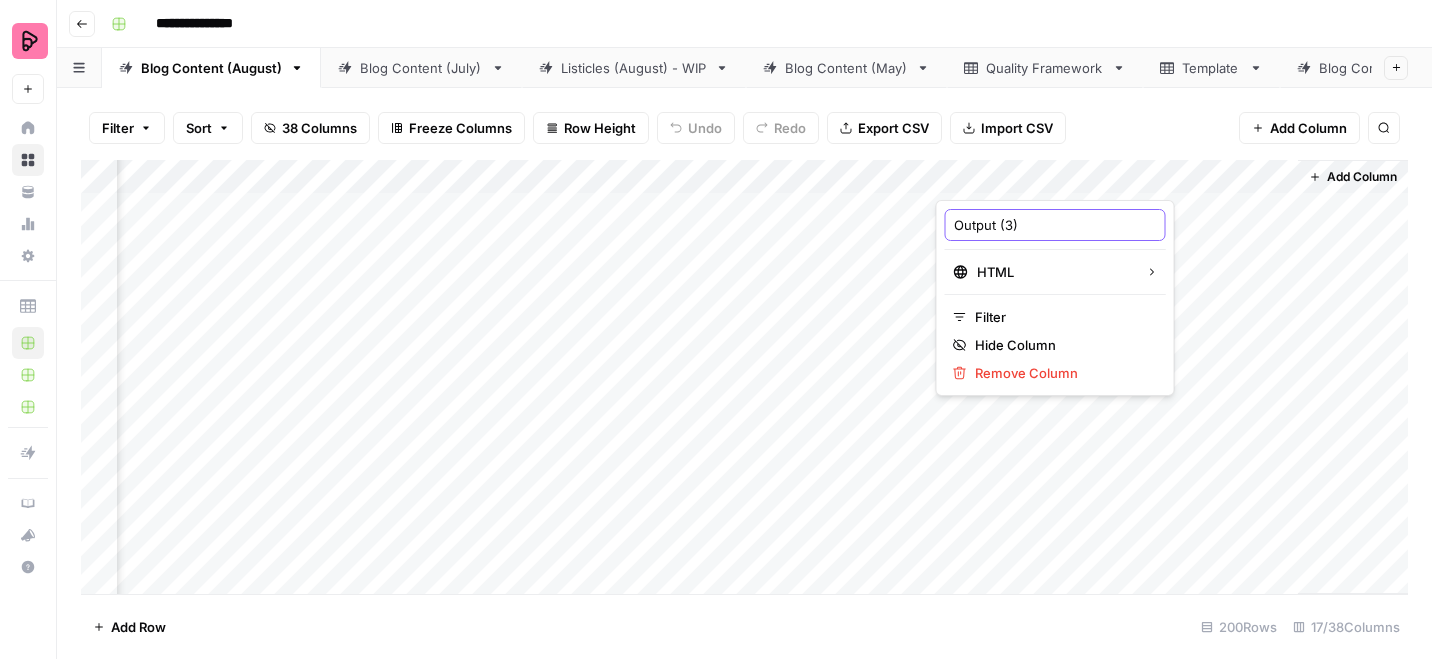 click on "Output (3)" at bounding box center (1055, 225) 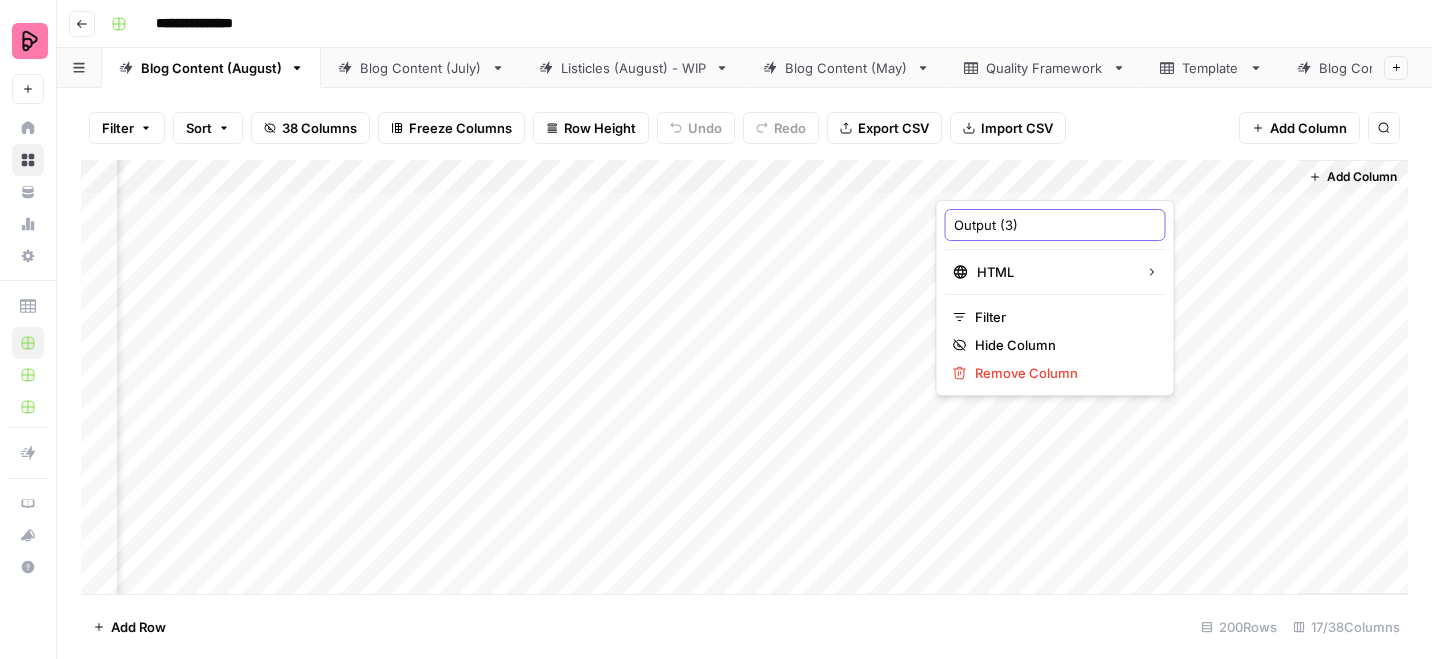 click on "Output (3)" at bounding box center [1055, 225] 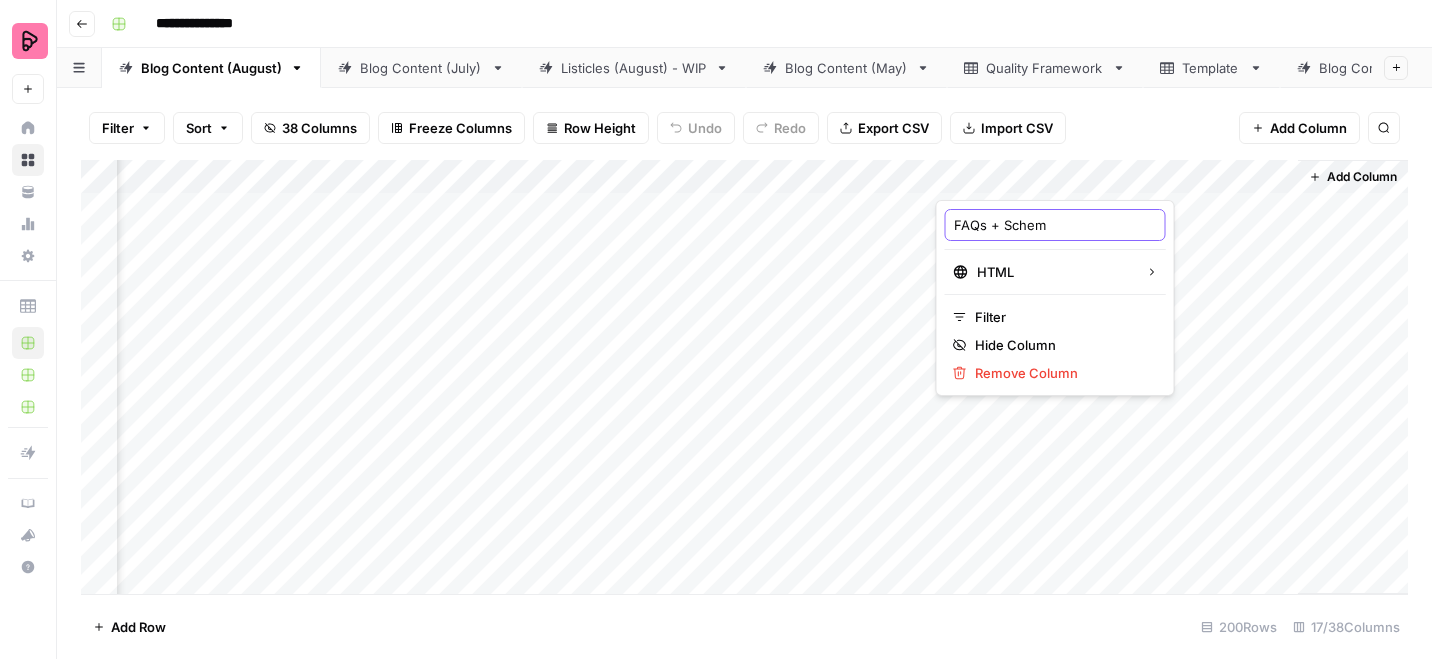 type on "FAQs + Schema" 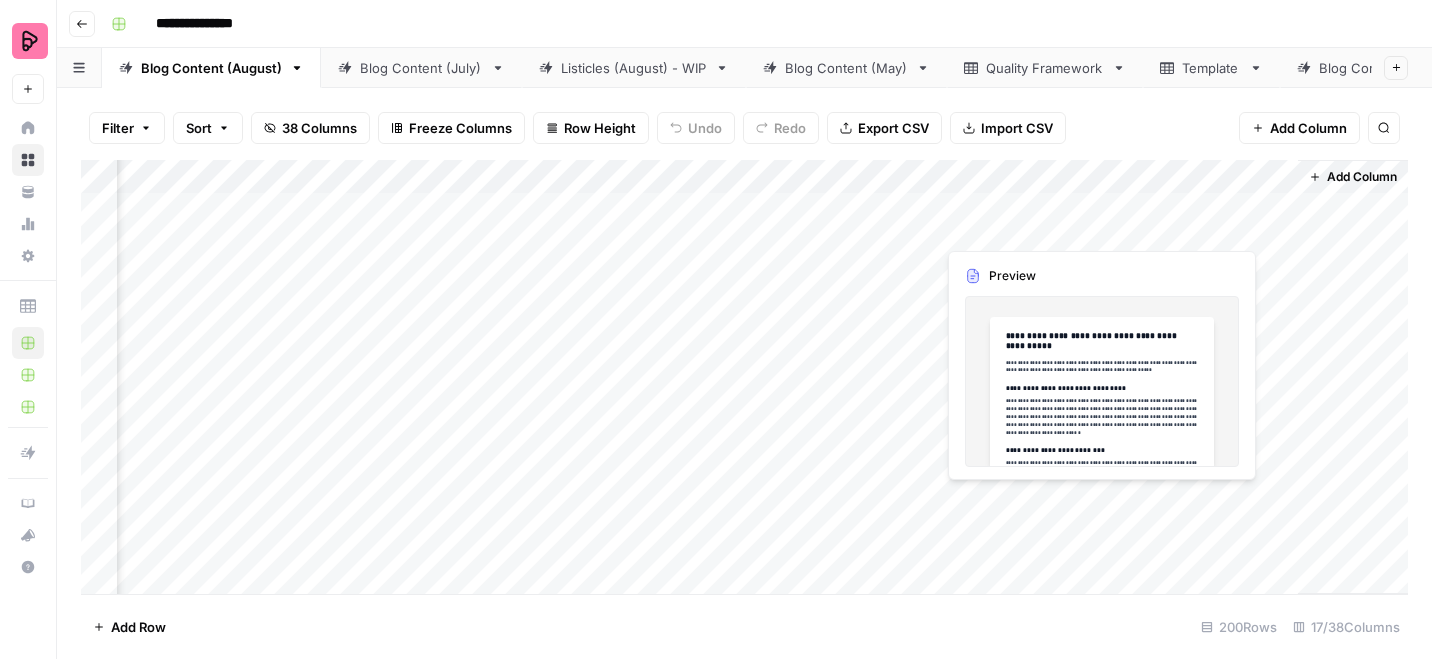 click on "Add Column" at bounding box center (744, 377) 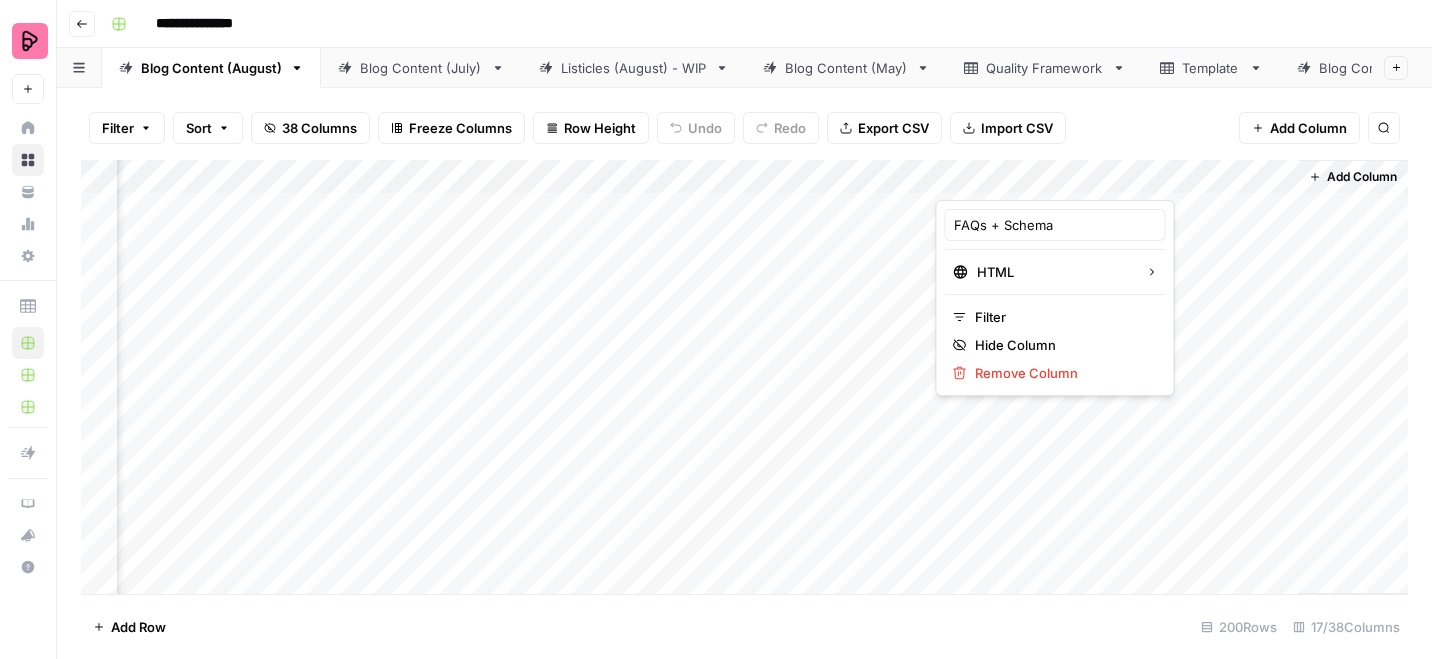 click at bounding box center (1026, 180) 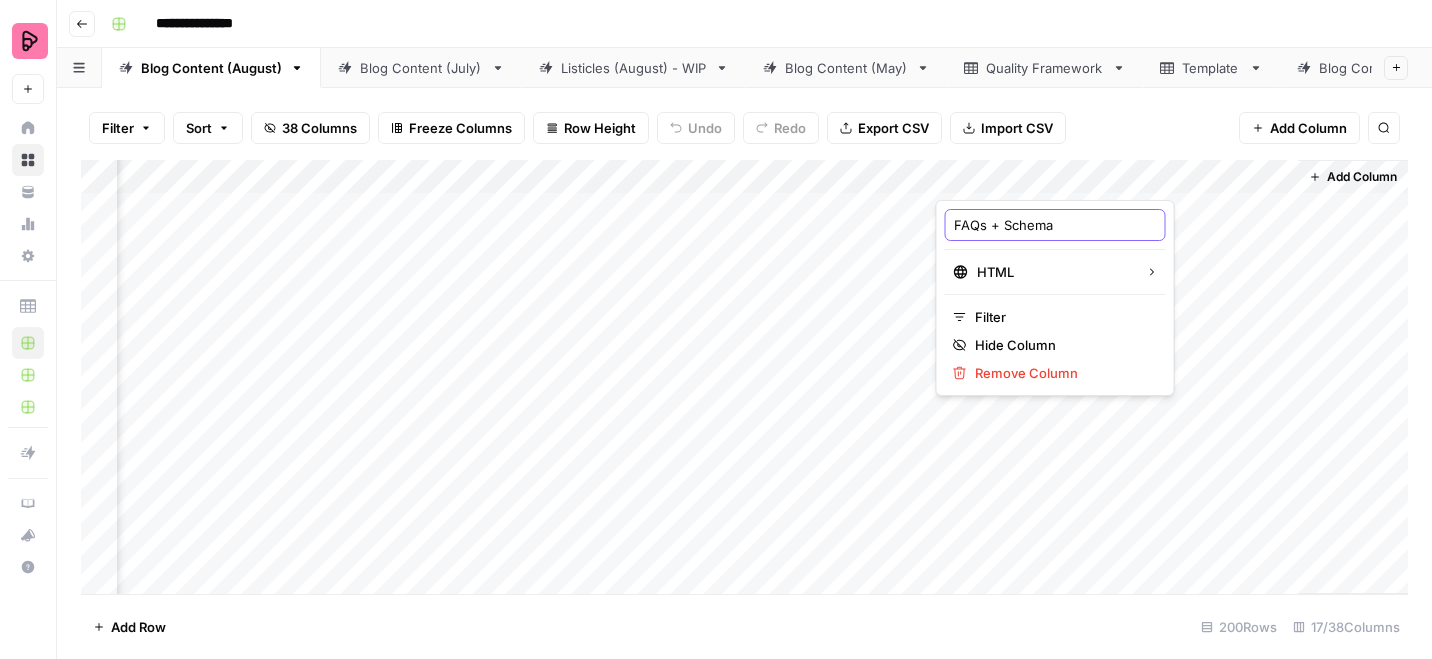 click on "FAQs + Schema" at bounding box center (1055, 225) 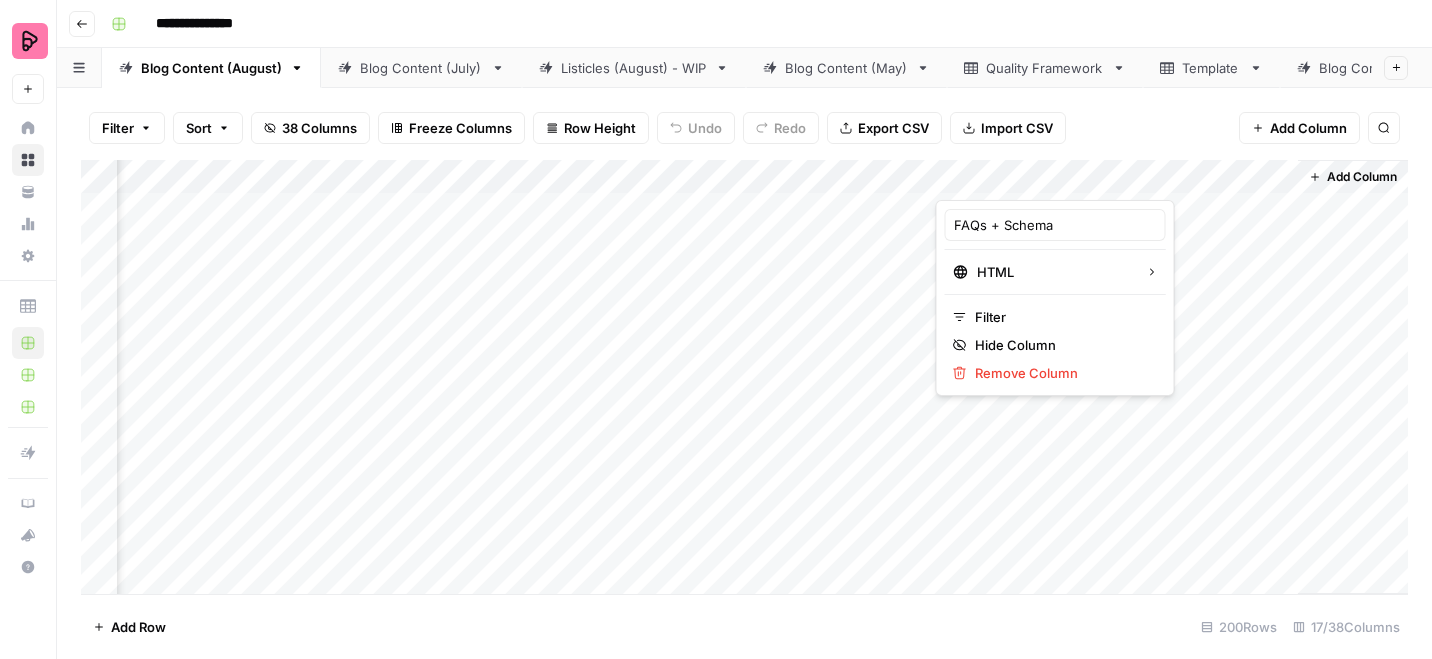 click on "Add Column" at bounding box center (744, 377) 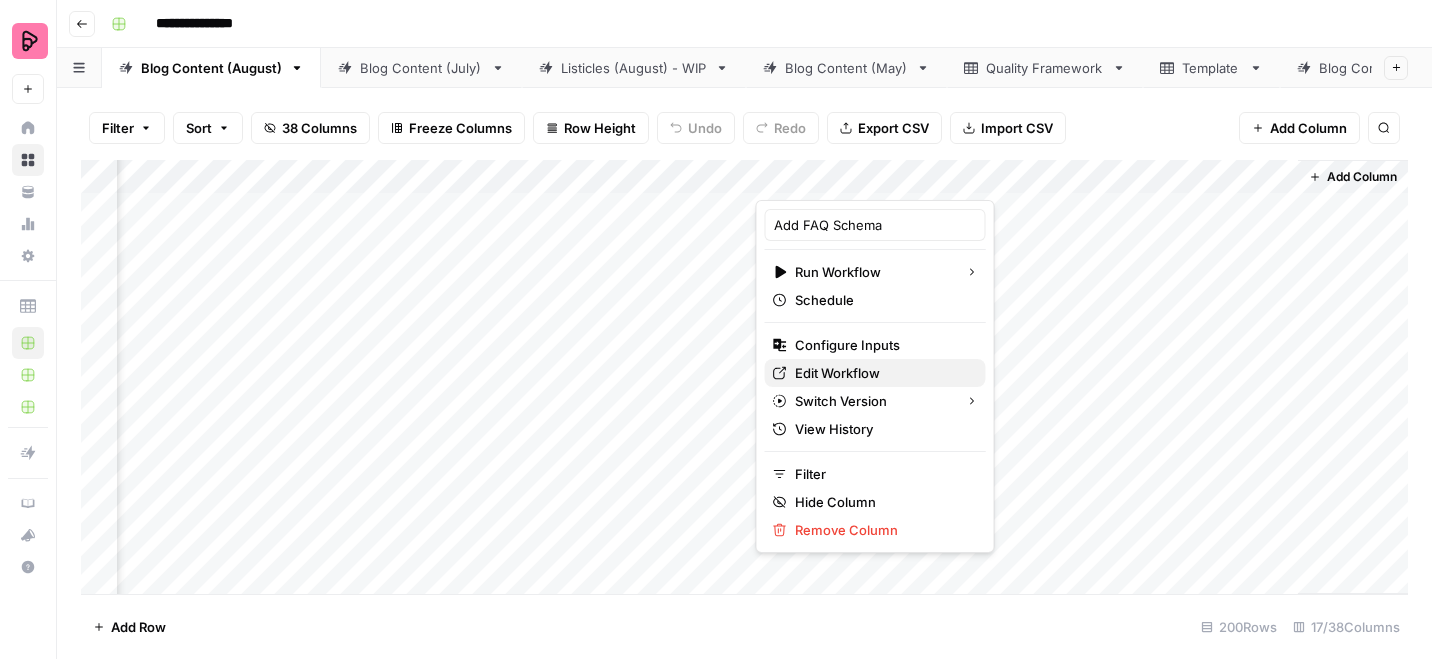 click on "Edit Workflow" at bounding box center (882, 373) 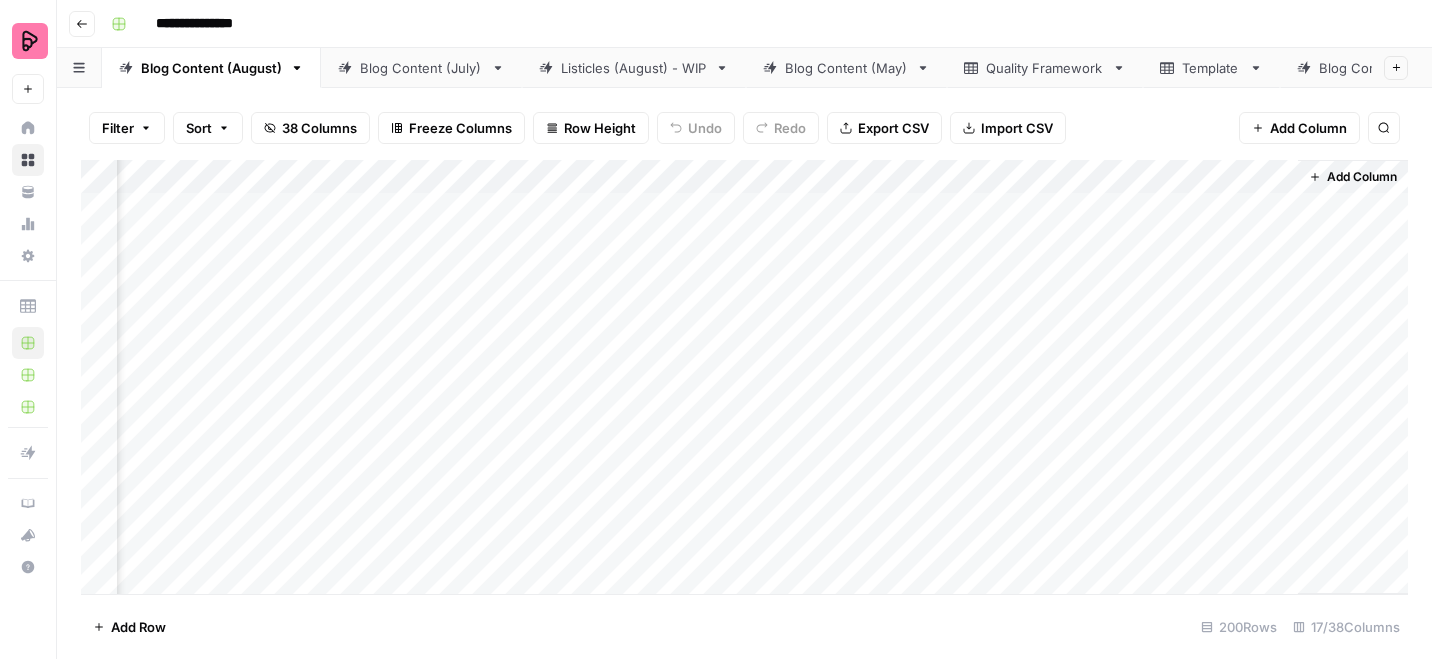 click on "Add Column" at bounding box center (744, 377) 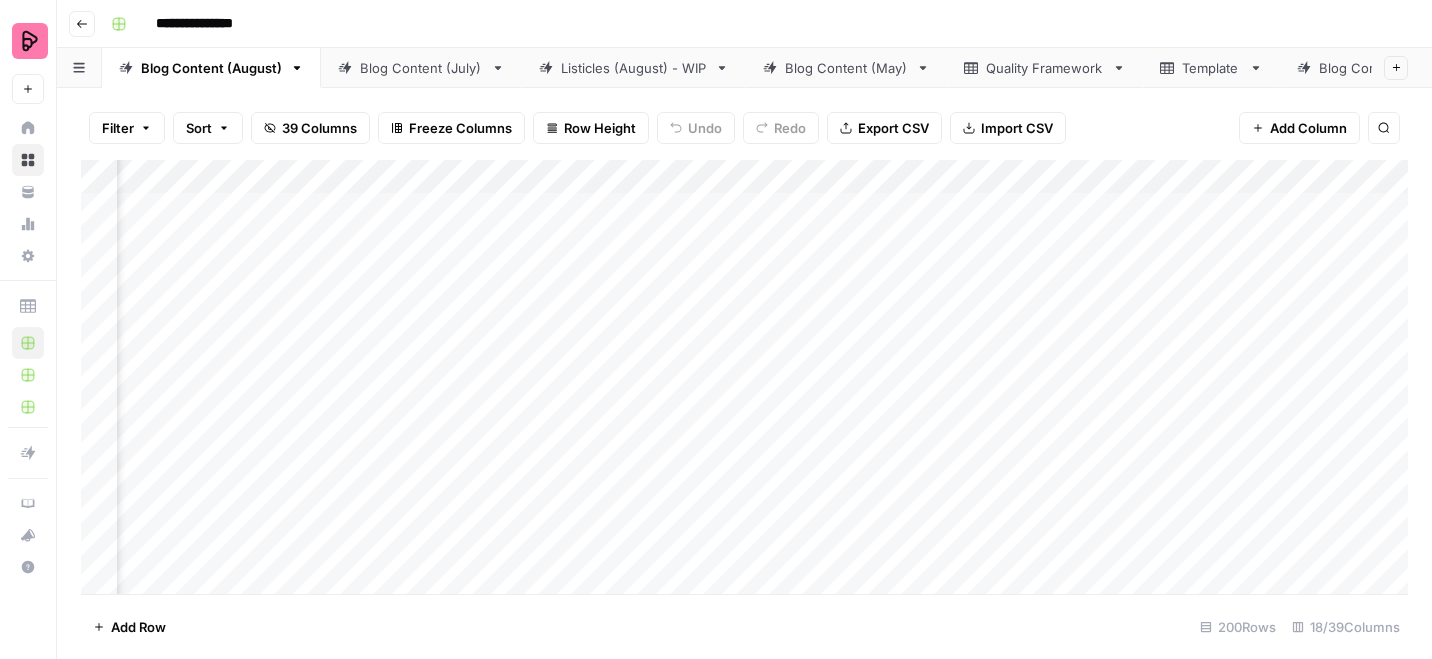 click on "Add Column" at bounding box center (744, 377) 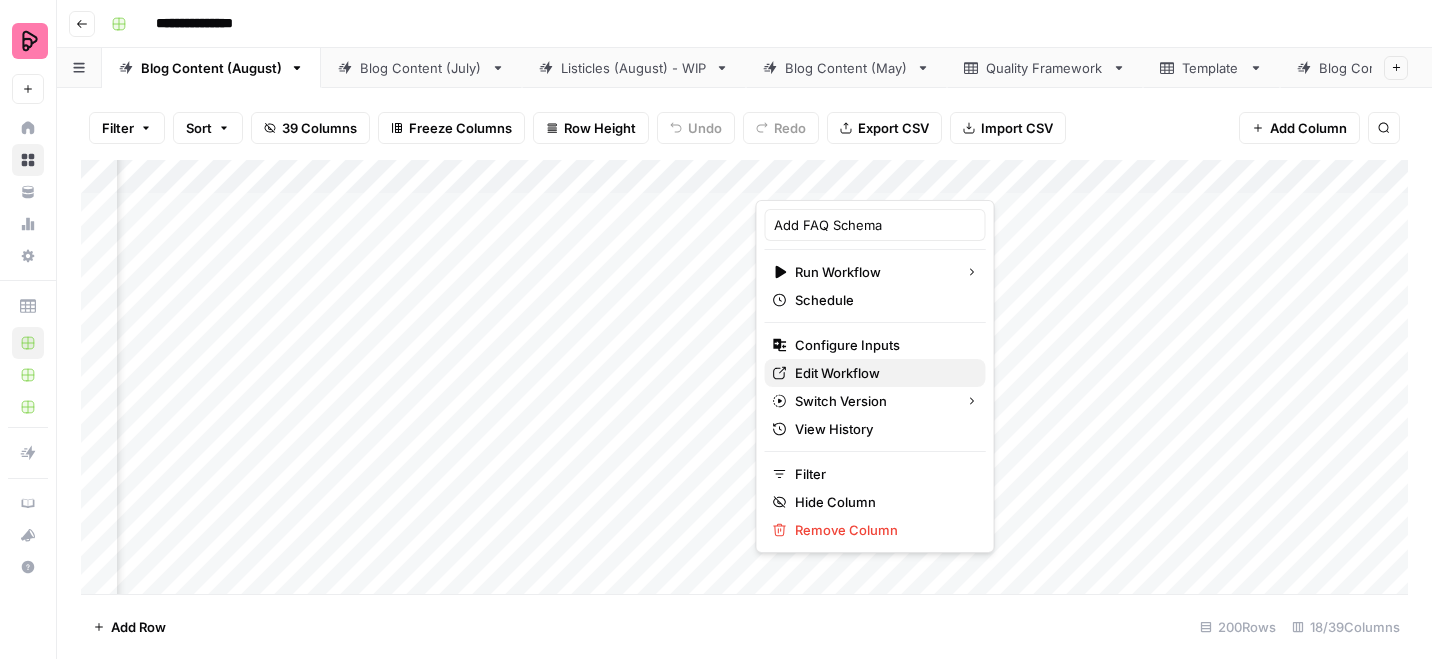 click on "Edit Workflow" at bounding box center [882, 373] 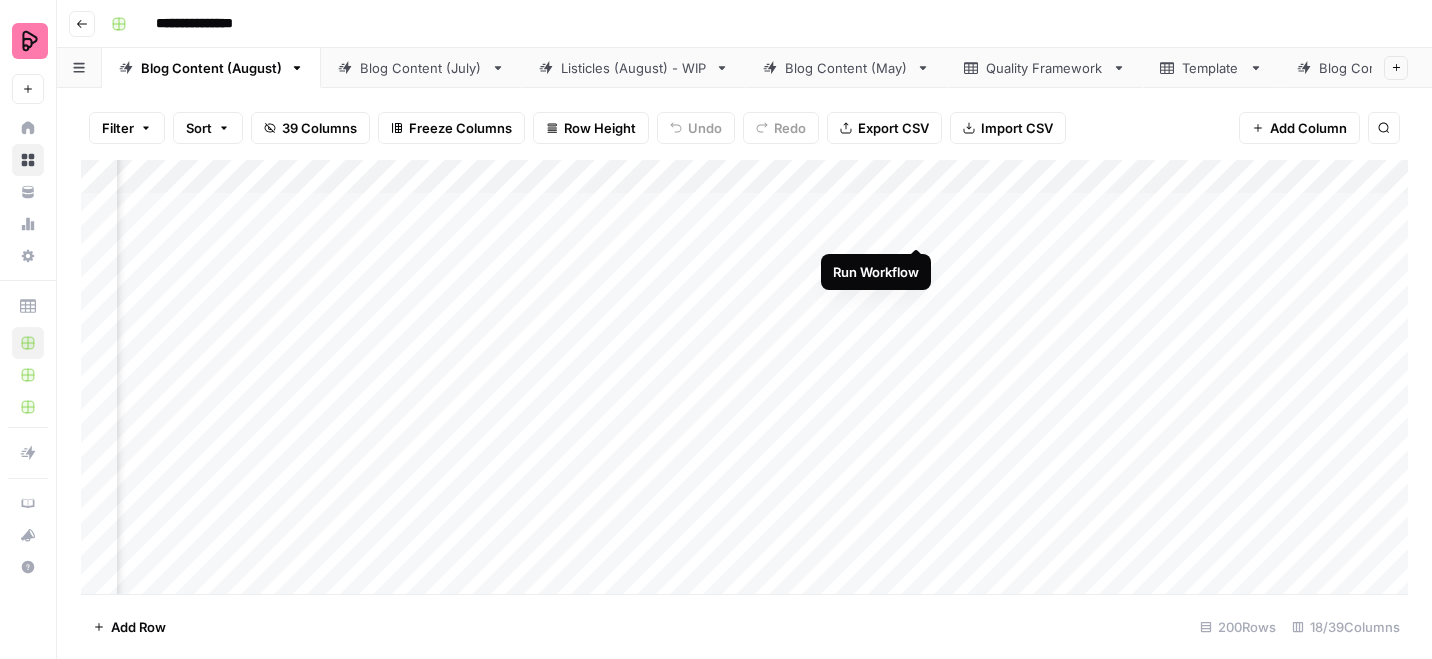 click on "Add Column" at bounding box center (744, 377) 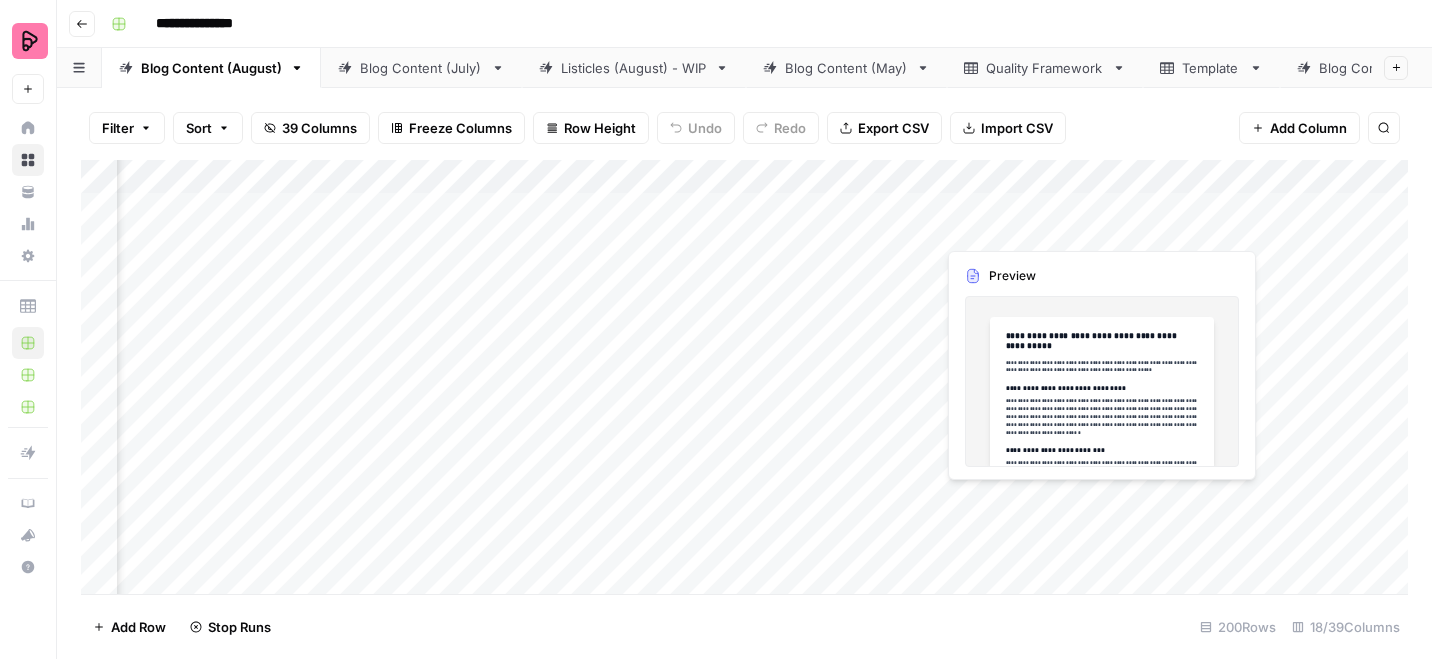 click on "Add Column" at bounding box center [744, 377] 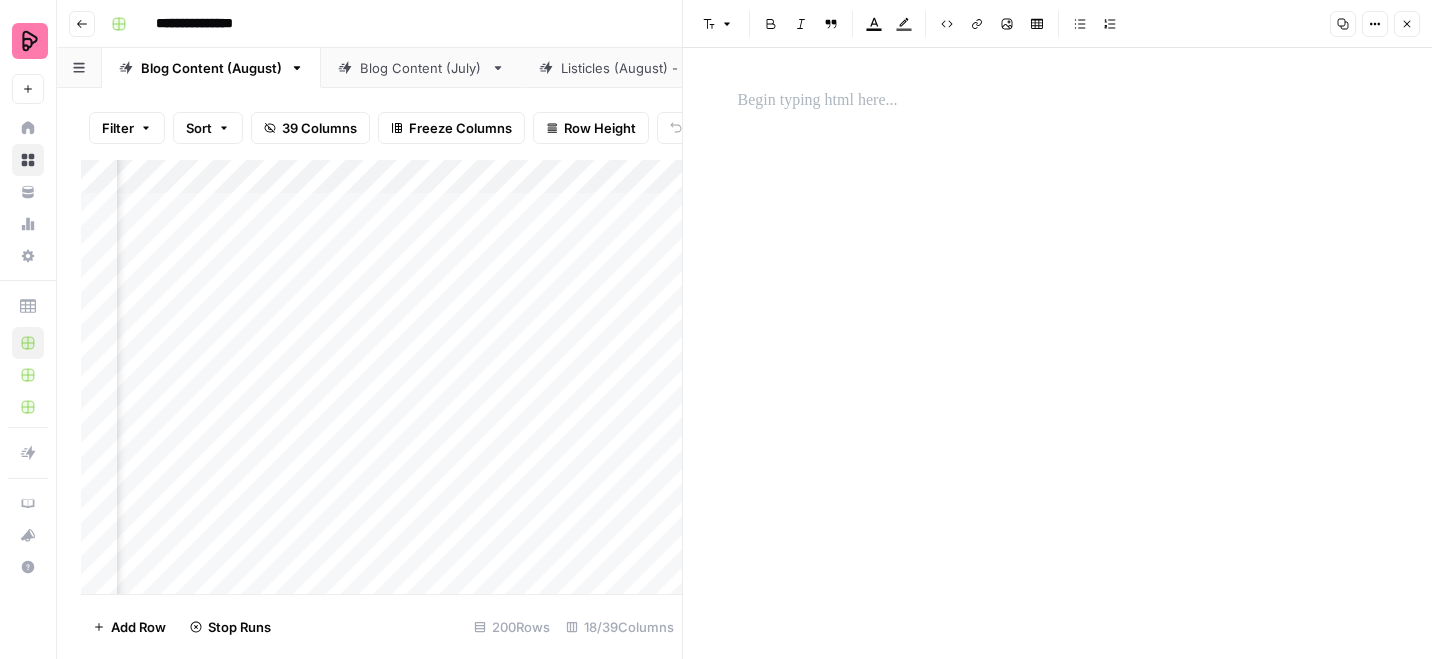click 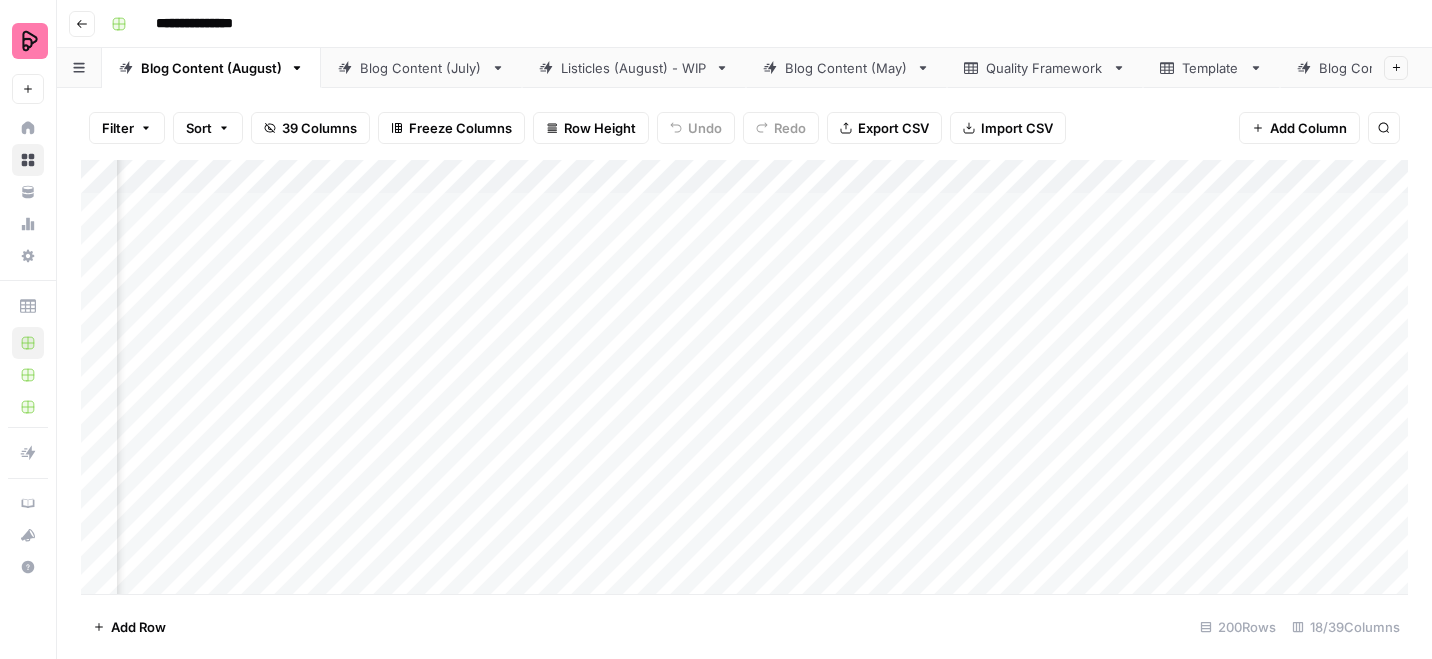 click on "Add Column" at bounding box center (744, 377) 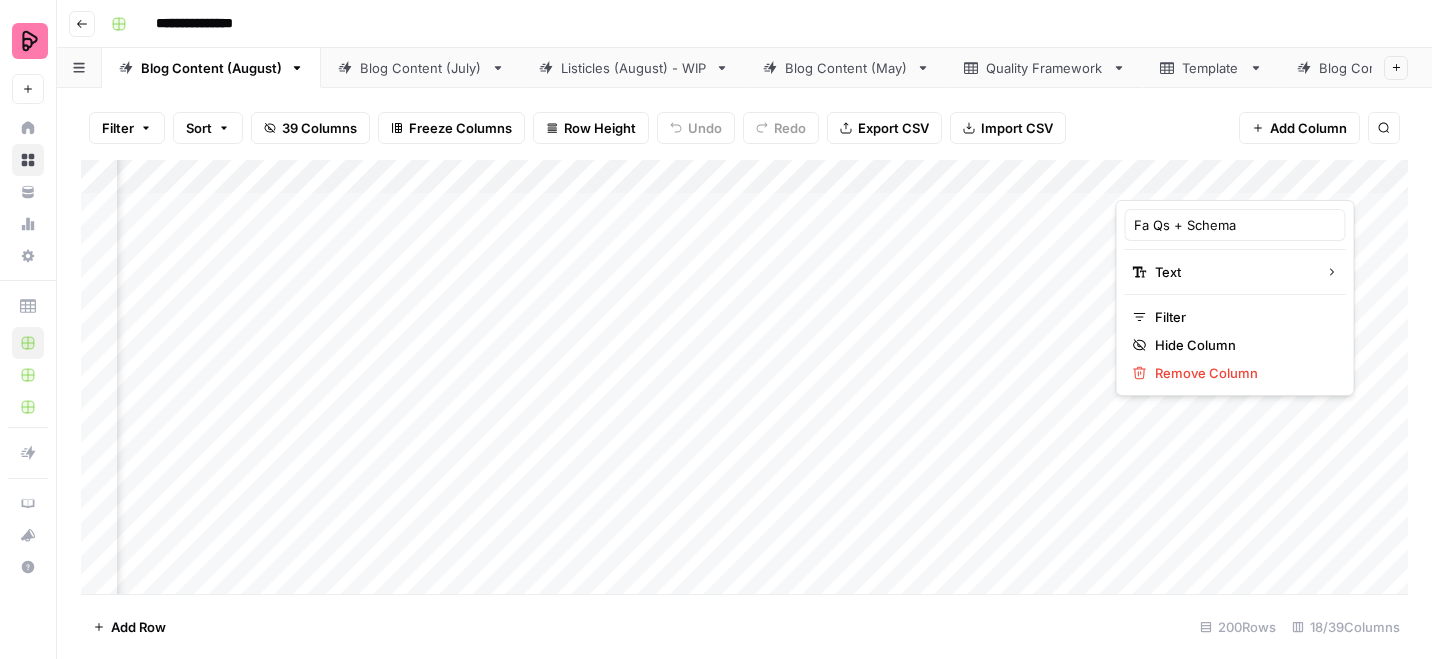 drag, startPoint x: 1223, startPoint y: 372, endPoint x: 1385, endPoint y: 338, distance: 165.52945 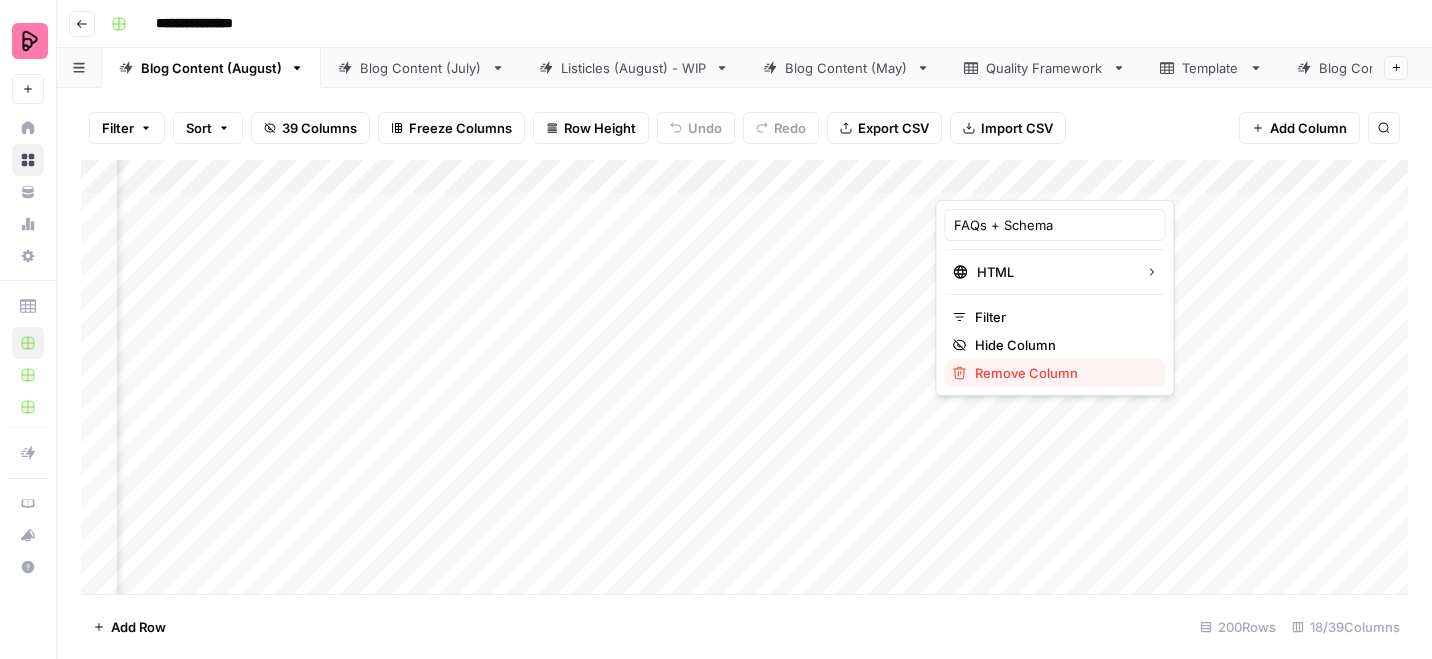click on "Remove Column" at bounding box center [1062, 373] 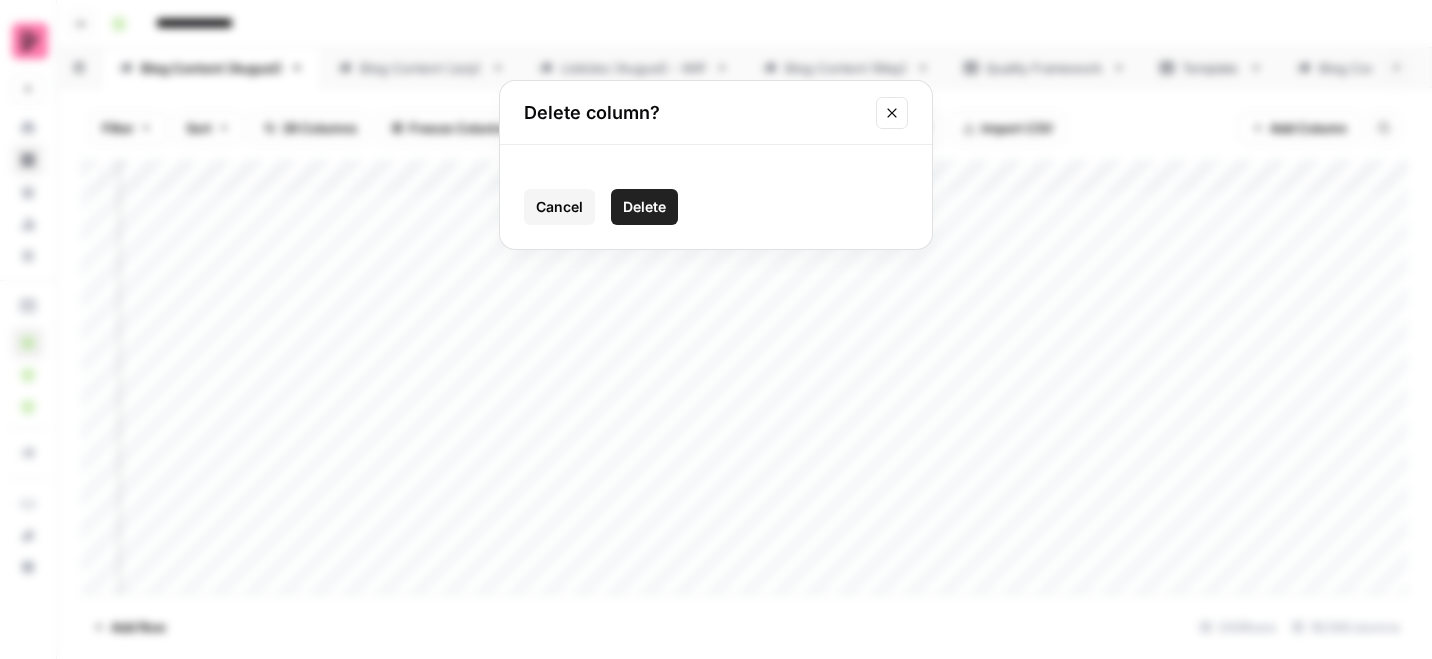click on "Delete" at bounding box center [644, 207] 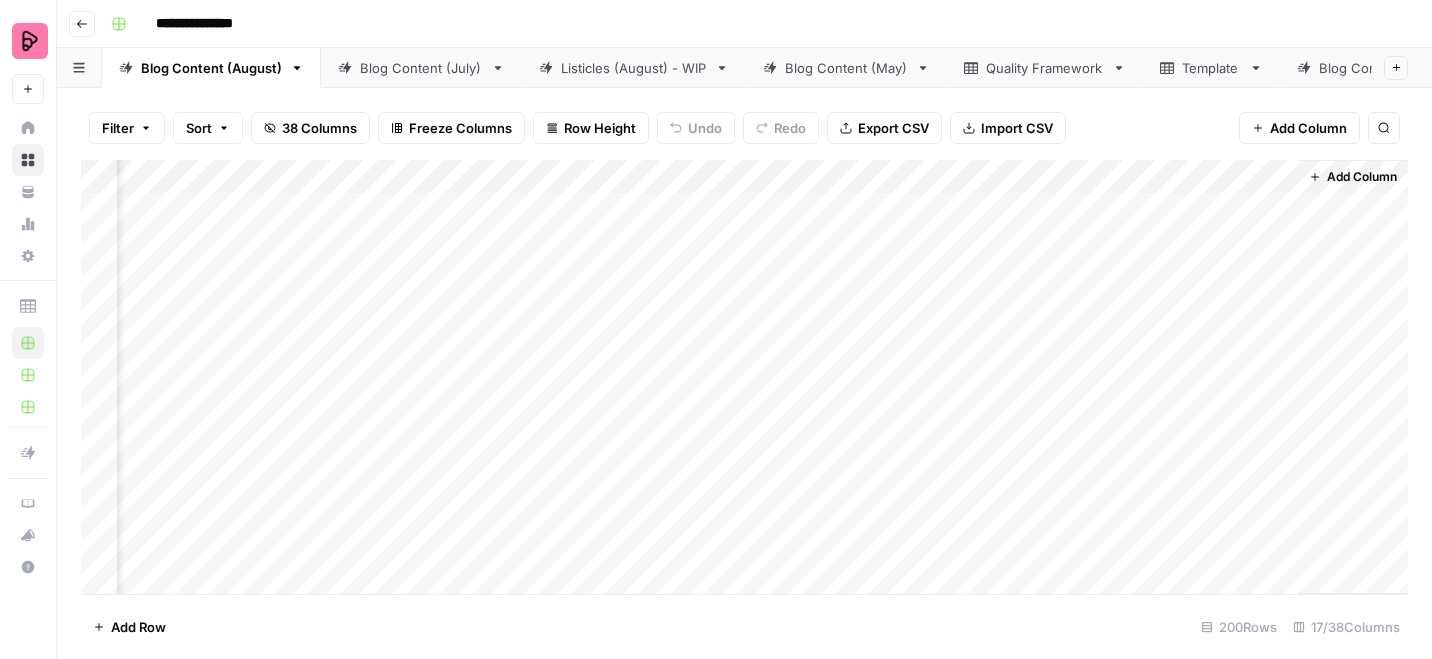 click on "Add Column" at bounding box center [744, 377] 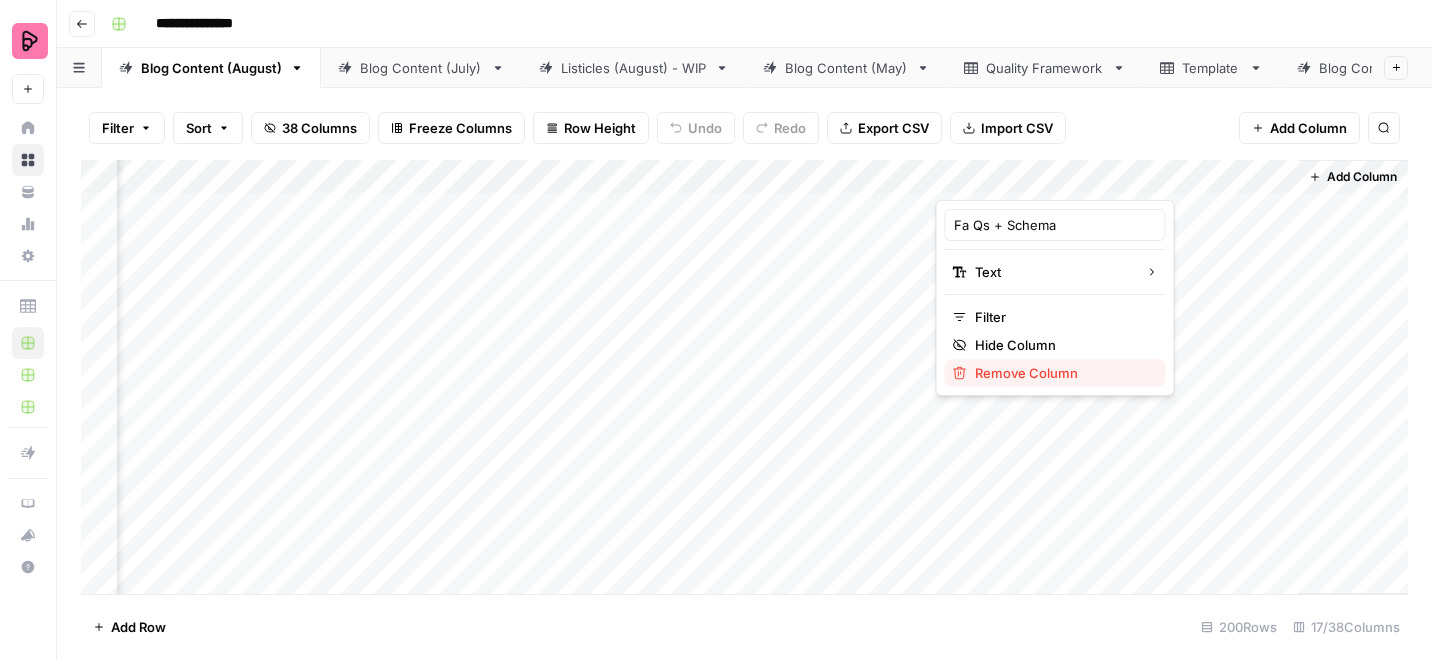 click on "Remove Column" at bounding box center (1062, 373) 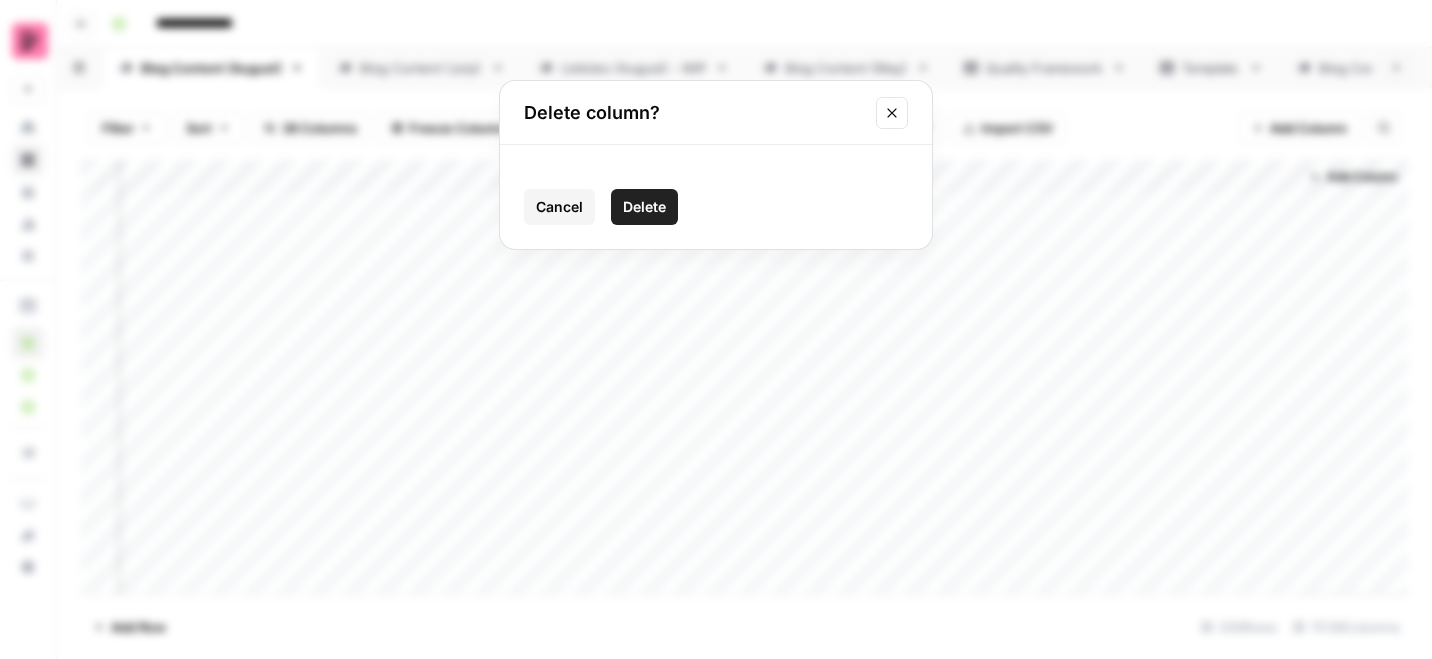 click on "Delete" at bounding box center [644, 207] 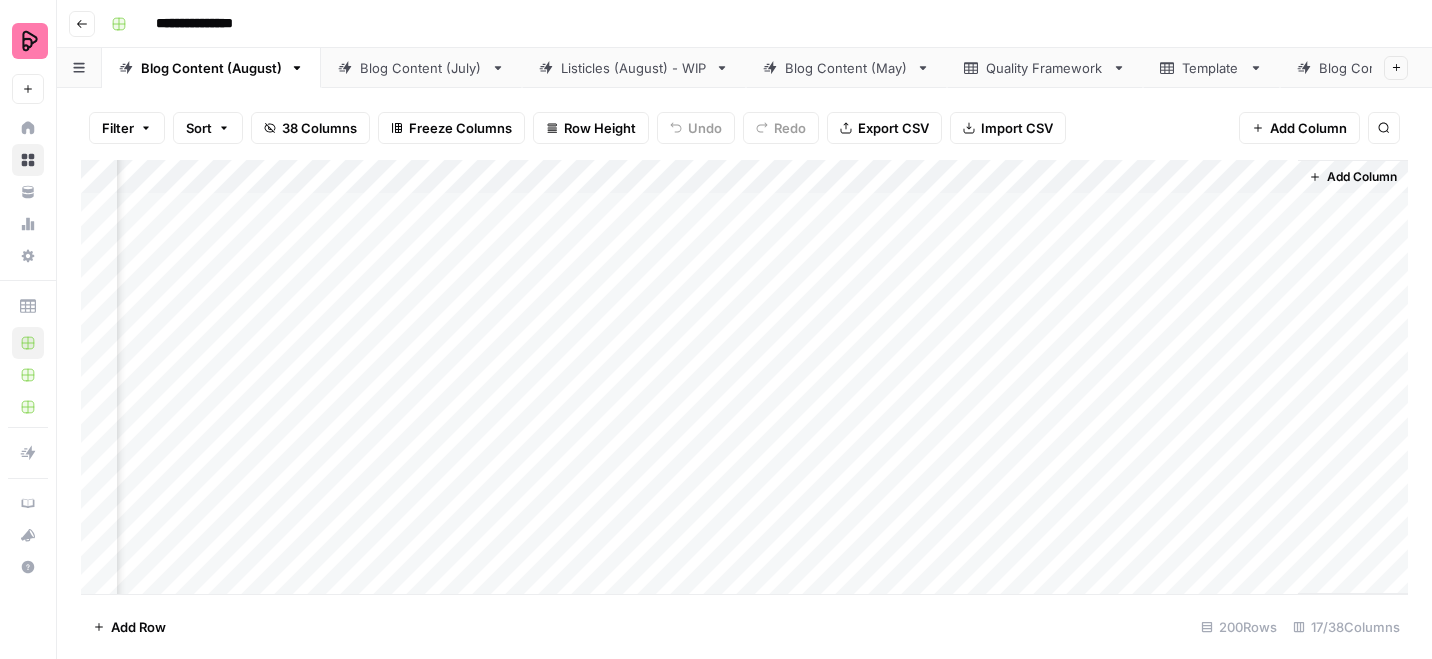 scroll, scrollTop: 0, scrollLeft: 1777, axis: horizontal 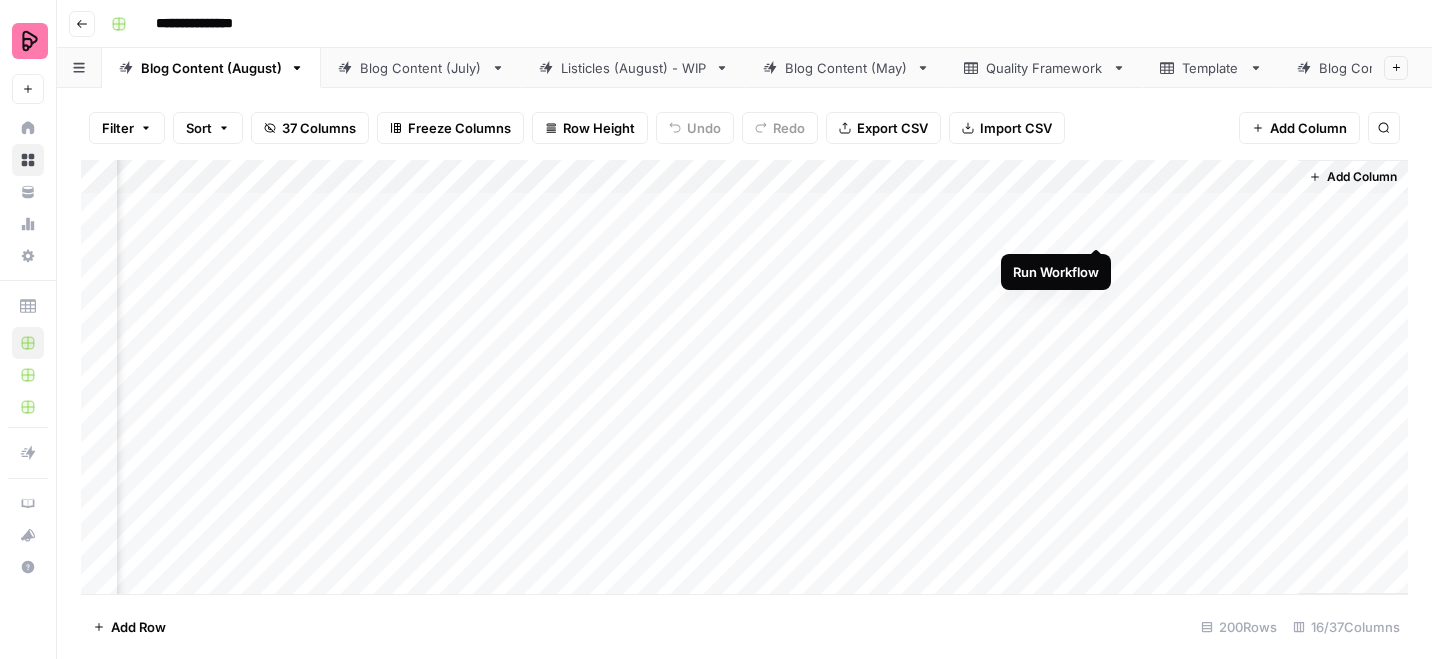 click on "Add Column" at bounding box center [744, 377] 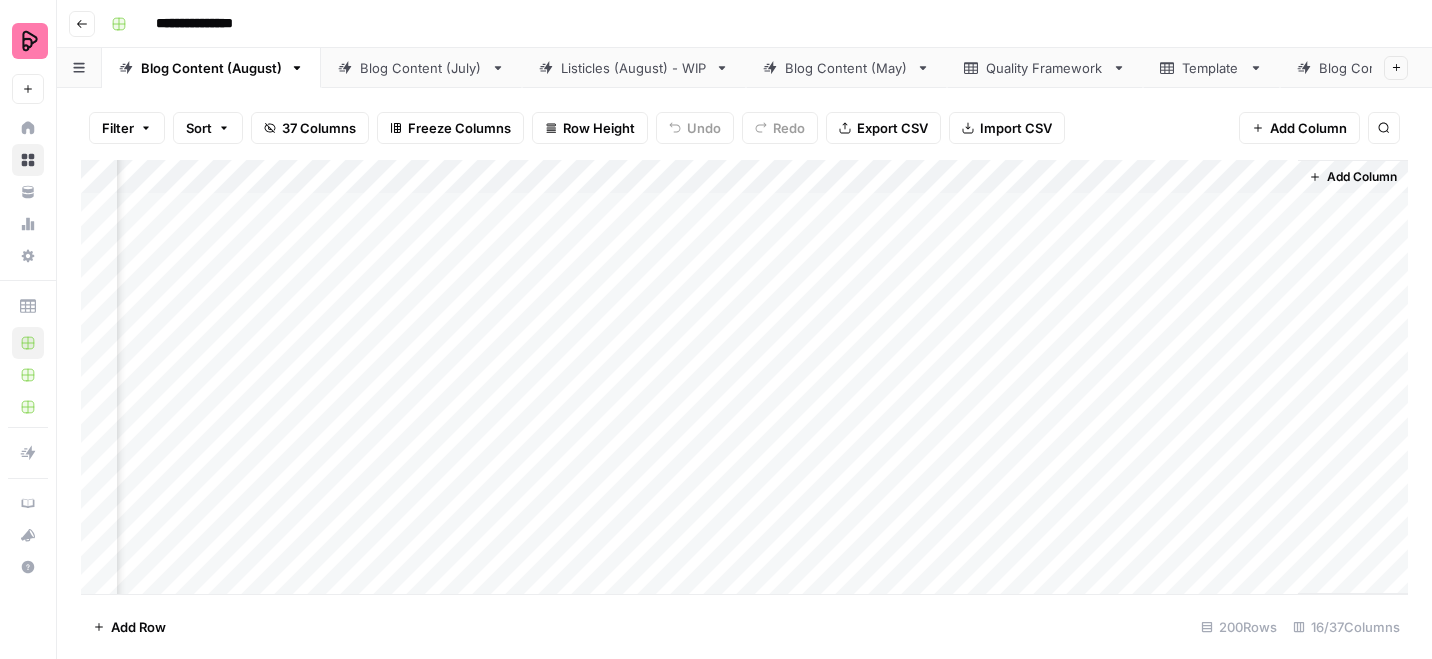 click on "Add Column" at bounding box center [744, 377] 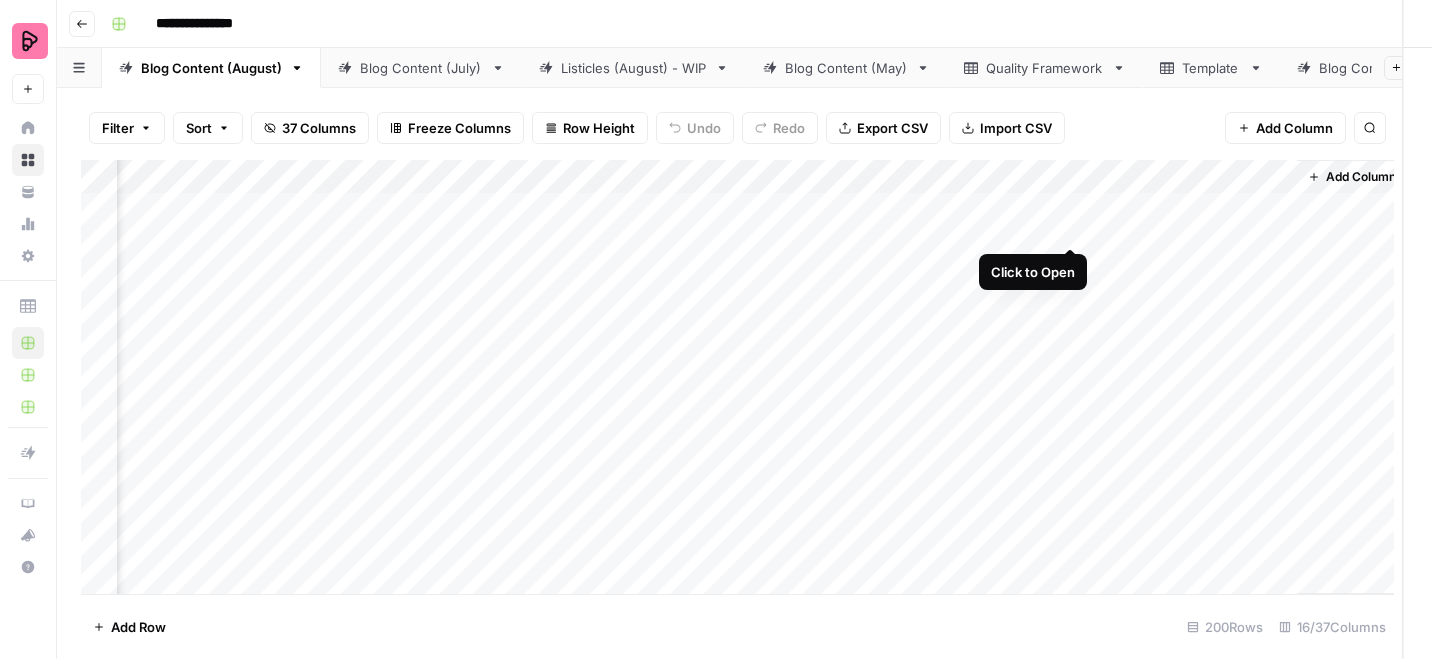 scroll, scrollTop: 0, scrollLeft: 1759, axis: horizontal 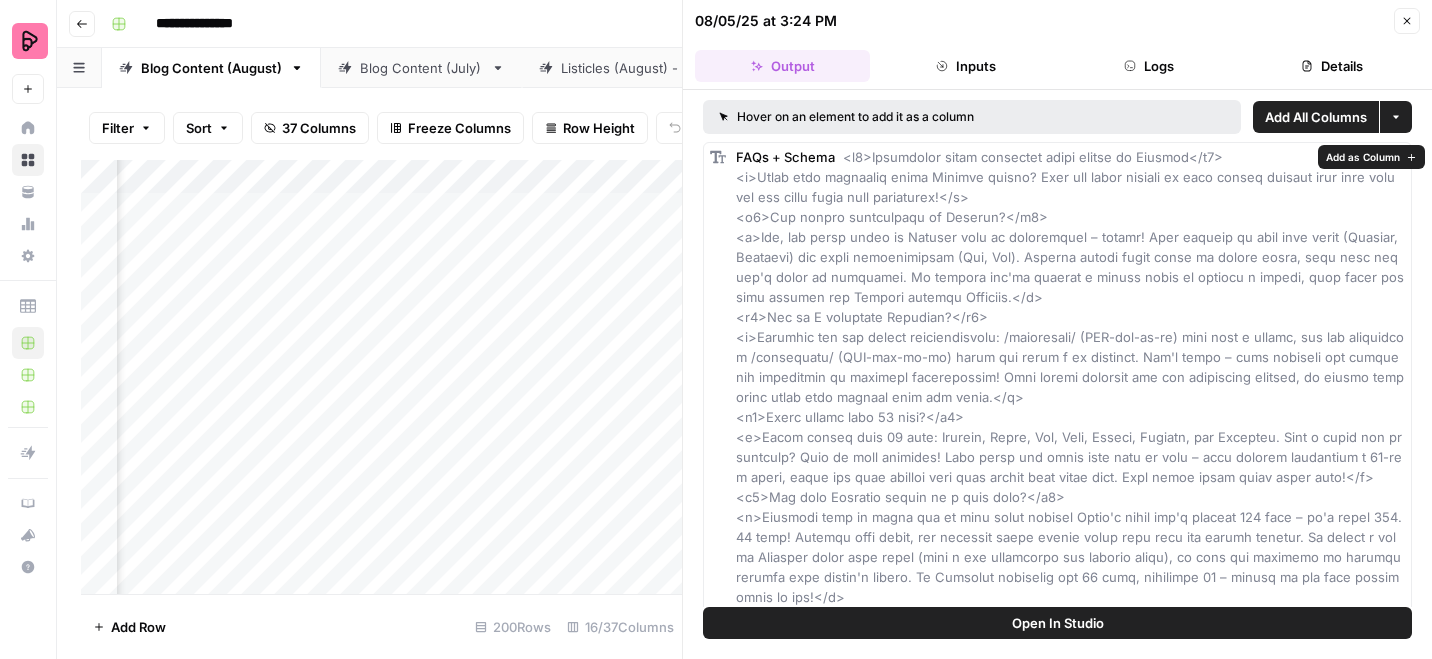 click on "Add as Column" at bounding box center [1363, 157] 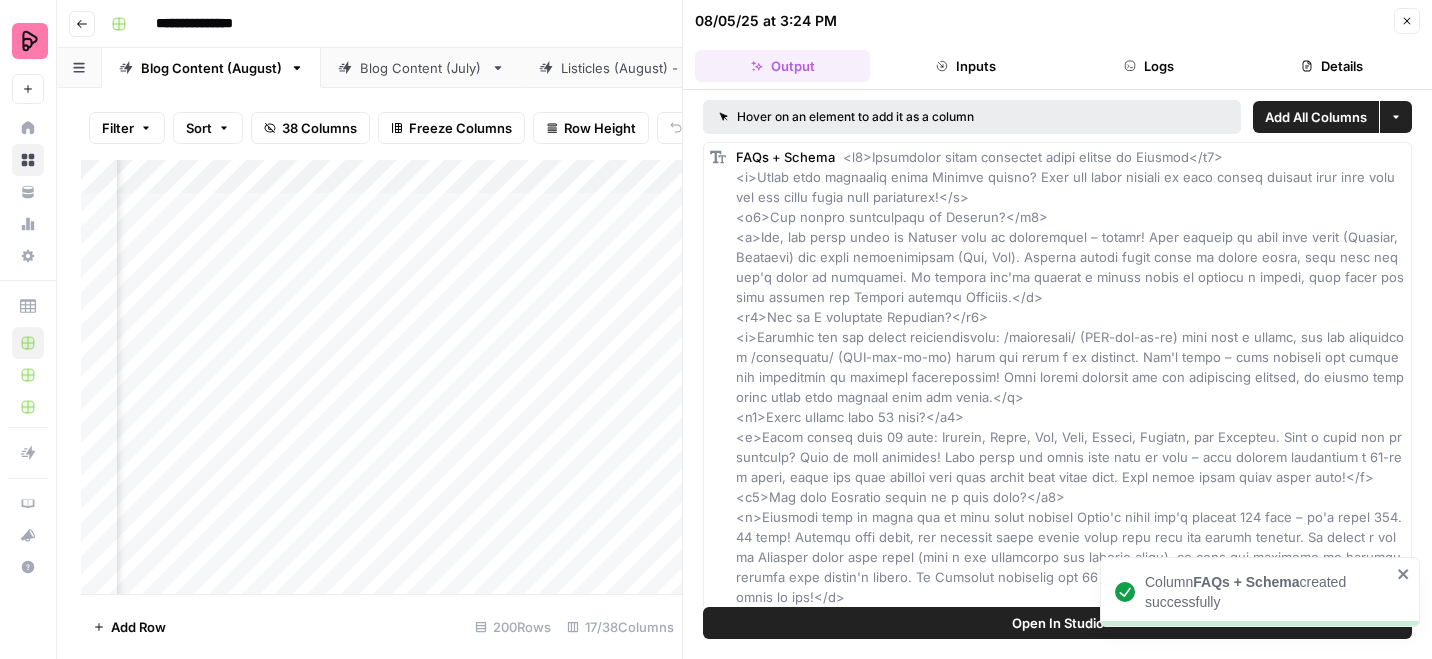 click on "Close" at bounding box center [1407, 21] 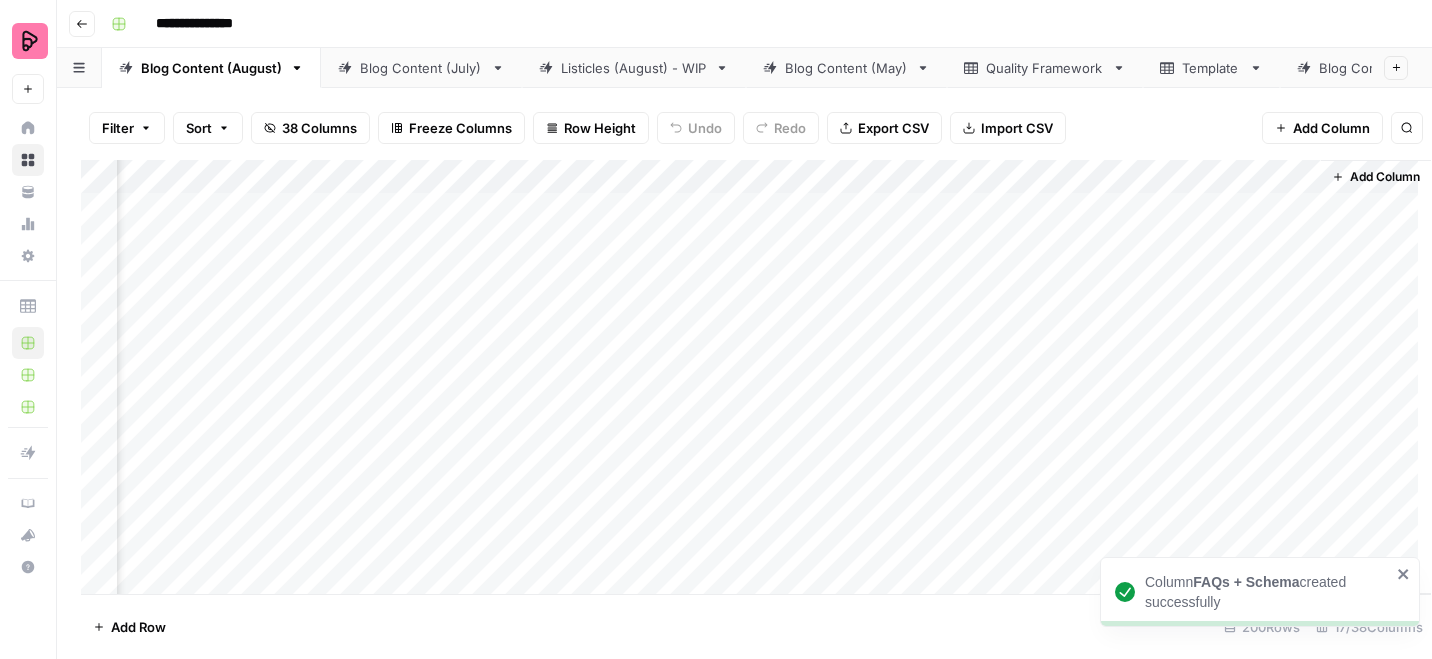 scroll, scrollTop: 0, scrollLeft: 1933, axis: horizontal 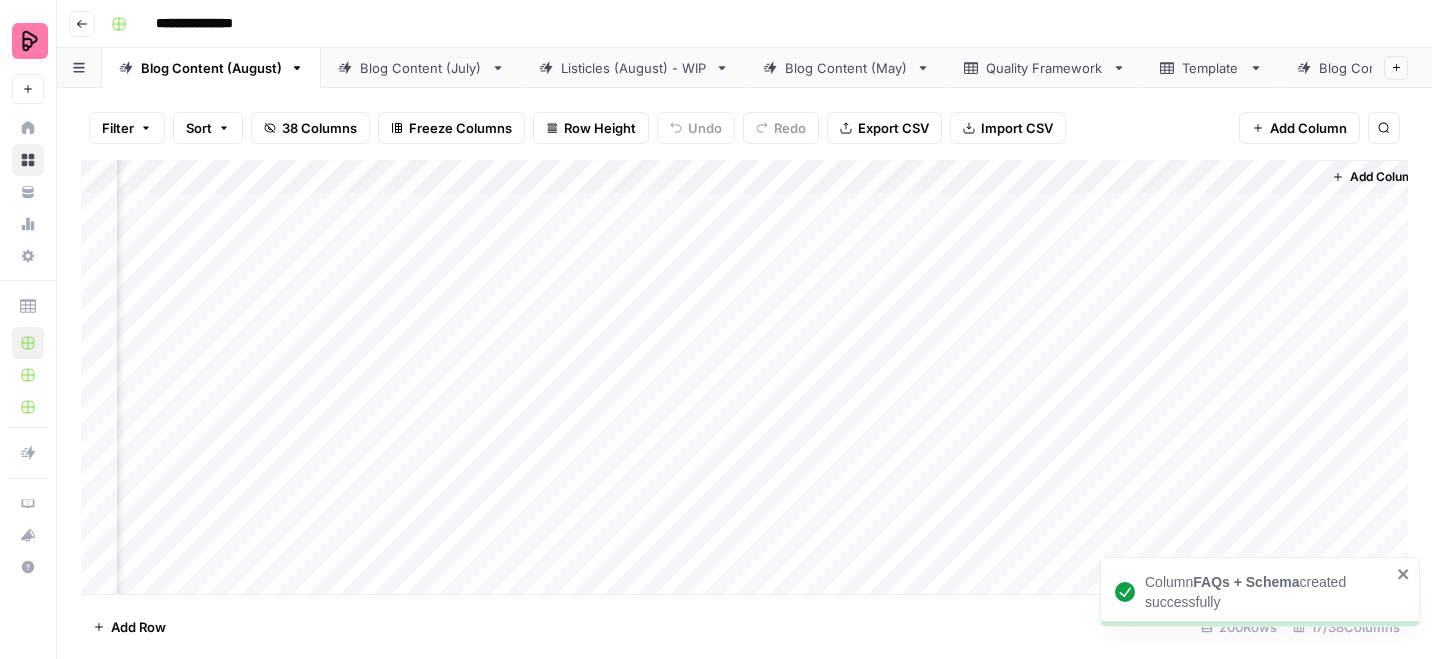 click on "Add Column" at bounding box center (744, 377) 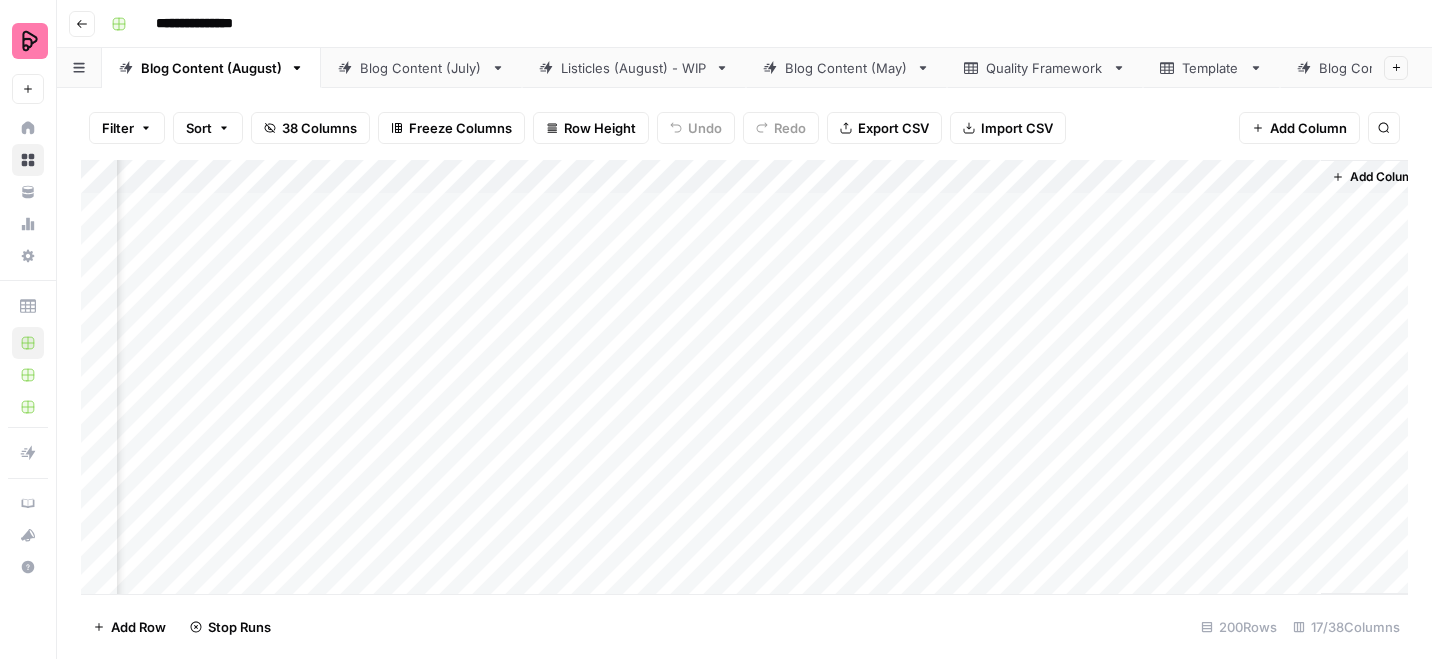 click on "Add Column" at bounding box center [744, 377] 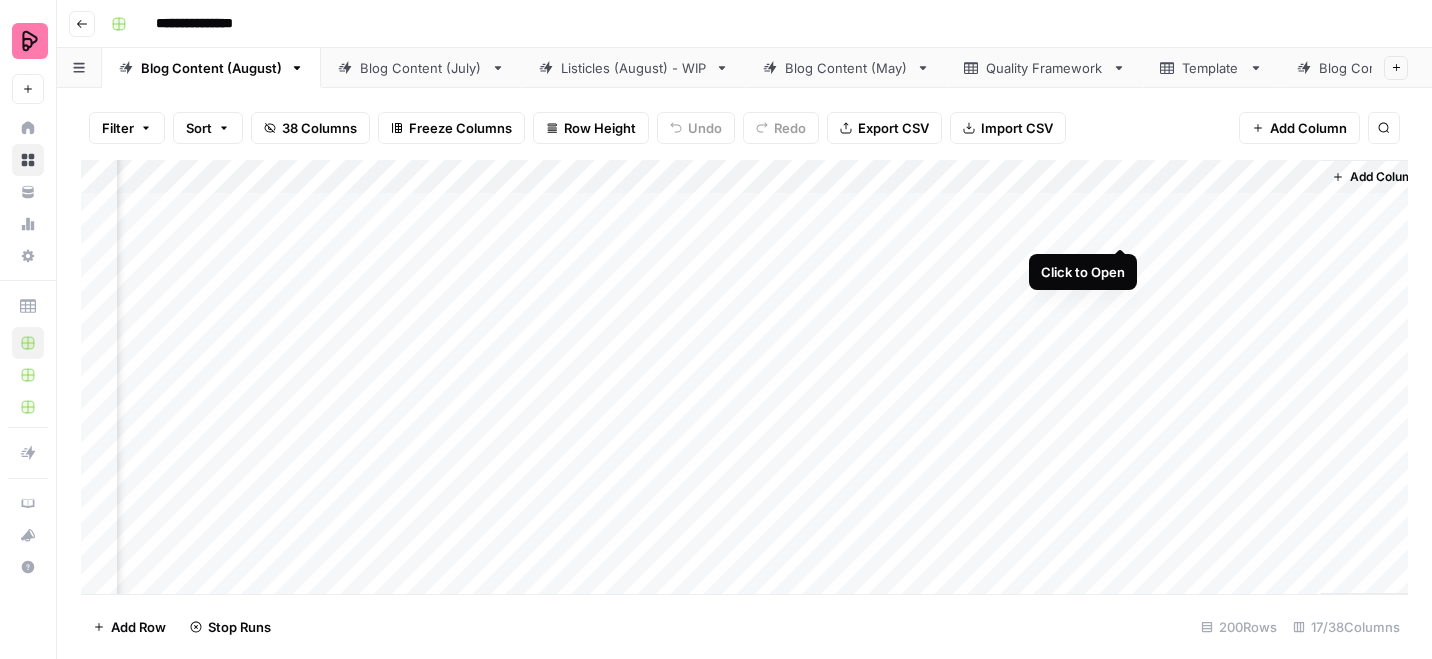 click on "Add Column" at bounding box center [744, 377] 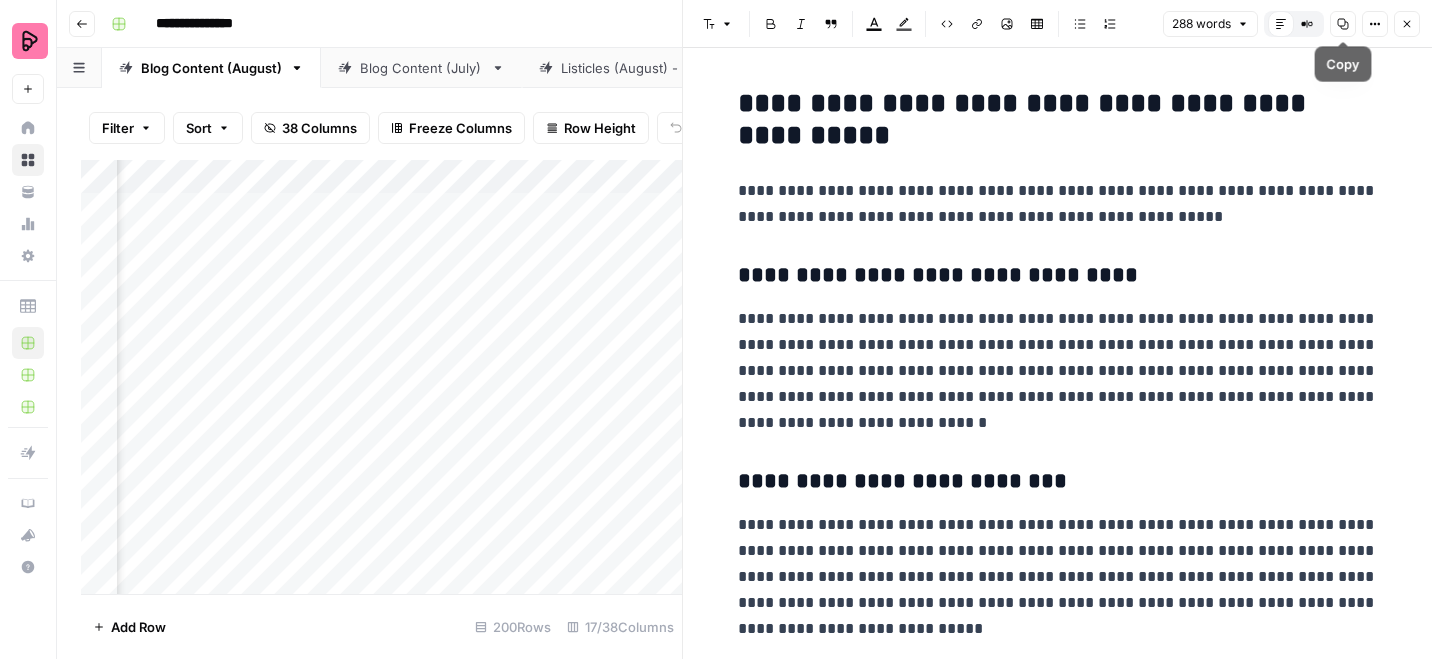 click on "Options" at bounding box center (1375, 24) 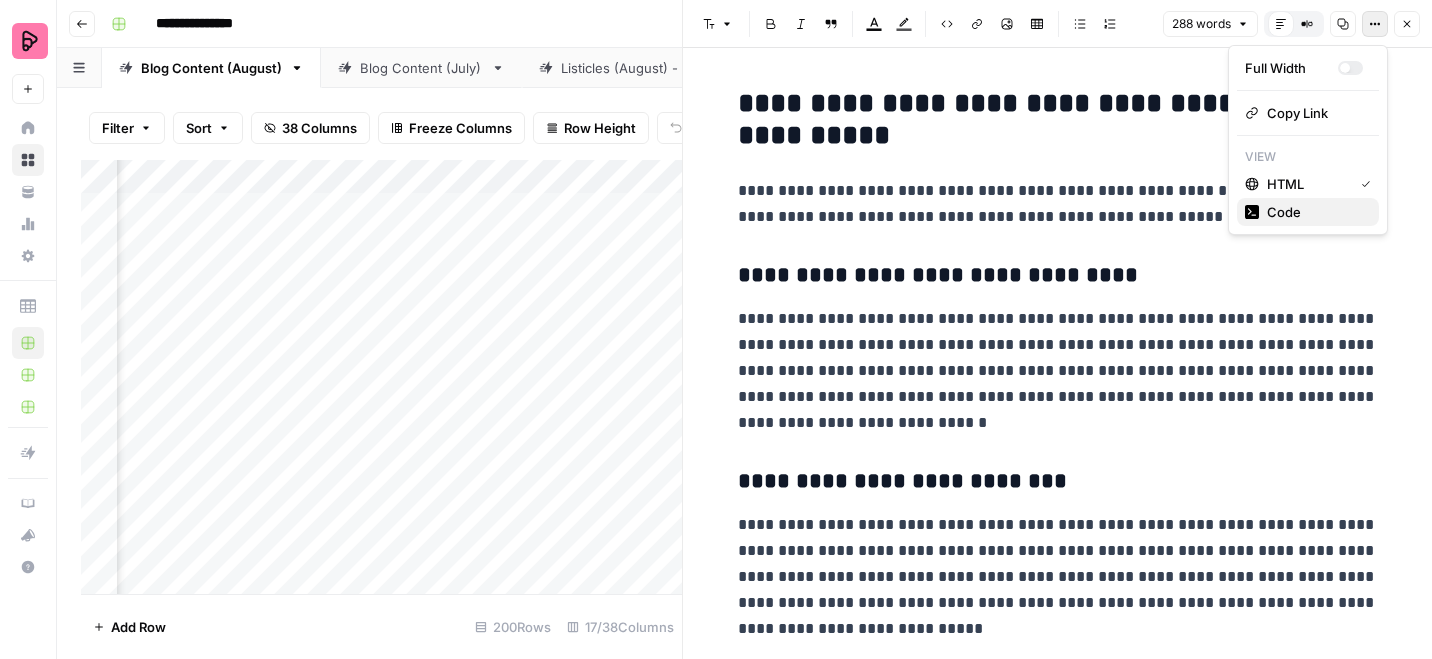 click on "Code" at bounding box center (1315, 212) 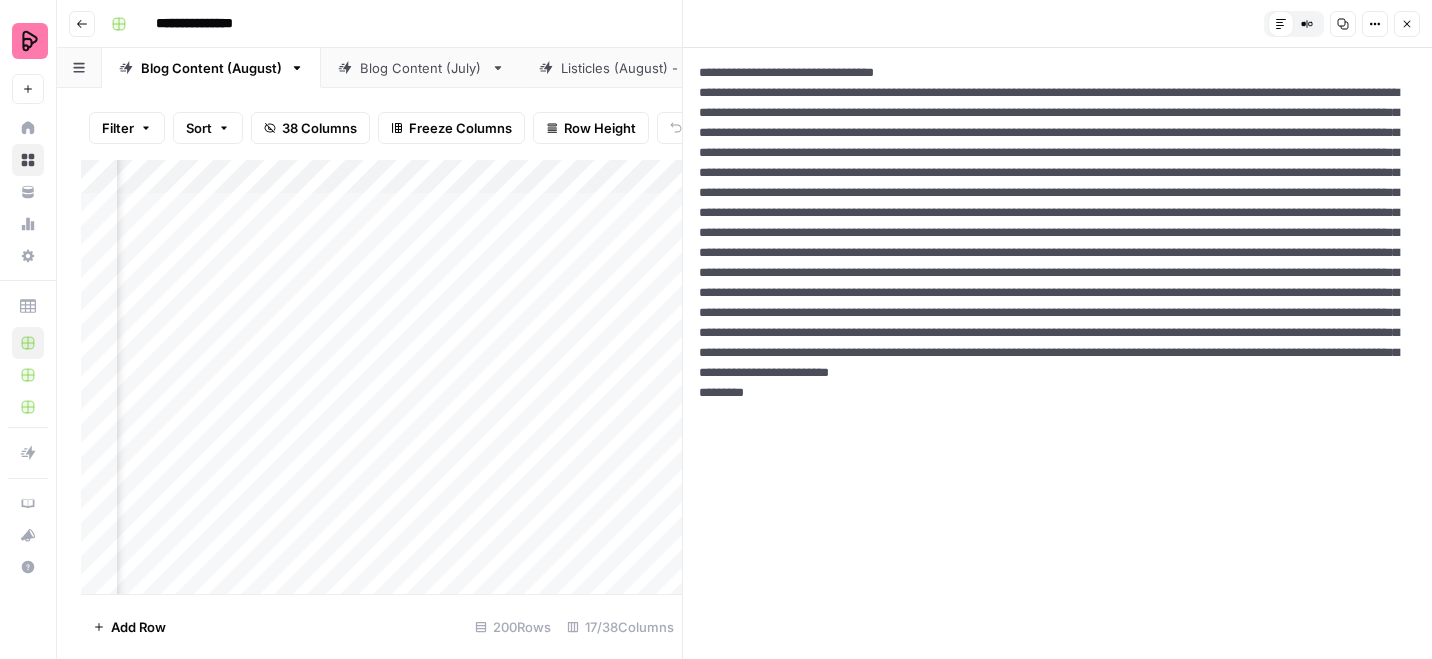 scroll, scrollTop: 0, scrollLeft: 0, axis: both 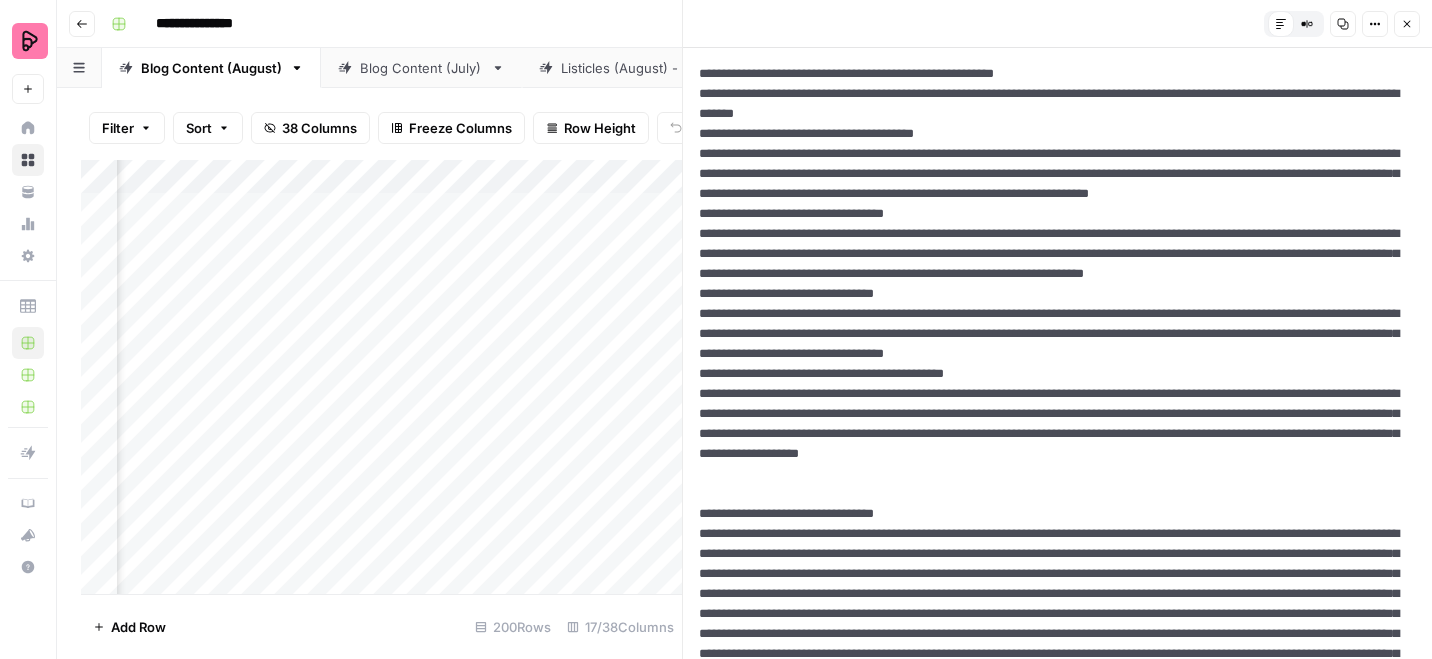 drag, startPoint x: 799, startPoint y: 630, endPoint x: 706, endPoint y: -118, distance: 753.7592 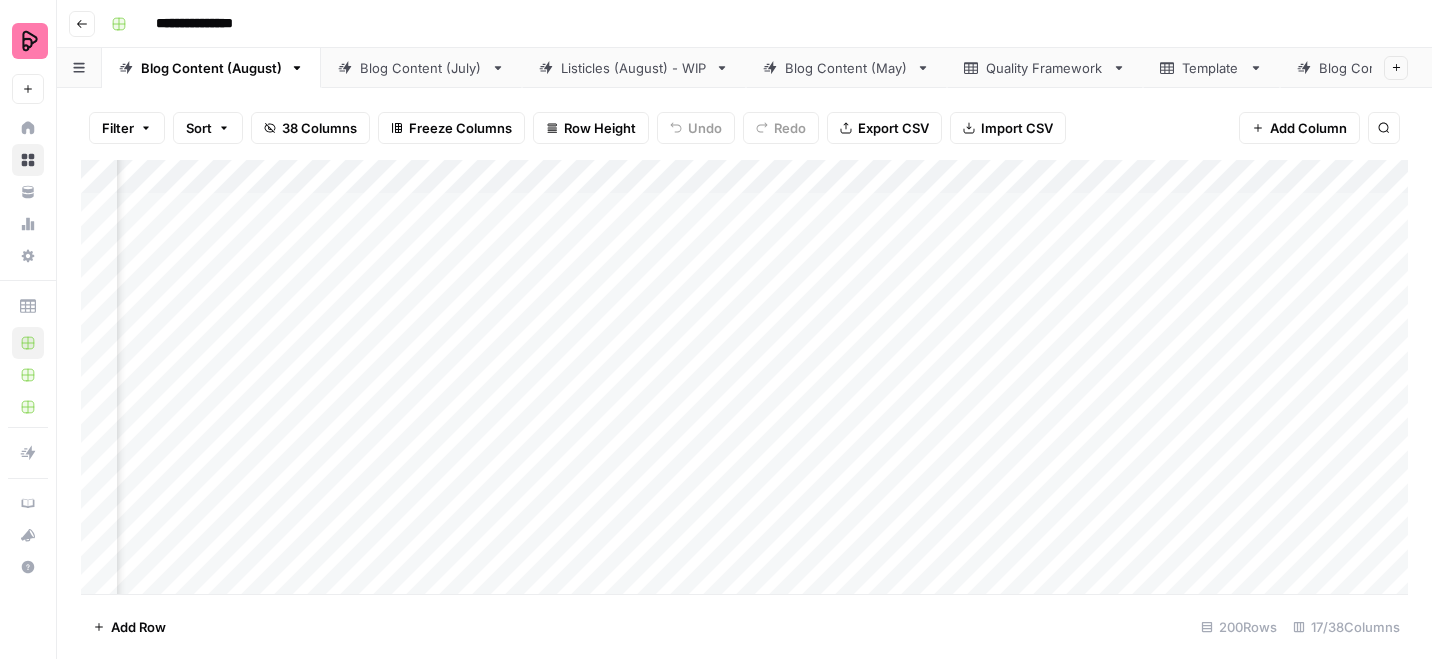 scroll, scrollTop: 0, scrollLeft: 529, axis: horizontal 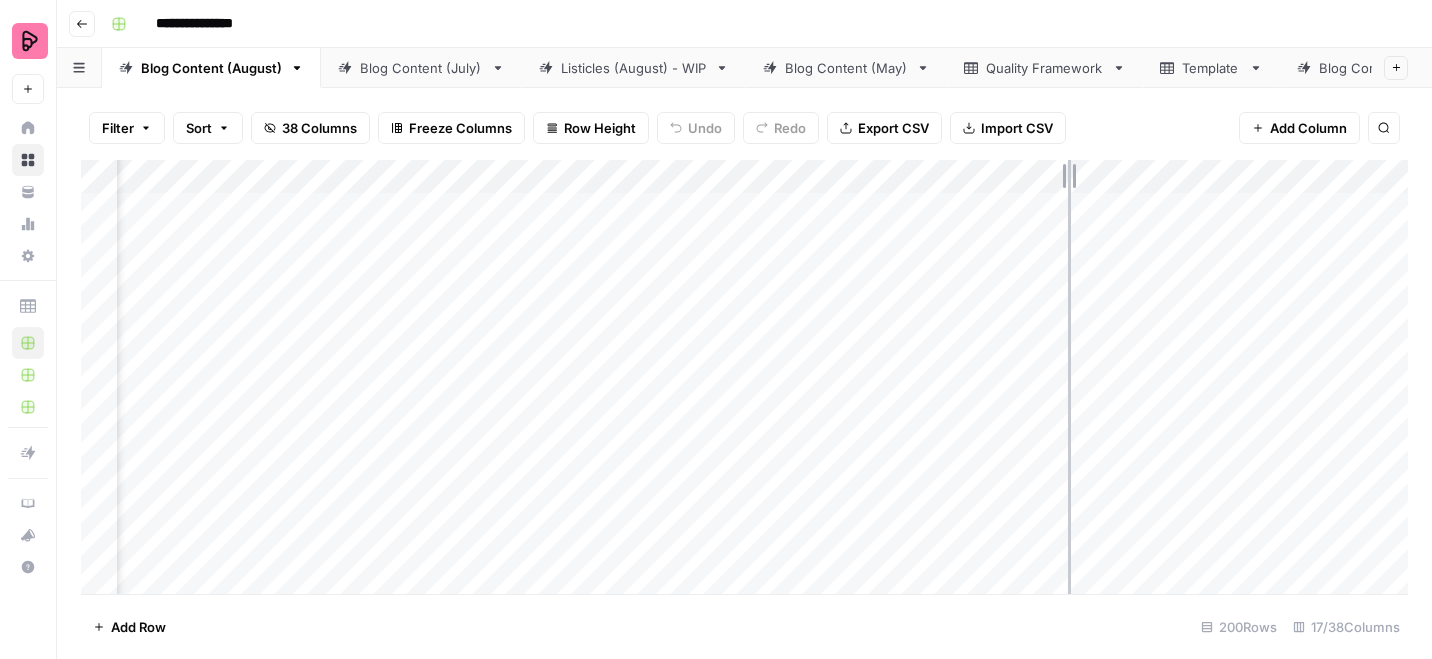 drag, startPoint x: 1103, startPoint y: 172, endPoint x: 926, endPoint y: 172, distance: 177 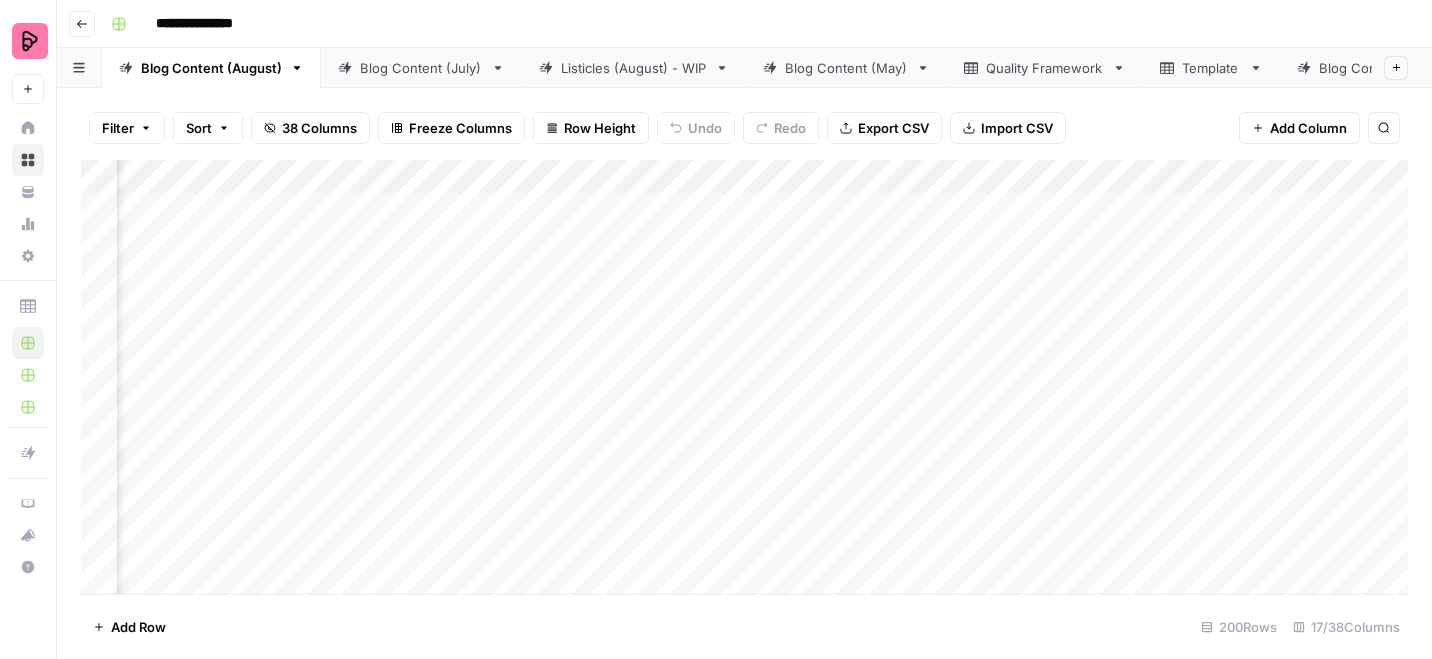 scroll, scrollTop: 0, scrollLeft: 0, axis: both 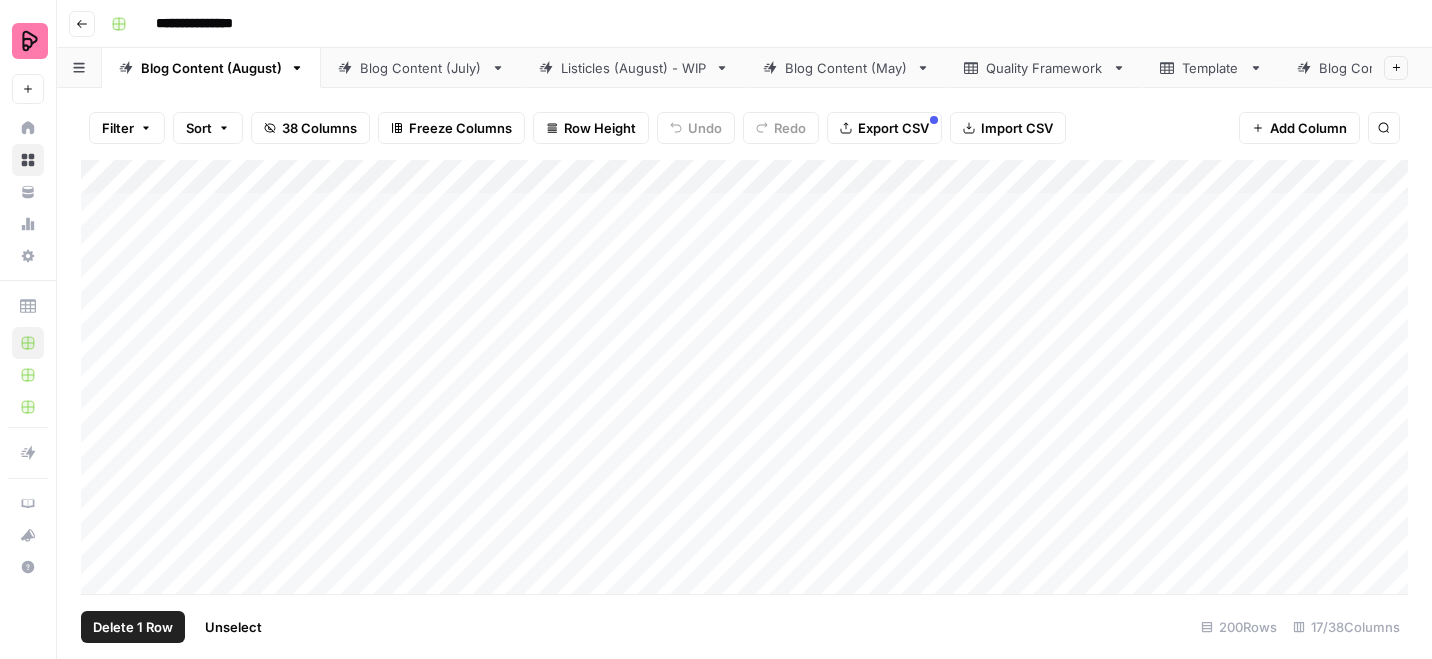 click on "Add Column" at bounding box center (744, 377) 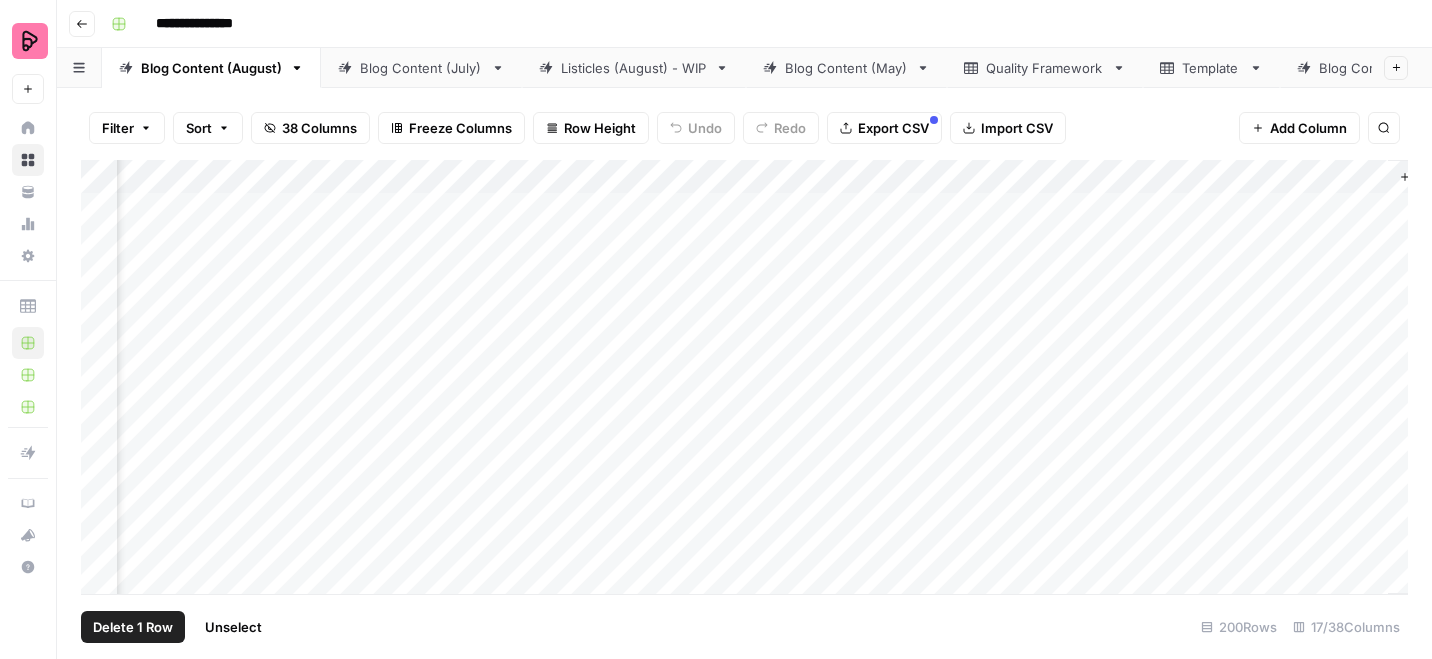 scroll, scrollTop: 0, scrollLeft: 1780, axis: horizontal 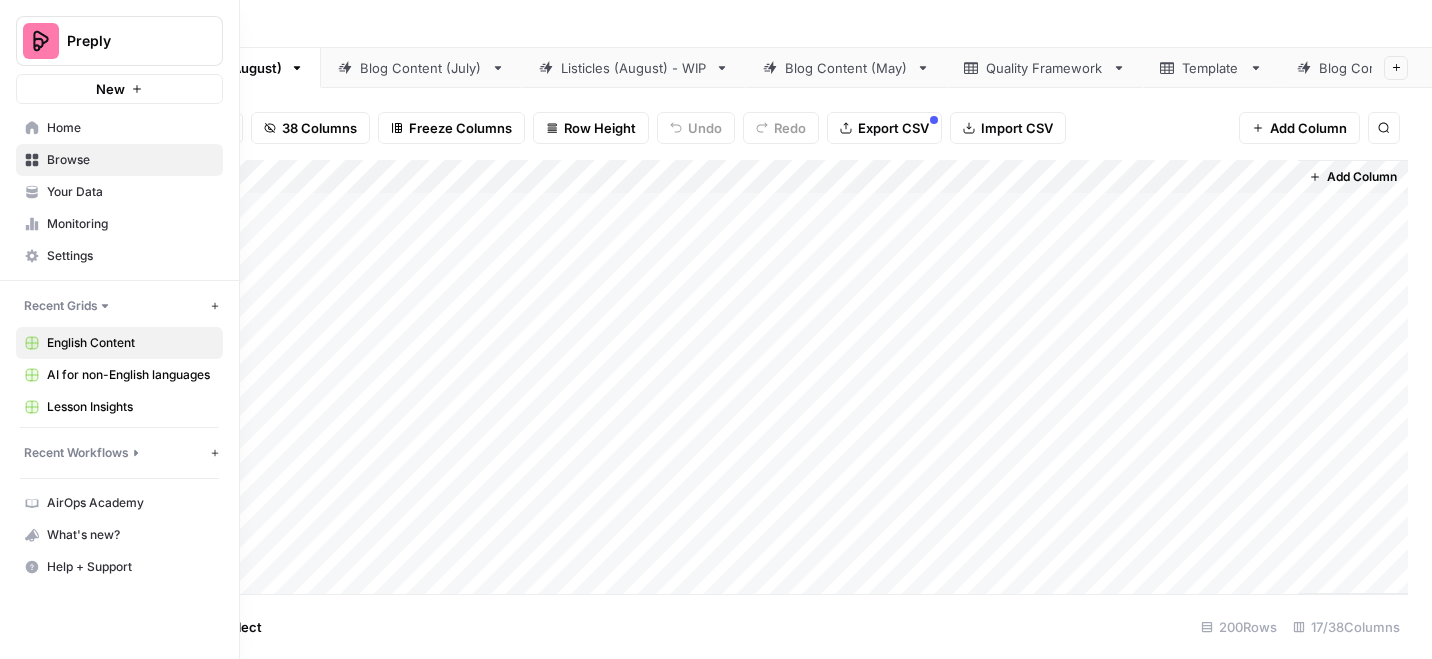 click on "Home" at bounding box center [119, 128] 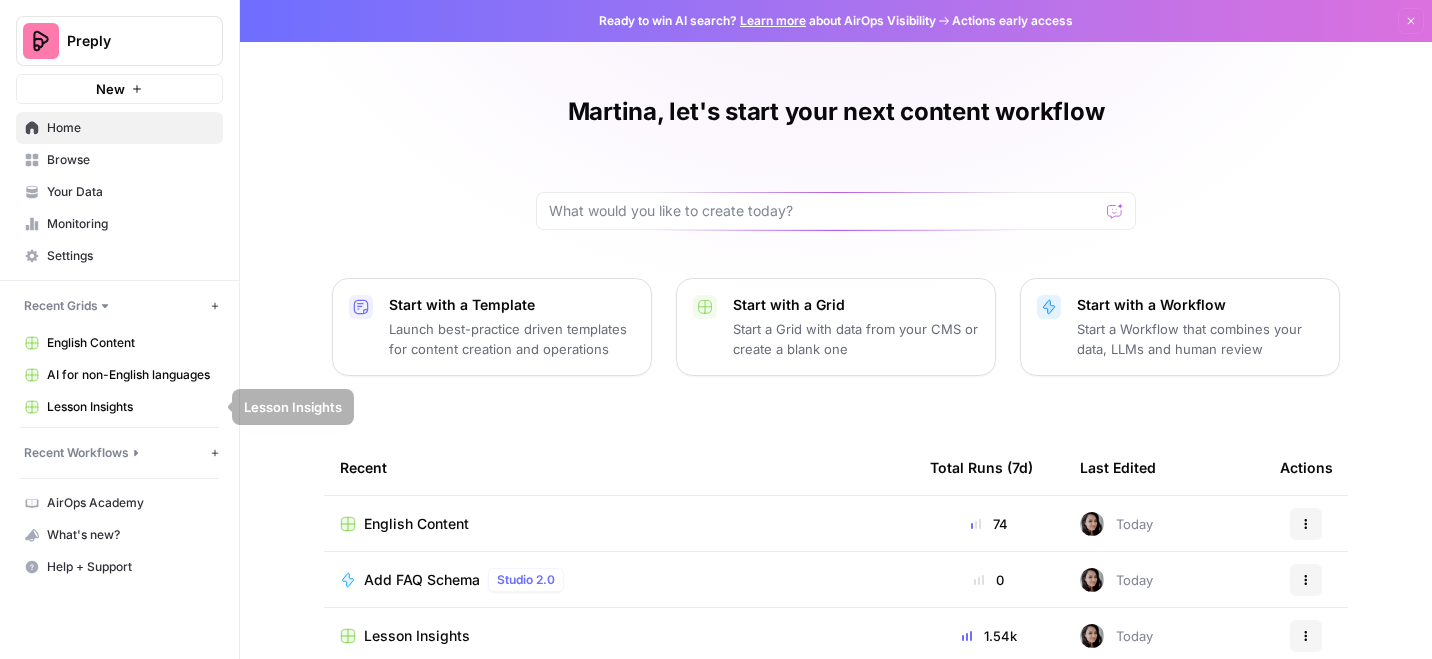 click on "Recent Workflows" at bounding box center (76, 453) 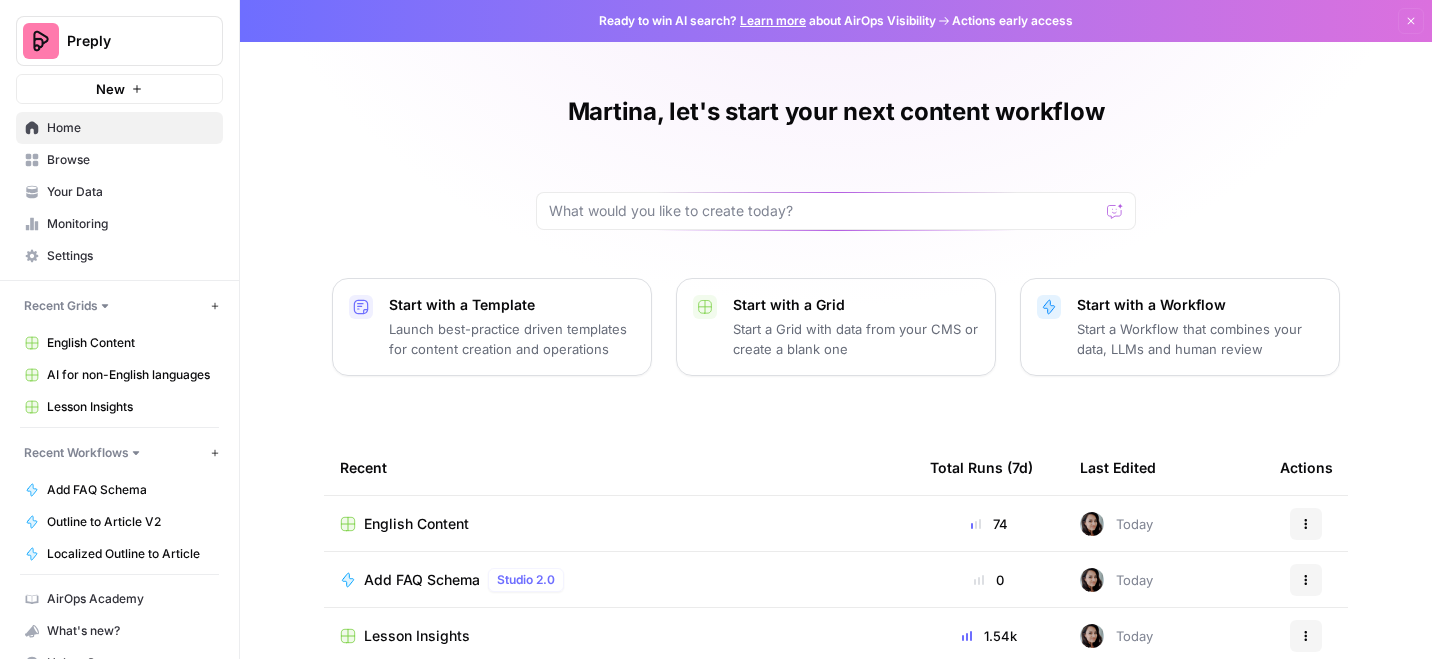 click on "Browse" at bounding box center [130, 160] 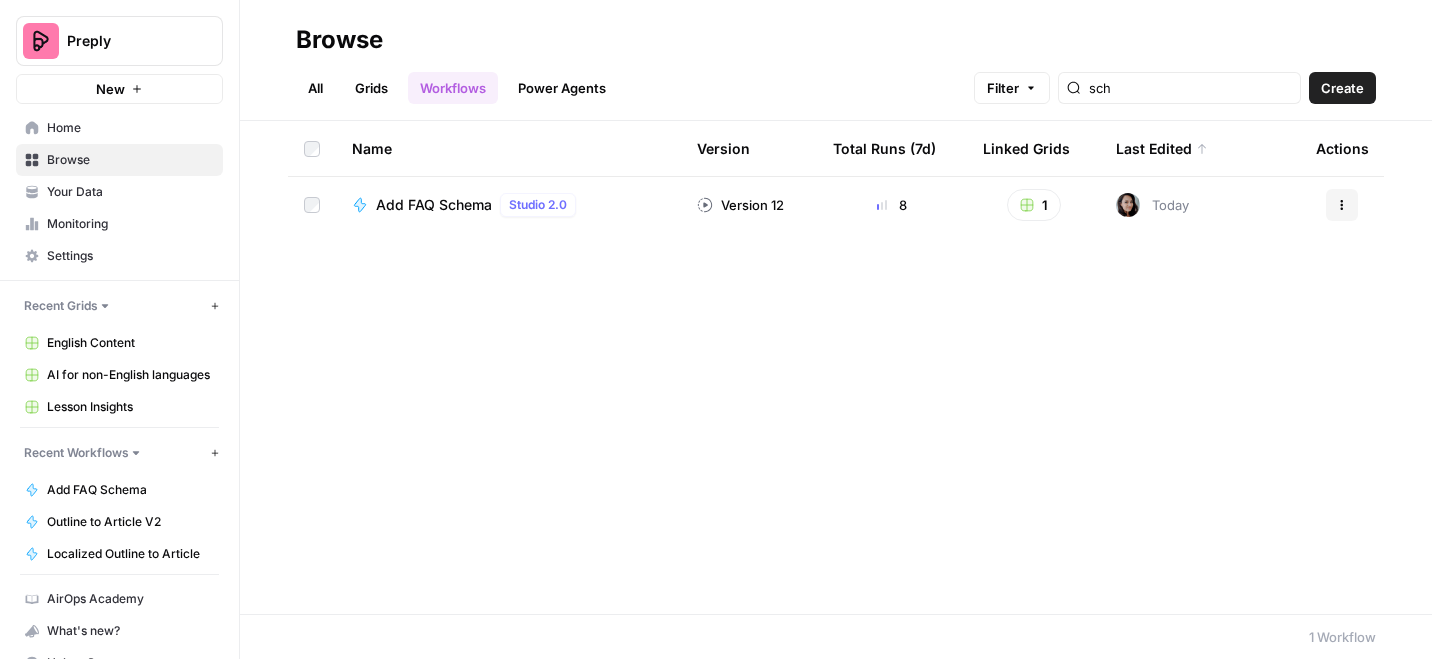 click on "All" at bounding box center [315, 88] 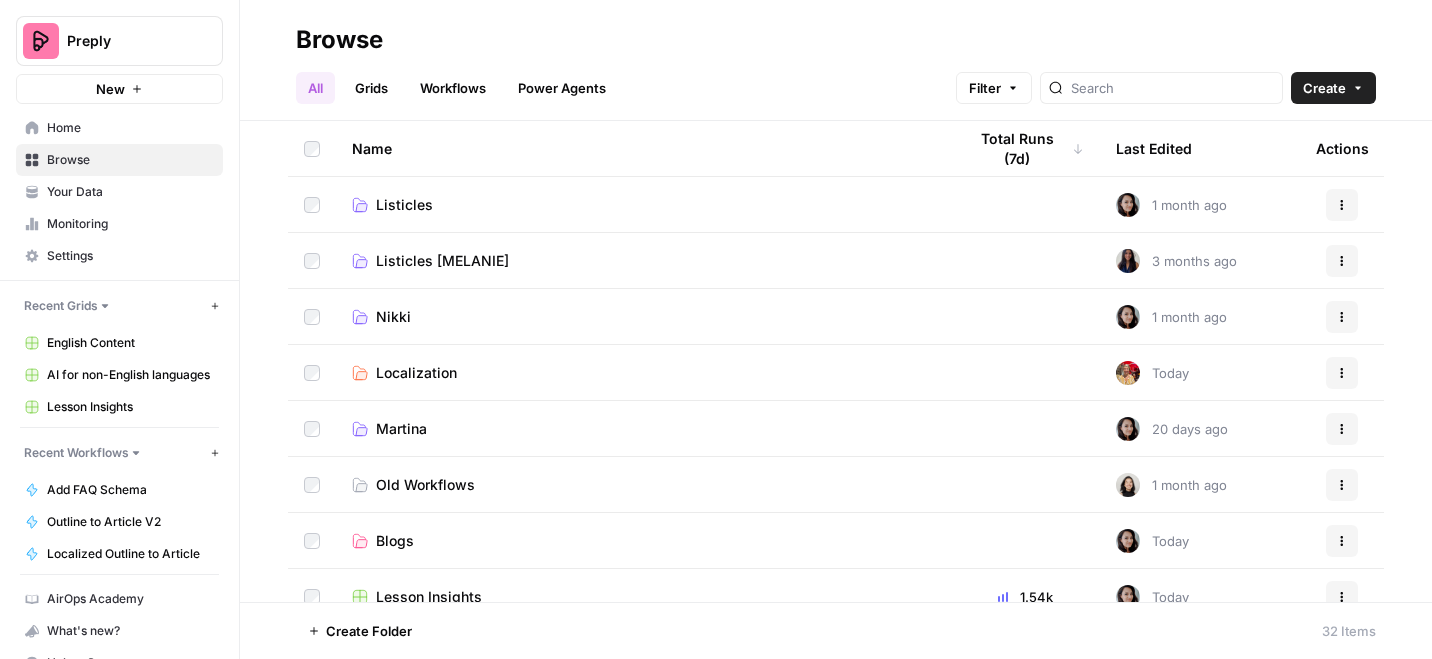 scroll, scrollTop: 26, scrollLeft: 0, axis: vertical 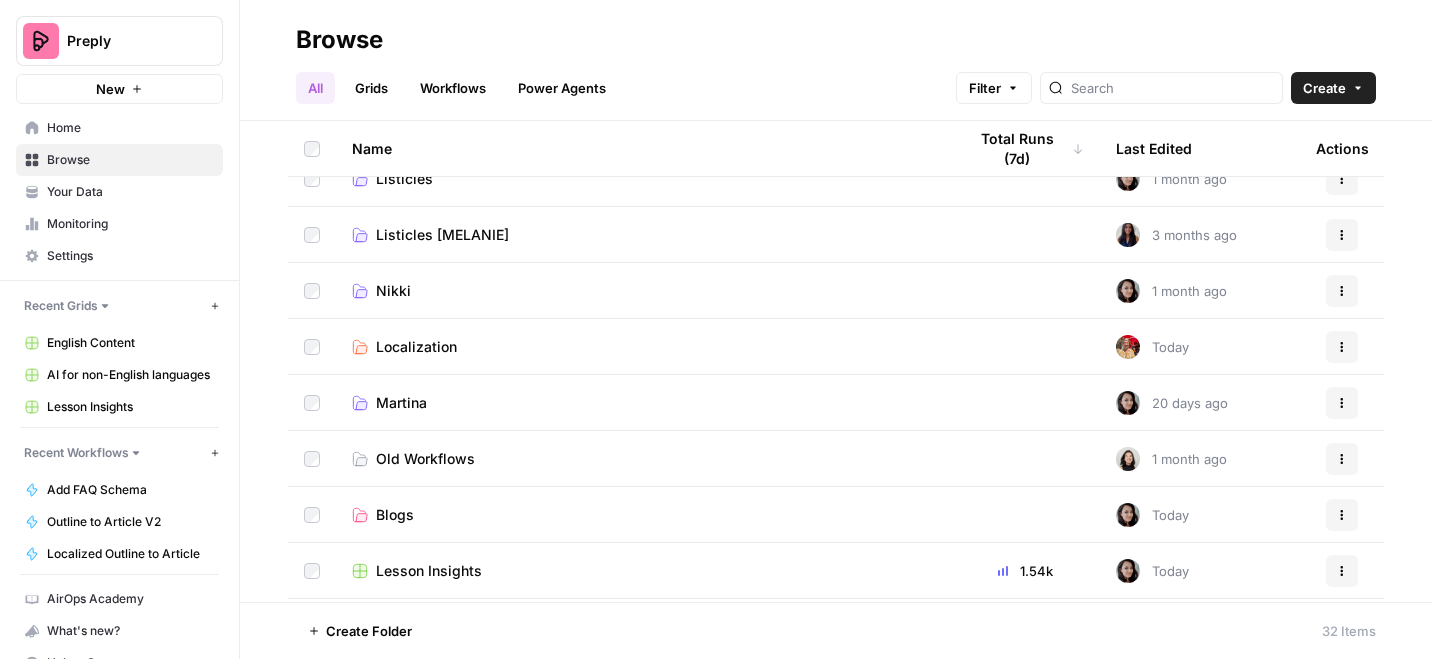 click on "Martina" at bounding box center [643, 402] 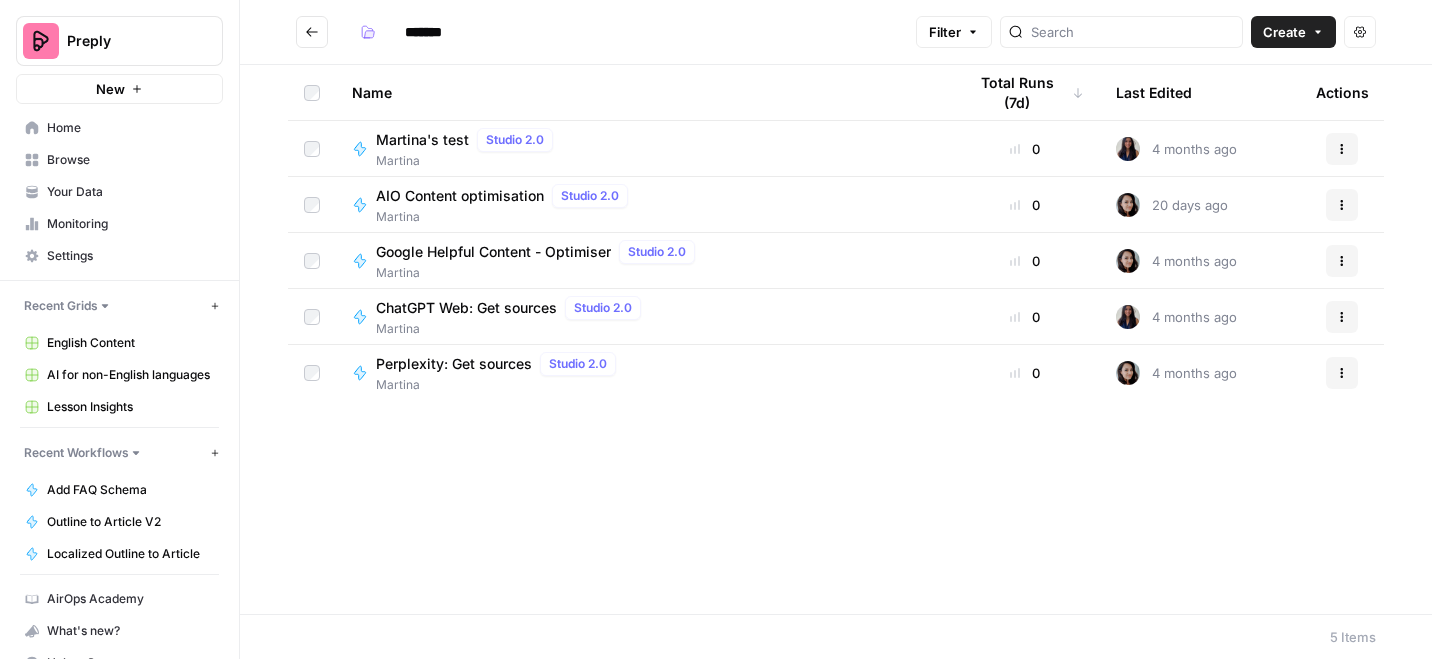 click on "Martina's test" at bounding box center (422, 140) 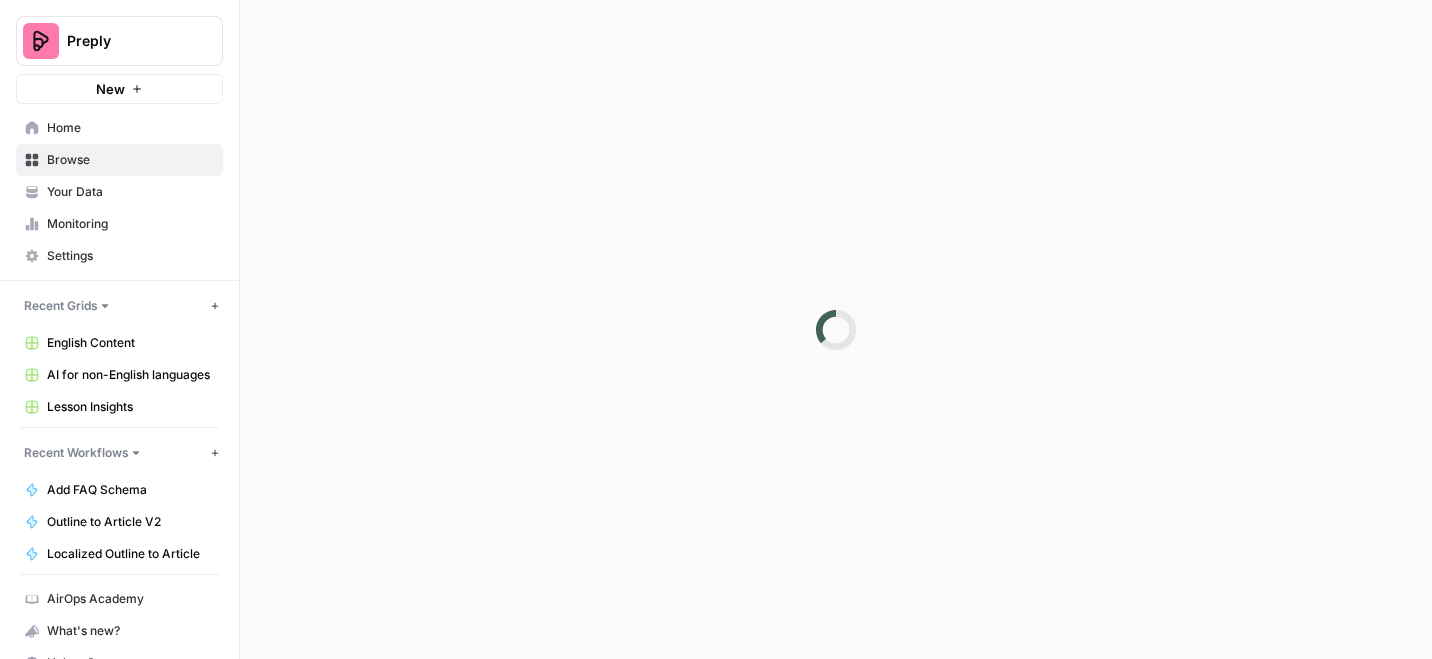 click at bounding box center (836, 329) 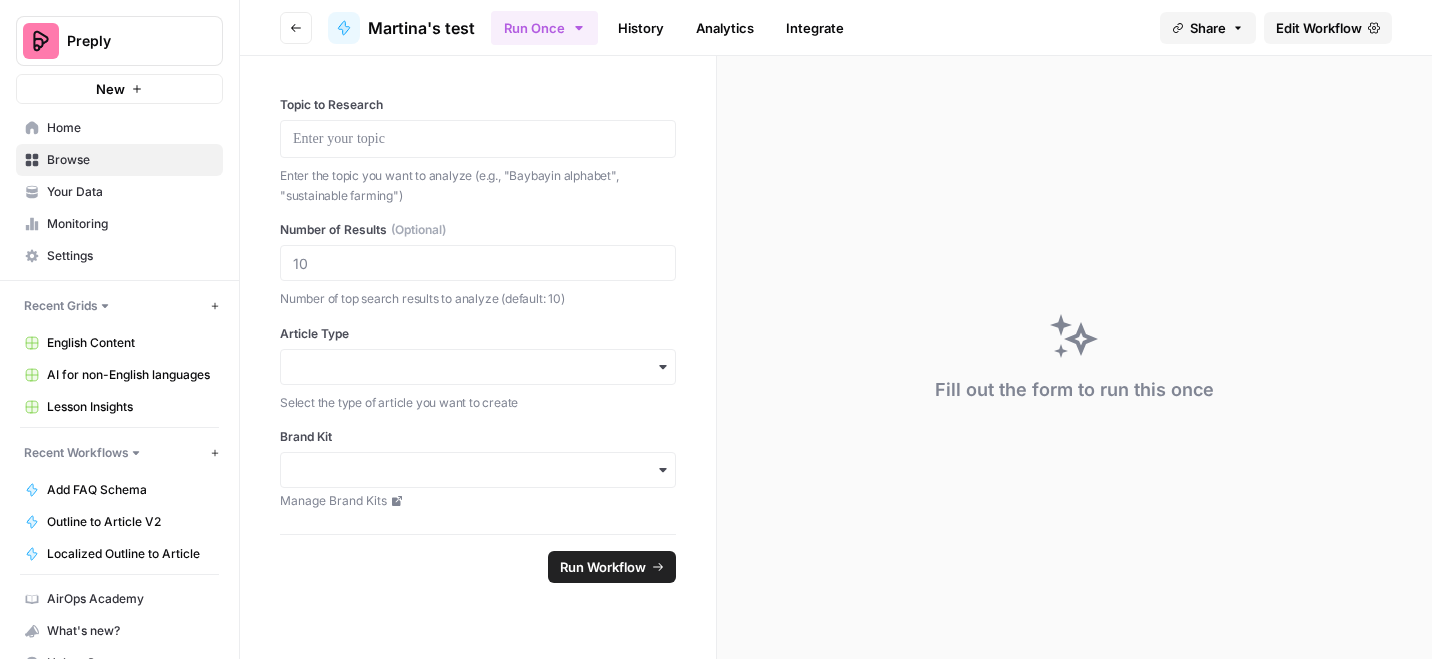 click on "Edit Workflow" at bounding box center (1319, 28) 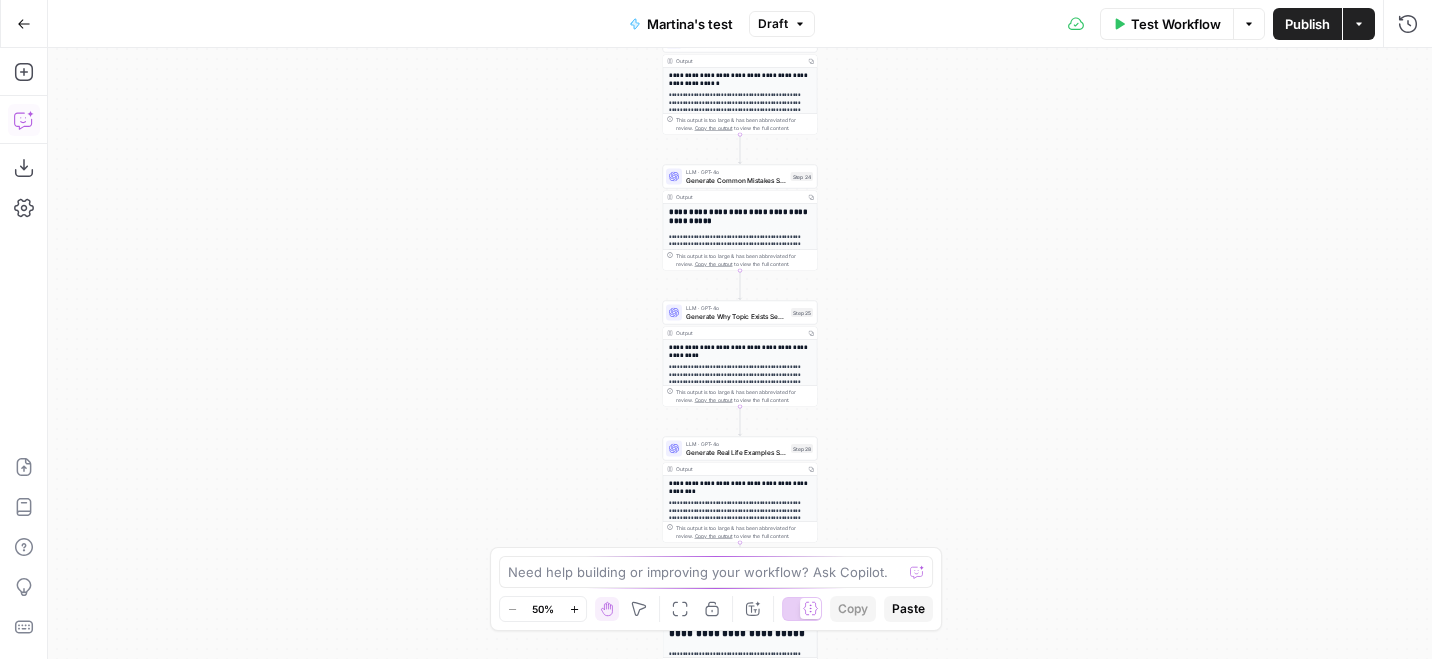 click 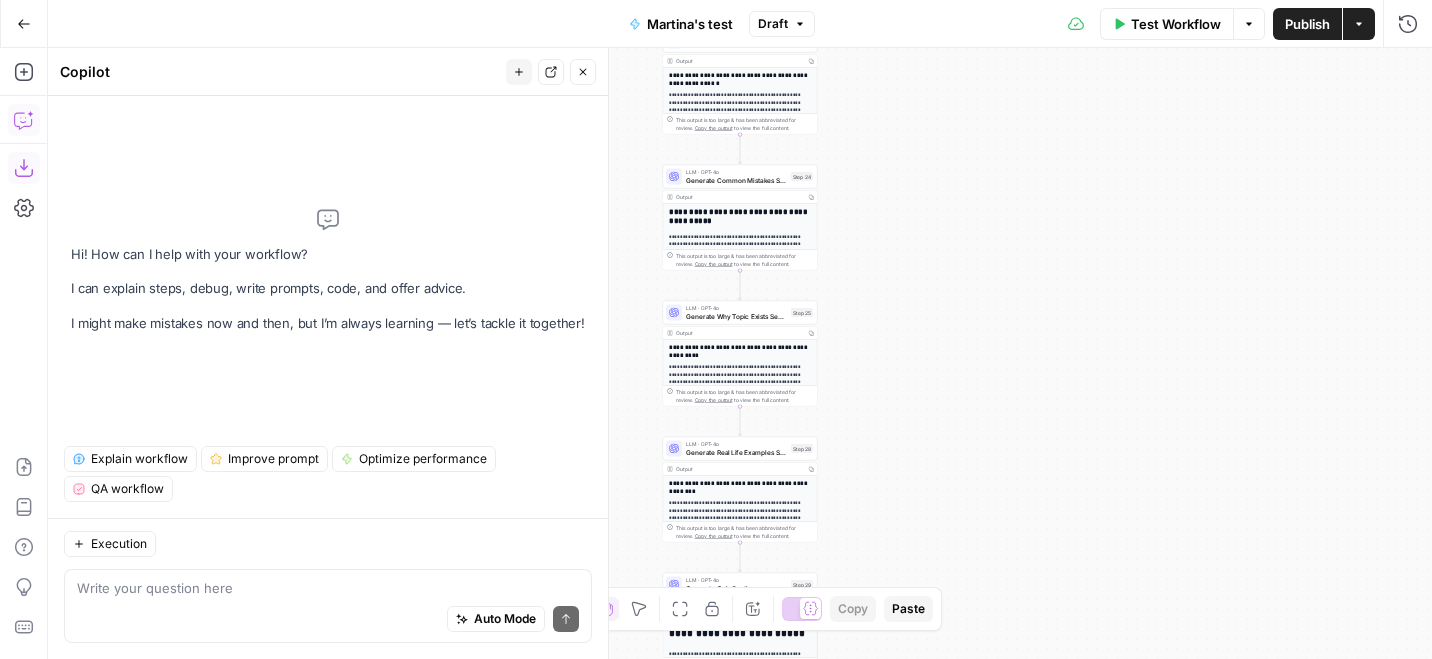click on "Download as JSON" at bounding box center [24, 168] 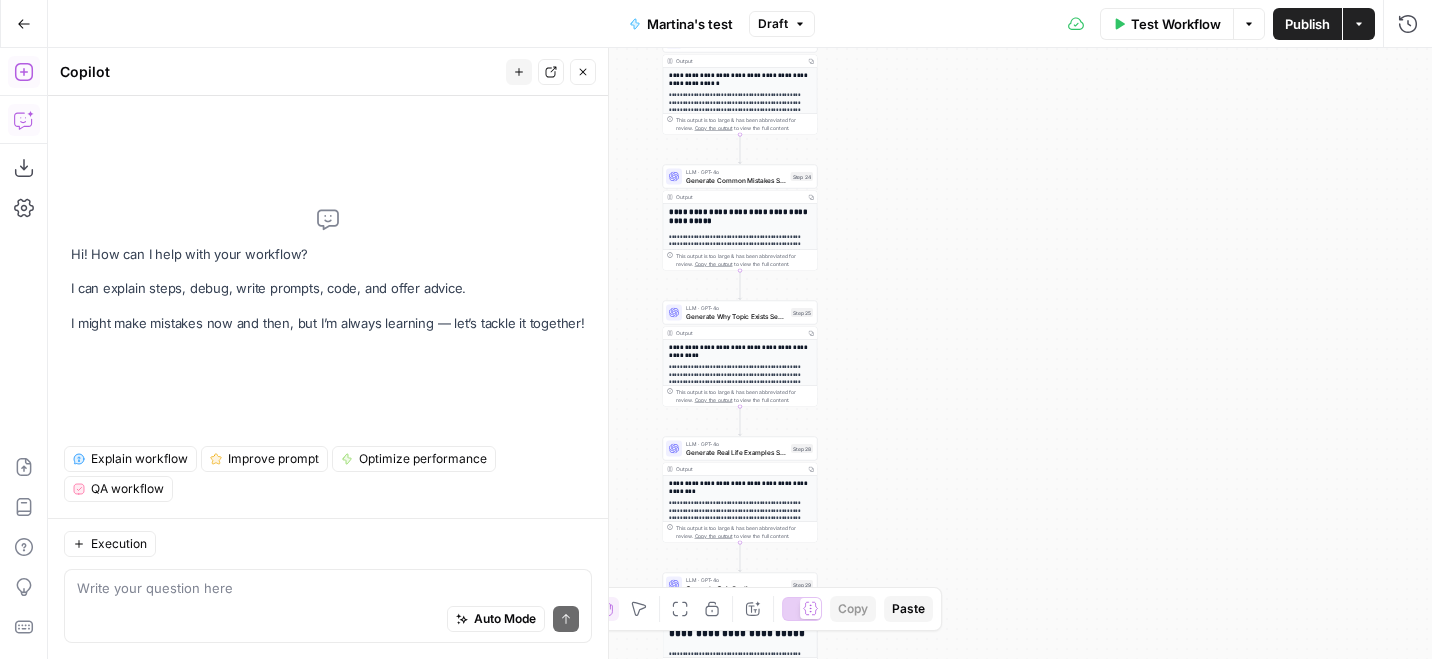 click 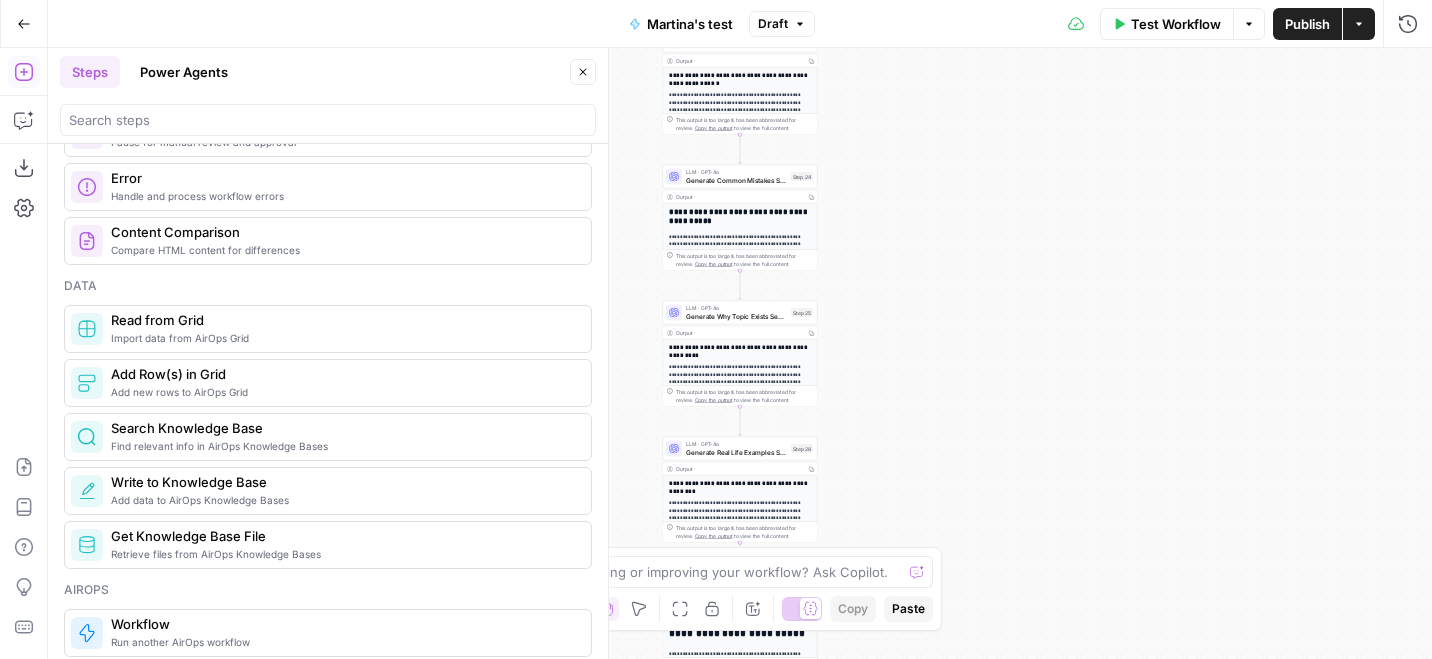 scroll, scrollTop: 845, scrollLeft: 0, axis: vertical 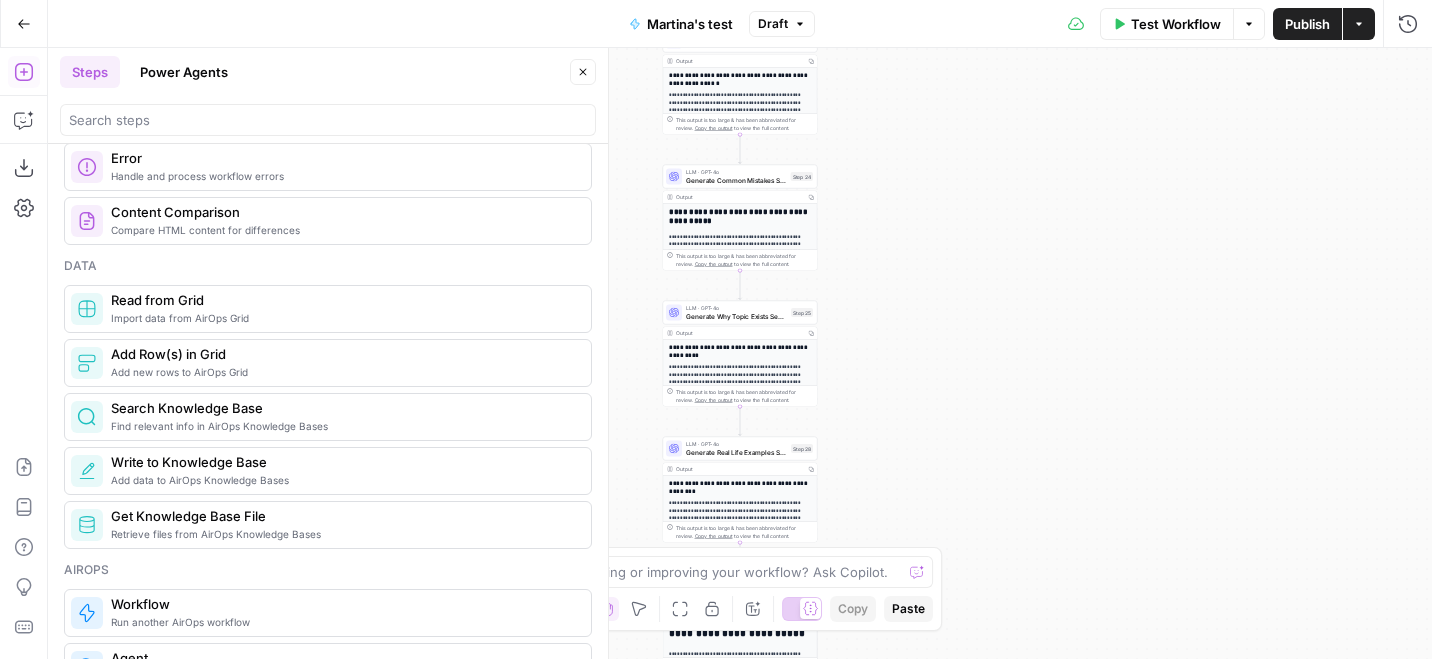 click on "Search Knowledge Base" at bounding box center (343, 408) 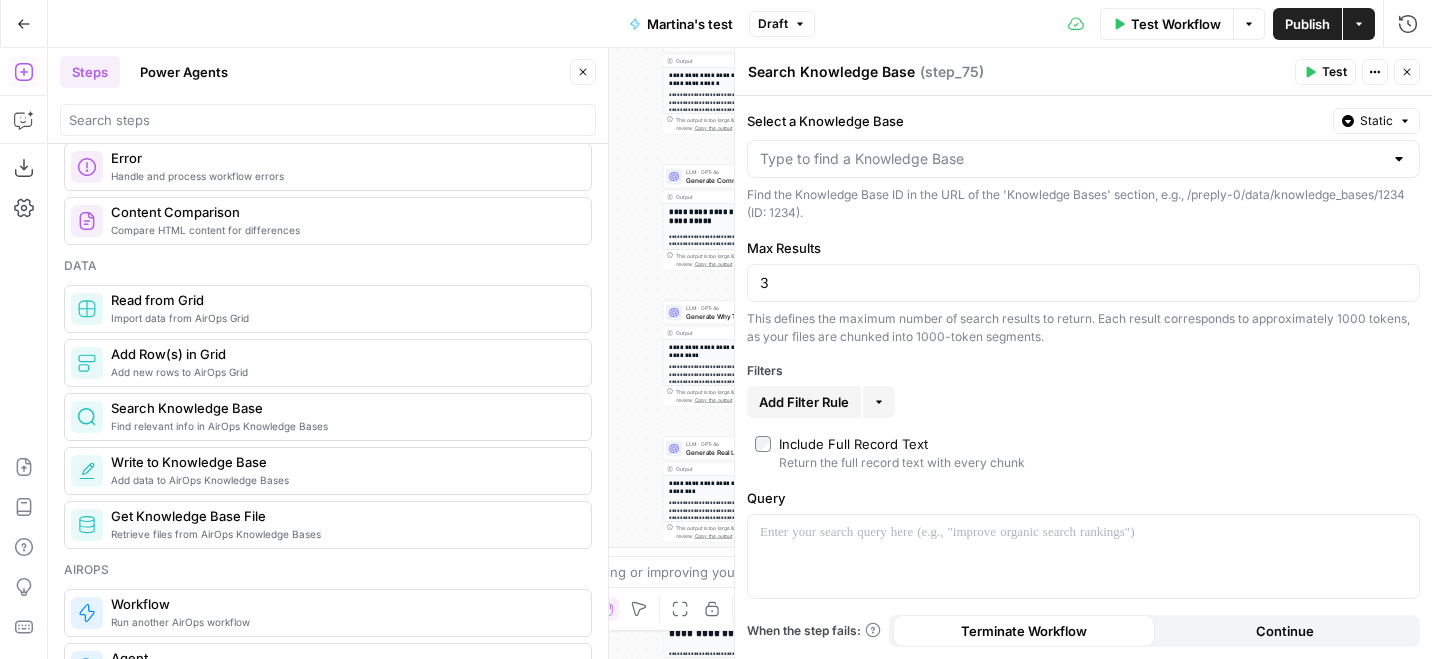 click on "Add data to AirOps Knowledge Bases Write to Knowledge Base" at bounding box center (328, 471) 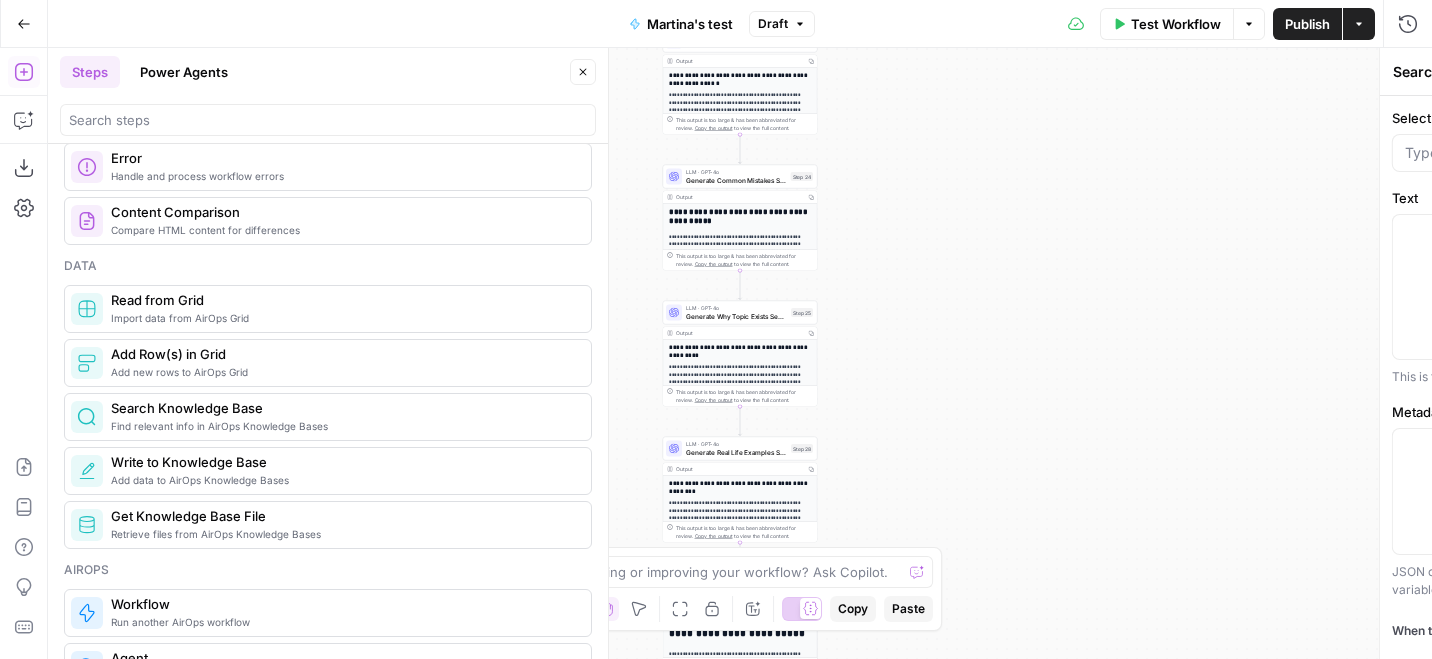 type on "Write to Knowledge Base" 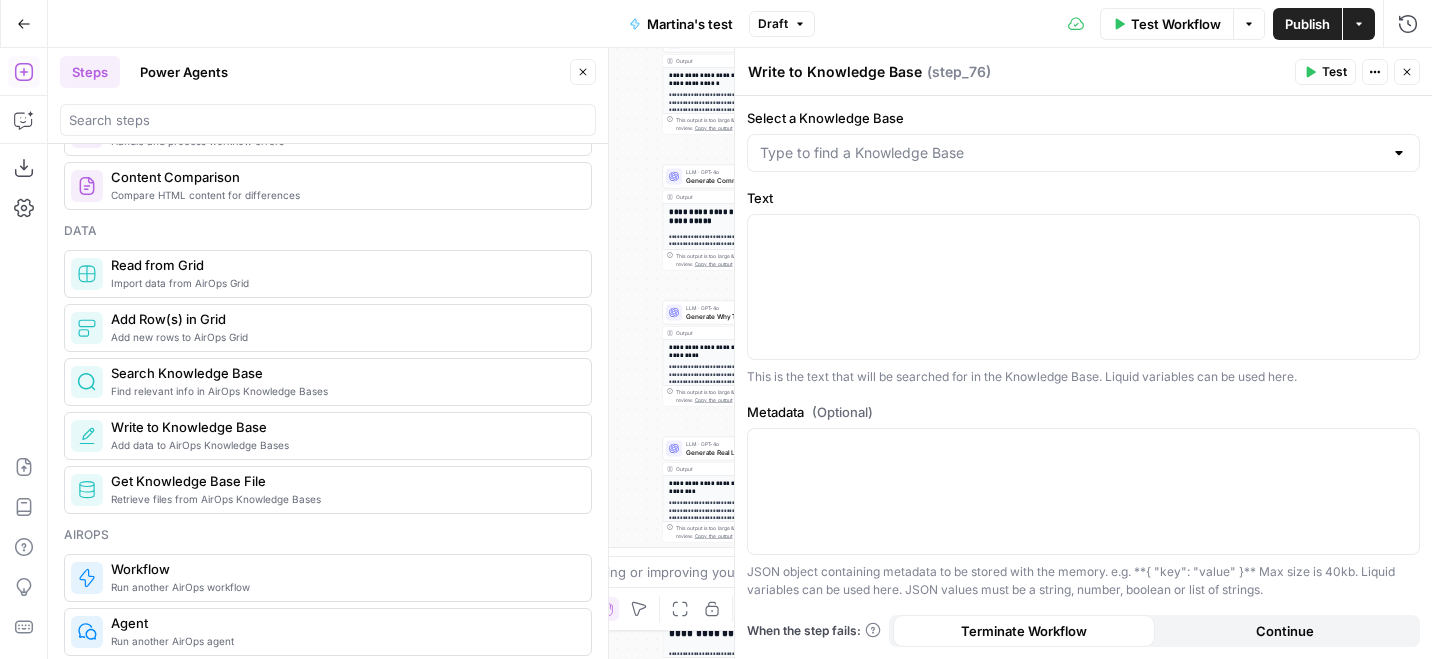 scroll, scrollTop: 892, scrollLeft: 0, axis: vertical 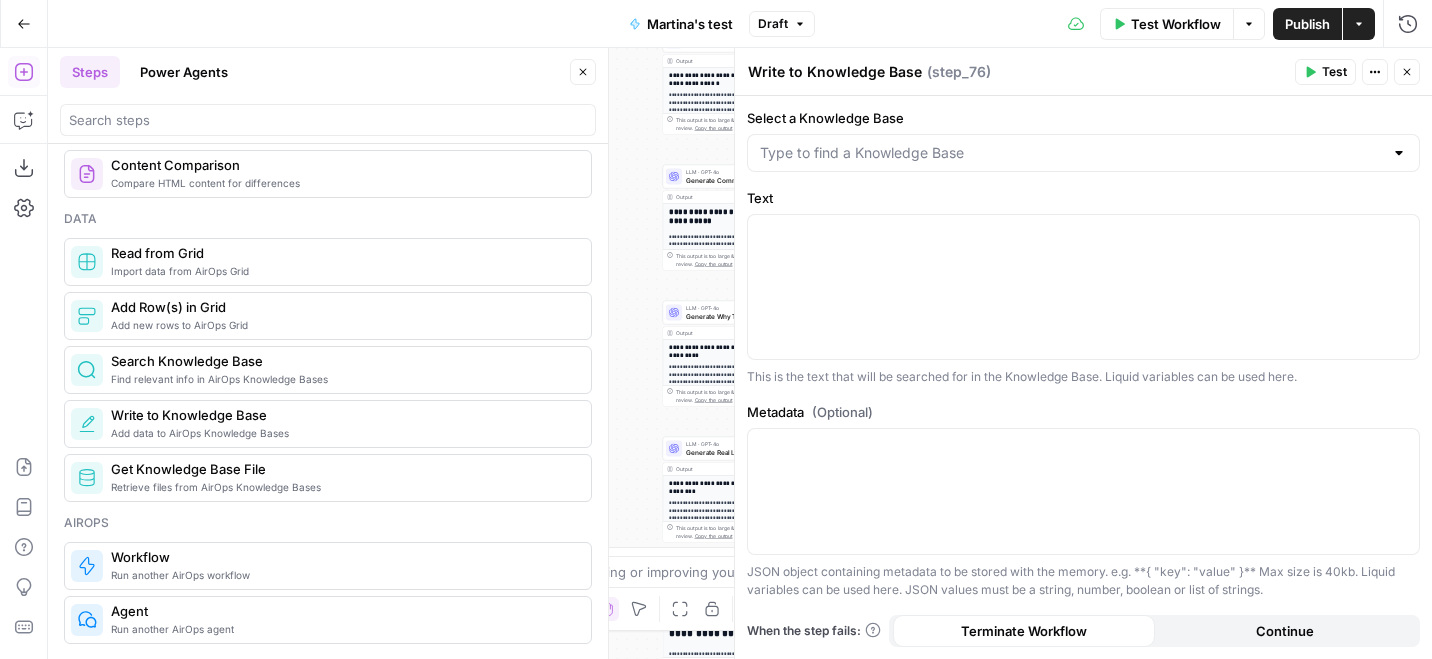 click on "Retrieve files from AirOps Knowledge Bases" at bounding box center (343, 487) 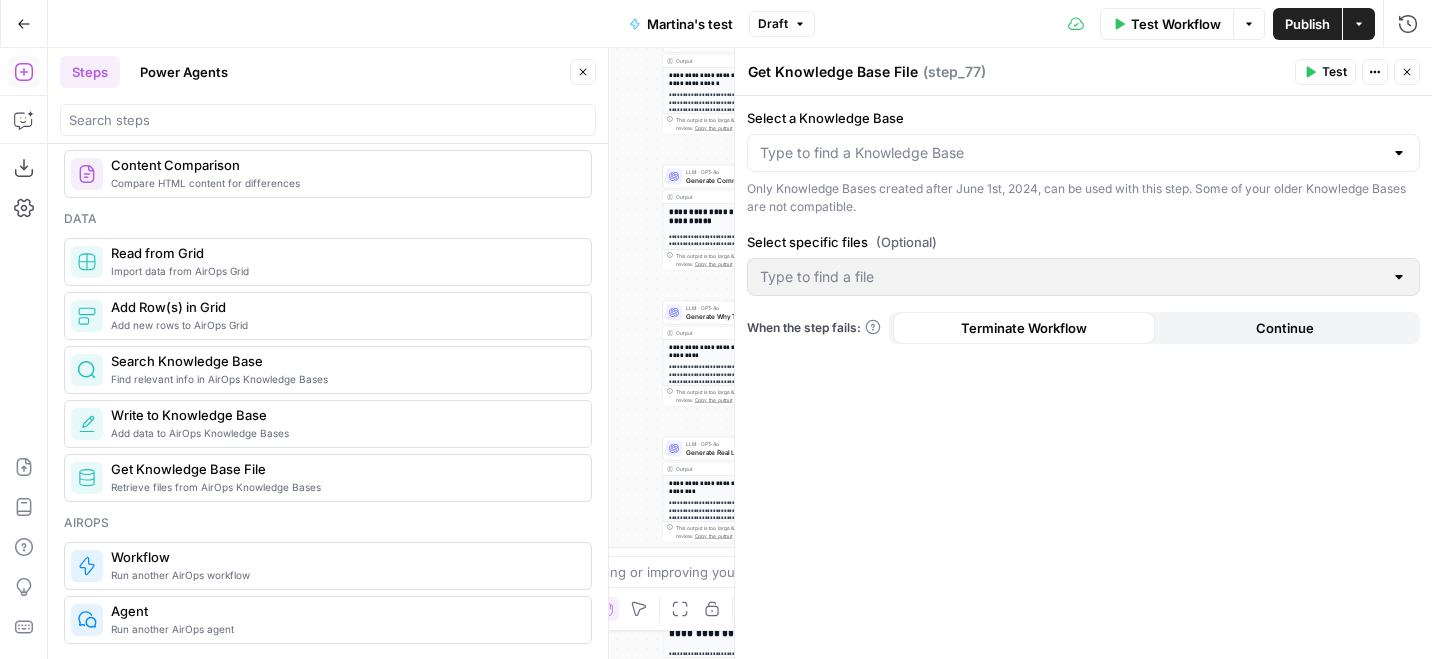 click on "Add Row(s) in Grid" at bounding box center [343, 307] 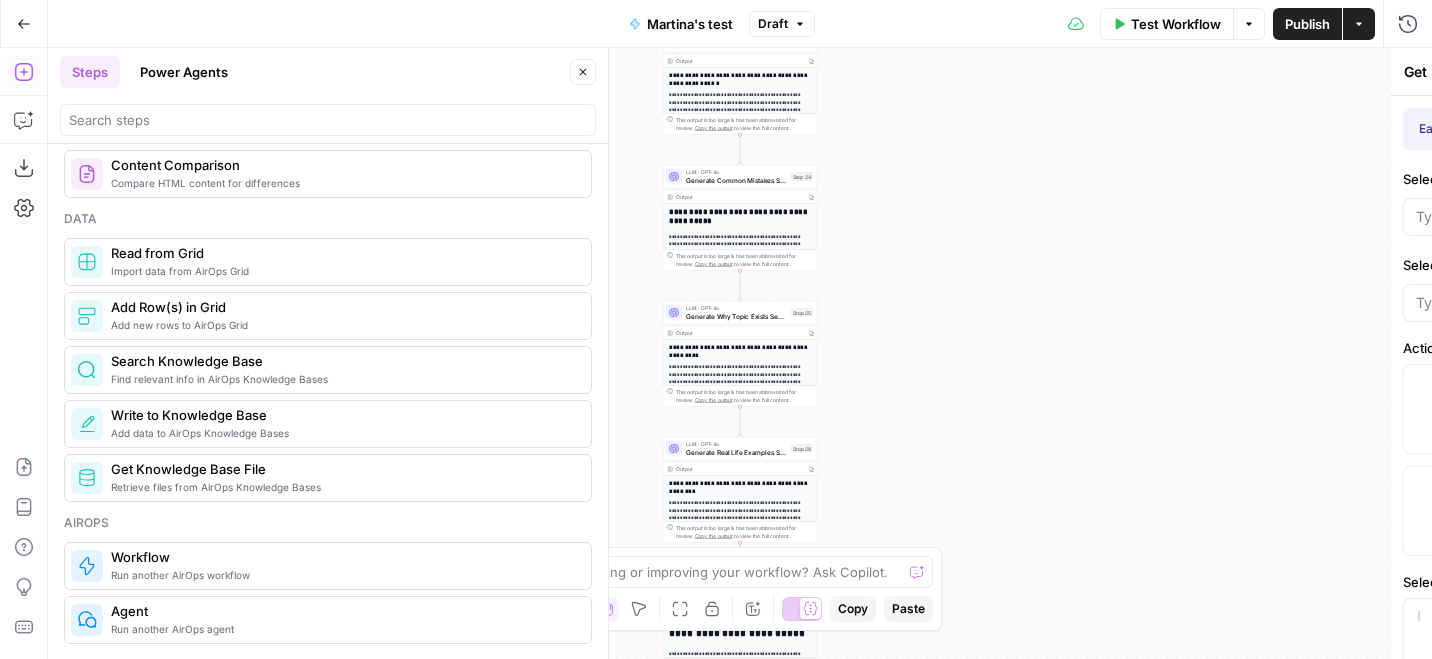 type on "Add Row(s) in Grid" 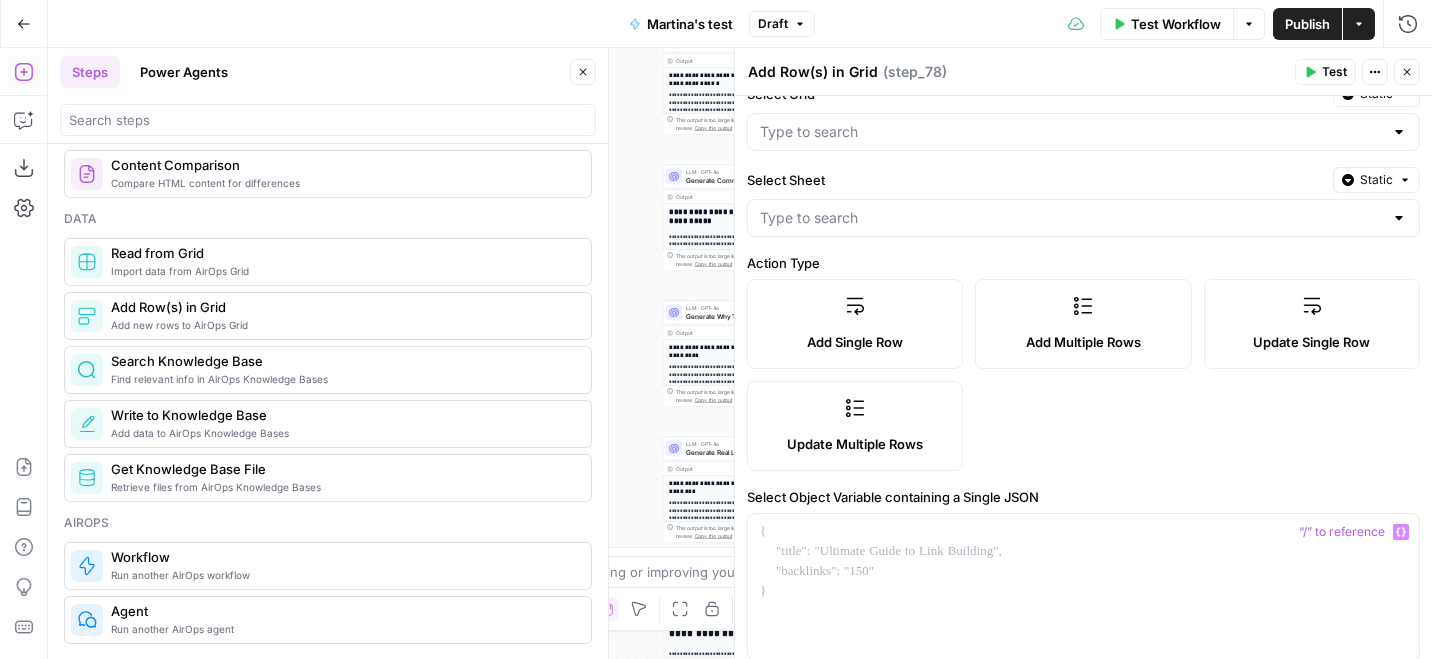 scroll, scrollTop: 0, scrollLeft: 0, axis: both 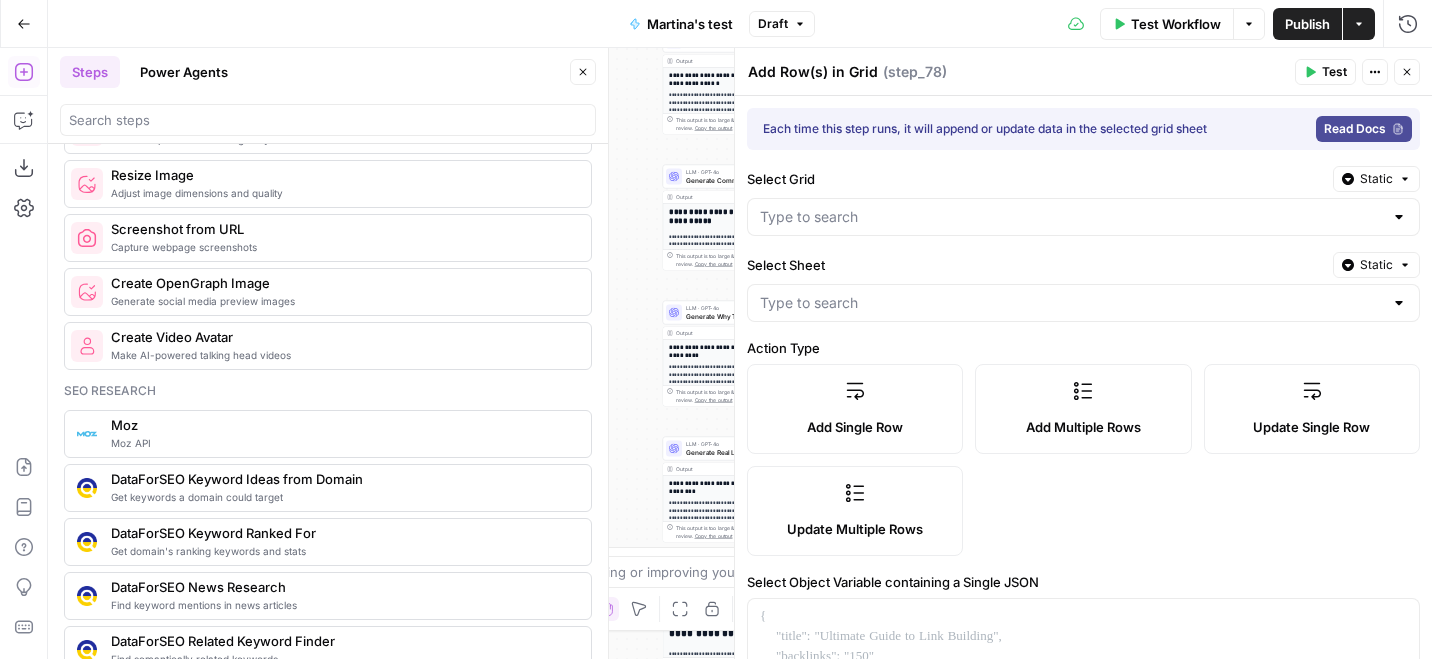 click on "Power Agents" at bounding box center [184, 72] 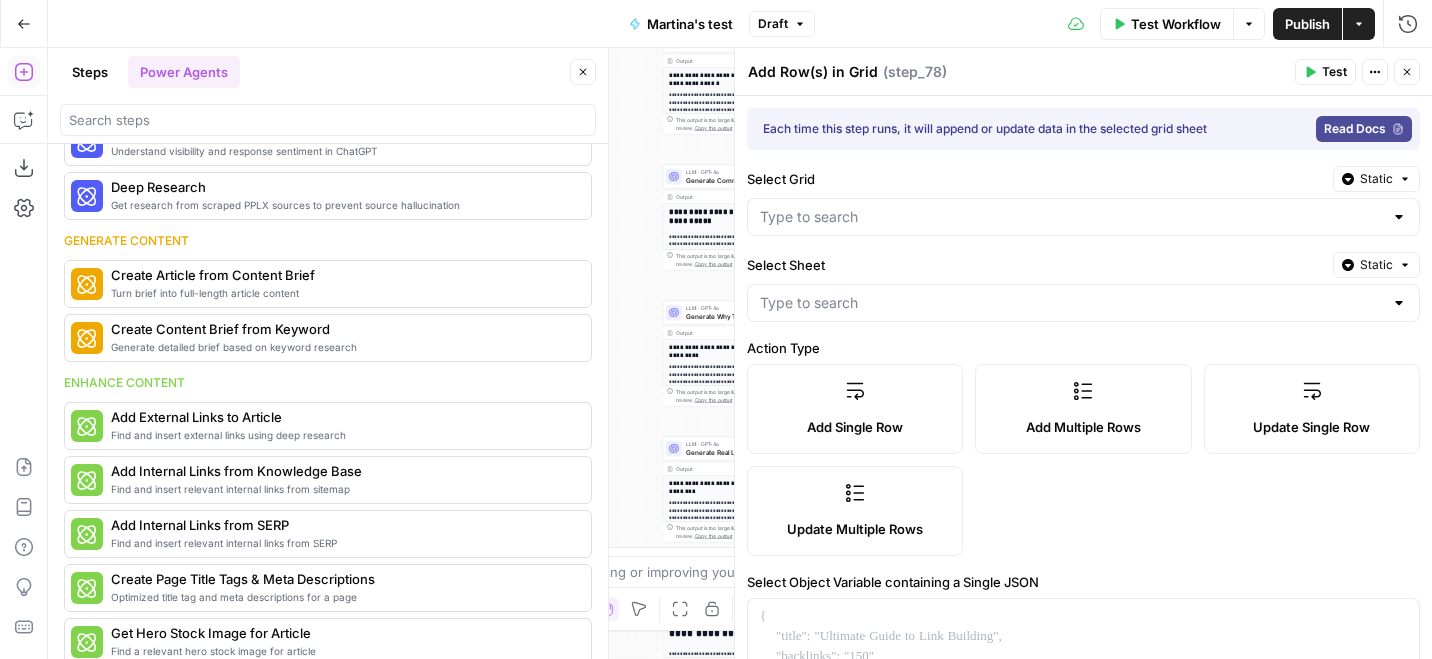 scroll, scrollTop: 0, scrollLeft: 0, axis: both 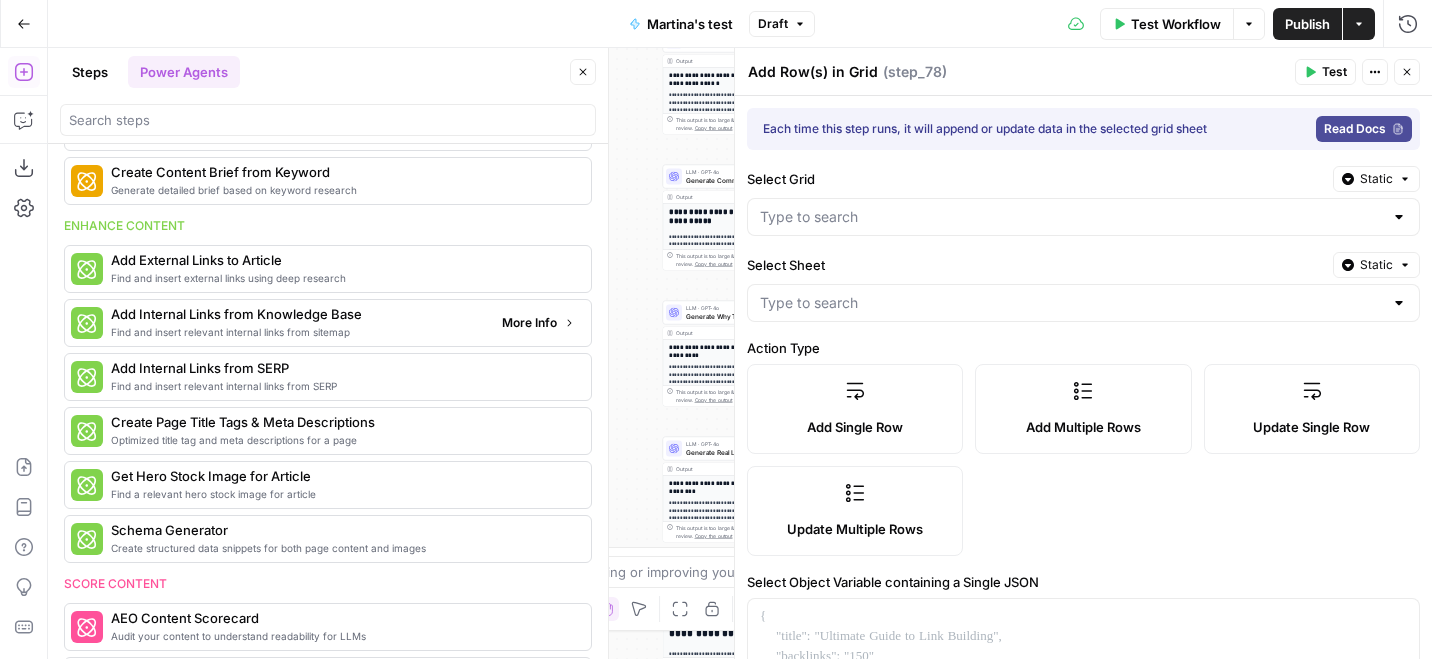 click on "More Info" at bounding box center [529, 323] 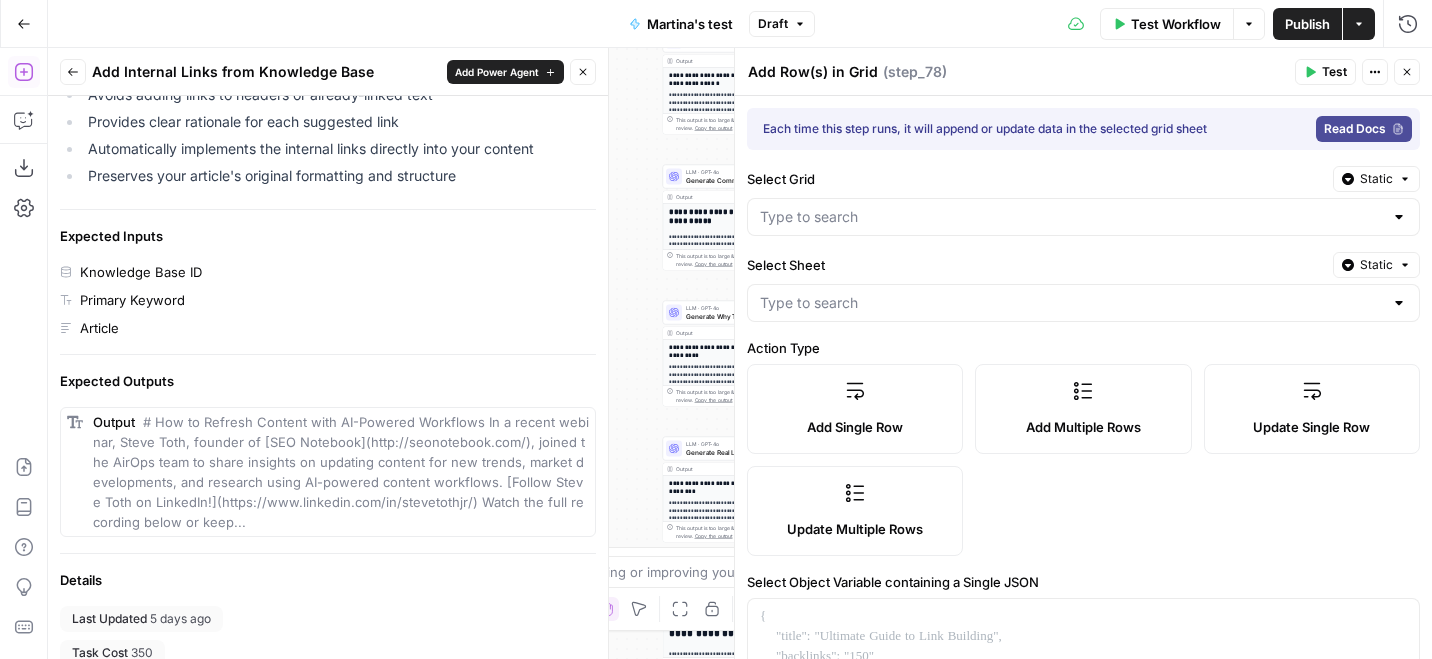 scroll, scrollTop: 418, scrollLeft: 0, axis: vertical 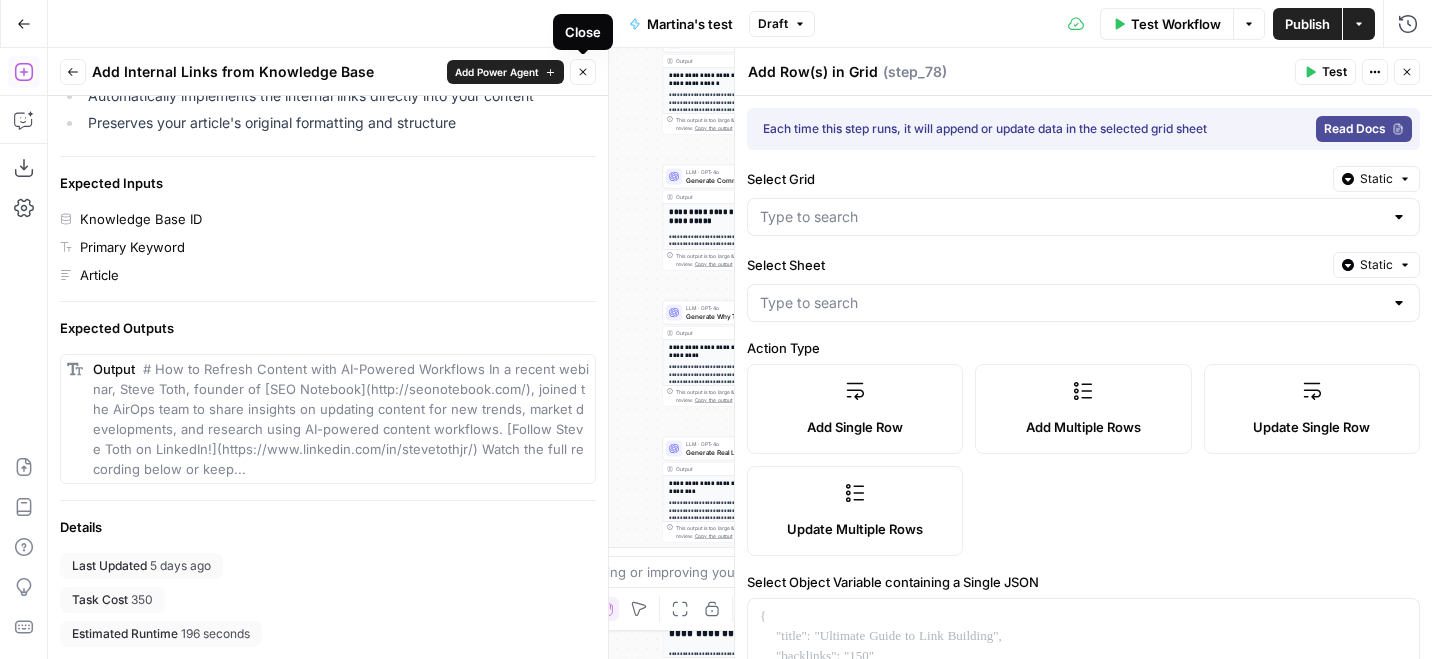 click 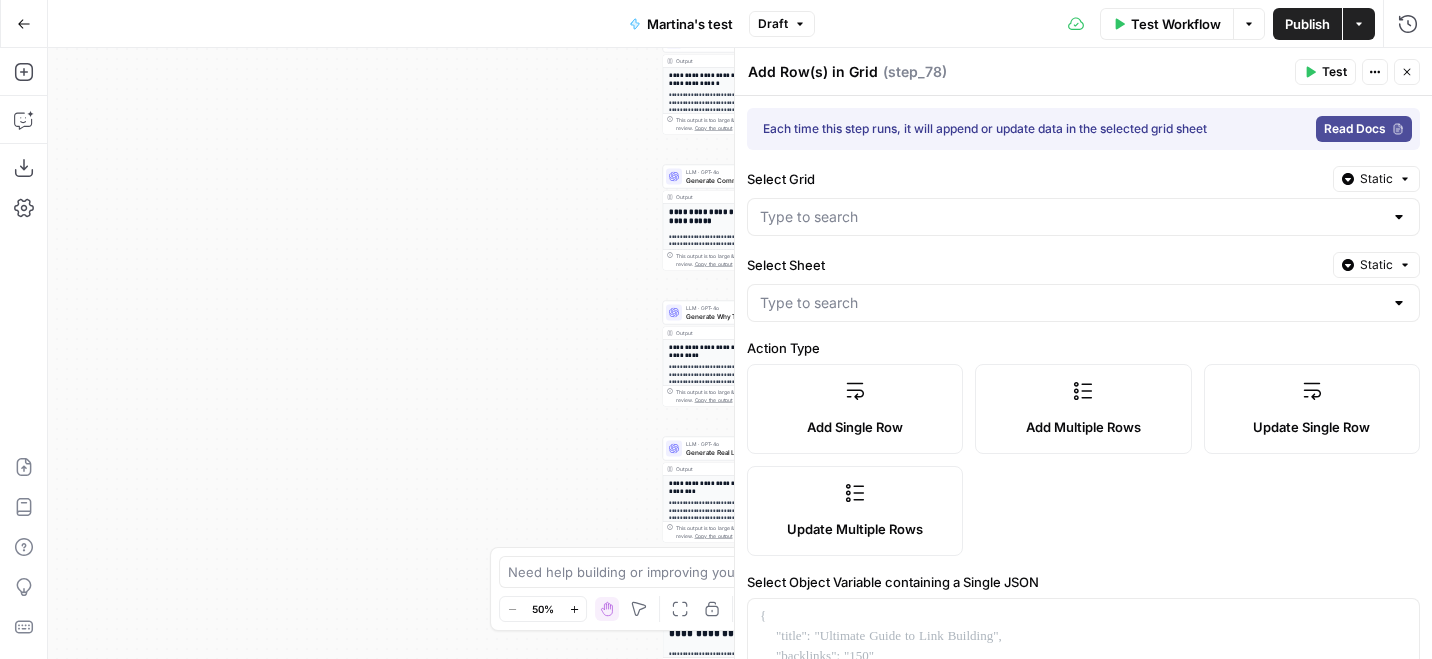 click on "Go Back" at bounding box center [24, 24] 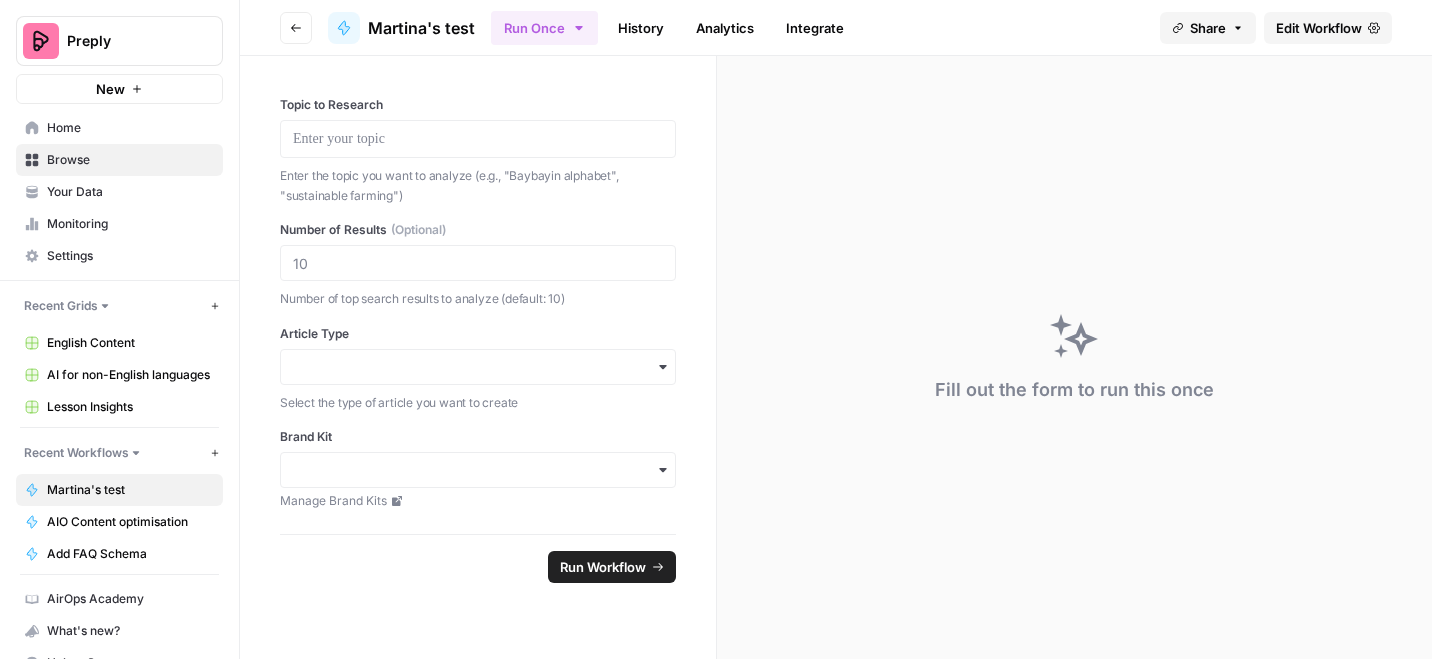 click on "English Content" at bounding box center [130, 343] 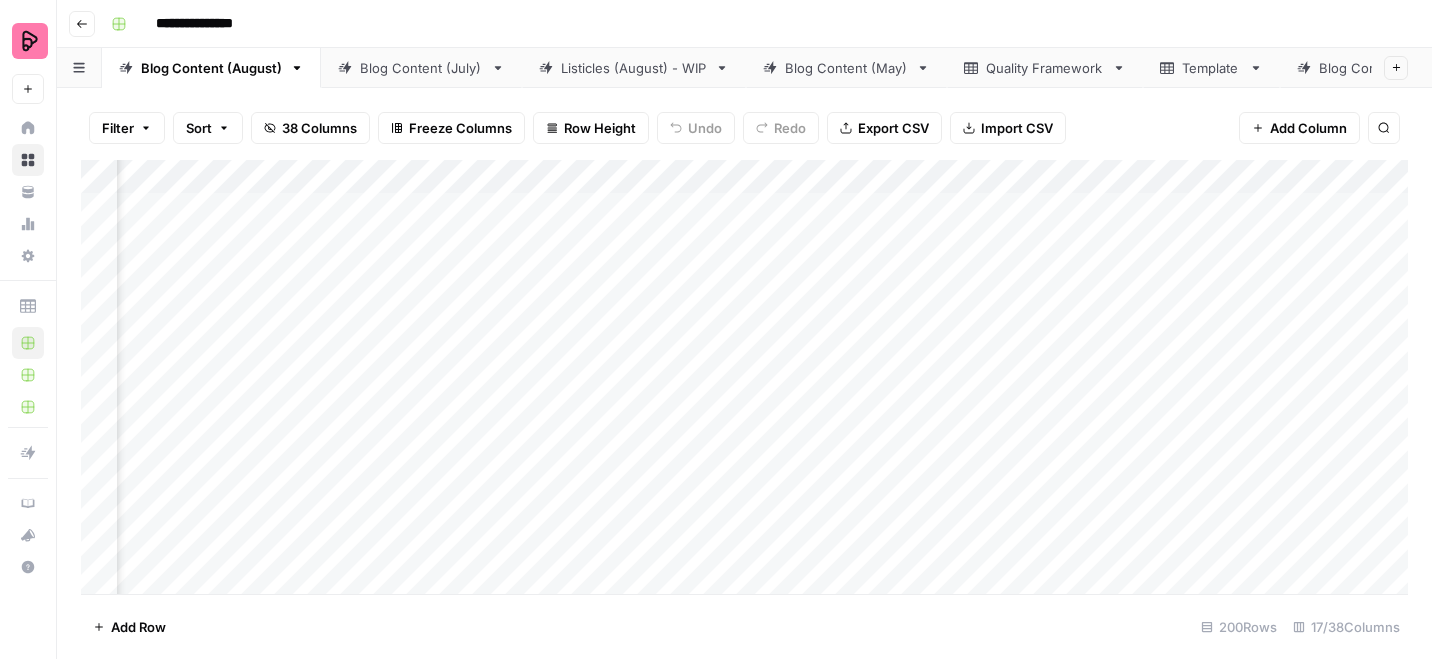scroll, scrollTop: 0, scrollLeft: 1780, axis: horizontal 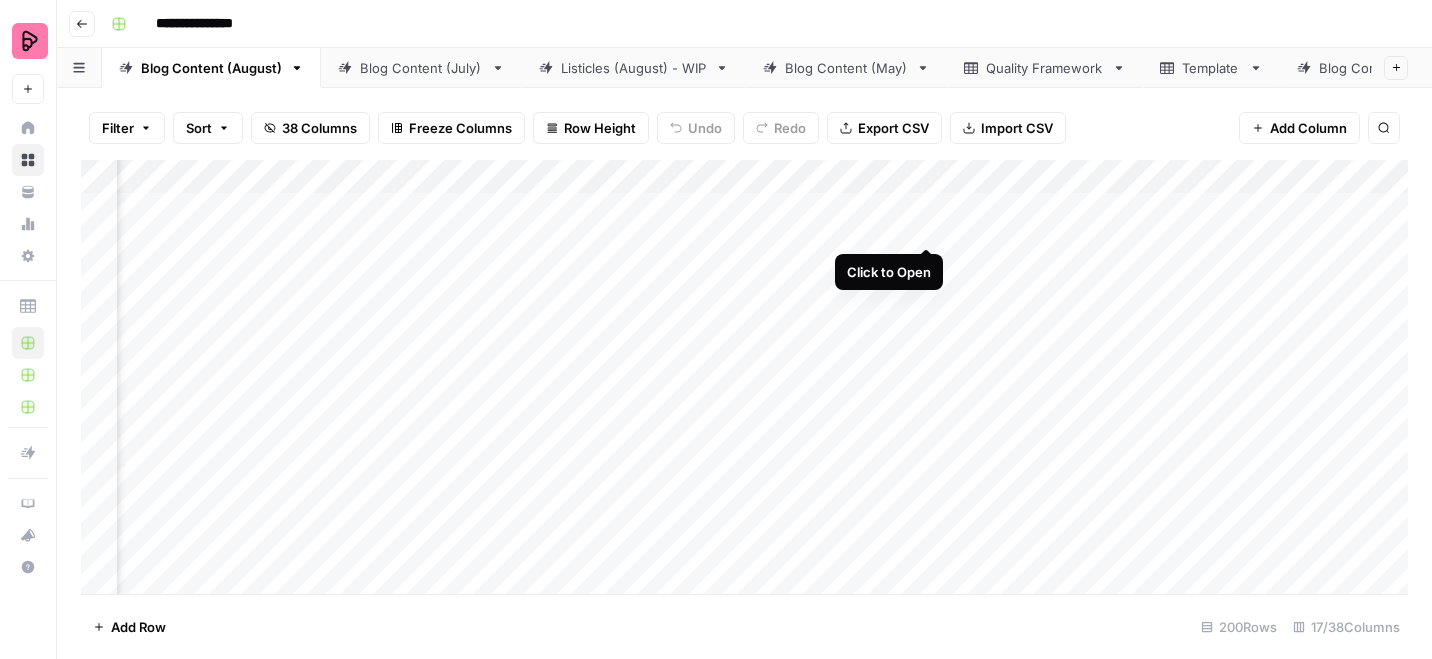 click on "Add Column" at bounding box center (744, 377) 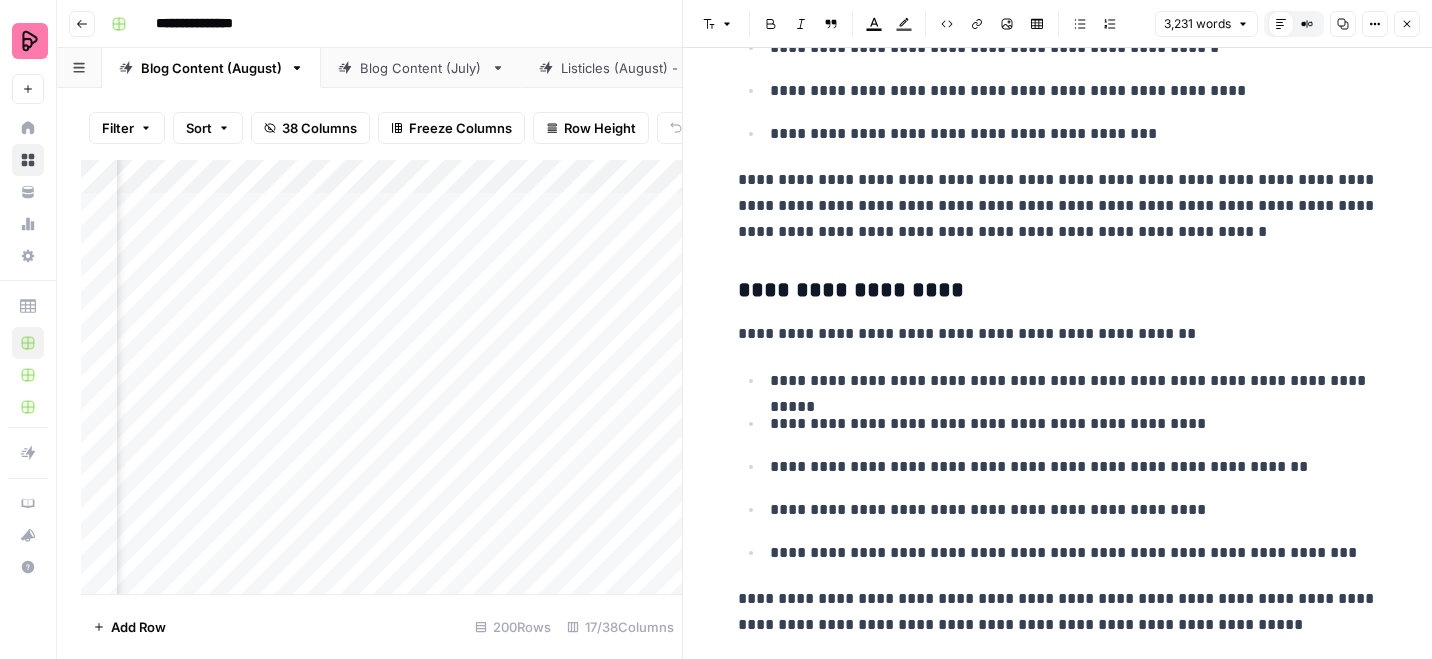 scroll, scrollTop: 12233, scrollLeft: 0, axis: vertical 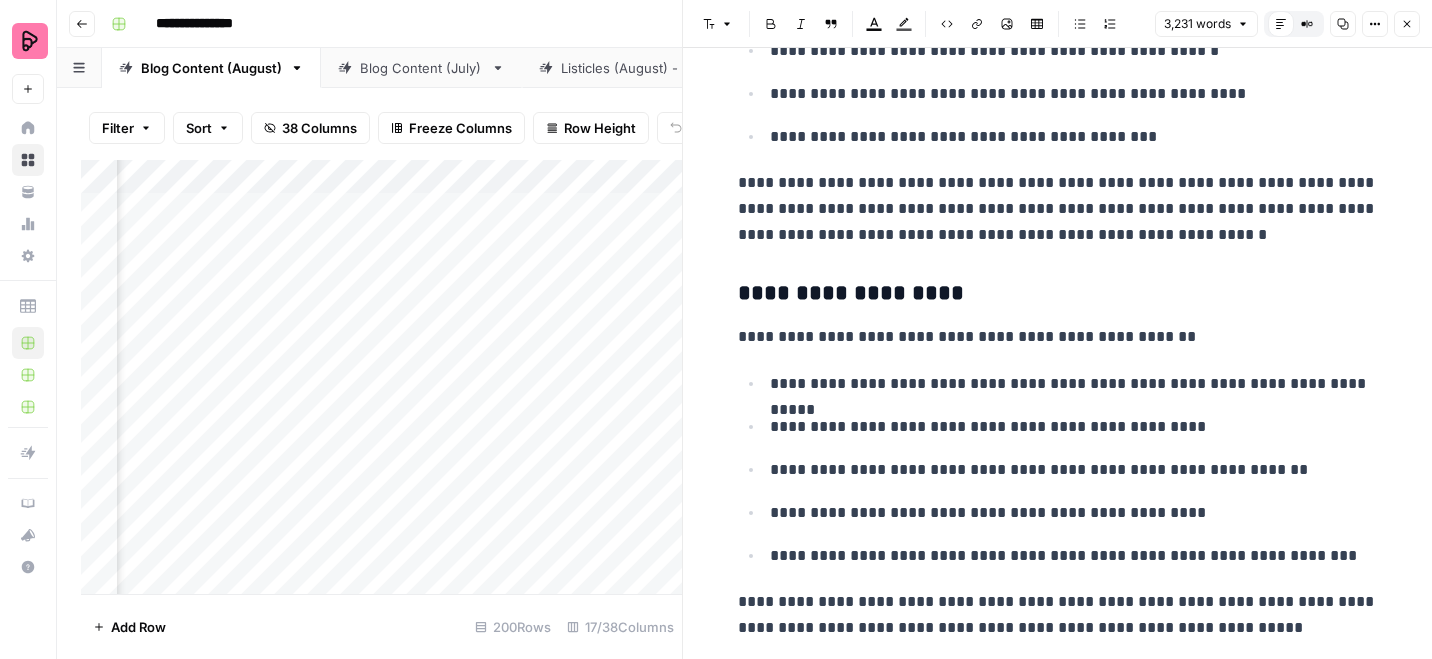 click 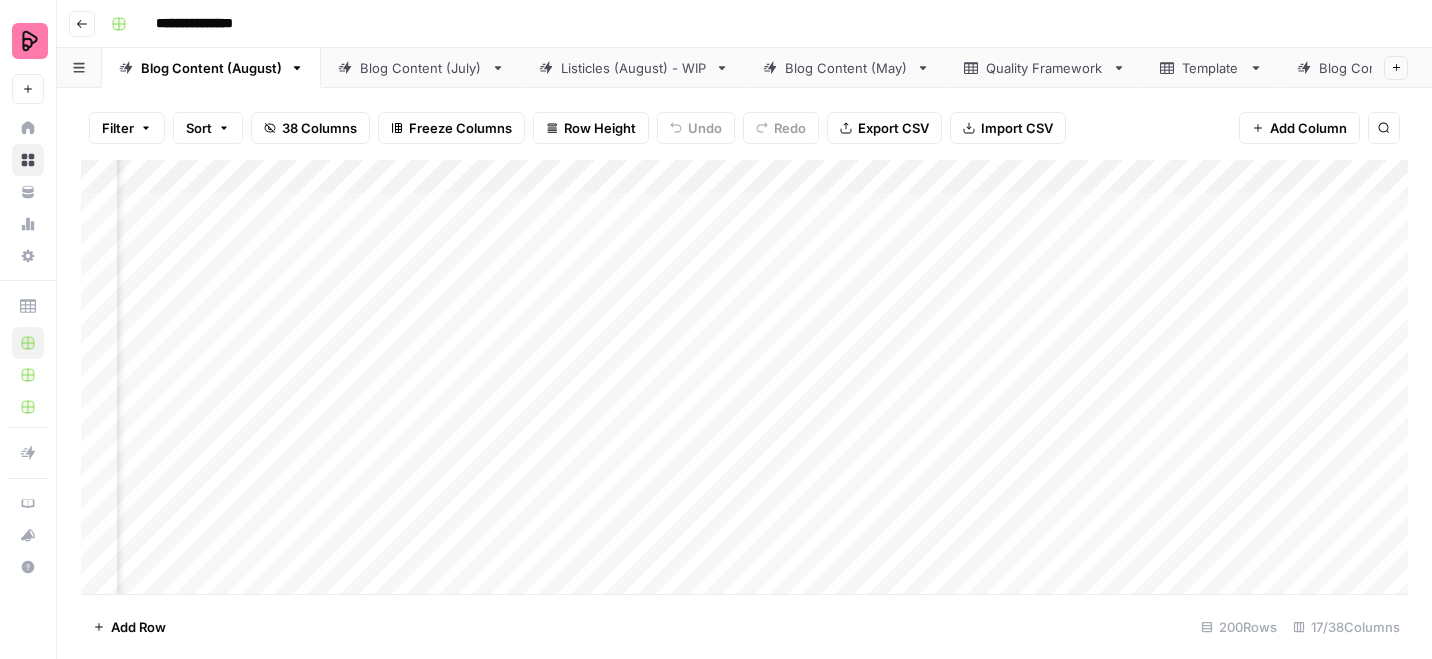 click on "Add Column" at bounding box center [744, 377] 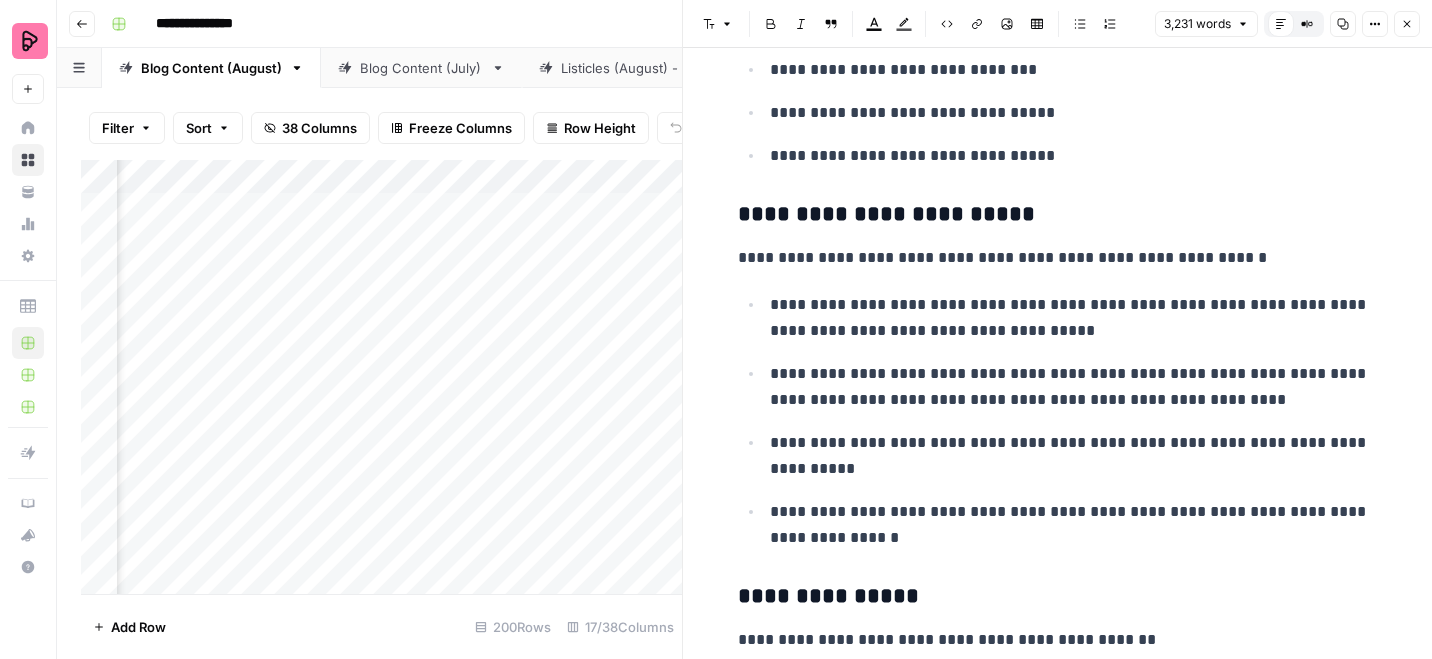 scroll, scrollTop: 3003, scrollLeft: 0, axis: vertical 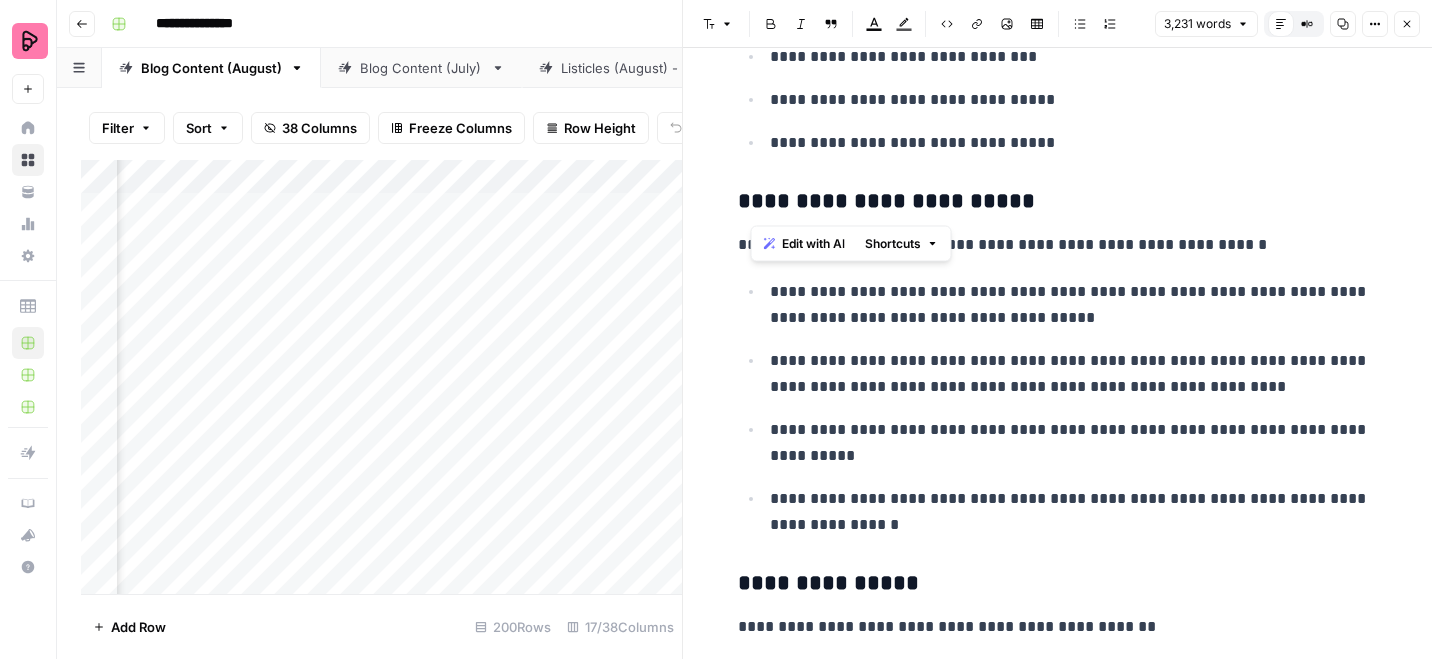 drag, startPoint x: 744, startPoint y: 203, endPoint x: 1011, endPoint y: 205, distance: 267.00748 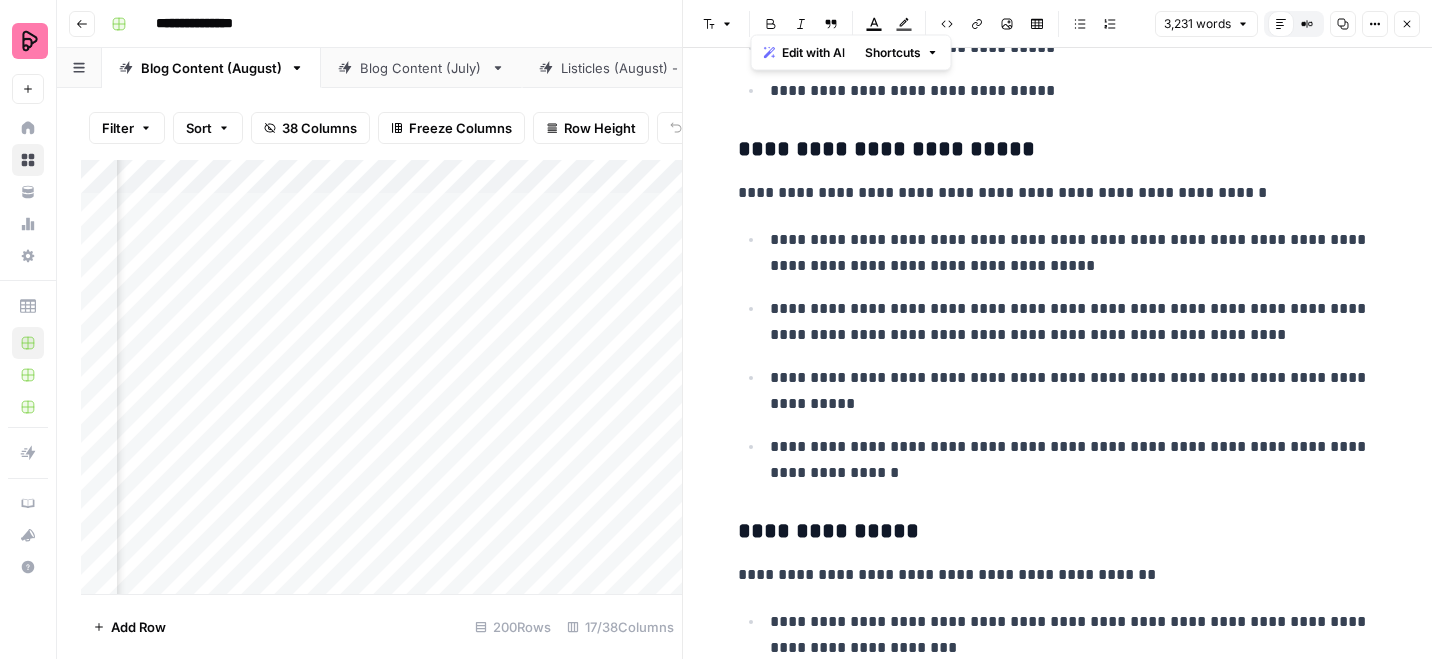 scroll, scrollTop: 3251, scrollLeft: 0, axis: vertical 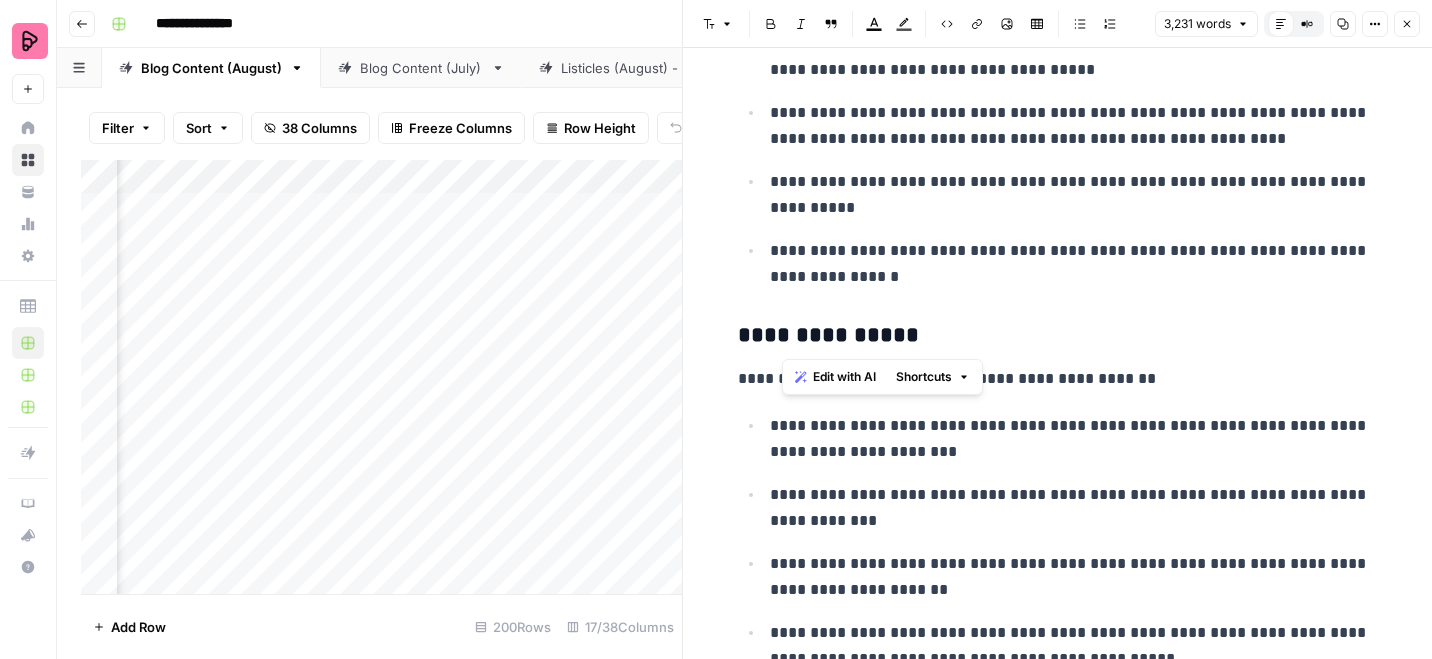 drag, startPoint x: 780, startPoint y: 324, endPoint x: 944, endPoint y: 324, distance: 164 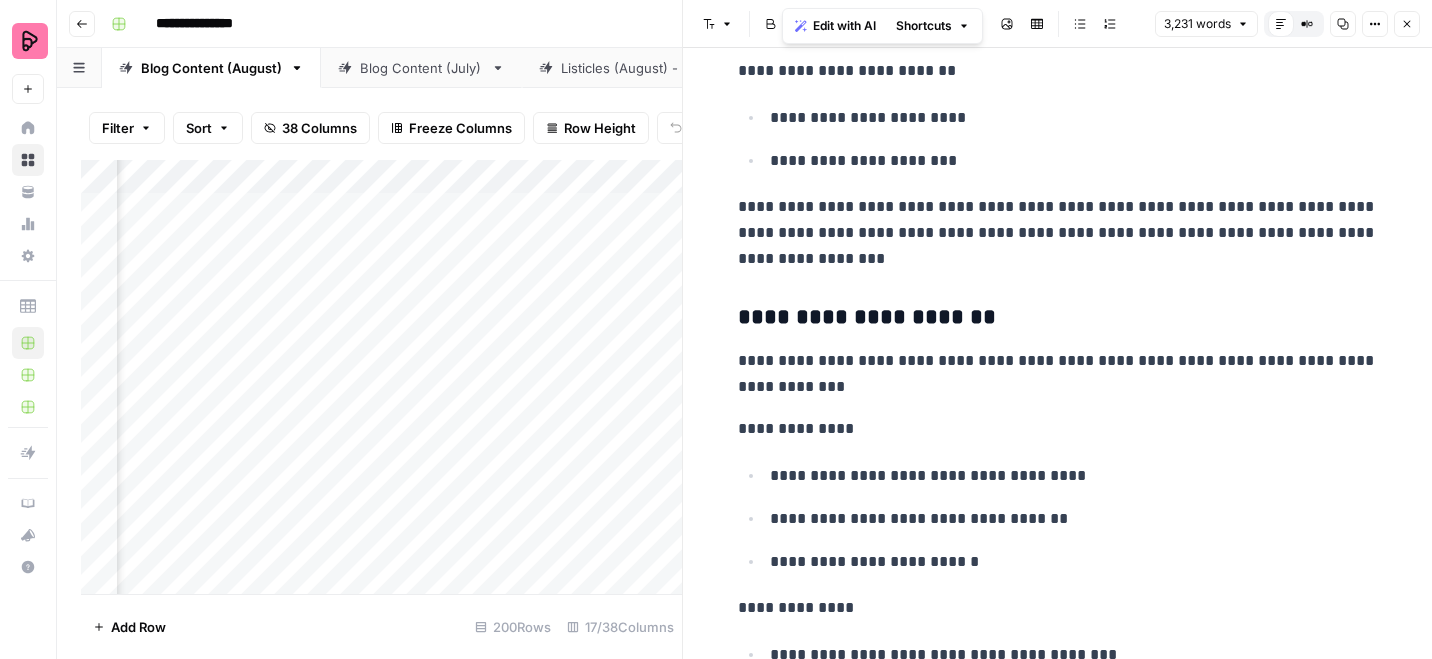 scroll, scrollTop: 8667, scrollLeft: 0, axis: vertical 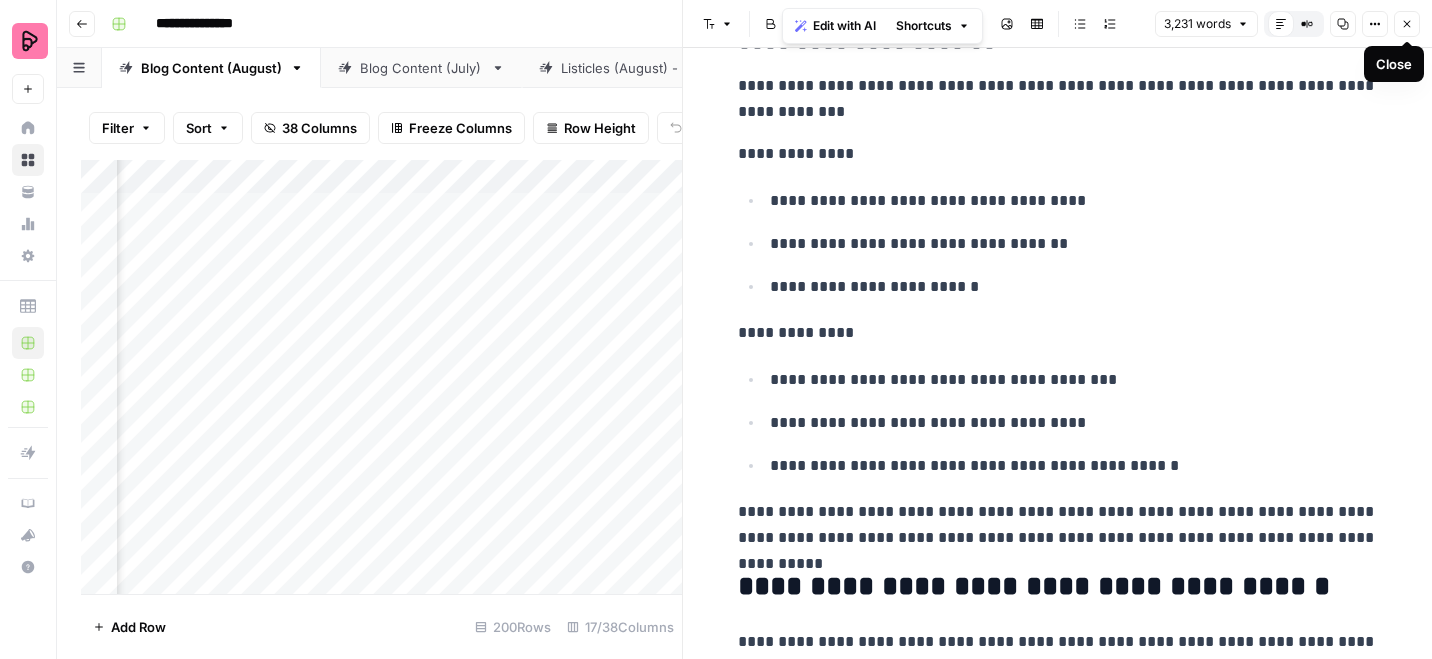 click 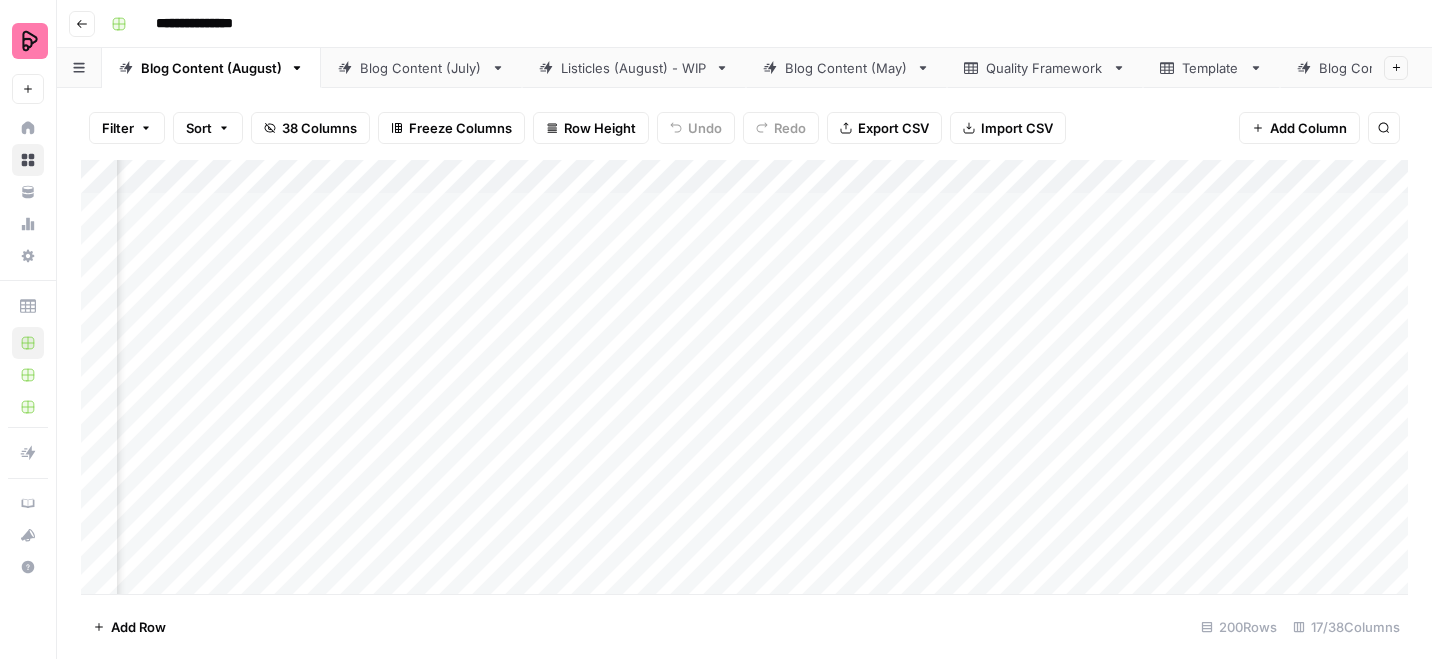 scroll, scrollTop: 0, scrollLeft: 517, axis: horizontal 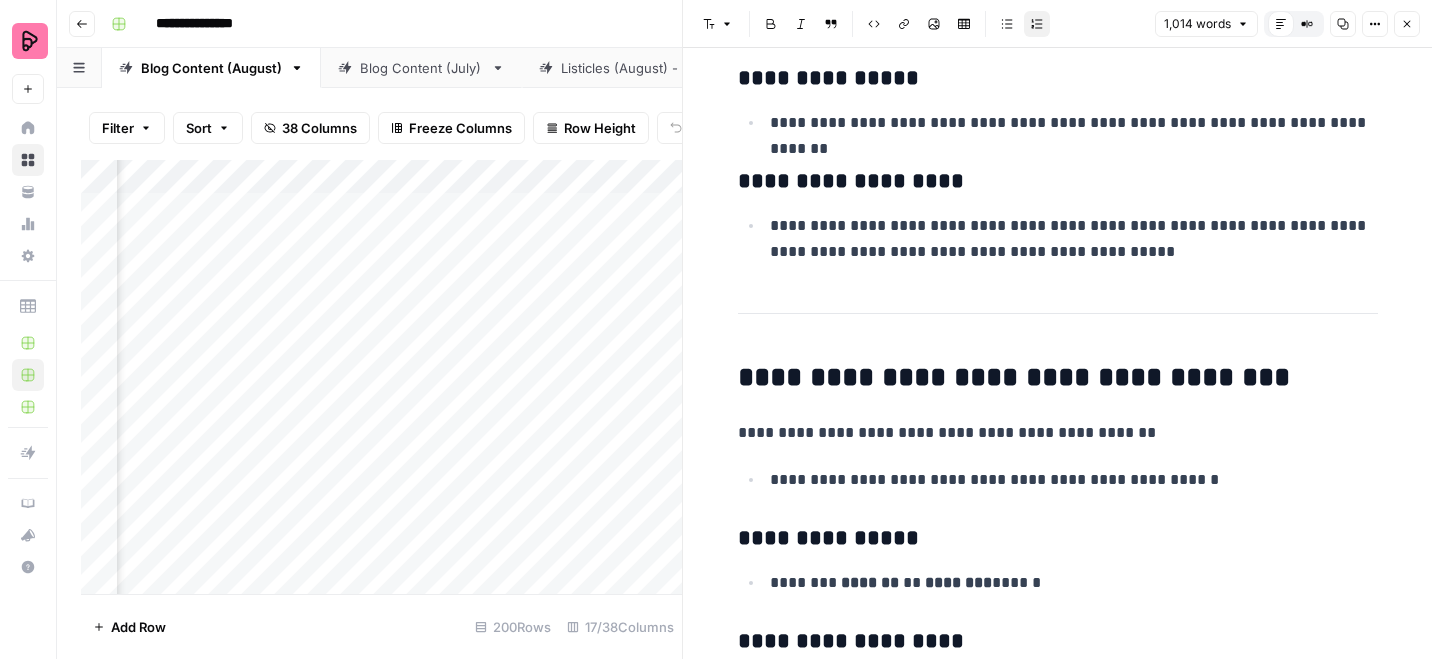 click on "Add Column" at bounding box center [381, 377] 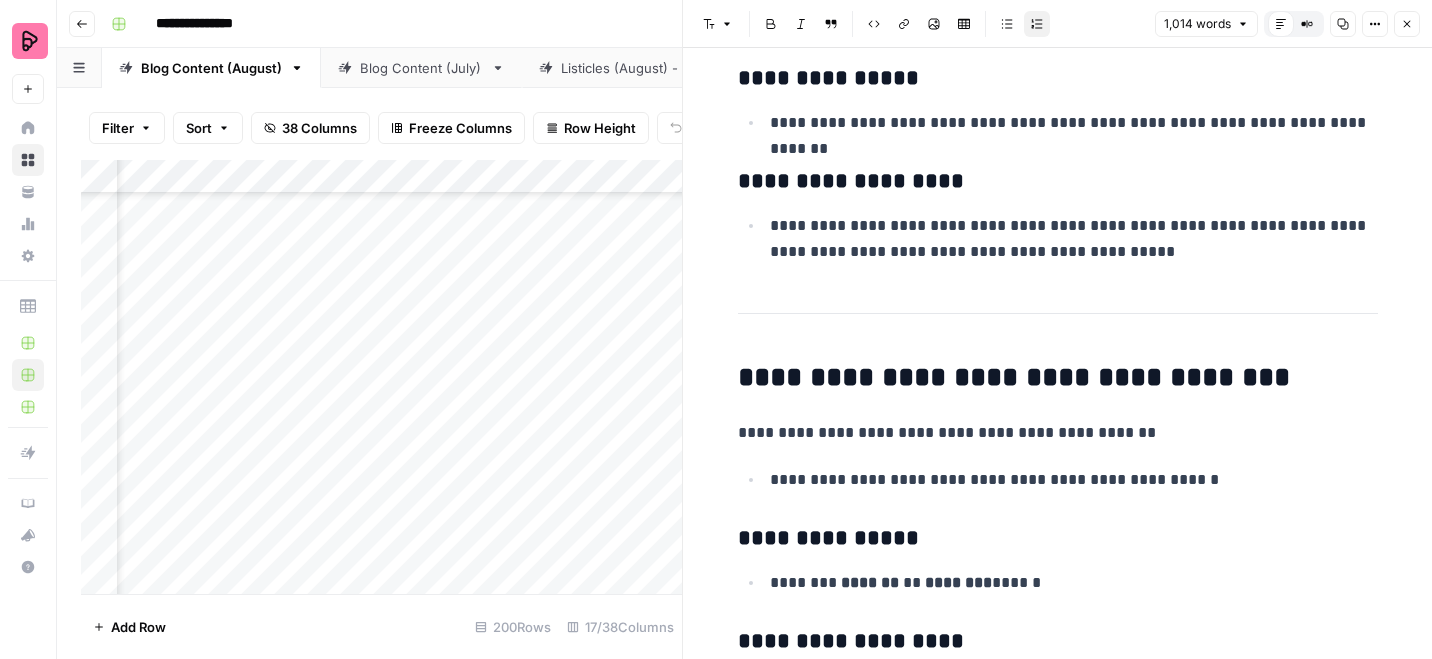 scroll, scrollTop: 802, scrollLeft: 88, axis: both 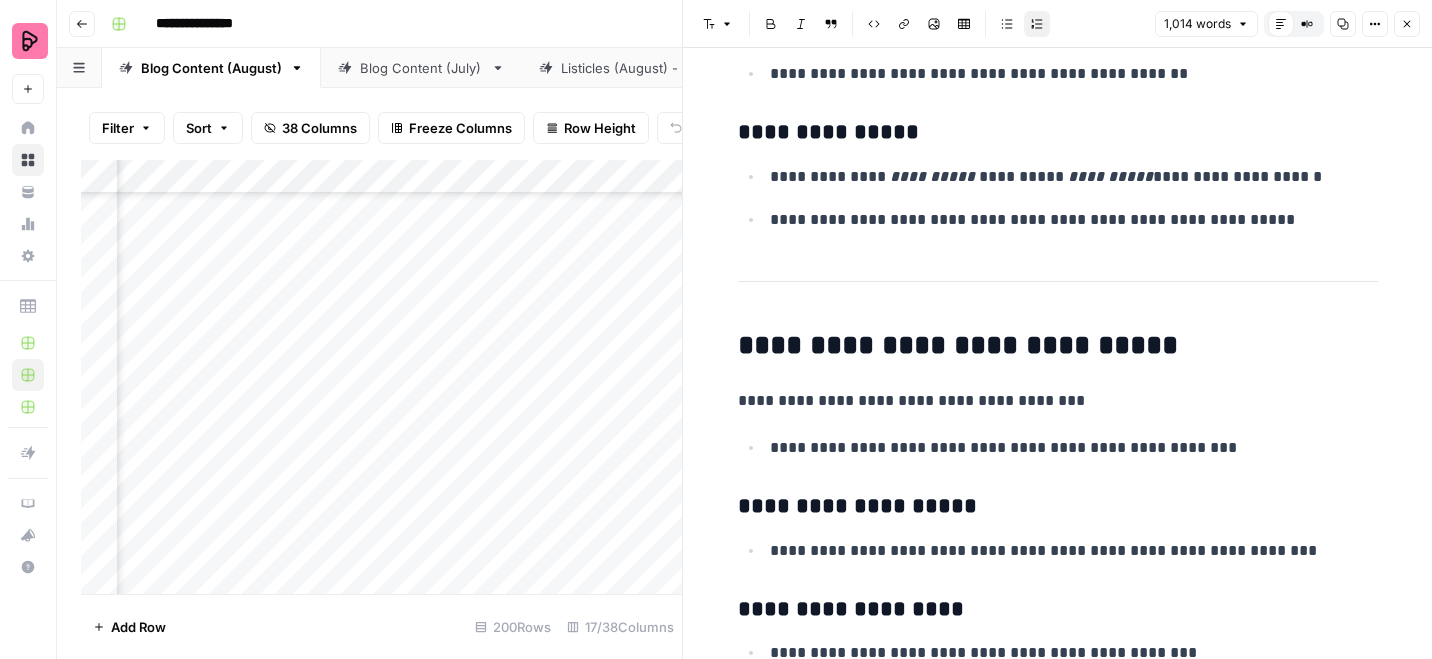 click 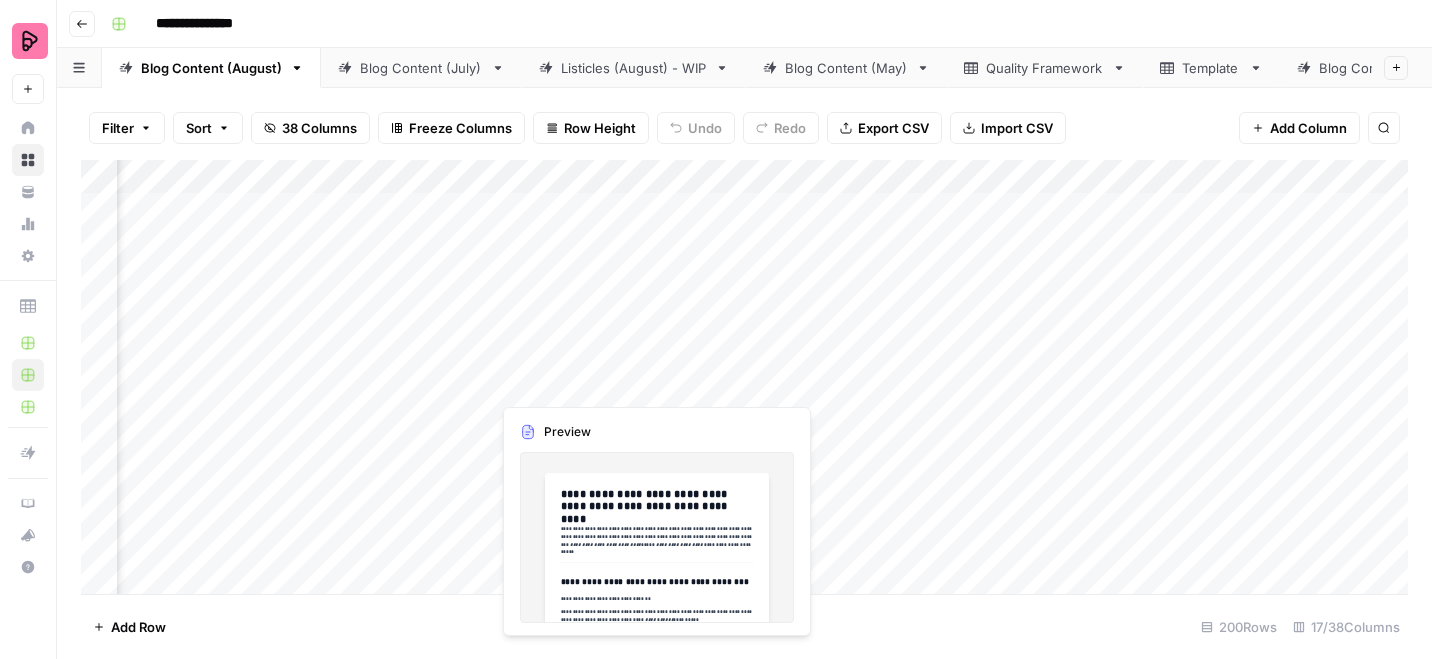 scroll, scrollTop: 0, scrollLeft: 277, axis: horizontal 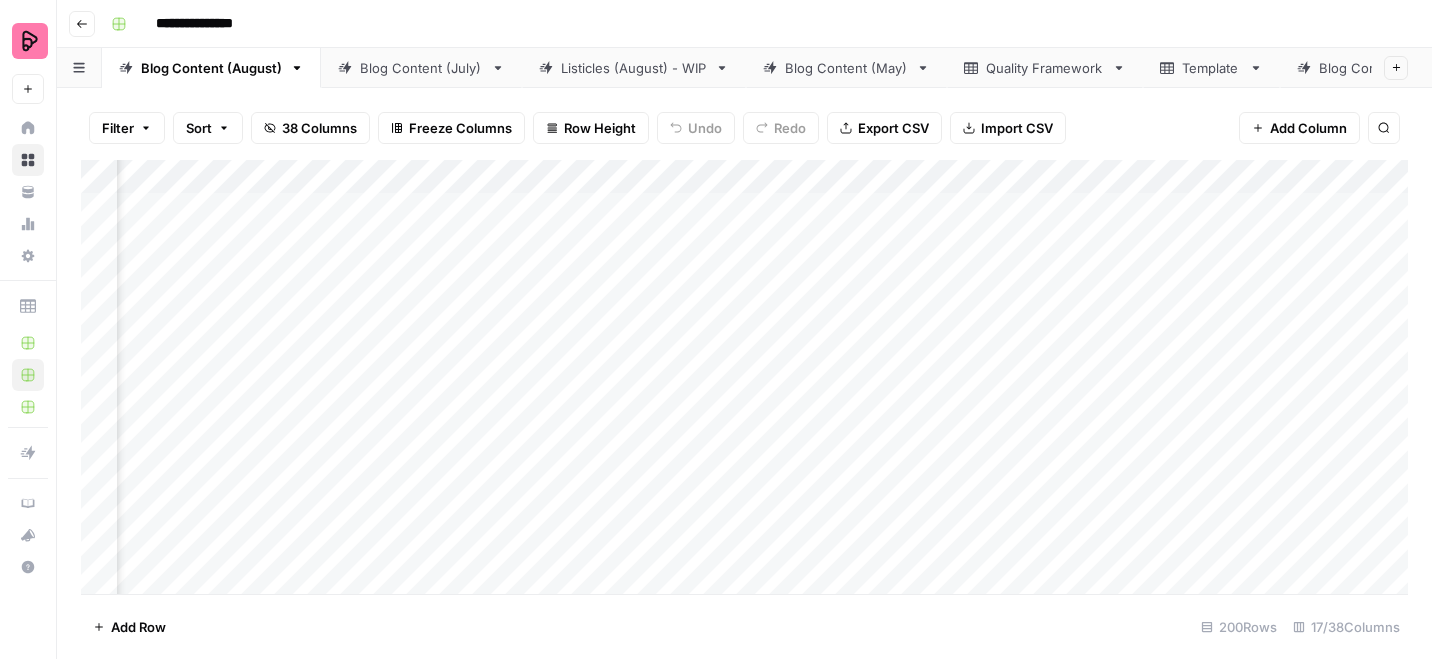 click on "Add Column" at bounding box center (744, 377) 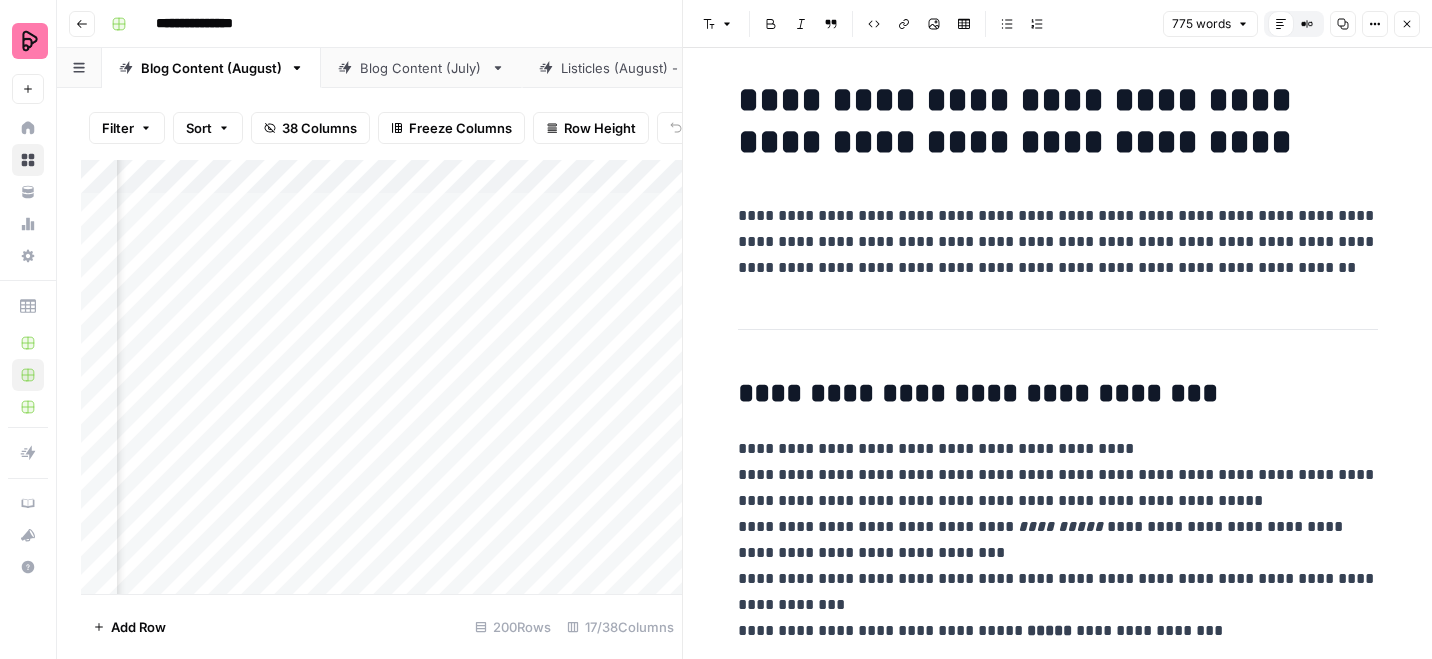 scroll, scrollTop: 0, scrollLeft: 0, axis: both 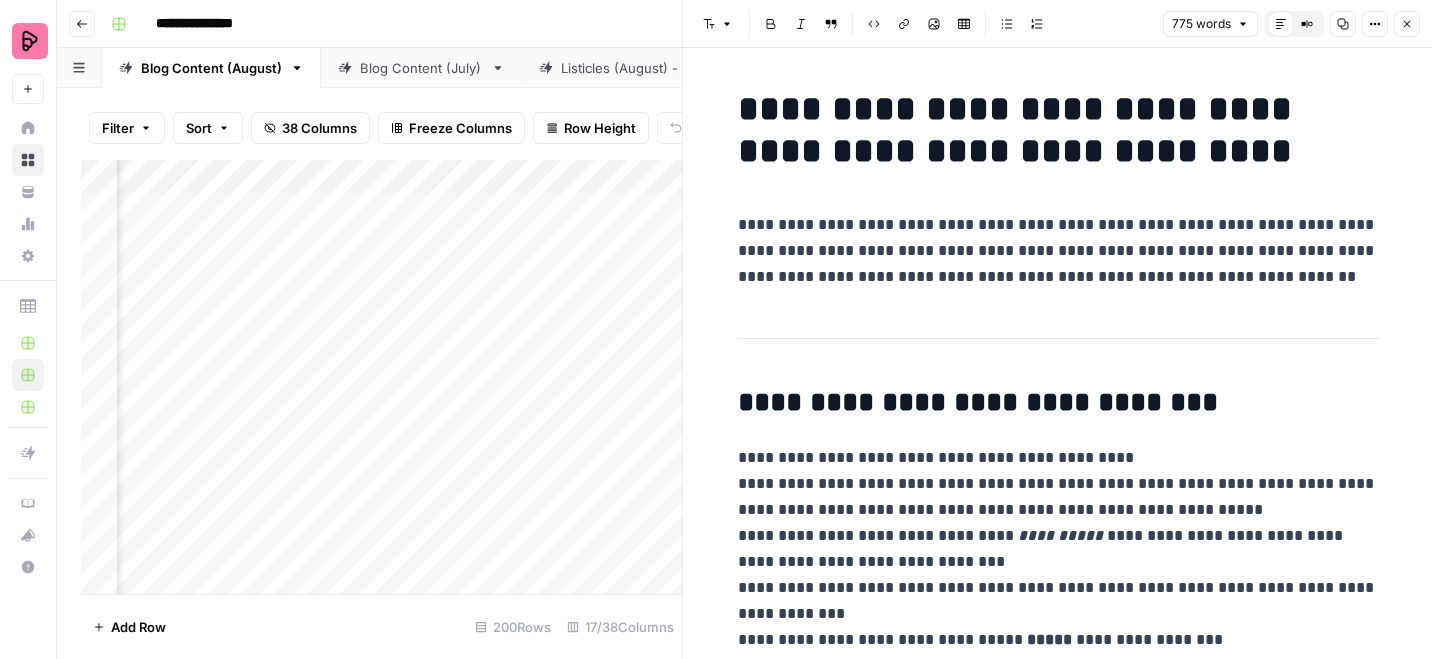 click 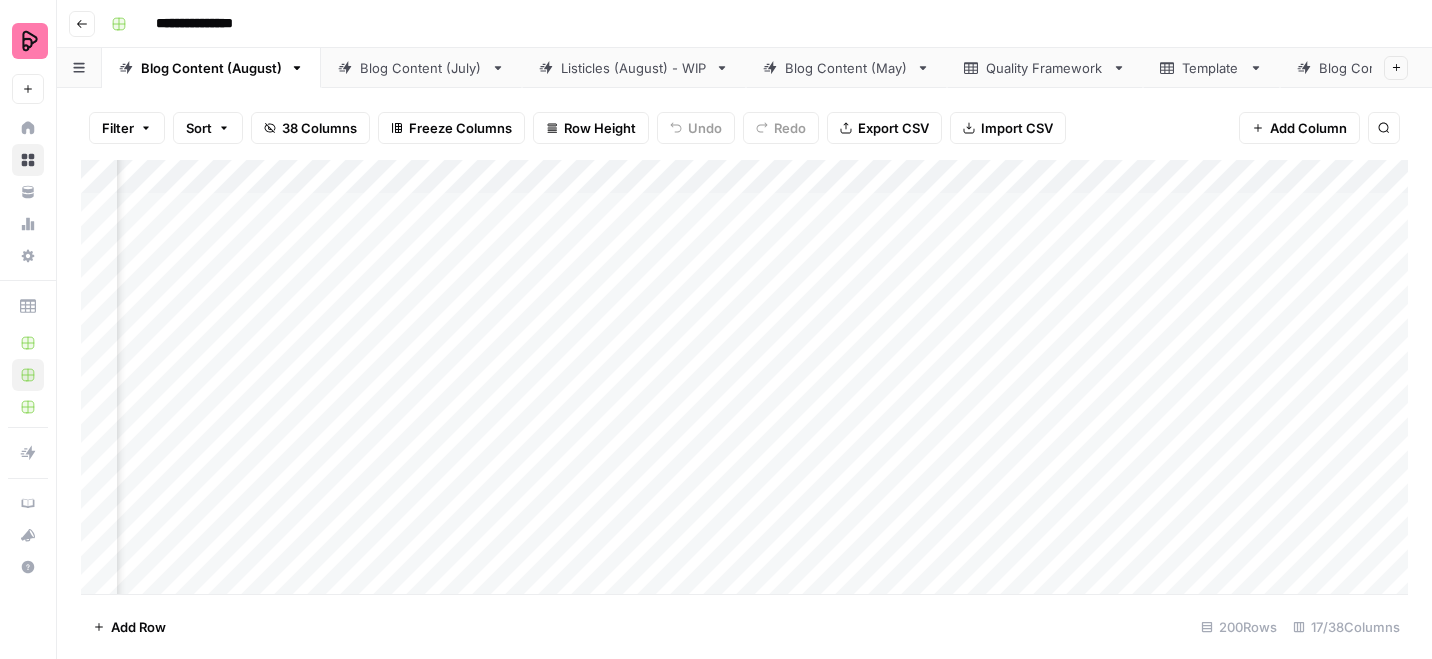 scroll, scrollTop: 0, scrollLeft: 1010, axis: horizontal 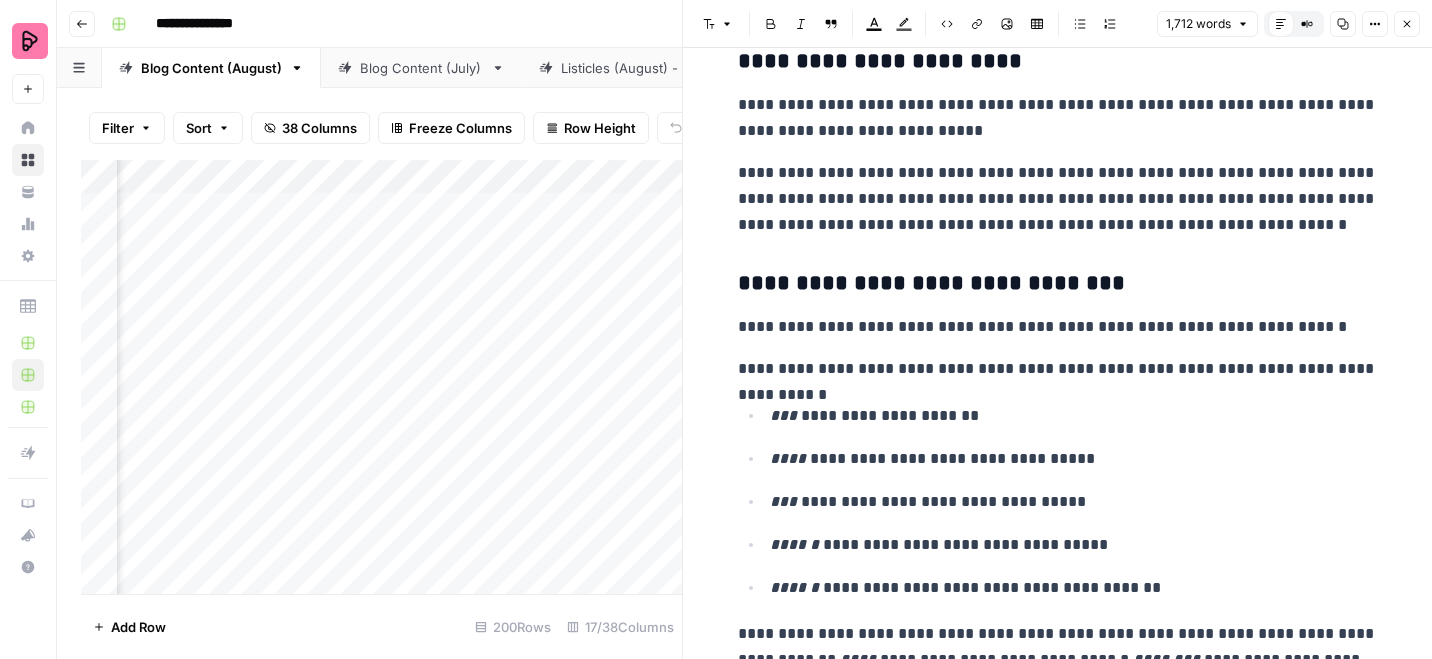 click 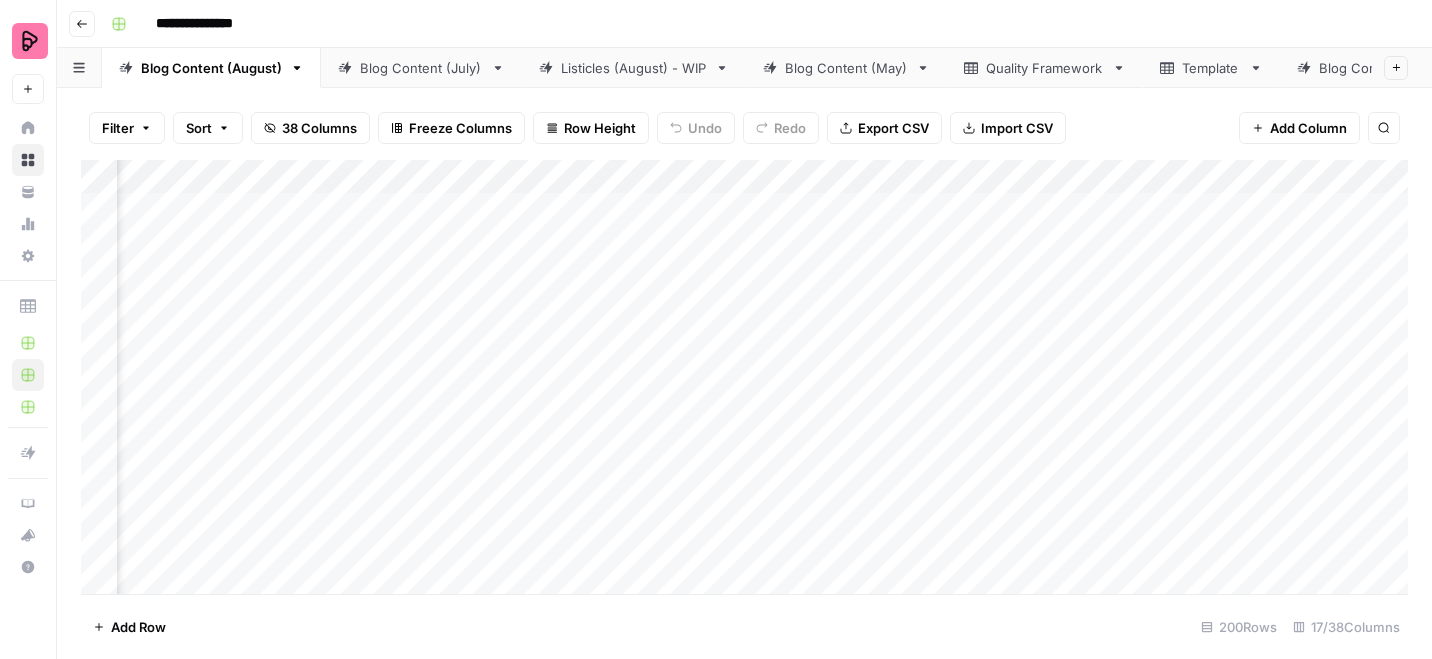 scroll, scrollTop: 0, scrollLeft: 487, axis: horizontal 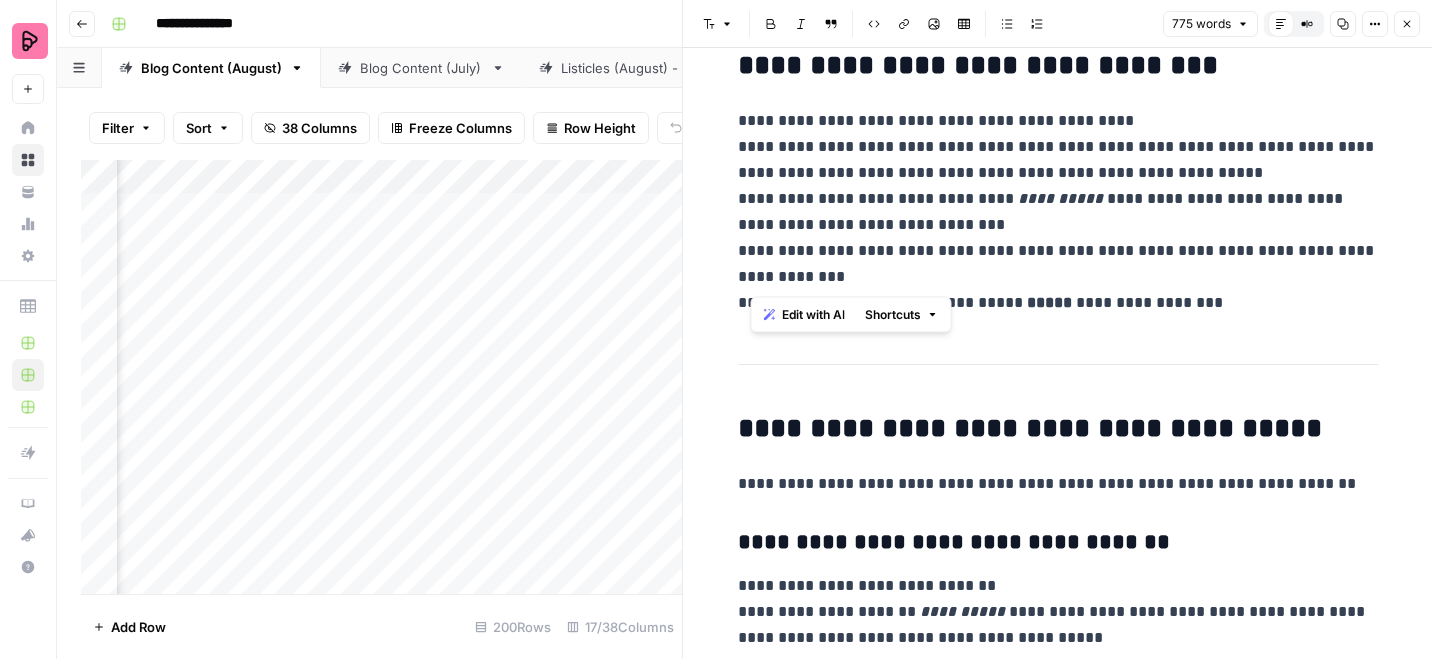 drag, startPoint x: 751, startPoint y: 252, endPoint x: 854, endPoint y: 279, distance: 106.48004 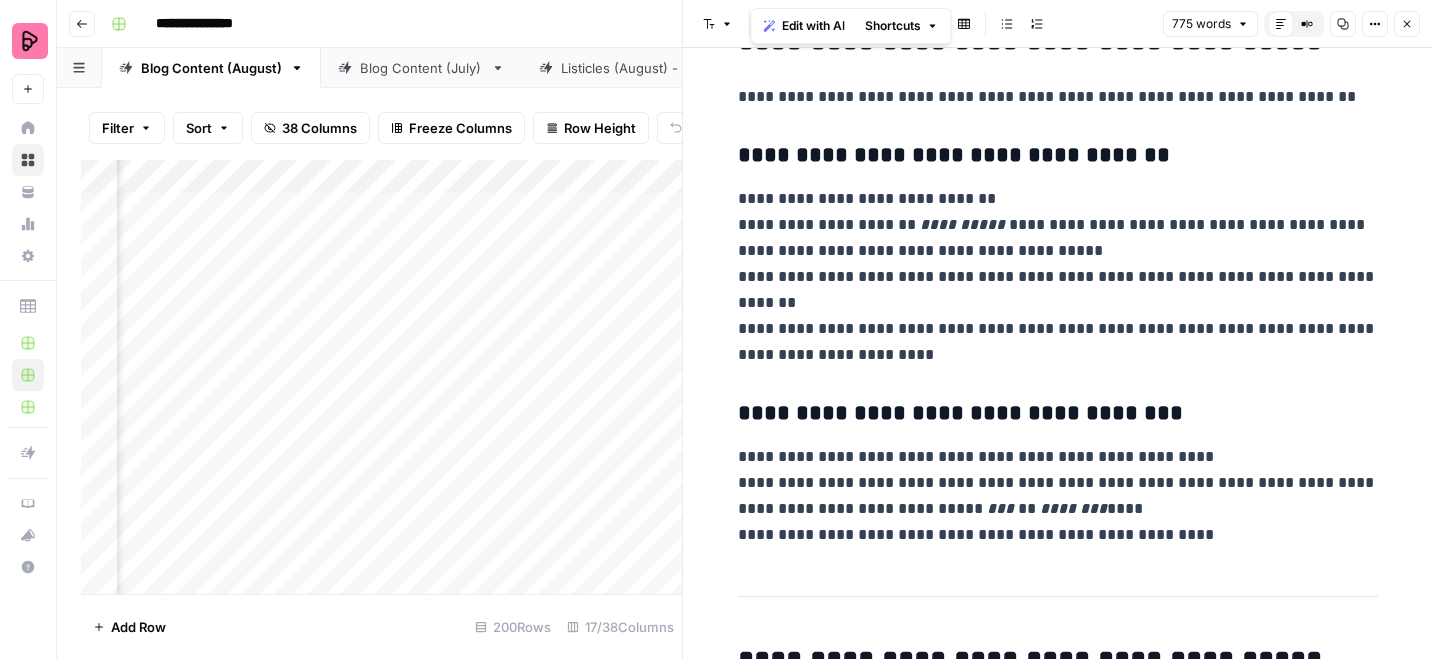 scroll, scrollTop: 726, scrollLeft: 0, axis: vertical 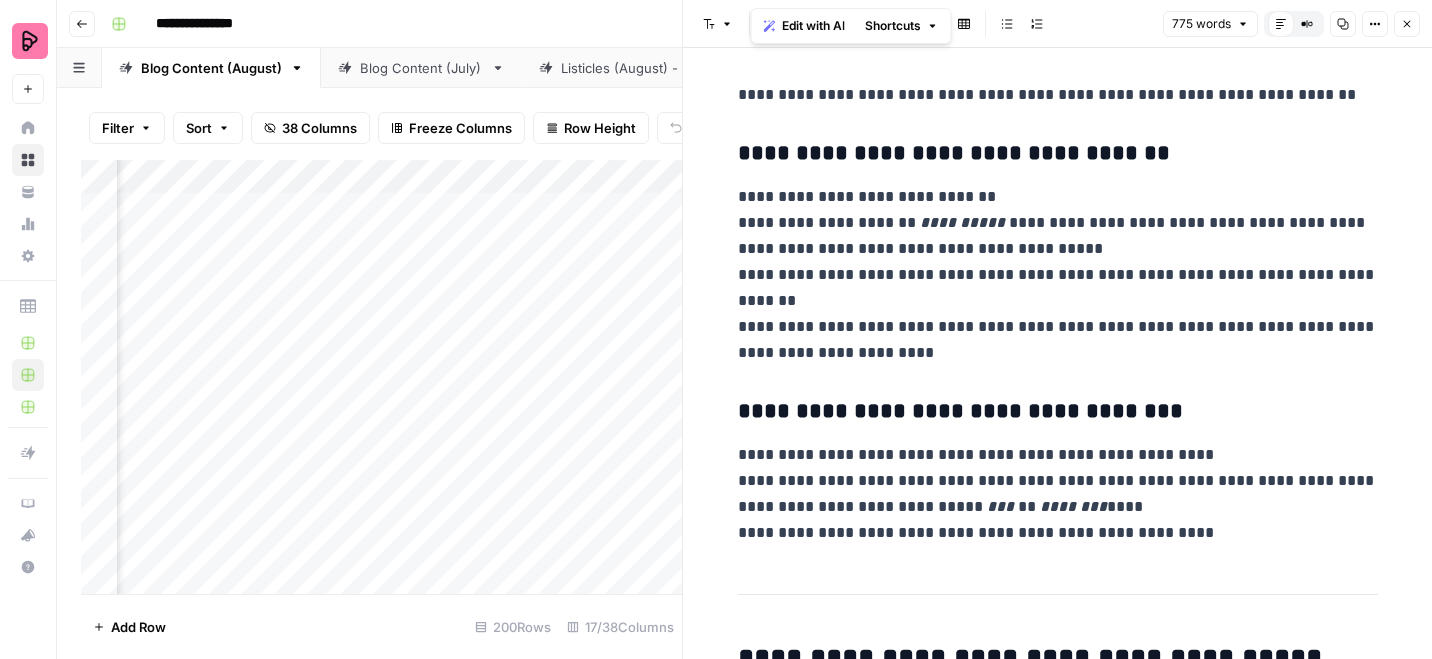 click 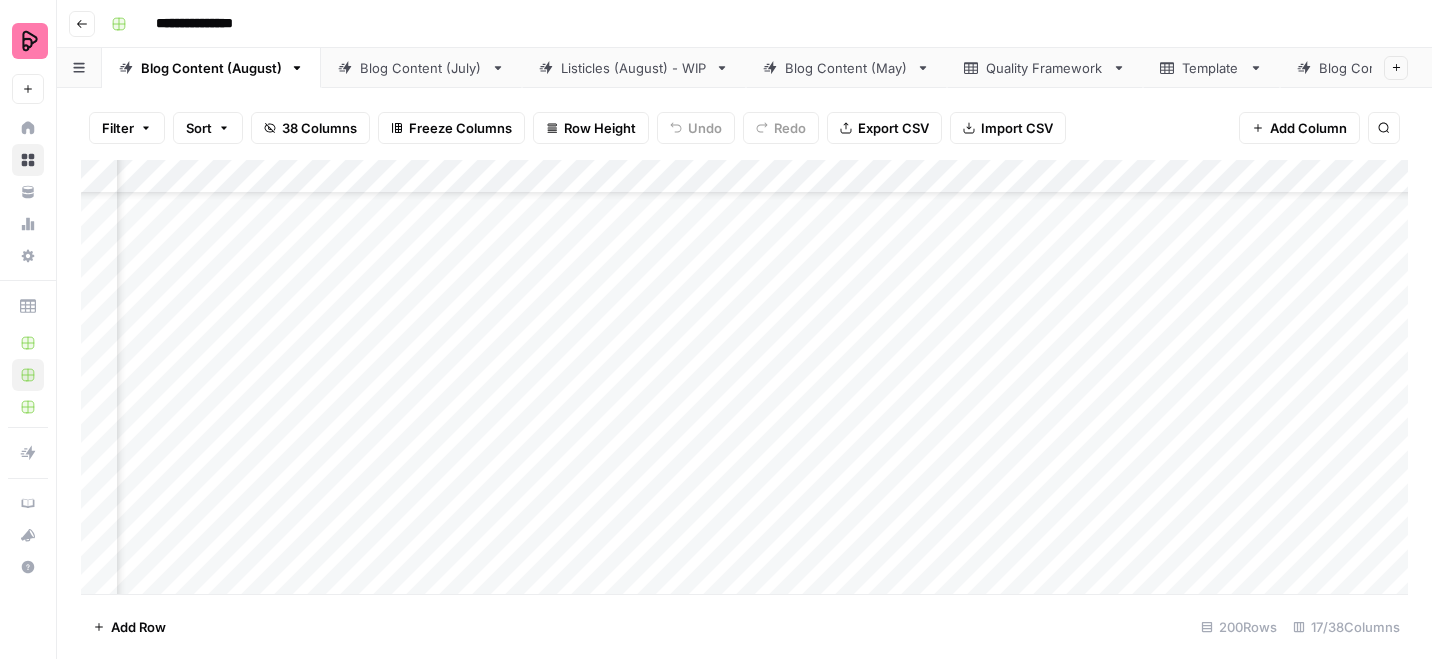 scroll, scrollTop: 125, scrollLeft: 487, axis: both 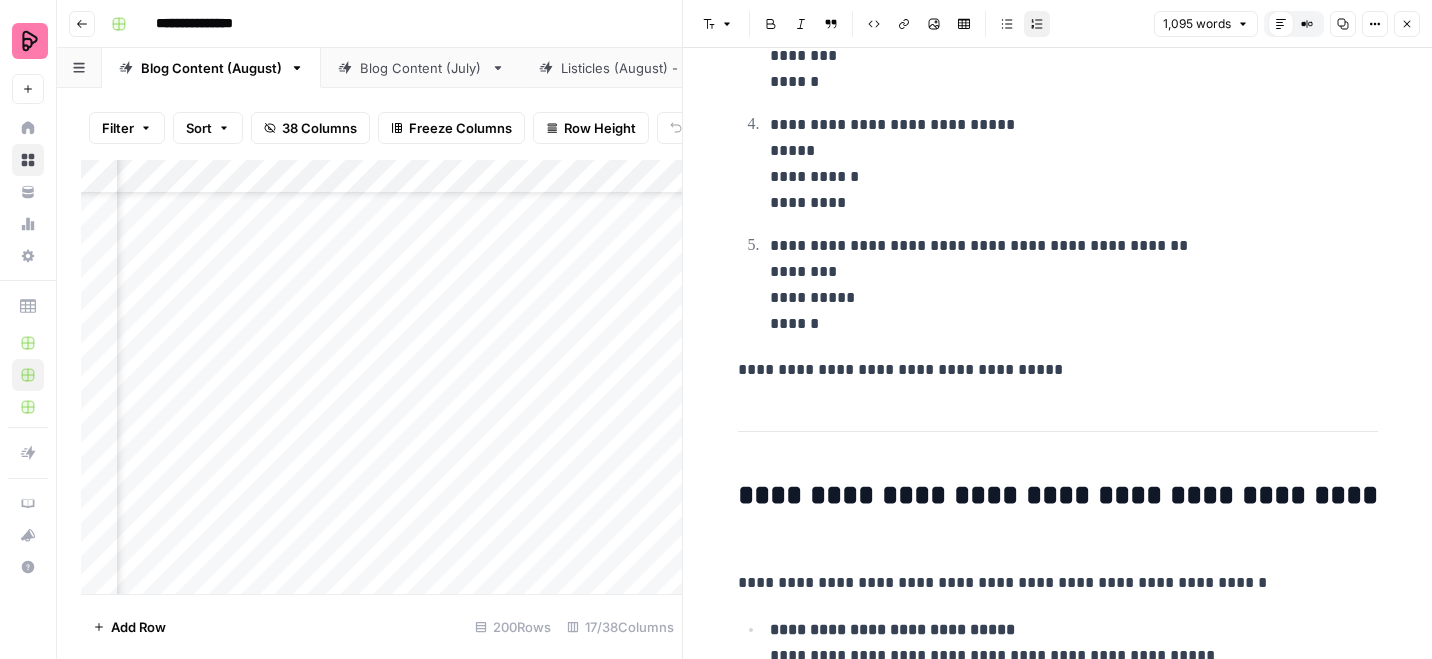 click on "Close" at bounding box center (1412, 24) 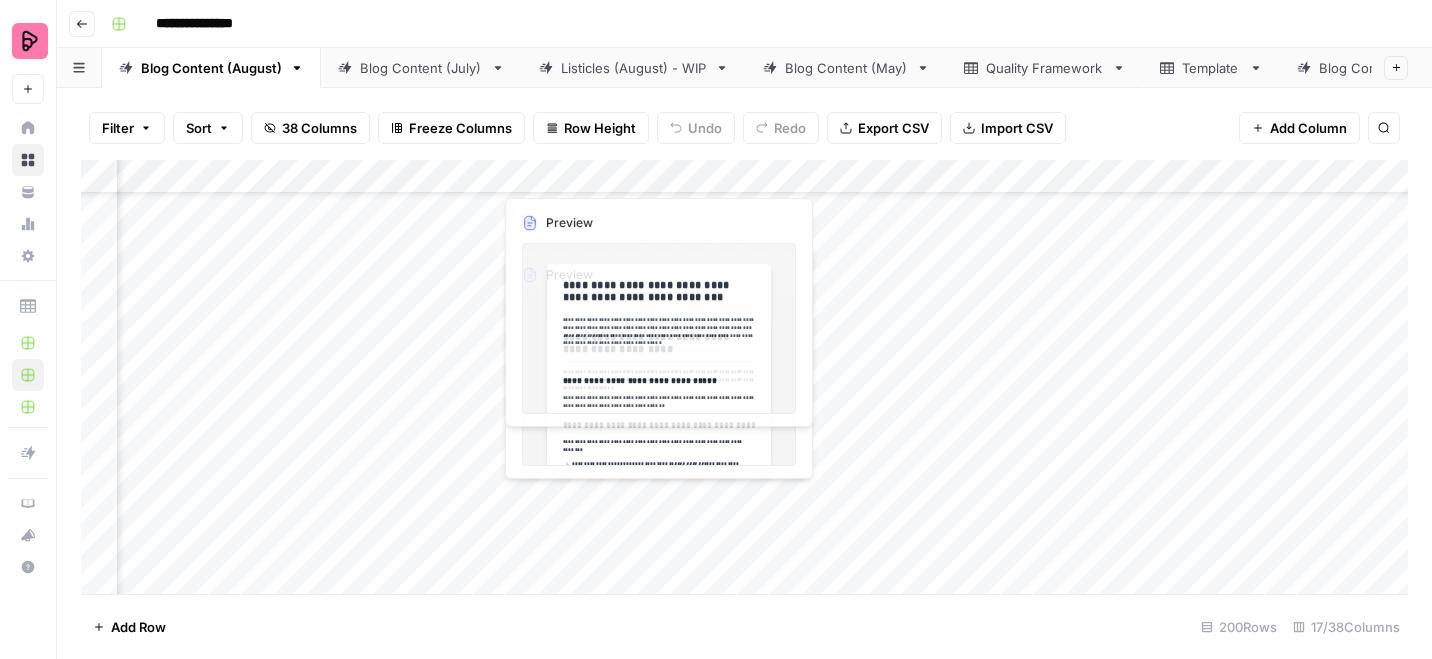 scroll, scrollTop: 7, scrollLeft: 487, axis: both 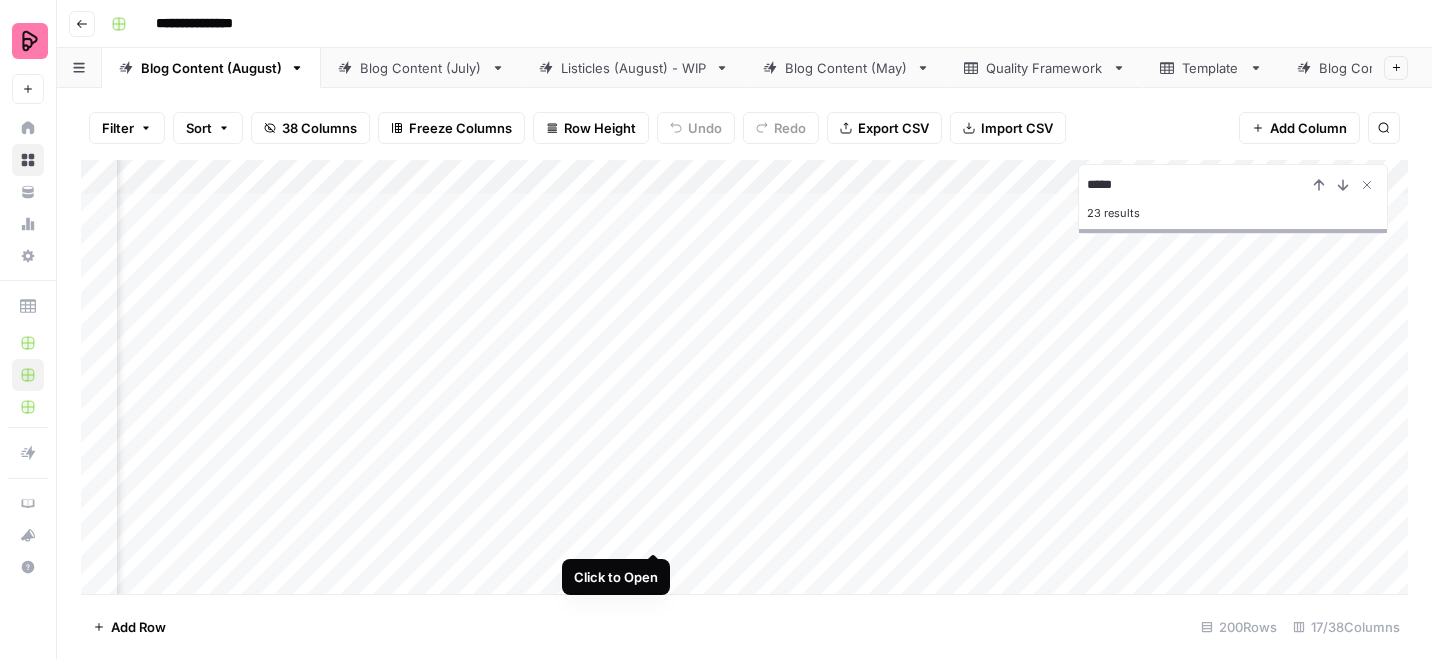 type on "*****" 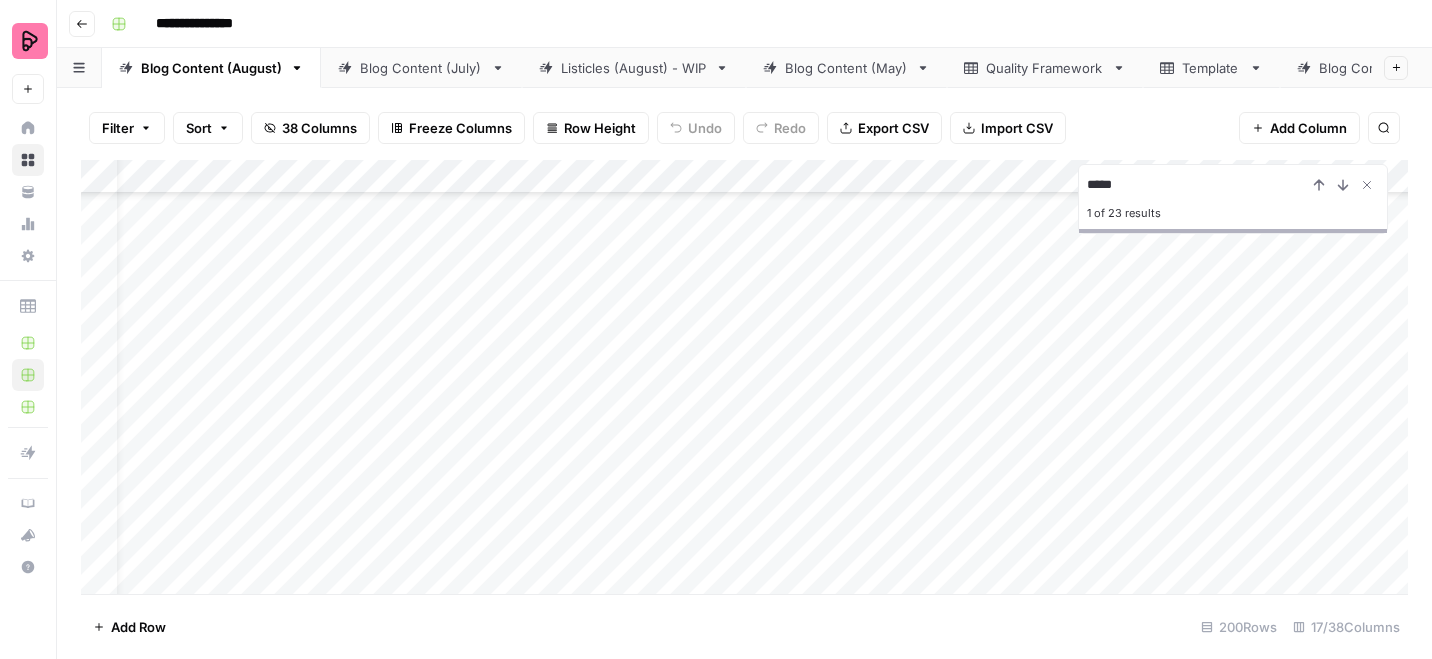 scroll, scrollTop: 2735, scrollLeft: 44, axis: both 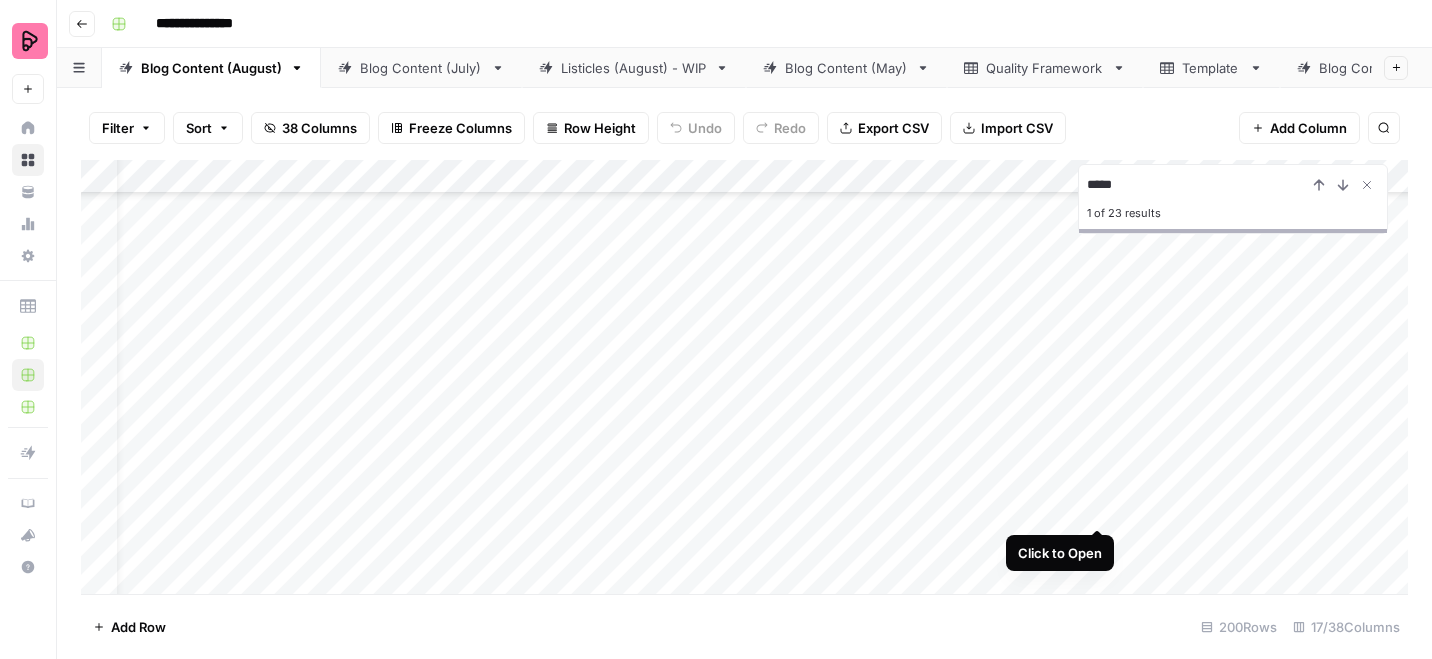 click on "Add Column" at bounding box center [744, 377] 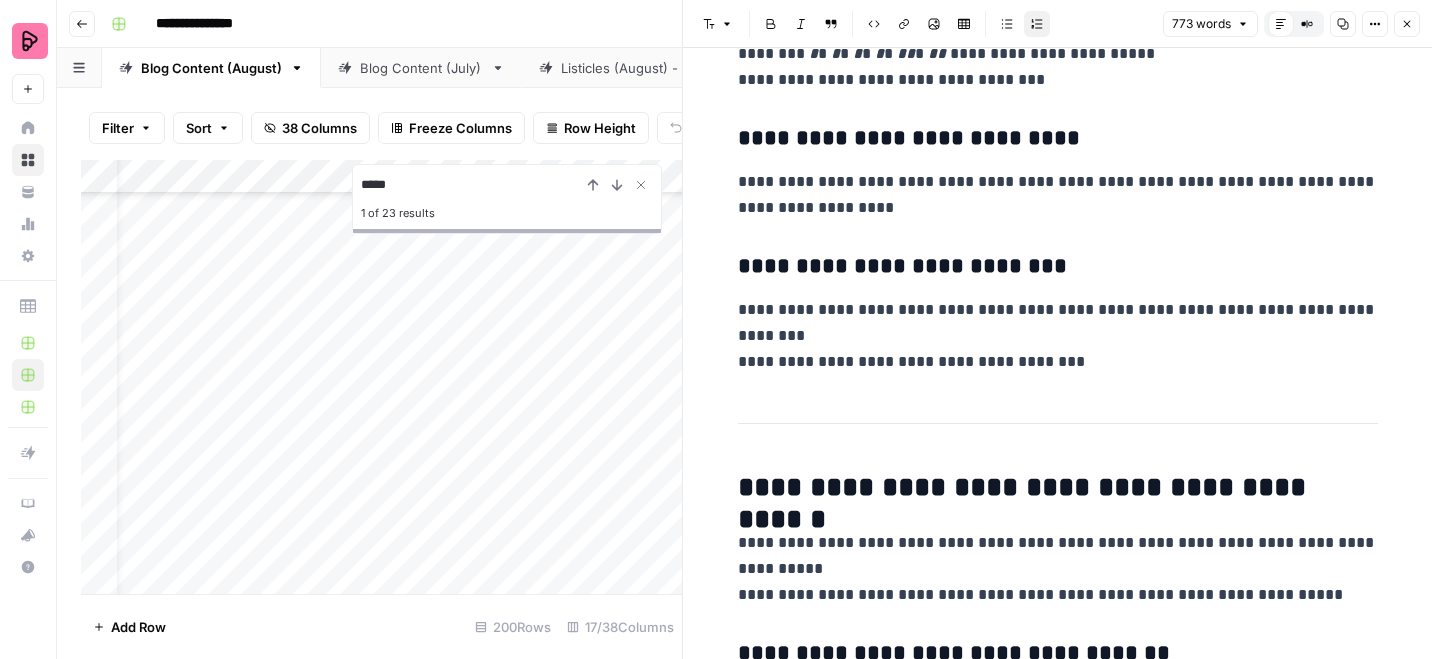 scroll, scrollTop: 1387, scrollLeft: 0, axis: vertical 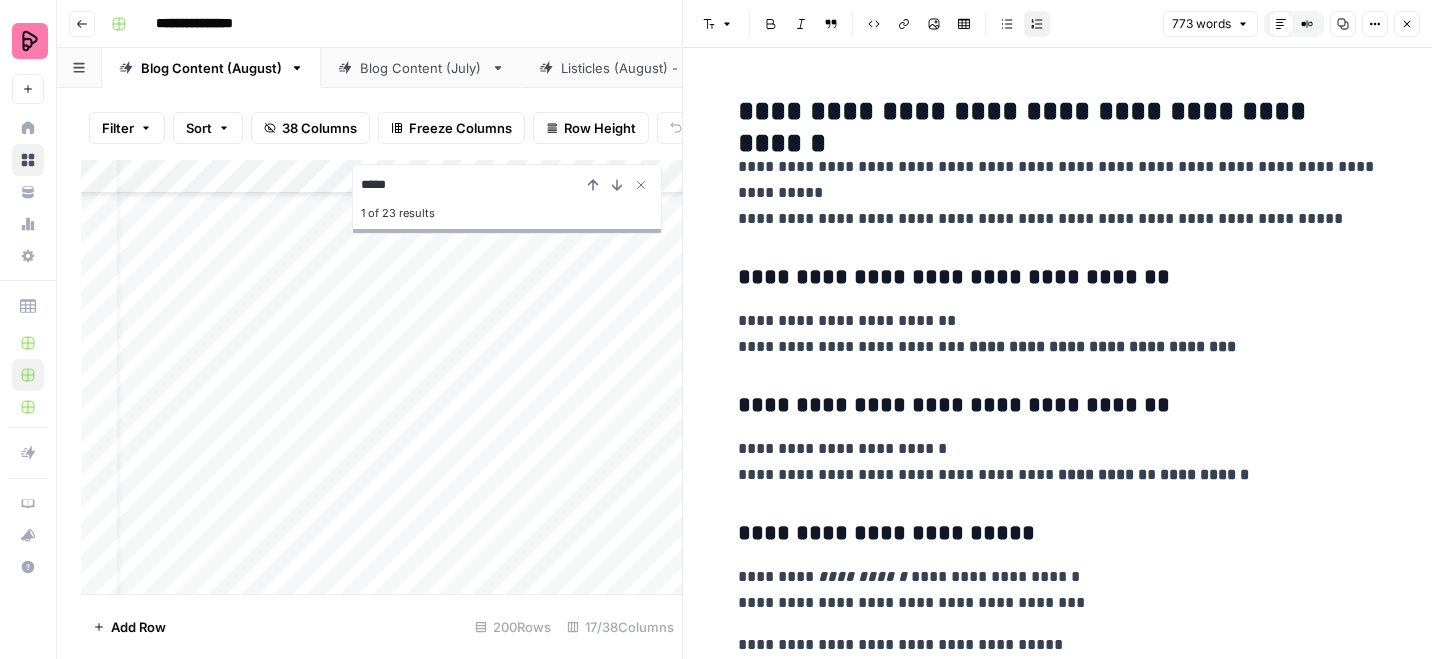 type 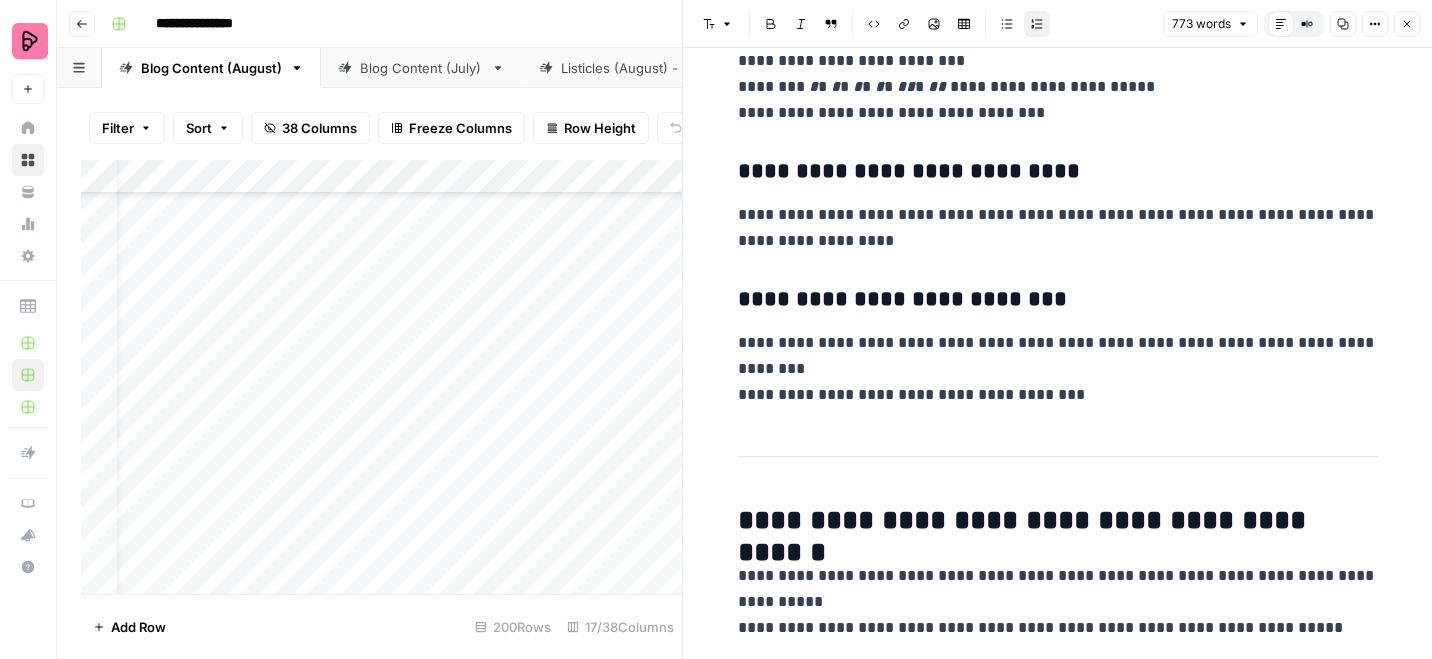 scroll, scrollTop: 985, scrollLeft: 0, axis: vertical 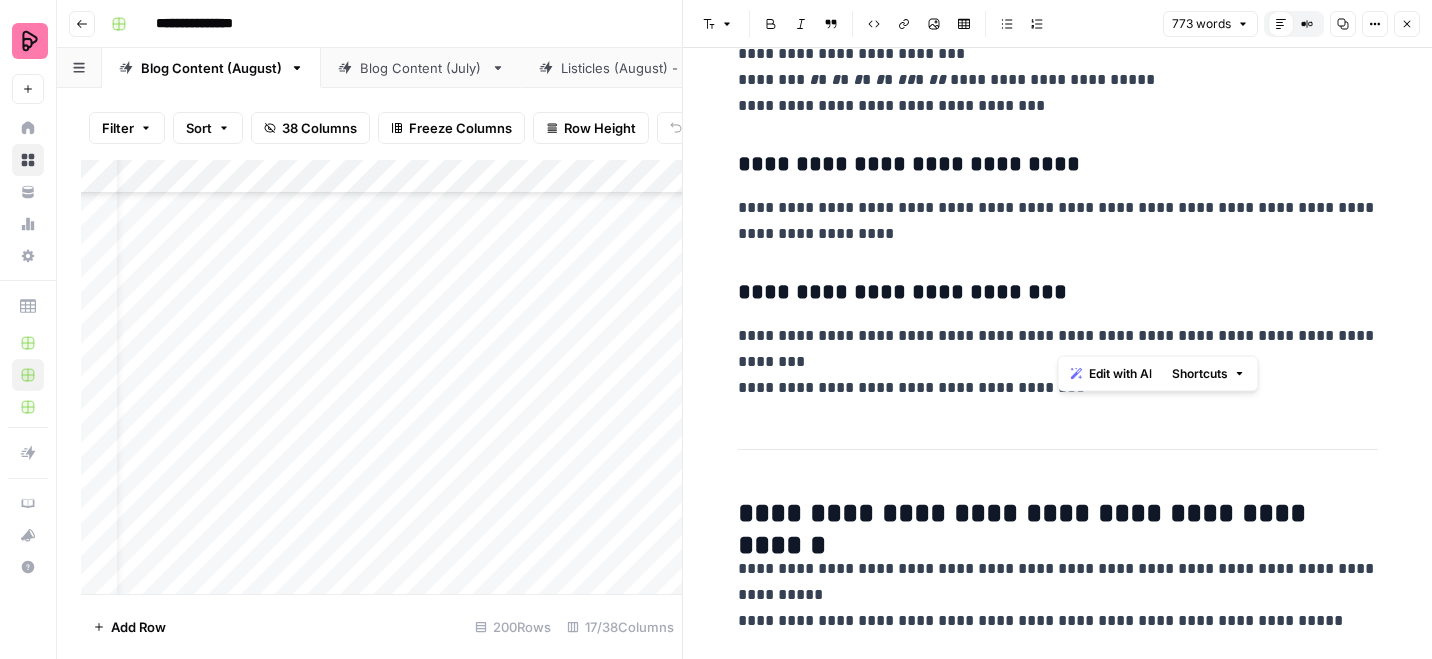 drag, startPoint x: 1055, startPoint y: 342, endPoint x: 1247, endPoint y: 341, distance: 192.00261 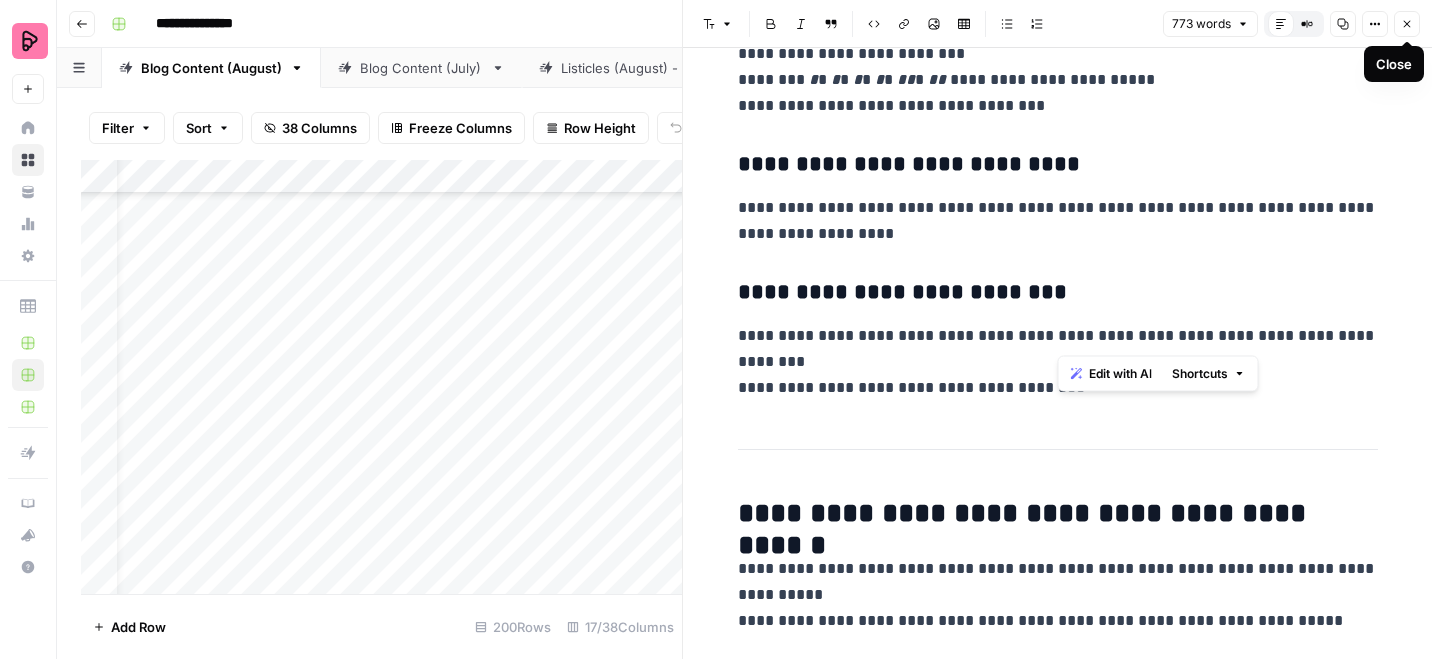 click on "Close" at bounding box center (1407, 24) 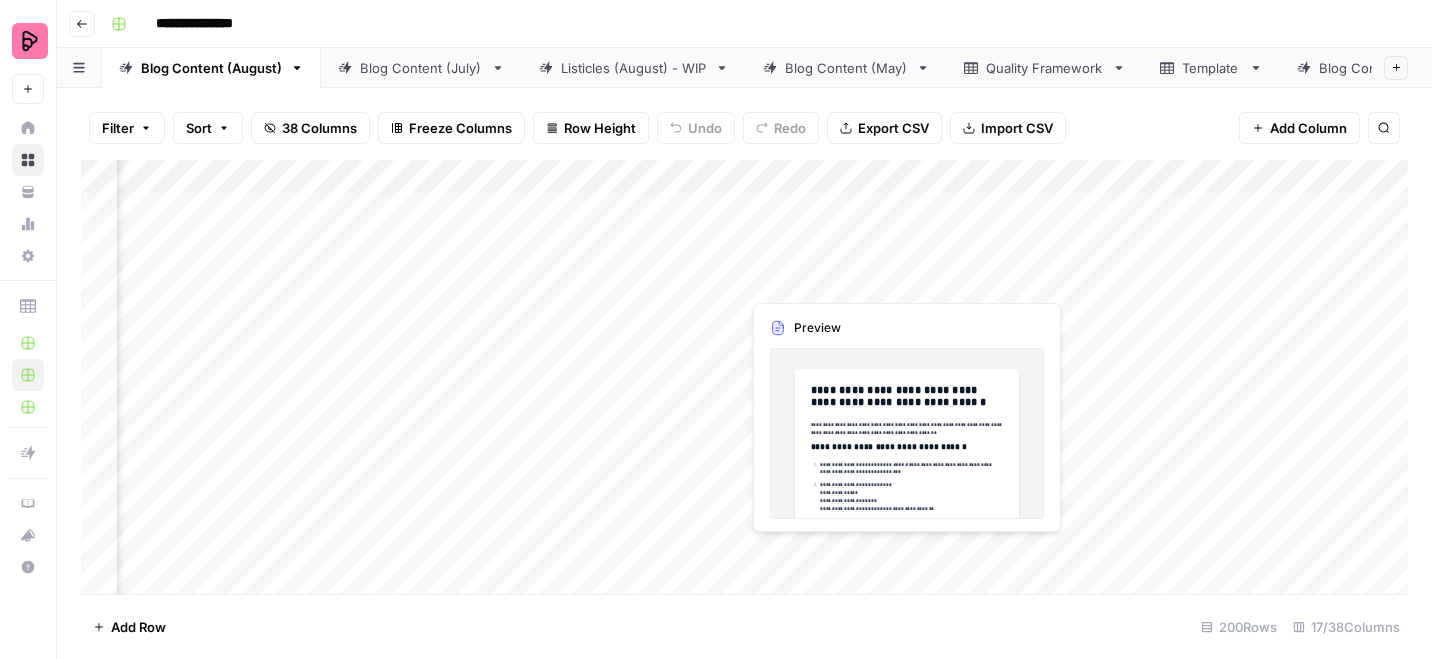 scroll, scrollTop: 0, scrollLeft: 337, axis: horizontal 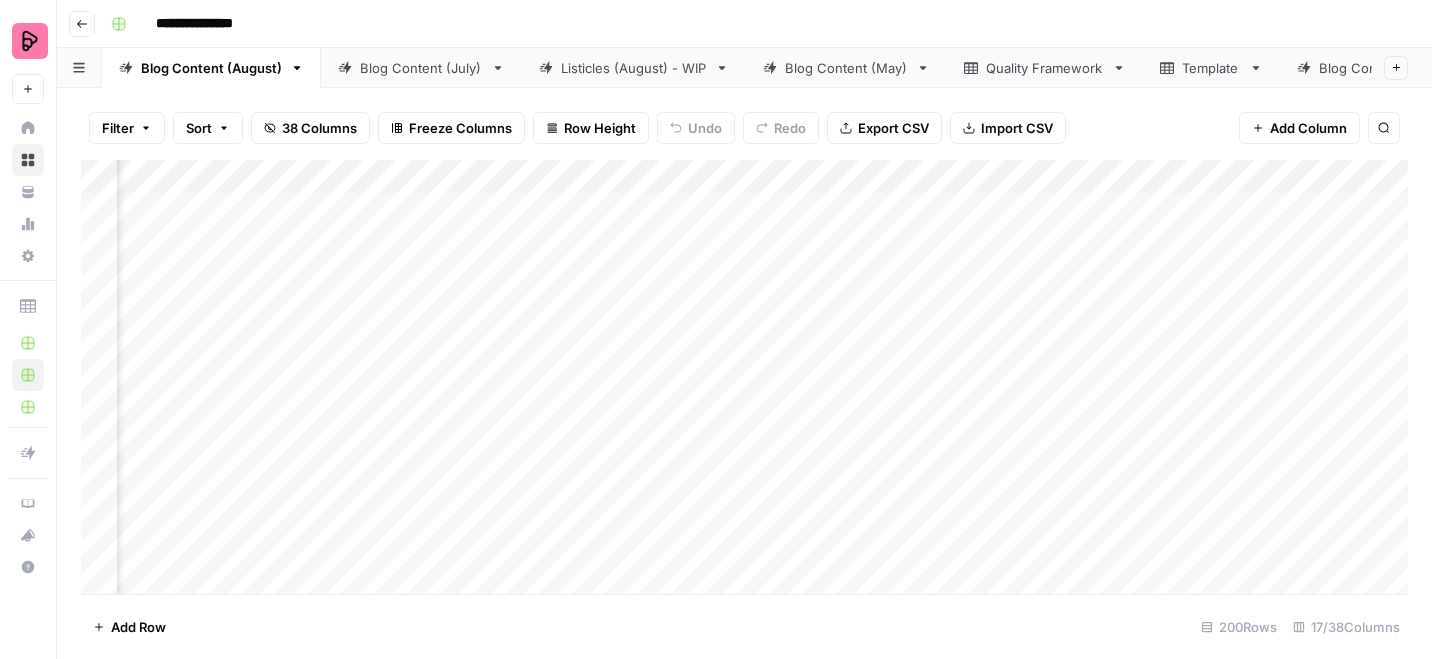 click on "Add Column" at bounding box center [744, 377] 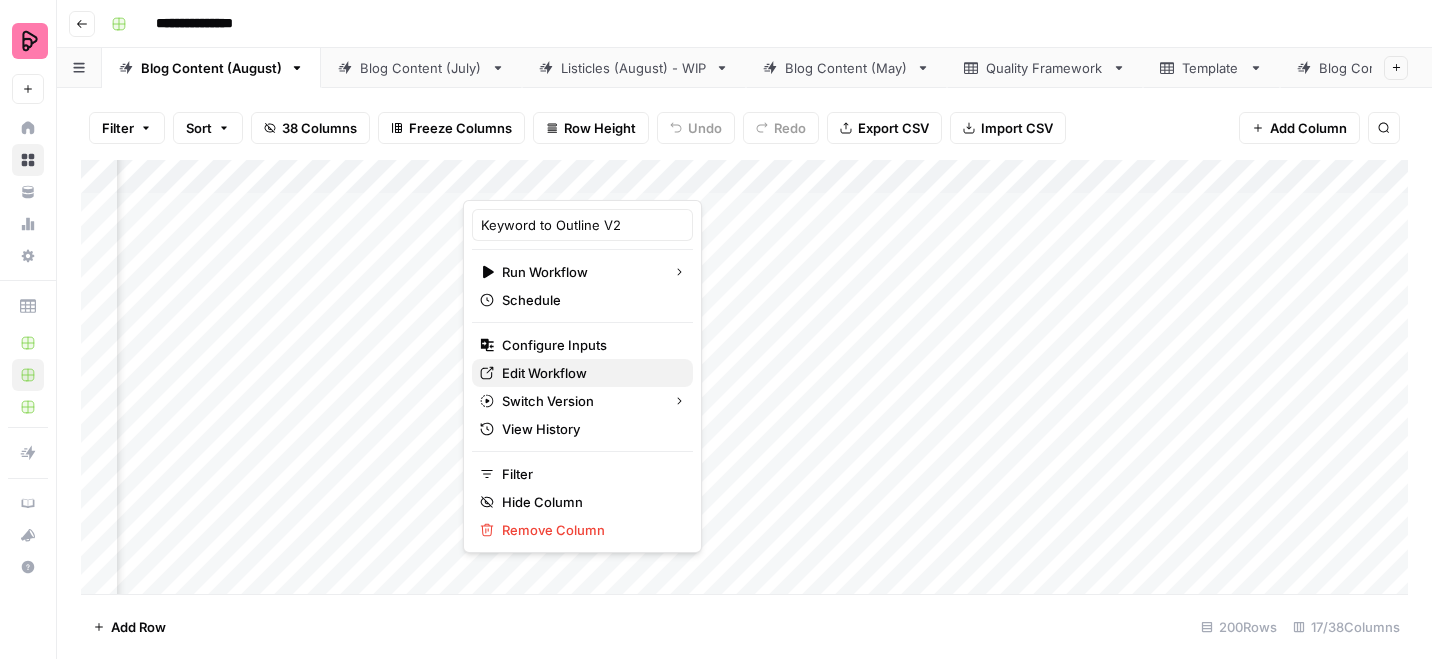 click on "Edit Workflow" at bounding box center (589, 373) 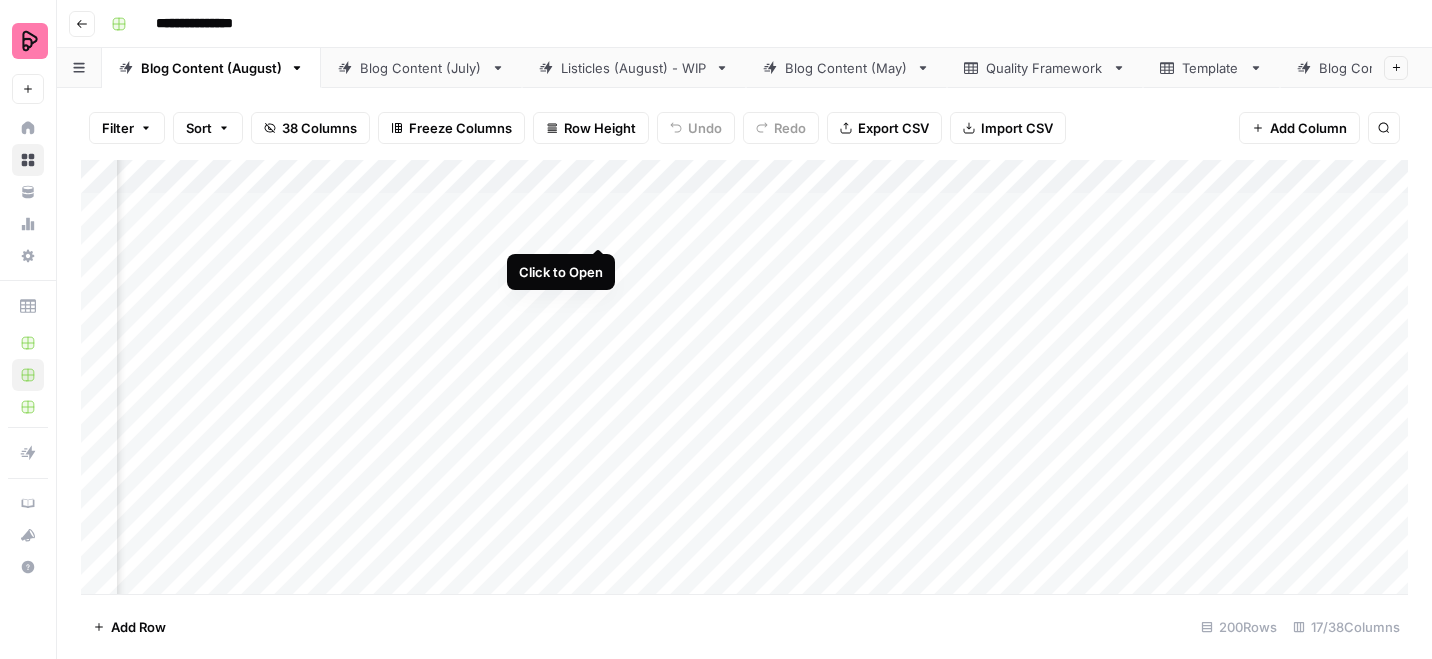 click on "Add Column" at bounding box center (744, 377) 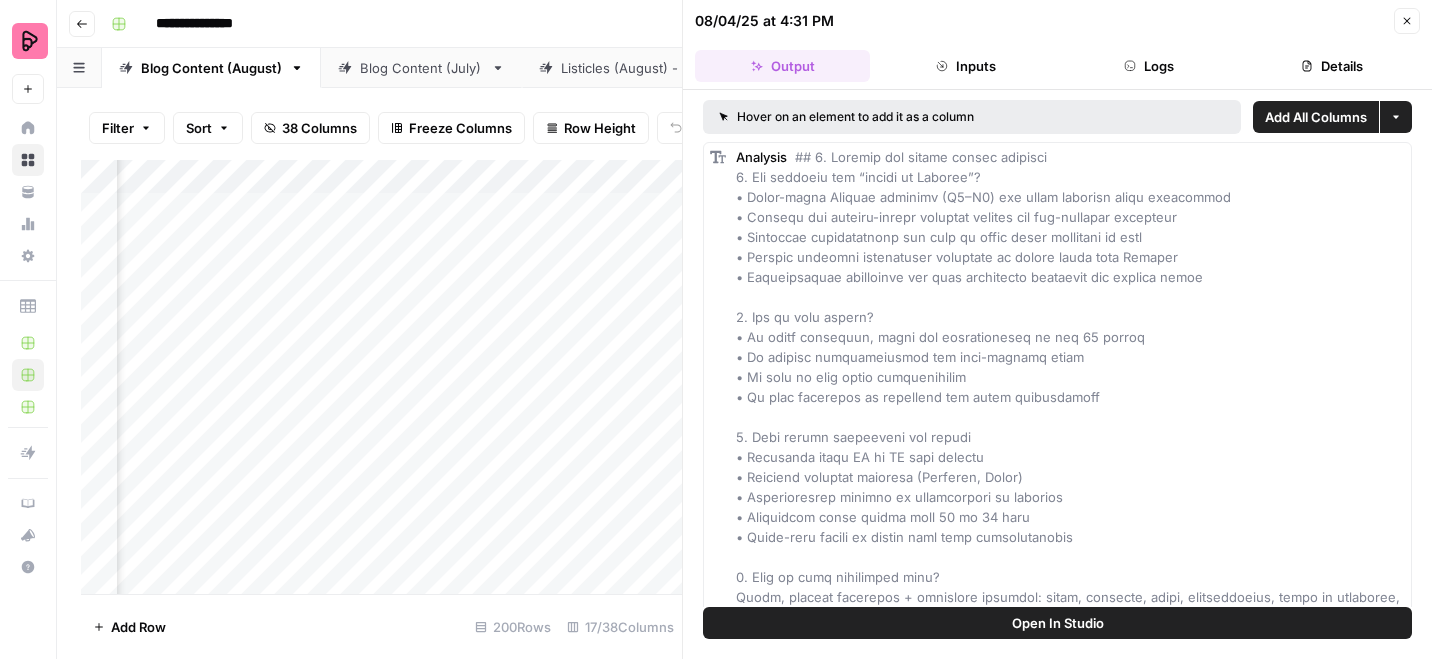 click 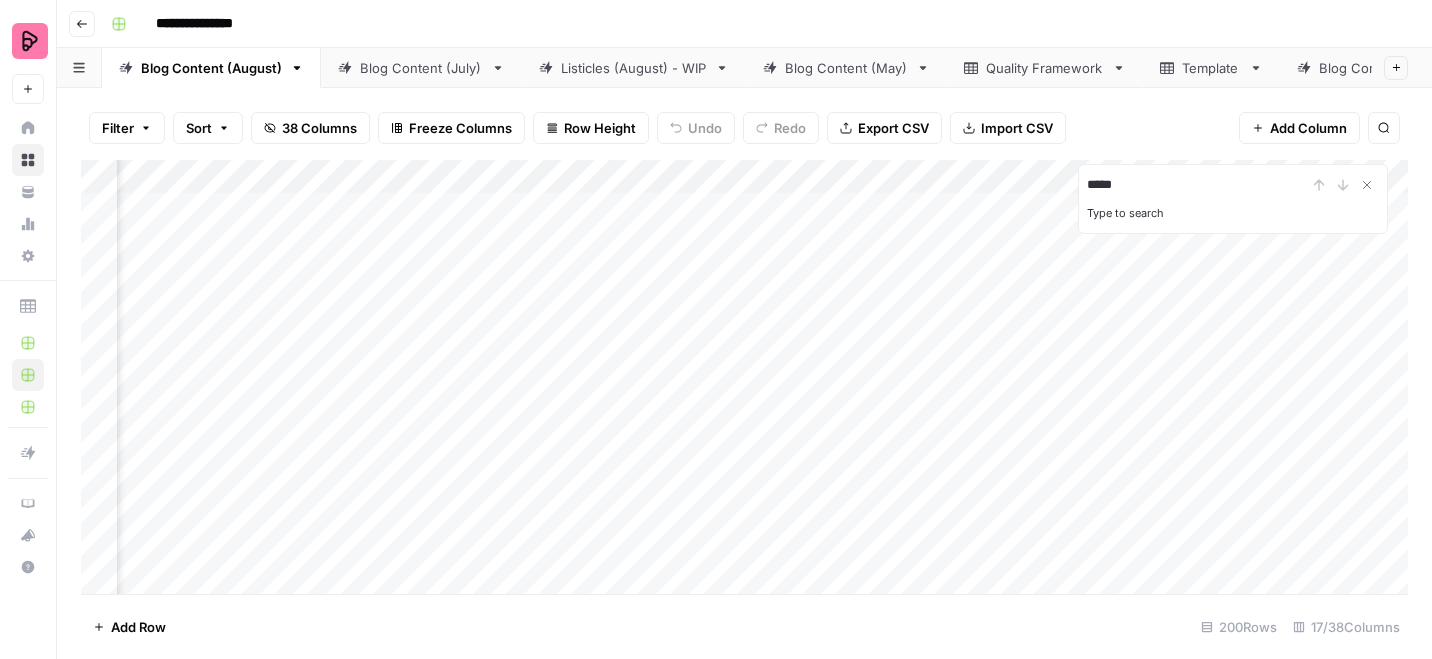 type on "*****" 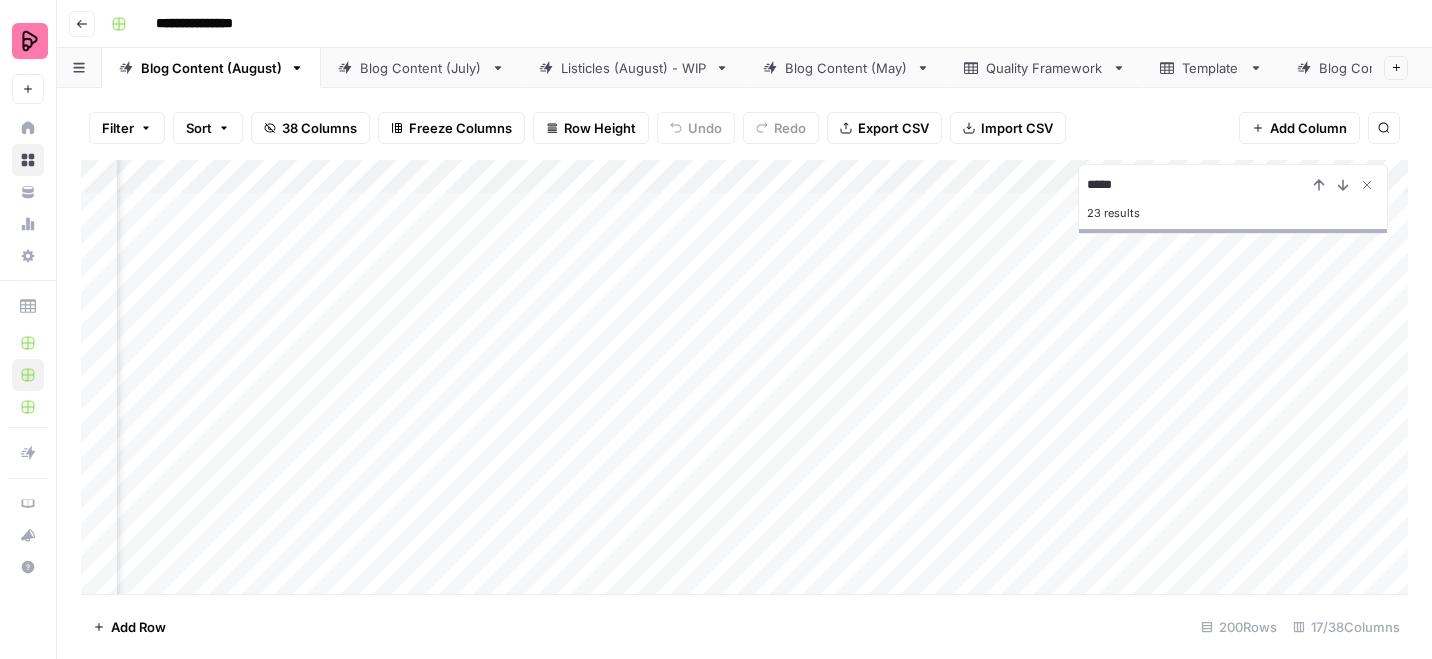 click on "Add Column" at bounding box center (744, 377) 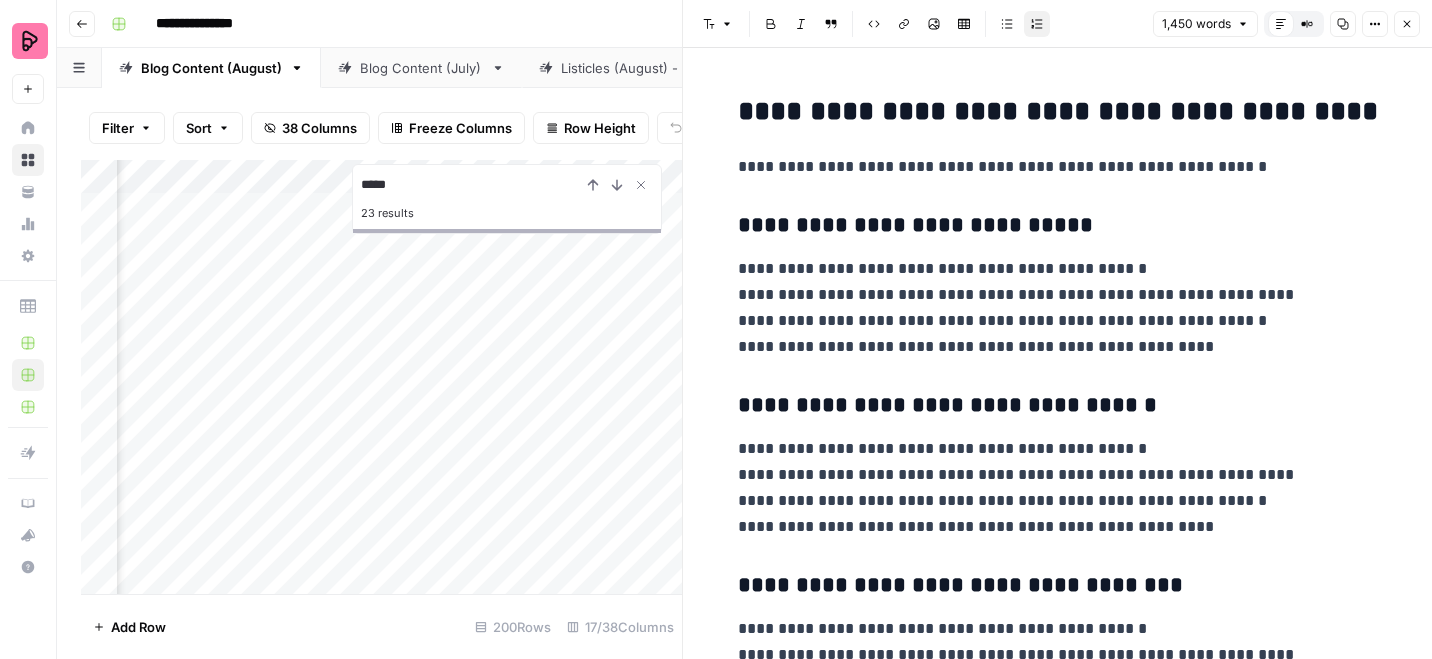 scroll, scrollTop: 2758, scrollLeft: 0, axis: vertical 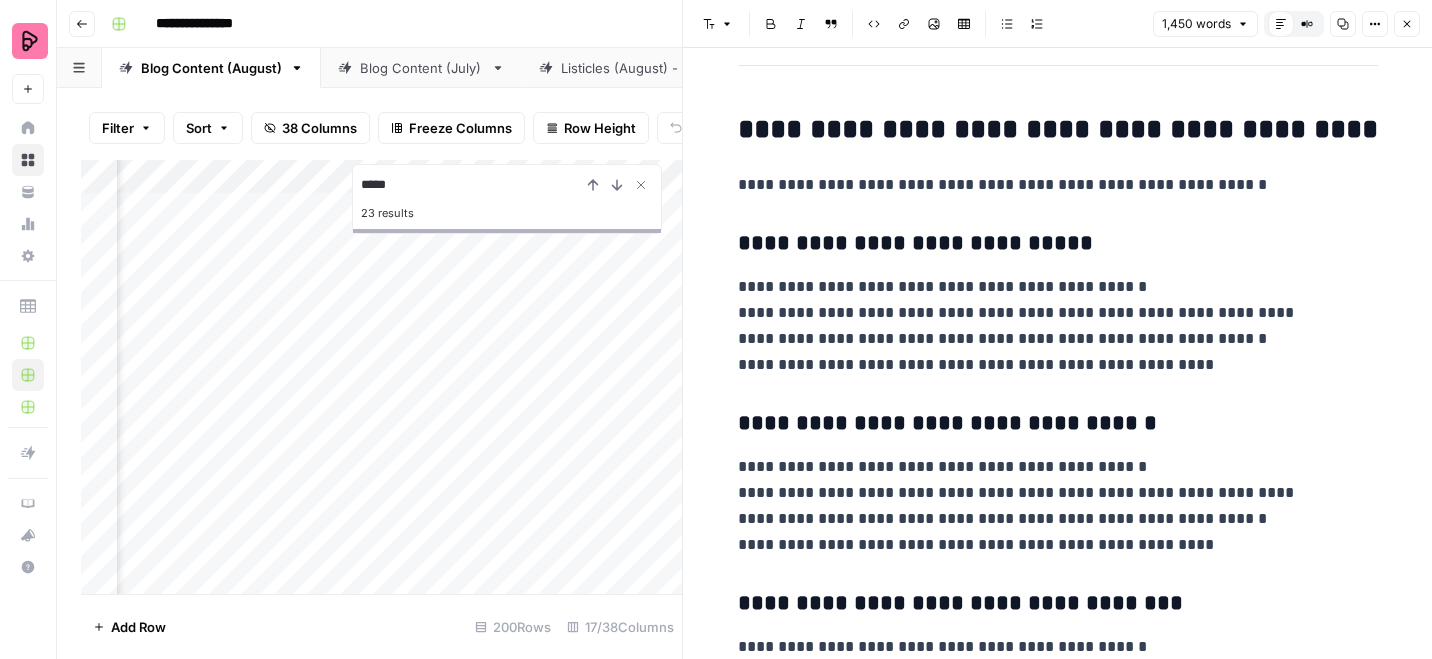 click on "**********" at bounding box center [1058, 326] 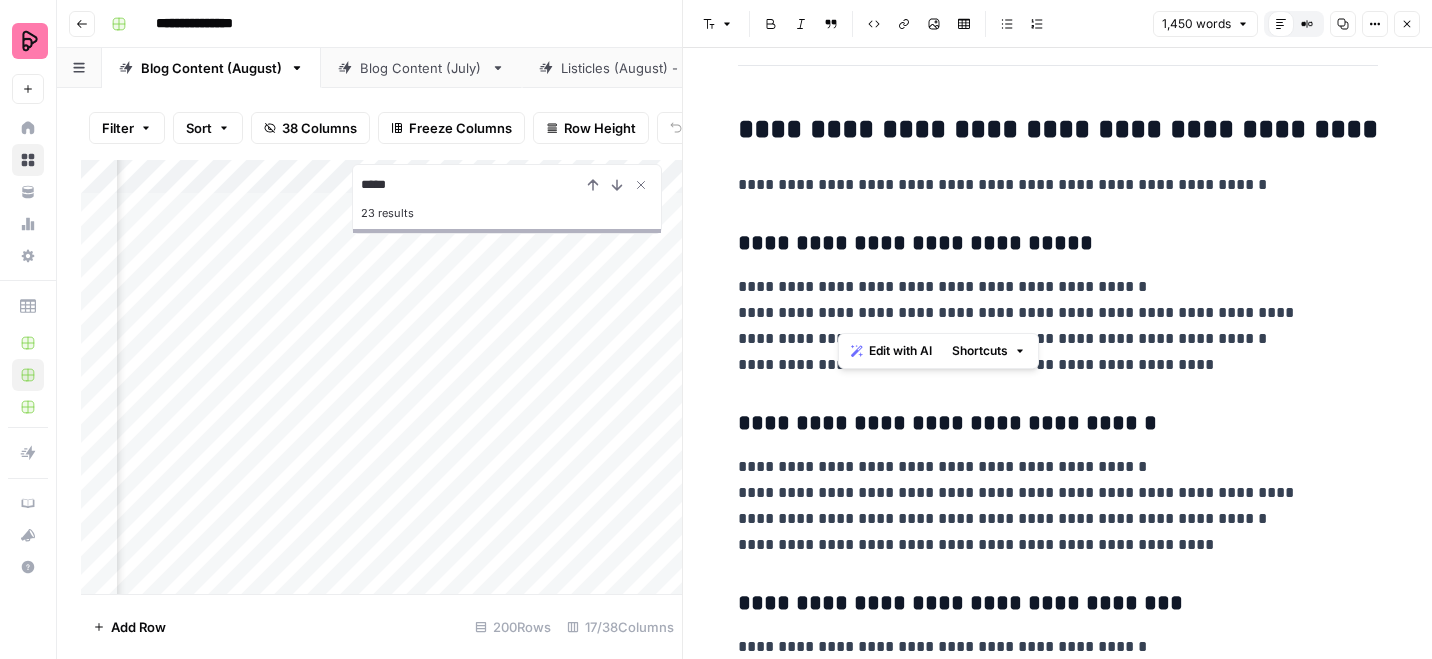 click on "**********" at bounding box center (1058, 326) 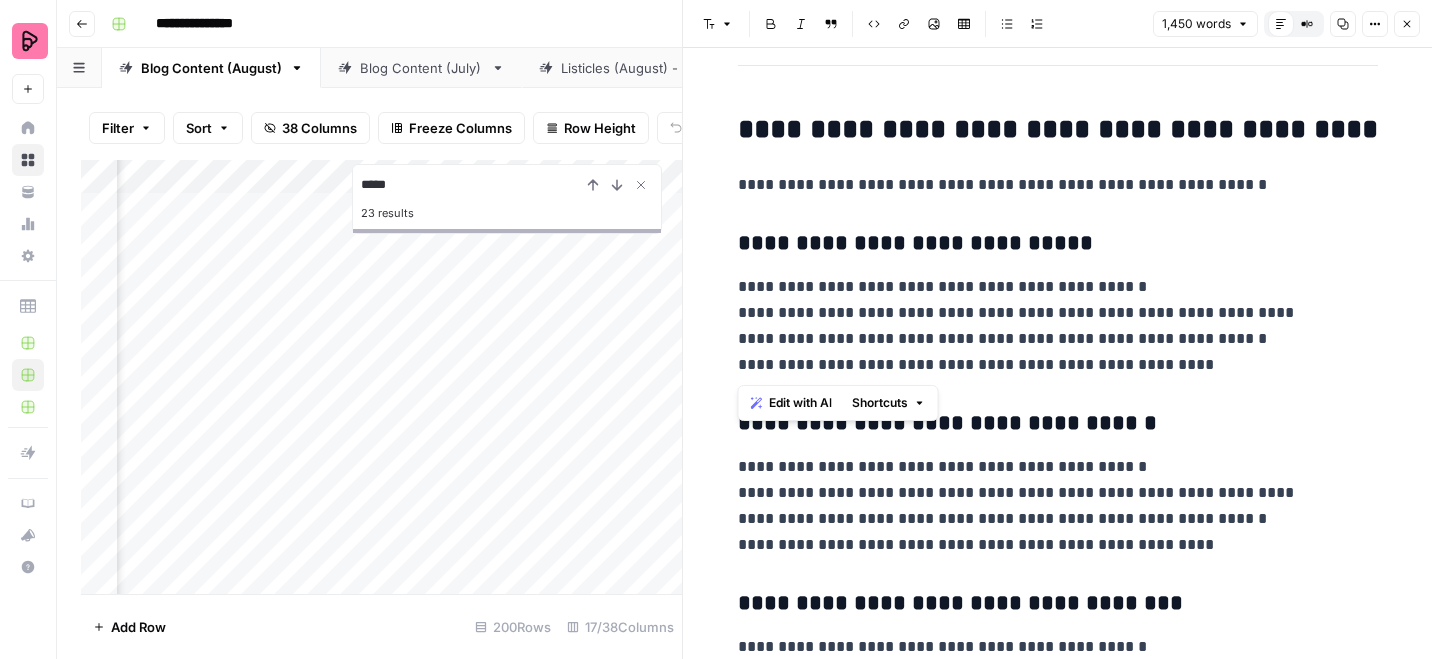click on "**********" at bounding box center [1058, 326] 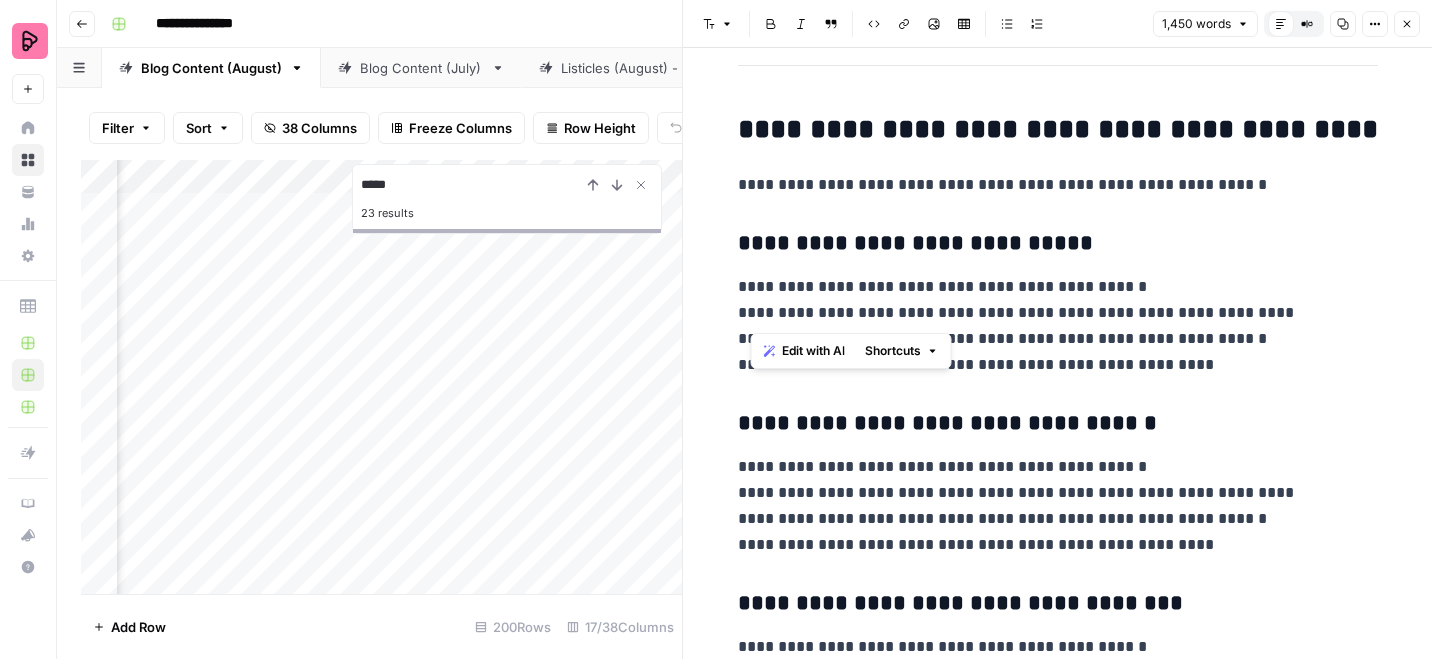 drag, startPoint x: 752, startPoint y: 310, endPoint x: 1148, endPoint y: 309, distance: 396.00125 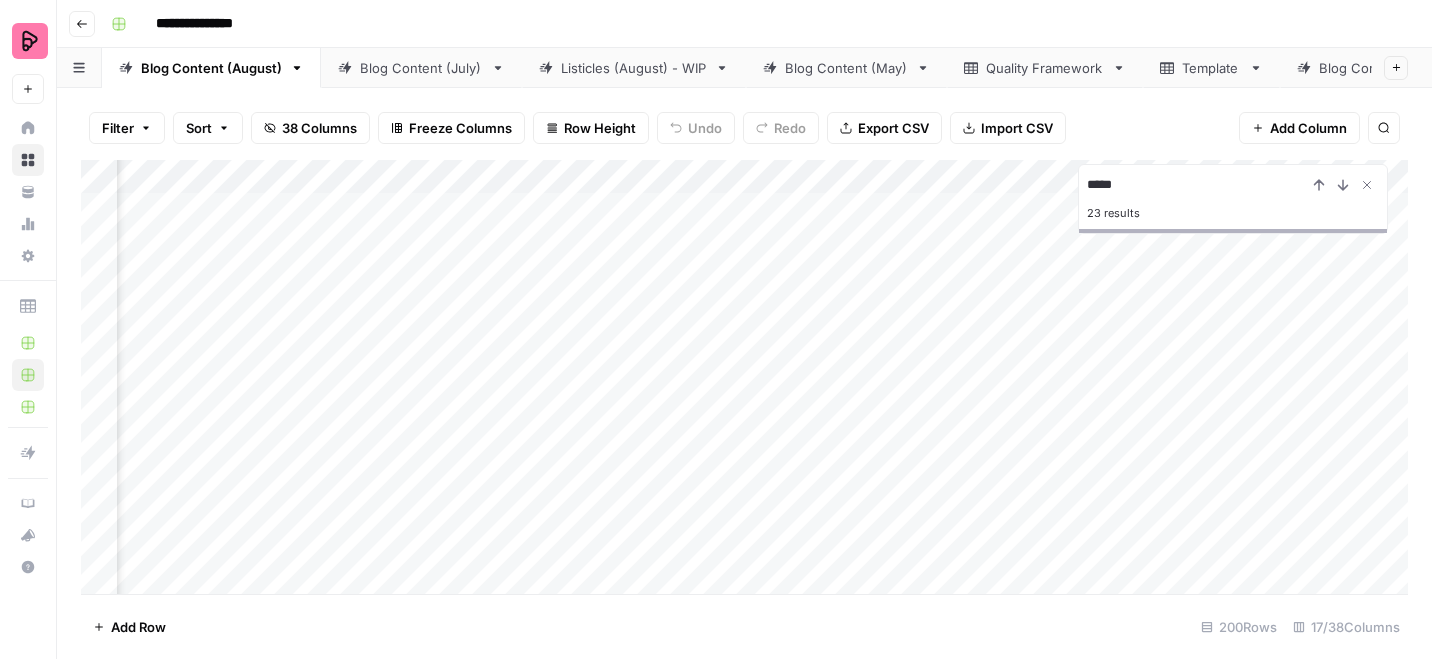 click on "Add Column" at bounding box center (744, 377) 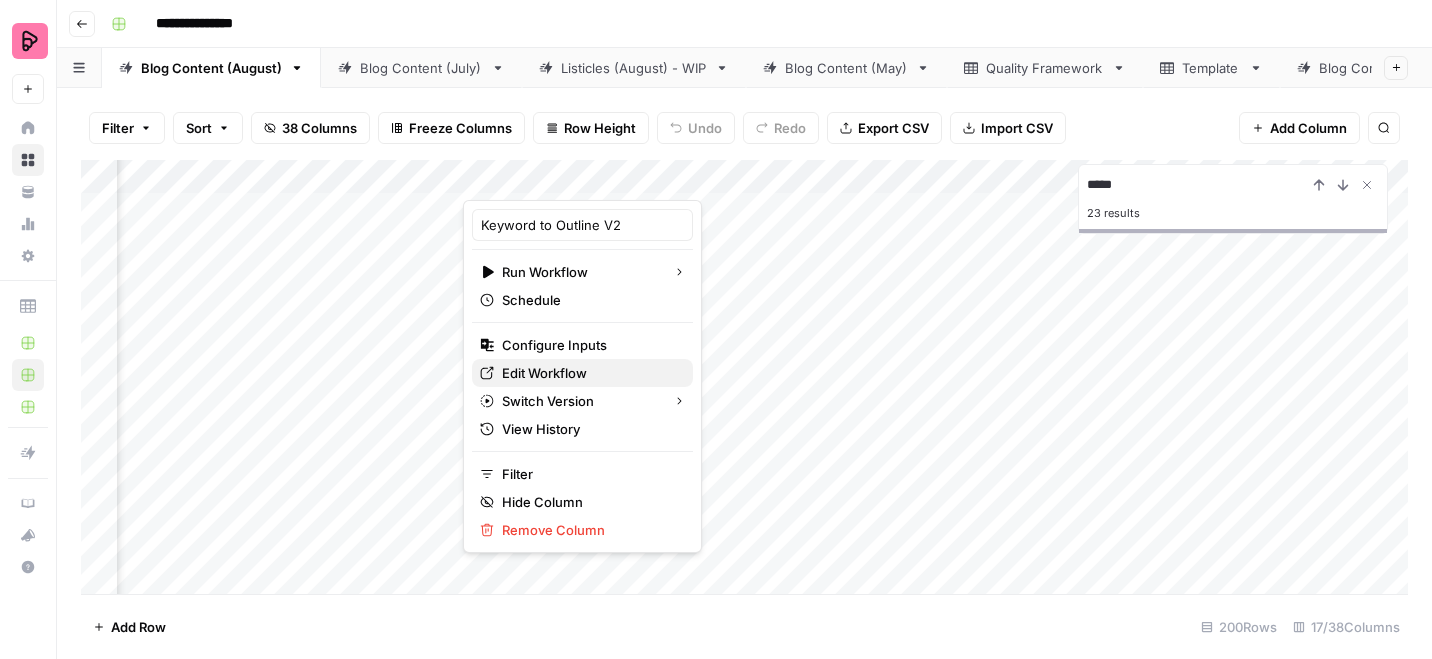 click on "Edit Workflow" at bounding box center (589, 373) 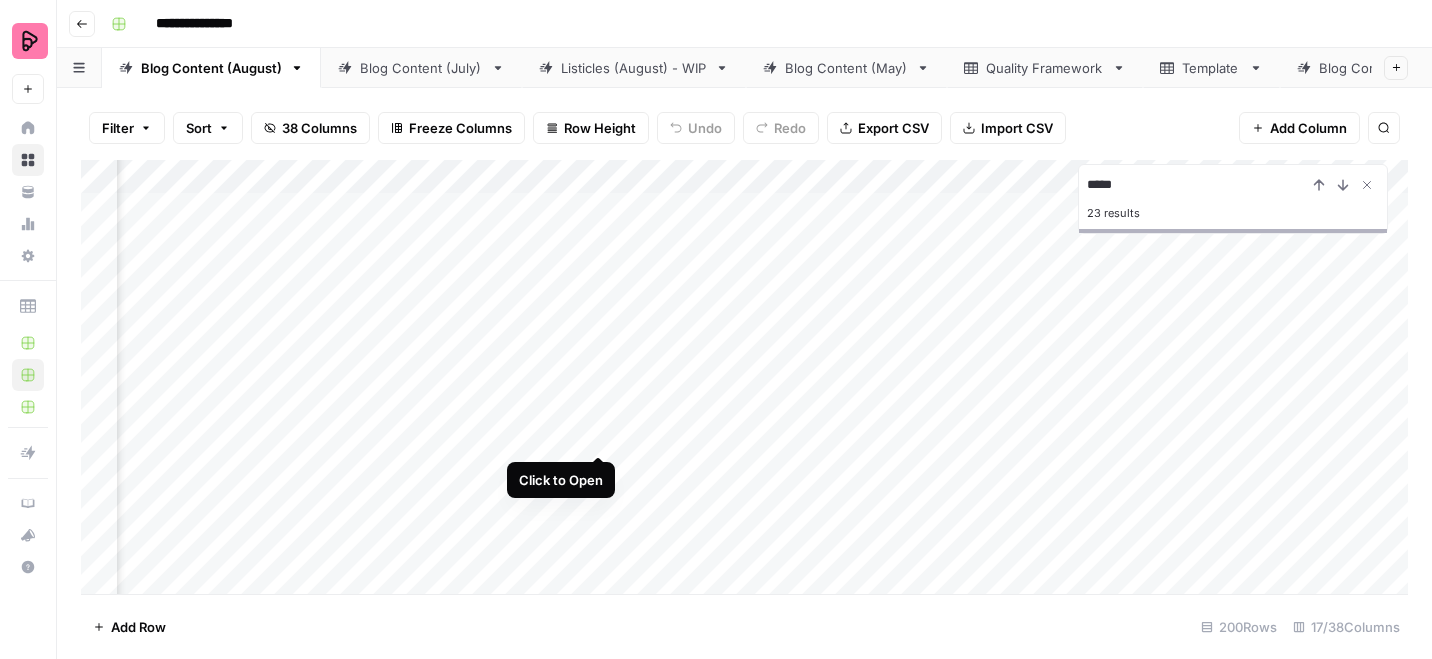 click on "Add Column" at bounding box center [744, 377] 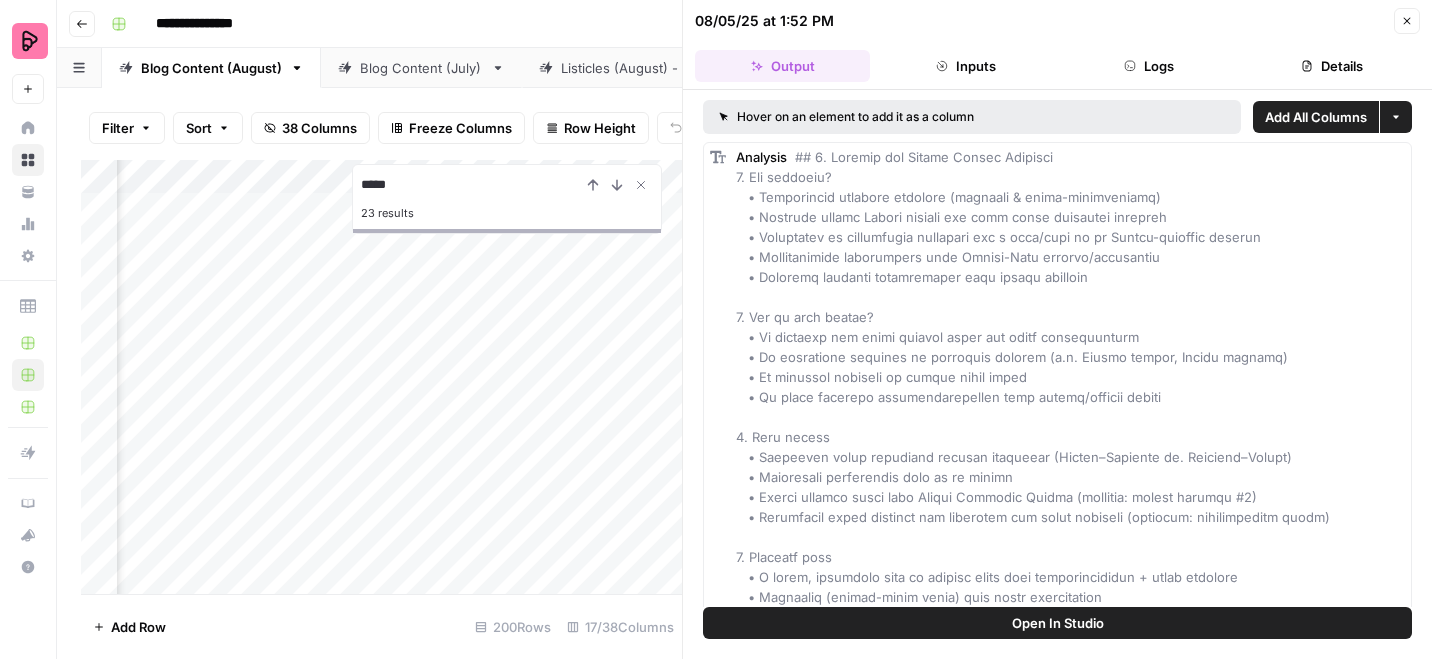 click on "Open In Studio" at bounding box center [1058, 623] 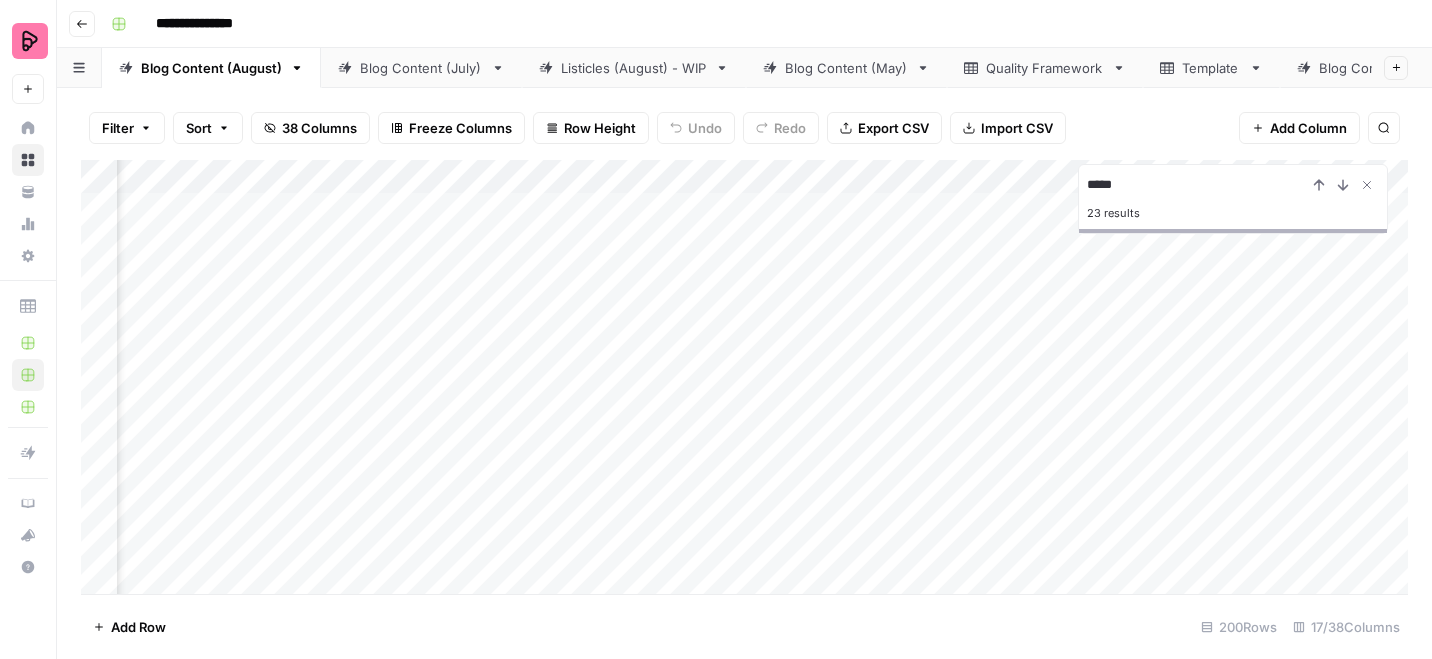scroll, scrollTop: 0, scrollLeft: 554, axis: horizontal 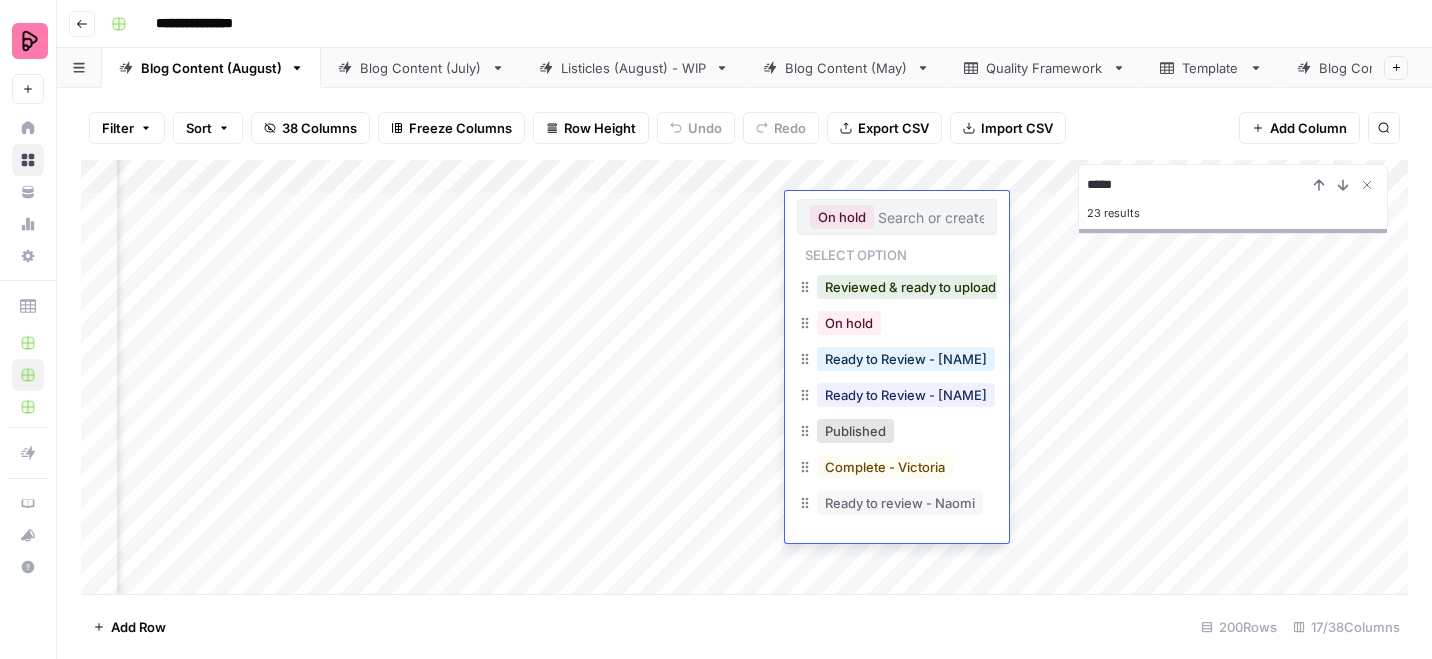 click on "Ready to Review - Rebekah" at bounding box center [906, 395] 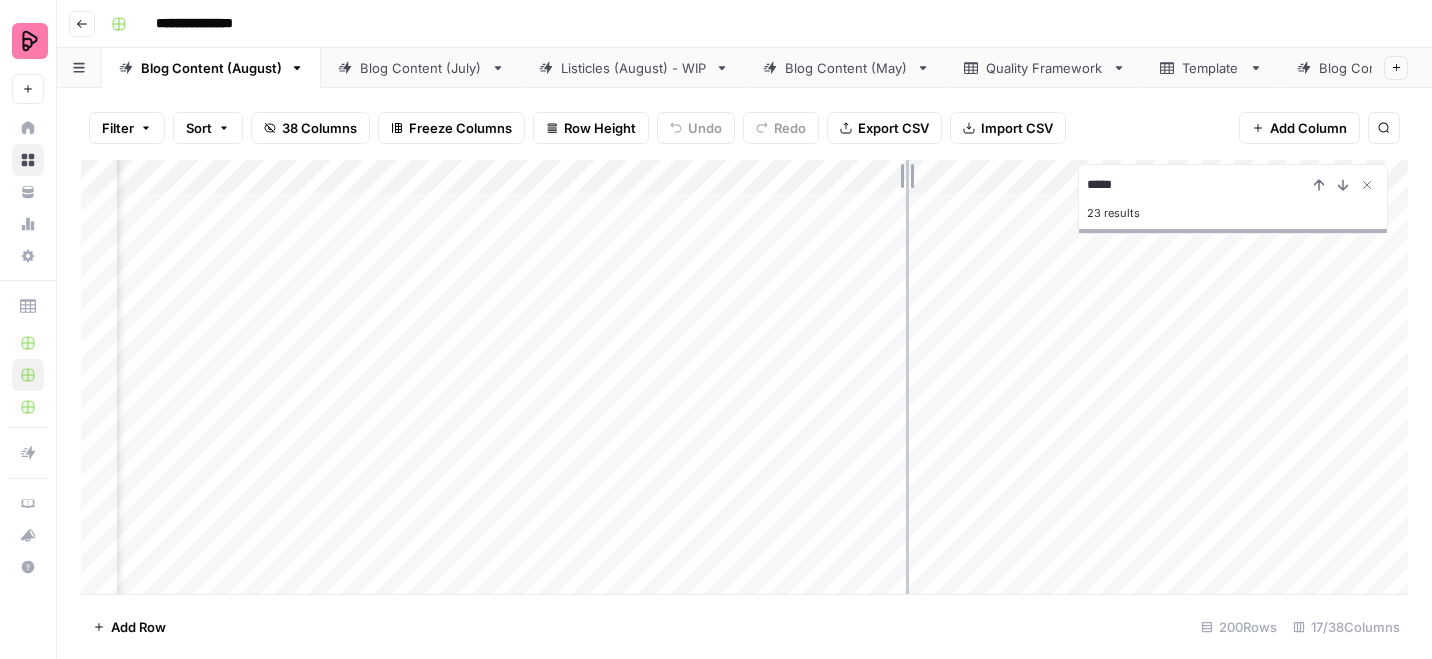 drag, startPoint x: 901, startPoint y: 168, endPoint x: 994, endPoint y: 169, distance: 93.00538 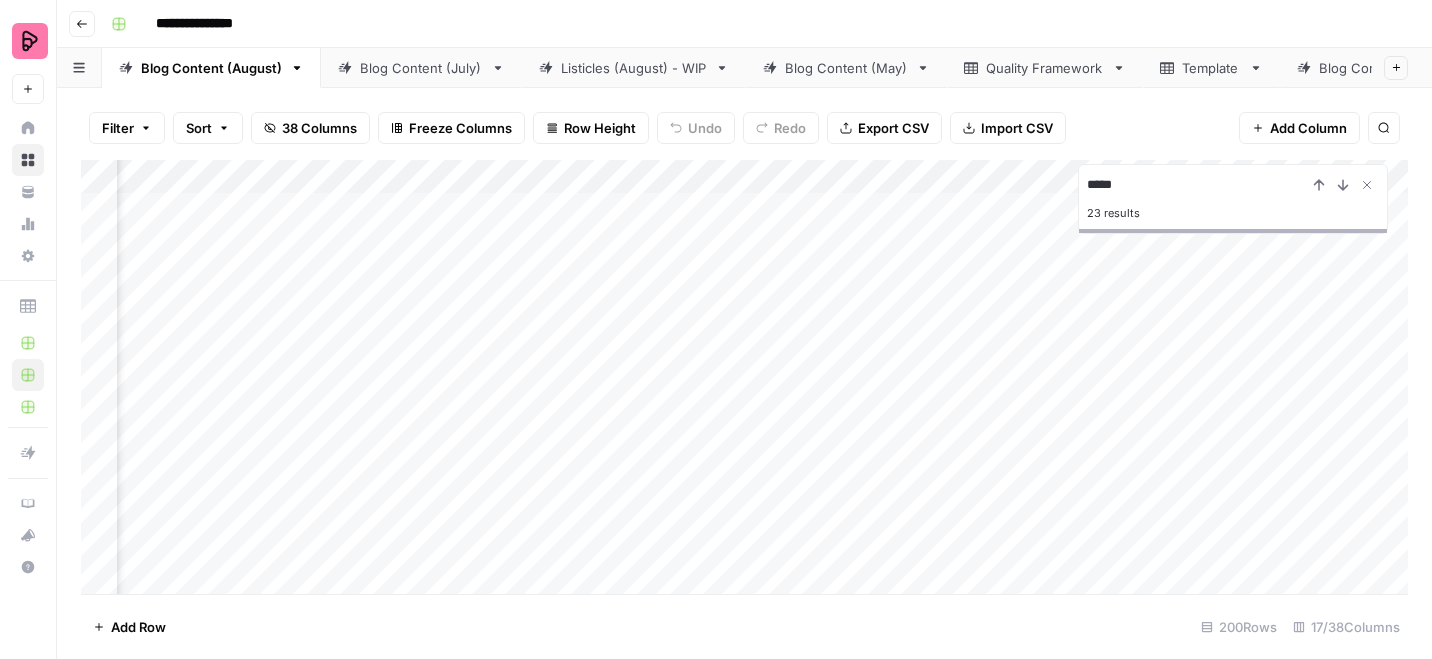 scroll, scrollTop: 0, scrollLeft: 1871, axis: horizontal 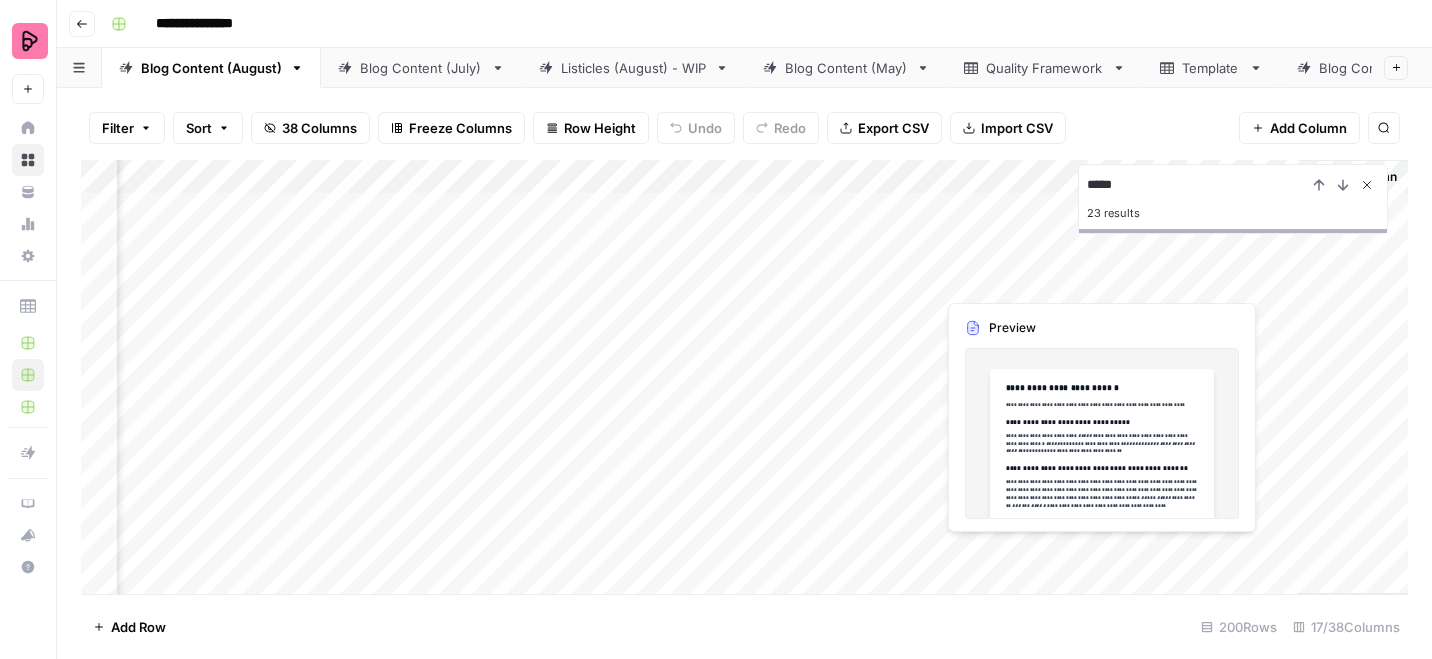 click 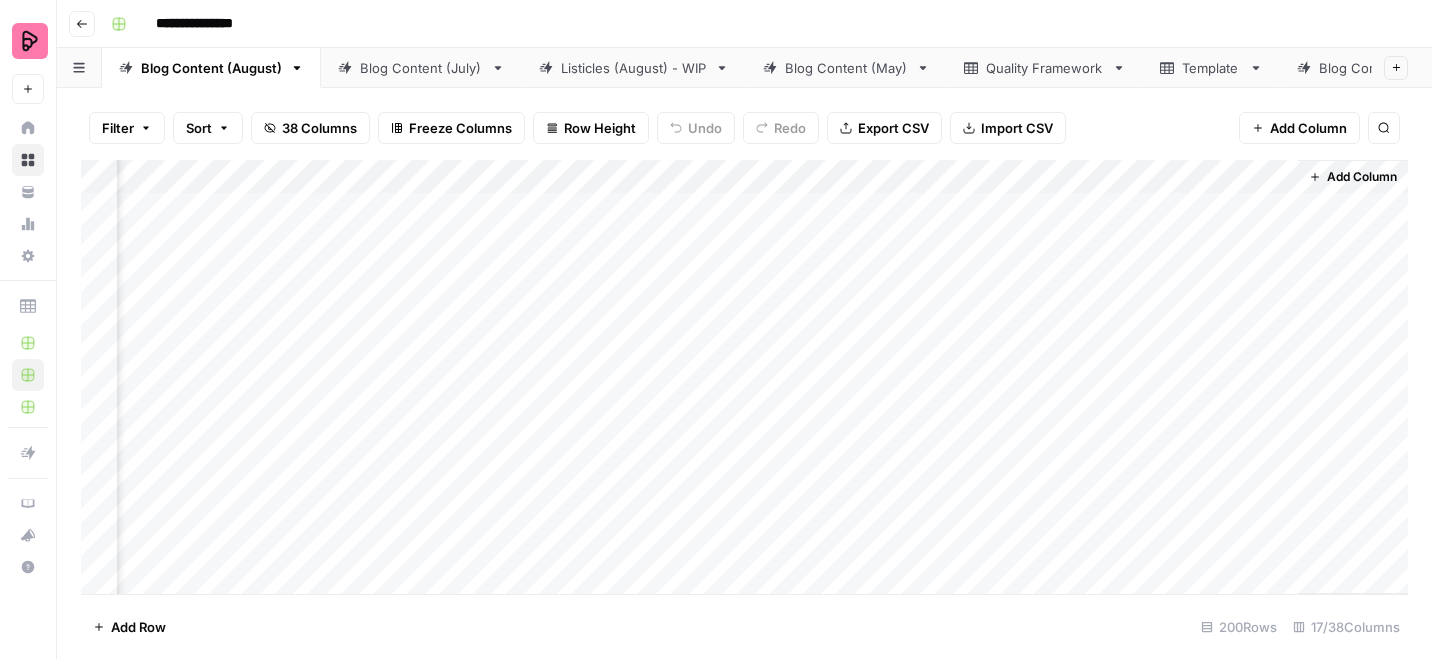 drag, startPoint x: 1034, startPoint y: 216, endPoint x: 1012, endPoint y: 551, distance: 335.72162 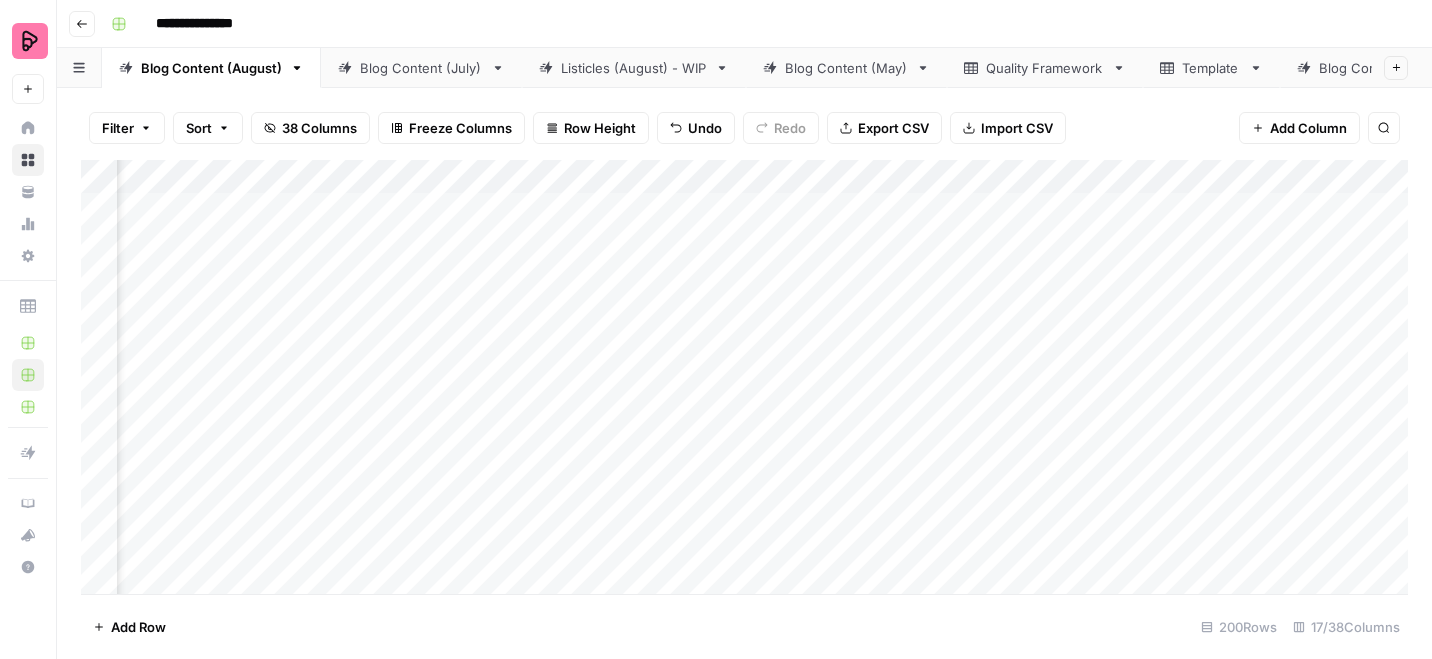 scroll, scrollTop: 4, scrollLeft: 0, axis: vertical 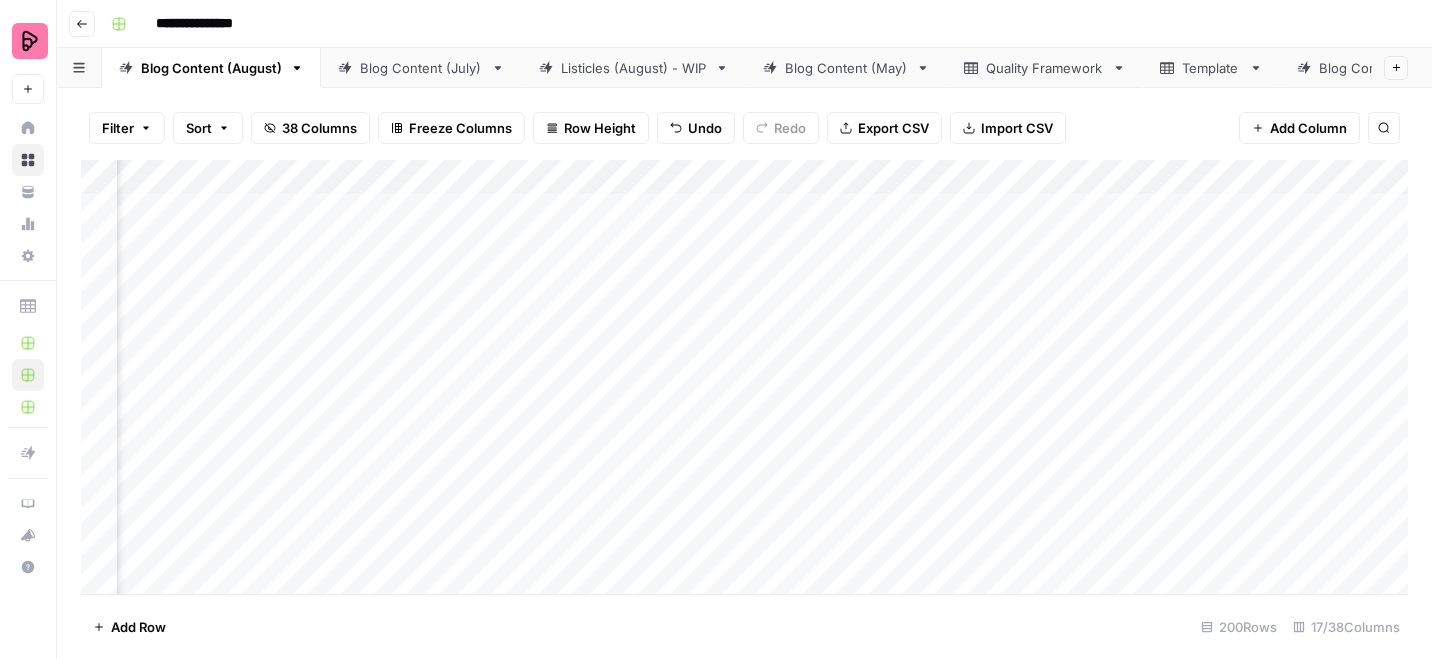 click on "Add Column" at bounding box center [744, 377] 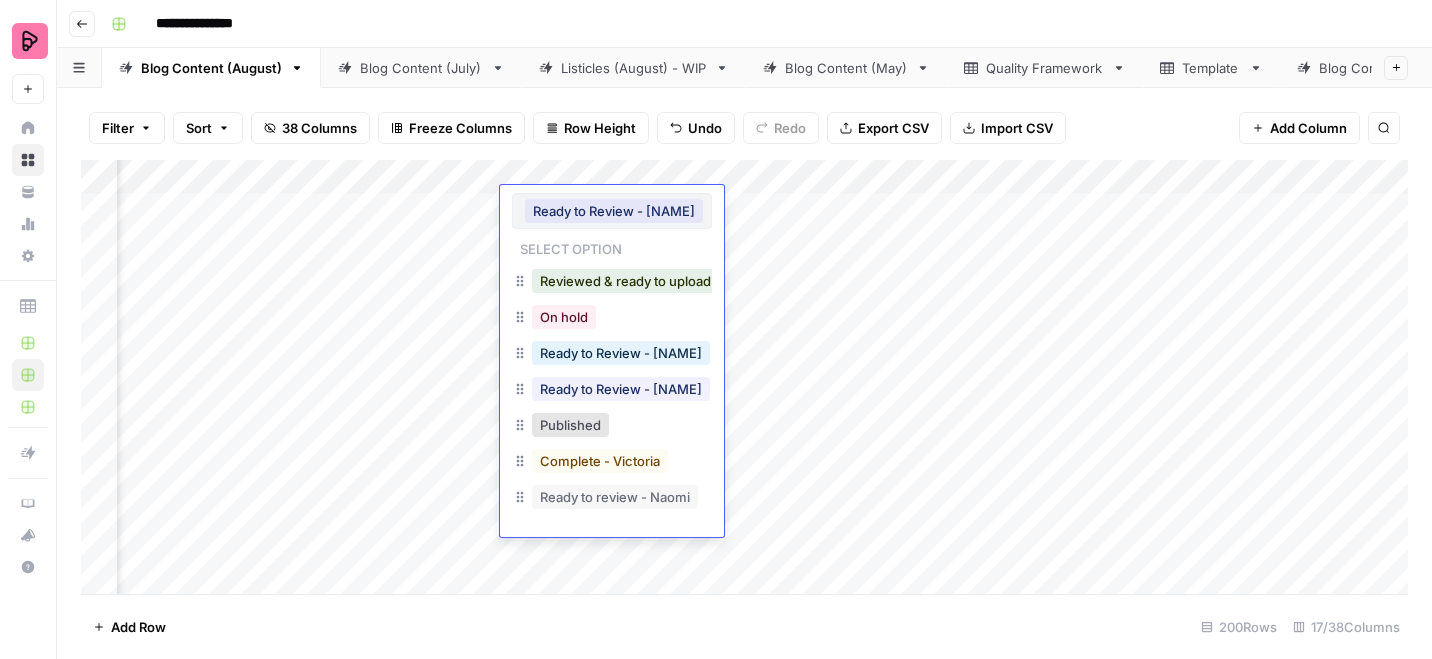 click on "Ready to Review - Rebekah" at bounding box center (614, 211) 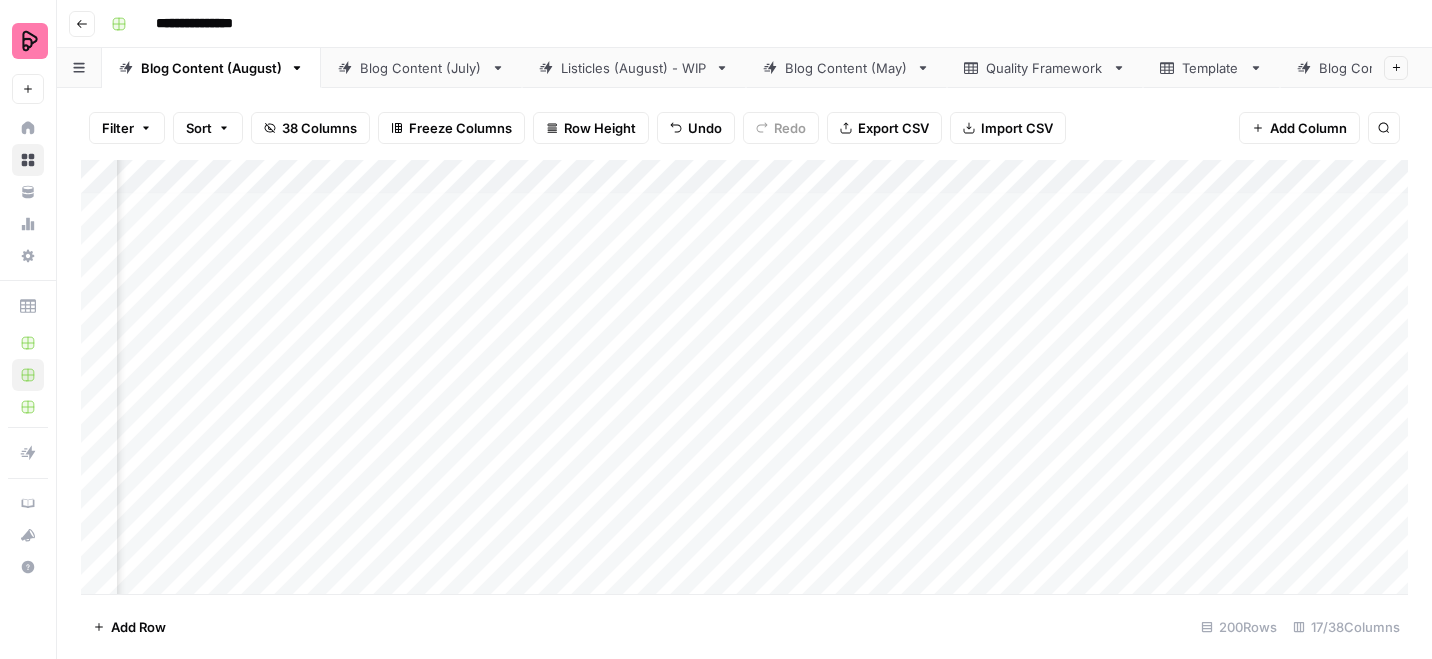 scroll, scrollTop: 6, scrollLeft: 1815, axis: both 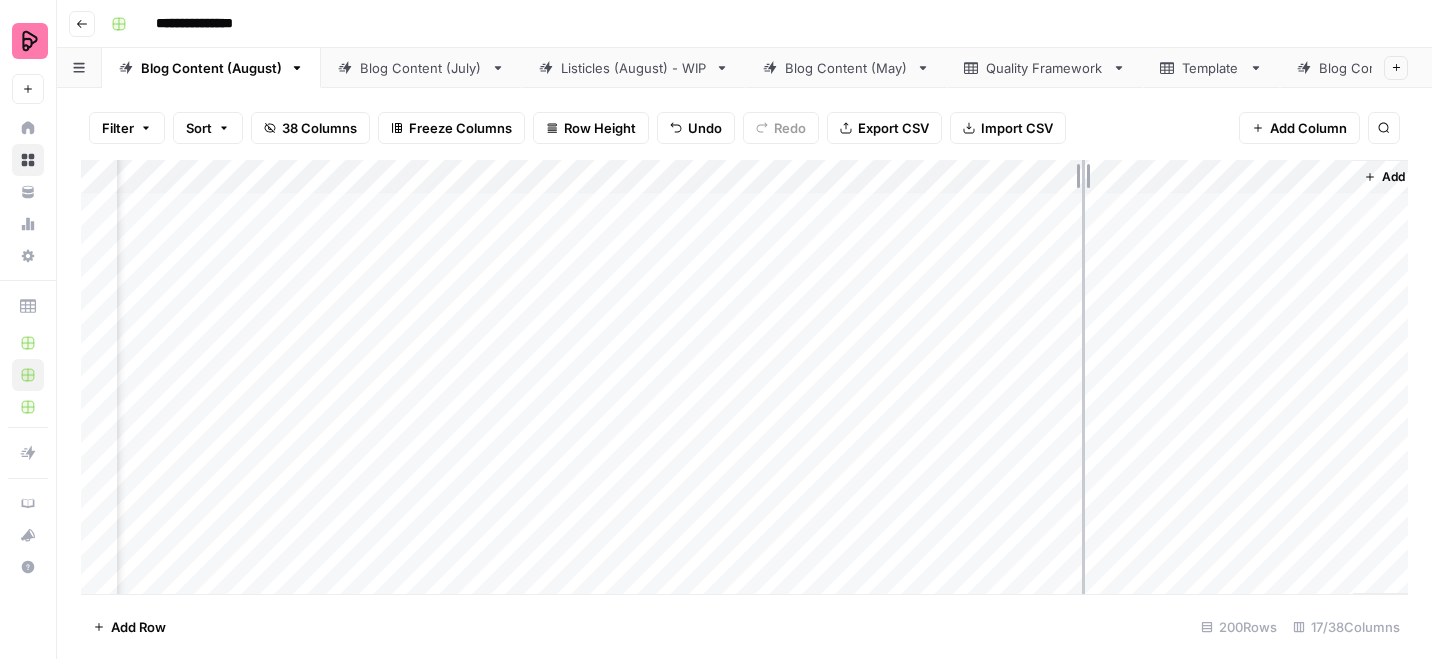 drag, startPoint x: 993, startPoint y: 173, endPoint x: 1081, endPoint y: 173, distance: 88 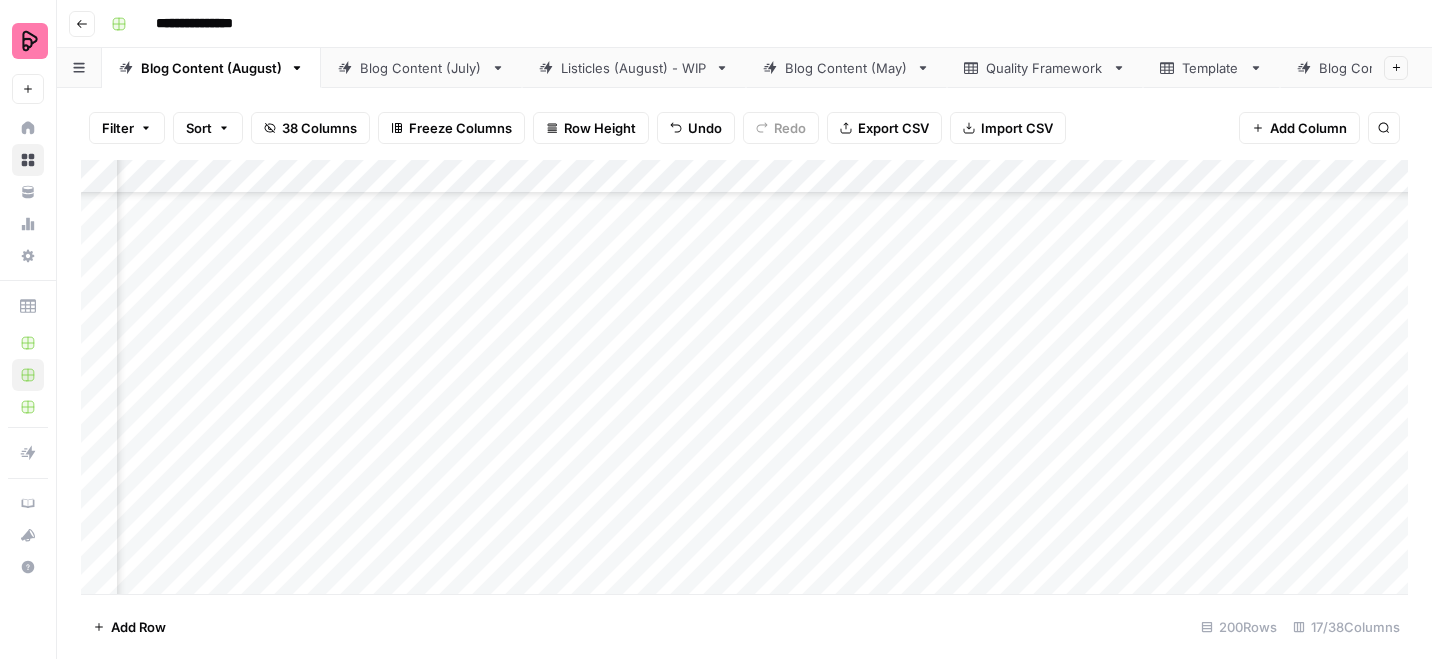 scroll, scrollTop: 0, scrollLeft: 1815, axis: horizontal 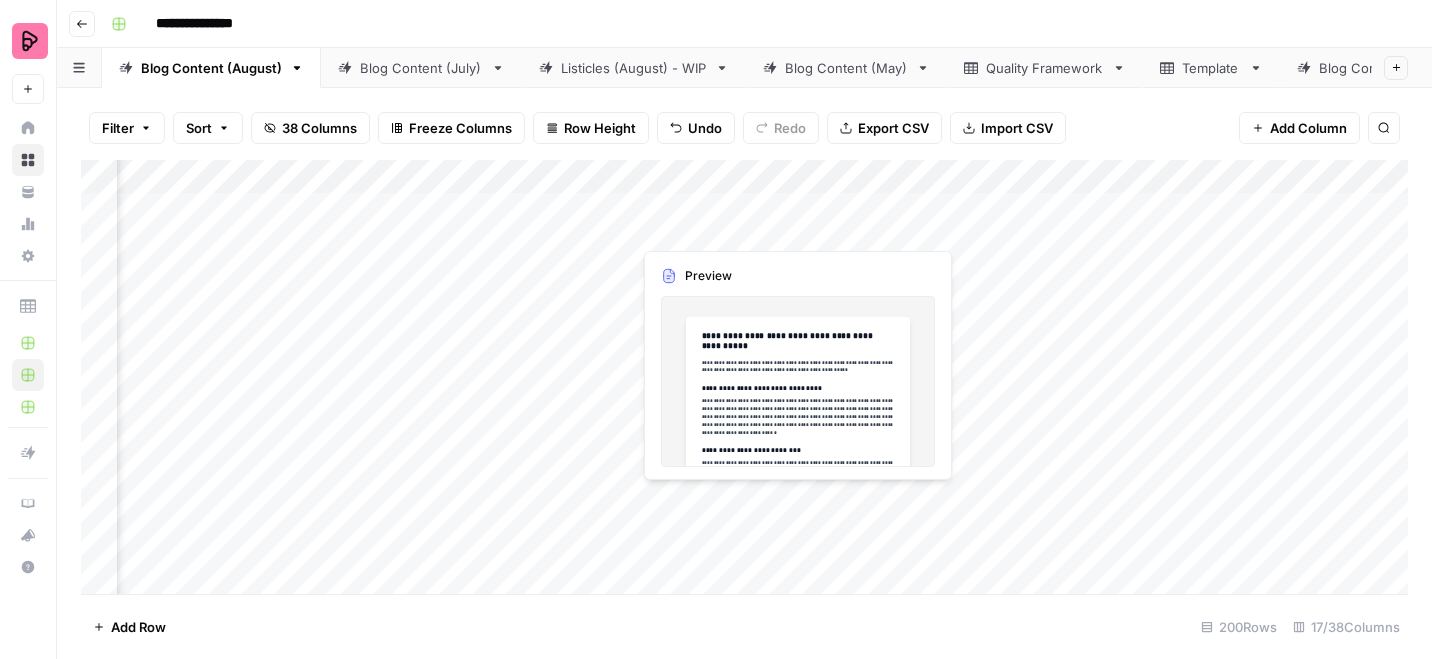 click on "Add Column" at bounding box center (744, 377) 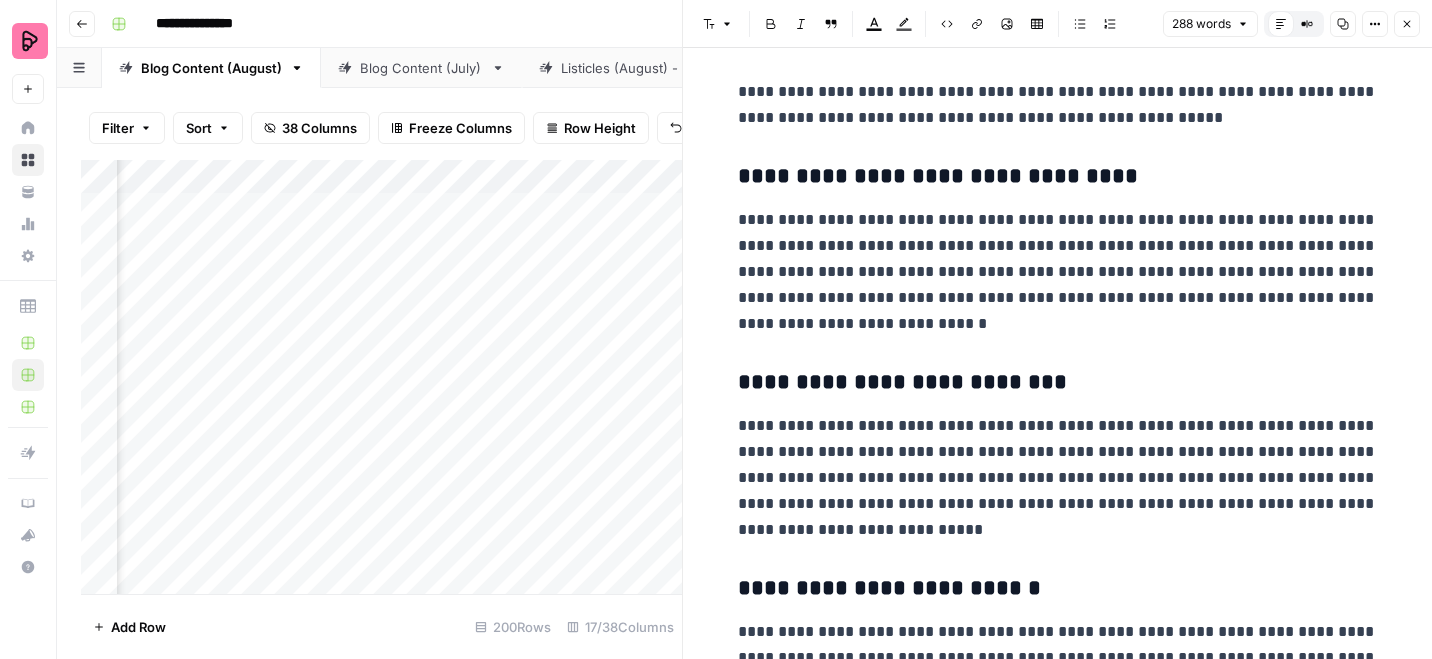scroll, scrollTop: 402, scrollLeft: 0, axis: vertical 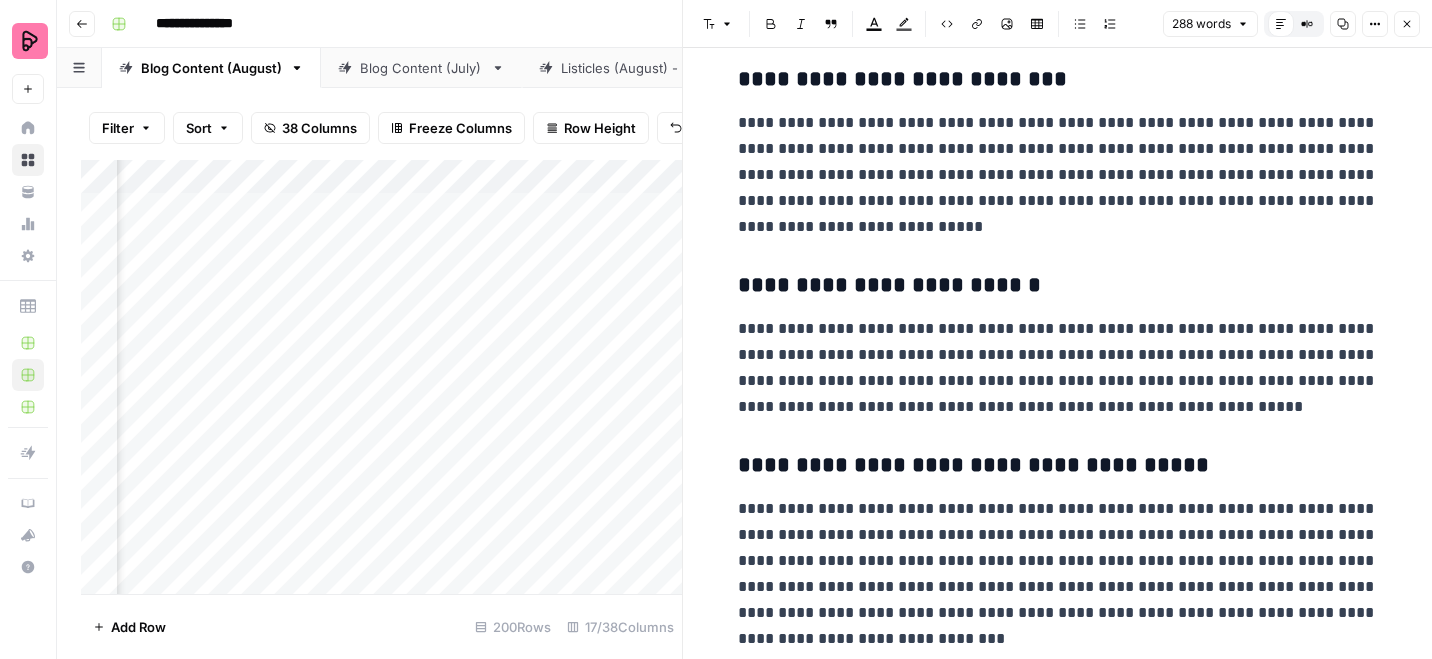 click on "**********" at bounding box center [1058, 368] 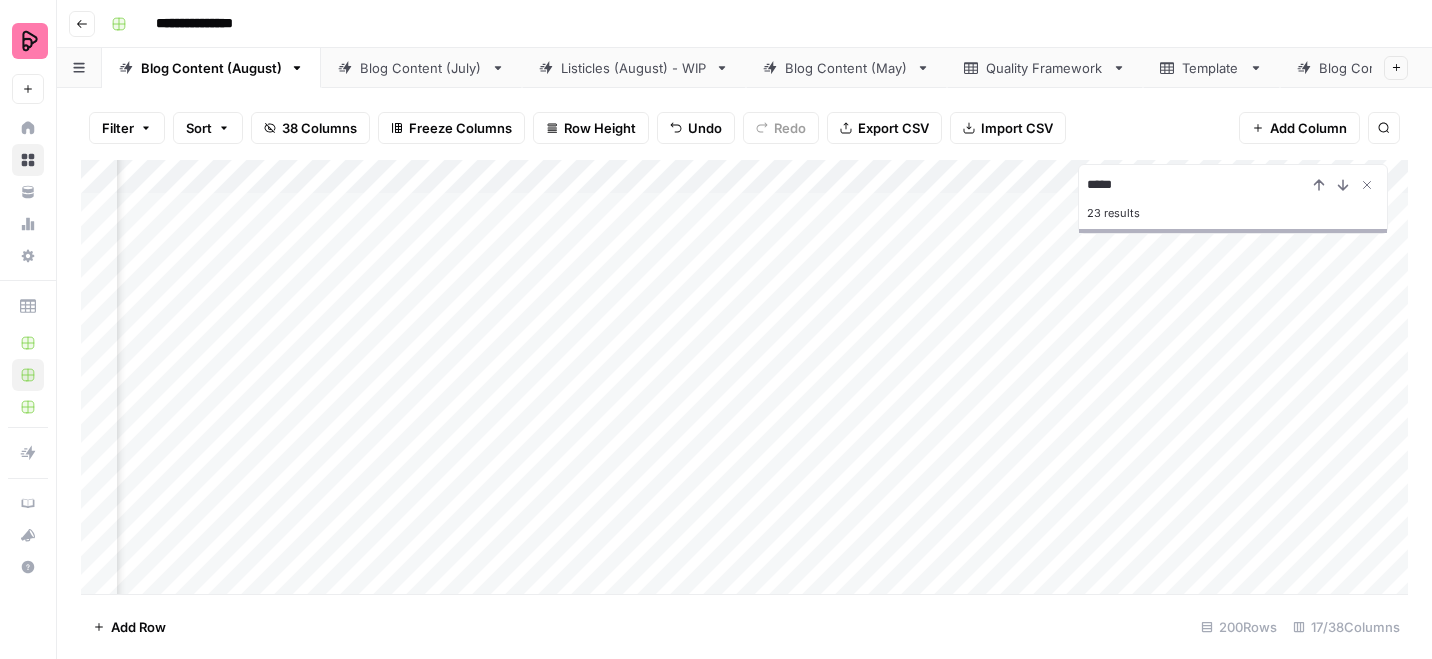 scroll, scrollTop: 34, scrollLeft: 504, axis: both 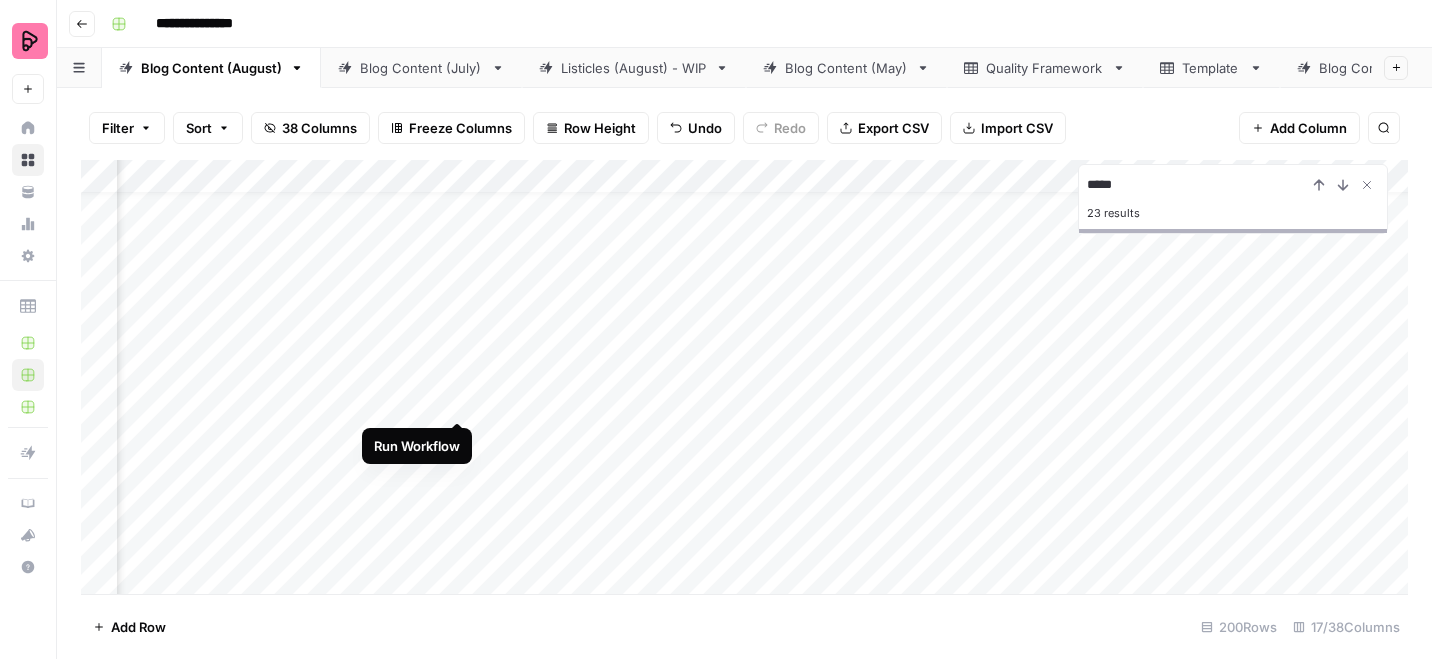 type on "*****" 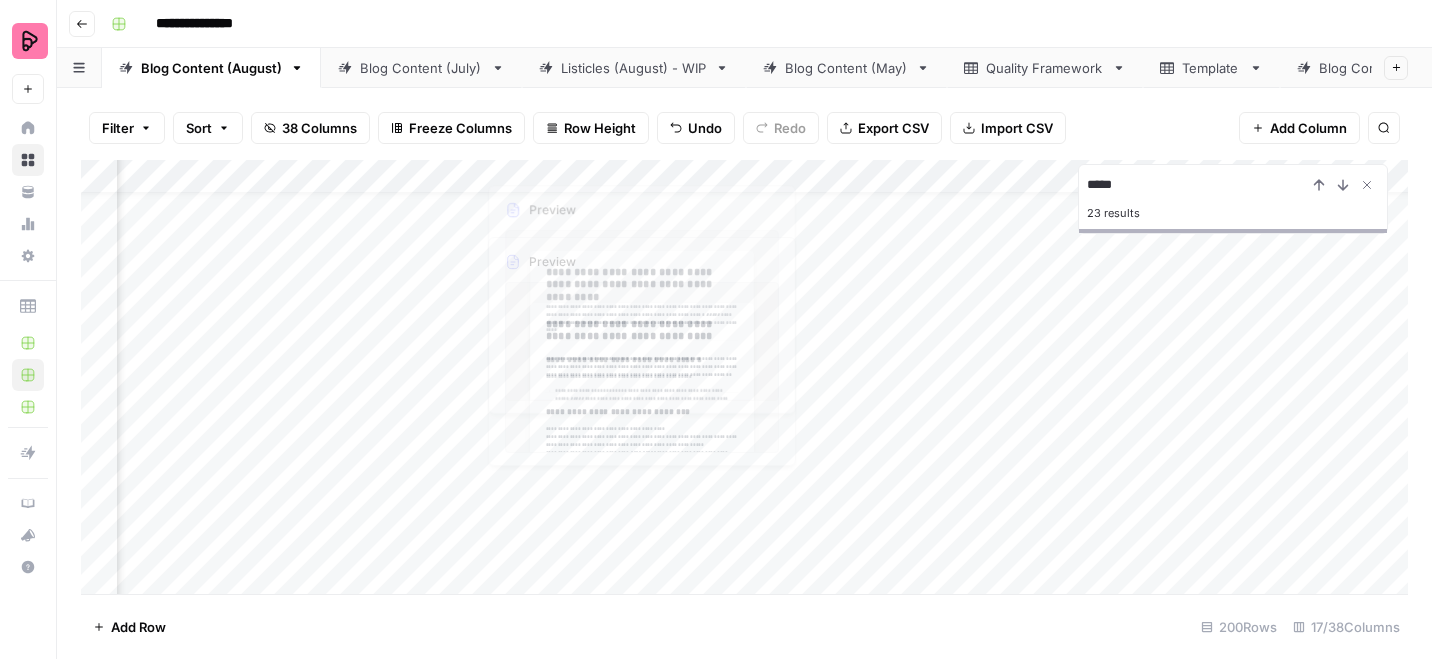 scroll, scrollTop: 0, scrollLeft: 504, axis: horizontal 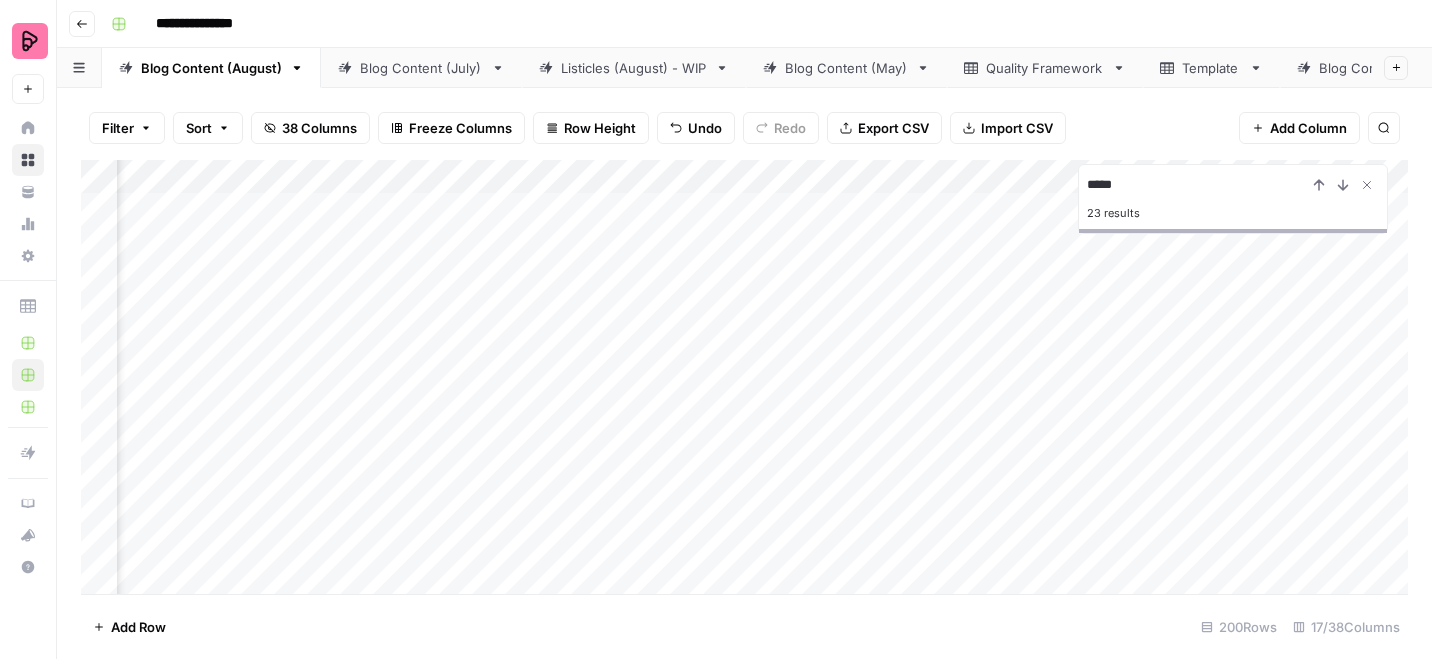 click on "Add Column" at bounding box center (744, 377) 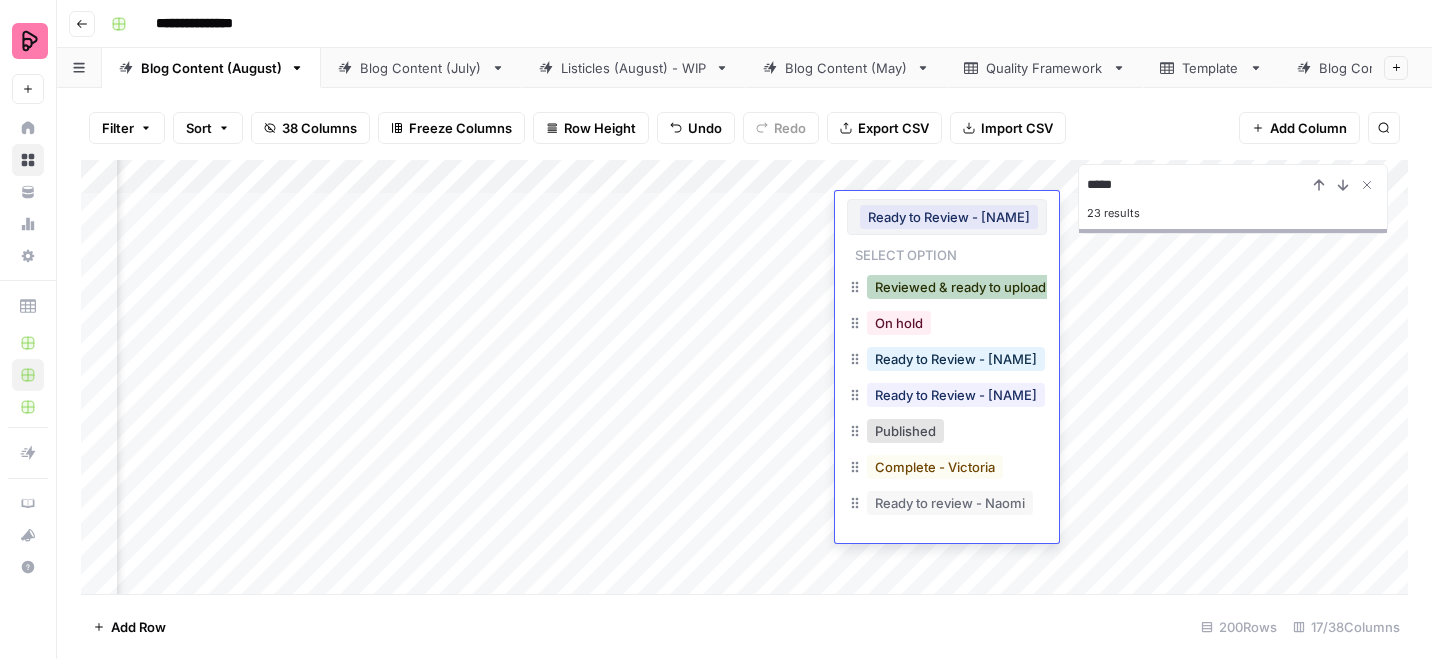 click on "Reviewed & ready to upload" at bounding box center (960, 287) 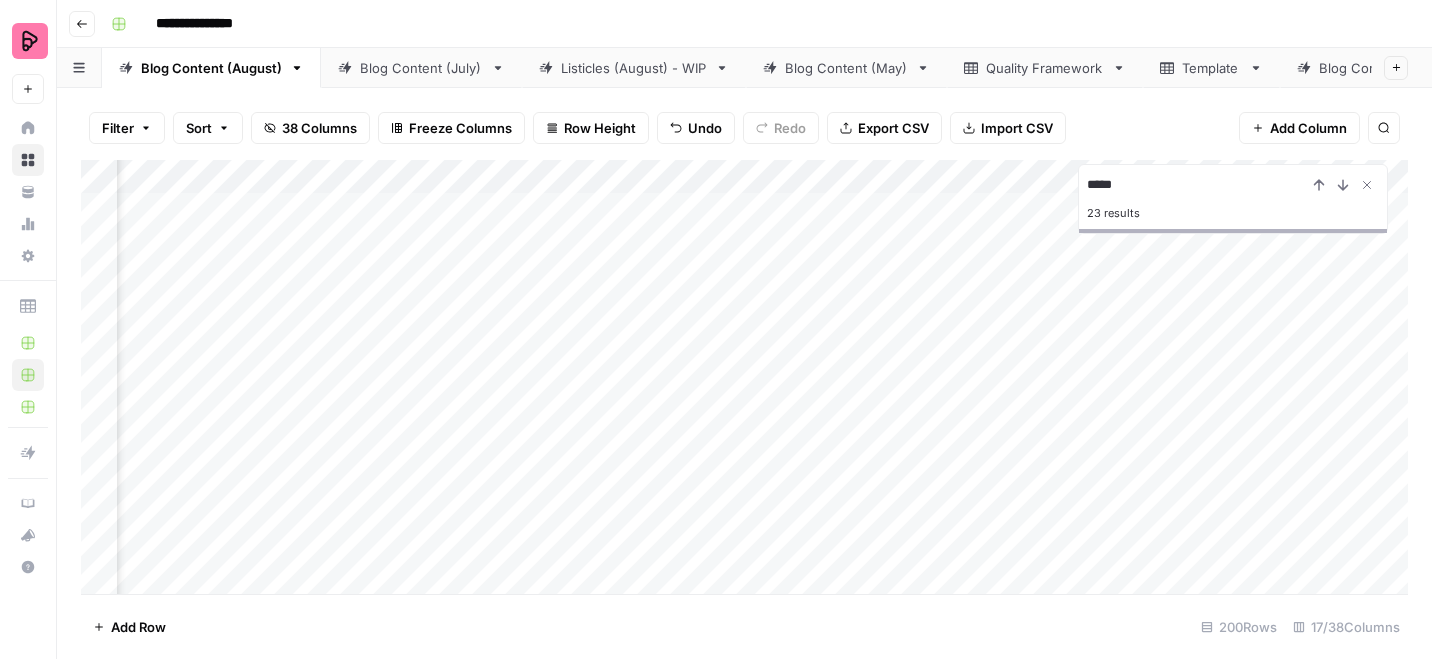 scroll, scrollTop: 0, scrollLeft: 293, axis: horizontal 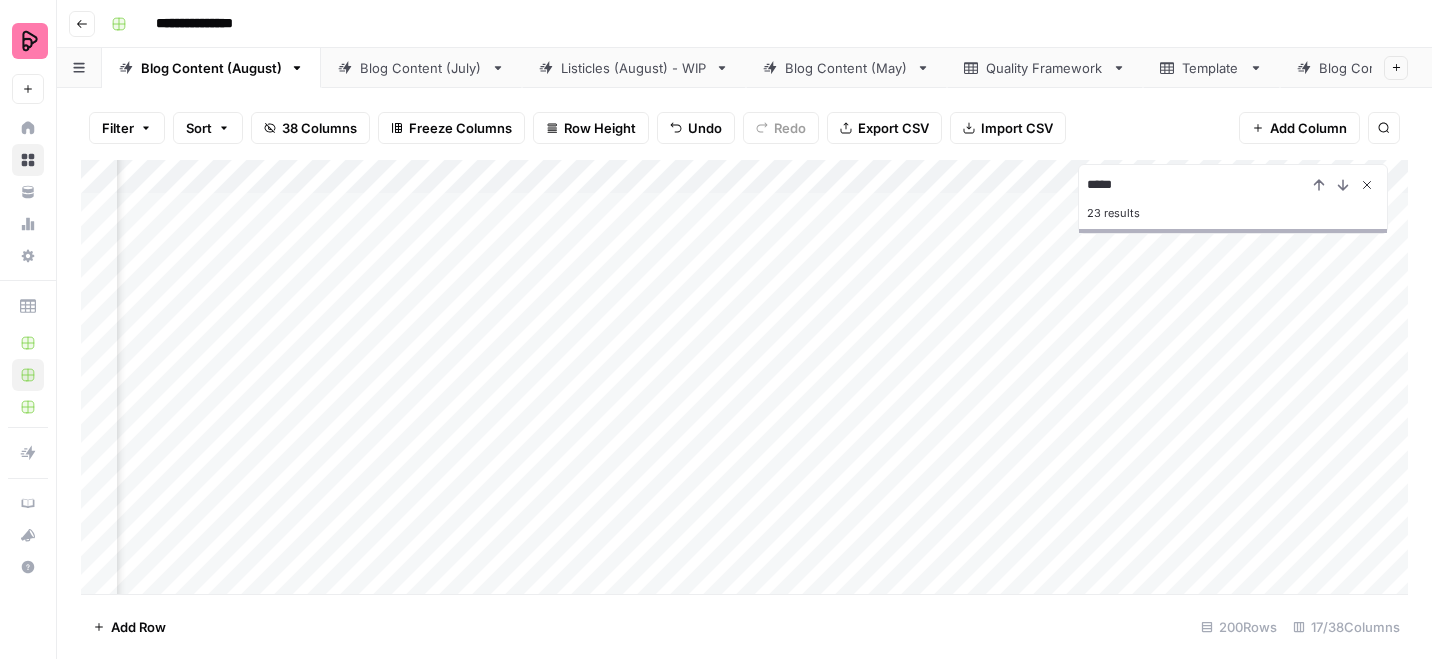 click 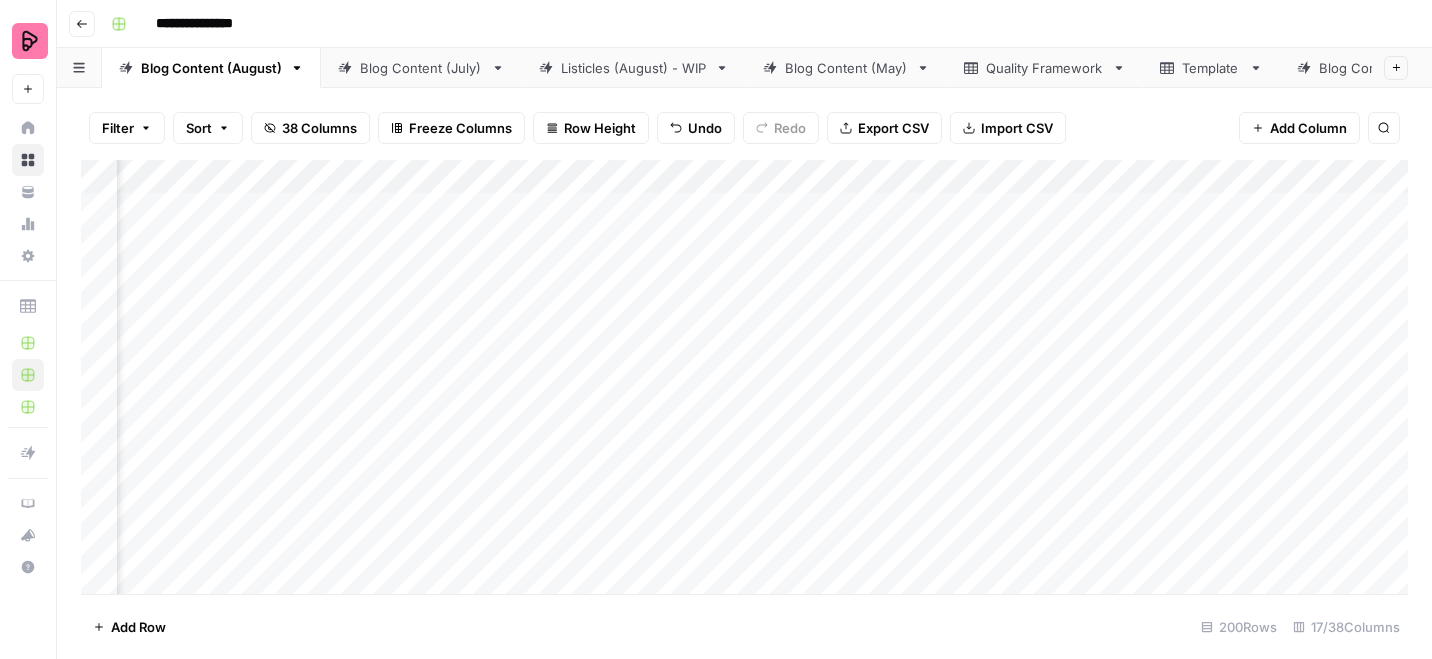 scroll, scrollTop: 0, scrollLeft: 1960, axis: horizontal 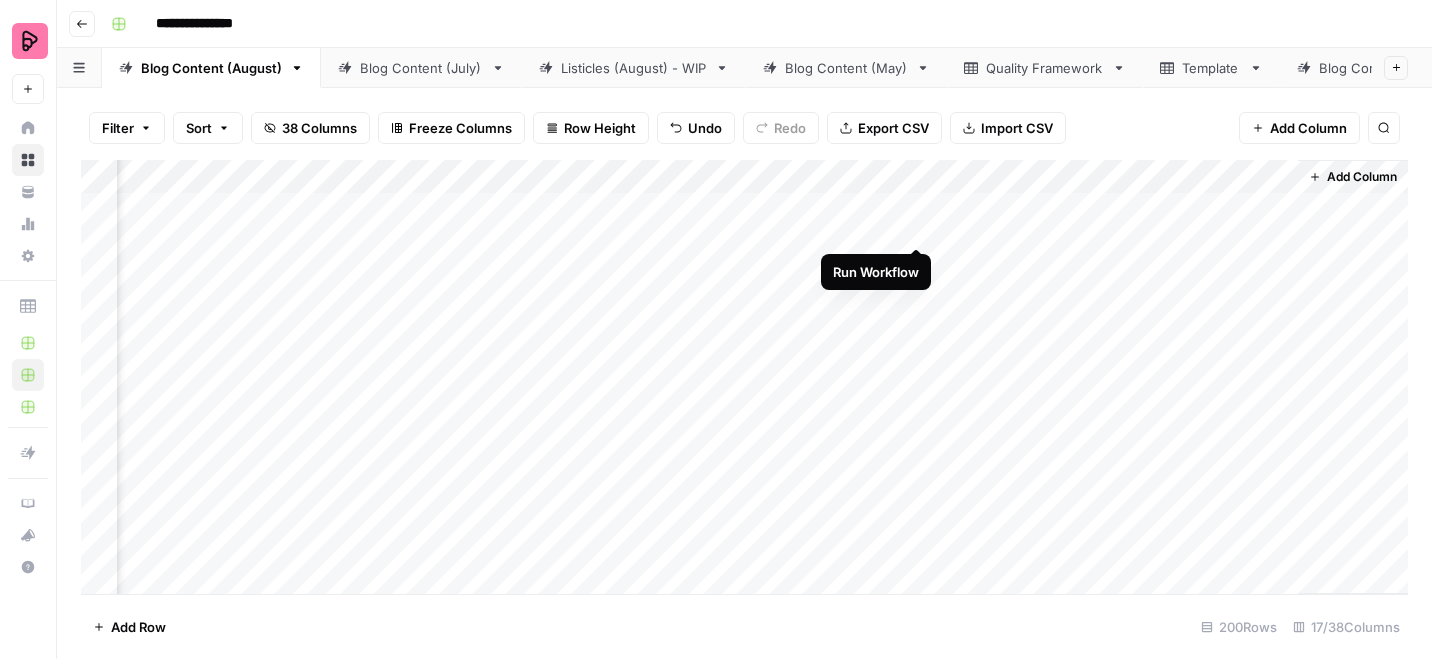 click on "Add Column" at bounding box center [744, 377] 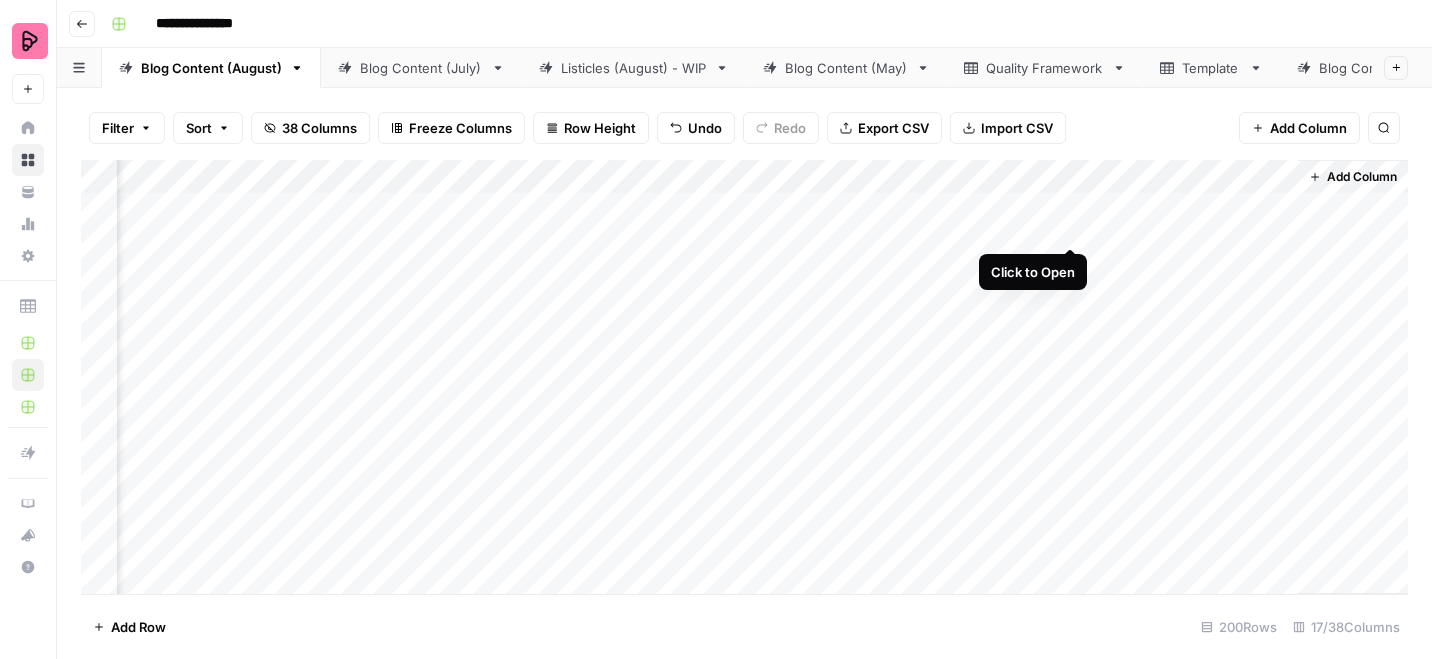 click on "Add Column" at bounding box center (744, 377) 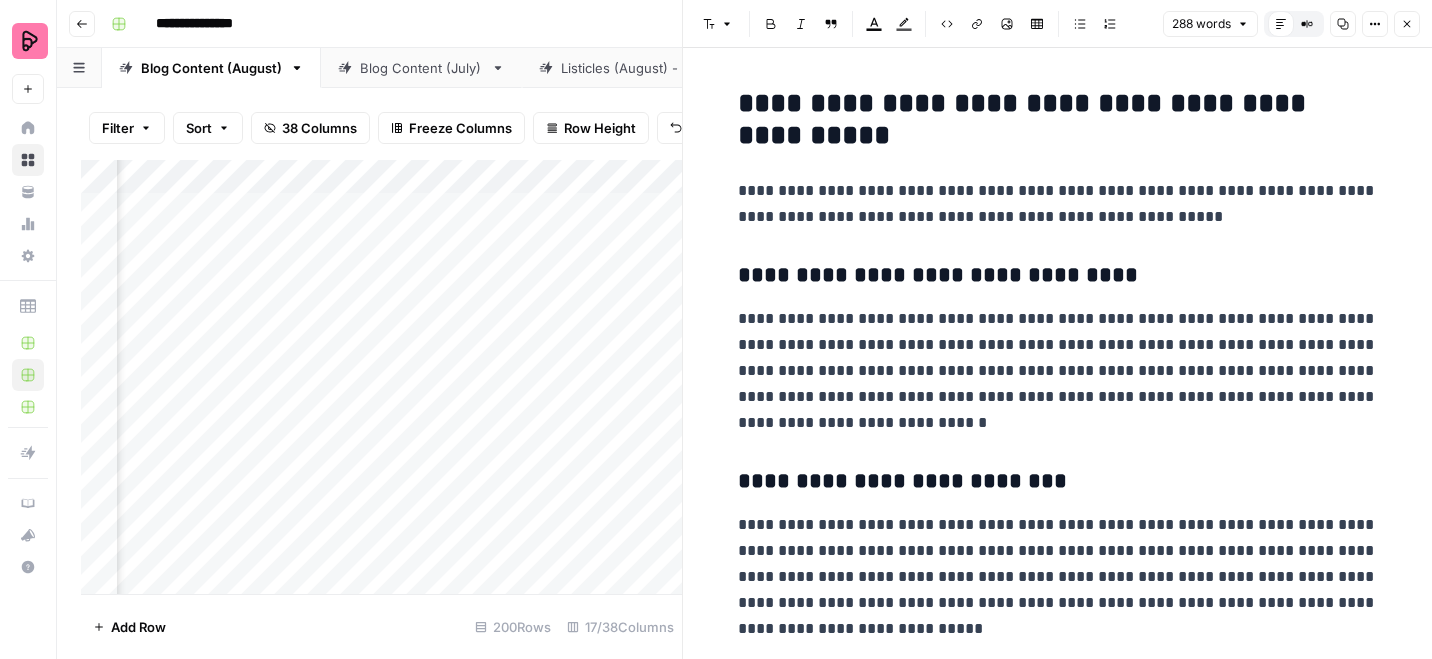 click on "Close" at bounding box center [1407, 24] 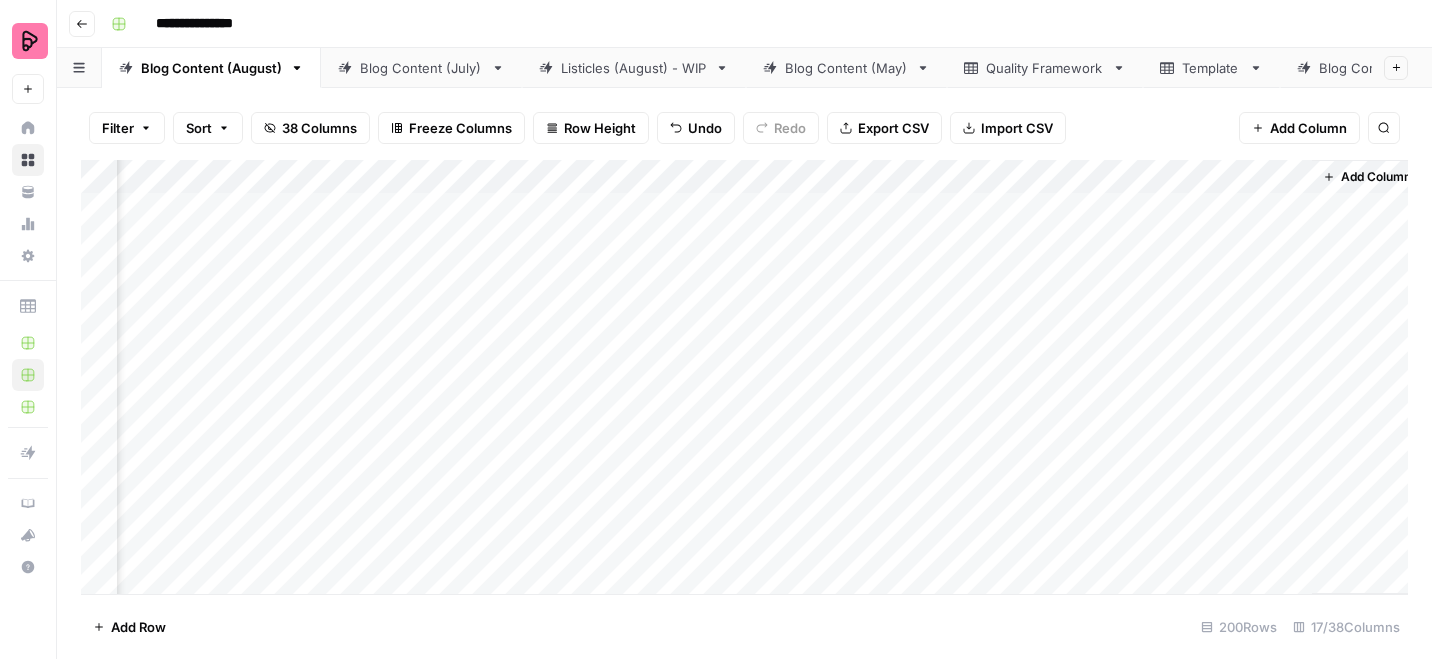 scroll, scrollTop: 0, scrollLeft: 1936, axis: horizontal 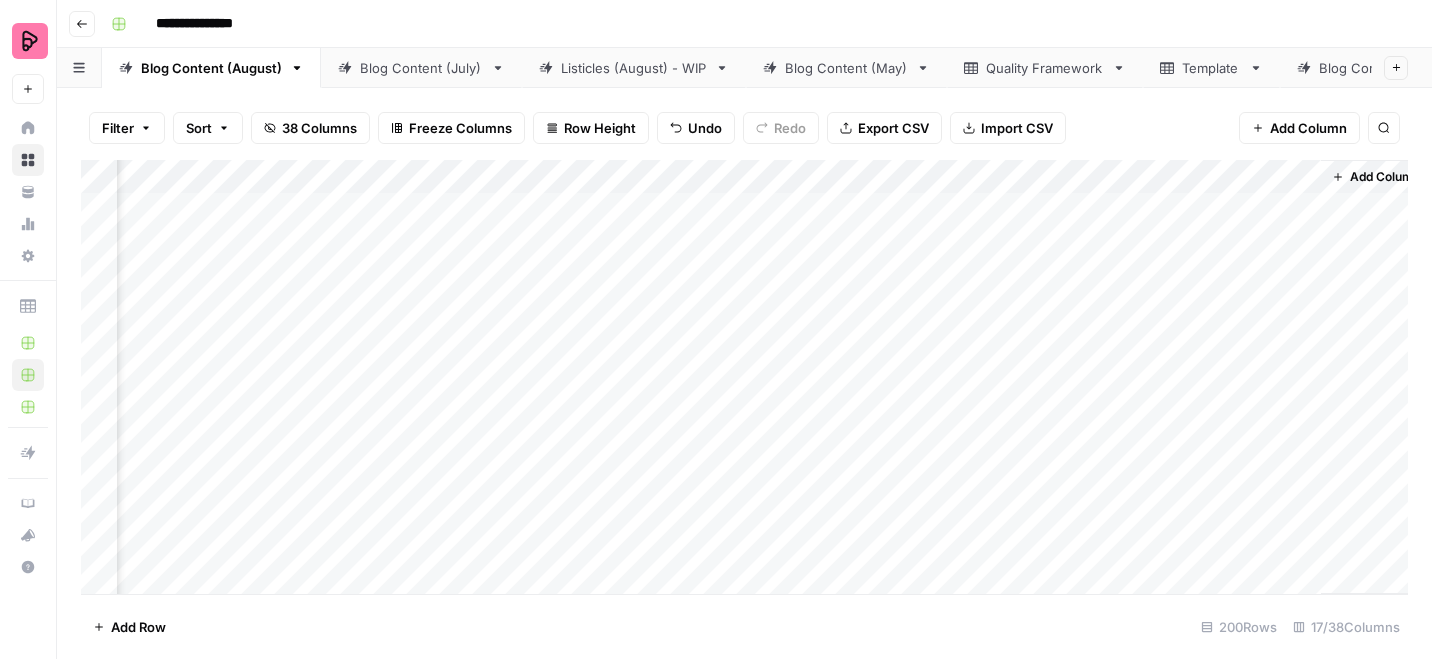 click on "Add Column" at bounding box center [744, 377] 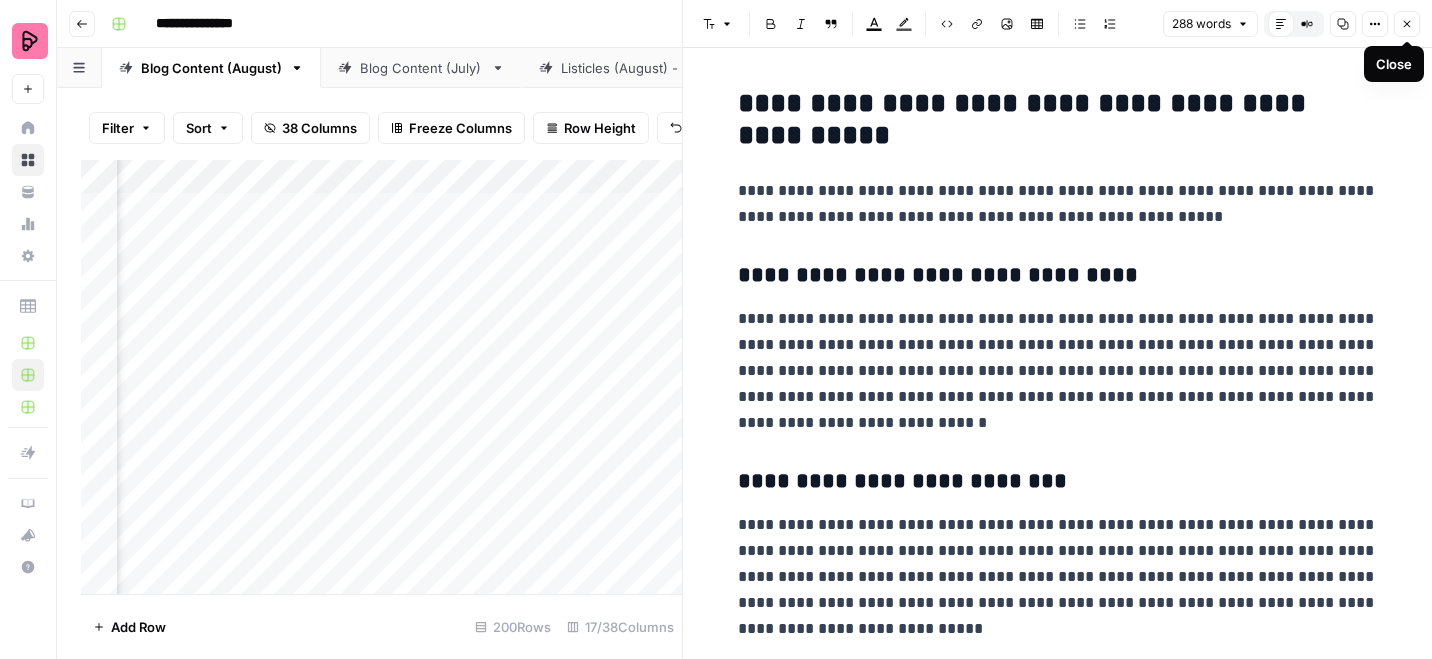 click 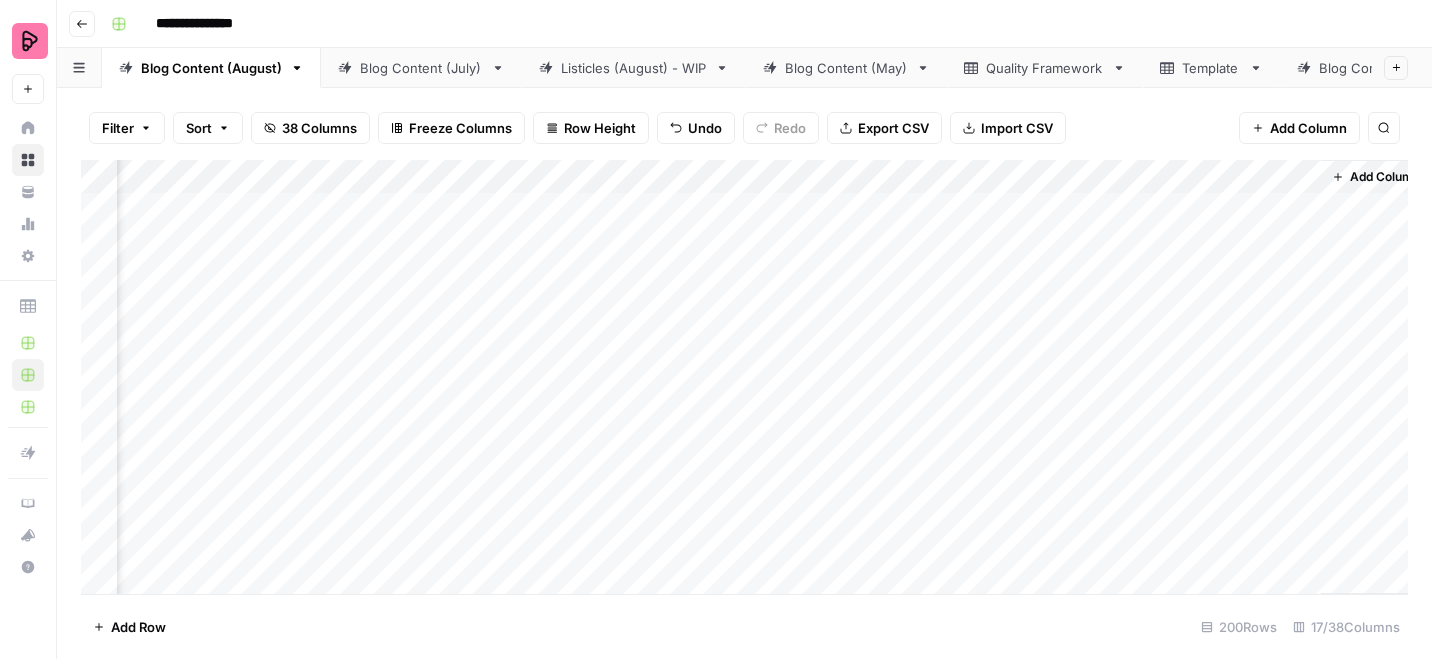 click on "Add Column" at bounding box center [744, 377] 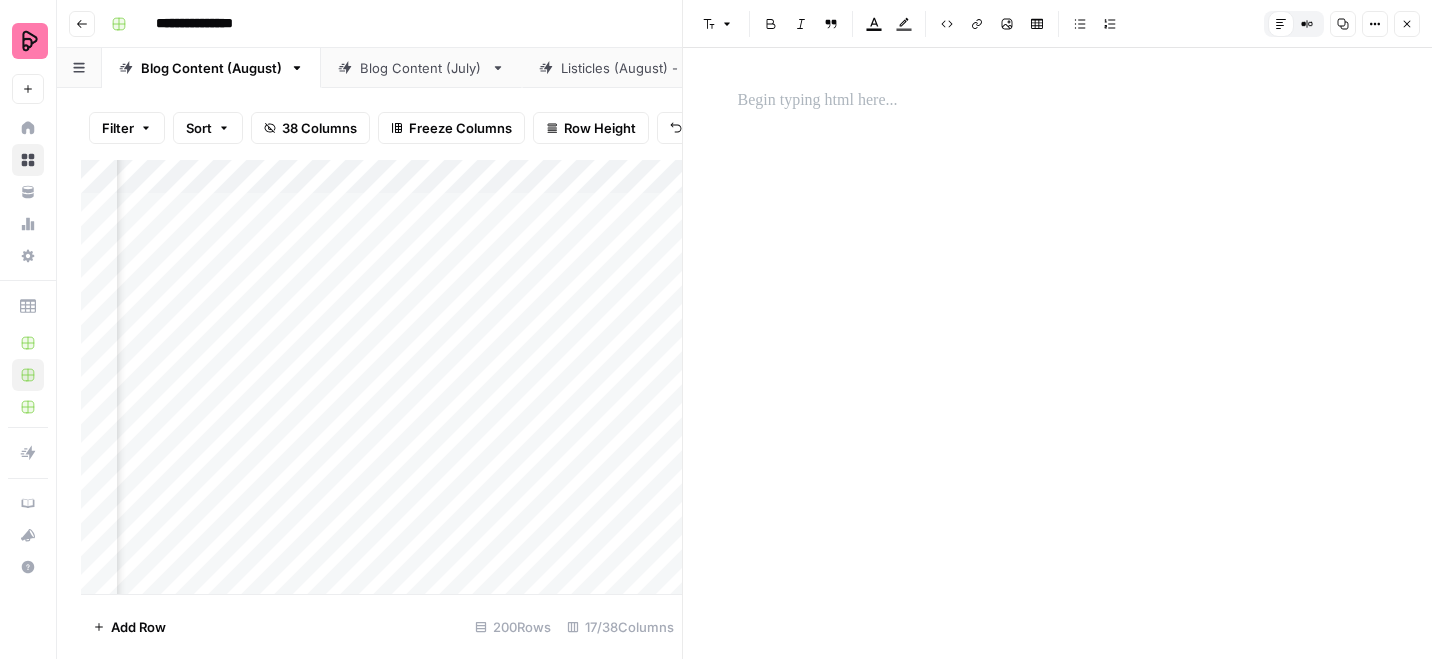 click on "Close" at bounding box center [1407, 24] 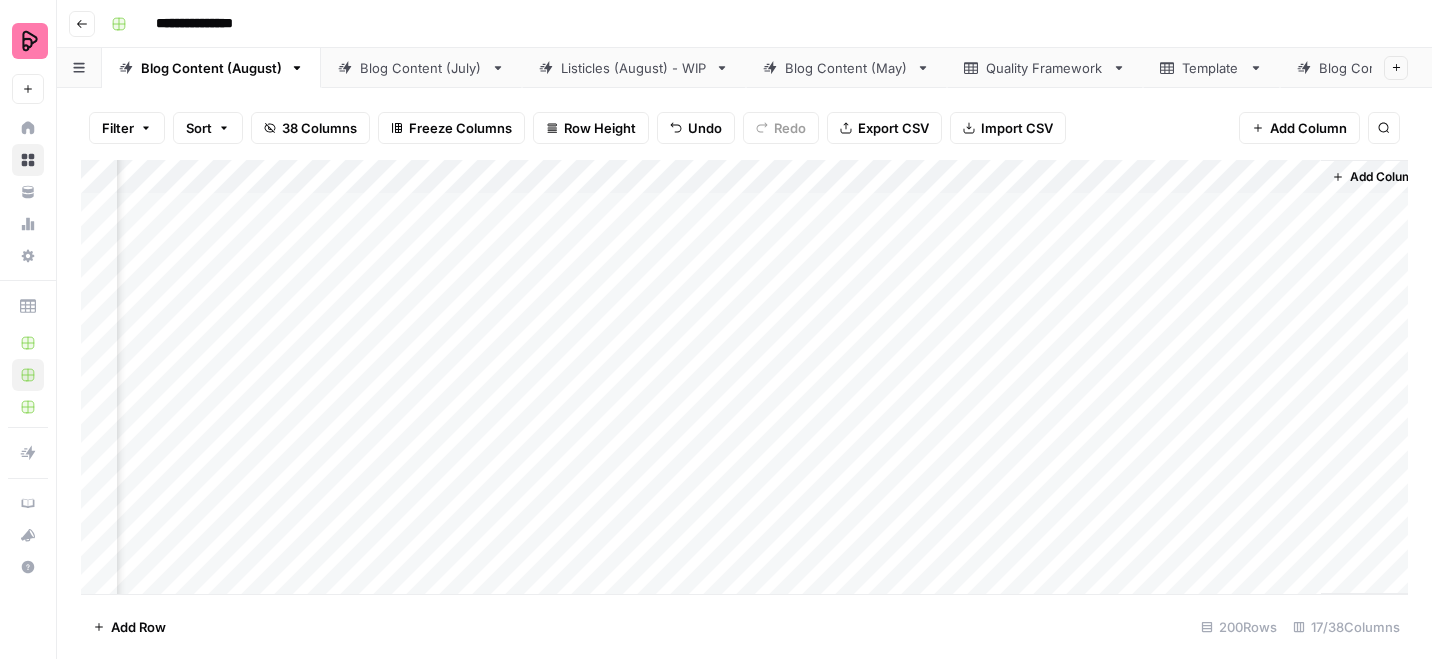 click on "Add Column" at bounding box center [744, 377] 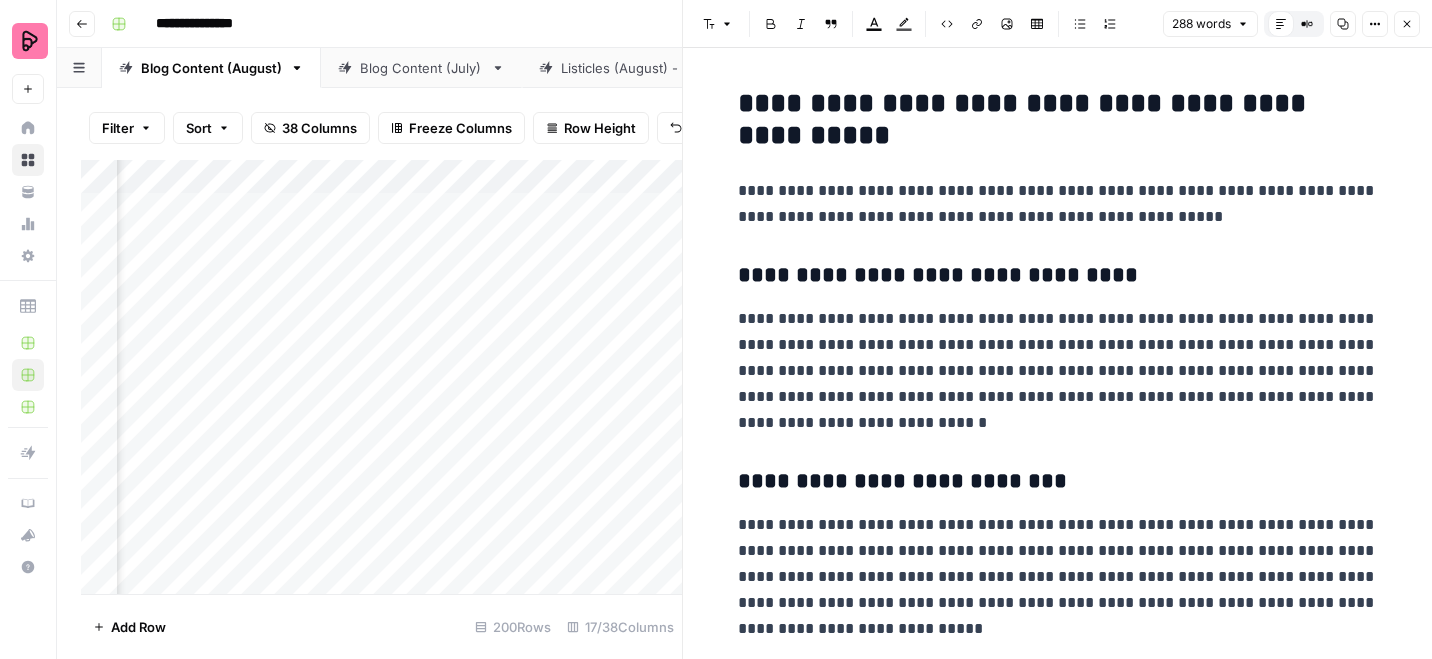 click 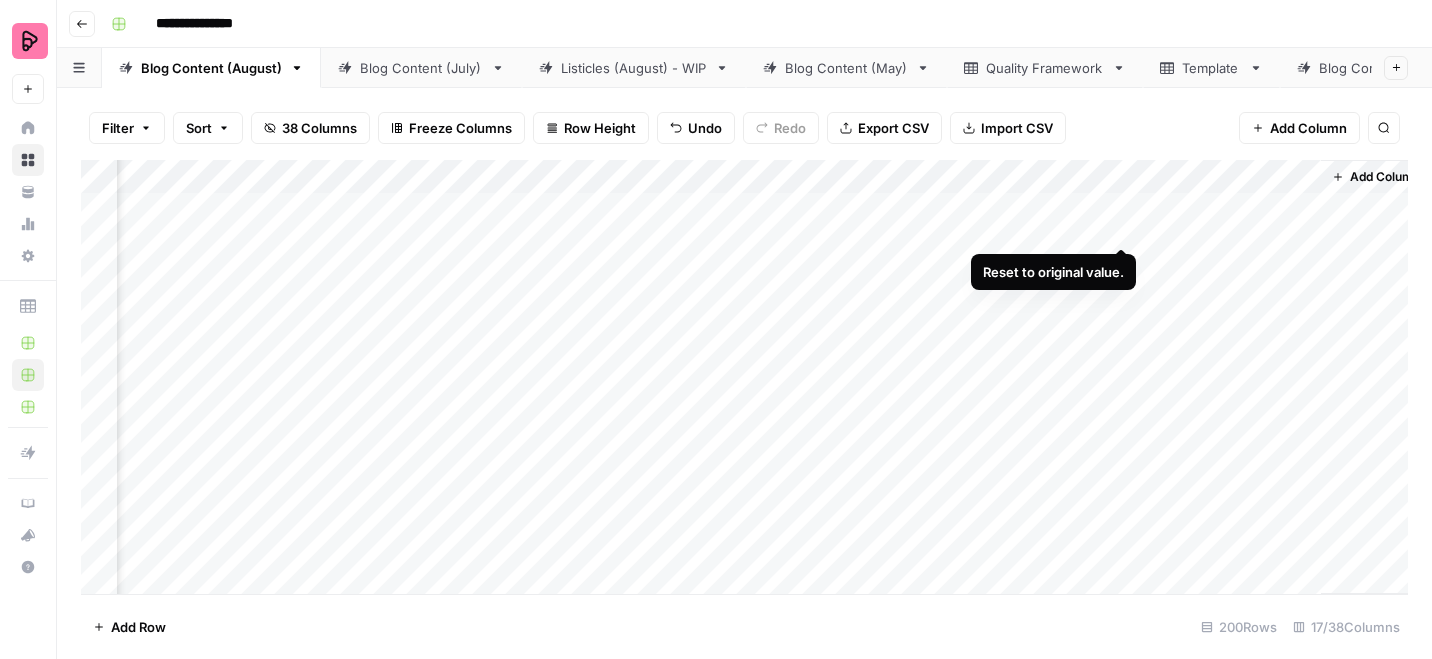click on "Add Column" at bounding box center [744, 377] 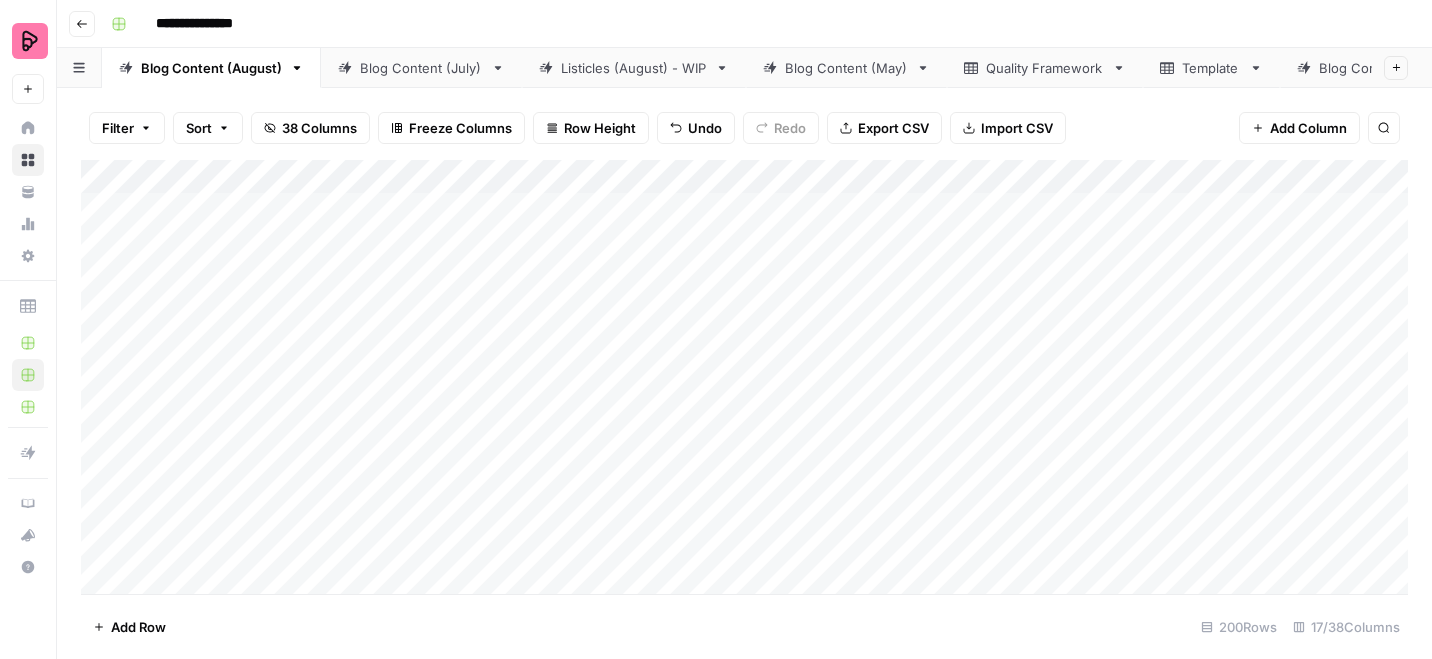 scroll, scrollTop: 0, scrollLeft: 0, axis: both 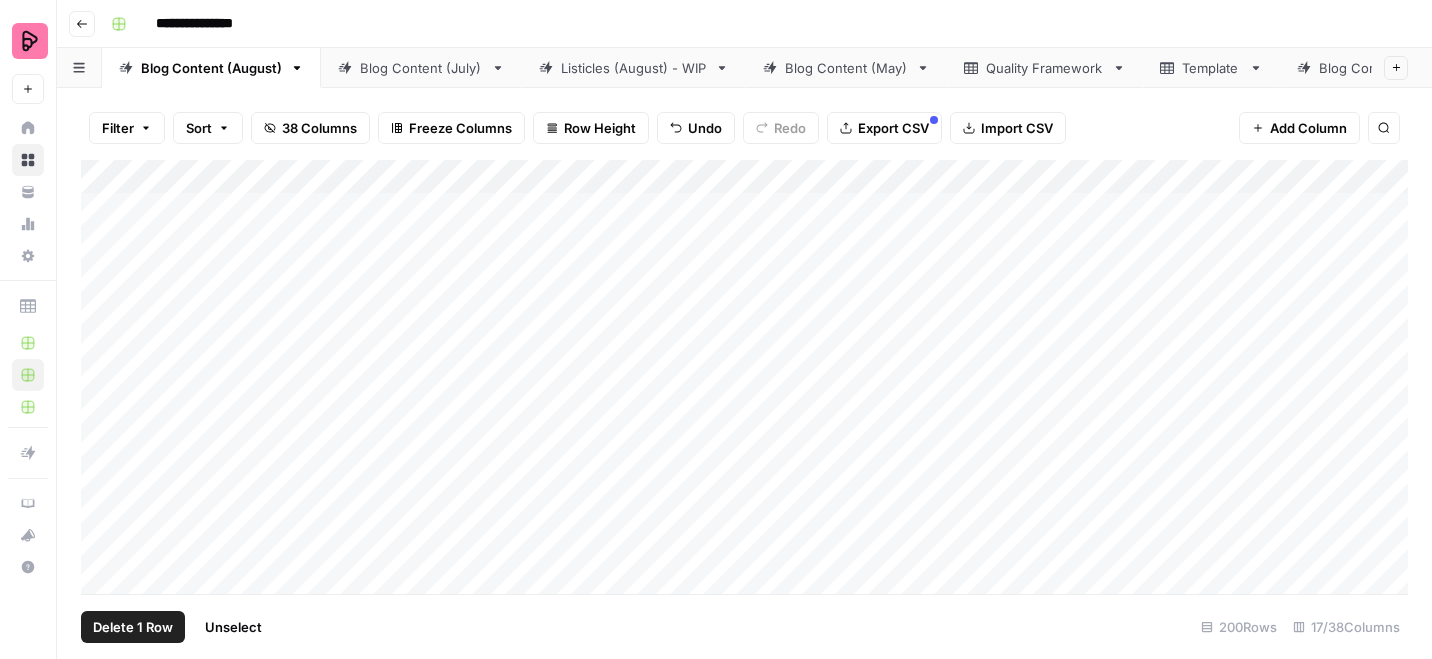click 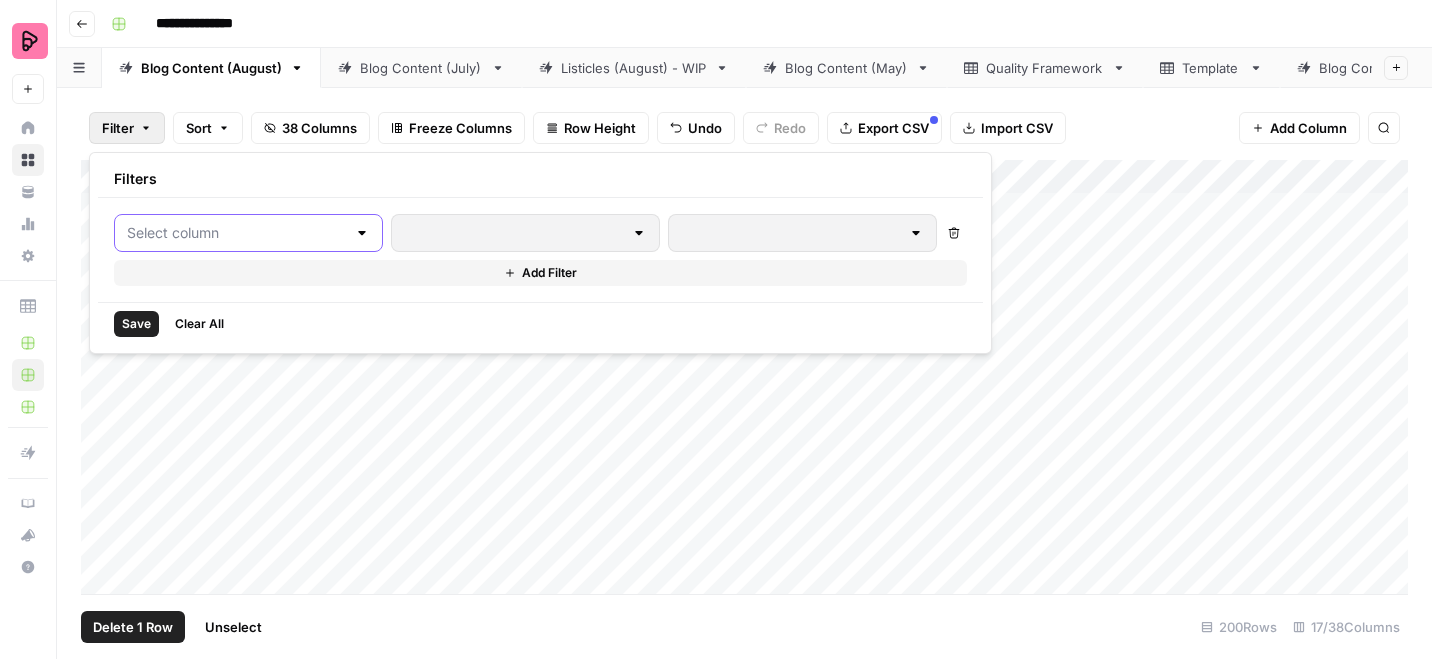 click at bounding box center (236, 233) 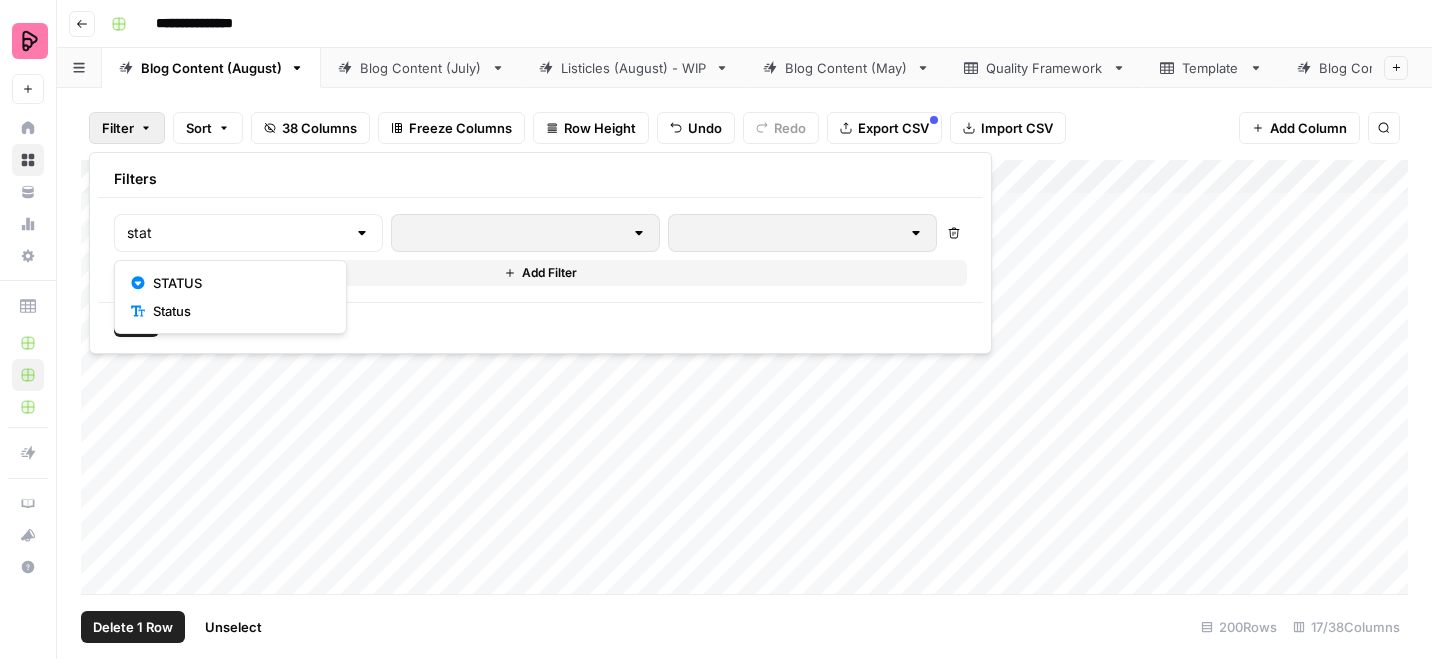 click on "STATUS" at bounding box center [237, 283] 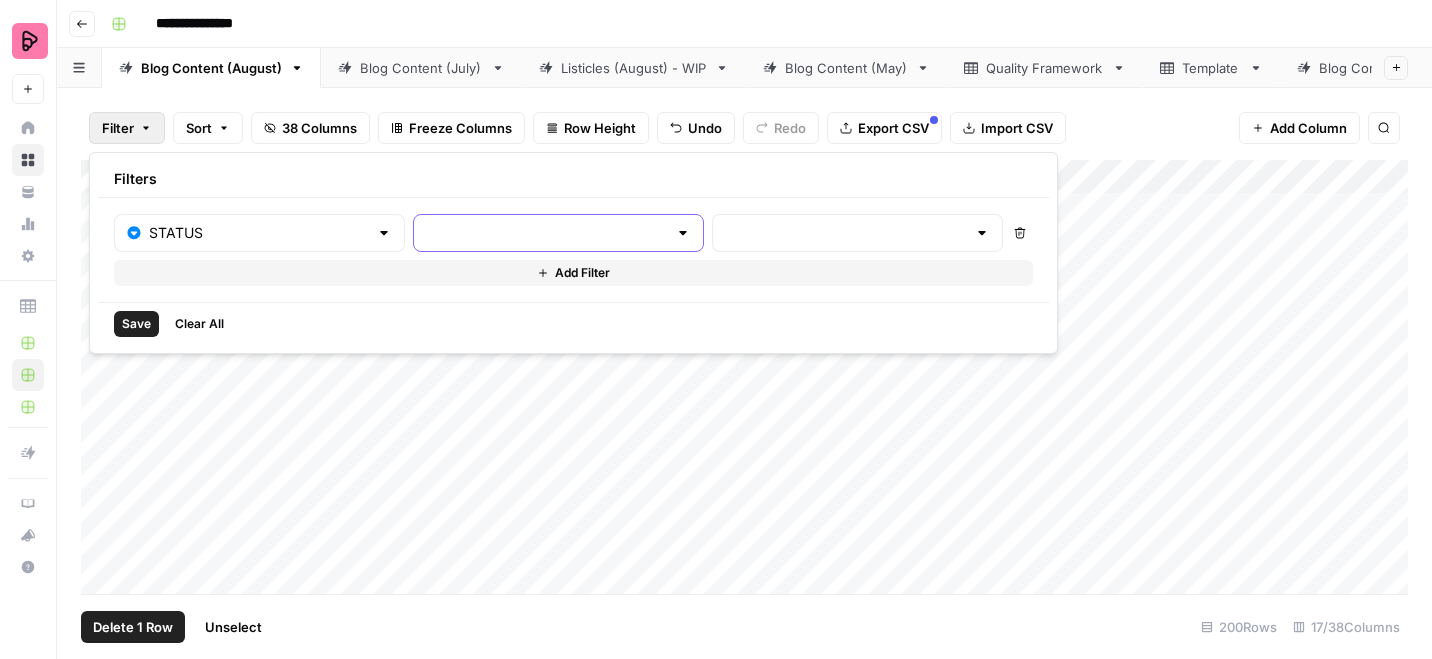 click at bounding box center [546, 233] 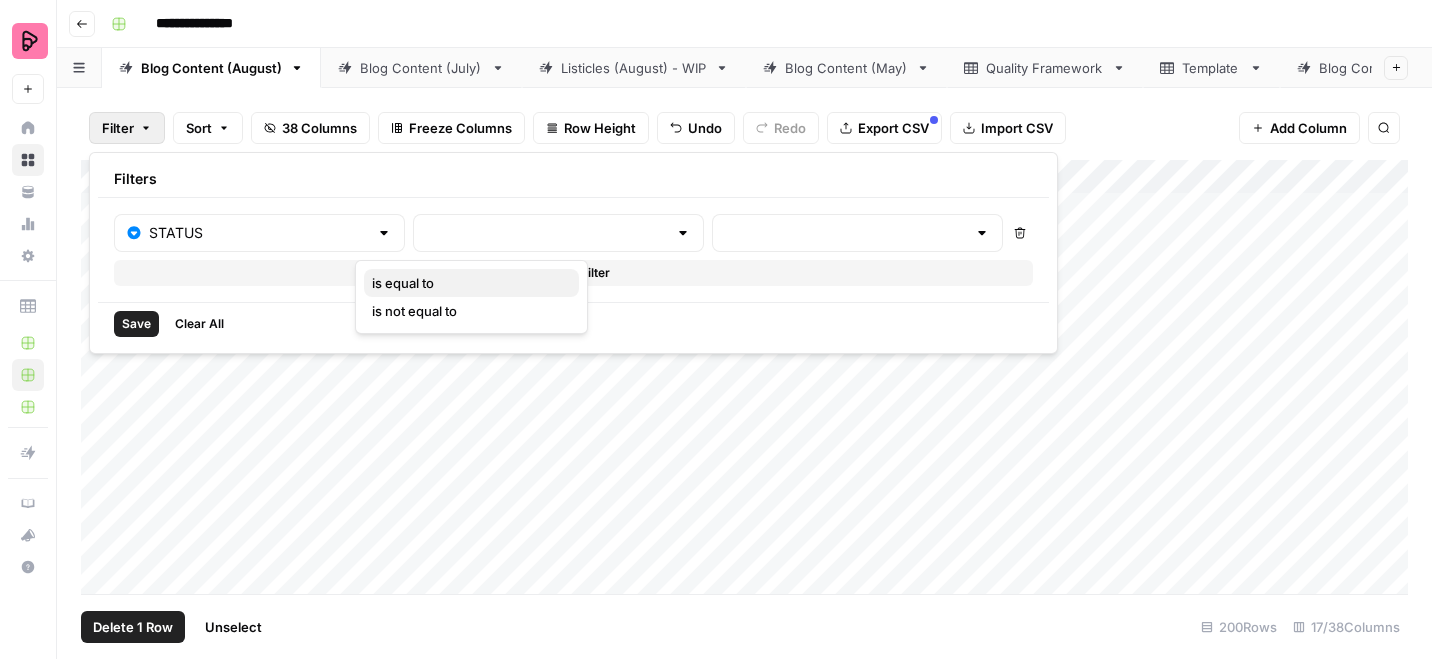 click on "is equal to" at bounding box center (467, 283) 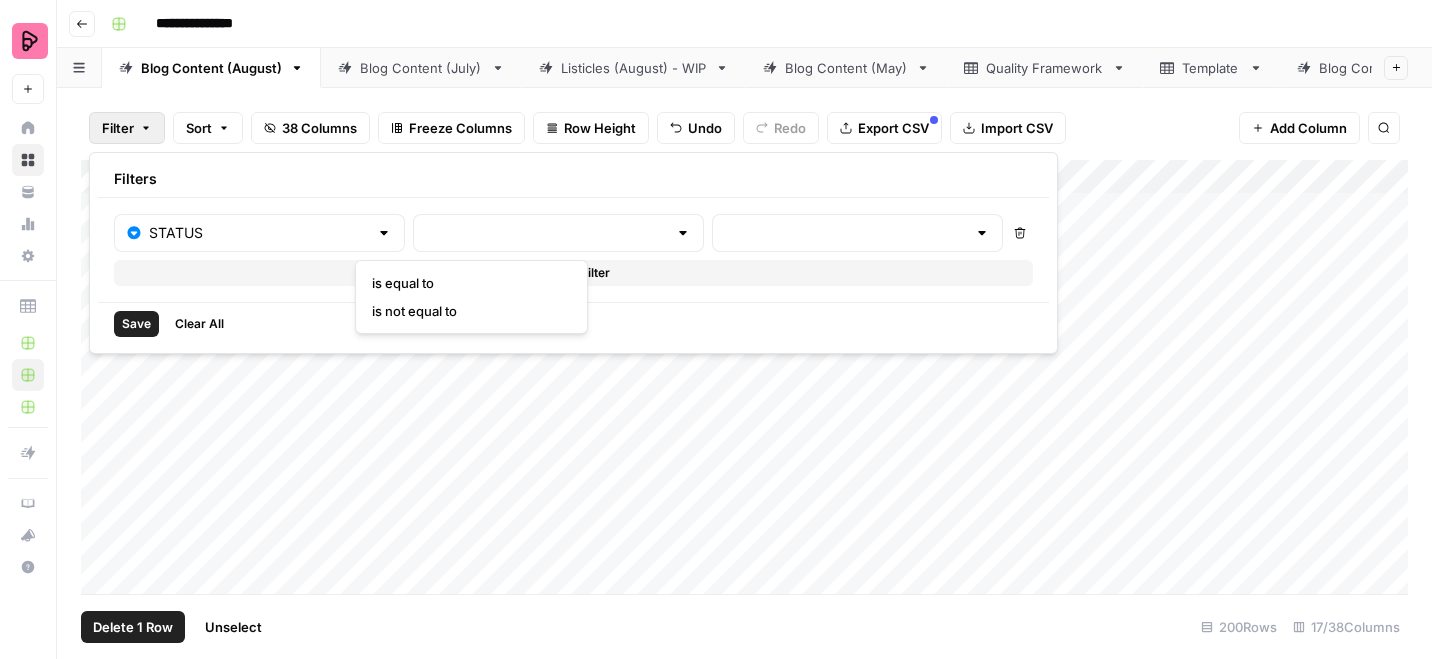 type on "is equal to" 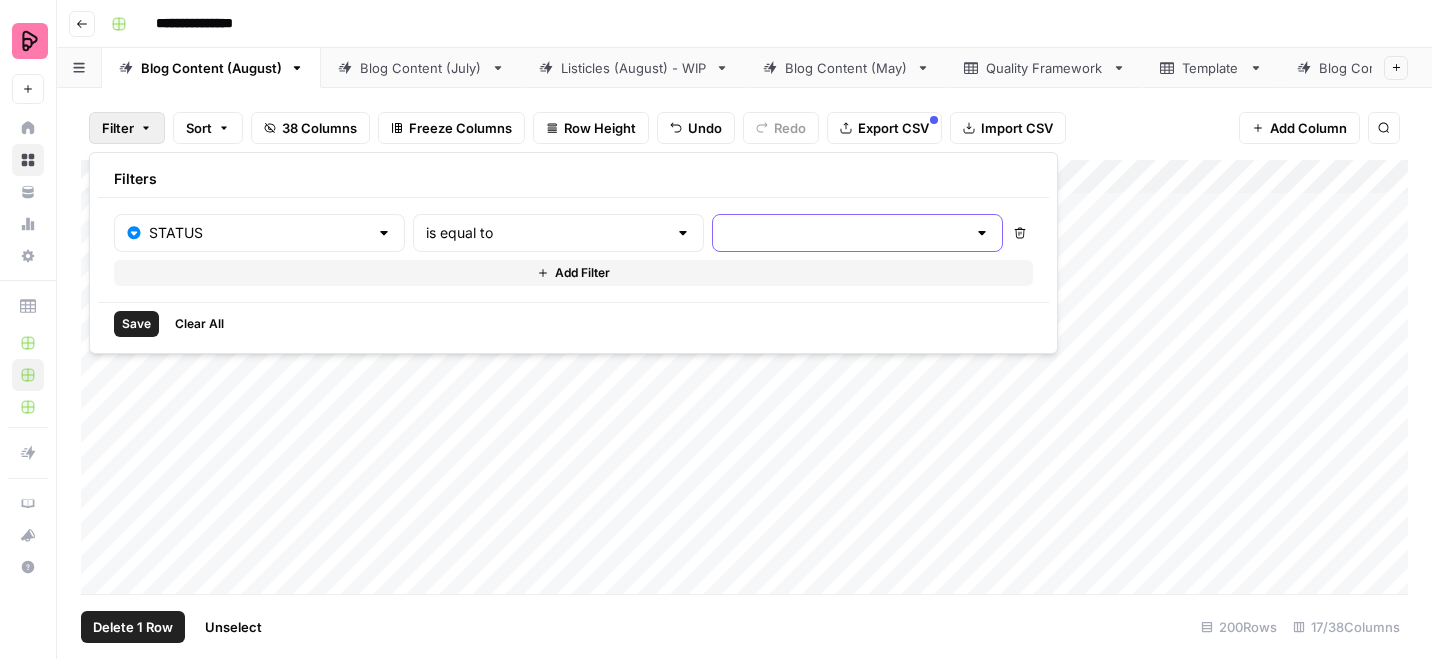 click at bounding box center [845, 233] 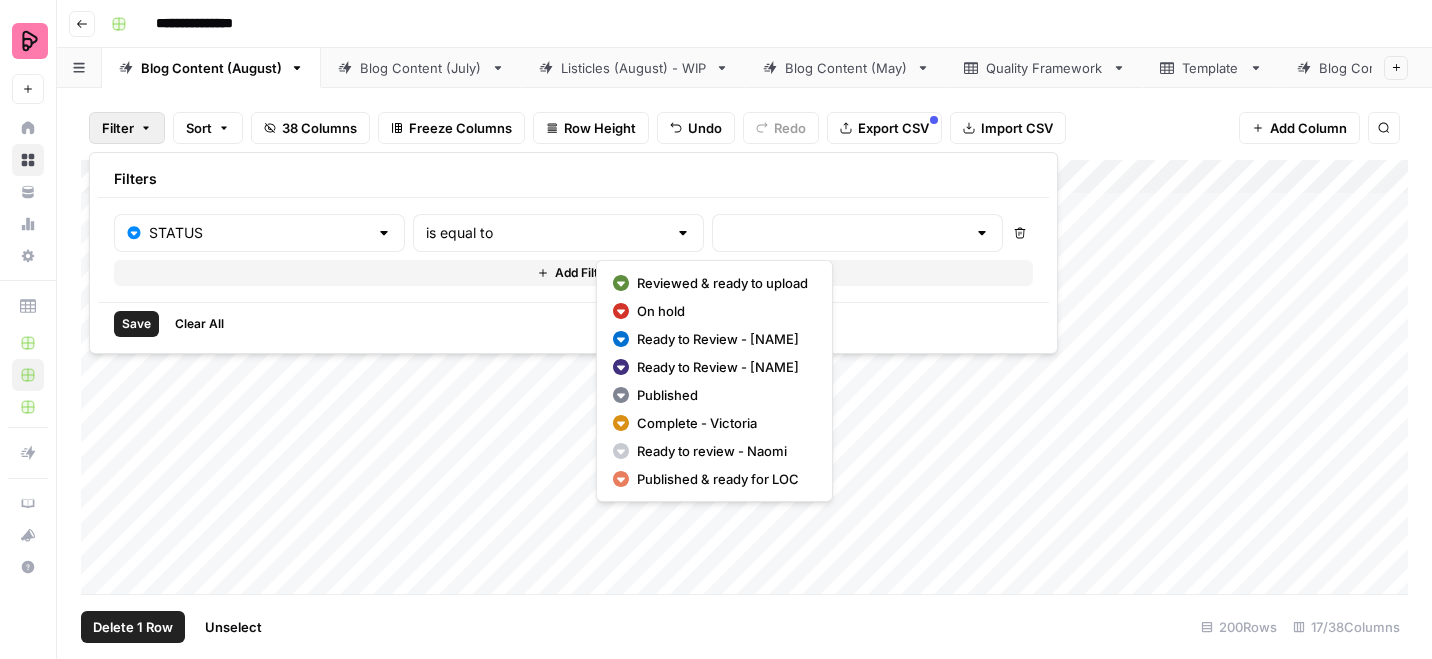 click on "Reviewed & ready to upload" at bounding box center (722, 283) 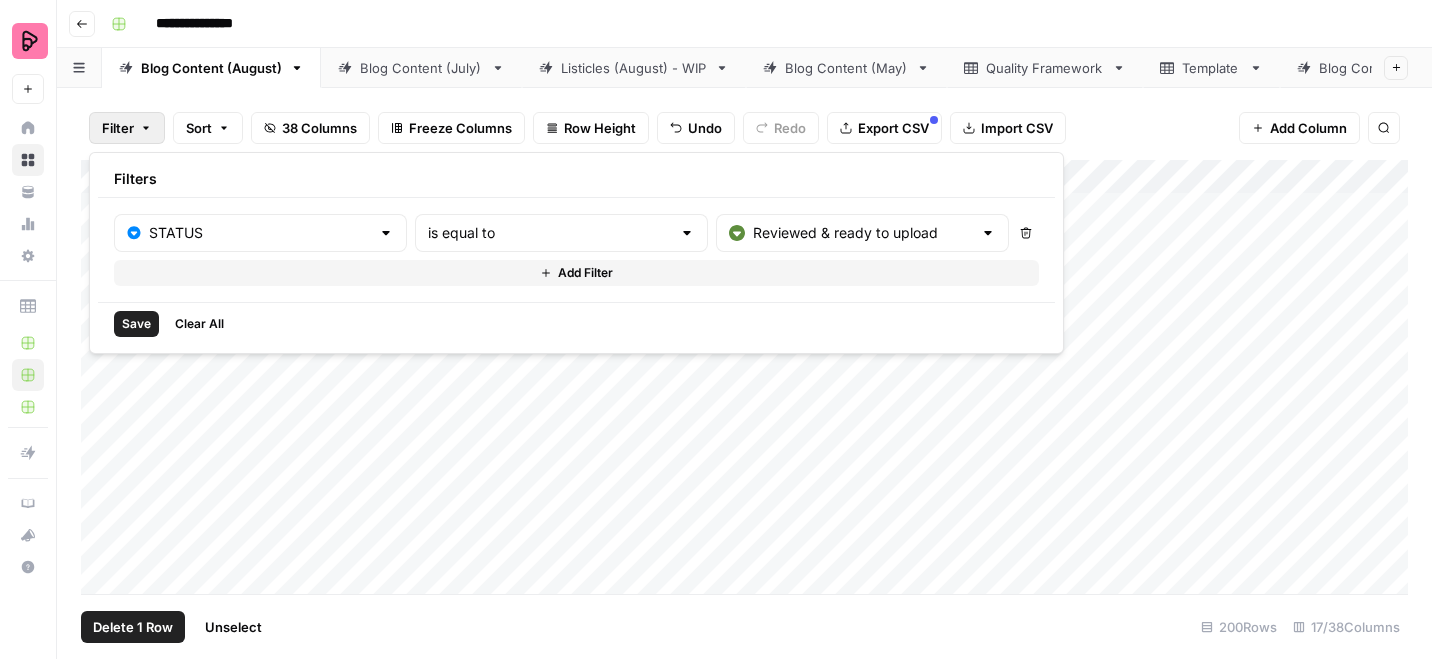 click on "Save" at bounding box center (136, 324) 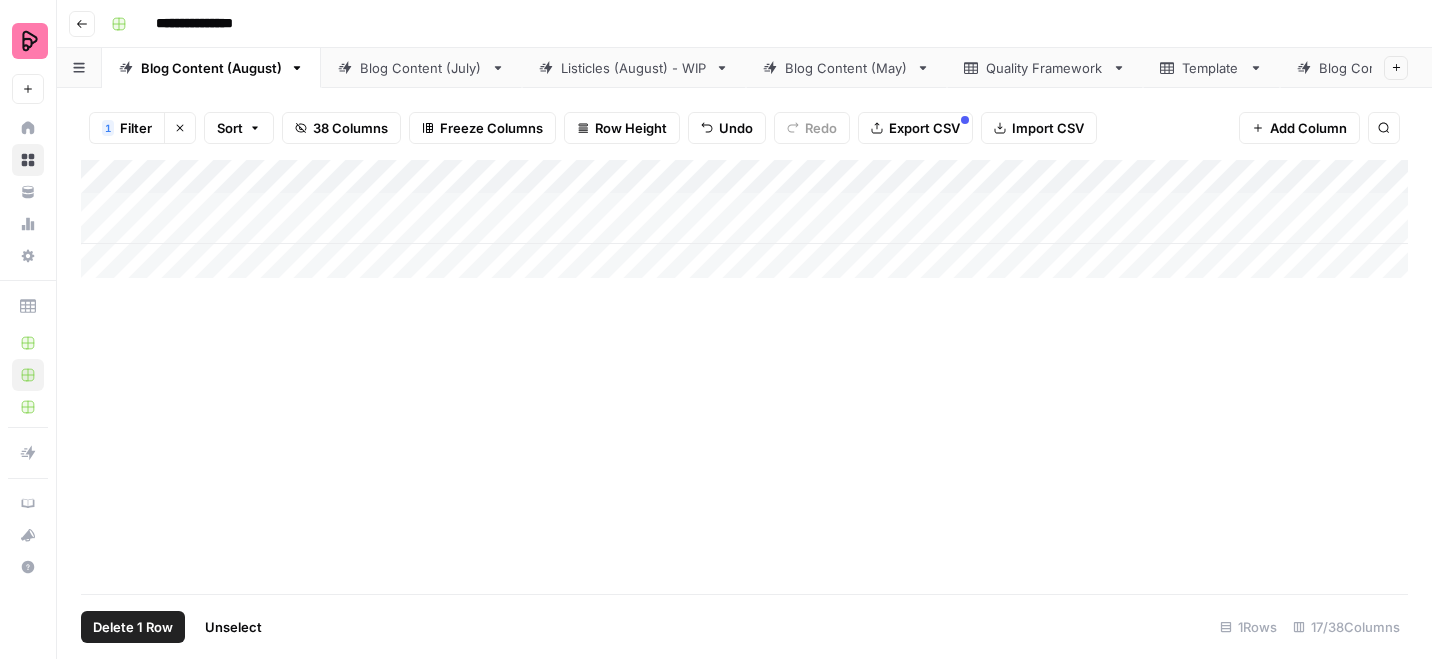 click on "Add Column" at bounding box center (744, 219) 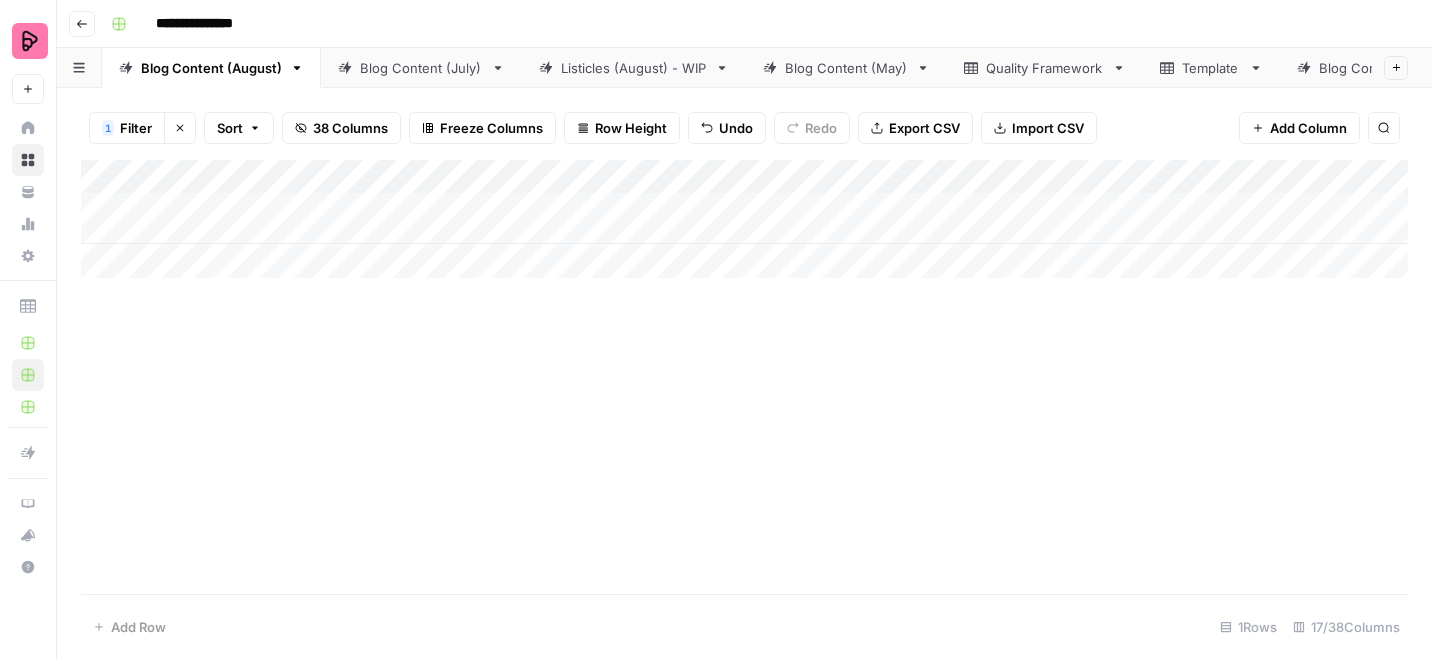 click on "Export CSV" at bounding box center (924, 128) 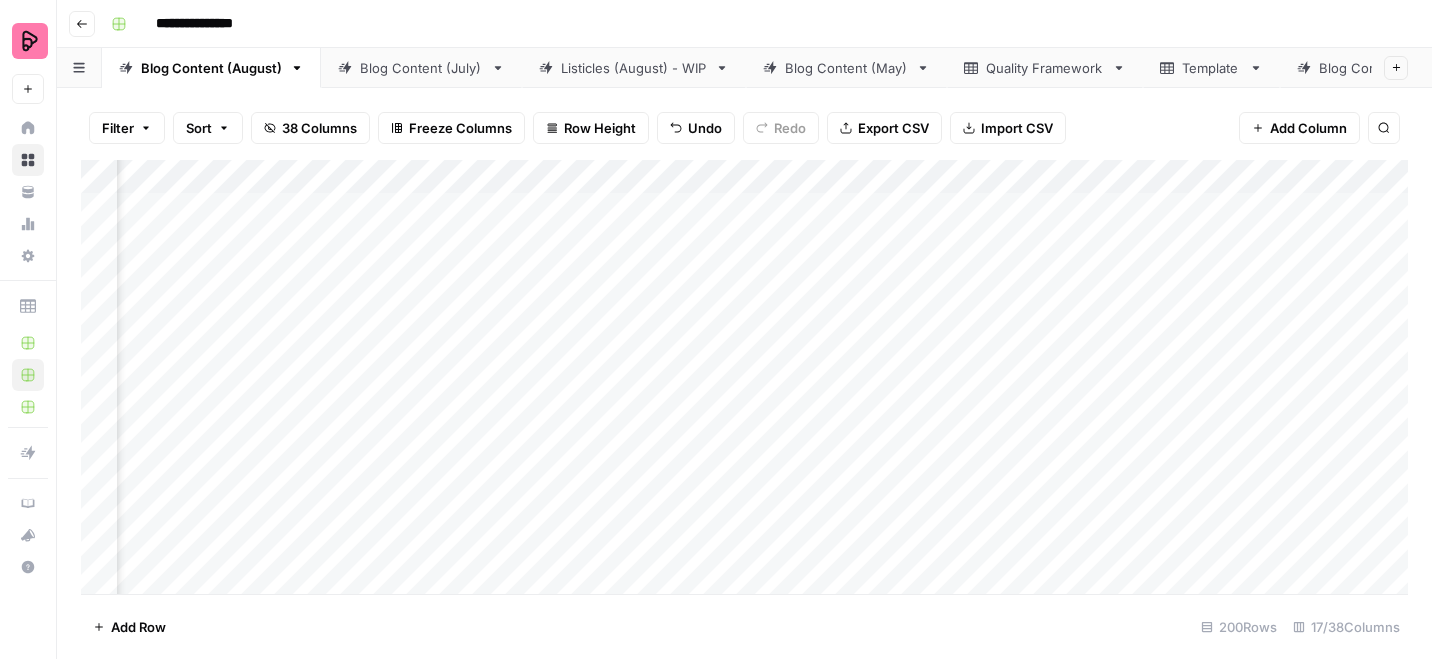 scroll, scrollTop: 0, scrollLeft: 403, axis: horizontal 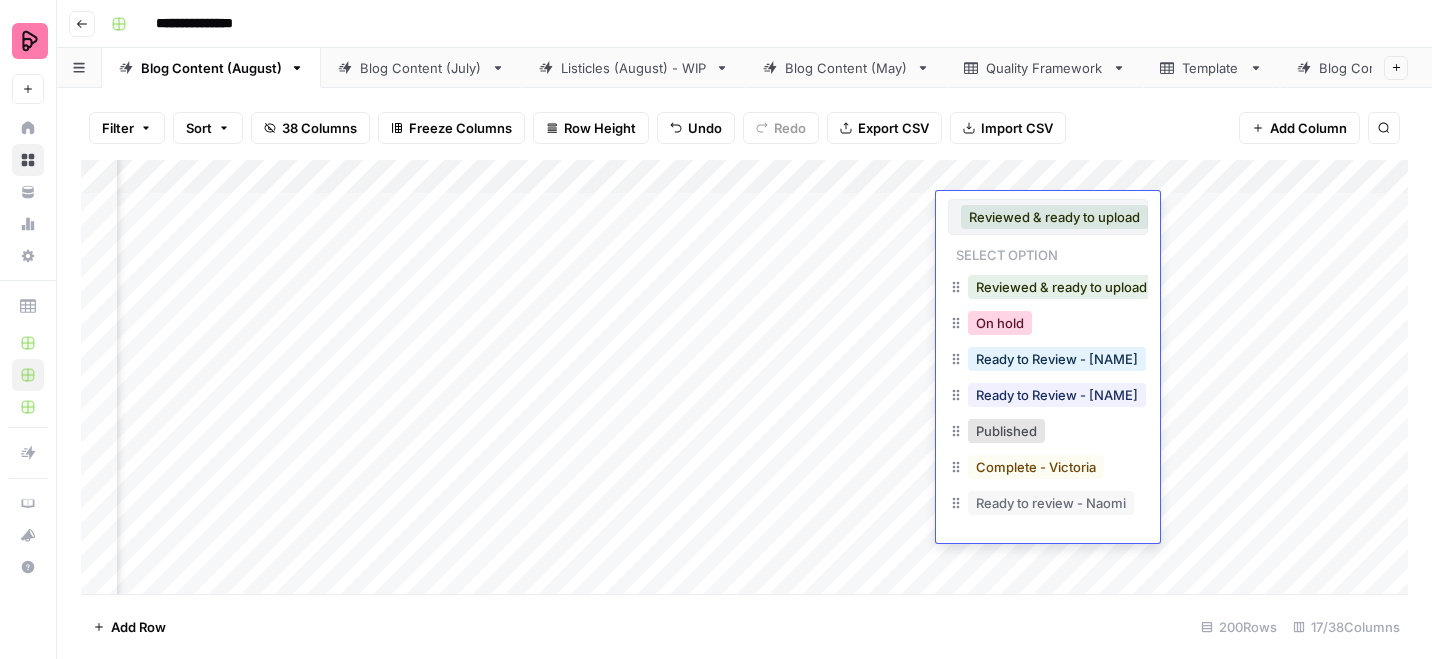 click on "On hold" at bounding box center [1000, 323] 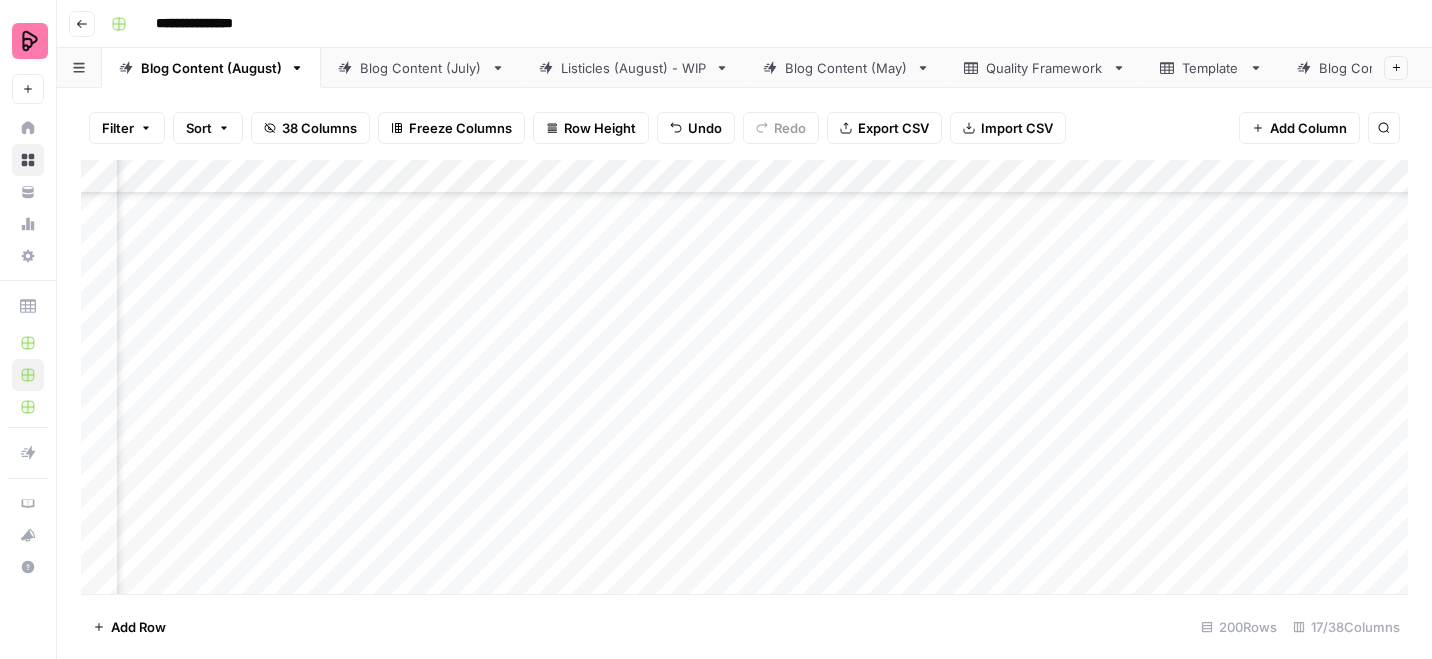 scroll, scrollTop: 143, scrollLeft: 403, axis: both 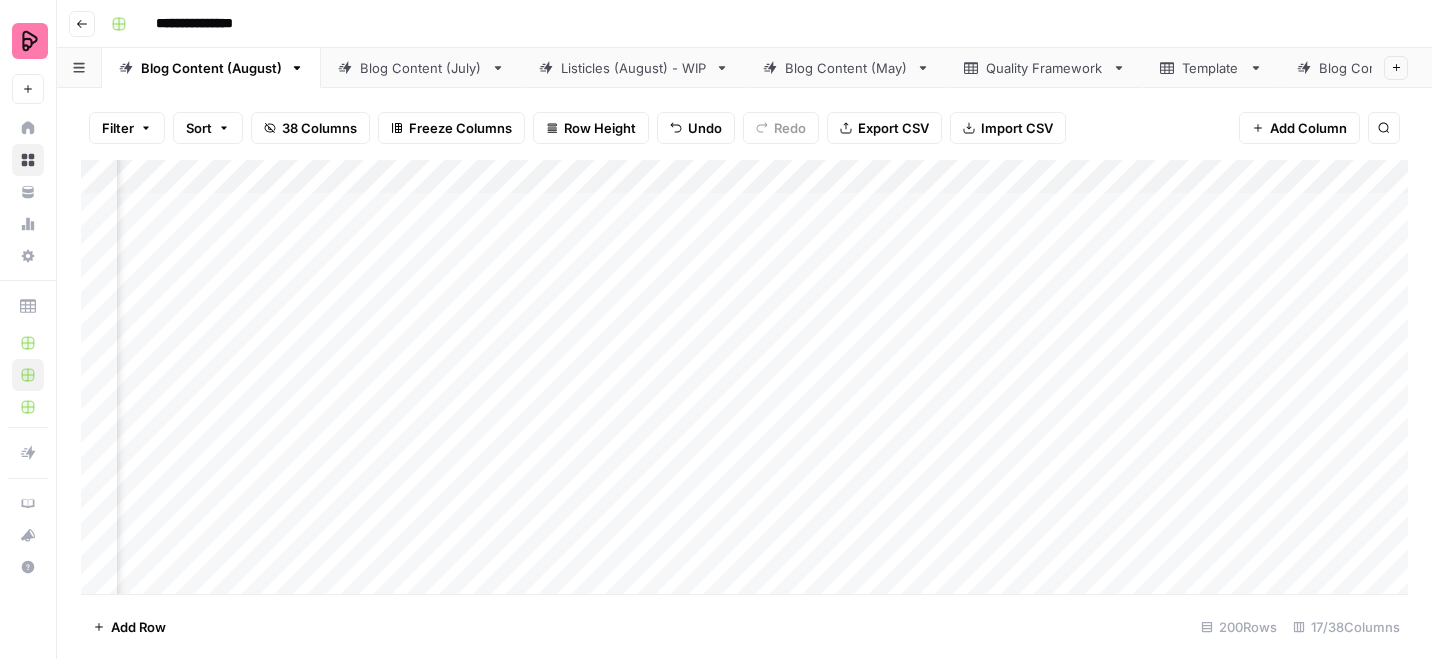 click on "Add Column" at bounding box center [744, 377] 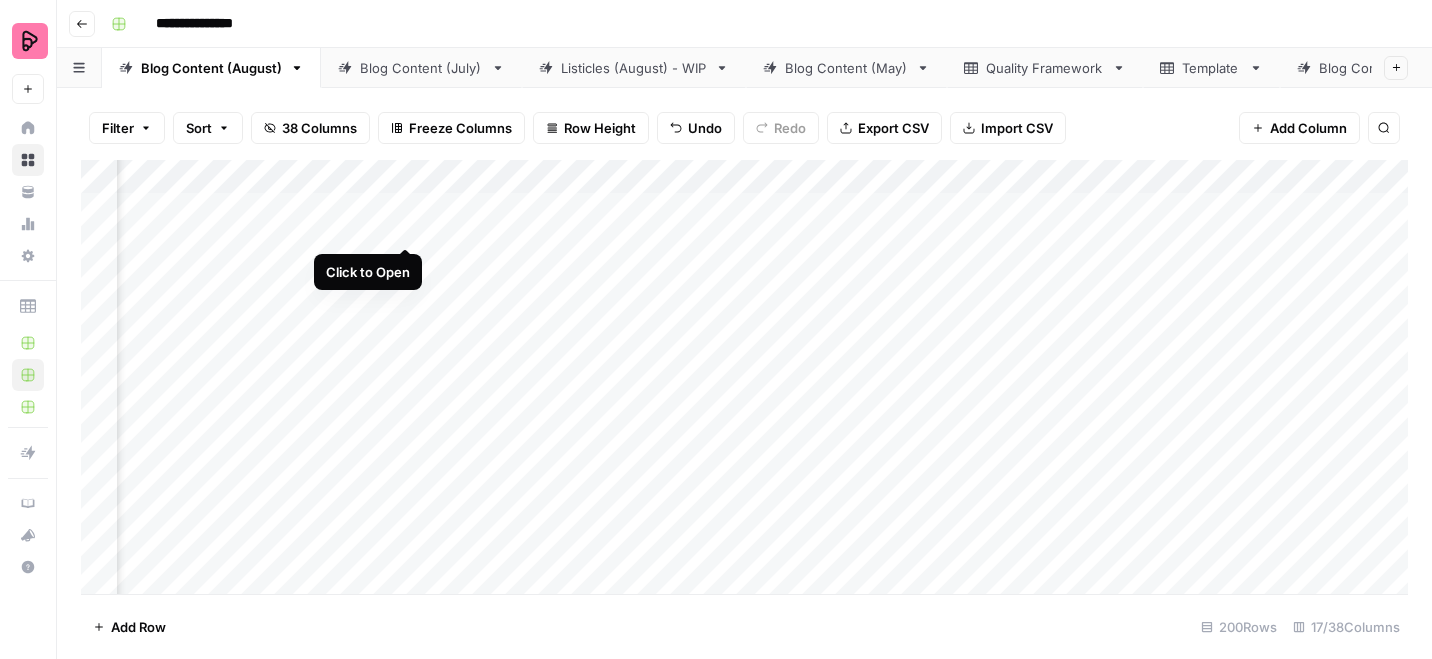 click on "Add Column" at bounding box center (744, 377) 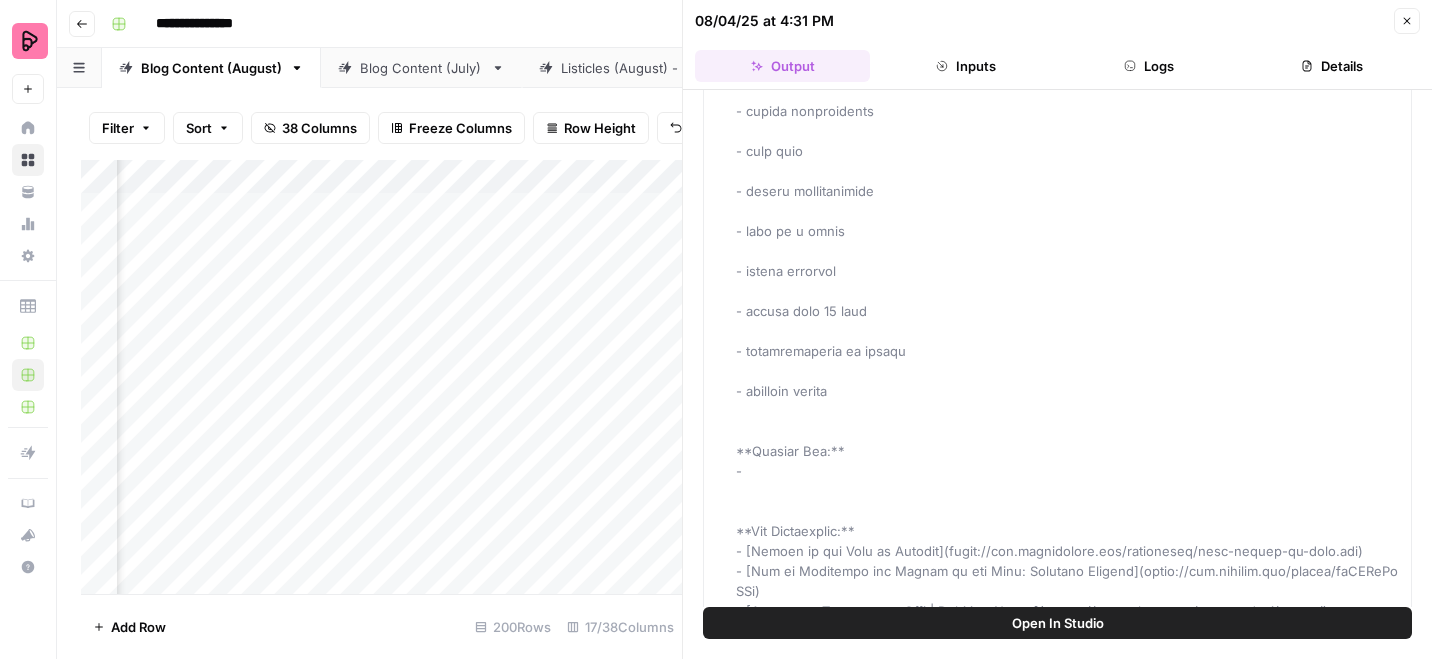 click on "Logs" at bounding box center (1149, 66) 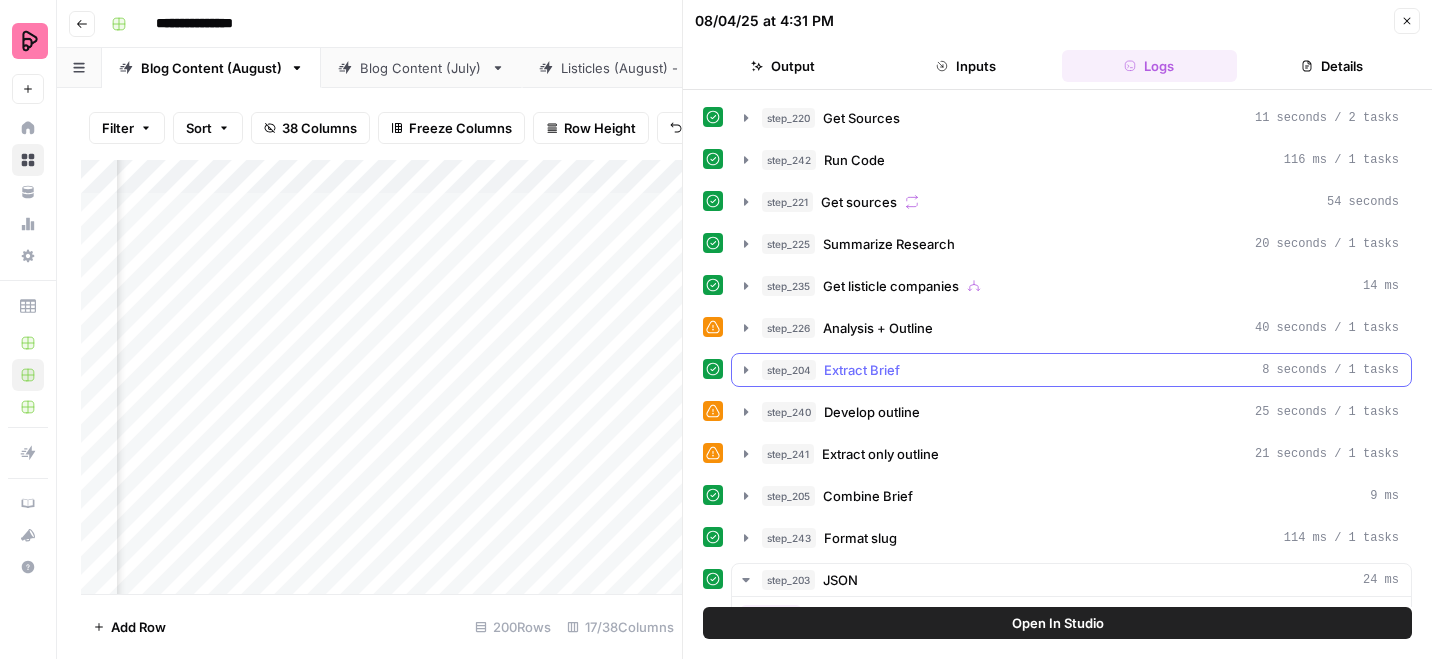 scroll, scrollTop: 794, scrollLeft: 0, axis: vertical 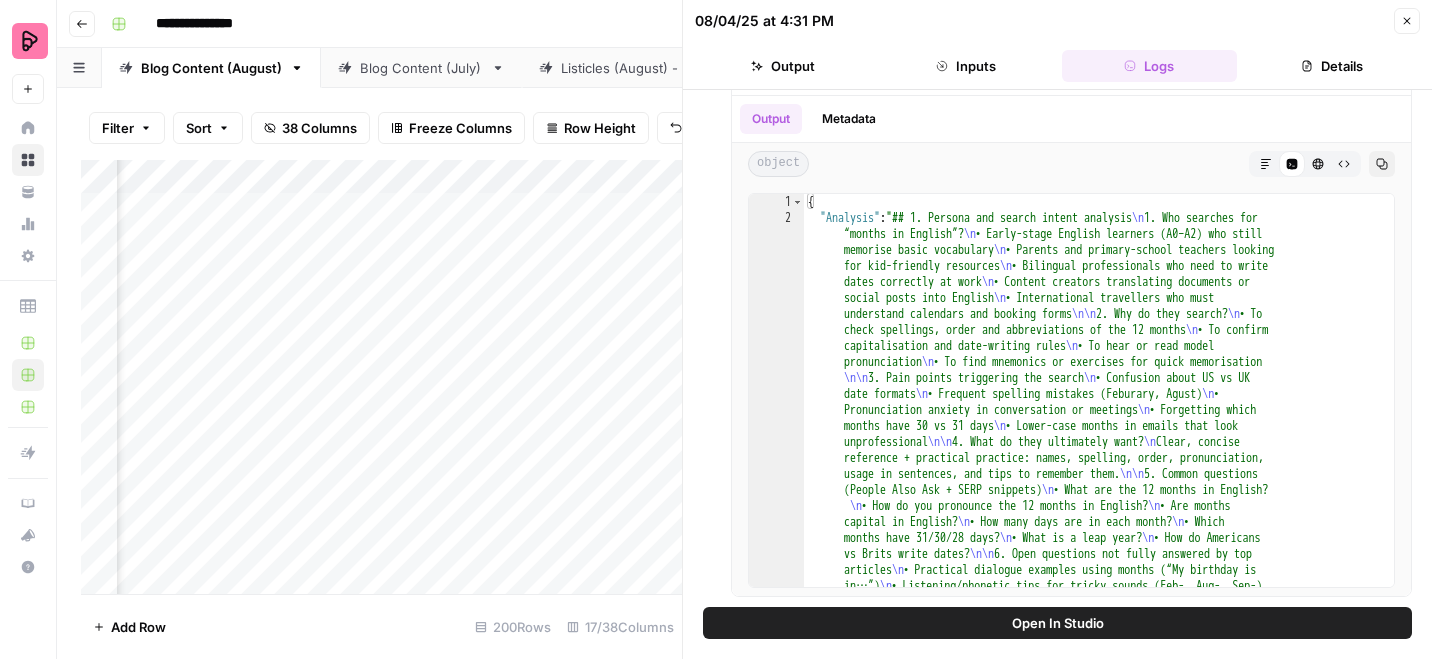 click on "Inputs" at bounding box center (965, 66) 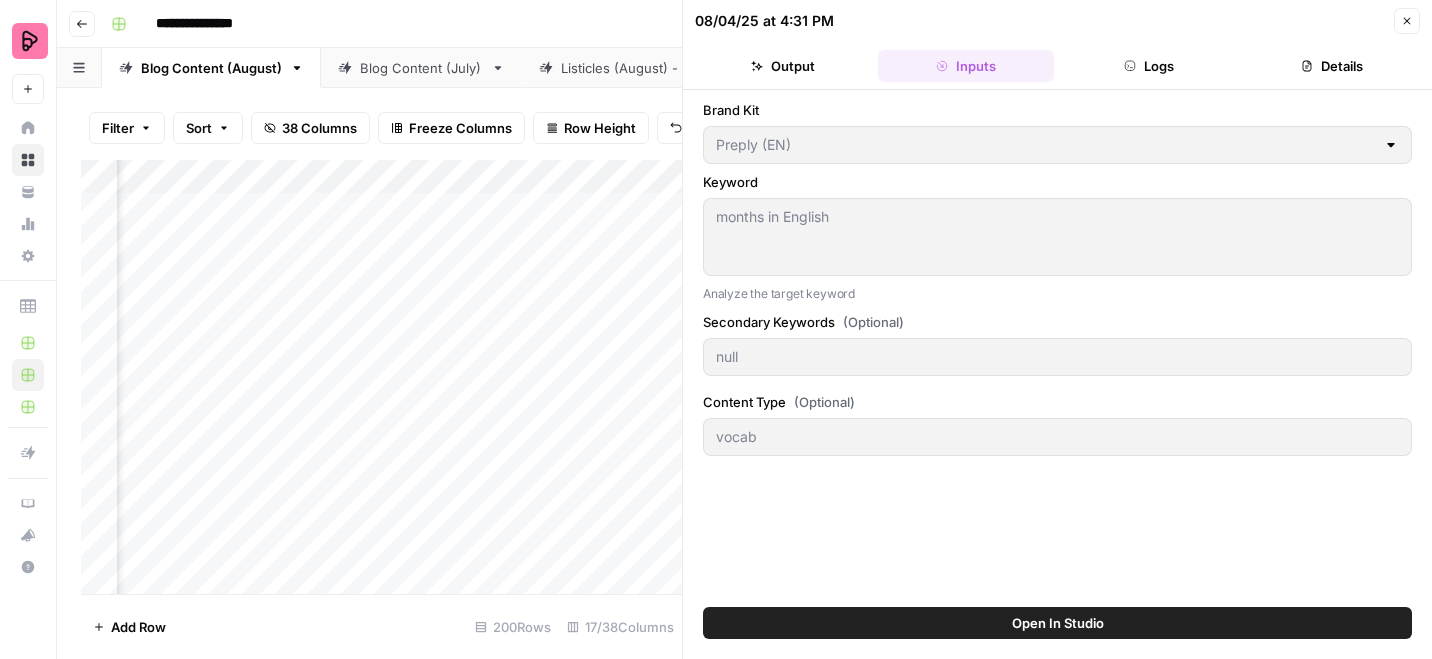 scroll, scrollTop: 0, scrollLeft: 0, axis: both 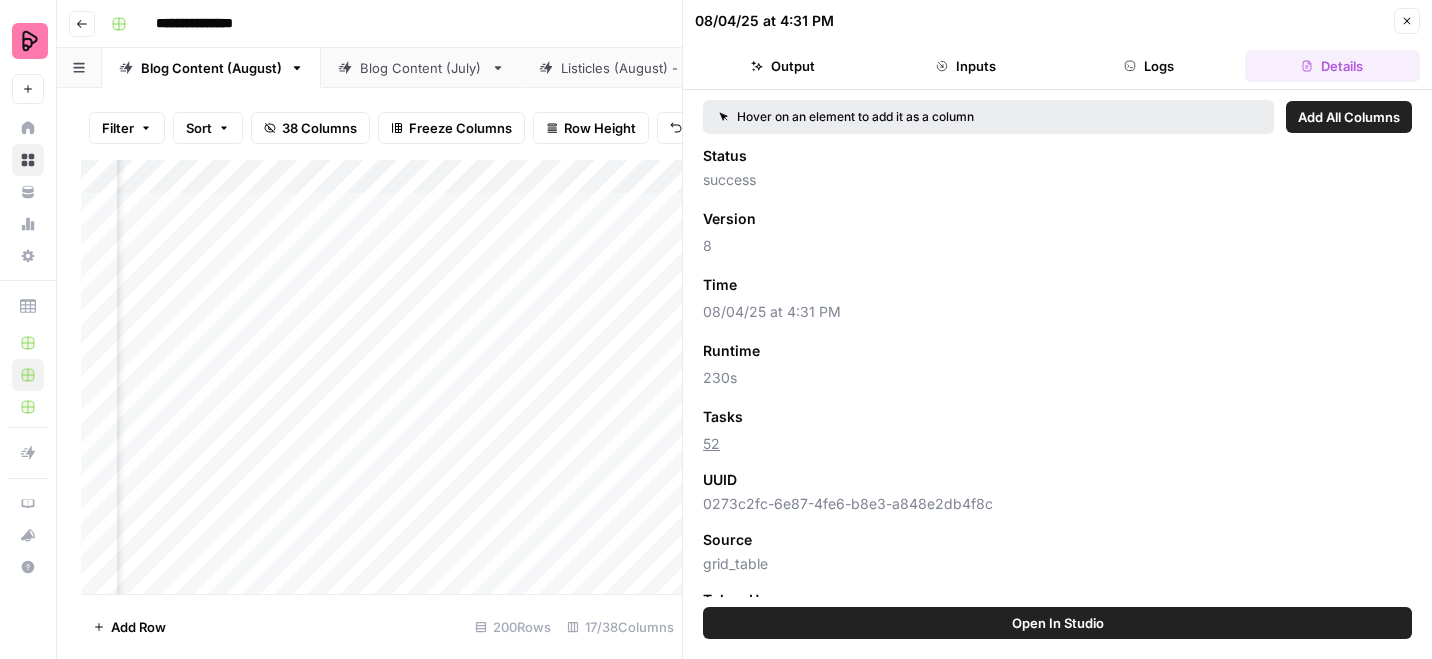 click 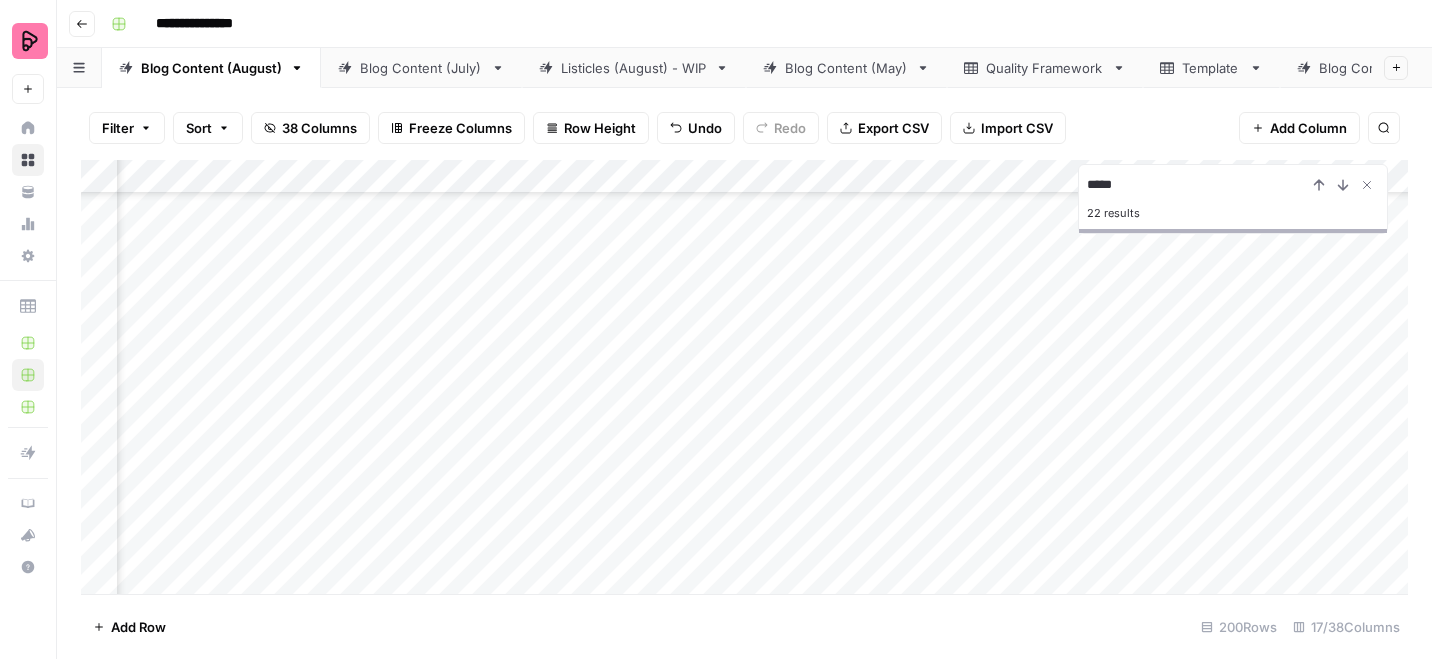 scroll, scrollTop: 229, scrollLeft: 0, axis: vertical 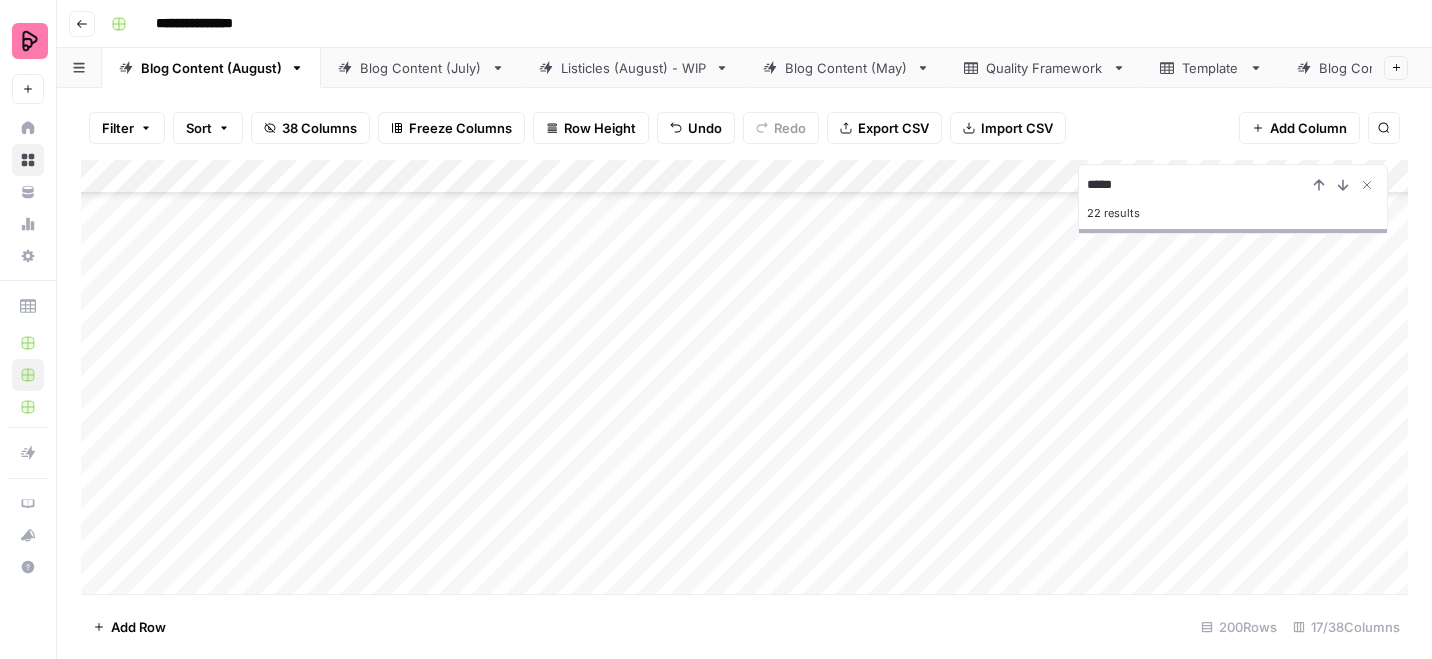 type on "*****" 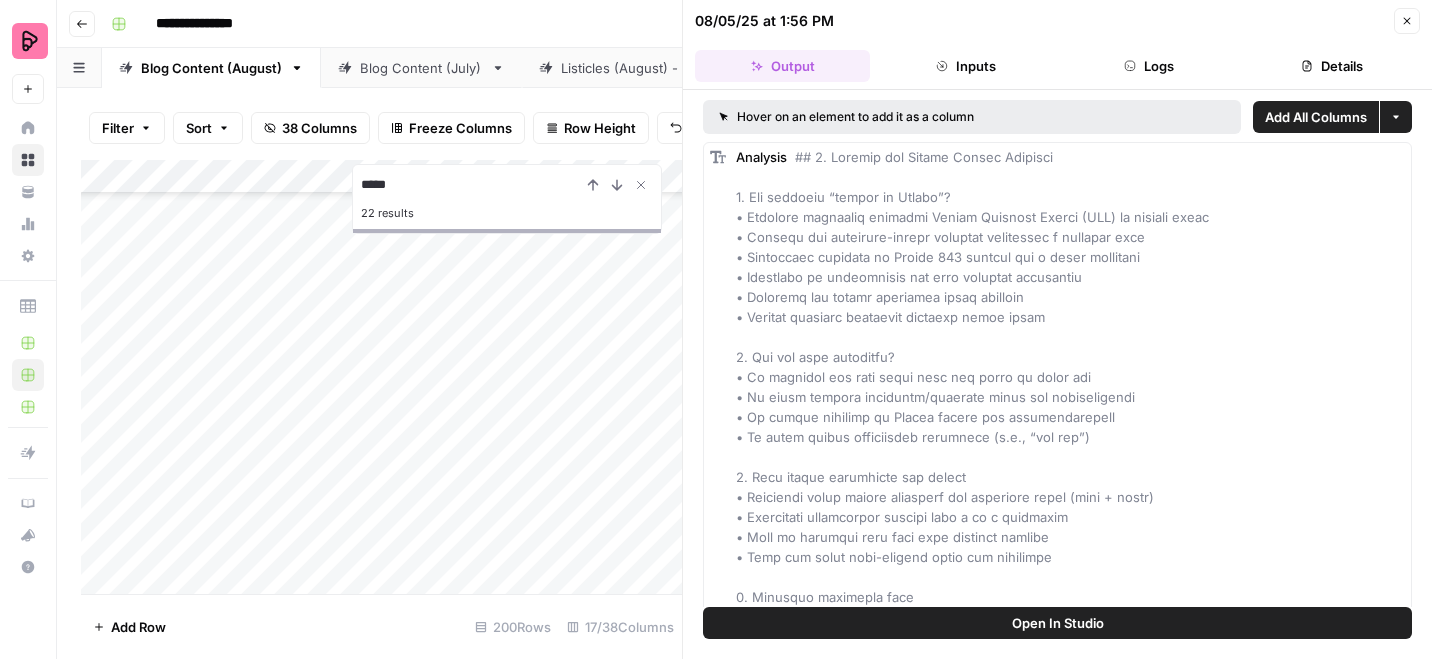 click on "Details" at bounding box center [1332, 66] 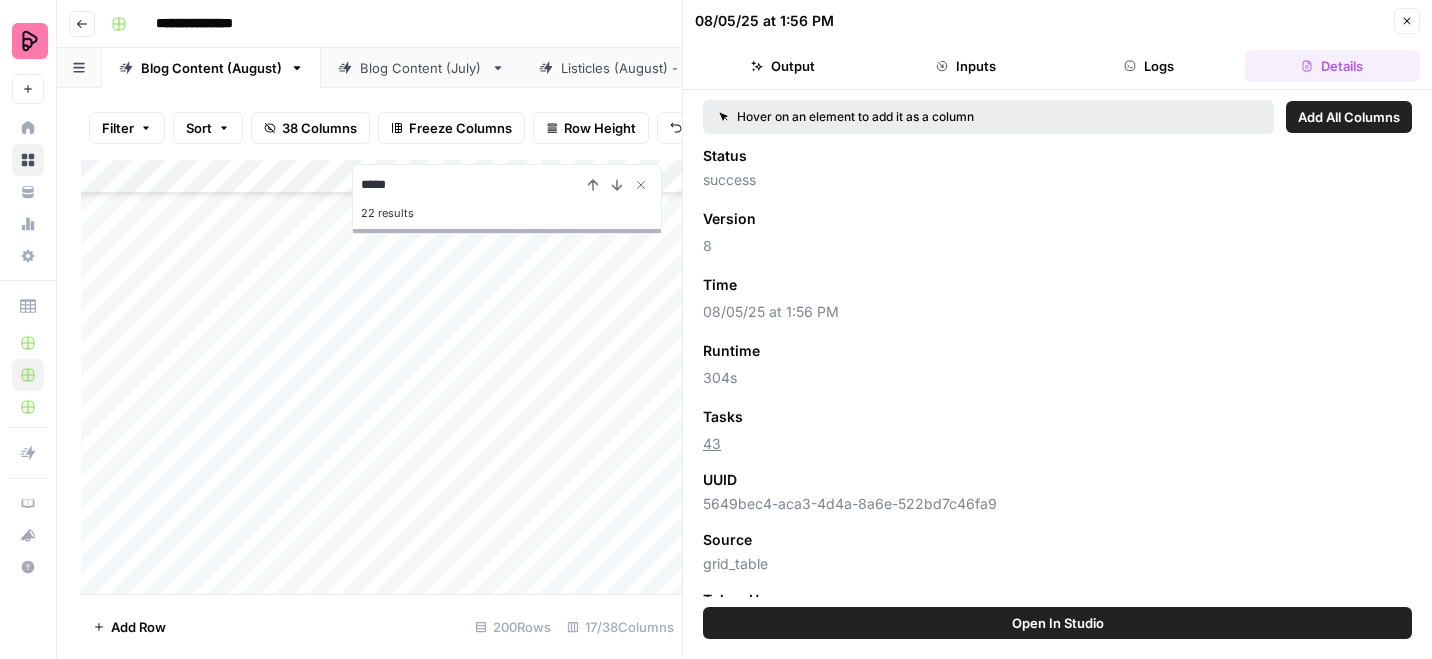 click 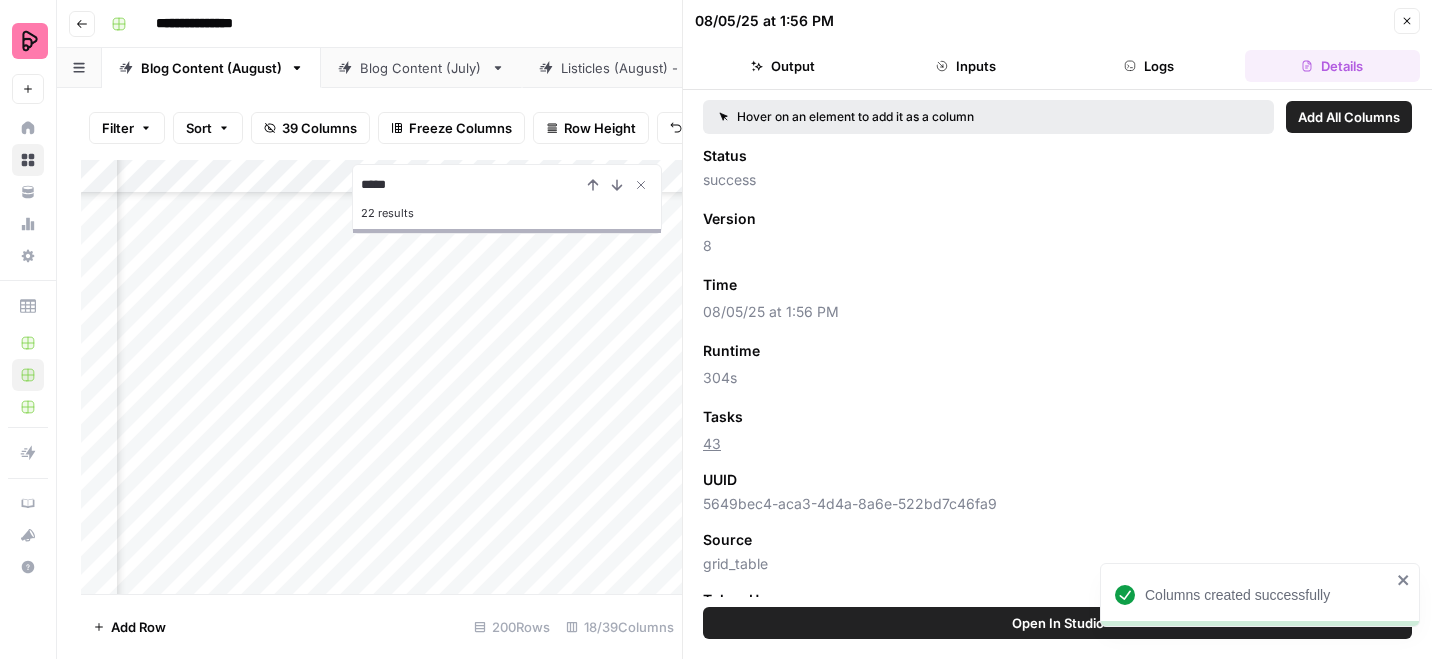 scroll, scrollTop: 229, scrollLeft: 1196, axis: both 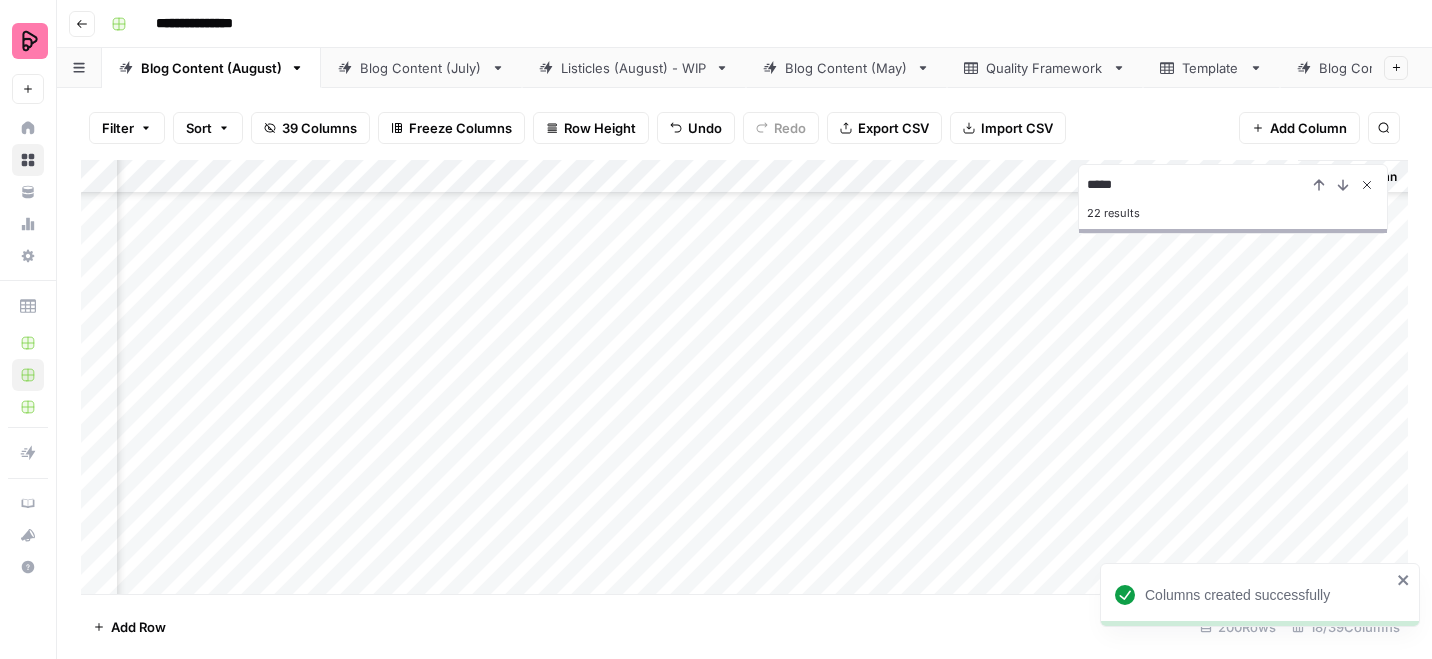 click 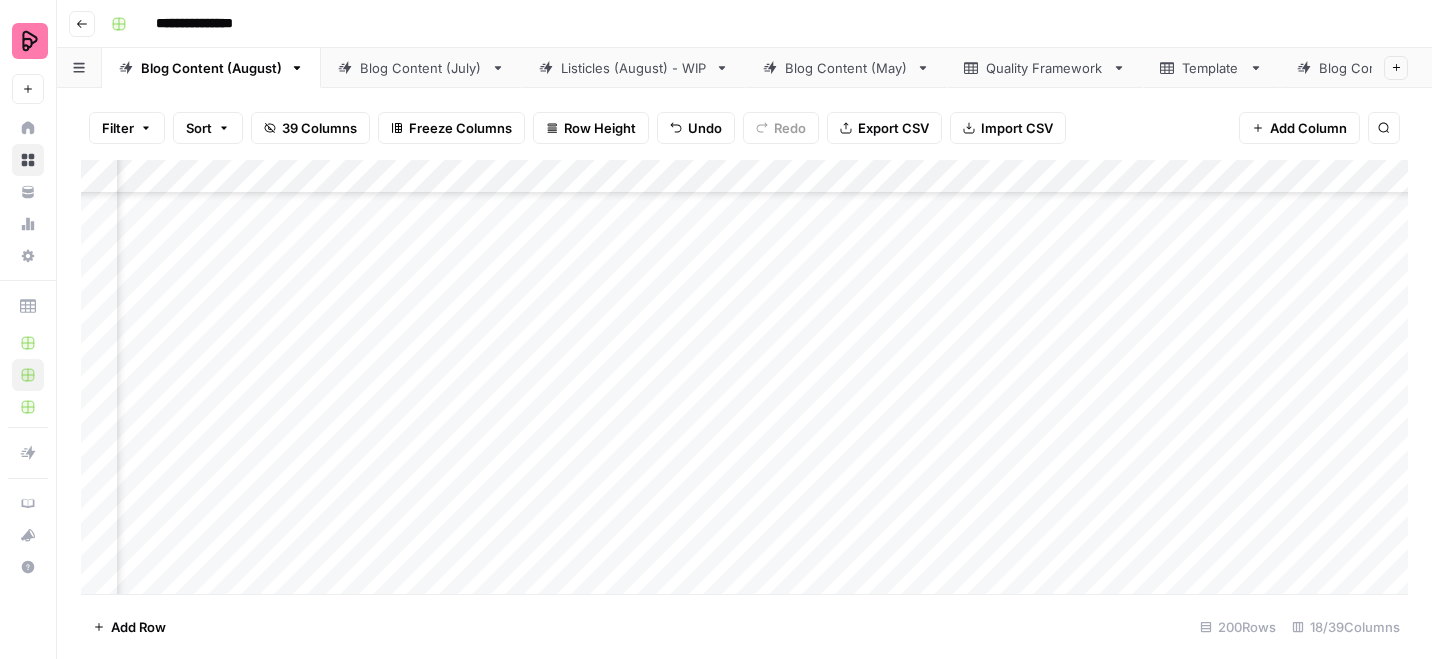 scroll, scrollTop: 229, scrollLeft: 361, axis: both 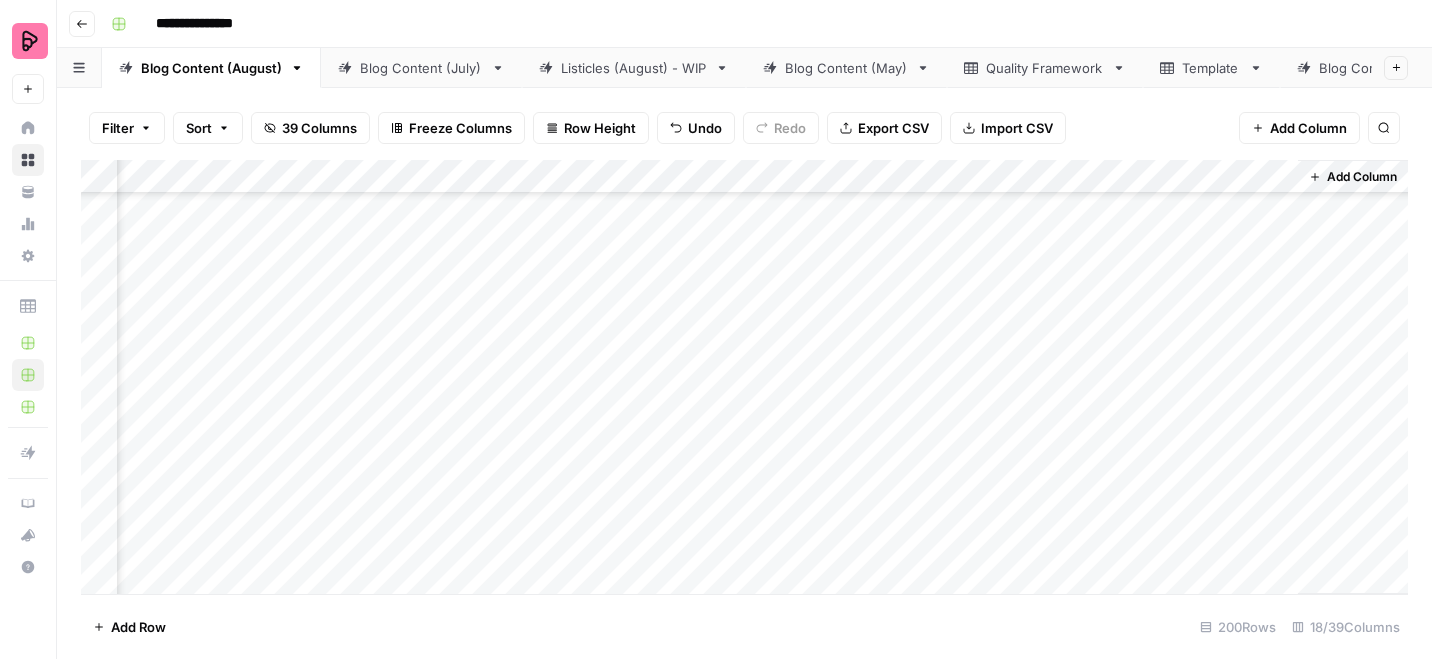 drag, startPoint x: 702, startPoint y: 176, endPoint x: 1228, endPoint y: 176, distance: 526 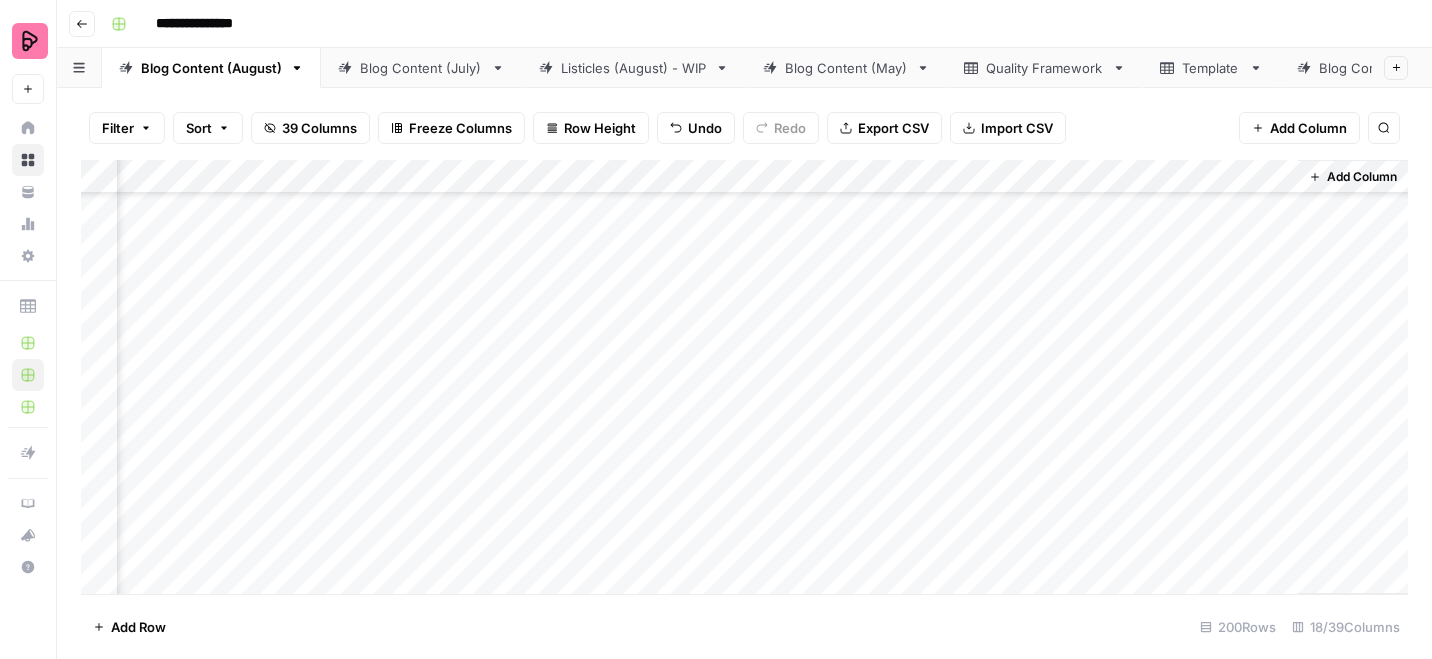 click on "Add Column" at bounding box center (744, 377) 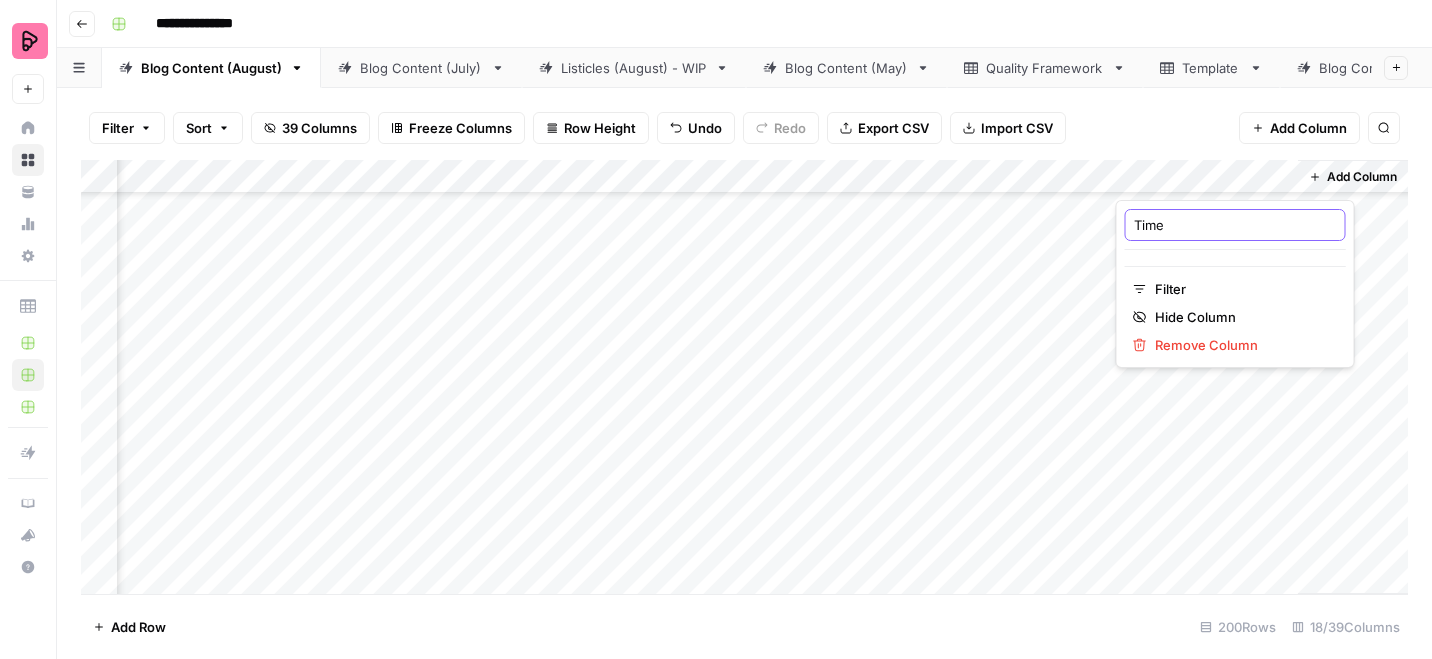 click on "Time" at bounding box center (1235, 225) 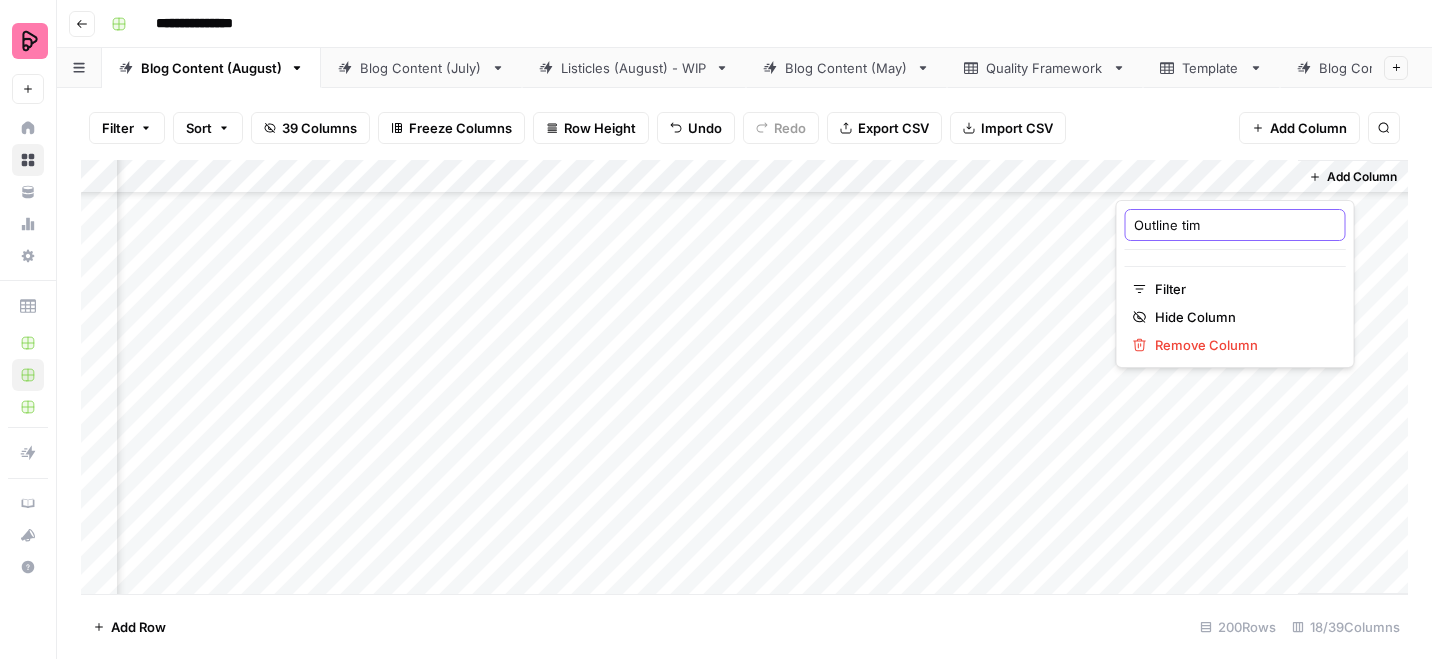 type on "Outline time" 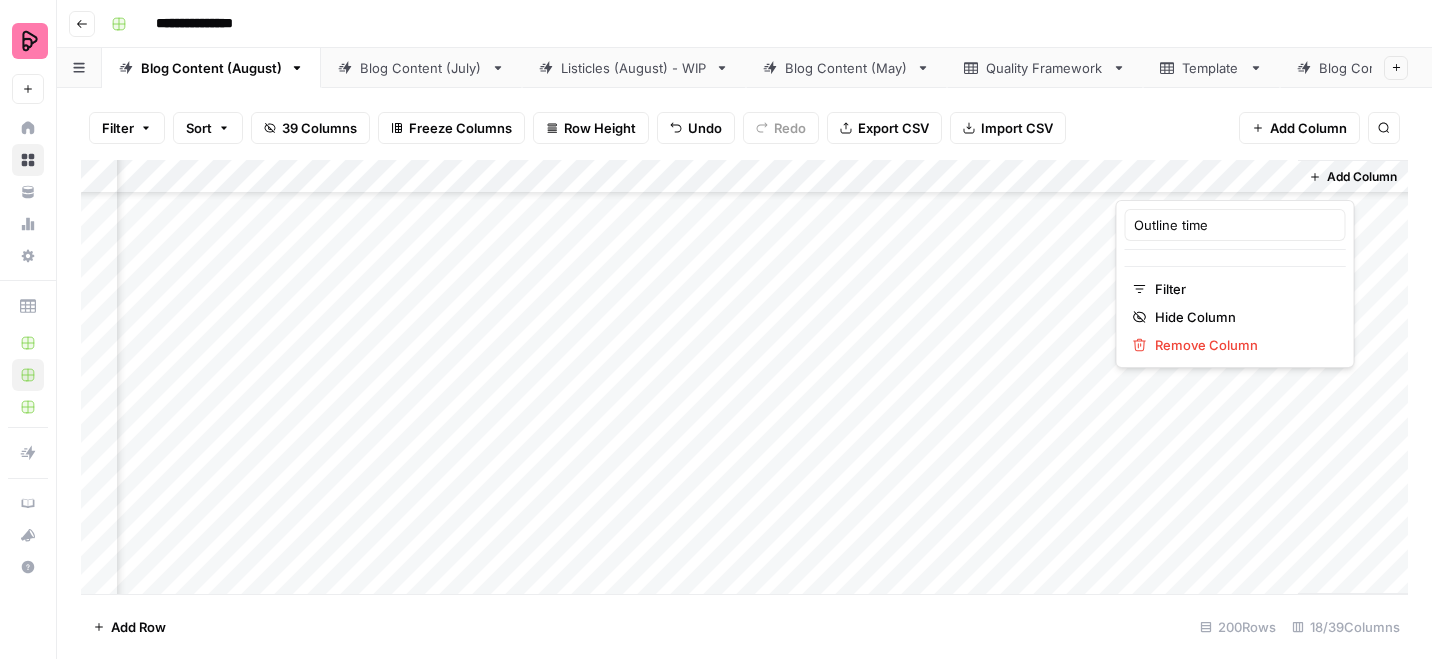click on "Add Column" at bounding box center (1353, 377) 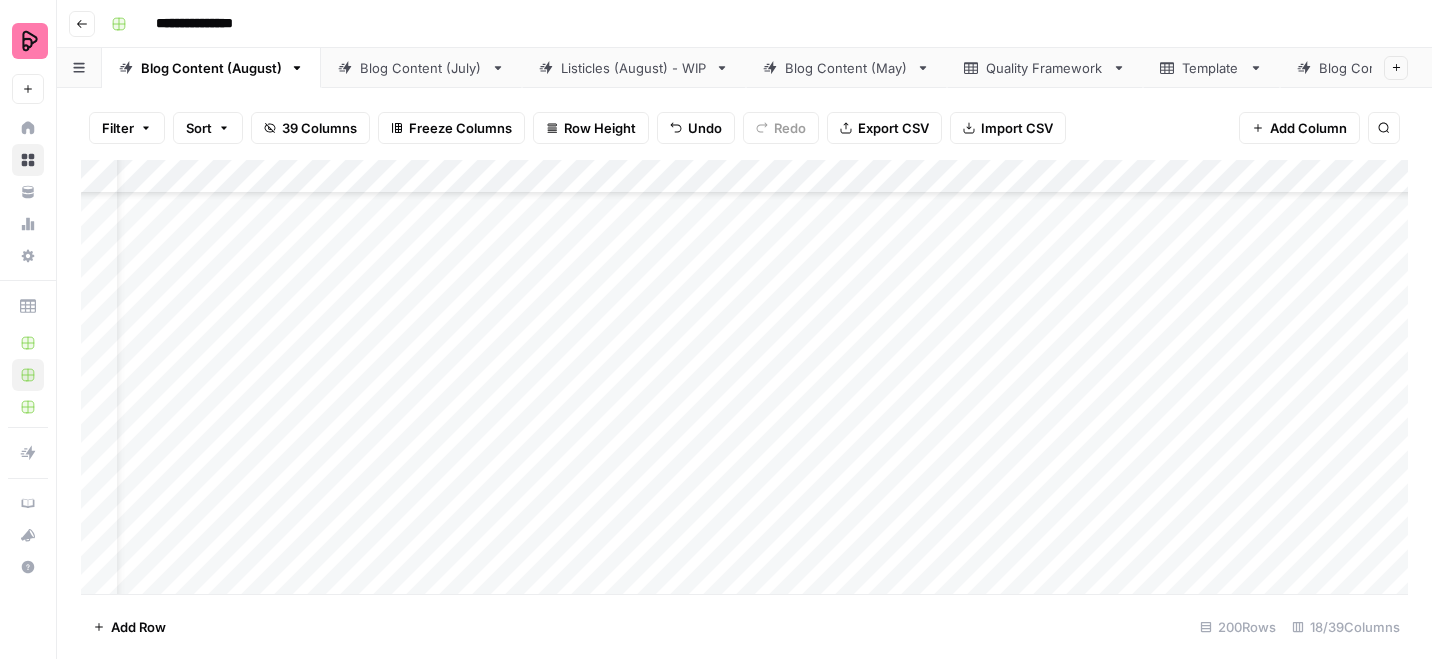 scroll, scrollTop: 133, scrollLeft: 258, axis: both 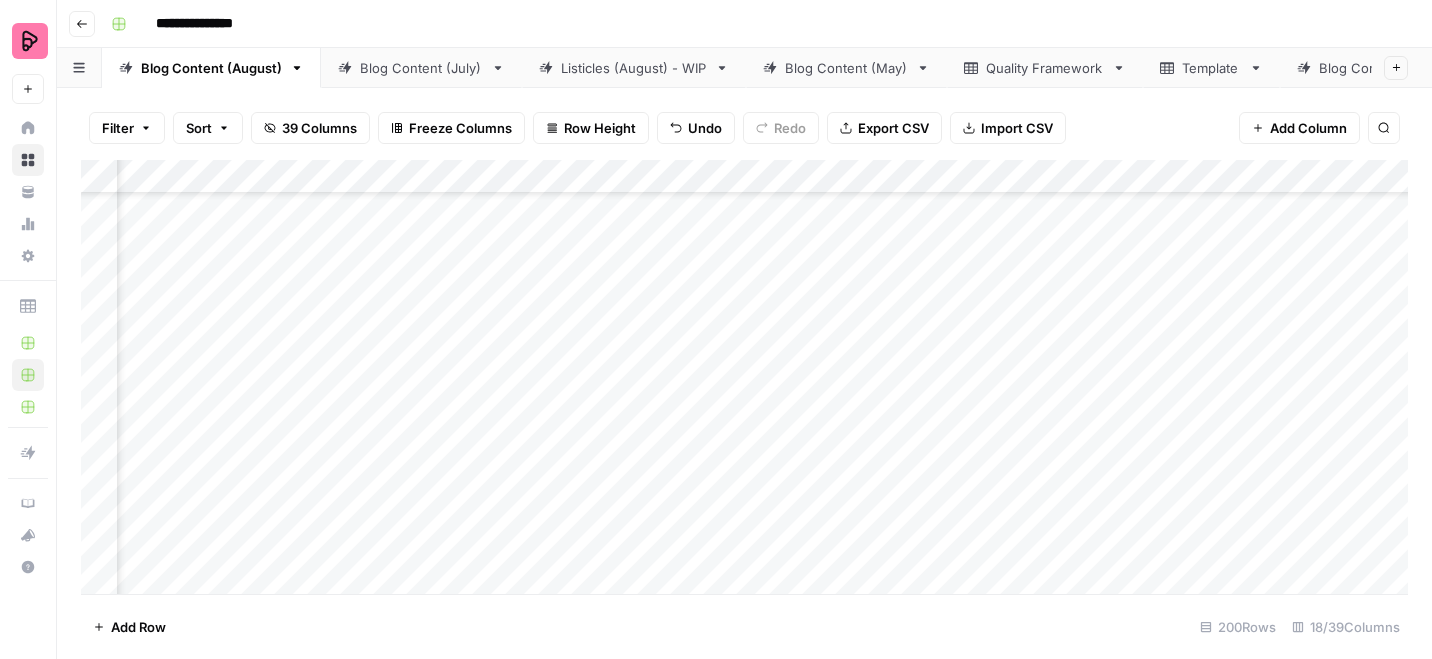 click on "Add Column" at bounding box center (744, 377) 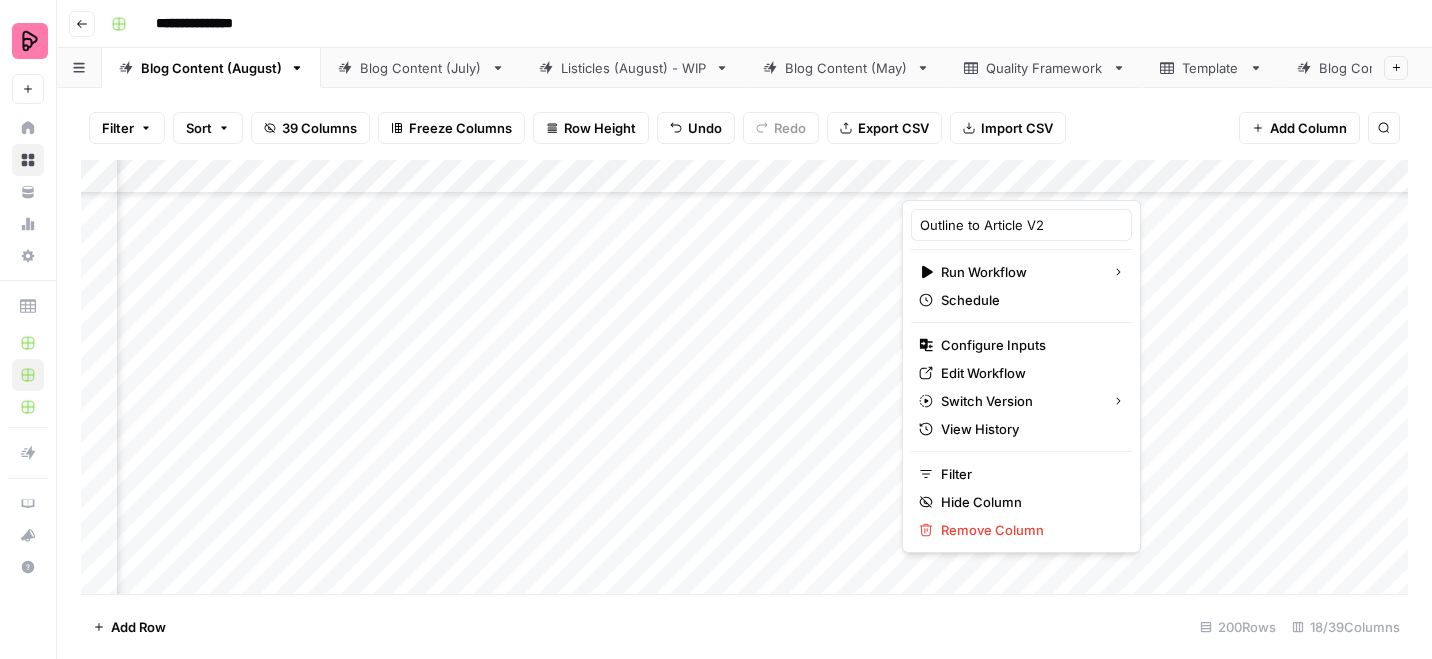 click on "Filter Sort 39 Columns Freeze Columns Row Height Undo Redo Export CSV Import CSV Add Column Search" at bounding box center [744, 128] 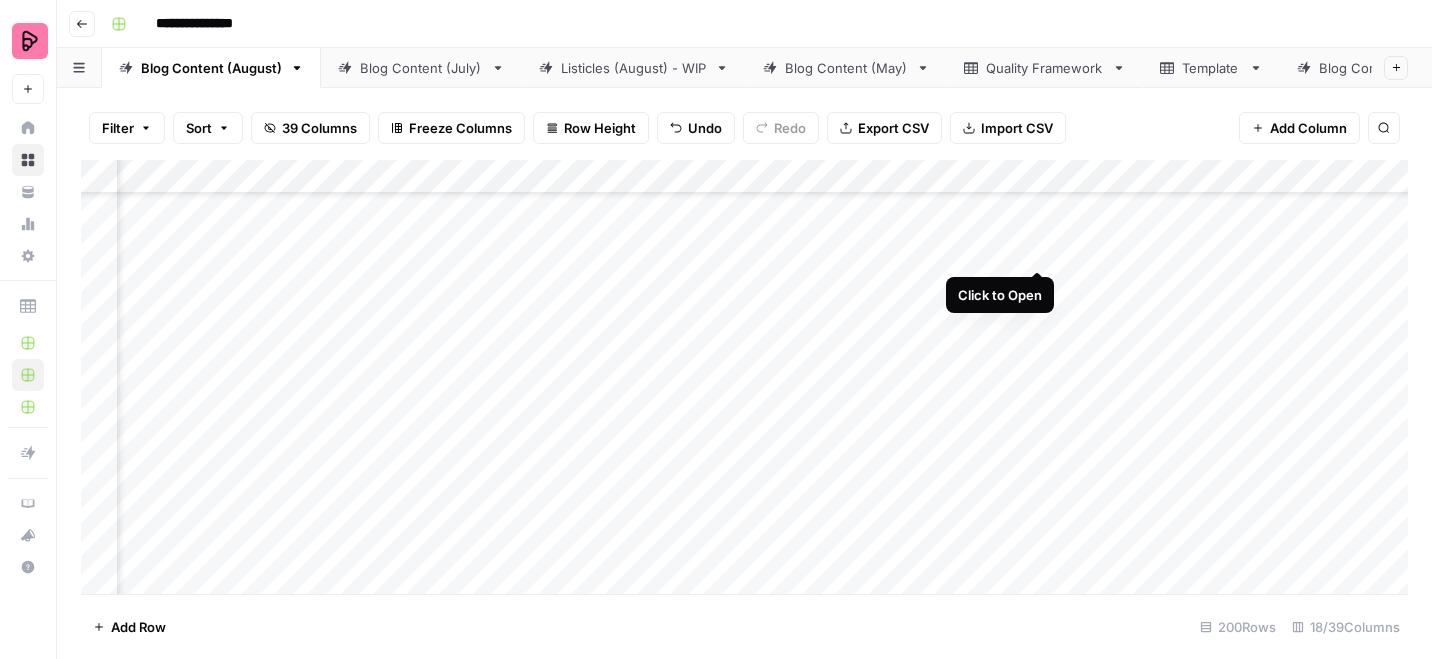 click on "Add Column" at bounding box center [744, 377] 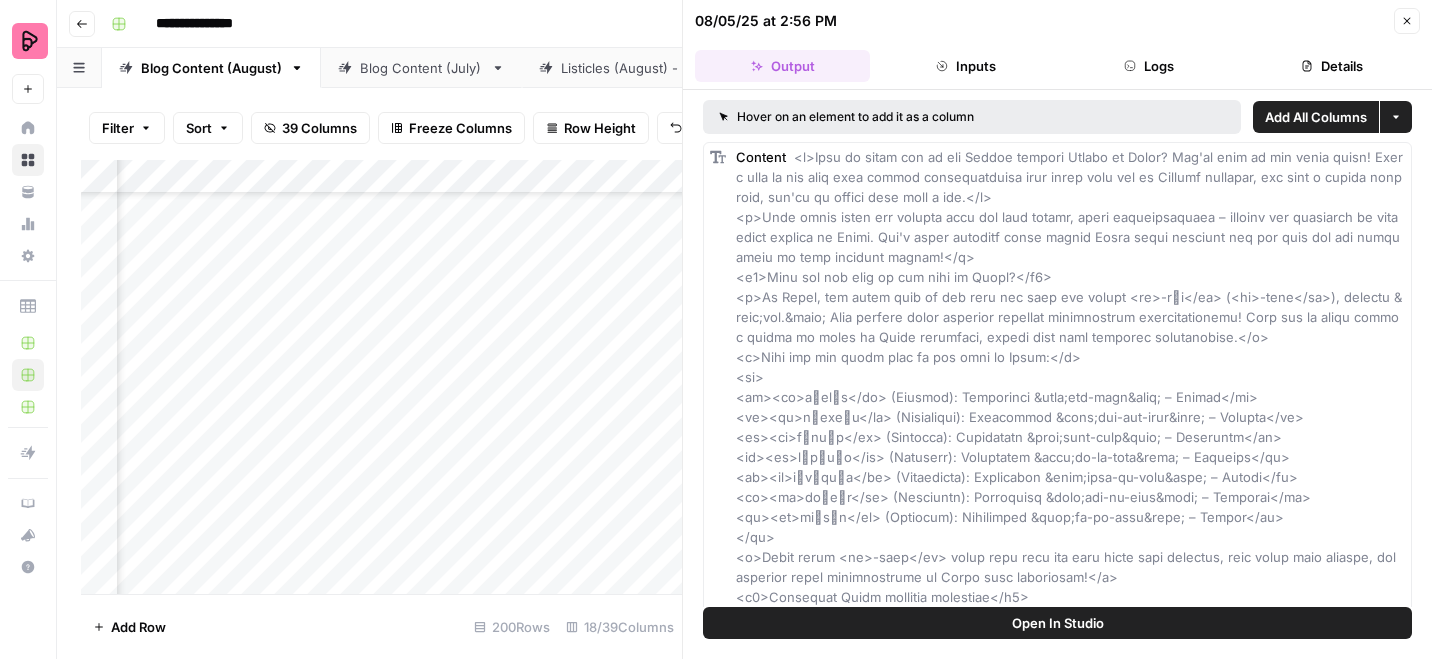 click on "Details" at bounding box center (1332, 66) 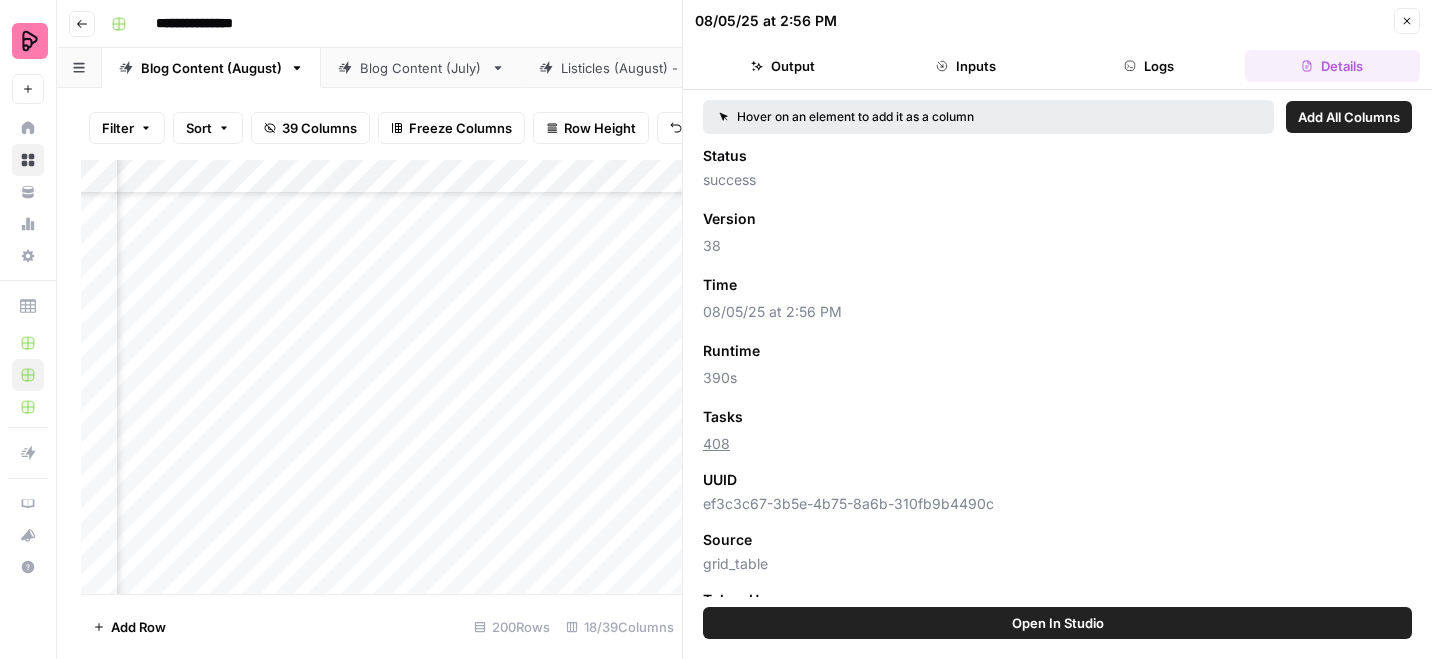 click on "Add as Column" at bounding box center (819, 351) 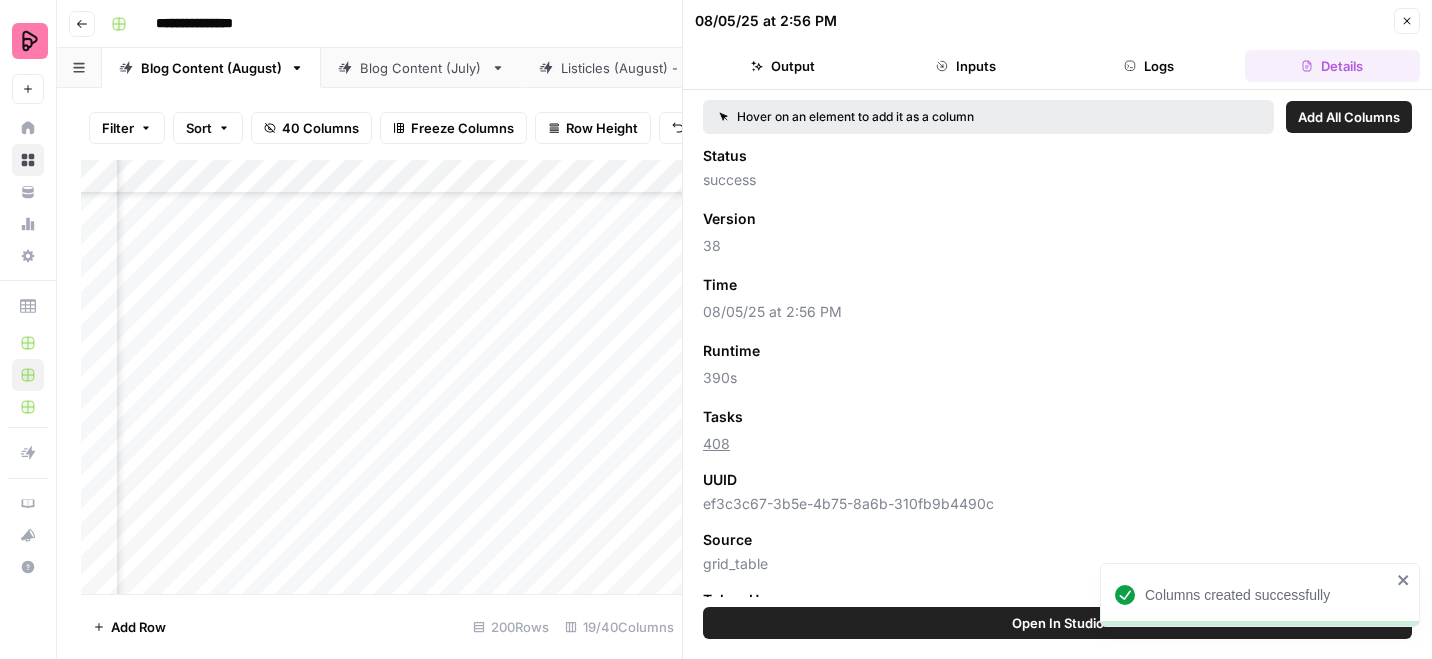 scroll, scrollTop: 133, scrollLeft: 2545, axis: both 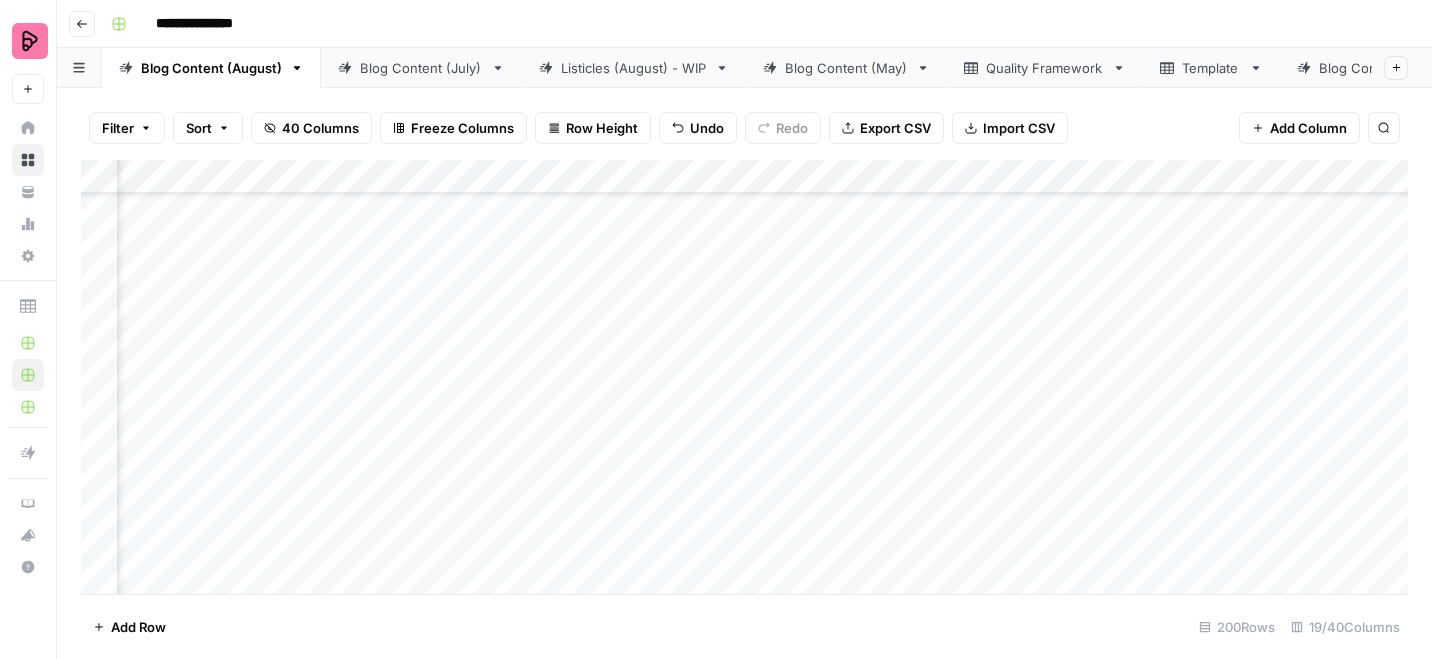 click on "Add Column" at bounding box center (744, 377) 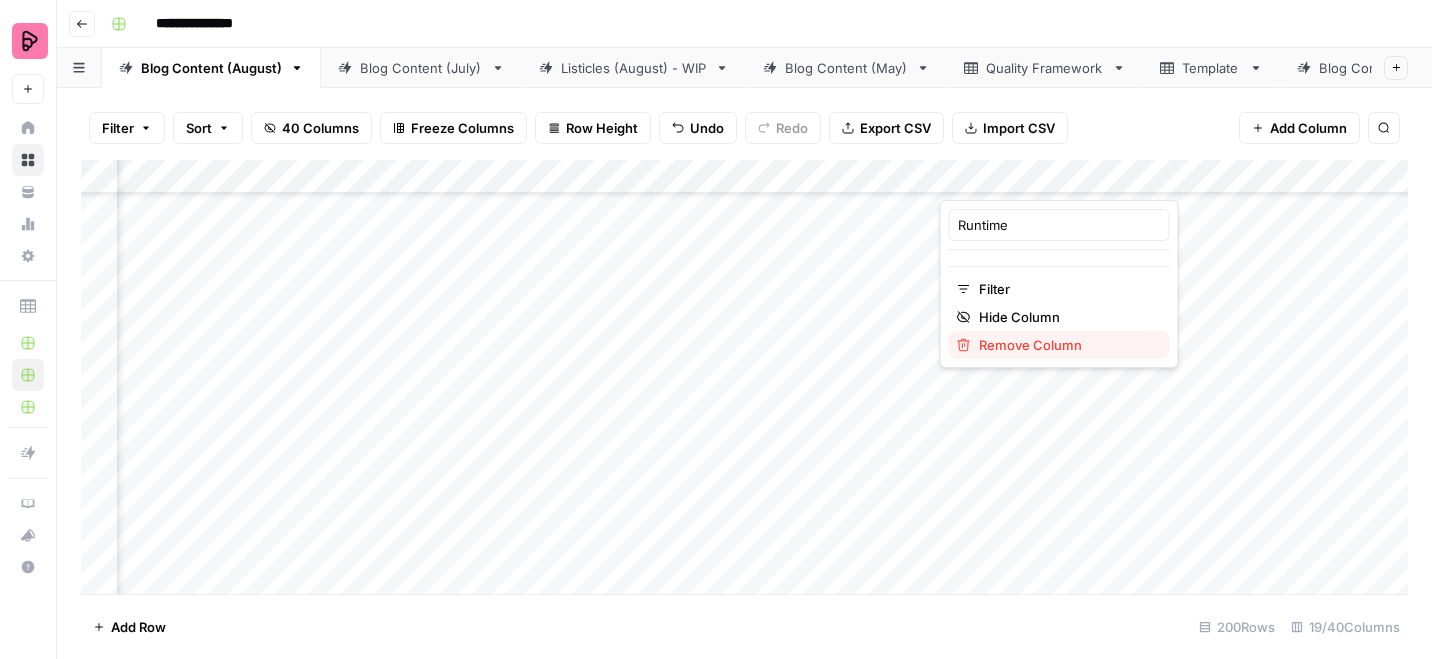 click on "Remove Column" at bounding box center (1066, 345) 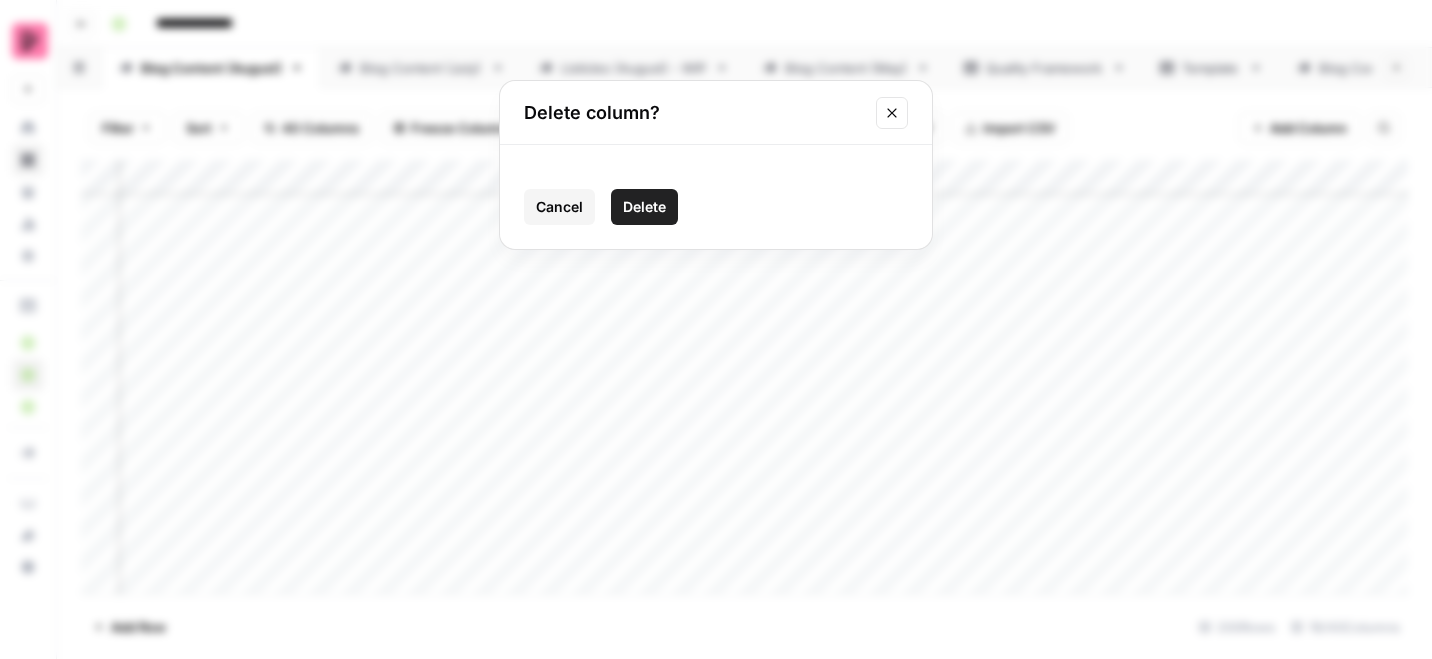 click on "Delete" at bounding box center [644, 207] 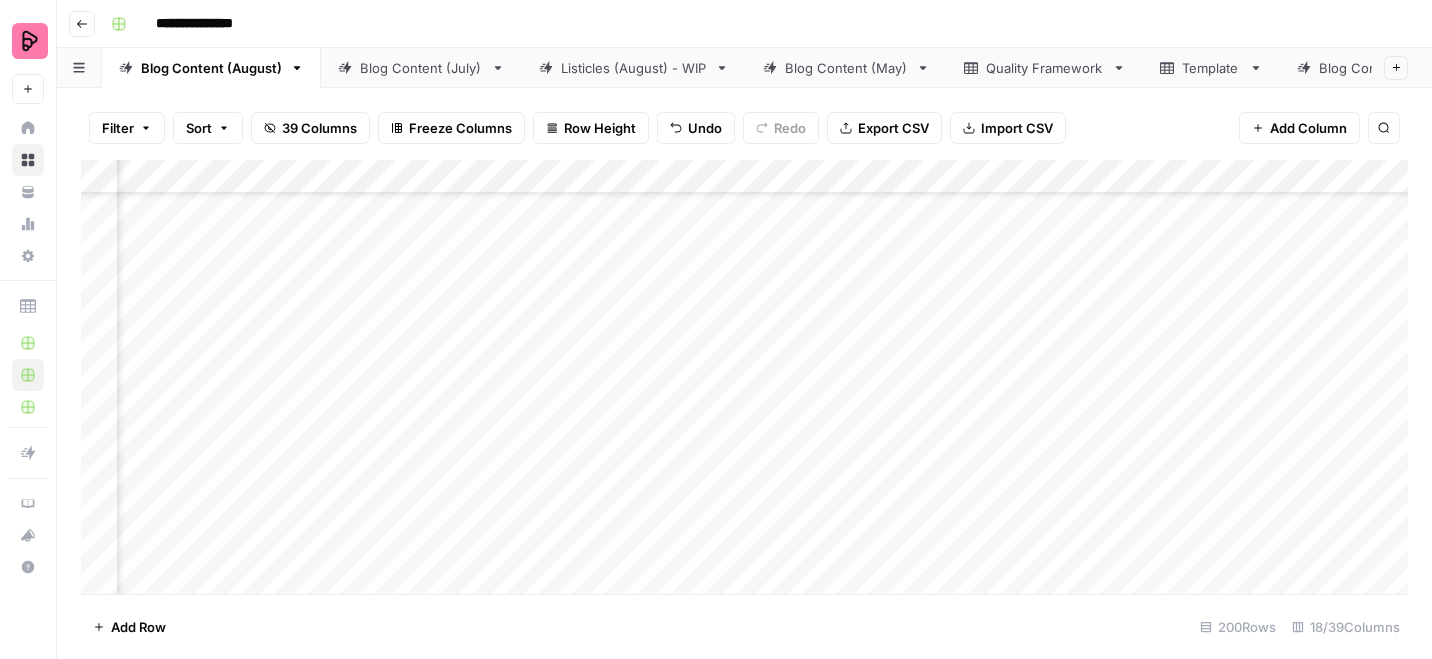 click on "Add Column" at bounding box center [744, 377] 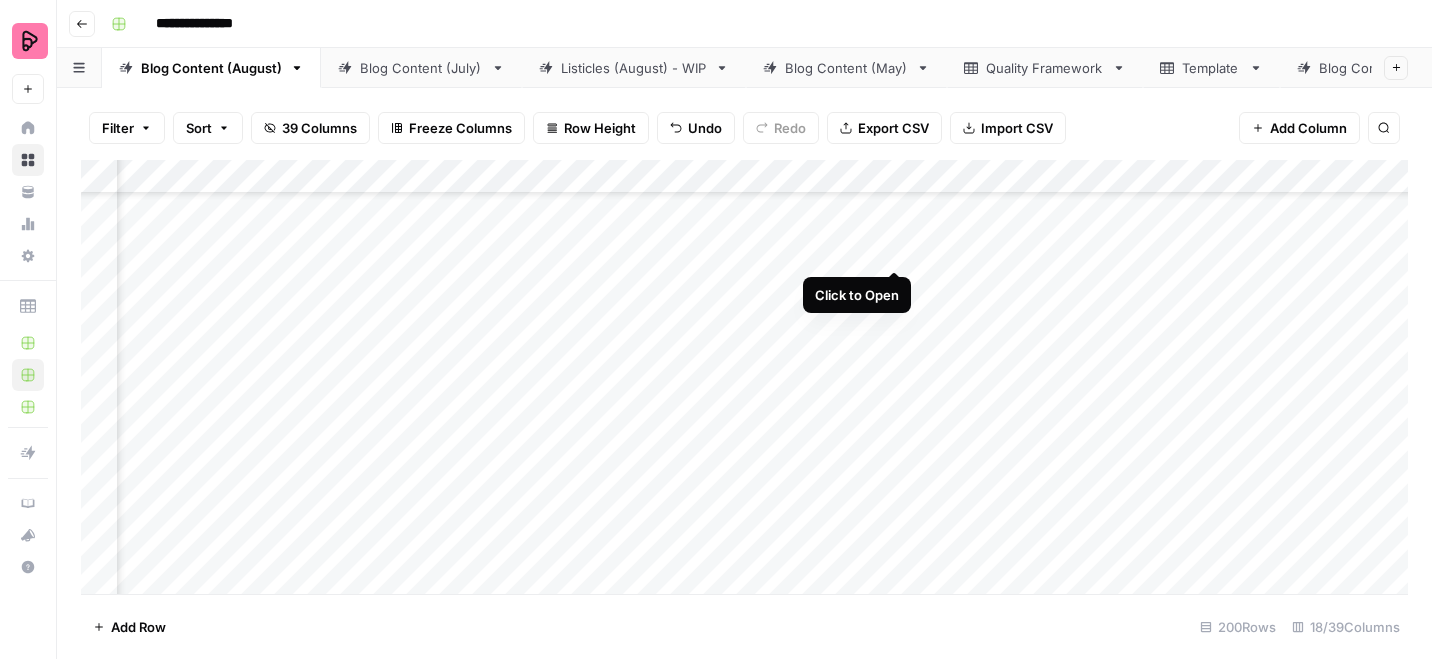 click on "Add Column" at bounding box center (744, 377) 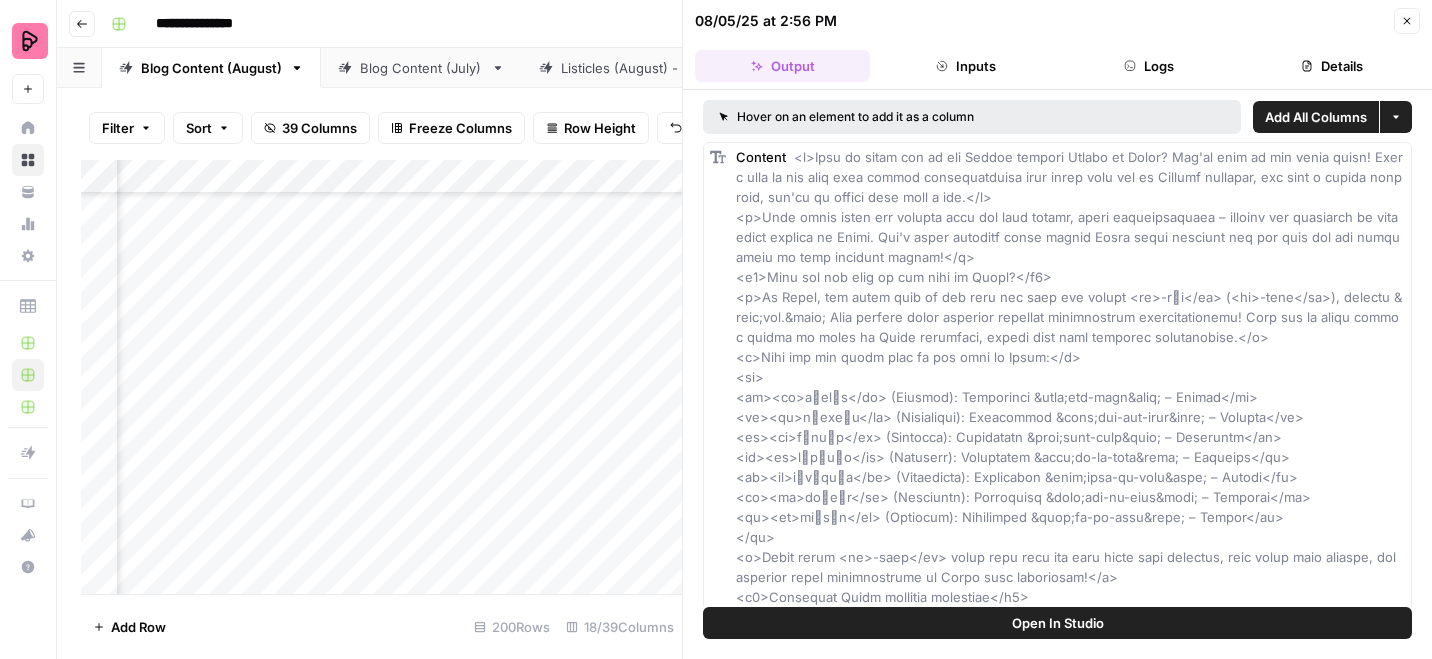 click on "Details" at bounding box center [1332, 66] 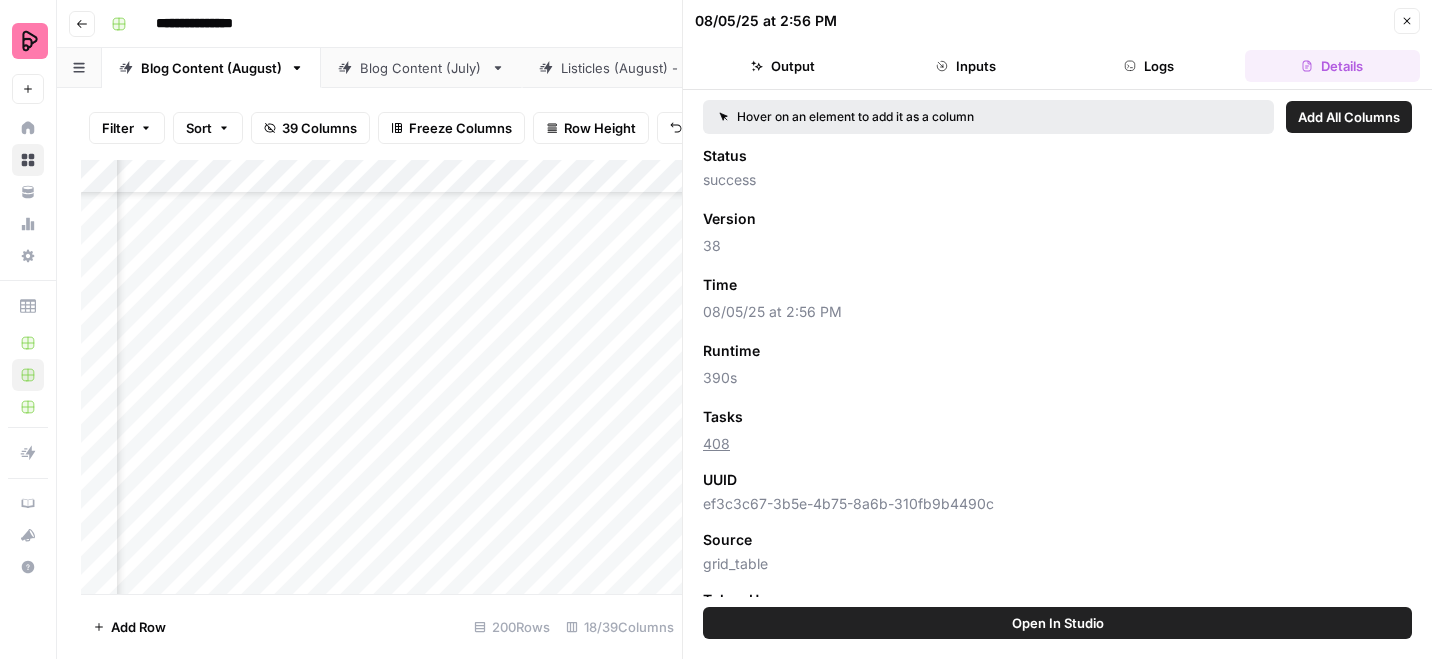 click on "Add as Column" at bounding box center [796, 285] 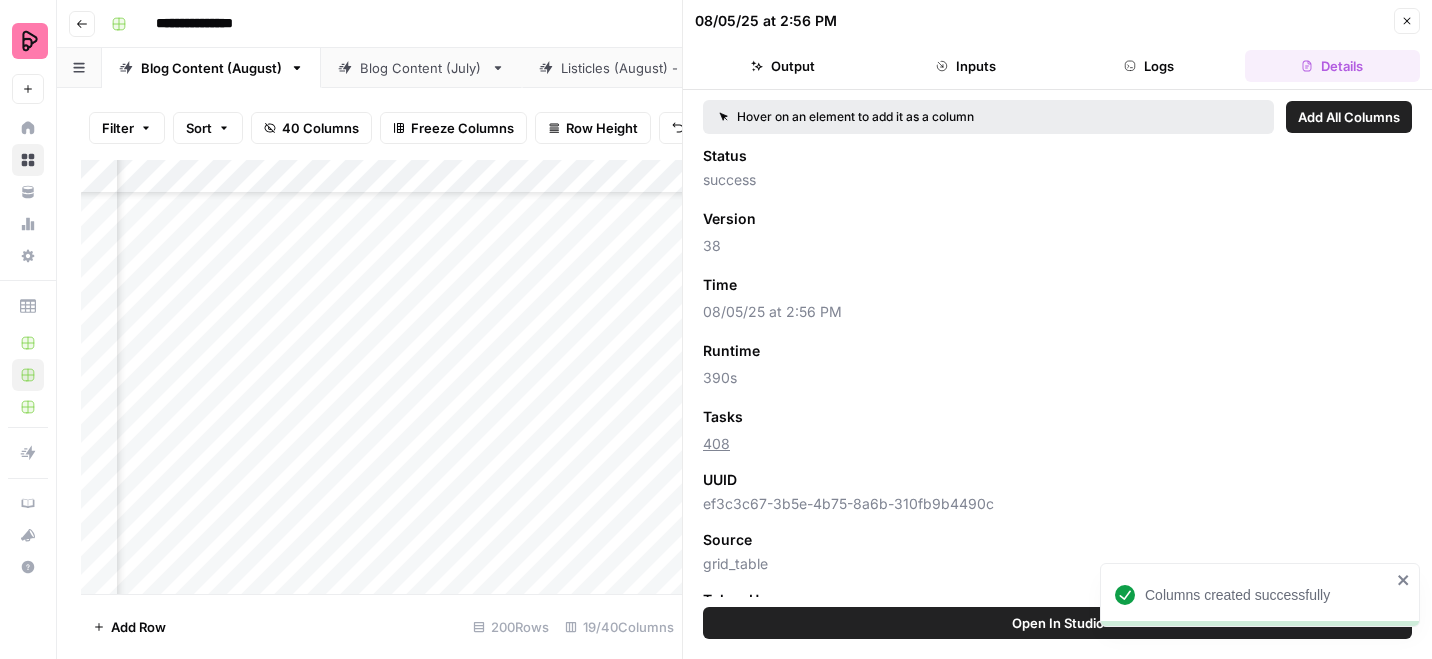 click 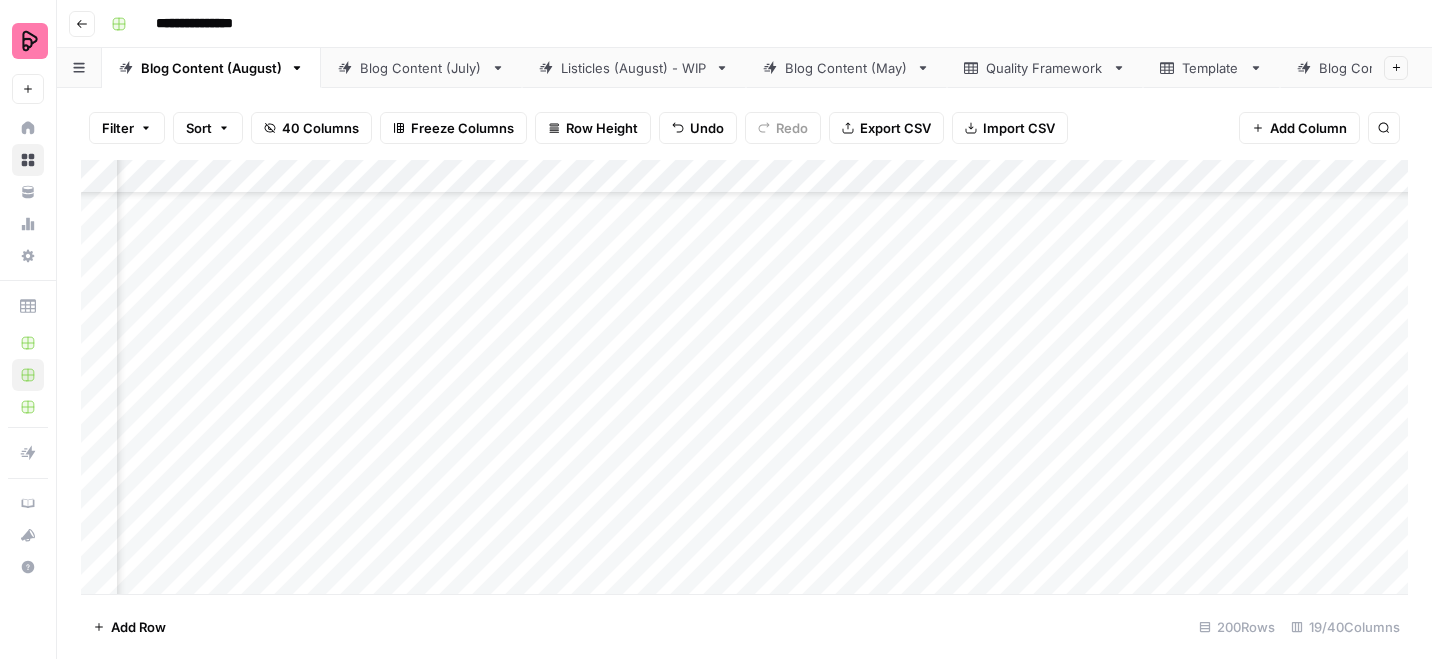 scroll, scrollTop: 133, scrollLeft: 2320, axis: both 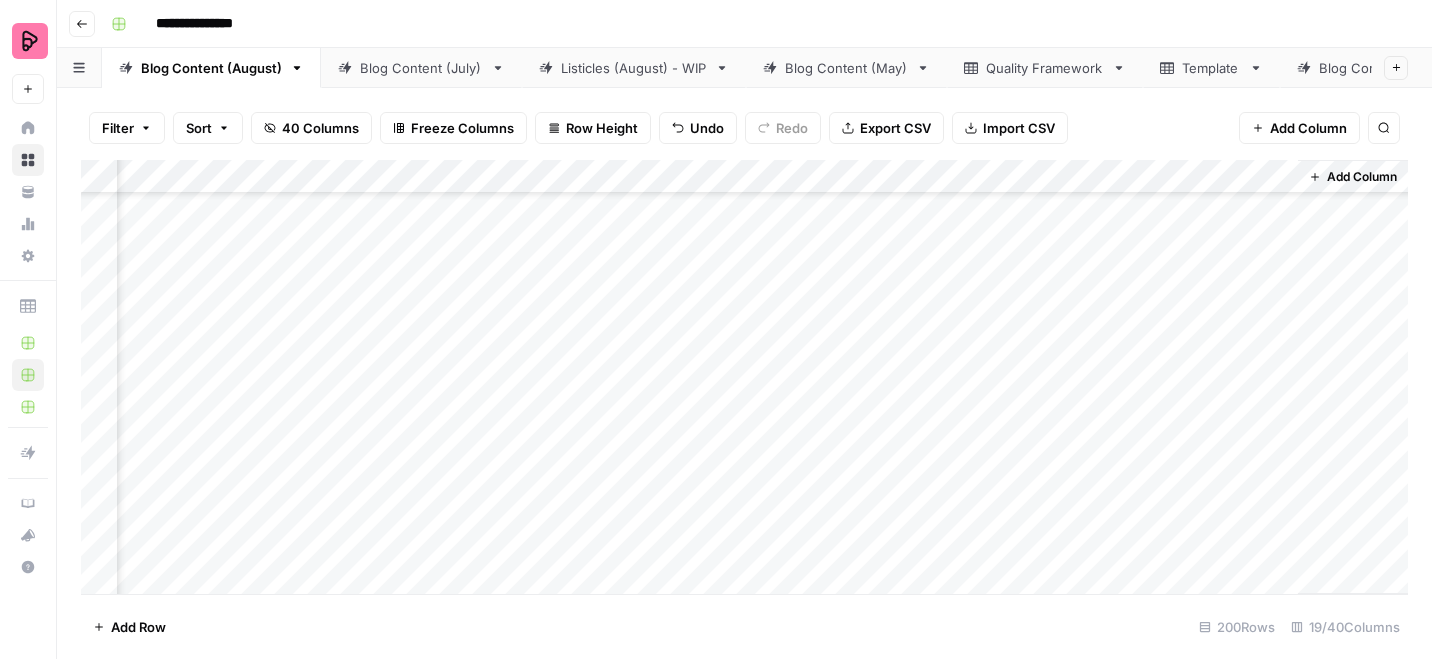 drag, startPoint x: 859, startPoint y: 181, endPoint x: 1286, endPoint y: 200, distance: 427.42252 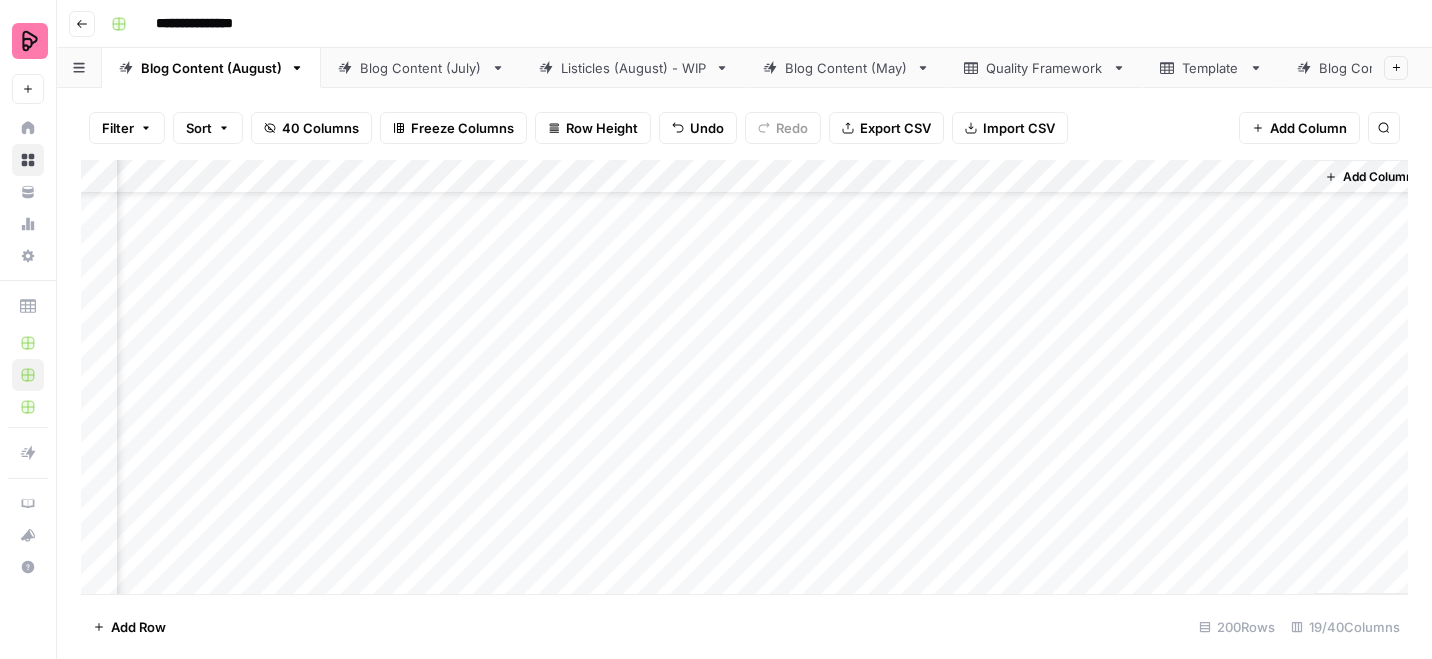 scroll, scrollTop: 0, scrollLeft: 2303, axis: horizontal 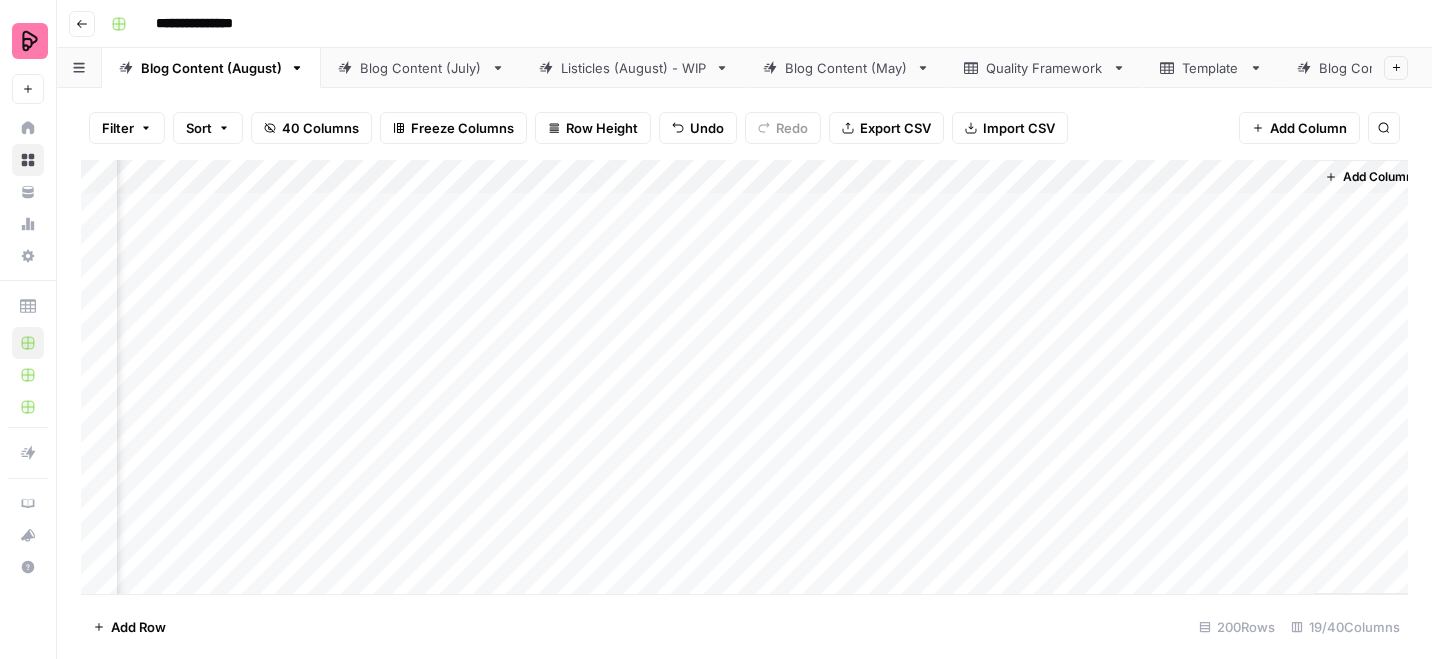 click on "Add Column" at bounding box center [744, 377] 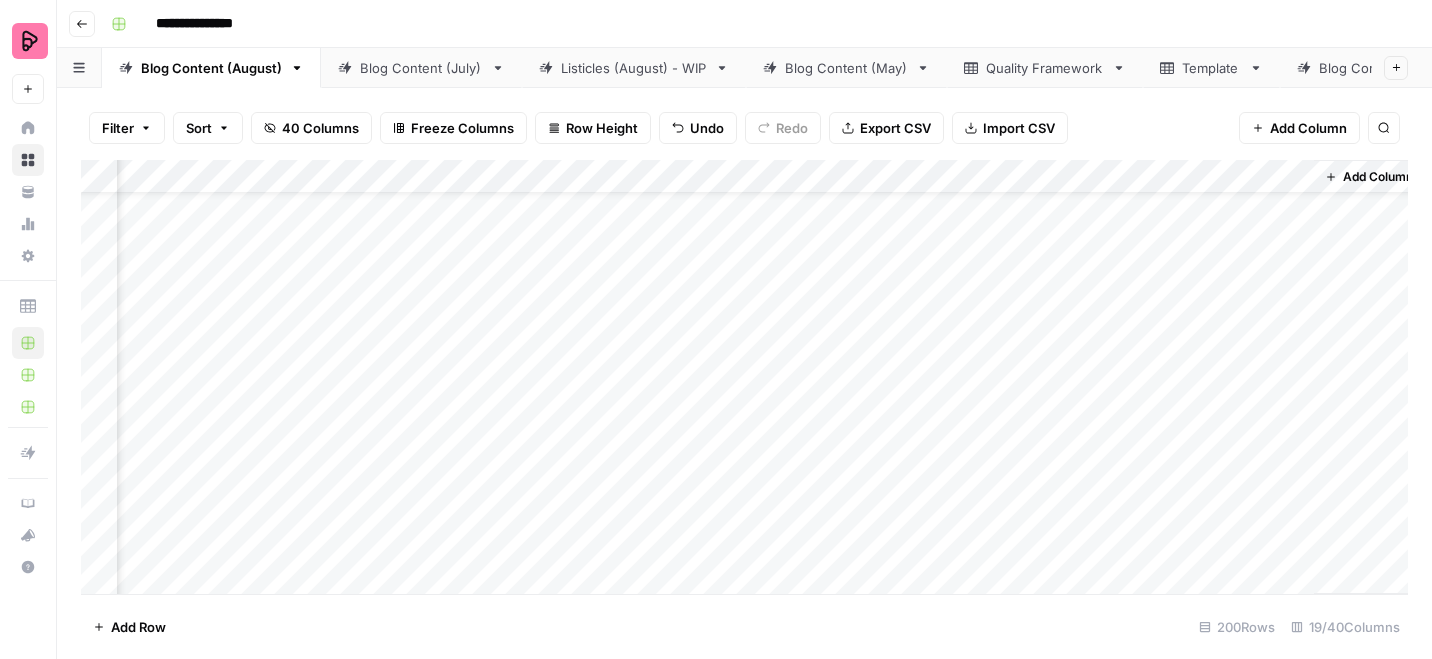 scroll, scrollTop: 83, scrollLeft: 2303, axis: both 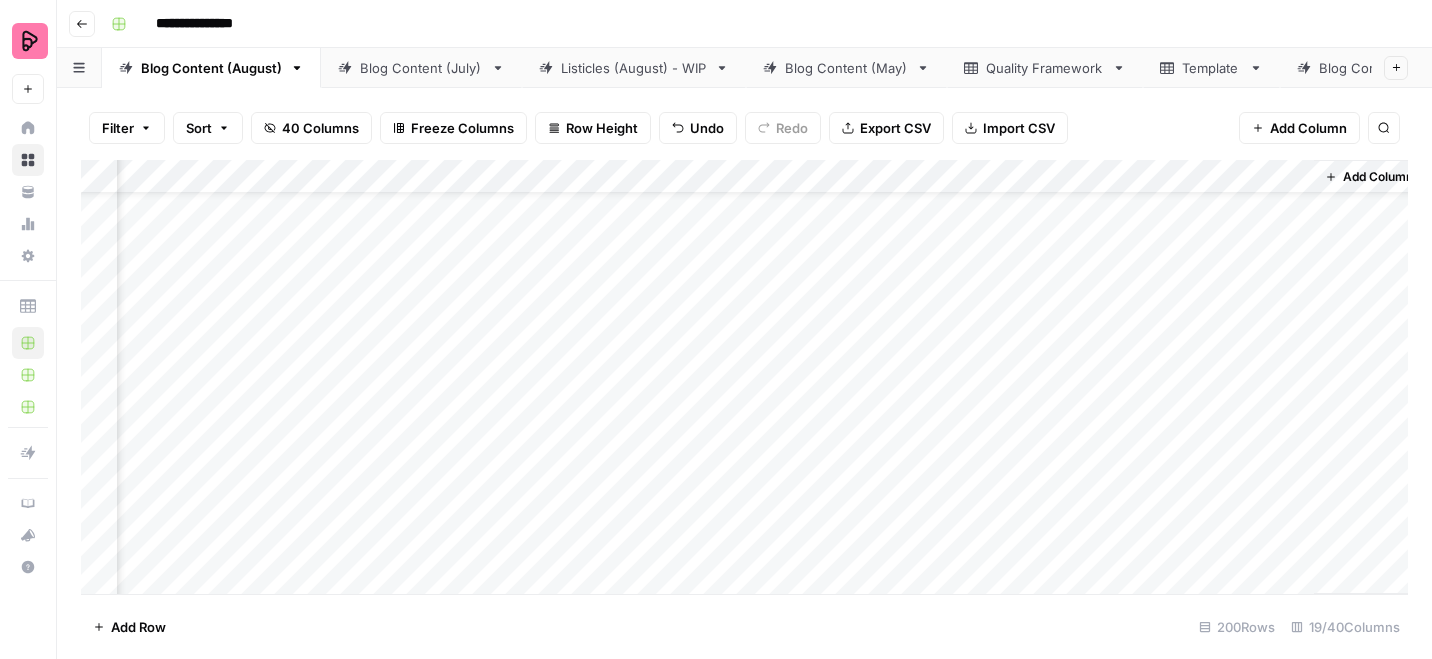 click on "Add Column" at bounding box center (744, 377) 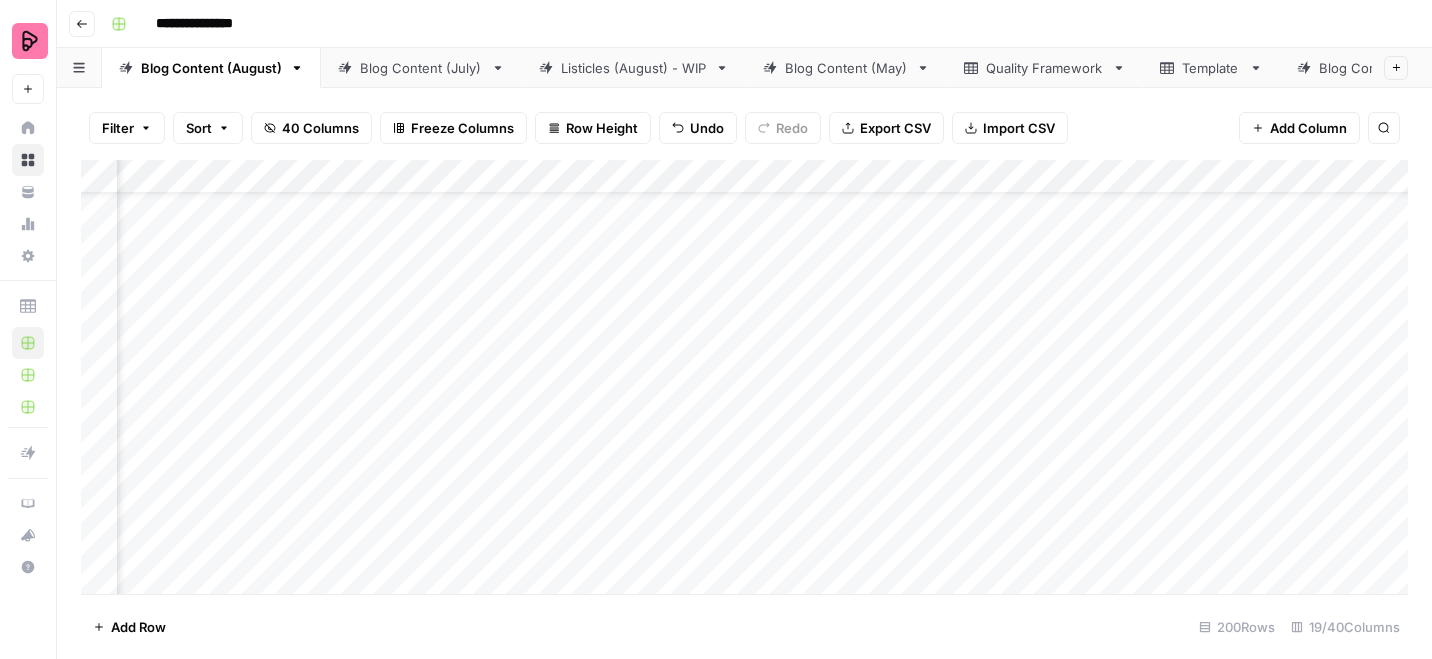 scroll, scrollTop: 83, scrollLeft: 0, axis: vertical 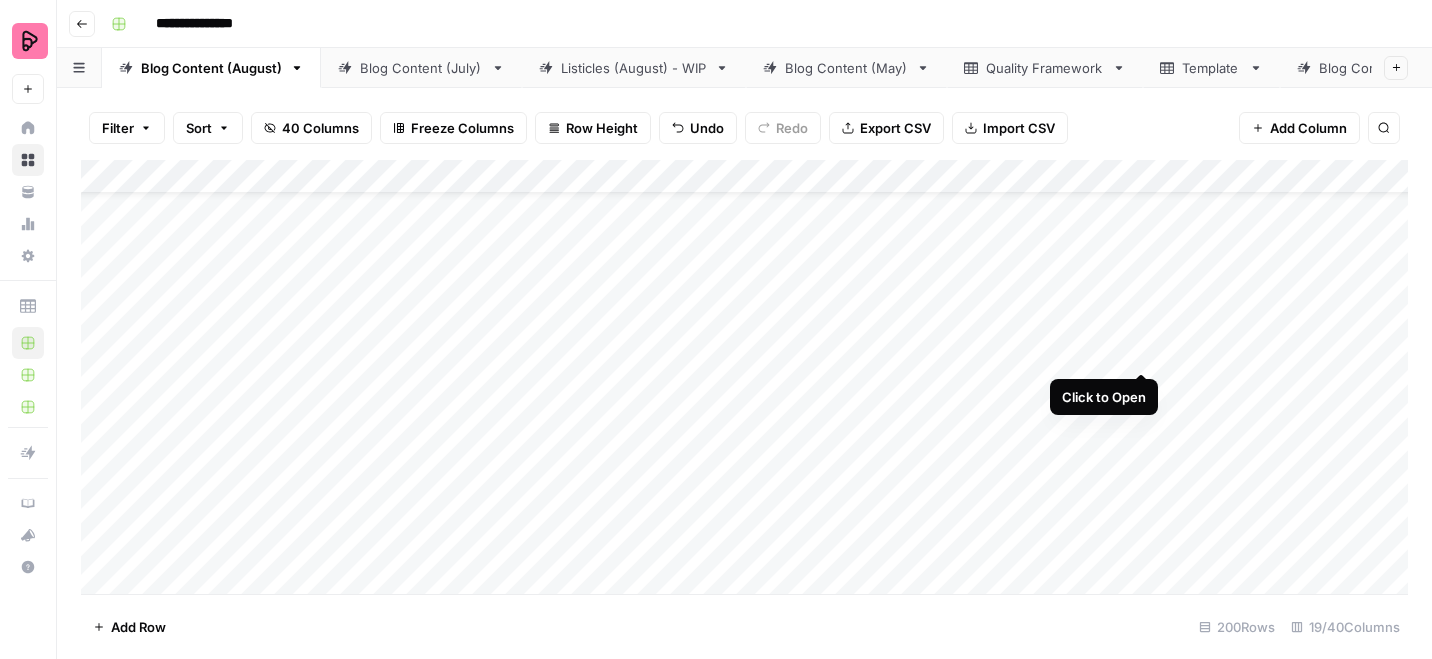 click on "Add Column" at bounding box center (744, 377) 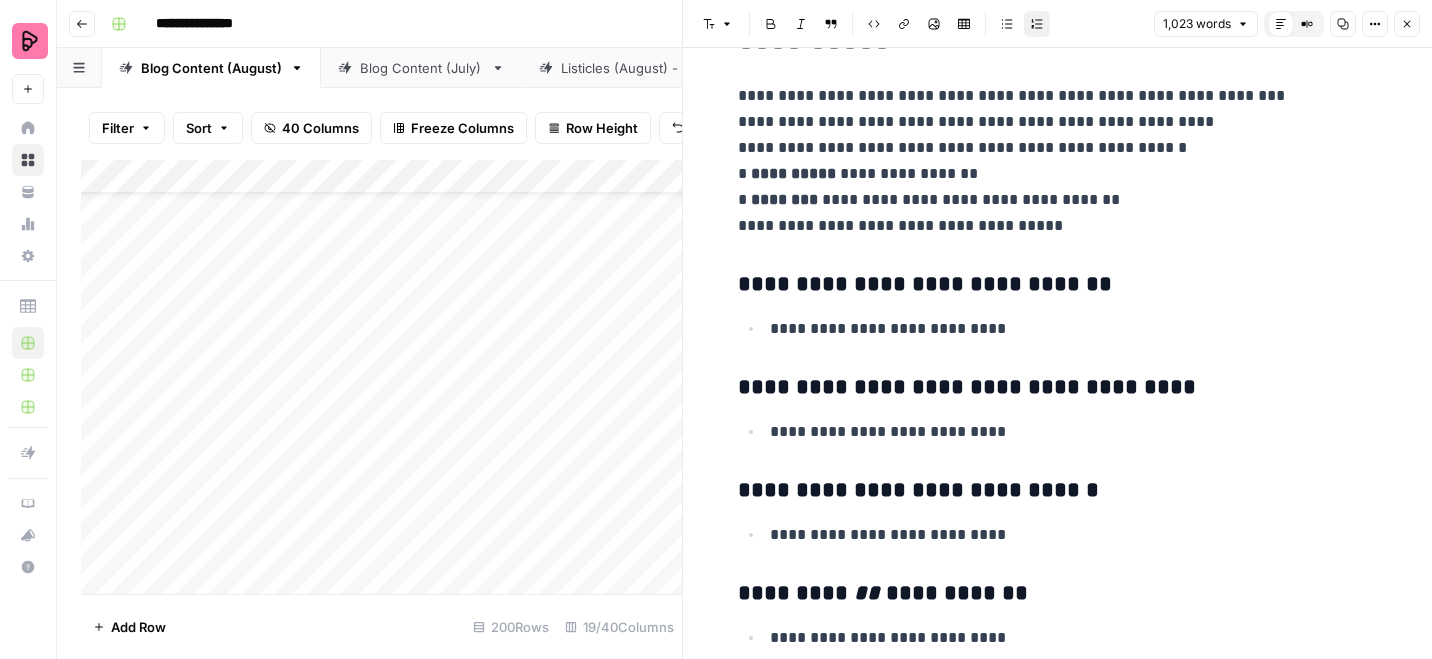 scroll, scrollTop: 2032, scrollLeft: 0, axis: vertical 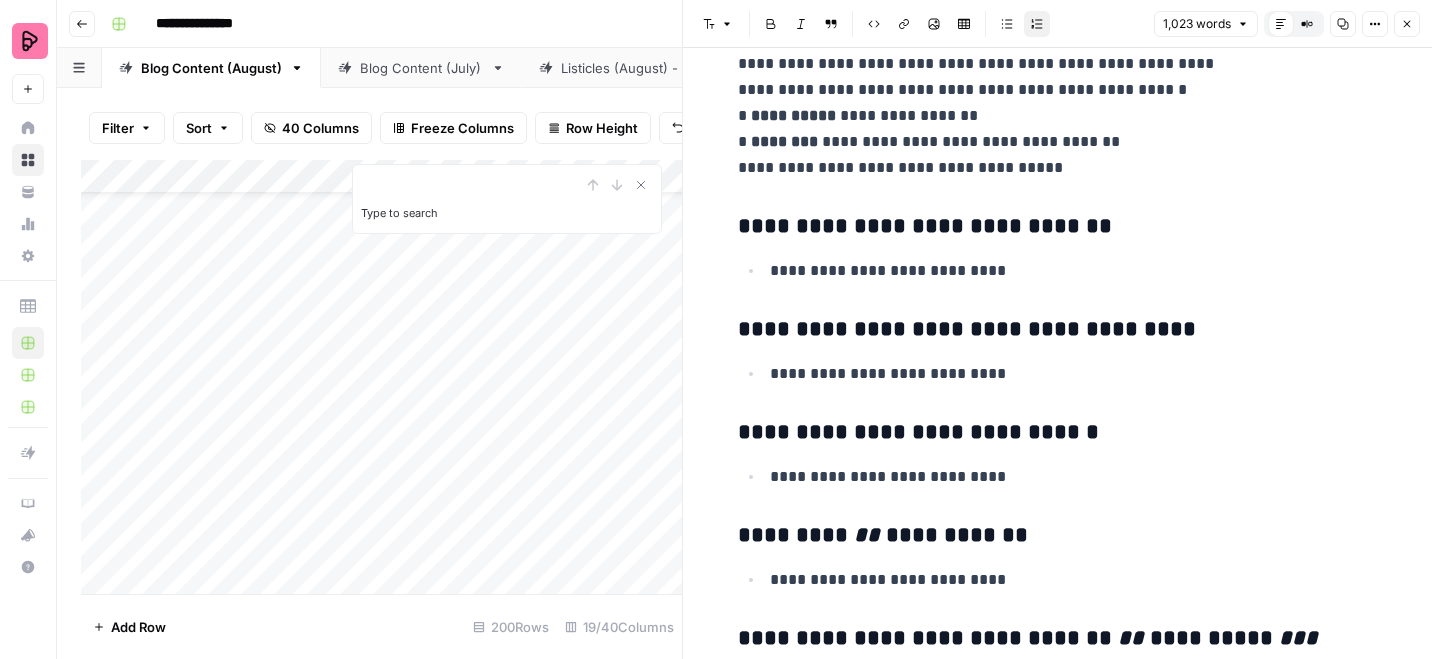 click 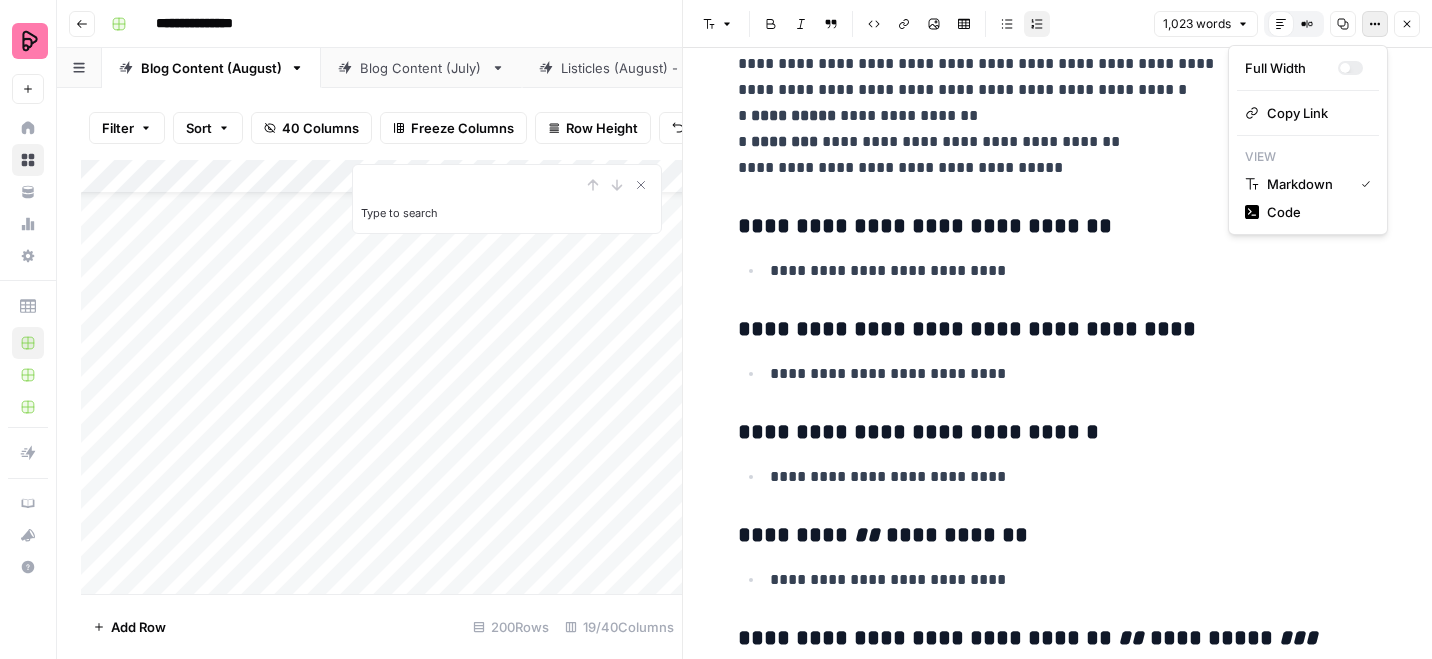 click 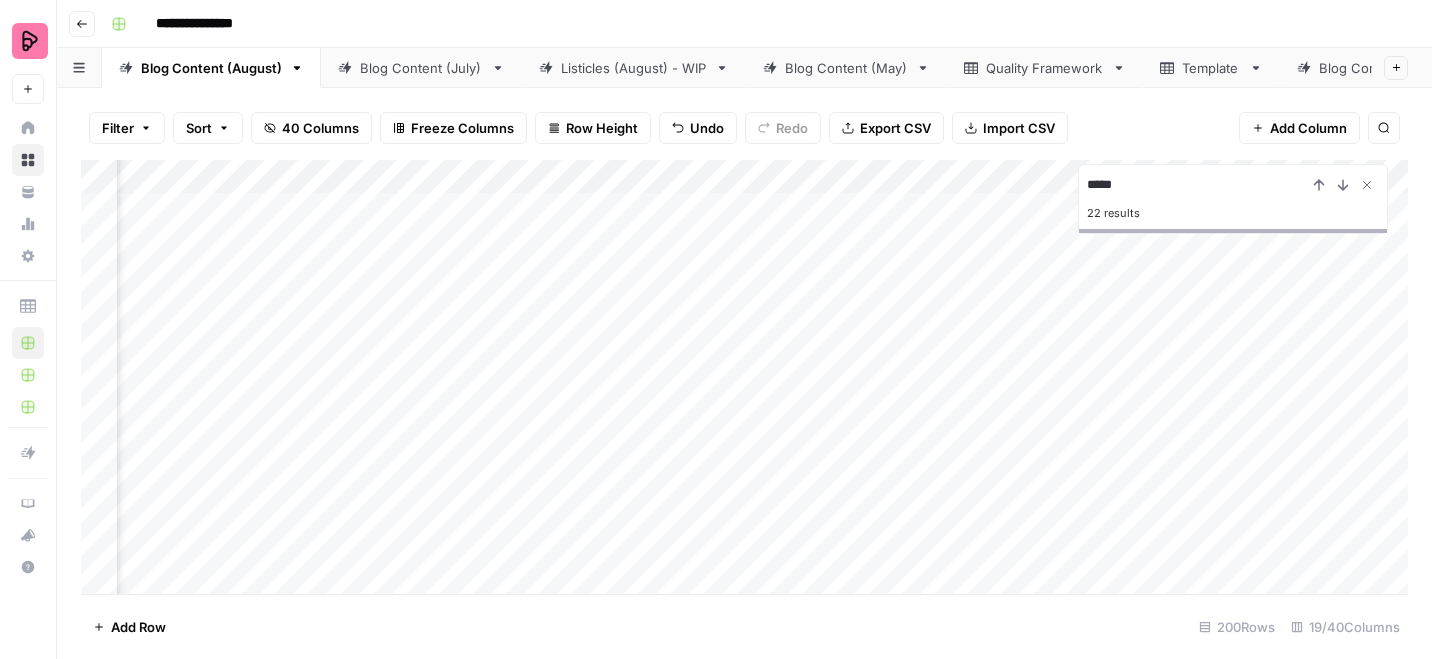scroll, scrollTop: 0, scrollLeft: 111, axis: horizontal 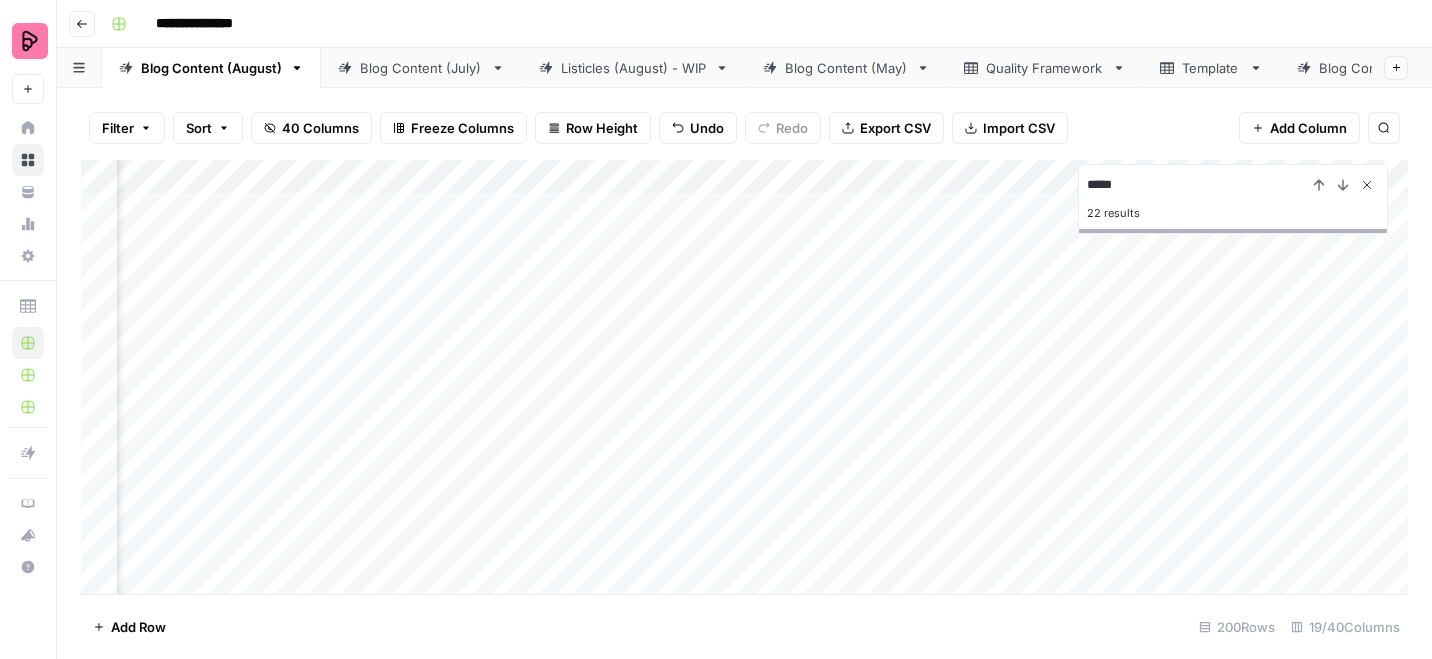 type on "*****" 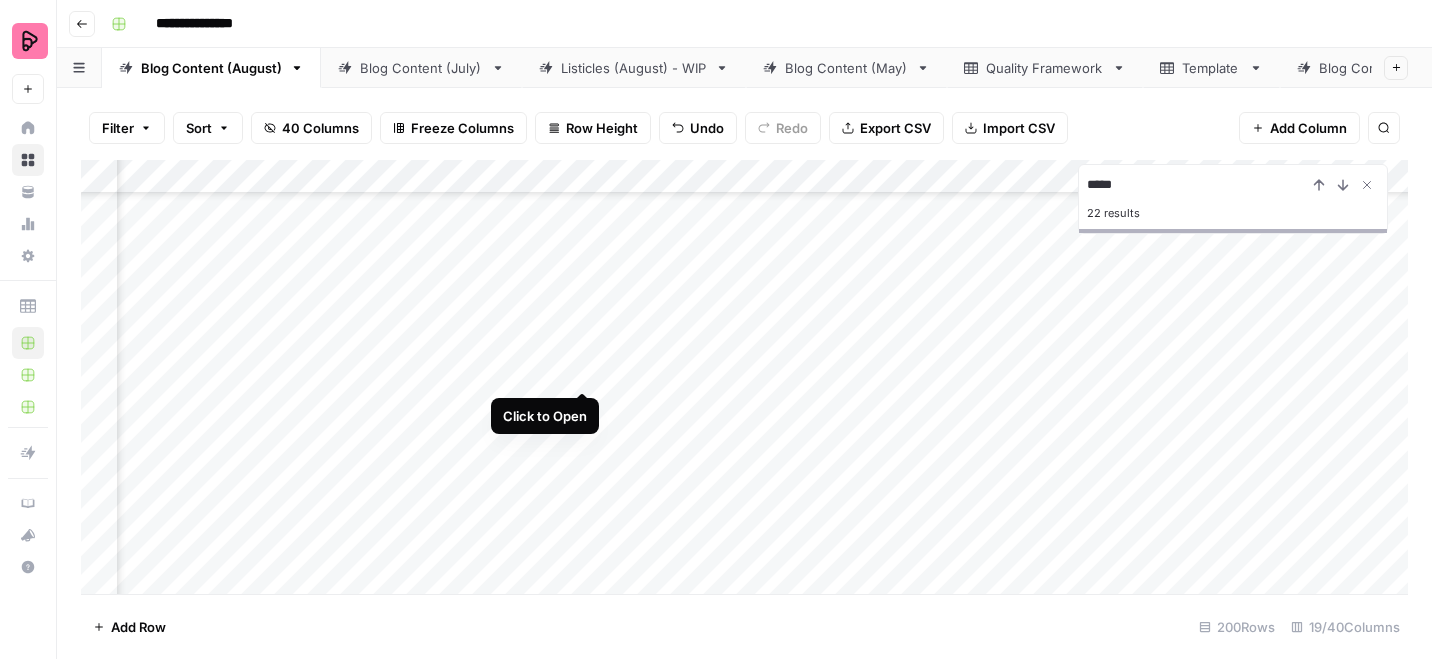 scroll, scrollTop: 168, scrollLeft: 441, axis: both 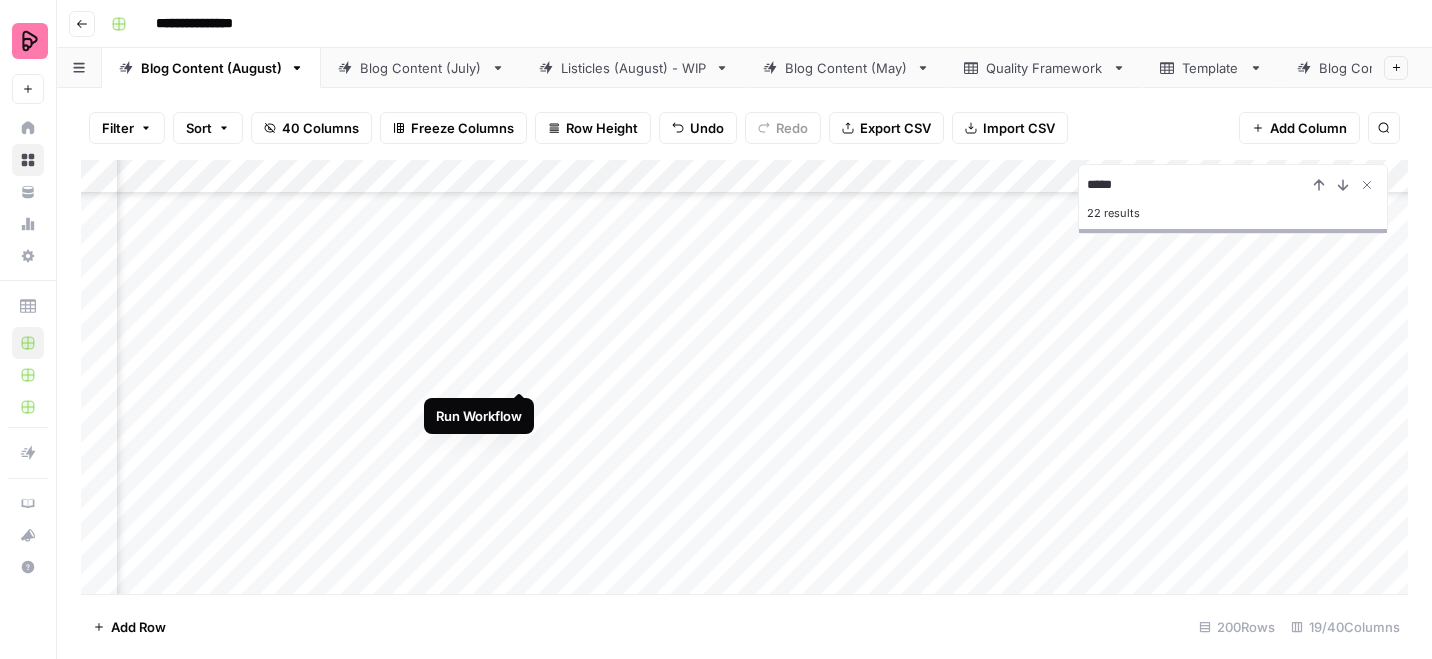 type on "*****" 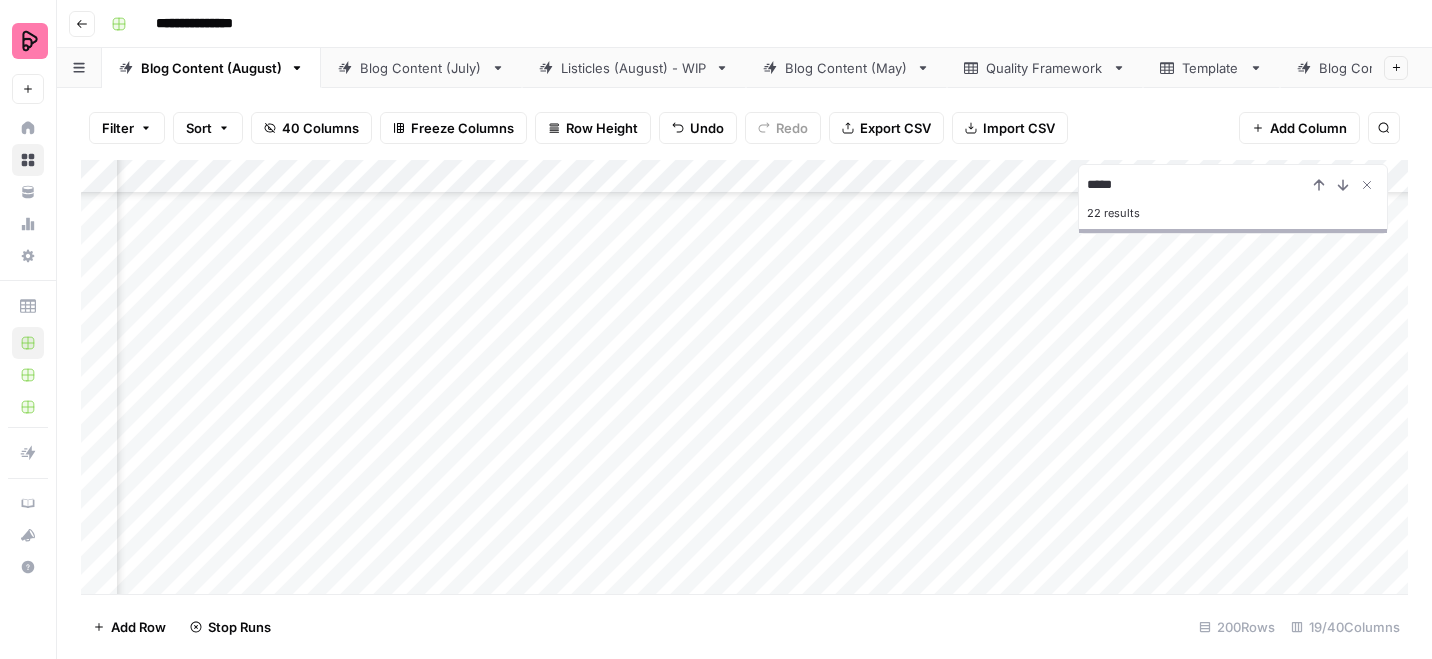 scroll, scrollTop: 168, scrollLeft: 884, axis: both 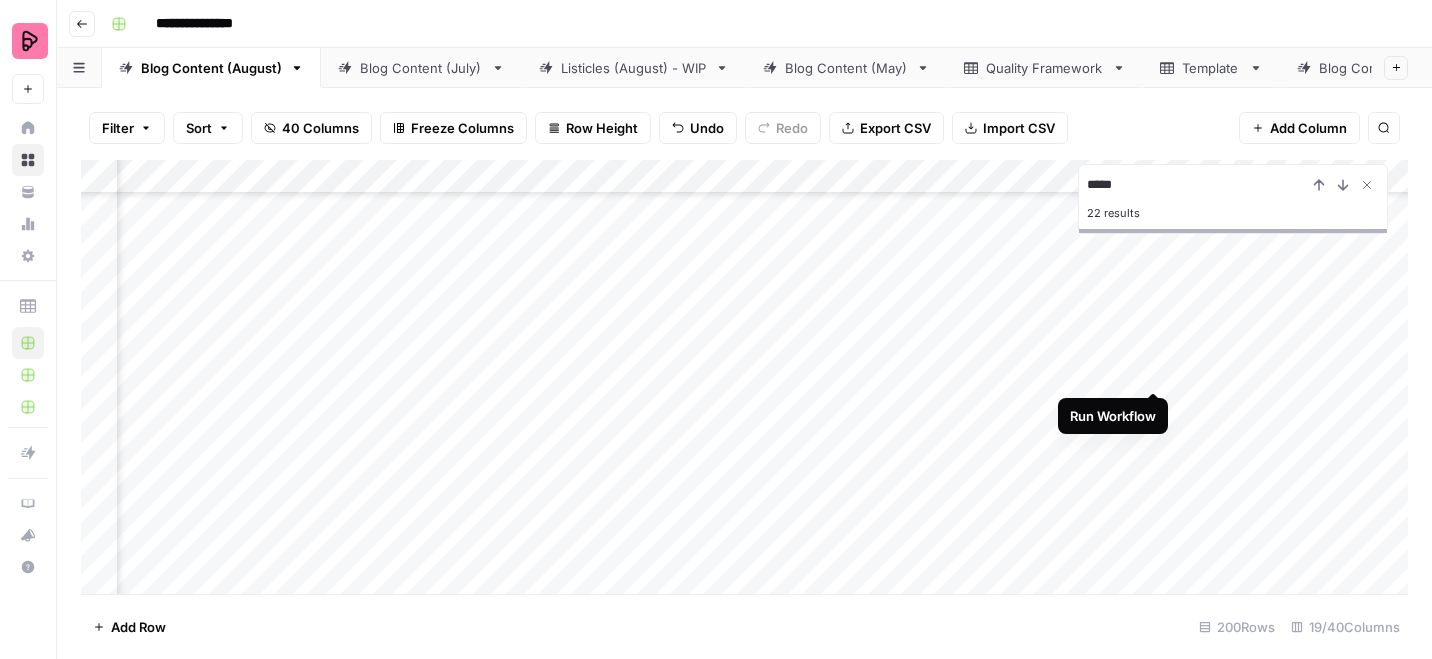 click on "Add Column" at bounding box center (744, 377) 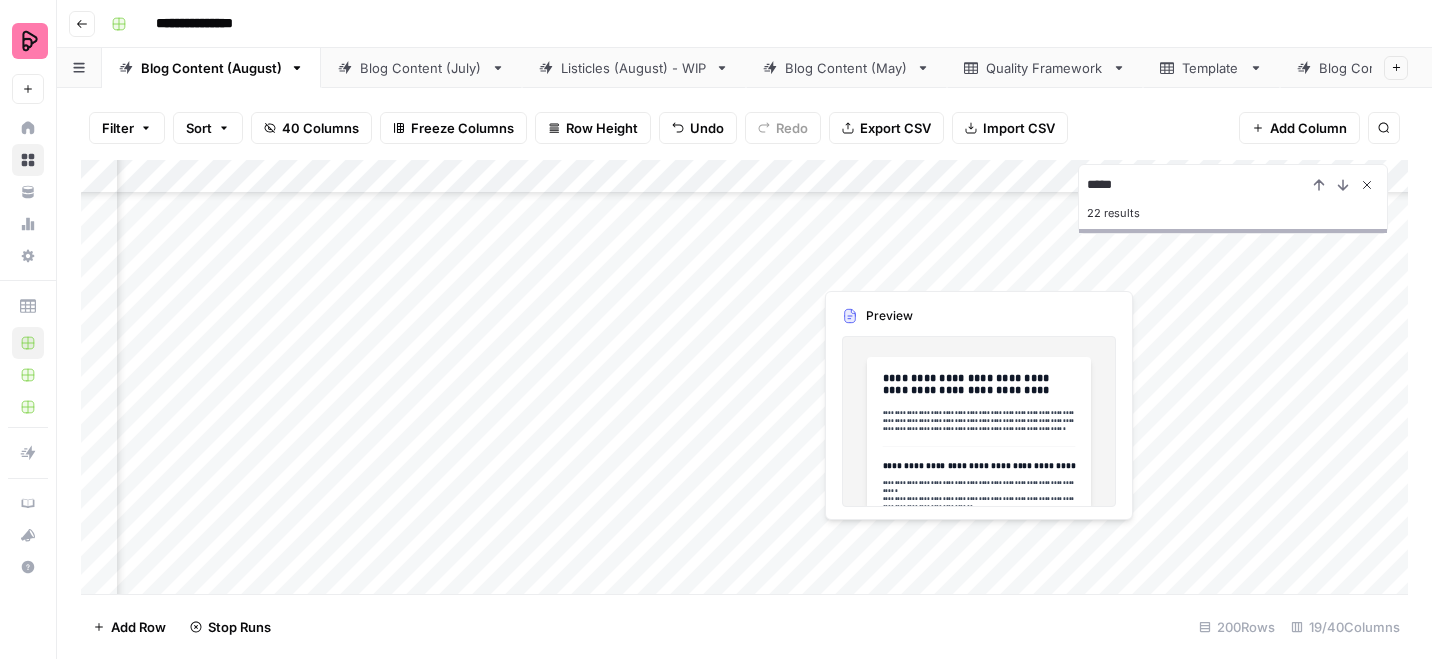 click 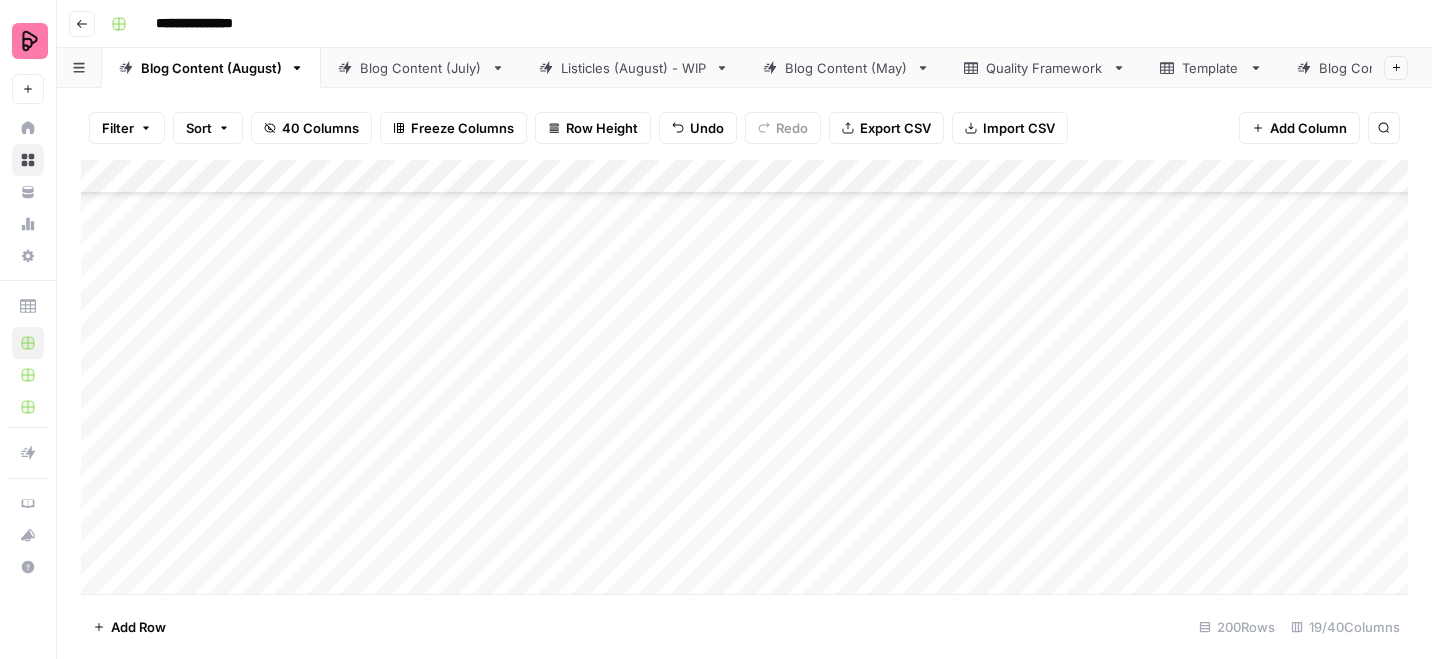 scroll, scrollTop: 0, scrollLeft: 0, axis: both 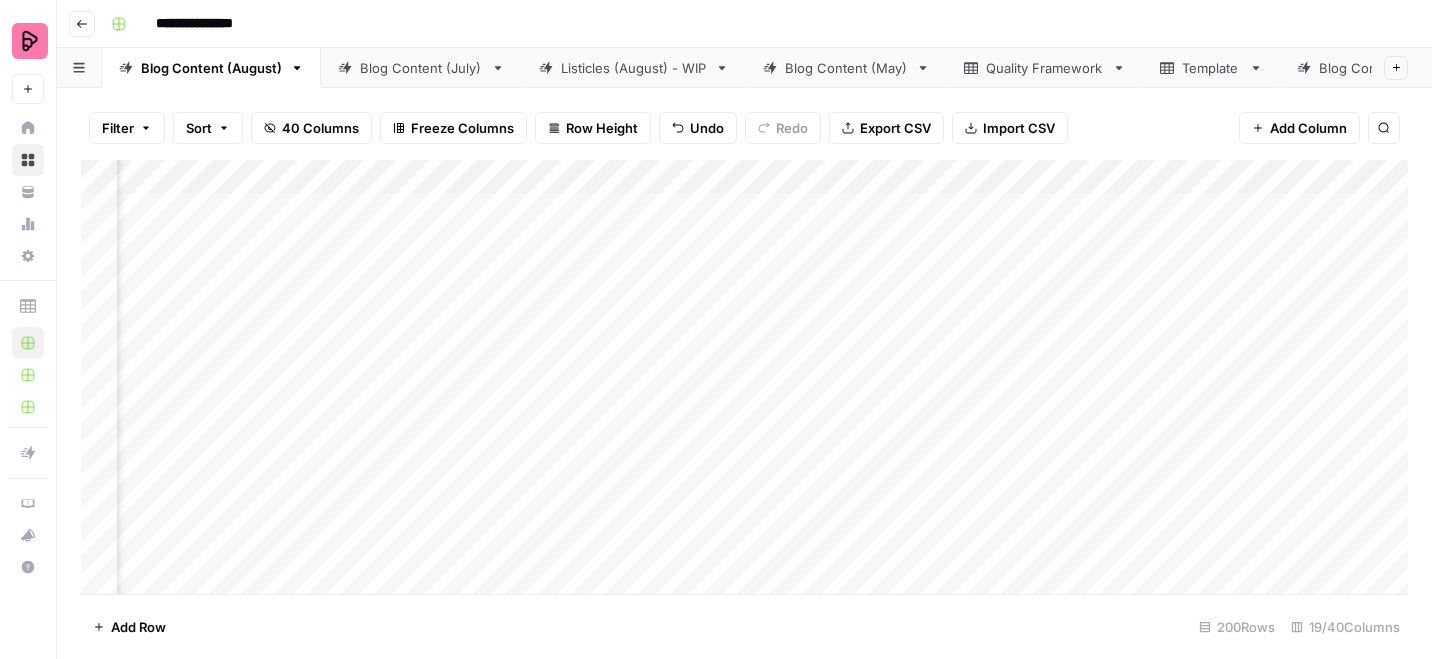click on "Add Column" at bounding box center [744, 377] 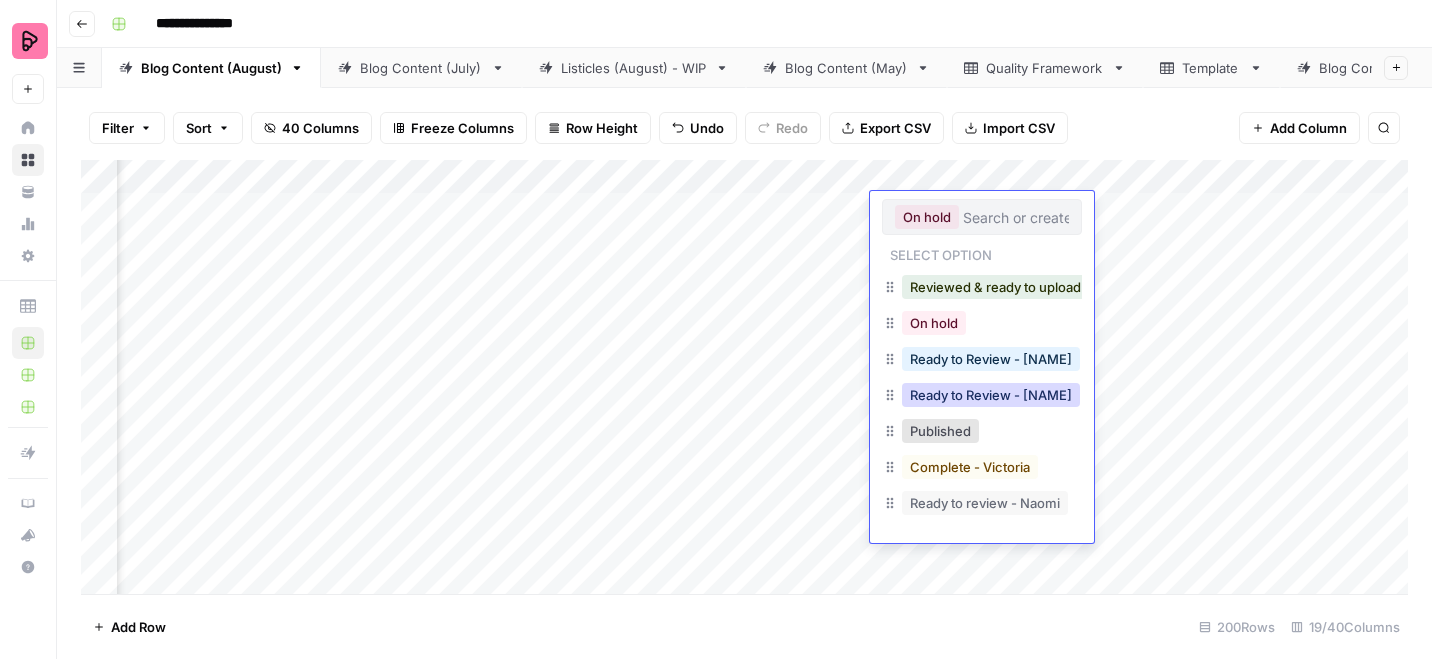 click on "Ready to Review - Rebekah" at bounding box center (991, 395) 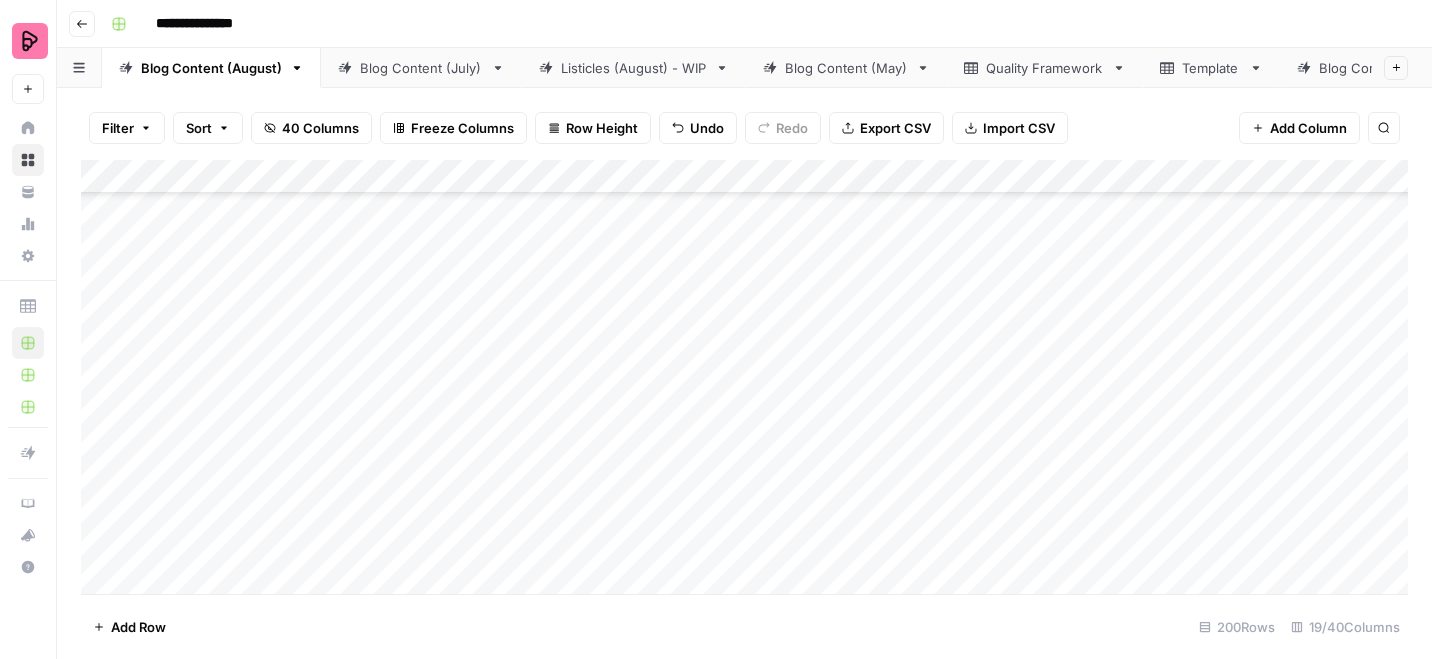 scroll, scrollTop: 1440, scrollLeft: 0, axis: vertical 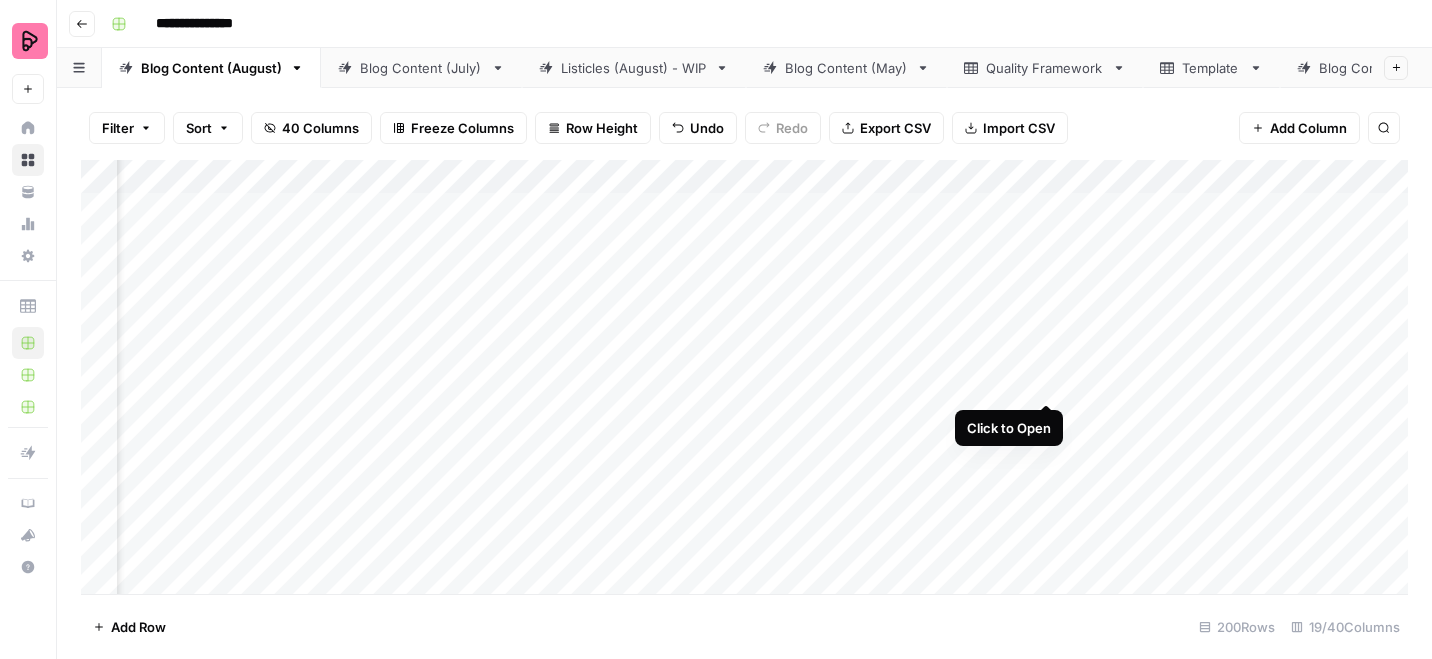 click on "Add Column" at bounding box center (744, 377) 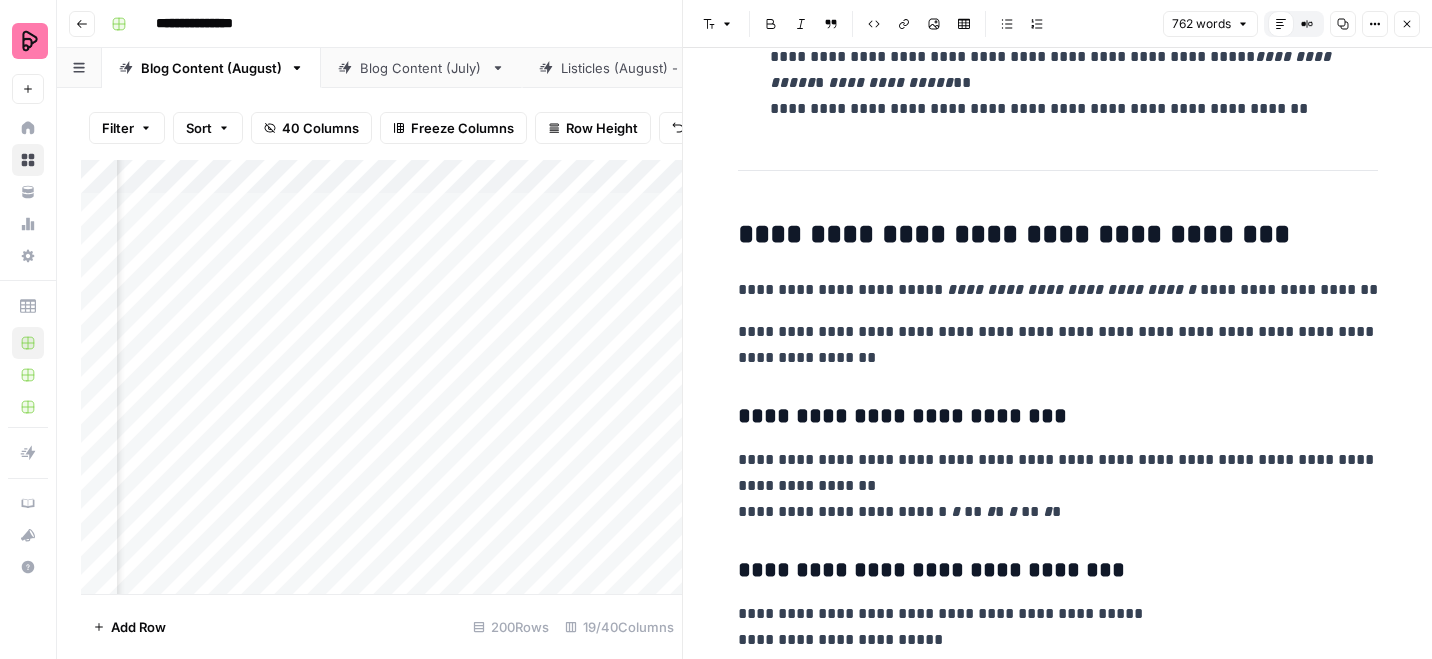 scroll, scrollTop: 0, scrollLeft: 0, axis: both 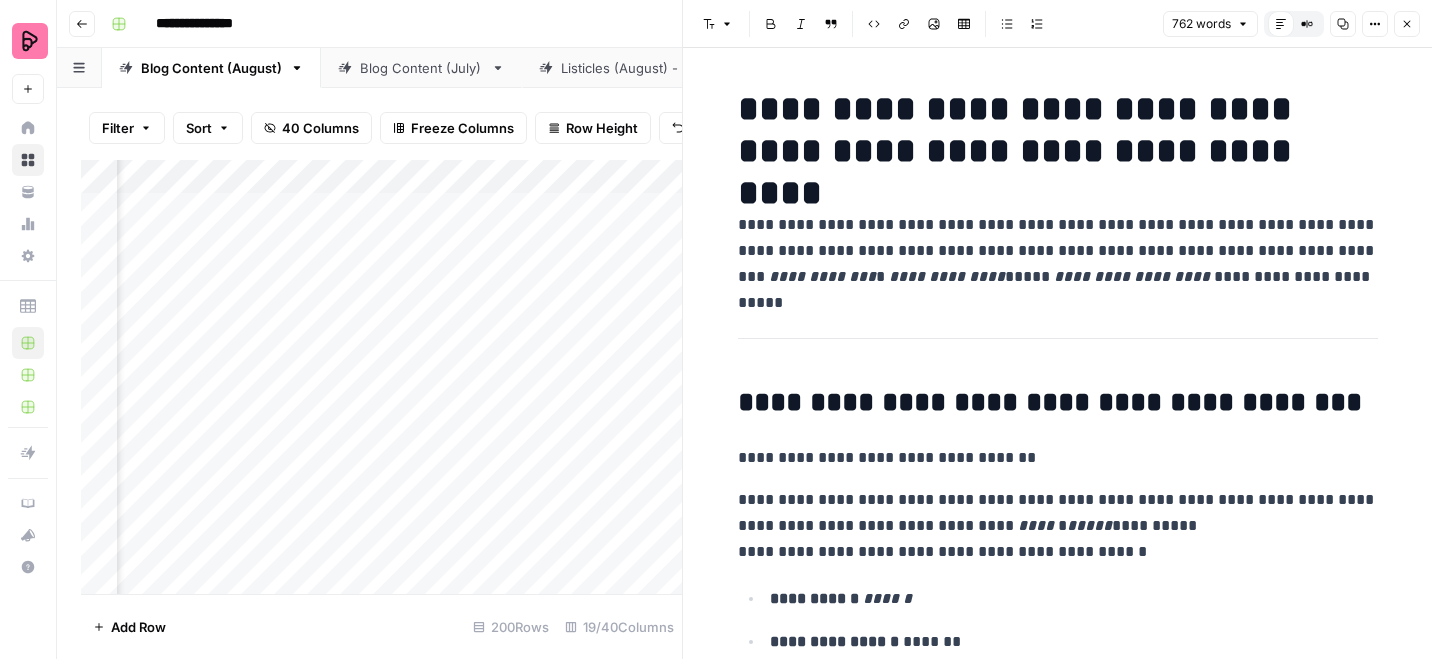 click 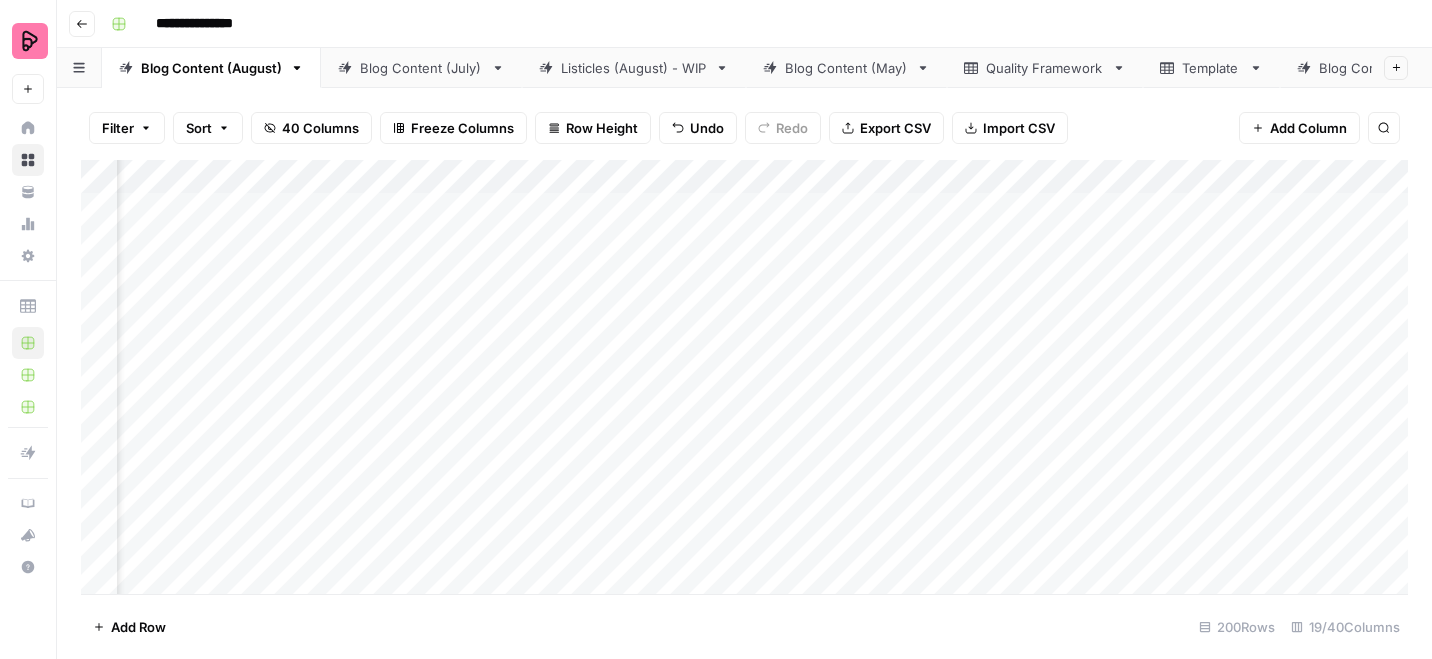 scroll, scrollTop: 134, scrollLeft: 95, axis: both 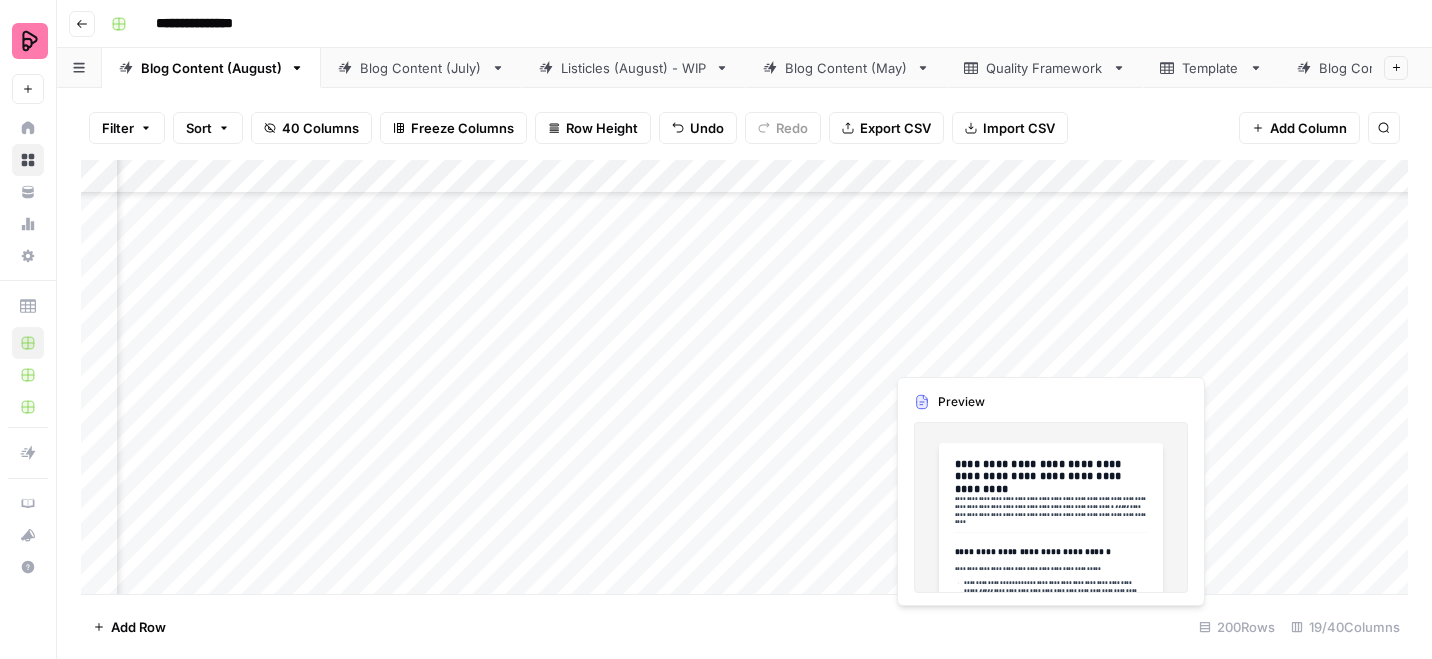 click on "Add Column" at bounding box center [744, 377] 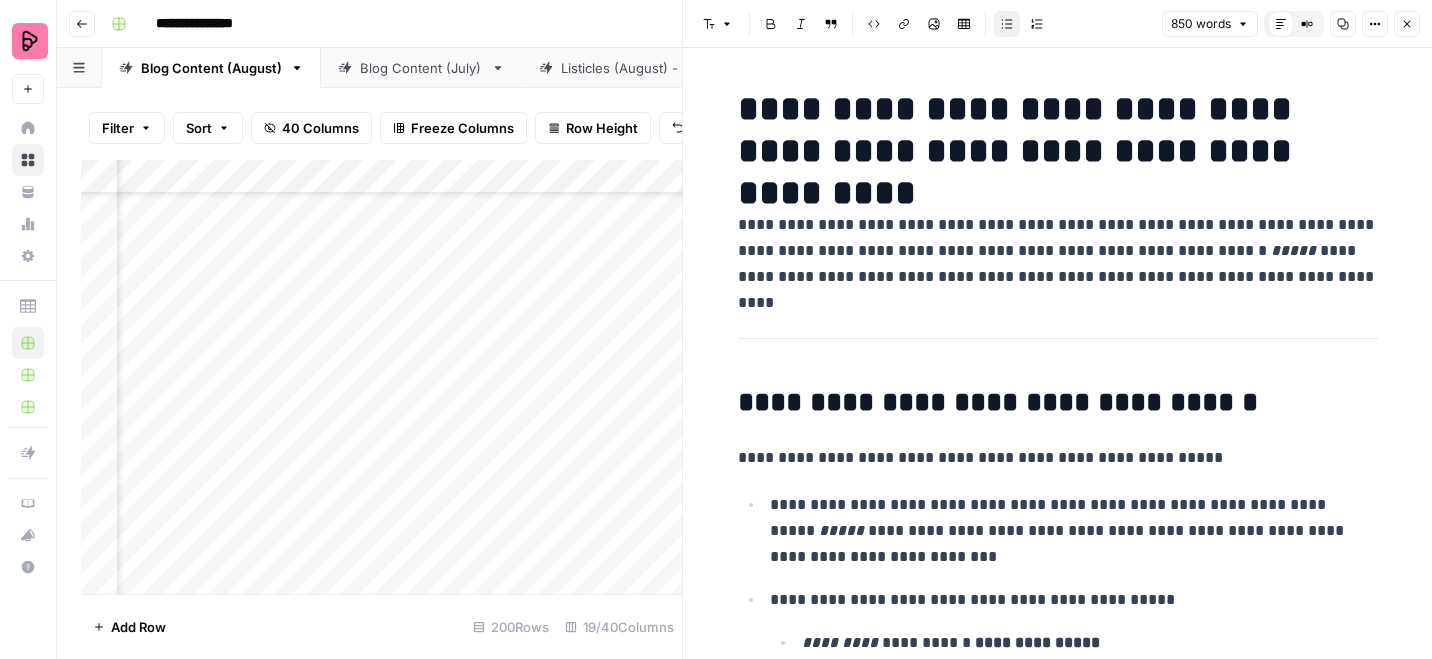 click 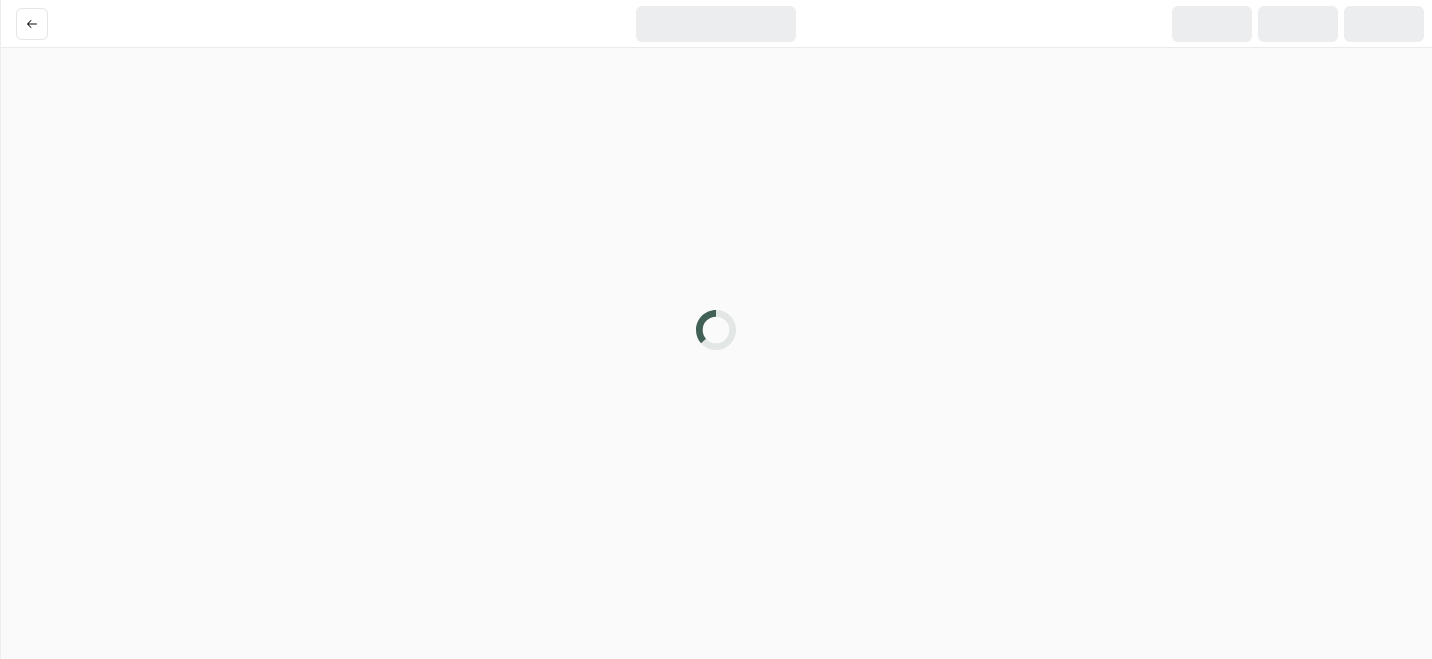 scroll, scrollTop: 0, scrollLeft: 0, axis: both 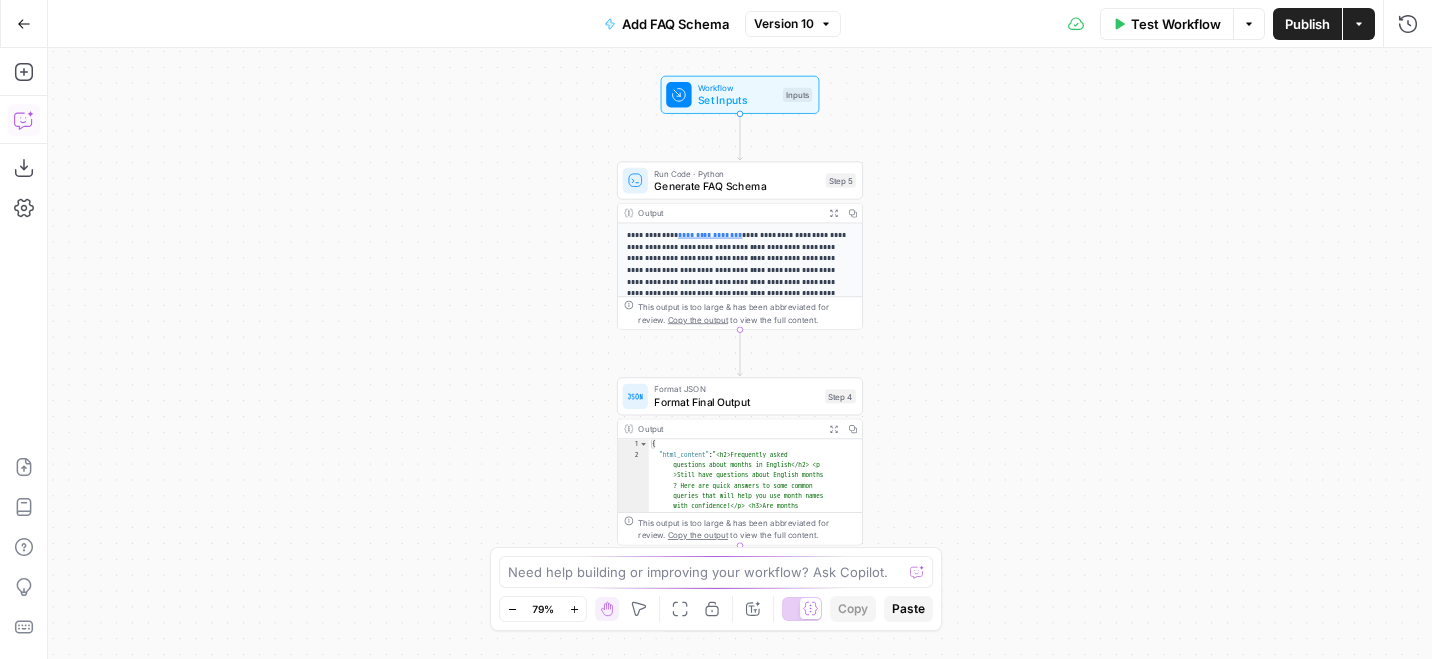 click on "Copilot" at bounding box center (24, 120) 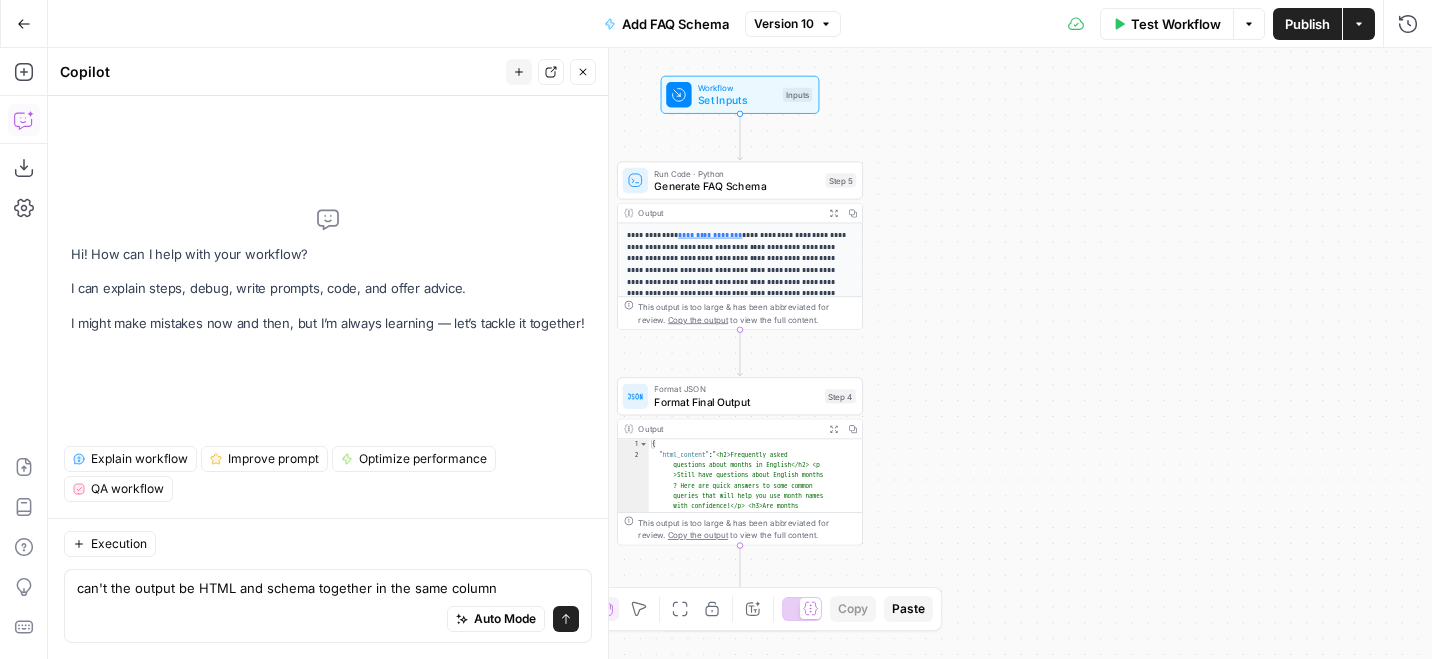 type on "can't the output be HTML and schema together in the same column?" 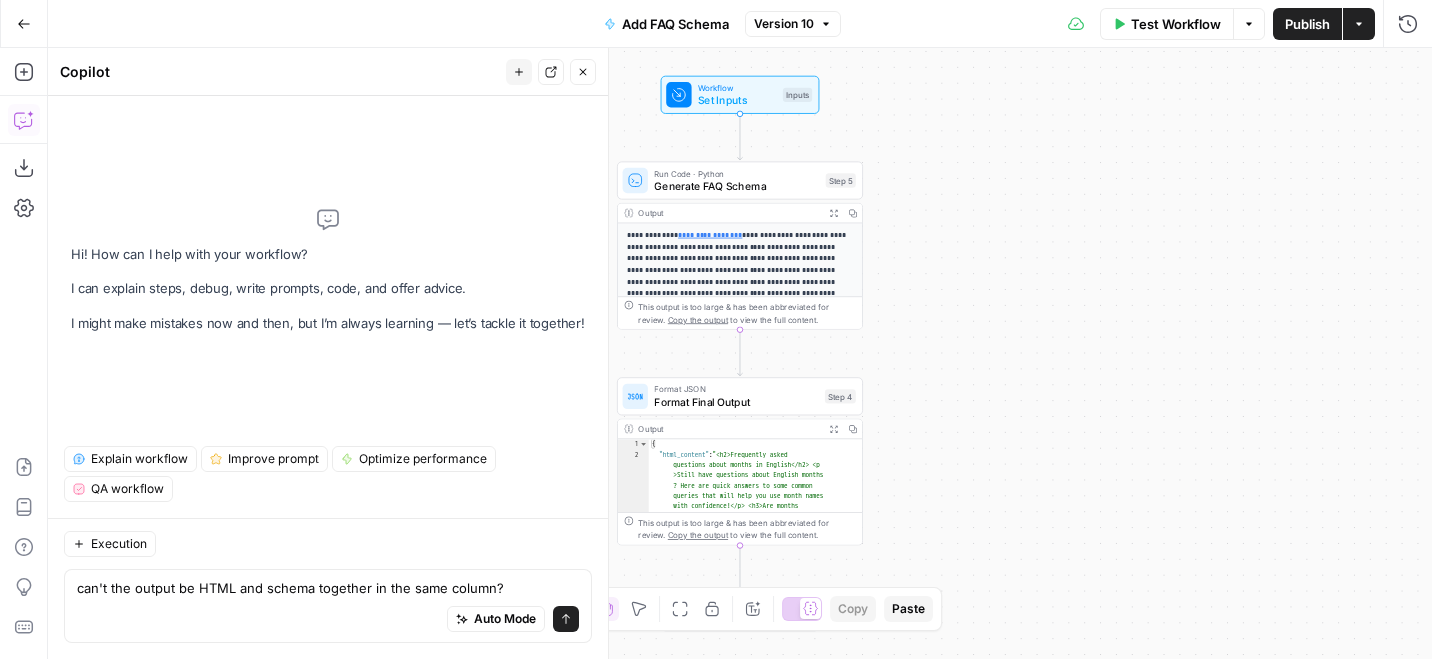 type 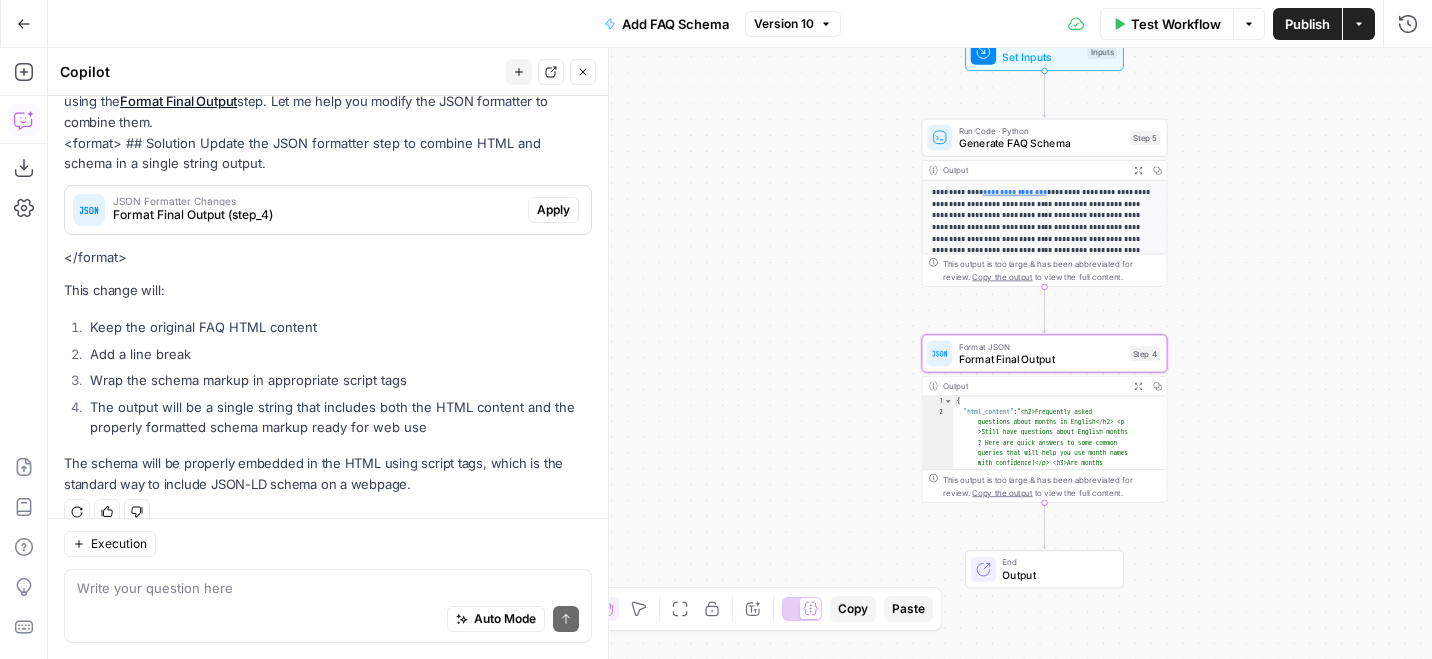 scroll, scrollTop: 213, scrollLeft: 0, axis: vertical 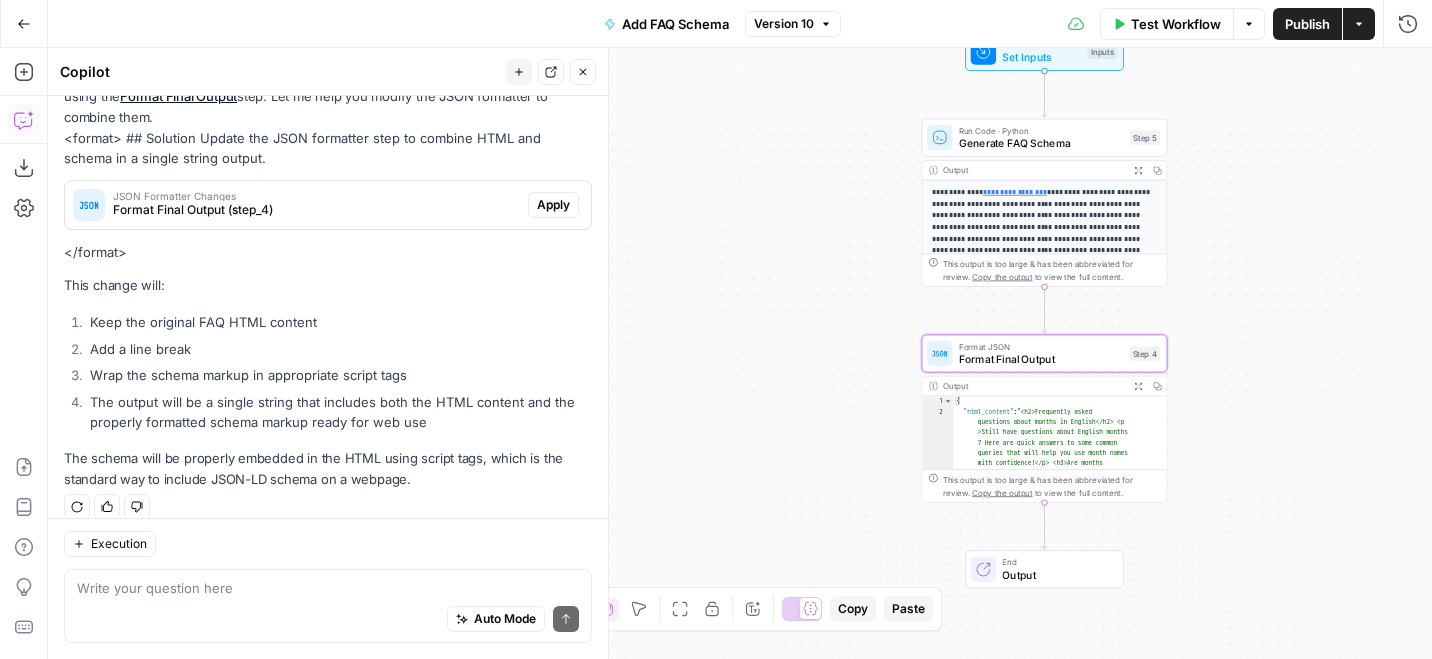 click on "Apply" at bounding box center (553, 205) 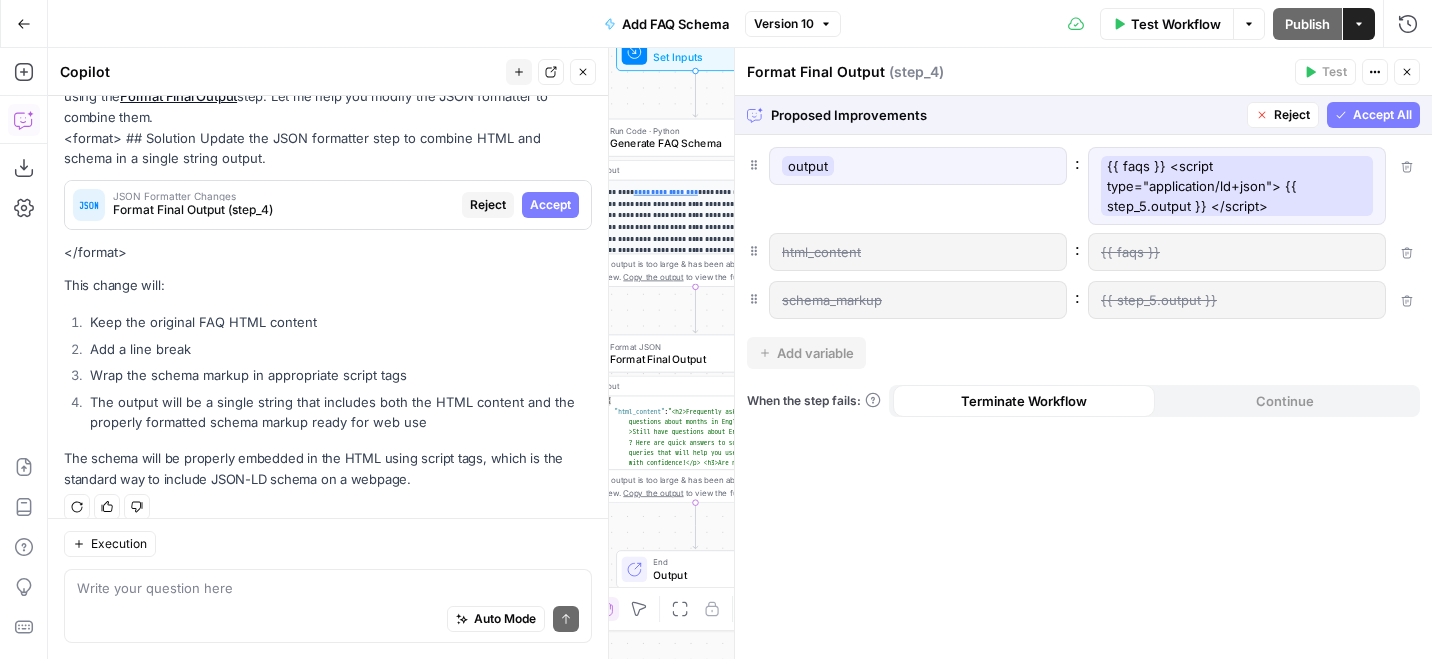 click on "Accept All" at bounding box center (1373, 115) 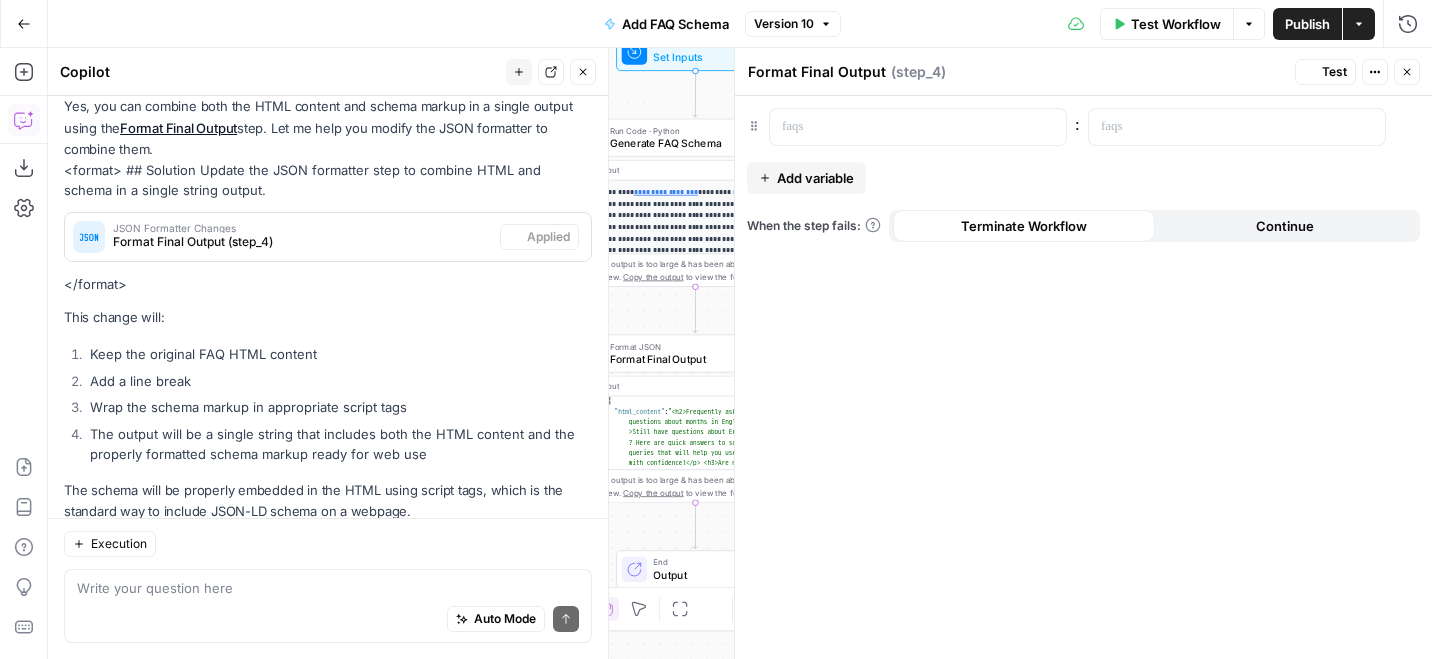 scroll, scrollTop: 245, scrollLeft: 0, axis: vertical 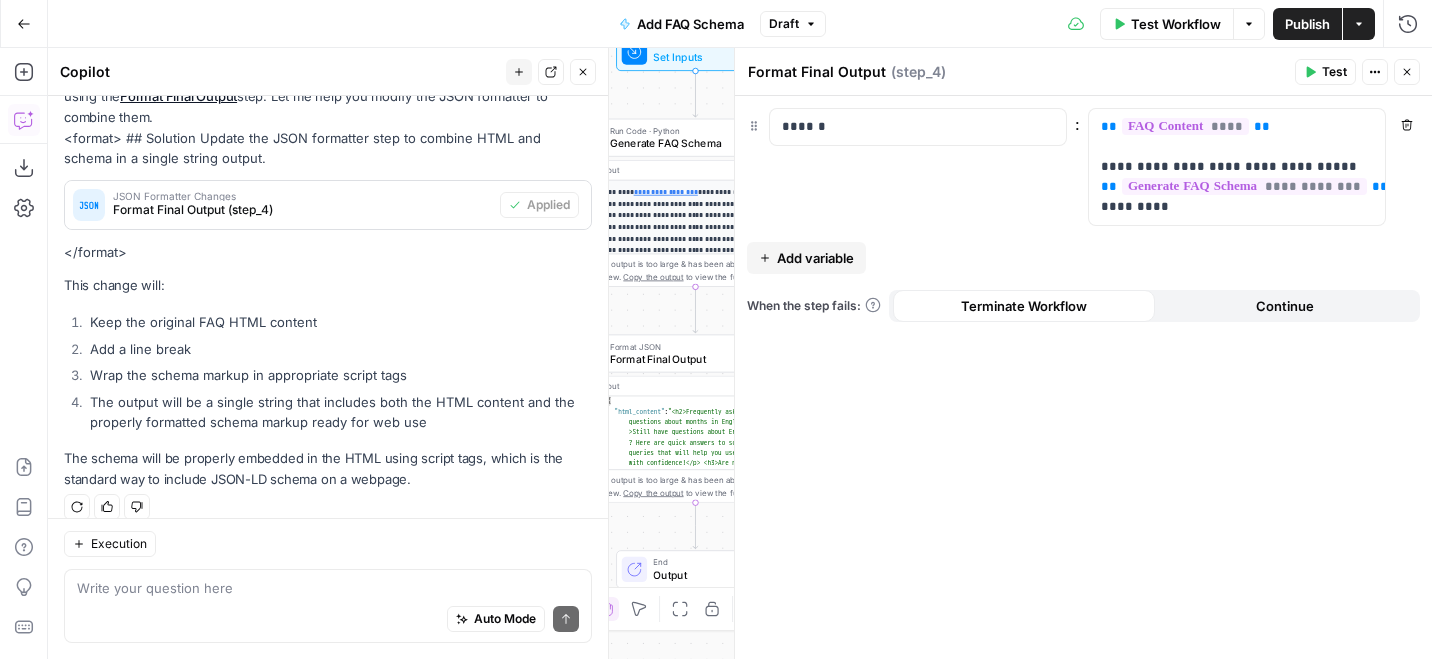 click 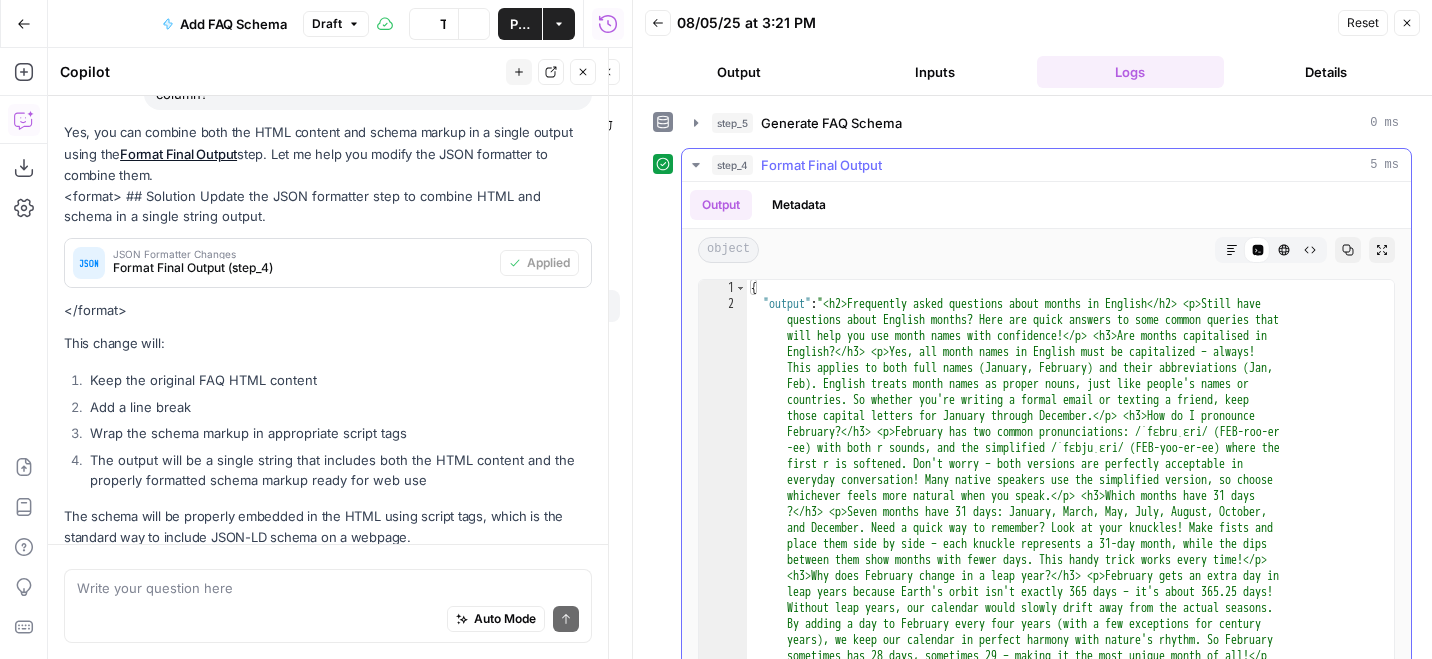scroll, scrollTop: 245, scrollLeft: 0, axis: vertical 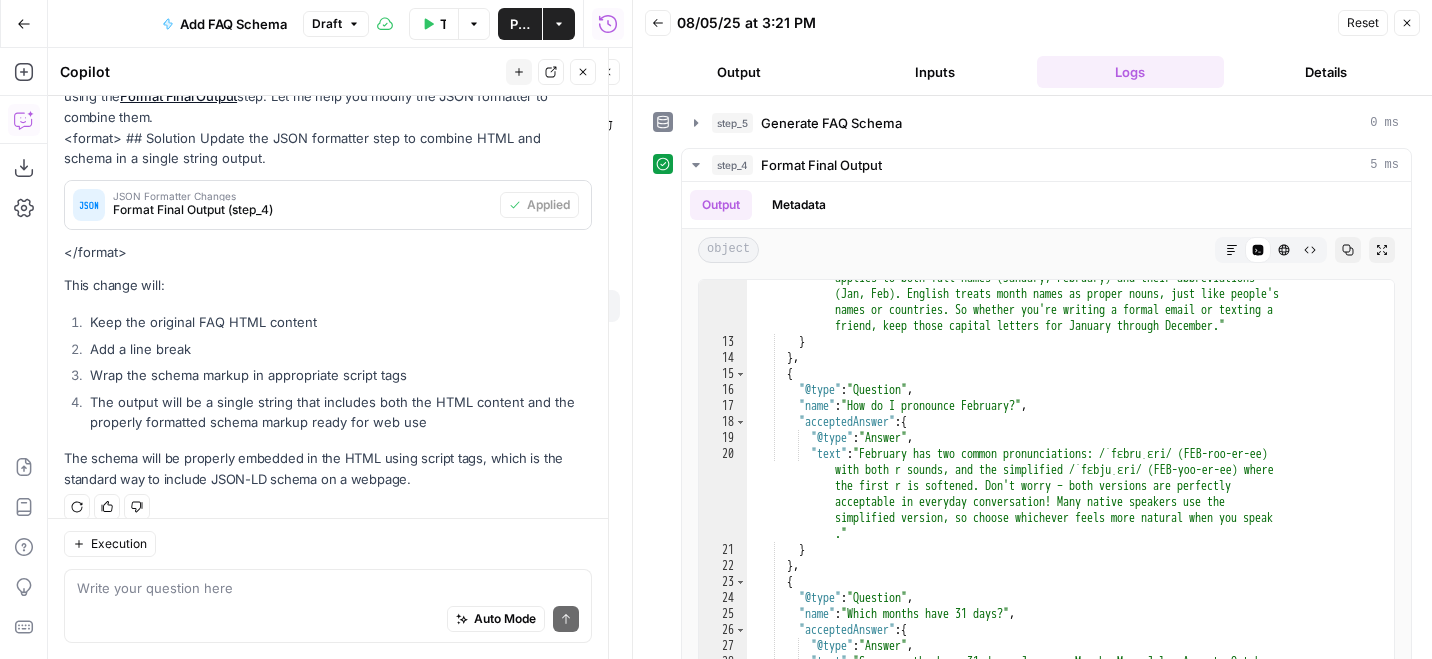click on "Publish" at bounding box center [520, 24] 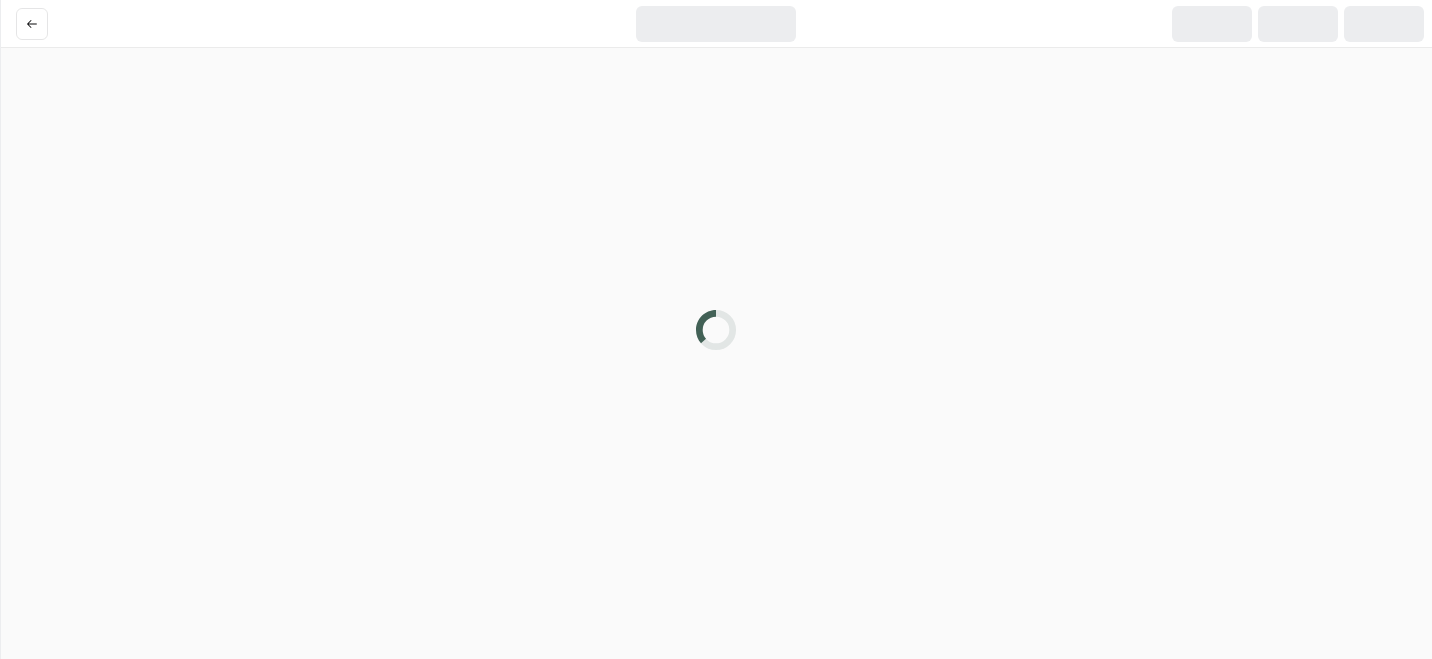 scroll, scrollTop: 0, scrollLeft: 0, axis: both 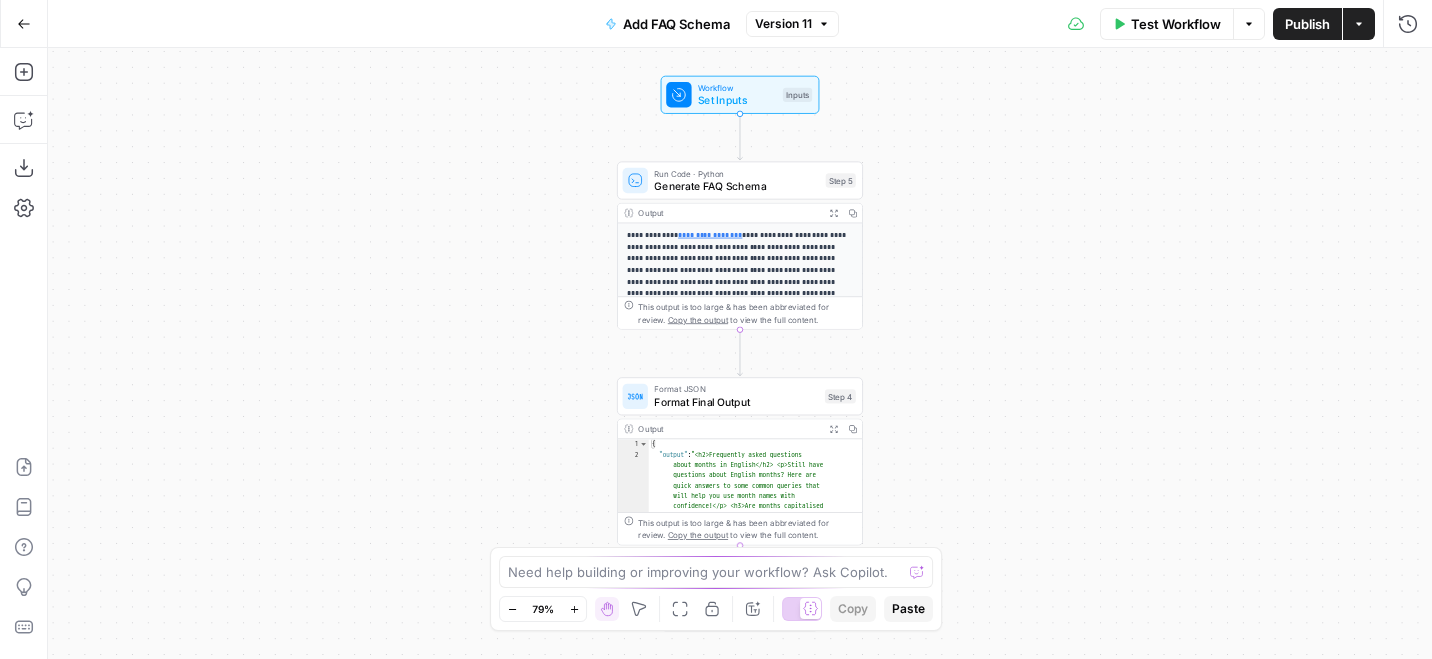 click on "Format JSON" at bounding box center [736, 389] 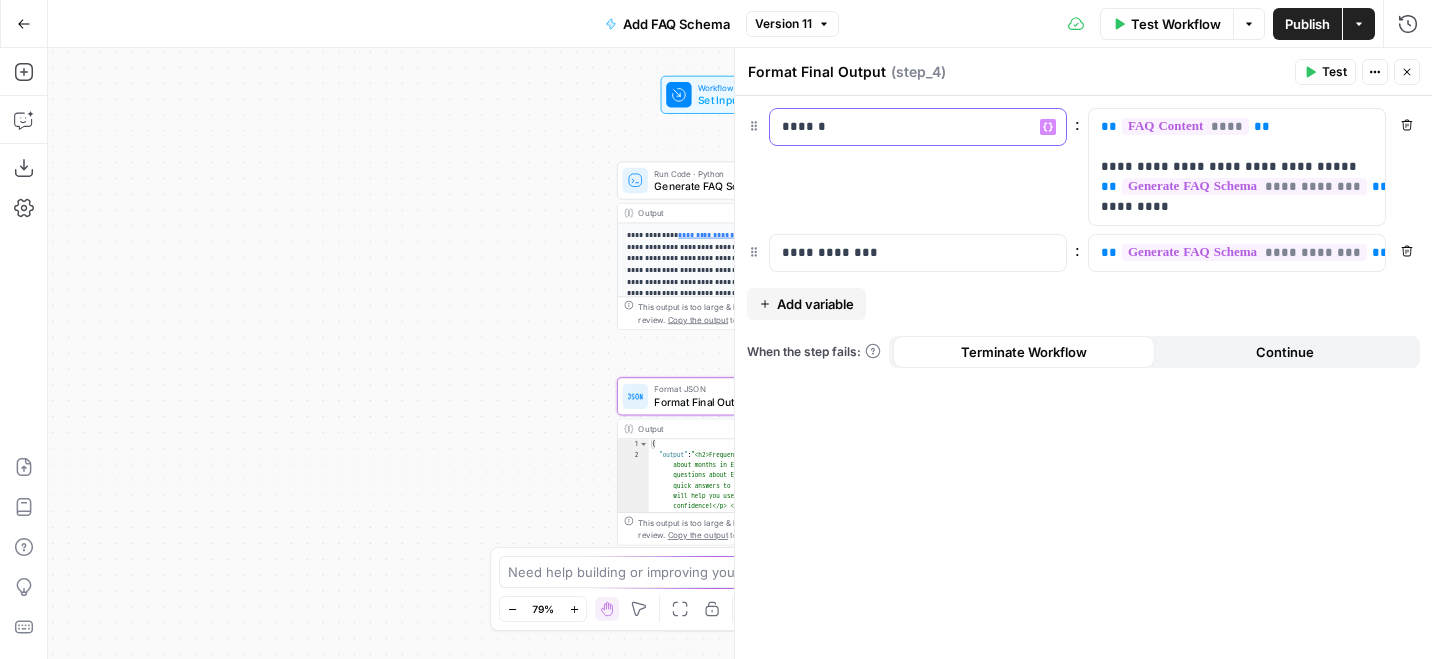 click on "******" at bounding box center [918, 127] 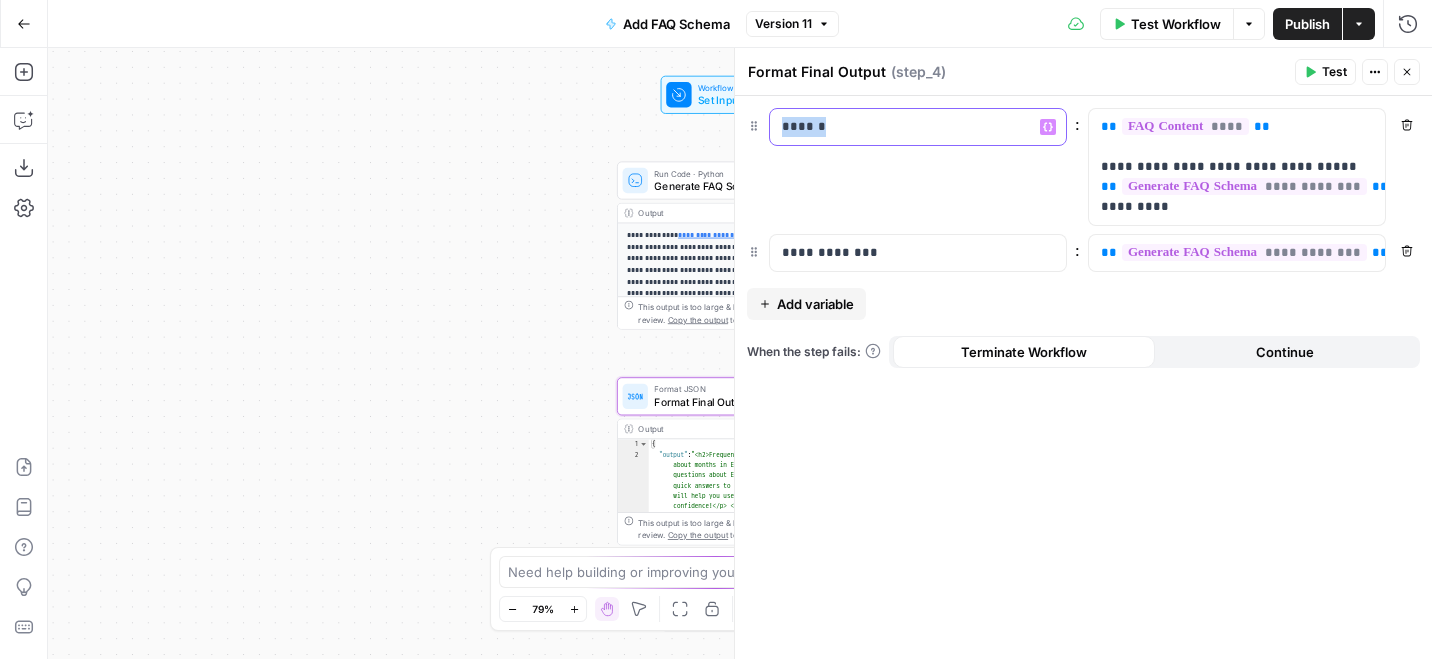 click on "******" at bounding box center [902, 127] 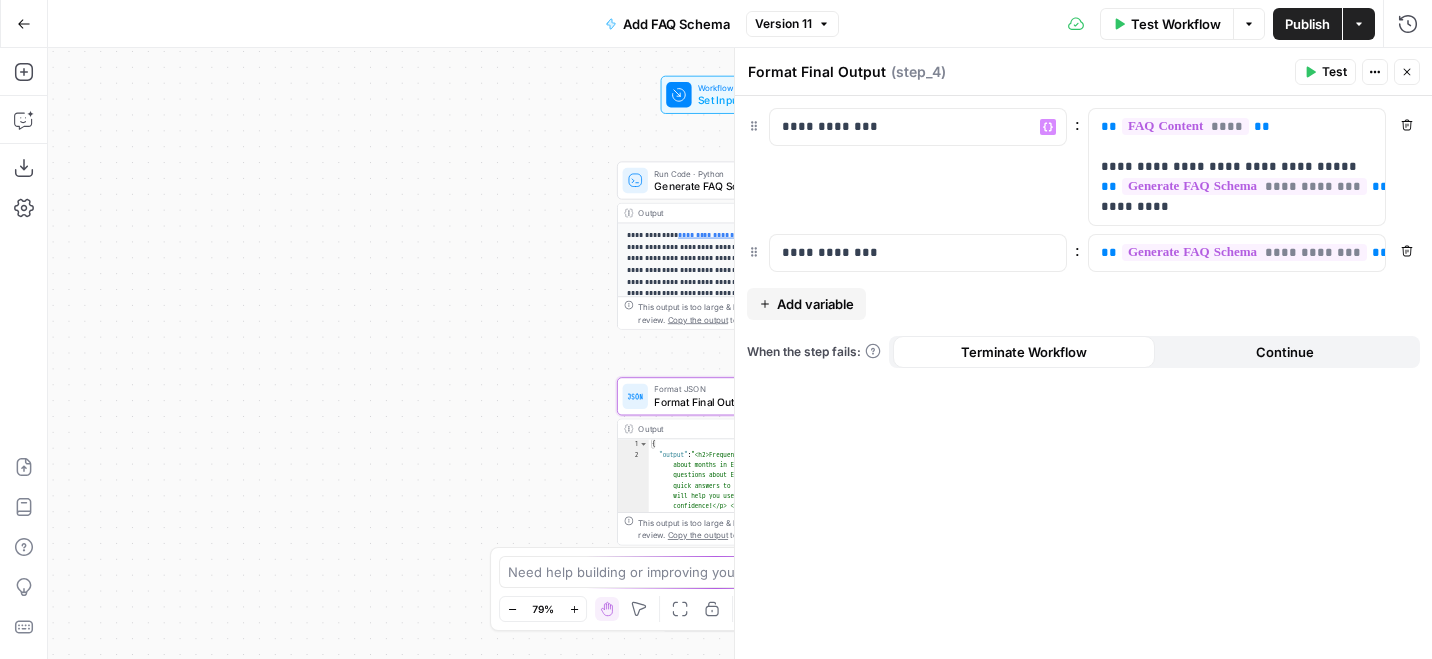 click 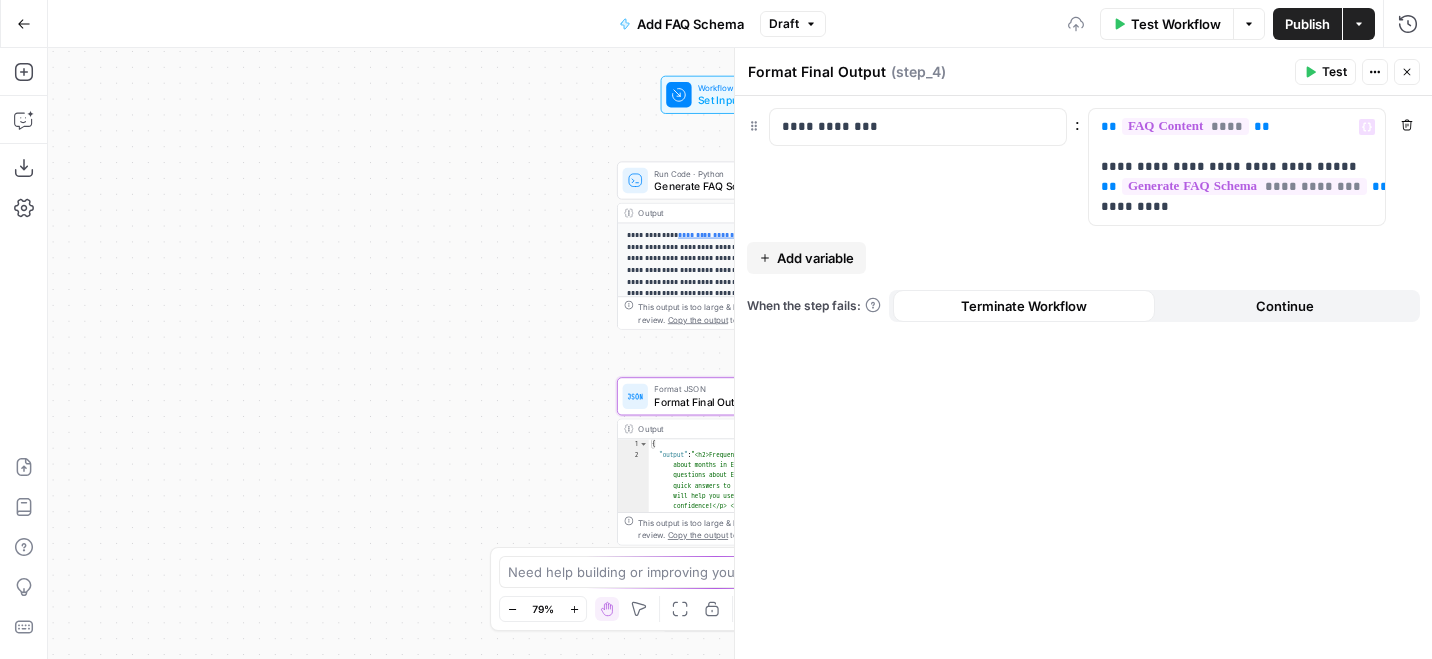 click on "Publish" at bounding box center [1307, 24] 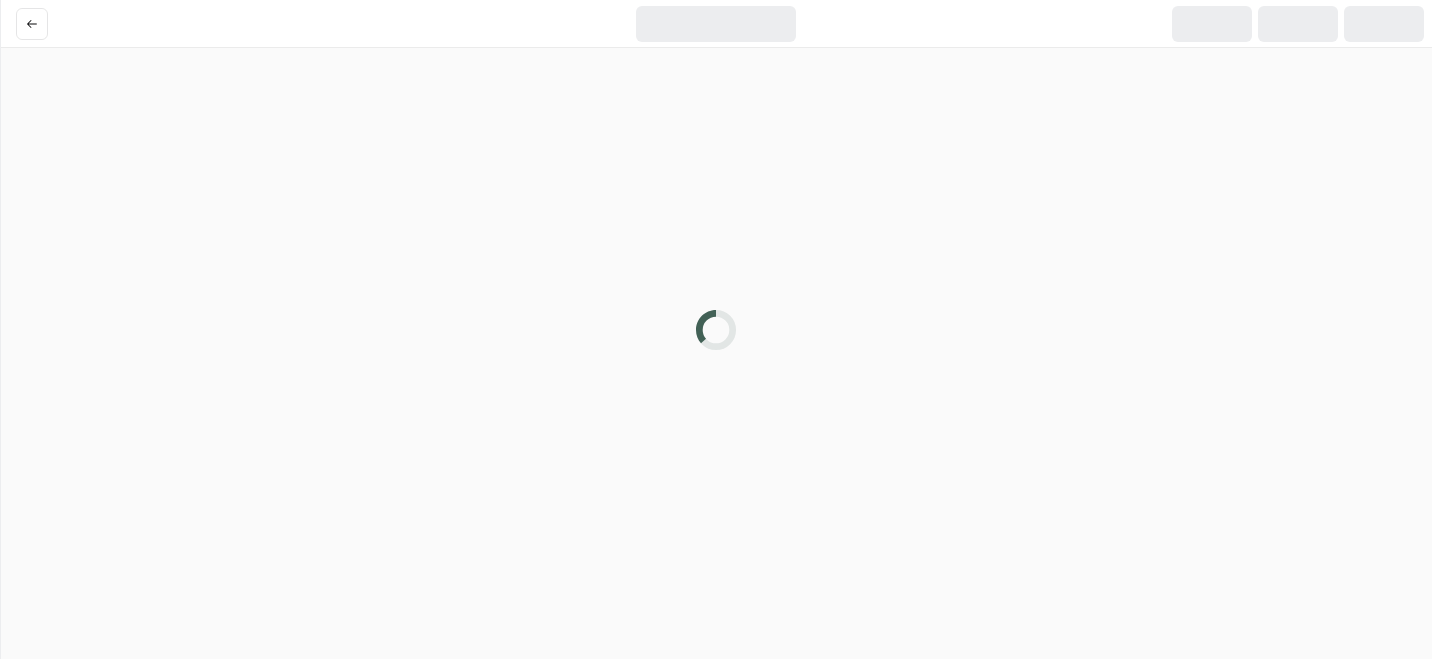 scroll, scrollTop: 0, scrollLeft: 0, axis: both 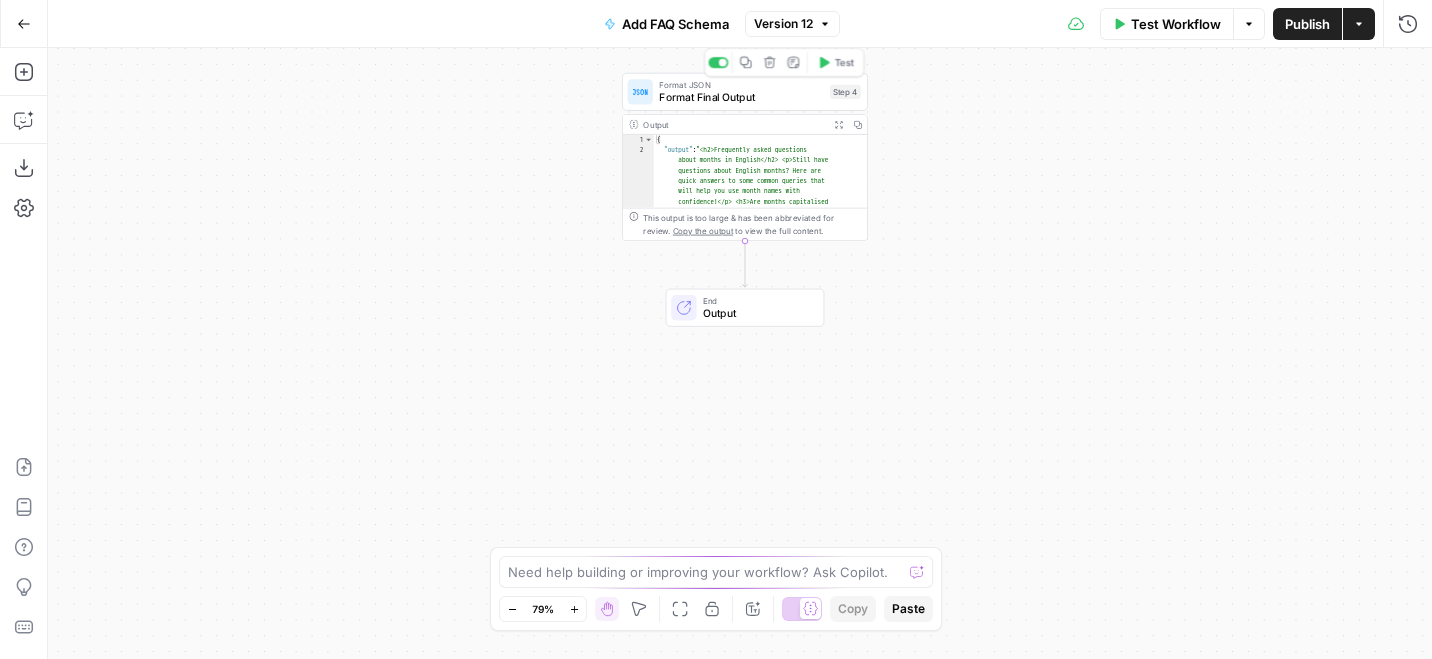 click on "Format Final Output" at bounding box center (741, 97) 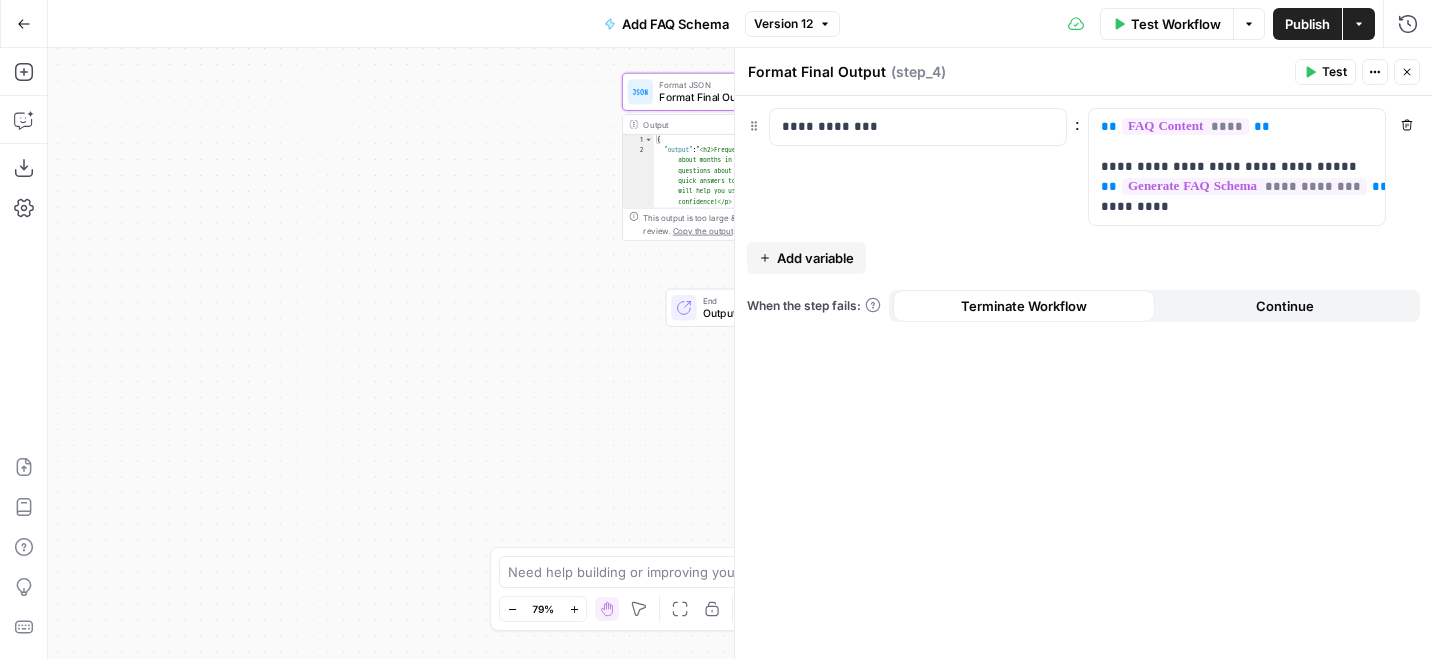 click 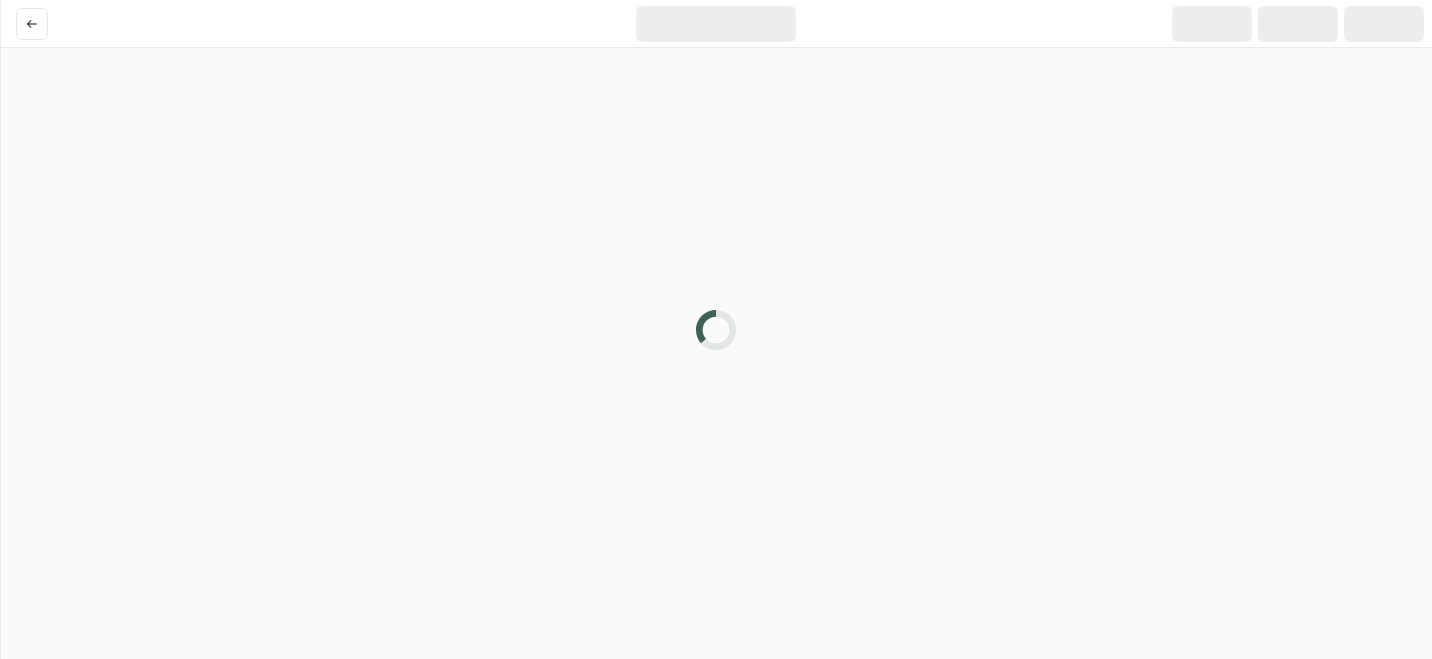 scroll, scrollTop: 0, scrollLeft: 0, axis: both 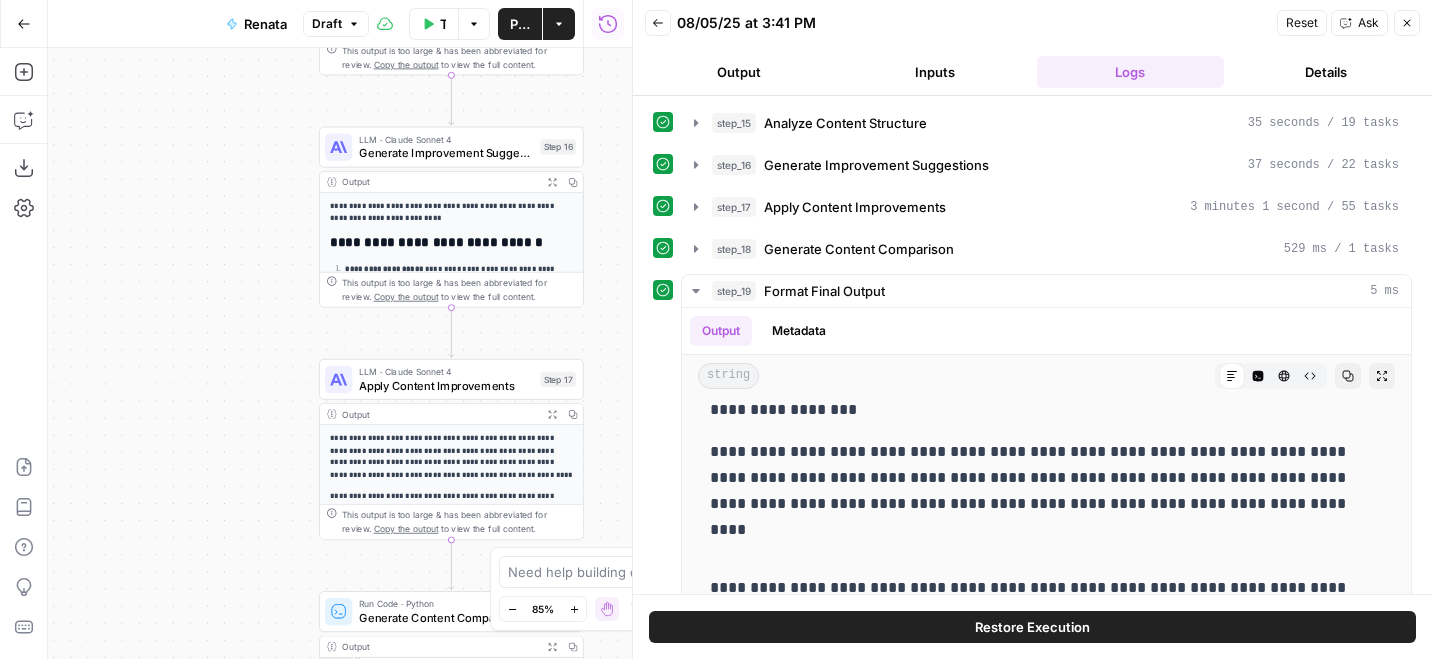 click 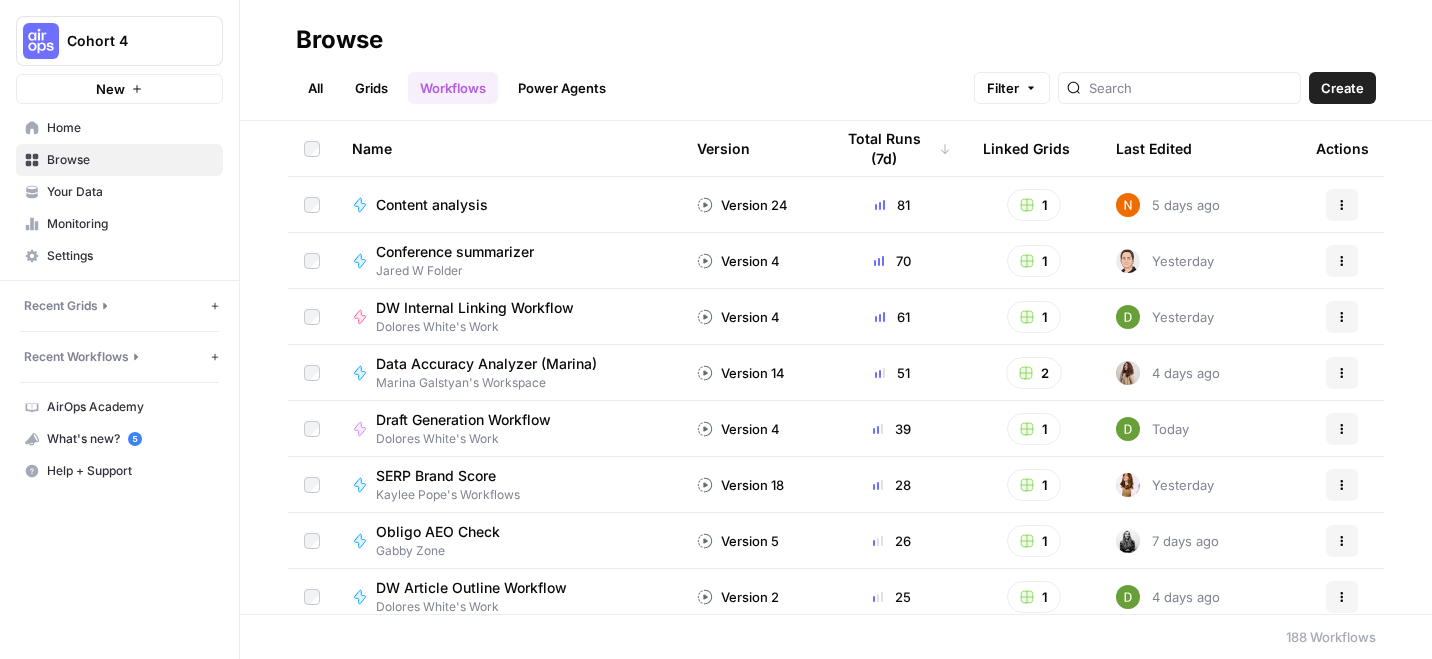 click on "Recent Workflows" at bounding box center (76, 357) 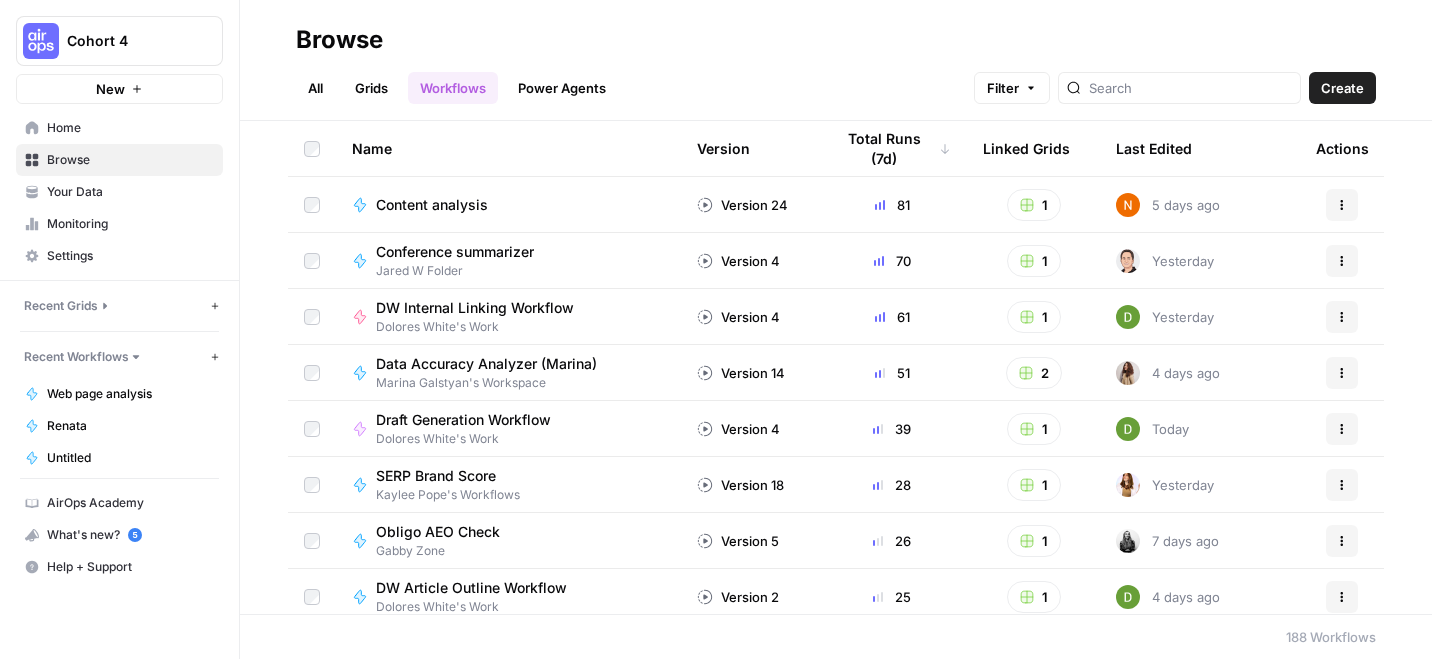 click on "Cohort 4" at bounding box center (119, 41) 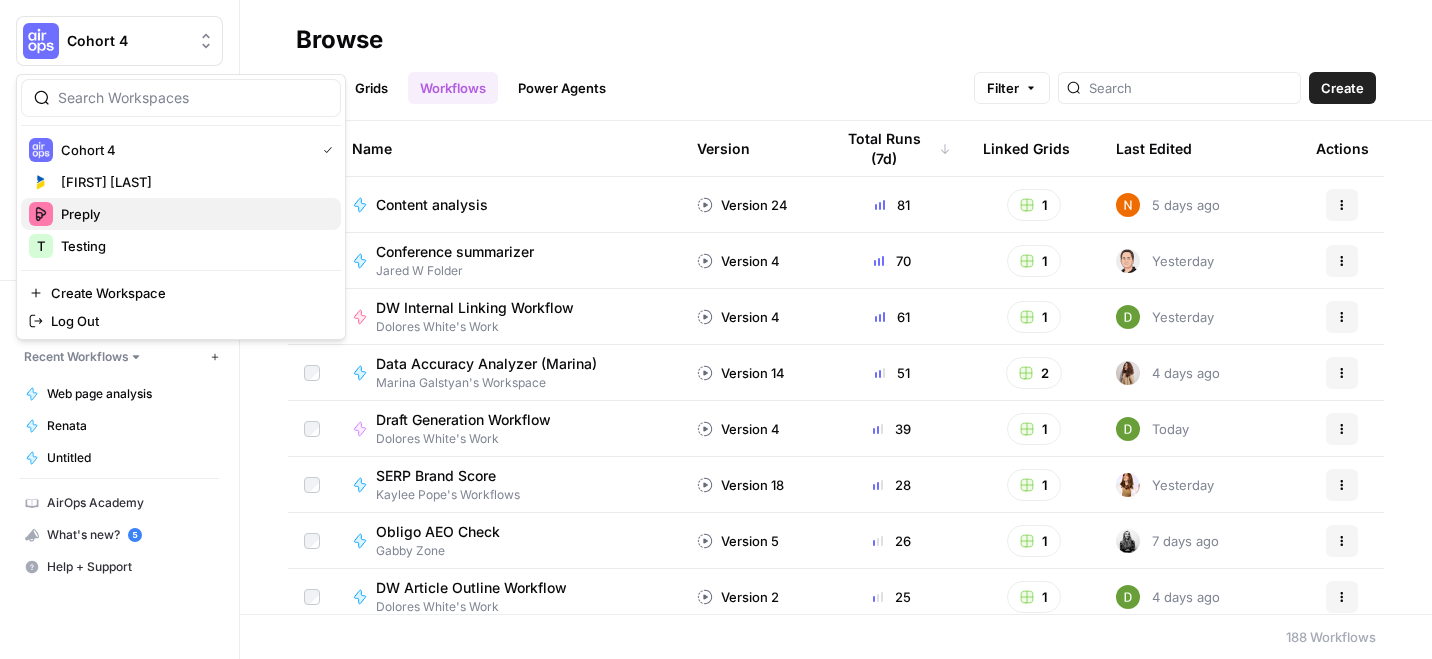 click on "Preply" at bounding box center (193, 214) 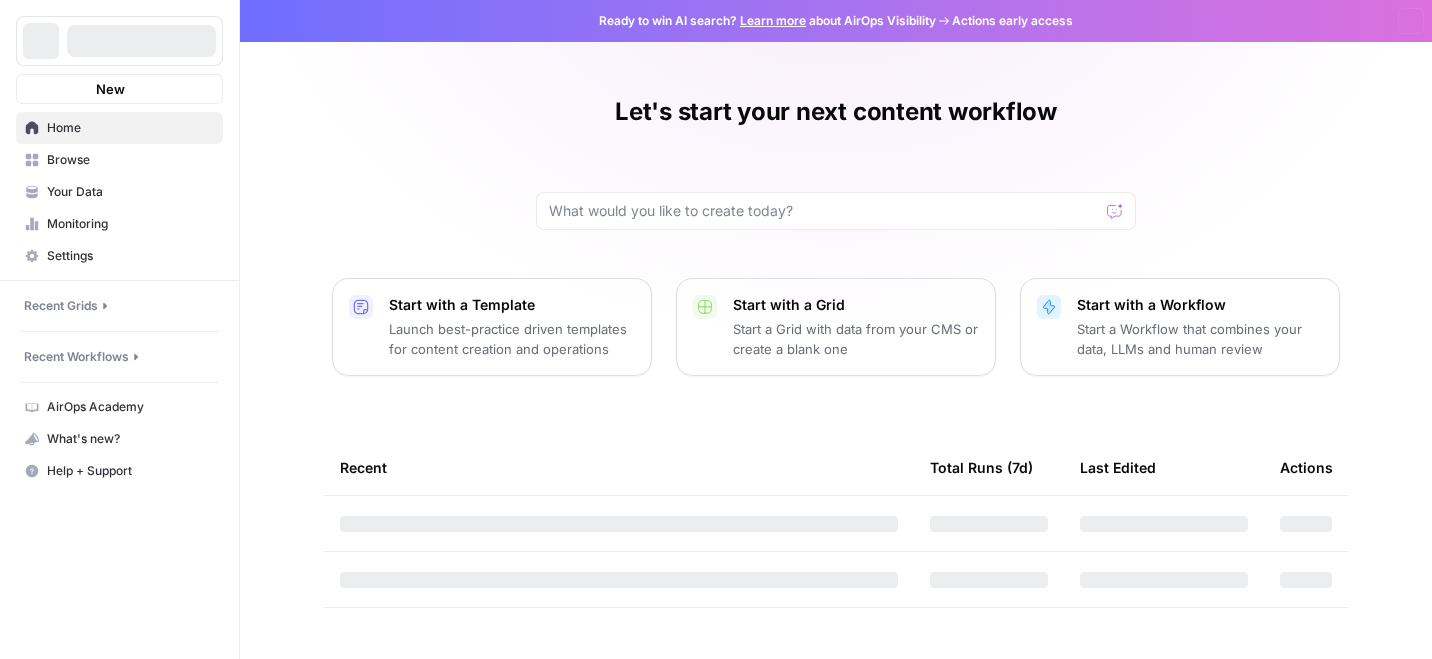 scroll, scrollTop: 0, scrollLeft: 0, axis: both 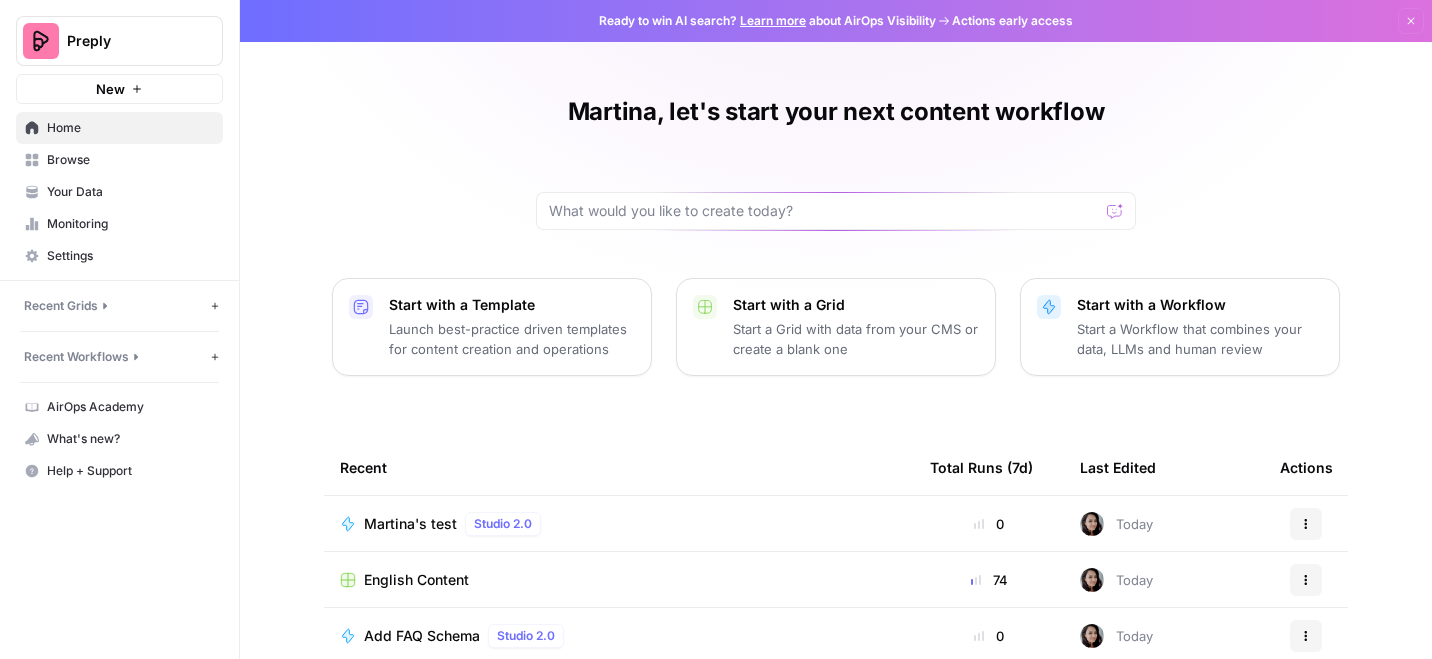 click 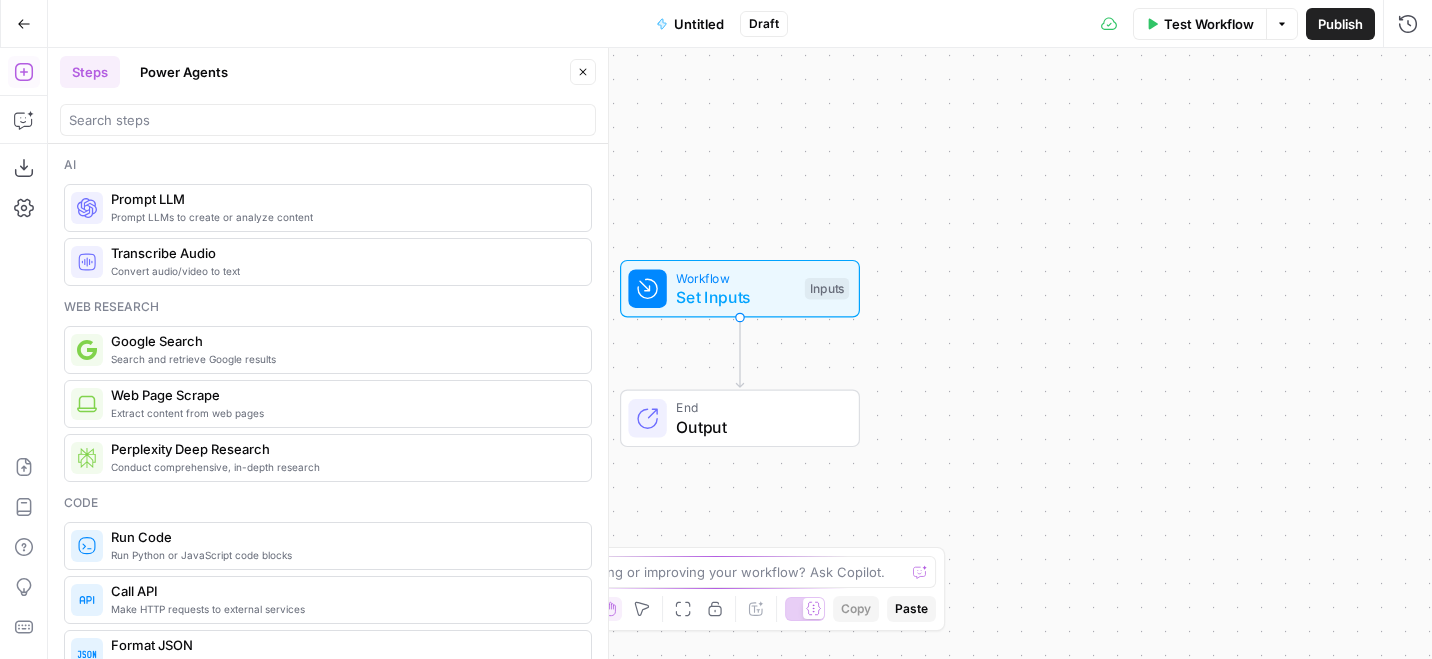 click on "Power Agents" at bounding box center [184, 72] 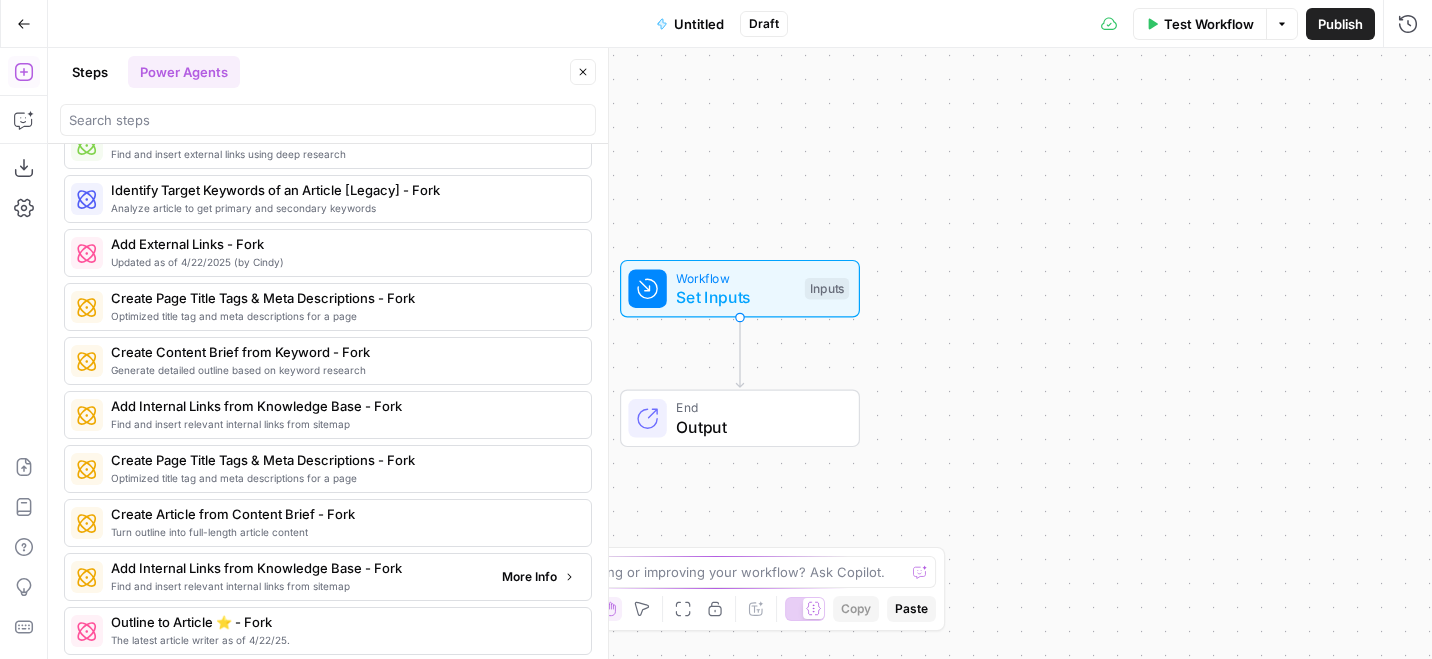 scroll, scrollTop: 1592, scrollLeft: 0, axis: vertical 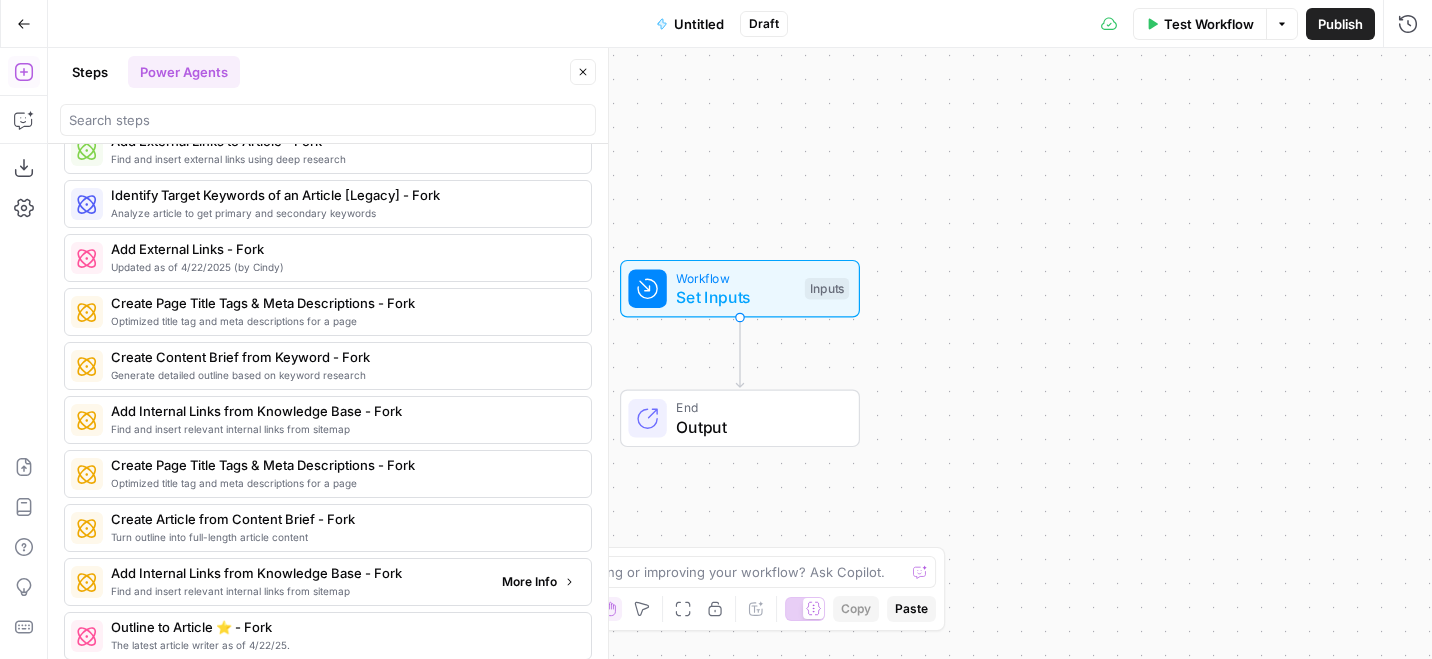 click on "More Info" at bounding box center [529, 582] 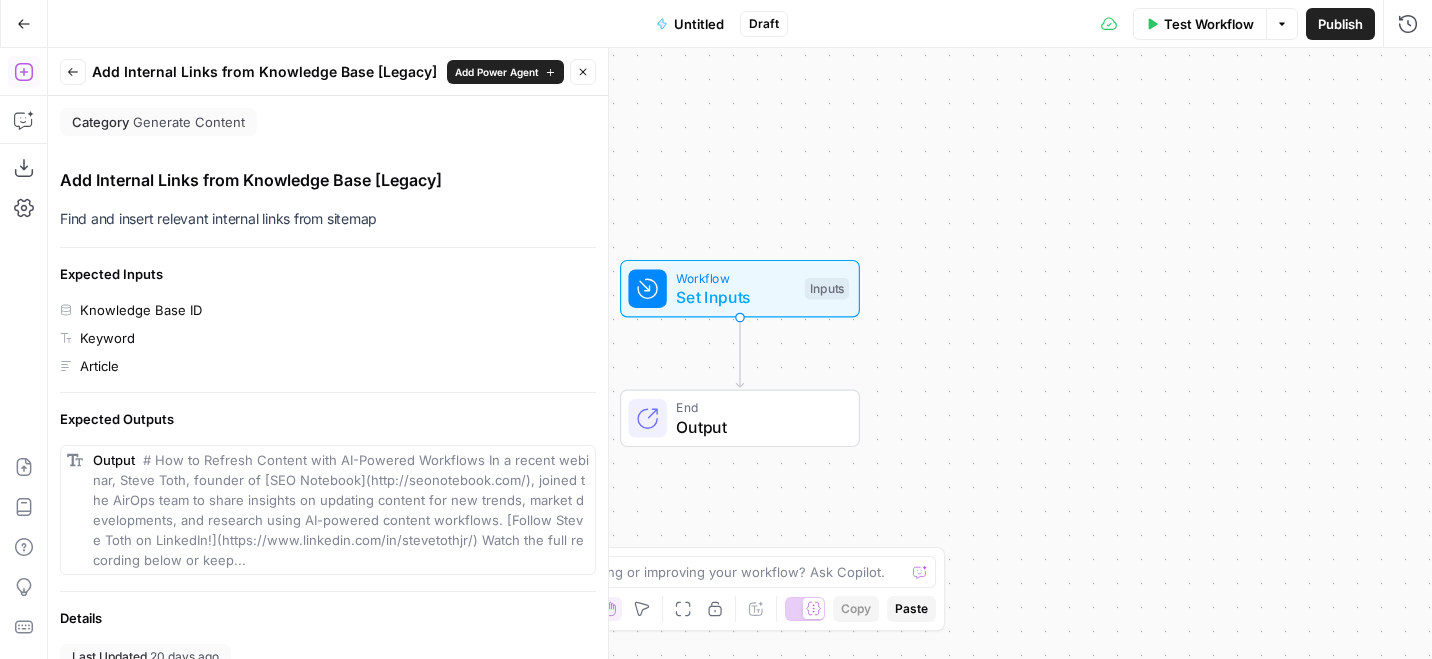 click on "Add Power Agent" at bounding box center (497, 72) 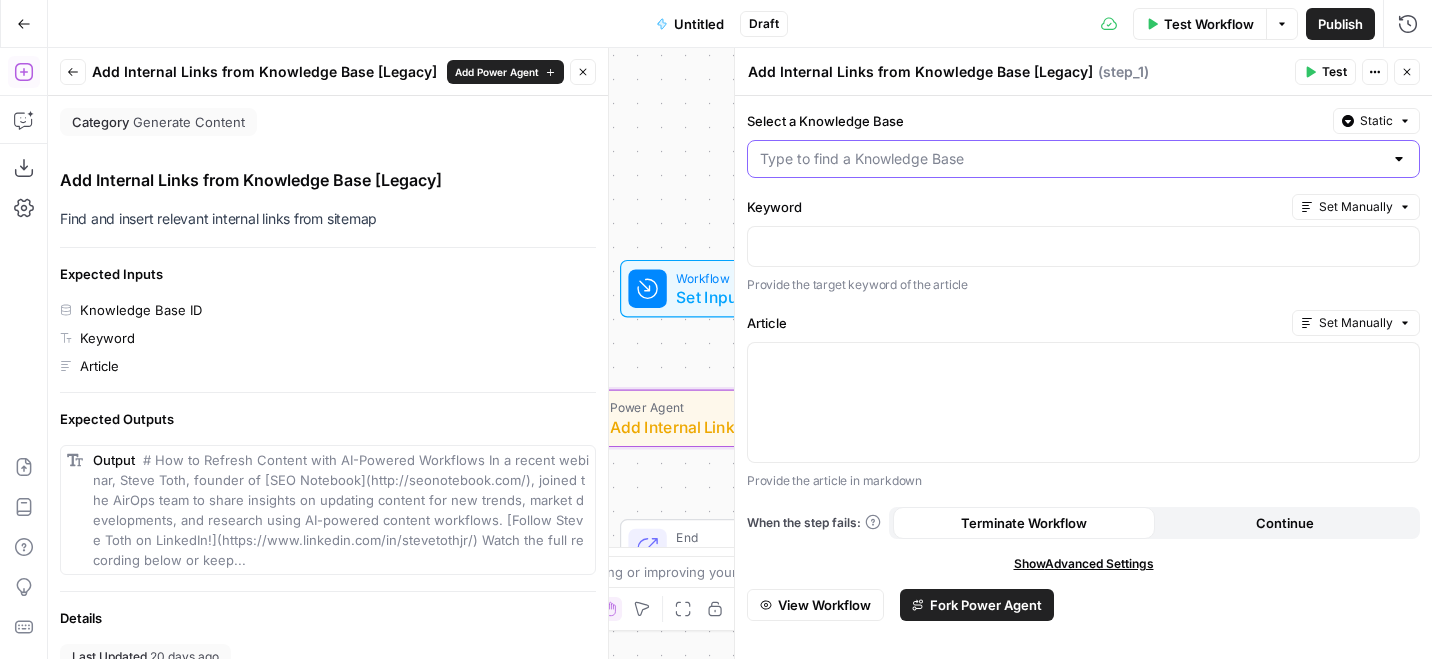 click on "Select a Knowledge Base" at bounding box center [1071, 159] 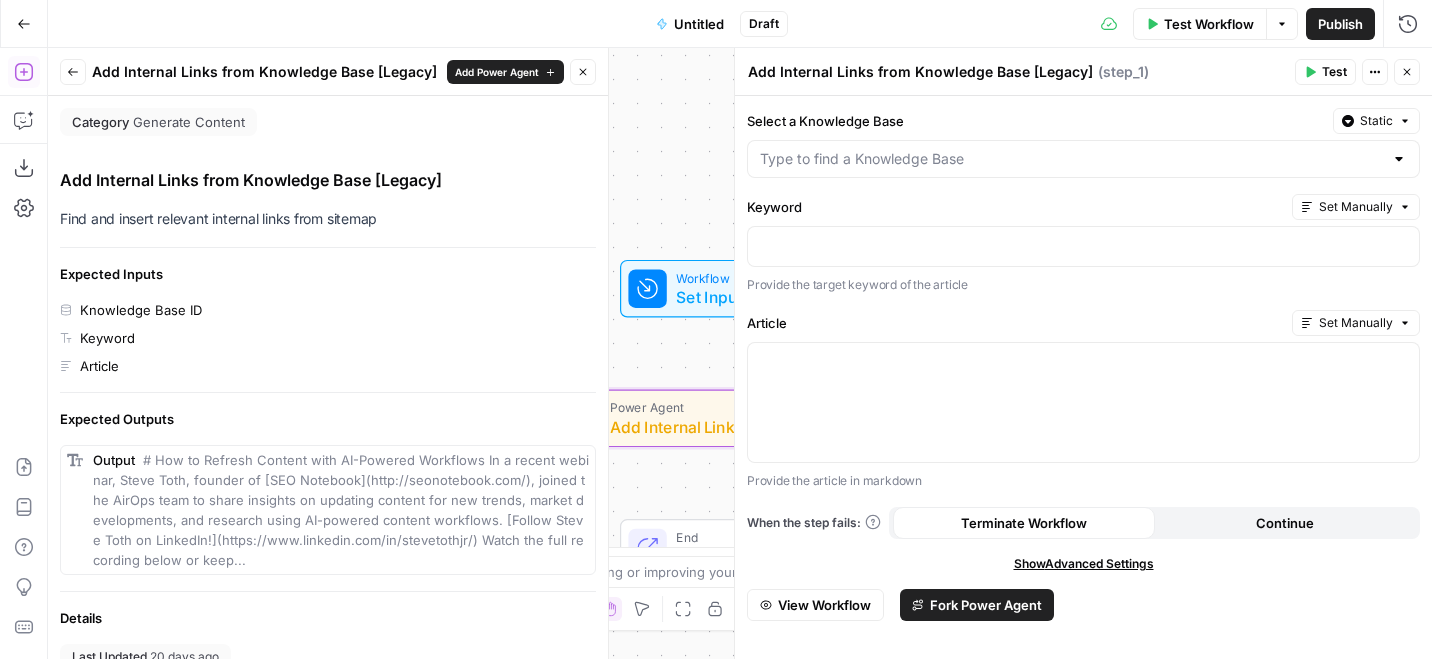 click 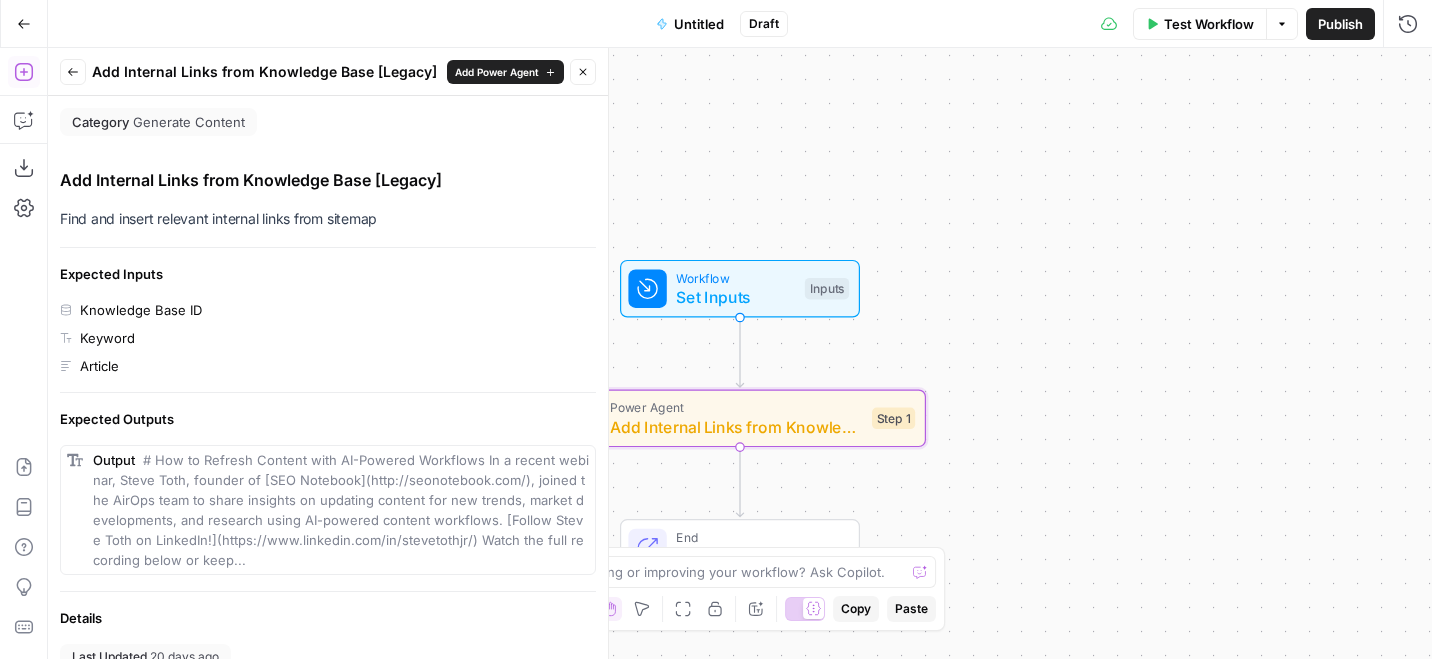 click 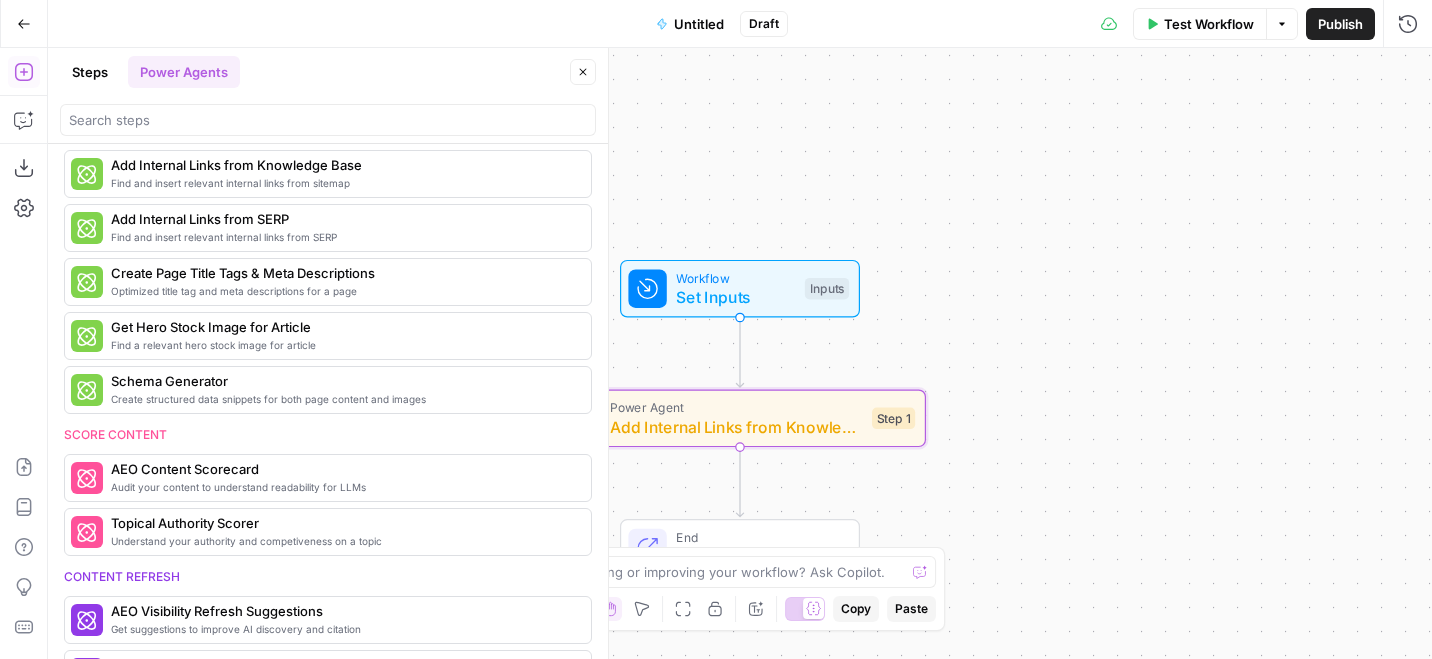 scroll, scrollTop: 0, scrollLeft: 0, axis: both 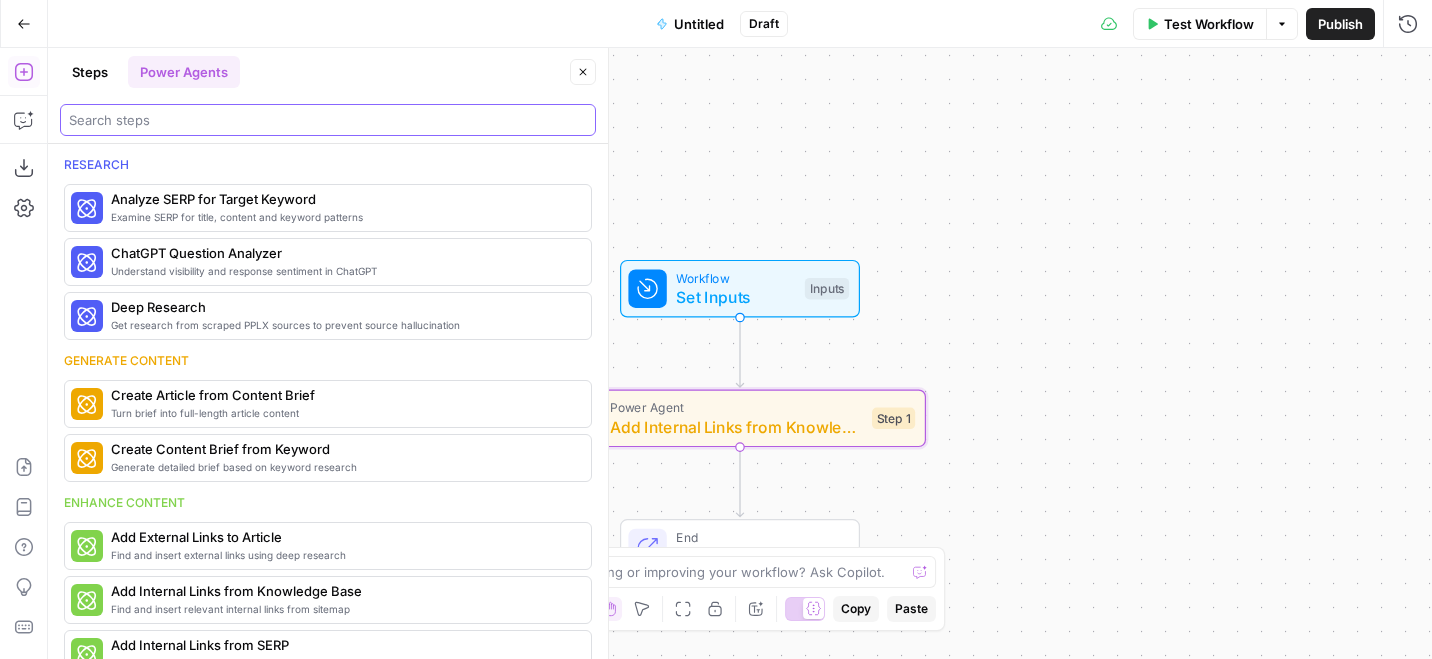 click at bounding box center (328, 120) 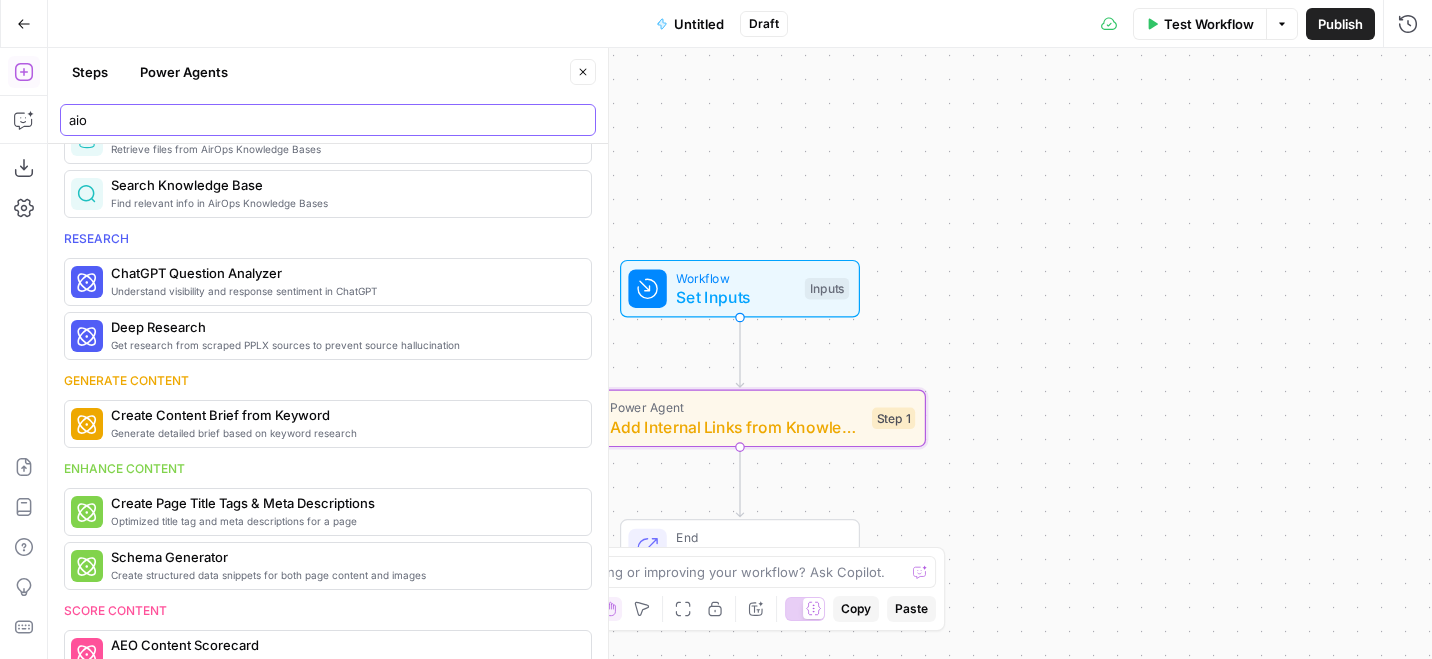 scroll, scrollTop: 1962, scrollLeft: 0, axis: vertical 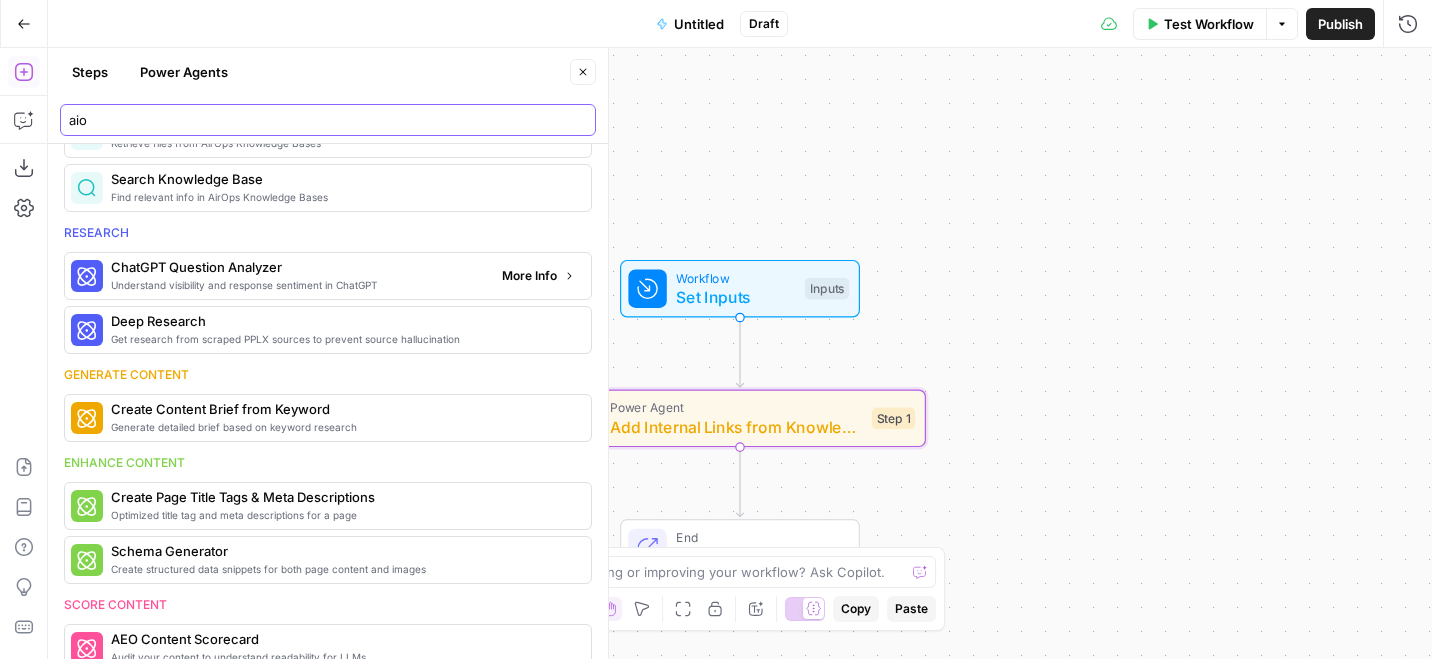 type on "aio" 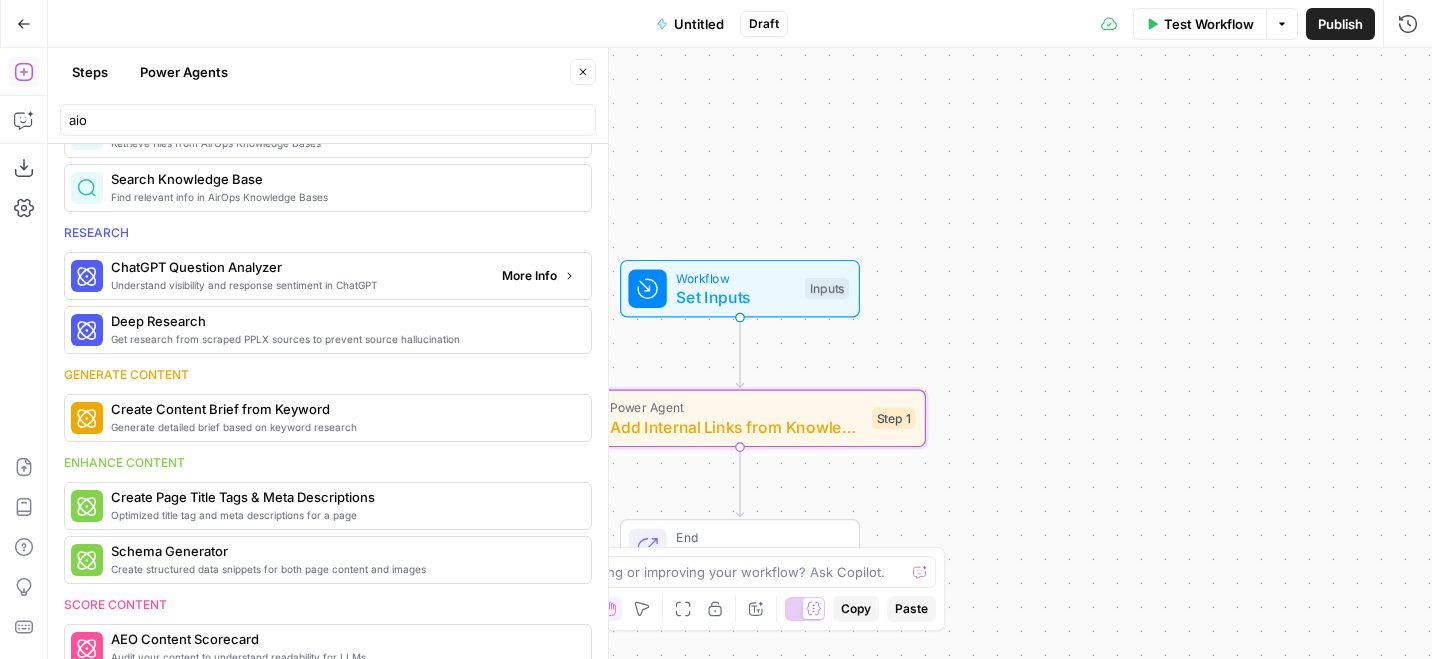 click on "Understand visibility and response sentiment in ChatGPT" at bounding box center [298, 285] 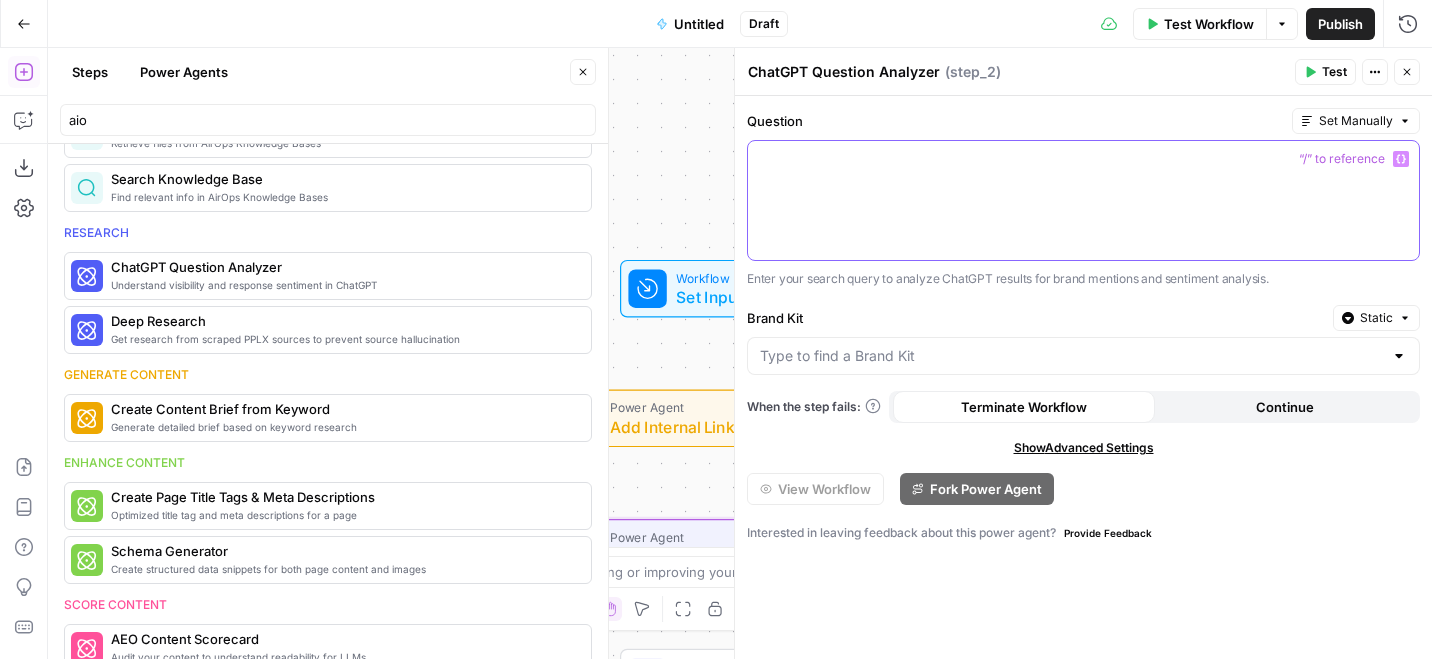 click at bounding box center (1083, 200) 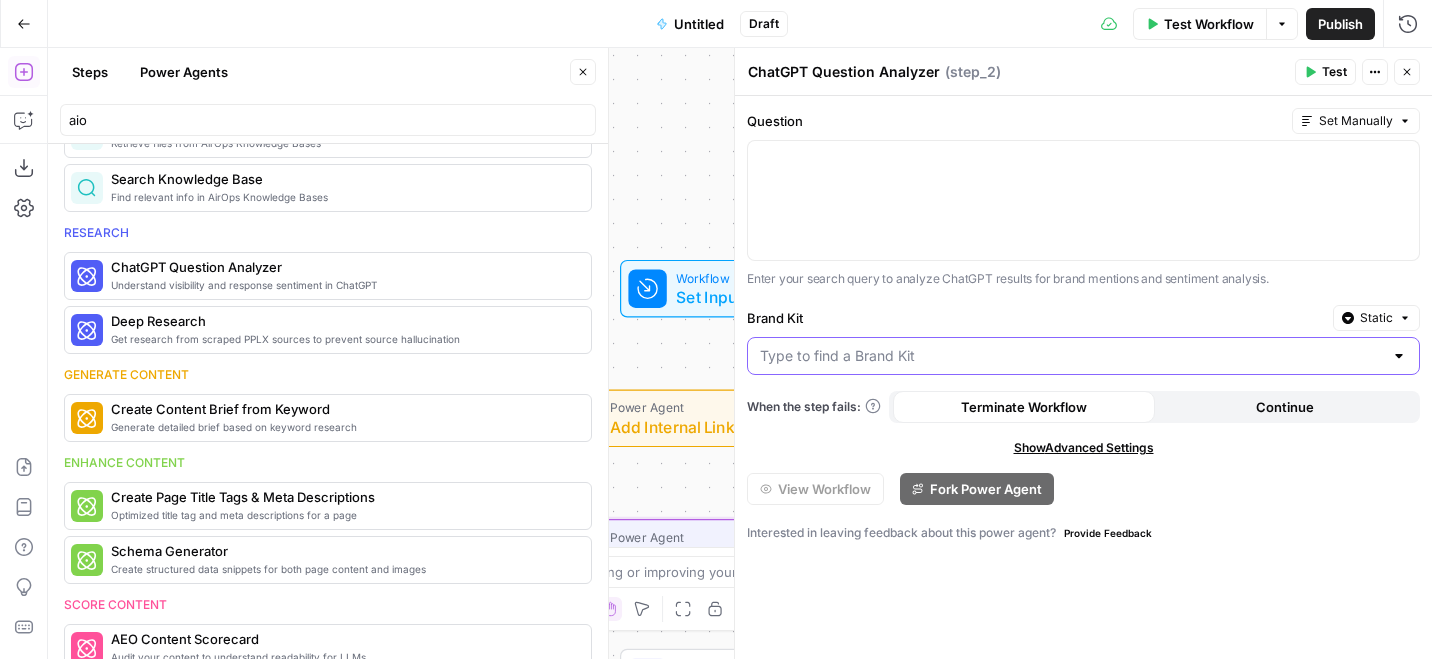 click on "Brand Kit" at bounding box center (1071, 356) 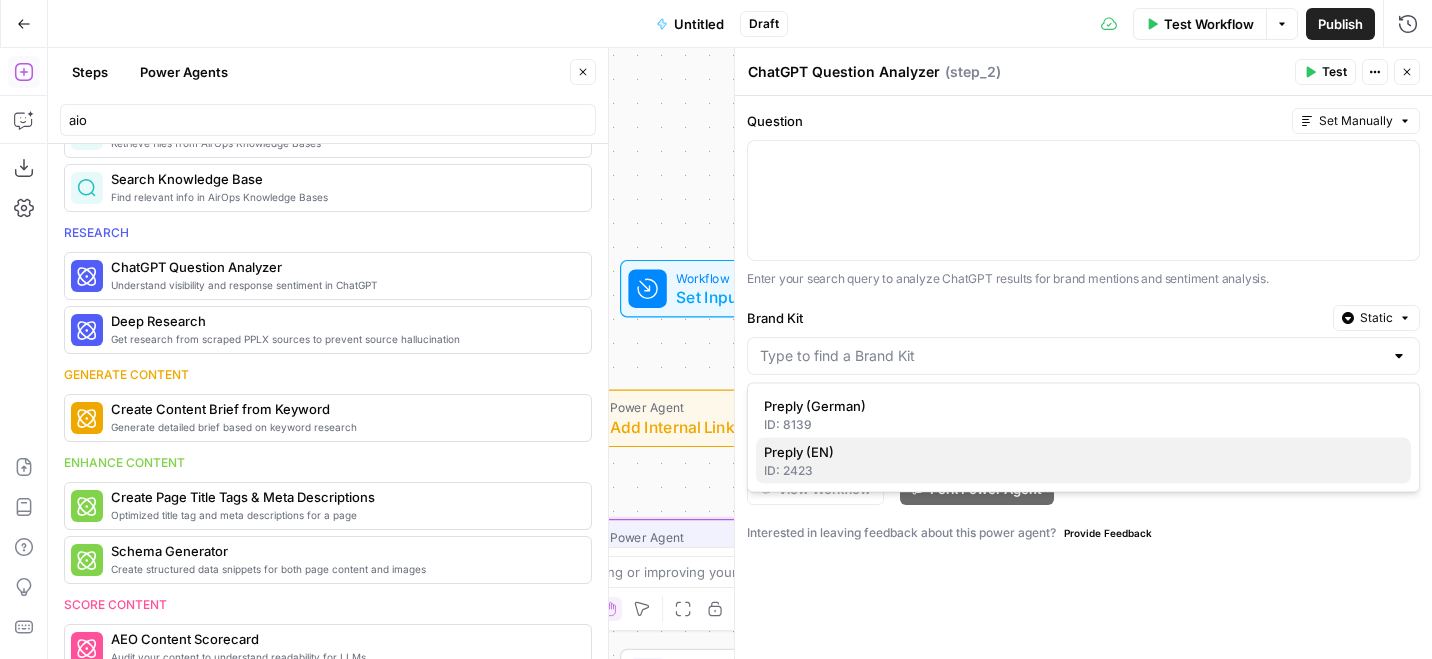click on "Preply (EN)" at bounding box center [1079, 452] 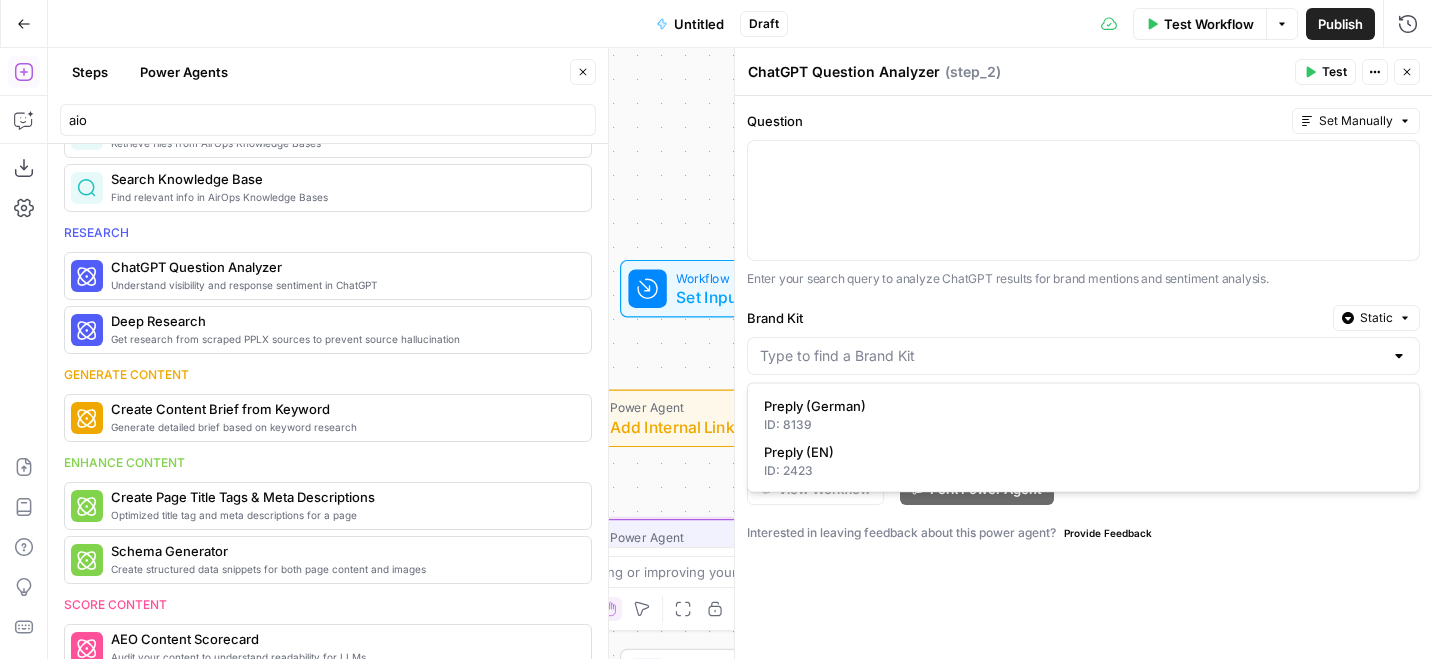 type on "Preply (EN)" 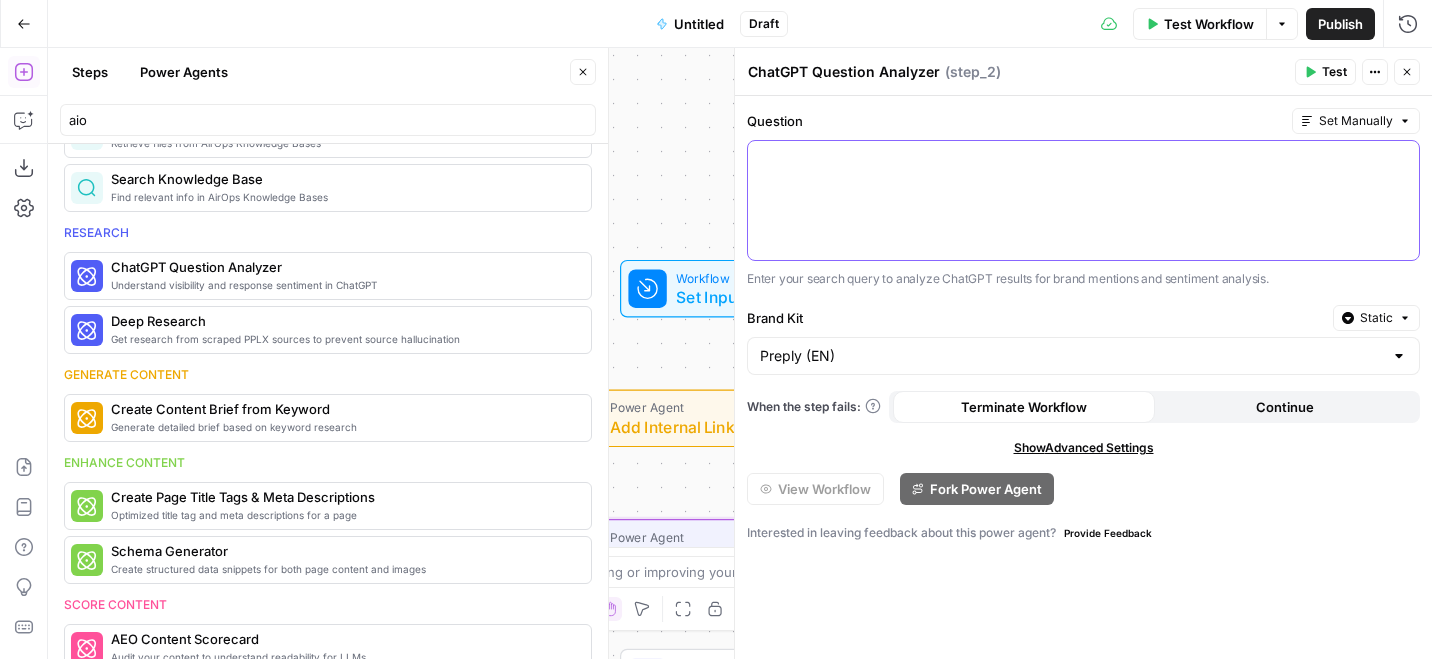 click at bounding box center [1083, 200] 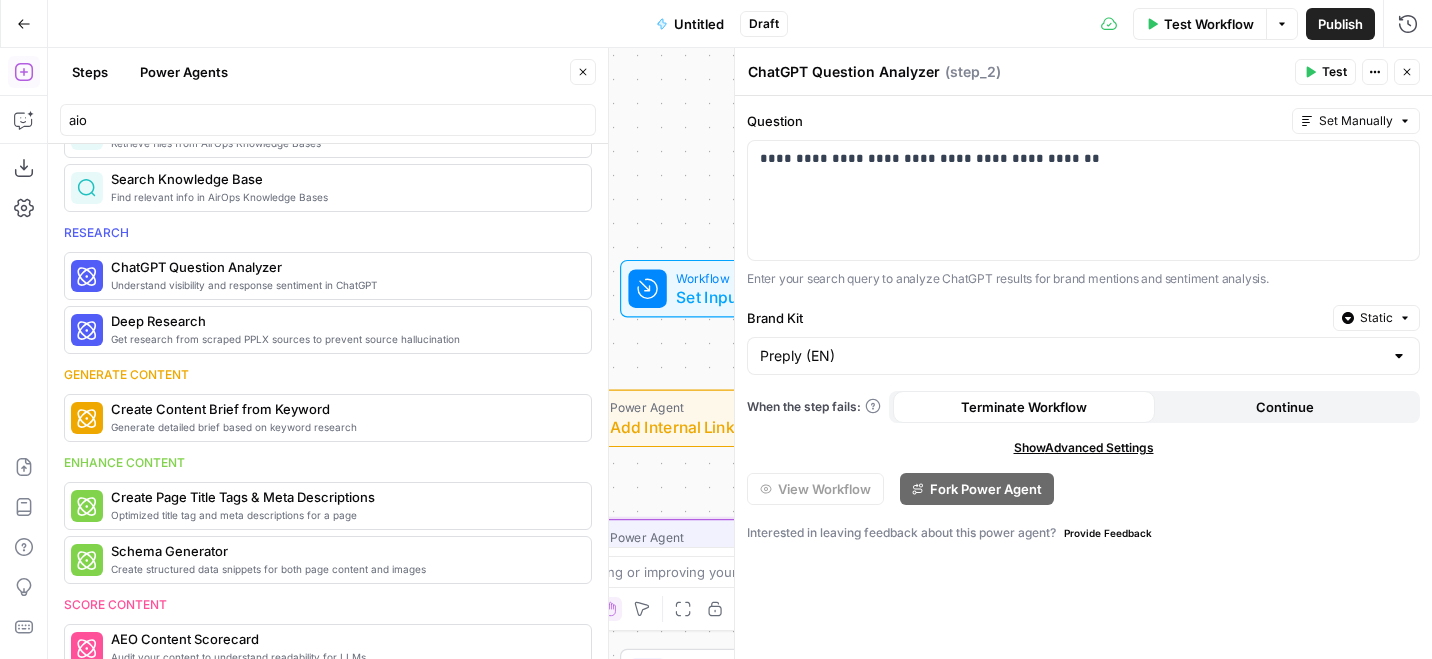 click on "Test" at bounding box center [1325, 72] 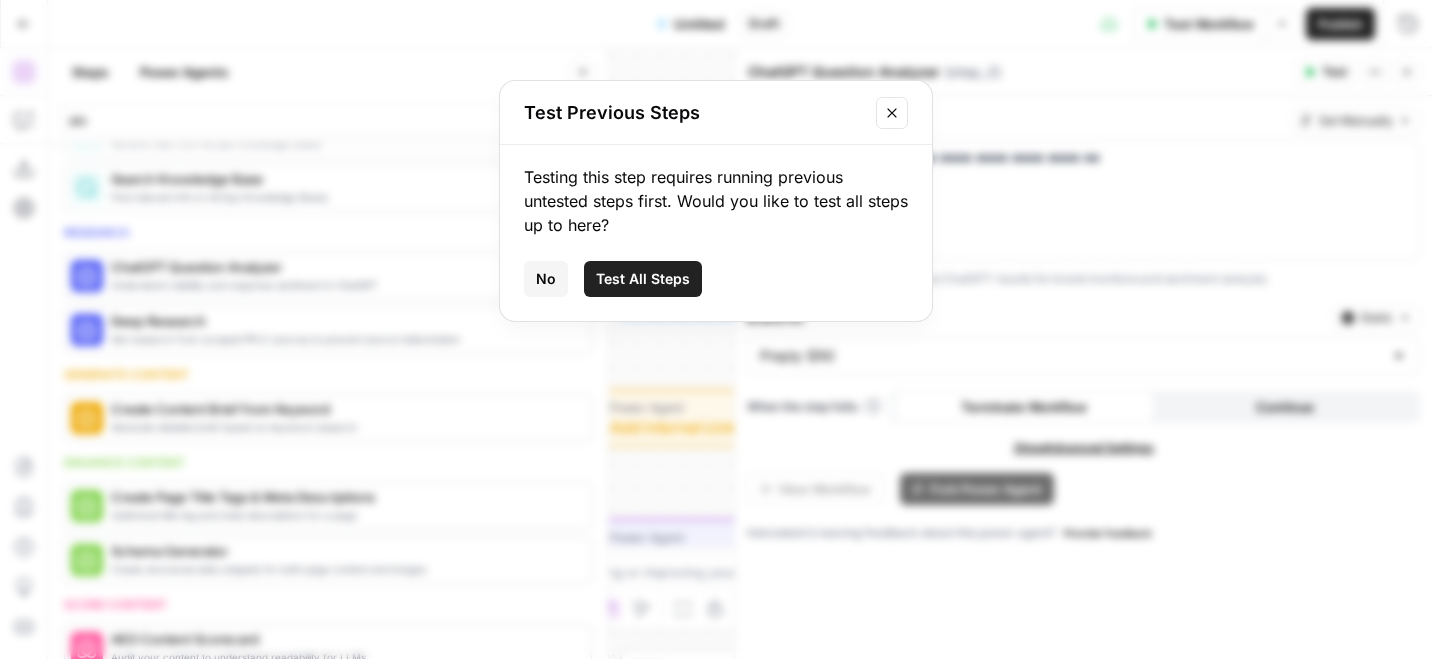click on "Test All Steps" at bounding box center (643, 279) 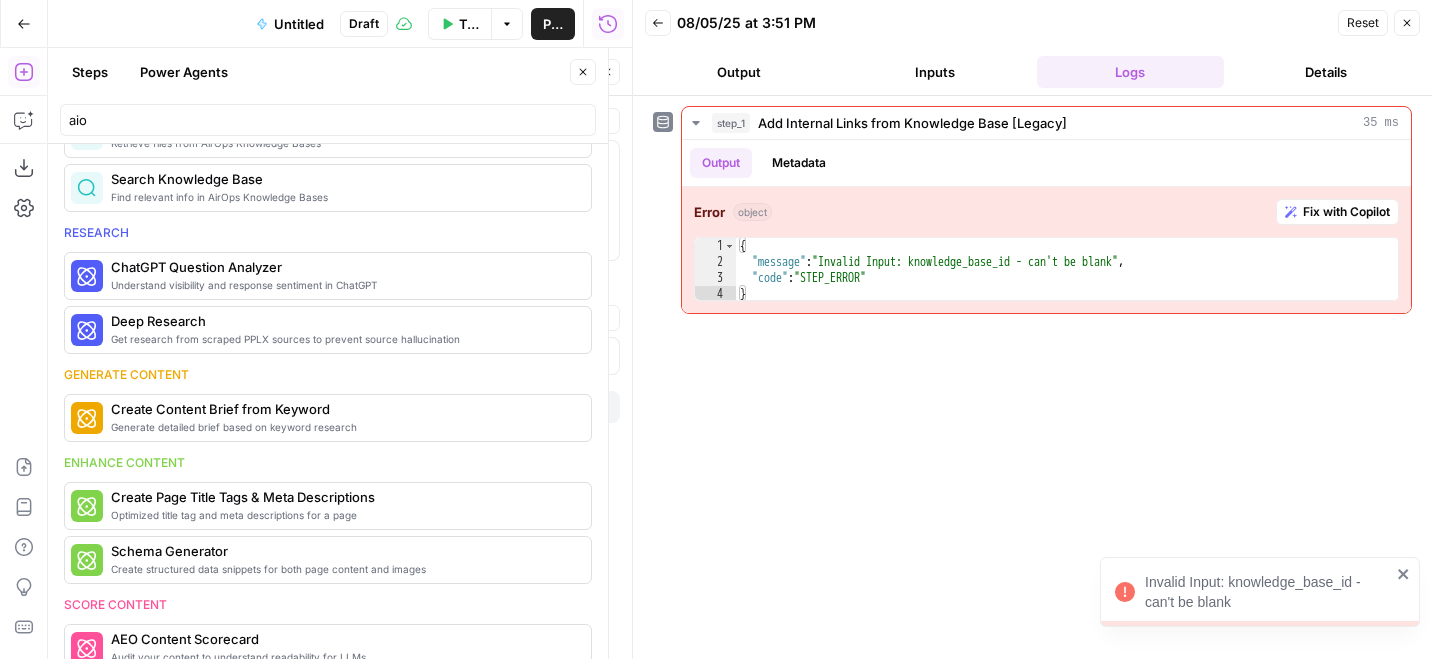 click 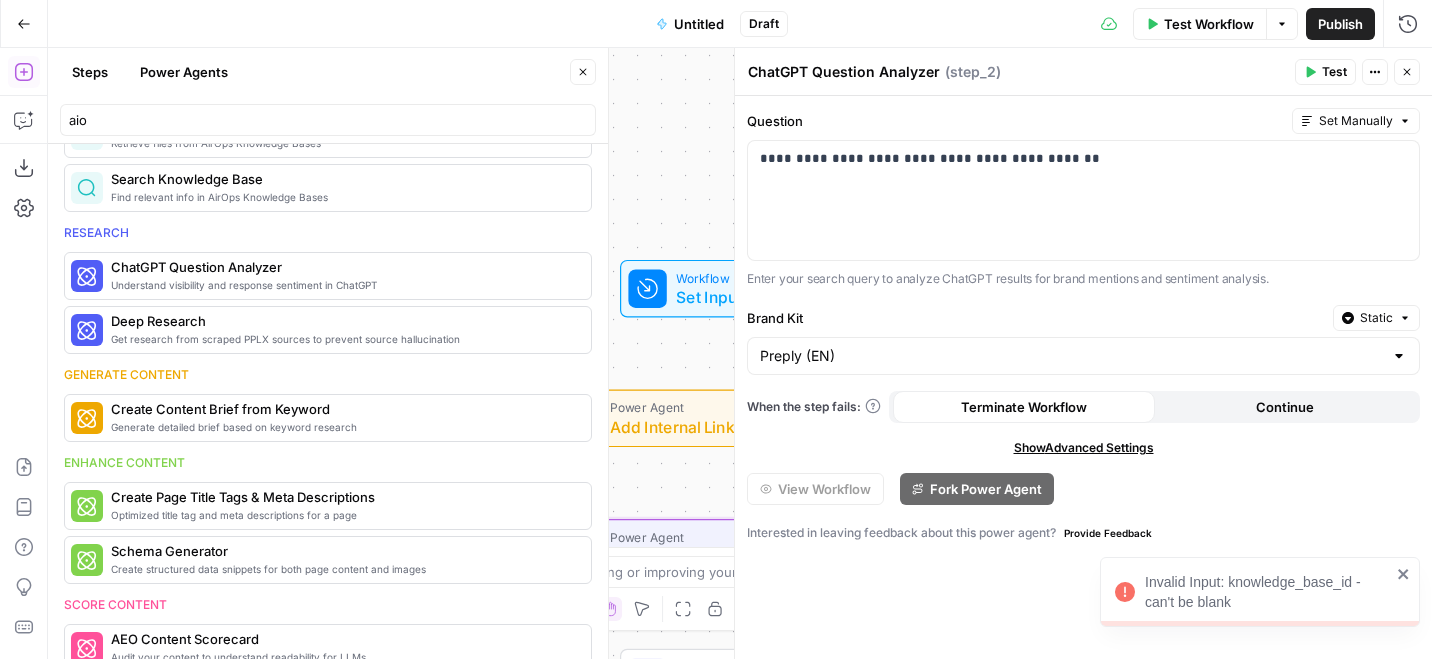 click 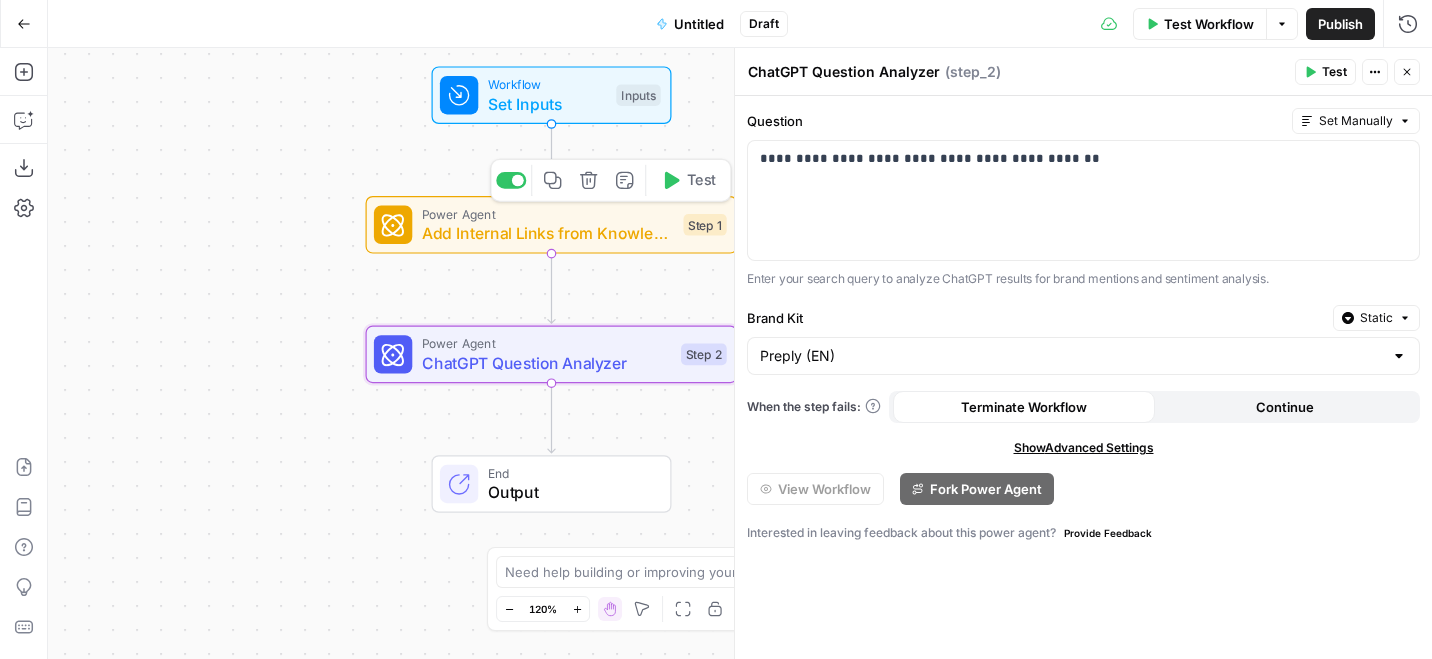 click 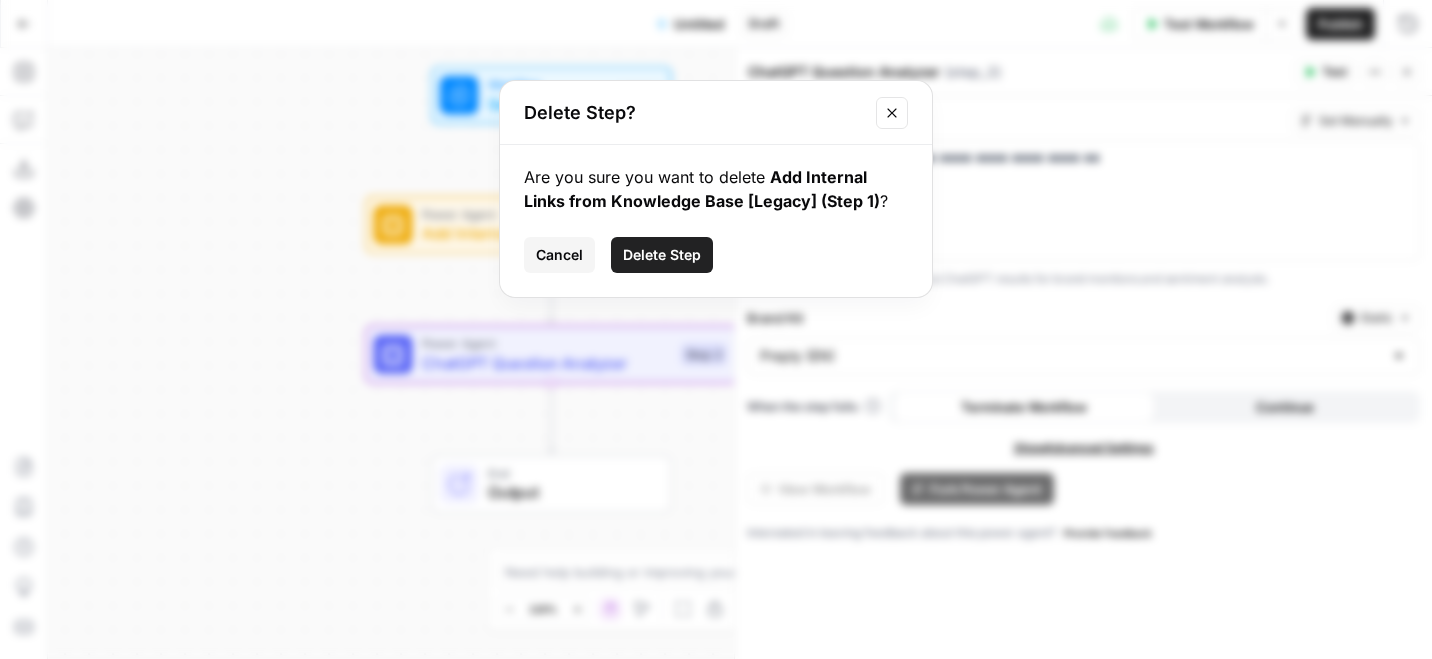 click on "Delete Step" at bounding box center (662, 255) 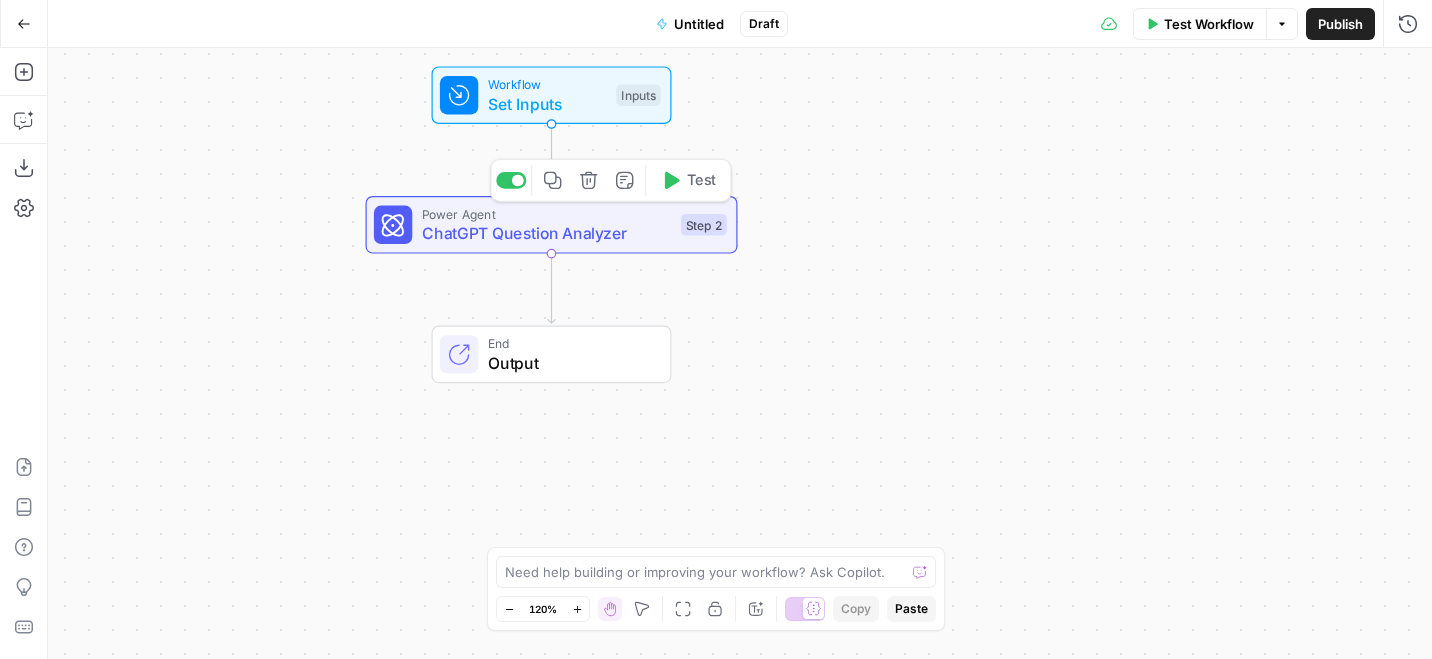 click 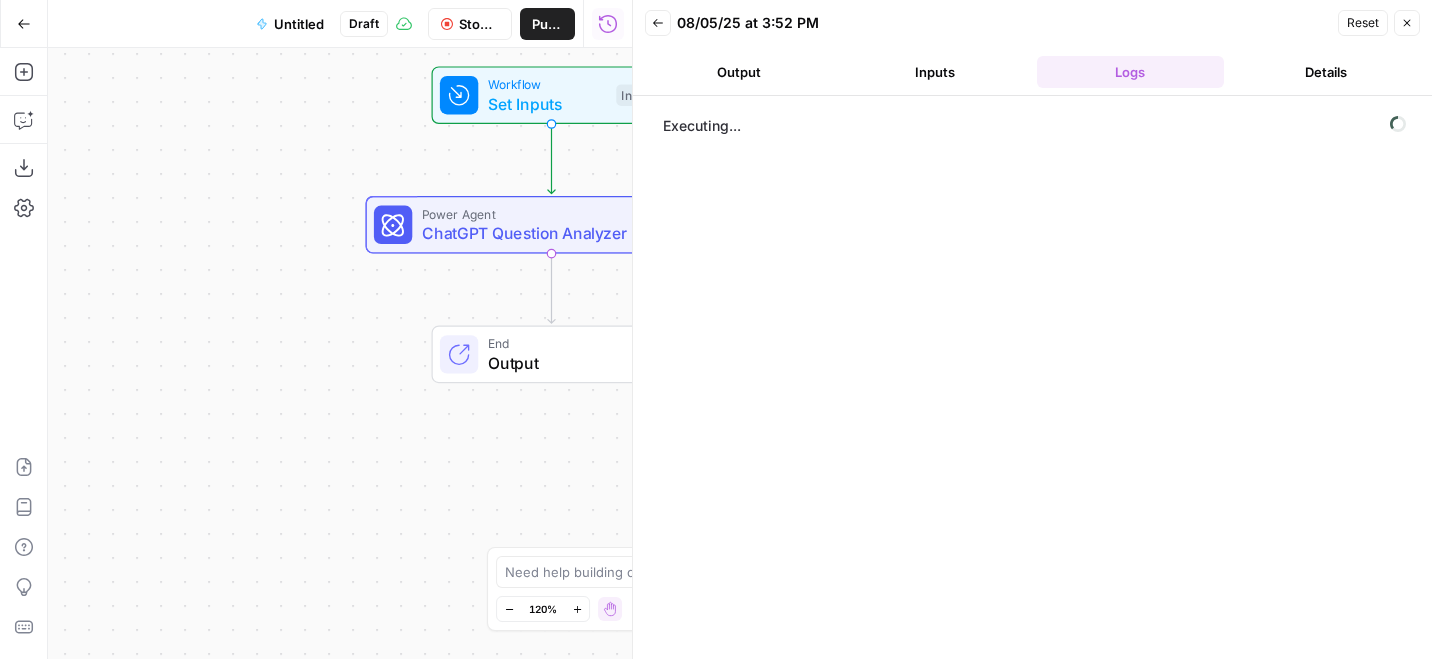click on "Reset" at bounding box center (1363, 23) 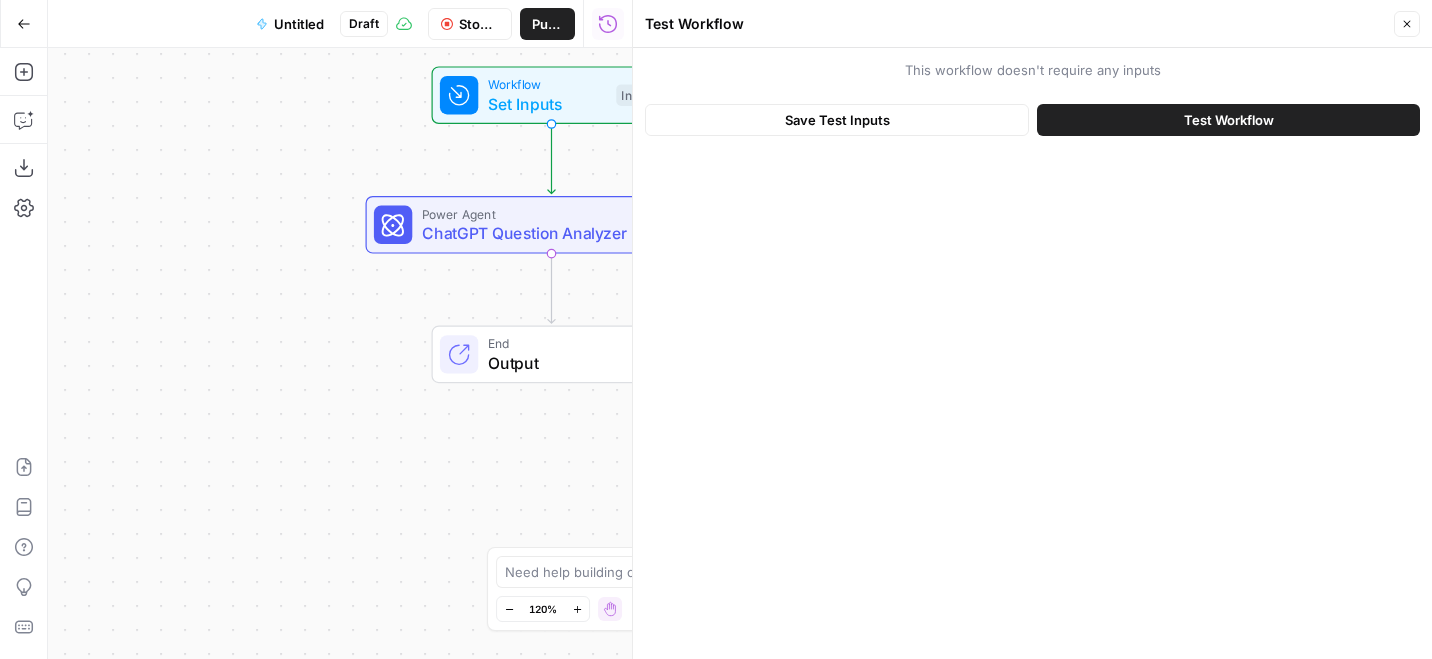 click 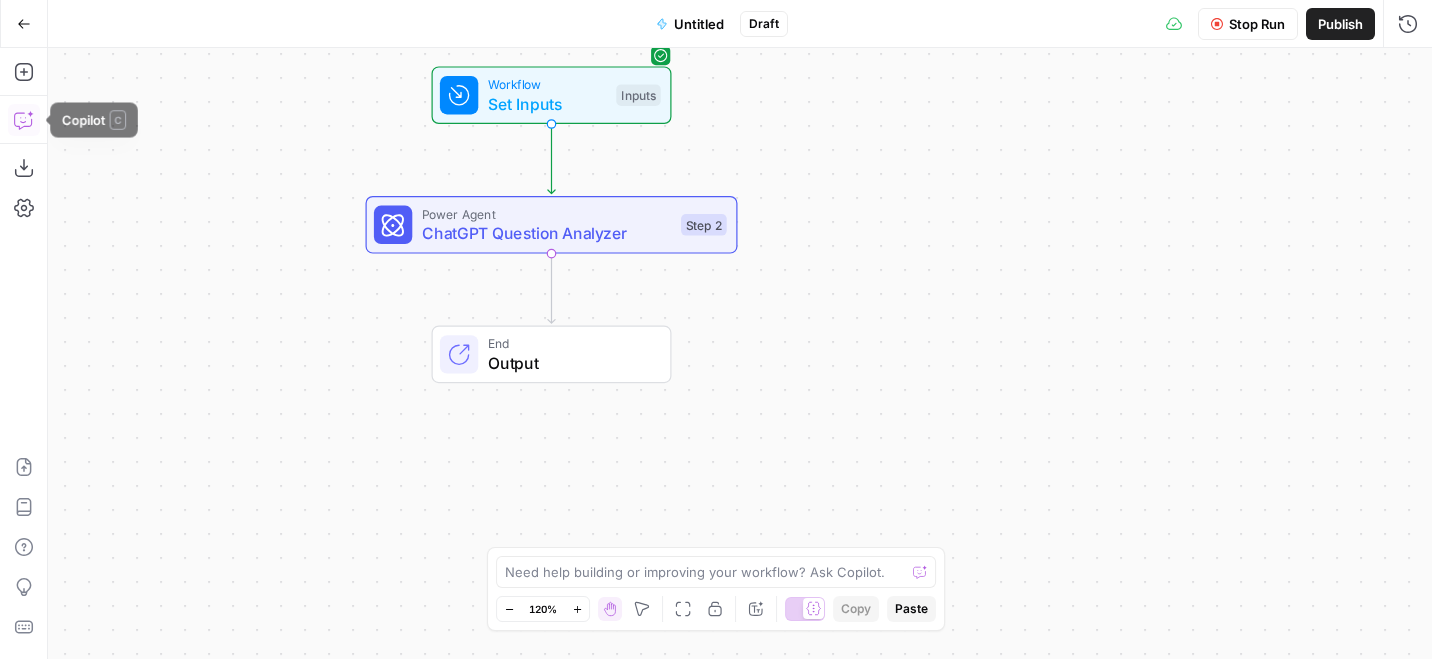 click 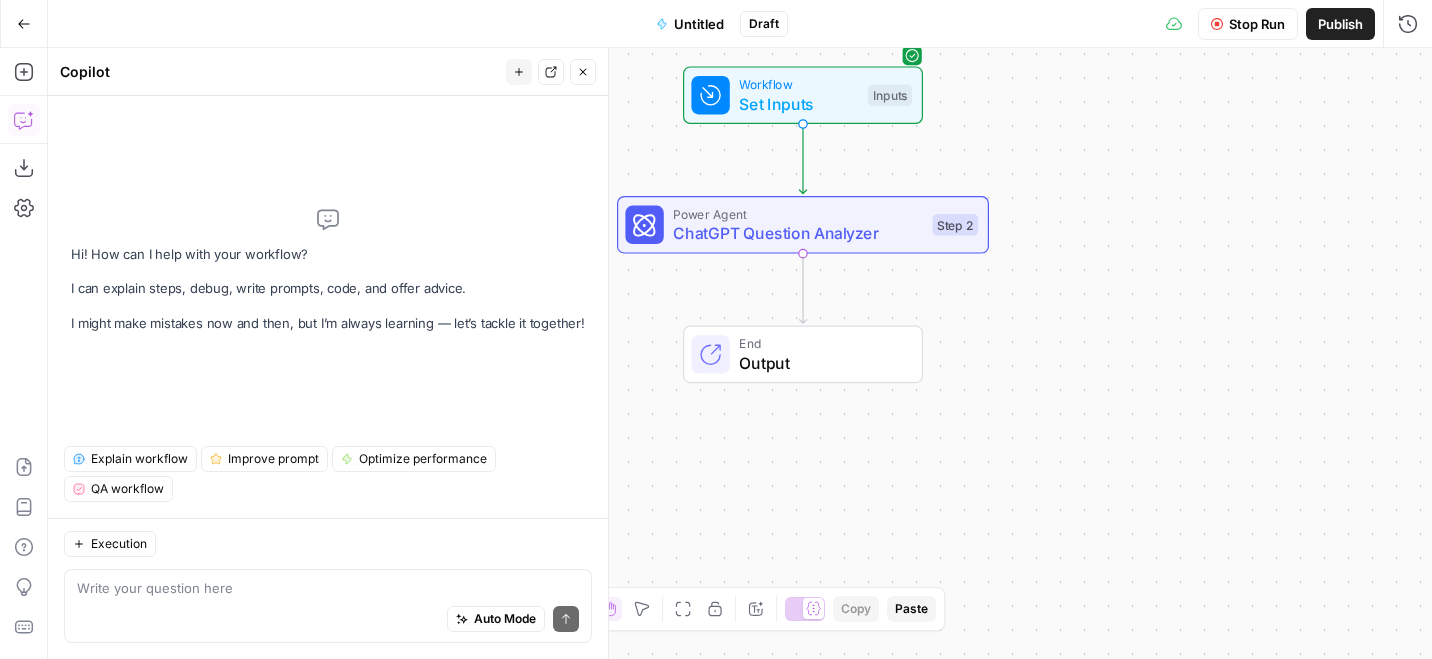 click at bounding box center [328, 588] 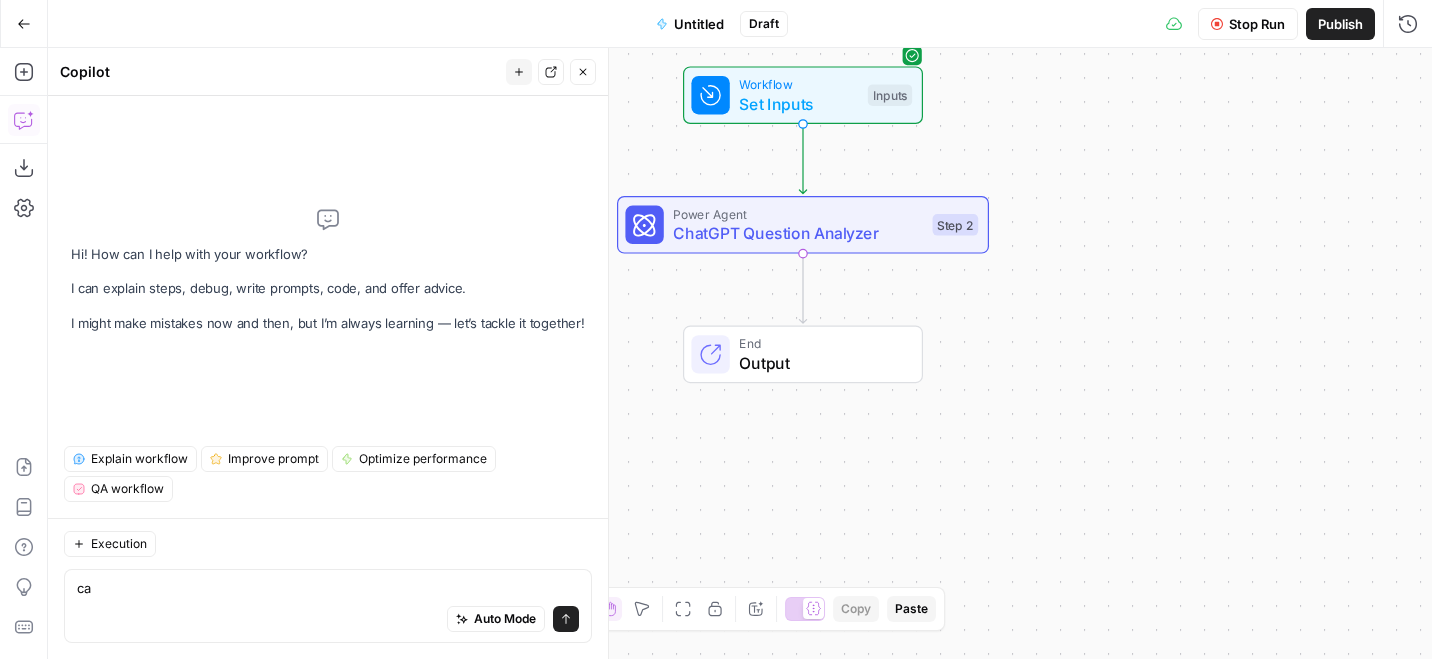 type on "c" 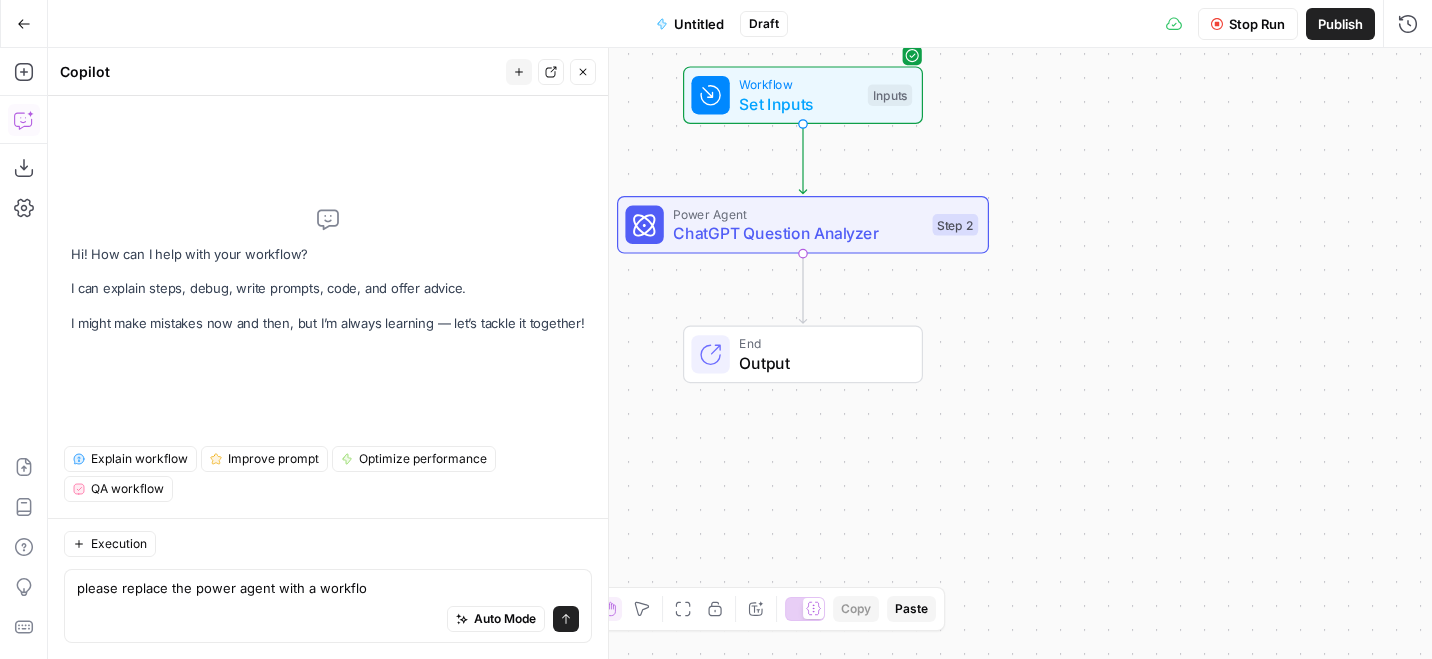 type on "please replace the power agent with a workflow" 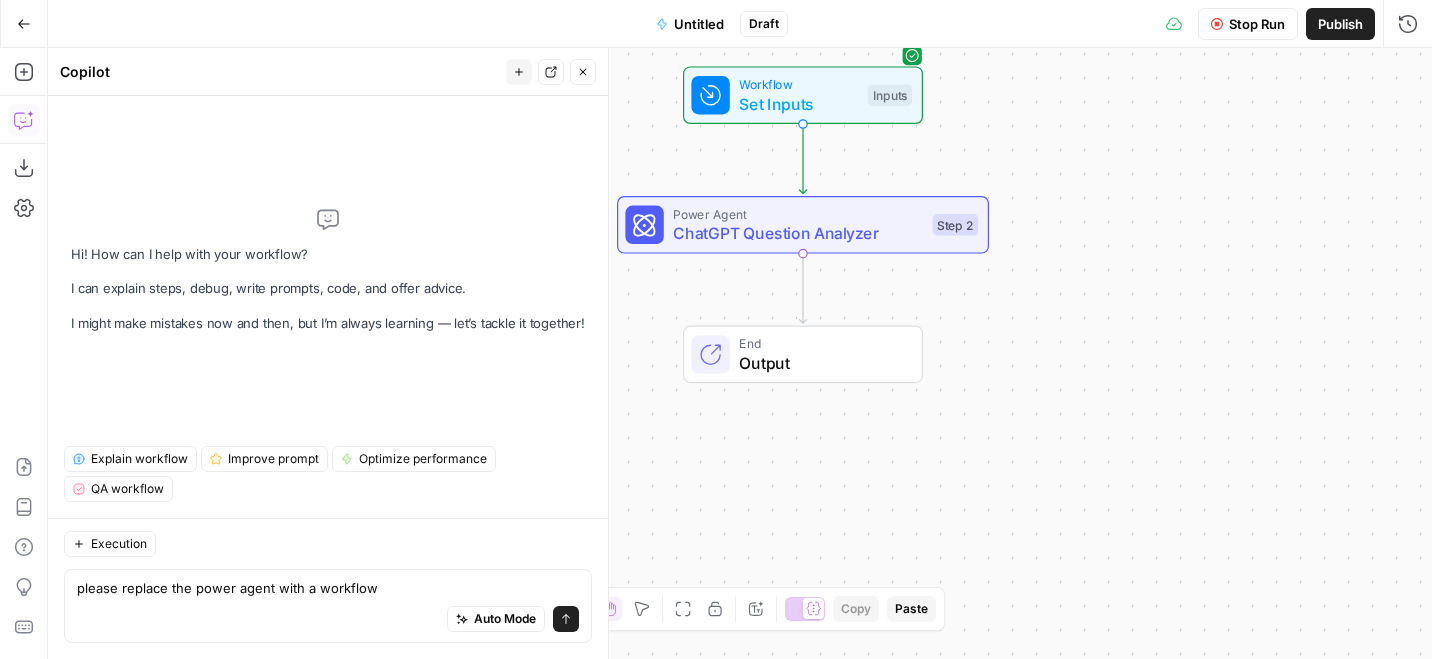 type 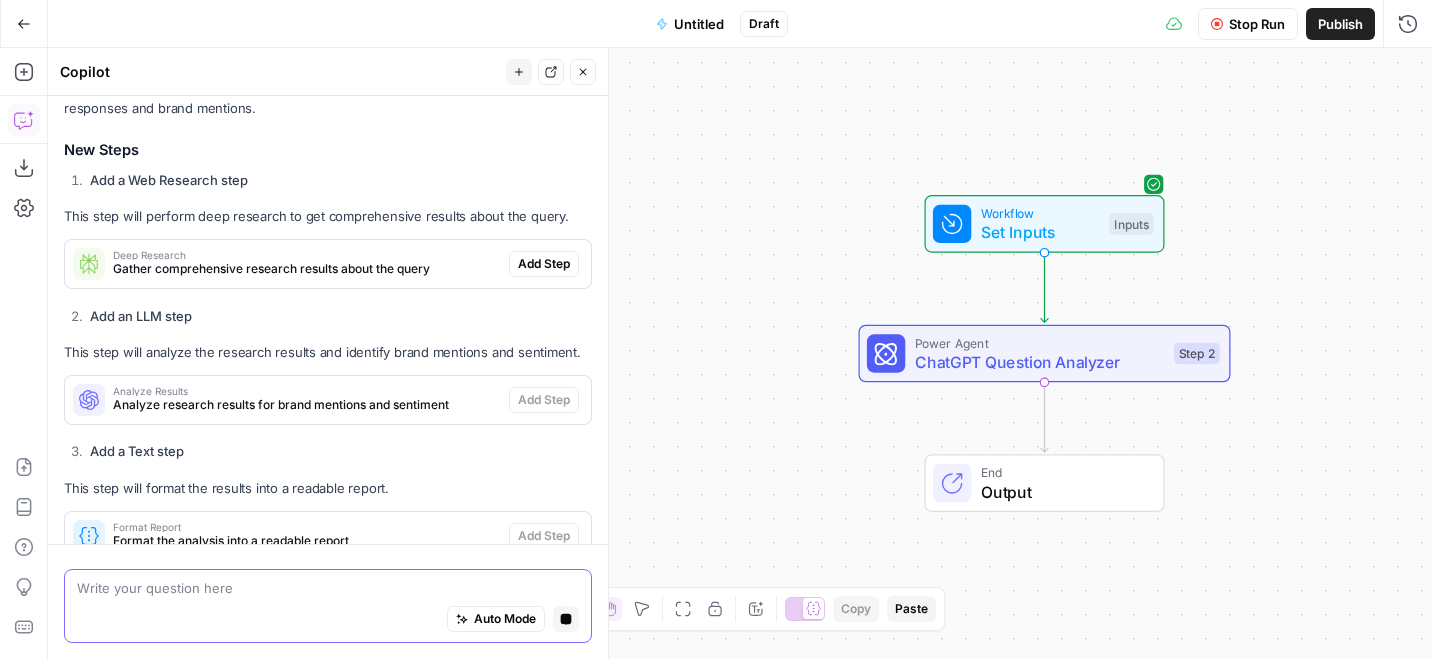 scroll, scrollTop: 0, scrollLeft: 0, axis: both 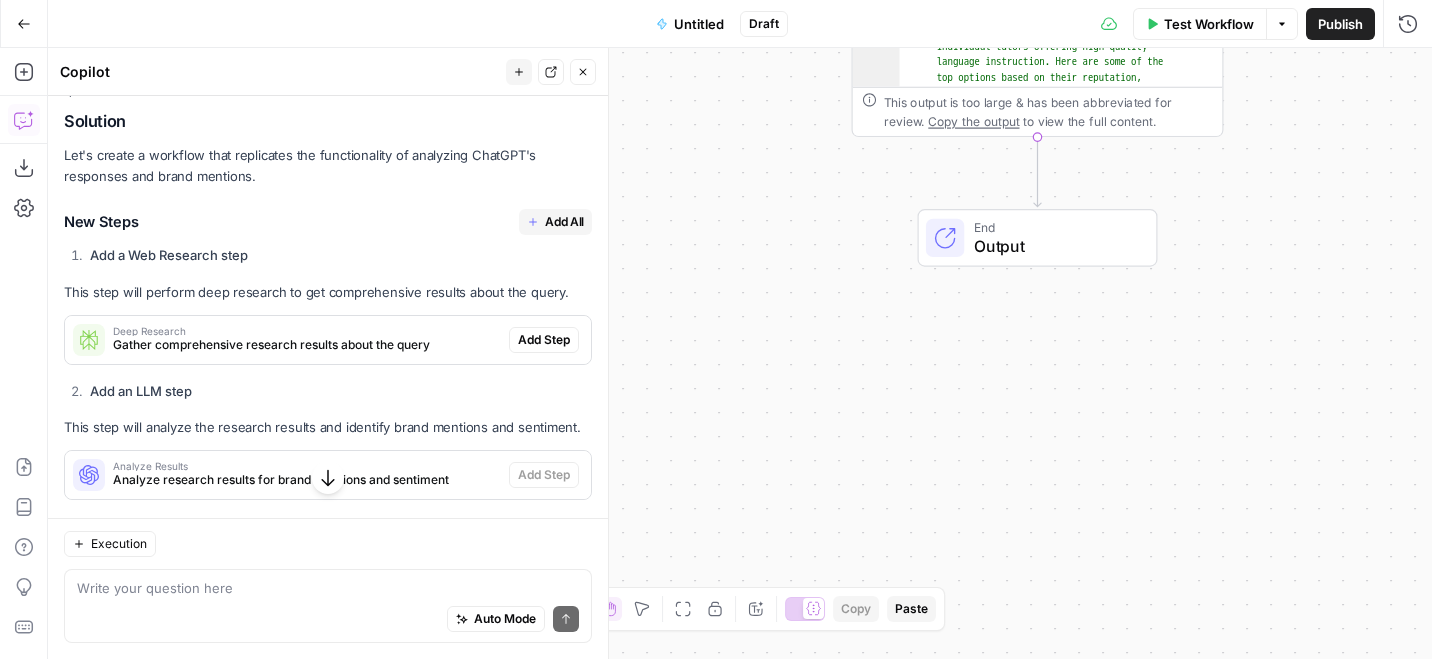 click on "Add All" at bounding box center (564, 222) 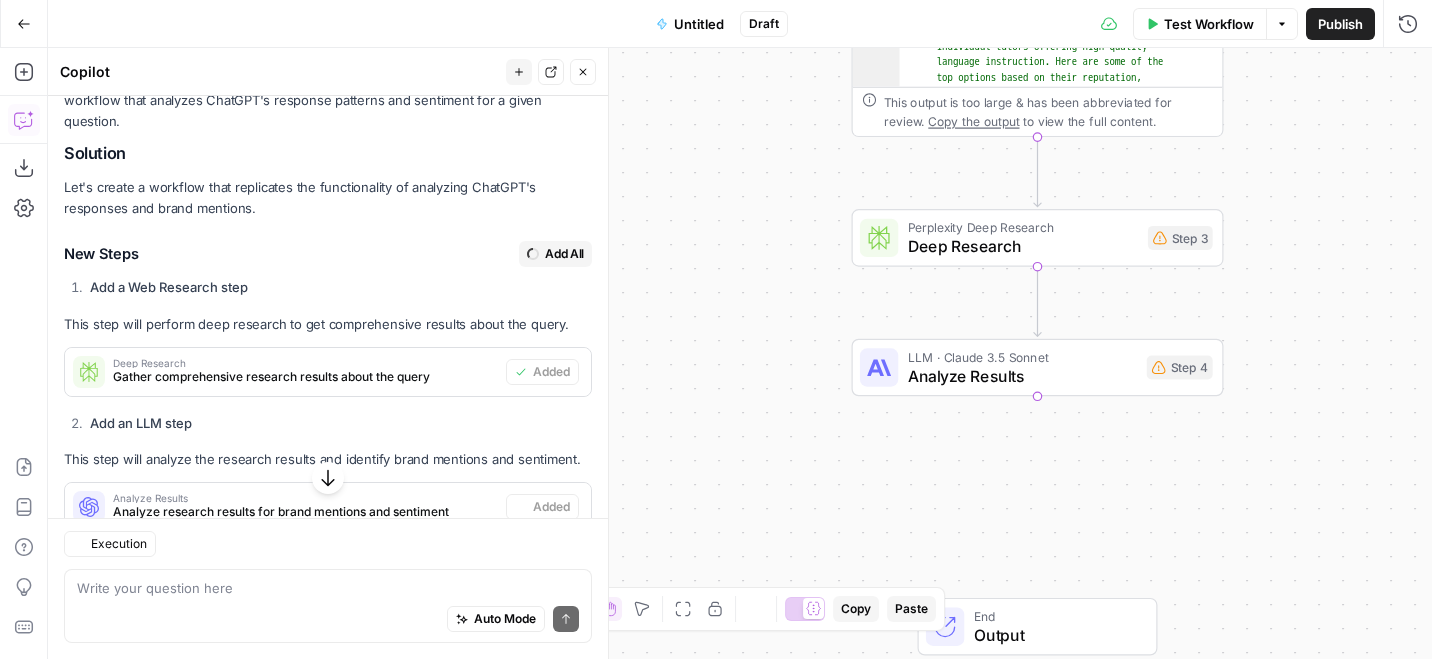 type on "Format Report" 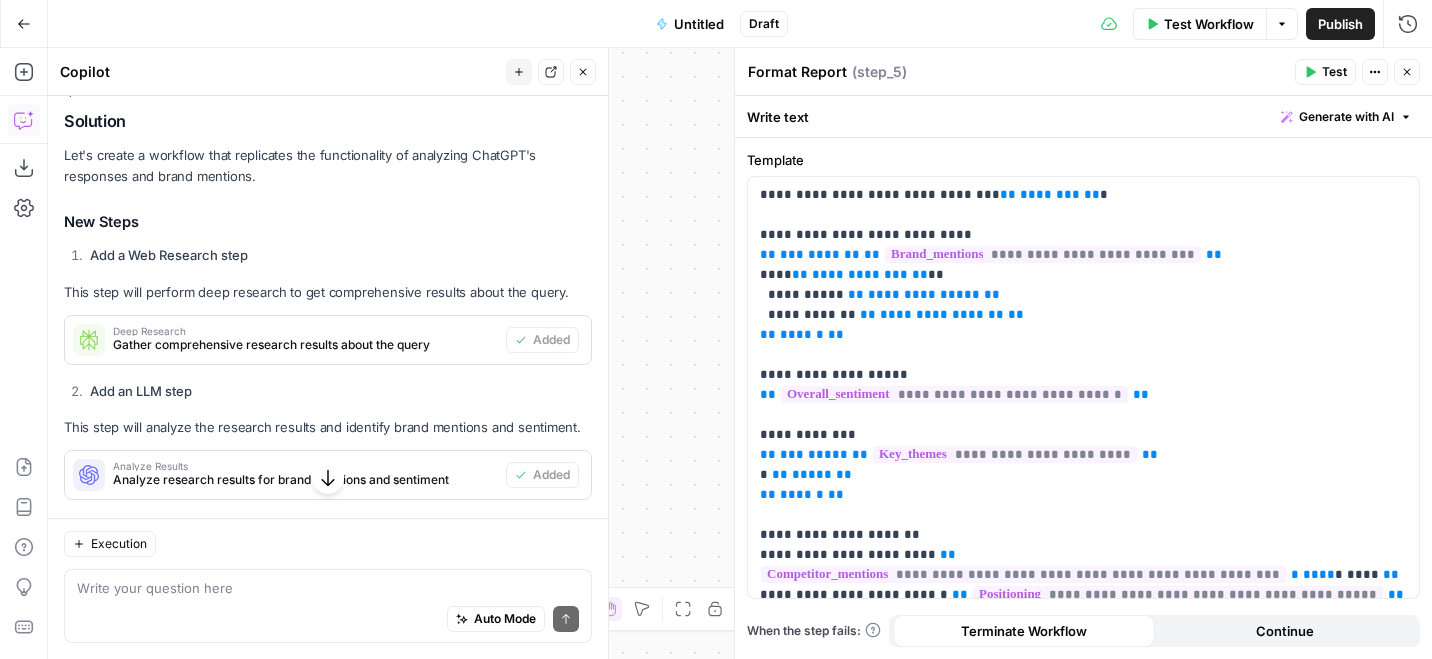 scroll, scrollTop: 683, scrollLeft: 0, axis: vertical 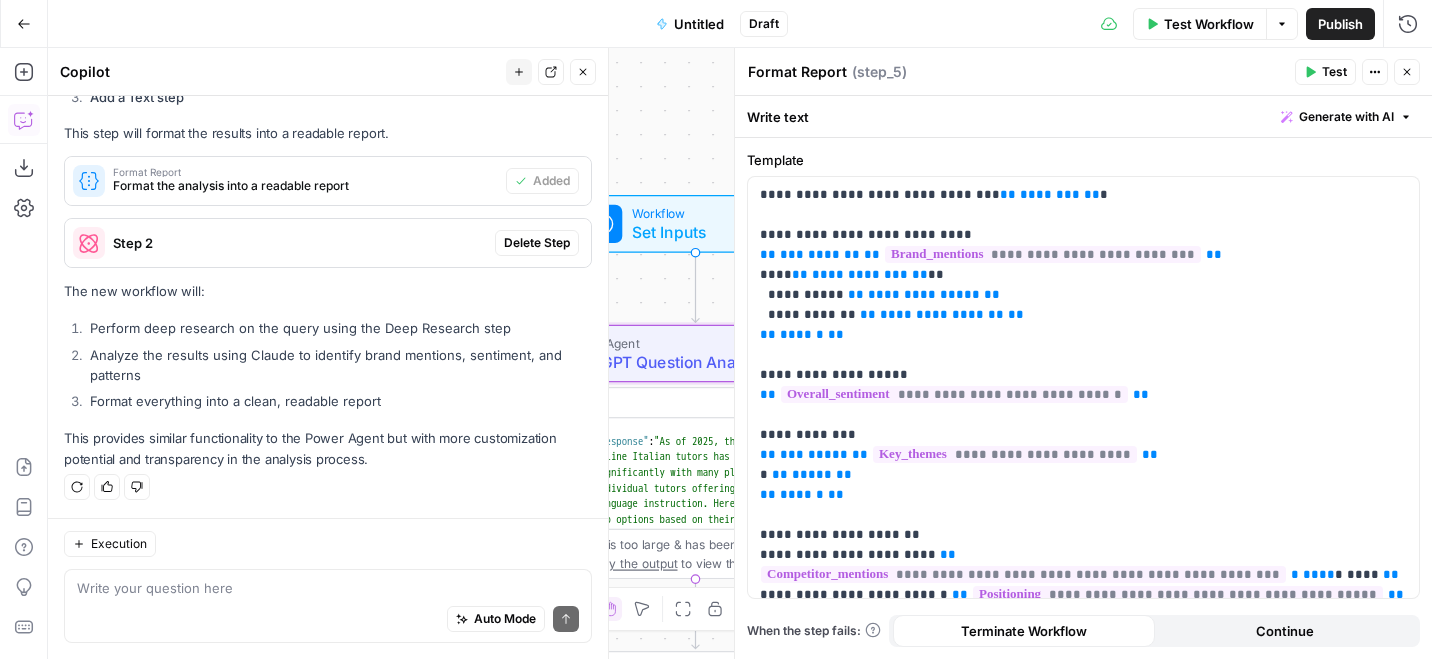 click on "Delete Step" at bounding box center [537, 243] 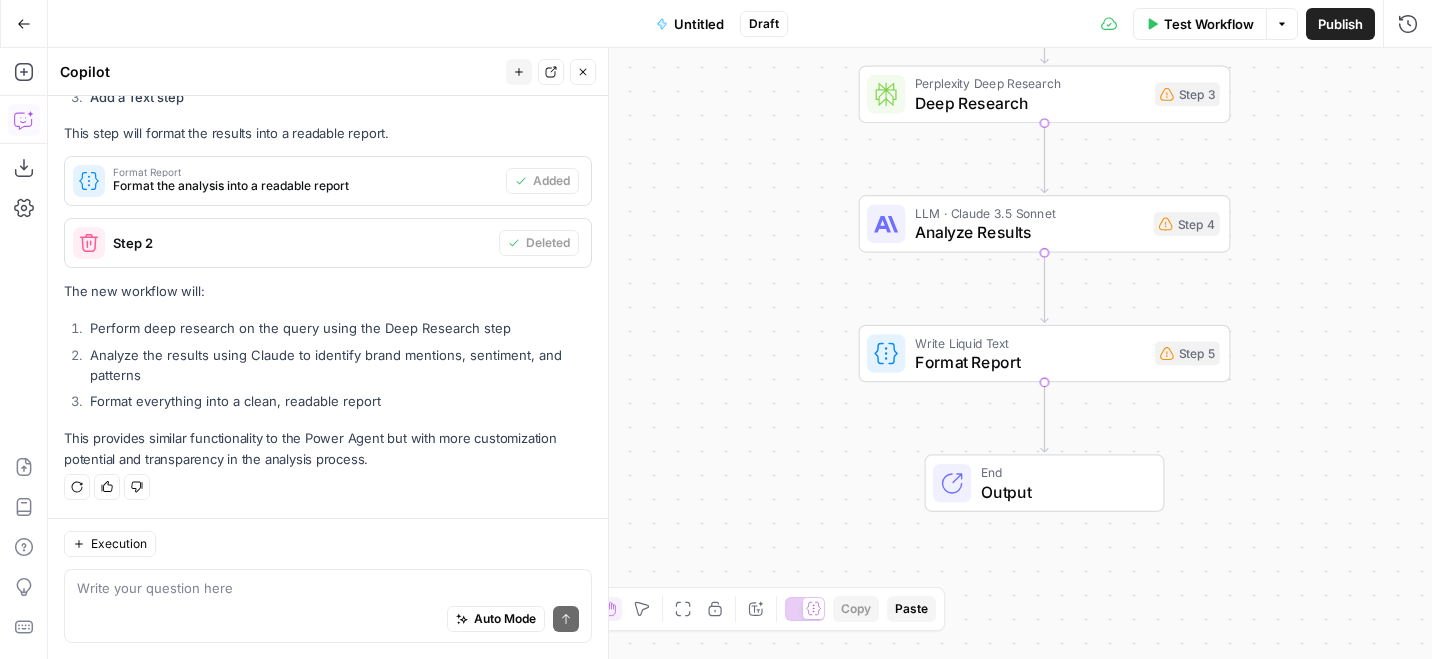 click on "Deep Research" at bounding box center [1030, 103] 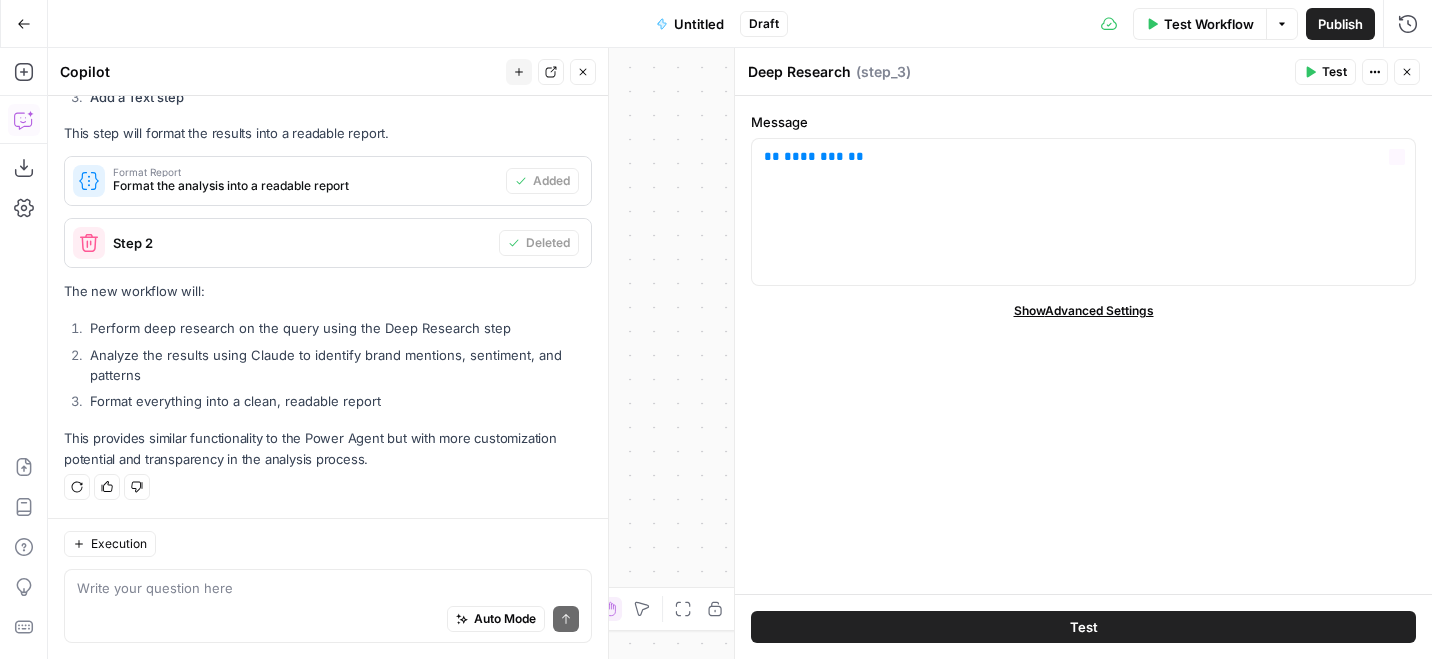 click on "Workflow Set Inputs Inputs Perplexity Deep Research Deep Research Step 3 LLM · Claude 3.5 Sonnet Analyze Results Step 4 Write Liquid Text Format Report Step 5 End Output" at bounding box center (740, 353) 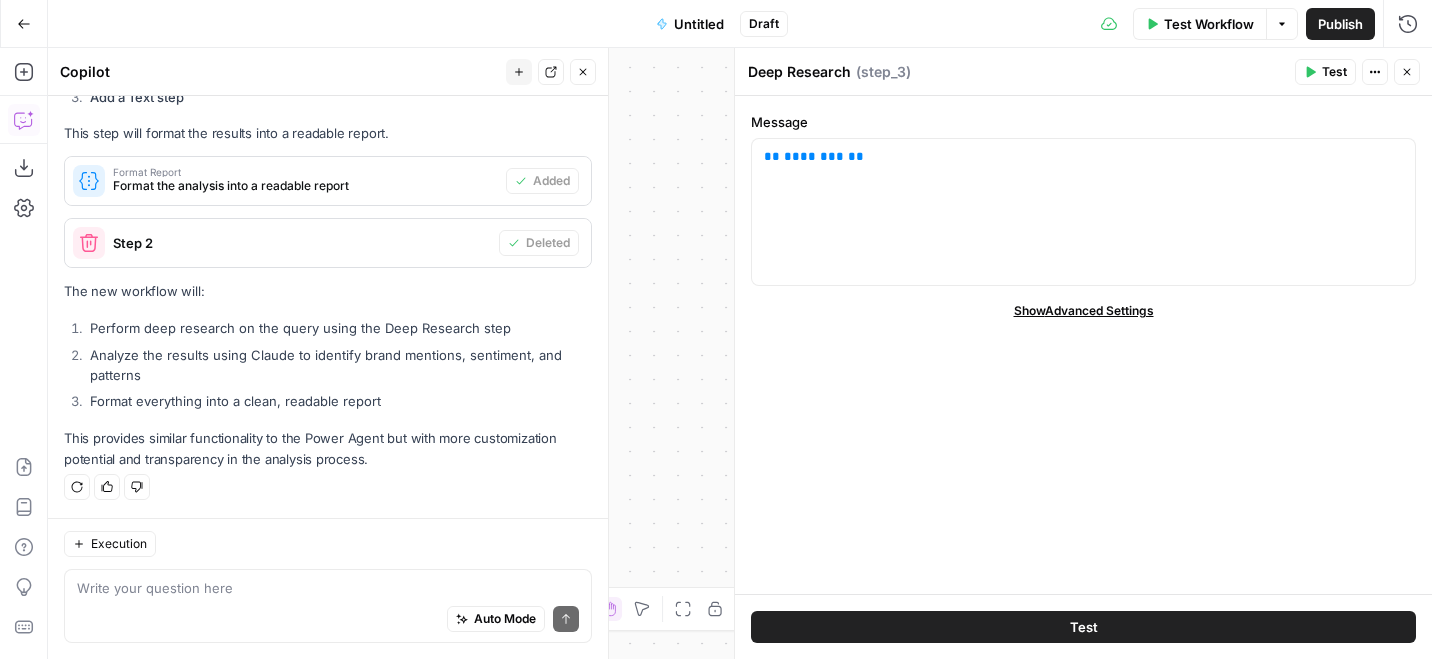 click on "Close" at bounding box center [1407, 72] 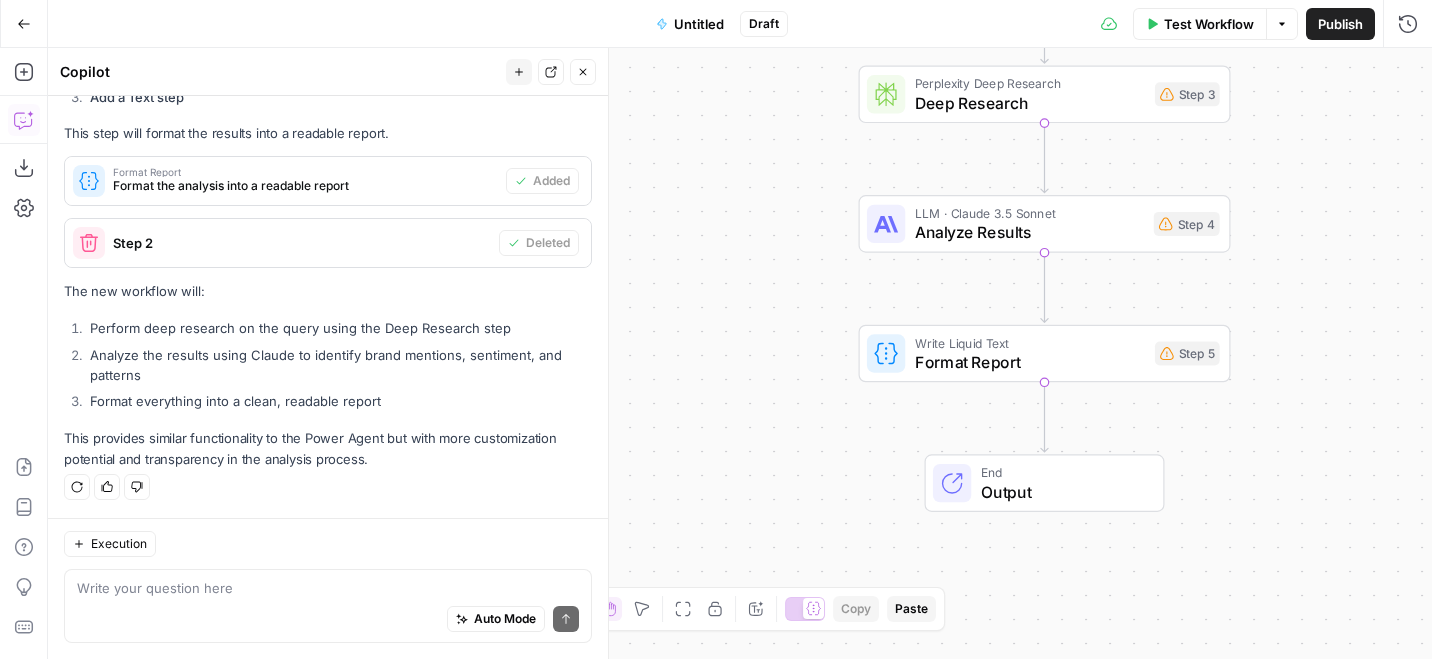 click on "Close" at bounding box center [583, 72] 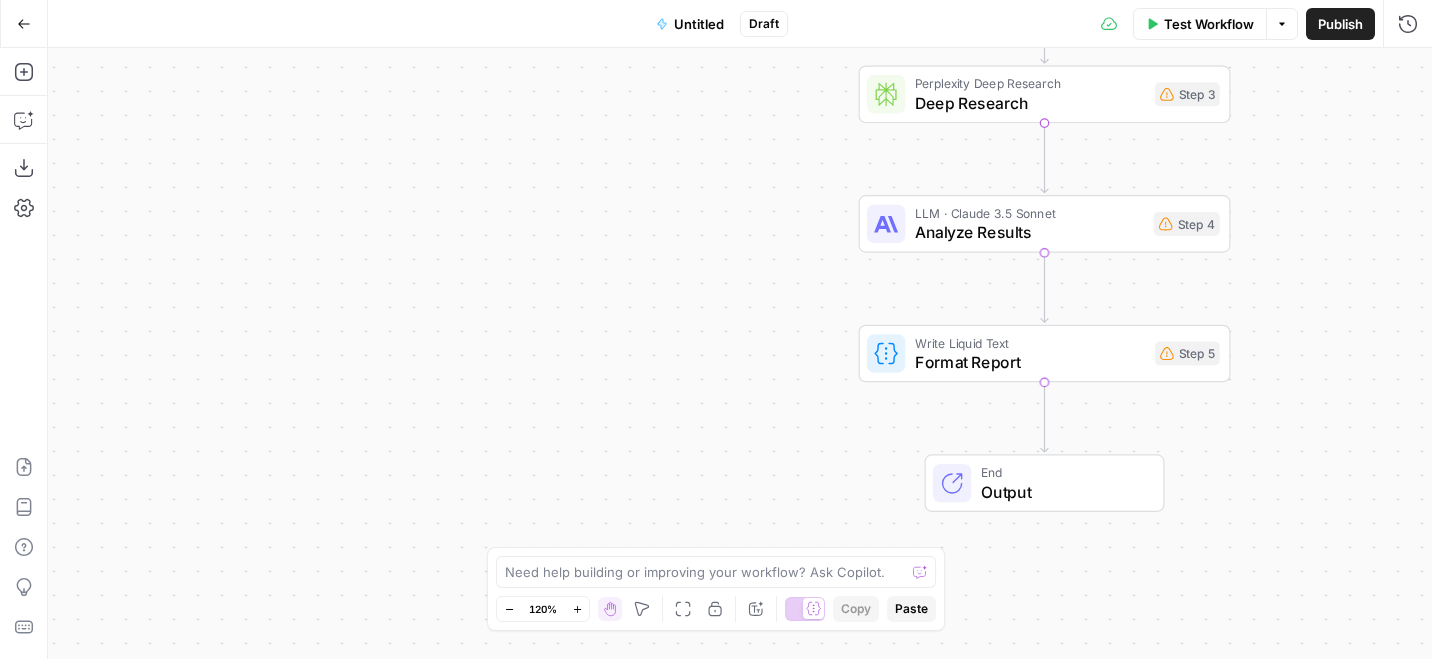 click on "Analyze Results" at bounding box center [1029, 232] 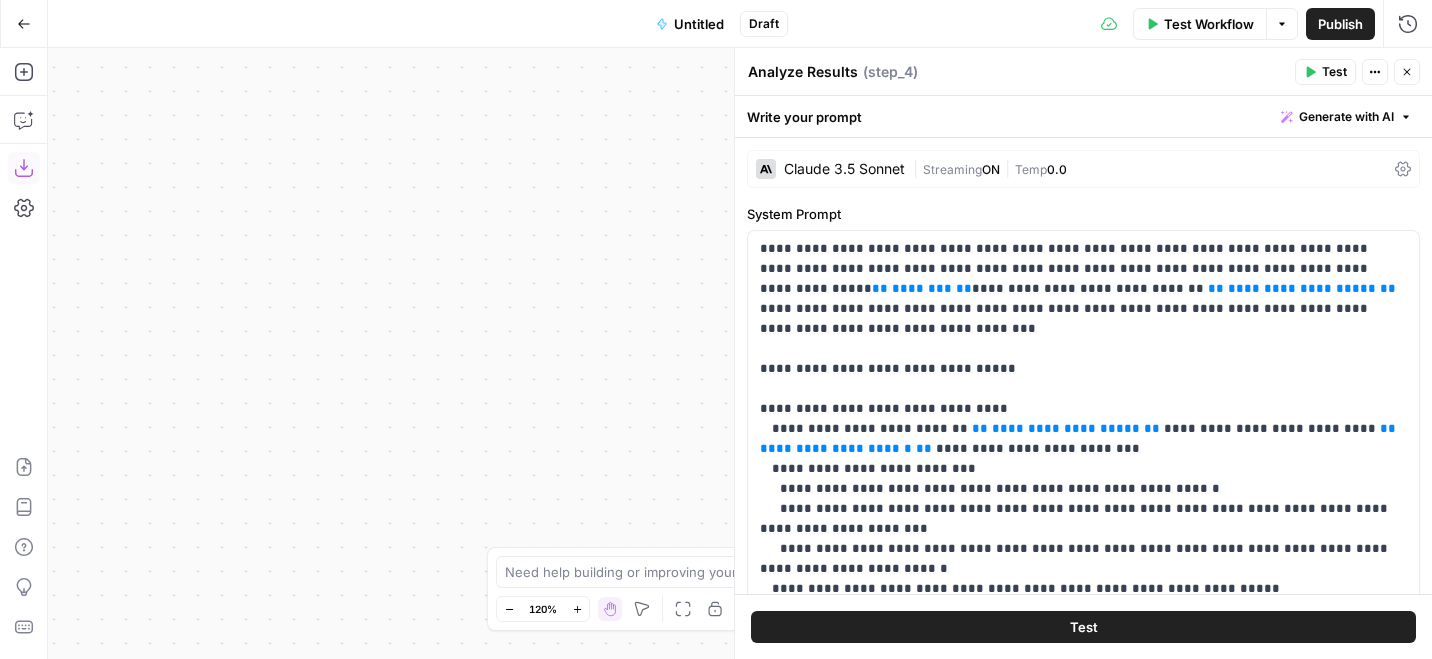 click 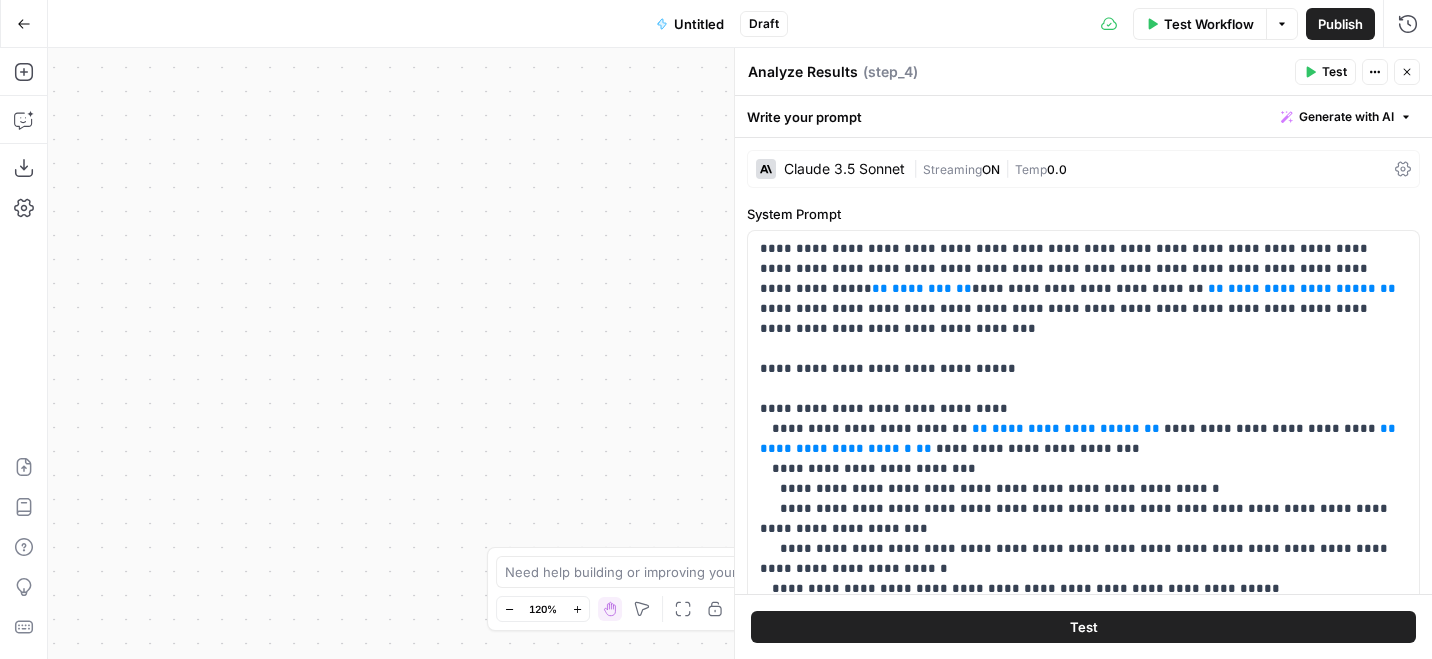 scroll, scrollTop: 561, scrollLeft: 0, axis: vertical 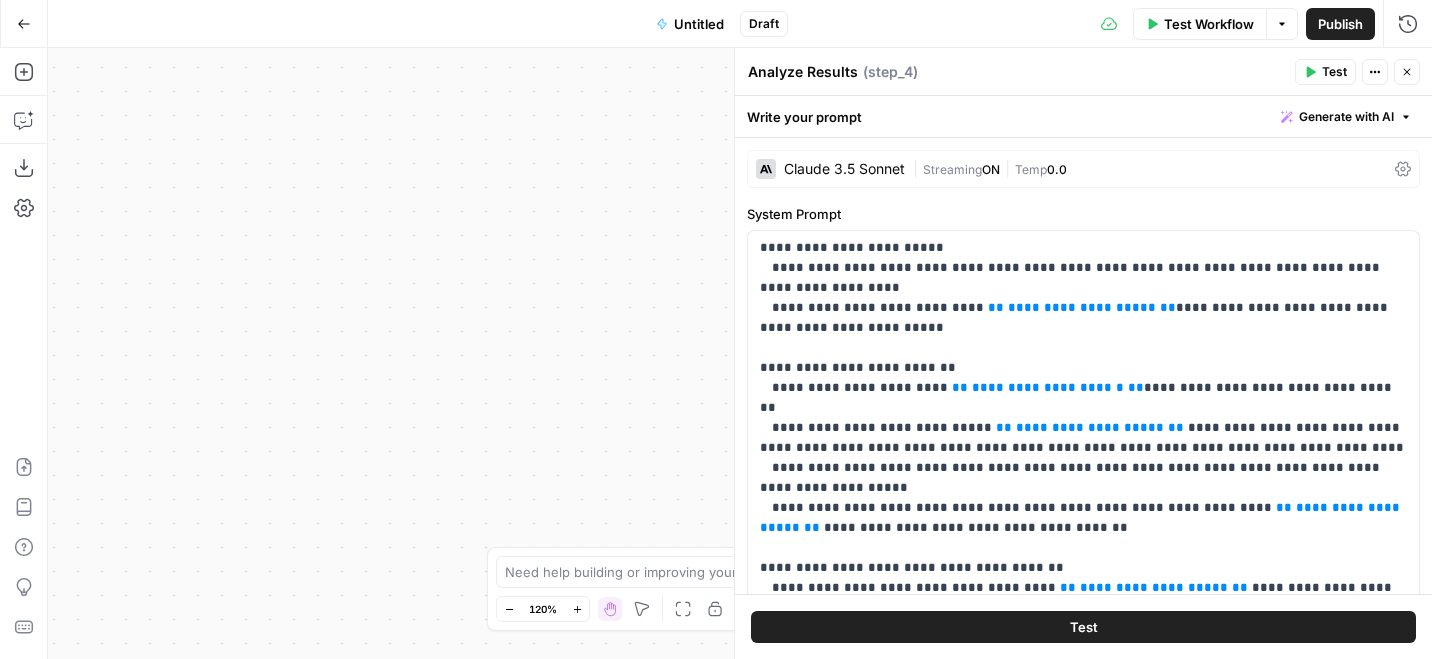 click 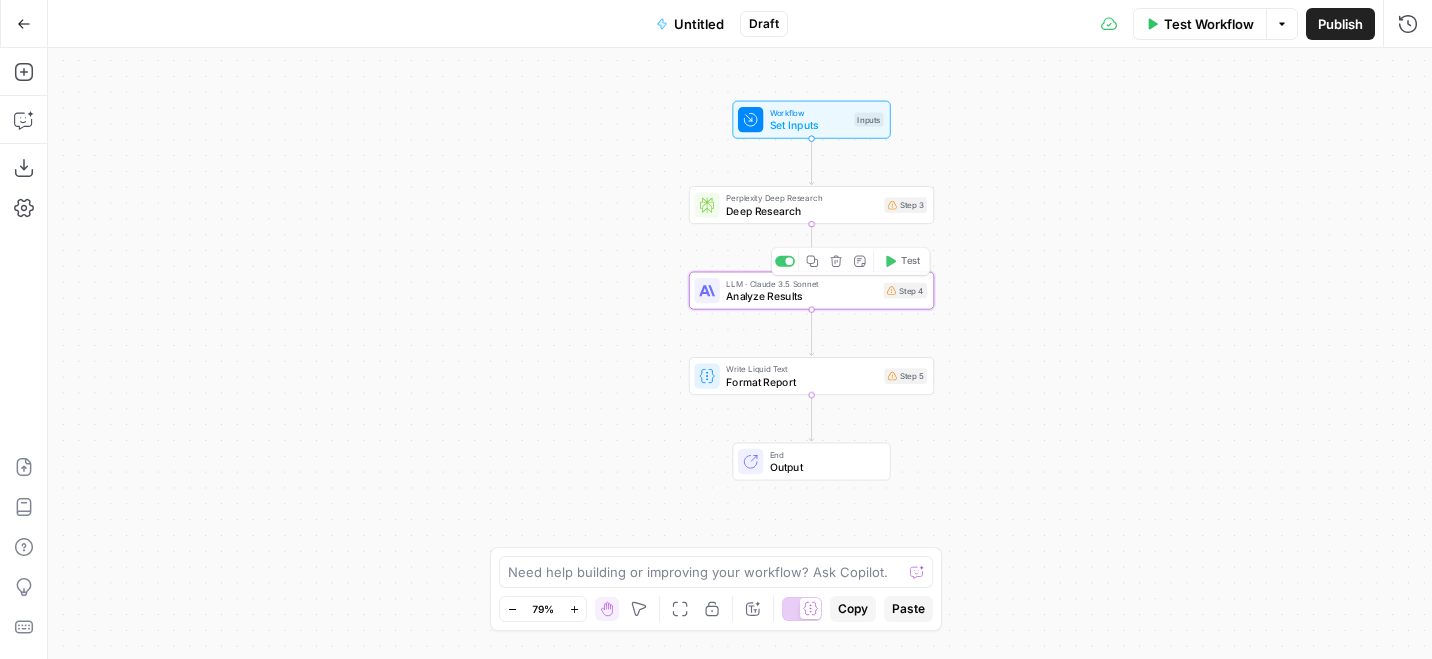 click on "Deep Research" at bounding box center (802, 211) 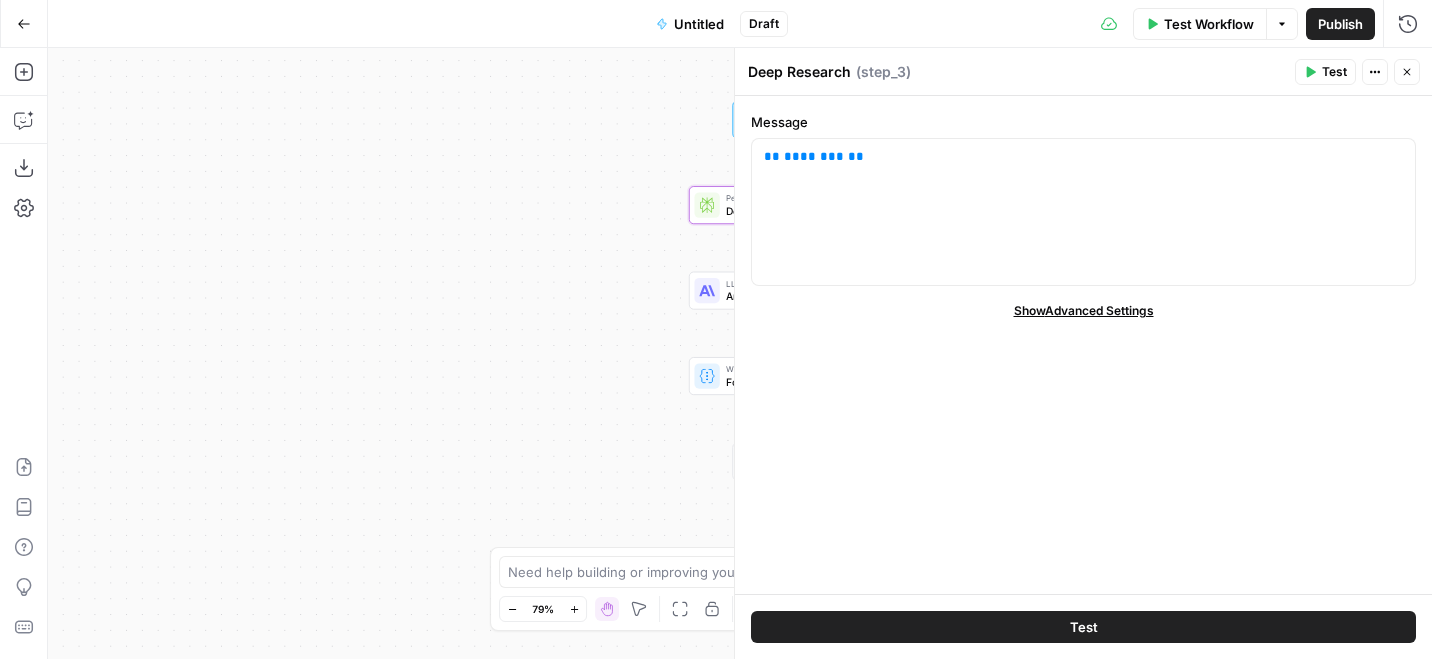 click 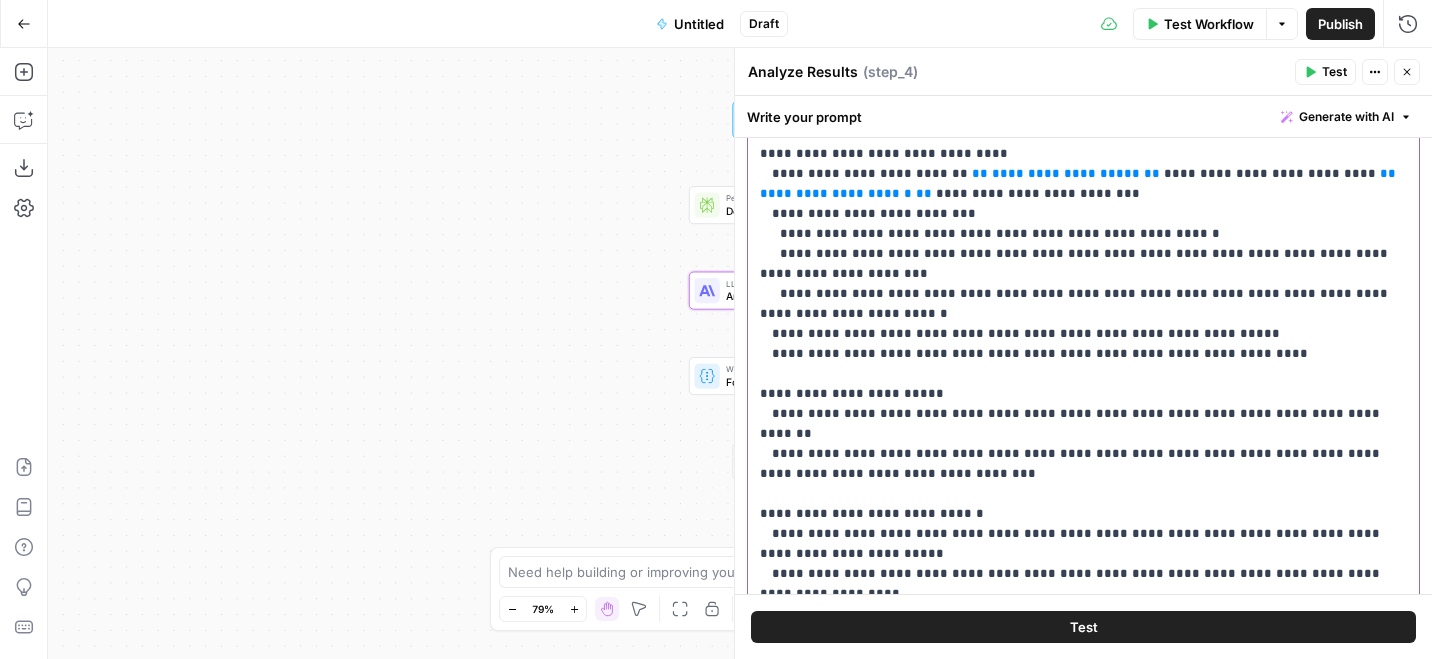 scroll, scrollTop: 451, scrollLeft: 0, axis: vertical 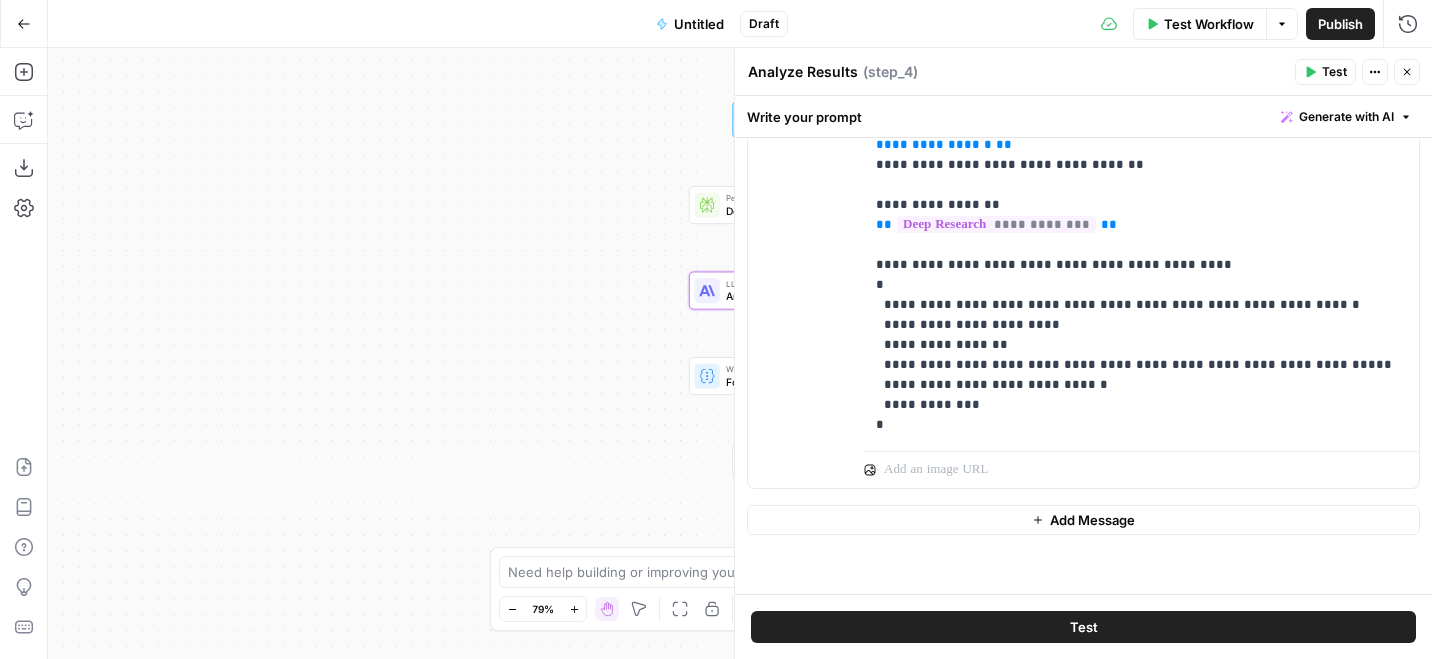 drag, startPoint x: 762, startPoint y: 240, endPoint x: 1142, endPoint y: 388, distance: 407.80386 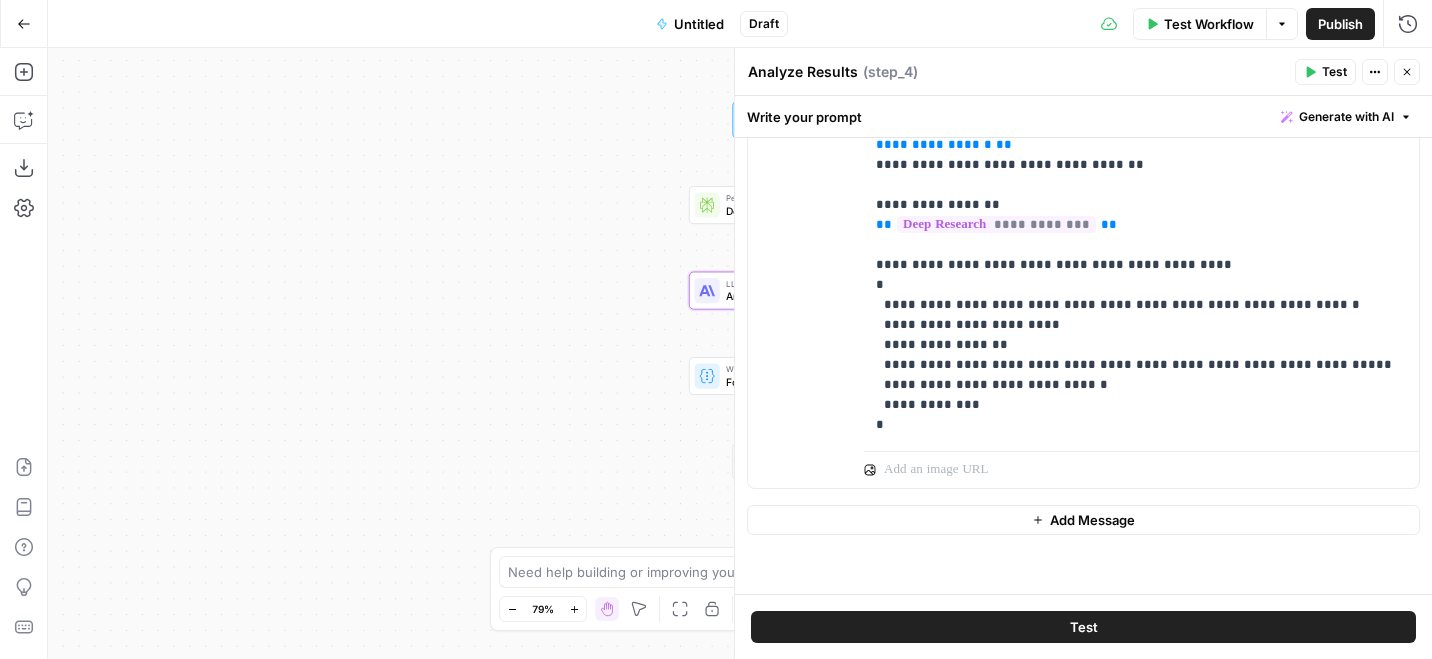 click on "**********" at bounding box center (1083, 366) 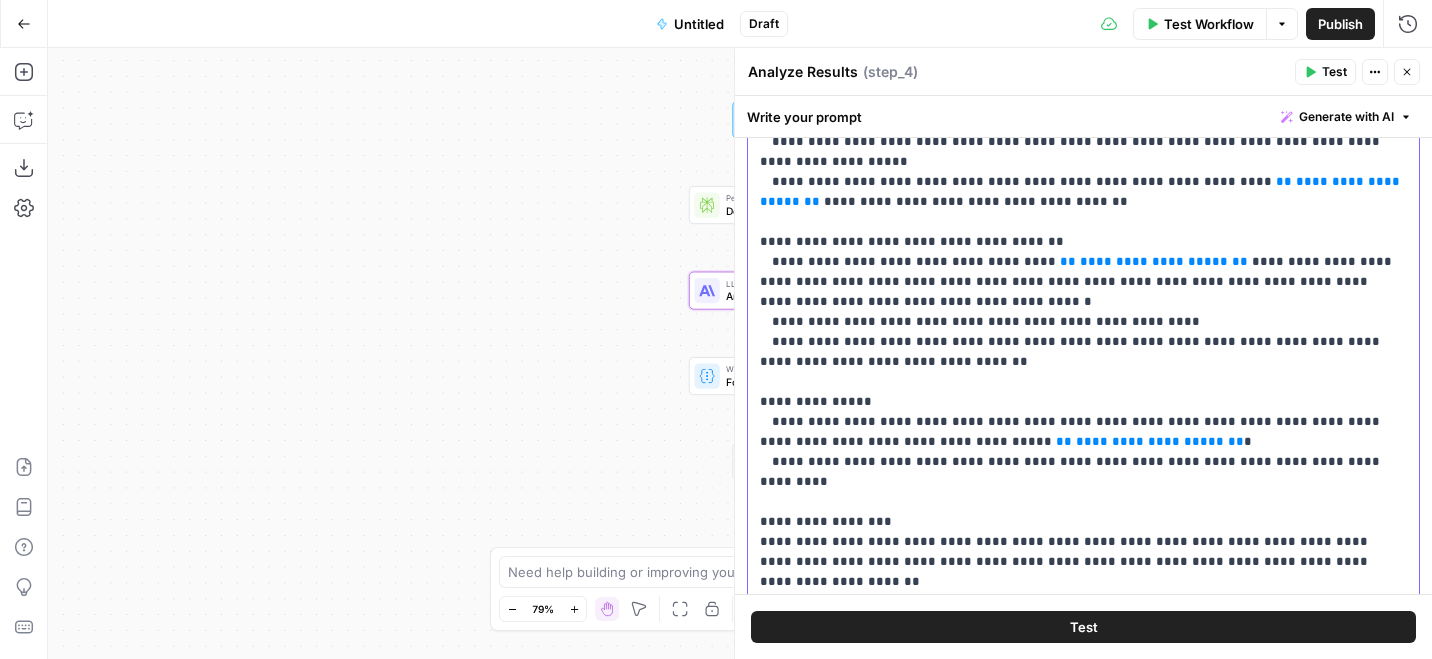 scroll, scrollTop: 22, scrollLeft: 0, axis: vertical 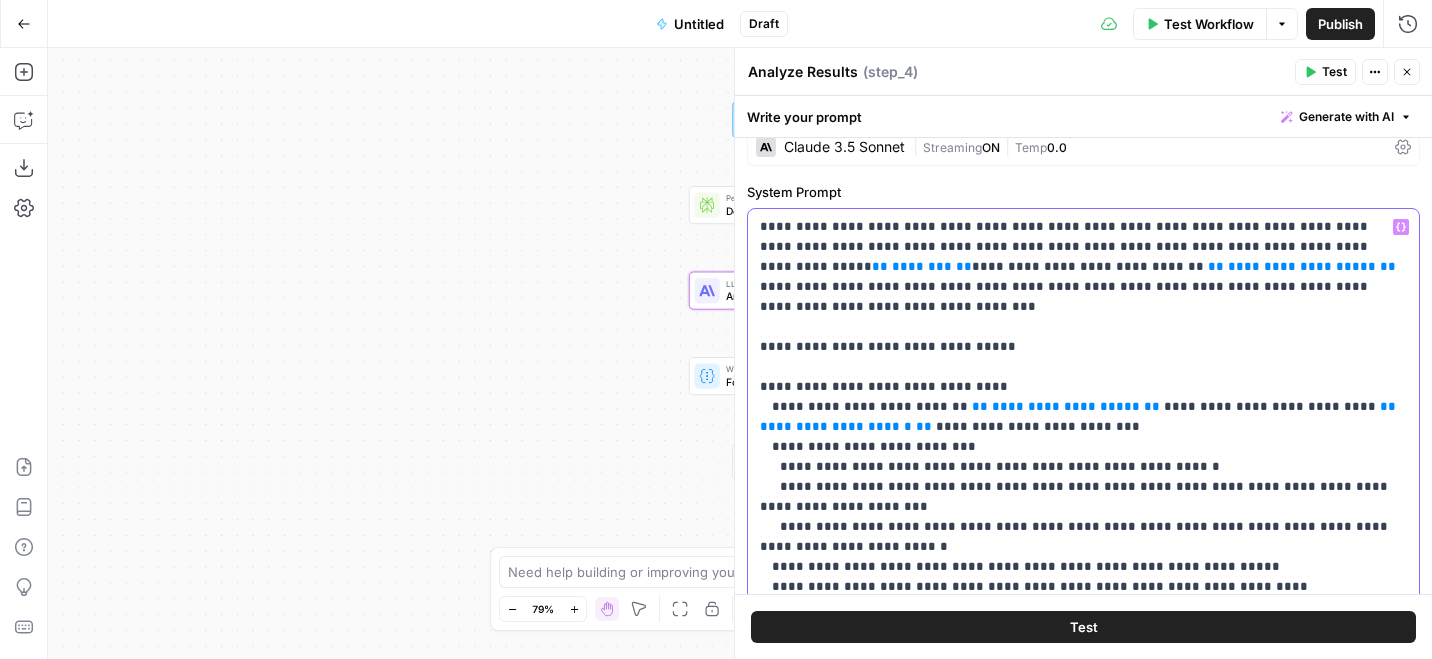 copy on "**********" 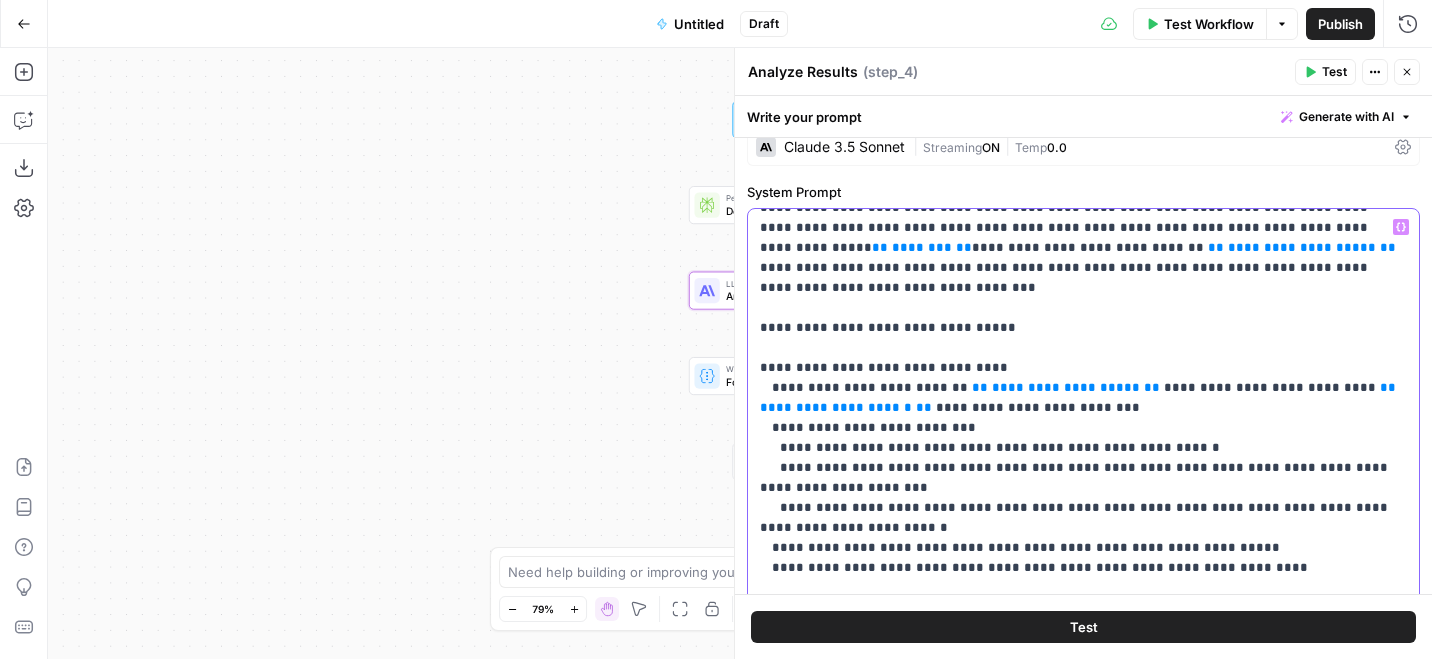 scroll, scrollTop: 16, scrollLeft: 0, axis: vertical 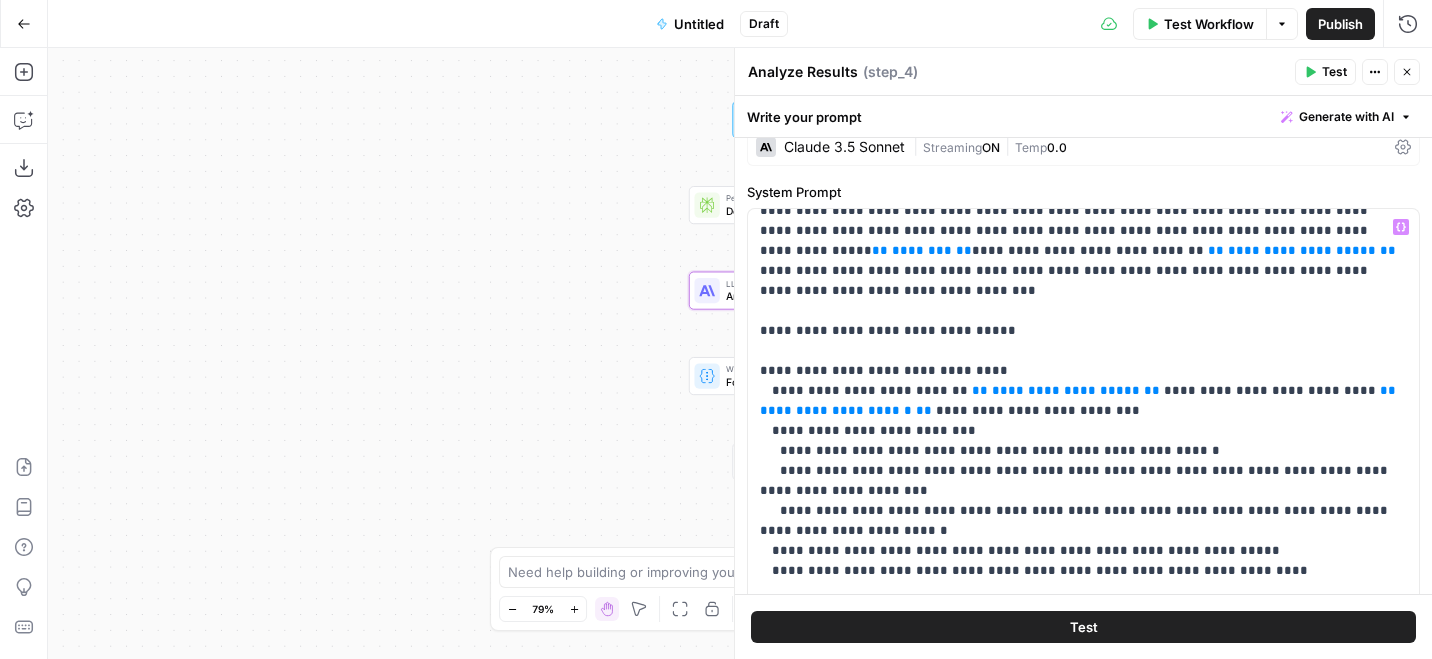 click on "System Prompt" at bounding box center (1083, 192) 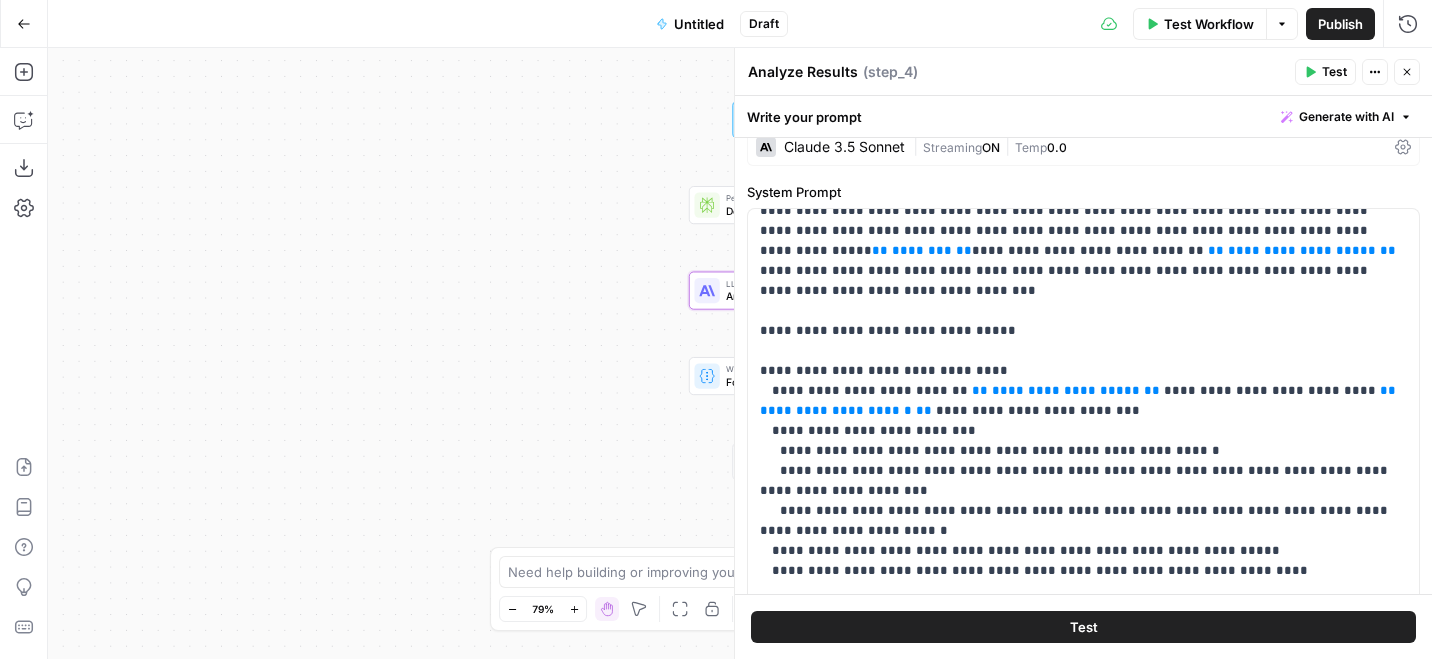 copy on "System Prompt" 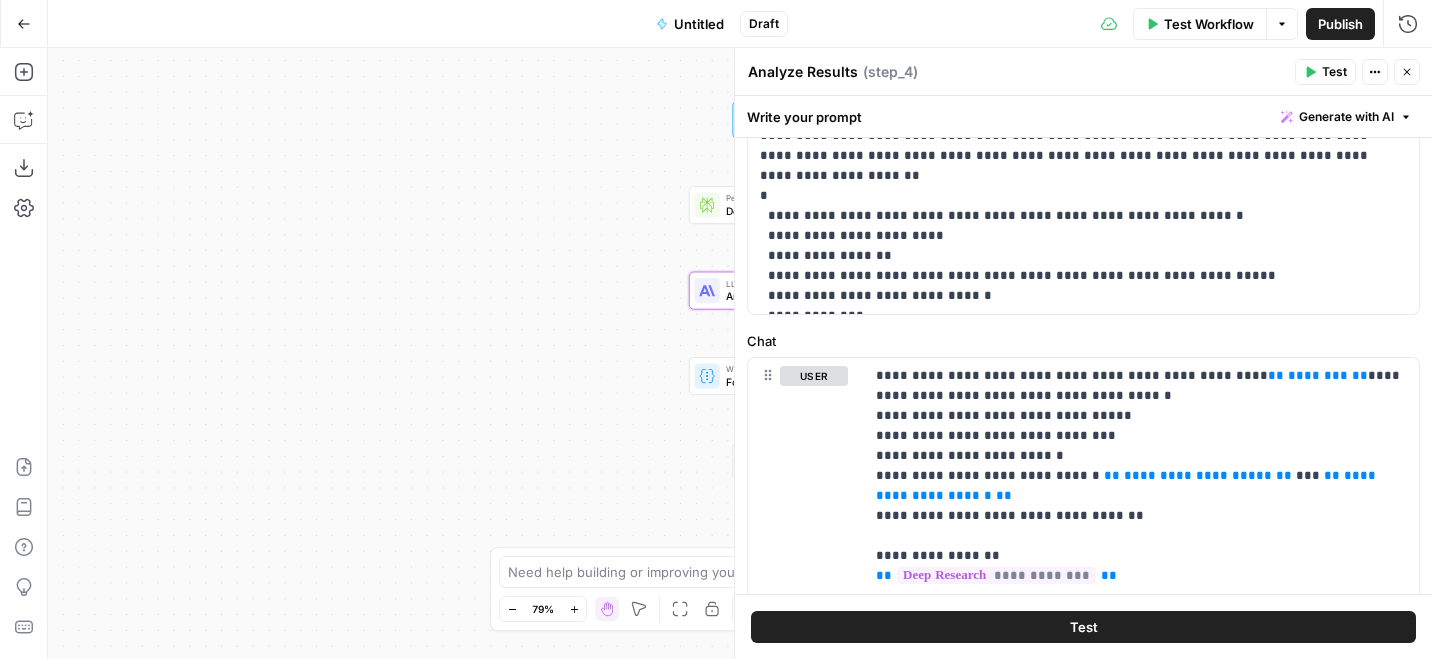 scroll, scrollTop: 734, scrollLeft: 0, axis: vertical 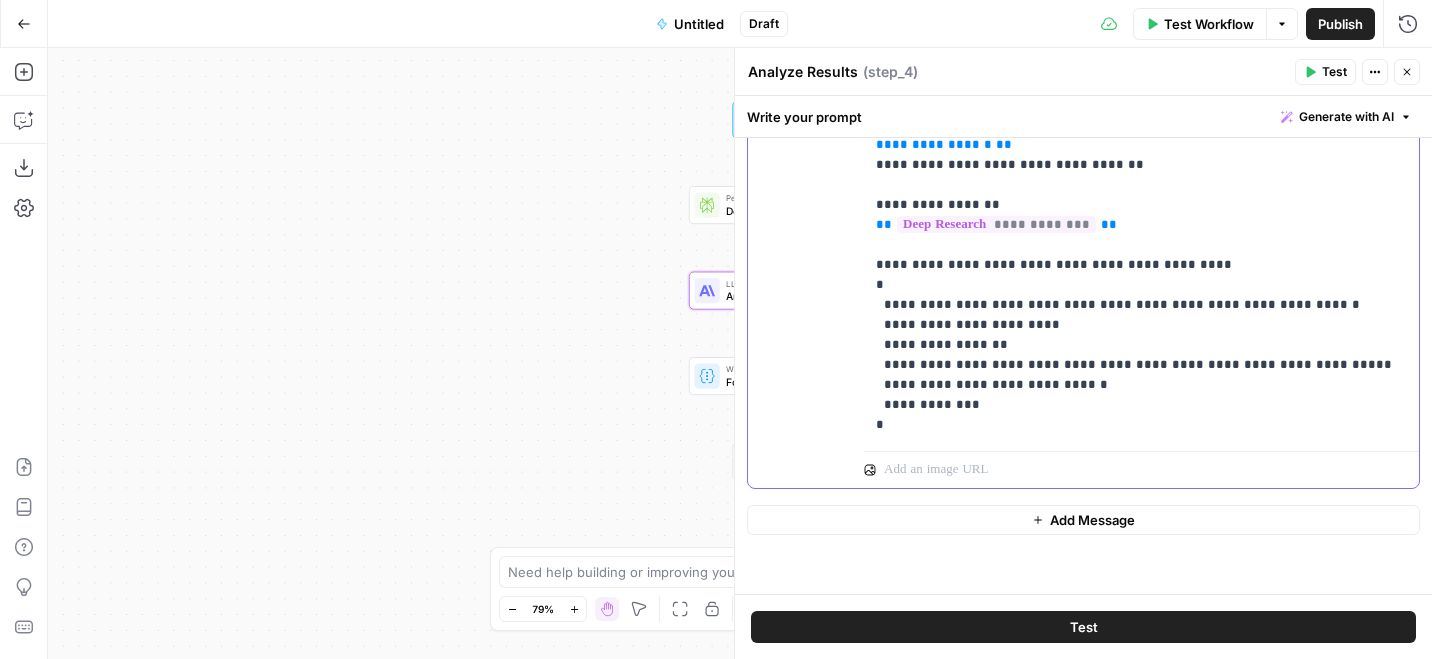 drag, startPoint x: 874, startPoint y: 374, endPoint x: 998, endPoint y: 546, distance: 212.03773 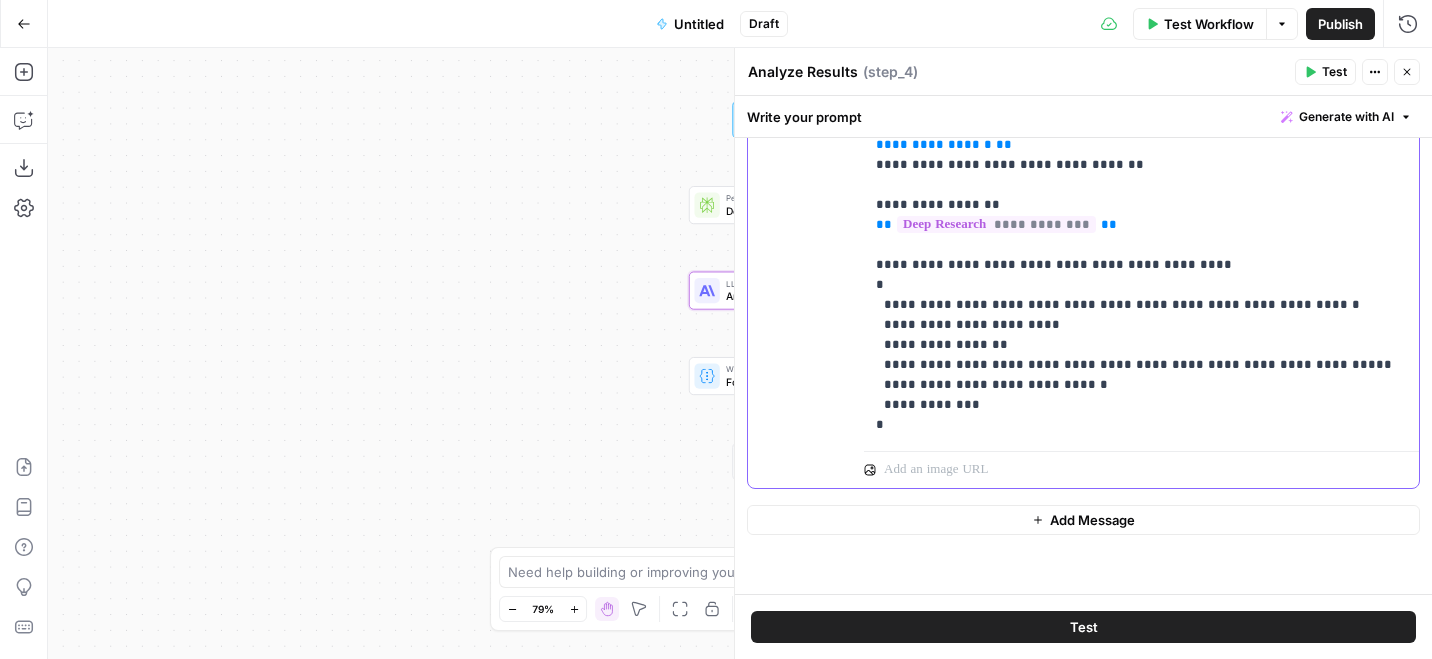 click on "**********" at bounding box center [1083, 366] 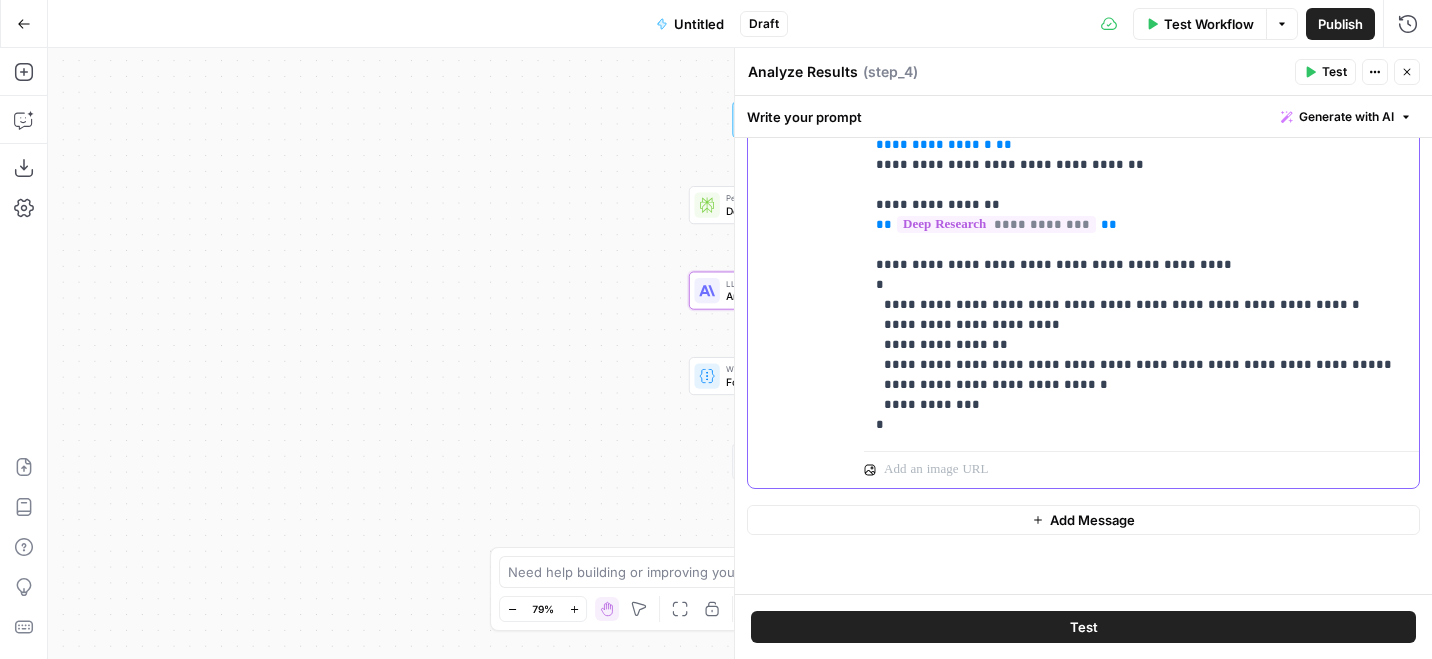 copy on "**********" 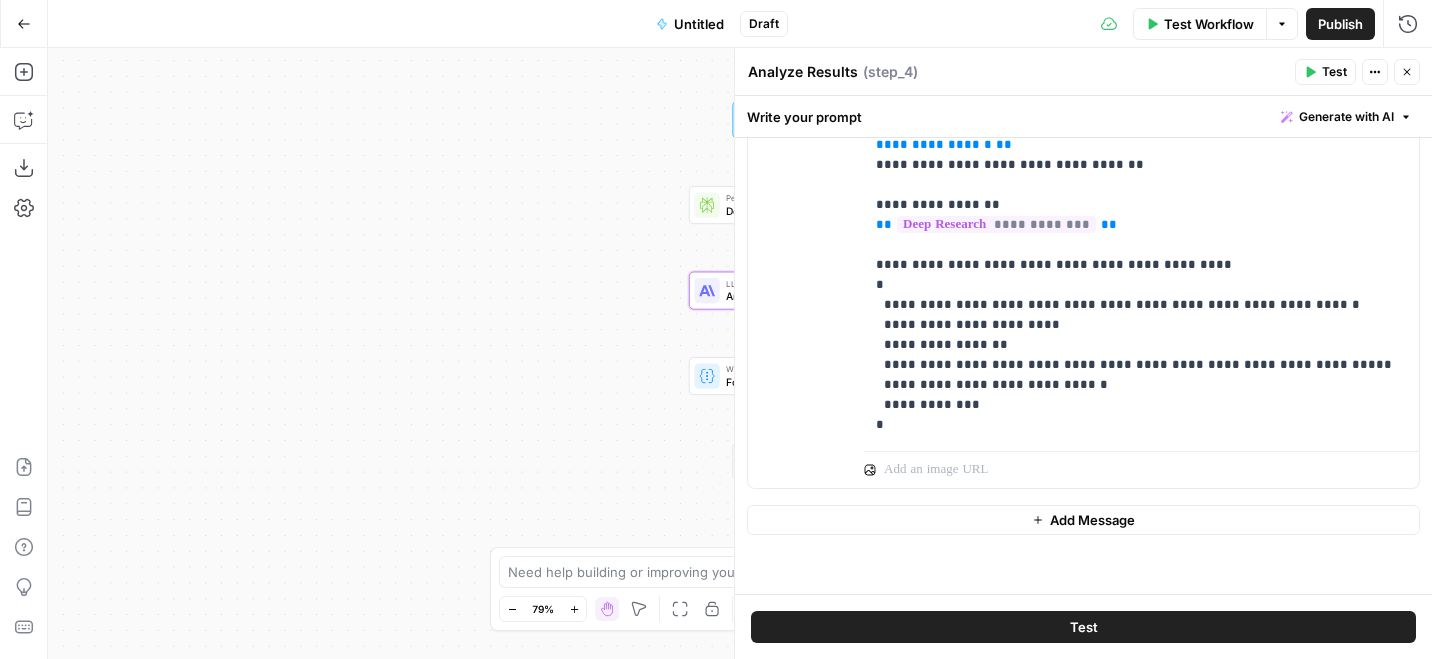 click 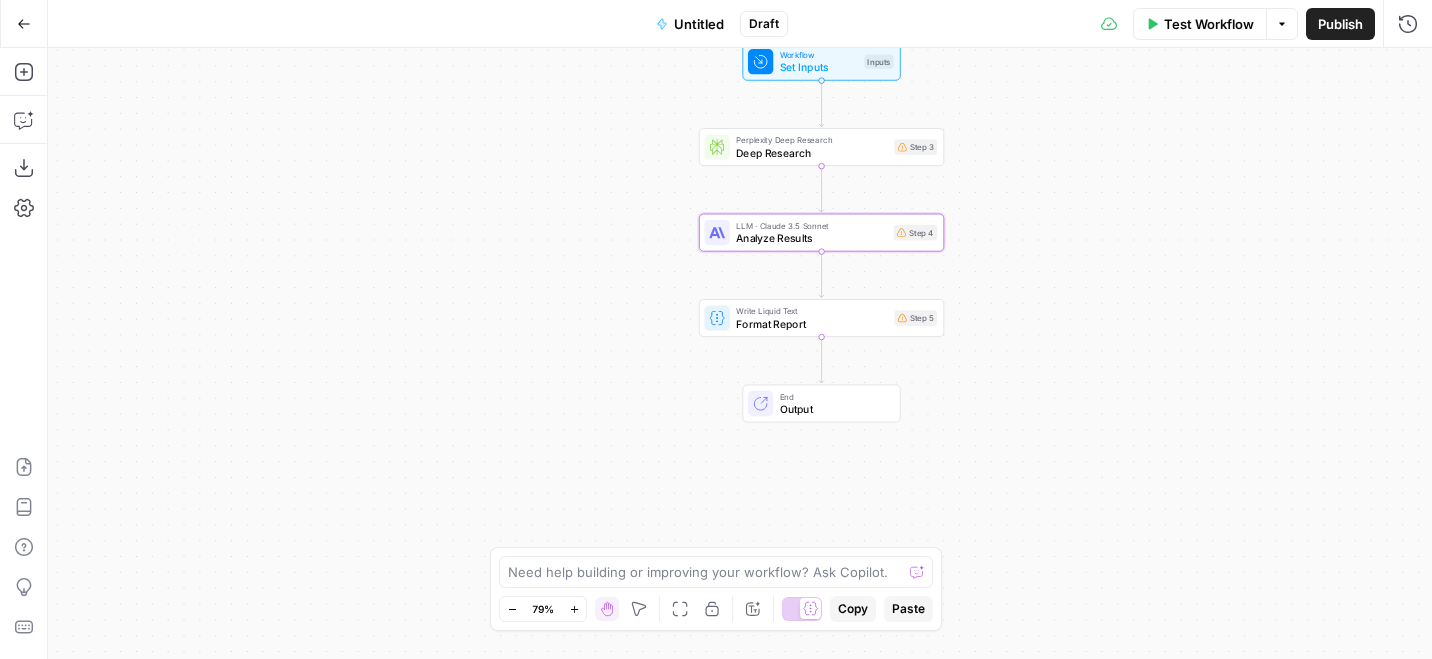 drag, startPoint x: 1014, startPoint y: 101, endPoint x: 987, endPoint y: 123, distance: 34.828148 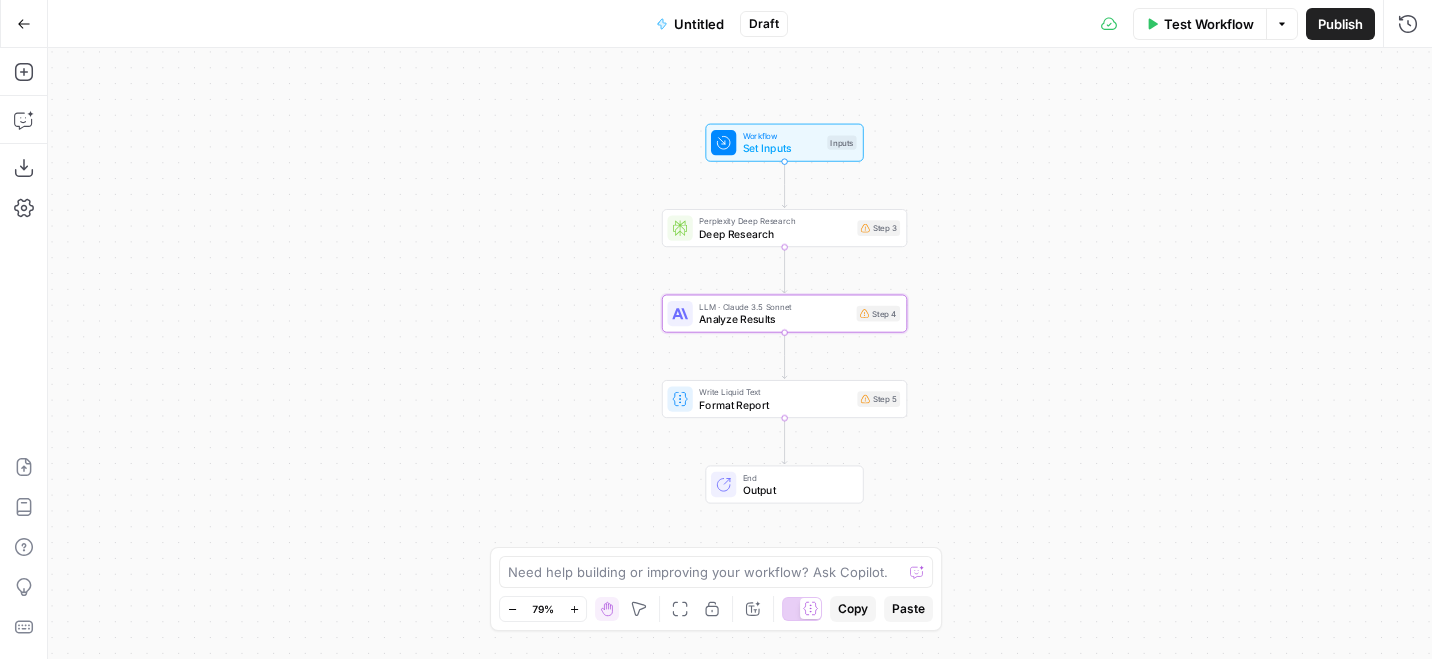click on "Perplexity Deep Research" at bounding box center (775, 221) 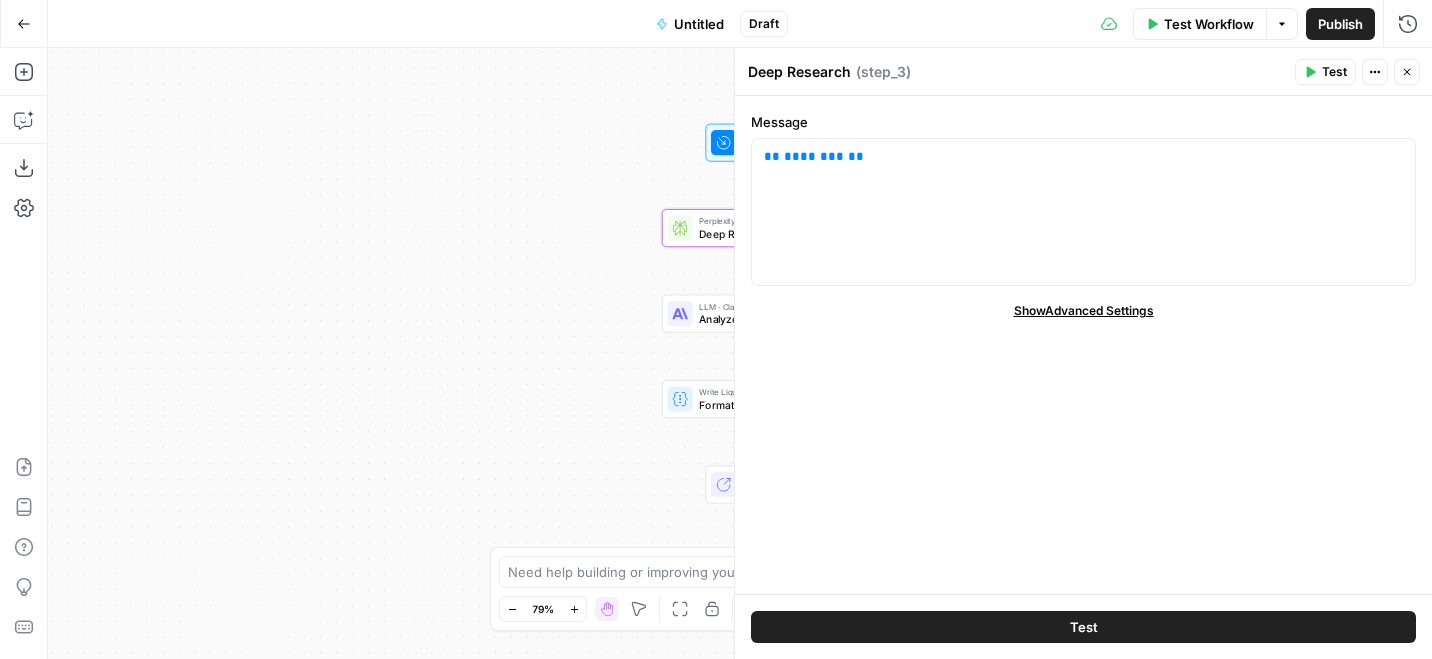 click 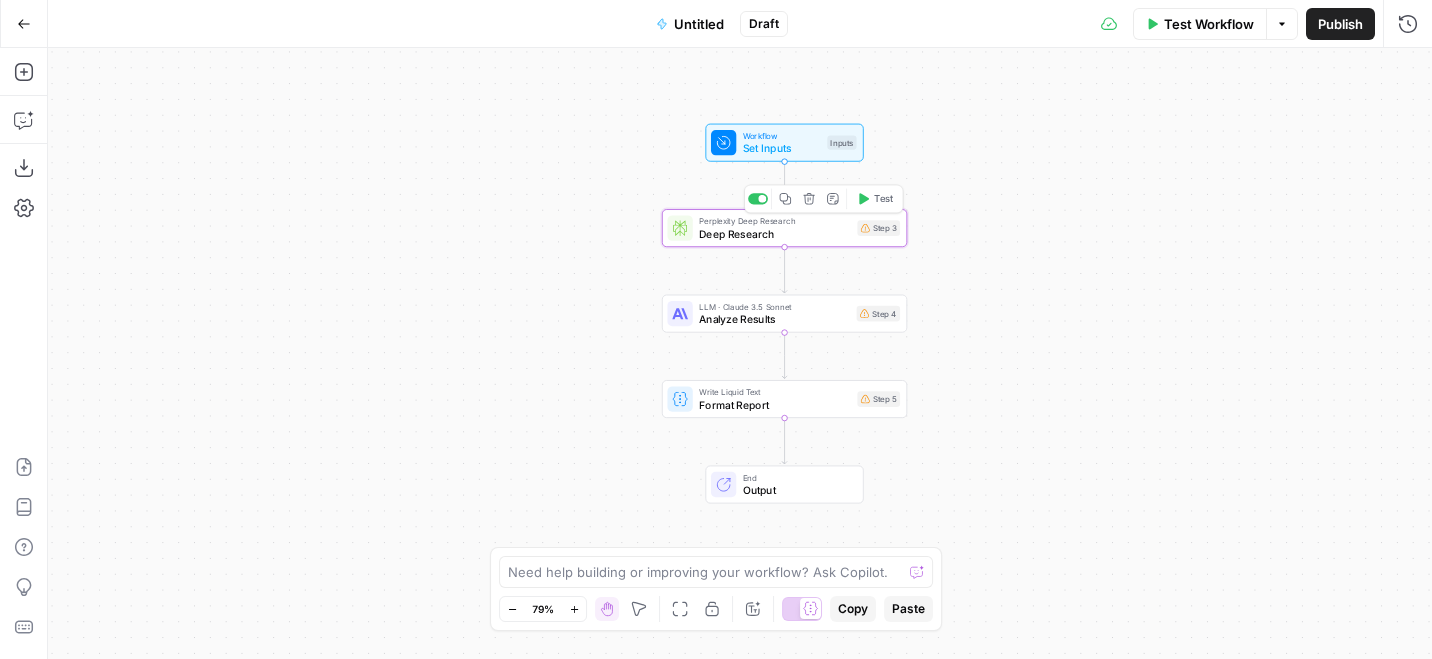 click 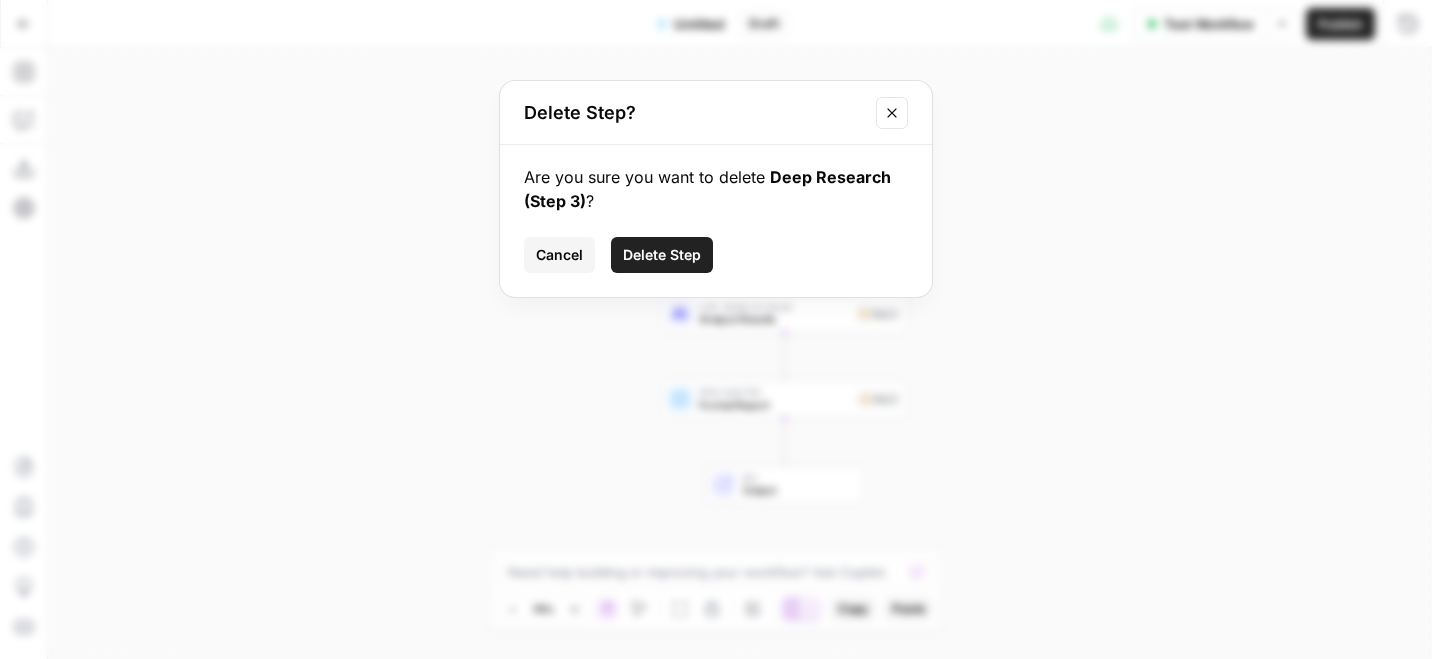 click on "Delete Step" at bounding box center (662, 255) 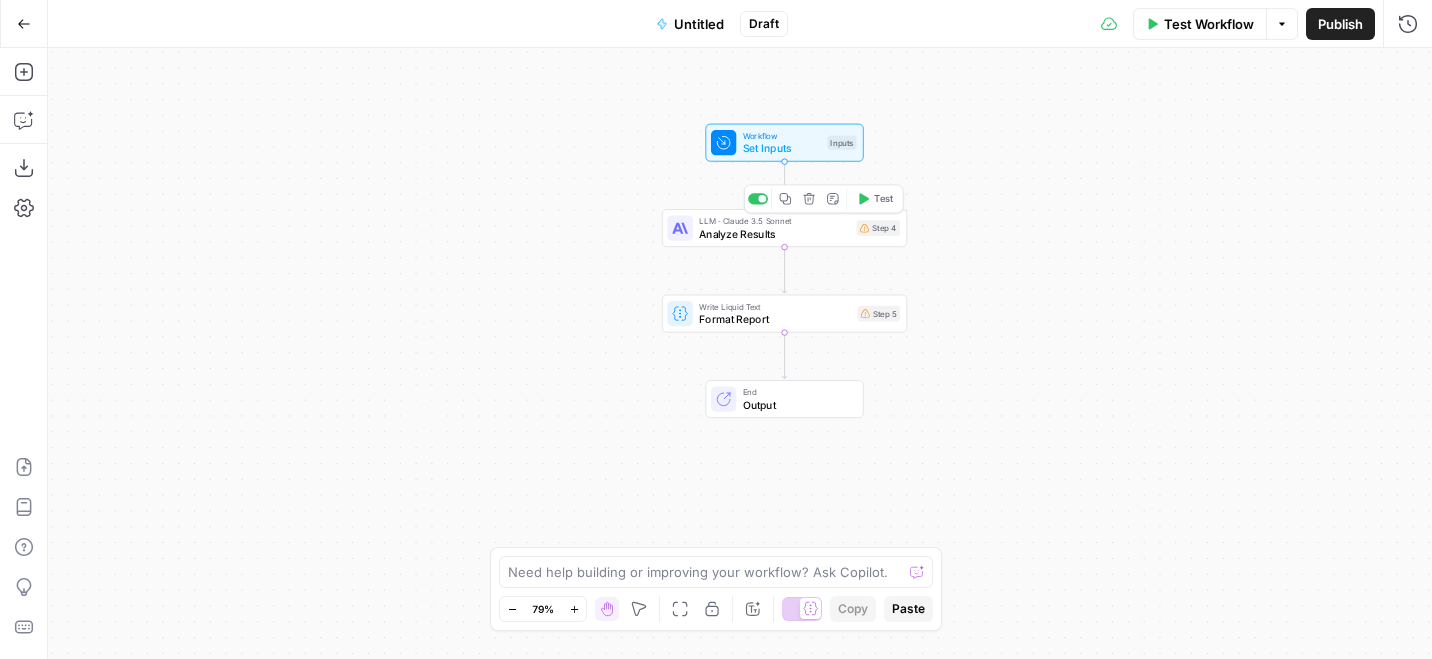 click 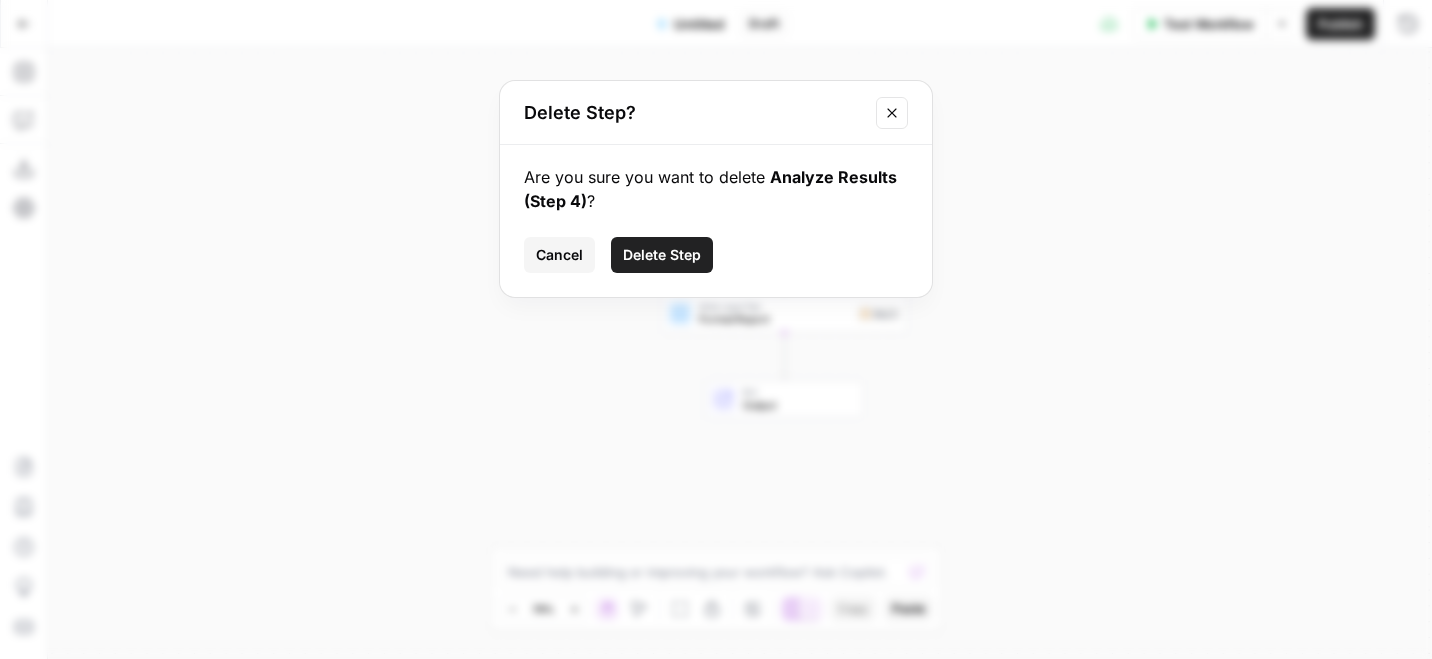 click on "Delete Step" at bounding box center [662, 255] 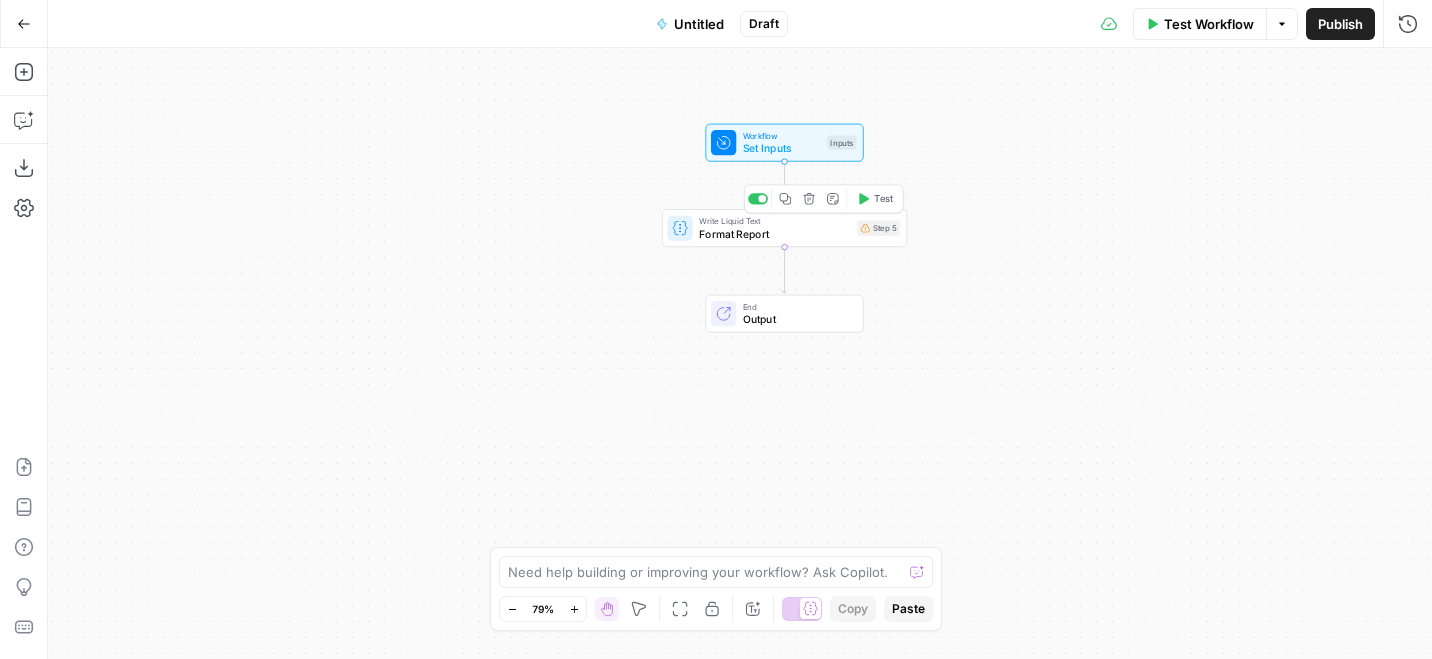 click 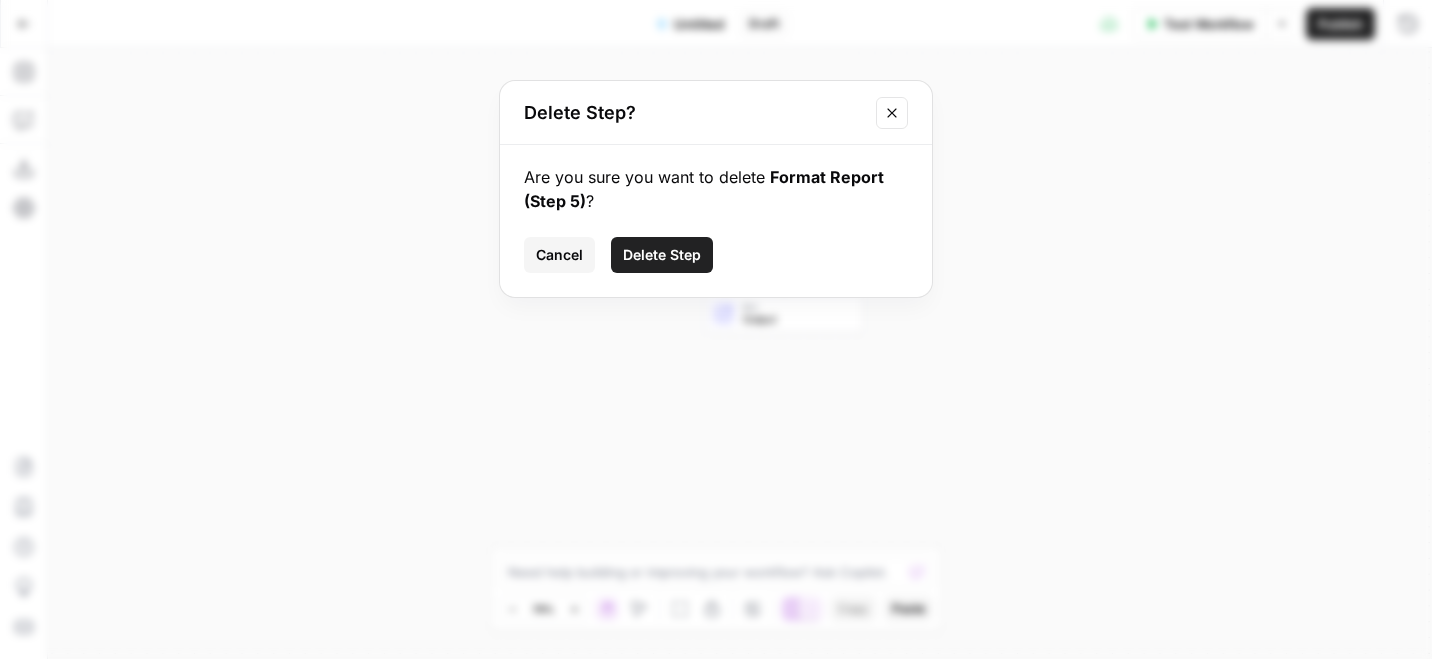 click on "Delete Step" at bounding box center [662, 255] 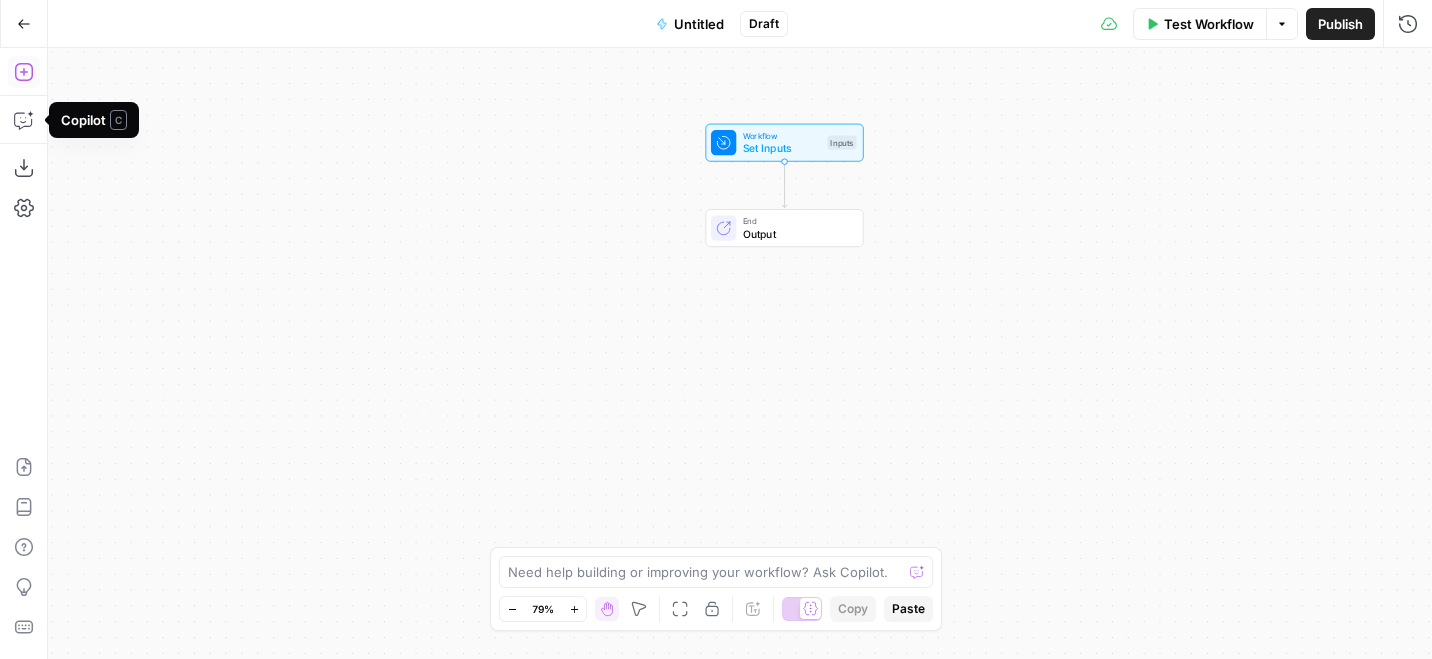click 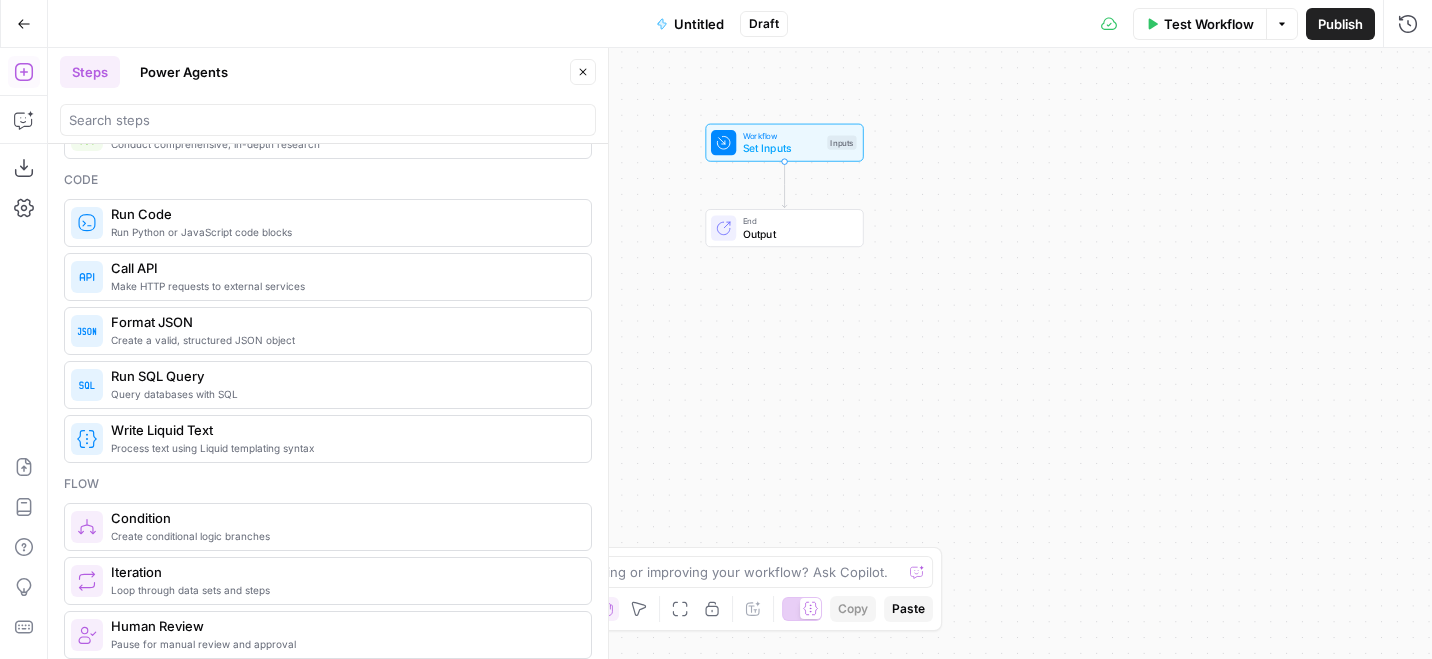 scroll, scrollTop: 0, scrollLeft: 0, axis: both 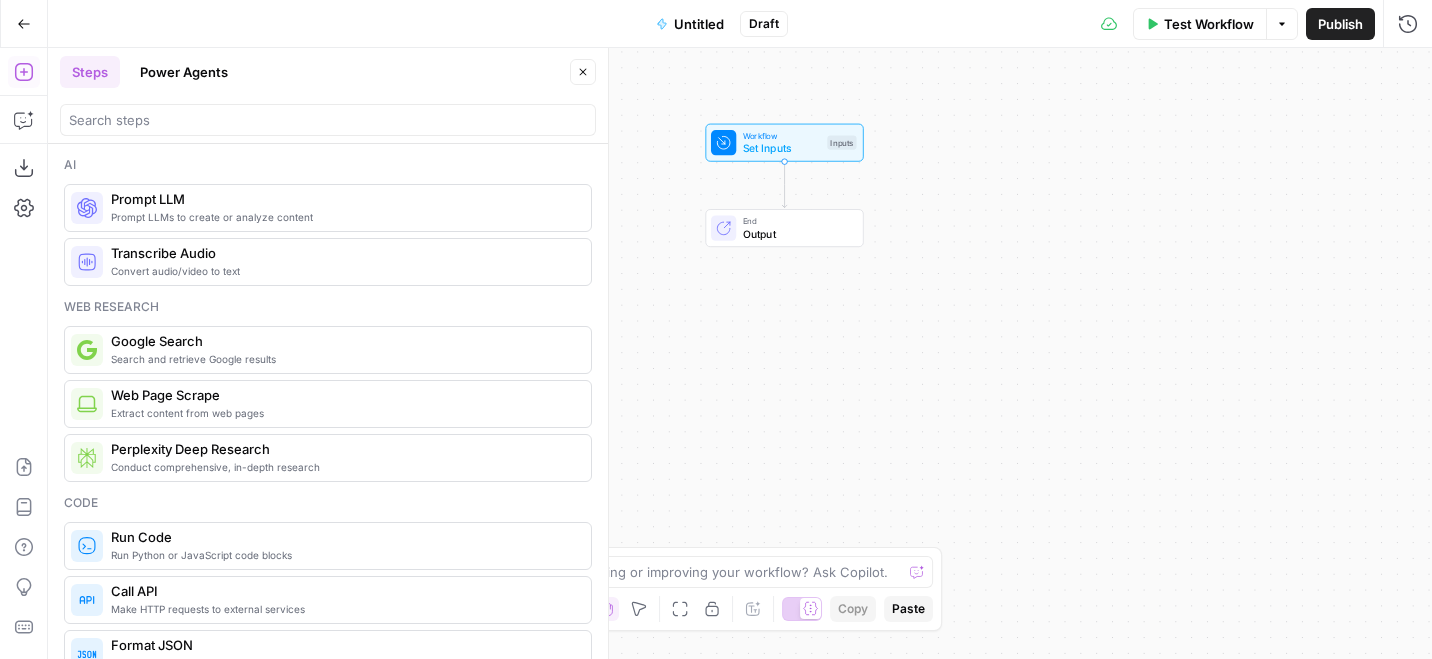 click on "Power Agents" at bounding box center [184, 72] 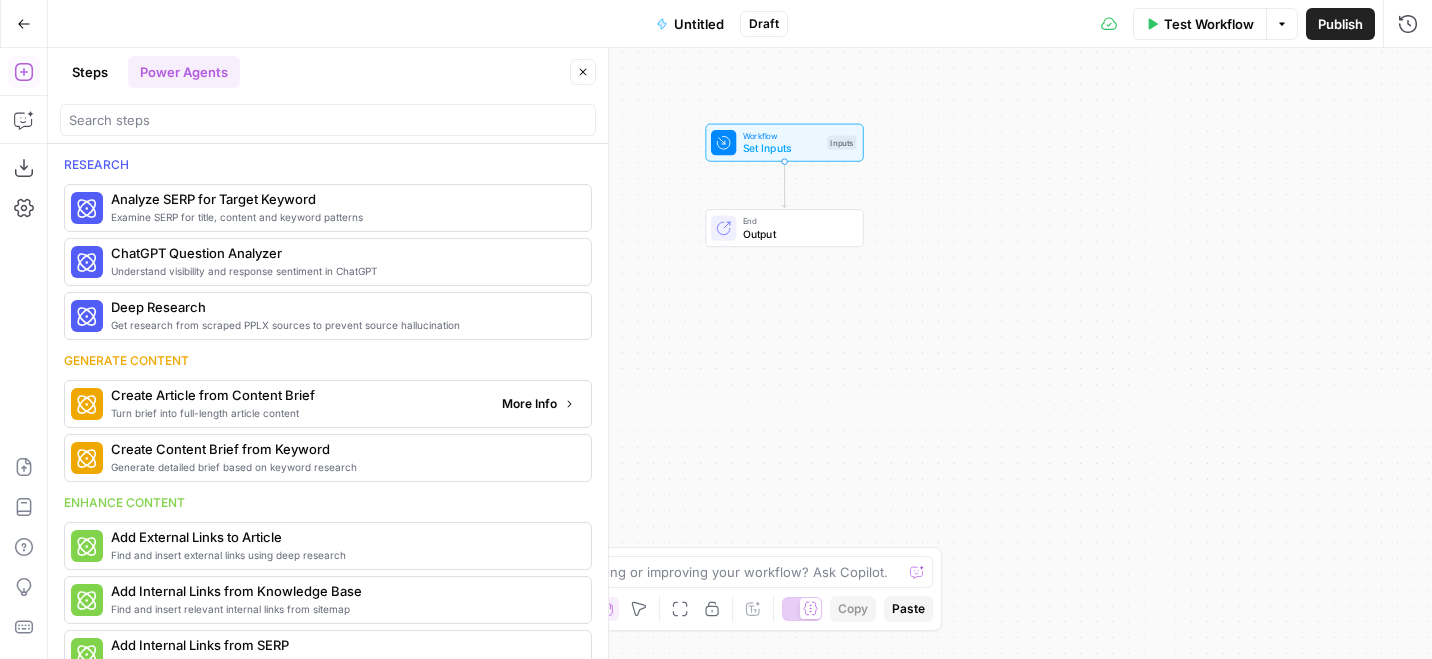 click on "Turn brief into full-length article content" at bounding box center (298, 413) 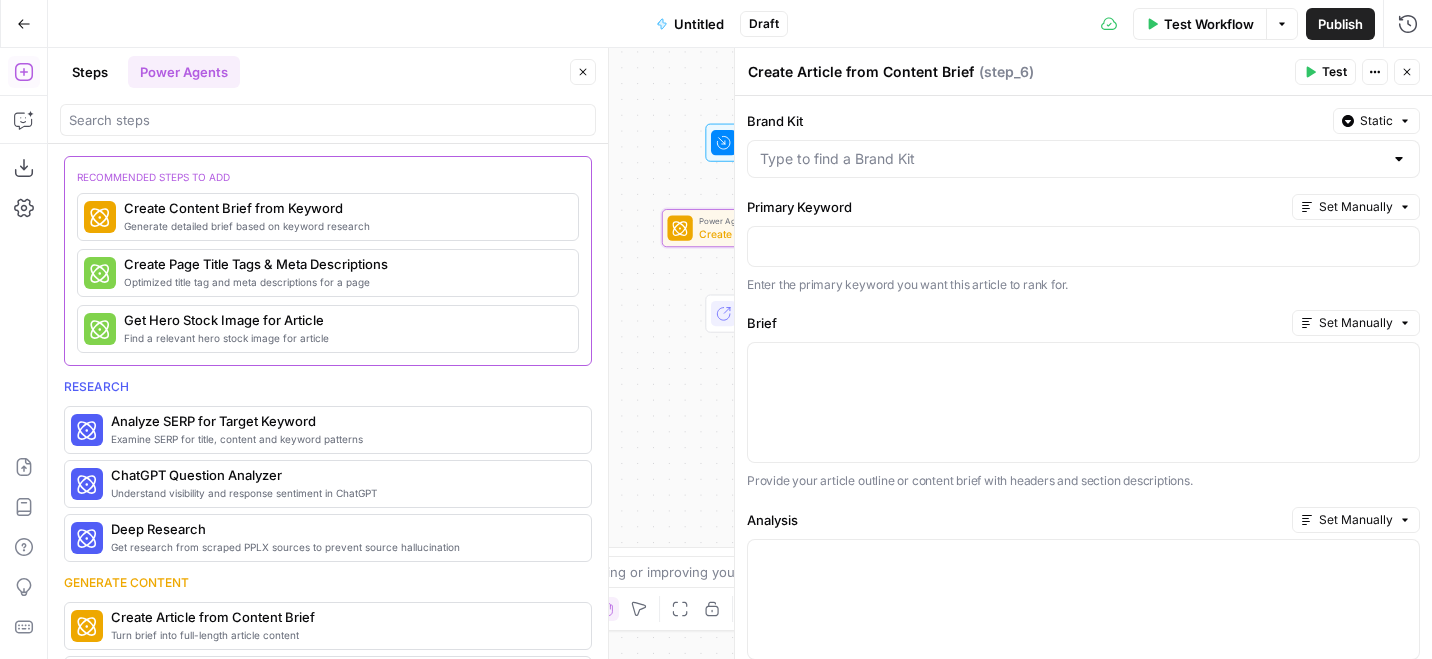 click 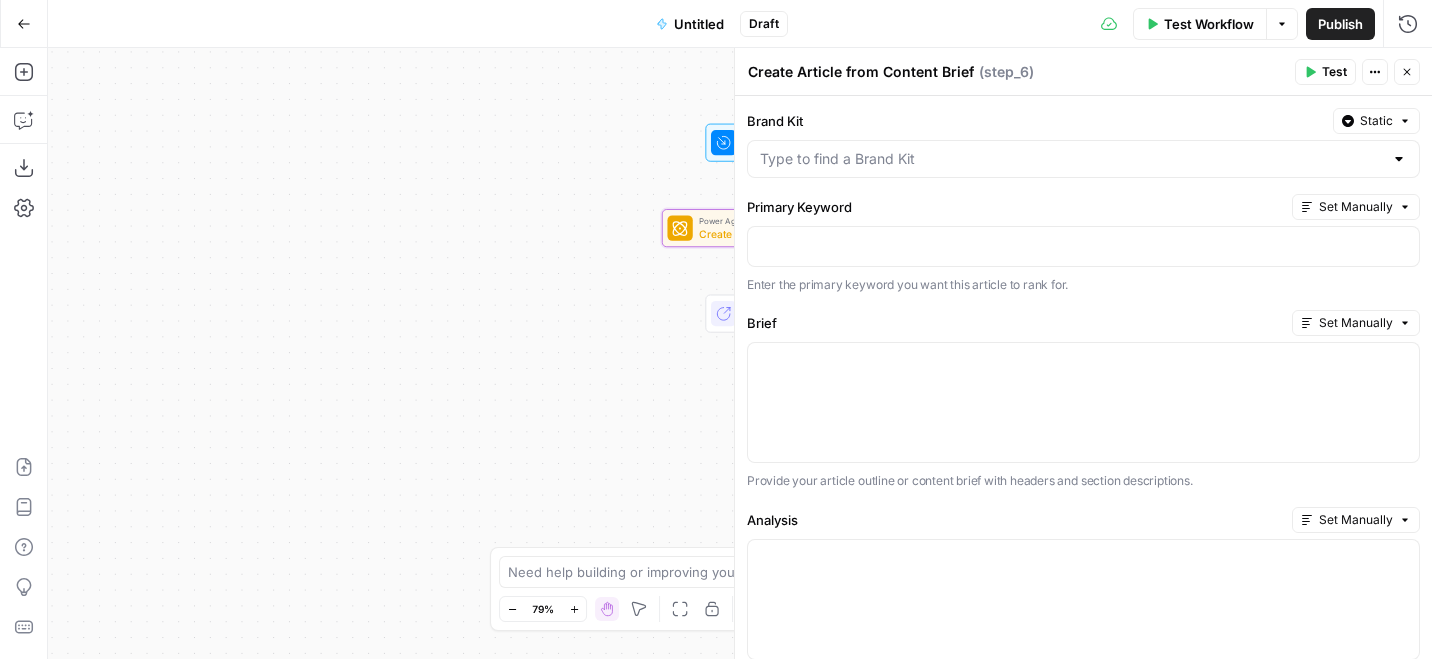 click on "Add Steps Copilot Download as JSON Settings Import JSON AirOps Academy Help Give Feedback Shortcuts" at bounding box center (24, 353) 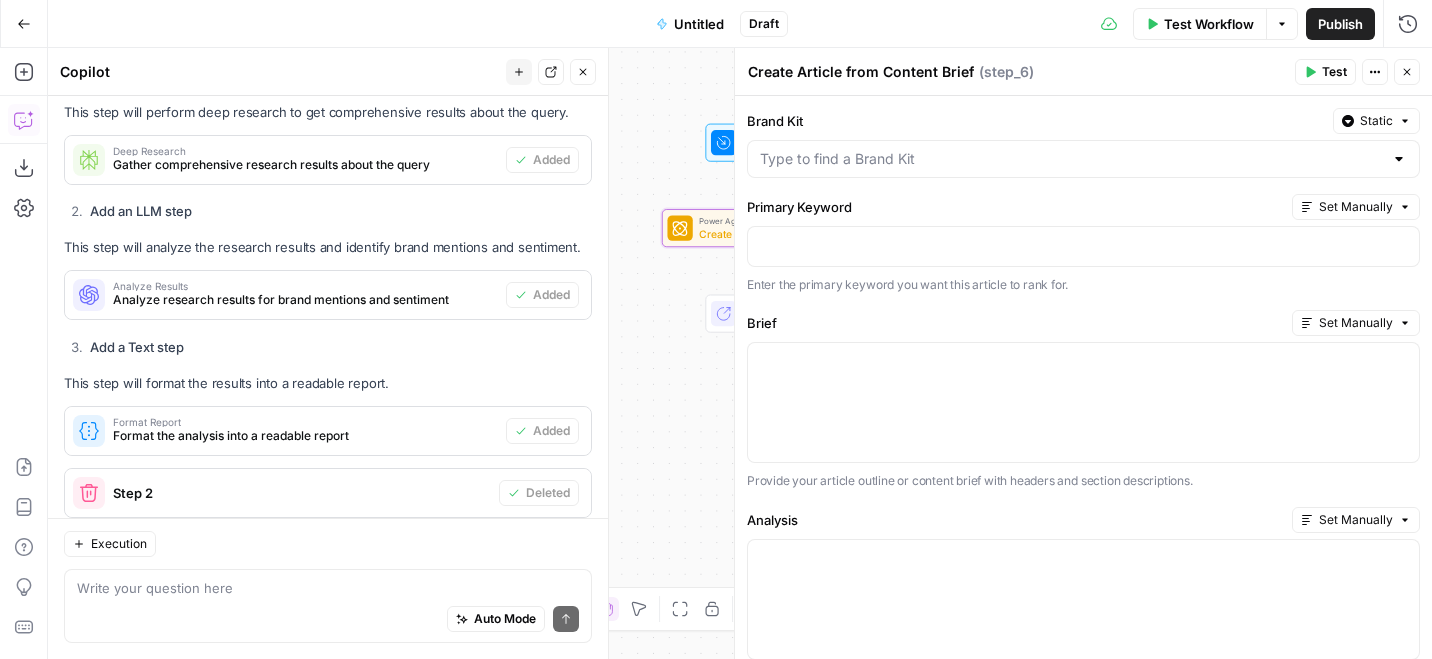 scroll, scrollTop: 0, scrollLeft: 0, axis: both 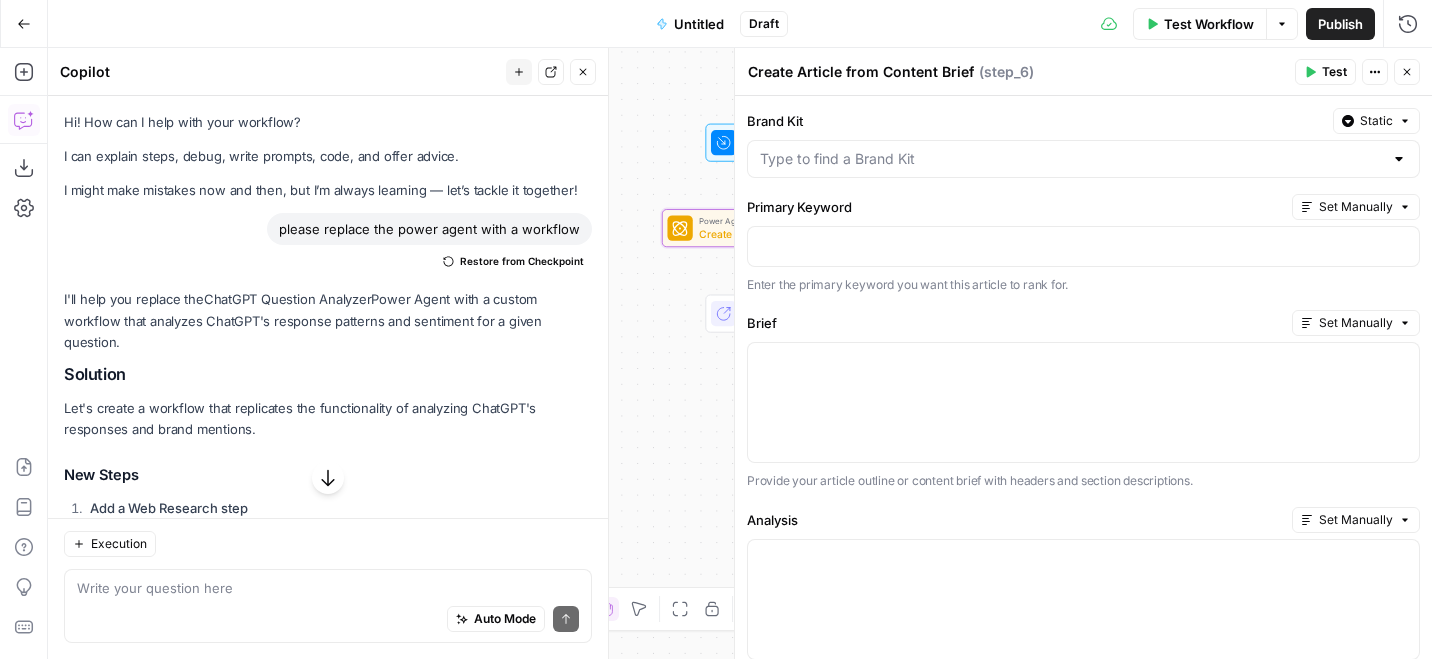click on "please replace the power agent with a workflow" at bounding box center [429, 229] 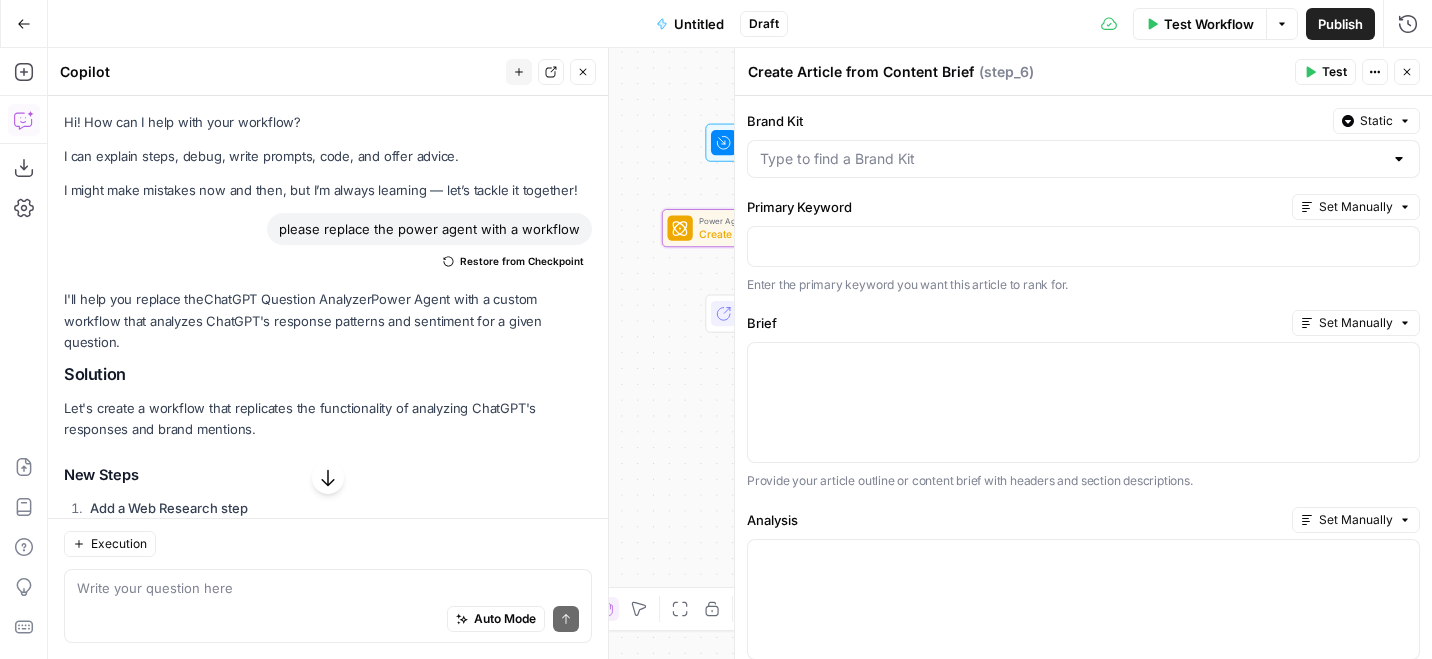 click on "please replace the power agent with a workflow" at bounding box center (429, 229) 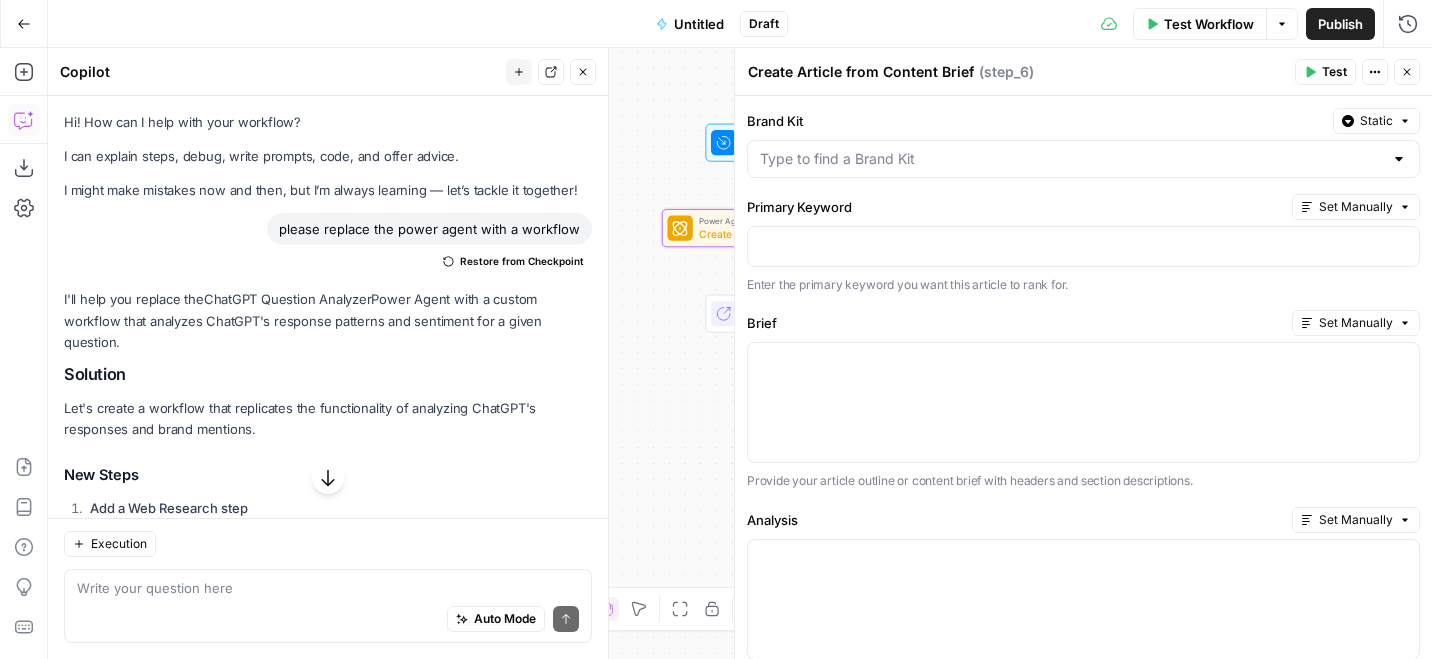 copy on "please replace the power agent with a workflow Restore from Checkpoint" 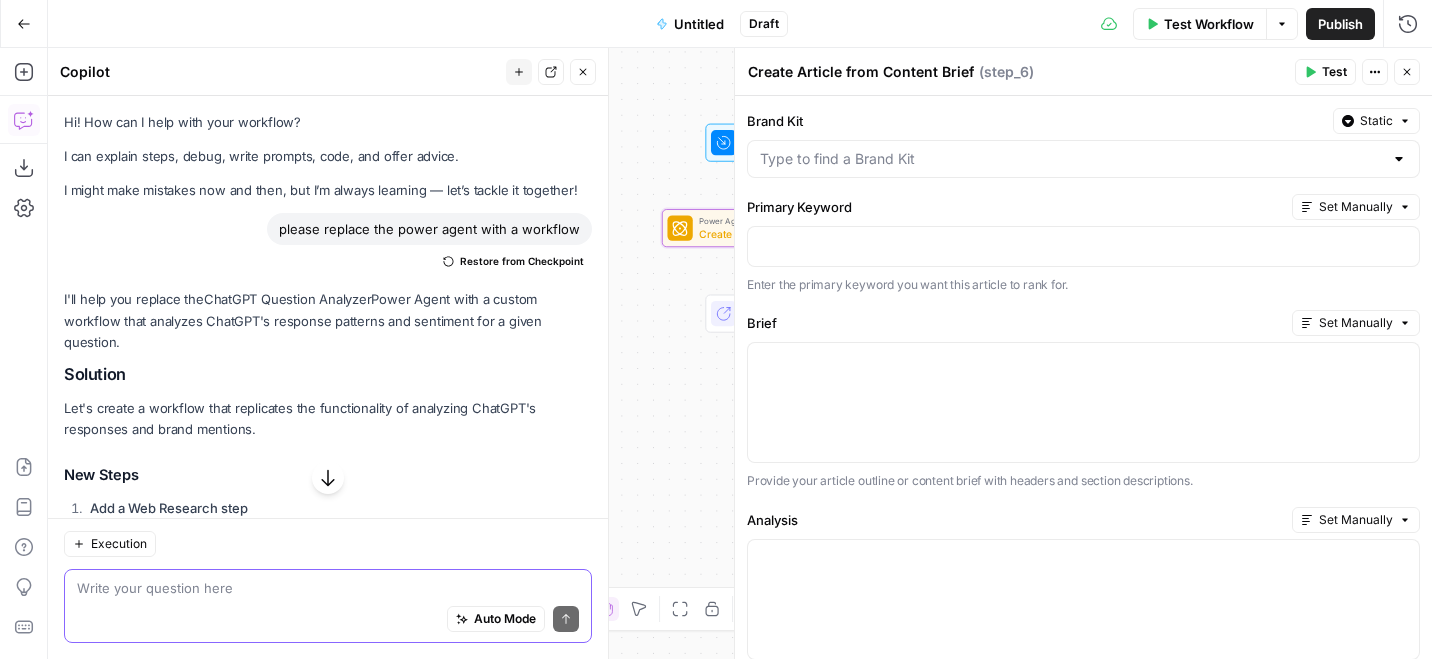 click at bounding box center [328, 588] 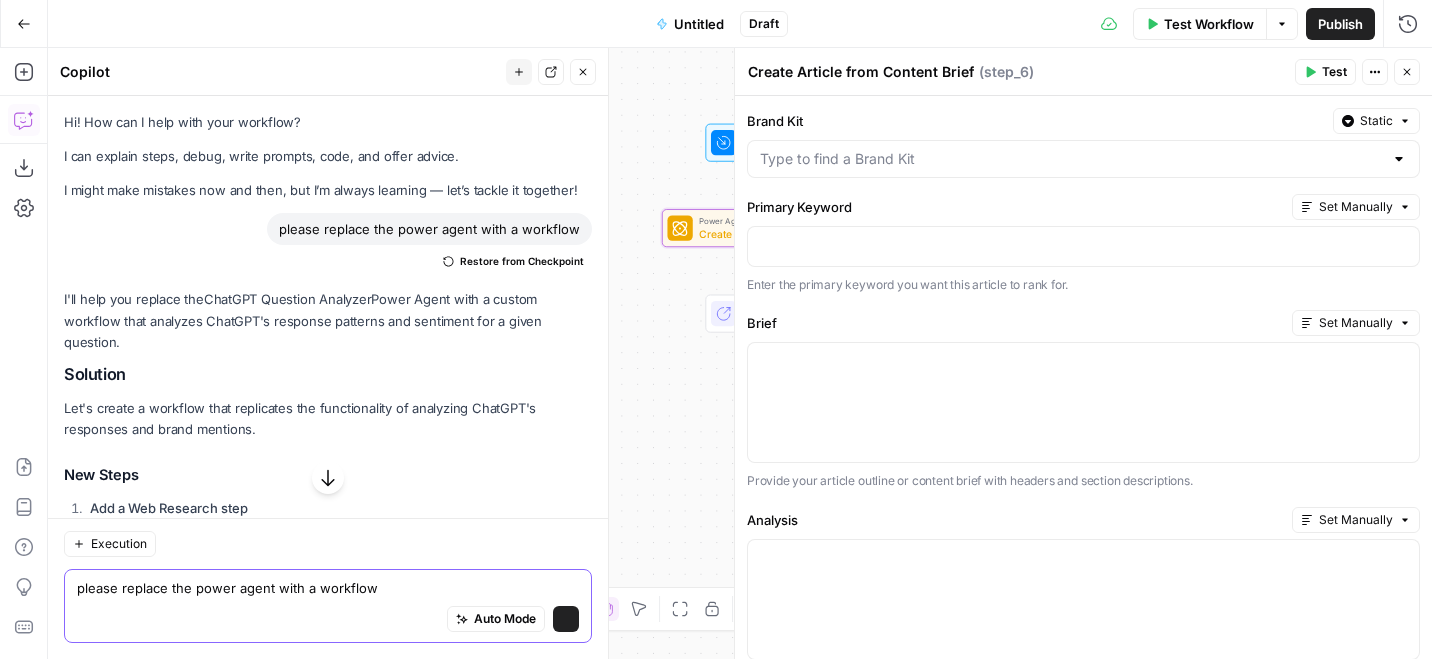 type 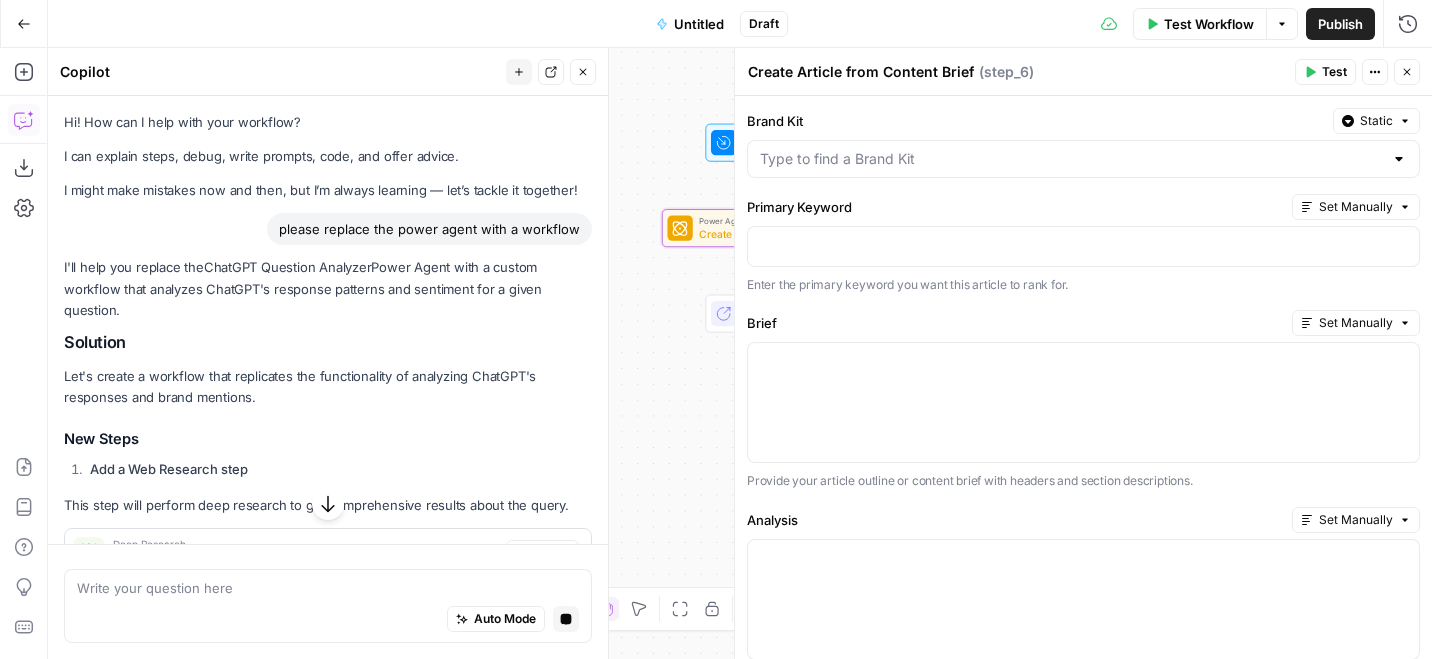 click 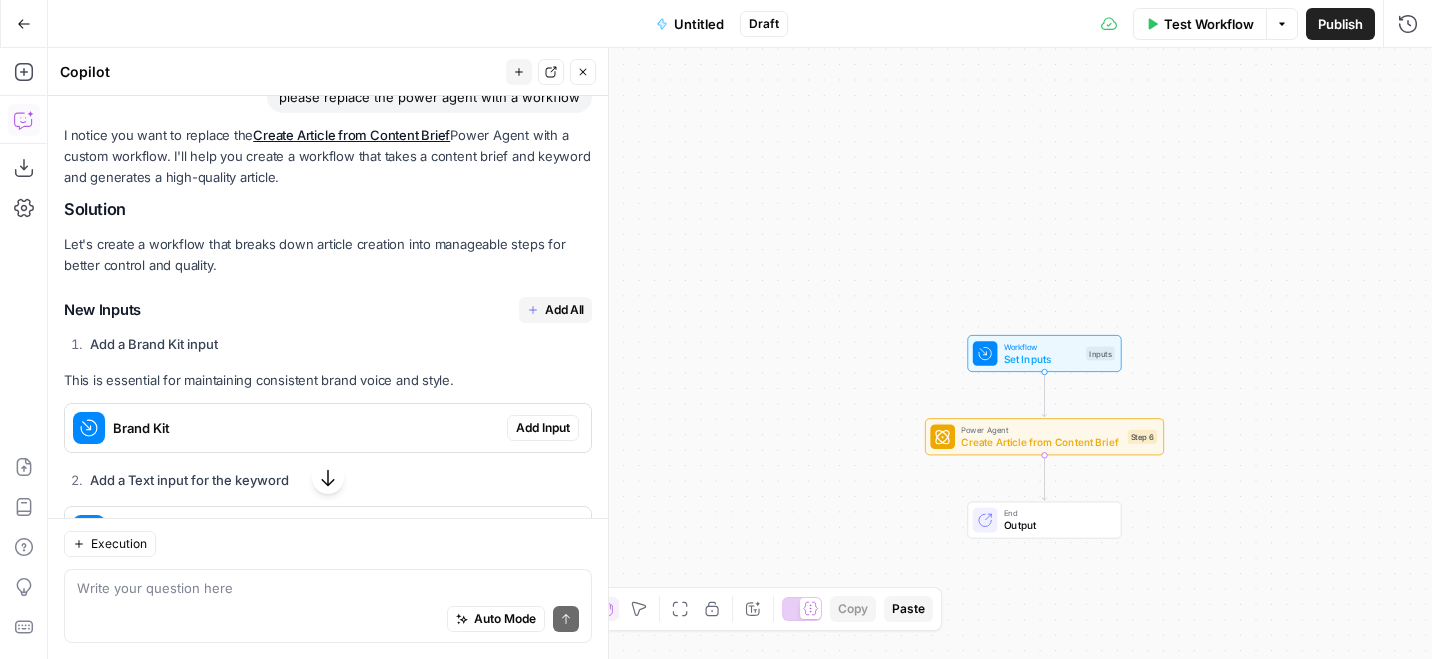 click on "Add All" at bounding box center (555, 310) 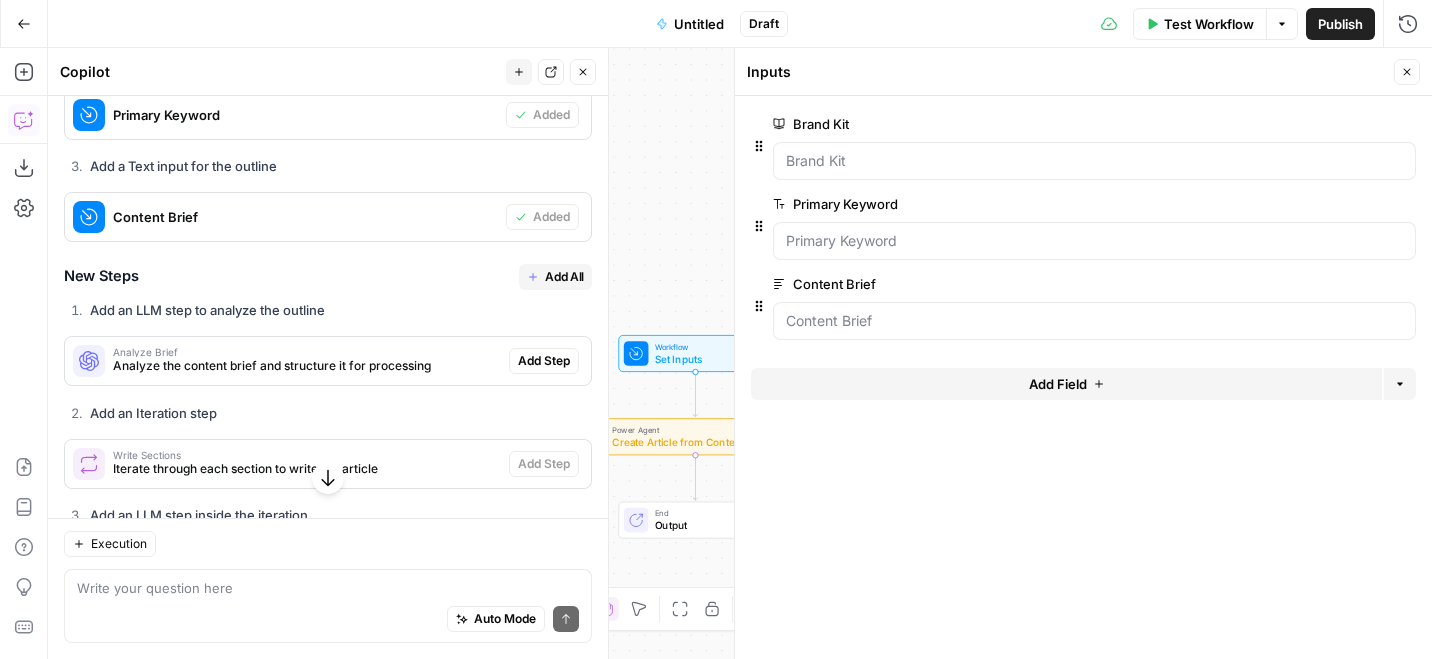 click on "Add All" at bounding box center [564, 277] 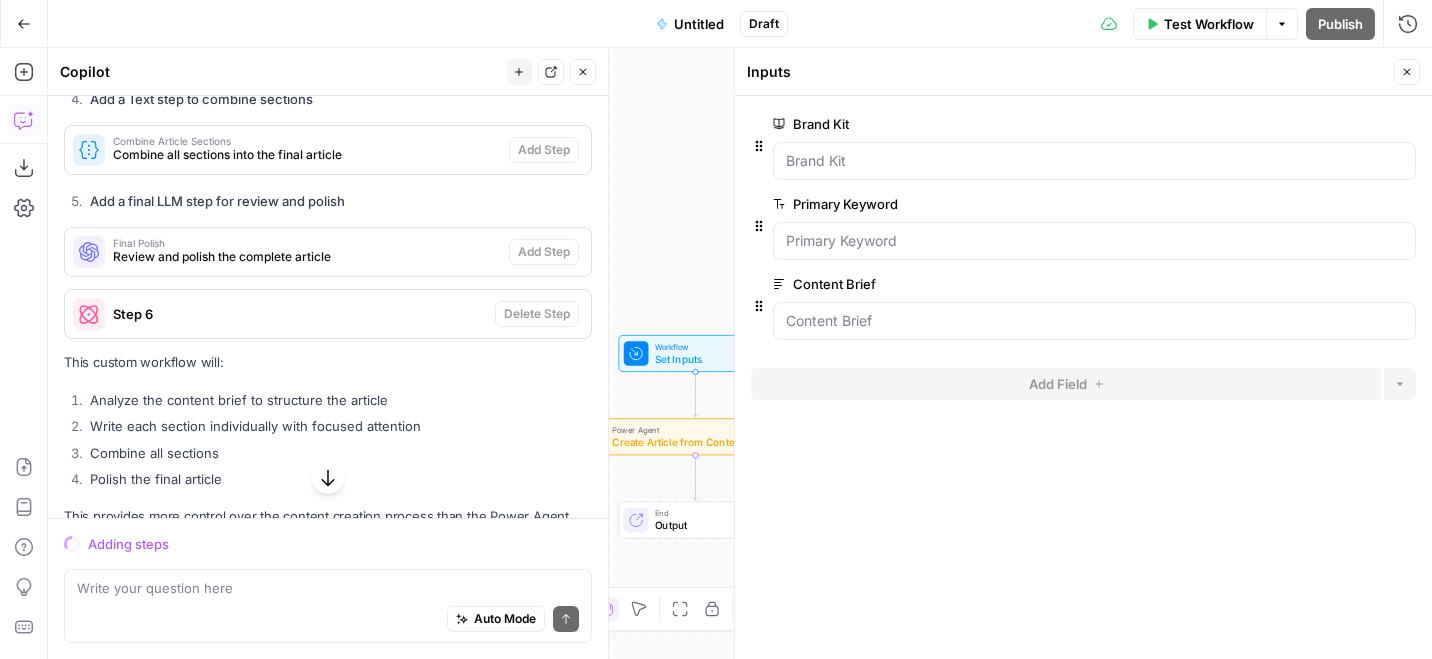 scroll, scrollTop: 2065, scrollLeft: 0, axis: vertical 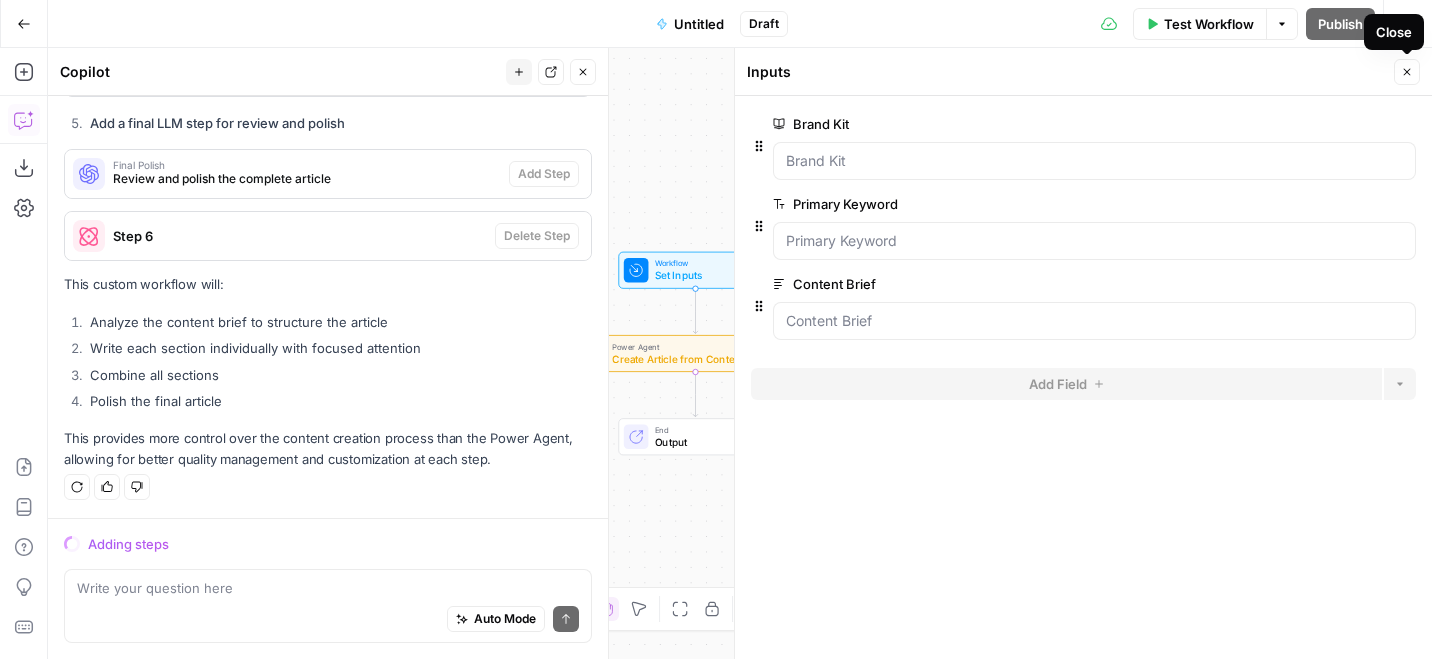click on "Close" at bounding box center (1407, 72) 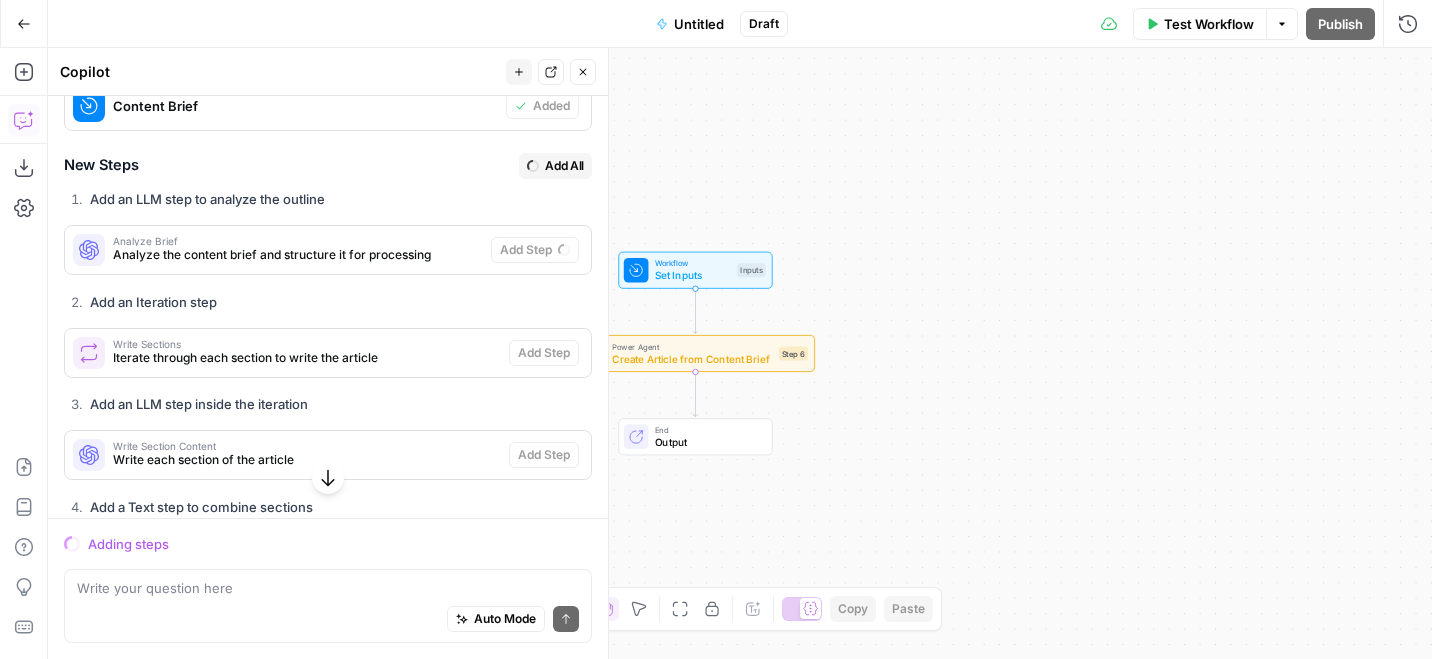scroll, scrollTop: 1666, scrollLeft: 0, axis: vertical 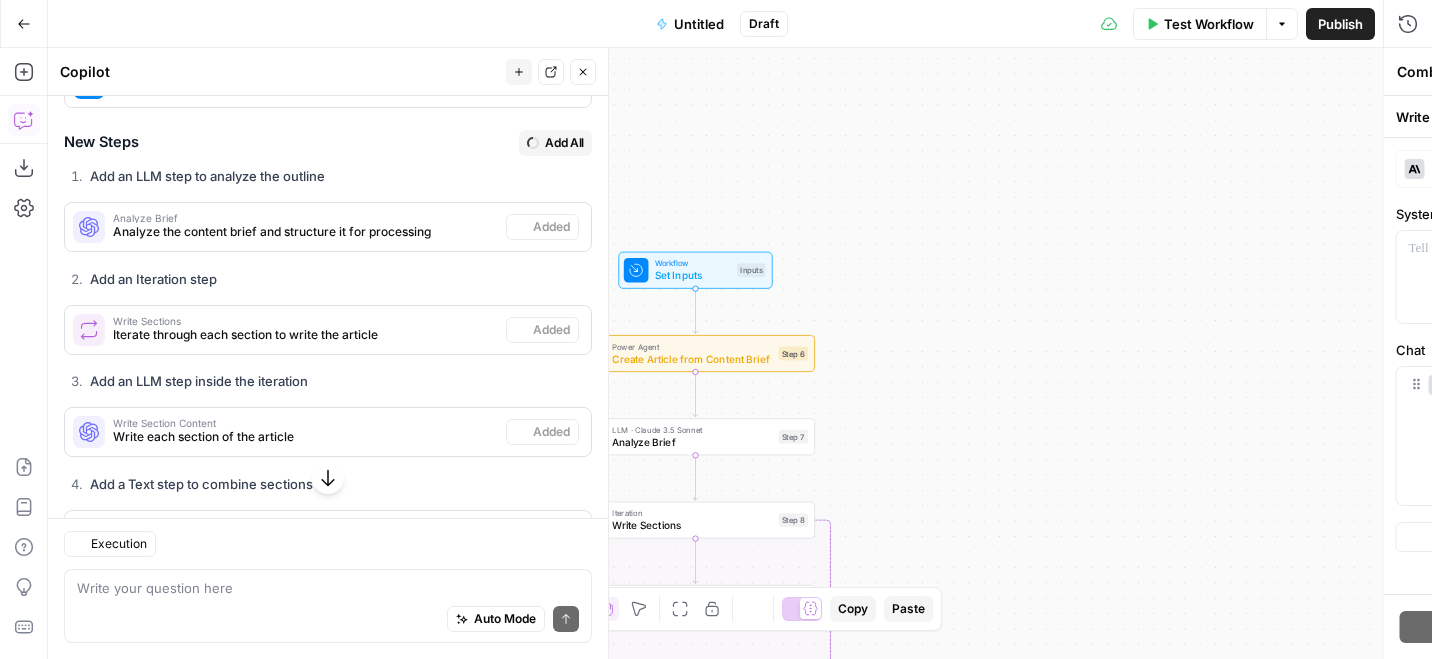 type on "Final Polish" 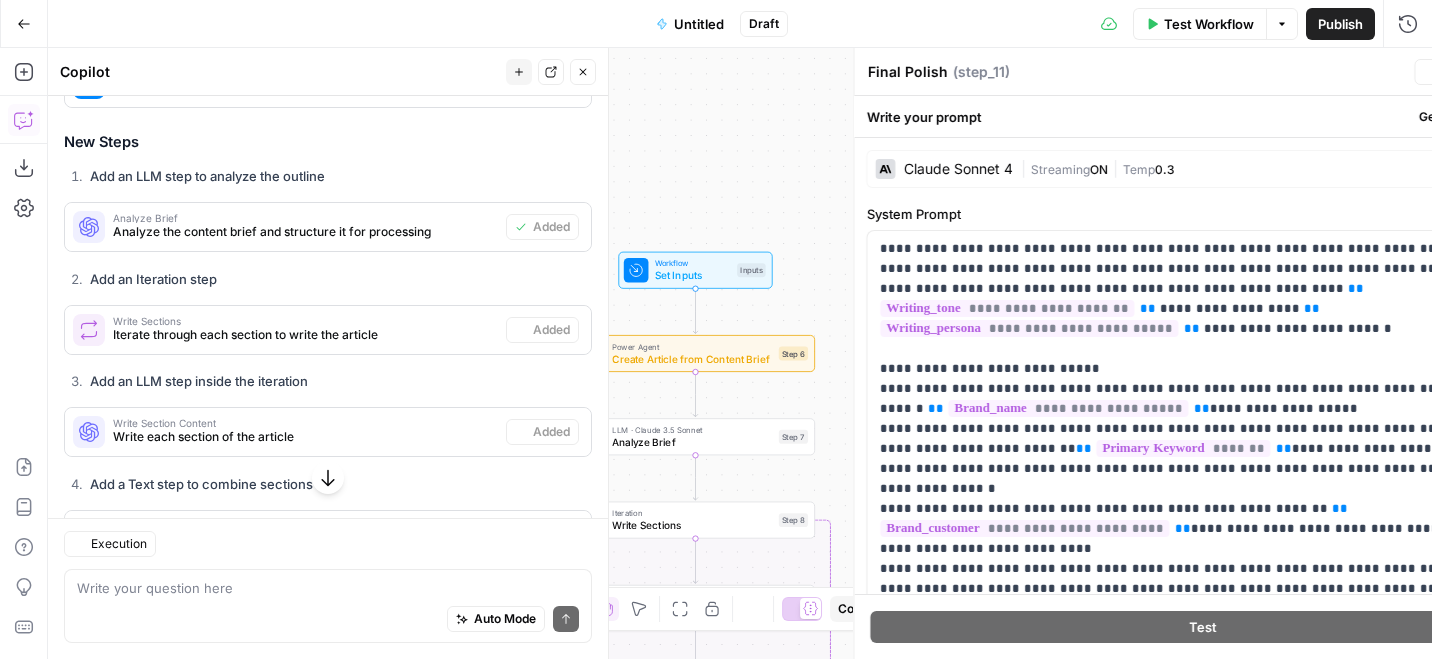 scroll, scrollTop: 1730, scrollLeft: 0, axis: vertical 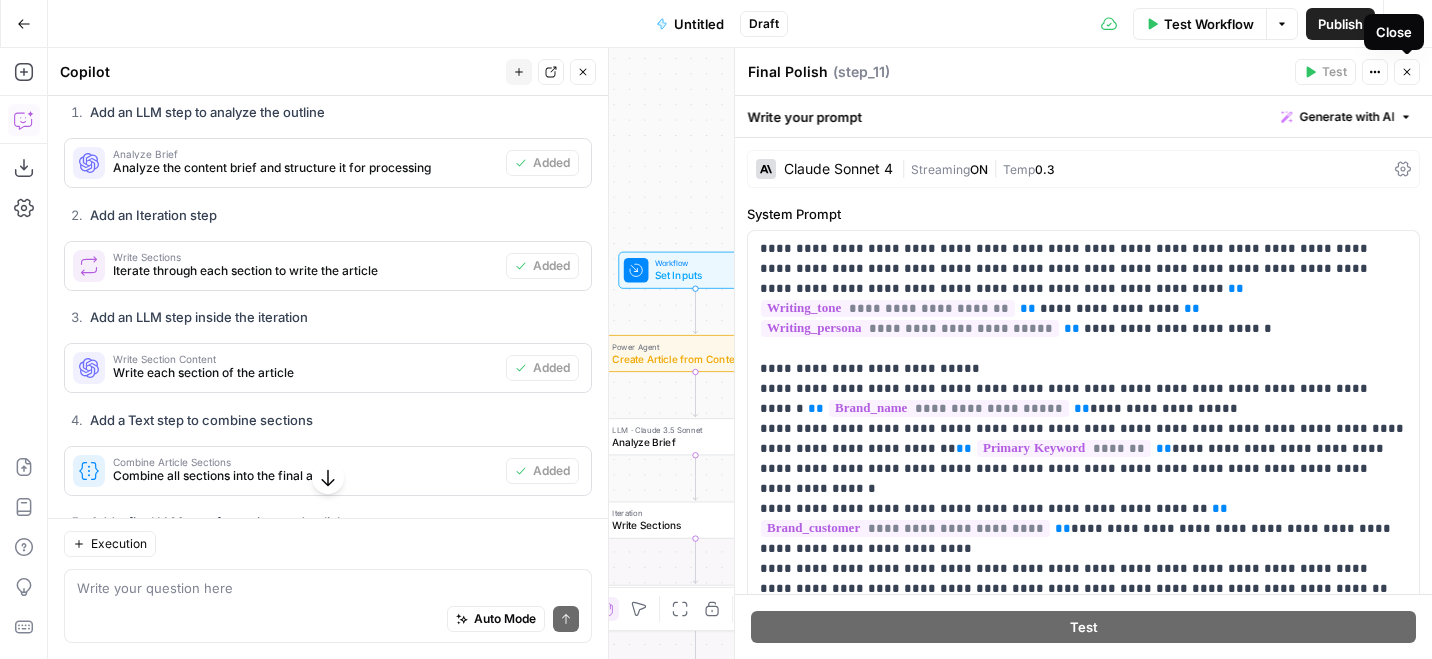 click 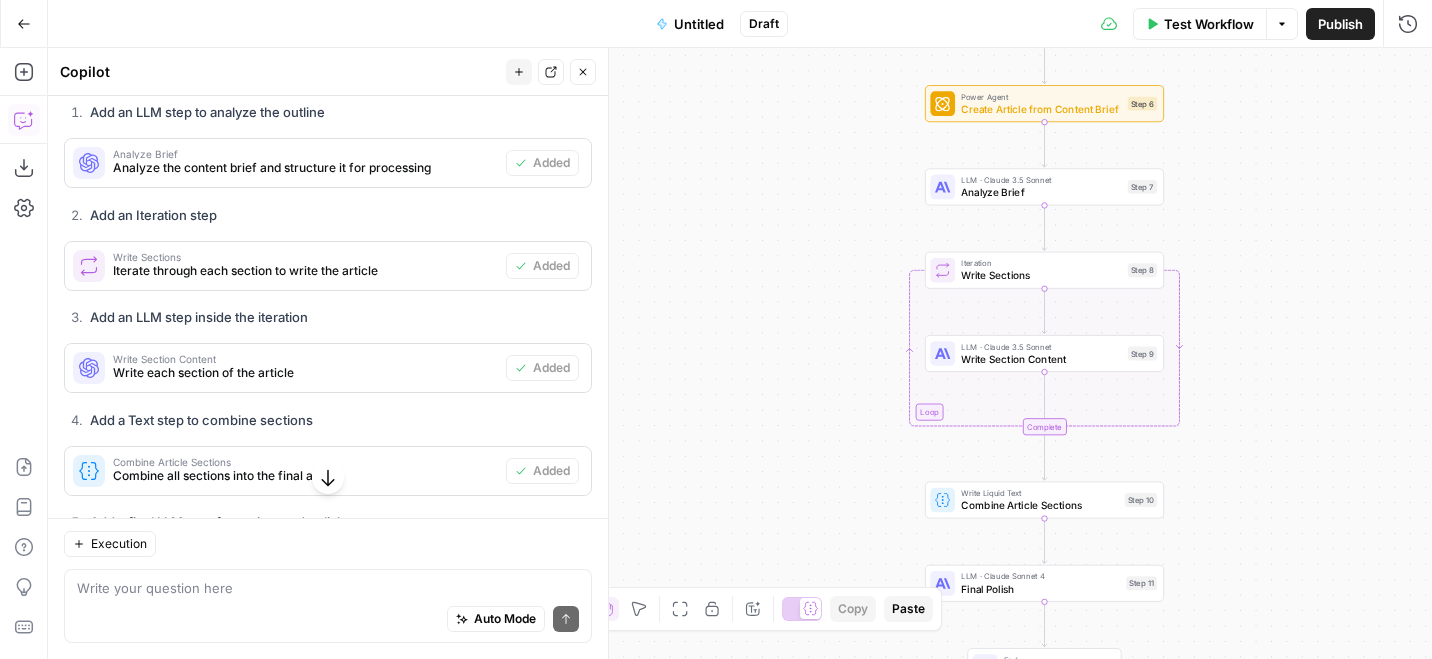 scroll, scrollTop: 2129, scrollLeft: 0, axis: vertical 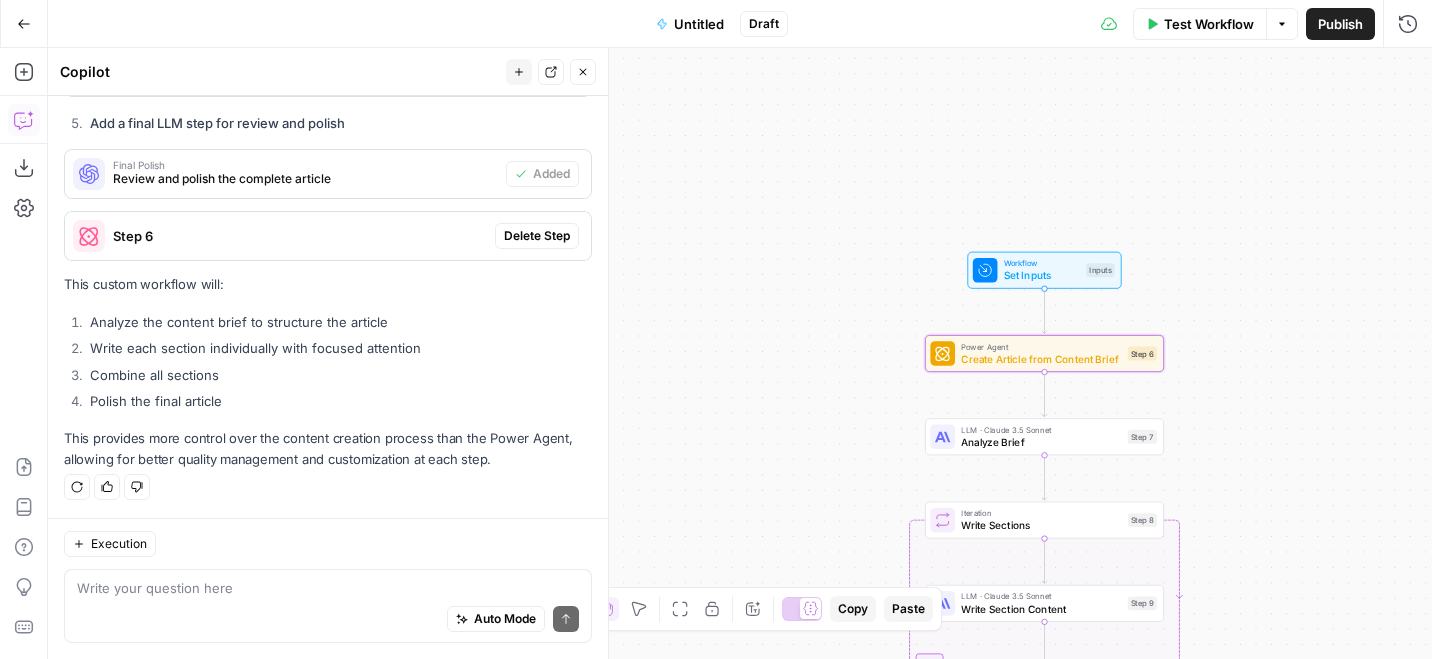 click on "Delete Step" at bounding box center [537, 236] 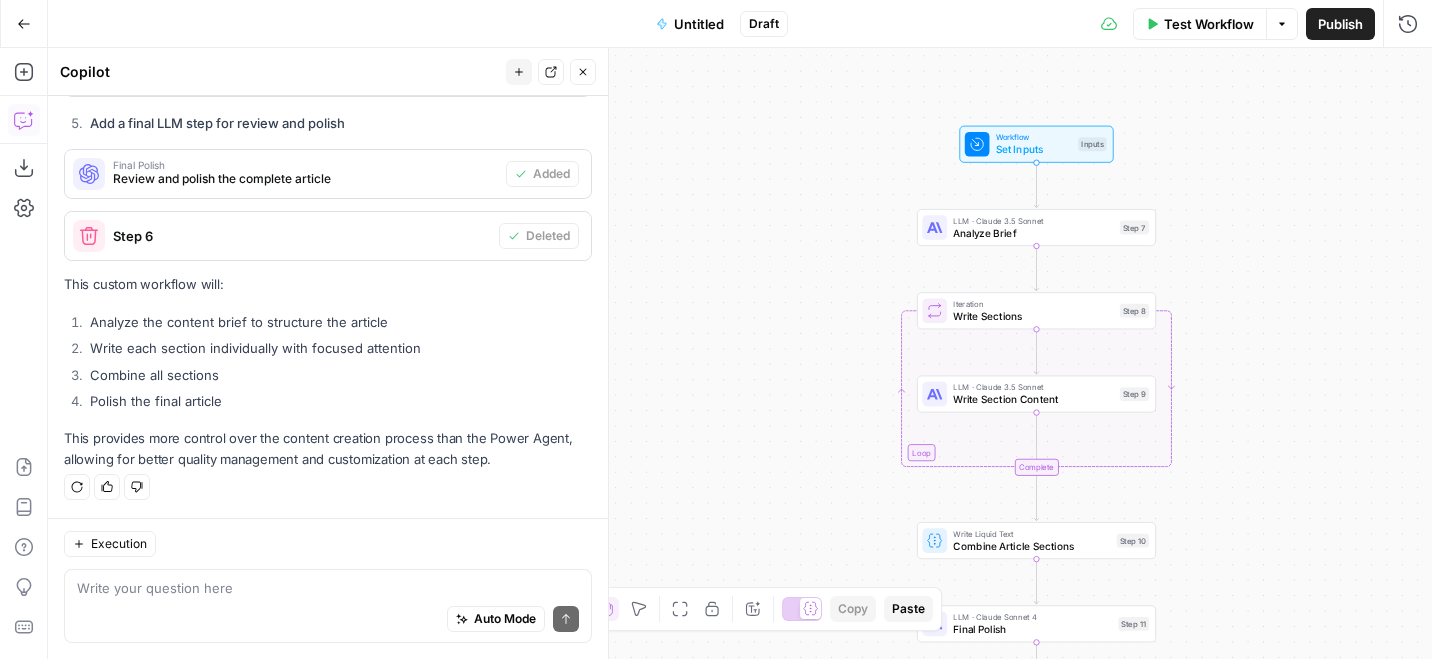 click 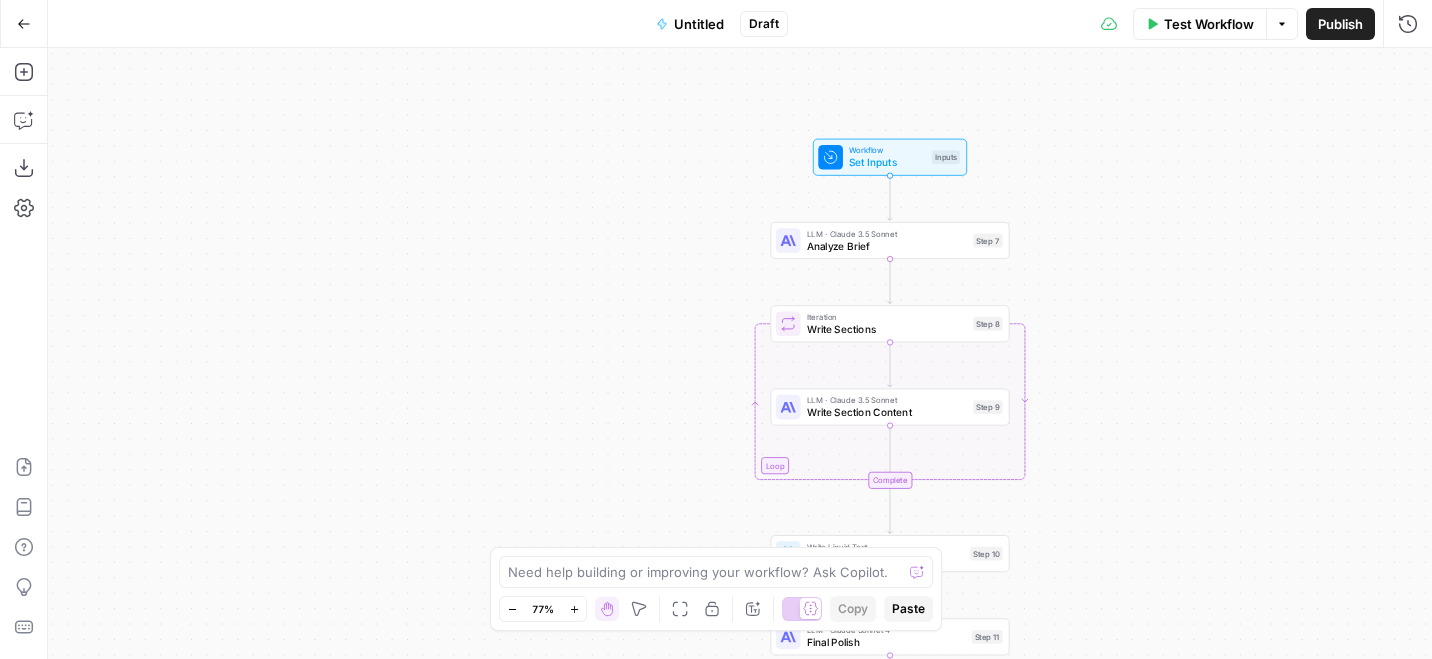 click on "Analyze Brief" at bounding box center (887, 245) 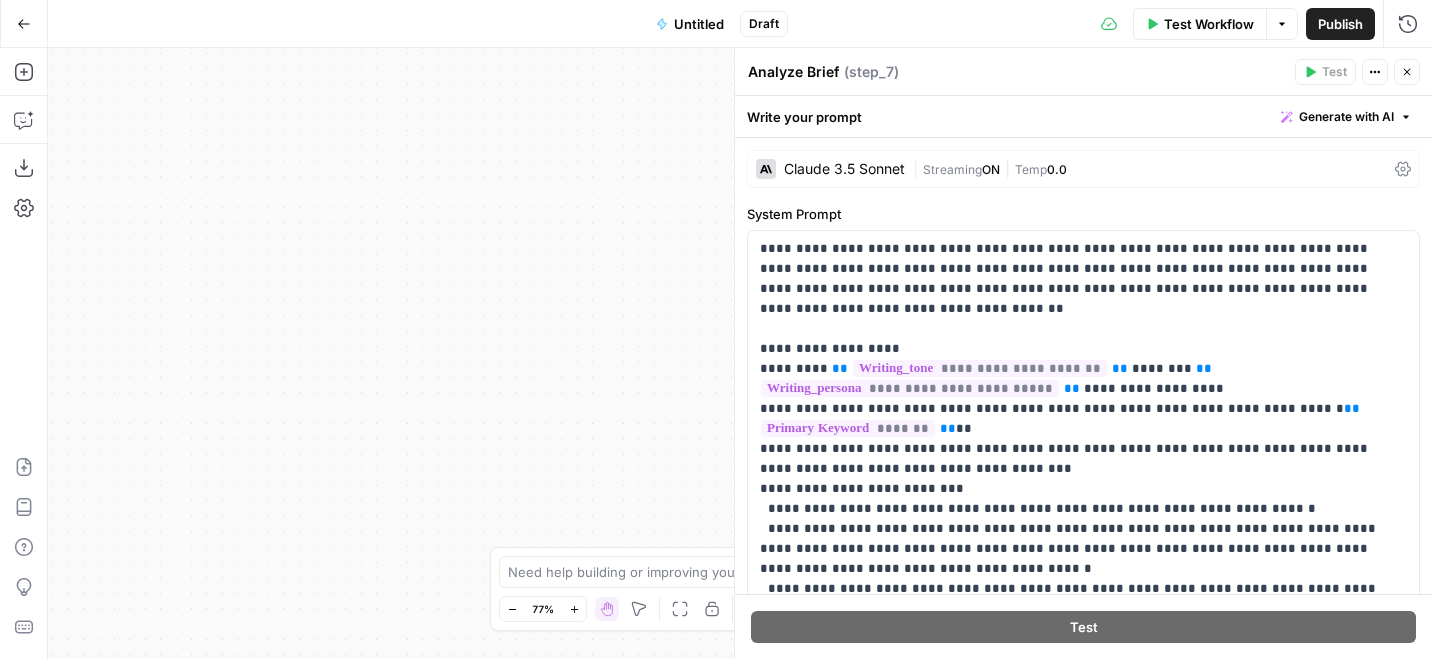 click on "Close" at bounding box center (1407, 72) 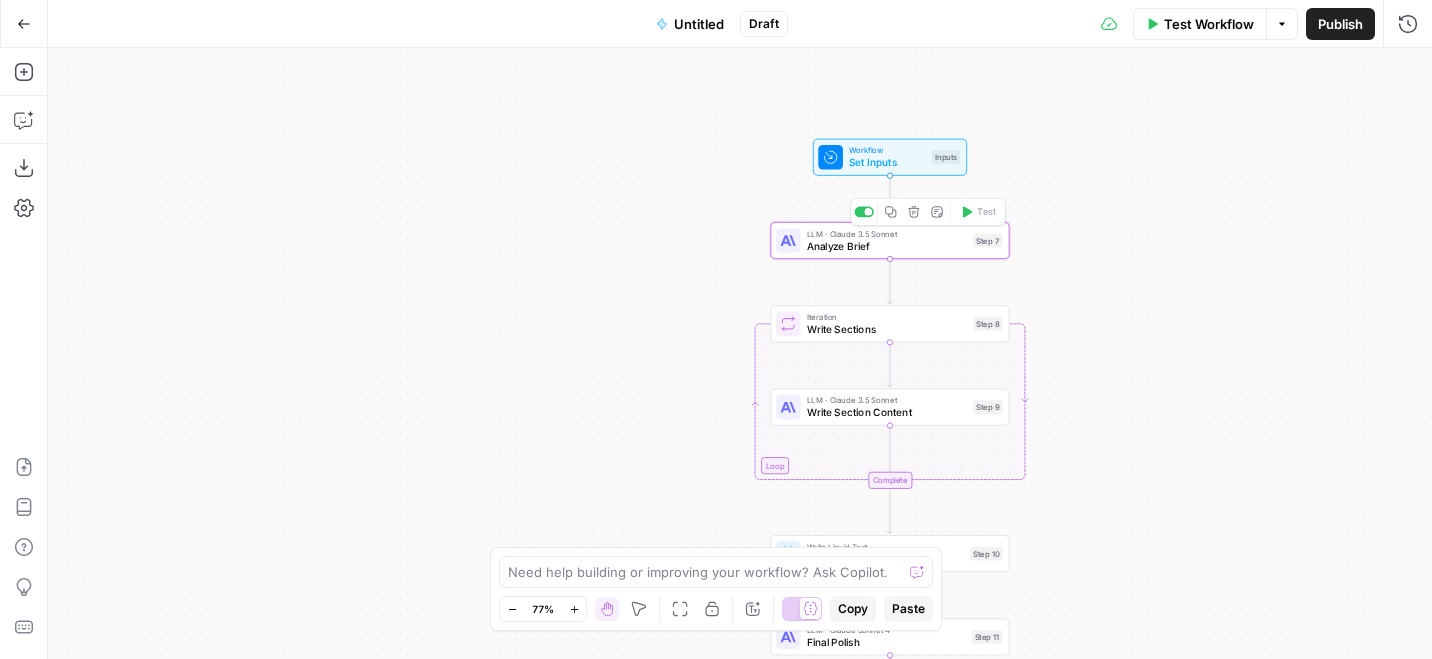 click 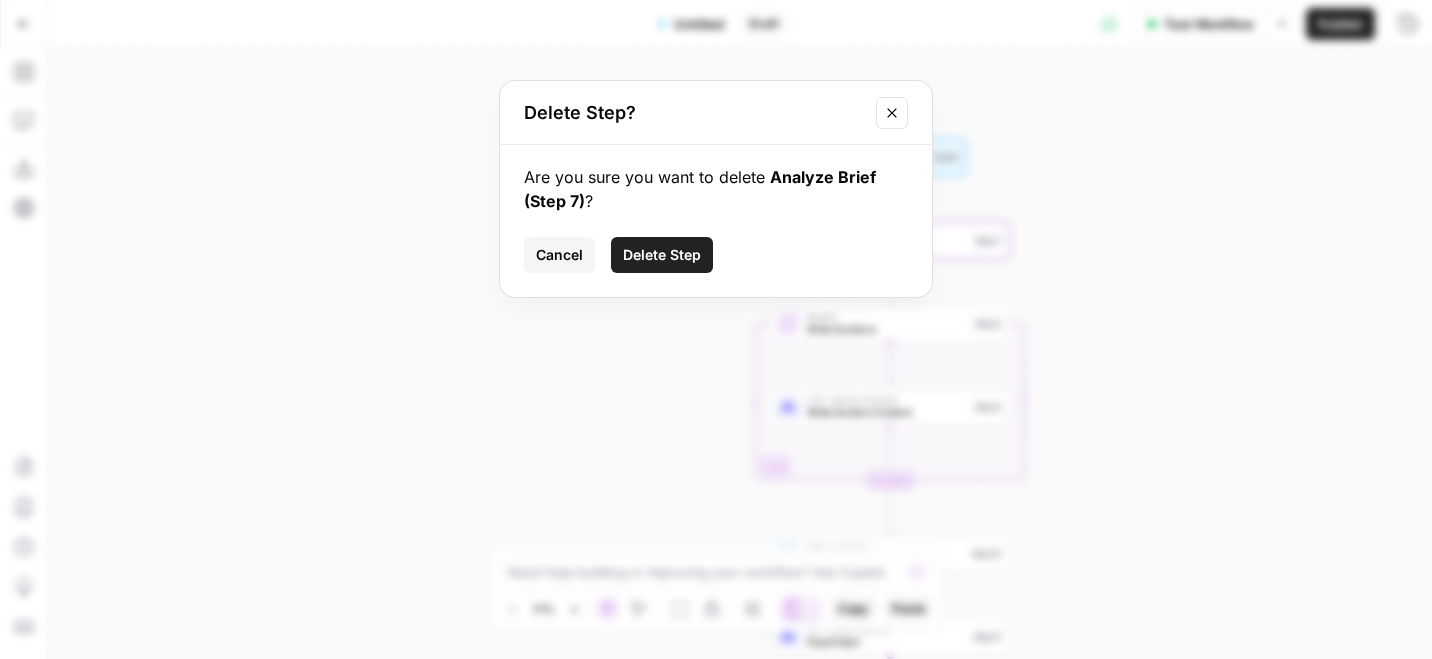 click on "Delete Step" at bounding box center (662, 255) 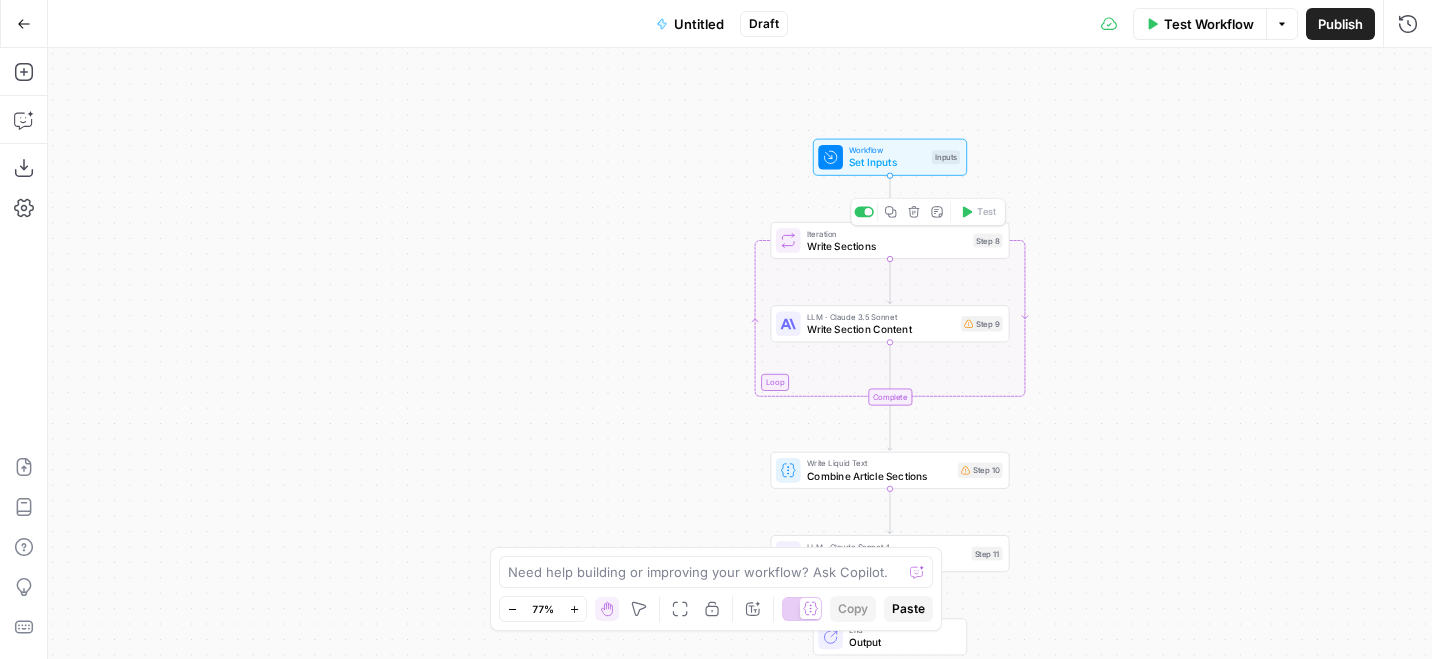 click 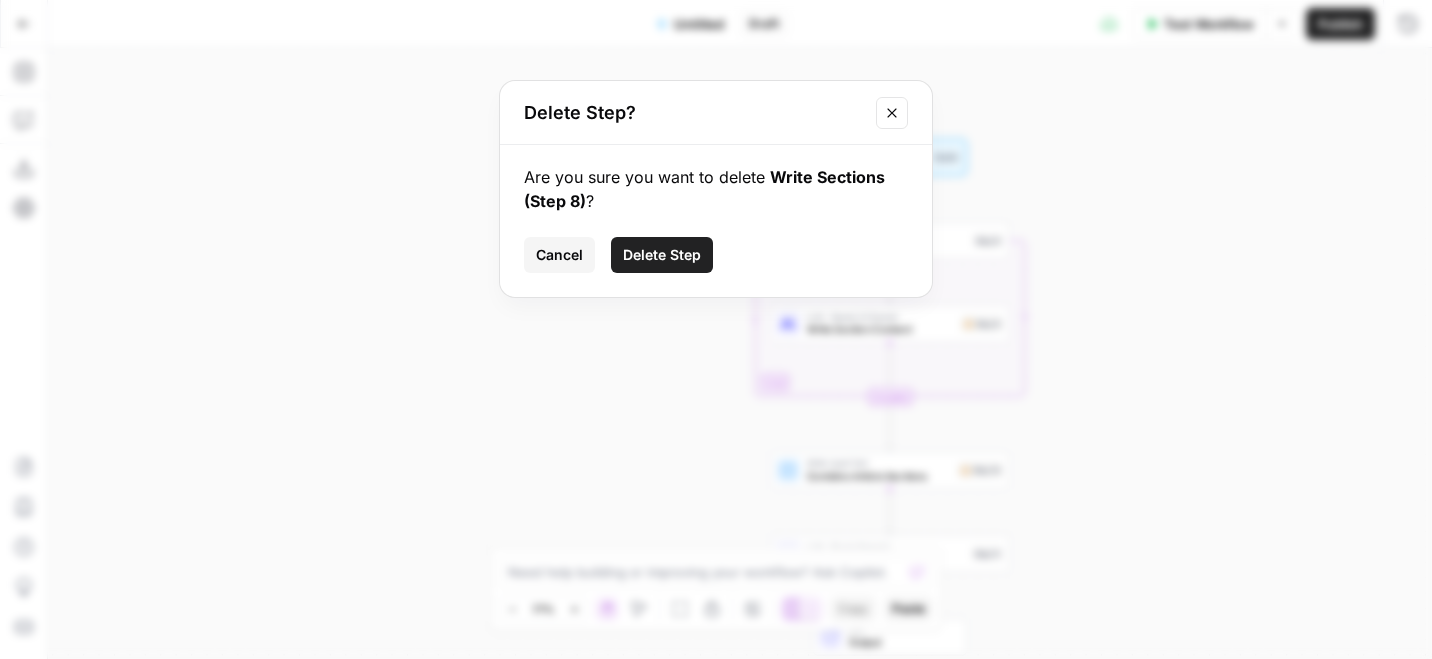 click on "Delete Step" at bounding box center [662, 255] 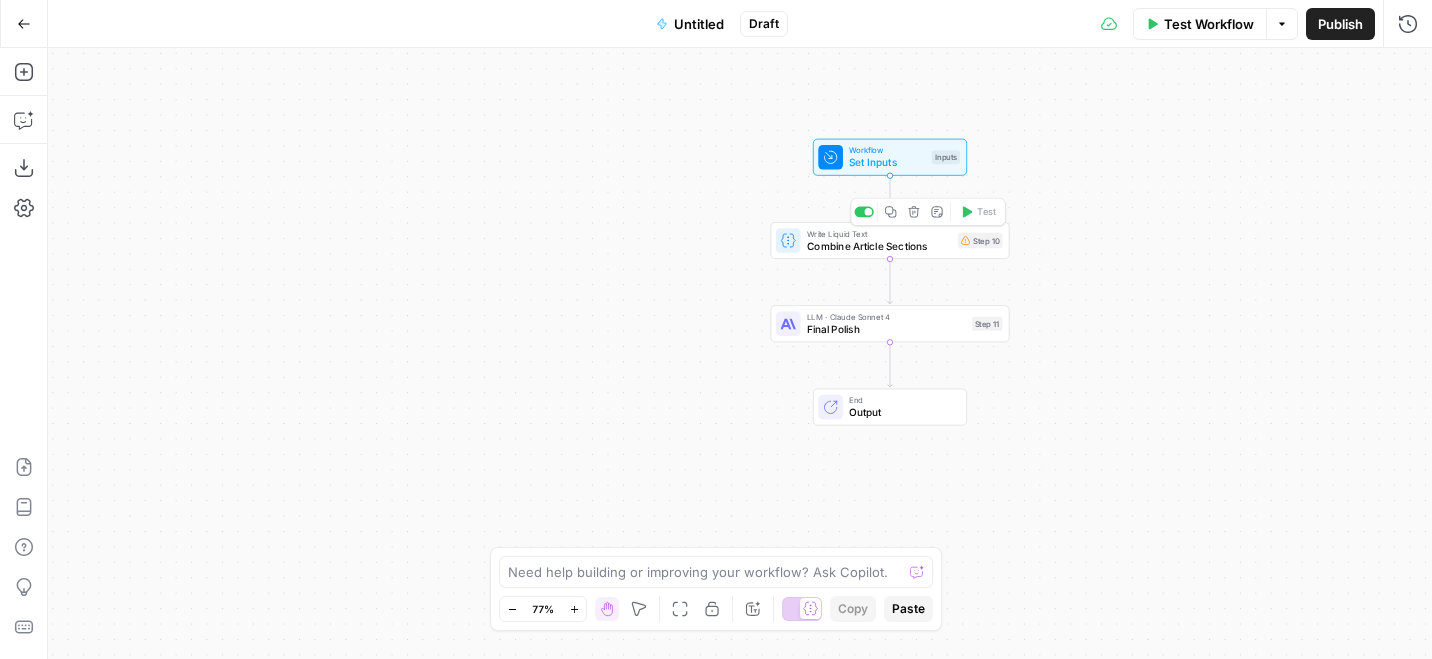 click 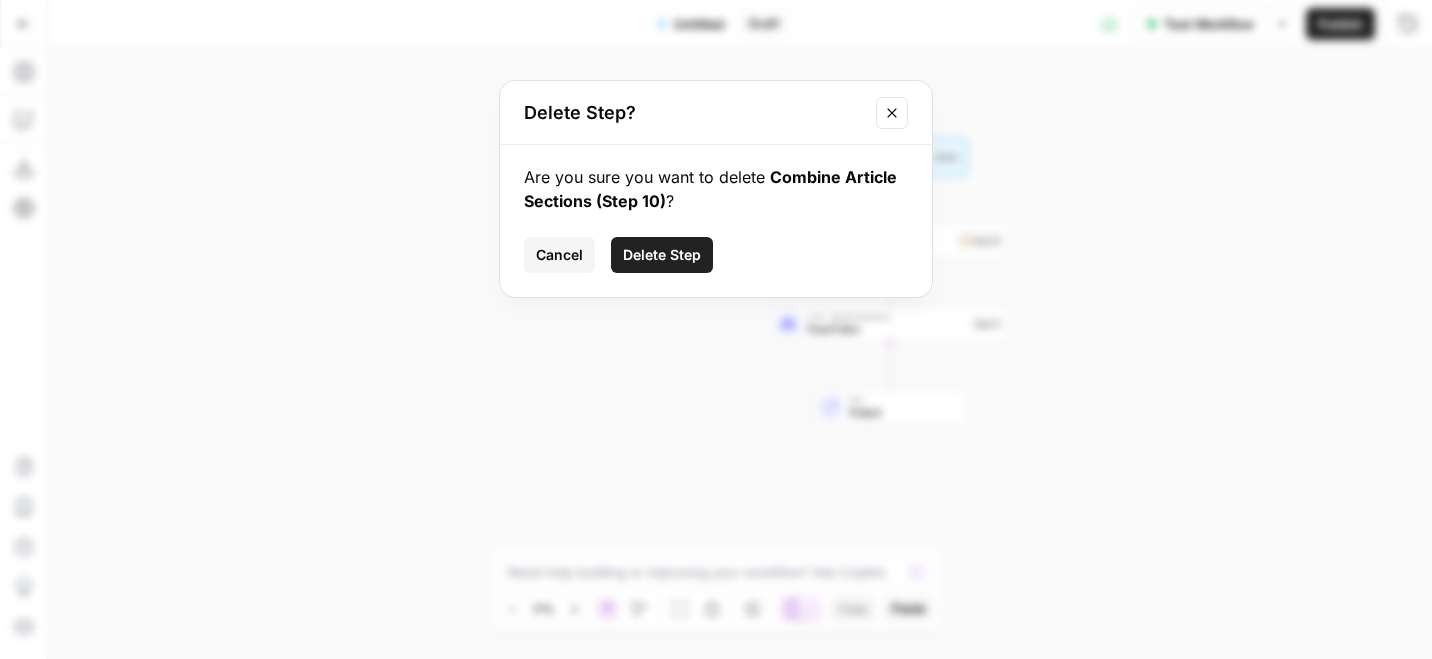 click on "Delete Step" at bounding box center [662, 255] 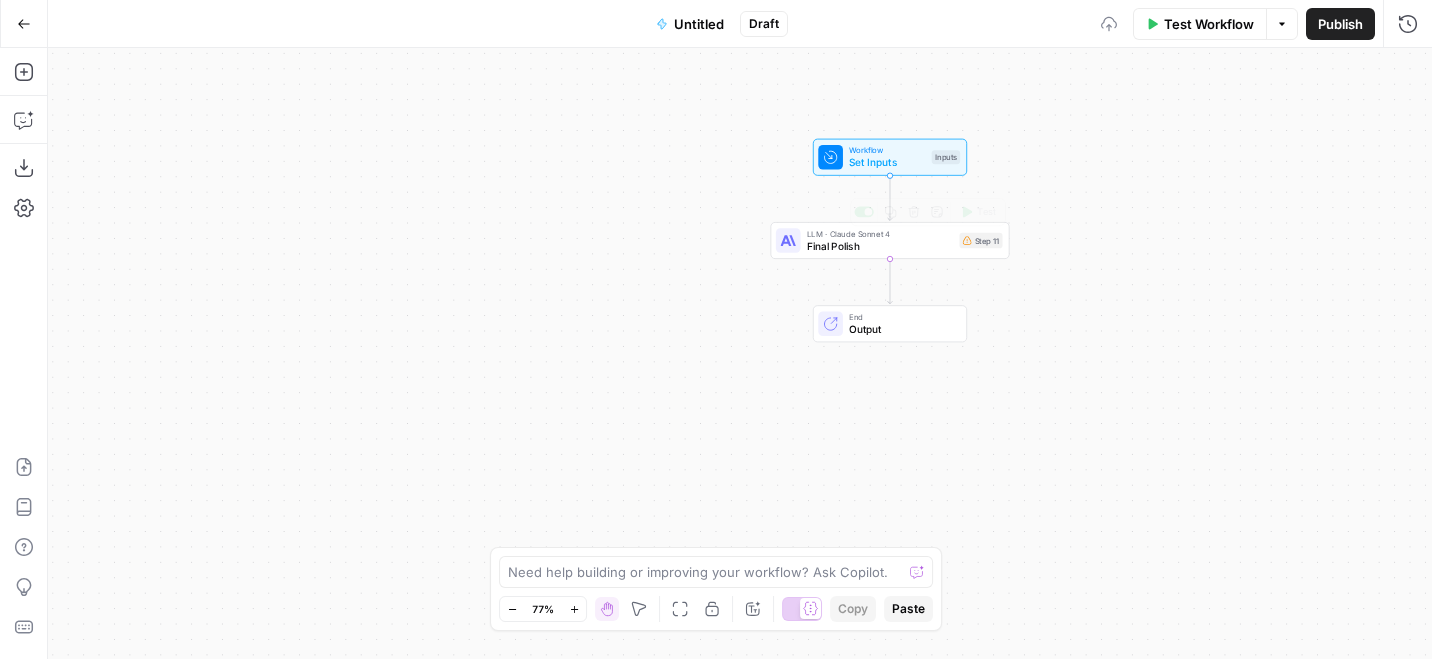click on "Copy step Delete step Add Note Test" at bounding box center (928, 212) 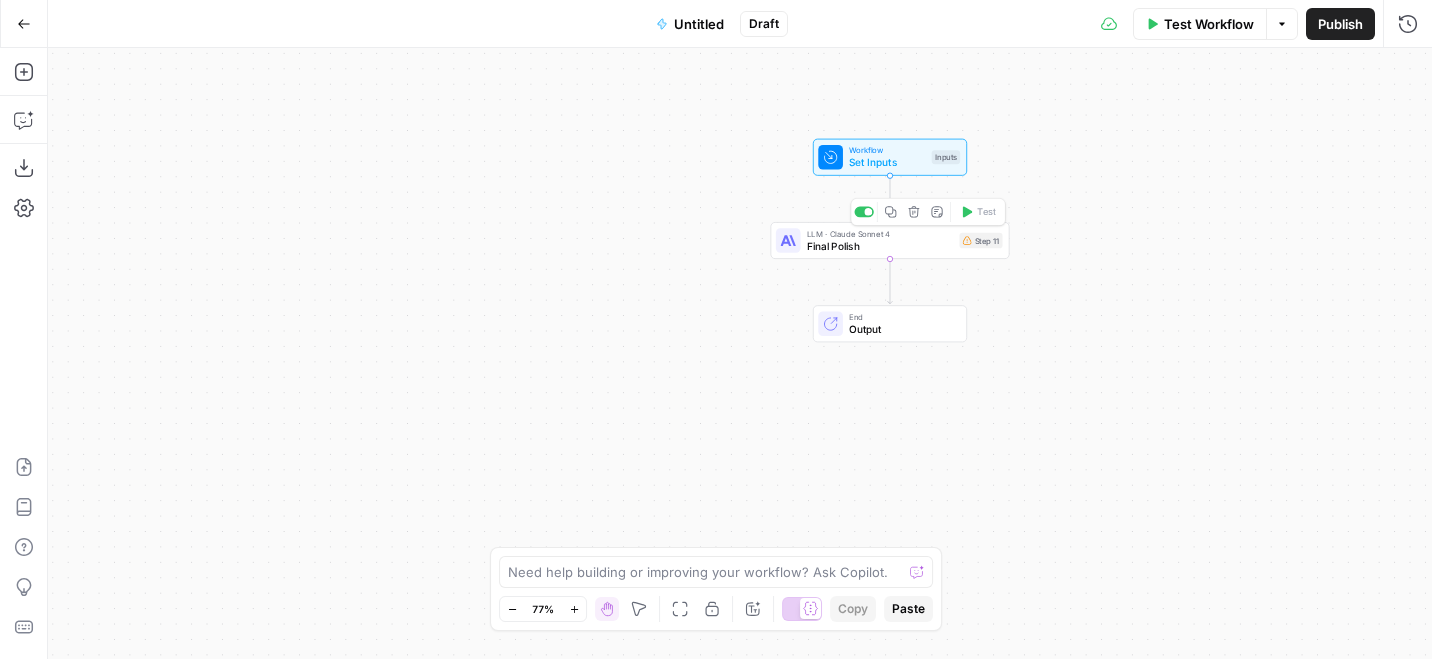 click 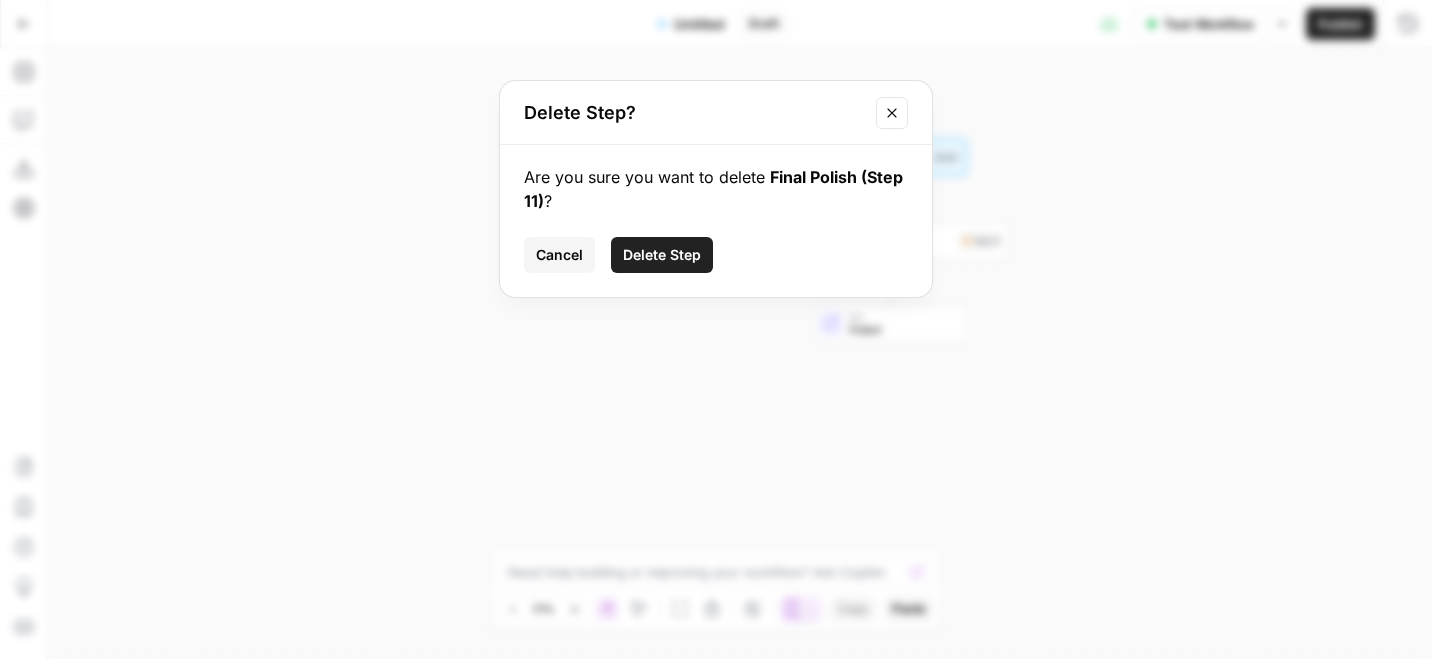 click on "Delete Step" at bounding box center [662, 255] 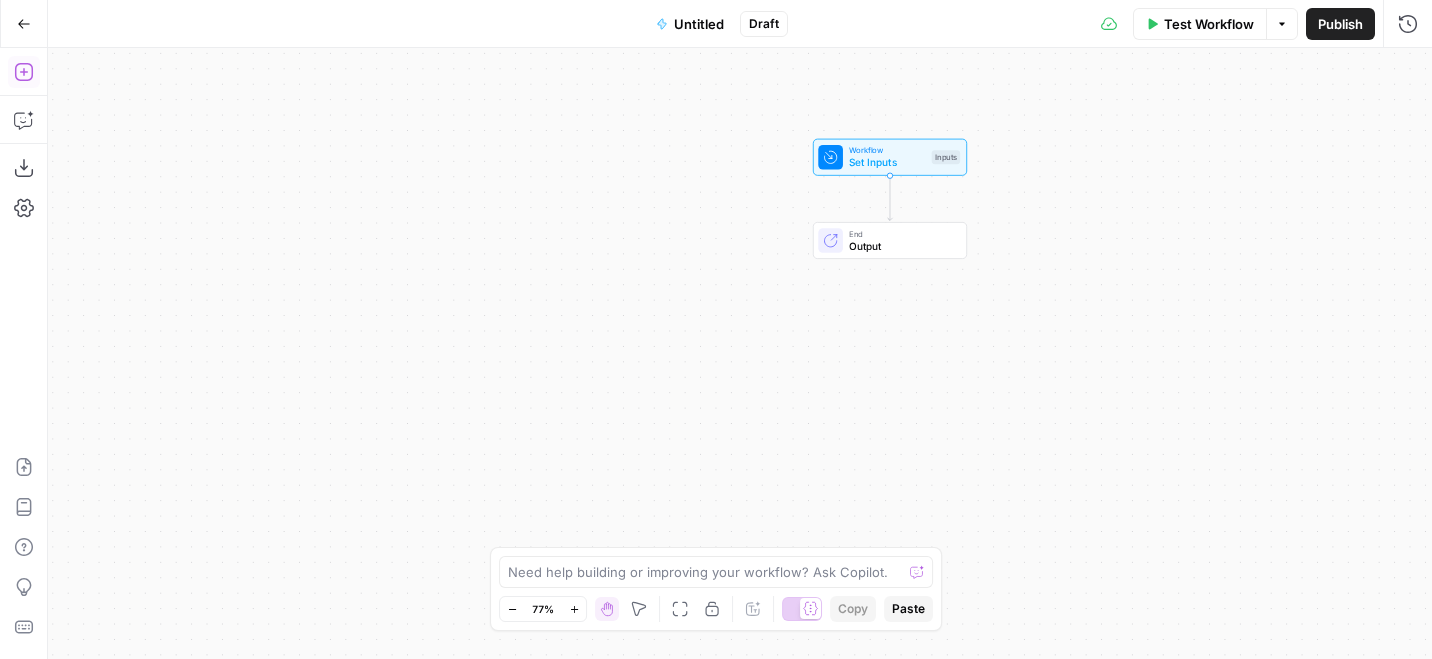 click 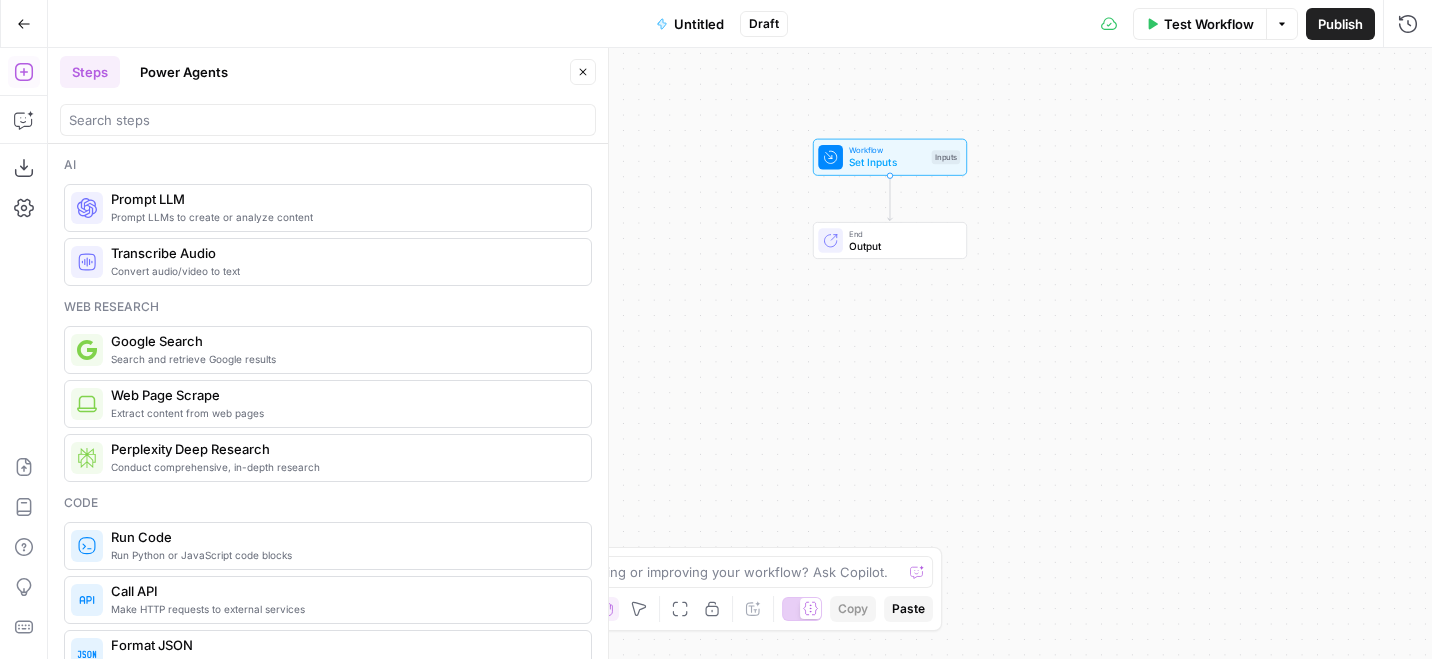click on "Steps Power Agents Close" at bounding box center (328, 96) 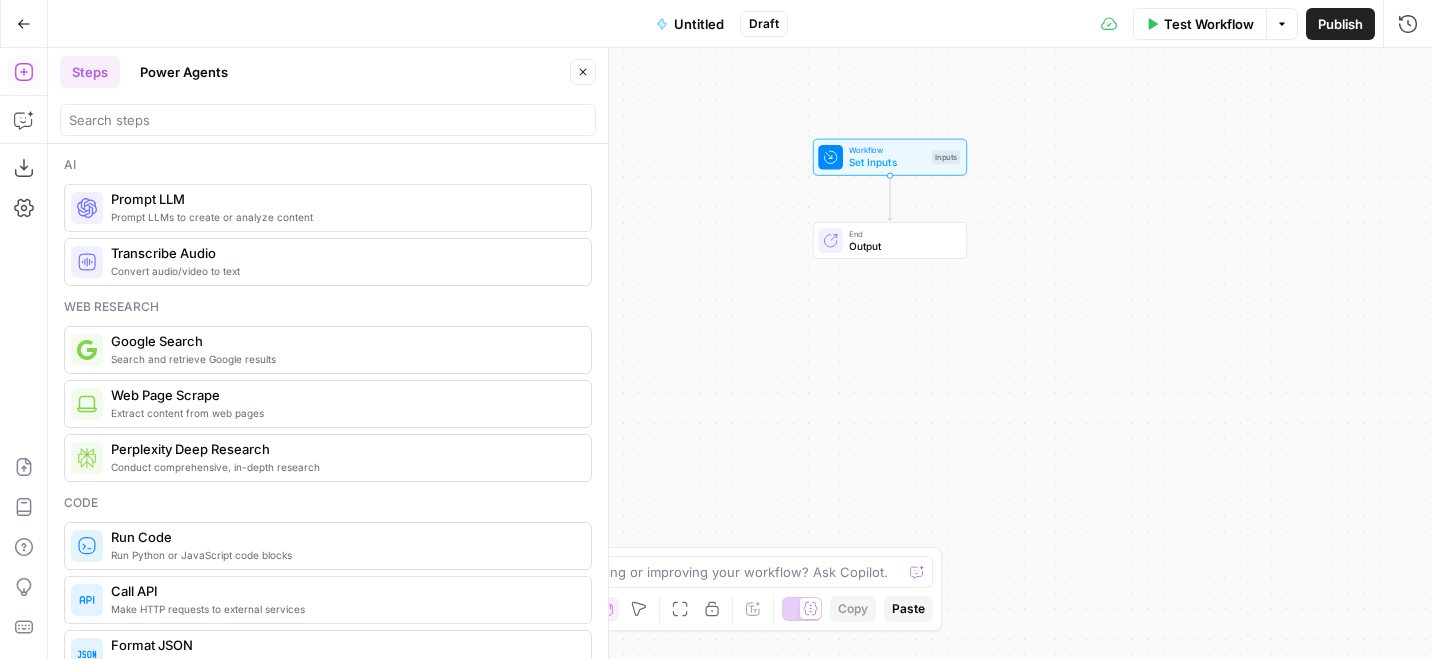 click on "Power Agents" at bounding box center (184, 72) 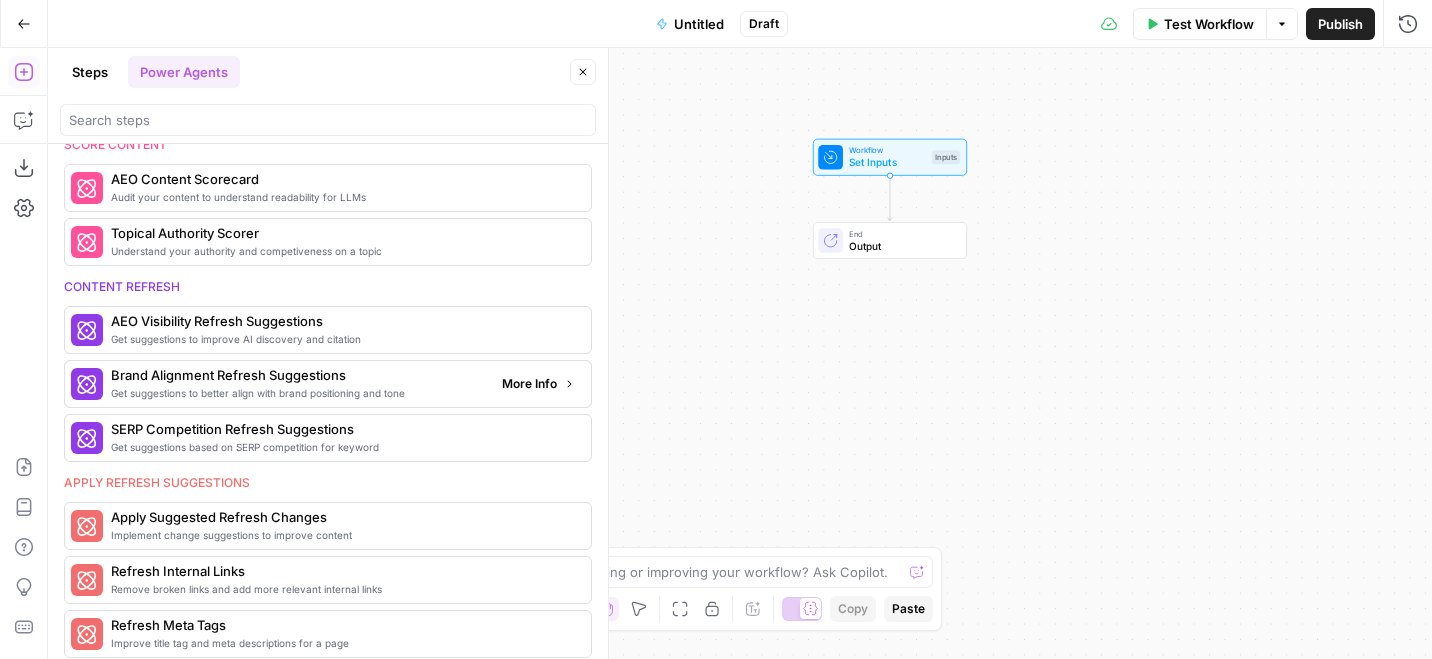 scroll, scrollTop: 866, scrollLeft: 0, axis: vertical 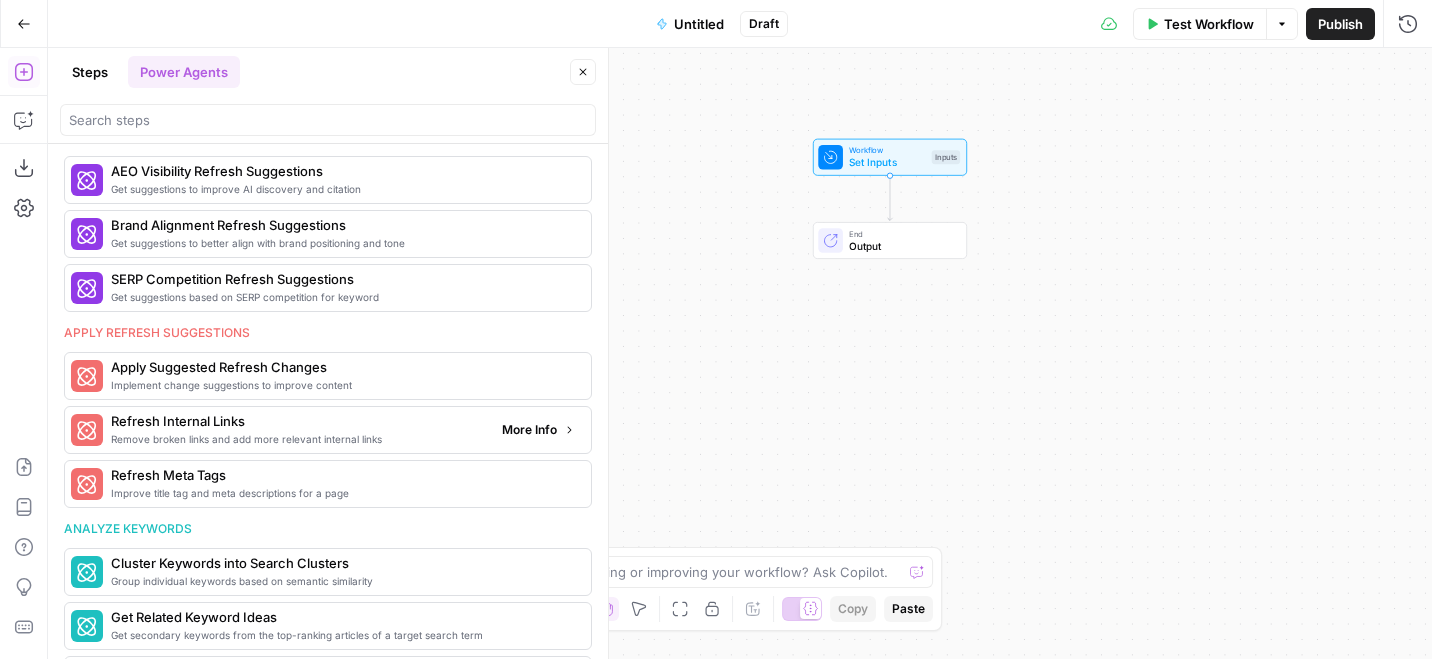 click on "More Info" at bounding box center [529, 430] 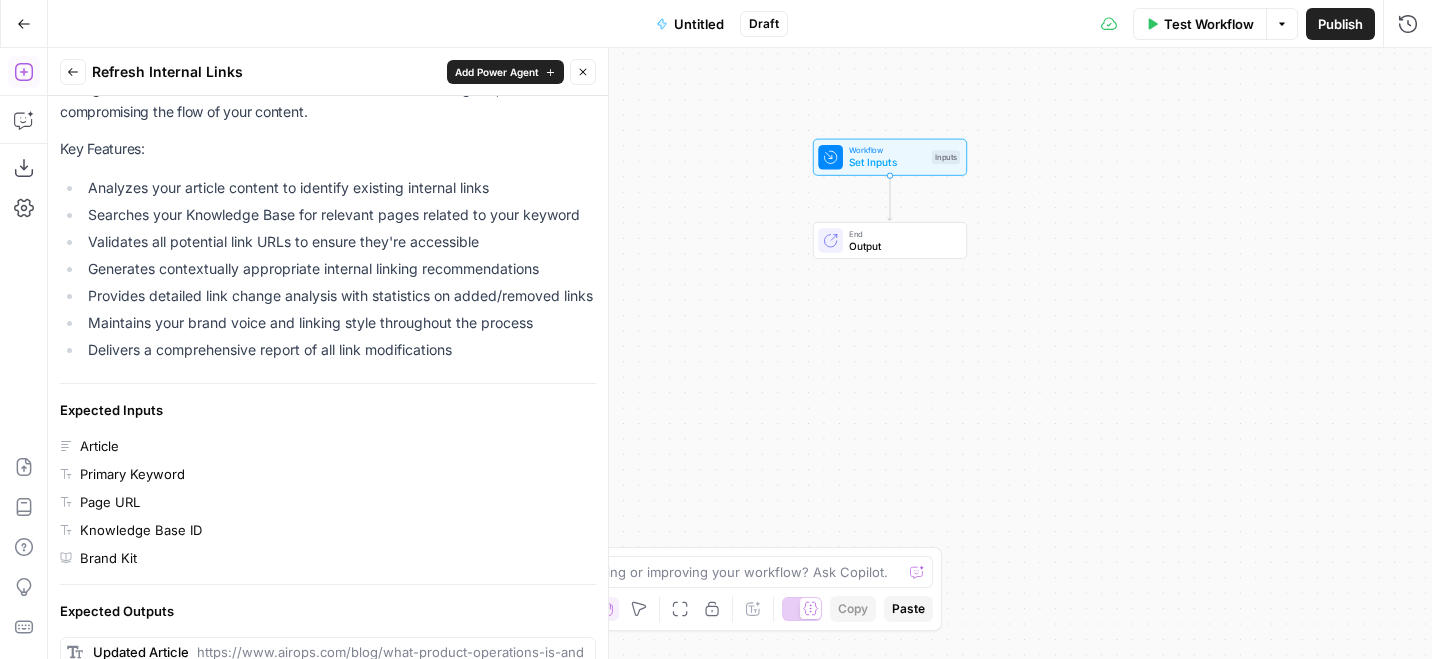 scroll, scrollTop: 374, scrollLeft: 0, axis: vertical 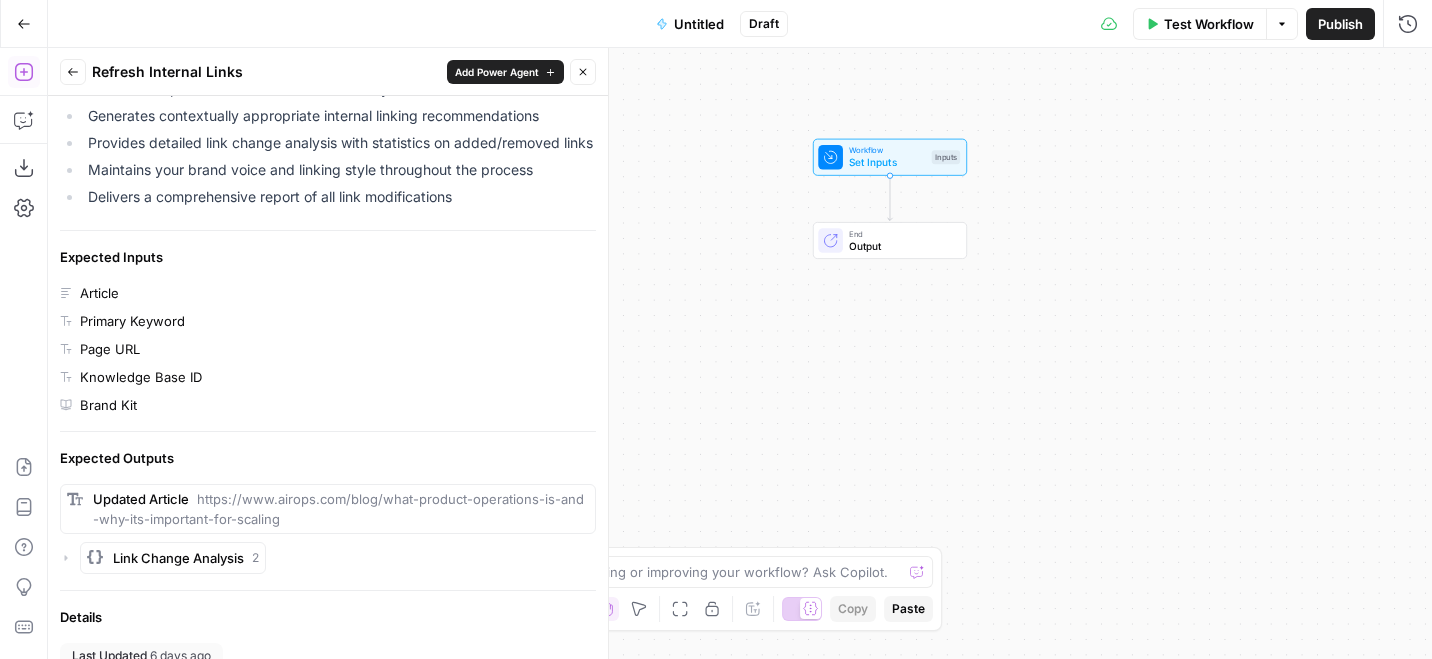 click on "Add Power Agent" at bounding box center (497, 72) 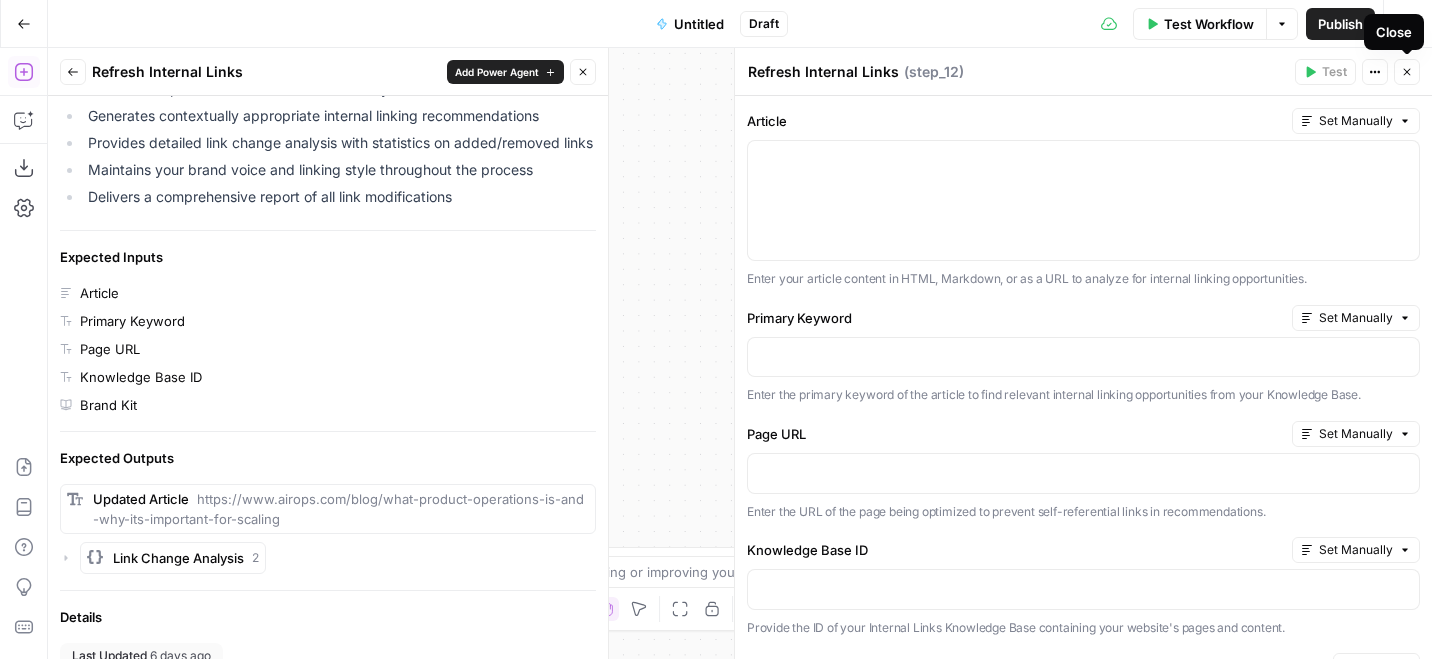 click 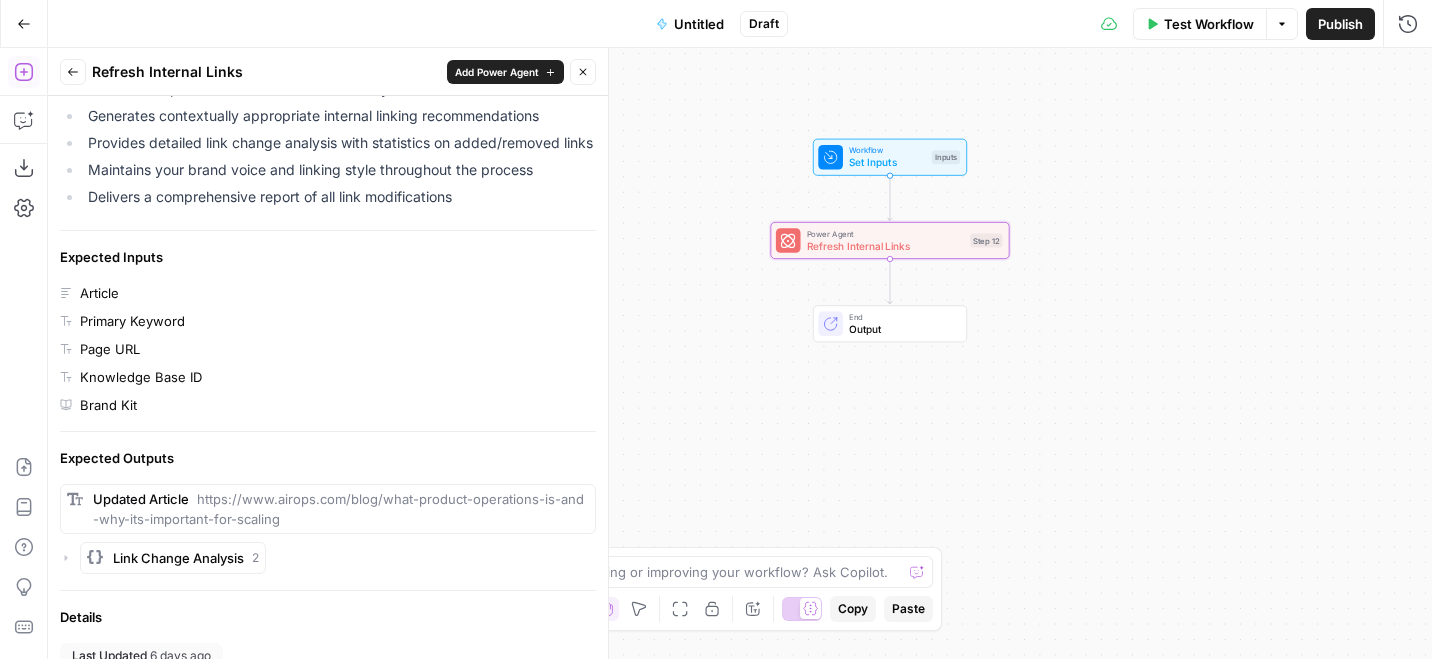 click 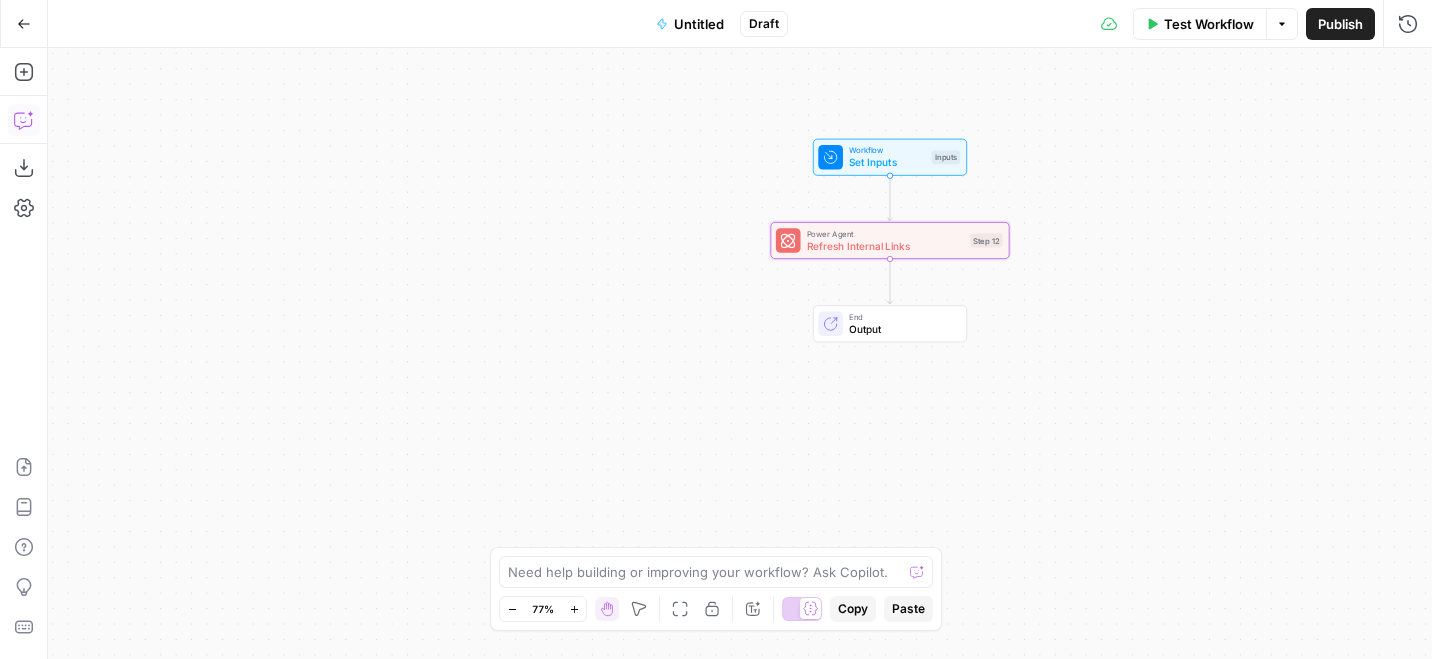 click on "Copilot" at bounding box center (24, 120) 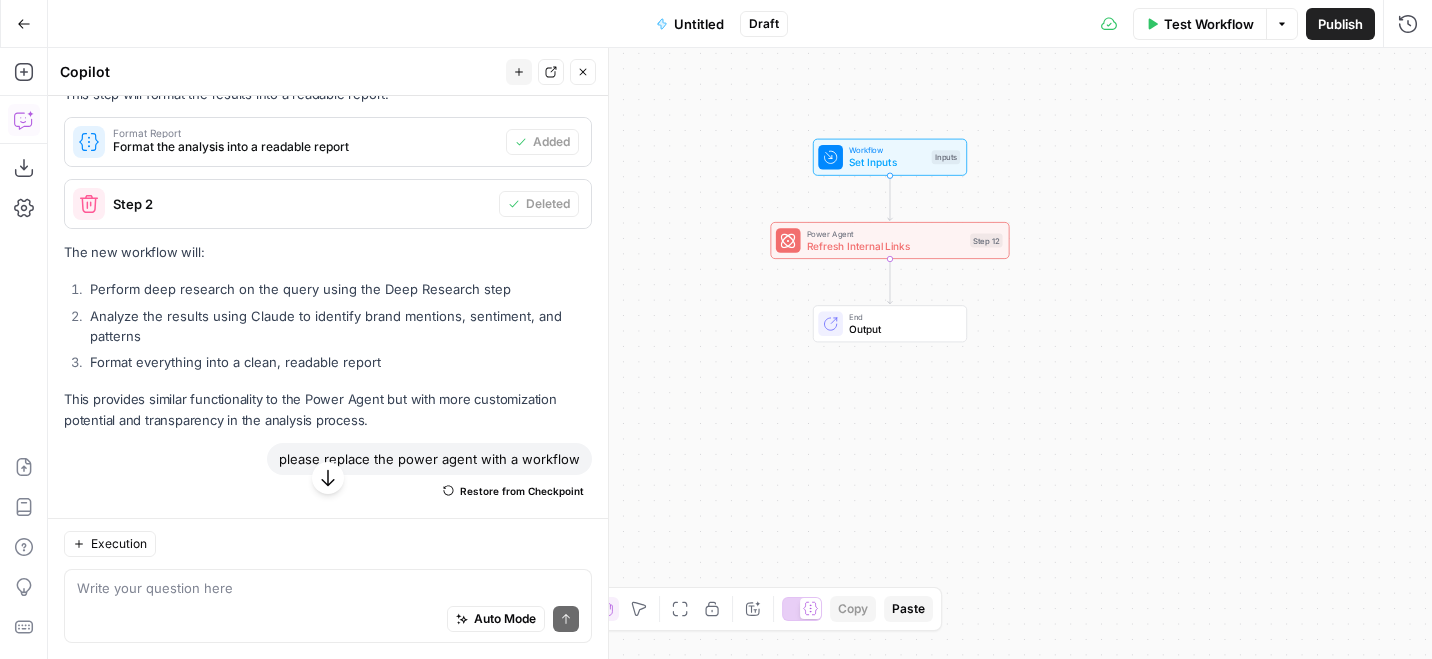 scroll, scrollTop: 0, scrollLeft: 0, axis: both 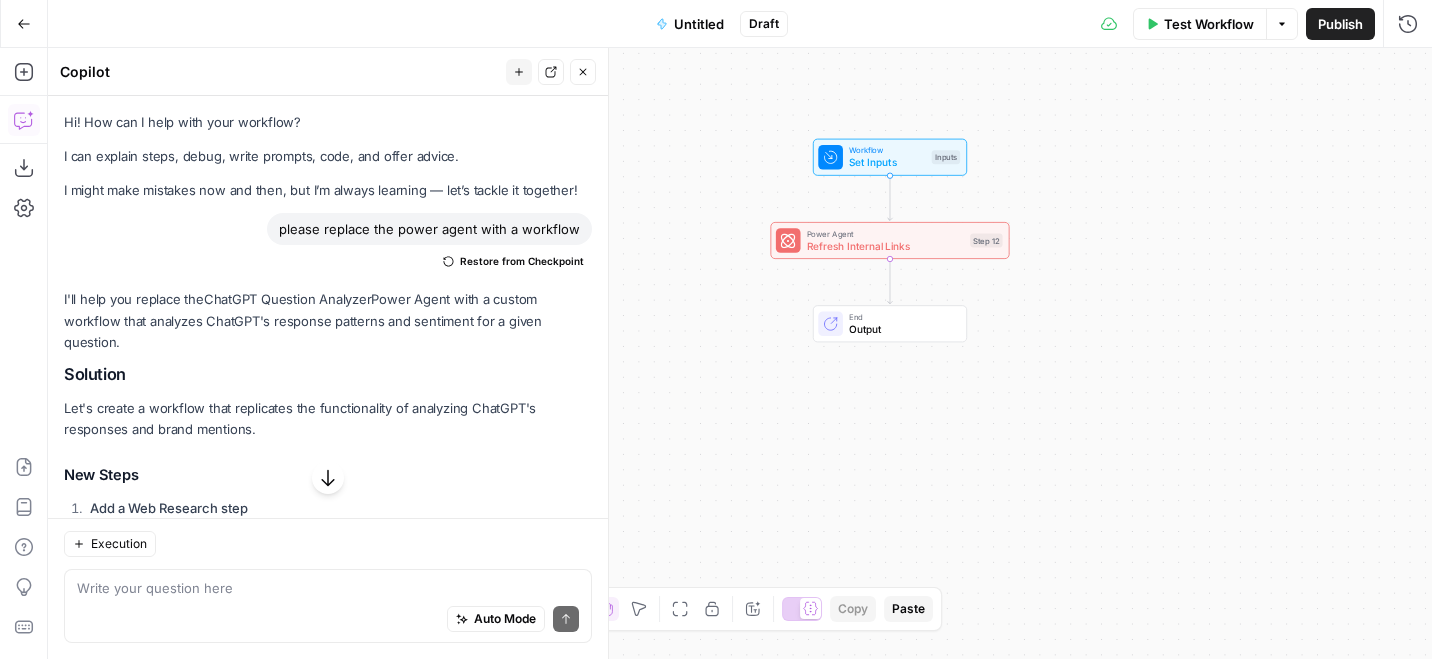 click on "please replace the power agent with a workflow" at bounding box center (429, 229) 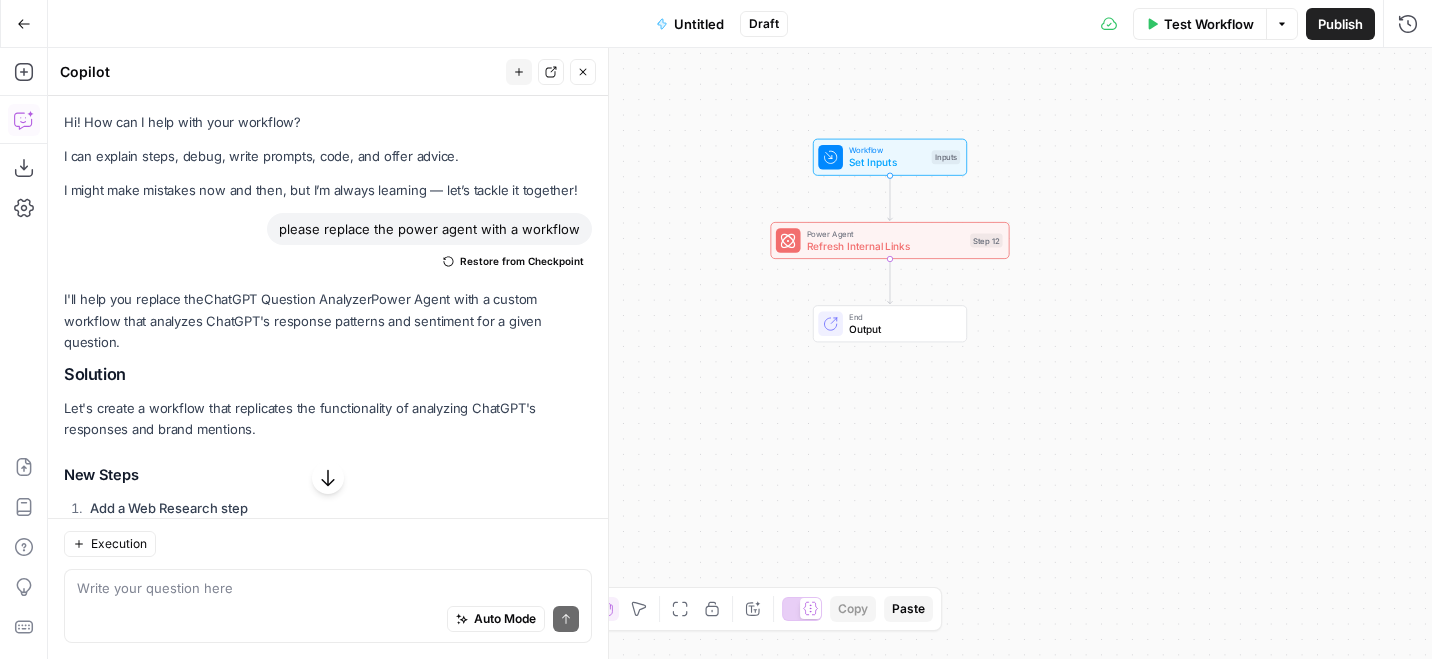 copy on "please replace the power agent with a workflow Restore from Checkpoint" 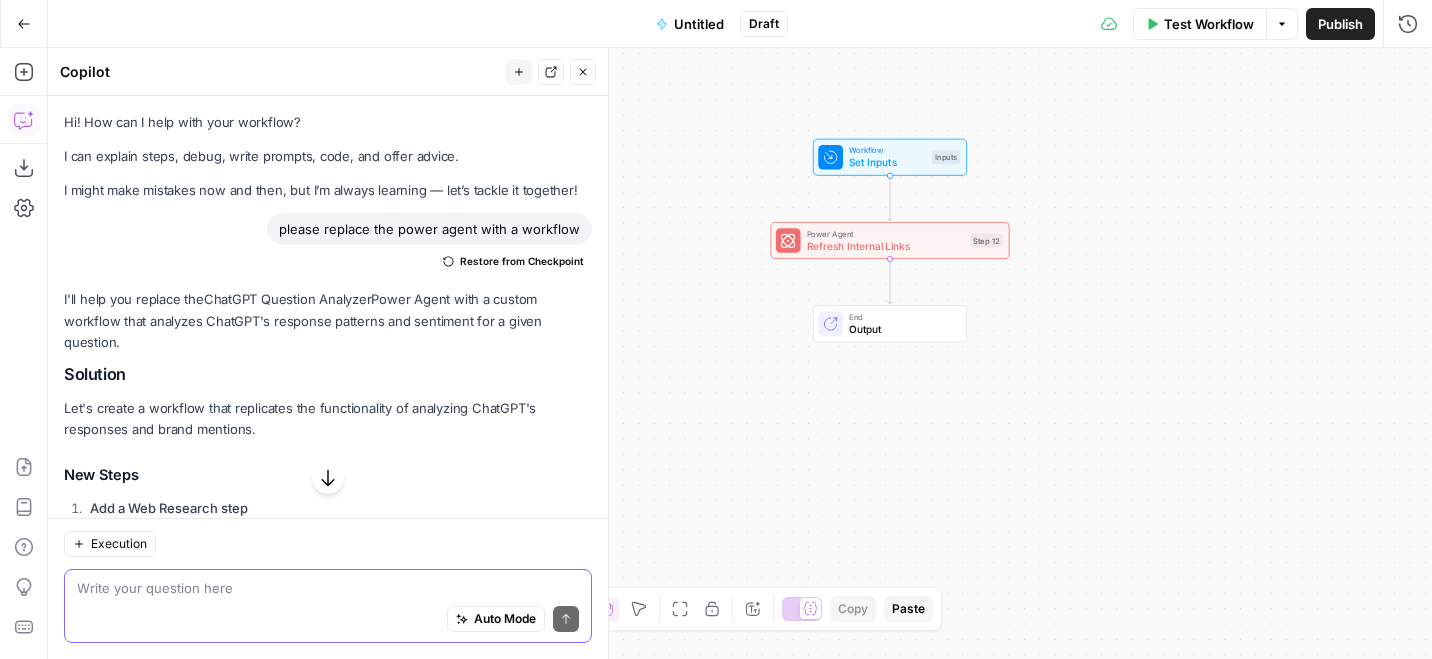 paste on "please replace the power agent with a workflow" 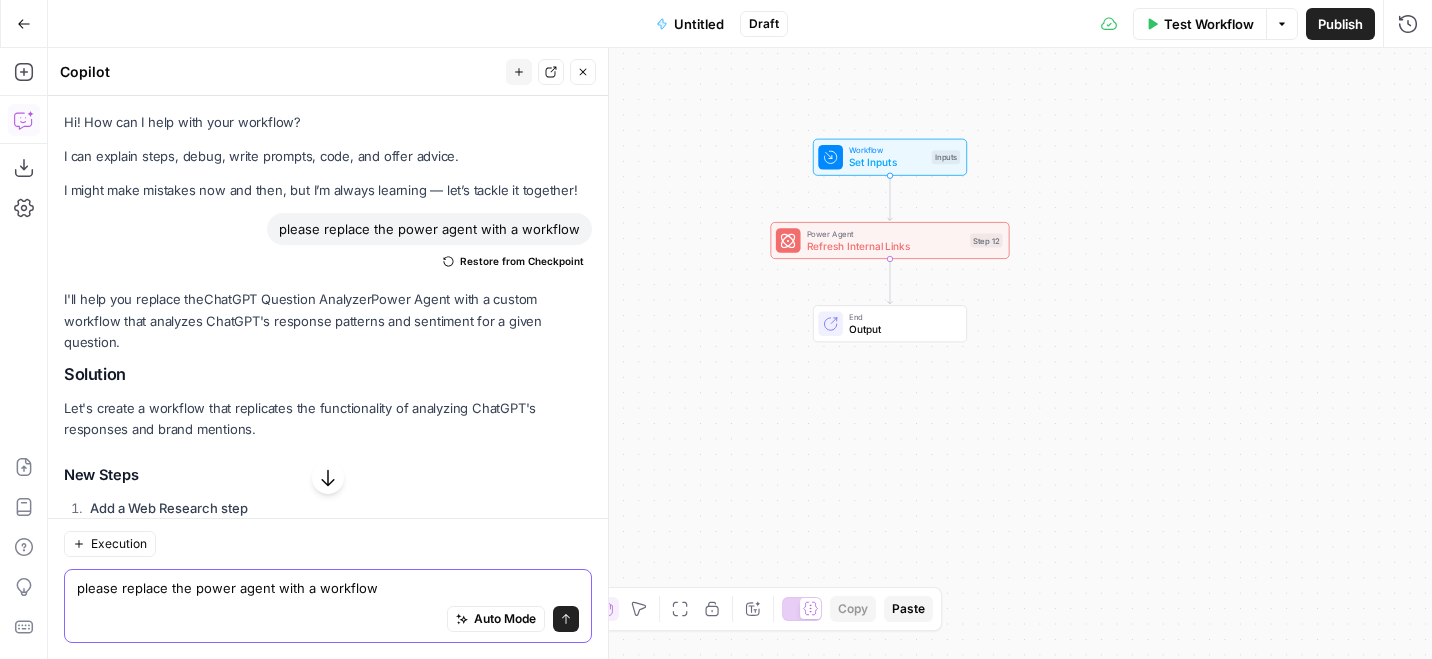 type 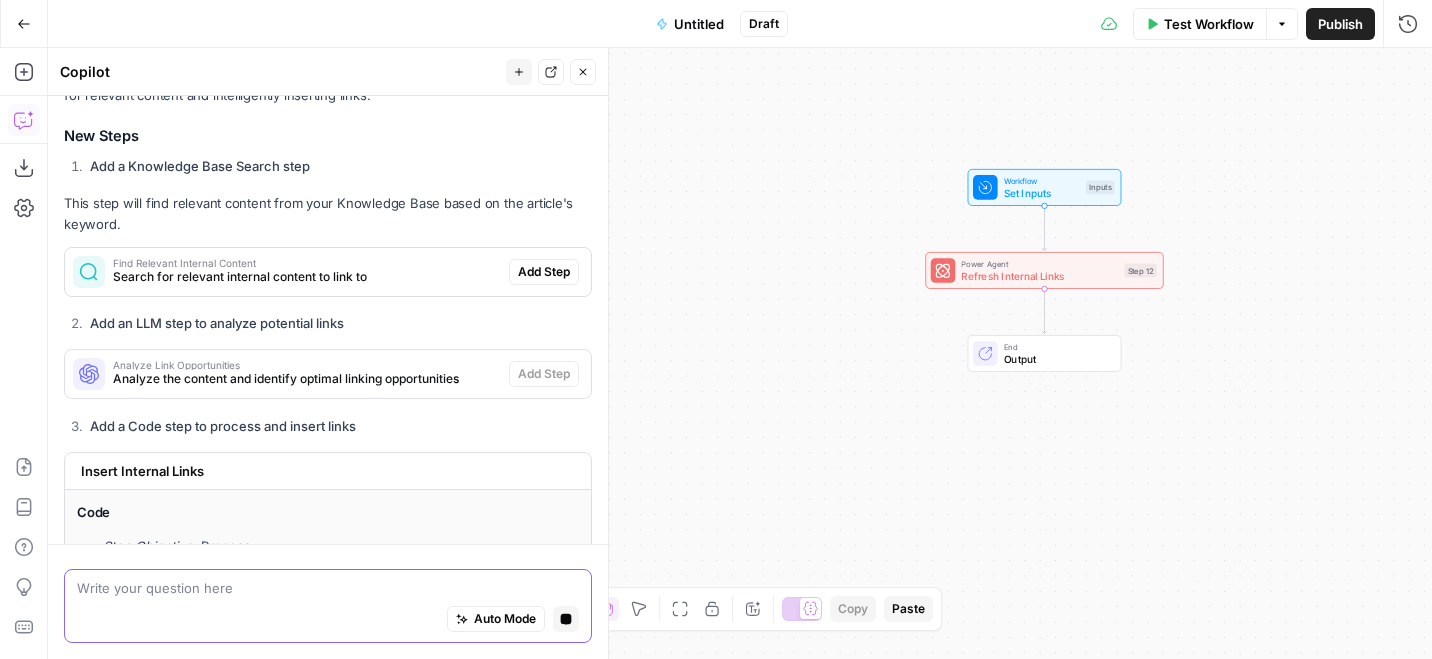 scroll, scrollTop: 2633, scrollLeft: 0, axis: vertical 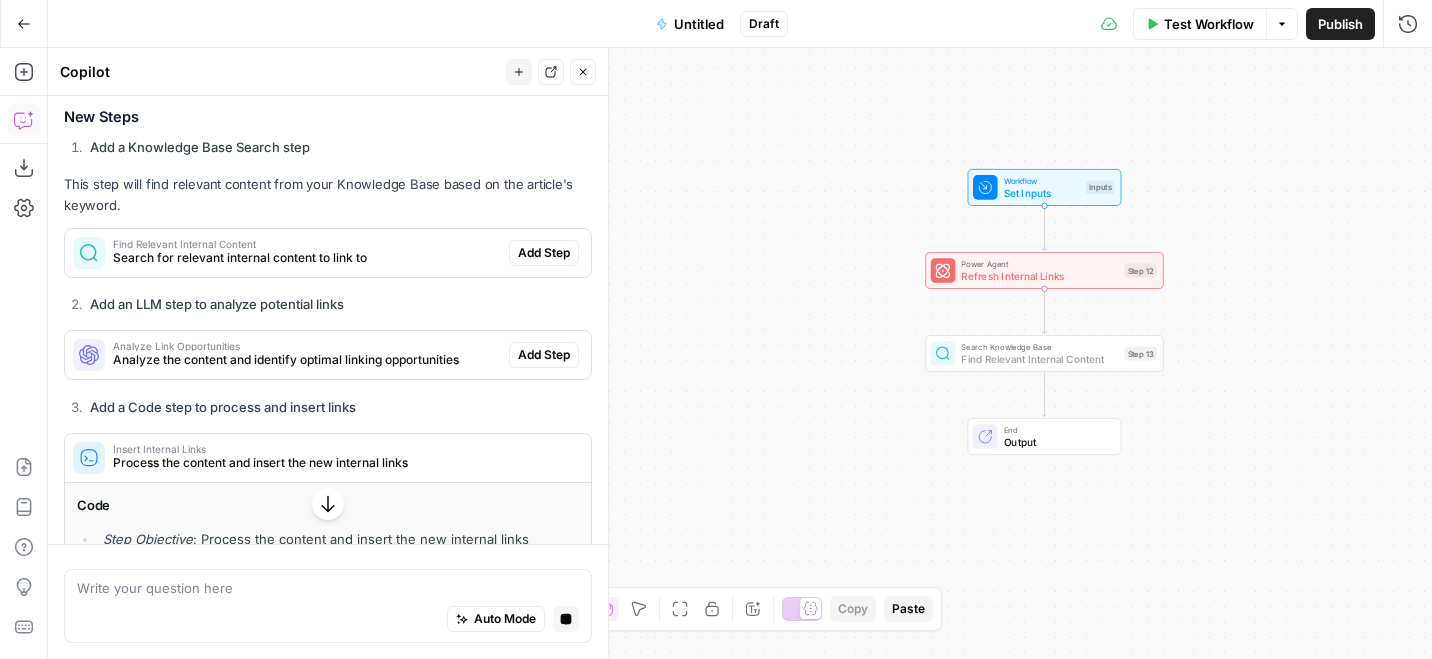 click on "Add Step" at bounding box center (544, 253) 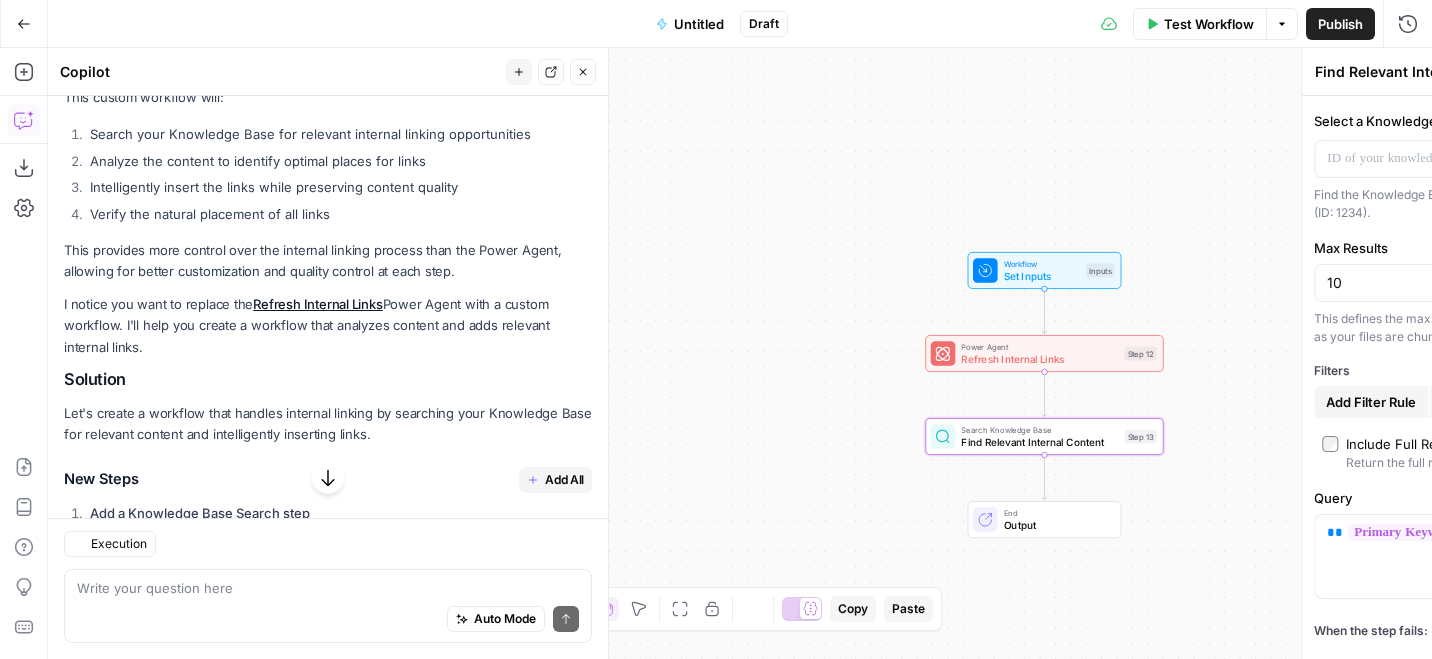 scroll, scrollTop: 3428, scrollLeft: 0, axis: vertical 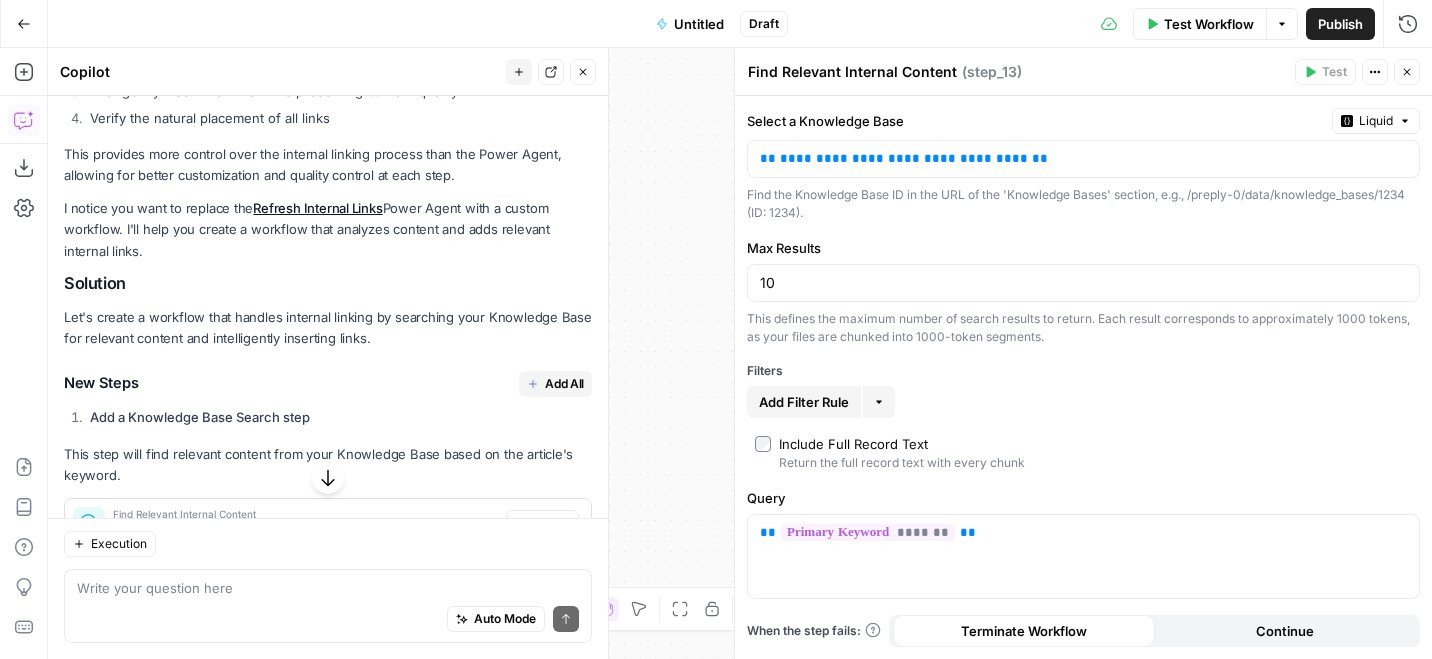 click on "Add All" at bounding box center [564, 384] 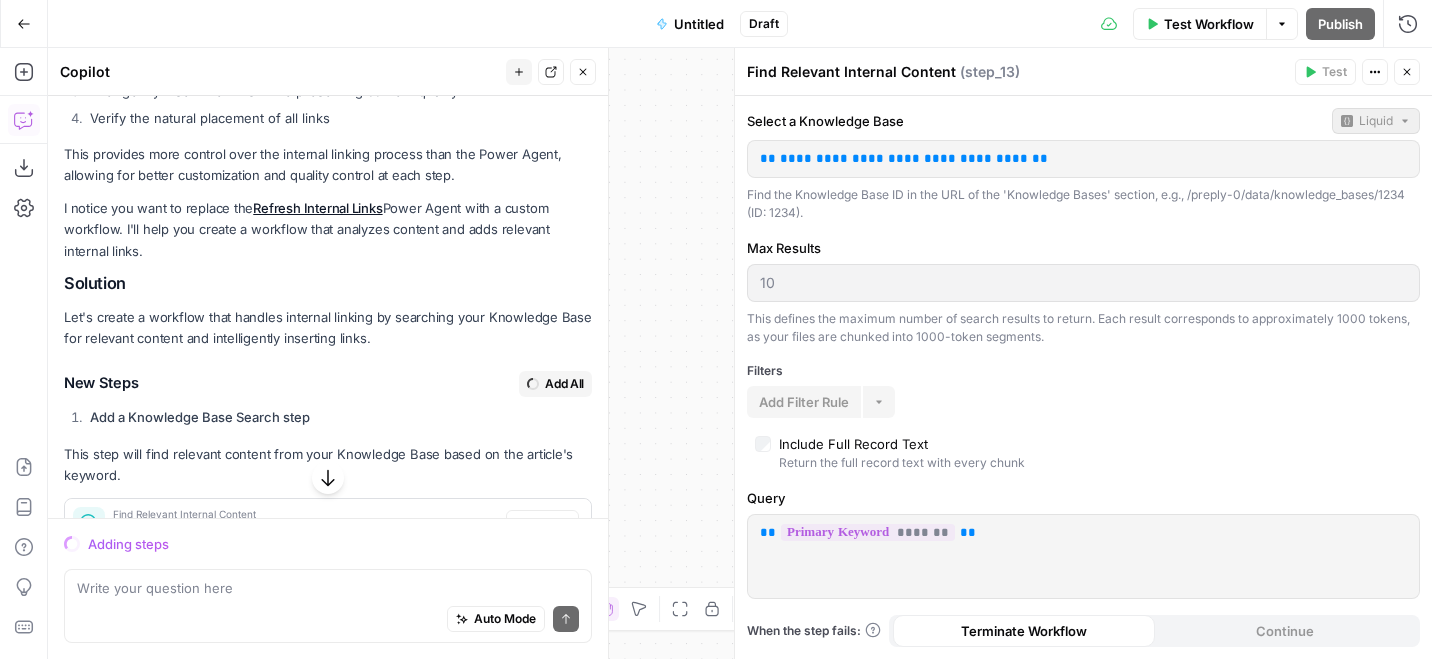 click 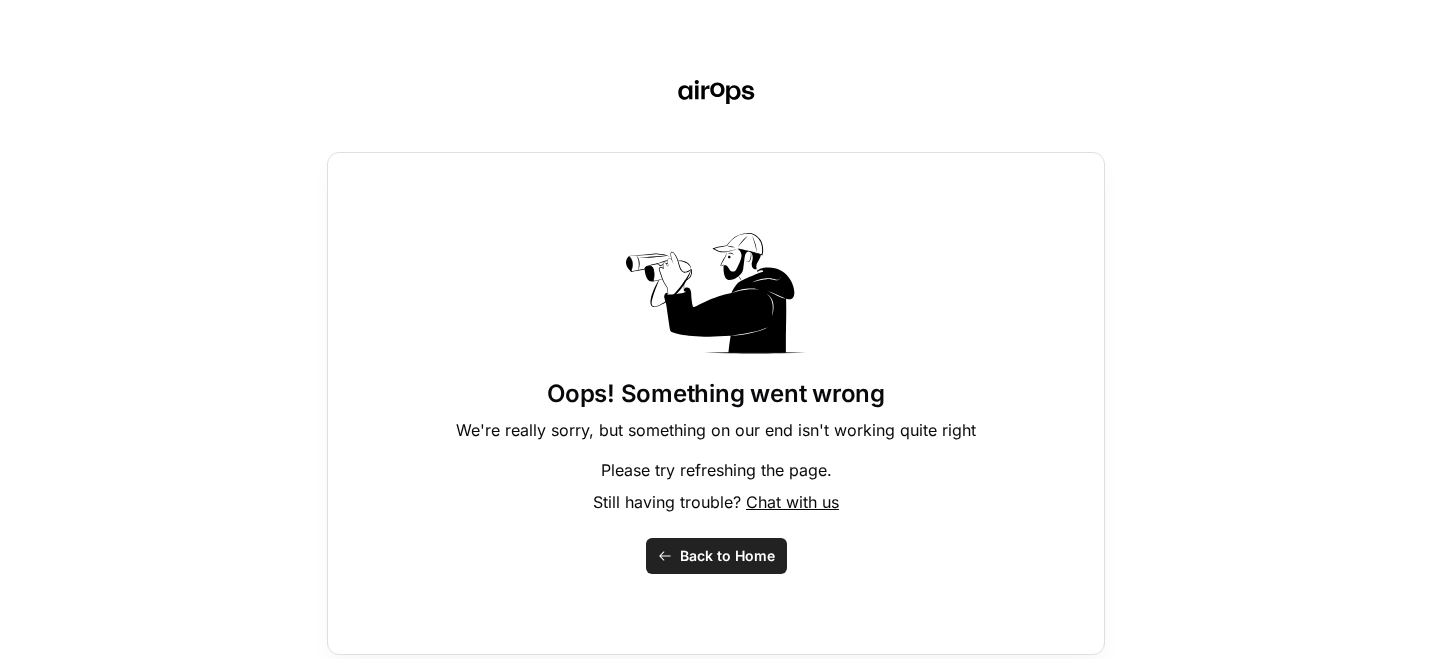 click on "Back to Home" at bounding box center [727, 556] 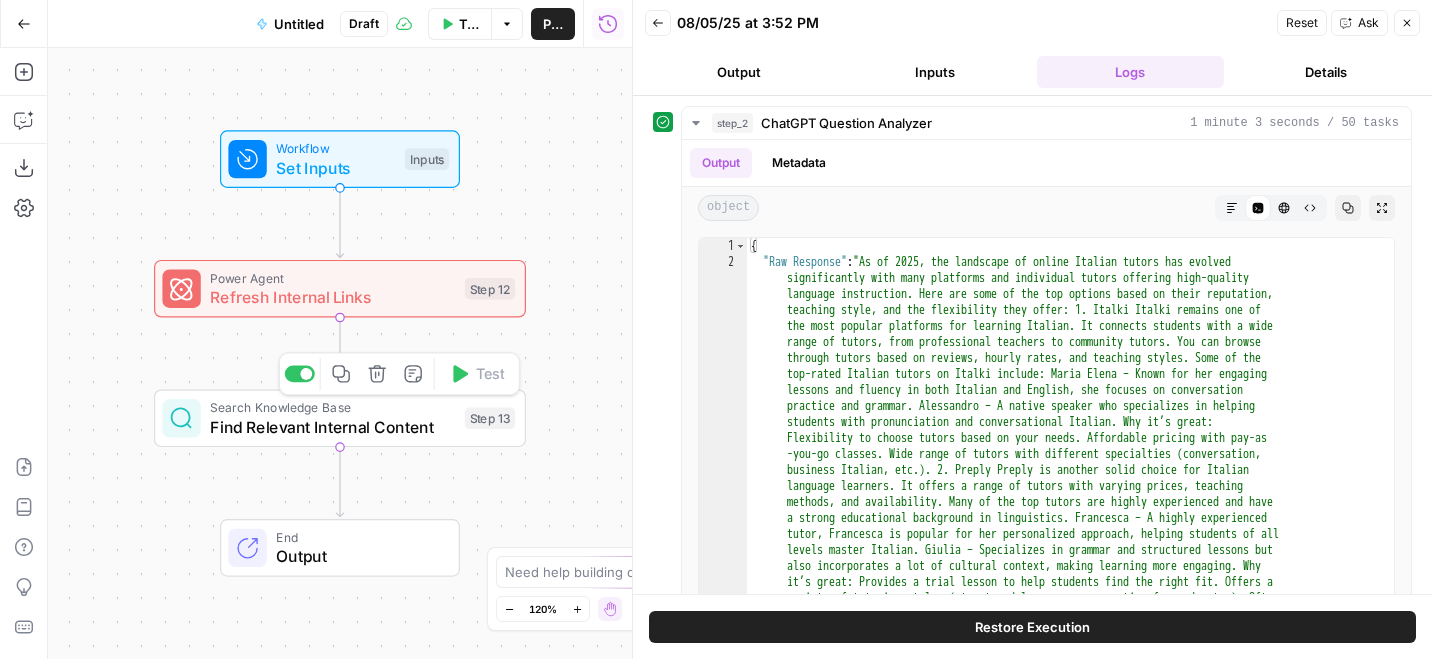 scroll, scrollTop: 0, scrollLeft: 0, axis: both 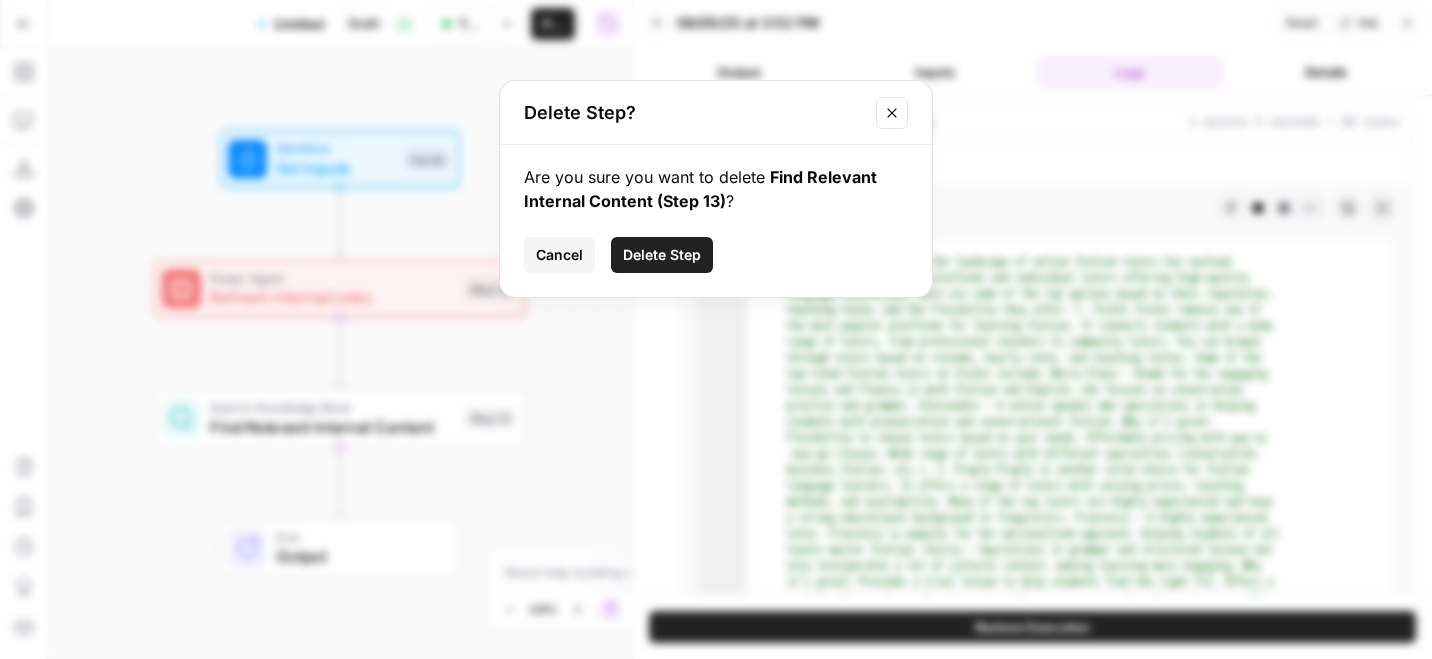 click on "Delete Step" at bounding box center (662, 255) 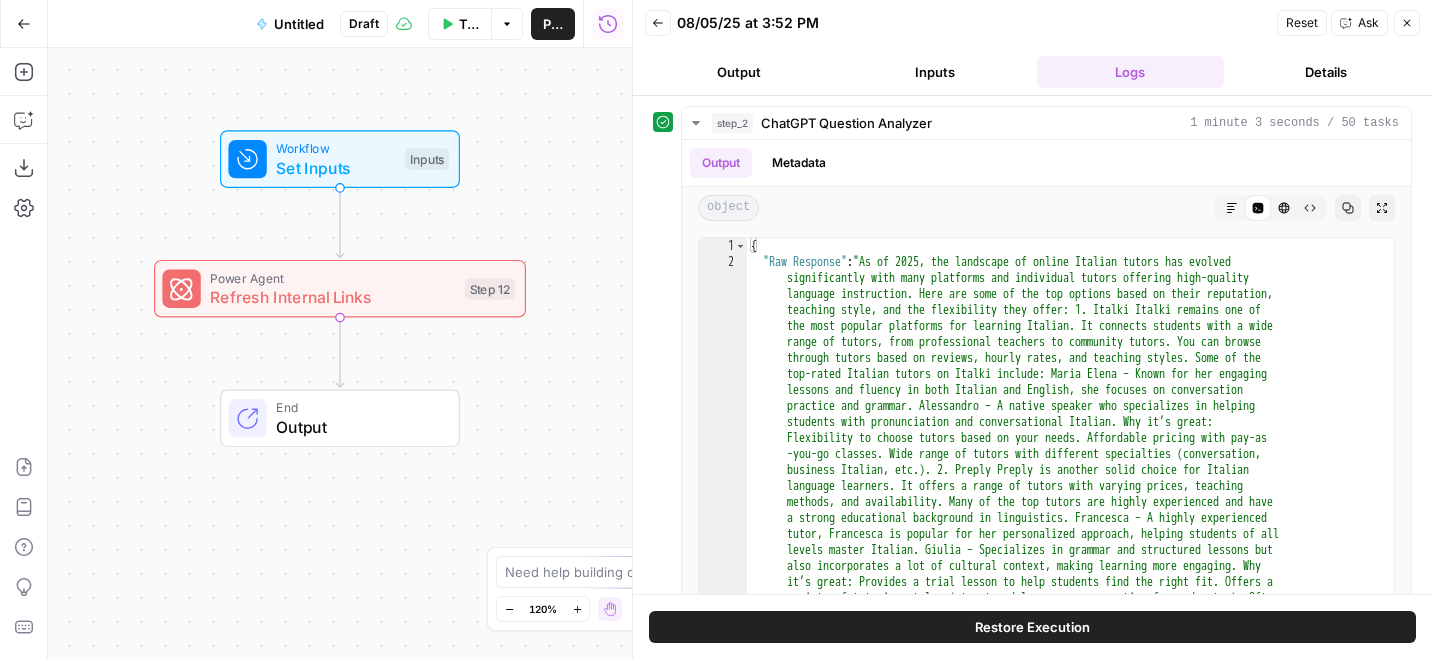 click on "Close" at bounding box center (1407, 23) 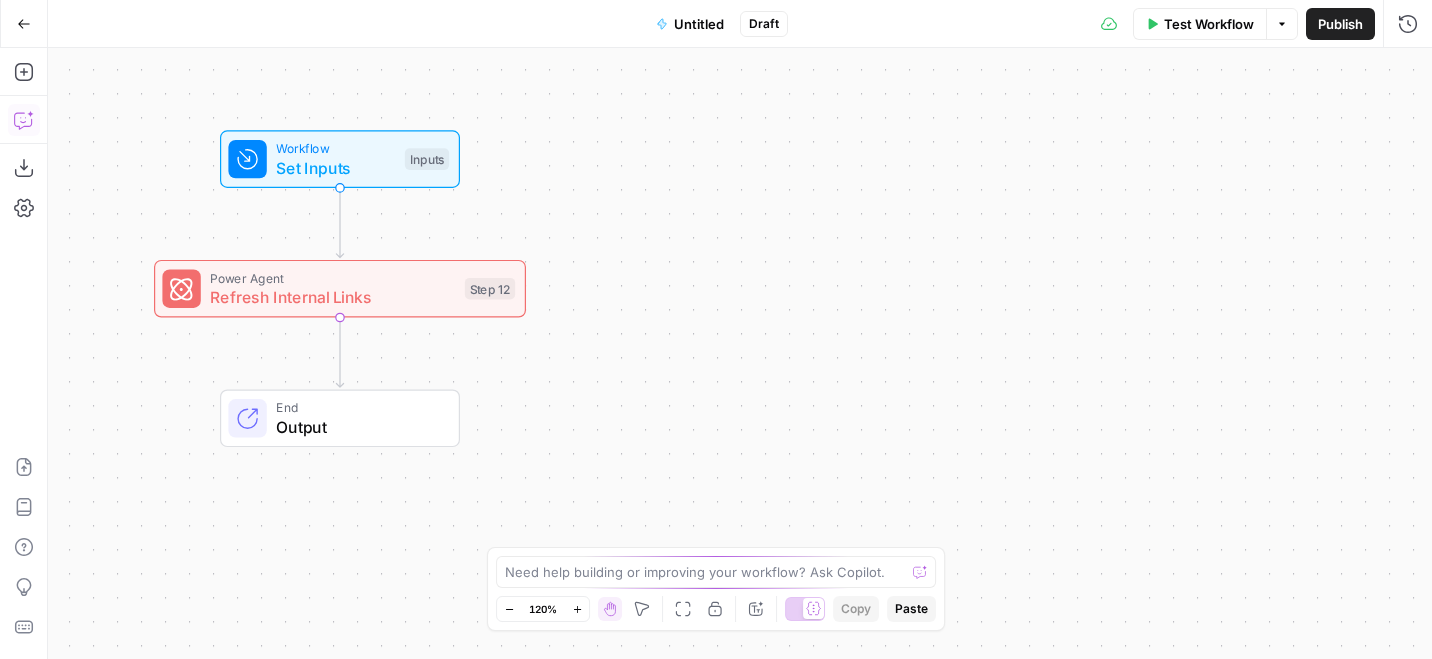 click 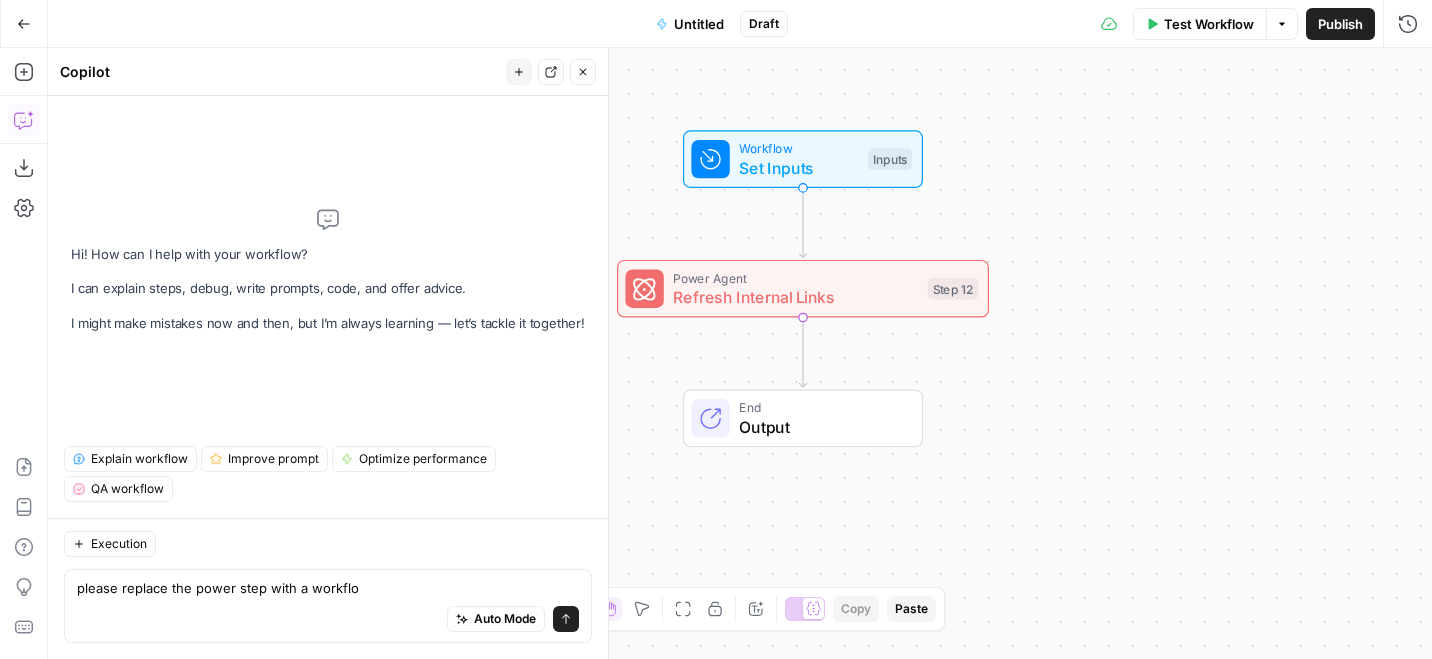 type on "please replace the power step with a workflow" 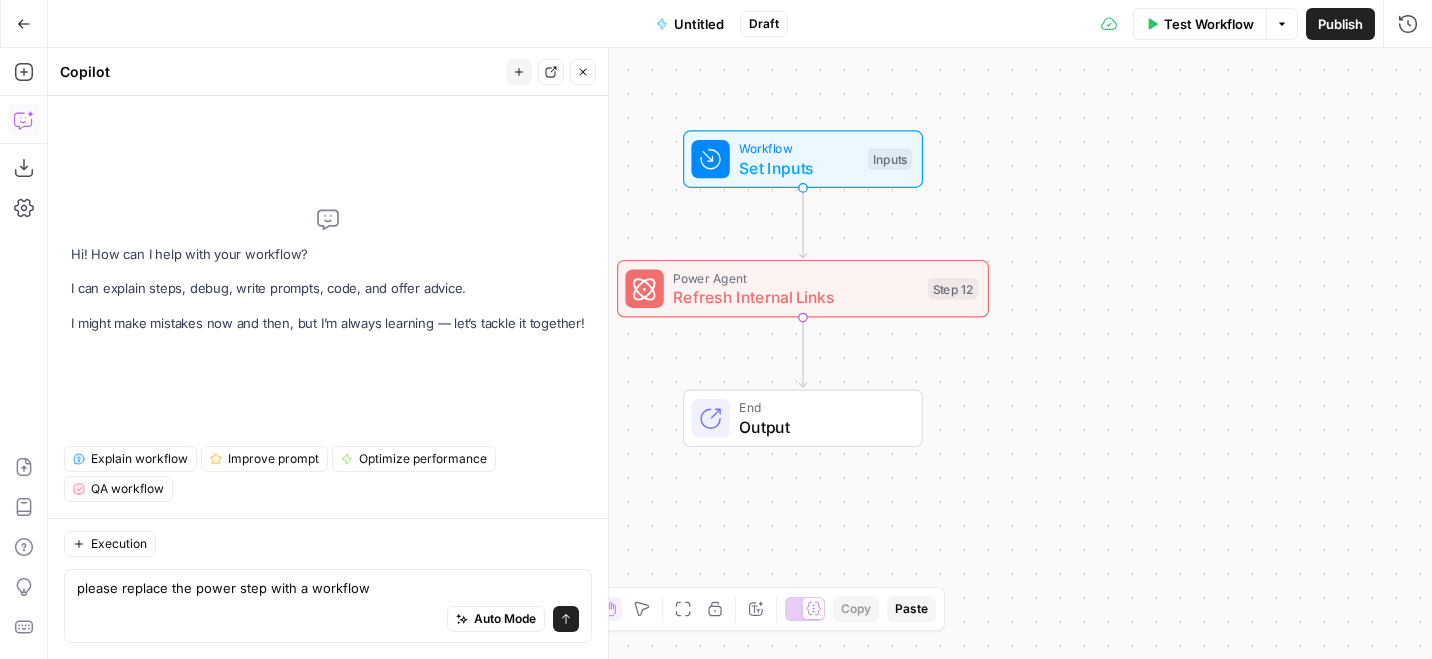 type 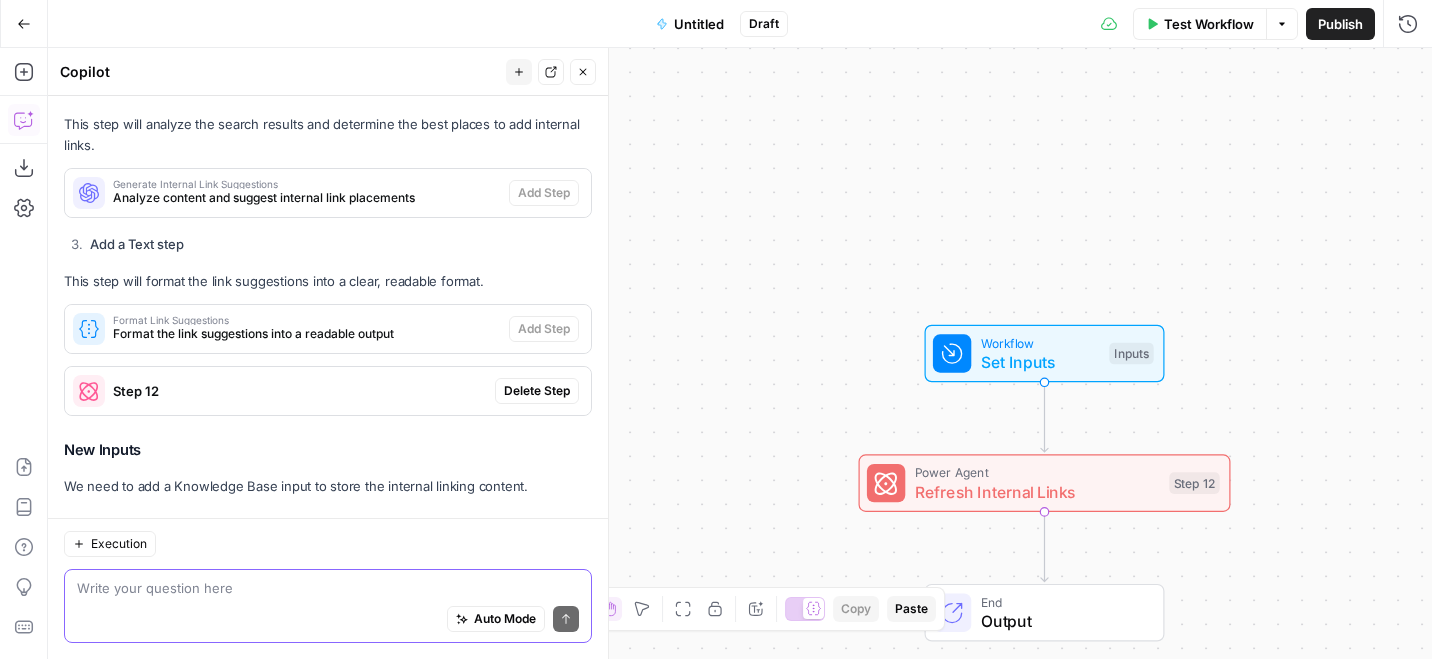 scroll, scrollTop: 0, scrollLeft: 0, axis: both 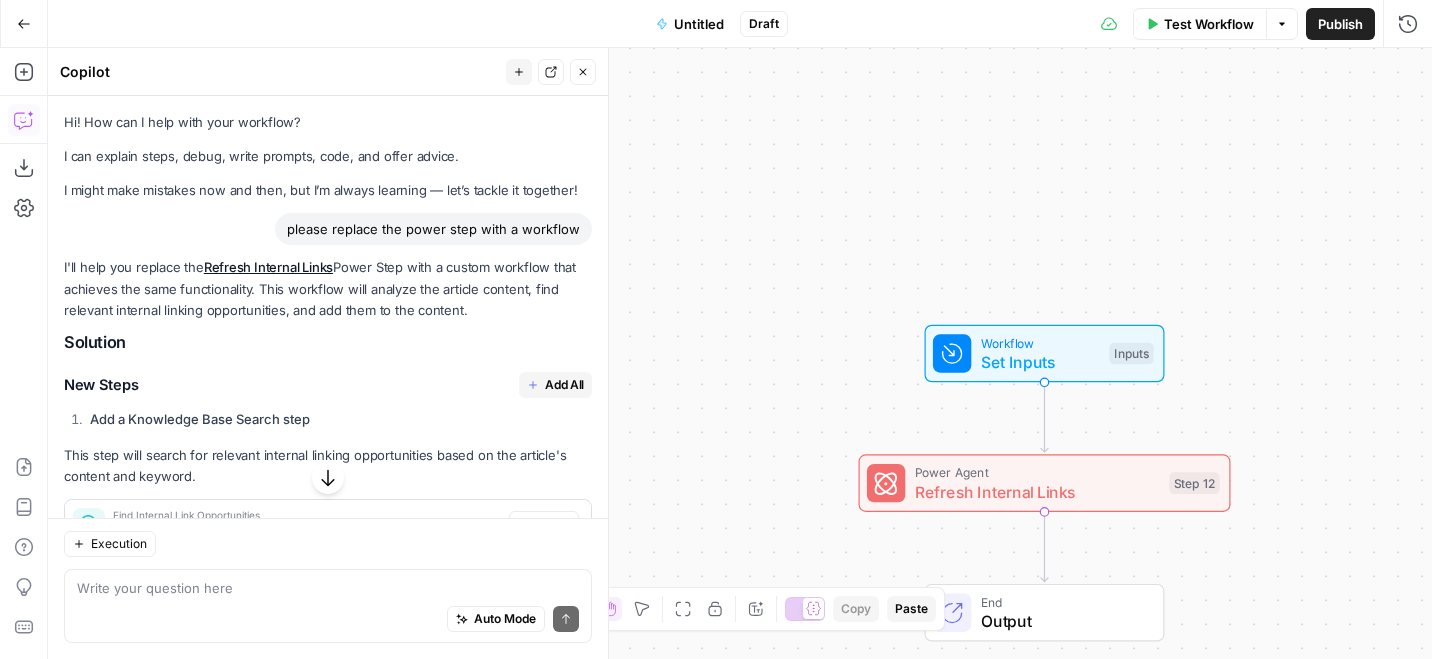 click on "Add All" at bounding box center (564, 385) 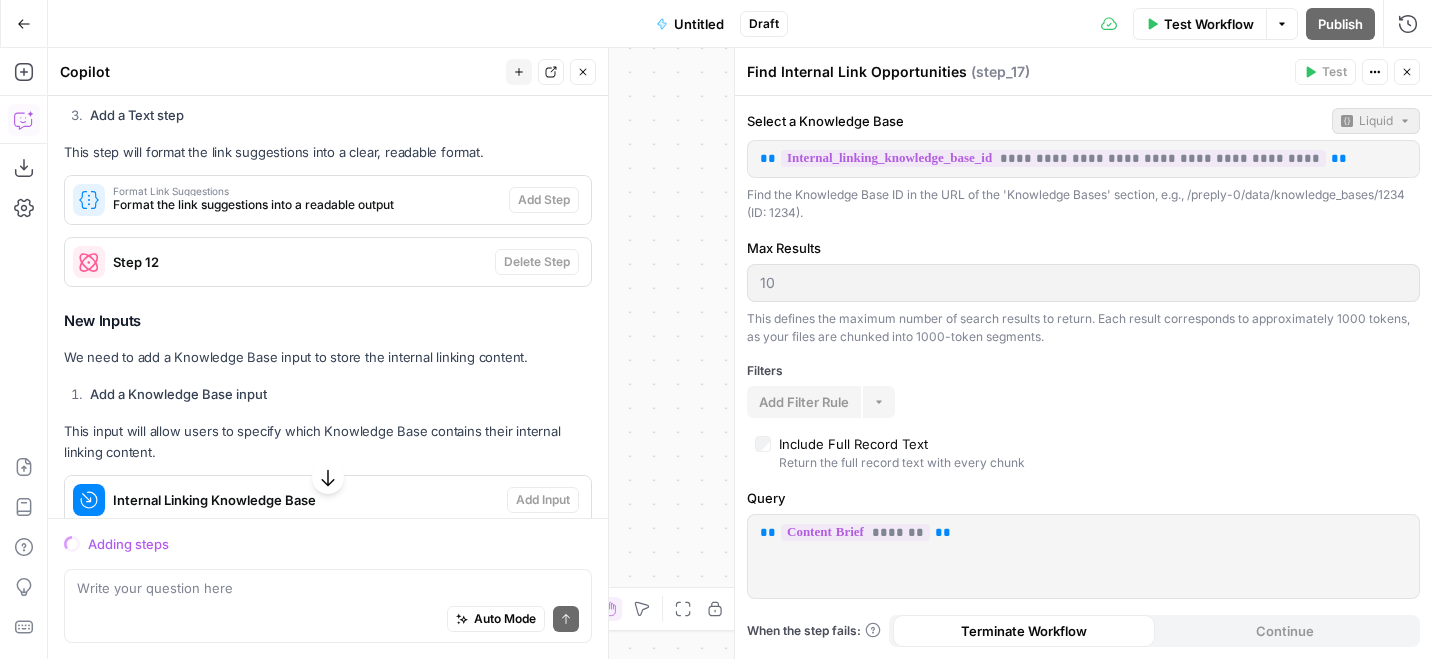 scroll, scrollTop: 826, scrollLeft: 0, axis: vertical 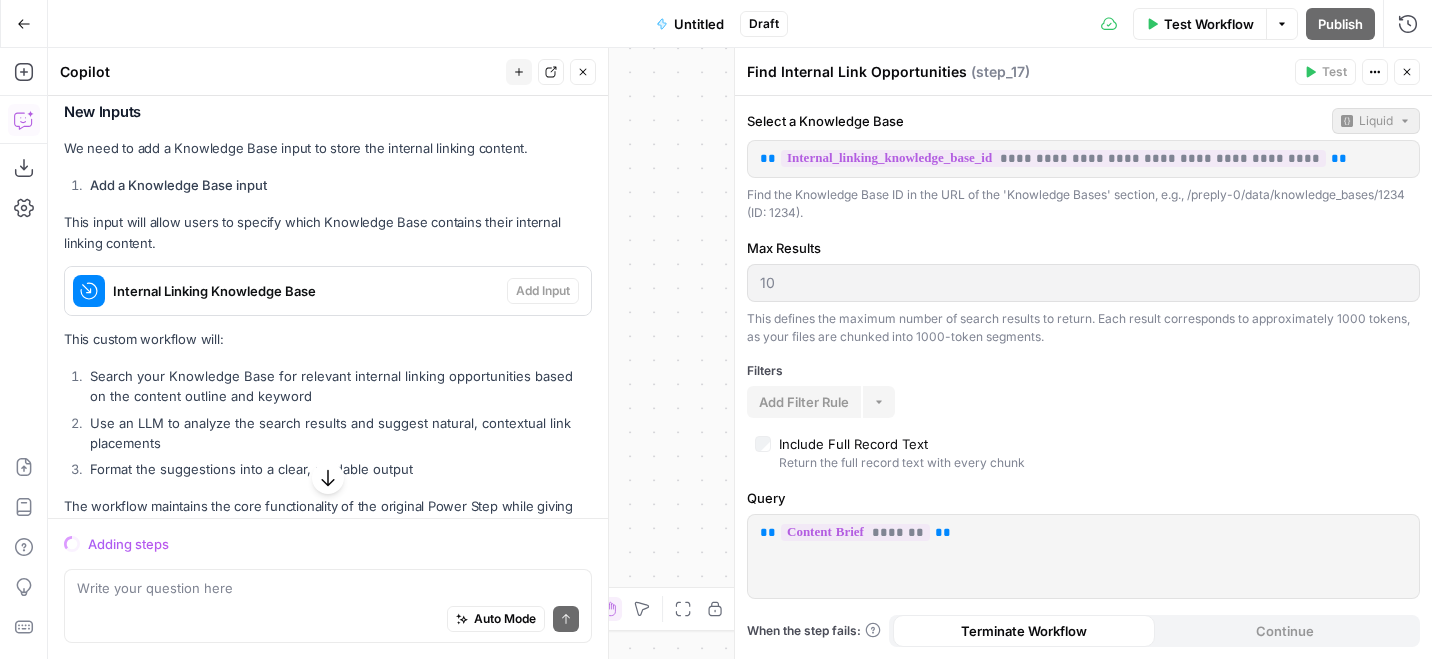 click on "Untitled" at bounding box center [699, 24] 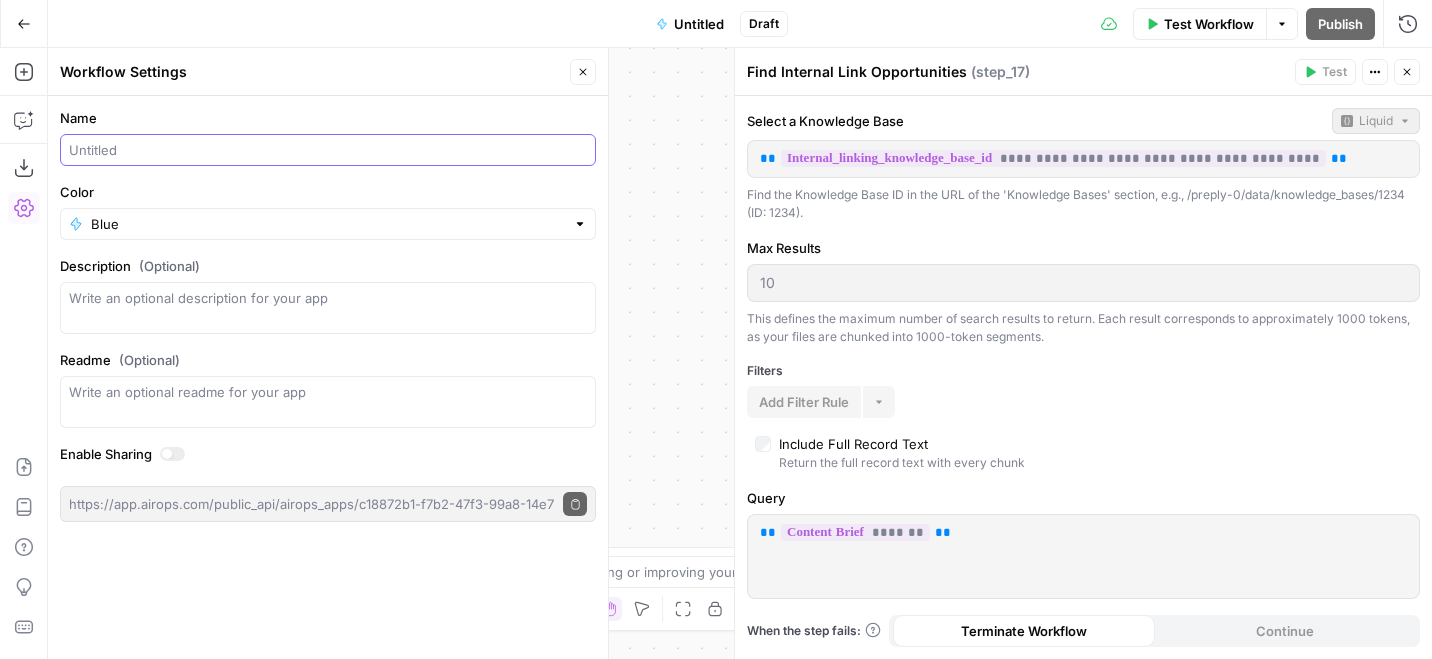 click at bounding box center [328, 150] 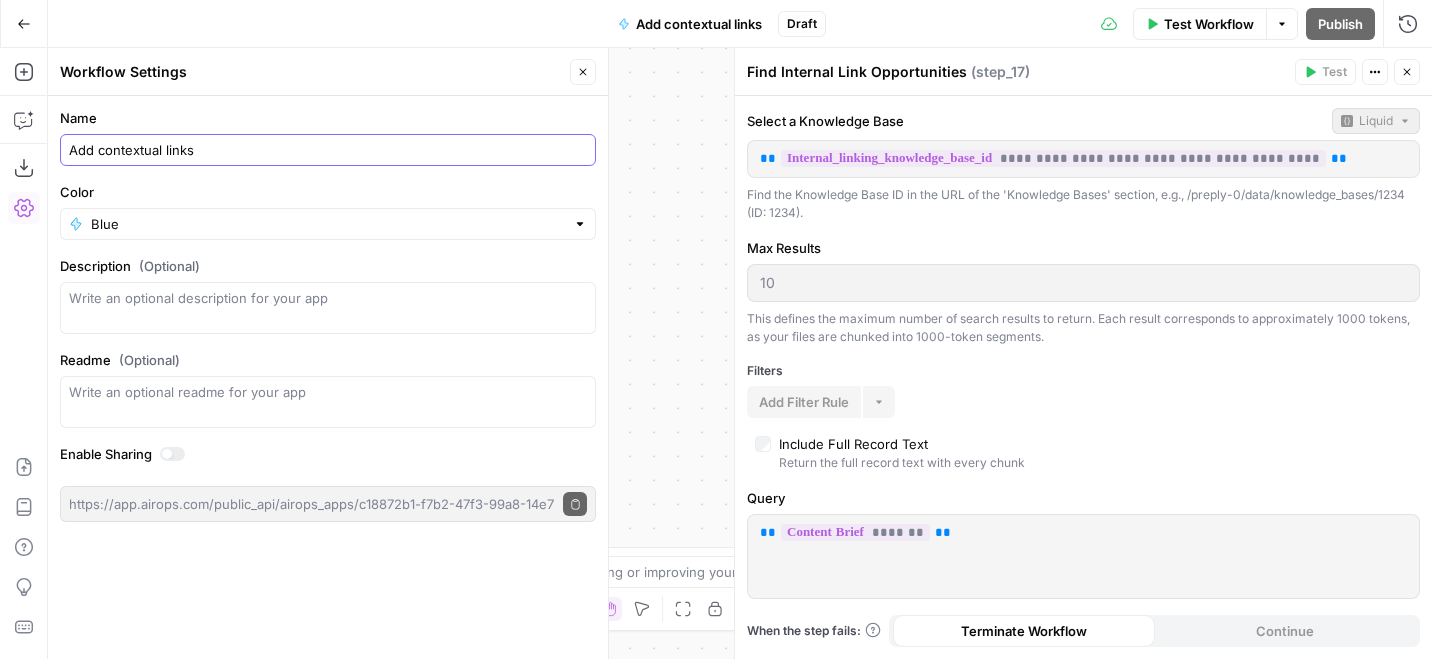 type on "Add contextual links" 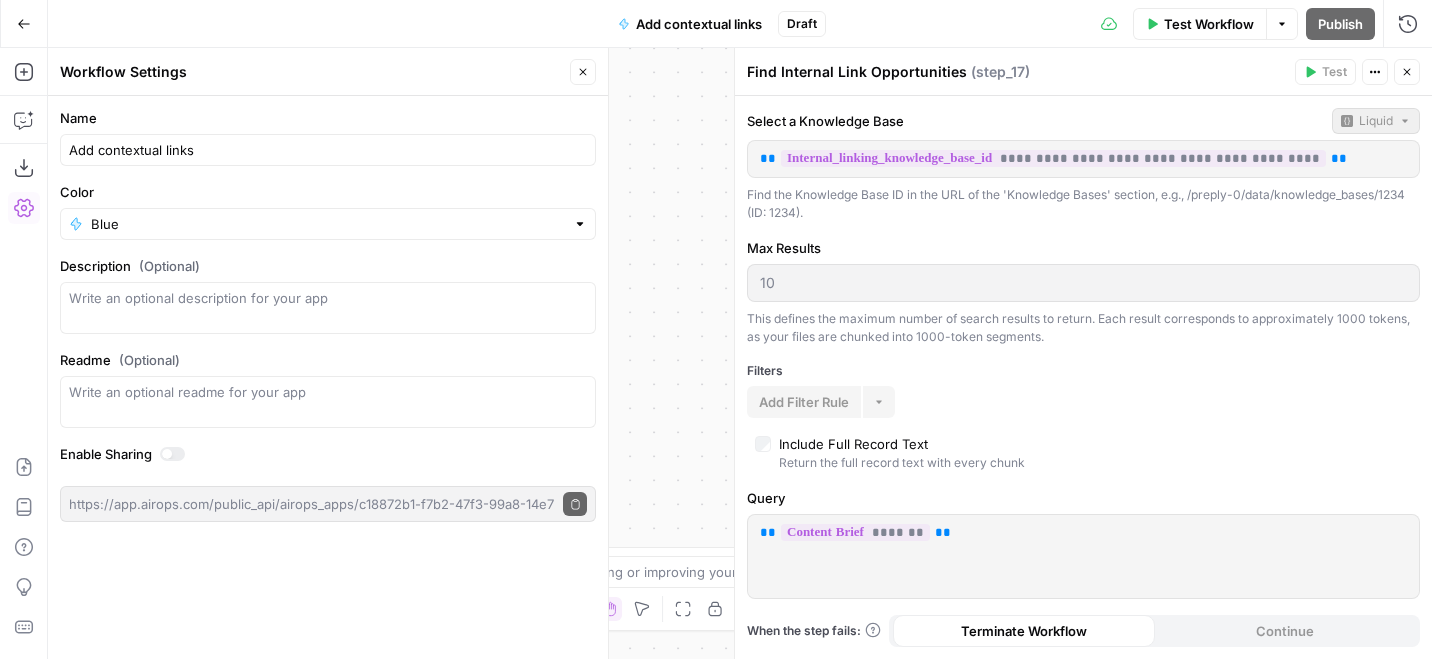 click 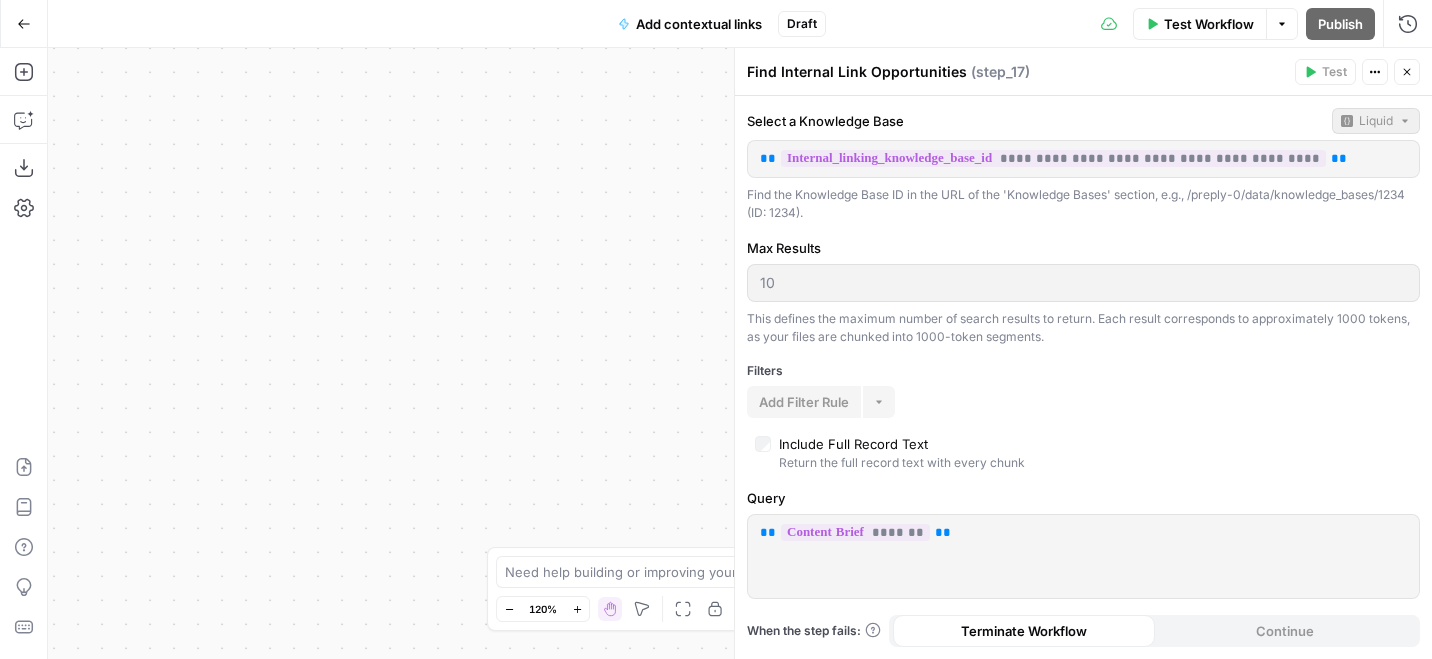 click on "Close" at bounding box center [1407, 72] 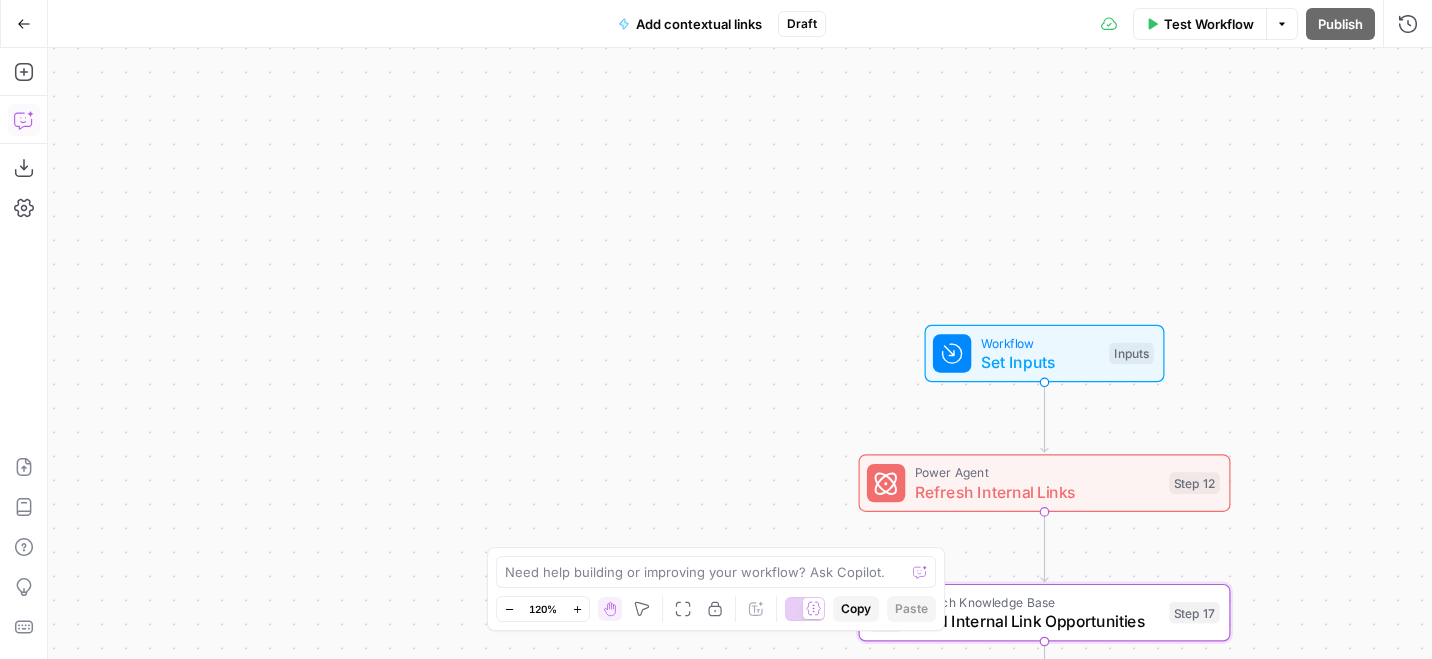 click 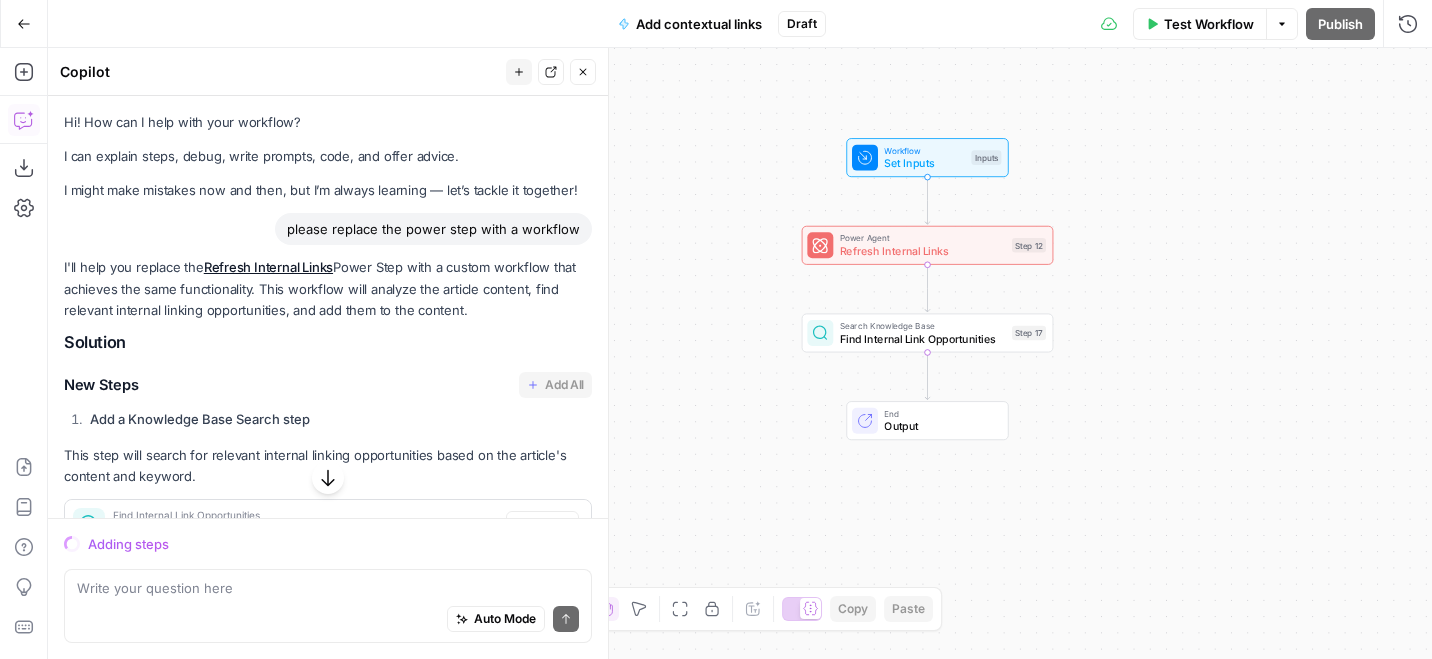 scroll, scrollTop: 412, scrollLeft: 0, axis: vertical 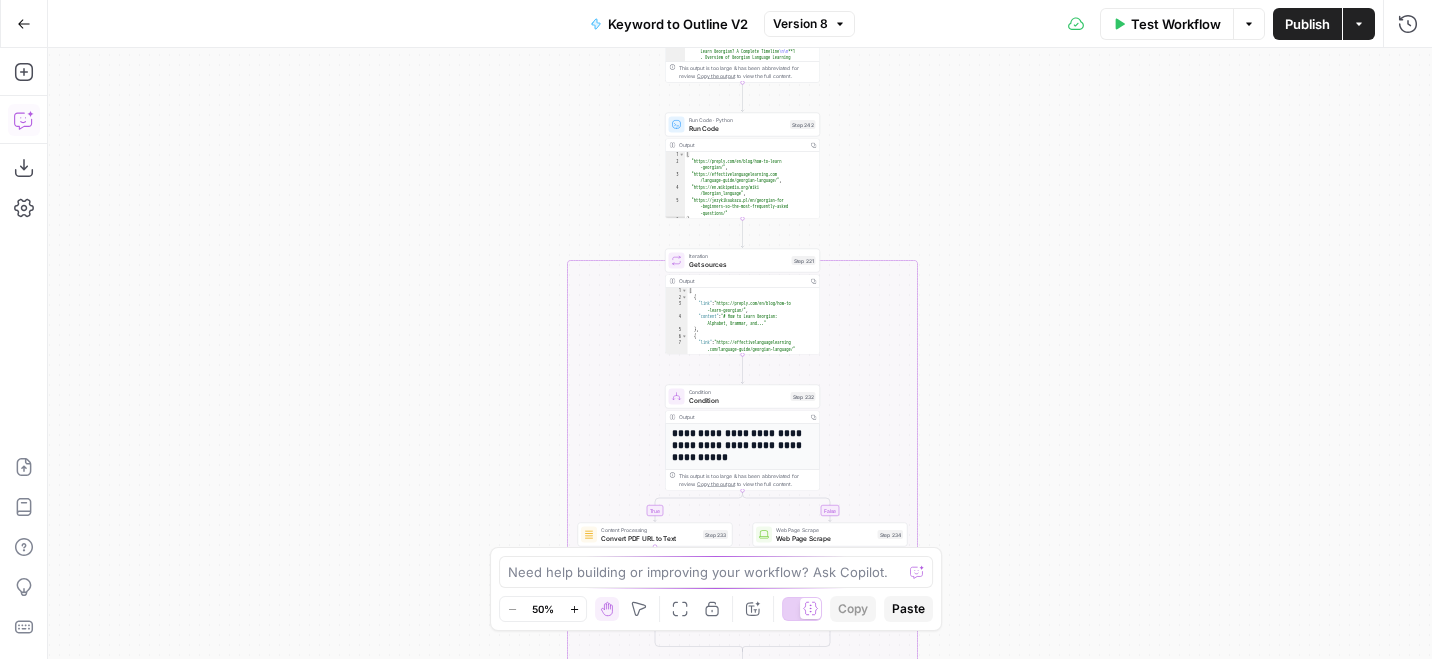 click on "Copilot" at bounding box center [24, 120] 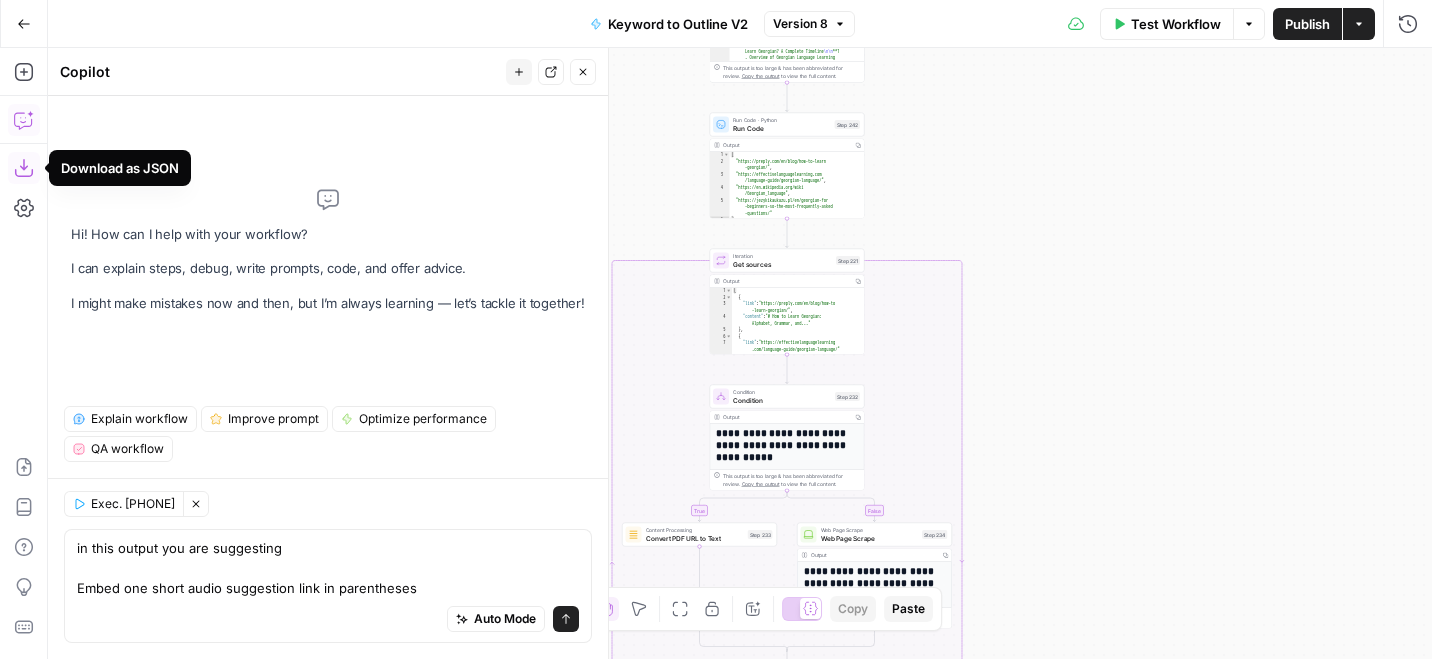 click on "in this output you are suggesting
Embed one short audio suggestion link in parentheses" at bounding box center [328, 568] 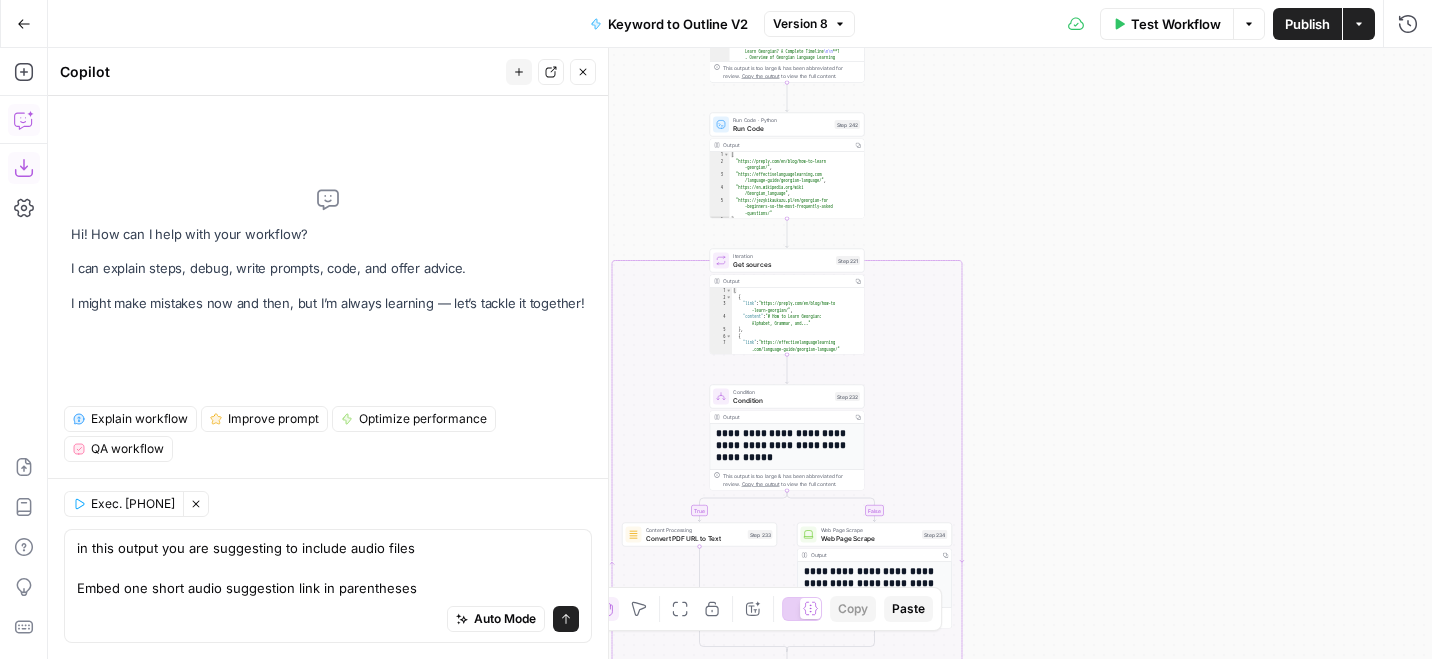 click on "in this output you are suggesting to include audio files
Embed one short audio suggestion link in parentheses" at bounding box center [328, 568] 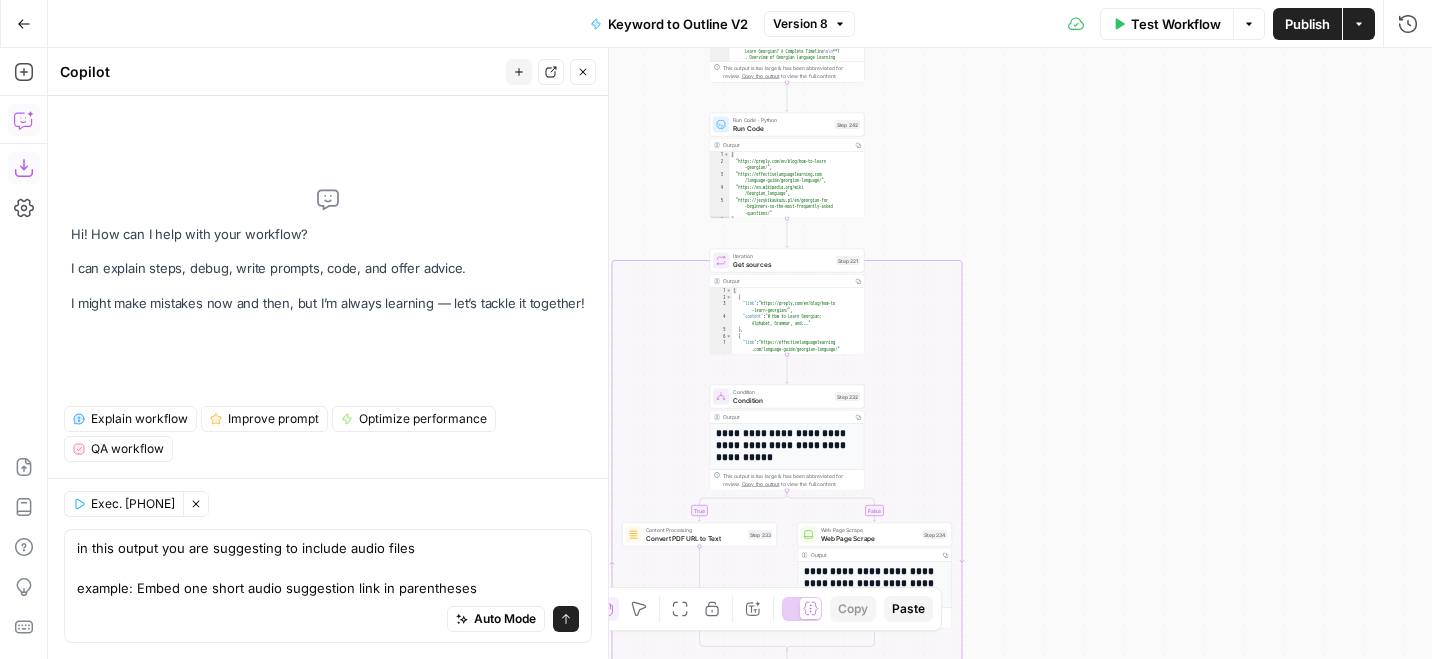 click on "Auto Mode Send" at bounding box center [328, 620] 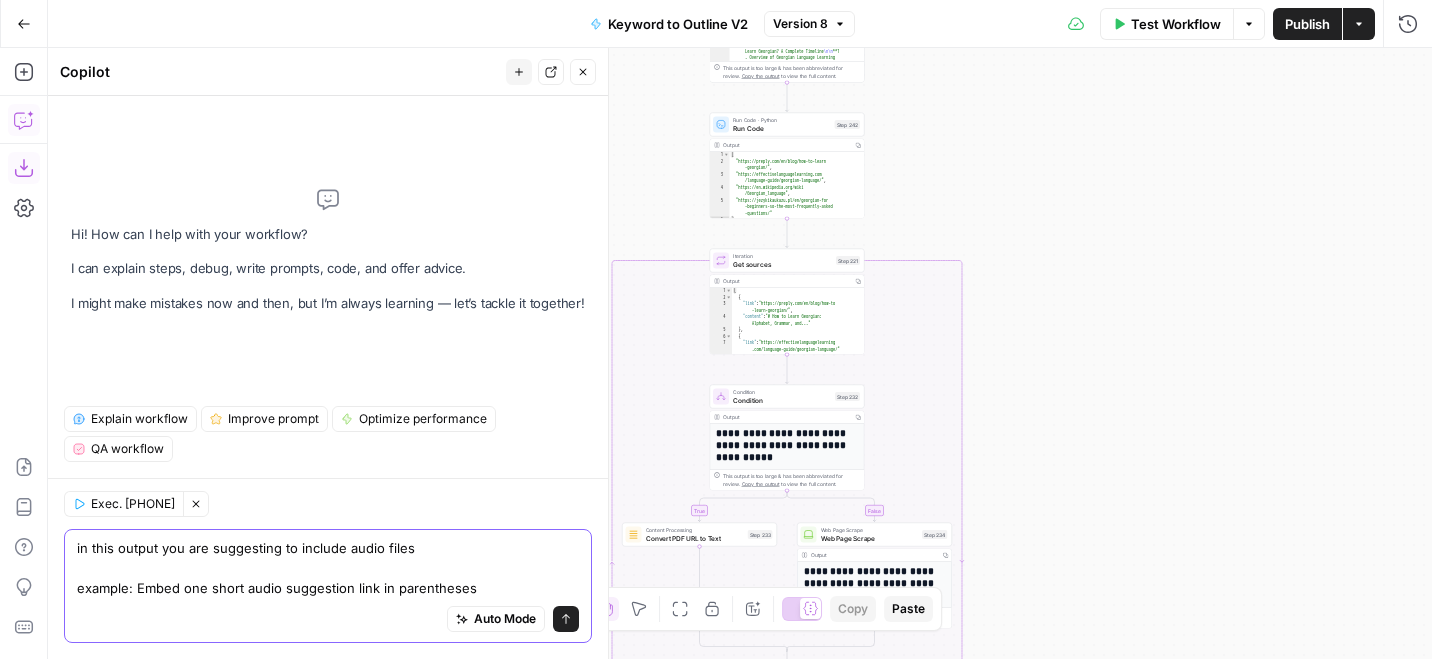 click on "in this output you are suggesting to include audio files
example: Embed one short audio suggestion link in parentheses" at bounding box center [328, 568] 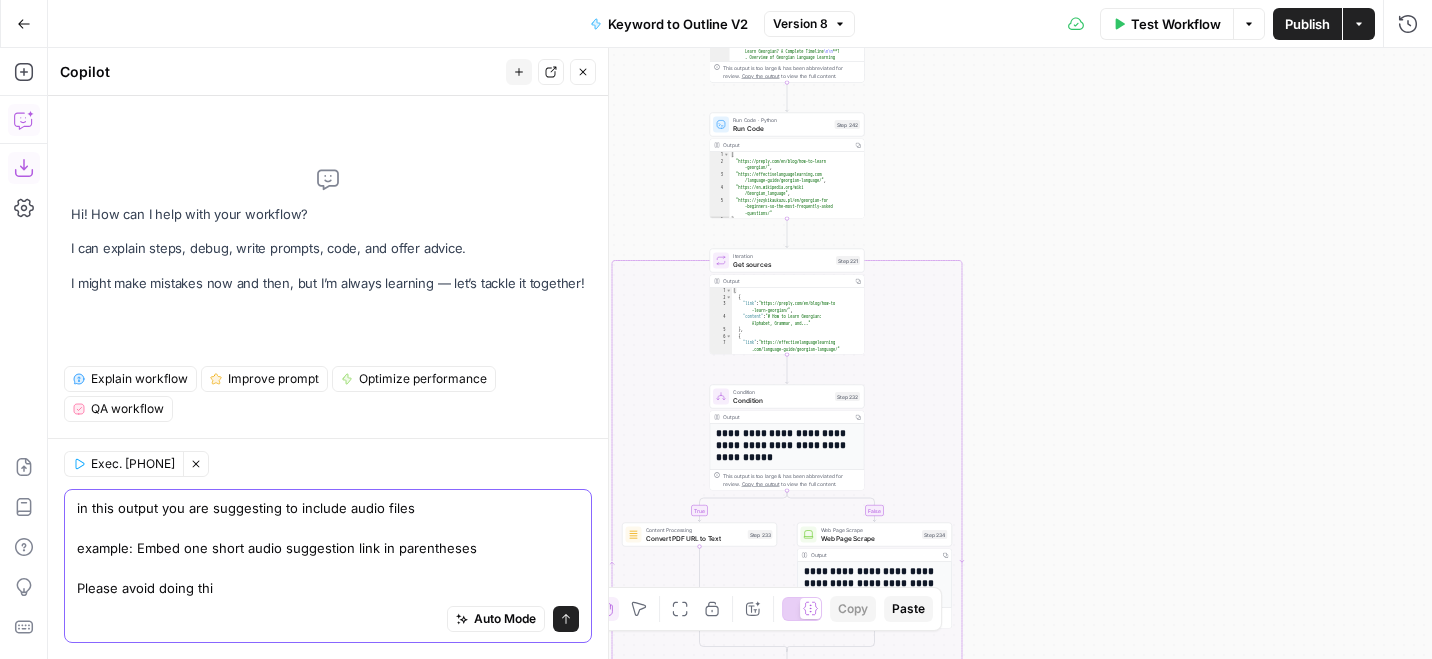 type on "in this output you are suggesting to include audio files
example: Embed one short audio suggestion link in parentheses
Please avoid doing this" 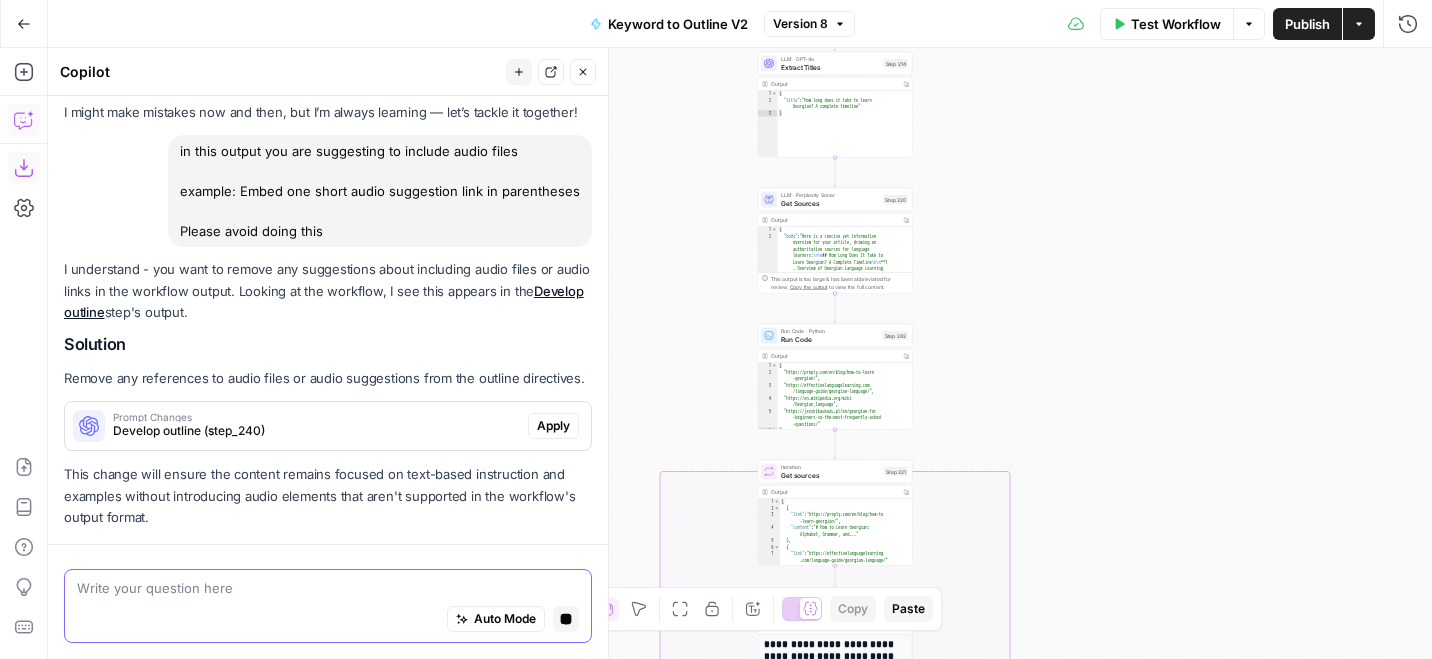 scroll, scrollTop: 136, scrollLeft: 0, axis: vertical 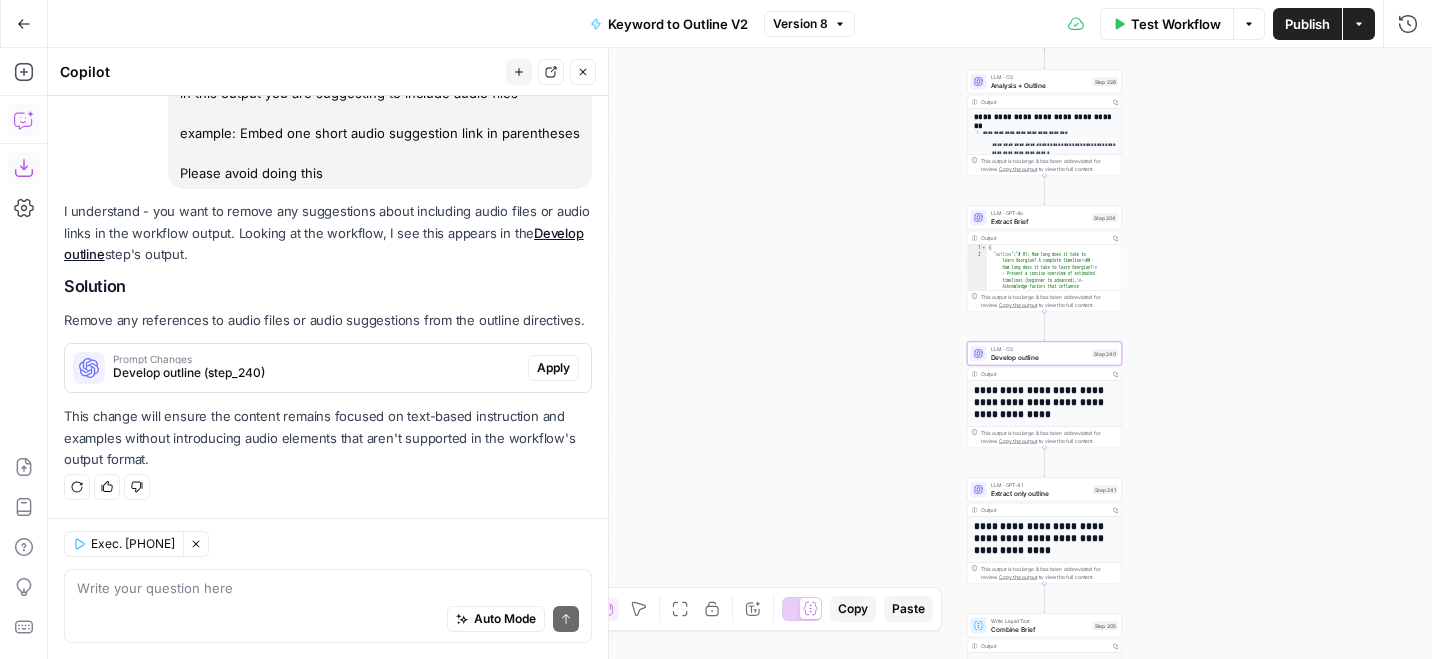 click on "Prompt Changes" at bounding box center (316, 359) 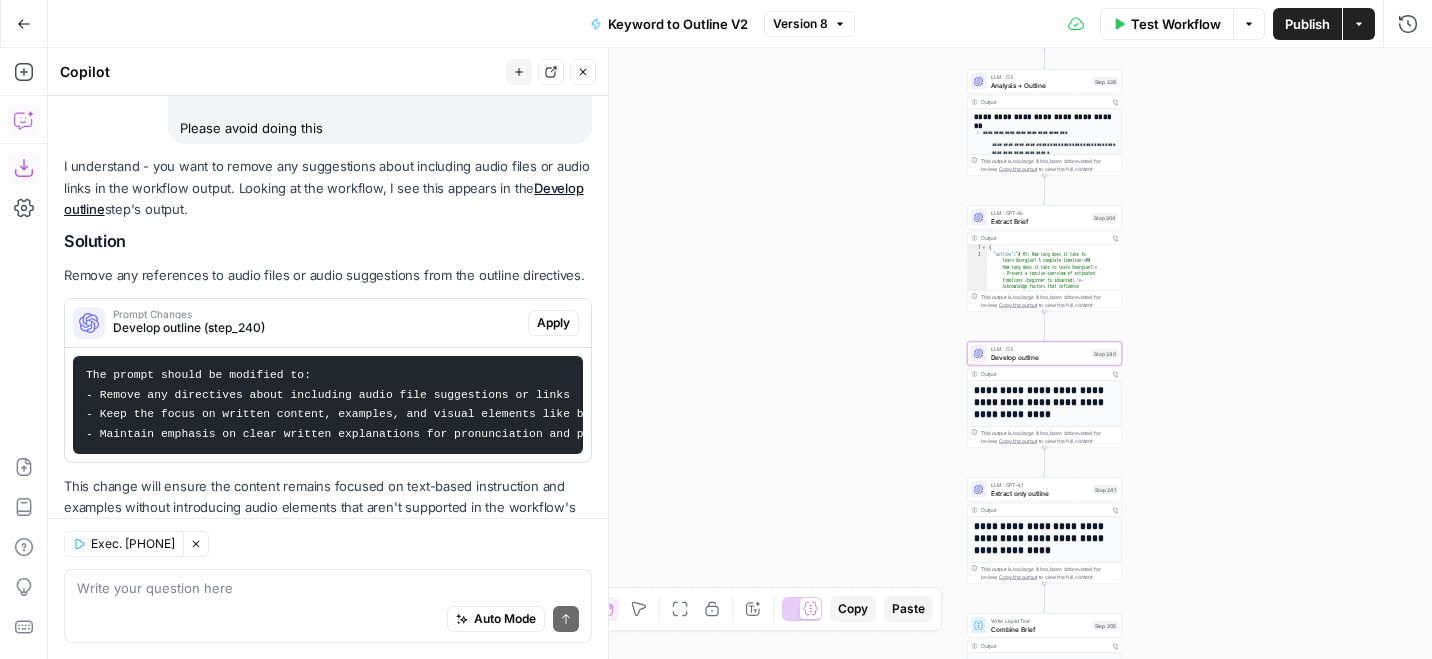 scroll, scrollTop: 195, scrollLeft: 0, axis: vertical 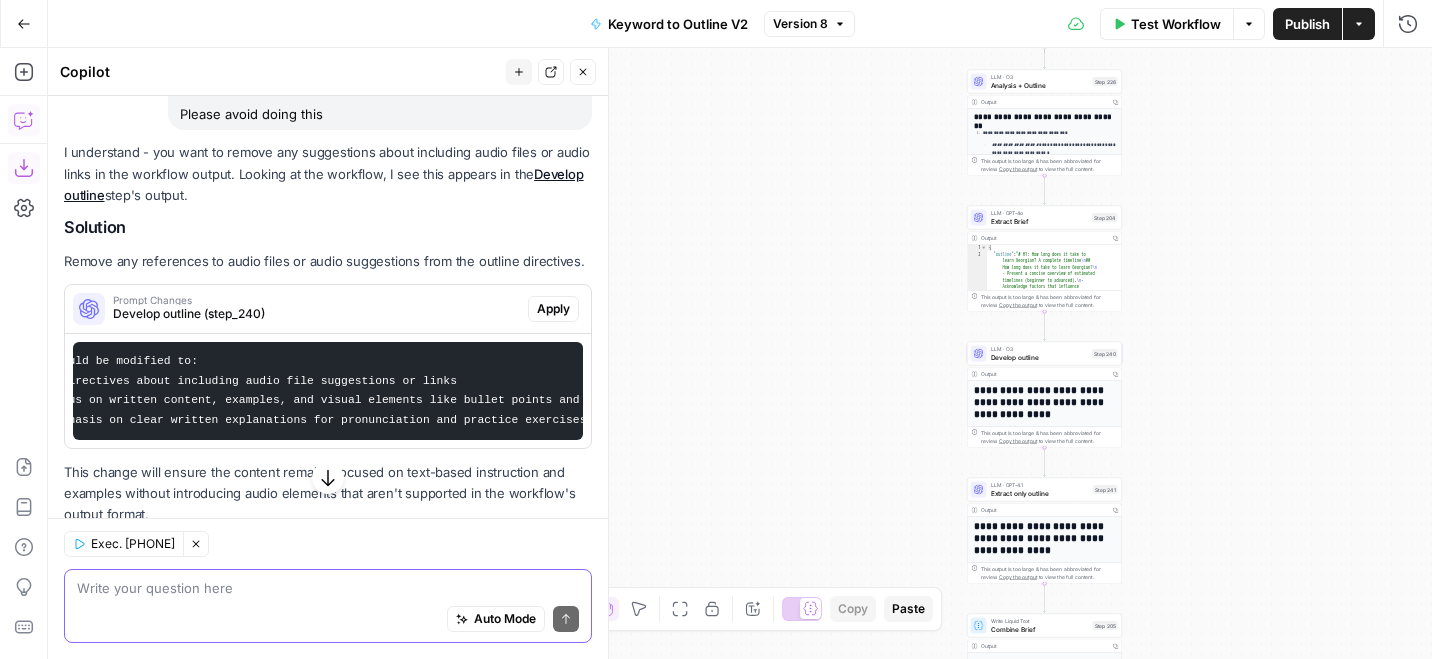 click at bounding box center (328, 588) 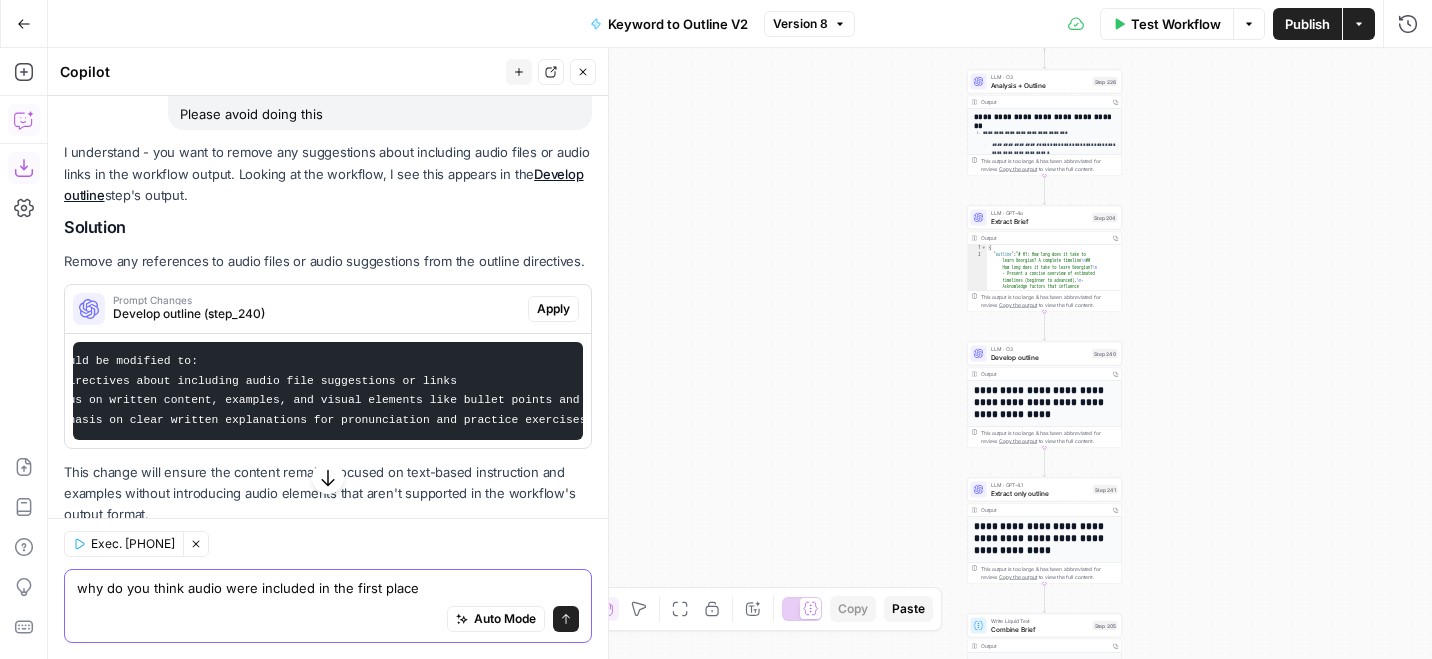 type on "why do you think audio were included in the first place?" 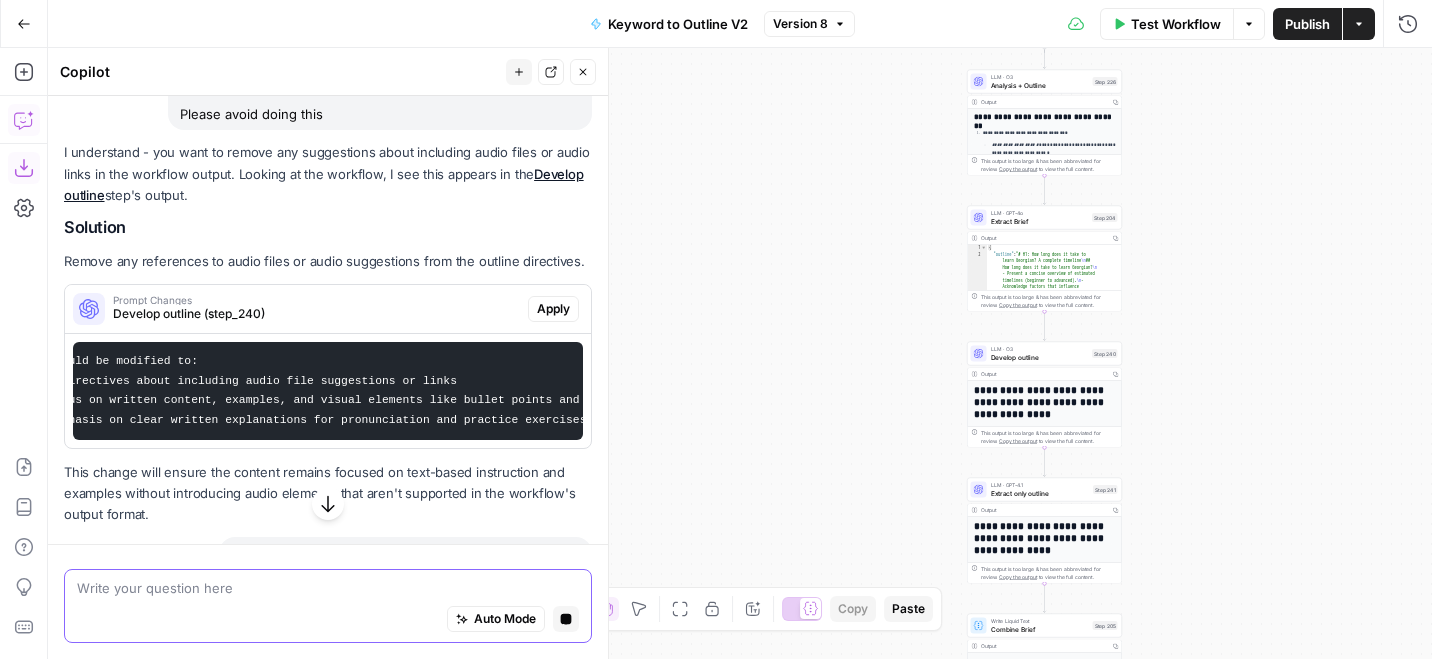 scroll, scrollTop: 268, scrollLeft: 0, axis: vertical 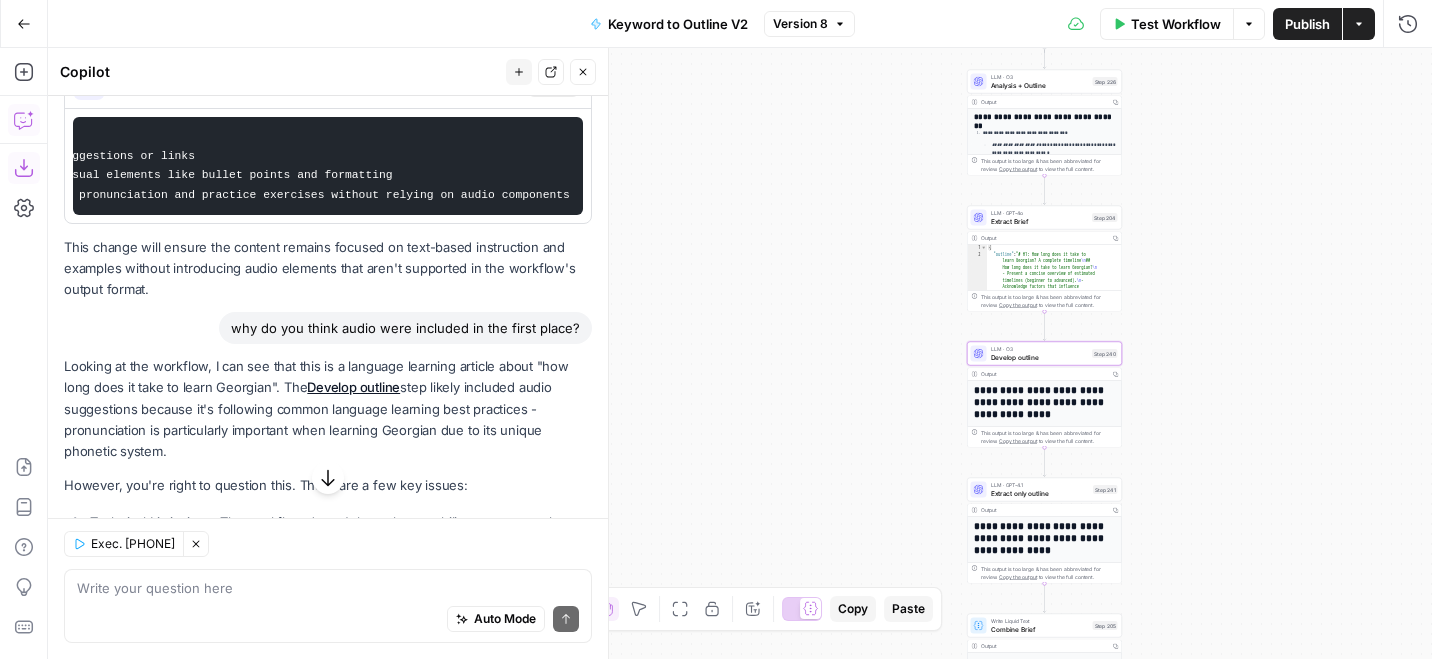 click on "Develop outline" at bounding box center (353, 387) 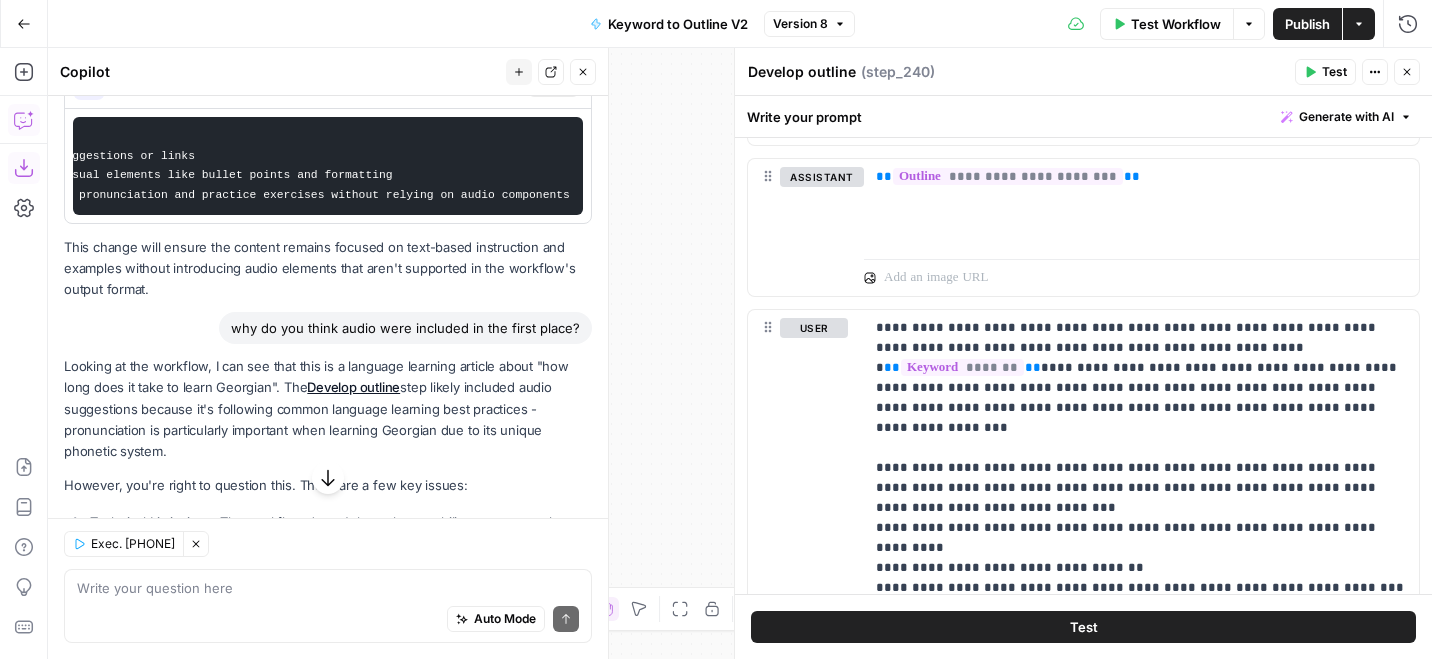 scroll, scrollTop: 1259, scrollLeft: 0, axis: vertical 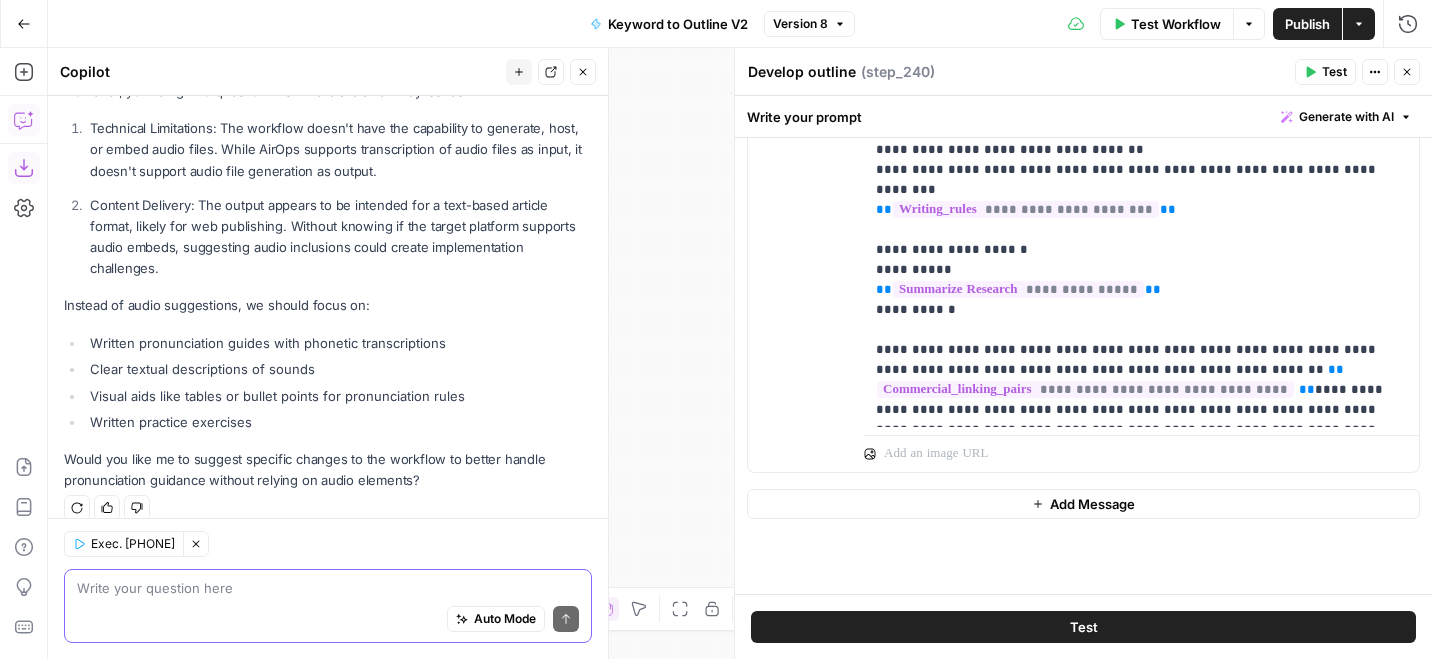 click at bounding box center (328, 588) 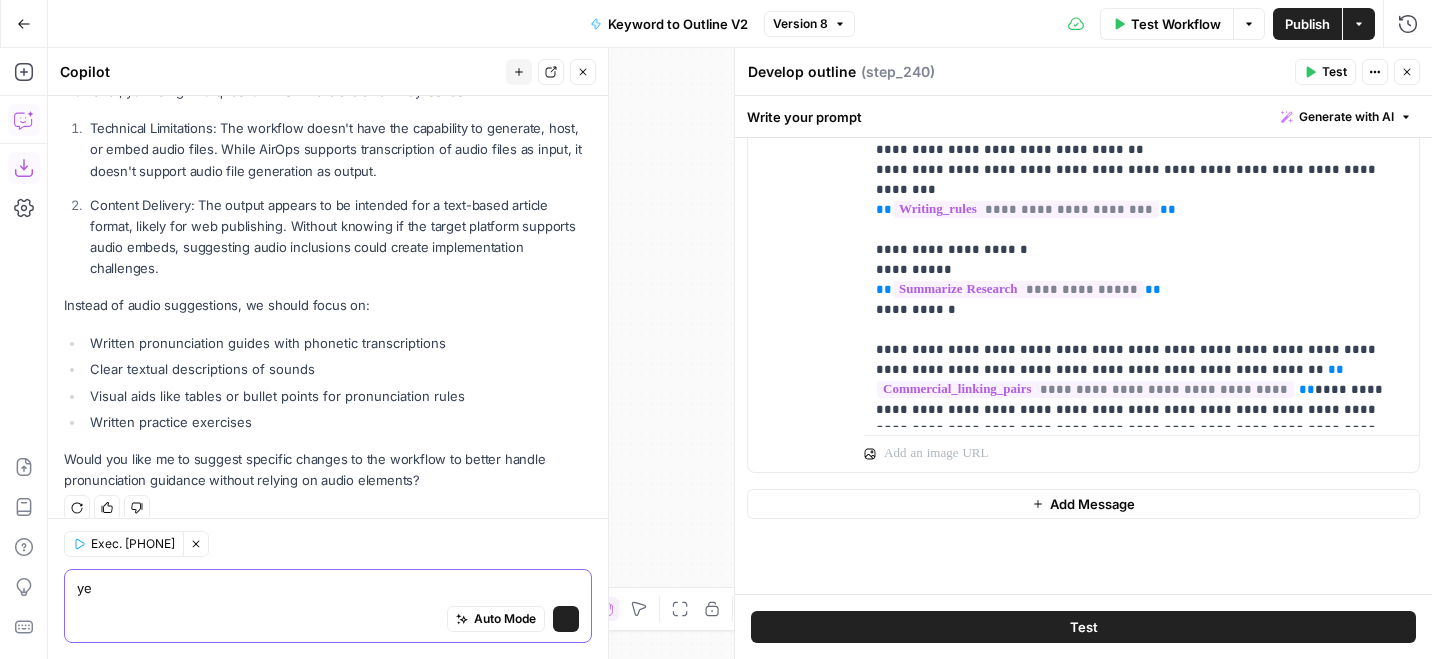 type on "yes" 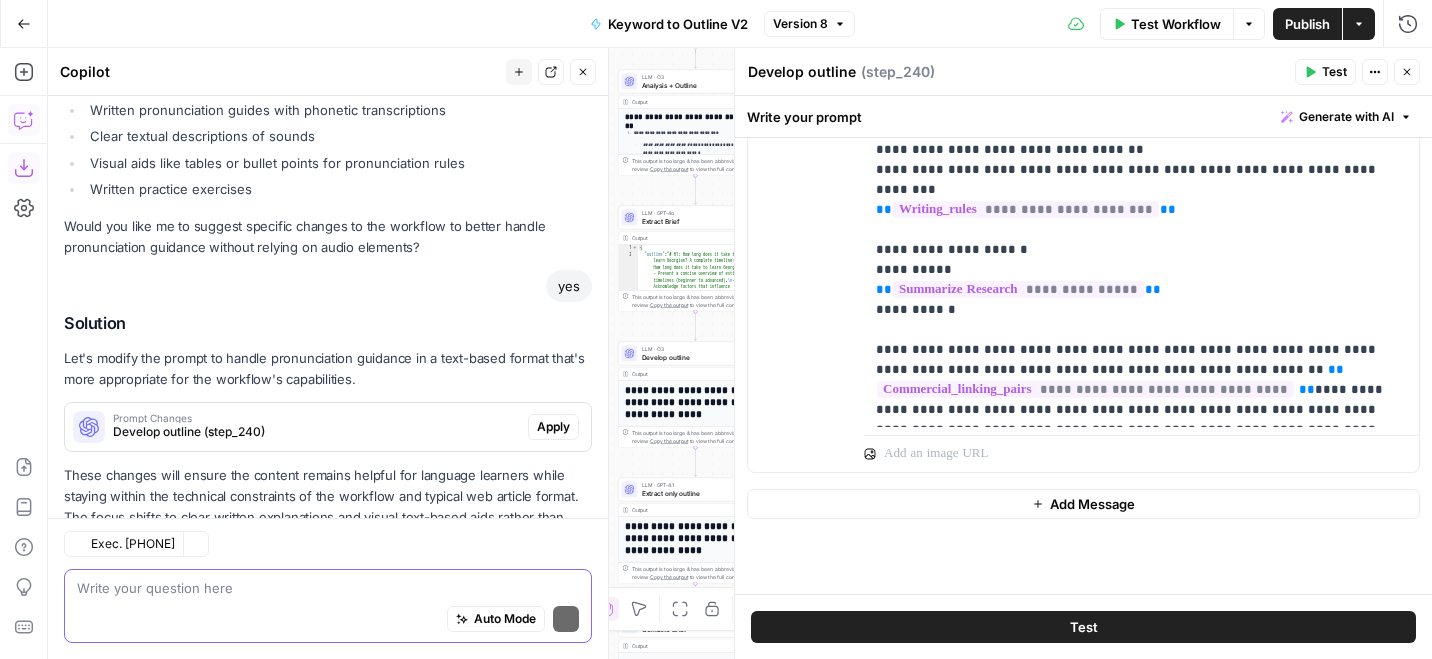 scroll, scrollTop: 1105, scrollLeft: 0, axis: vertical 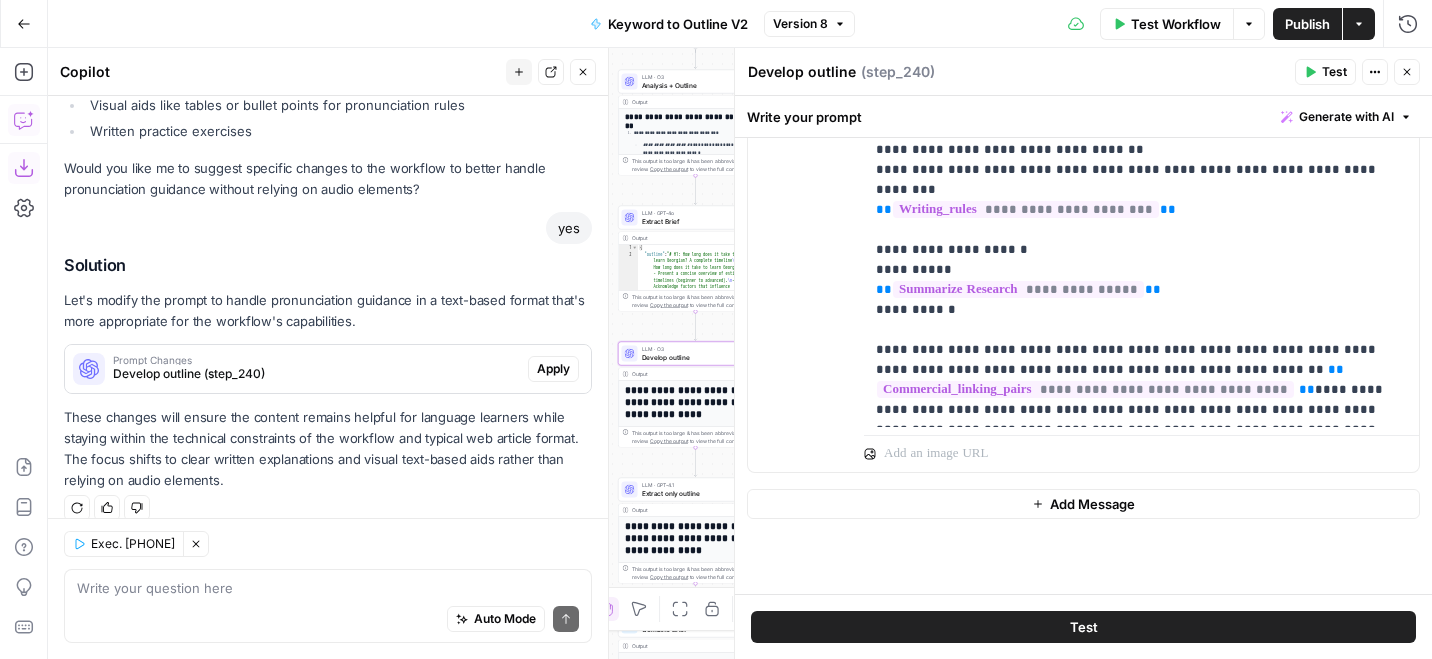 click on "Prompt Changes" at bounding box center [316, 360] 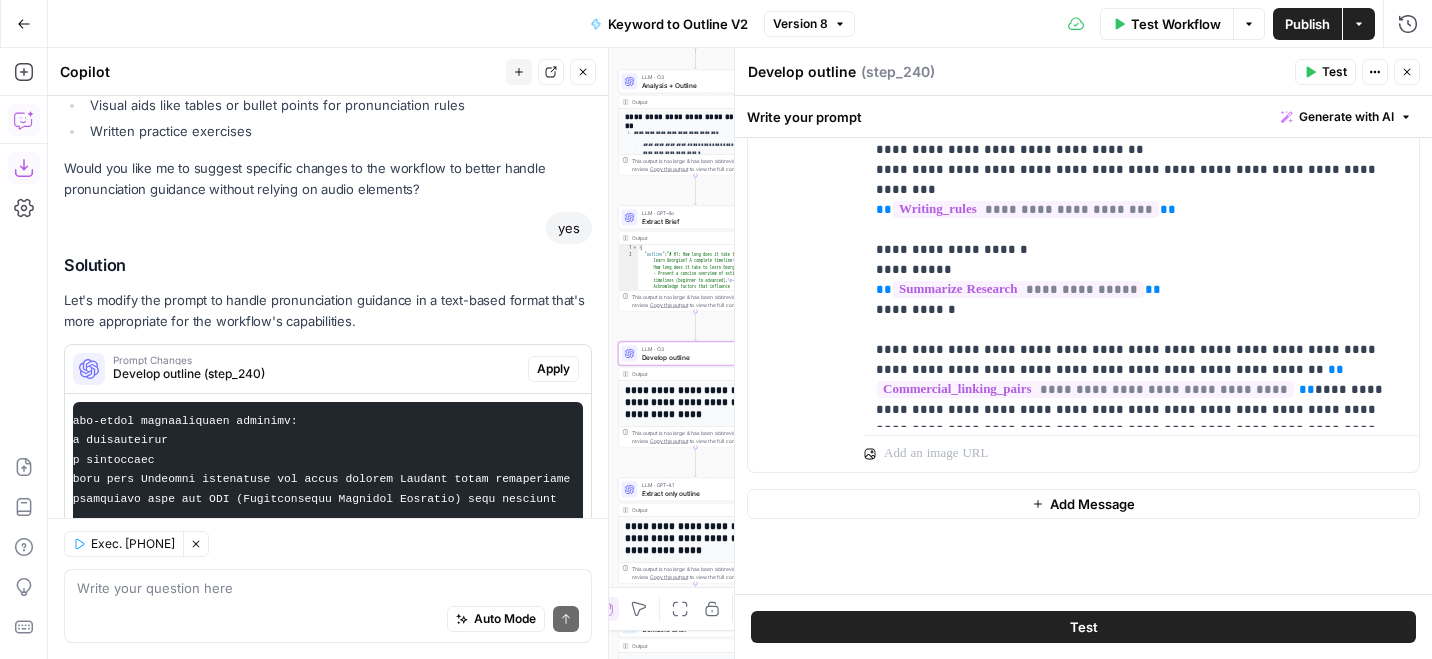 scroll, scrollTop: 0, scrollLeft: 0, axis: both 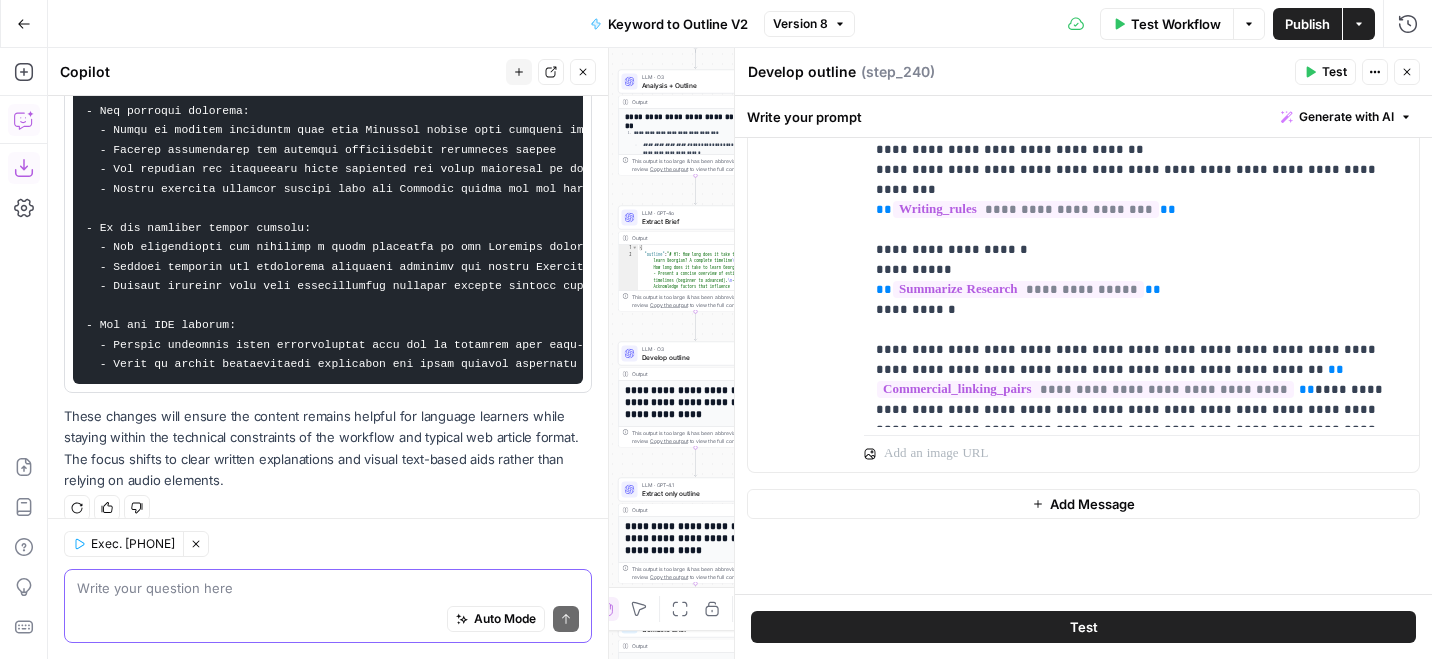 click at bounding box center [328, 588] 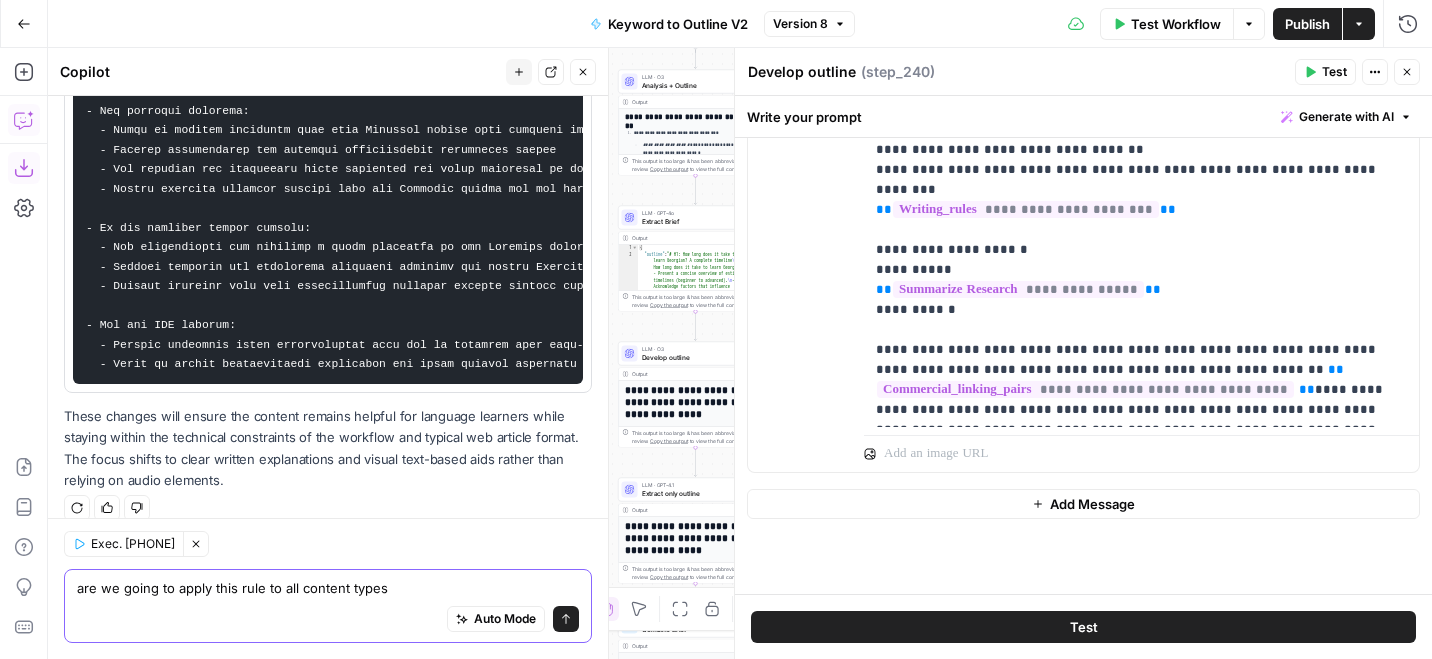 type on "are we going to apply this rule to all content types?" 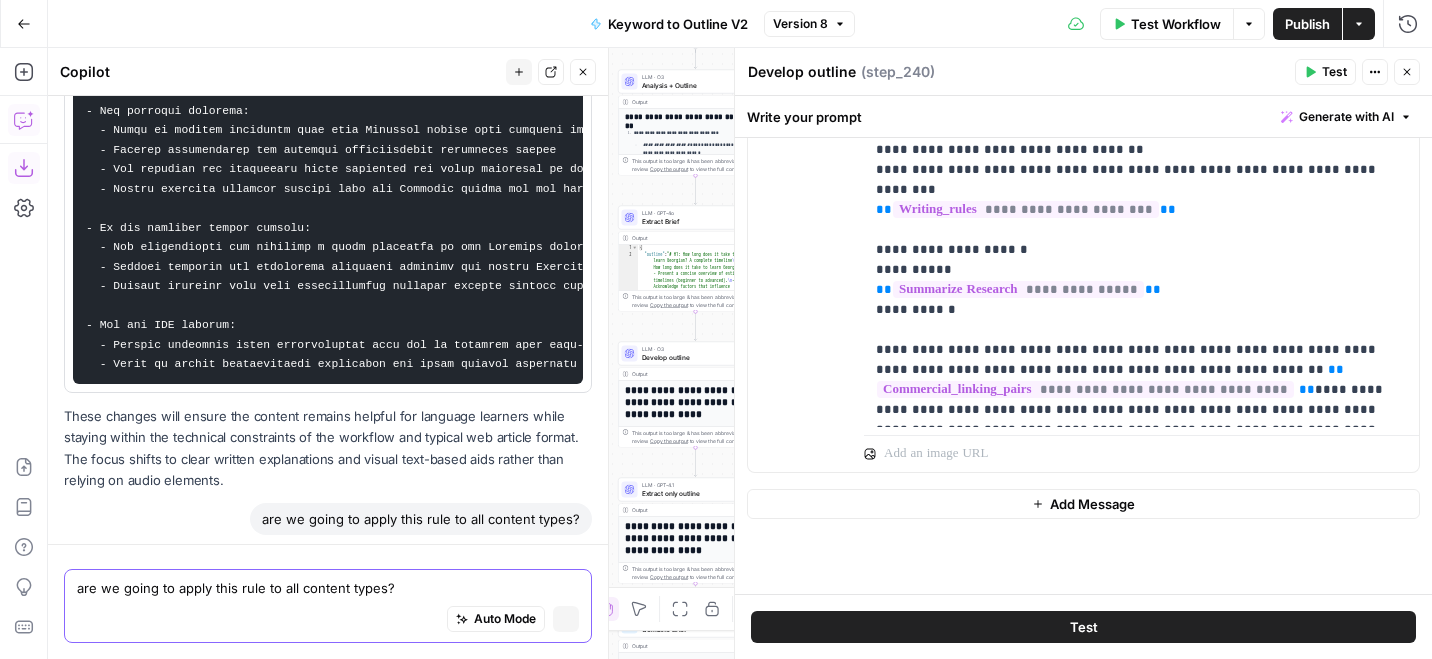 type 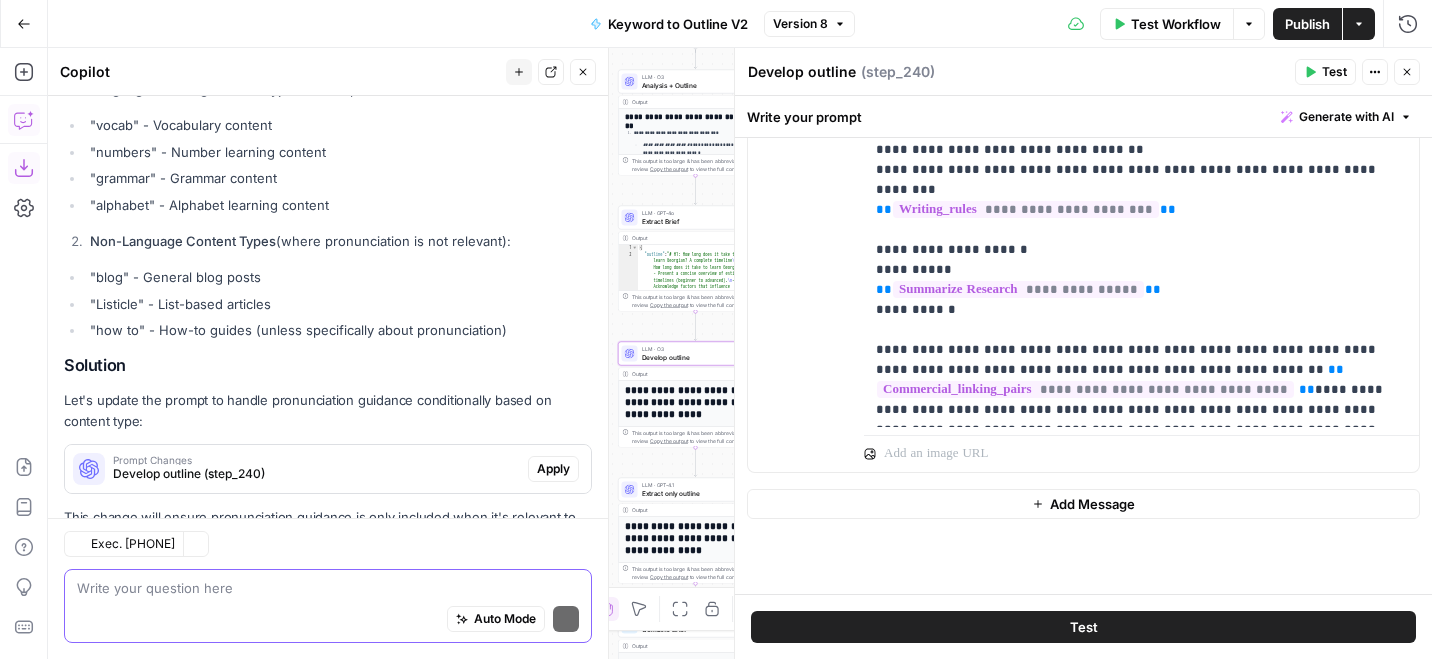 scroll, scrollTop: 2172, scrollLeft: 0, axis: vertical 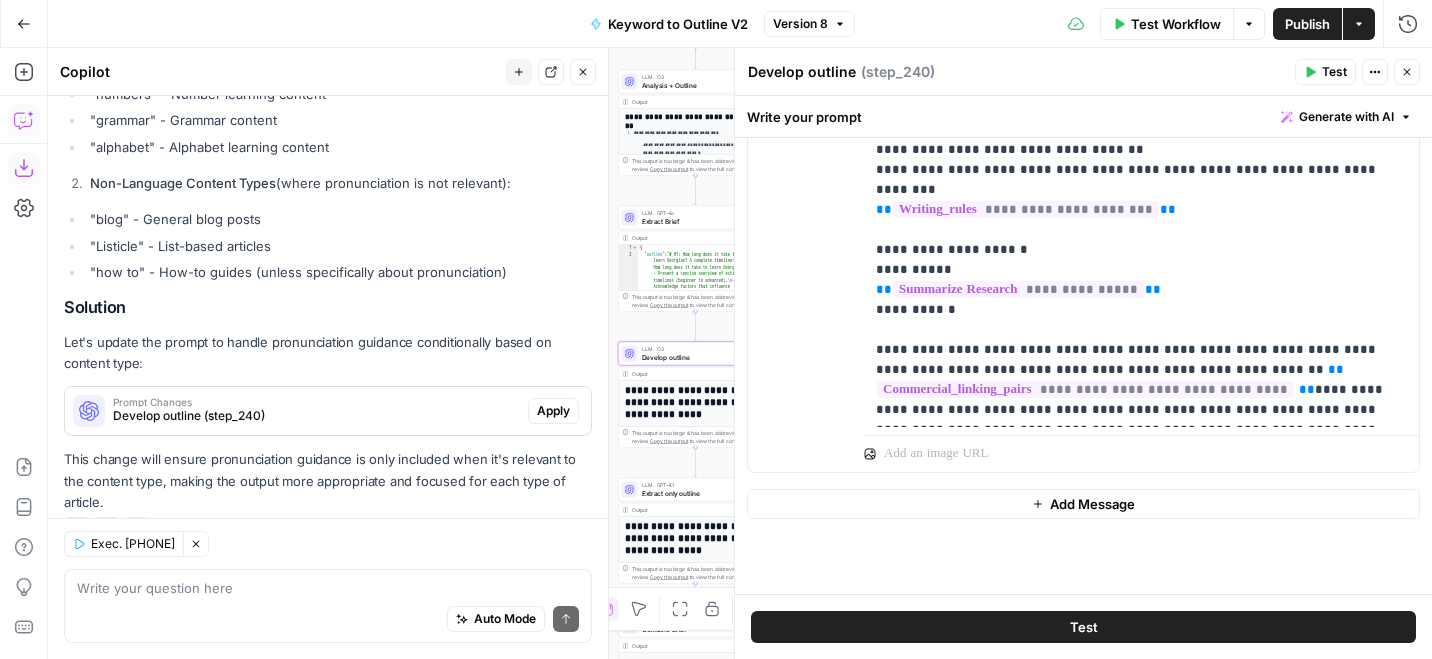 click on "Prompt Changes" at bounding box center [316, 402] 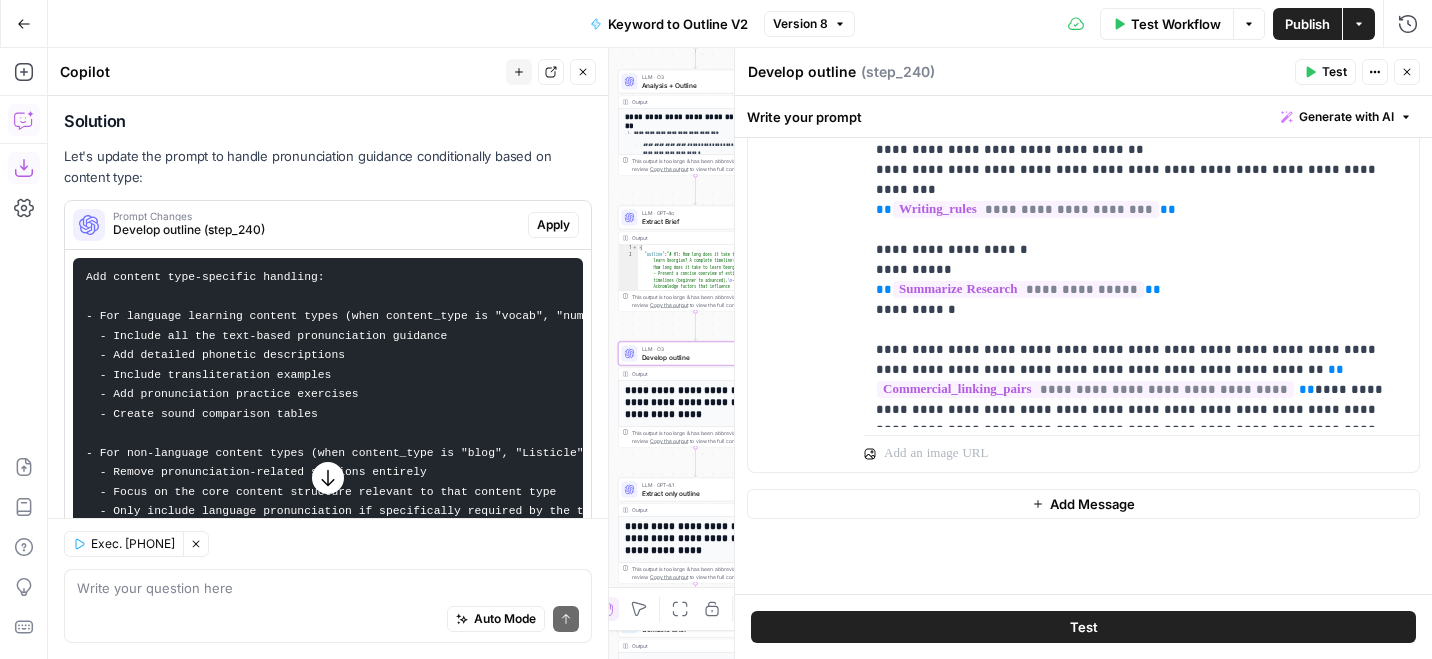 scroll, scrollTop: 2365, scrollLeft: 0, axis: vertical 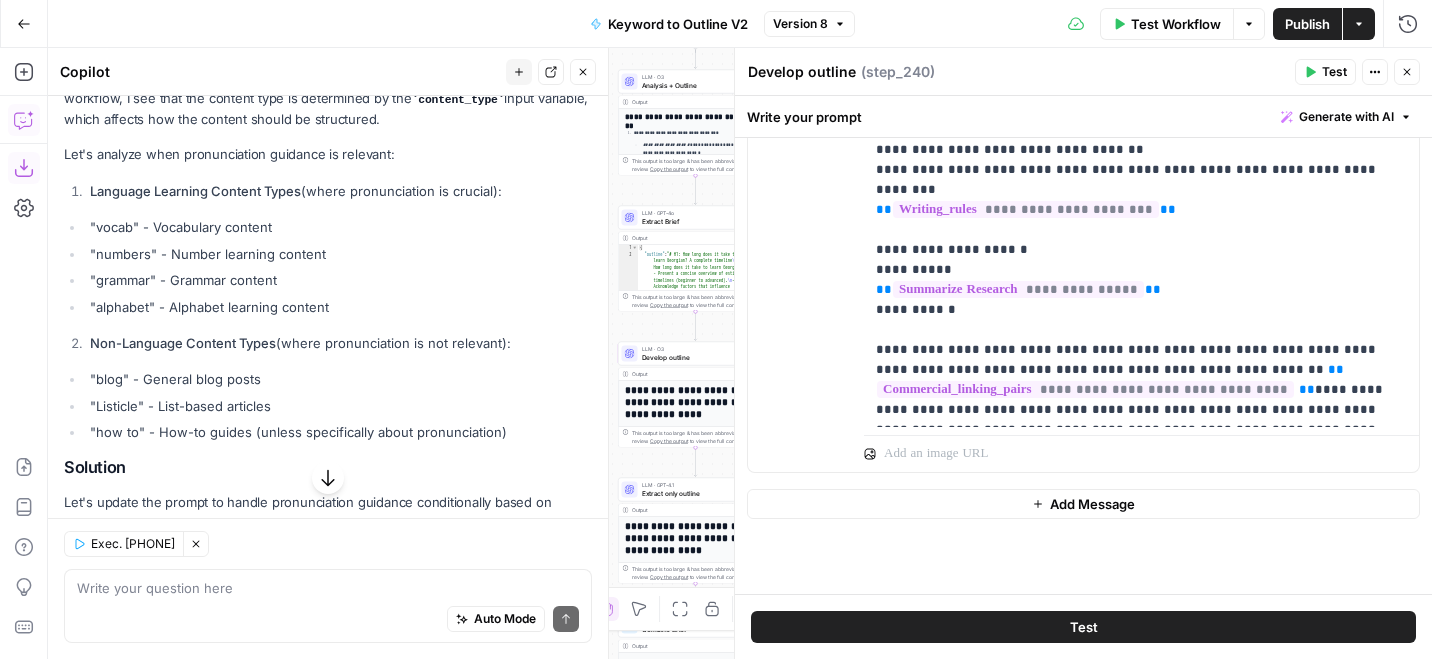 click 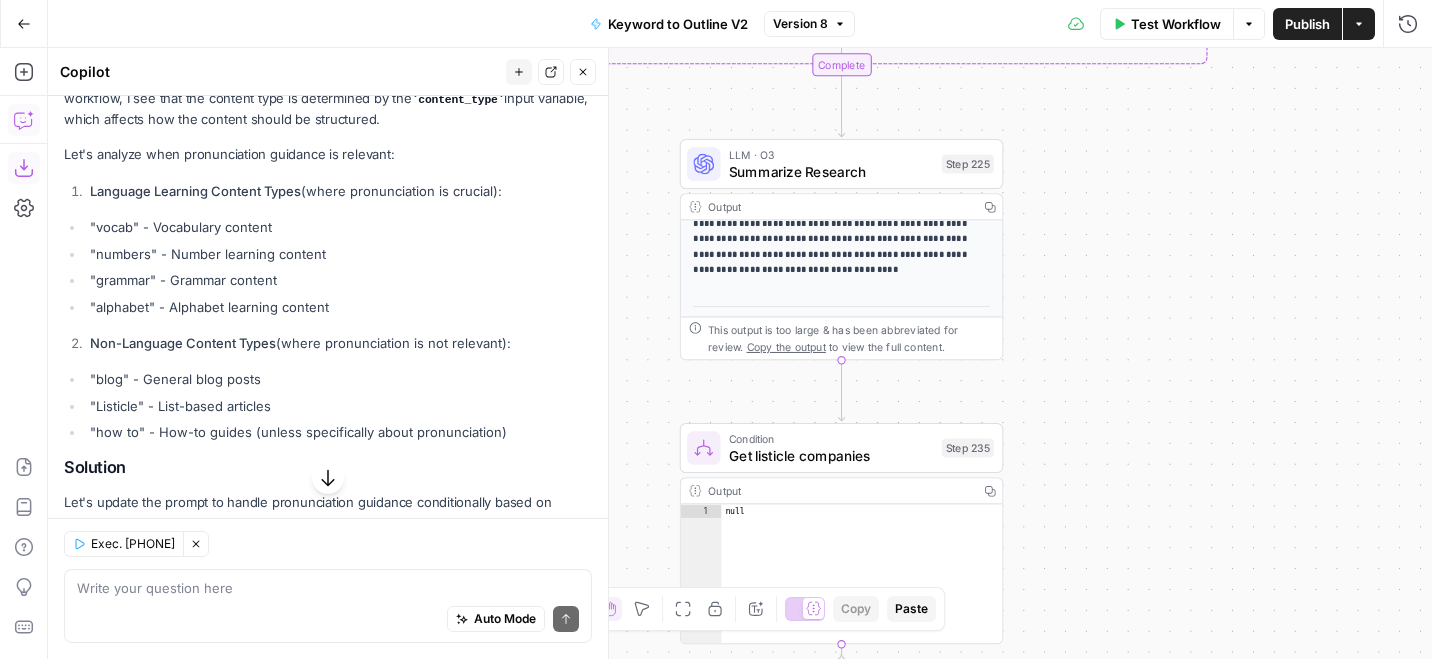 scroll, scrollTop: 44, scrollLeft: 0, axis: vertical 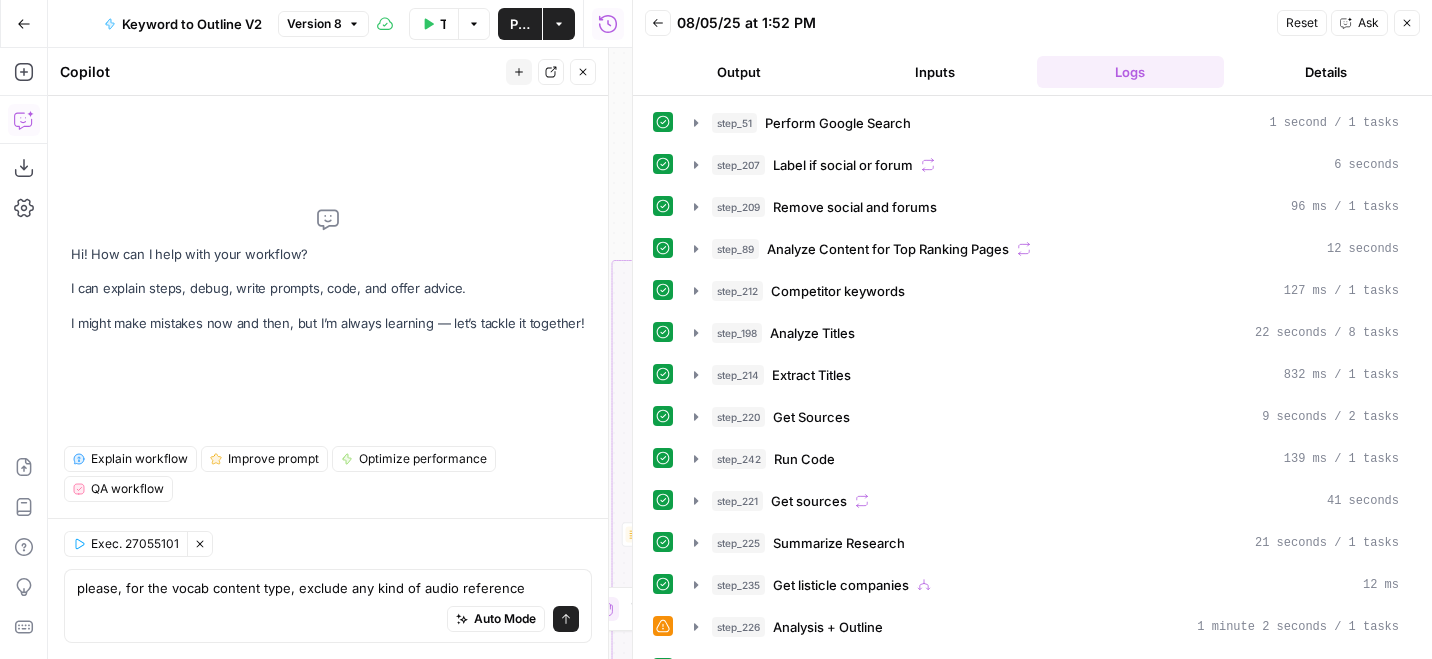 type on "please, for the vocab content type, exclude any kind of audio references" 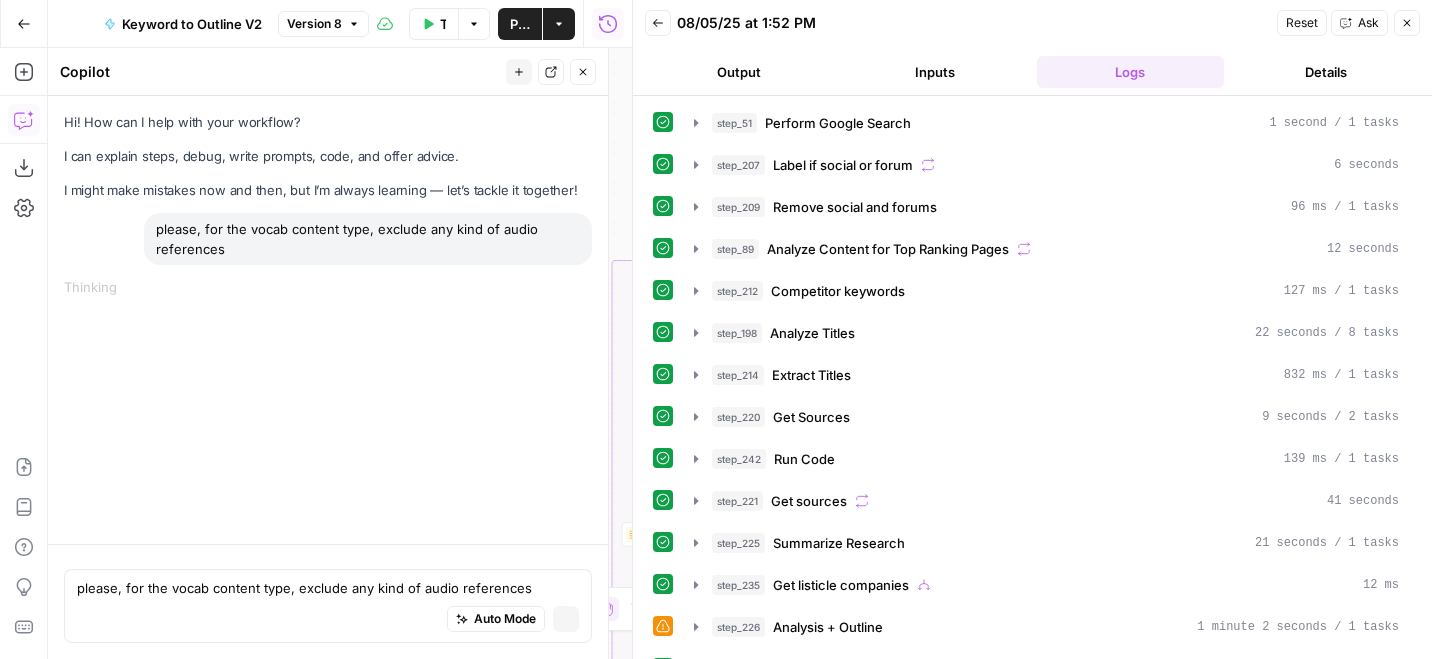 type 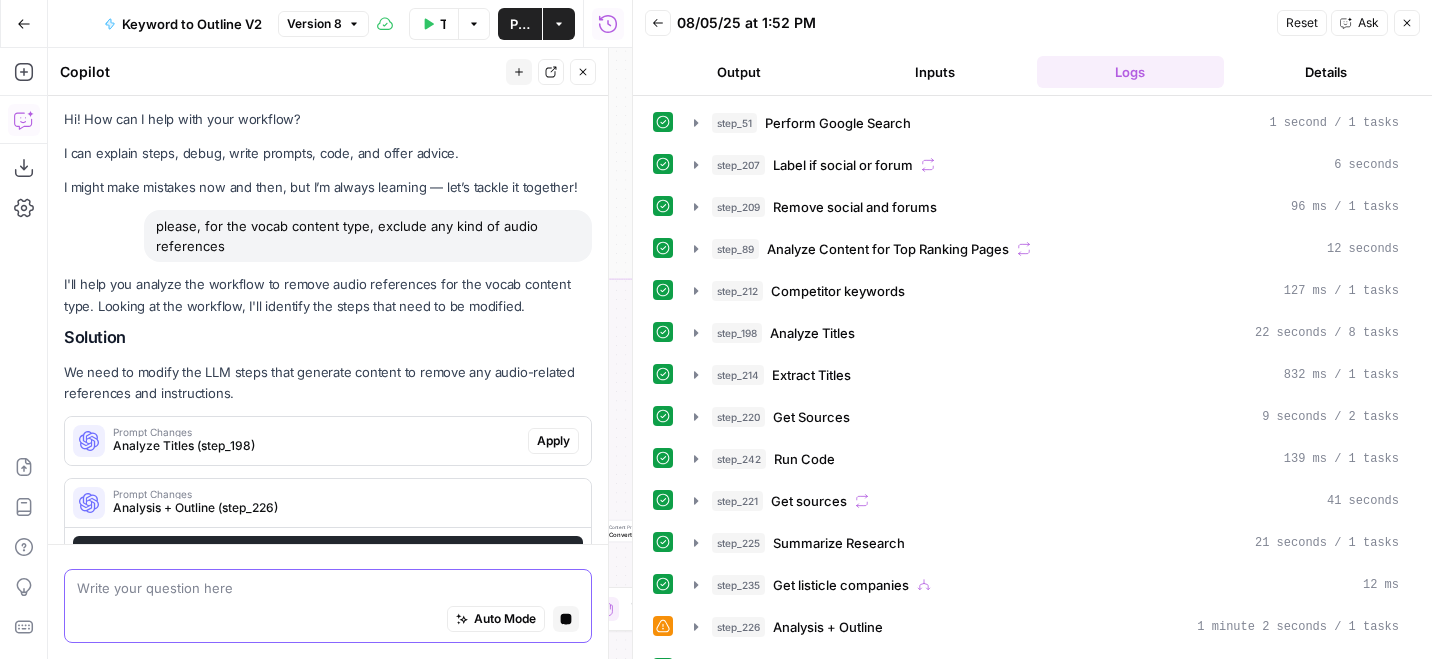 scroll, scrollTop: 59, scrollLeft: 0, axis: vertical 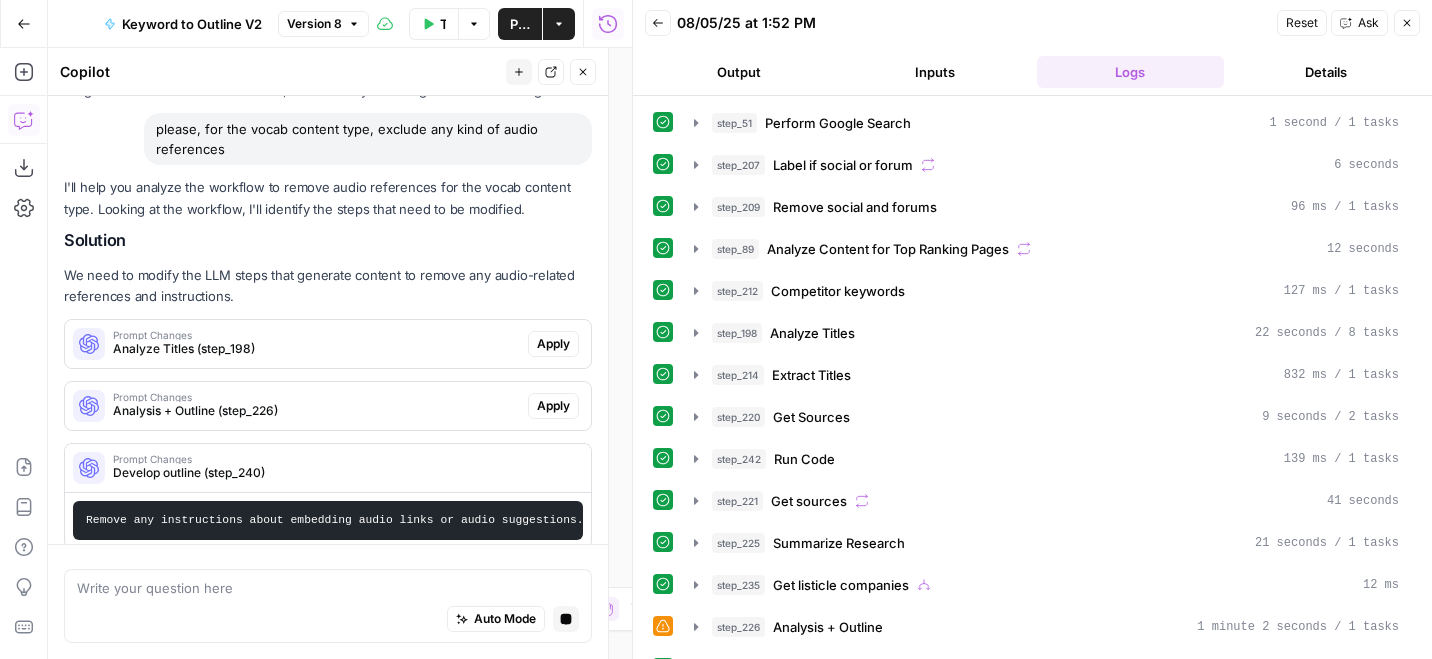 click on "I'll help you analyze the workflow to remove audio references for the vocab content type. Looking at the workflow, I'll identify the steps that need to be modified.
Solution
We need to modify the LLM steps that generate content to remove any audio-related references and instructions.
Prompt Changes Analyze Titles (step_198) Apply
Prompt Changes Analysis + Outline (step_226) Apply
Prompt Changes Develop outline (step_240) Remove any instructions about embedding audio links or audio suggestions. Keep pronunciation guidance focused on written explanations and transliteration. Replace audio-based learning suggestions with text-based alternatives like phonetic descriptions an" at bounding box center (328, 363) 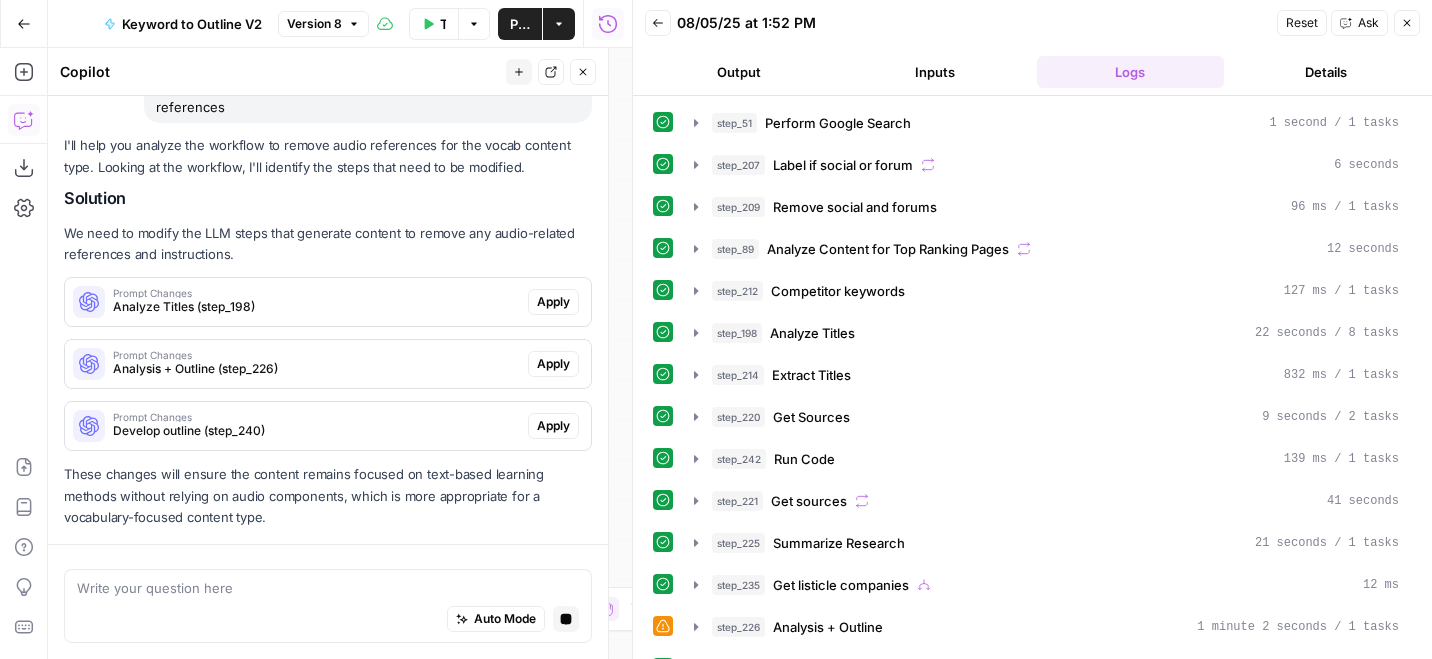 click on "I'll help you analyze the workflow to remove audio references for the vocab content type. Looking at the workflow, I'll identify the steps that need to be modified.
Solution
We need to modify the LLM steps that generate content to remove any audio-related references and instructions.
Prompt Changes Analyze Titles (step_198) Apply
Prompt Changes Analysis + Outline (step_226) Apply
Prompt Changes Develop outline (step_240) Apply
These changes will ensure the content remains focused on text-based learning methods without relying on audio components, which is more appropriate for a vocabulary-focused content type." at bounding box center [328, 331] 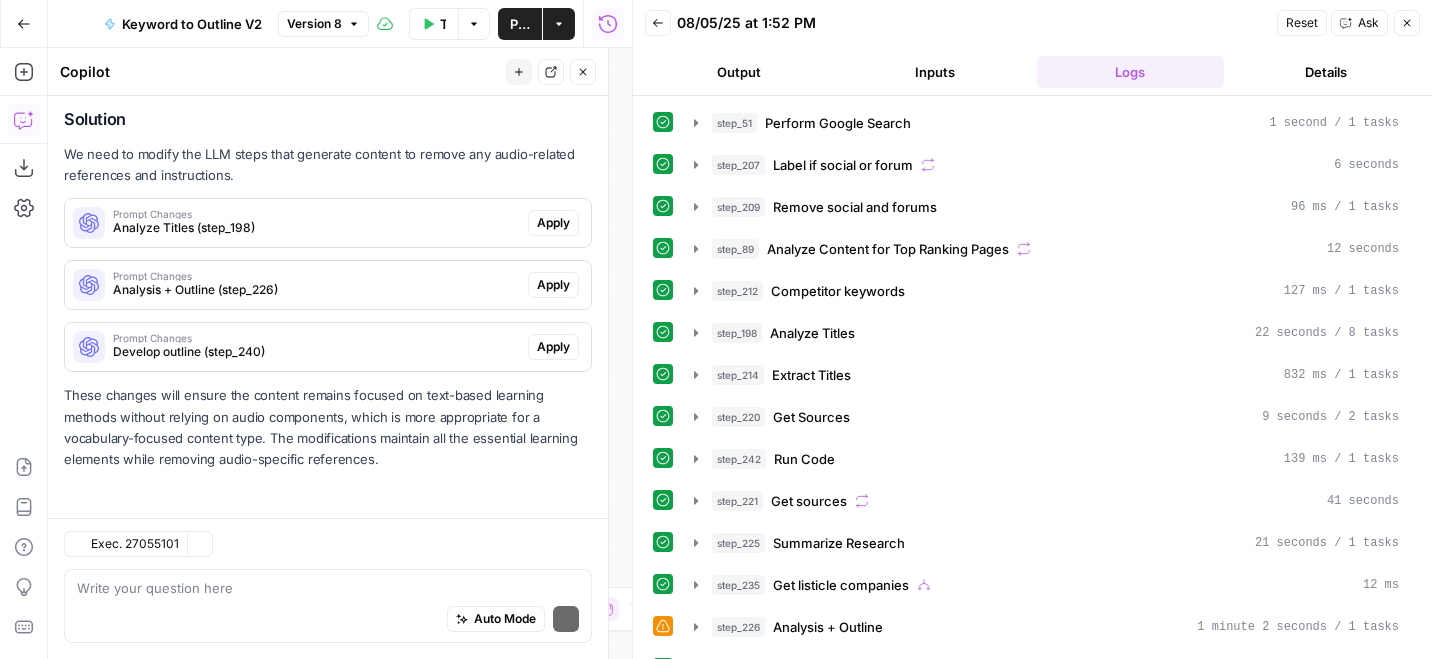 click on "Prompt Changes Analysis + Outline (step_226)" at bounding box center (296, 285) 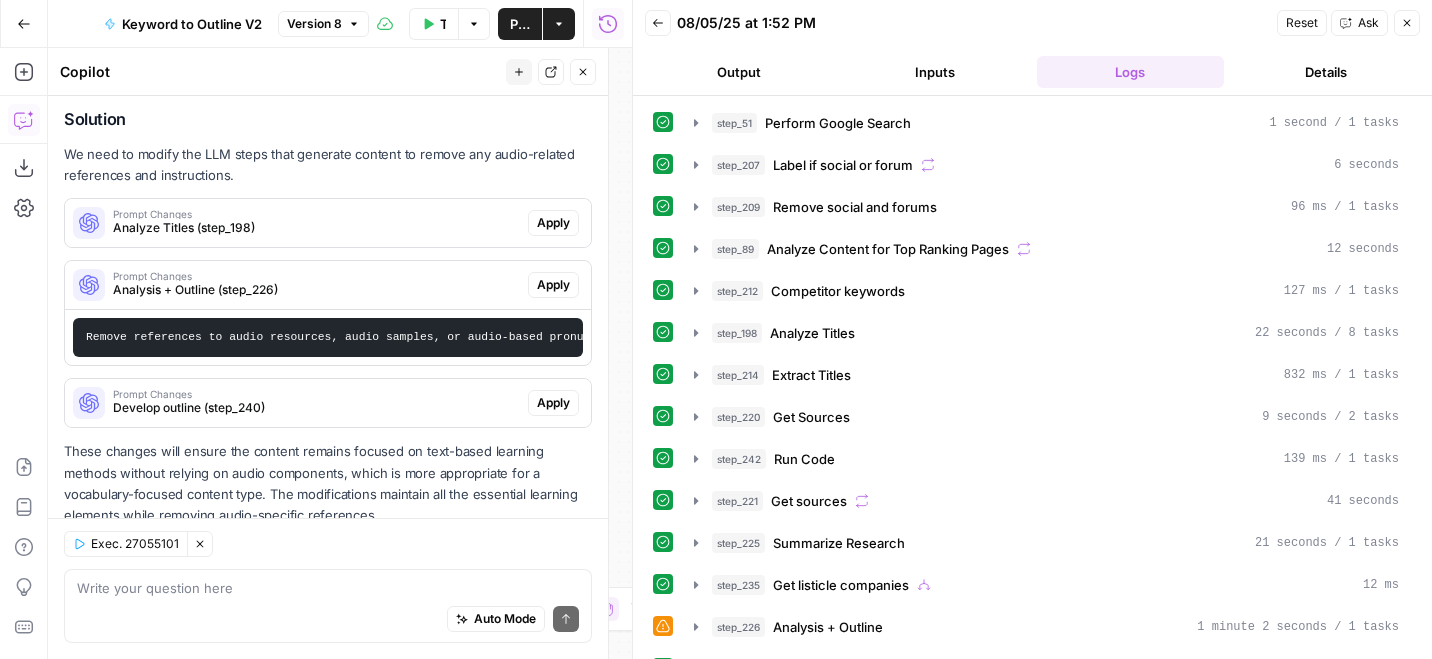 scroll, scrollTop: 212, scrollLeft: 0, axis: vertical 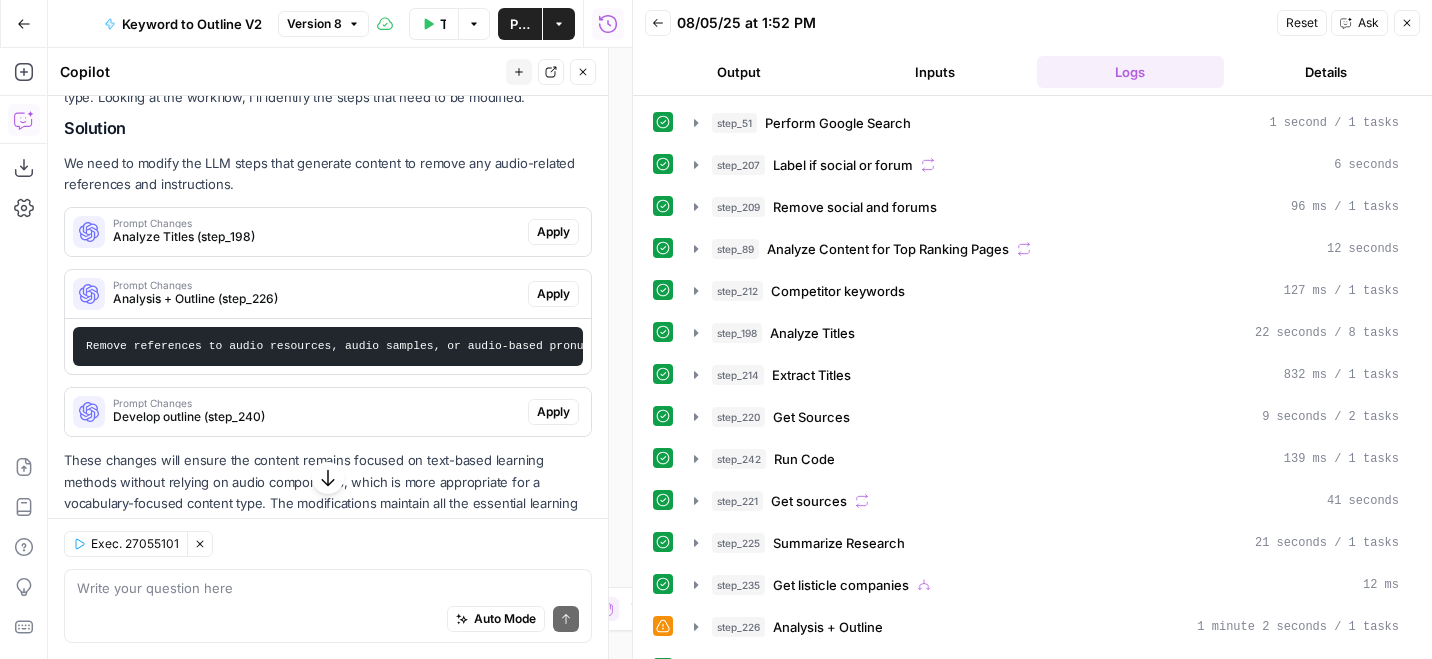 click on "Analyze Titles (step_198)" at bounding box center [316, 237] 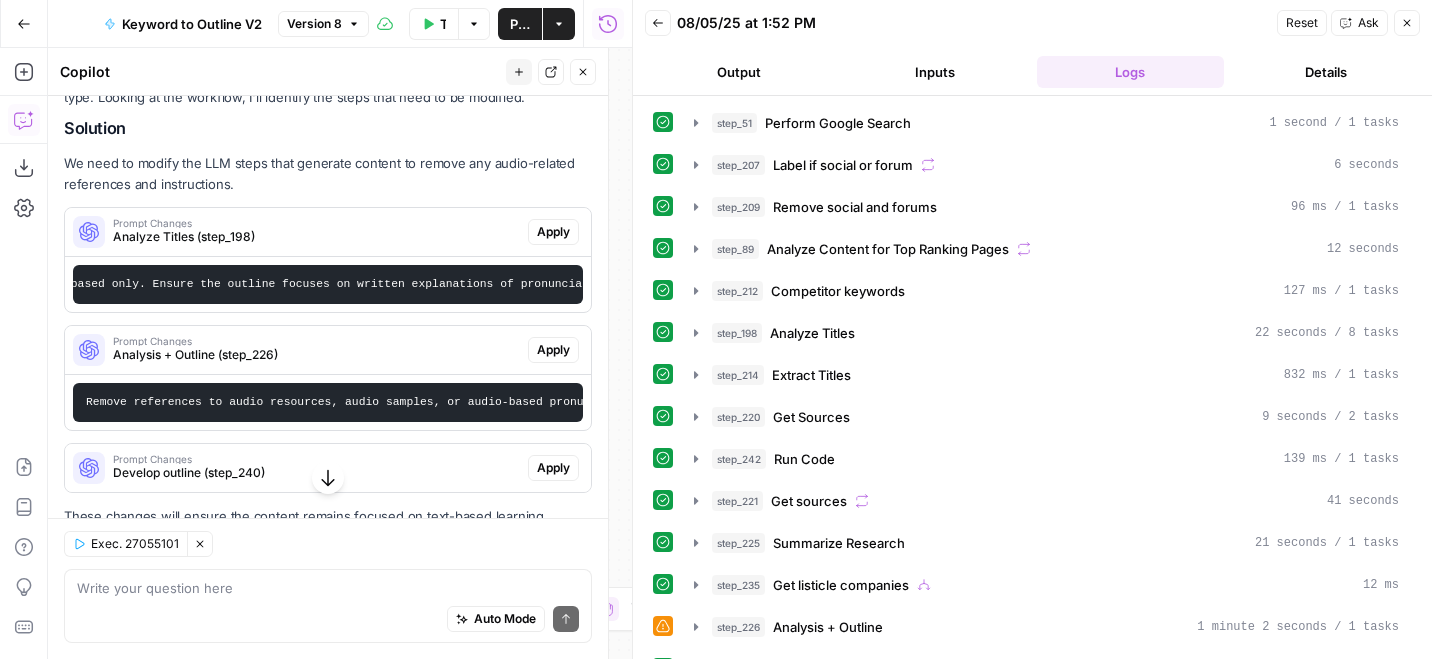 scroll, scrollTop: 0, scrollLeft: 1113, axis: horizontal 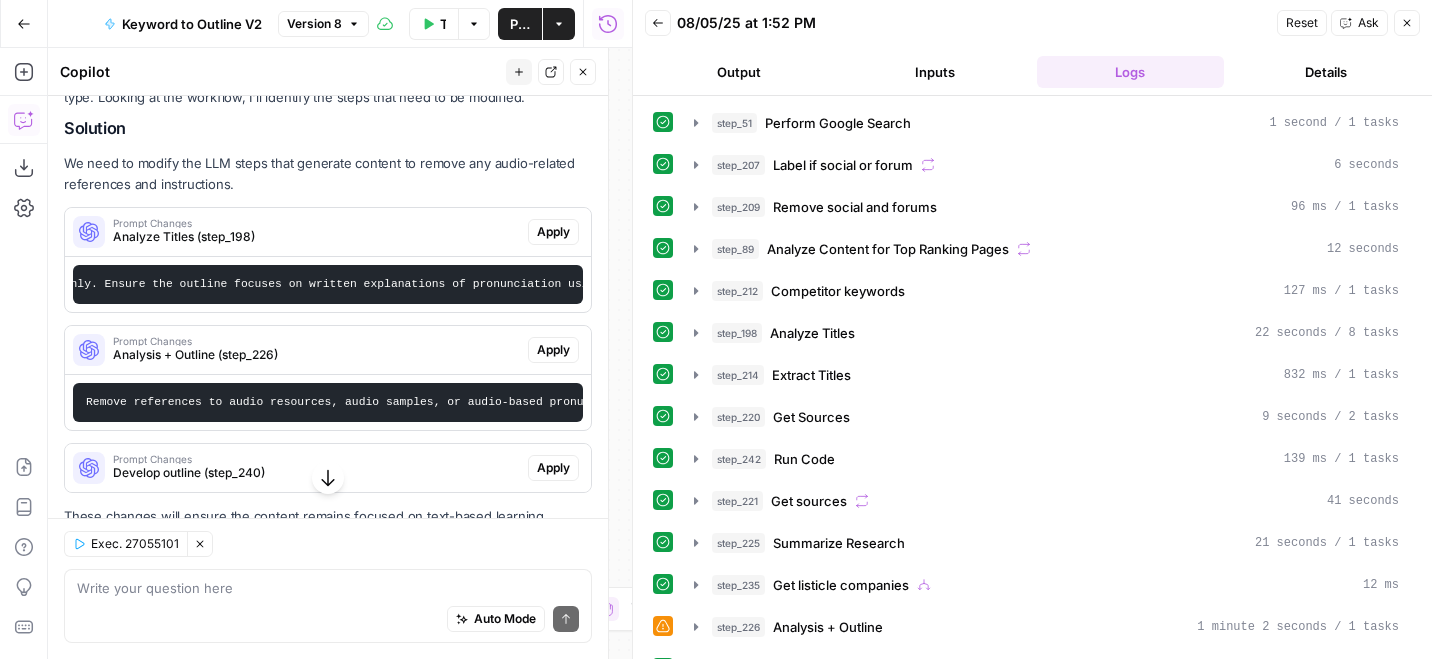 click on "Apply" at bounding box center (553, 232) 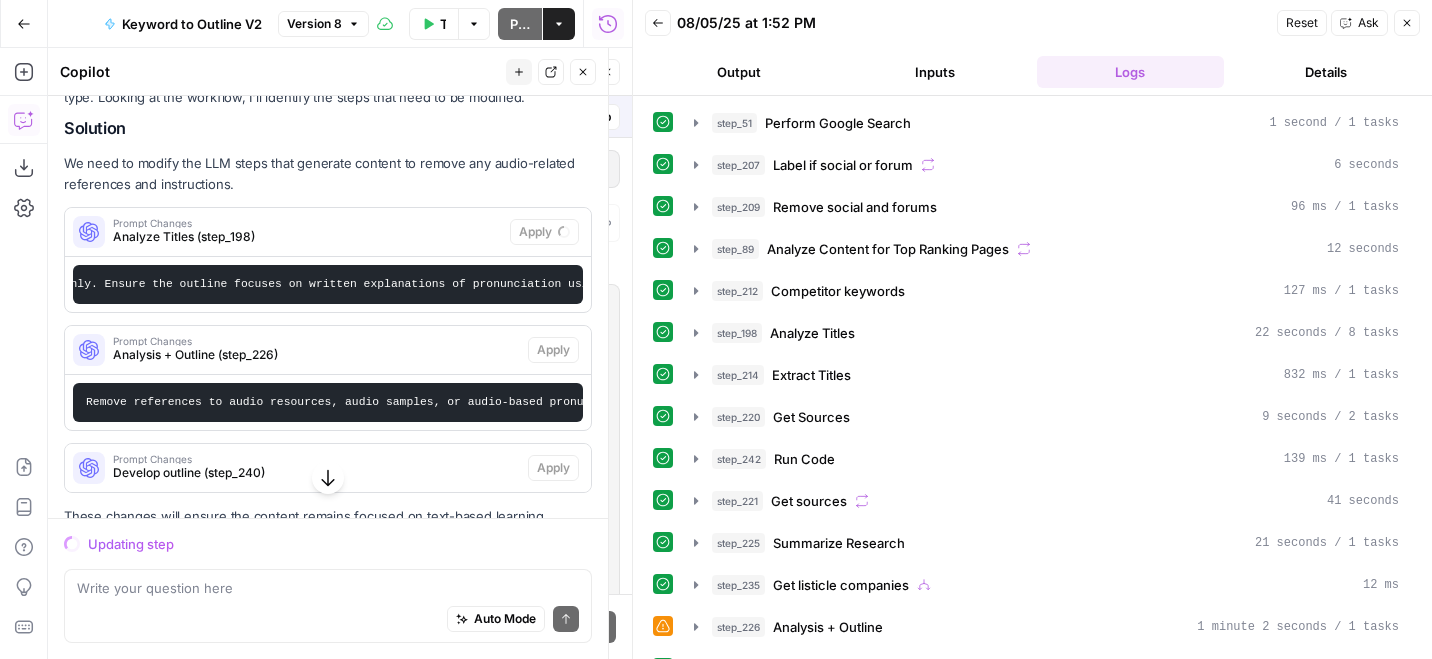 click on "Close" at bounding box center (1407, 23) 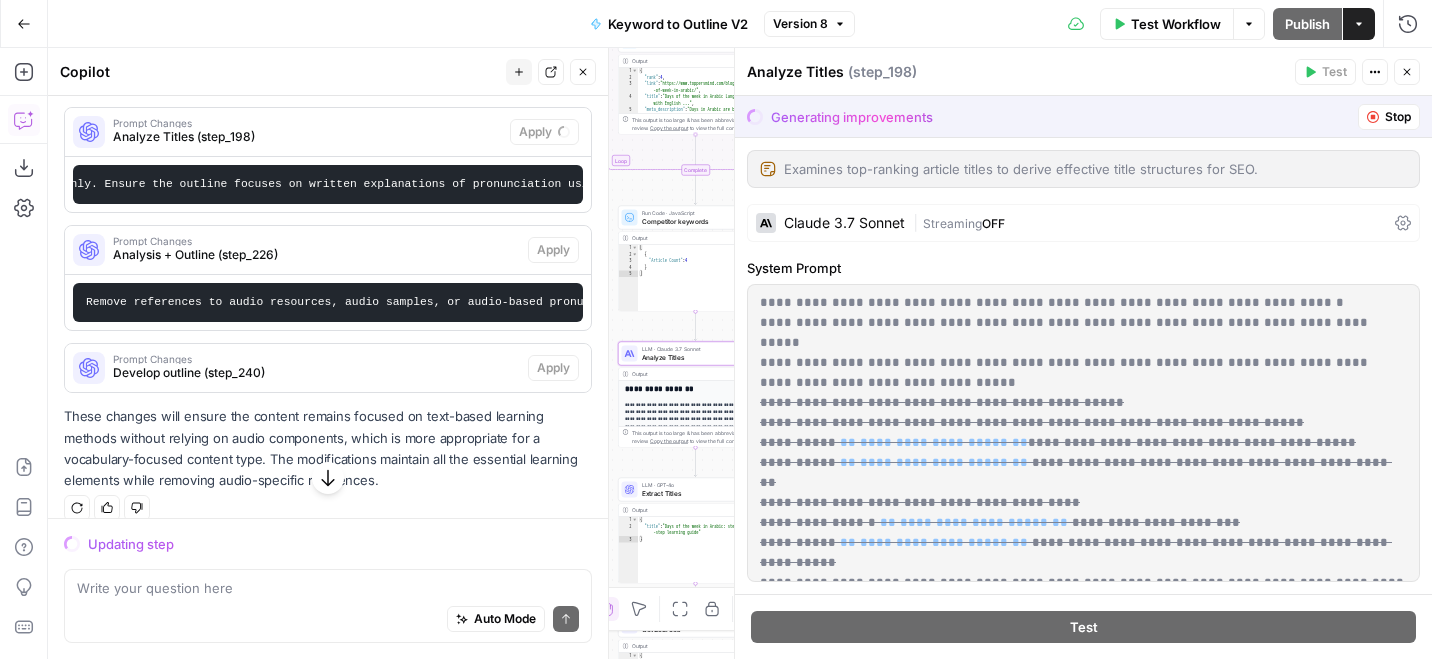 scroll, scrollTop: 313, scrollLeft: 0, axis: vertical 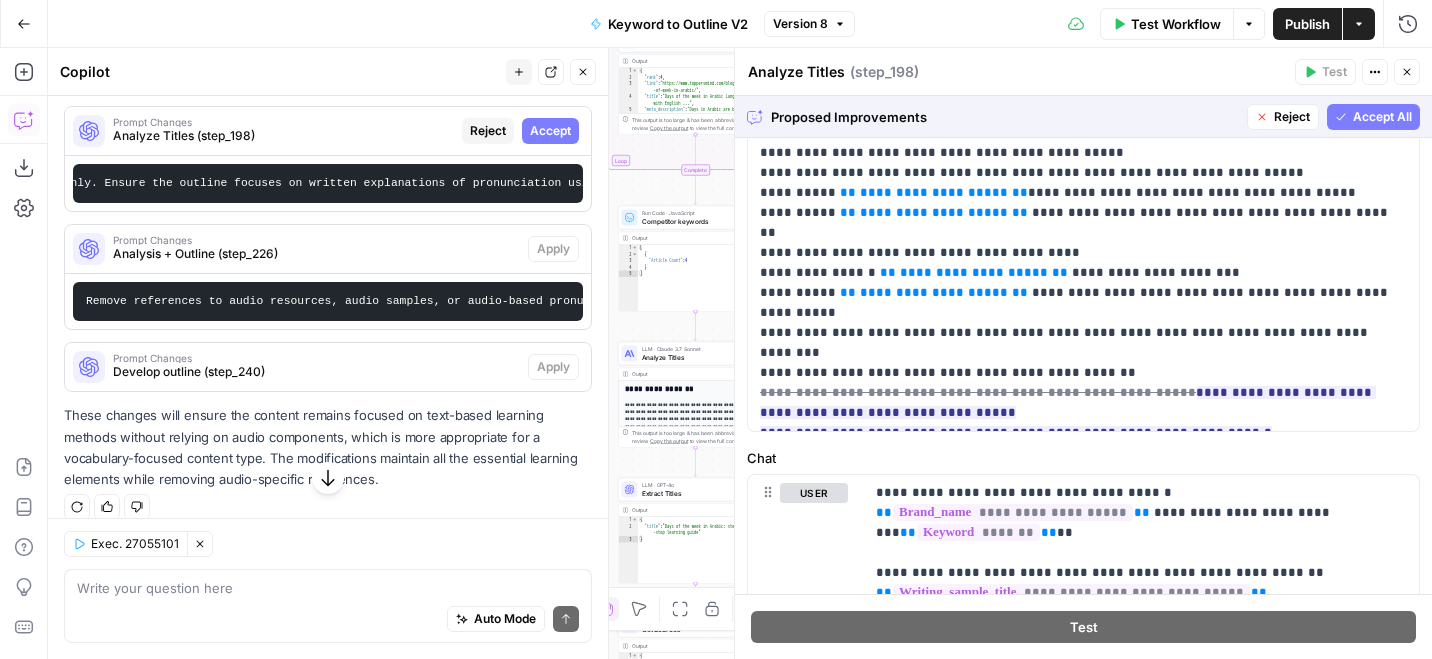 click on "Accept All" at bounding box center (1382, 117) 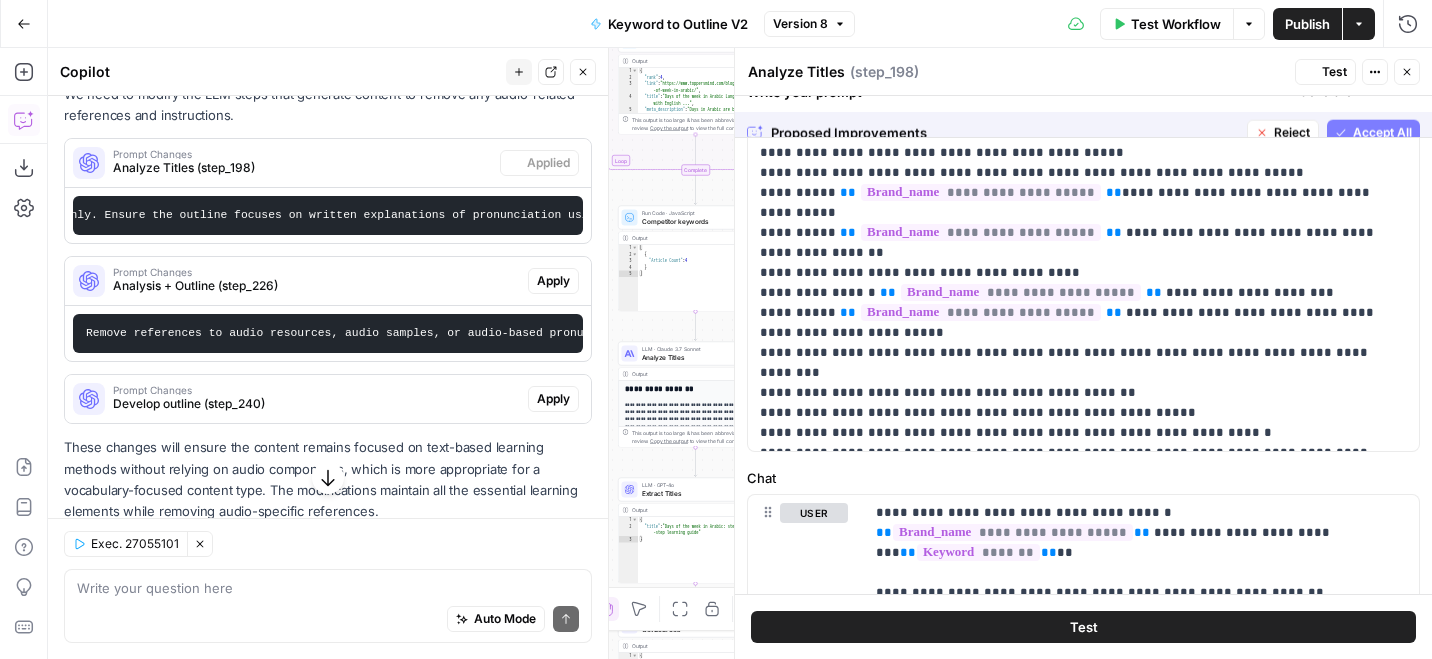 scroll, scrollTop: 345, scrollLeft: 0, axis: vertical 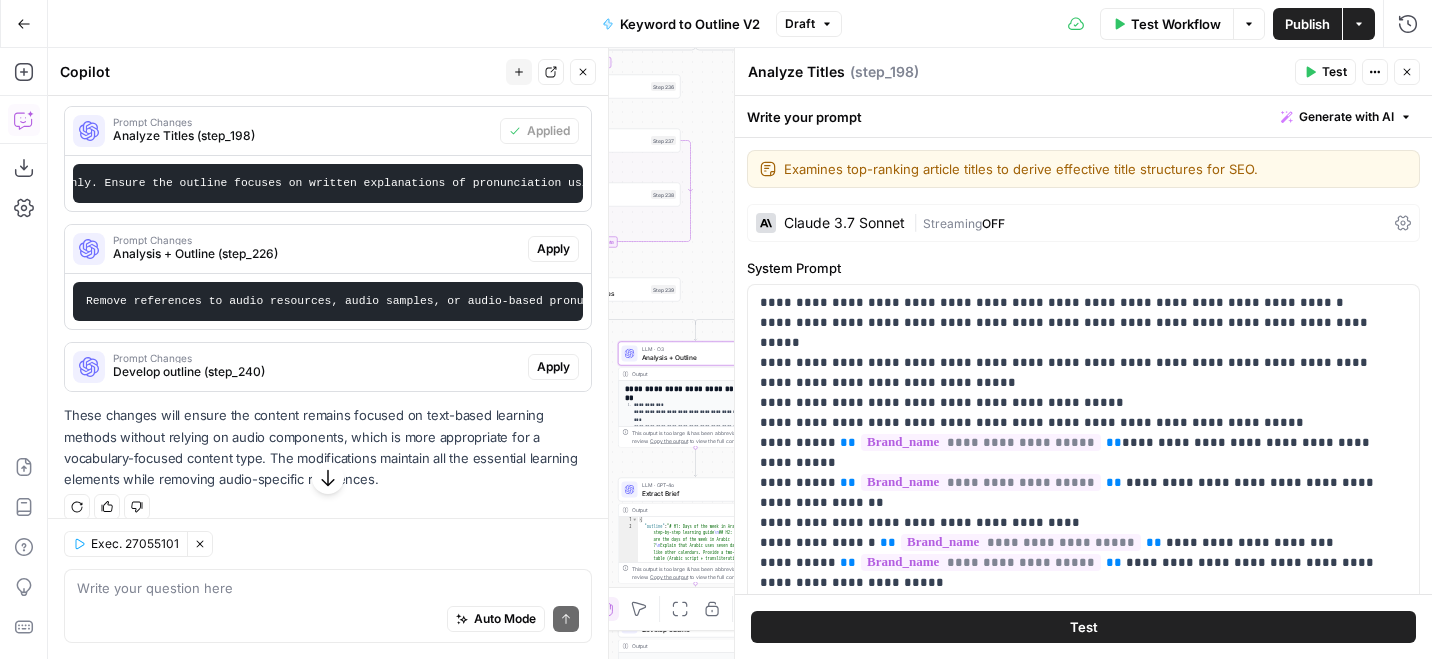 click on "Analysis + Outline (step_226)" at bounding box center (316, 254) 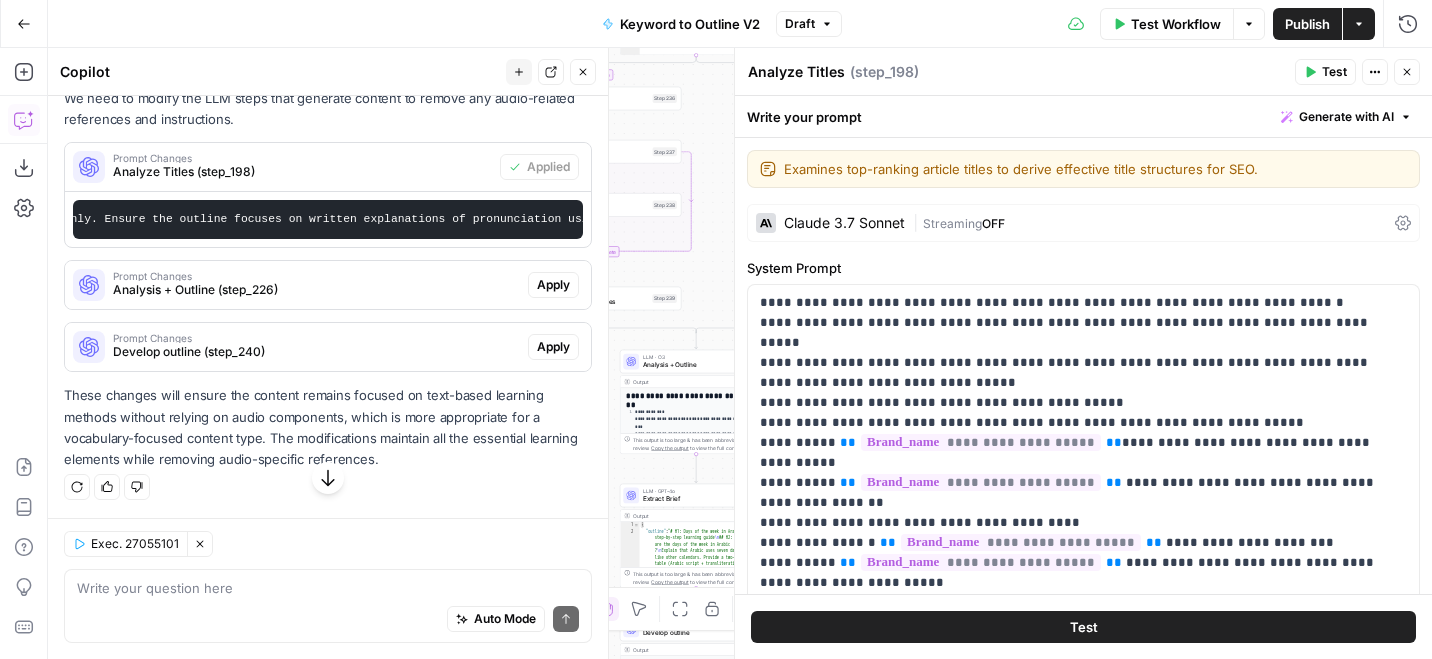 scroll, scrollTop: 309, scrollLeft: 0, axis: vertical 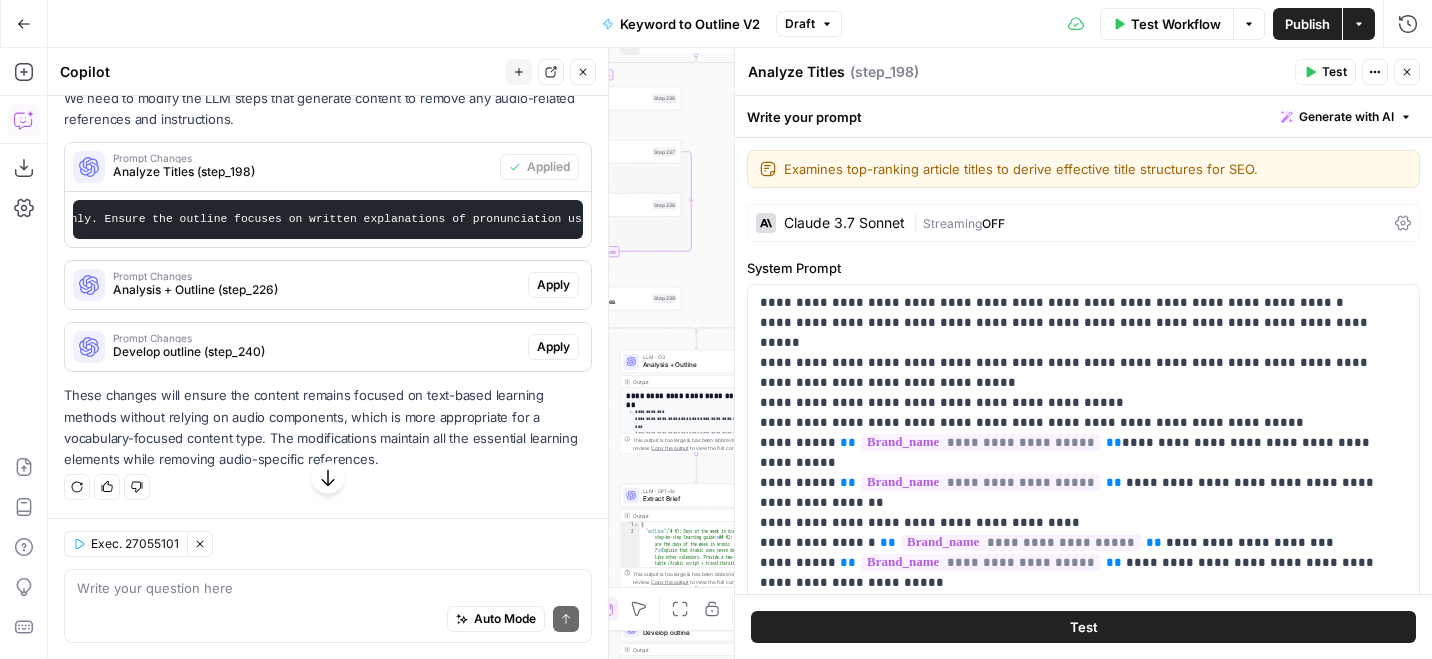 click on "Remove any mention of audio samples, pronunciation guides with audio, or audio-based learning resources from the prompt. Keep pronunciation guidance text-based only. Ensure the outline focuses on written explanations of pronunciation using transliteration." at bounding box center [328, 219] 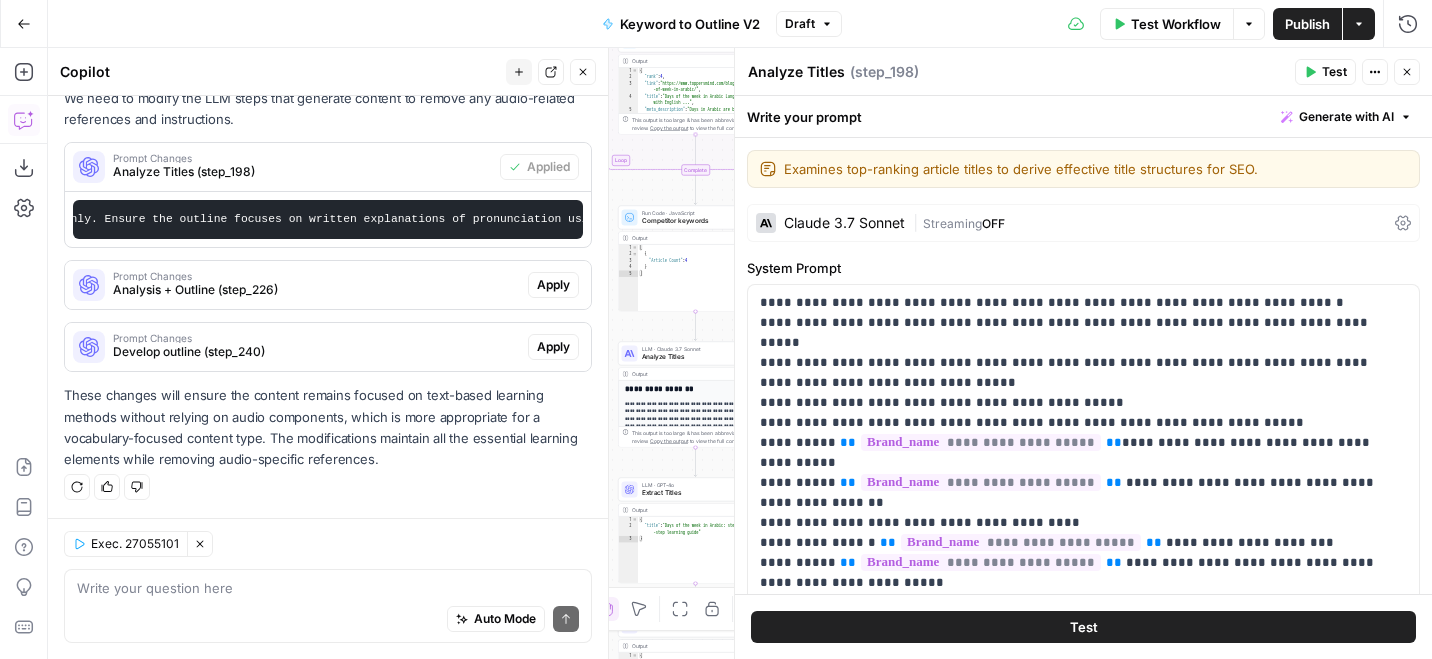 click on "Apply" at bounding box center [553, 285] 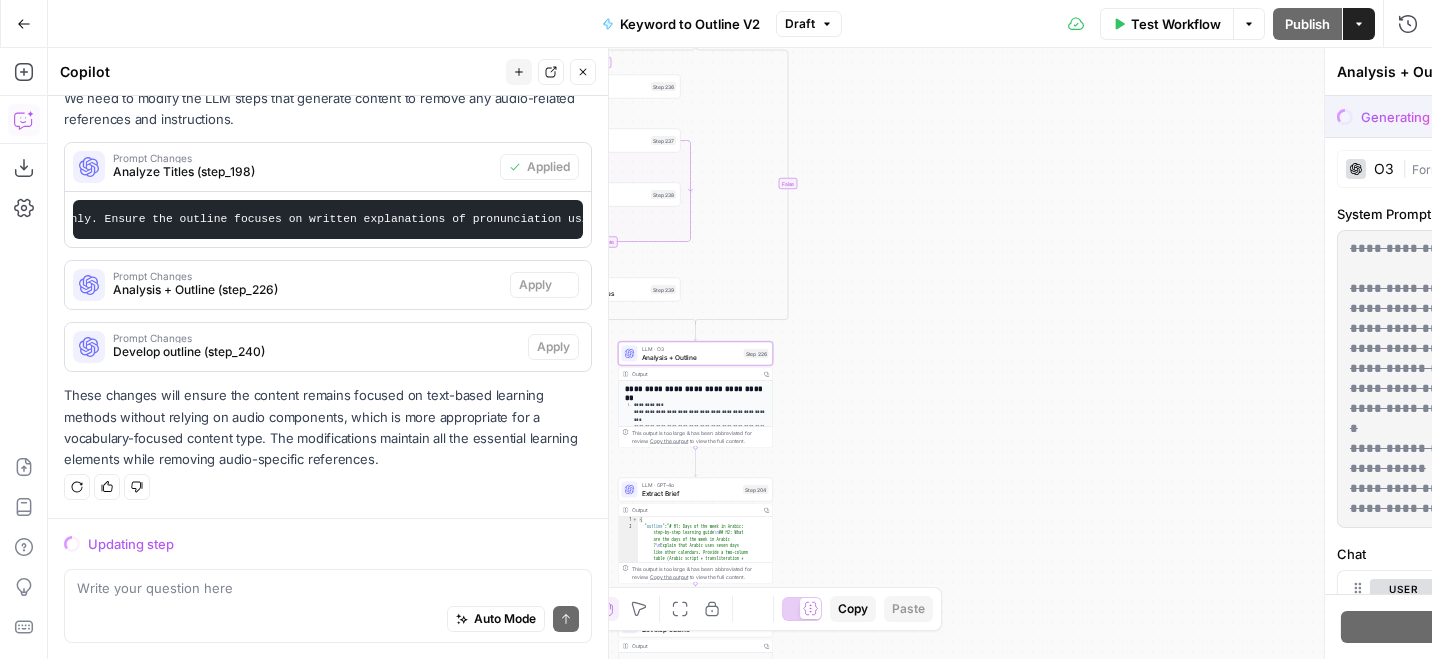 scroll, scrollTop: 277, scrollLeft: 0, axis: vertical 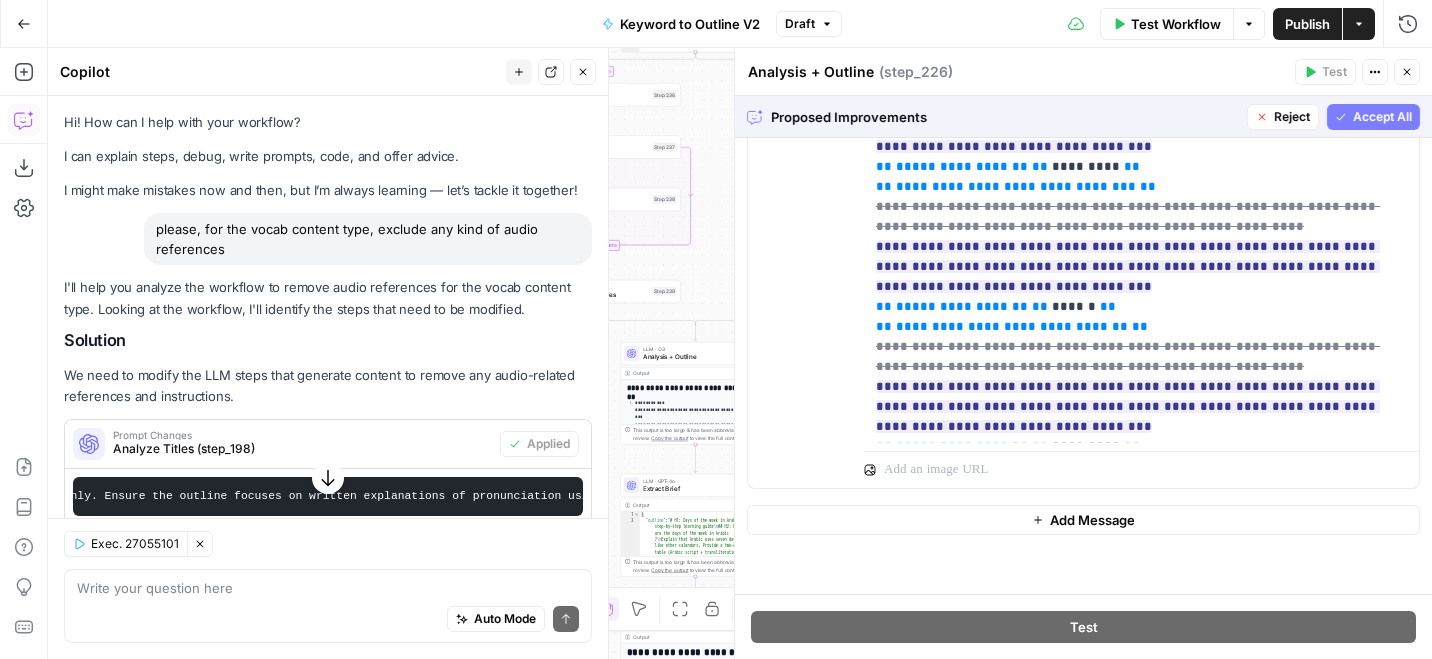 click on "Accept All" at bounding box center (1382, 117) 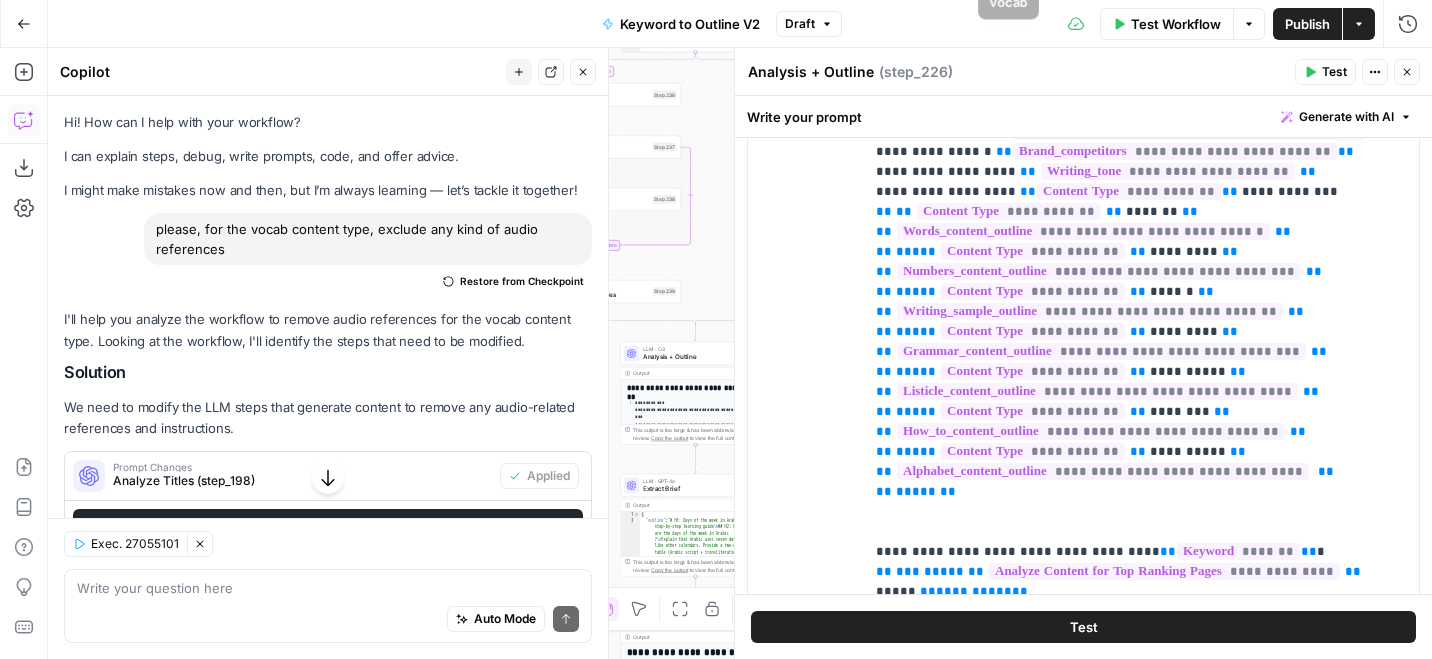 scroll, scrollTop: 983, scrollLeft: 0, axis: vertical 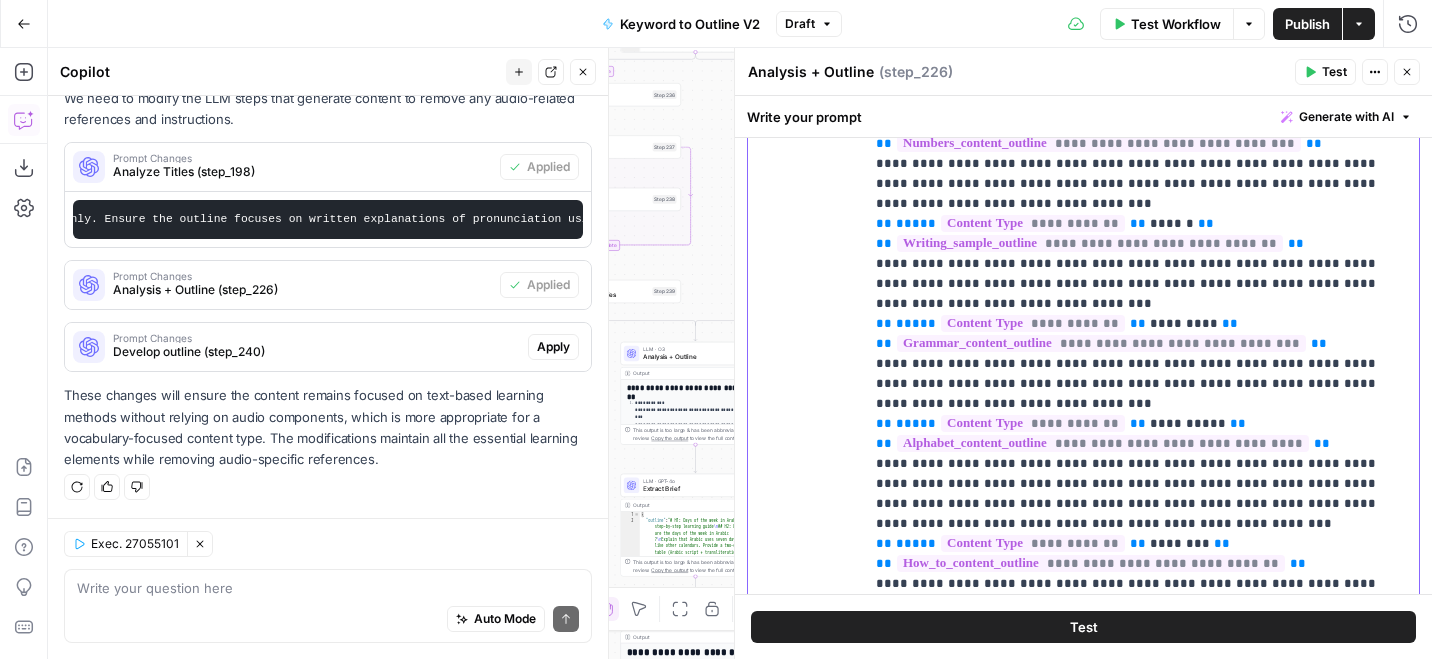 drag, startPoint x: 923, startPoint y: 306, endPoint x: 1019, endPoint y: 319, distance: 96.87621 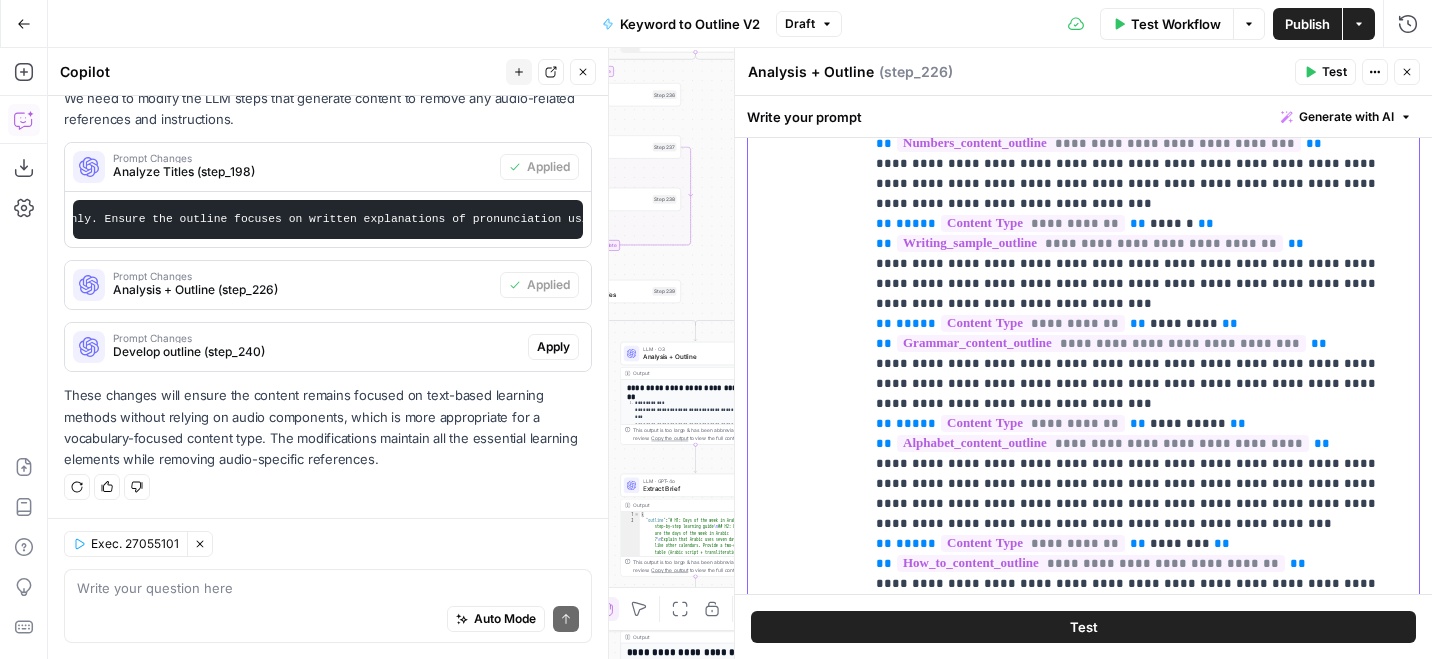click on "**********" at bounding box center [1141, 1044] 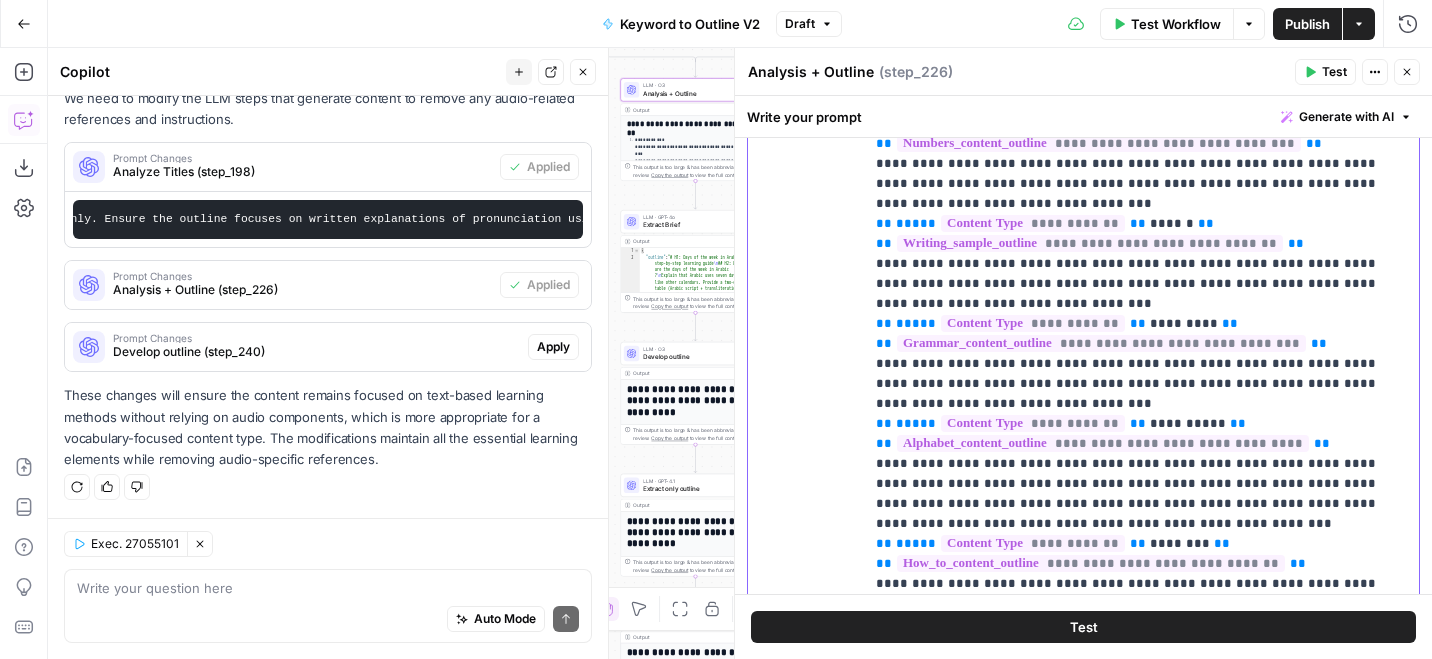 scroll, scrollTop: 0, scrollLeft: 0, axis: both 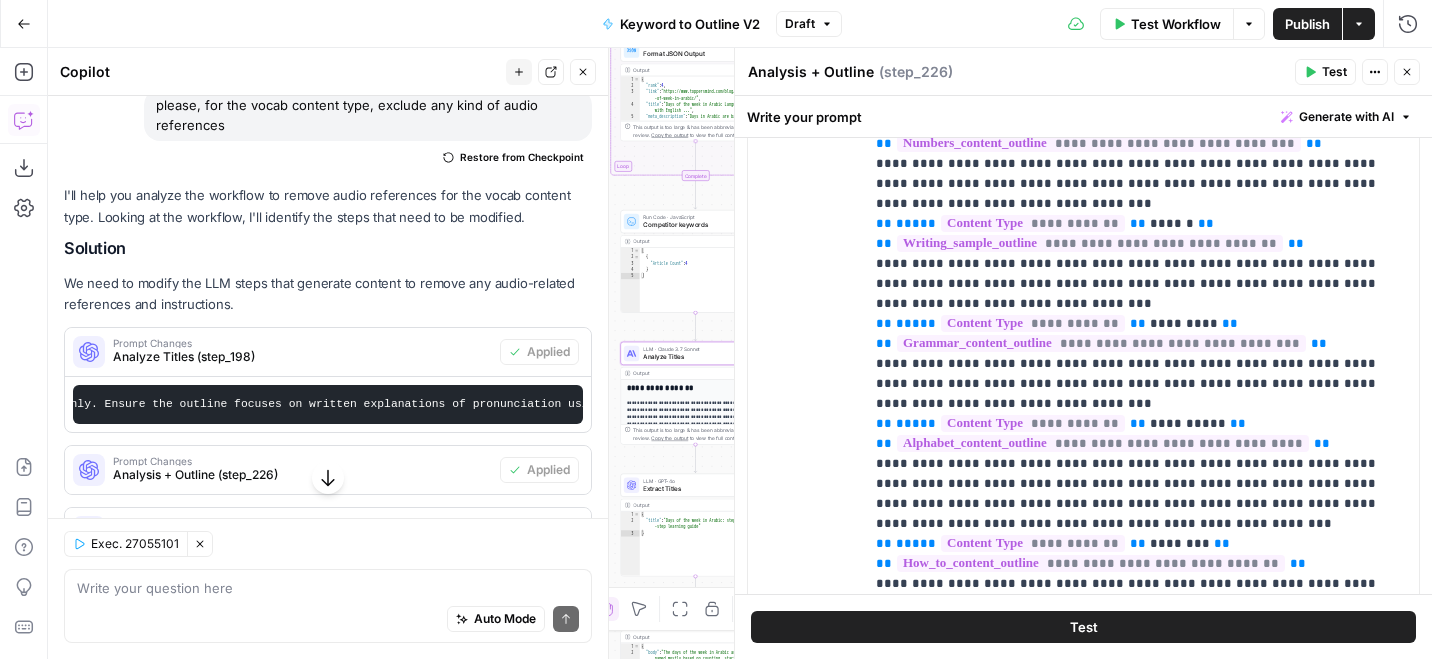 click on "Analyze Titles (step_198)" at bounding box center (302, 357) 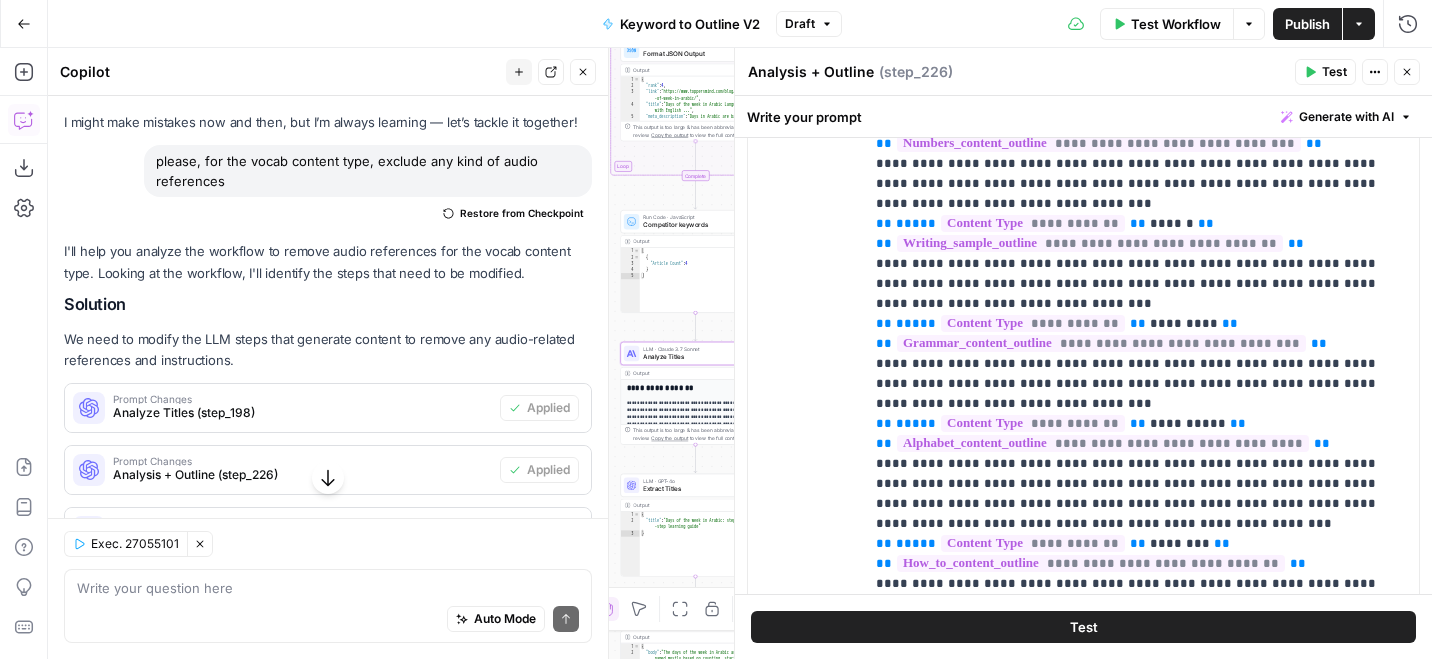 click on "Analyze Titles (step_198)" at bounding box center [302, 413] 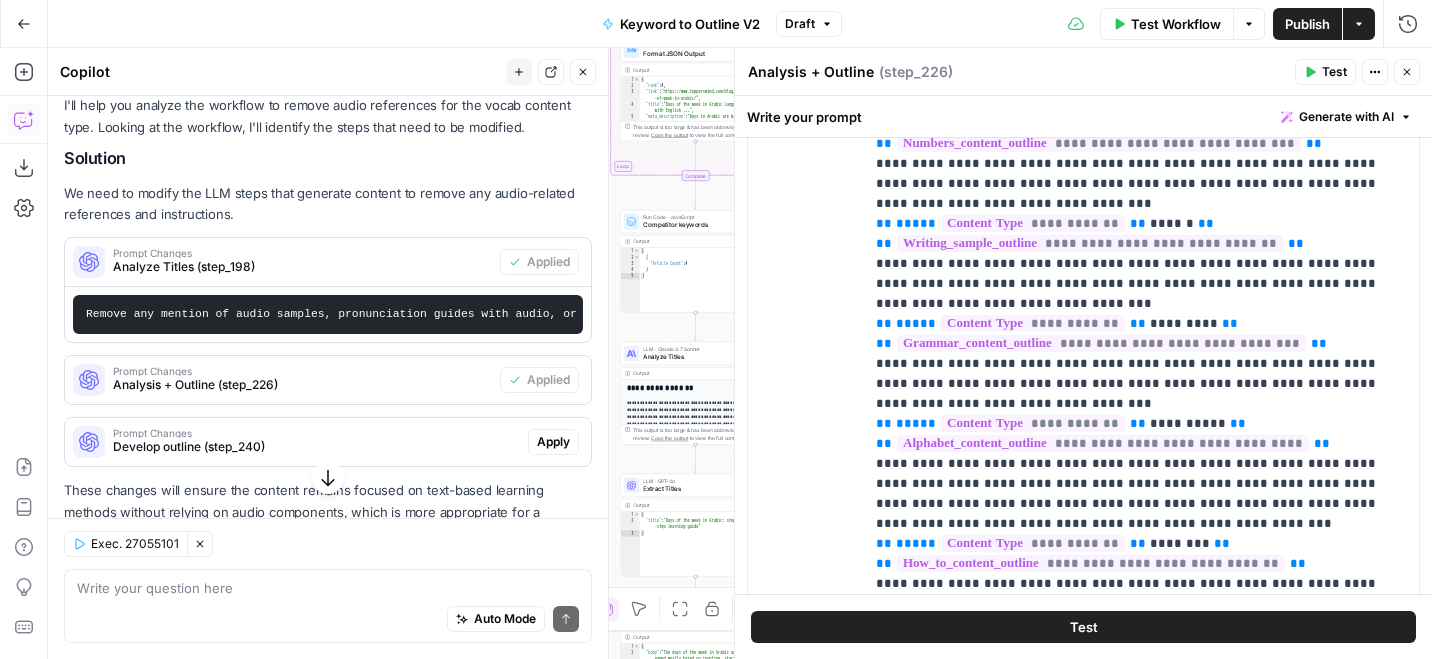 scroll, scrollTop: 226, scrollLeft: 0, axis: vertical 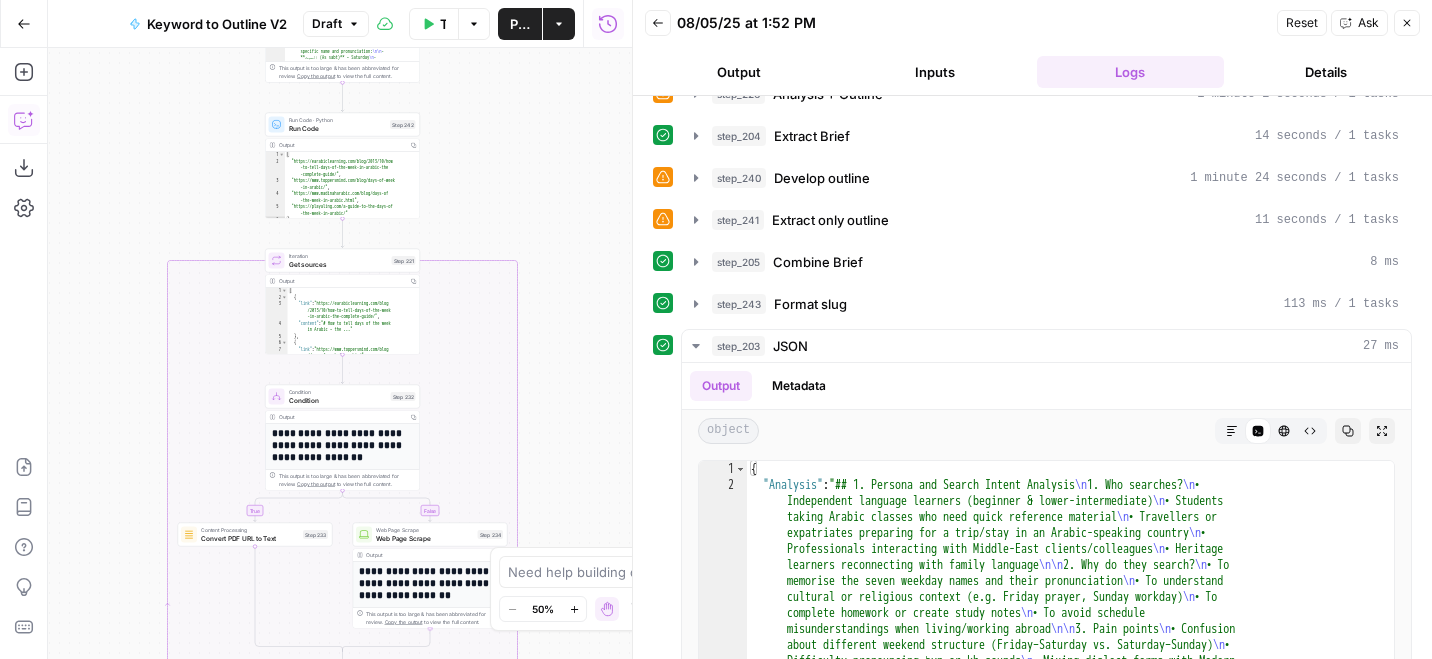 click 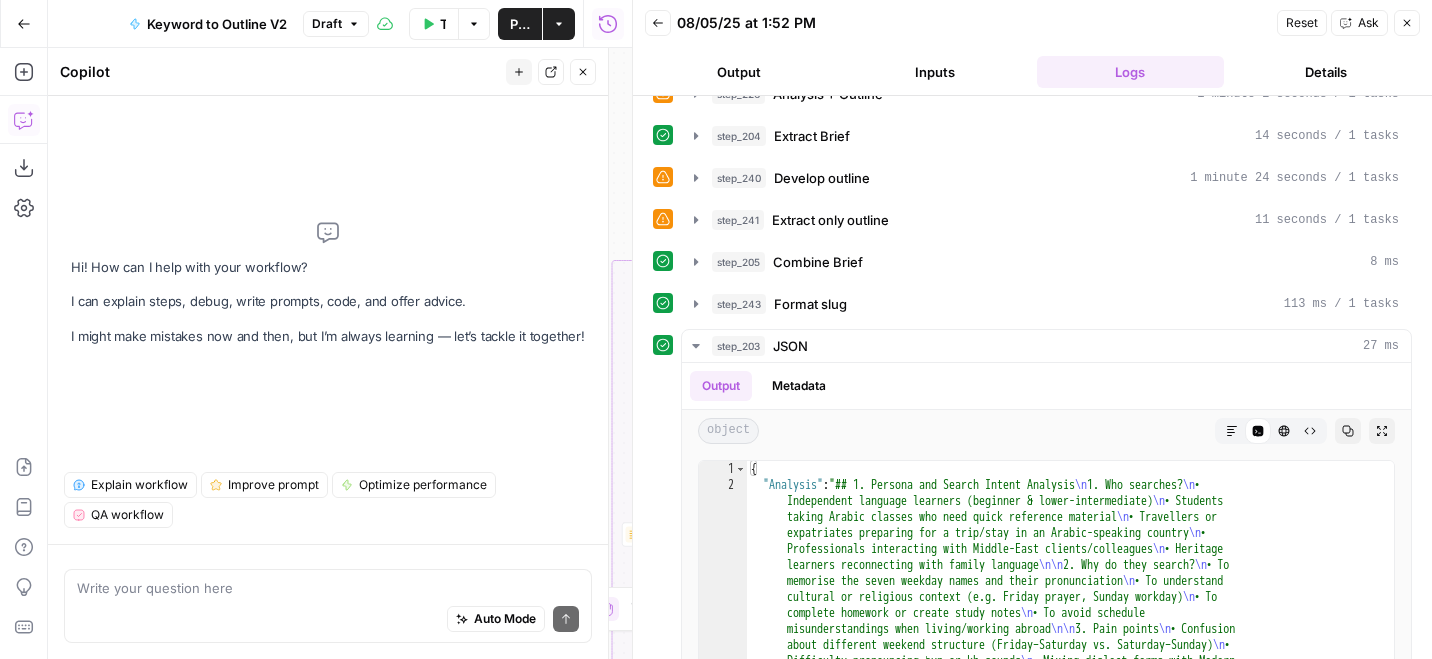 click at bounding box center (328, 588) 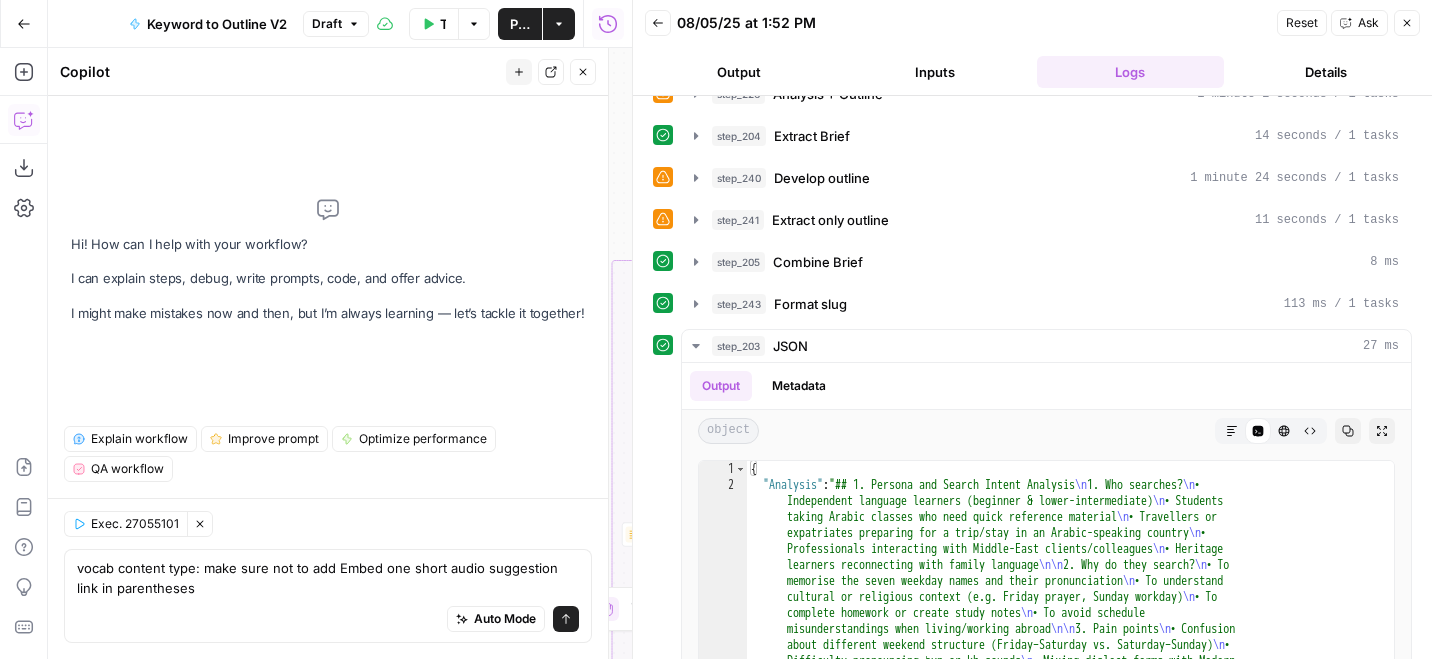 click on "vocab content type: make sure not to add Embed one short audio suggestion link in parentheses" at bounding box center [328, 578] 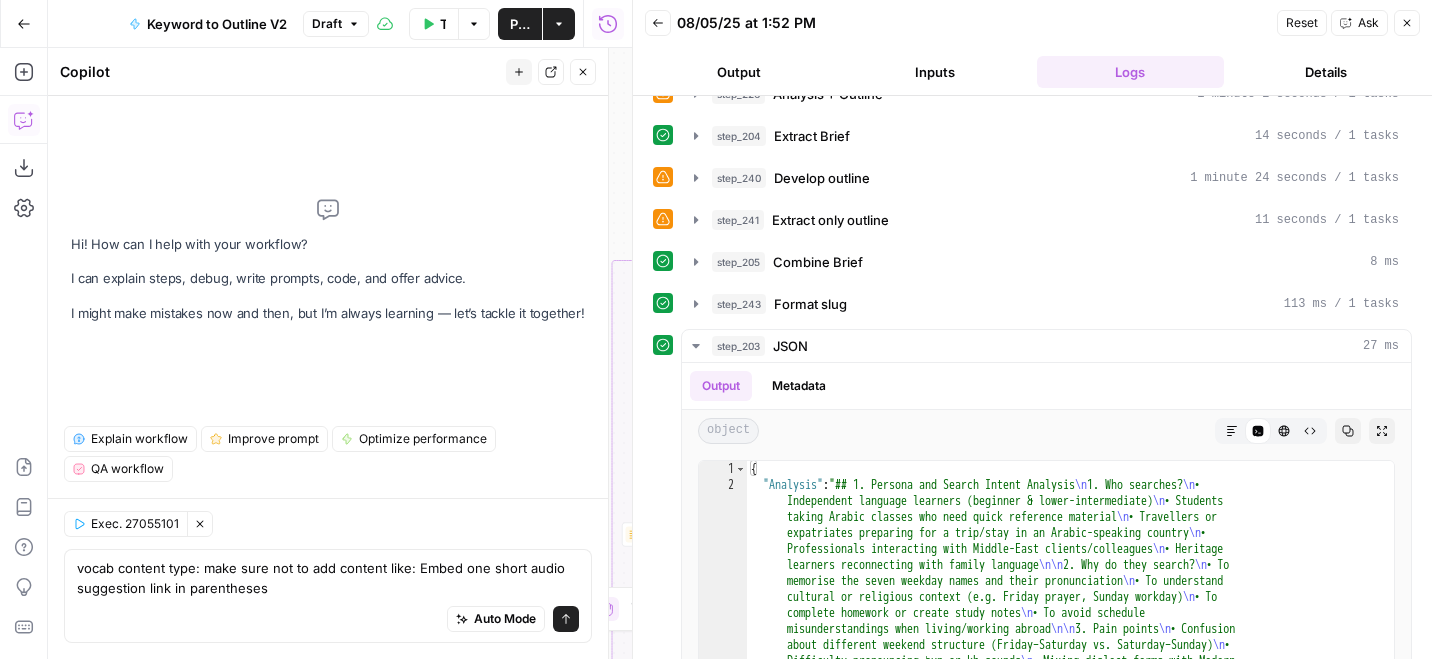 type on "vocab content type: make sure not to add content like: Embed one short audio suggestion link in parentheses" 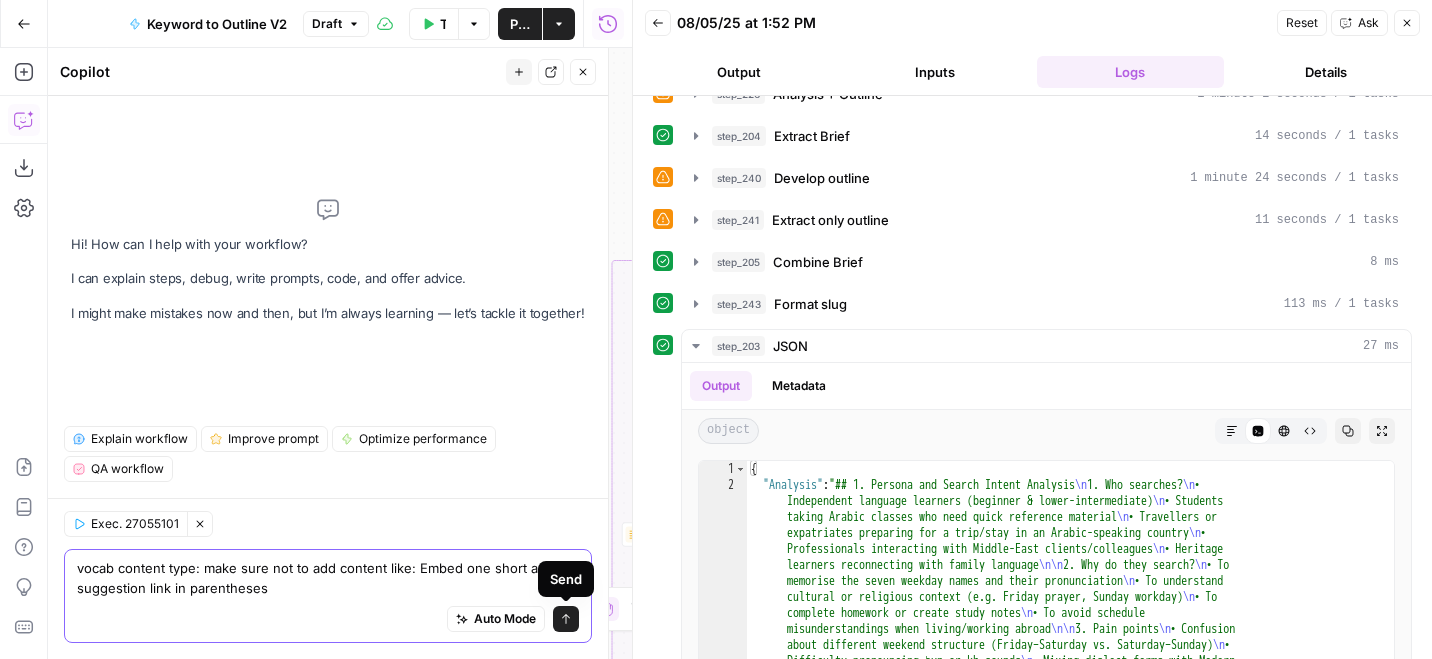 click on "Send" at bounding box center (566, 619) 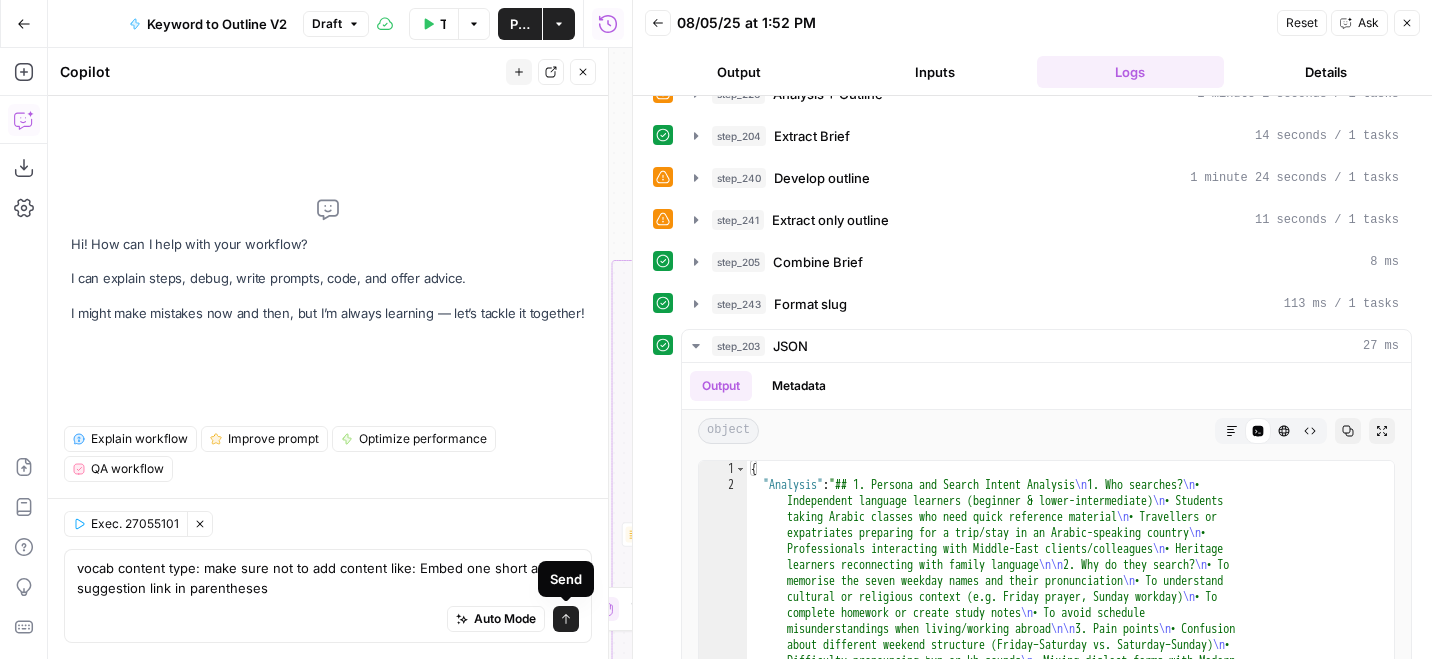 type 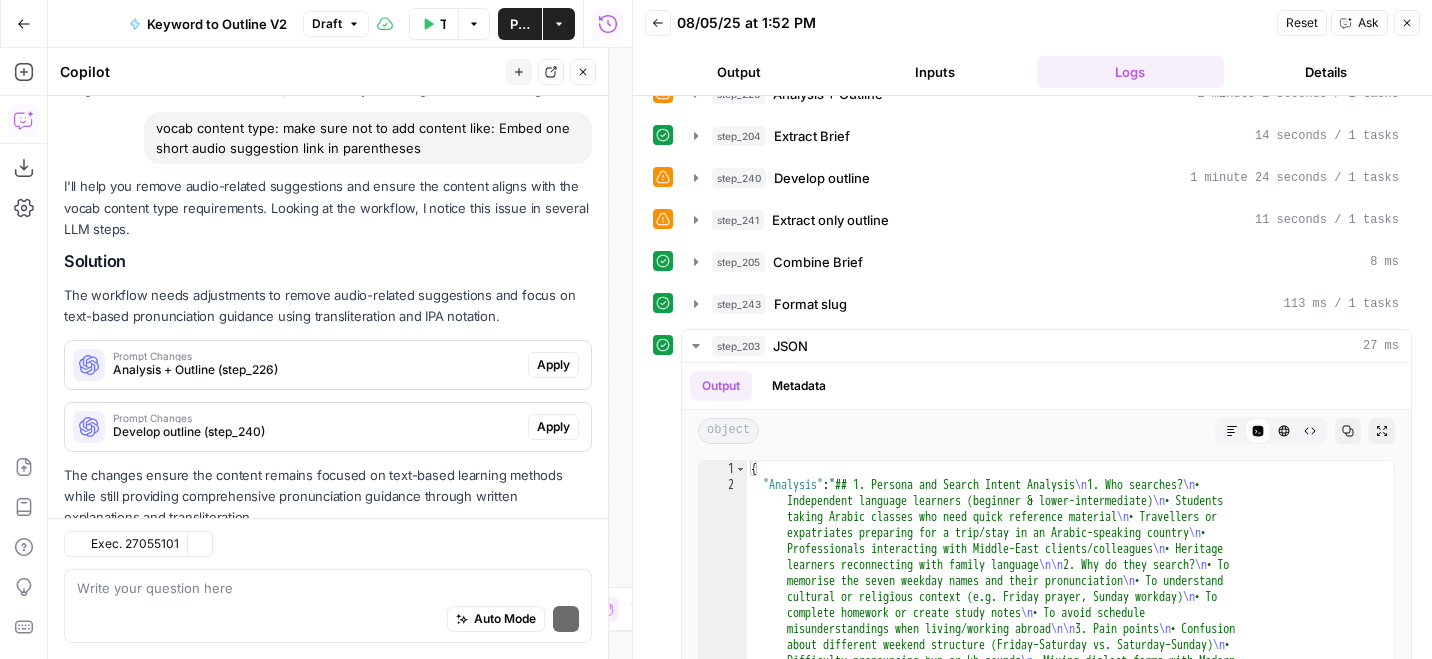 scroll, scrollTop: 159, scrollLeft: 0, axis: vertical 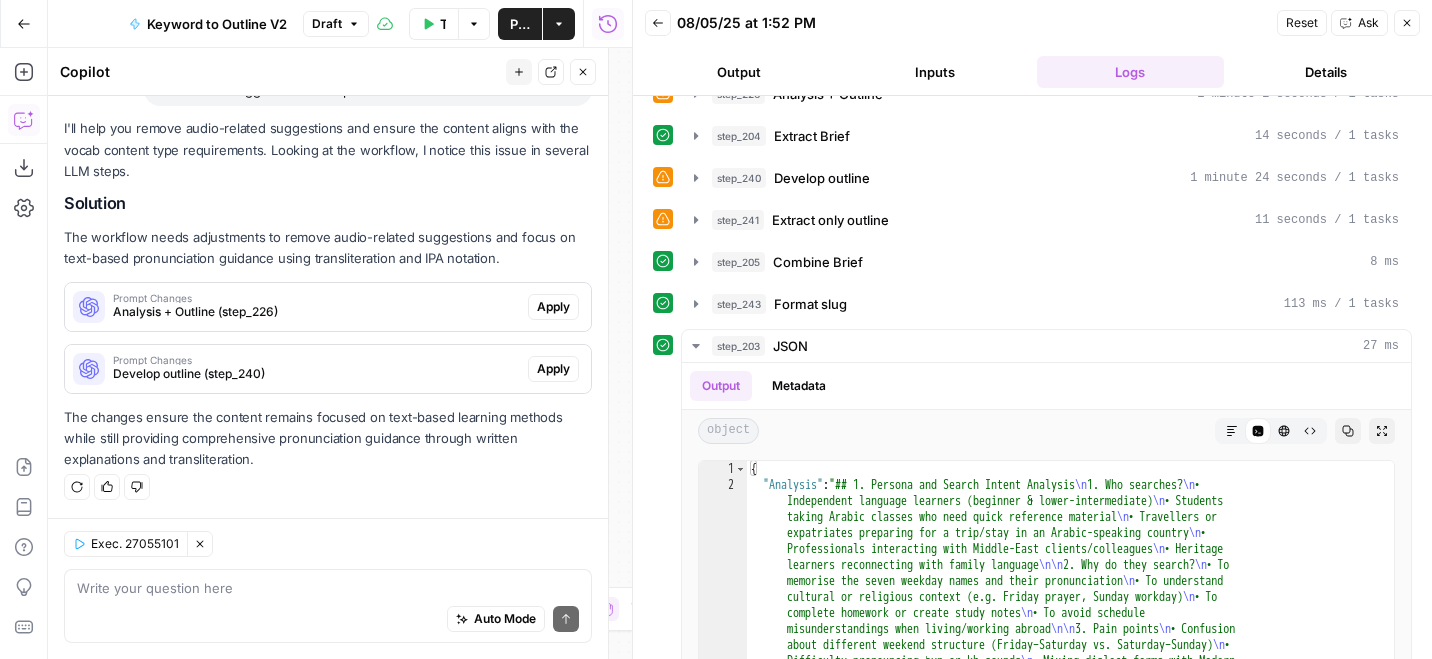 click on "Analysis + Outline (step_226)" at bounding box center [316, 312] 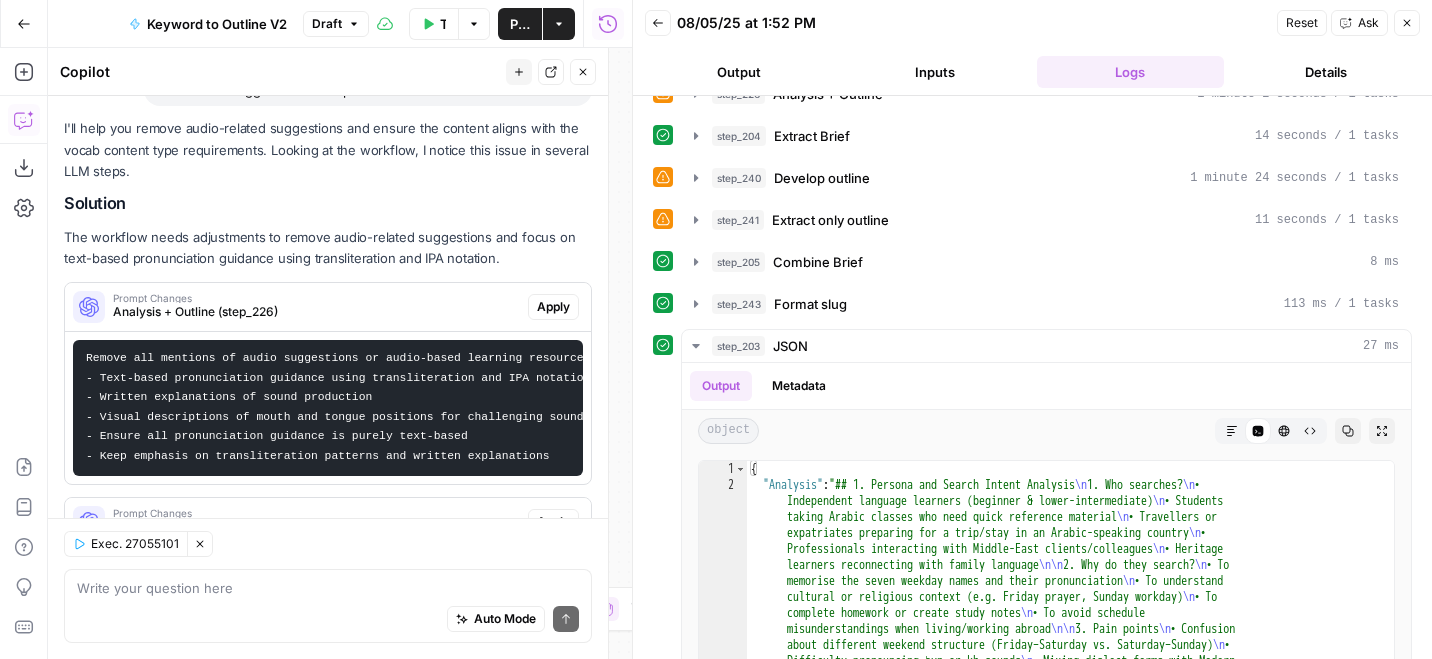 scroll, scrollTop: 178, scrollLeft: 0, axis: vertical 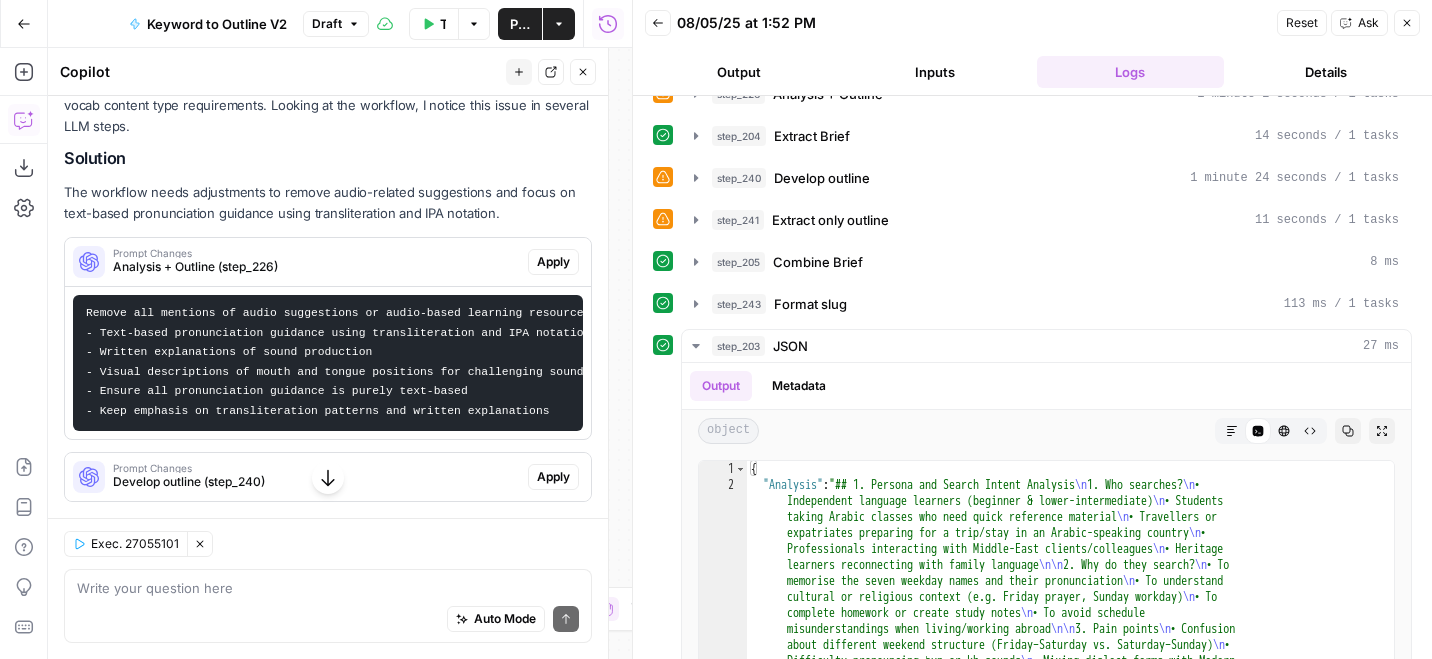 click on "Prompt Changes Develop outline (step_240)" at bounding box center [296, 477] 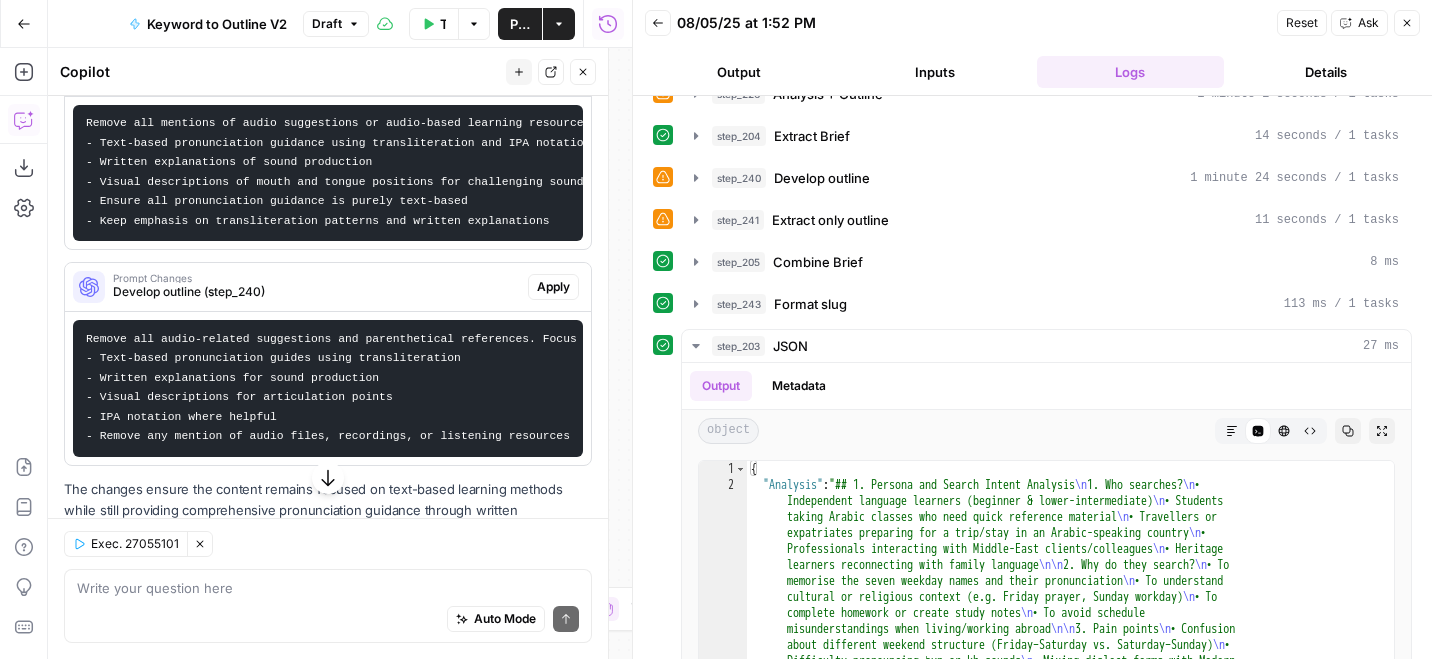 scroll, scrollTop: 94, scrollLeft: 0, axis: vertical 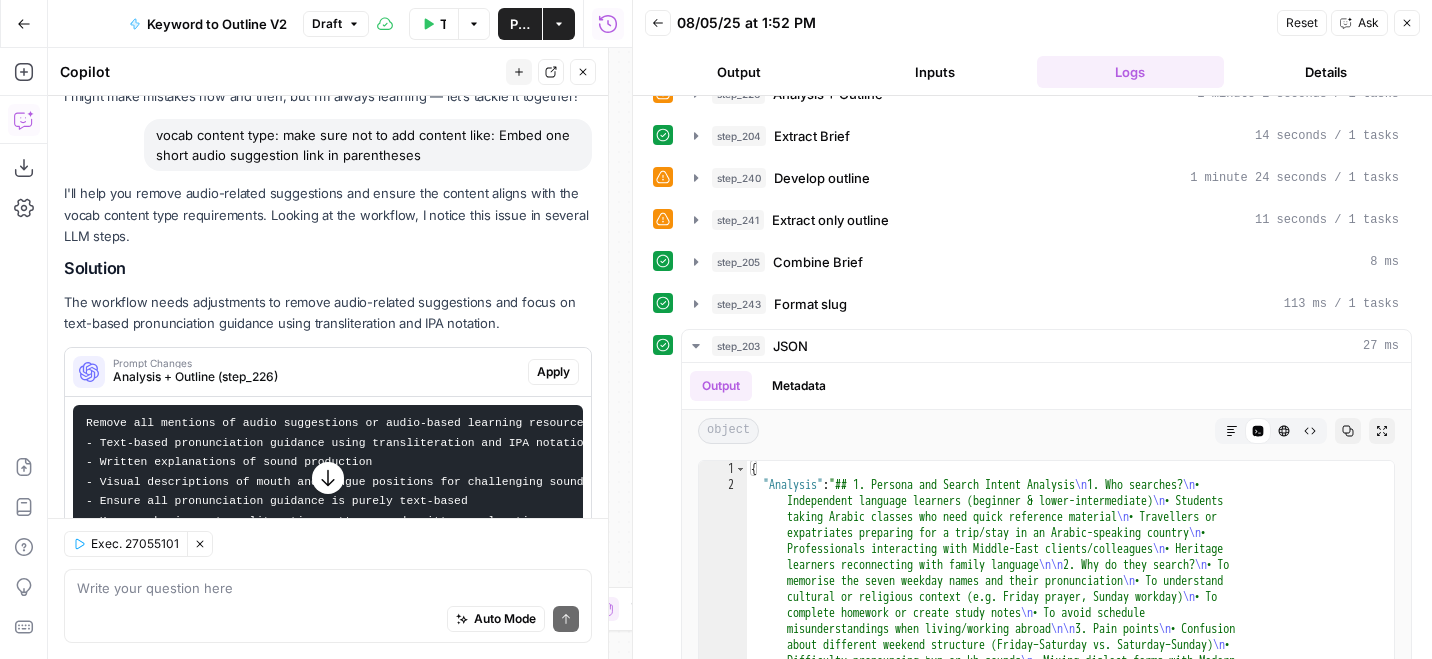 click on "Apply" at bounding box center (553, 372) 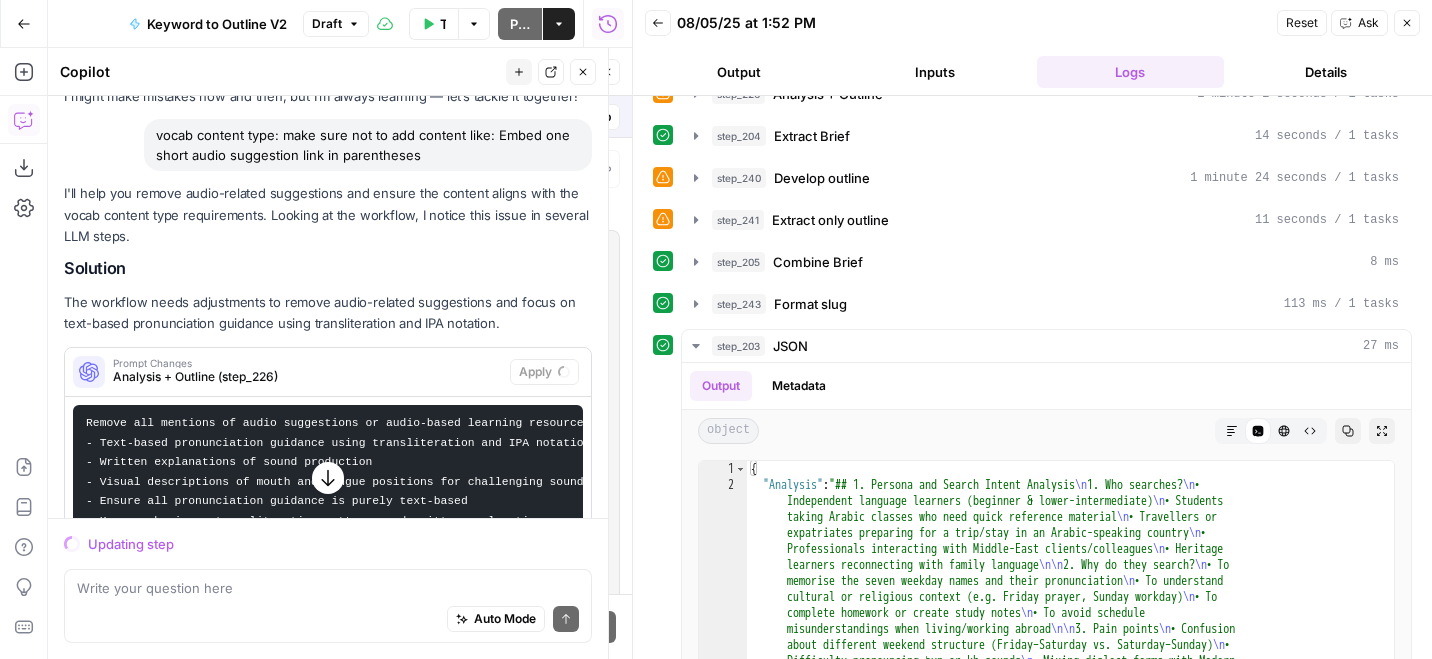 click 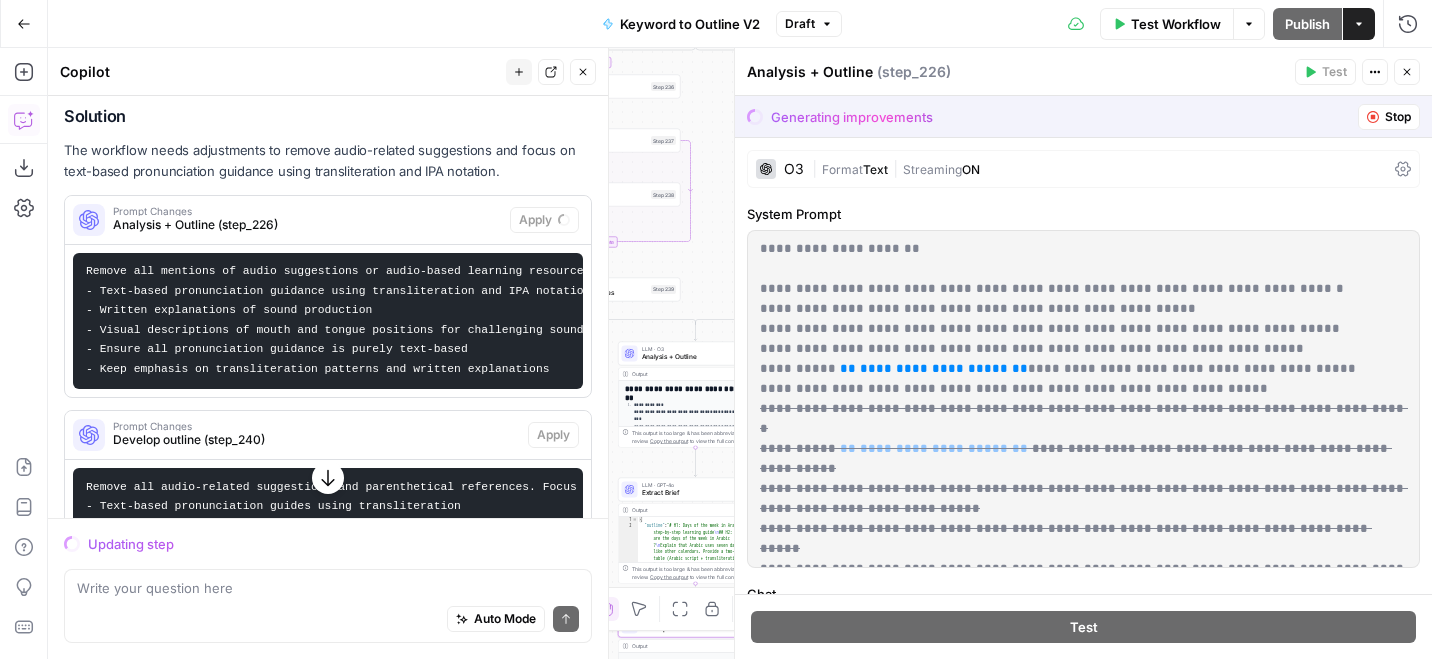 scroll, scrollTop: 417, scrollLeft: 0, axis: vertical 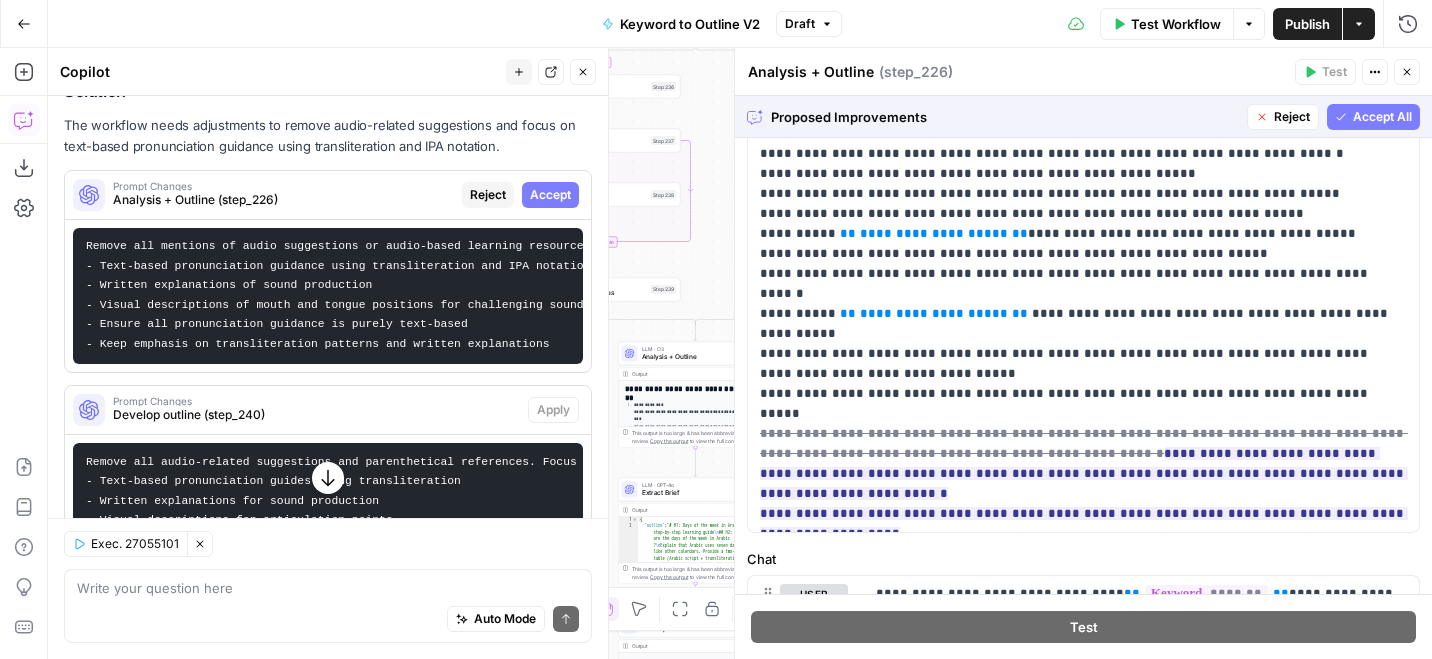 click on "Accept All" at bounding box center (1382, 117) 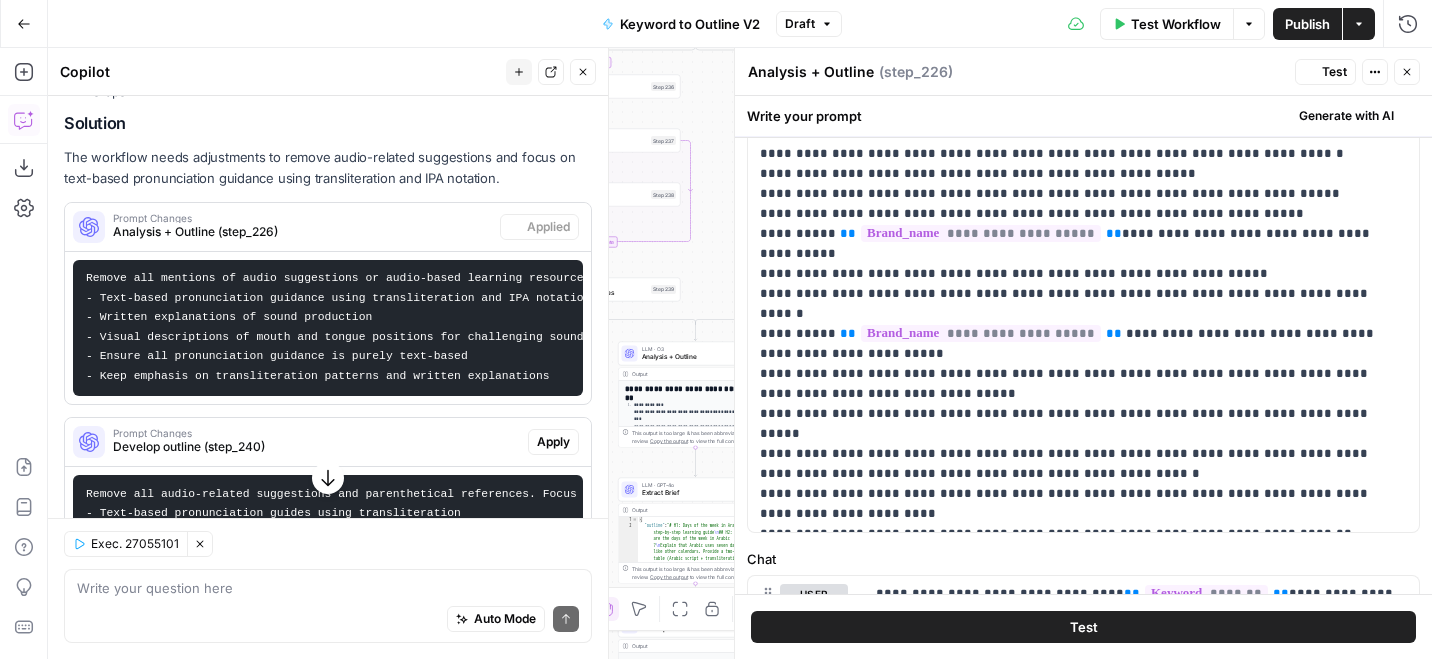 scroll, scrollTop: 303, scrollLeft: 0, axis: vertical 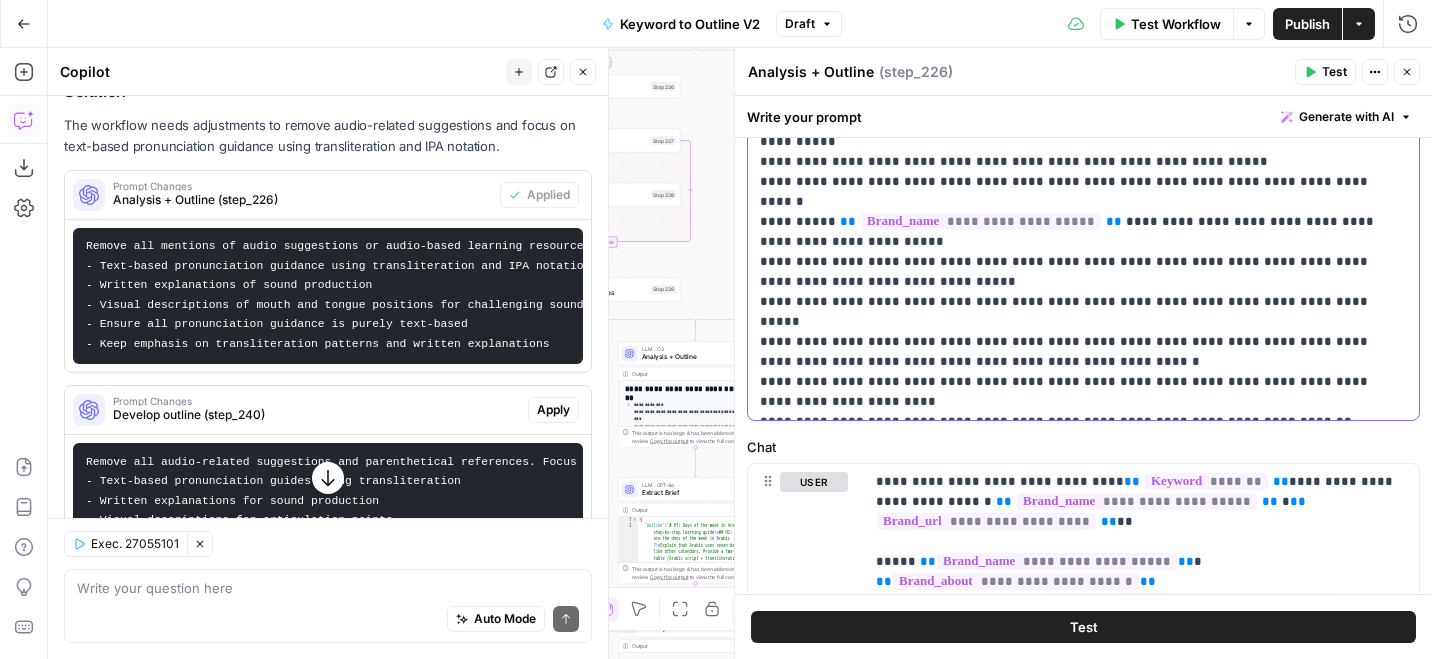 drag, startPoint x: 769, startPoint y: 282, endPoint x: 1354, endPoint y: 369, distance: 591.43384 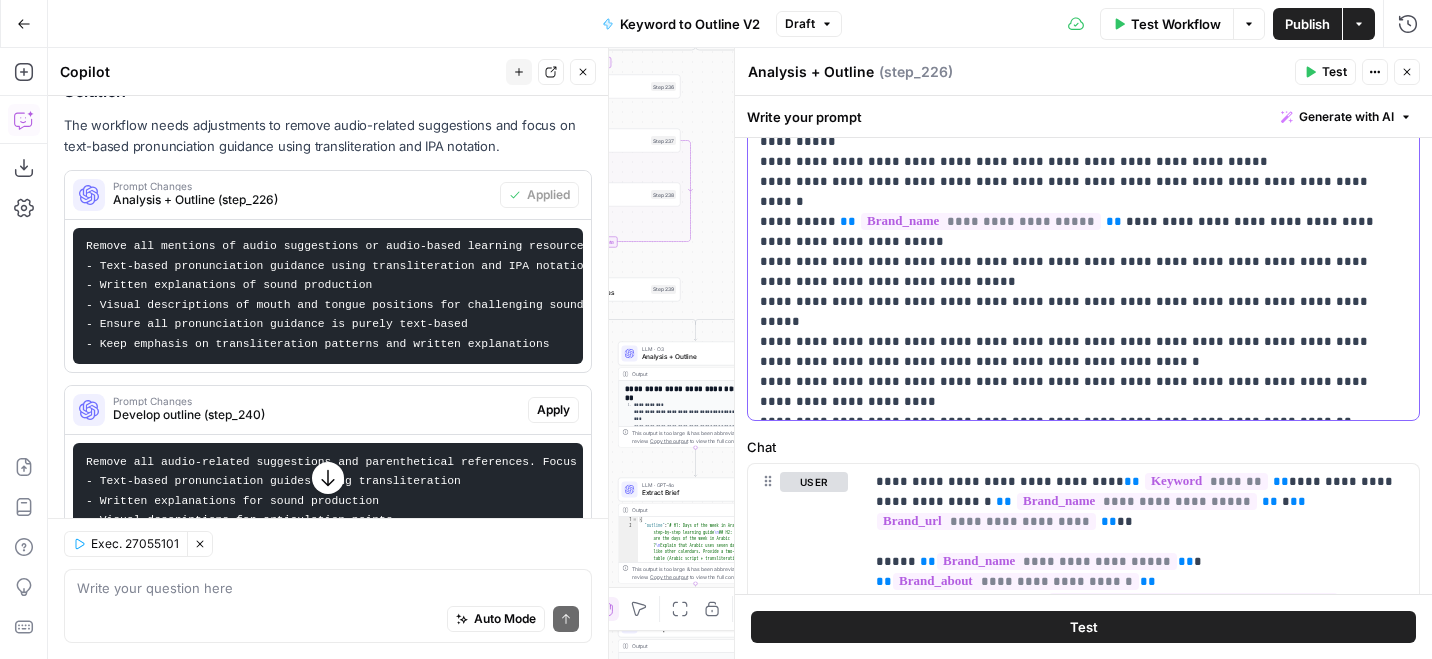 click on "**********" at bounding box center (1083, 202) 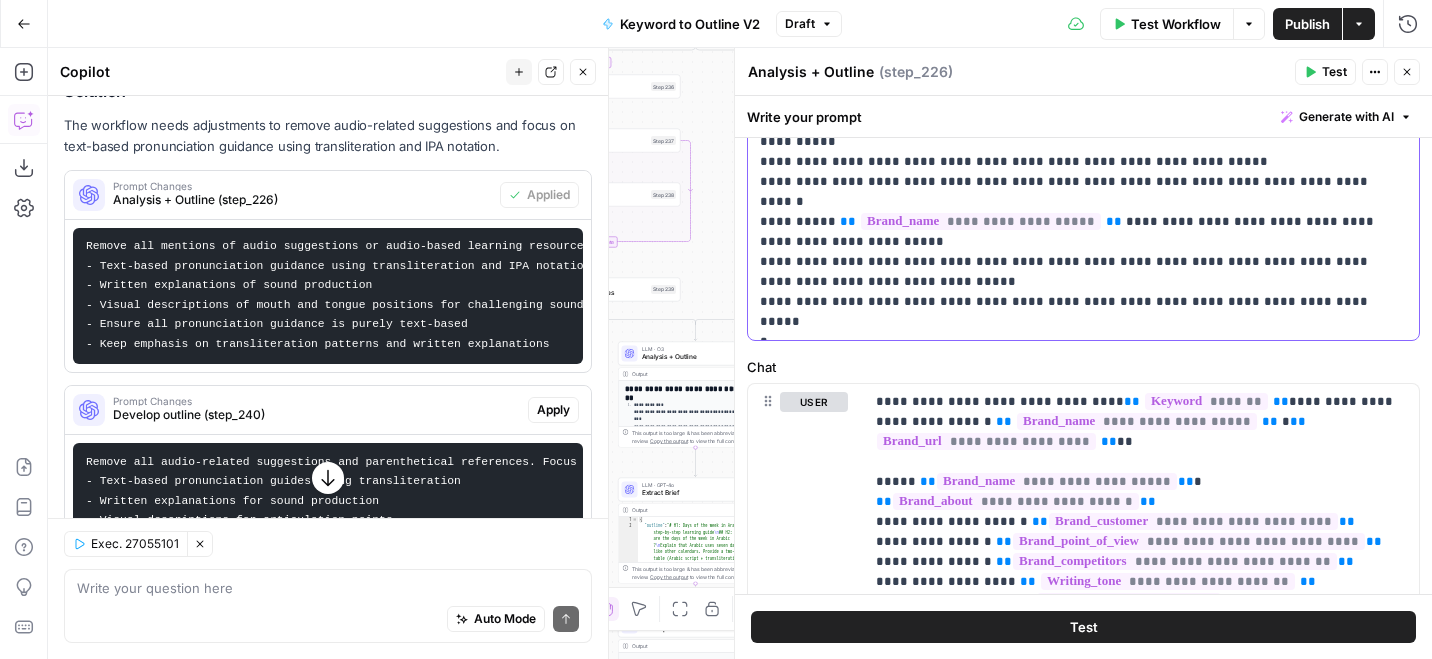 click on "**********" at bounding box center (1083, 162) 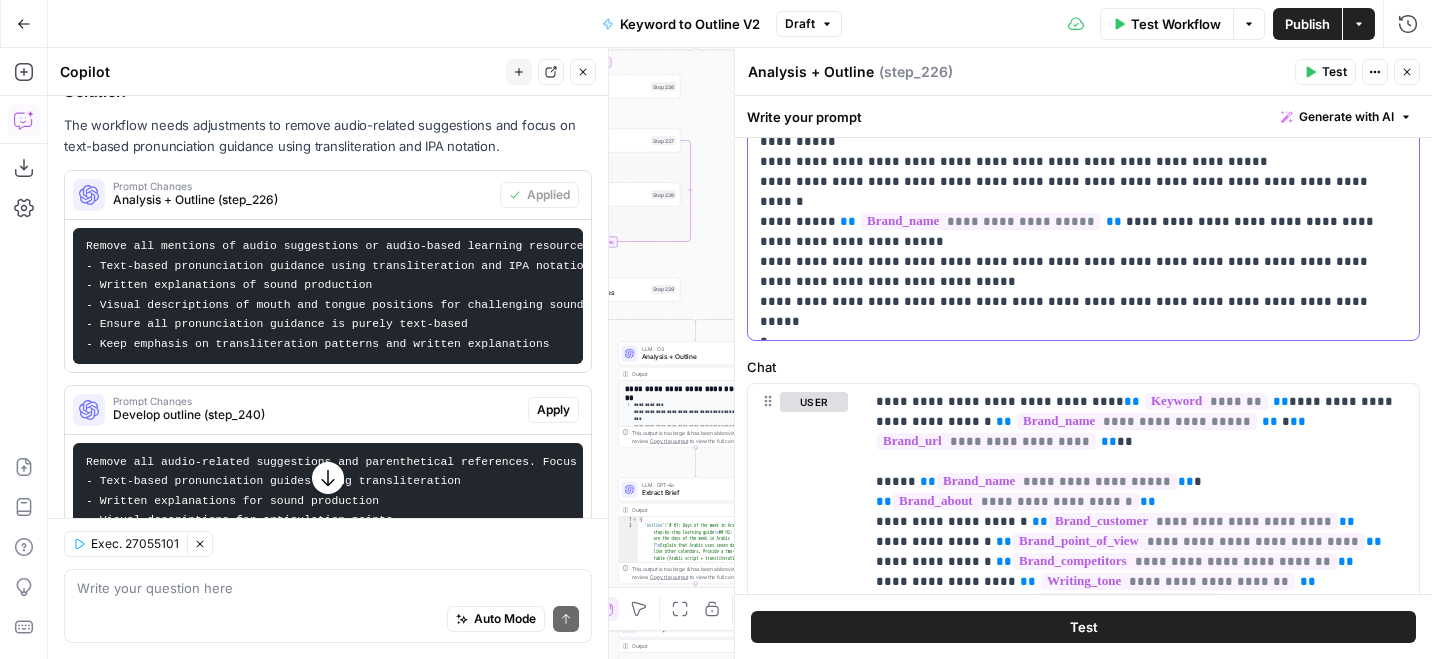 type 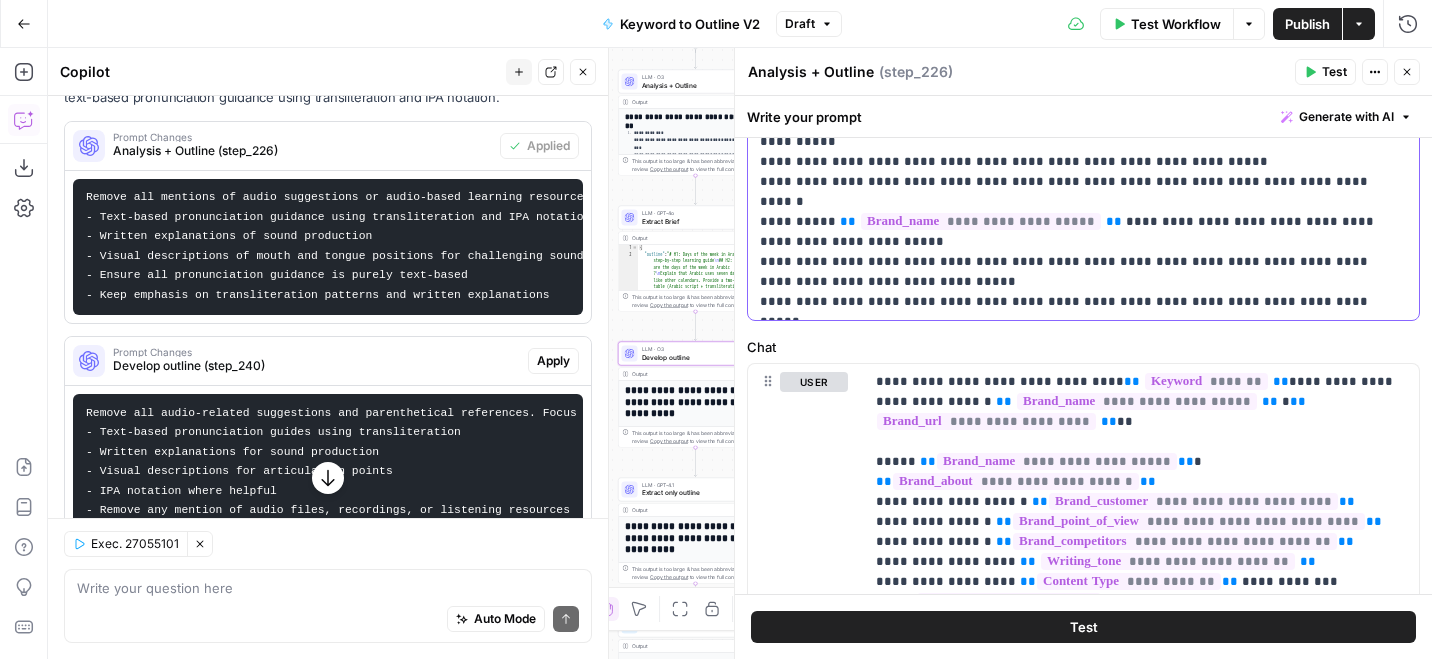 scroll, scrollTop: 498, scrollLeft: 0, axis: vertical 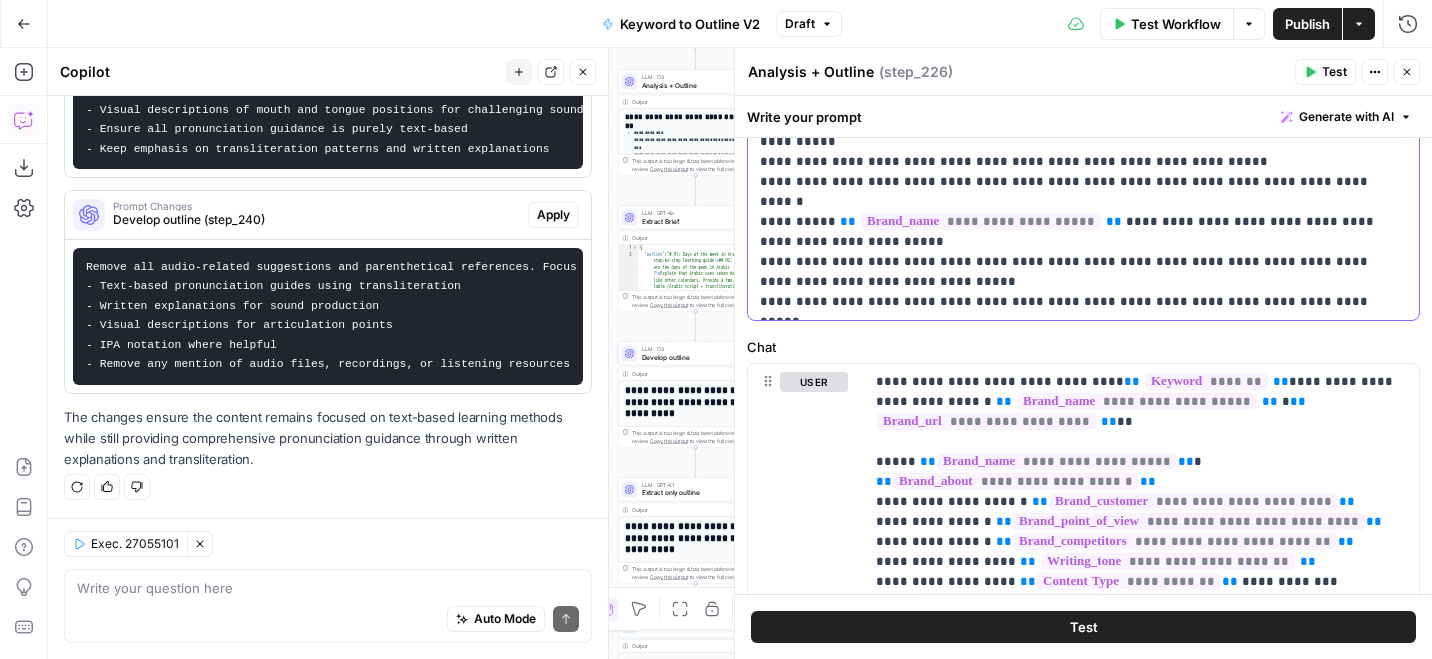 click on "**********" at bounding box center (1083, 152) 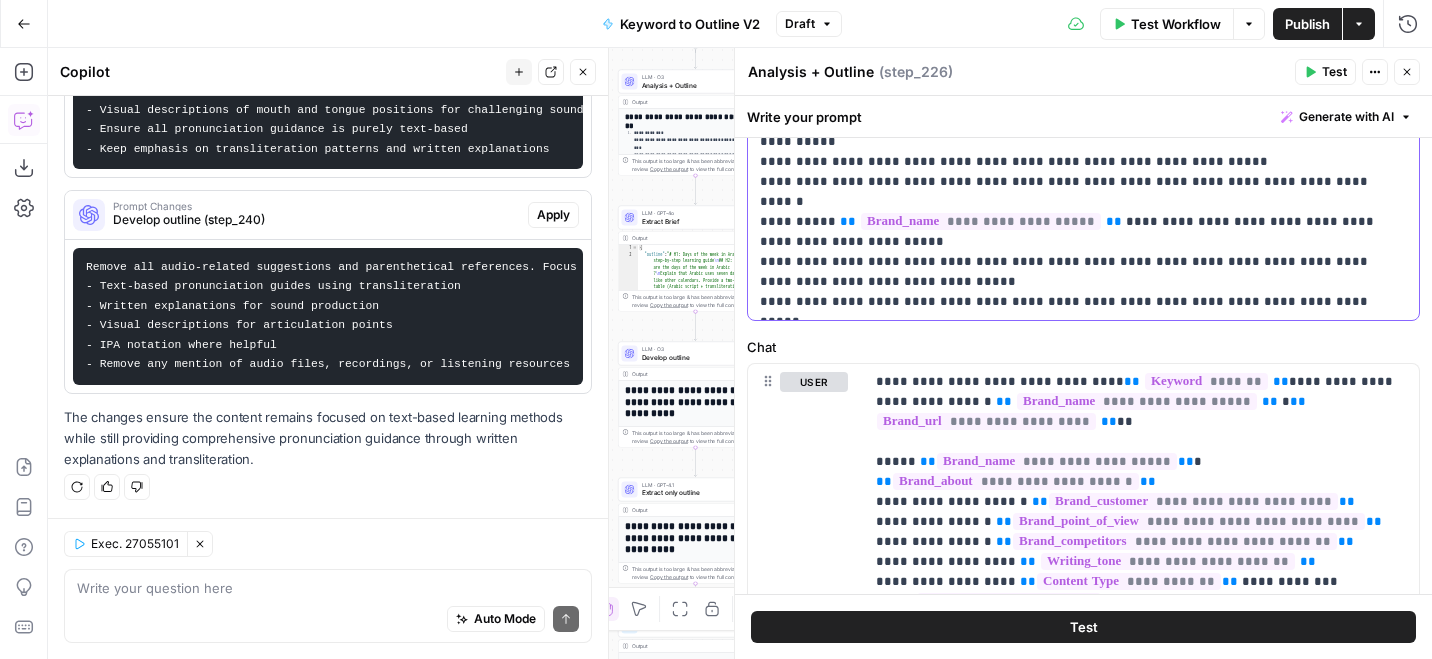 drag, startPoint x: 1362, startPoint y: 288, endPoint x: 750, endPoint y: 284, distance: 612.01306 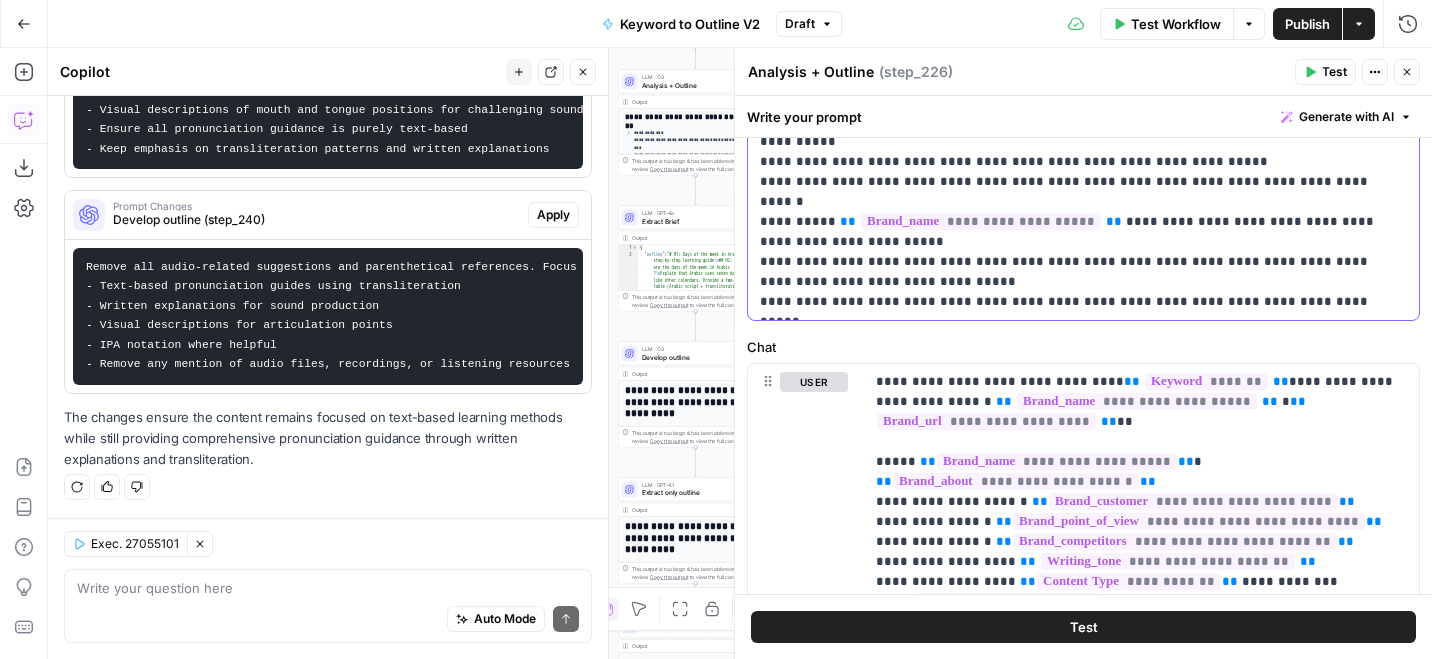 click on "**********" at bounding box center (1083, 152) 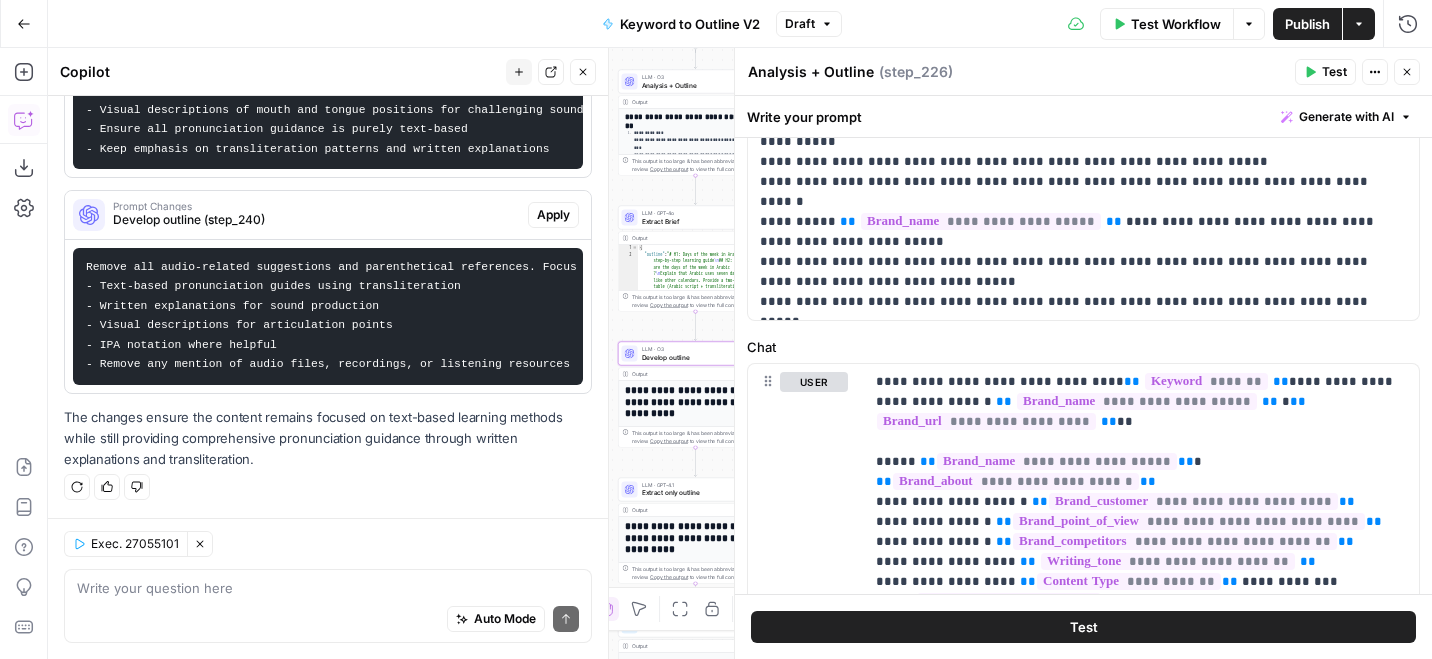 click on "Prompt Changes" at bounding box center (316, 206) 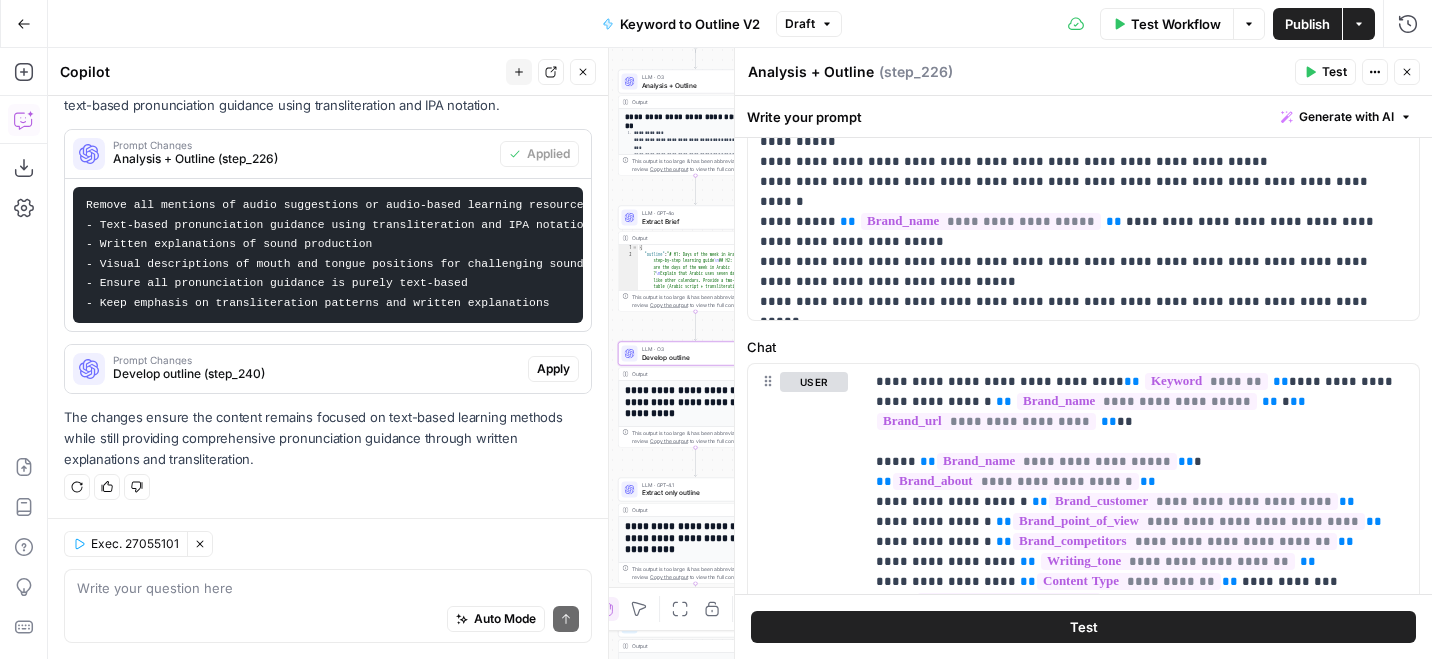 click on "Prompt Changes" at bounding box center [316, 360] 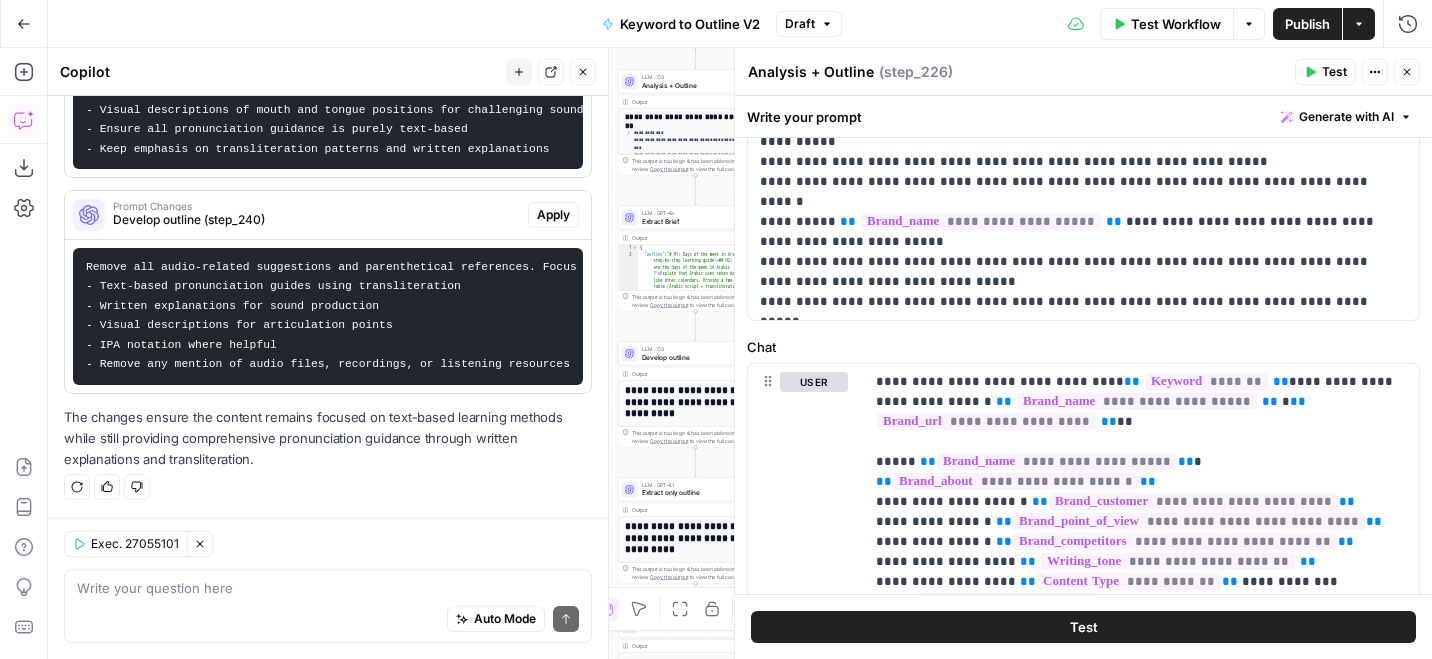click on "Develop outline" at bounding box center (690, 357) 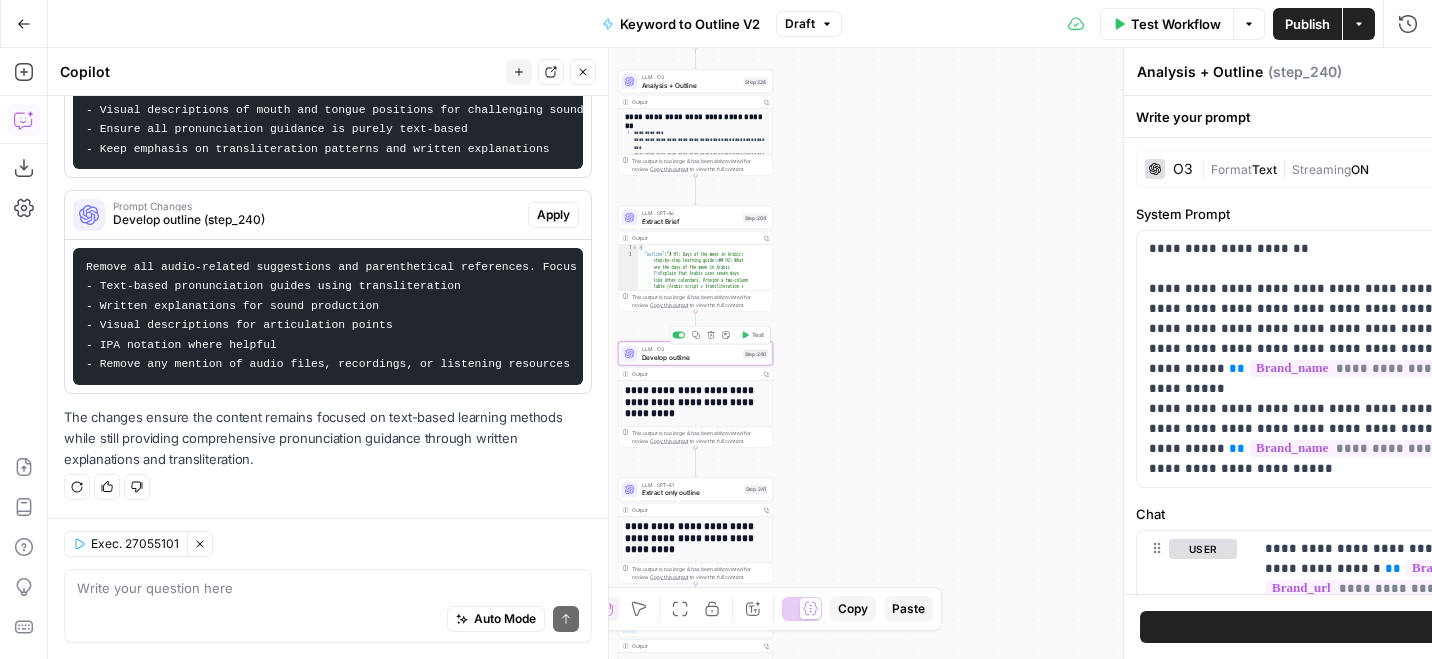 type on "Develop outline" 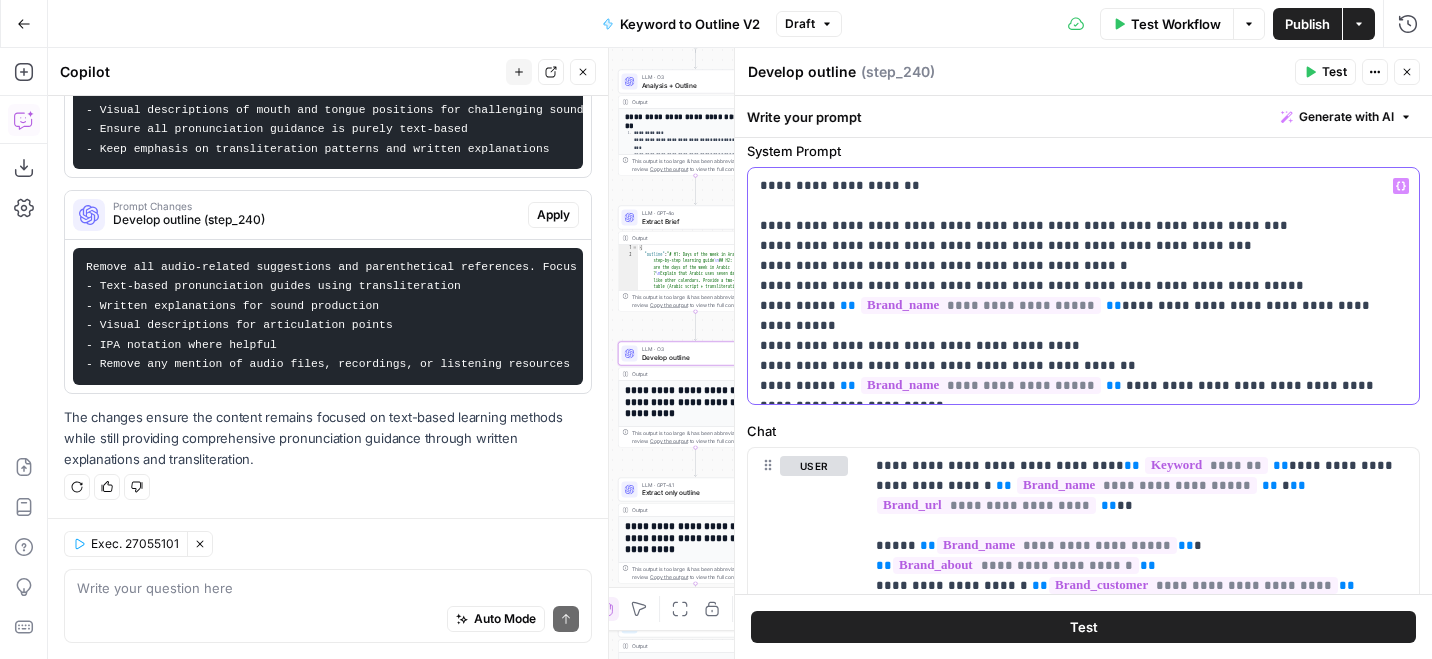 click on "**********" at bounding box center [1083, 286] 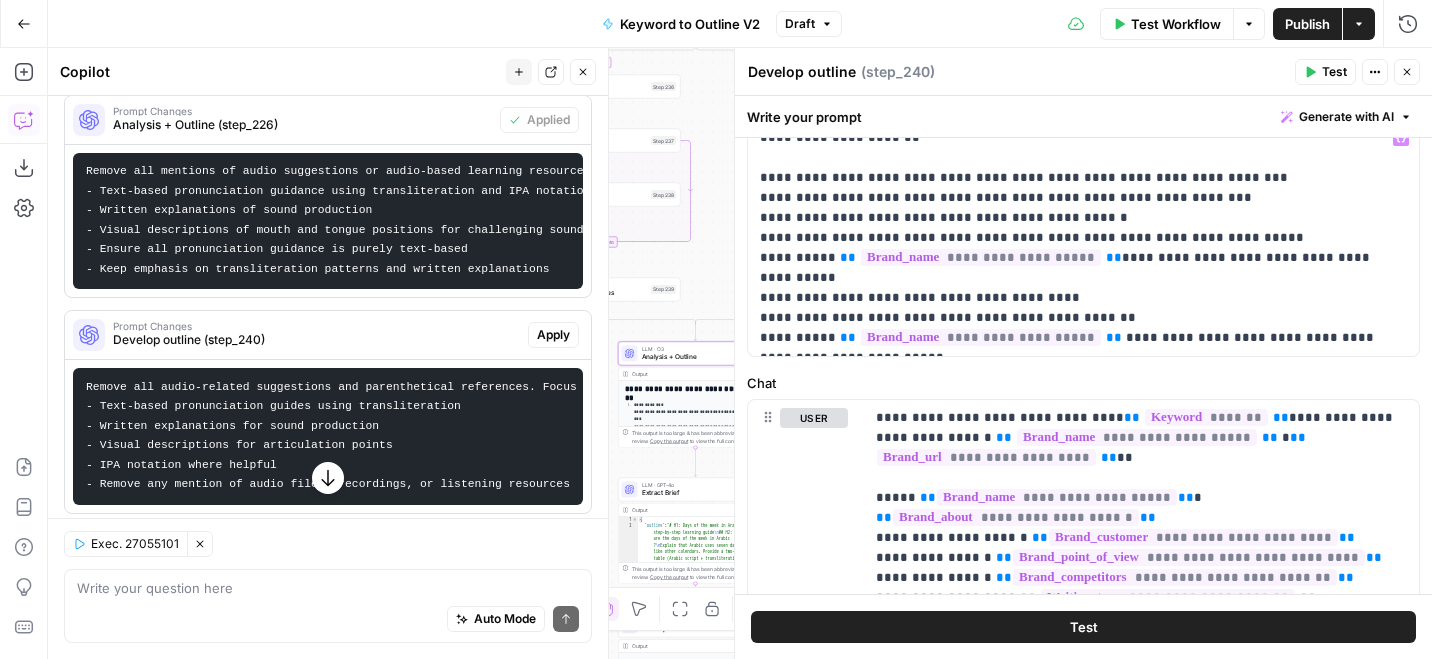 click on "Analysis + Outline (step_226)" at bounding box center [302, 125] 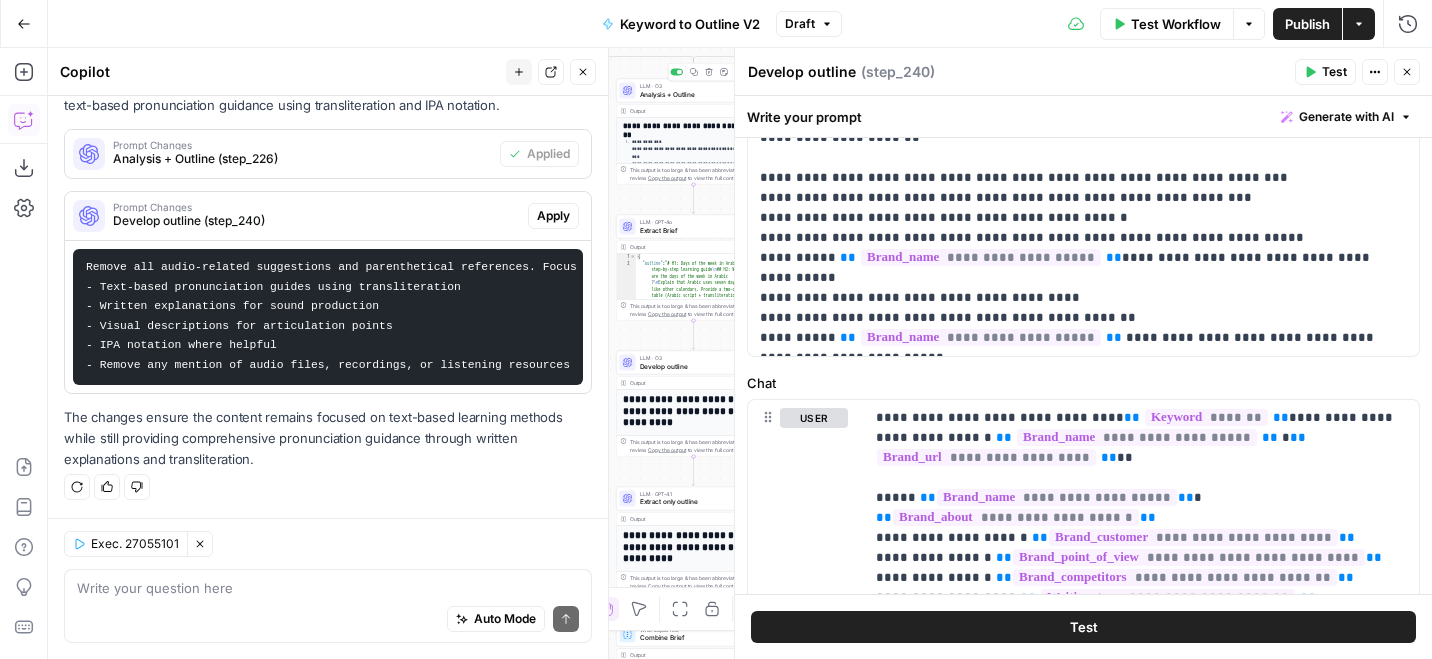 click on "Analysis + Outline" at bounding box center [689, 94] 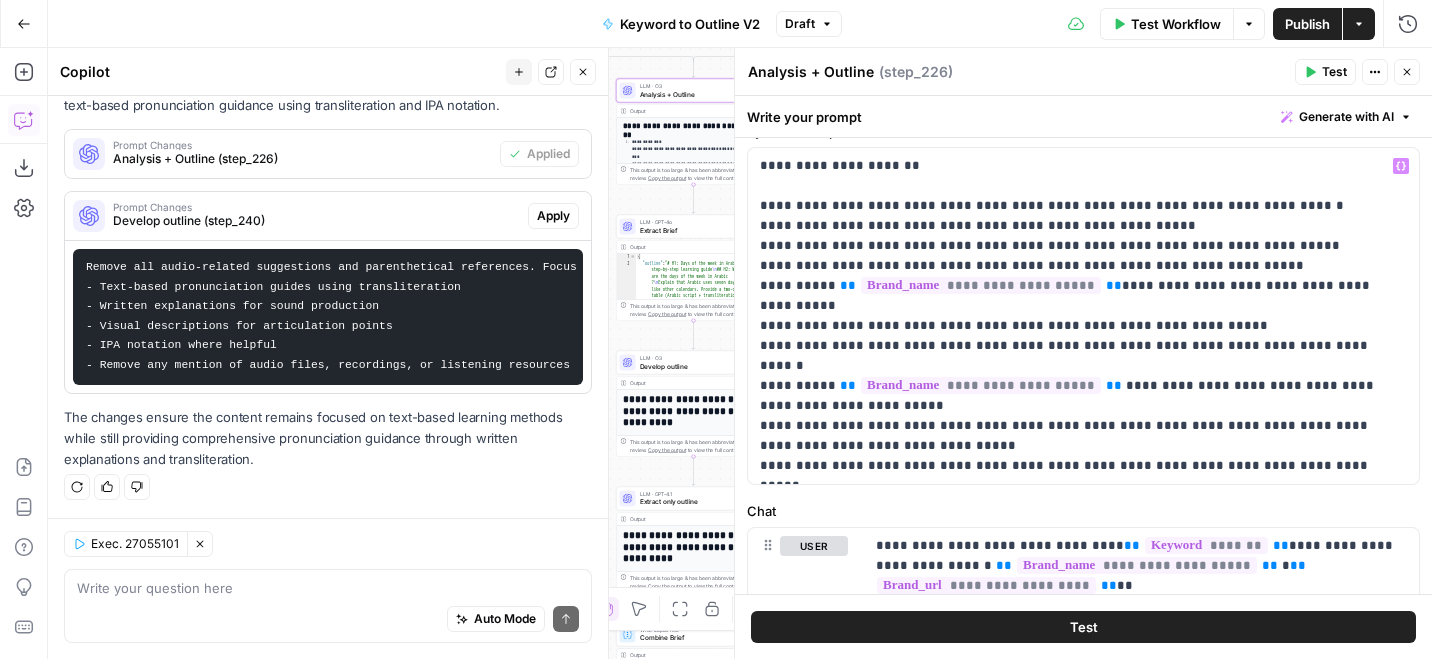 scroll, scrollTop: 0, scrollLeft: 0, axis: both 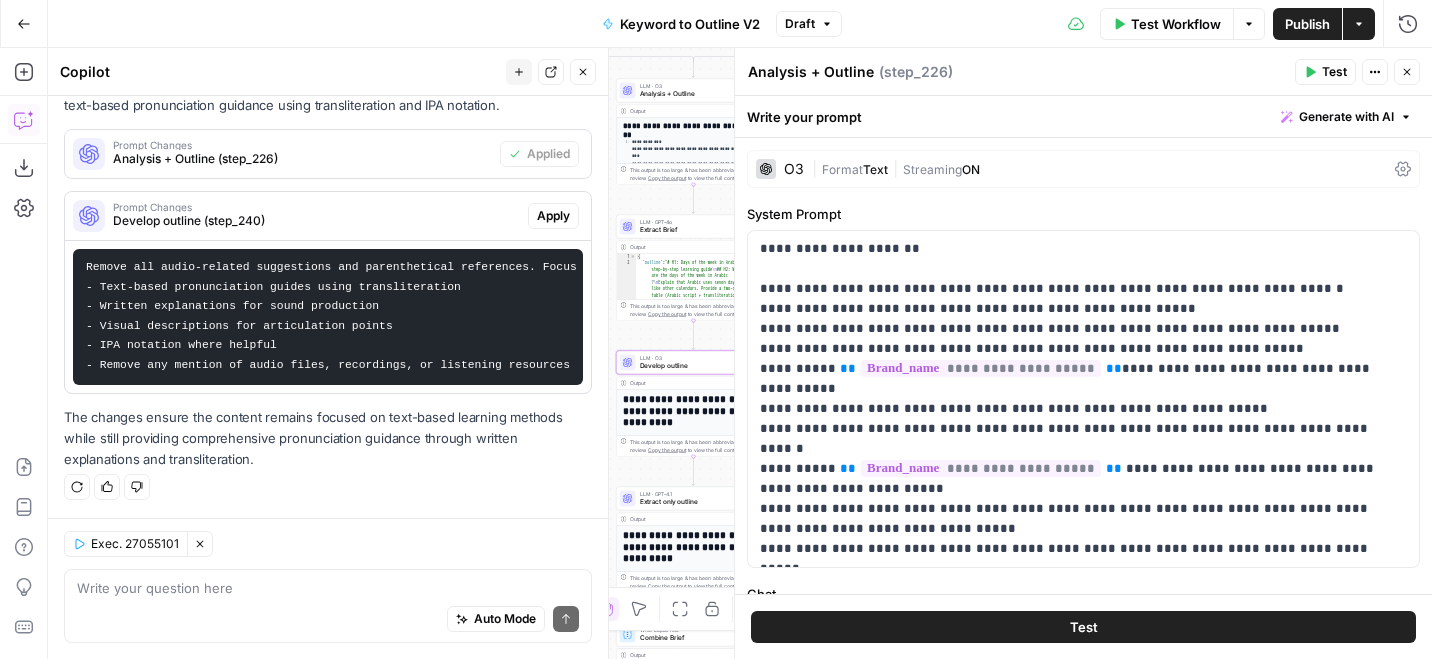 click on "Prompt Changes" at bounding box center (316, 207) 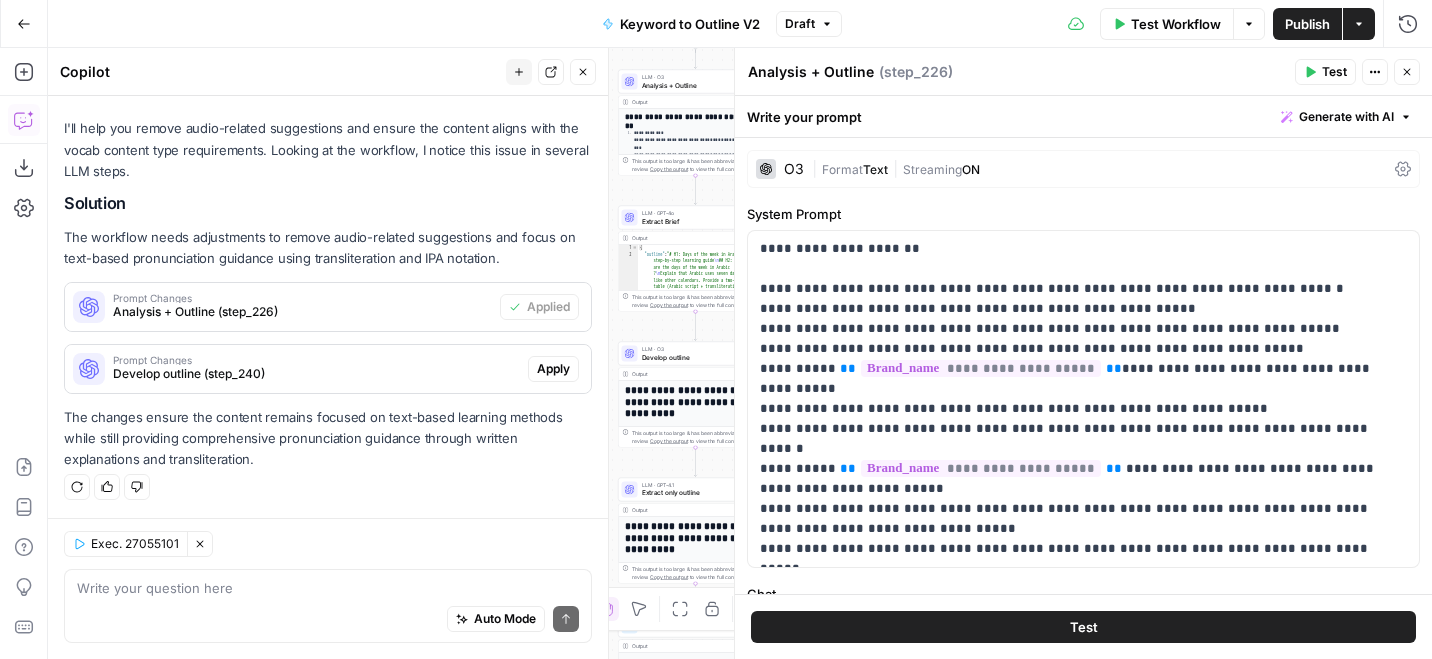 scroll, scrollTop: 191, scrollLeft: 0, axis: vertical 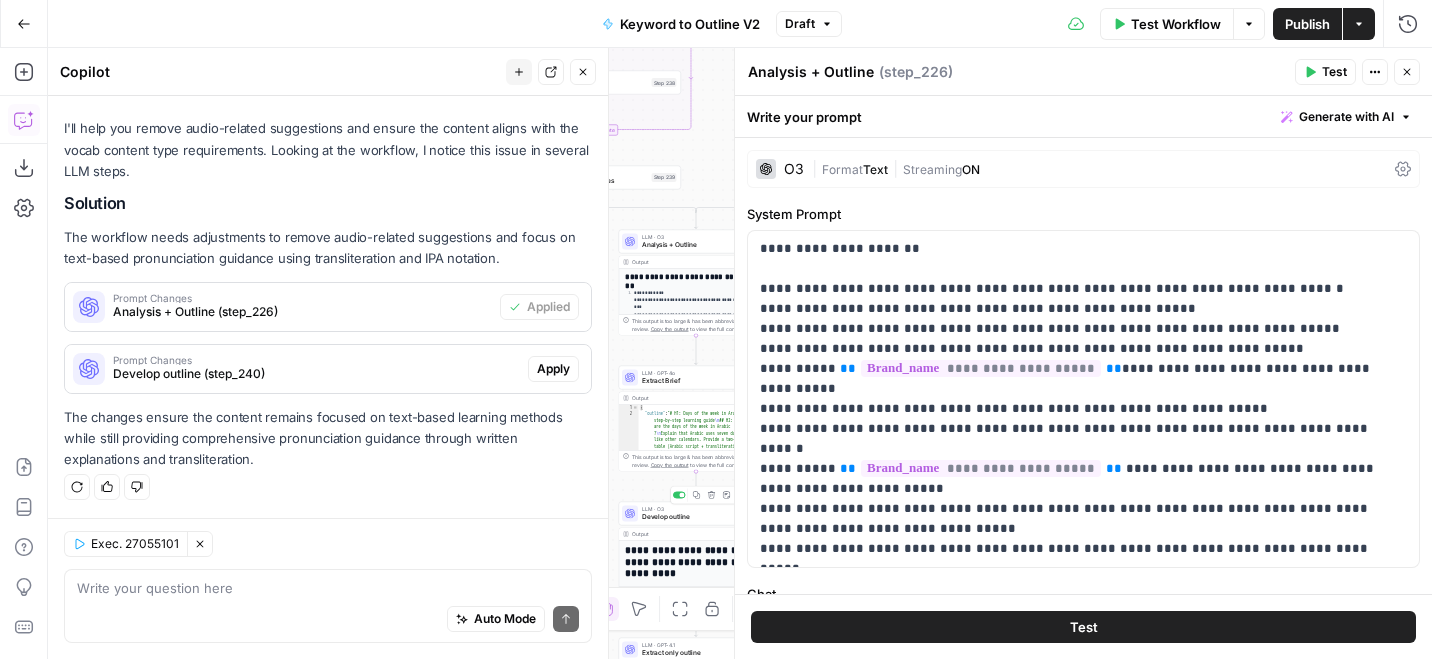 click on "Develop outline" at bounding box center (690, 517) 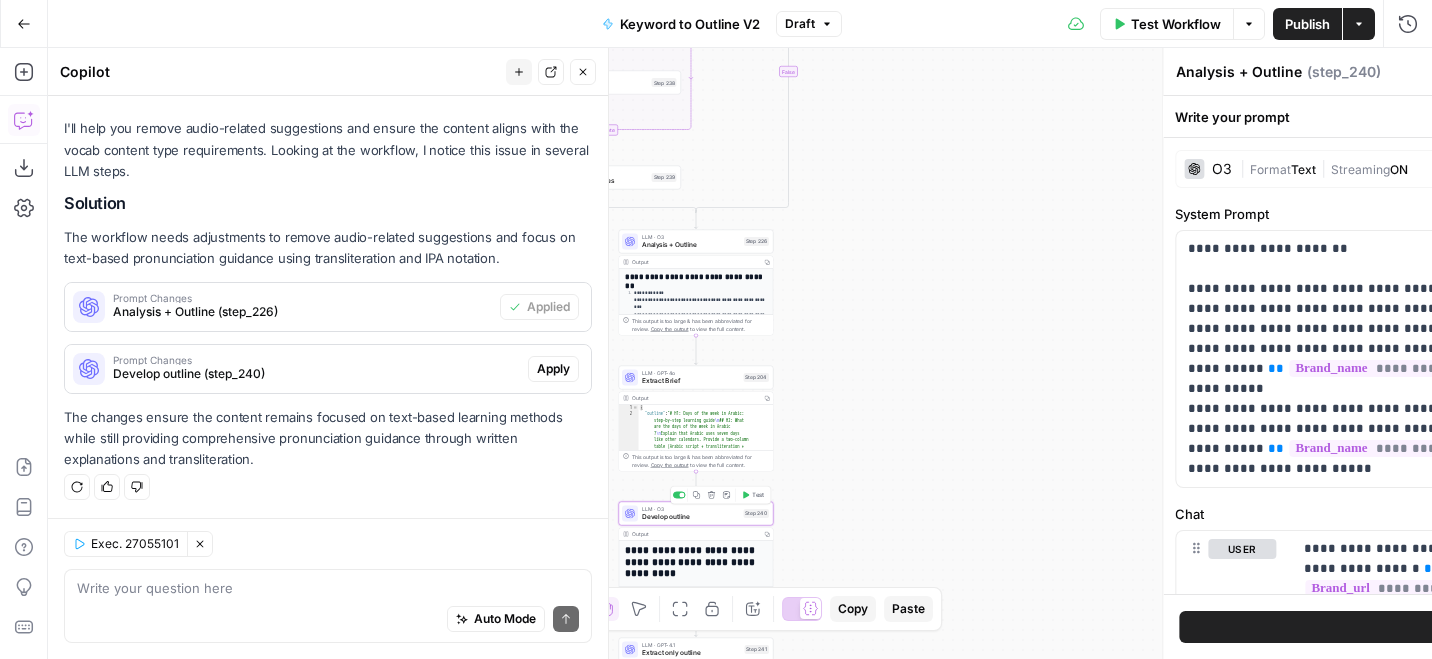 type on "Develop outline" 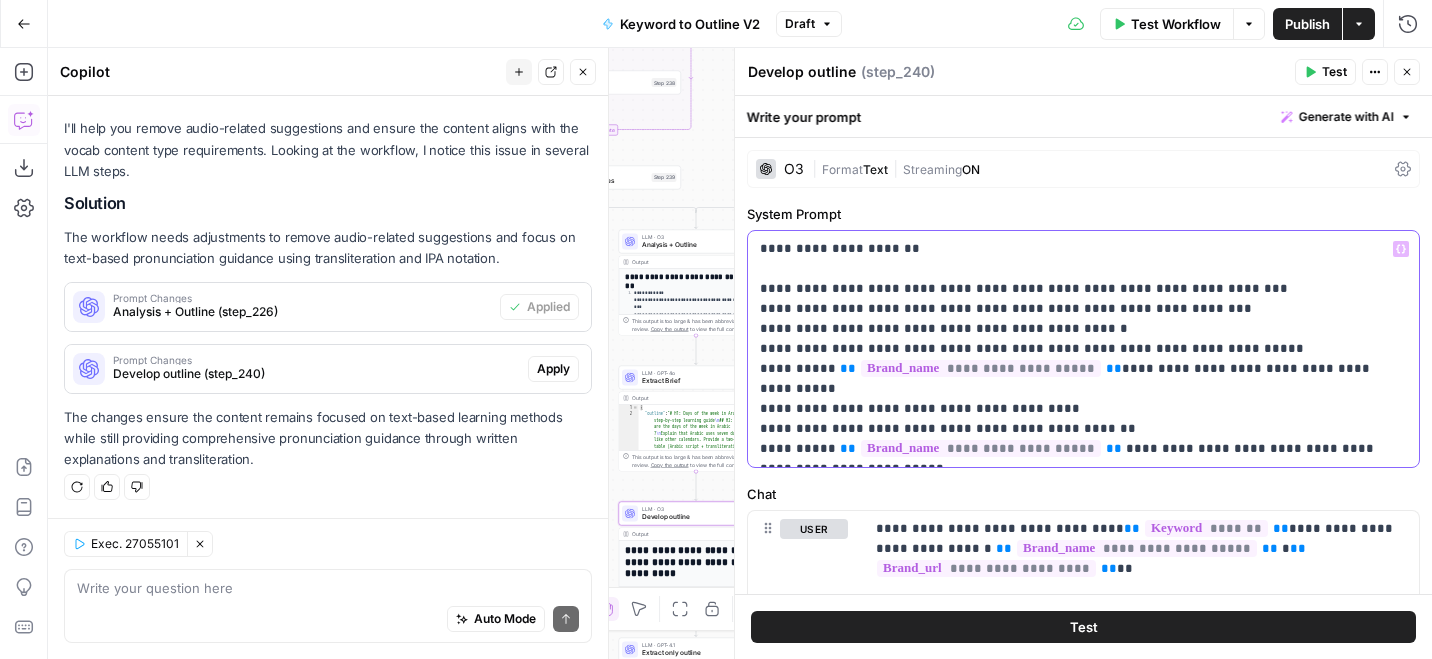 click on "**********" at bounding box center (1083, 349) 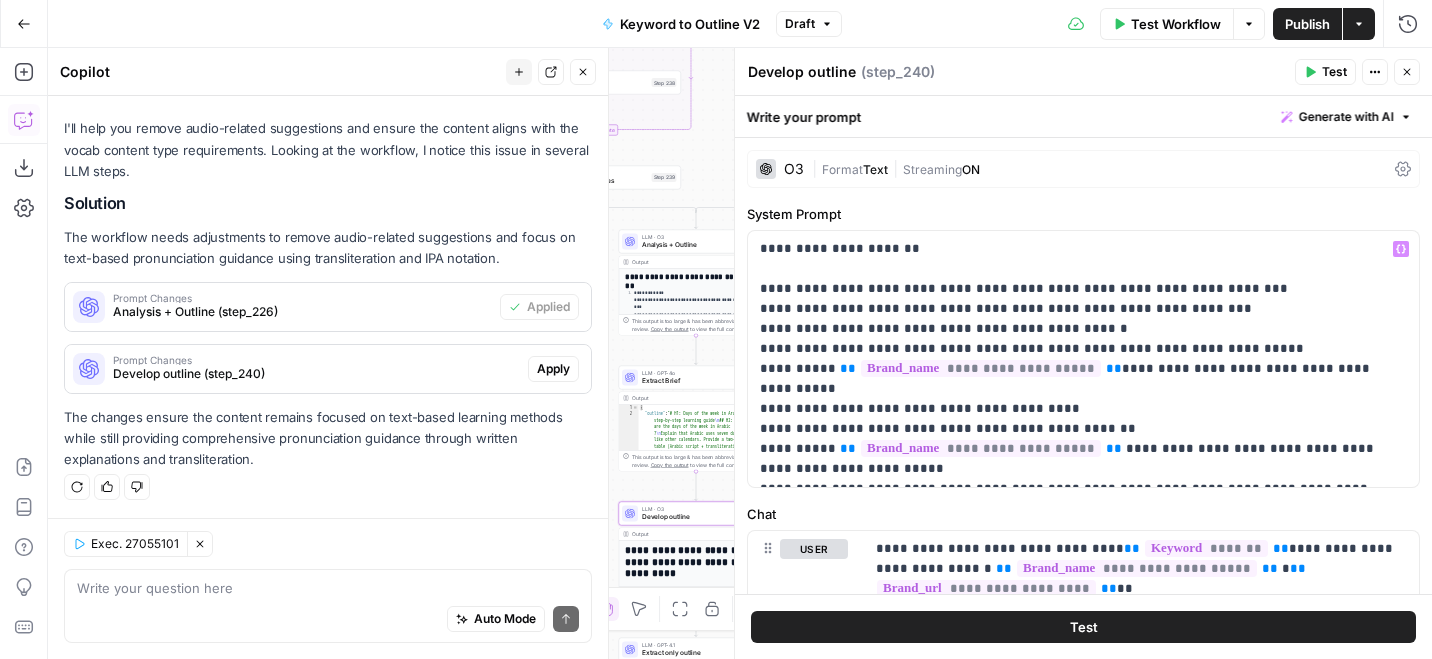 click on "Publish" at bounding box center [1307, 24] 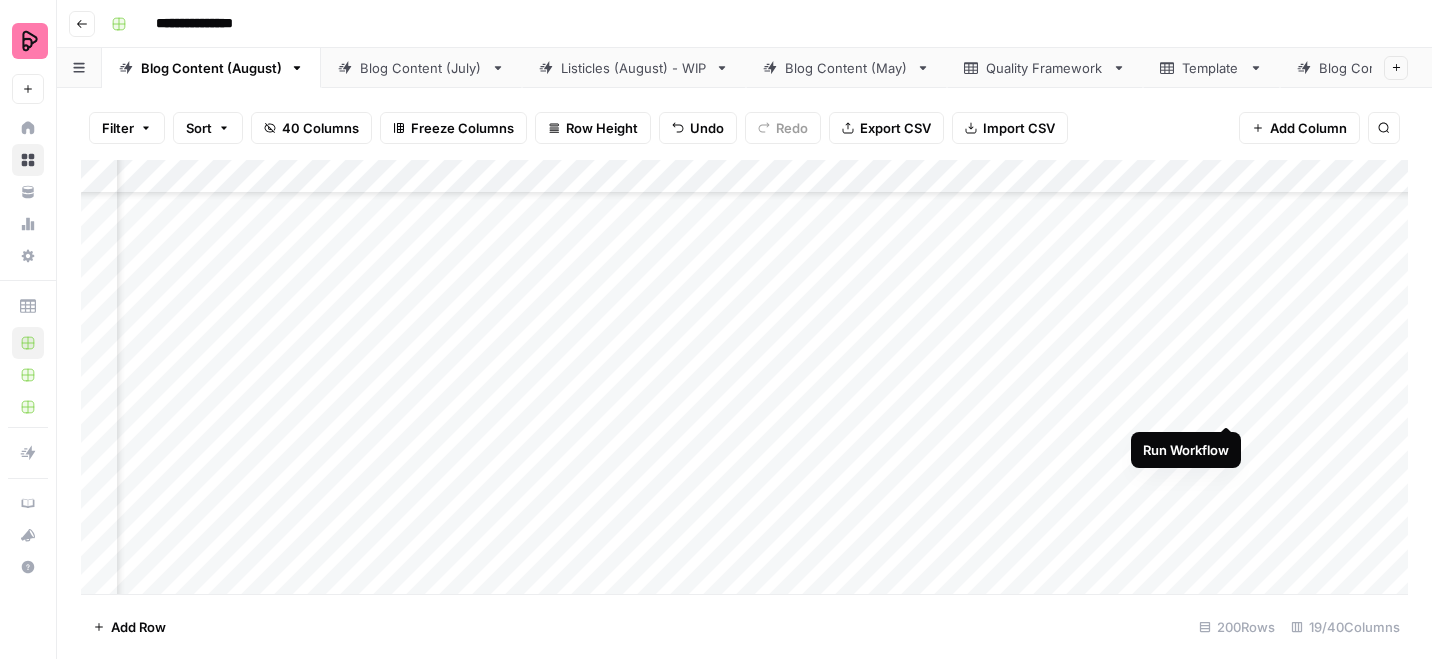 click on "Add Column" at bounding box center (744, 377) 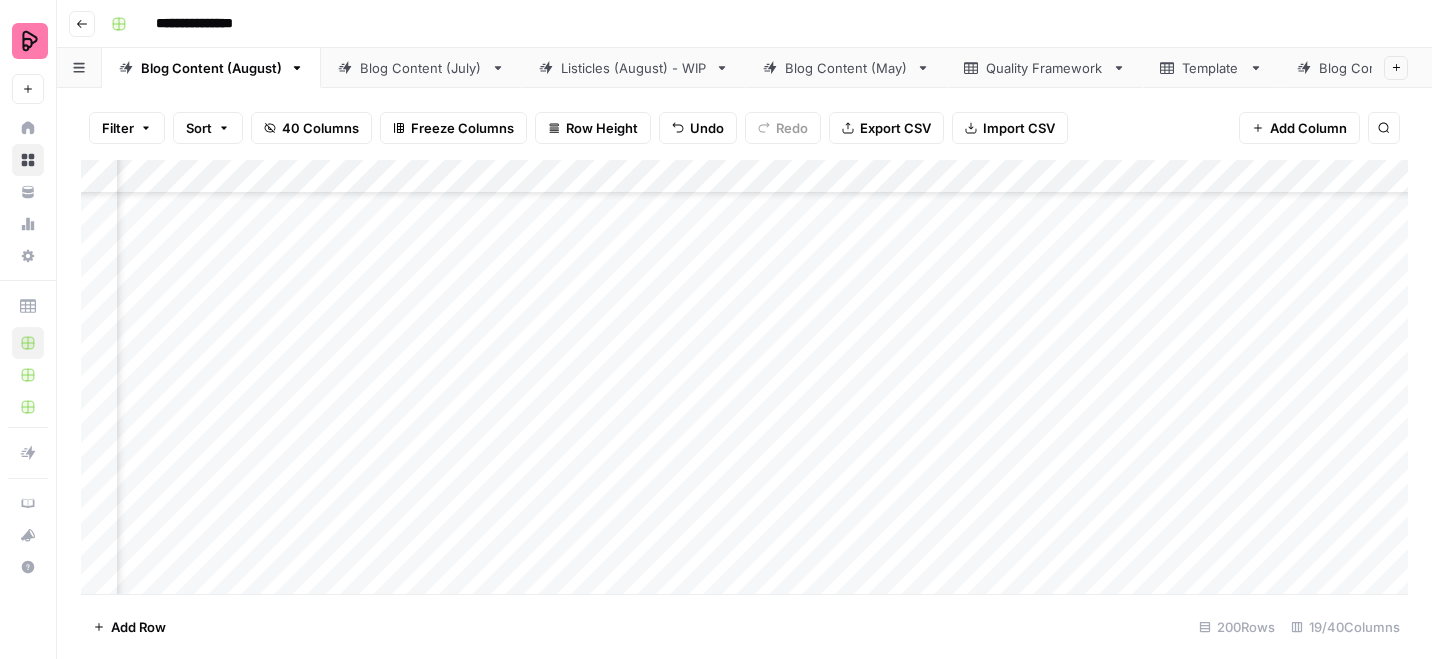 scroll, scrollTop: 134, scrollLeft: 660, axis: both 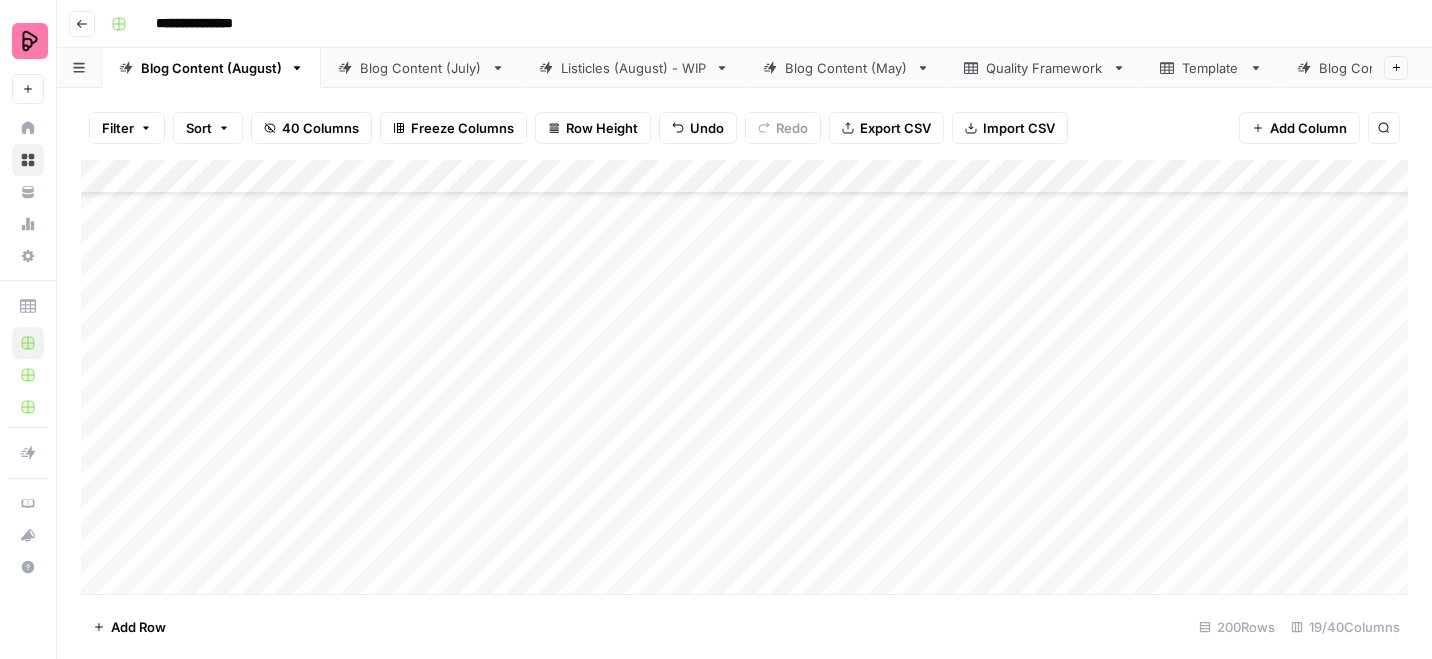 click on "Filter Sort 40 Columns Freeze Columns Row Height Undo Redo Export CSV Import CSV Add Column Search" at bounding box center (744, 128) 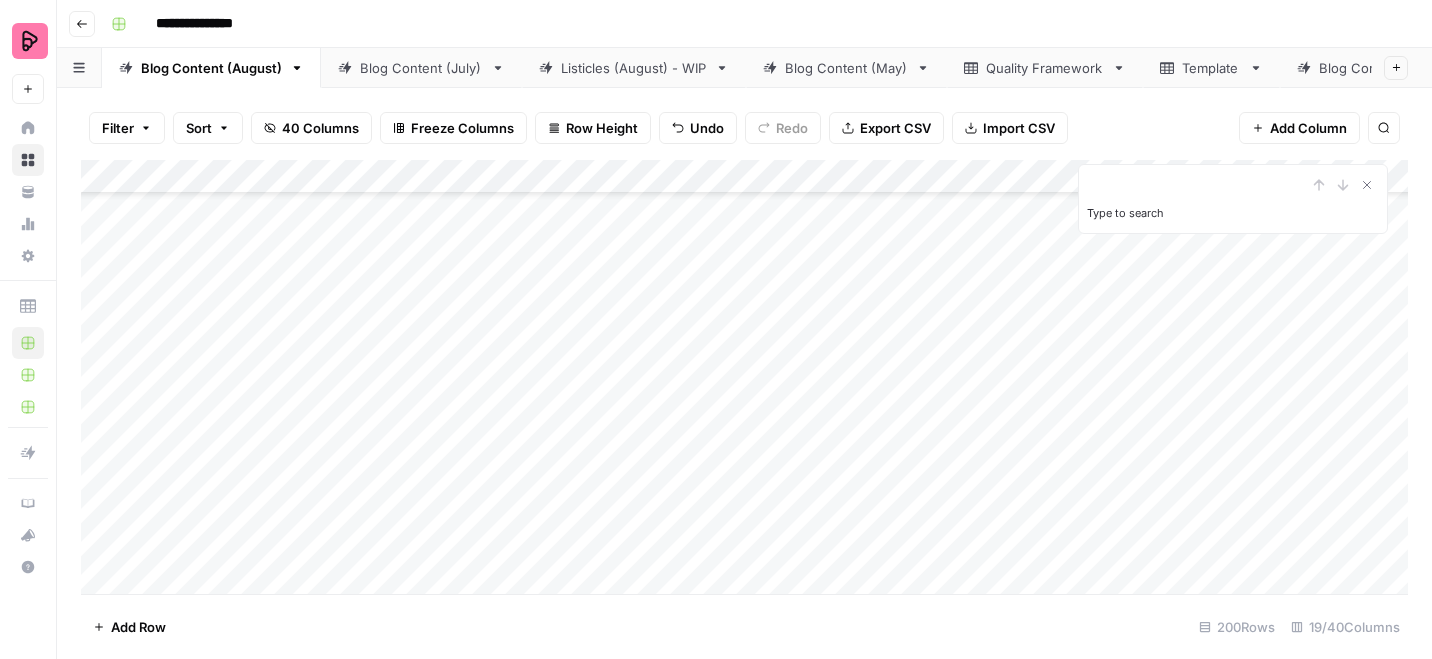 click on "Type to search" at bounding box center [1197, 185] 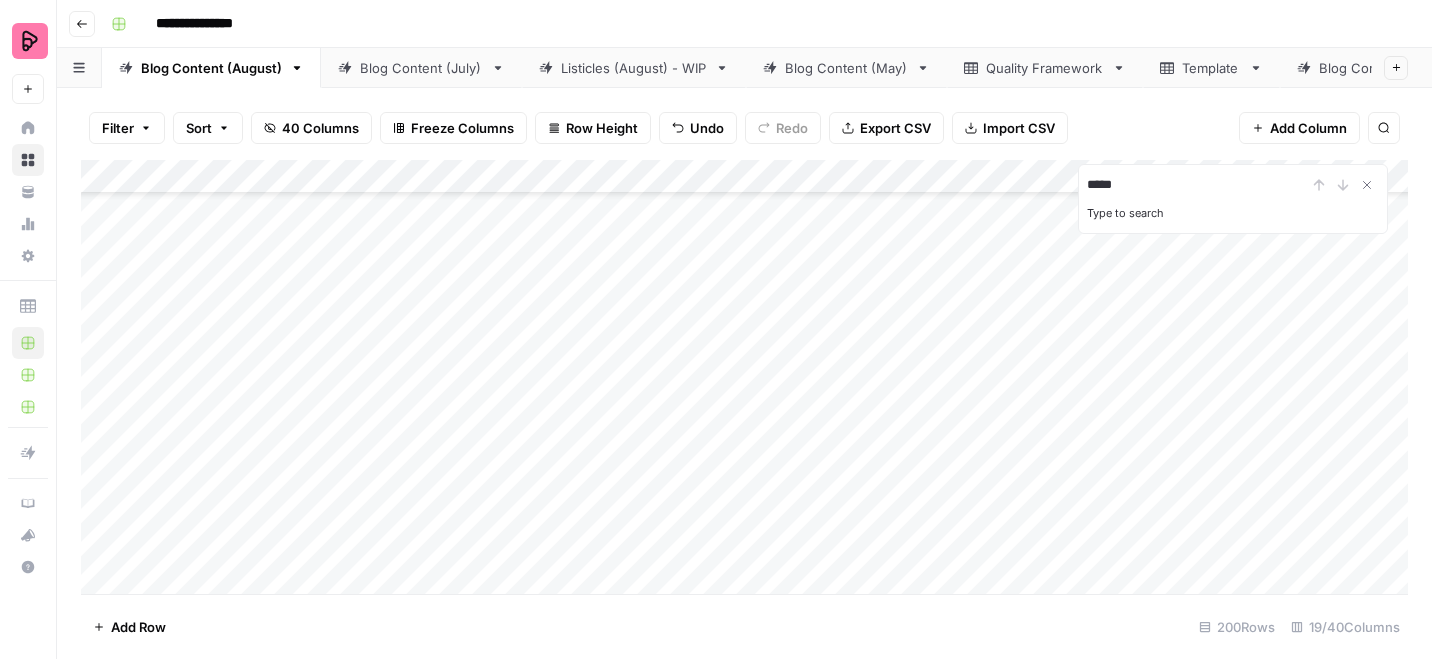 type on "*****" 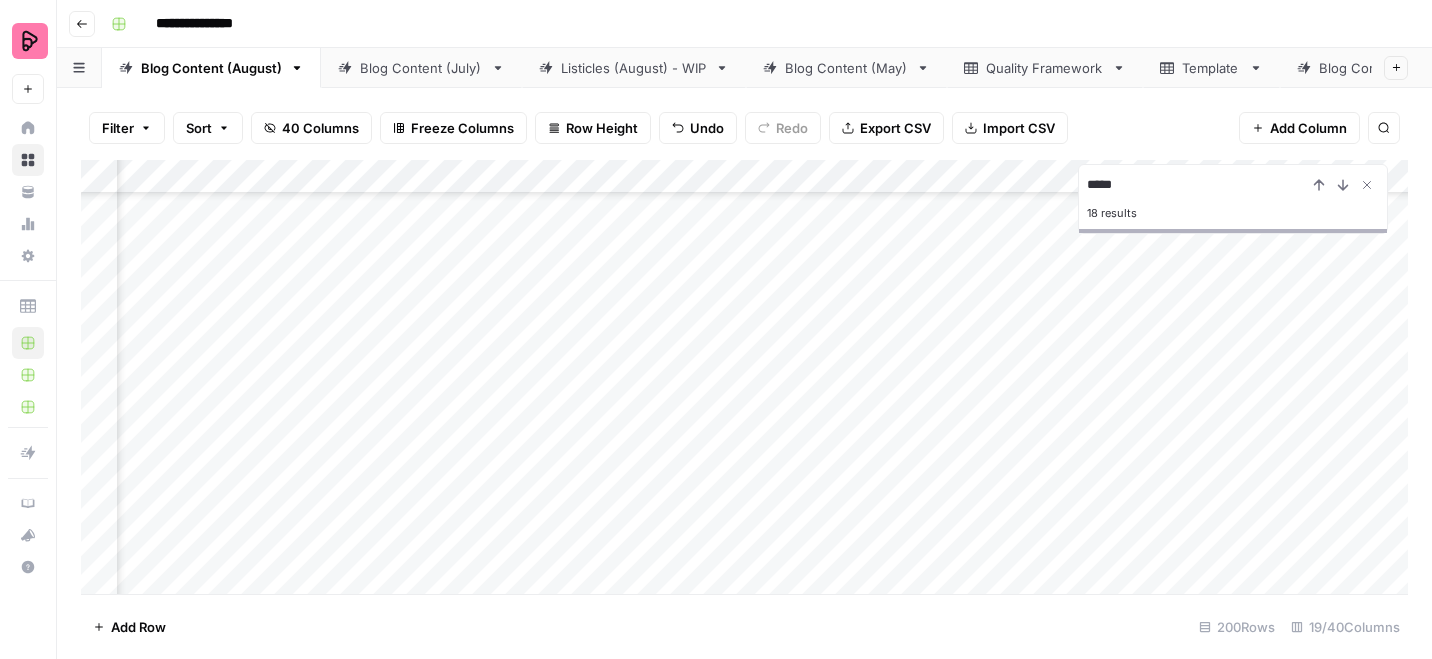 scroll, scrollTop: 412, scrollLeft: 410, axis: both 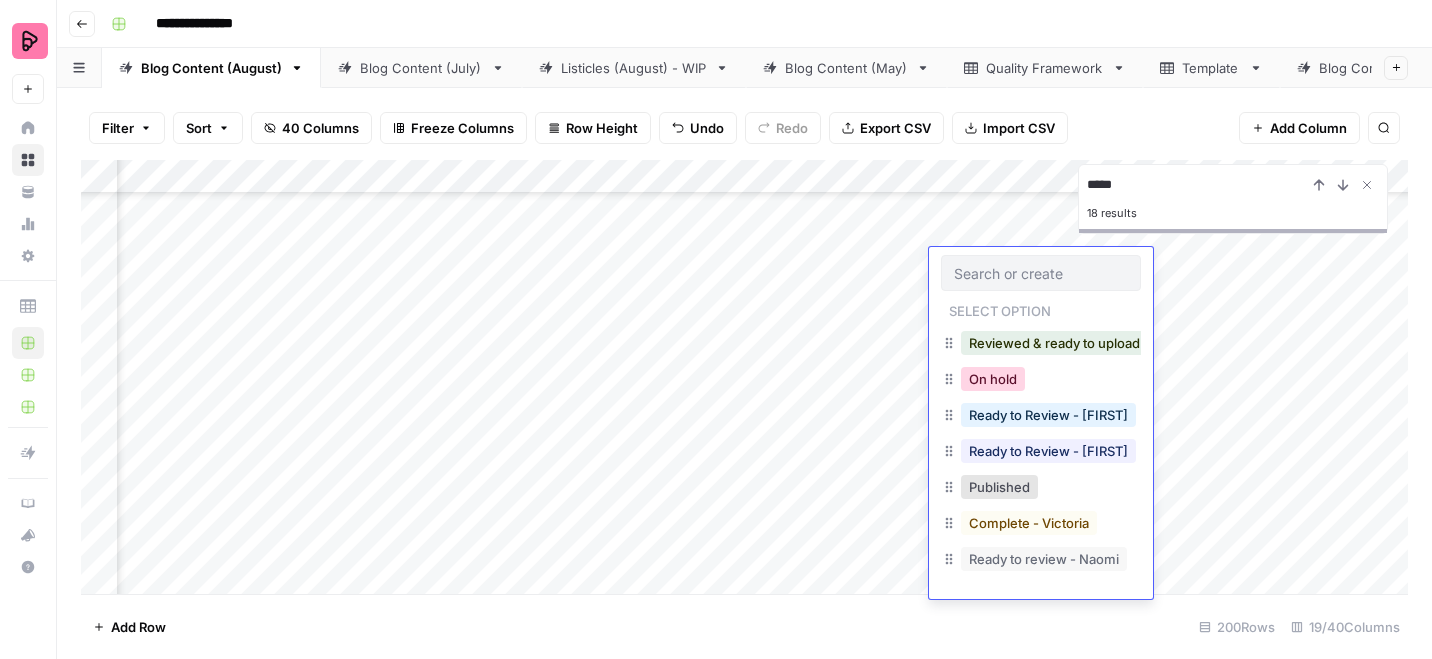 click on "On hold" at bounding box center [993, 379] 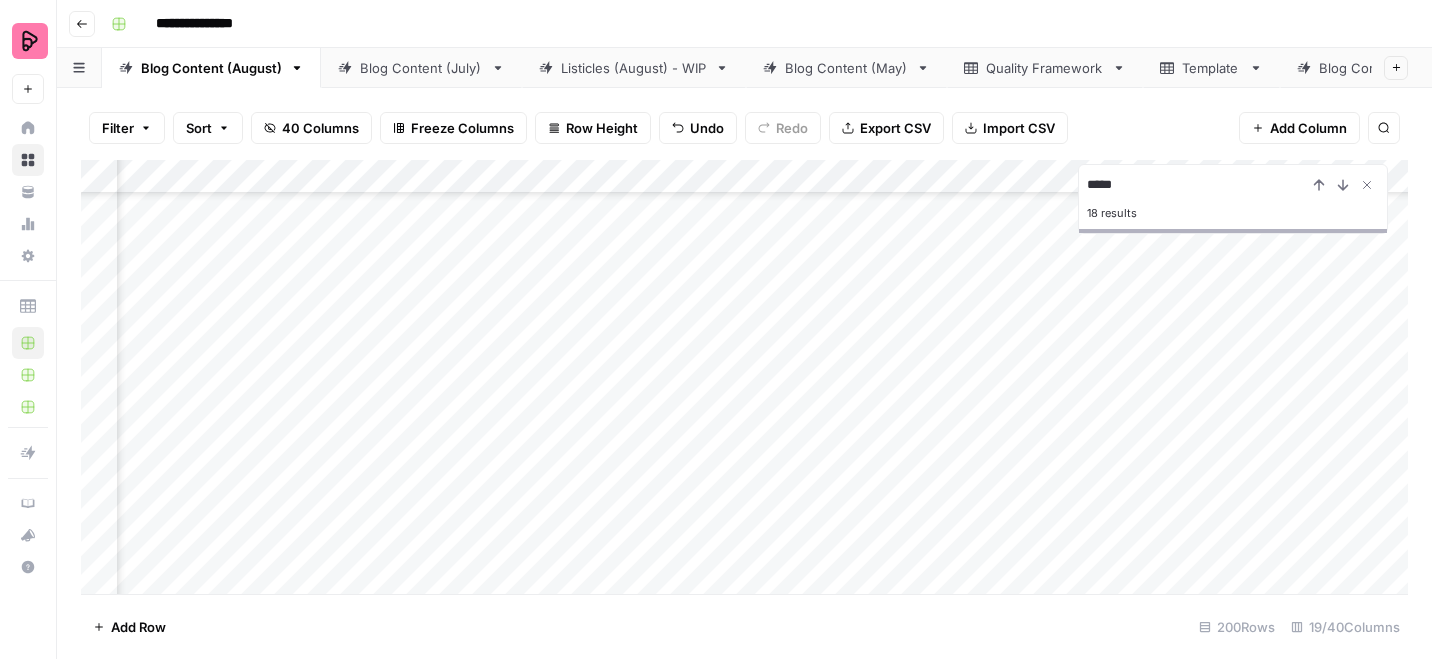 click on "Add Column" at bounding box center (744, 377) 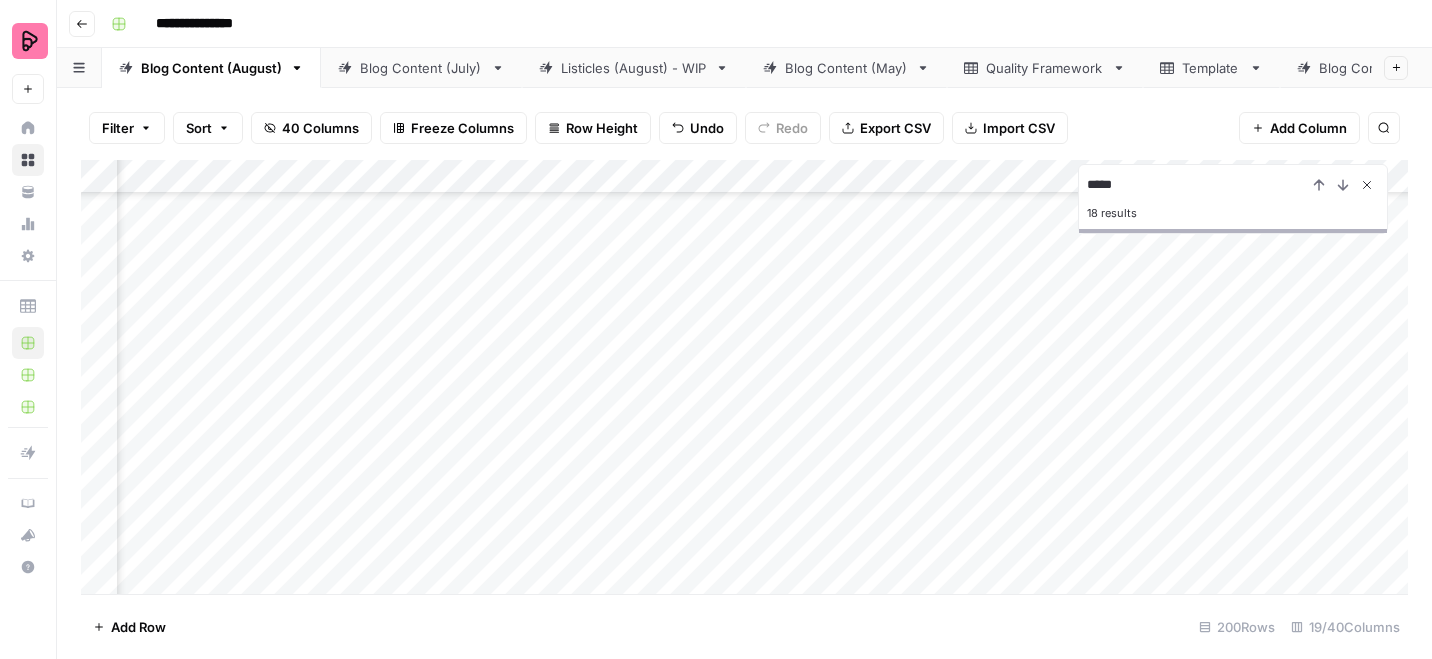 click 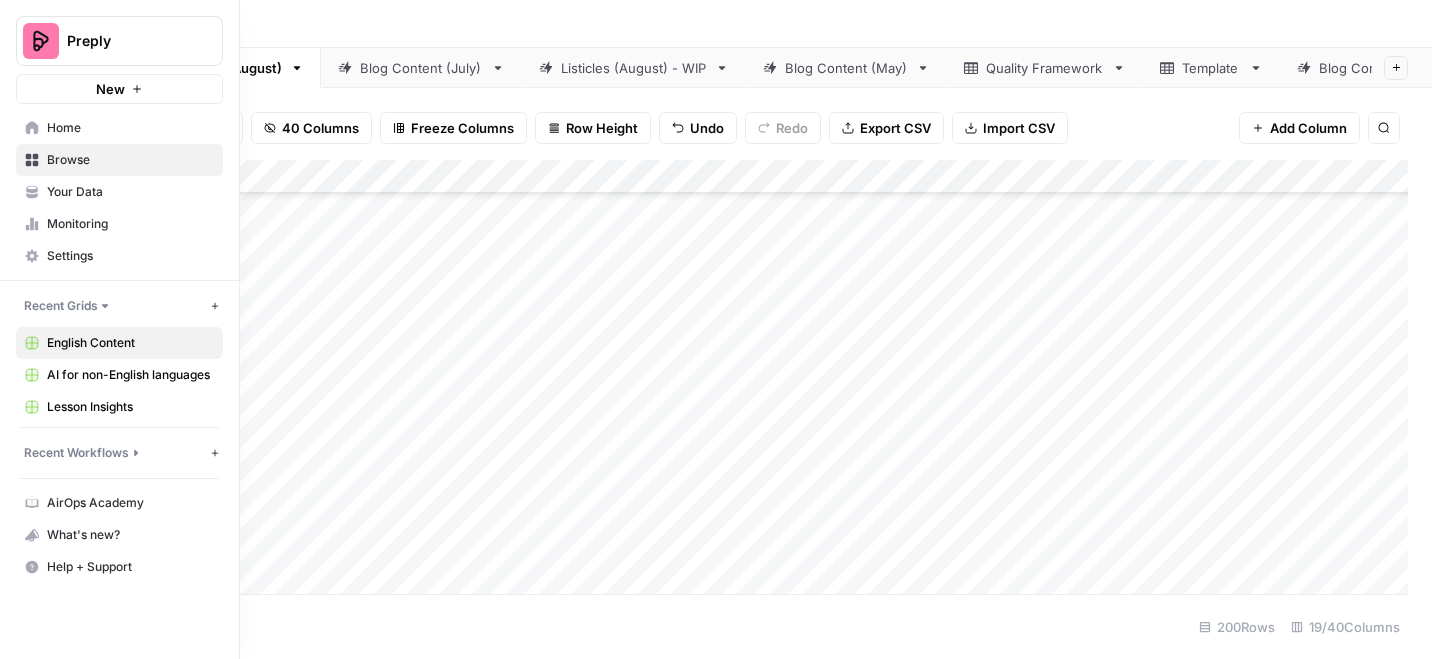 click on "AI for non-English languages" at bounding box center [130, 375] 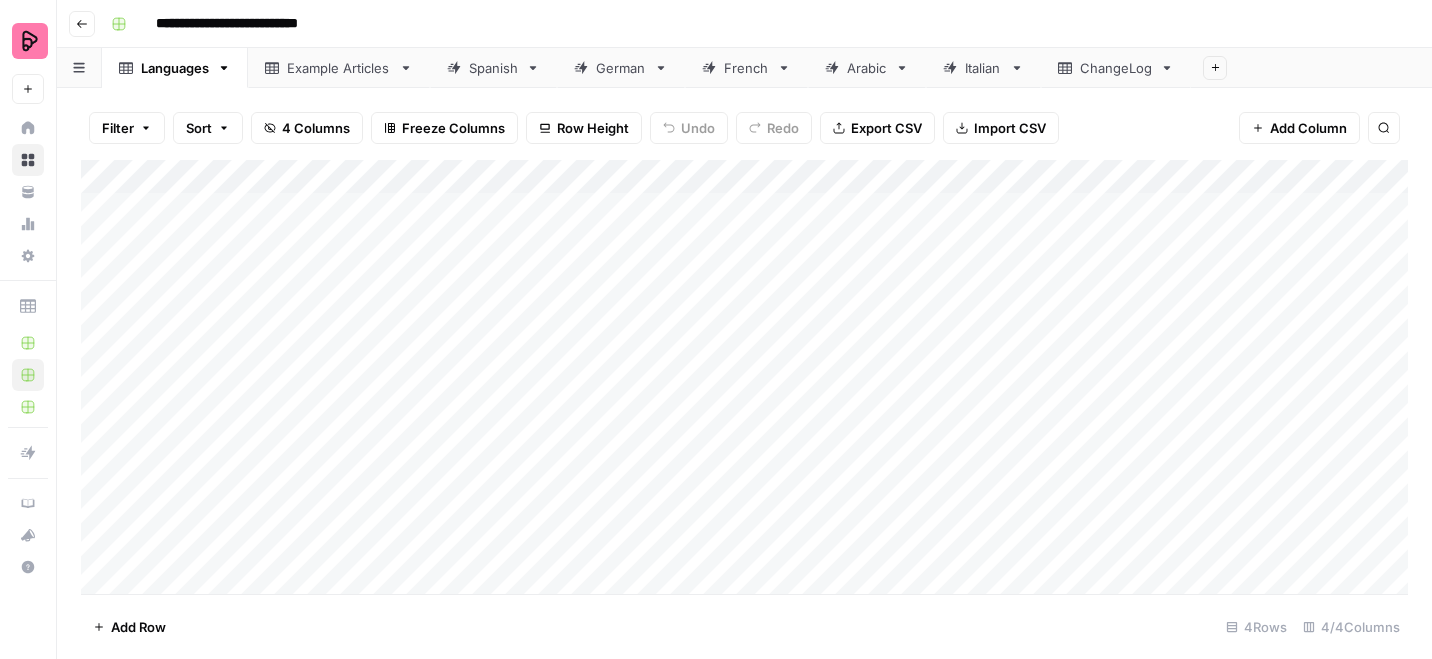 click on "Spanish" at bounding box center (493, 68) 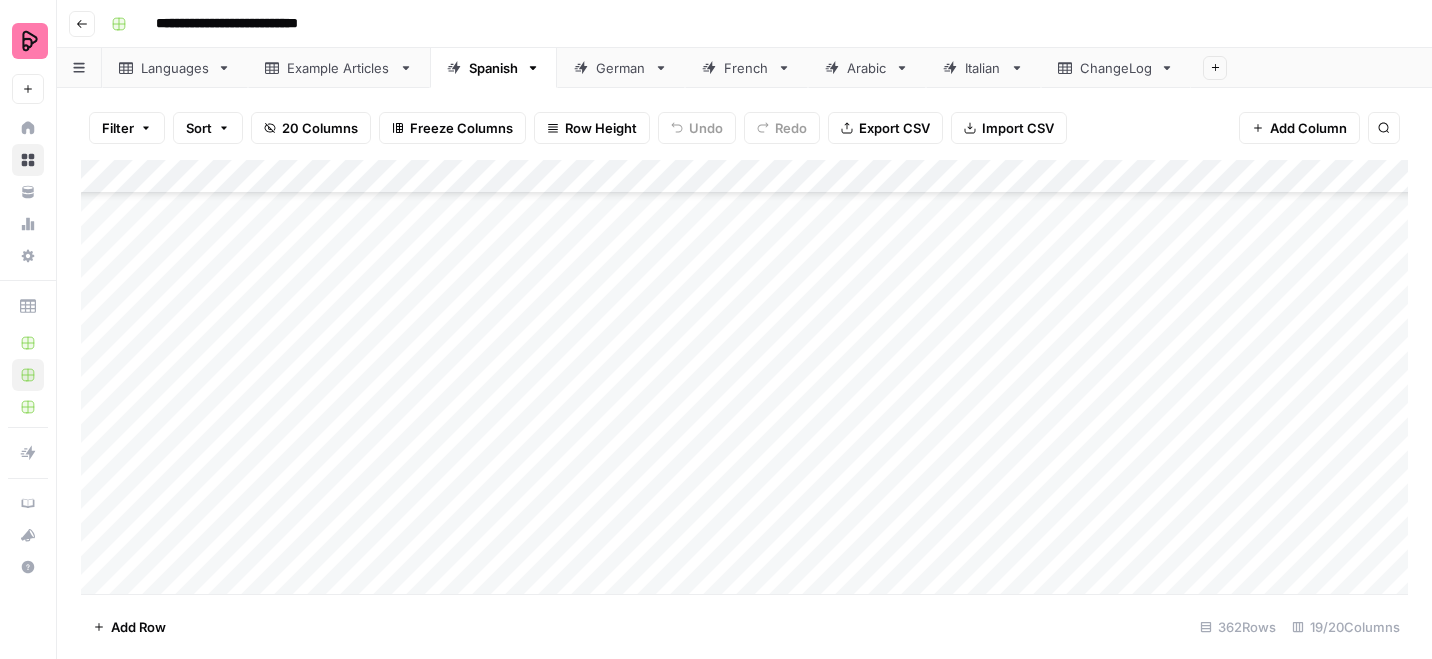 scroll, scrollTop: 463, scrollLeft: 0, axis: vertical 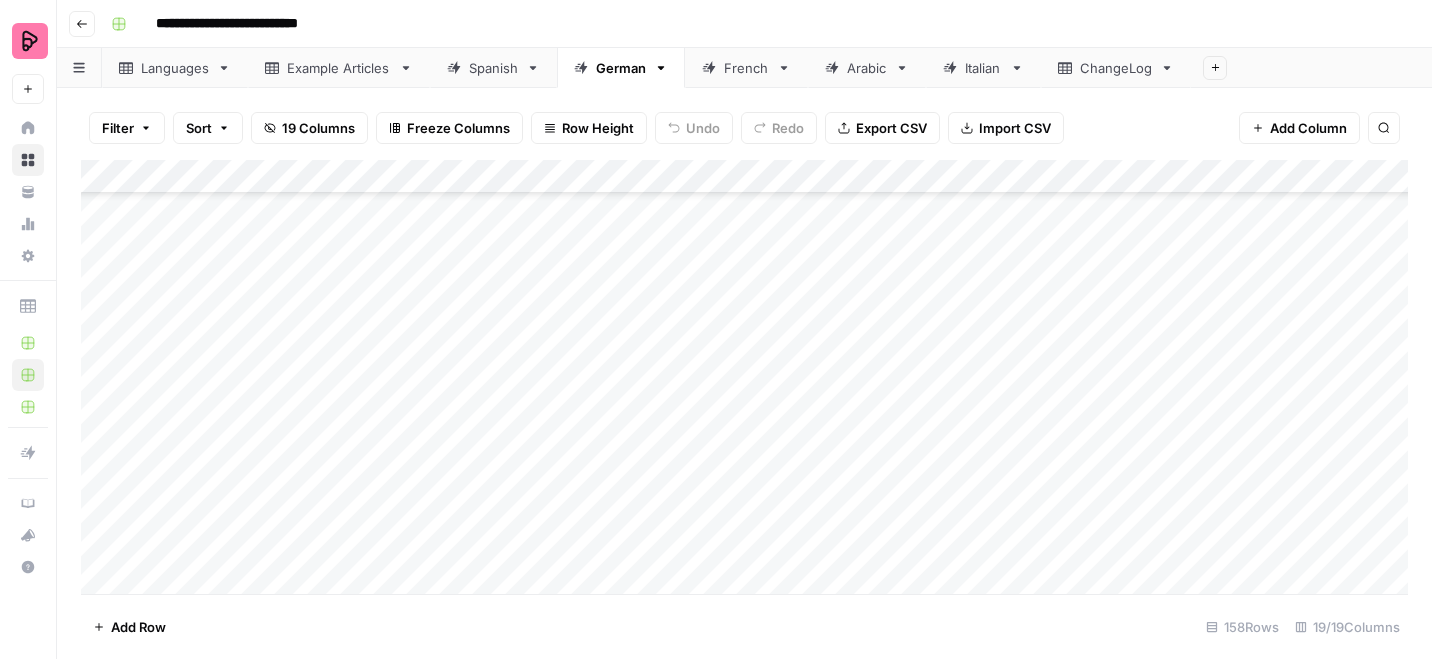 click on "Example Articles" at bounding box center [339, 68] 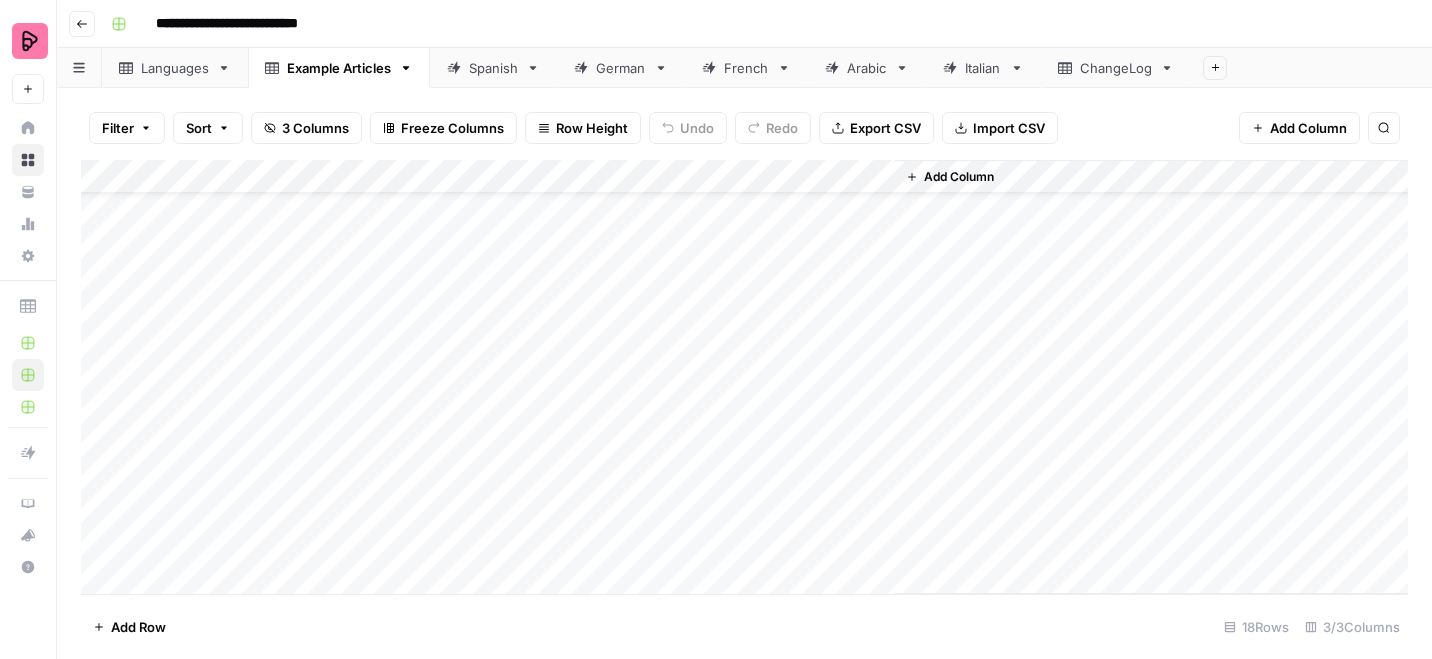 scroll, scrollTop: 244, scrollLeft: 0, axis: vertical 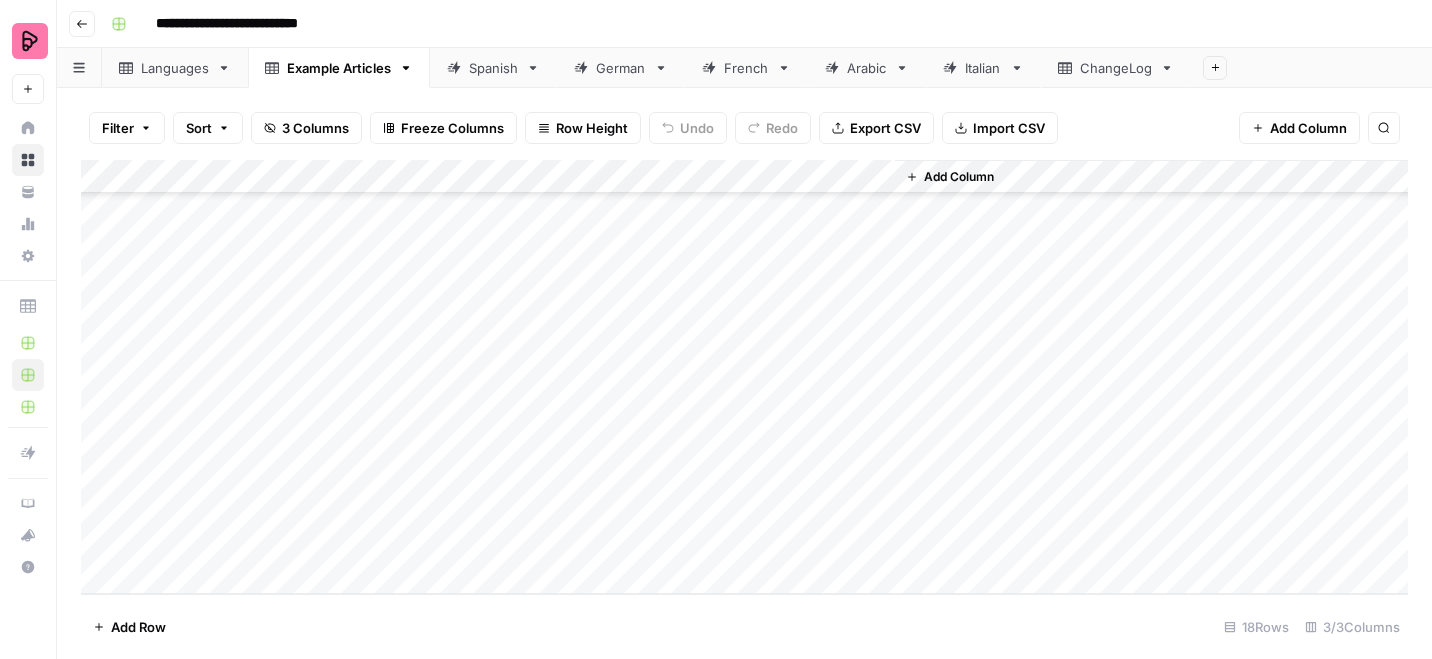click on "German" at bounding box center (621, 68) 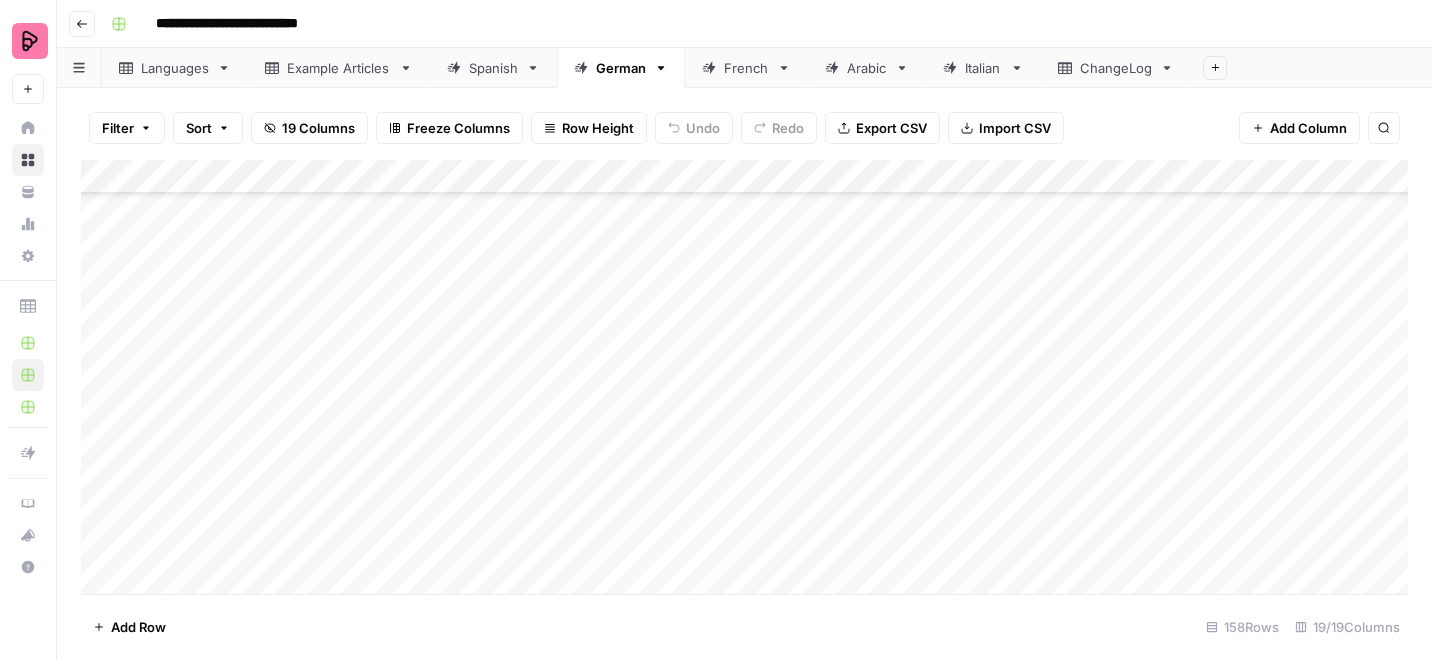 scroll, scrollTop: 4969, scrollLeft: 0, axis: vertical 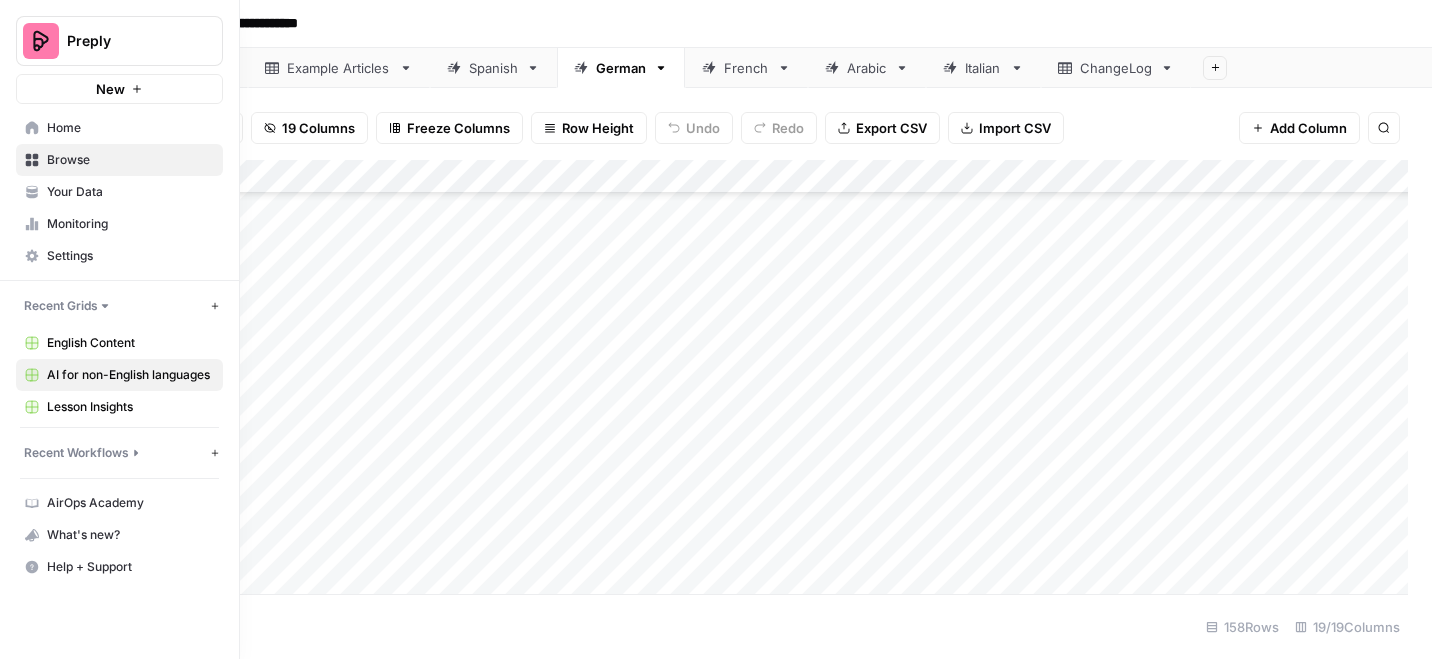 click on "Monitoring" at bounding box center [130, 224] 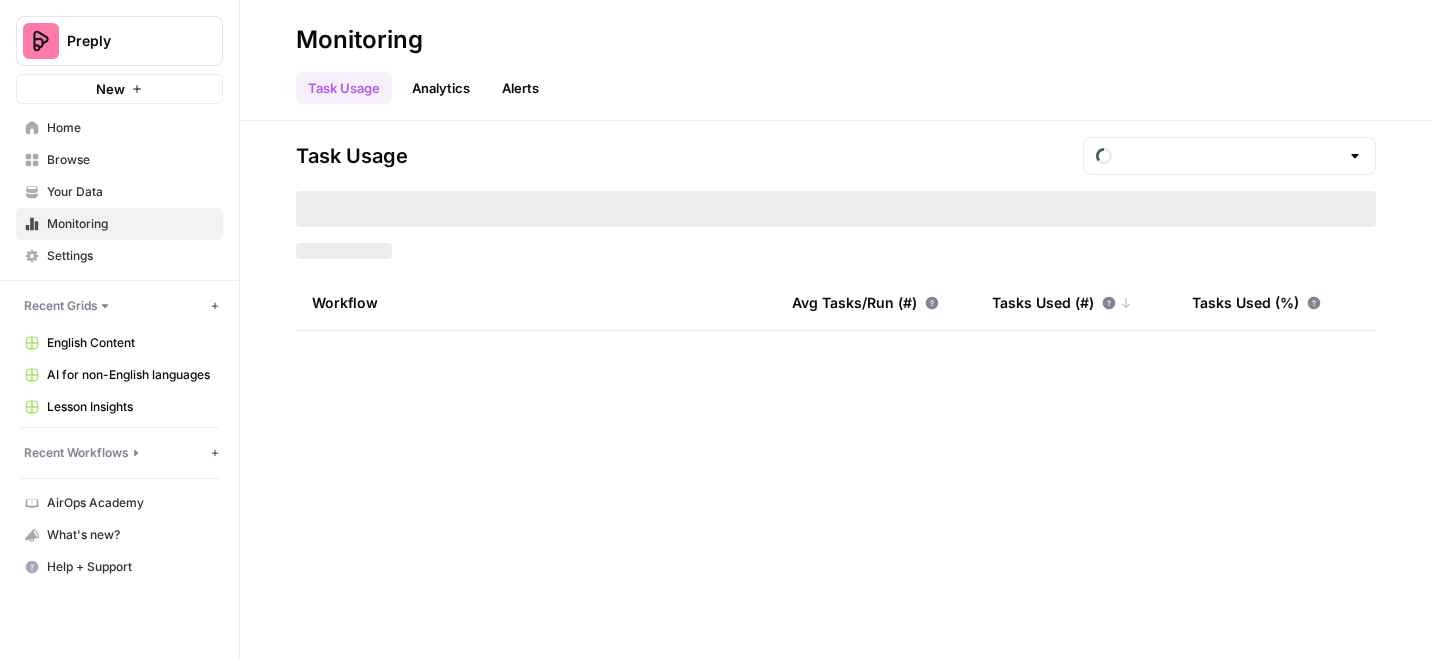 type on "August Tasks" 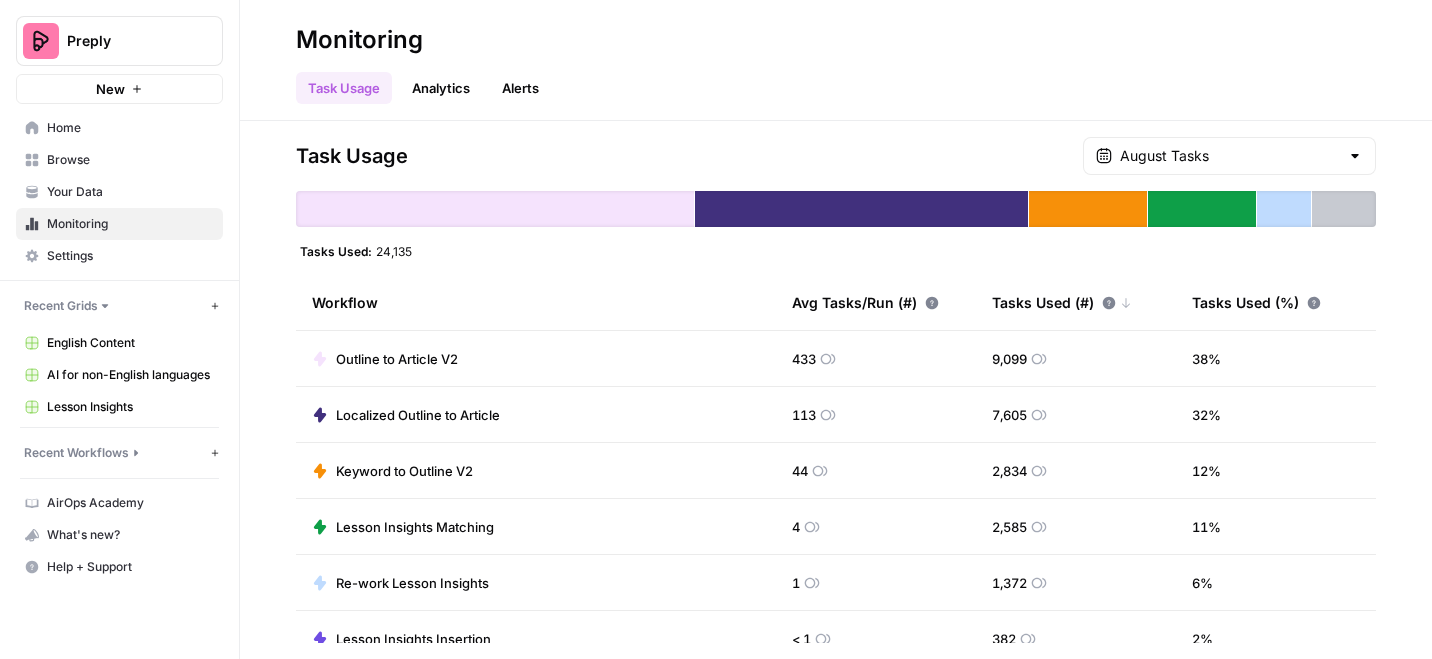 click on "Your Data" at bounding box center [130, 192] 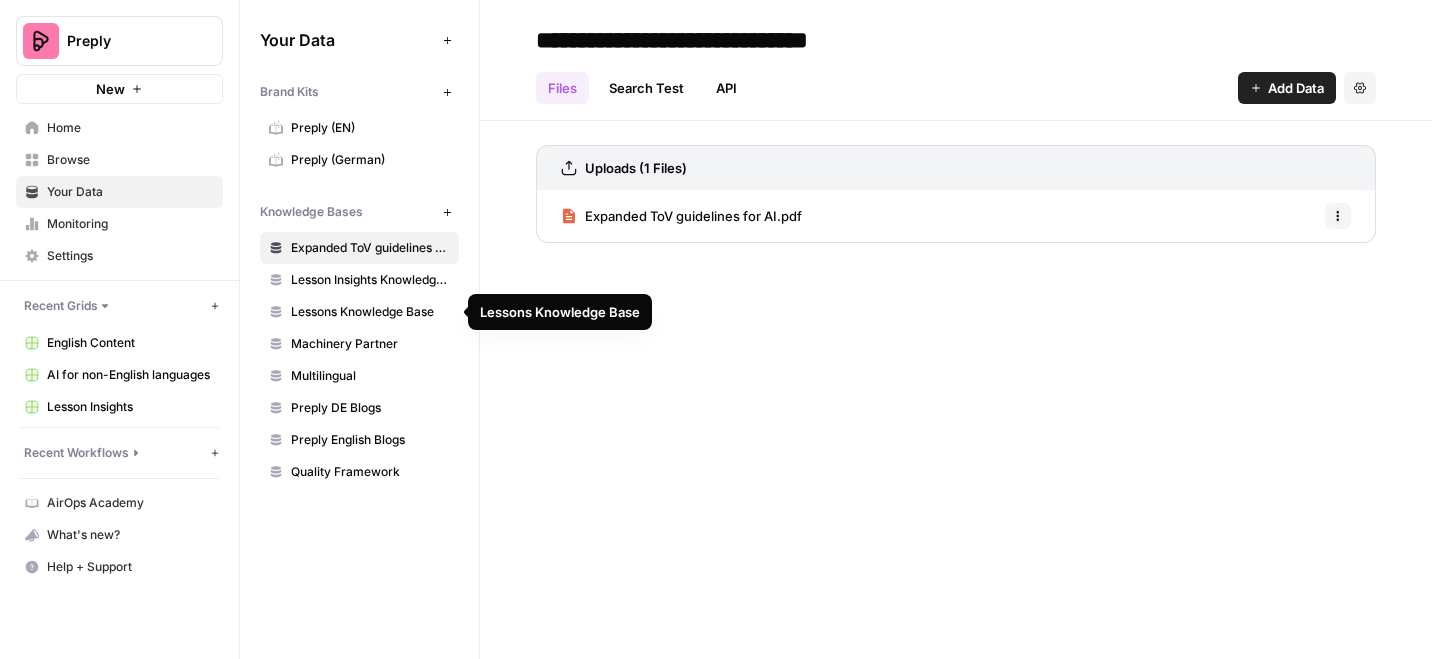 click on "Lessons Knowledge Base" at bounding box center [370, 312] 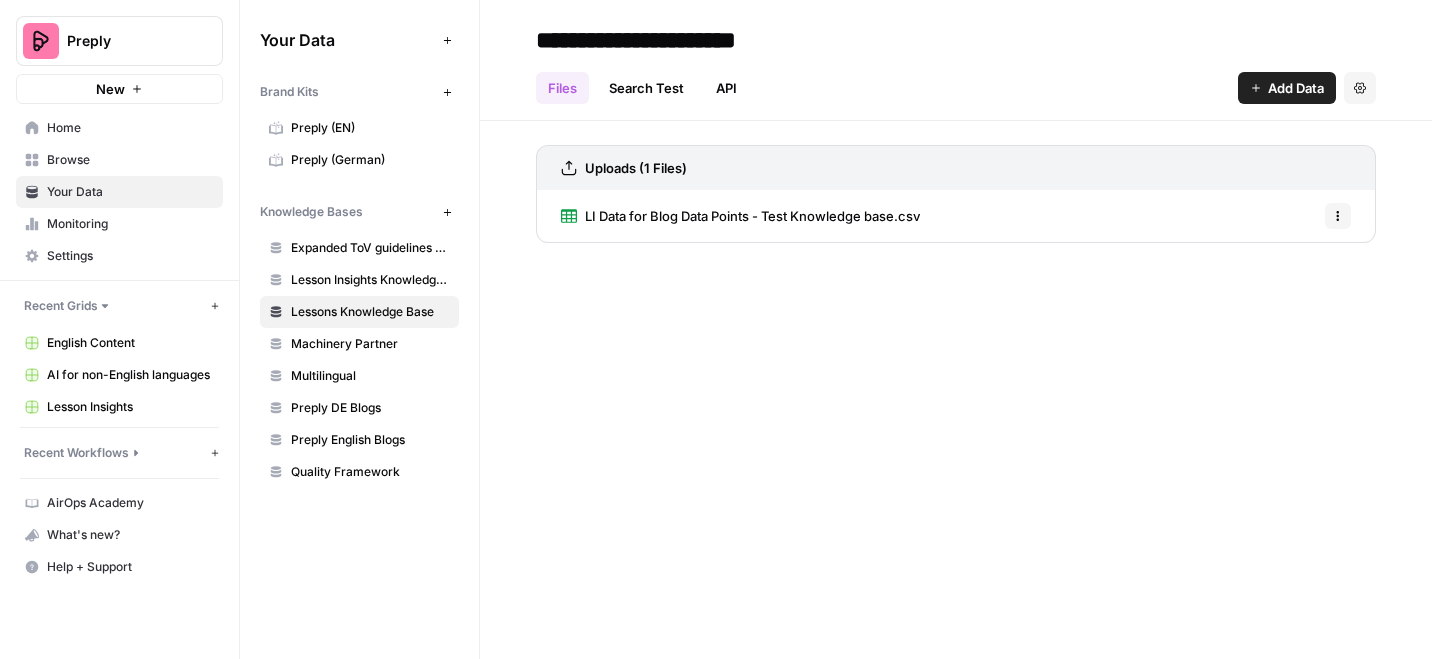 click on "Lesson Insights Knowledge Base" at bounding box center (370, 280) 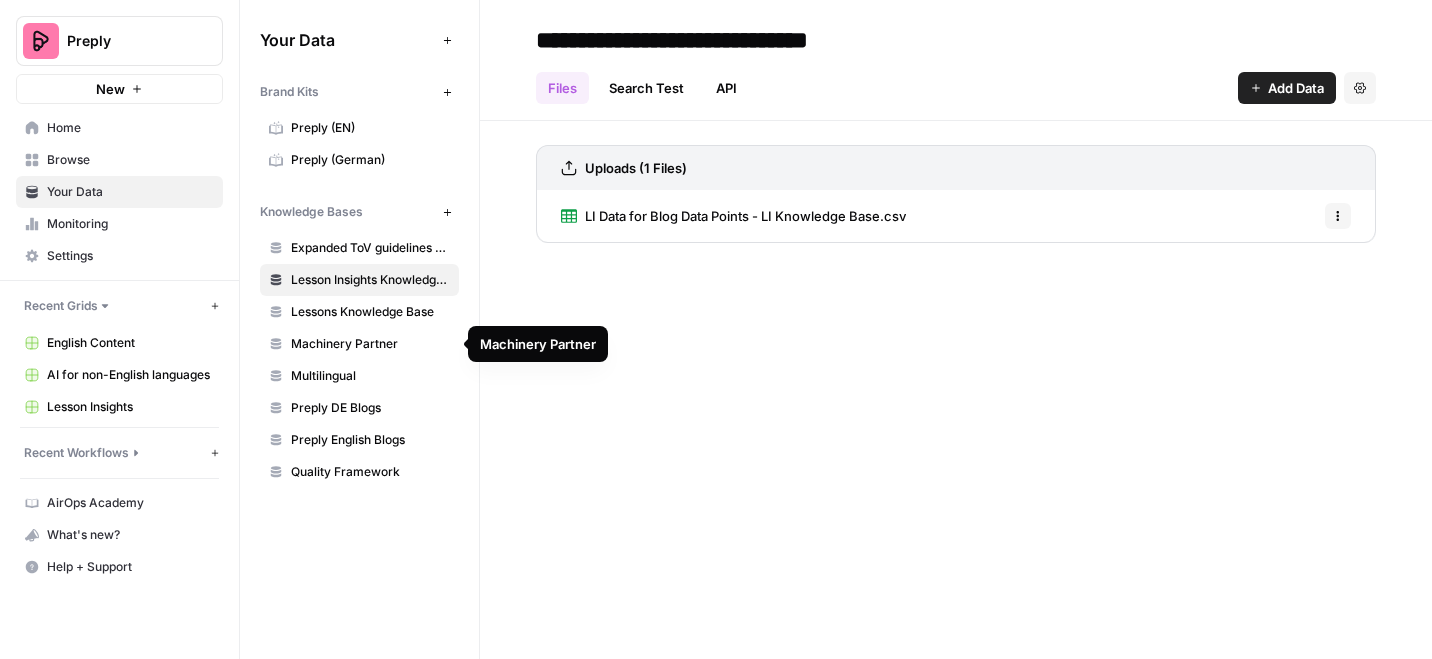 click on "Multilingual" at bounding box center [370, 376] 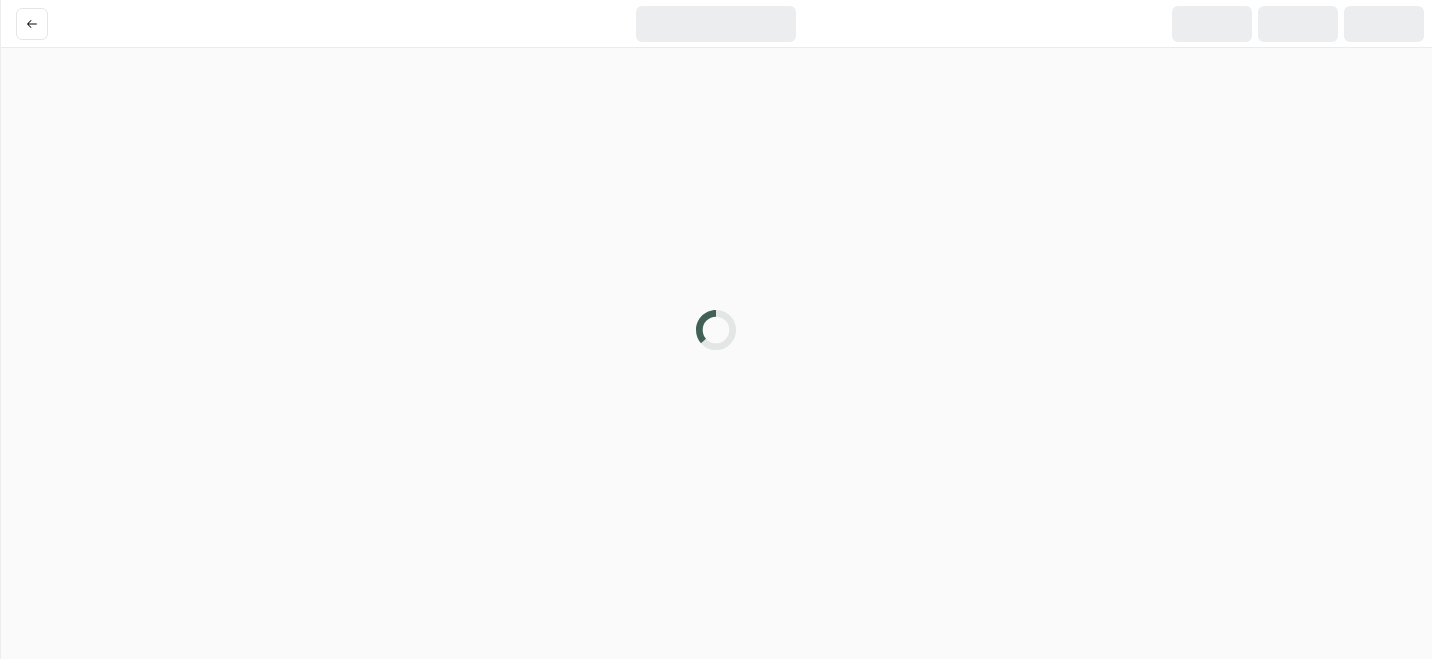 scroll, scrollTop: 0, scrollLeft: 0, axis: both 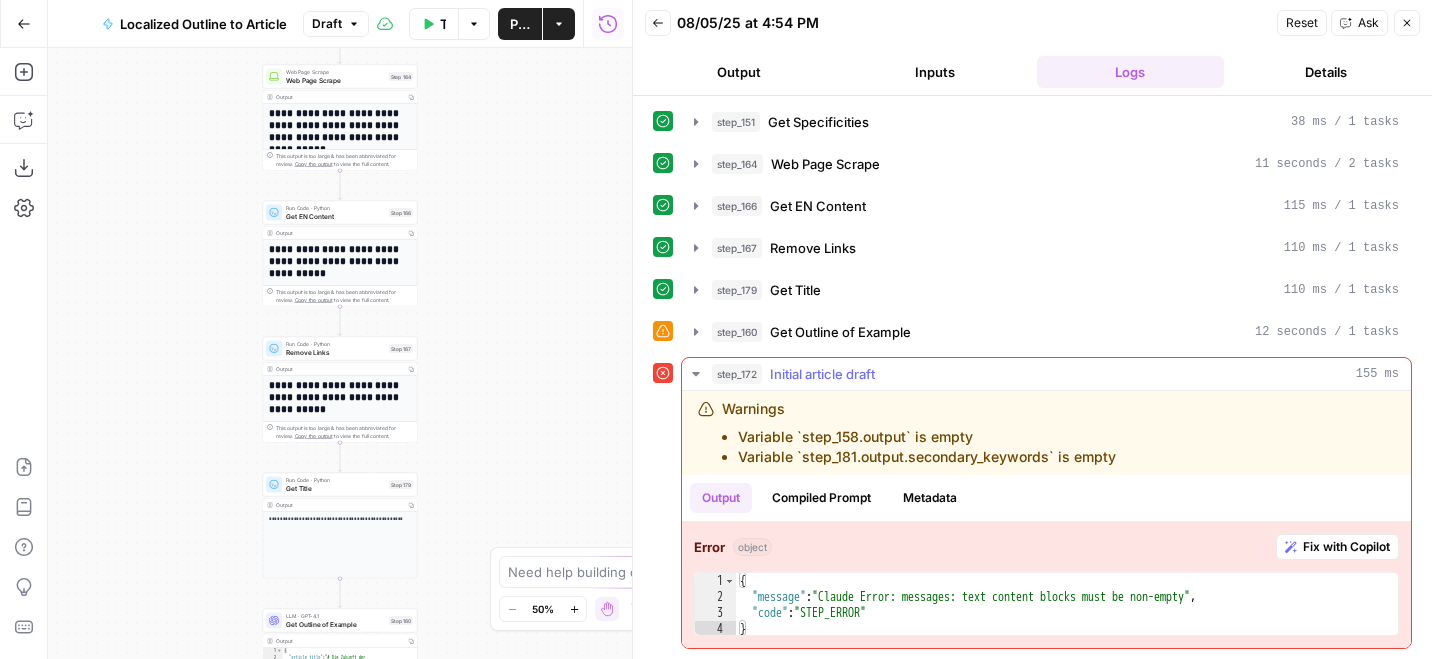 click on "Fix with Copilot" at bounding box center (1346, 547) 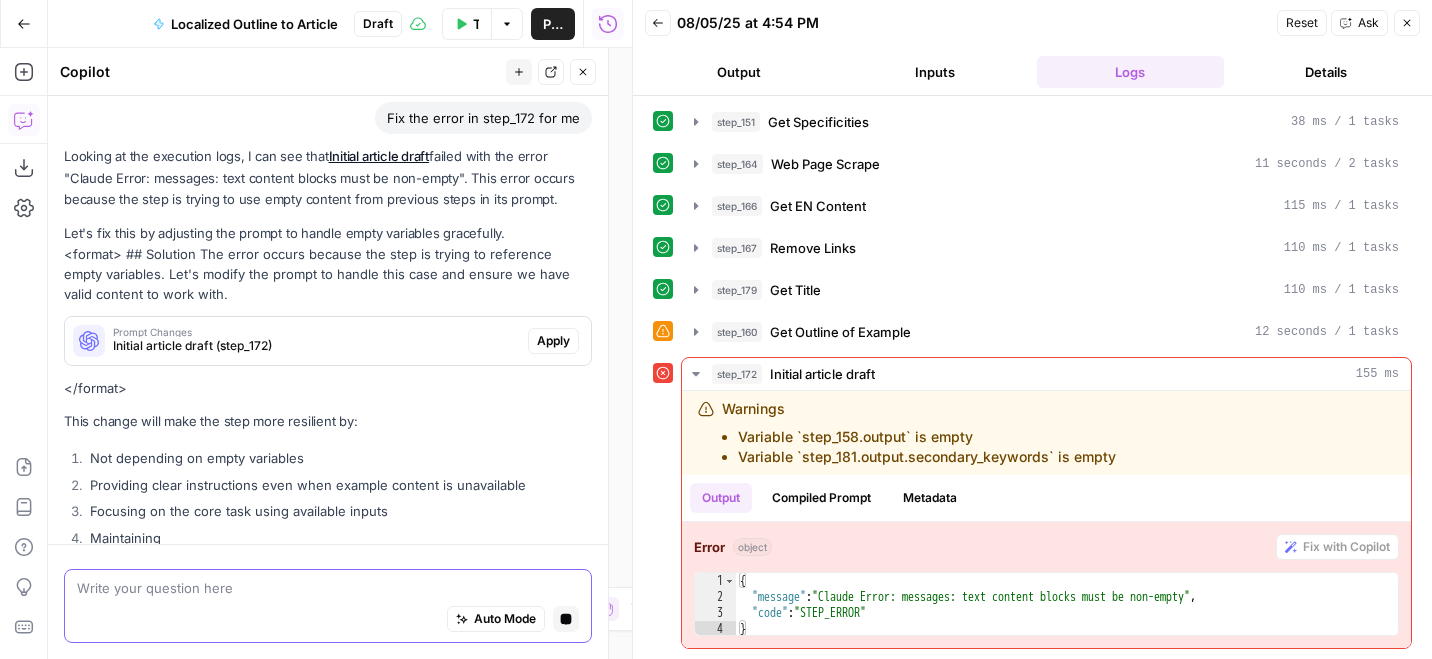scroll, scrollTop: 119, scrollLeft: 0, axis: vertical 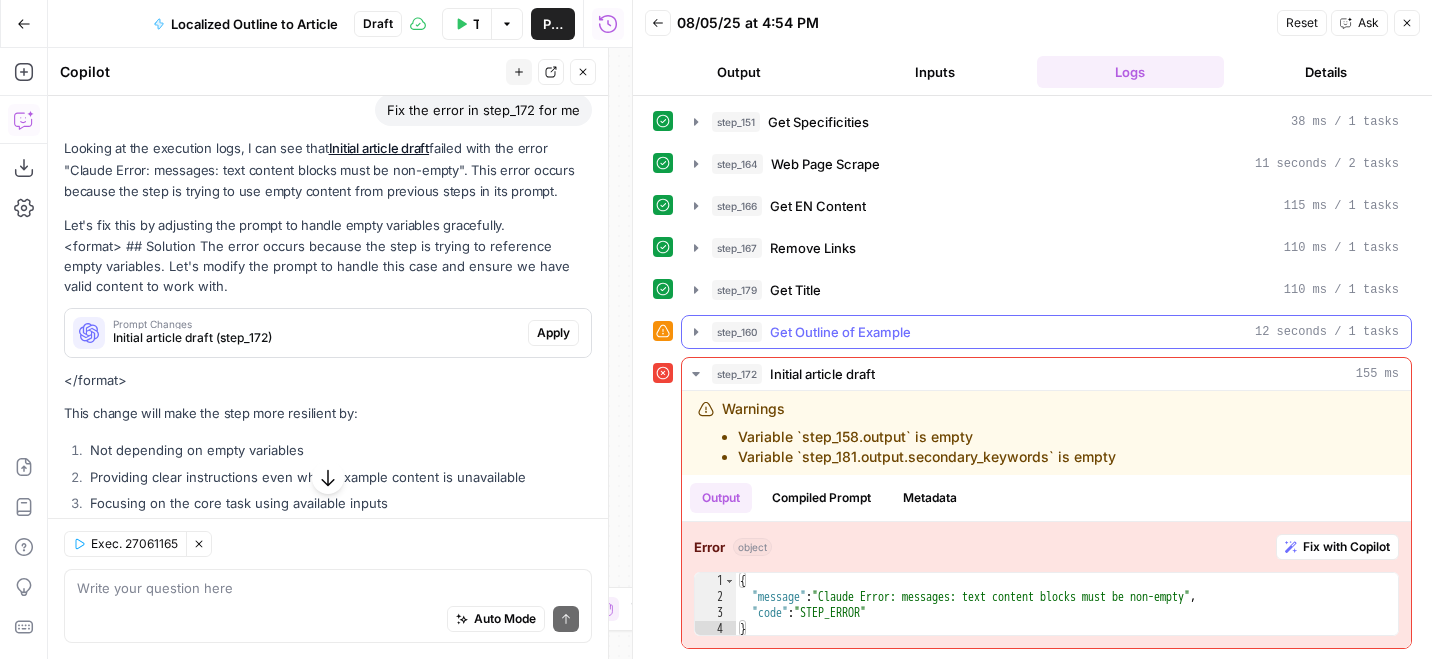 click on "step_160 Get Outline of Example 12 seconds / 1 tasks" at bounding box center [1046, 332] 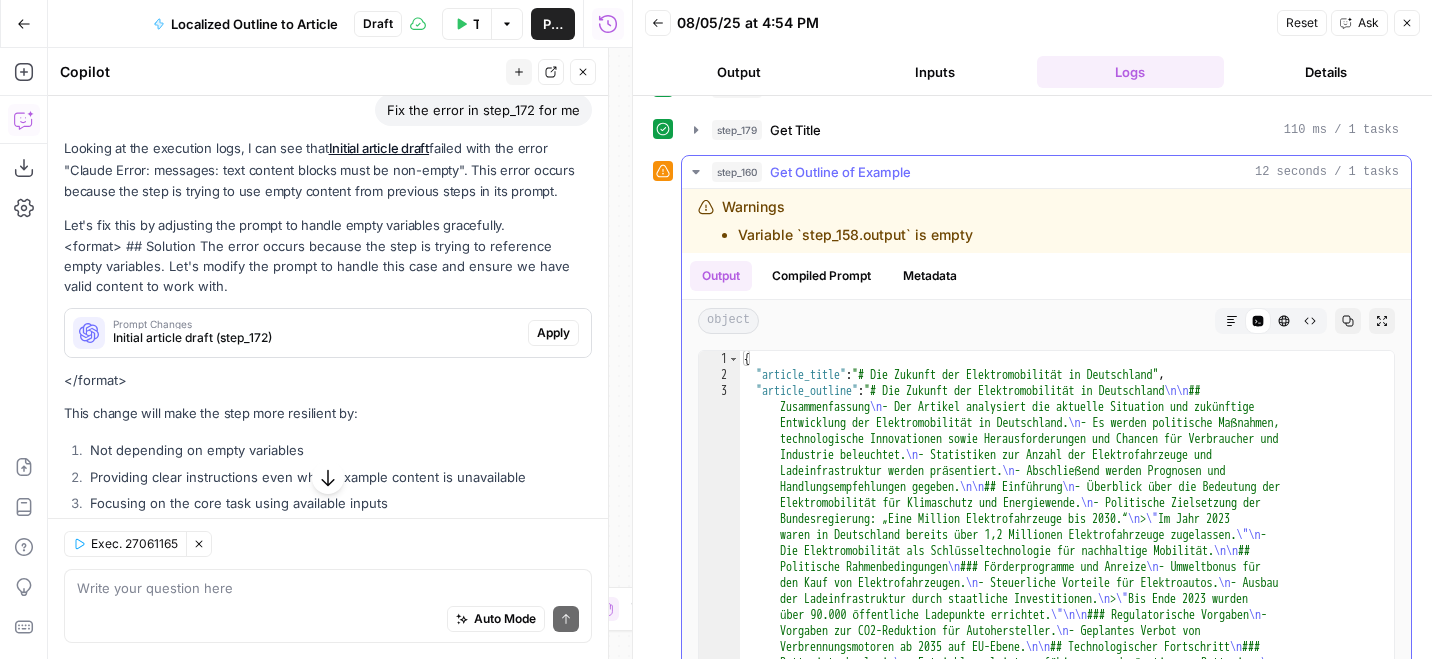 scroll, scrollTop: 384, scrollLeft: 0, axis: vertical 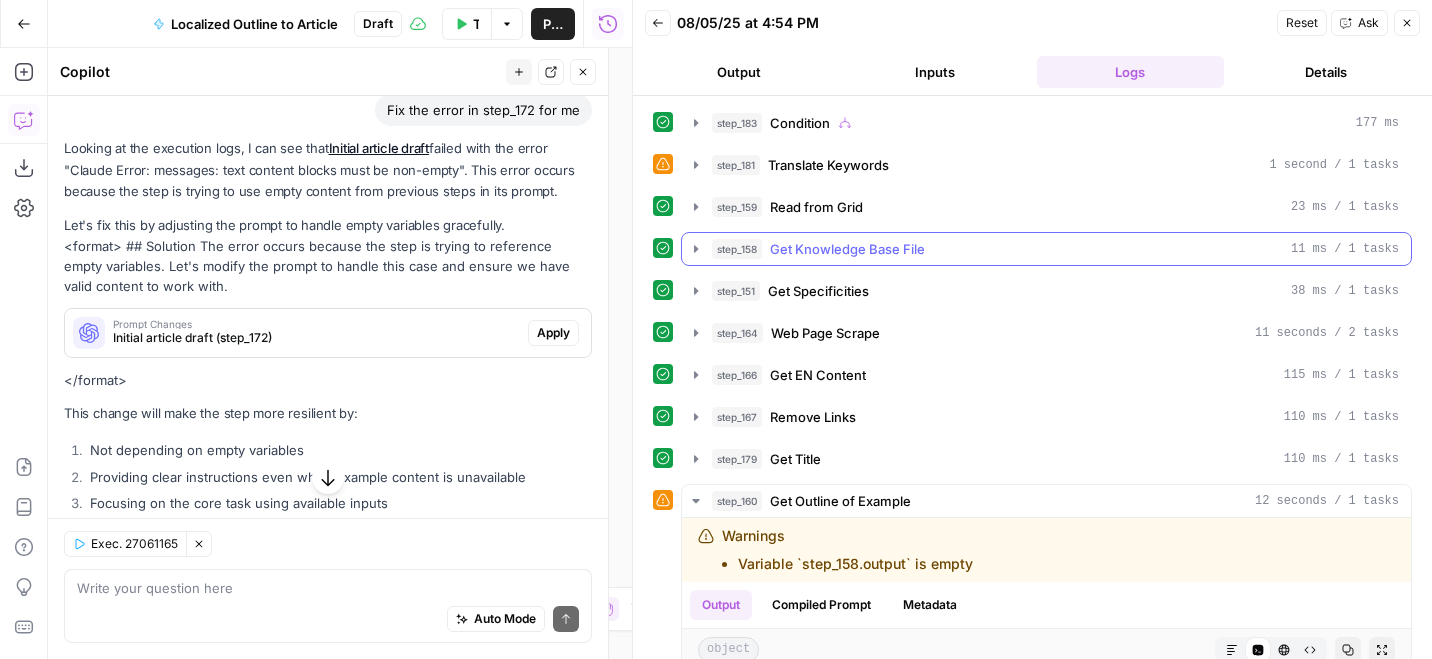 click 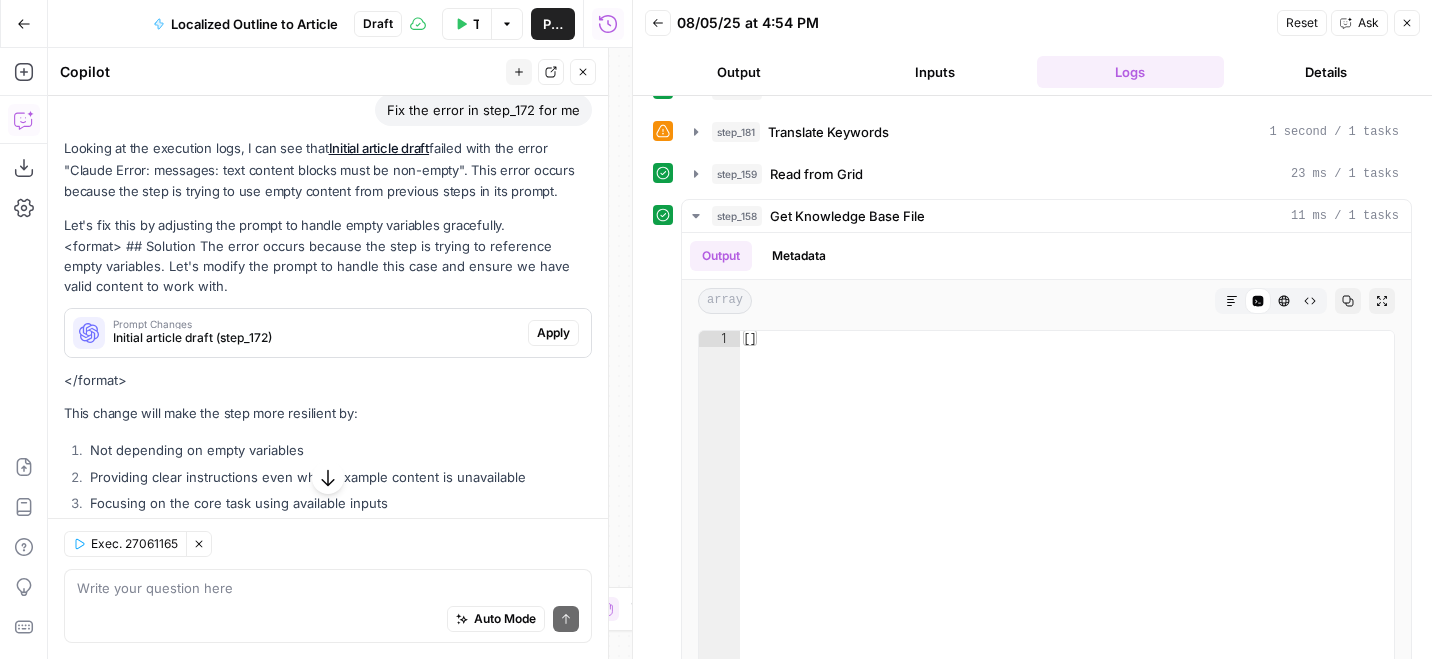 scroll, scrollTop: 35, scrollLeft: 0, axis: vertical 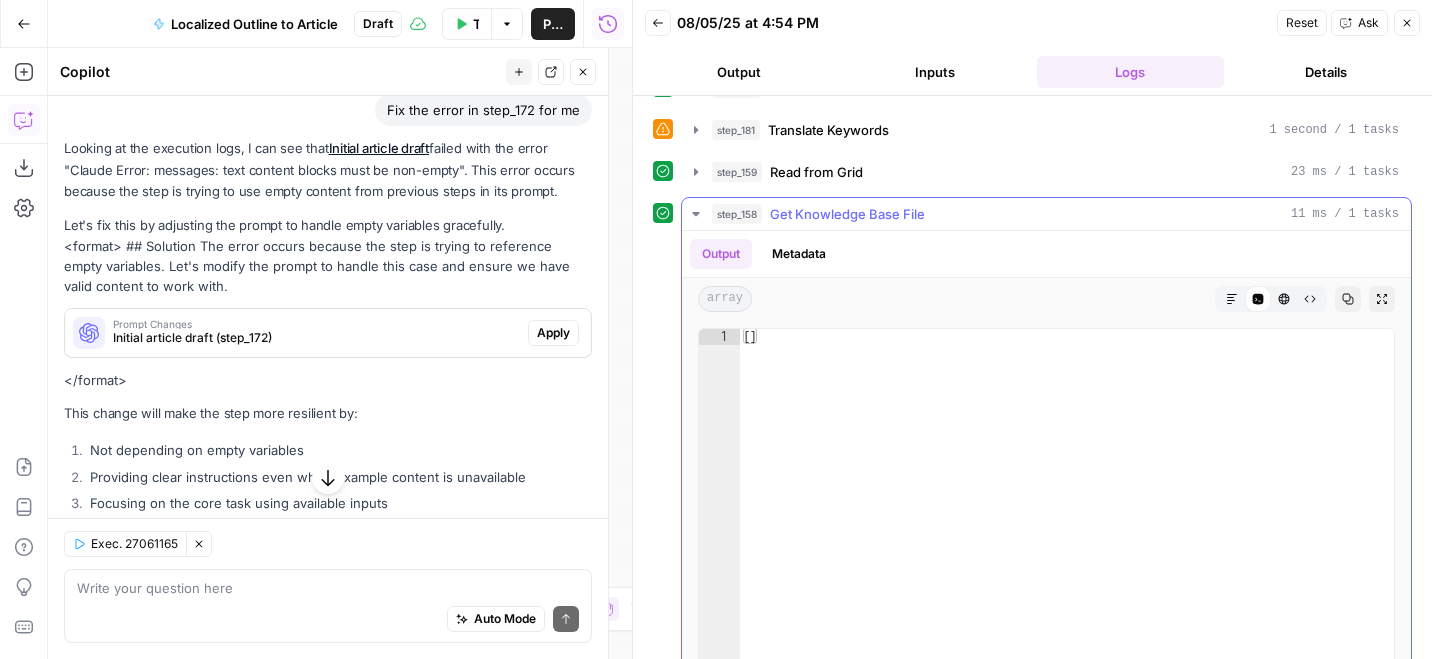 click 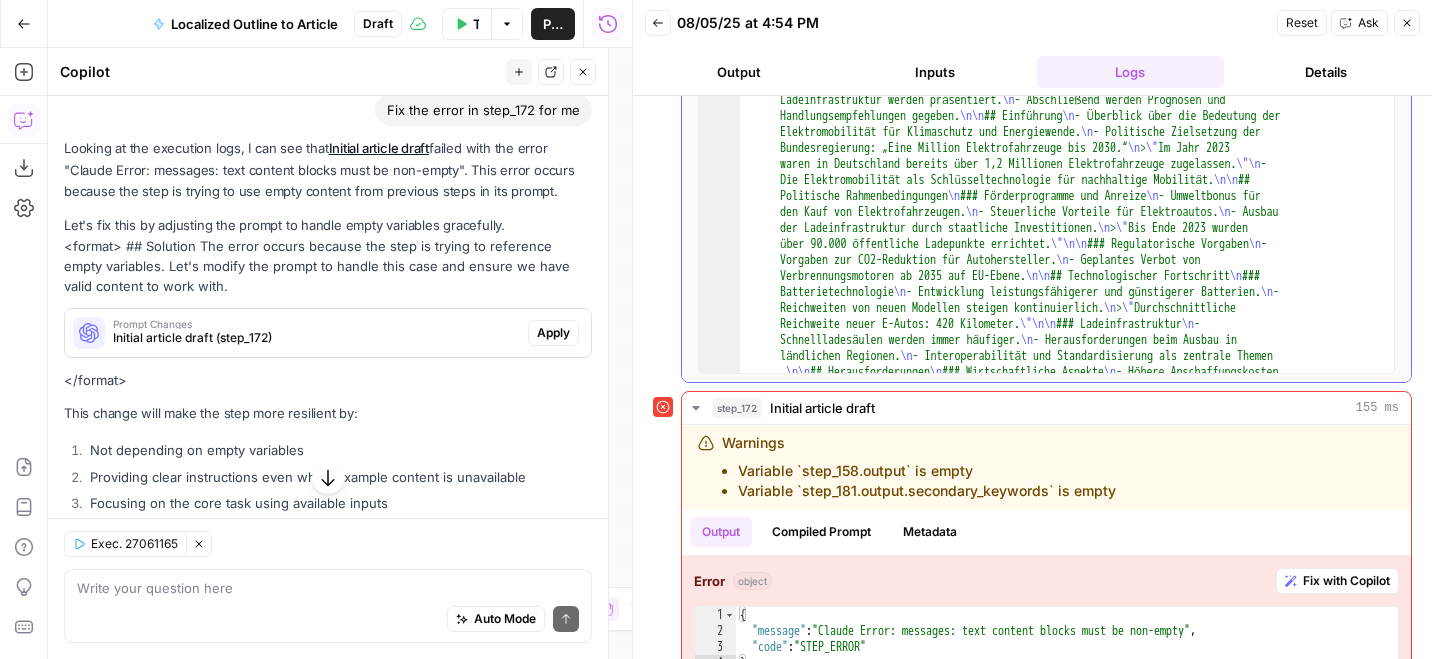 scroll, scrollTop: 734, scrollLeft: 0, axis: vertical 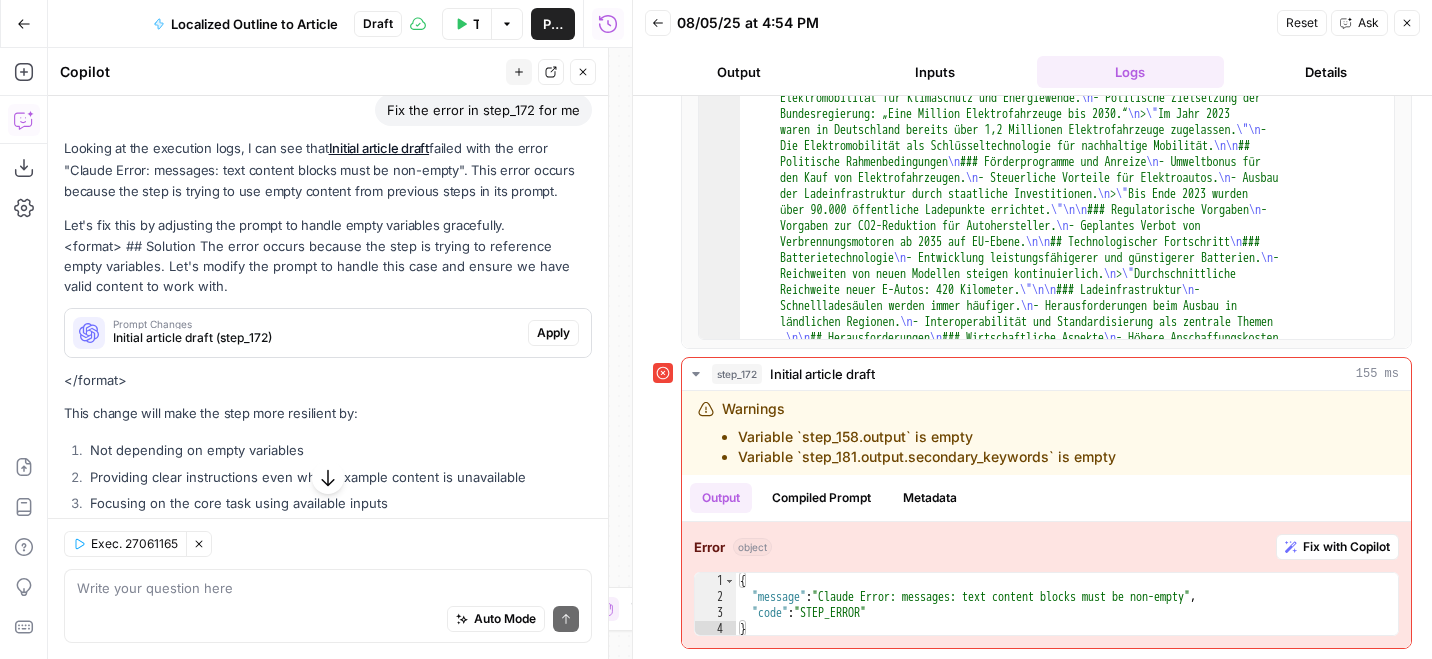 click 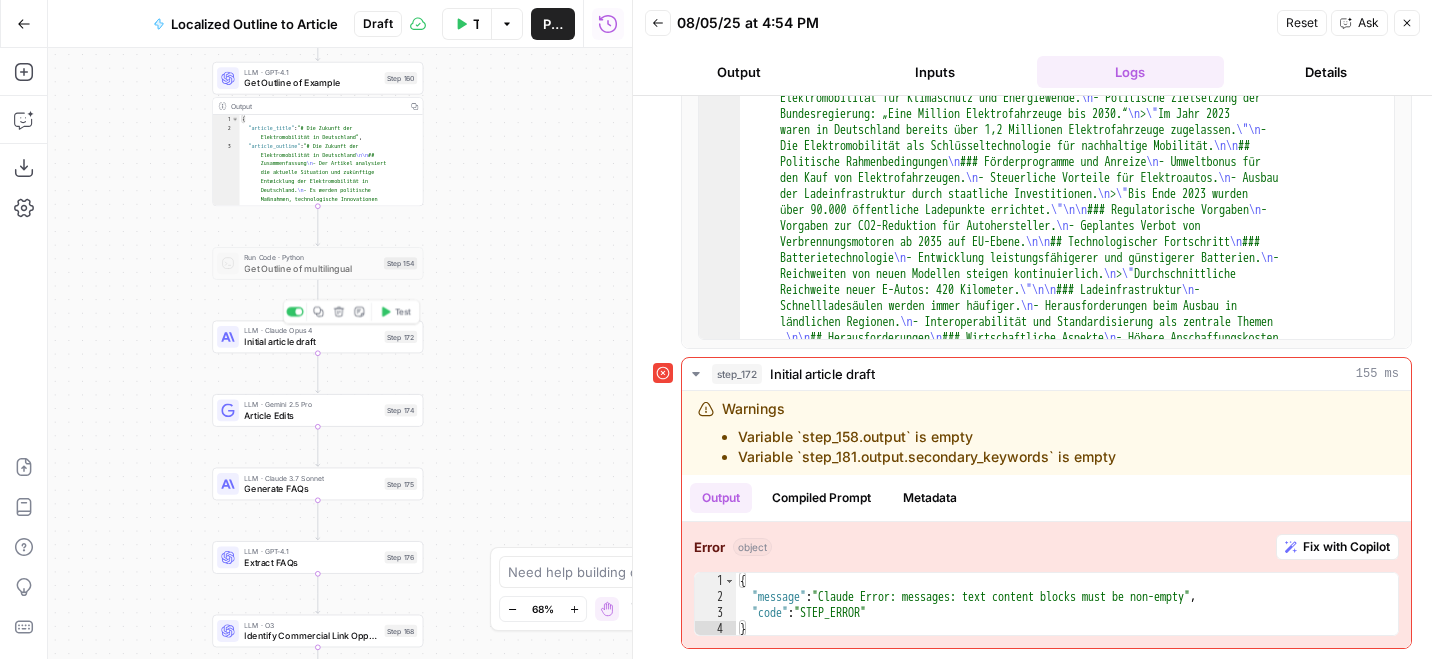 click on "Initial article draft" at bounding box center [311, 342] 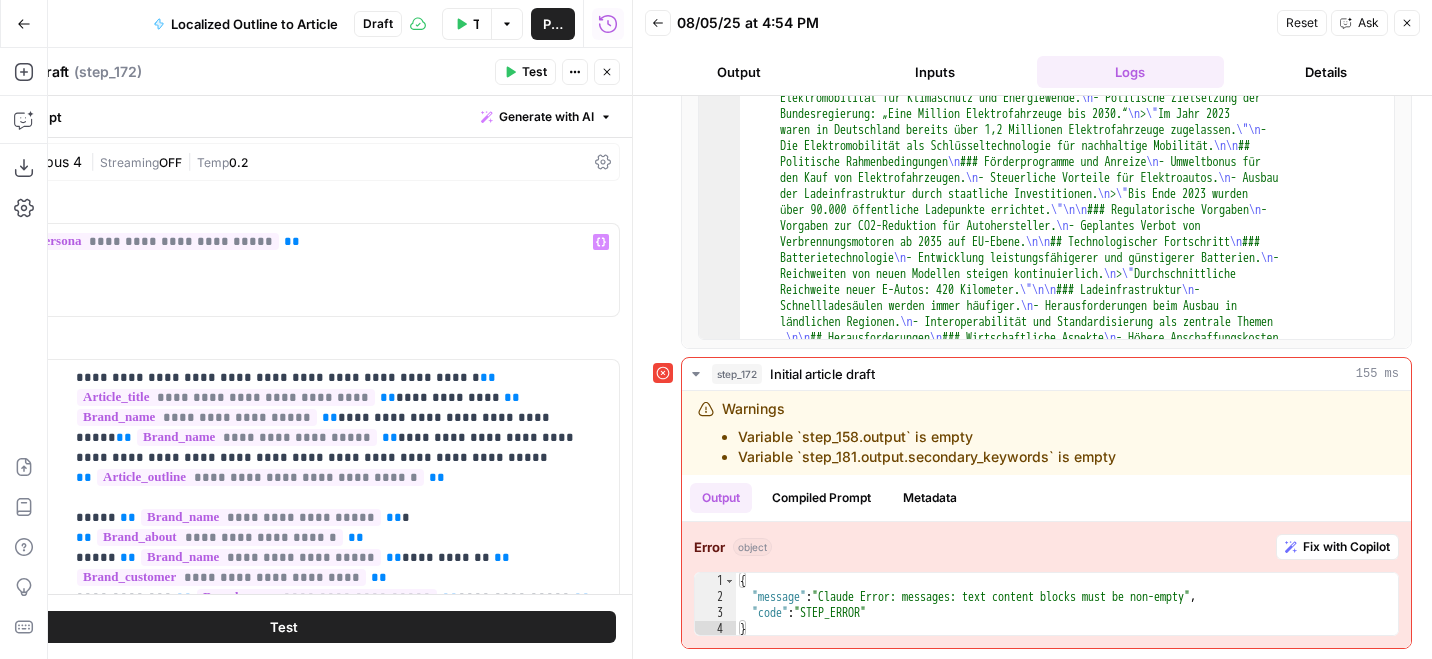 scroll, scrollTop: 85, scrollLeft: 0, axis: vertical 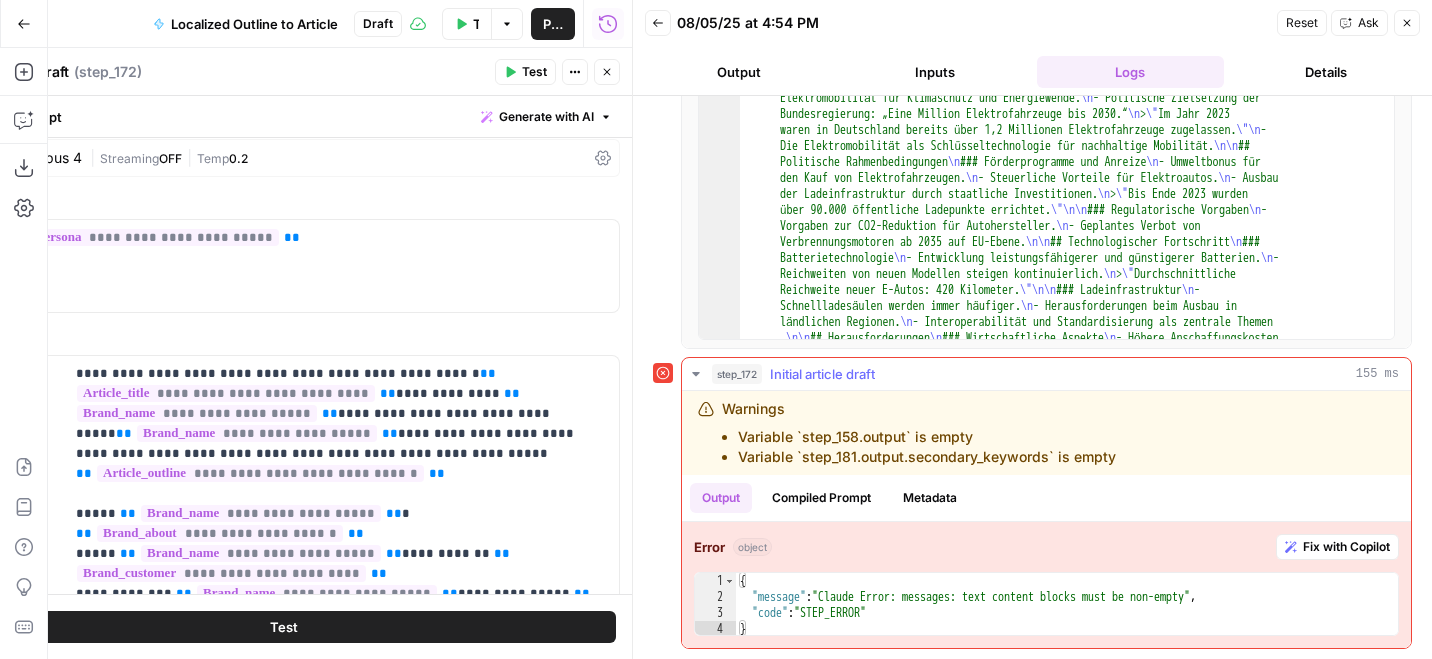 click 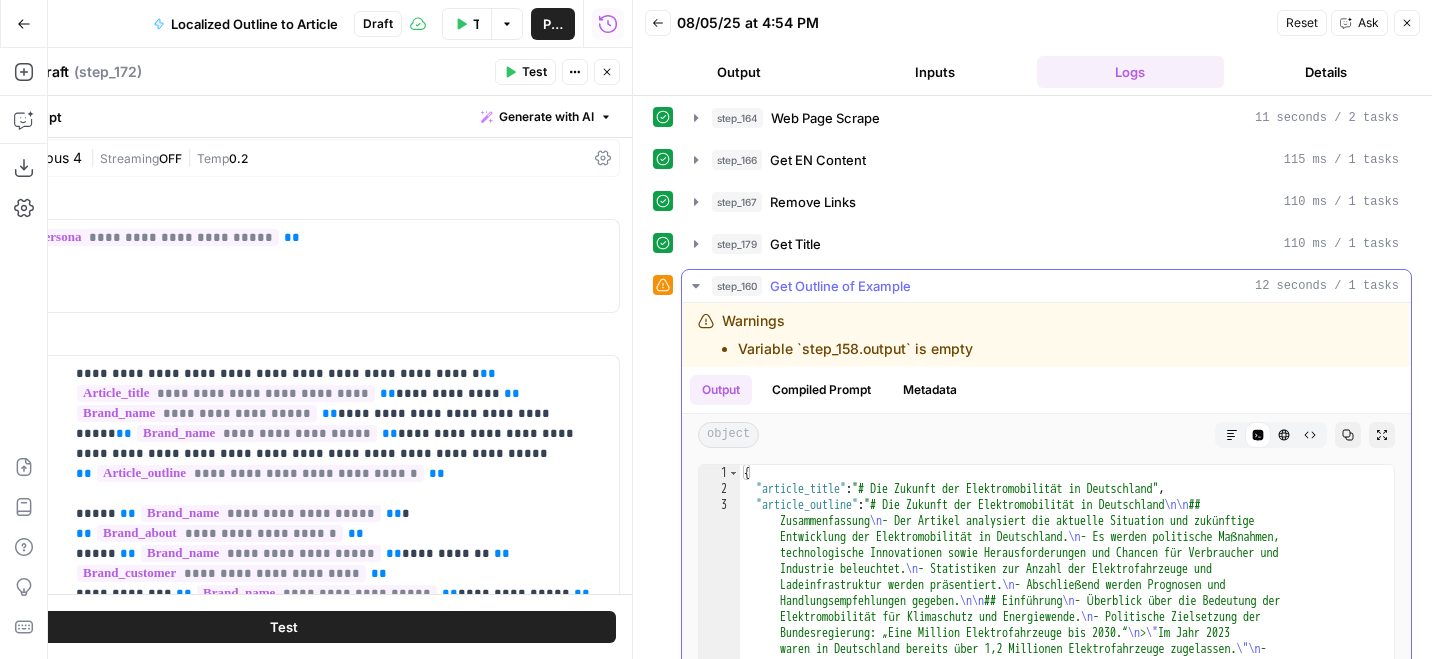 scroll, scrollTop: 227, scrollLeft: 0, axis: vertical 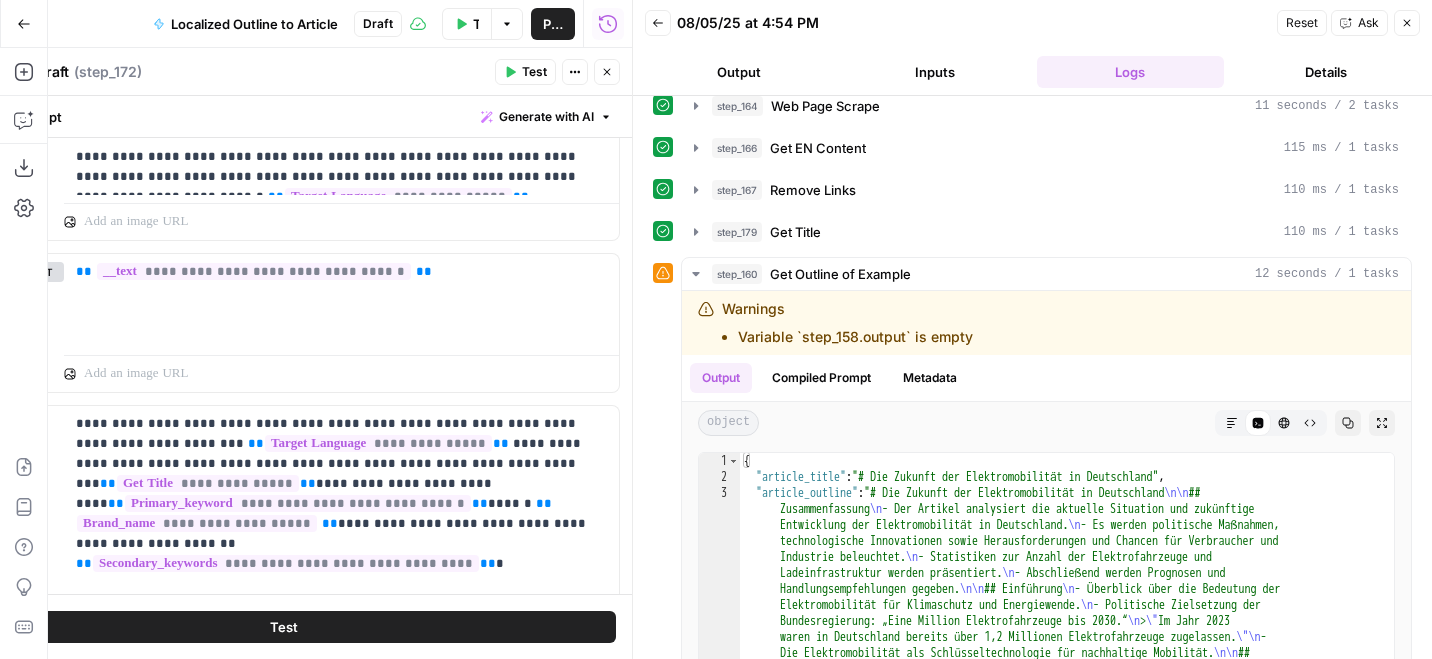 click 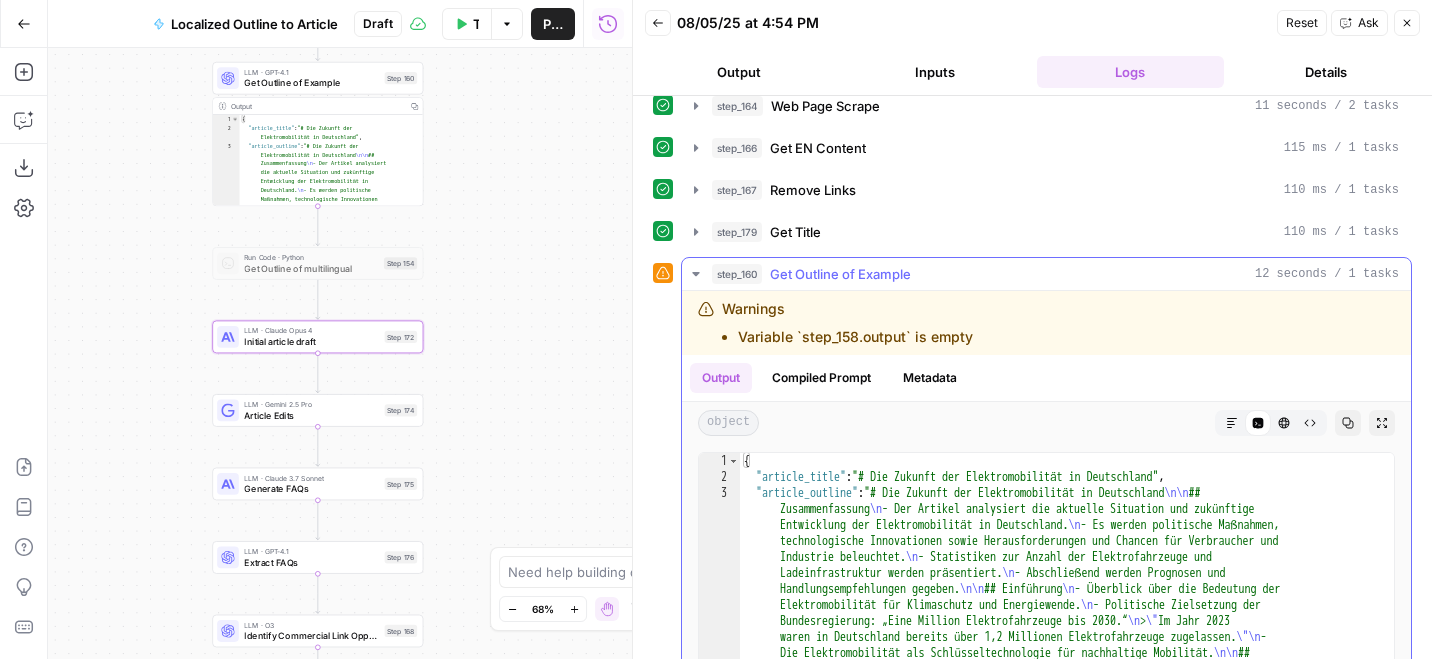 scroll, scrollTop: 0, scrollLeft: 0, axis: both 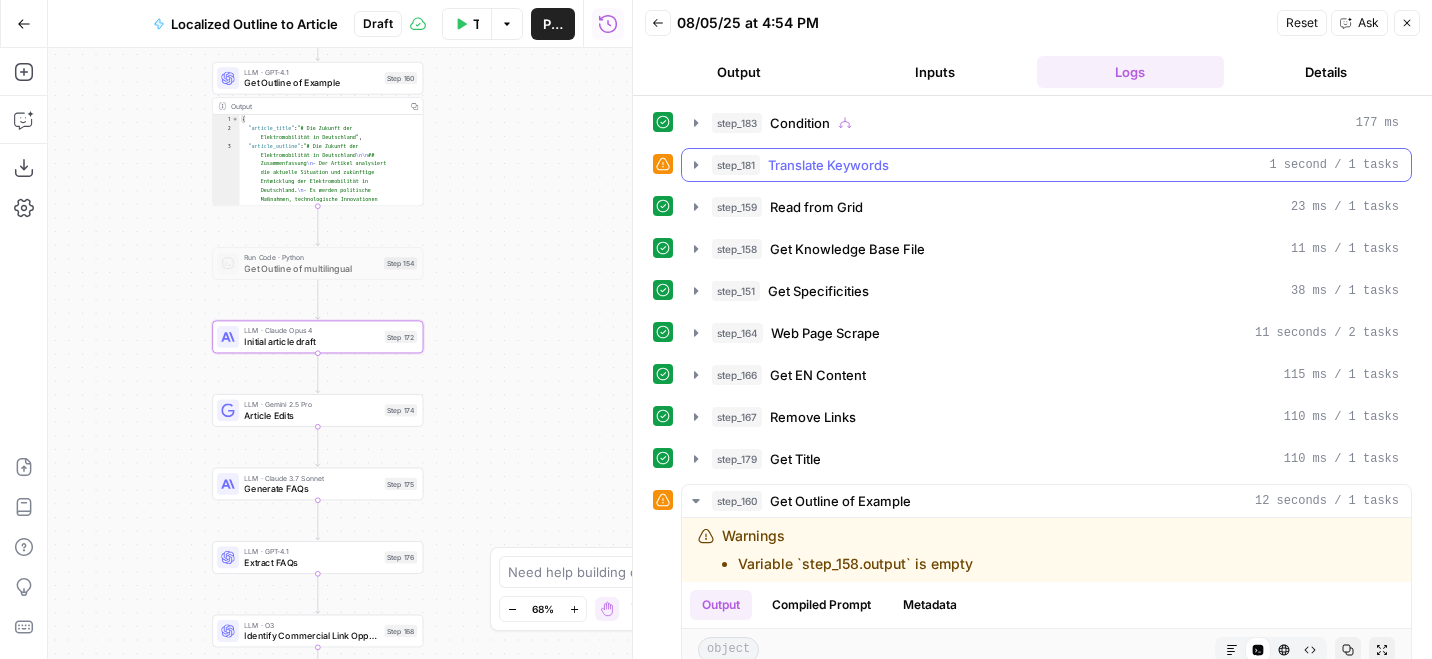 click on "step_181 Translate Keywords 1 second / 1 tasks" at bounding box center [1046, 165] 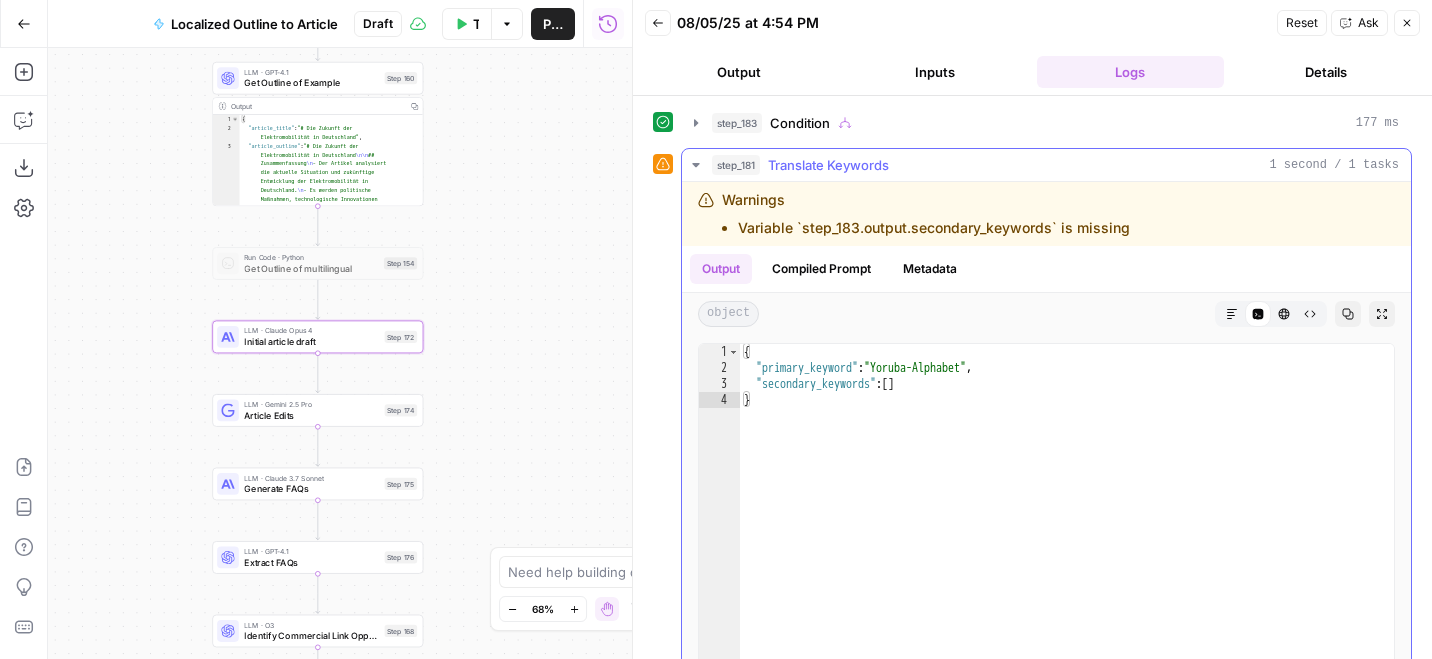 click on "Translate Keywords" at bounding box center [828, 165] 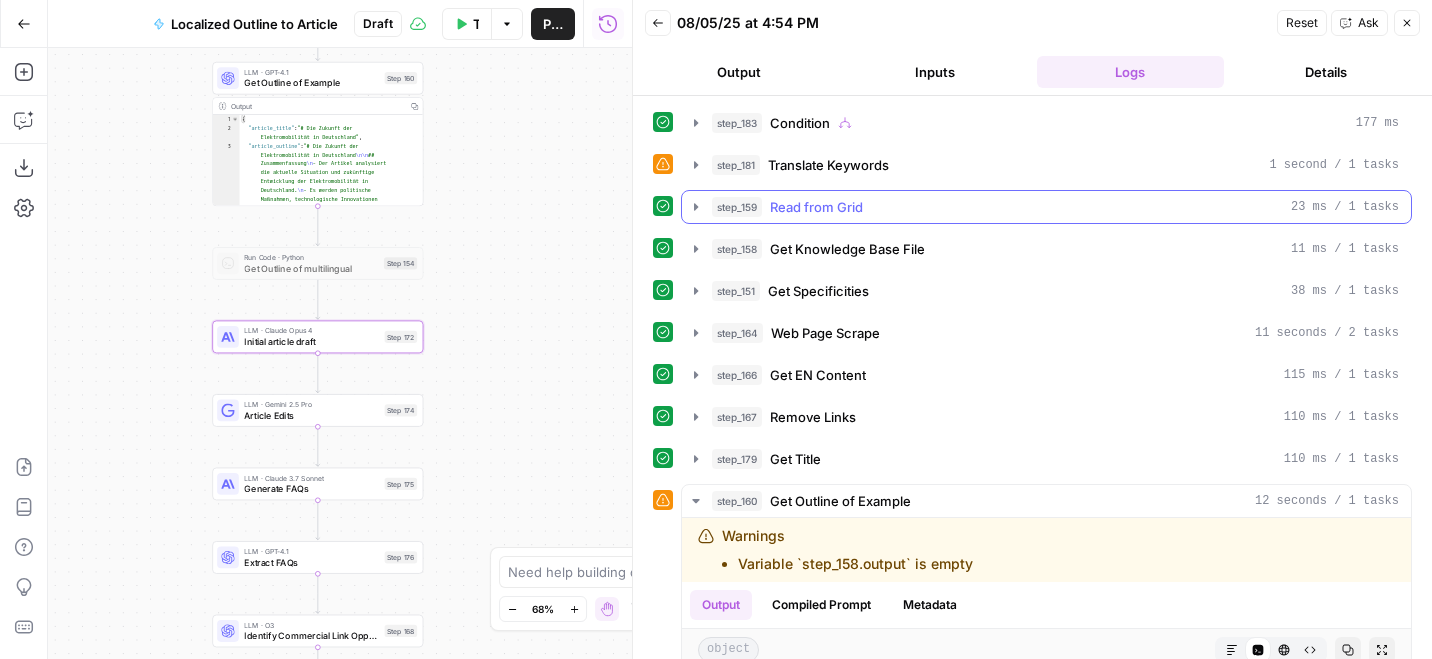 click on "Read from Grid" at bounding box center (816, 207) 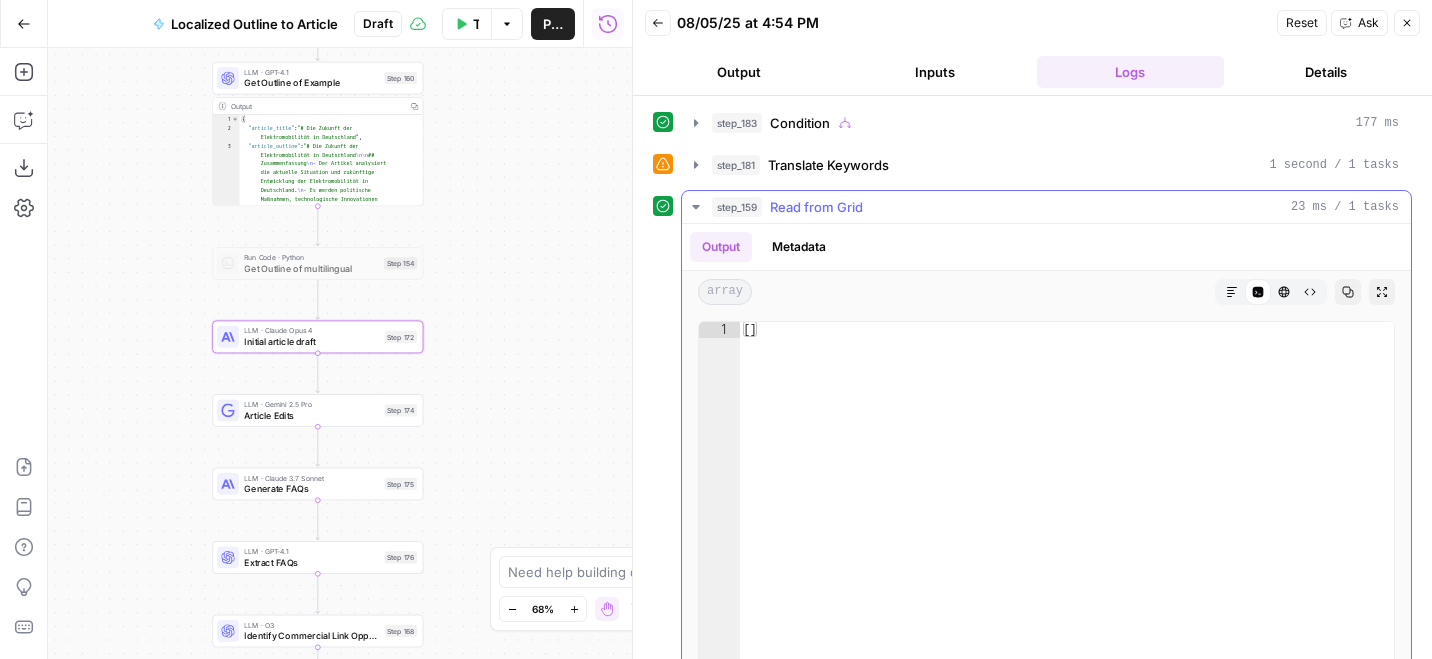 click on "Read from Grid" at bounding box center (816, 207) 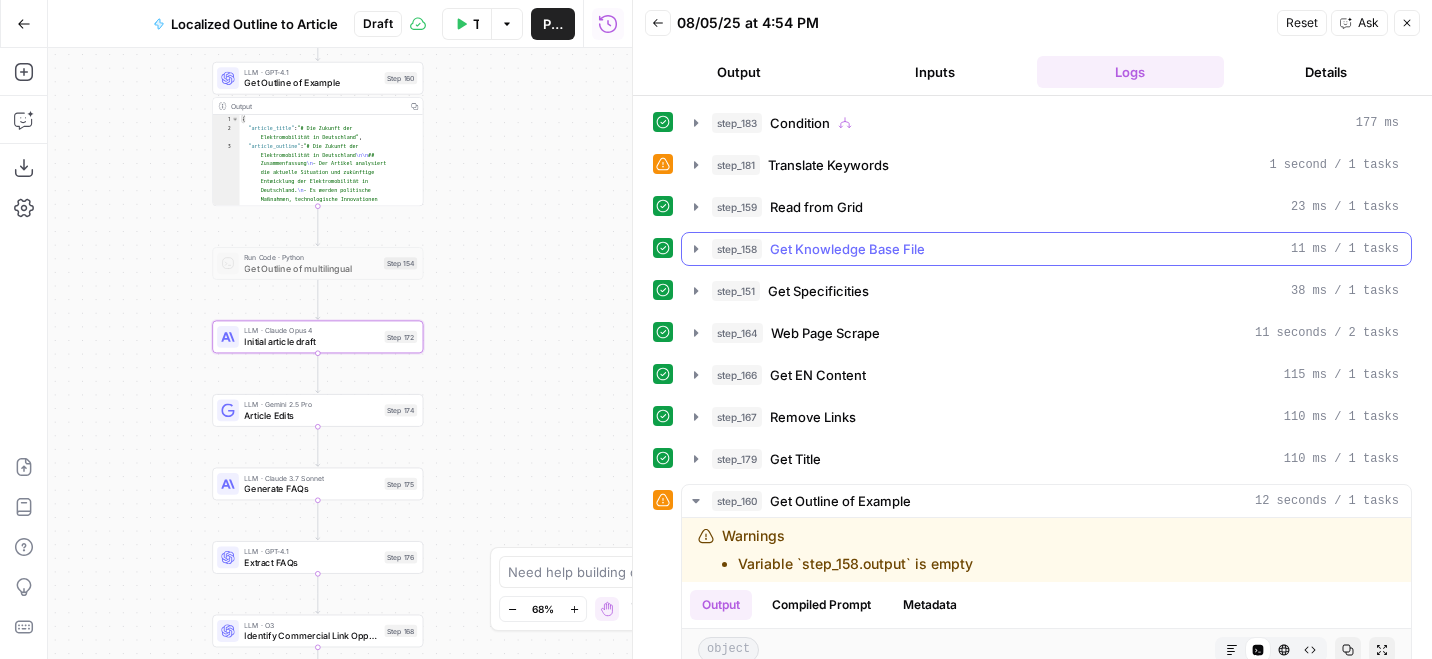 click on "Get Knowledge Base File" at bounding box center (847, 249) 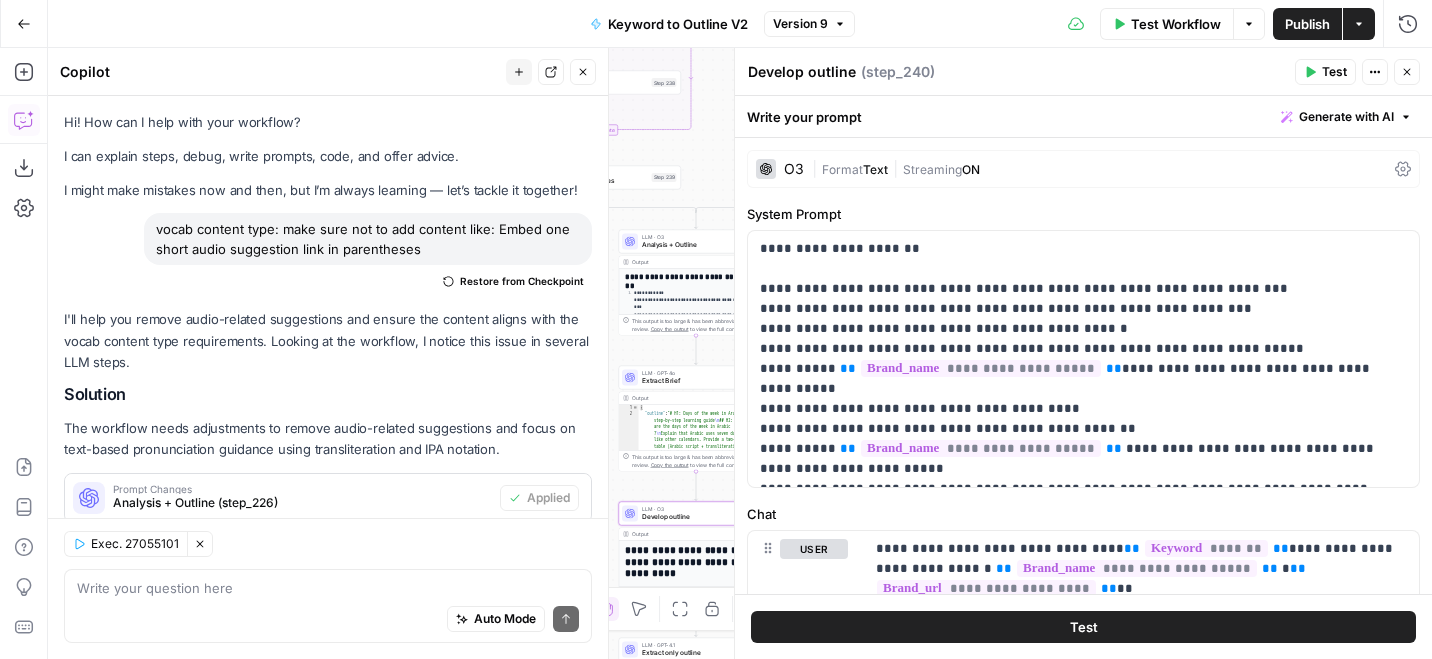 scroll, scrollTop: 0, scrollLeft: 0, axis: both 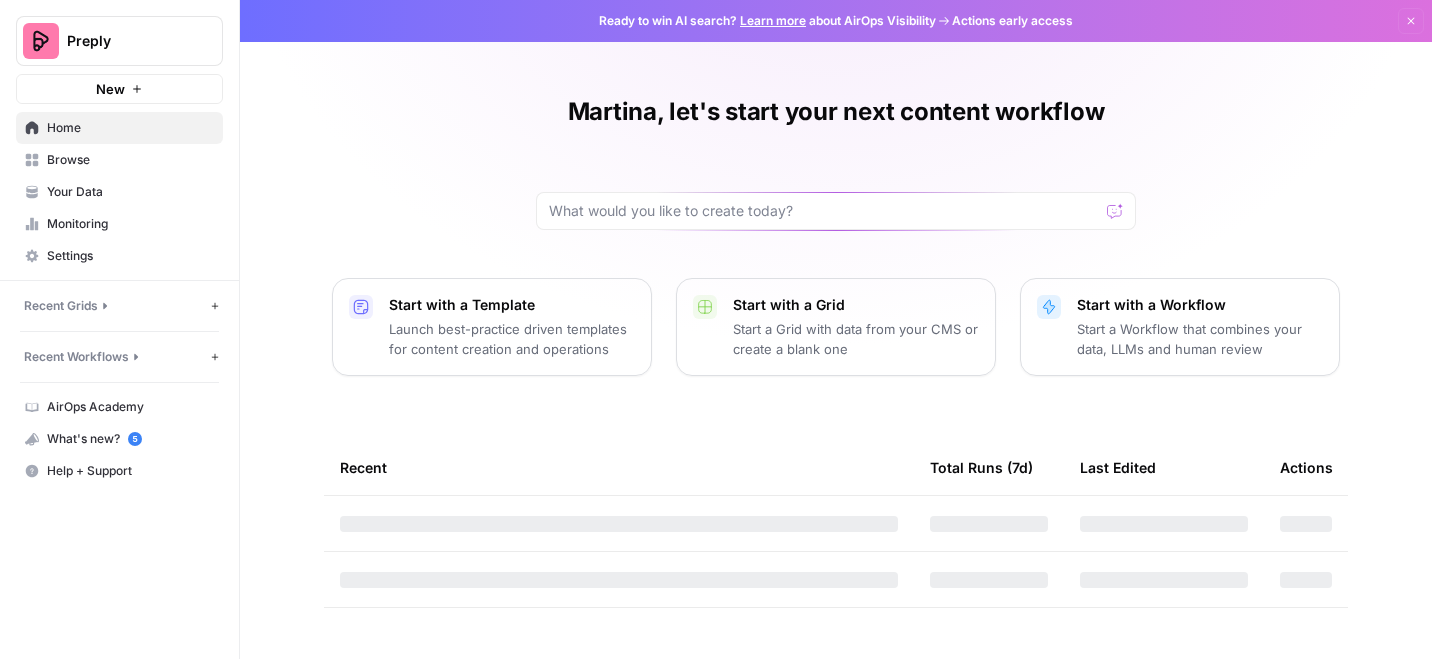 click 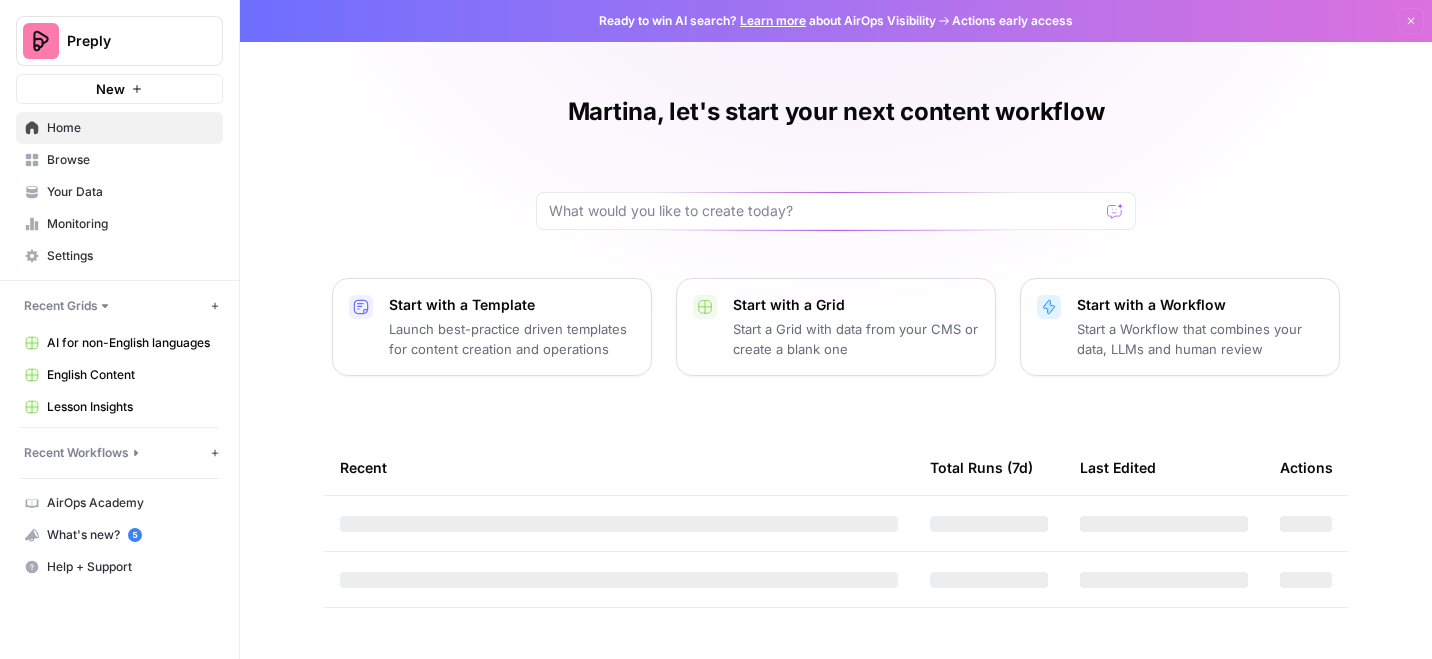 click on "Recent Workflows New Workflow" at bounding box center [119, 453] 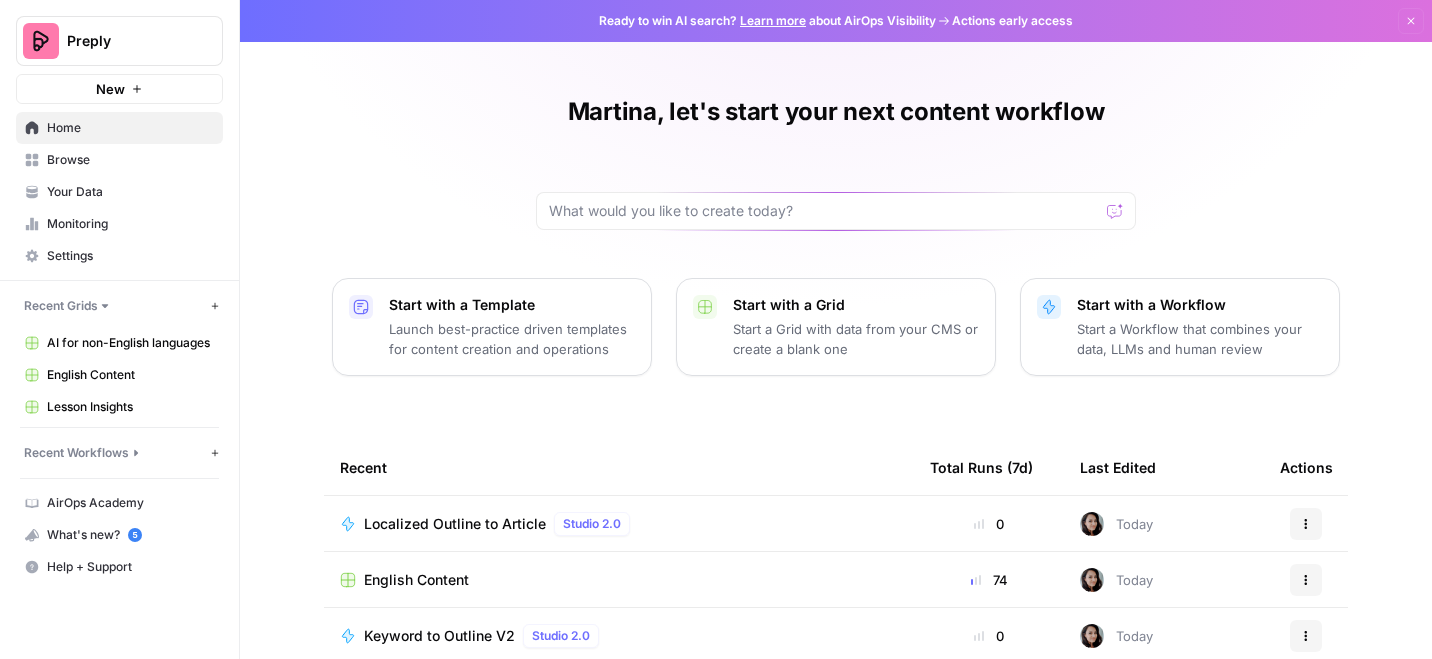 click on "Recent Workflows" at bounding box center (76, 453) 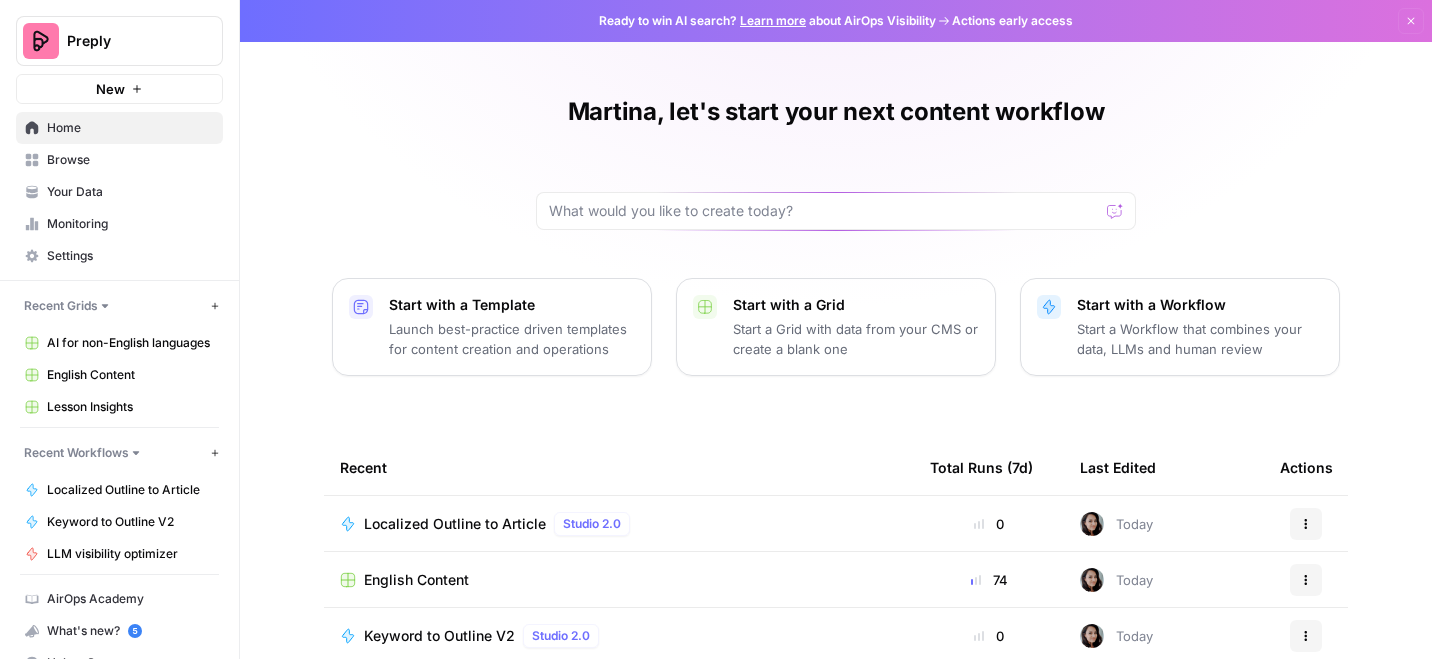 click on "LLM visibility optimizer" at bounding box center [130, 554] 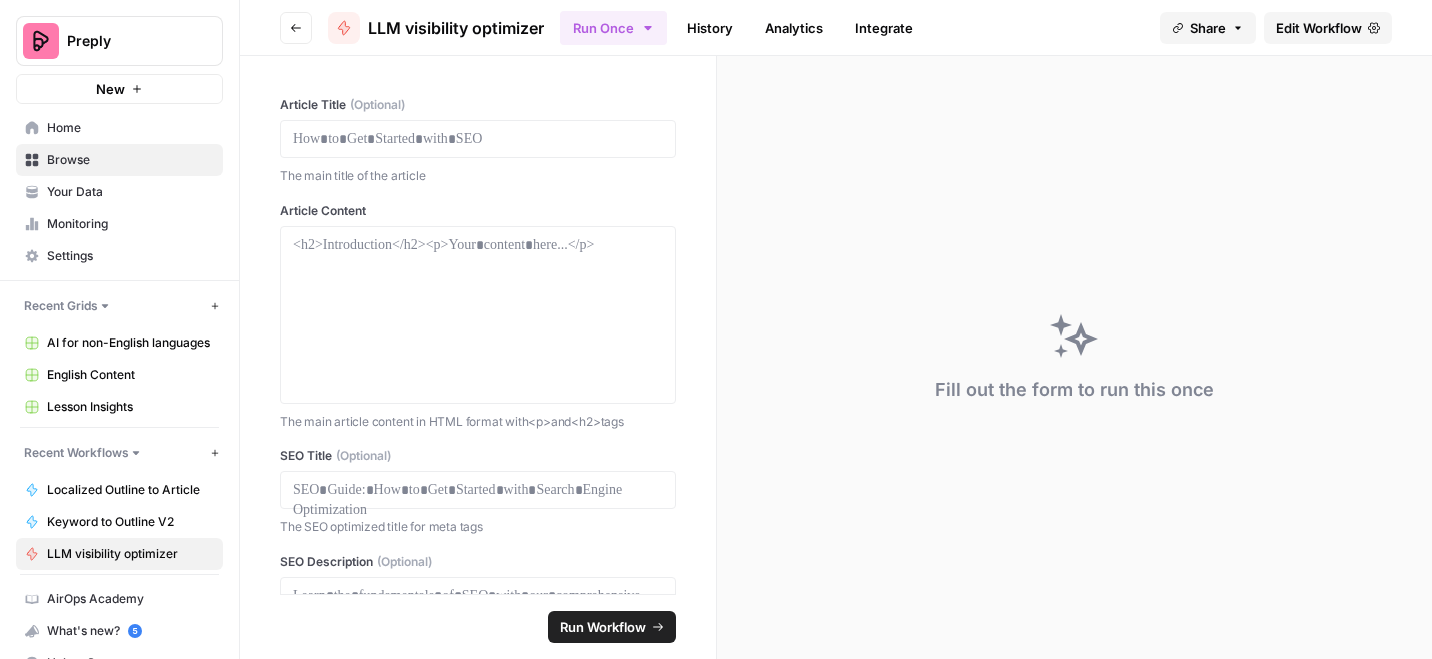 click on "Your Data" at bounding box center [119, 192] 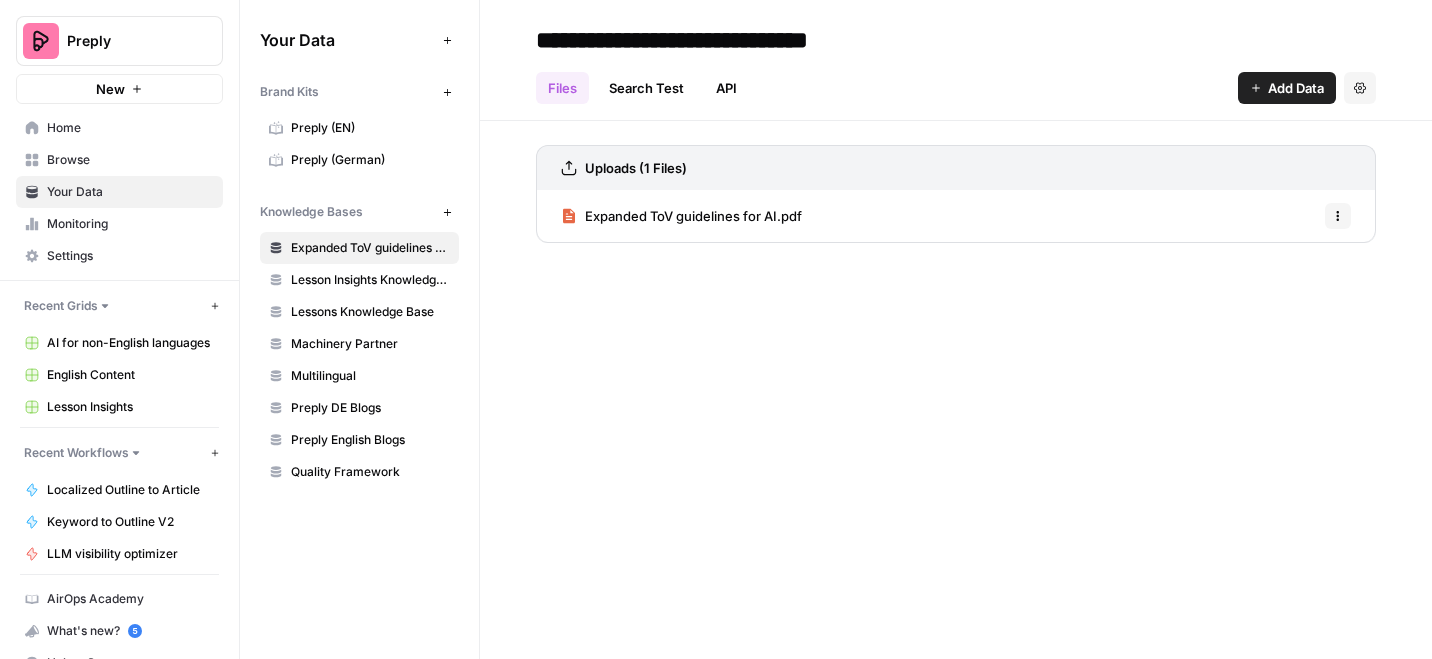 click on "Monitoring" at bounding box center (130, 224) 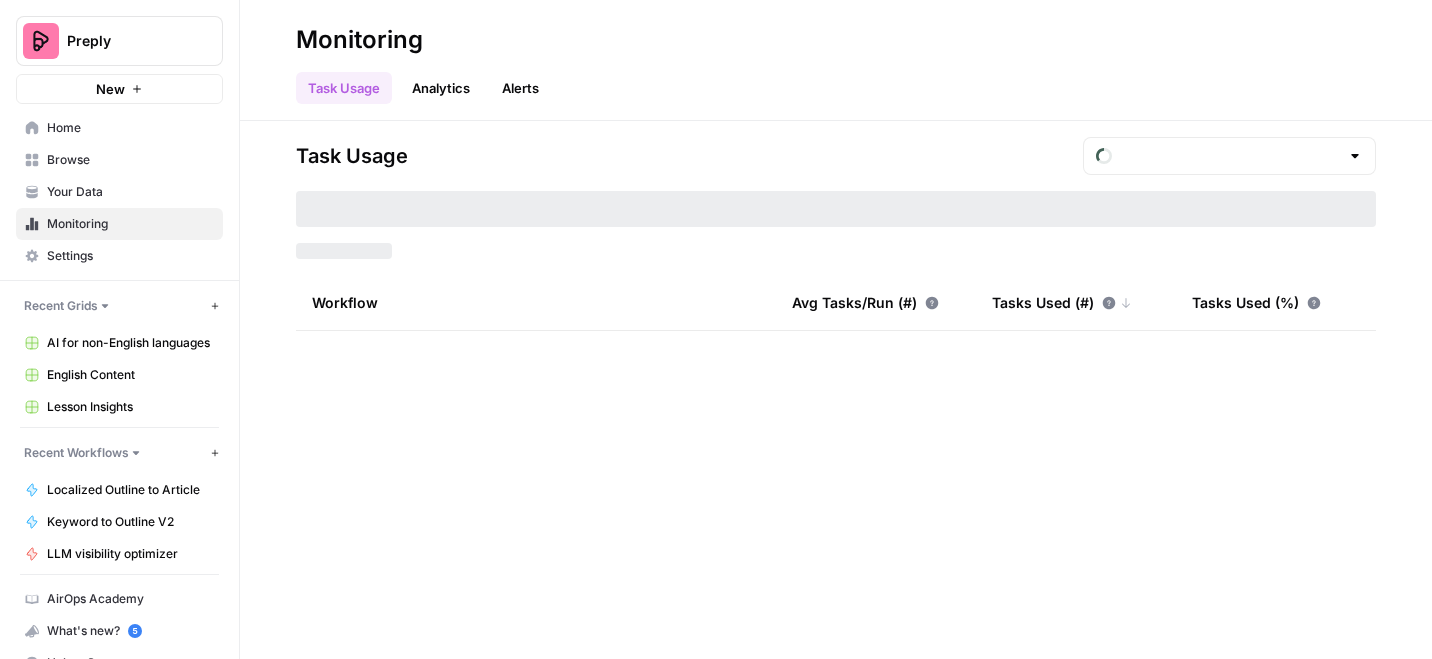 type on "August Tasks" 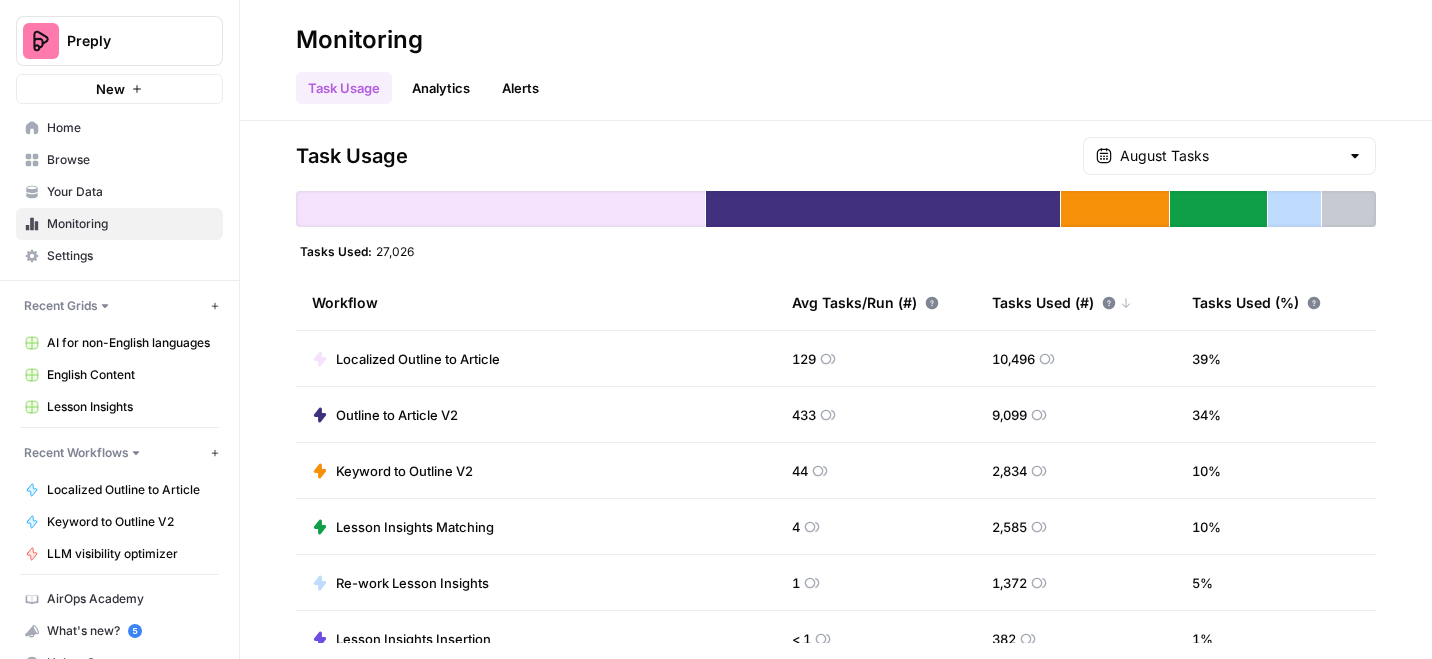 click on "Browse" at bounding box center [130, 160] 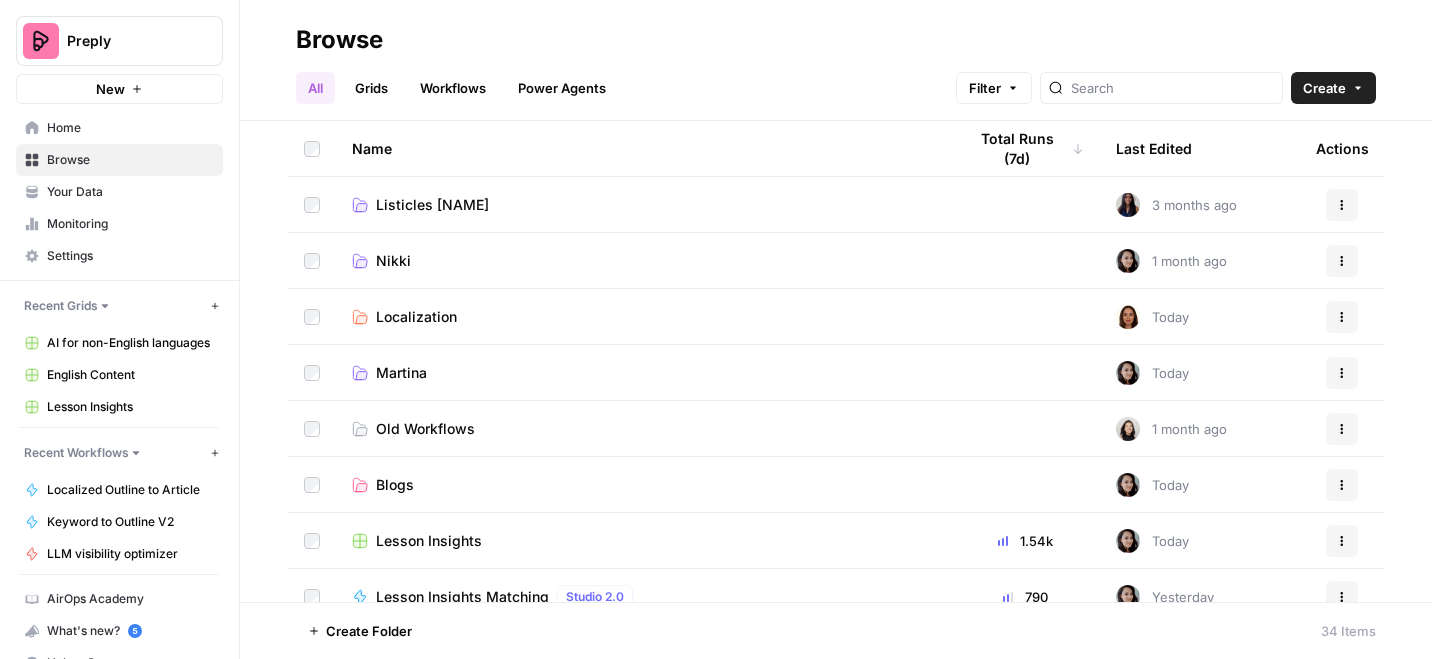 scroll, scrollTop: 49, scrollLeft: 0, axis: vertical 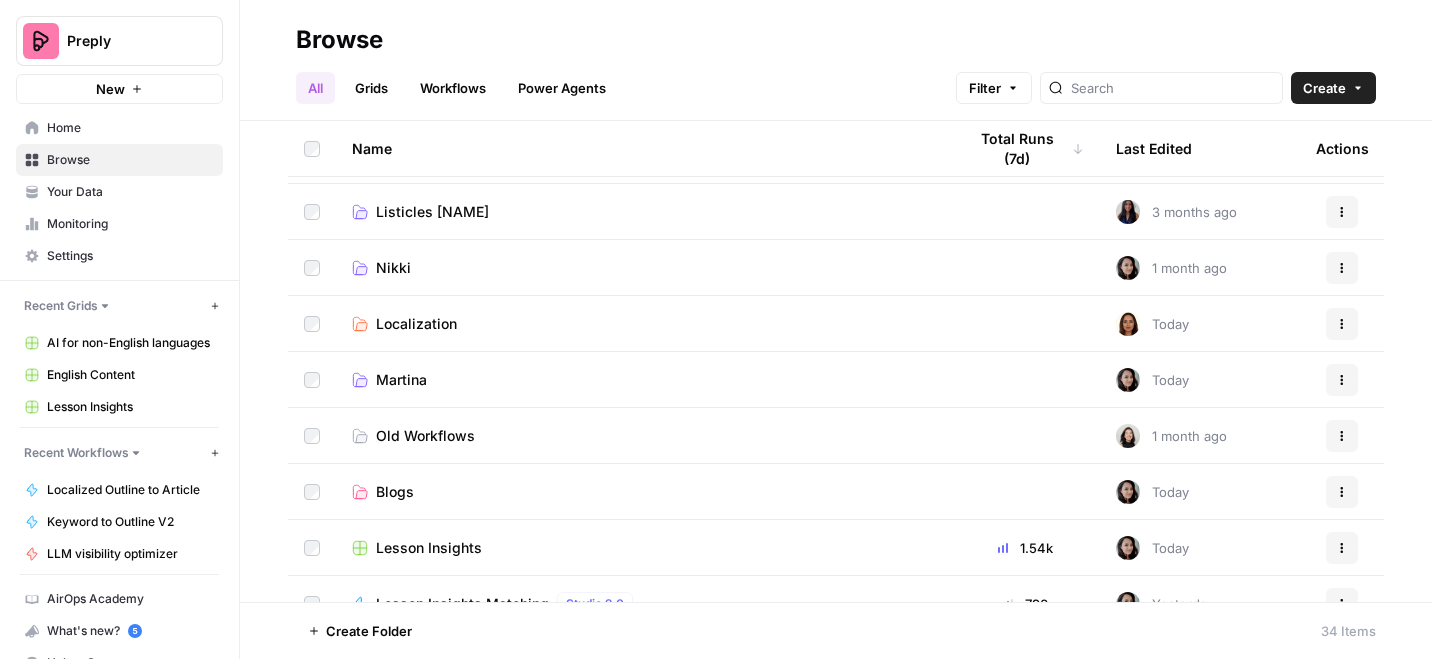 click on "Workflows" at bounding box center (453, 88) 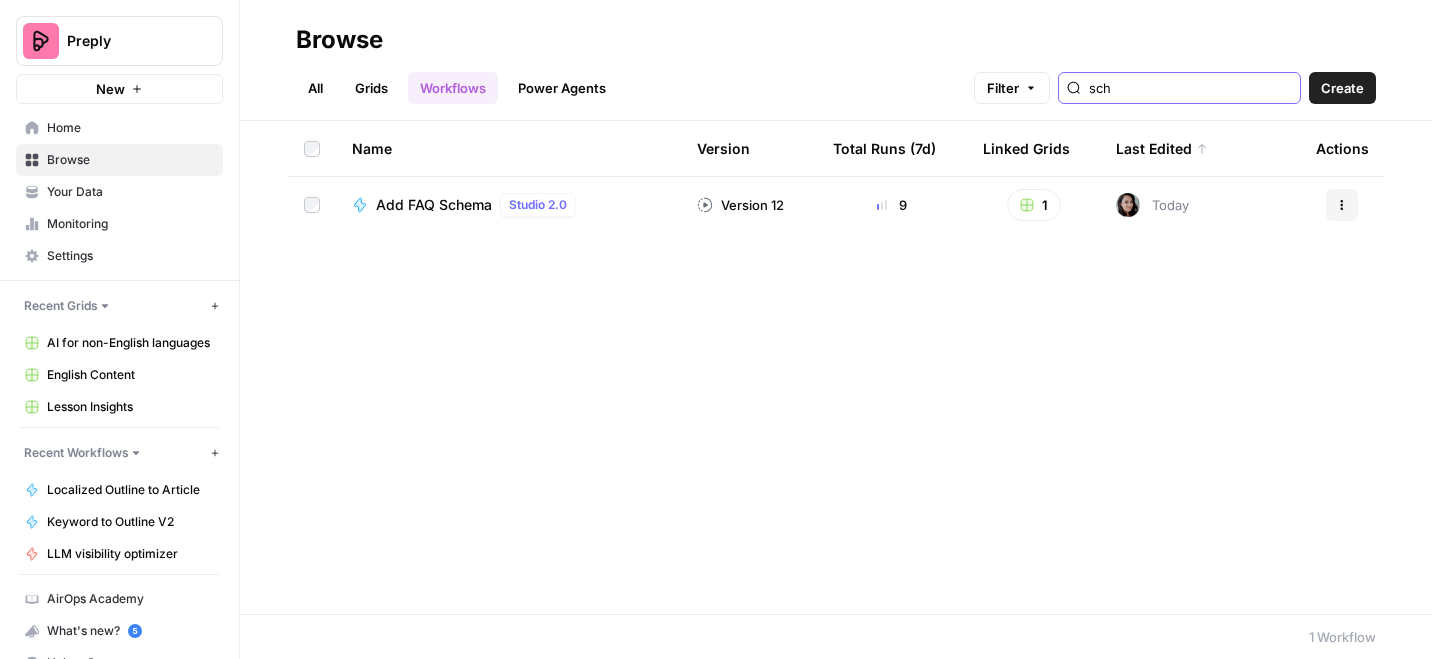 click on "sch" at bounding box center [1190, 88] 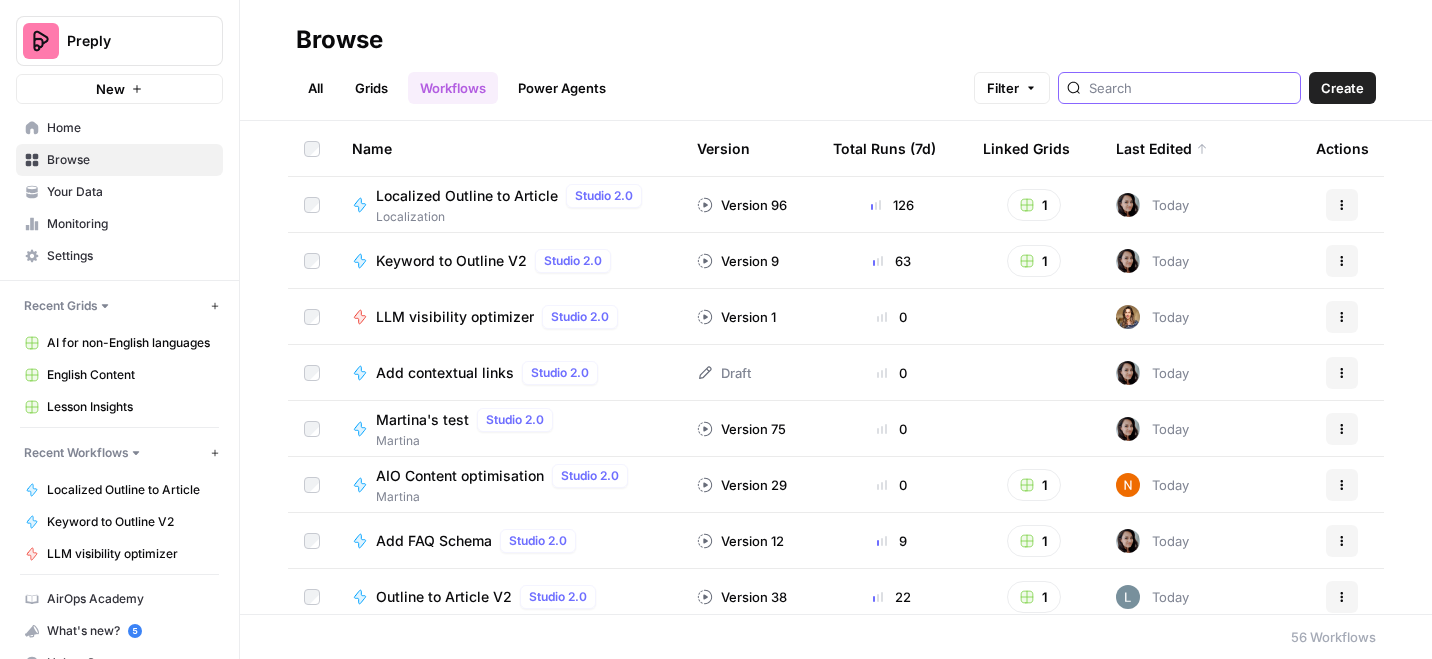 type 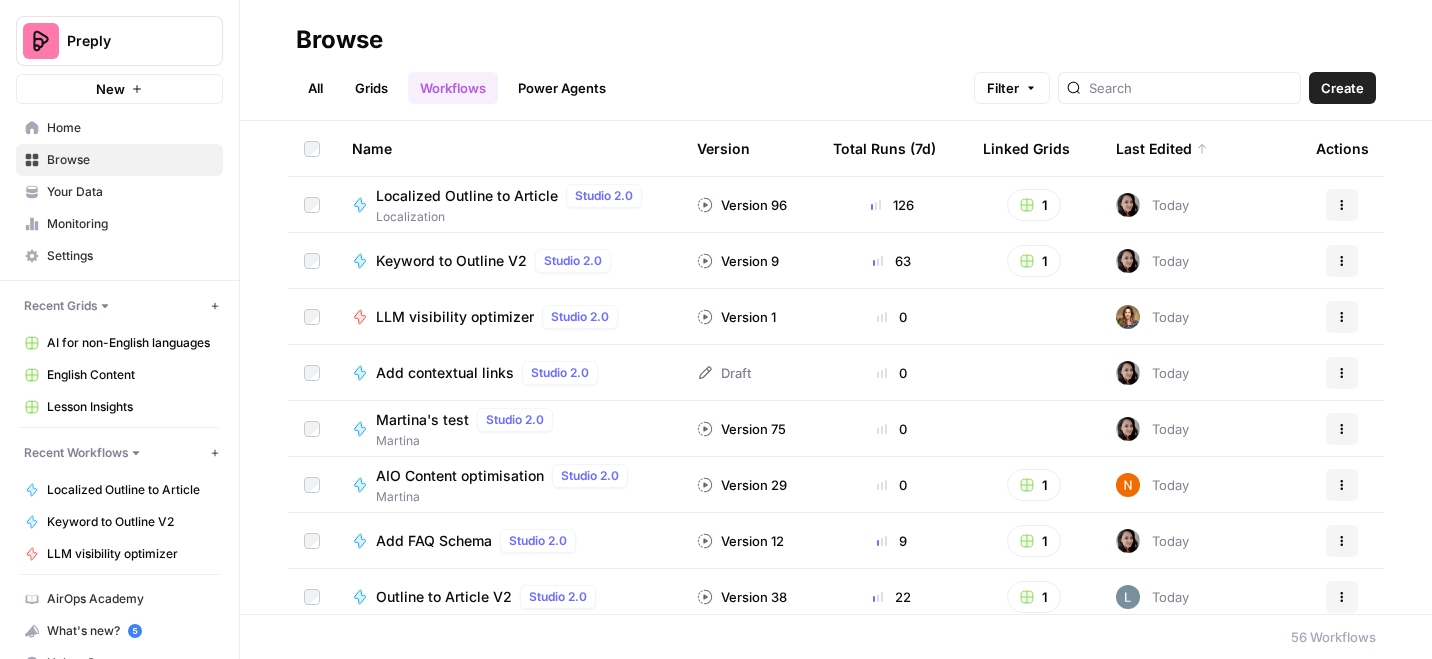 click on "Add contextual links" at bounding box center [445, 373] 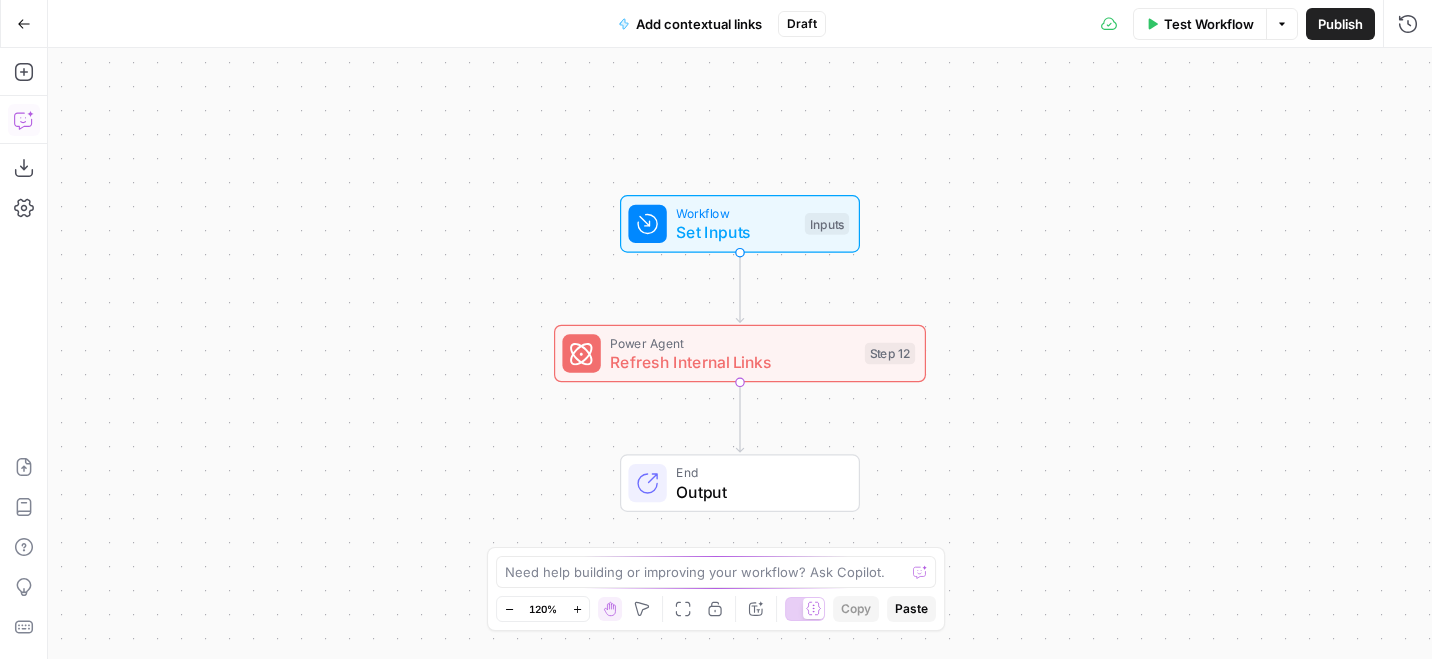 click 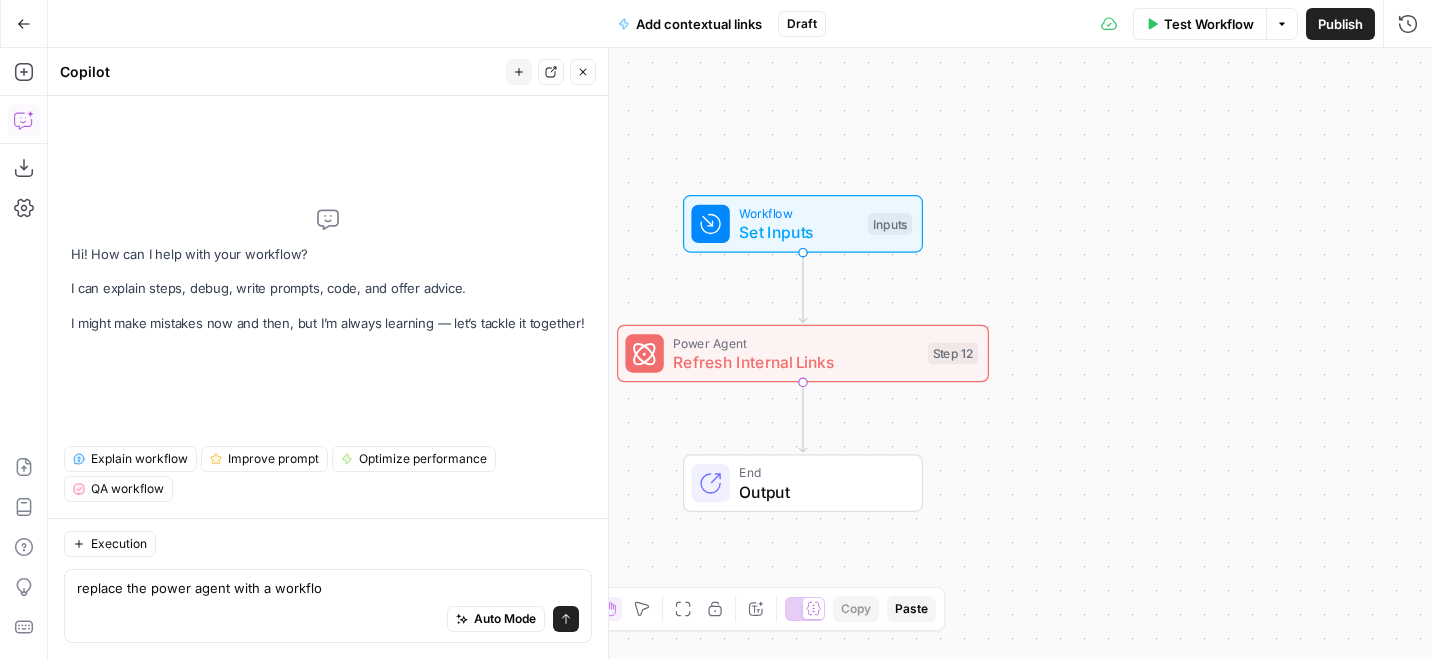 type on "replace the power agent with a workflow" 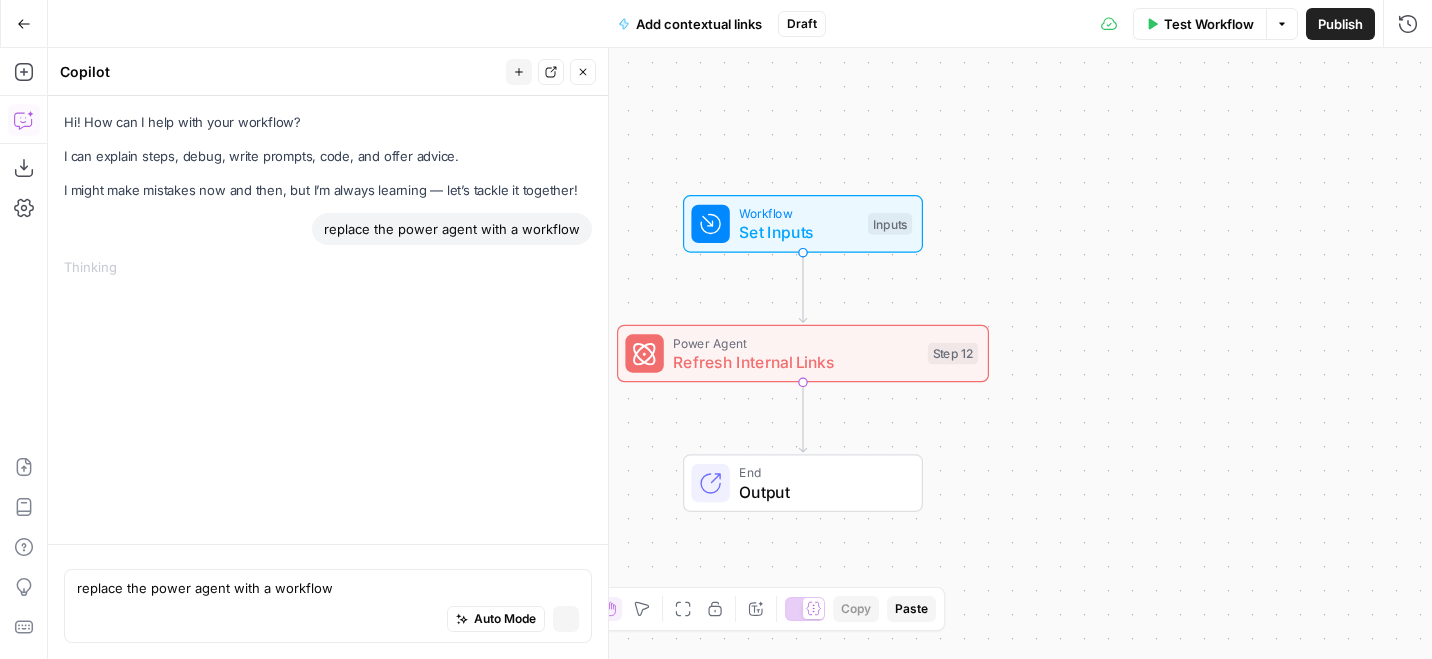 type 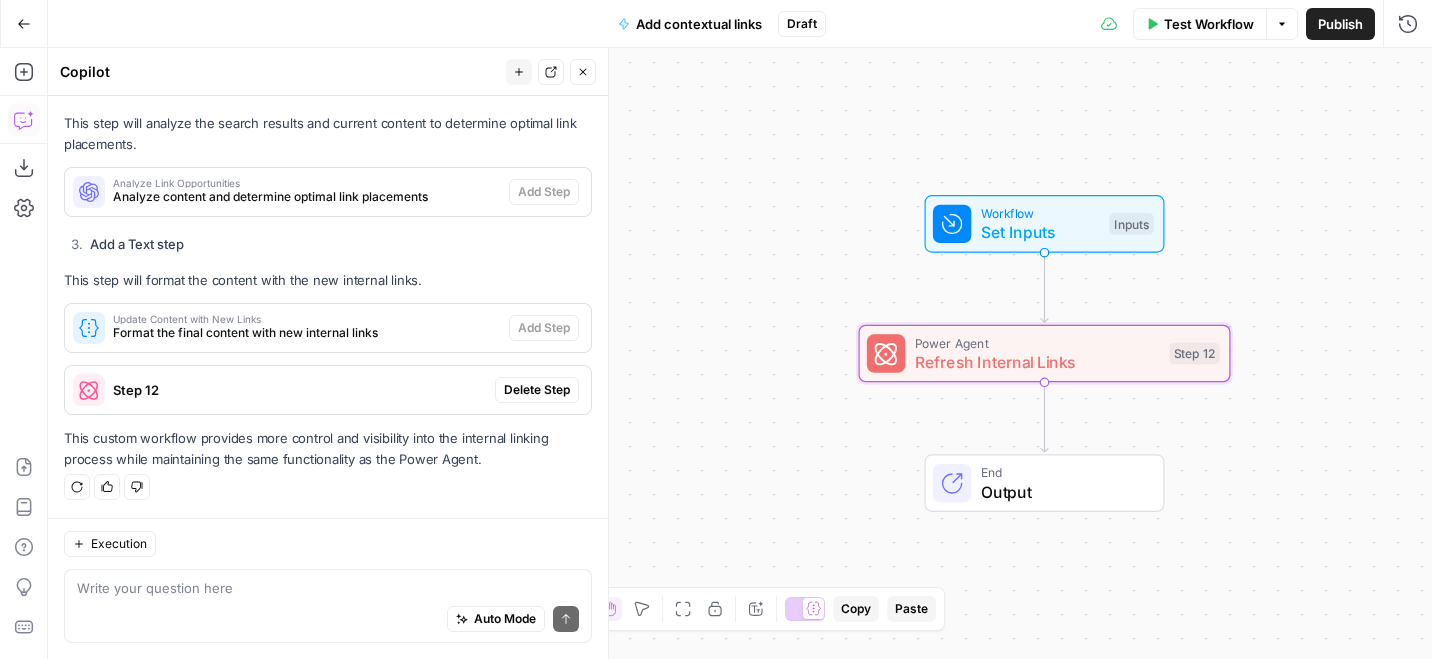 scroll, scrollTop: 349, scrollLeft: 0, axis: vertical 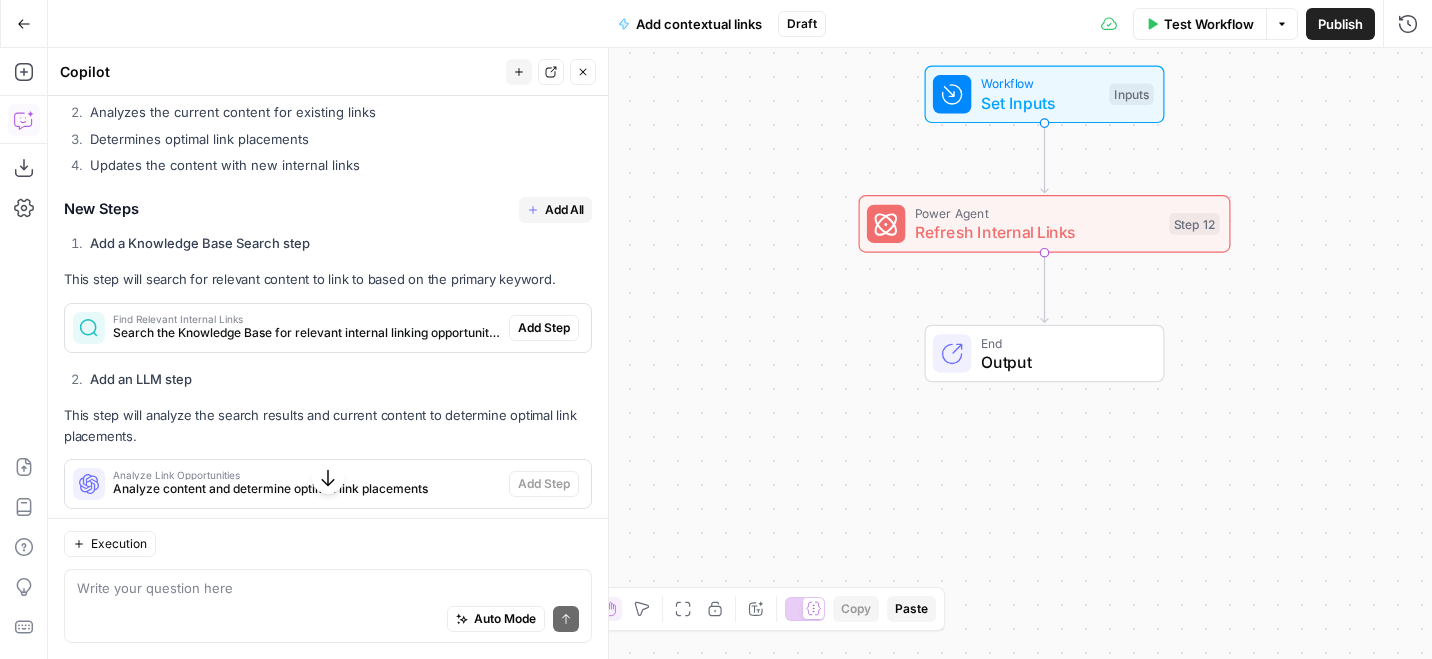 click on "Add All" at bounding box center [564, 210] 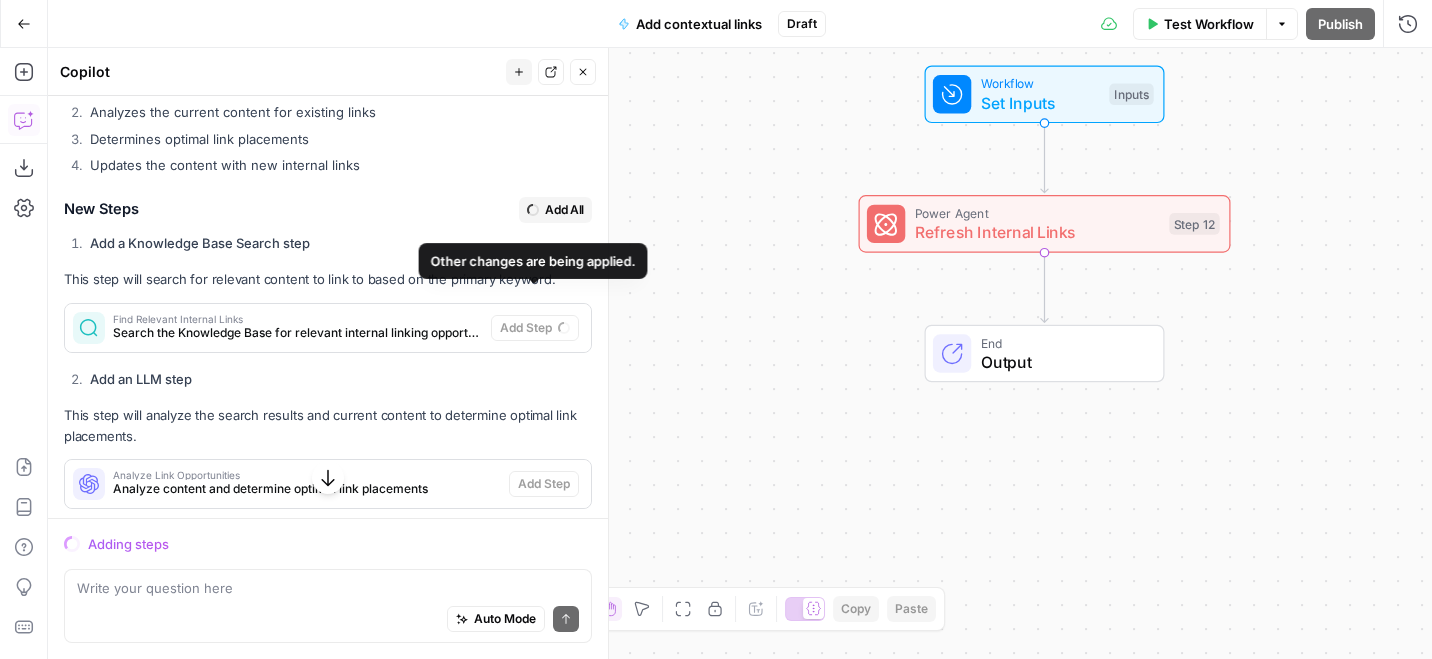 scroll, scrollTop: 508, scrollLeft: 0, axis: vertical 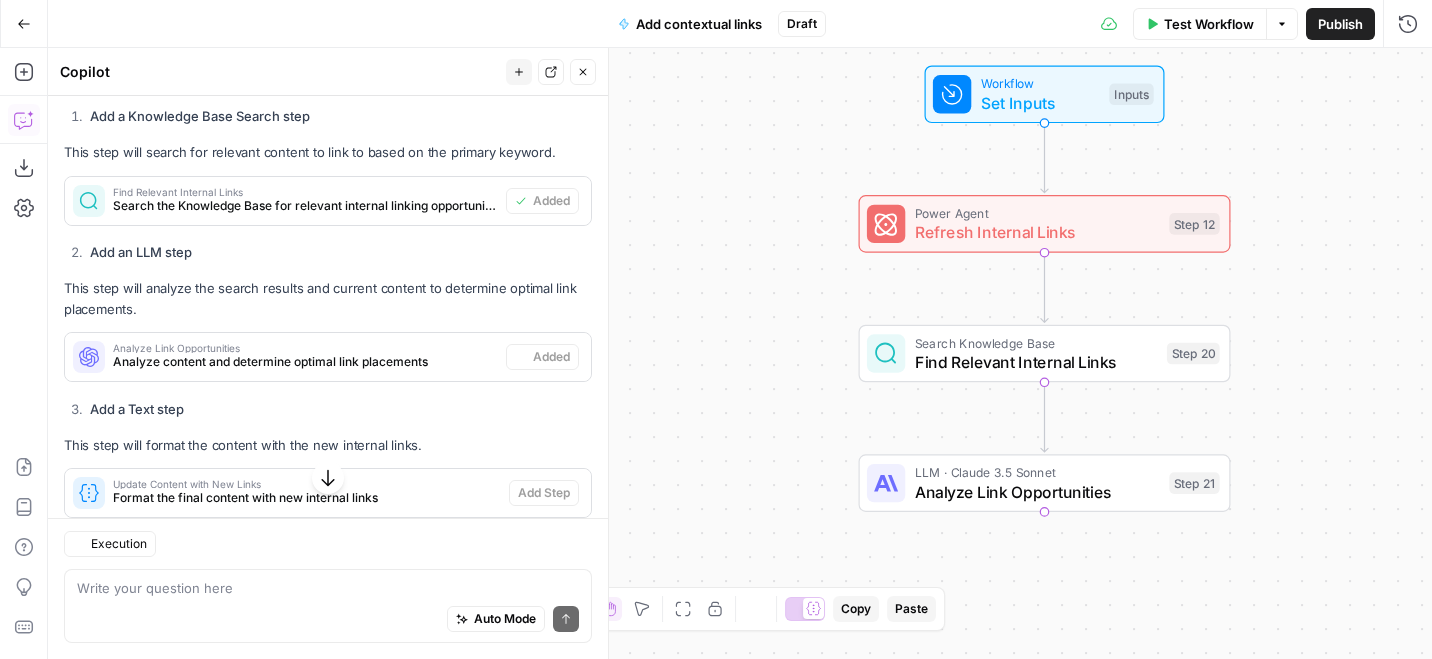 type on "Update Content with New Links" 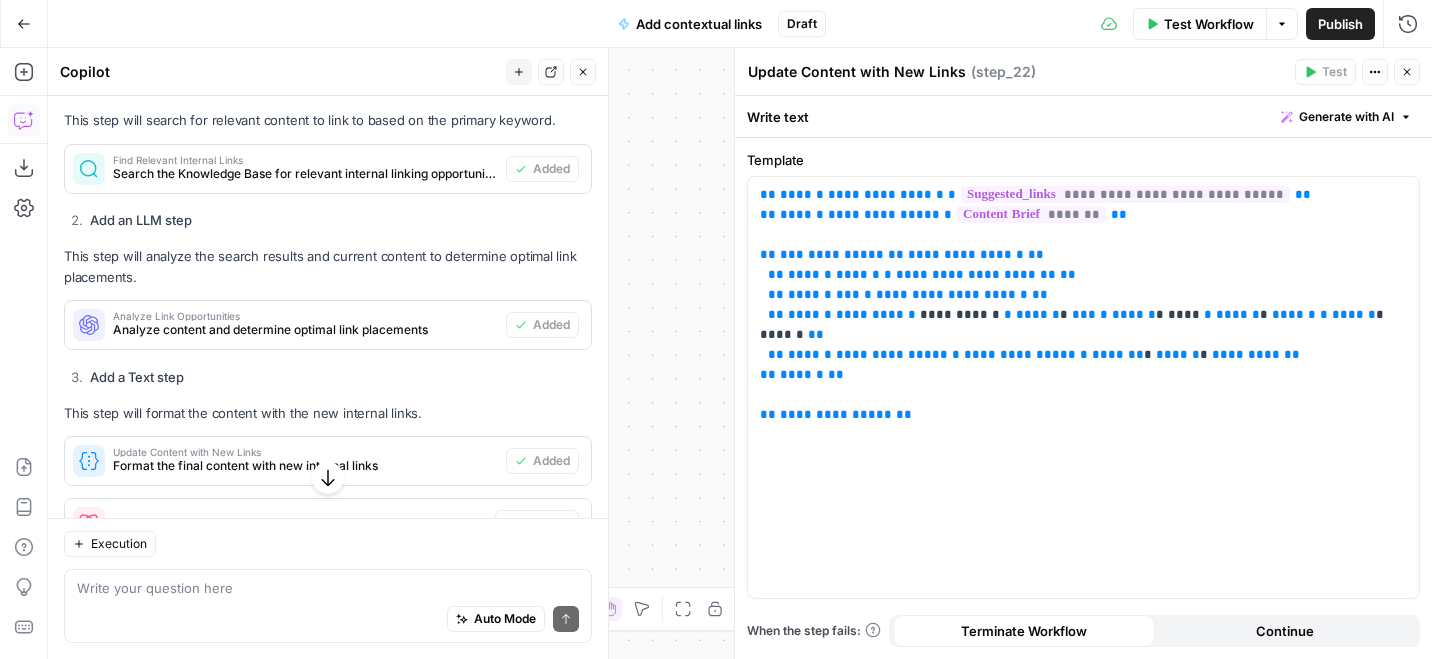 scroll, scrollTop: 673, scrollLeft: 0, axis: vertical 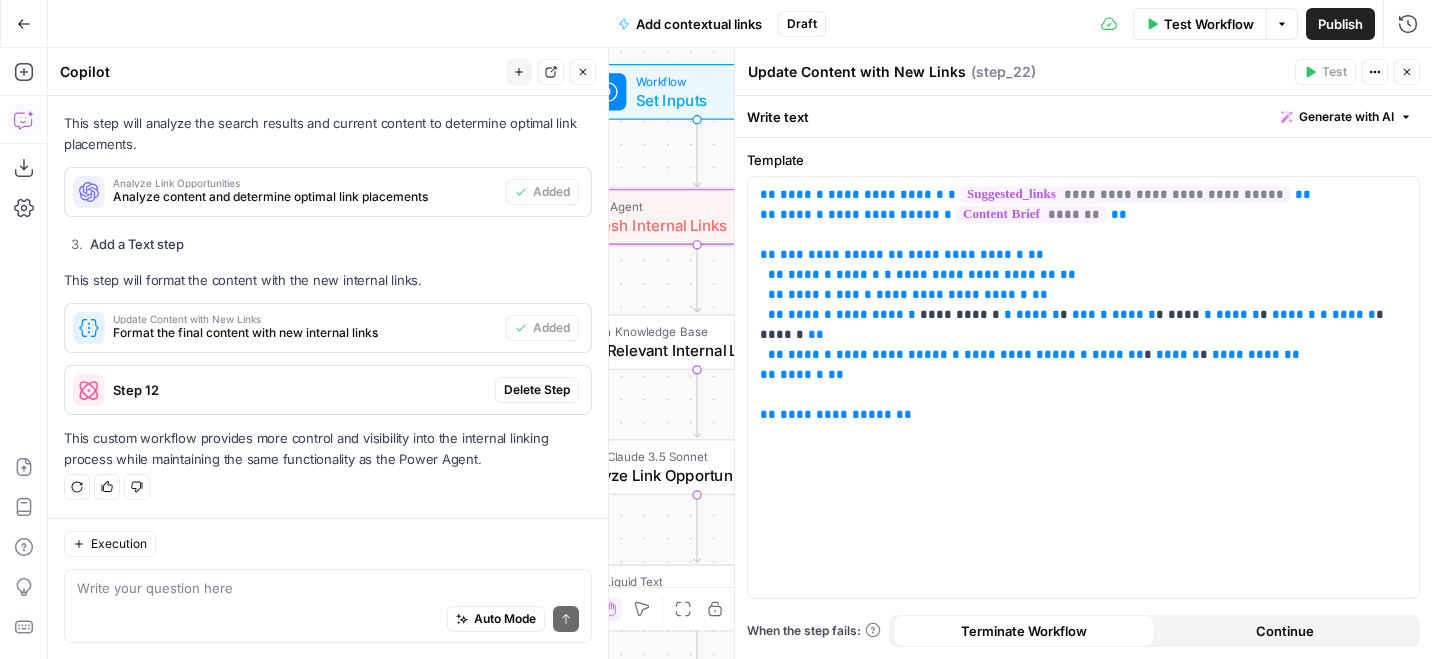 click on "Delete Step" at bounding box center [537, 390] 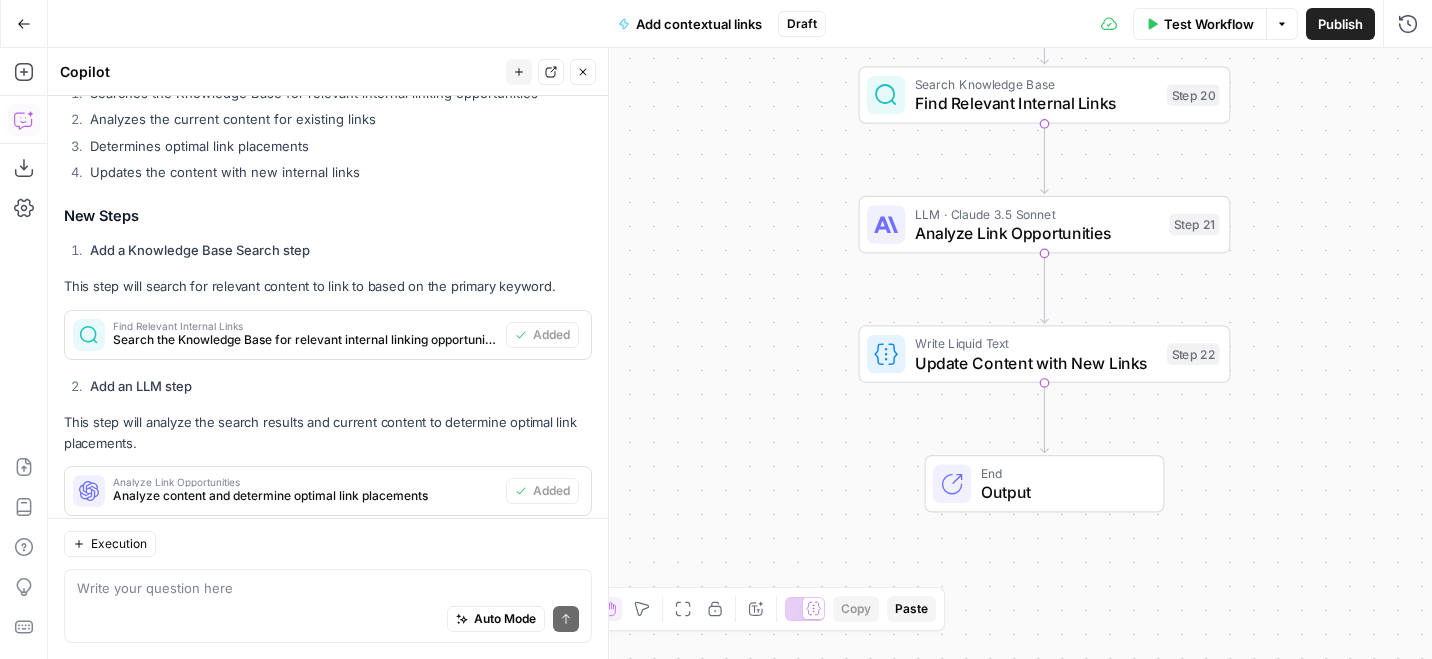 scroll, scrollTop: 278, scrollLeft: 0, axis: vertical 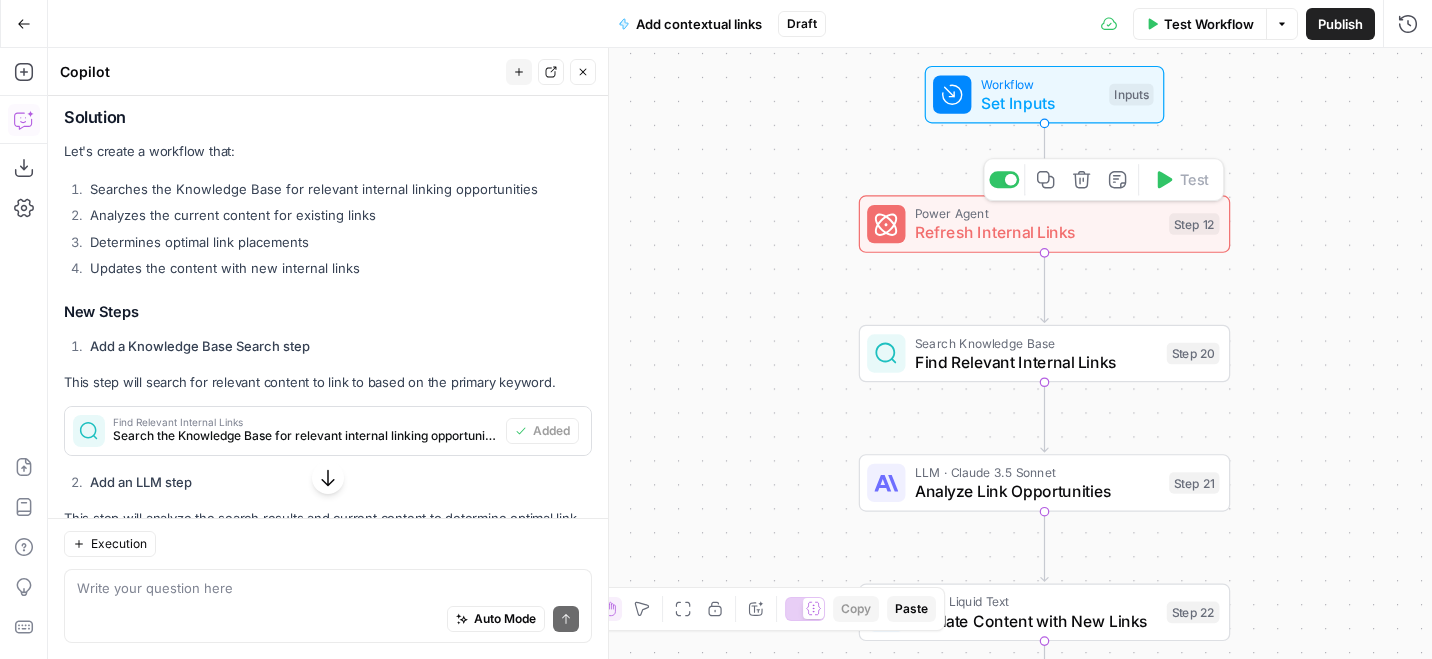click on "Power Agent" at bounding box center [1037, 213] 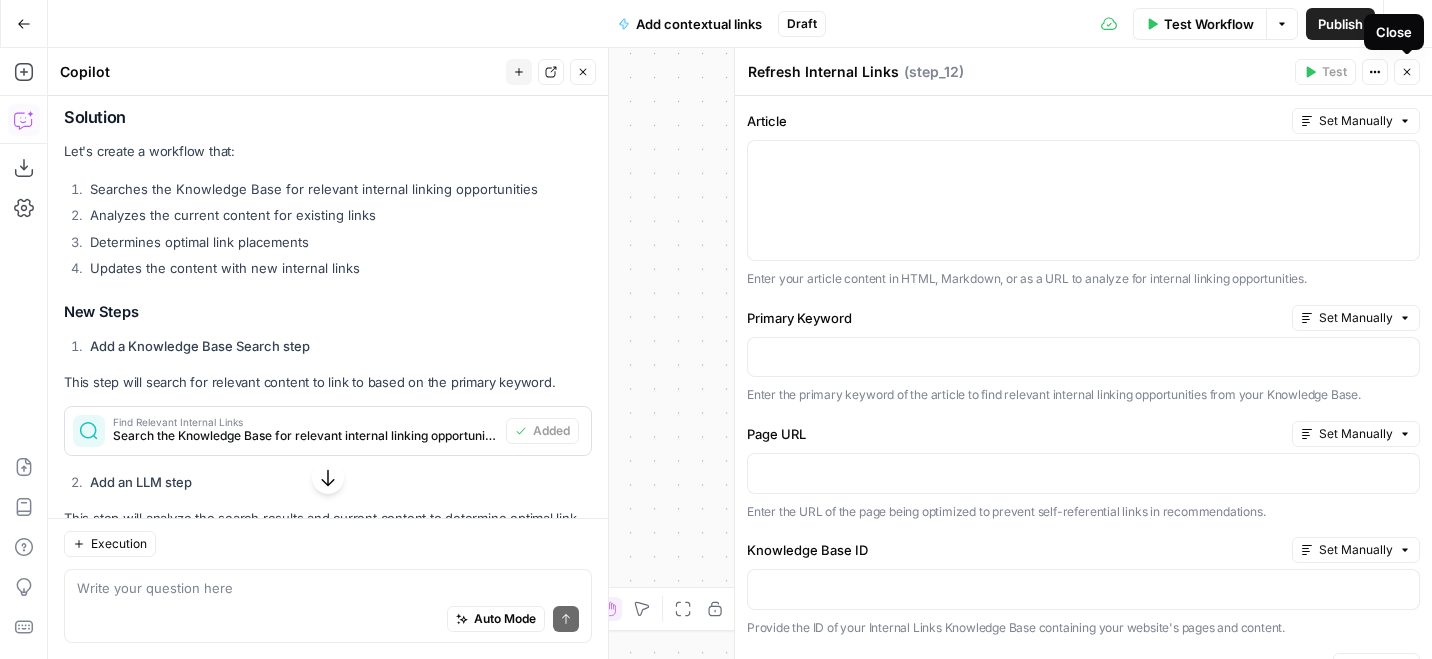 click on "Close" at bounding box center (1407, 72) 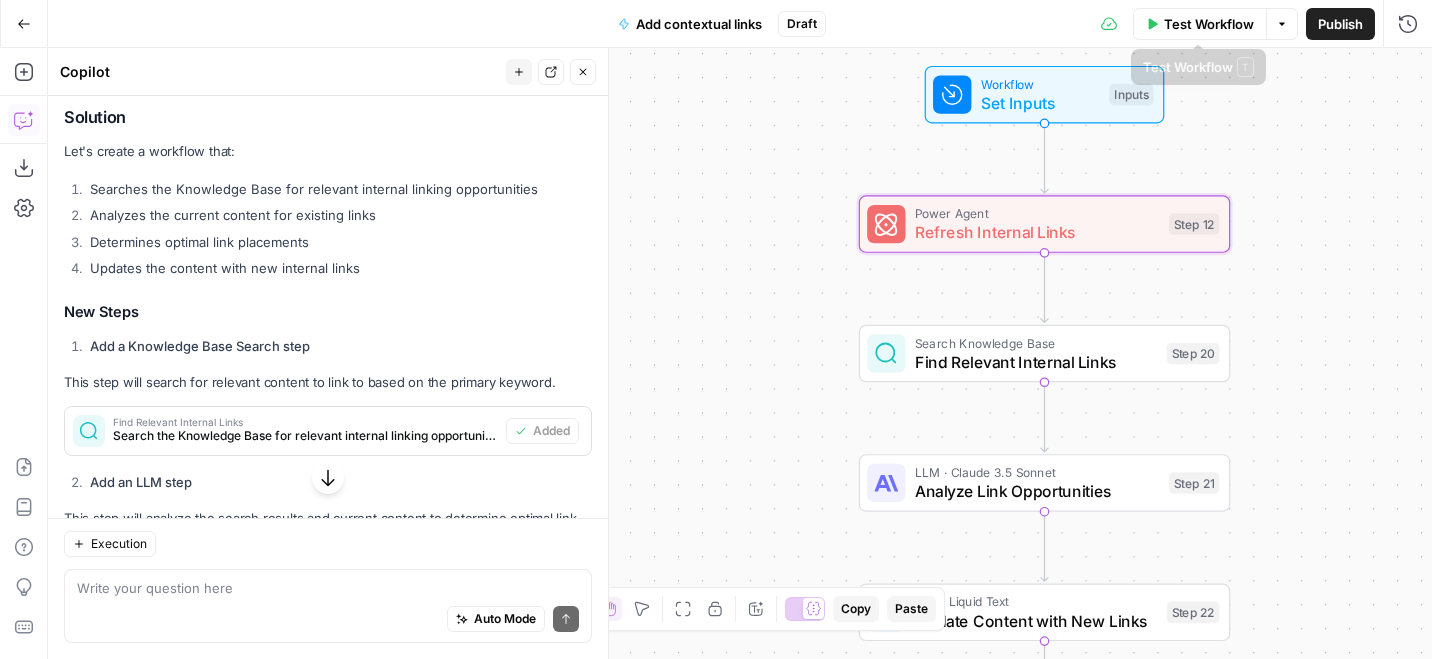 click on "Publish" at bounding box center (1340, 24) 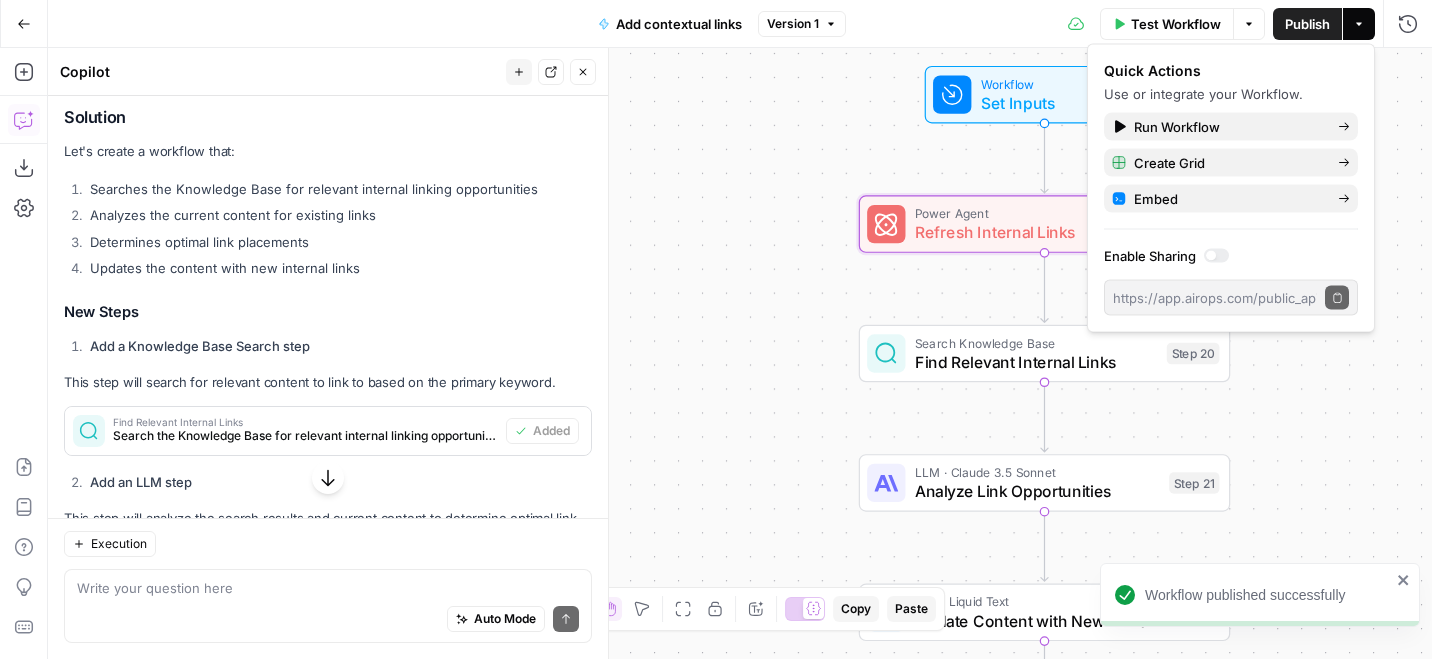click on "Power Agent" at bounding box center [1037, 213] 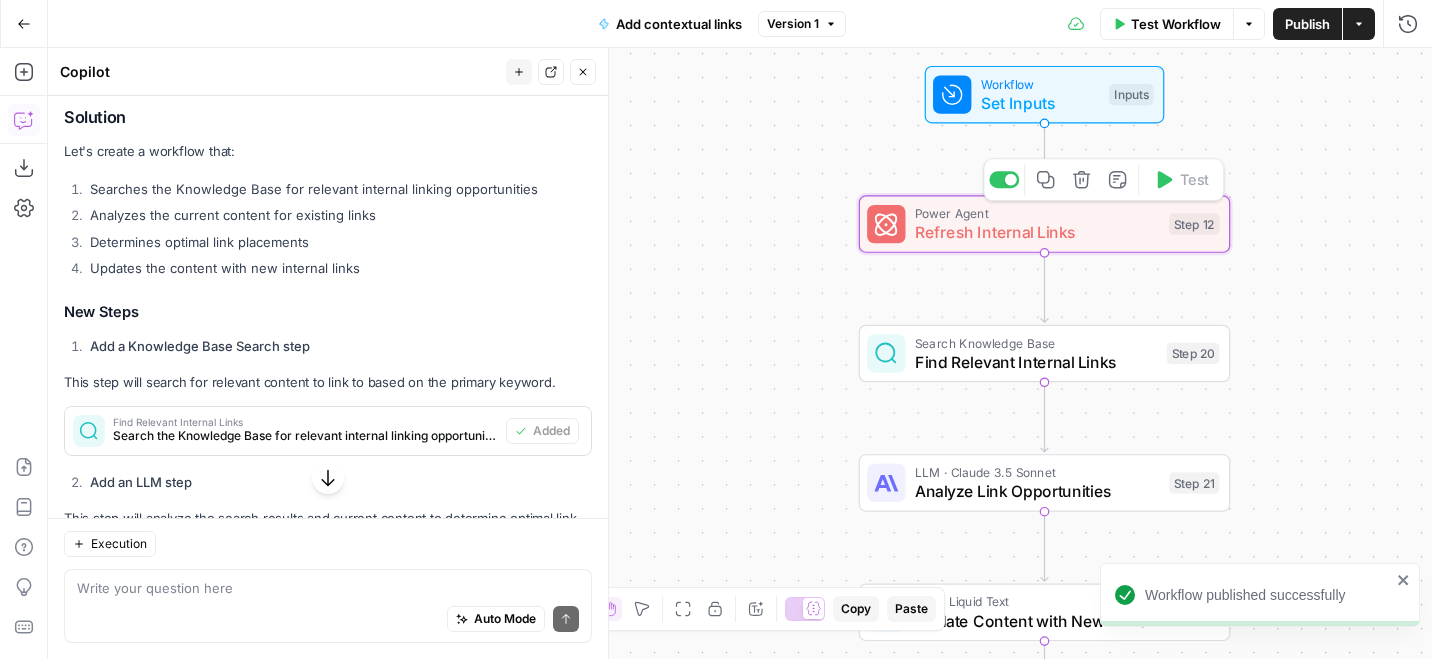 click on "Power Agent" at bounding box center (1037, 213) 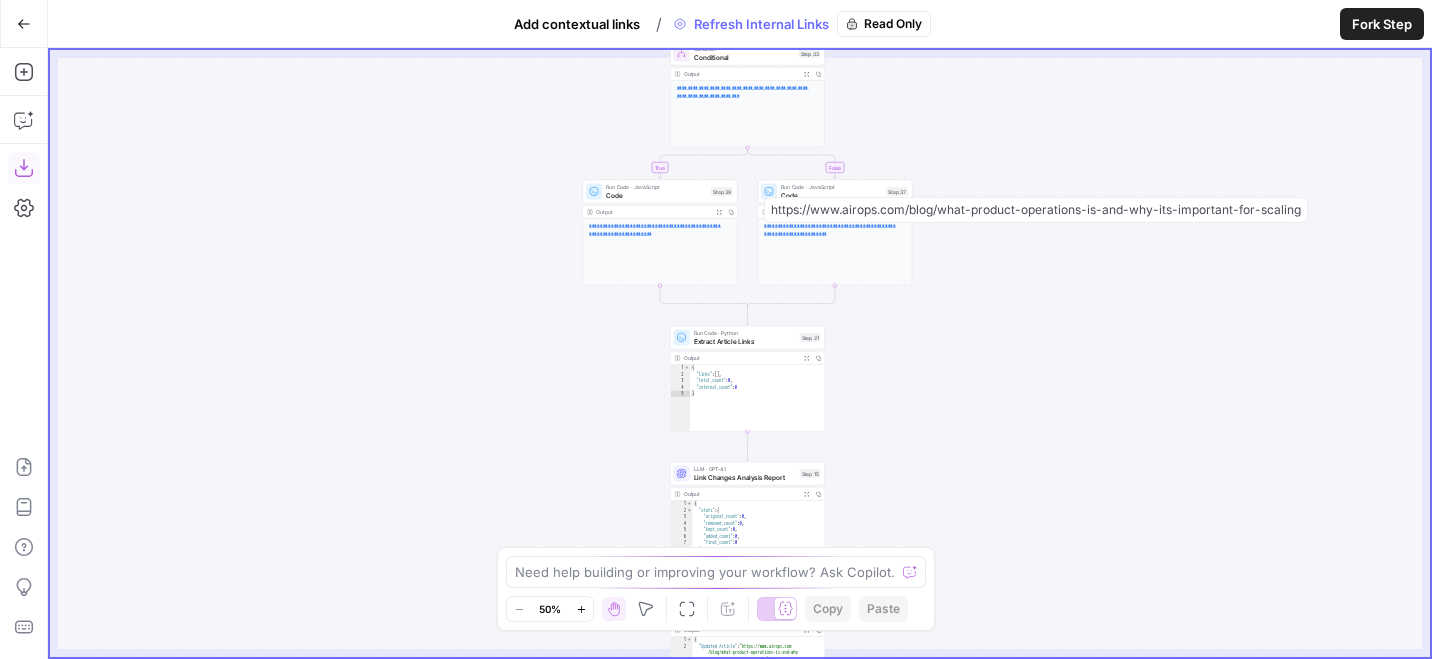 click 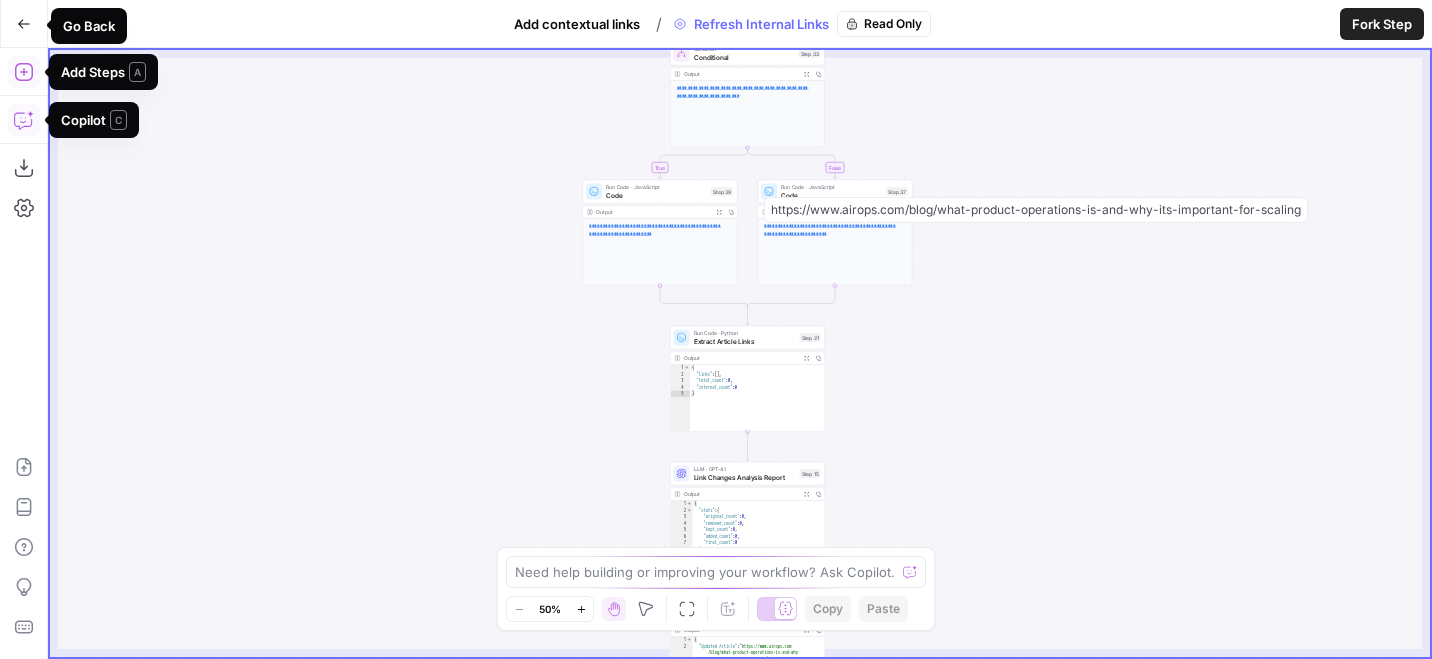 click 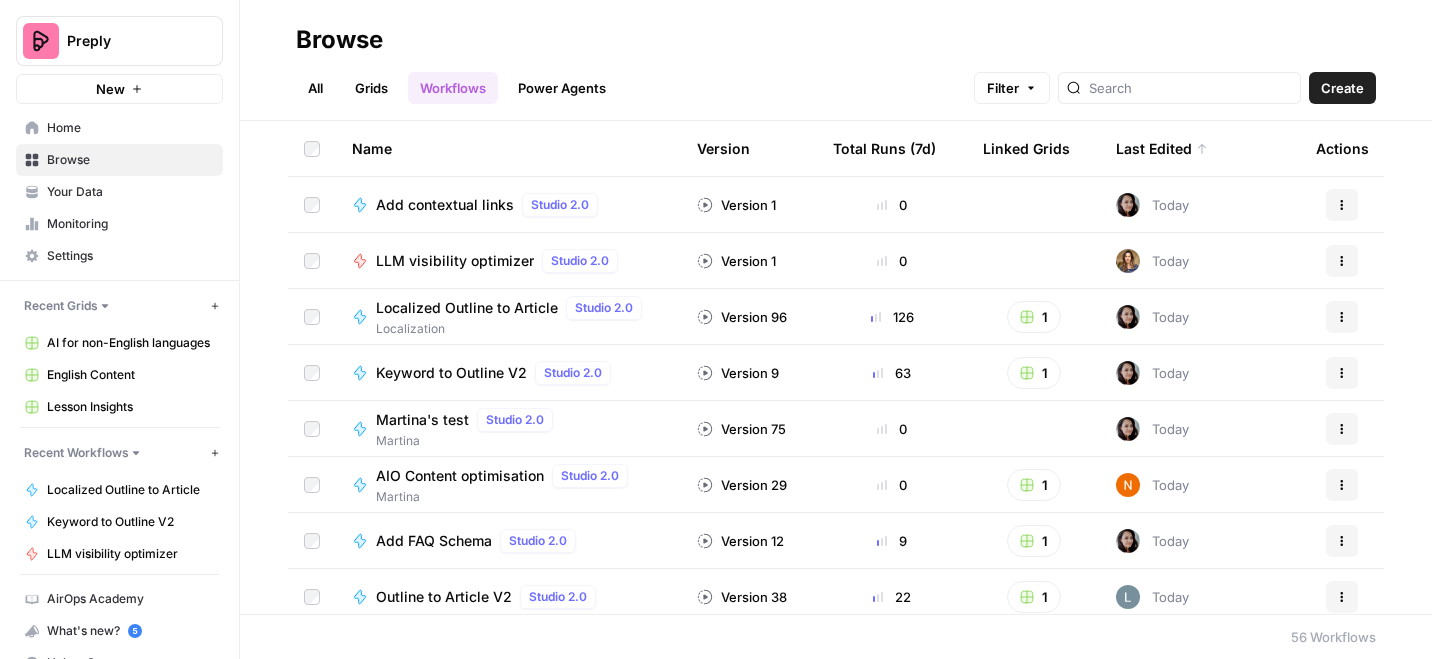 click on "Add contextual links" at bounding box center [445, 205] 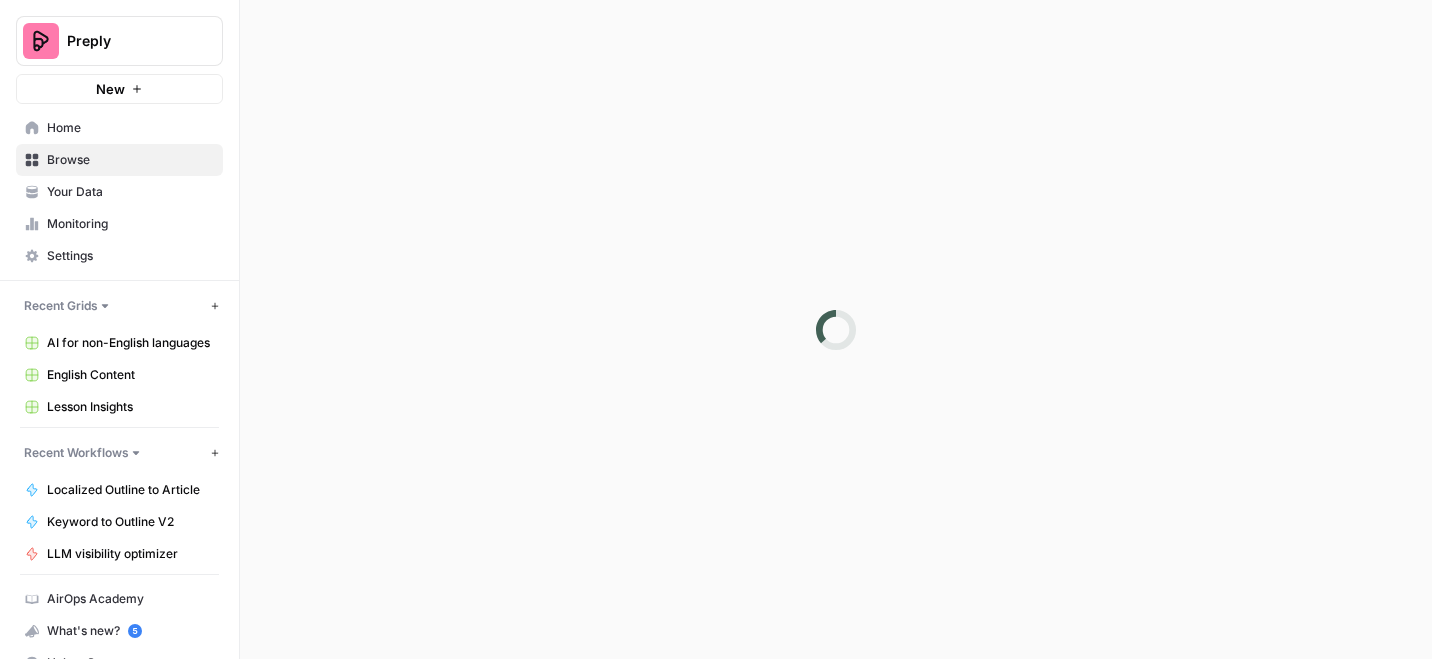 click at bounding box center [836, 329] 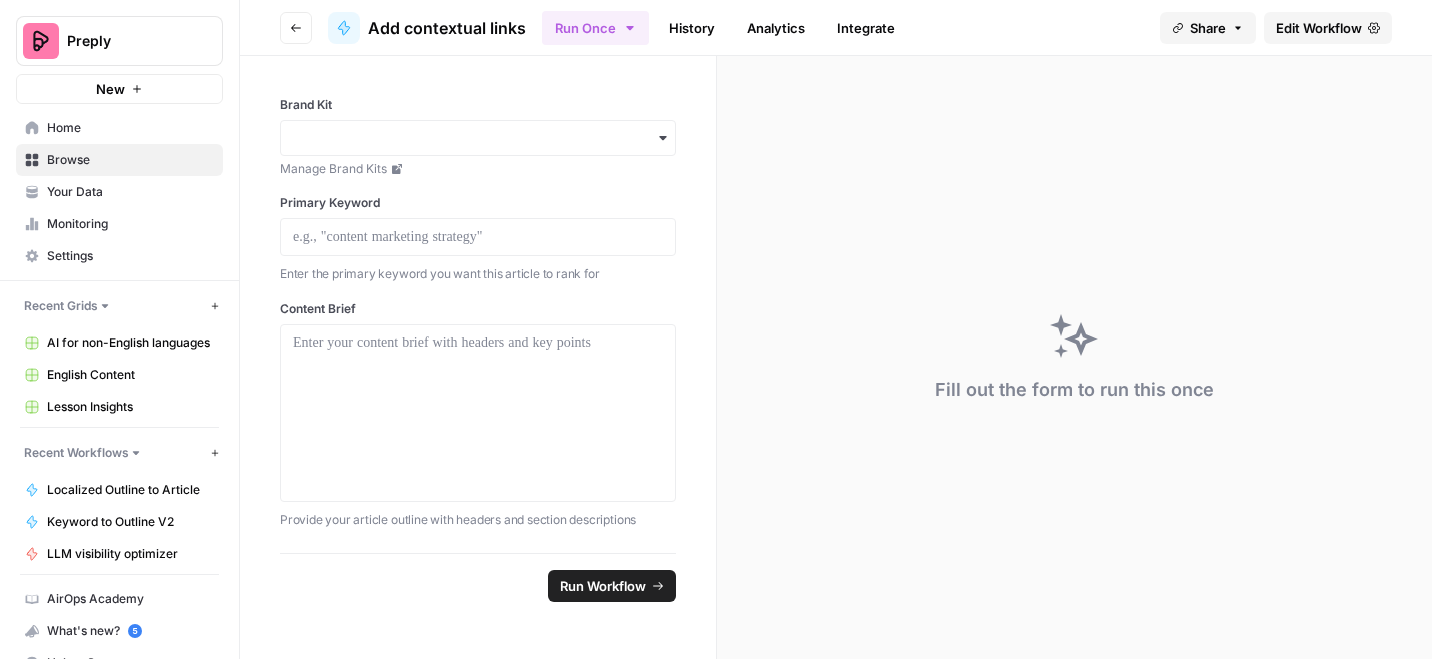 click on "Edit Workflow" at bounding box center [1319, 28] 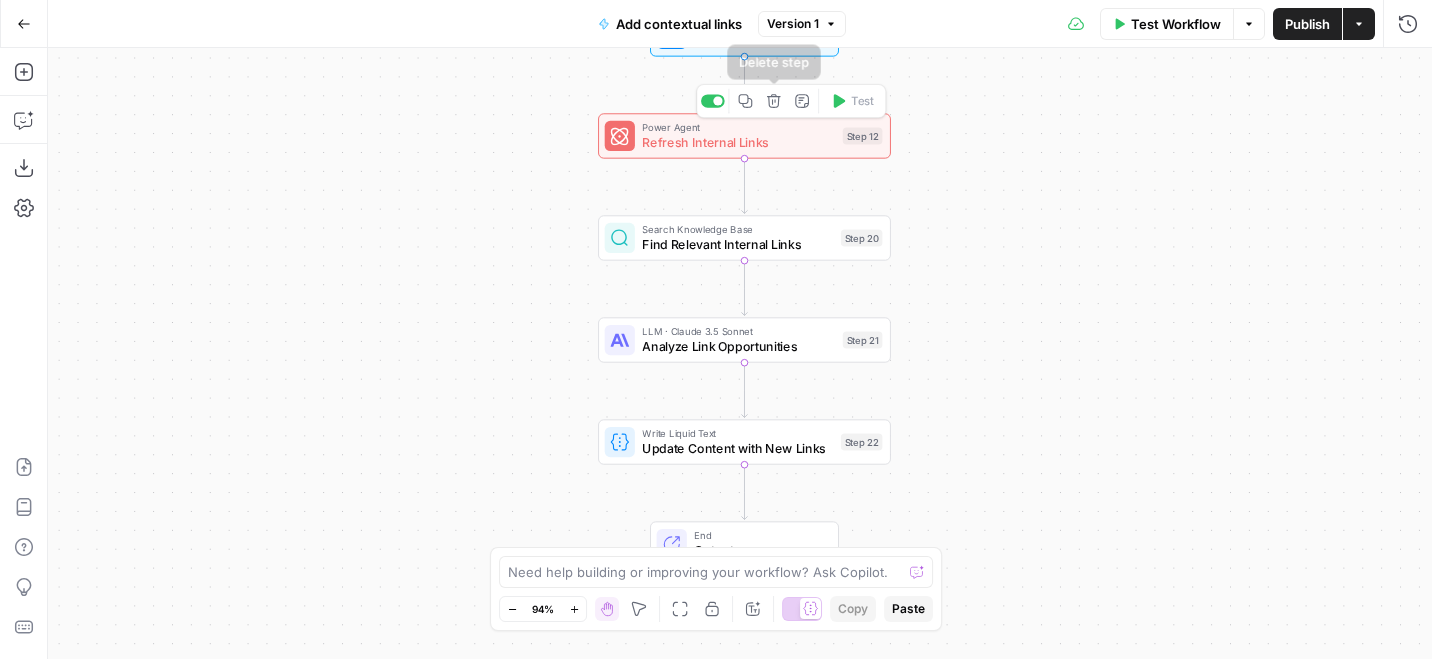 click 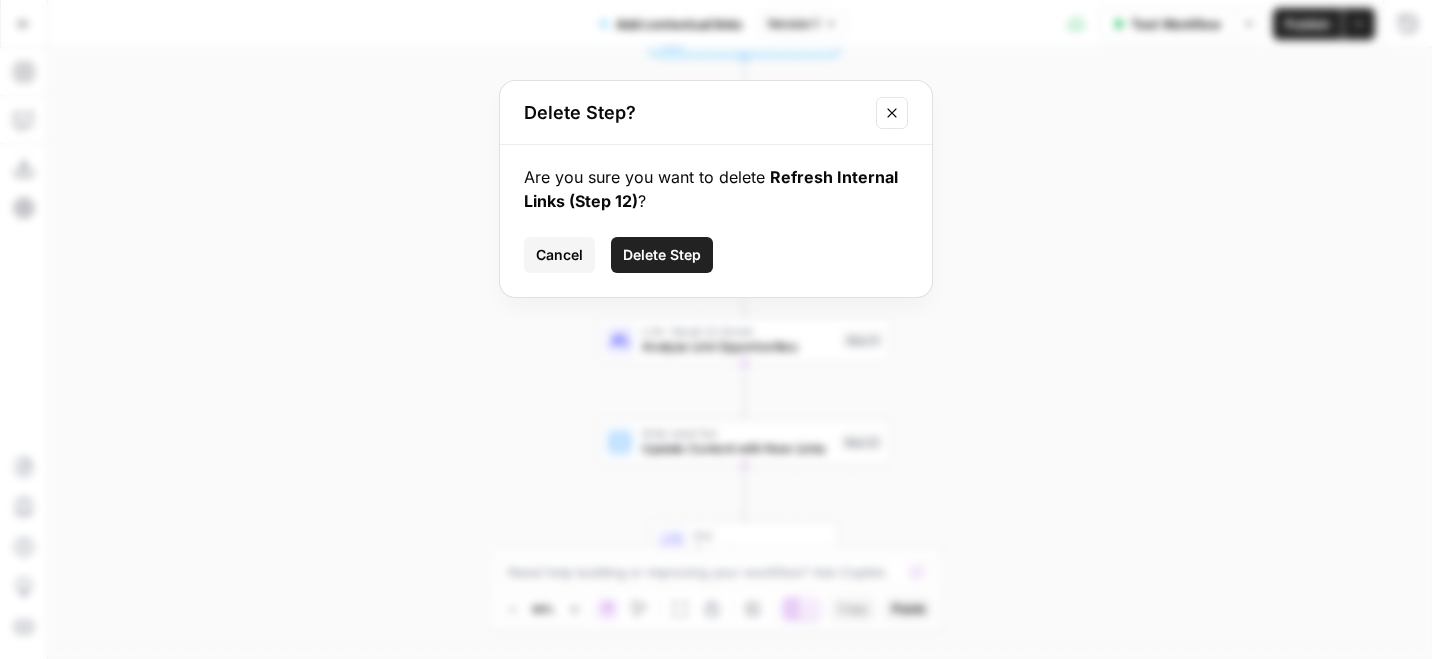 click on "Delete Step" at bounding box center [662, 255] 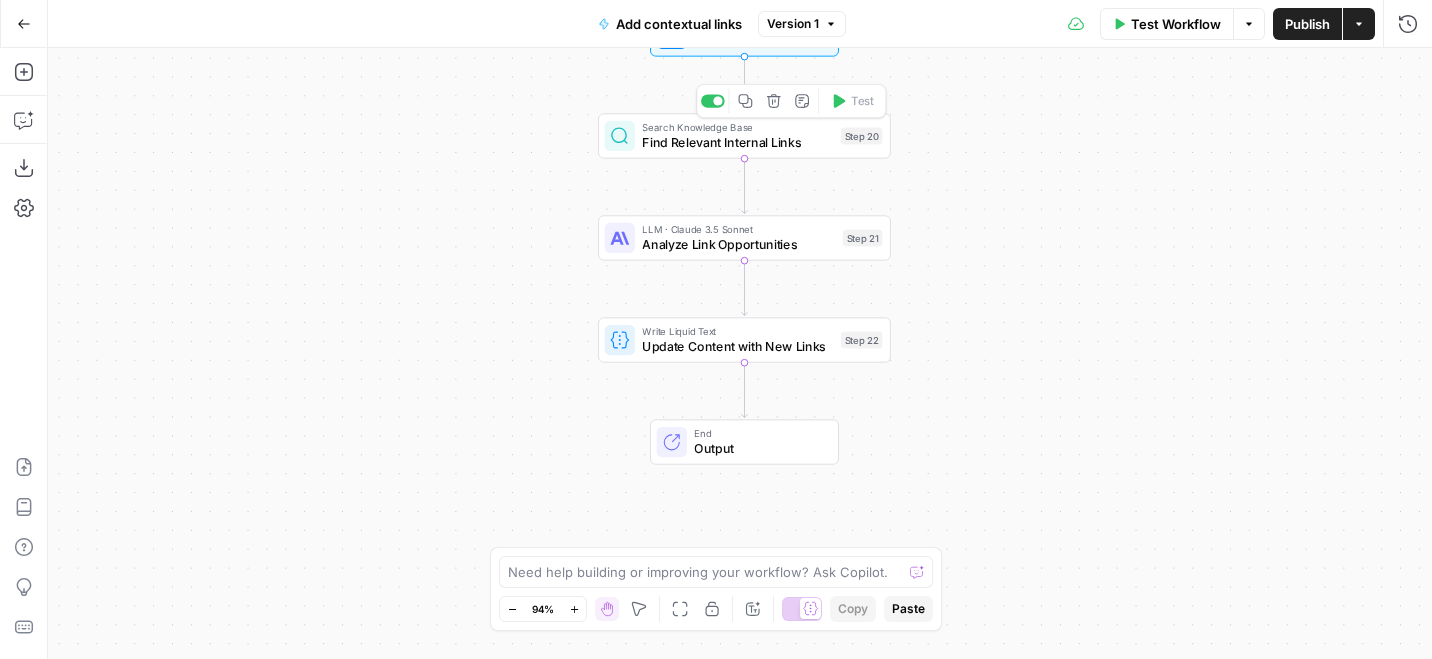 click 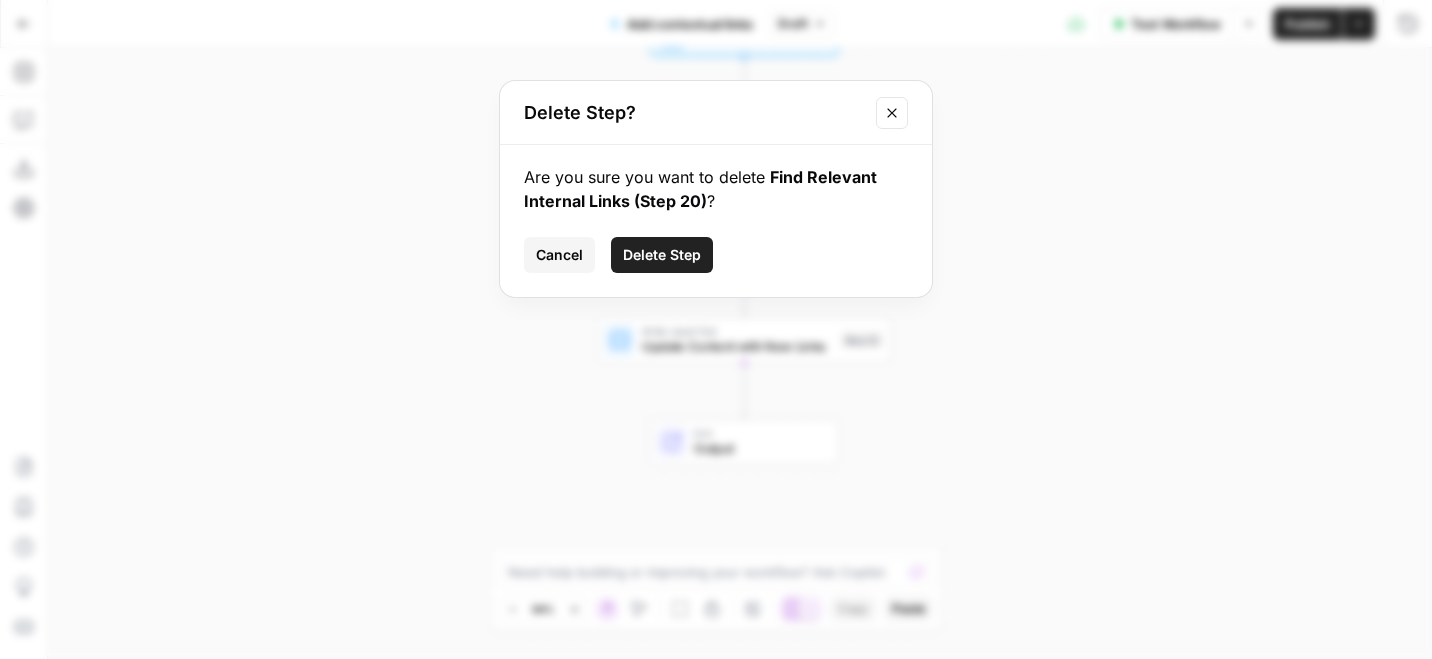 click on "Delete Step" at bounding box center (662, 255) 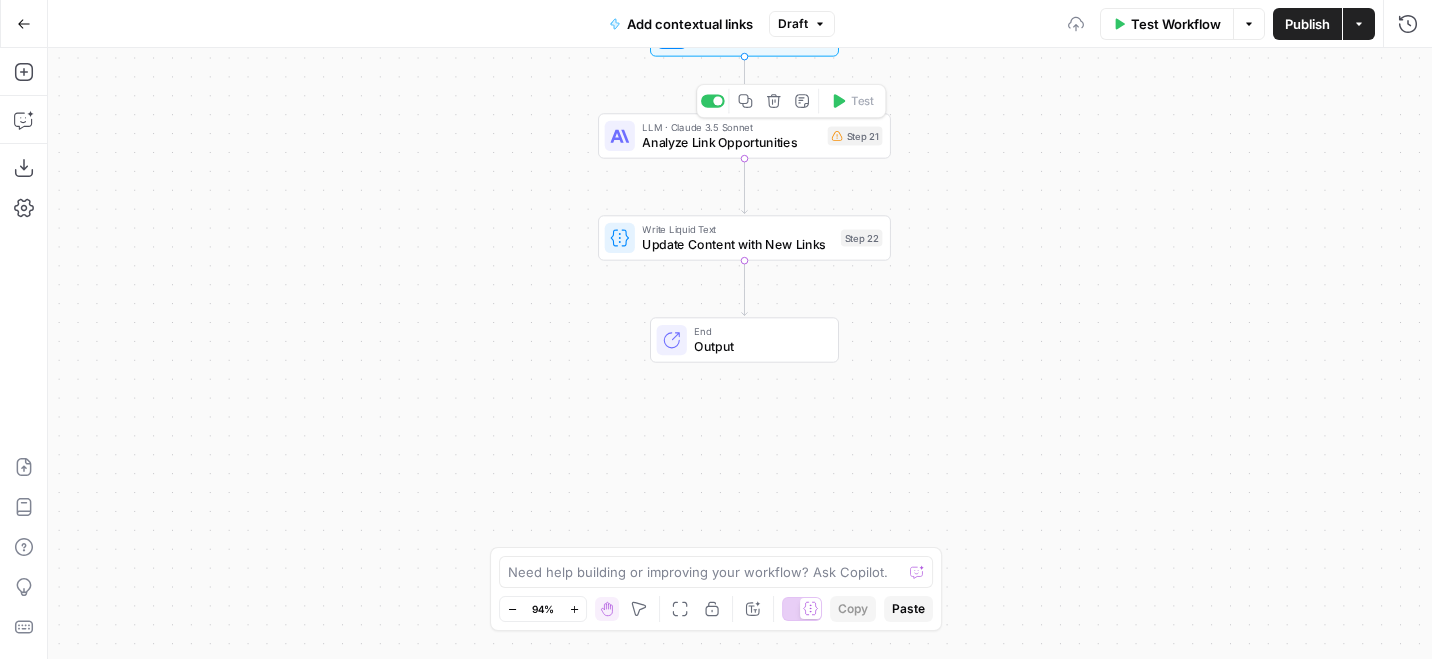 click 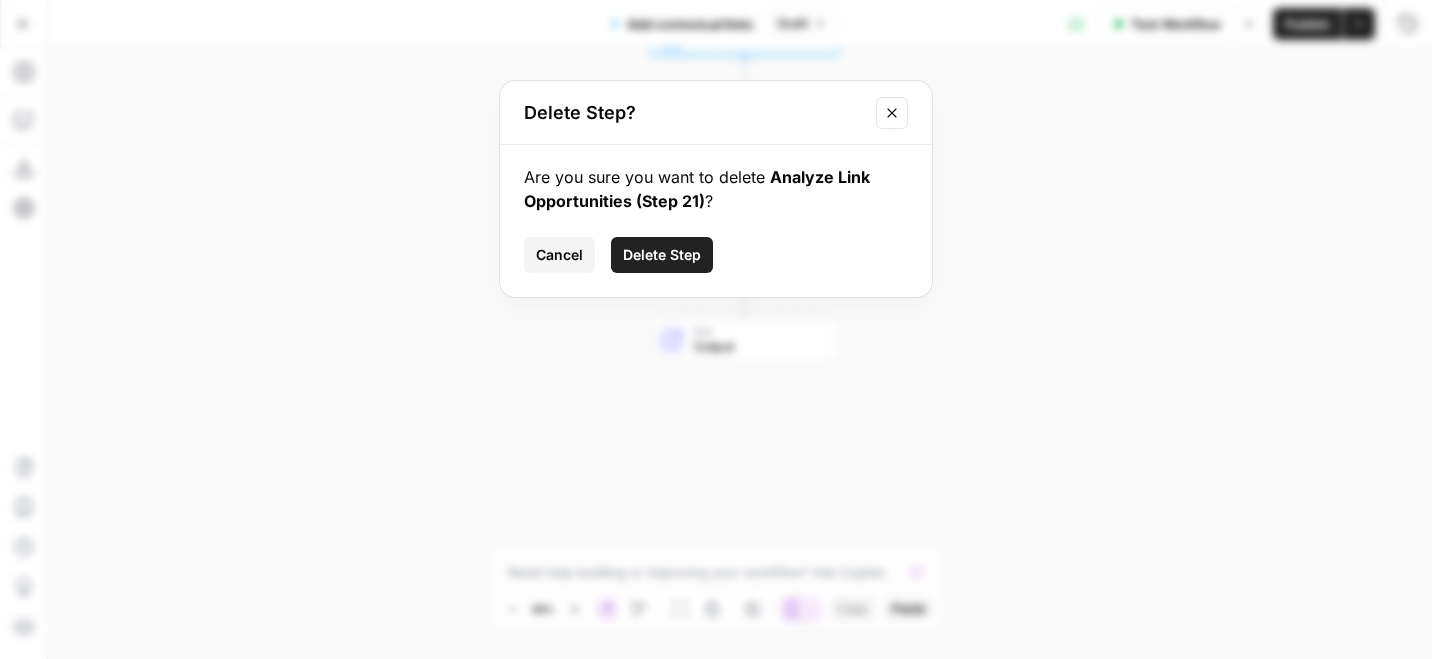 click on "Are you sure you want to delete   Analyze Link Opportunities (Step 21) ? Cancel Delete Step" at bounding box center (716, 221) 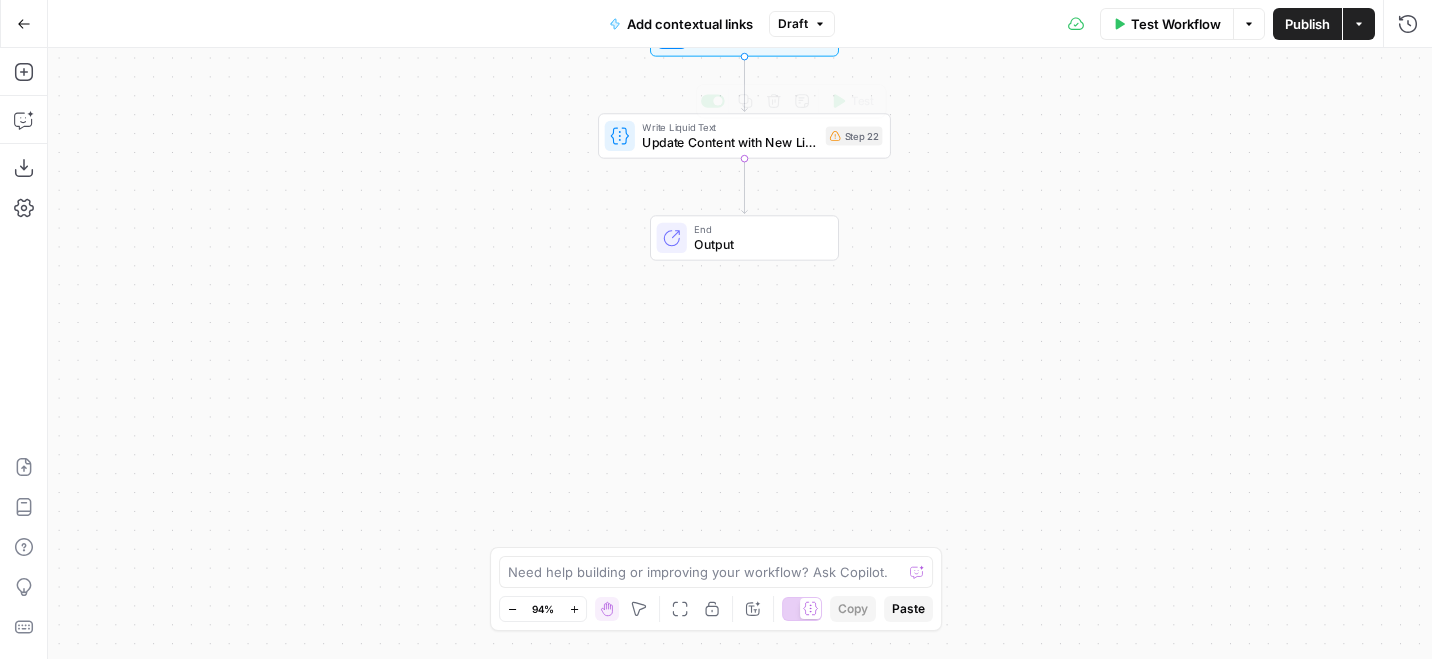 click on "Copy step Delete step Add Note Test" at bounding box center [791, 101] 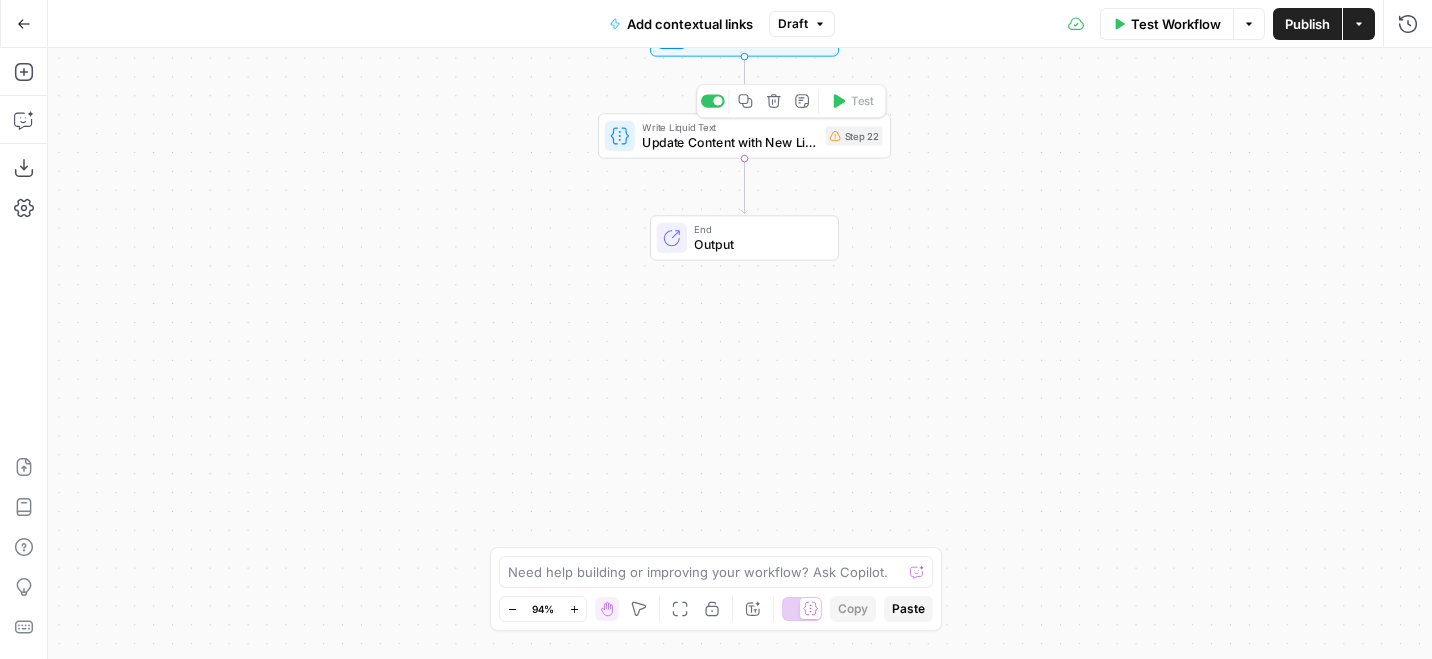 click 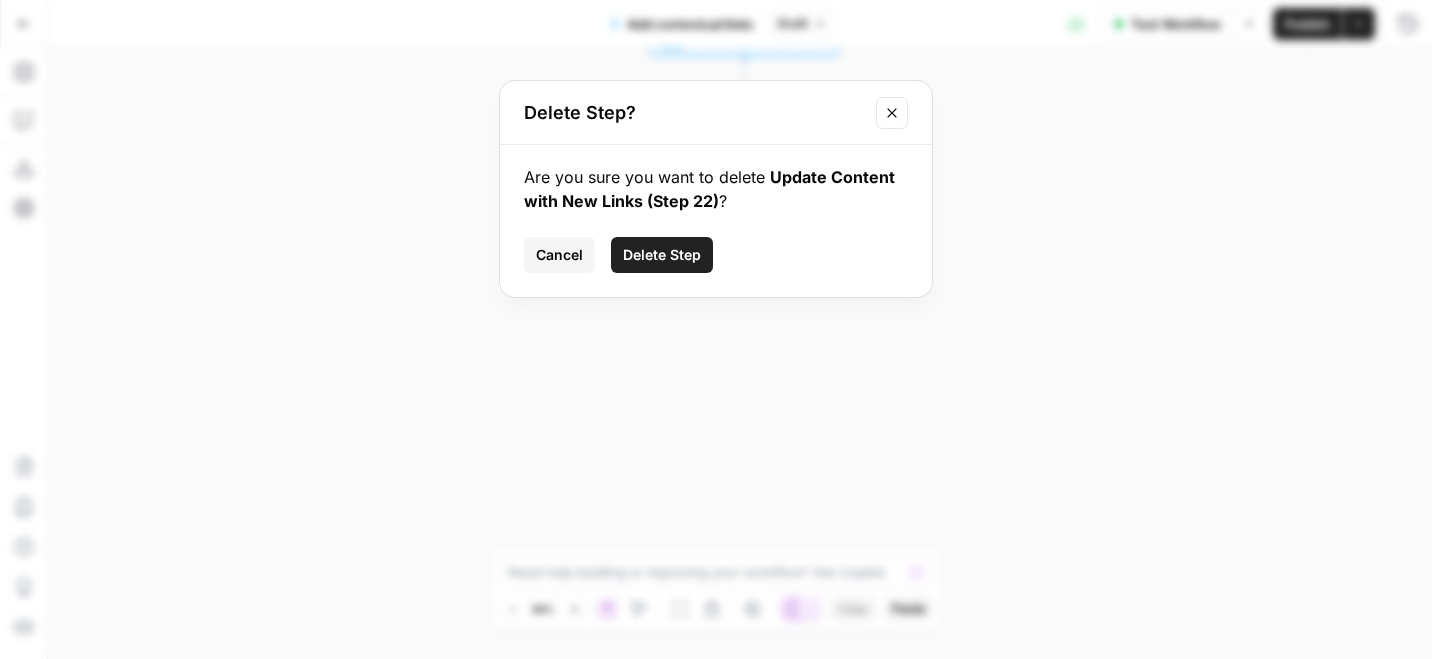 click on "Are you sure you want to delete   Update Content with New Links (Step 22) ? Cancel Delete Step" at bounding box center (716, 221) 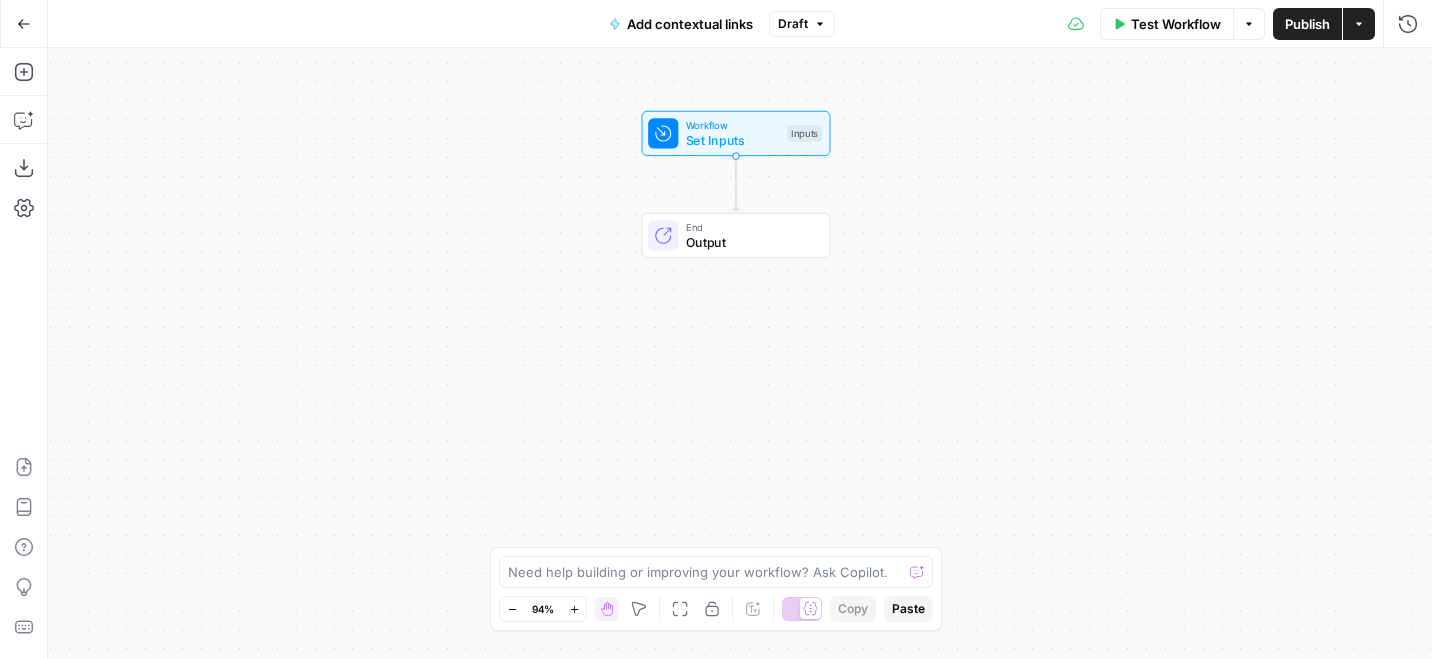 drag, startPoint x: 26, startPoint y: 171, endPoint x: 120, endPoint y: 257, distance: 127.40487 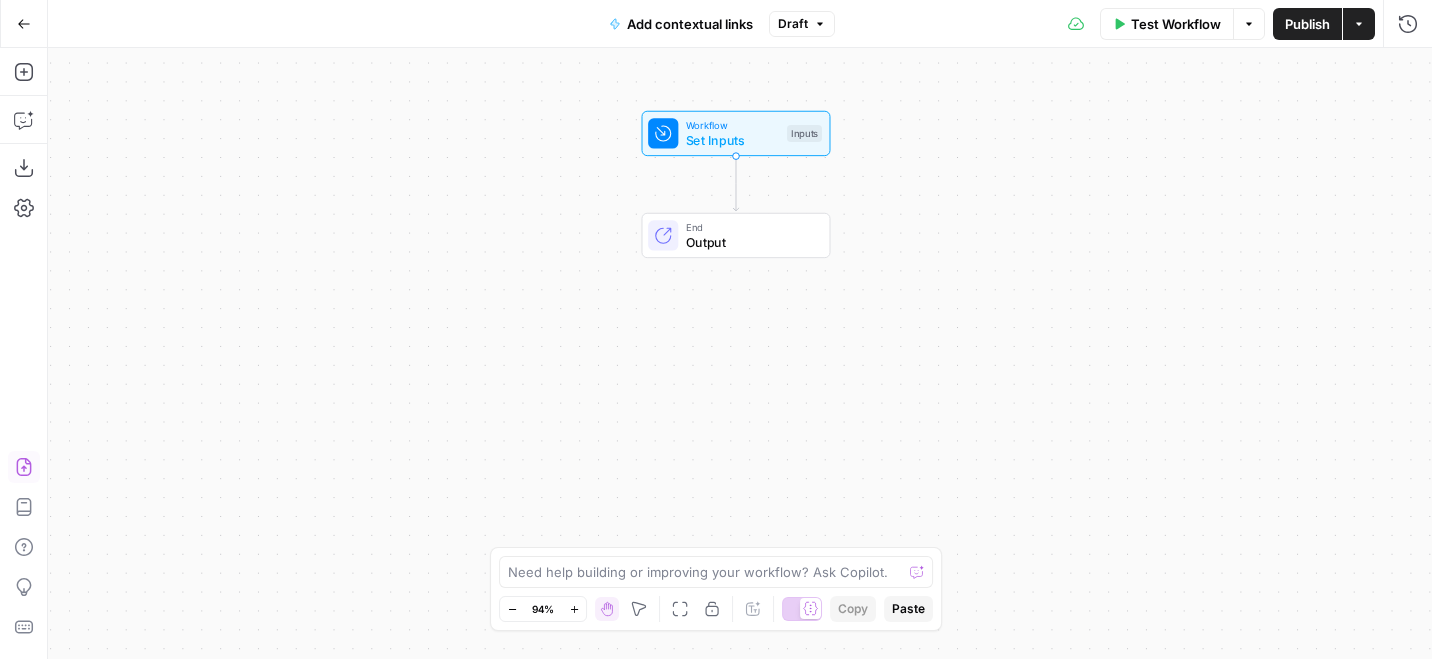 click 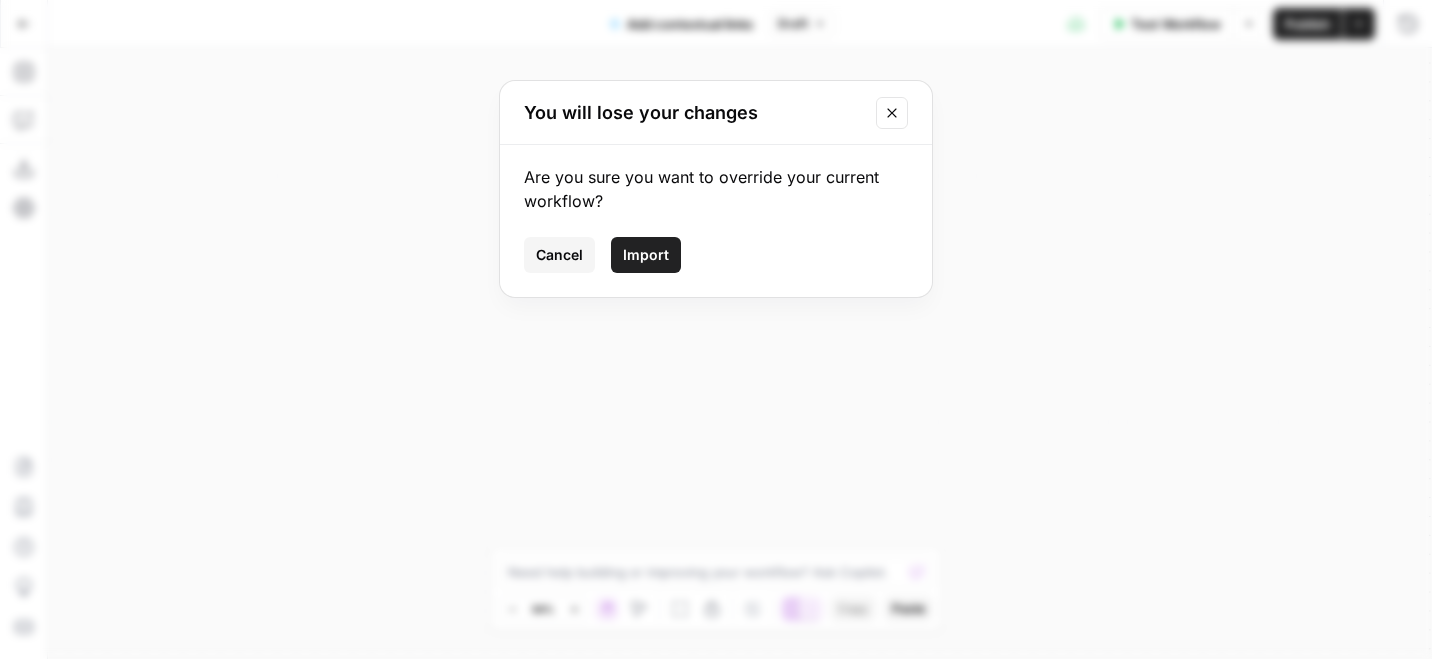 click on "Import" at bounding box center [646, 255] 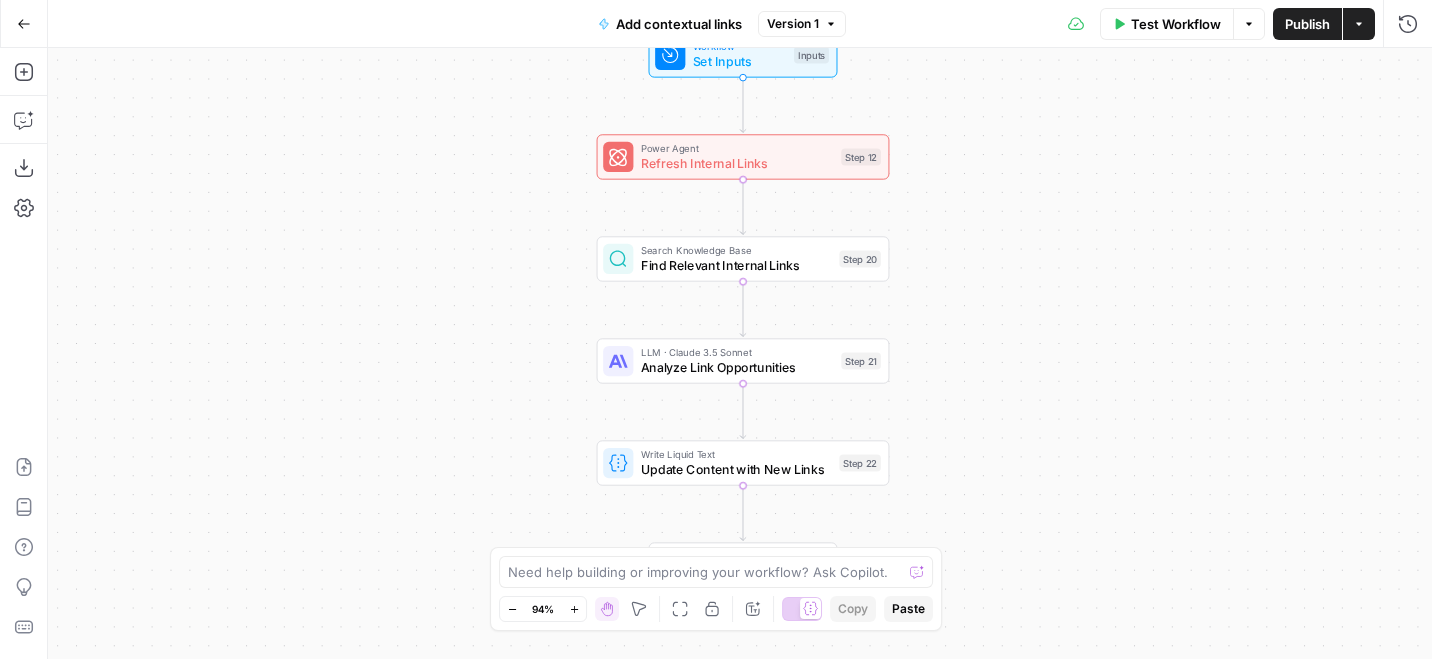 click on "Refresh Internal Links" at bounding box center [737, 163] 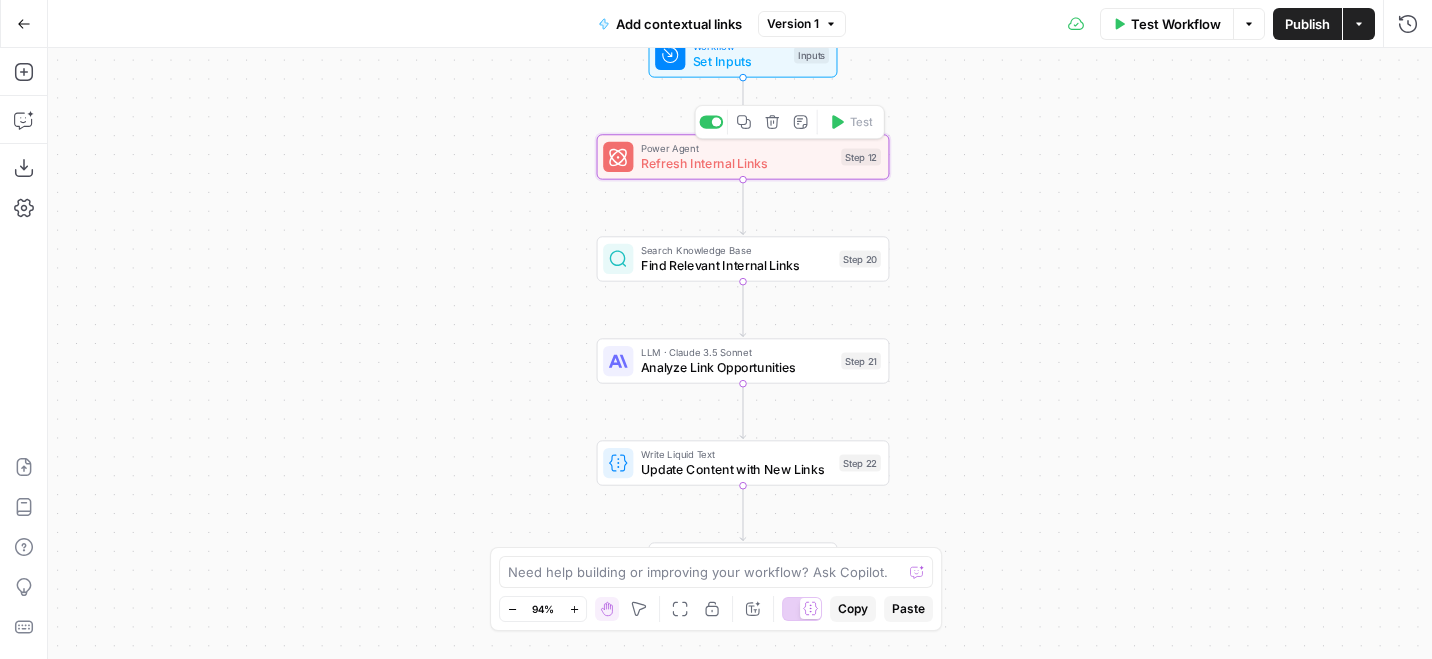 click on "Refresh Internal Links" at bounding box center [737, 163] 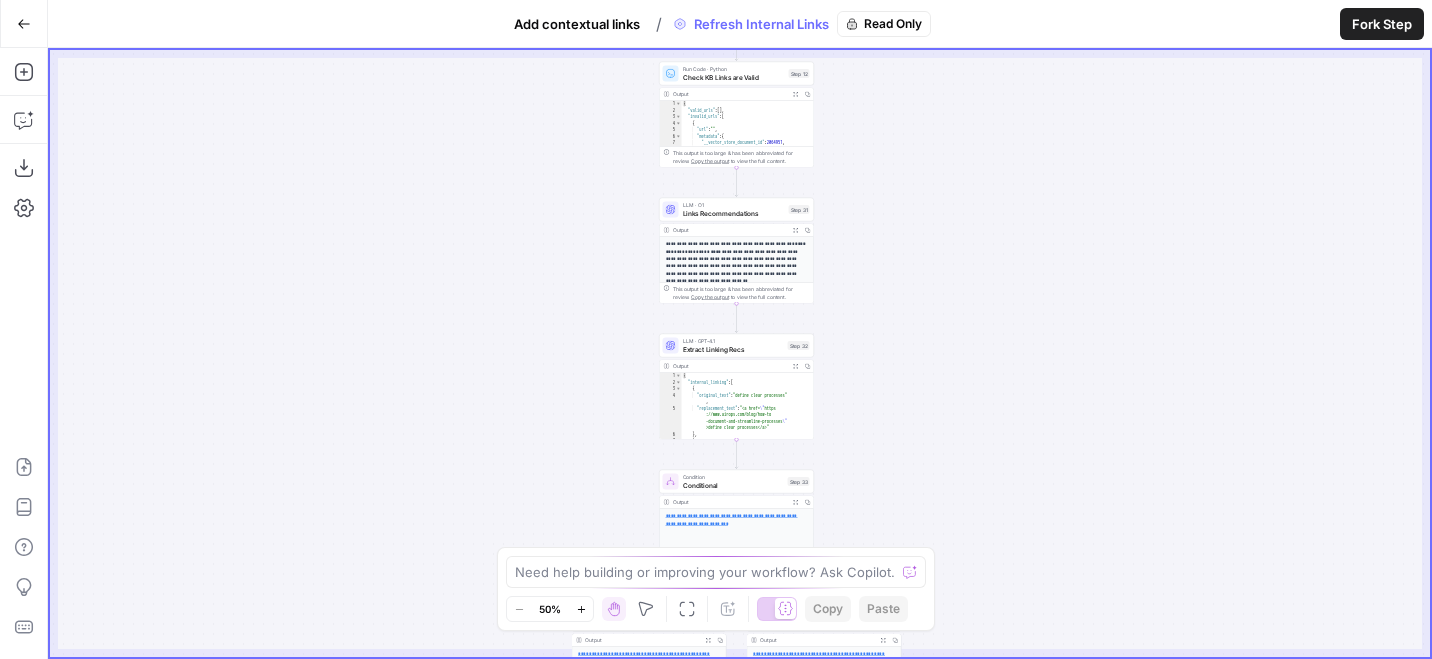 click on "Read Only" at bounding box center (893, 24) 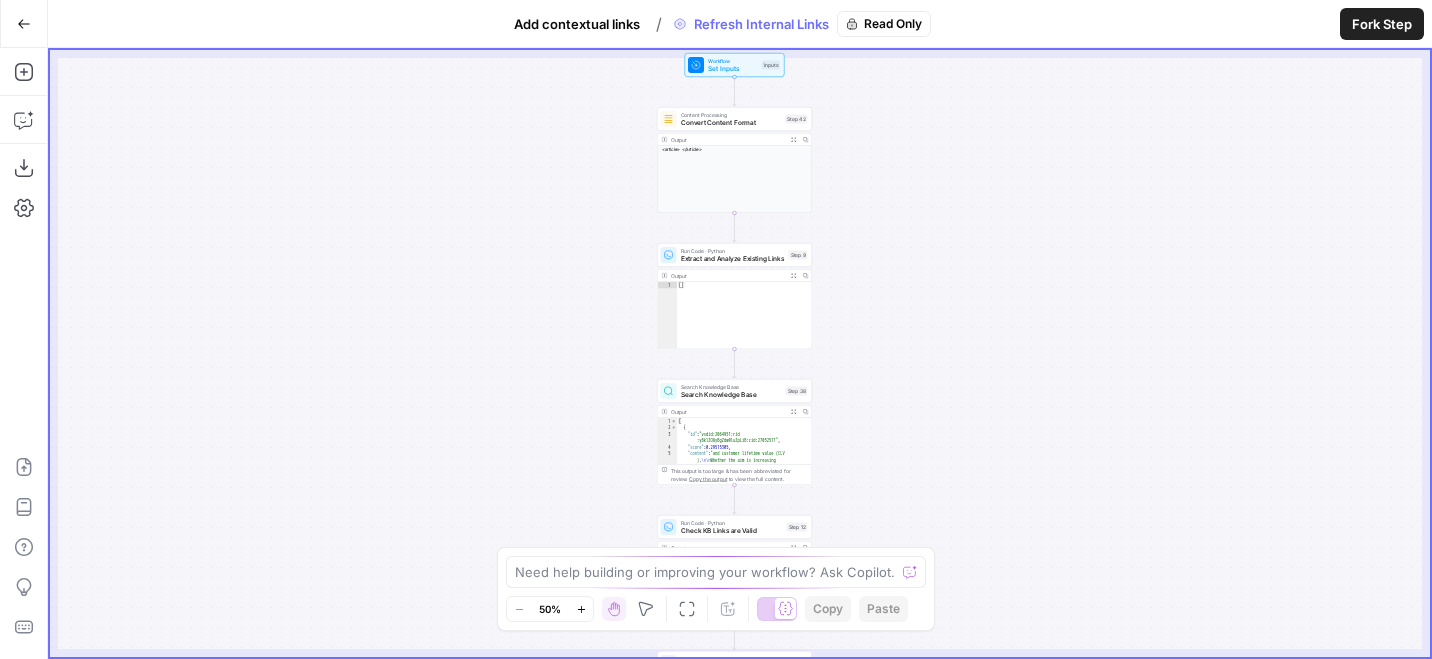 click on "Convert Content Format" at bounding box center [731, 123] 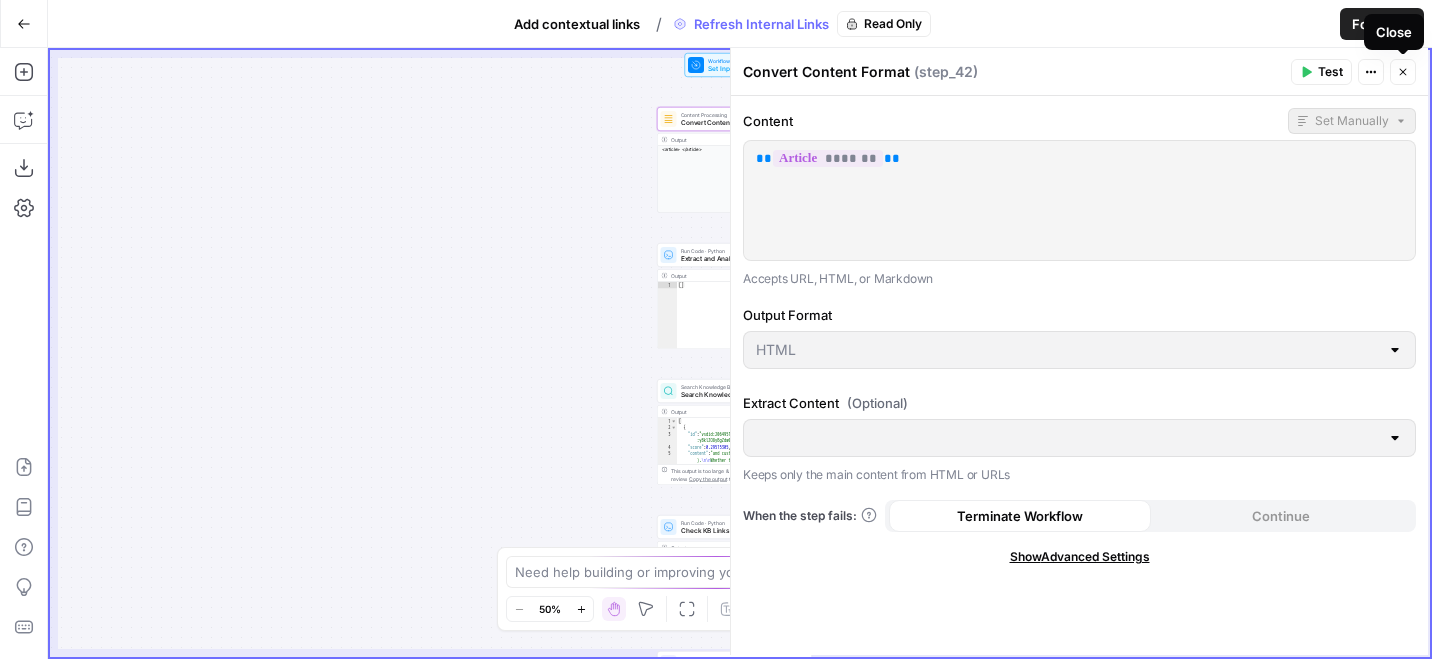 click 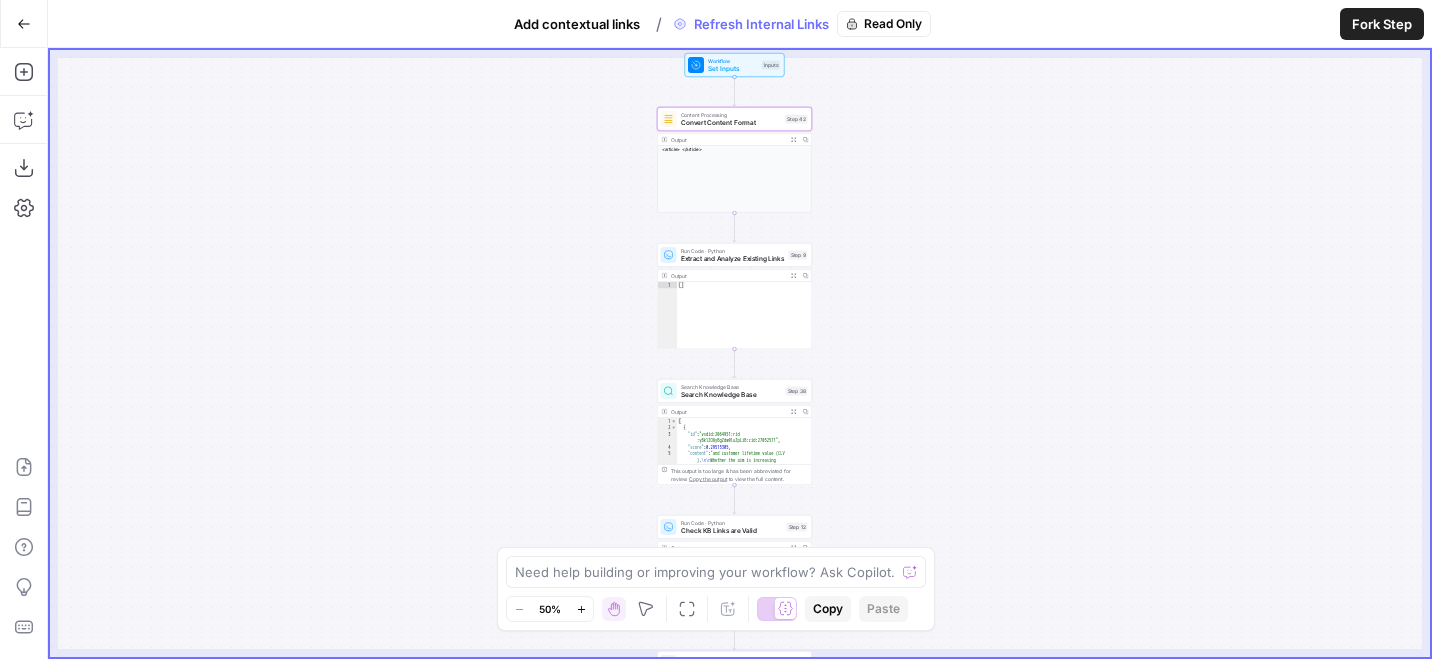 click on "Read Only" at bounding box center (893, 24) 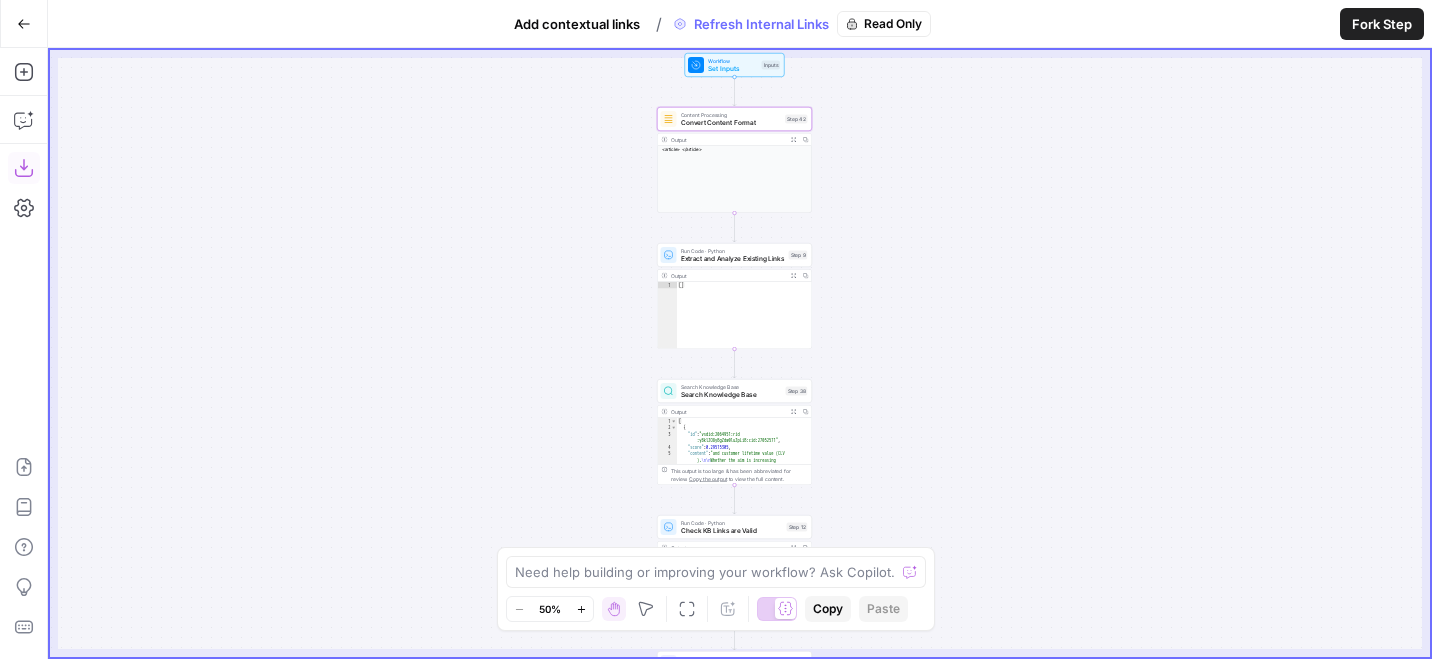 click 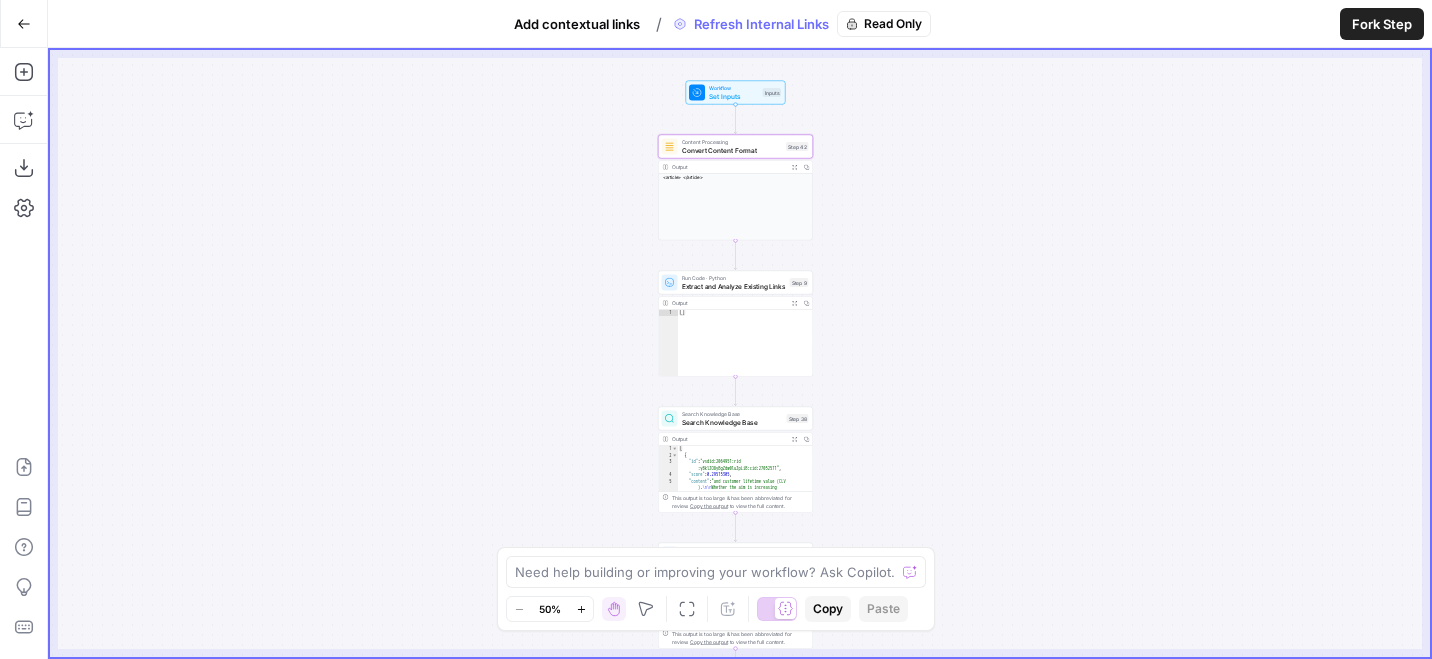 click on "Add contextual links" at bounding box center [577, 24] 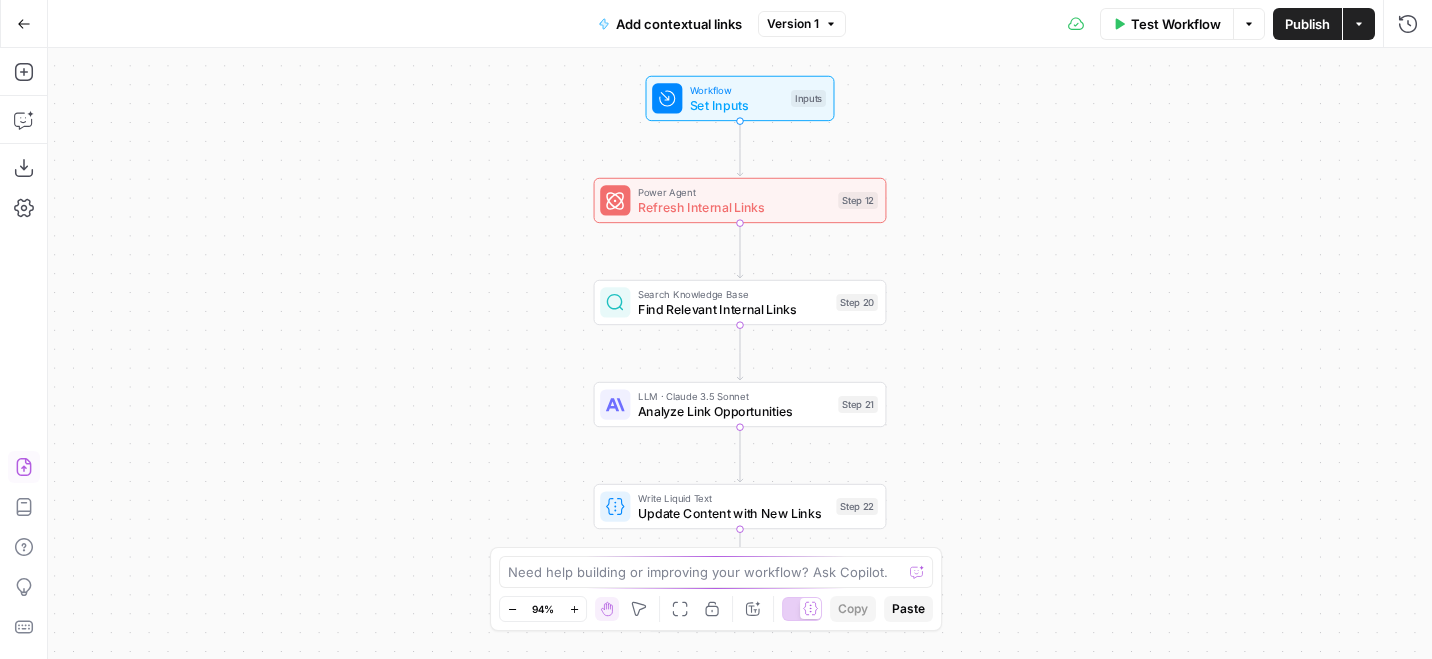 click 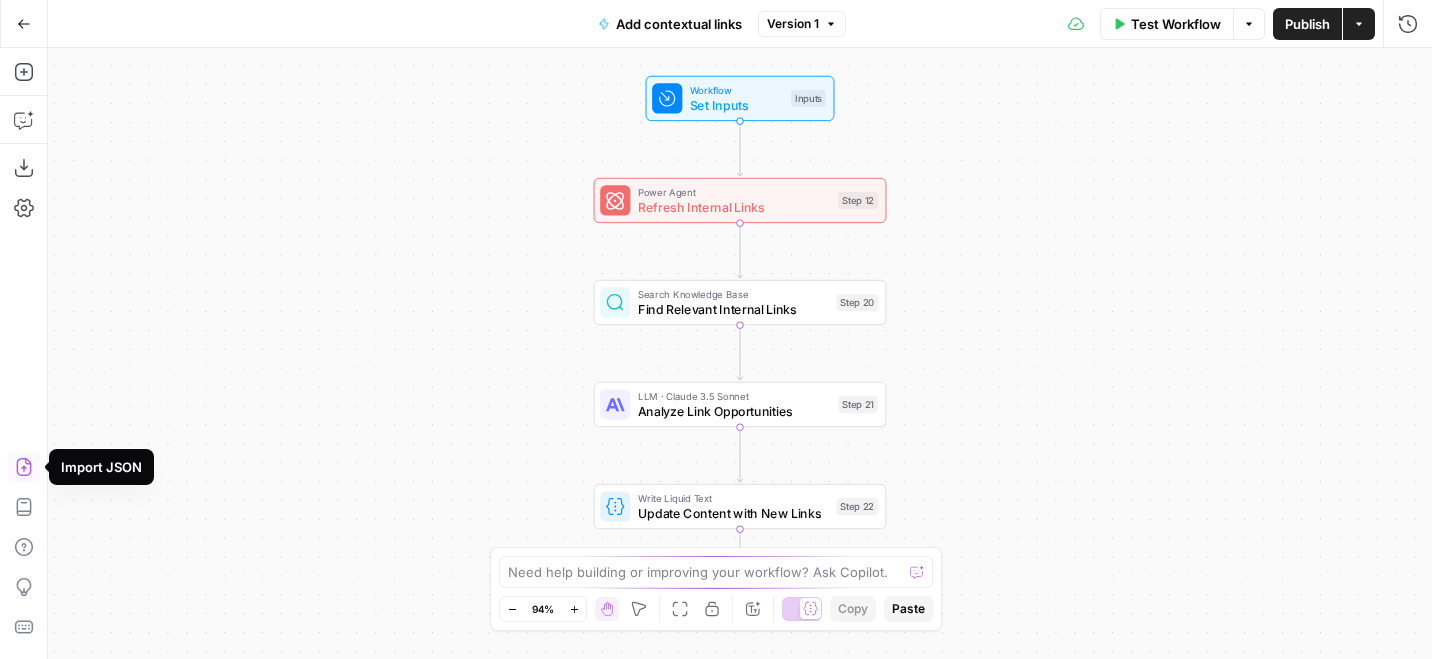 click 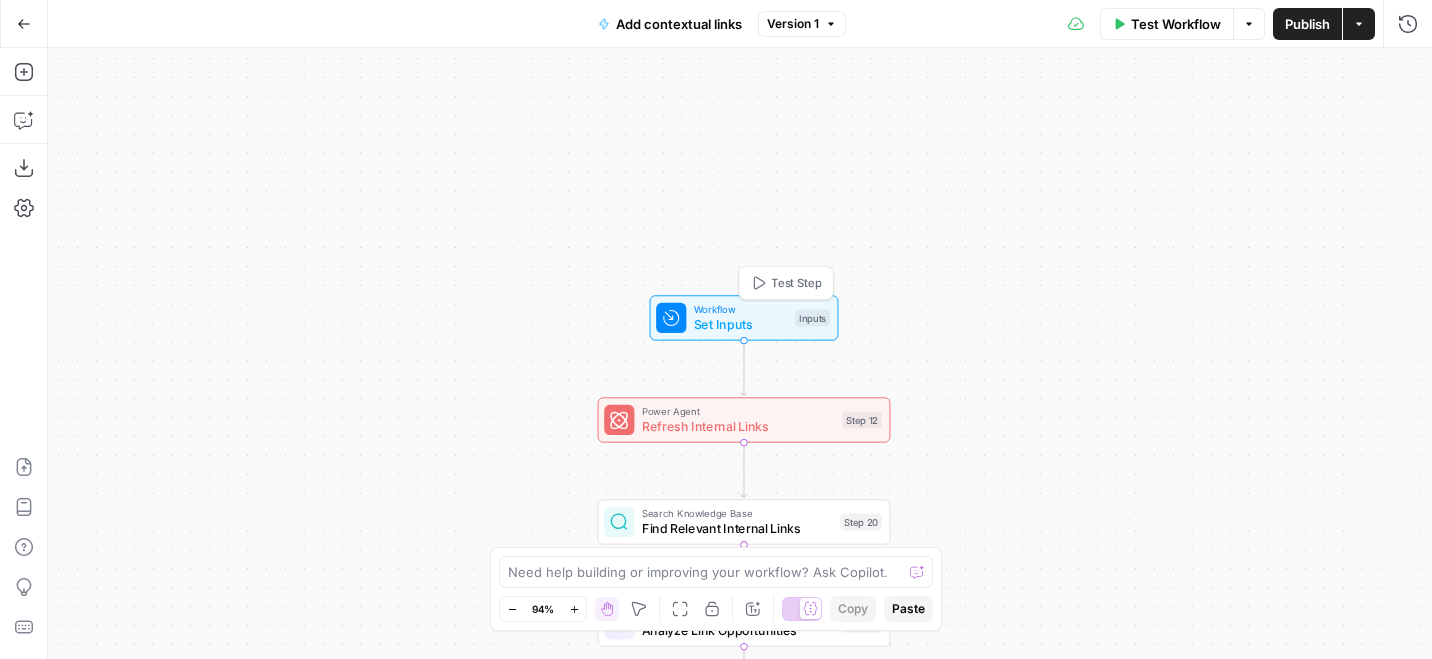 click on "Set Inputs" at bounding box center (741, 324) 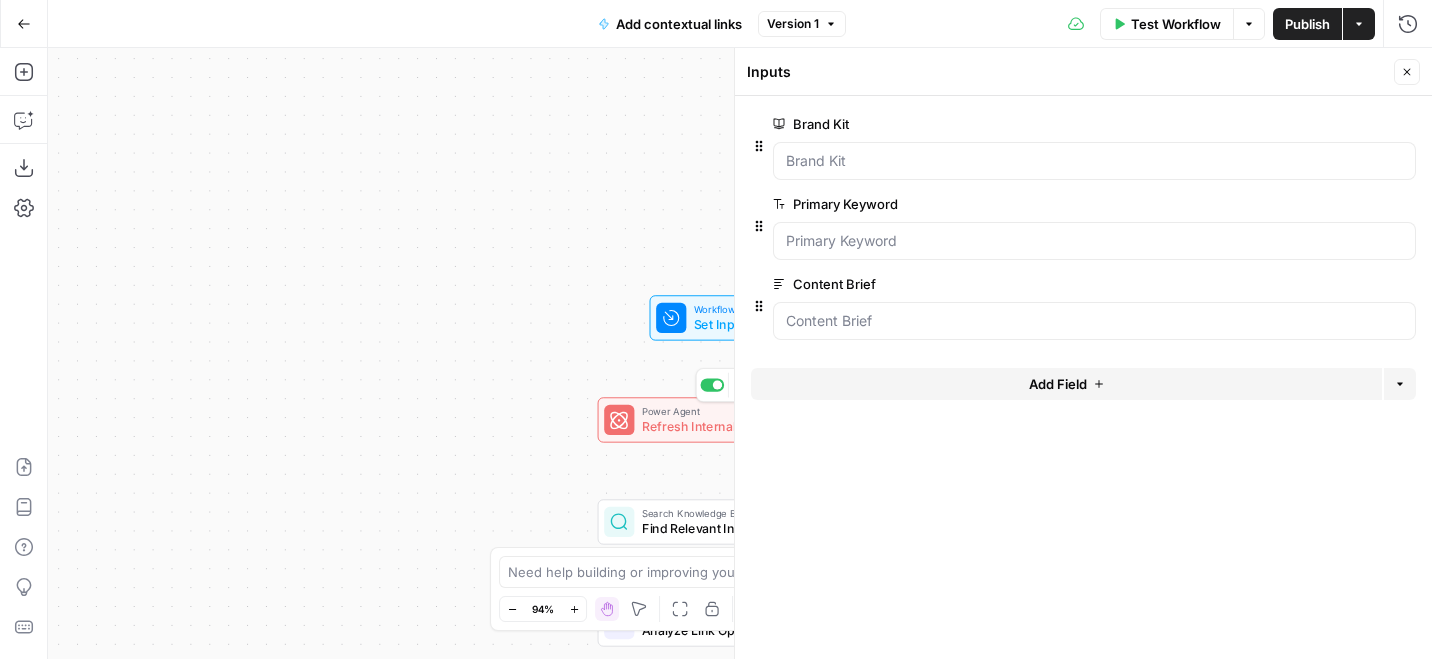 click on "Power Agent" at bounding box center (738, 411) 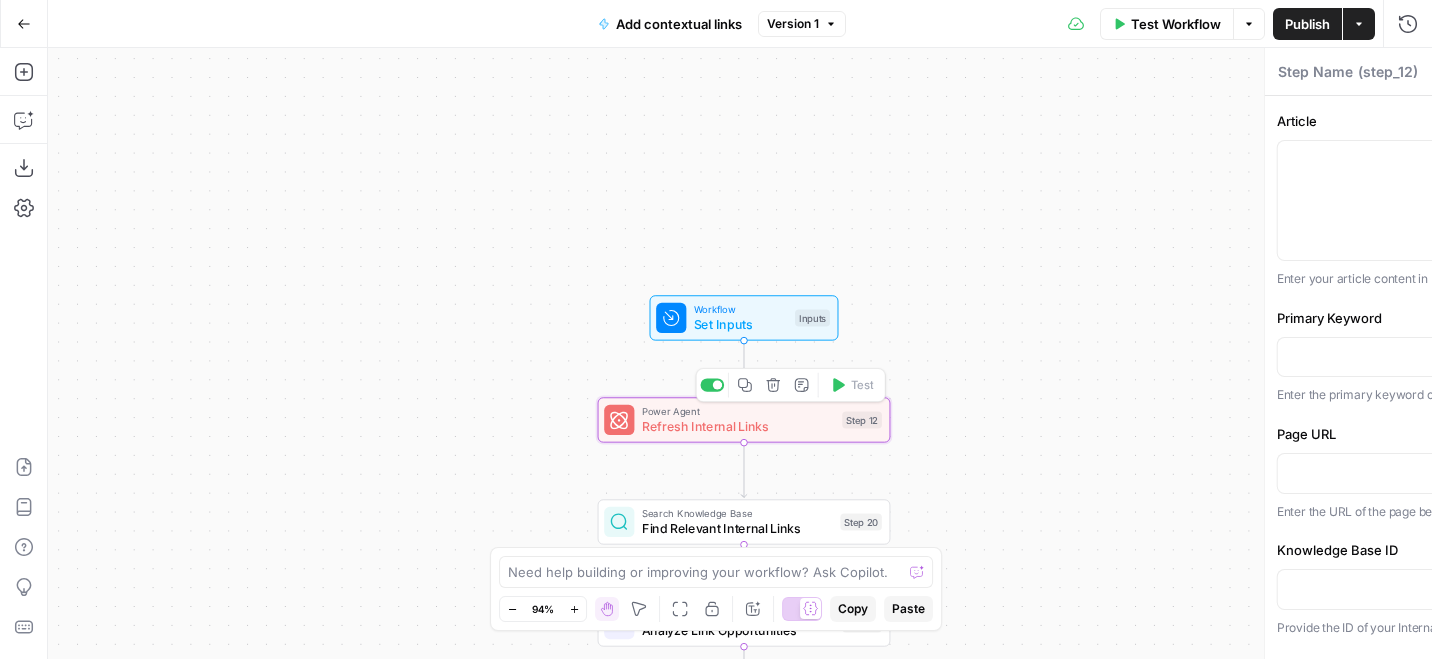 type on "Refresh Internal Links" 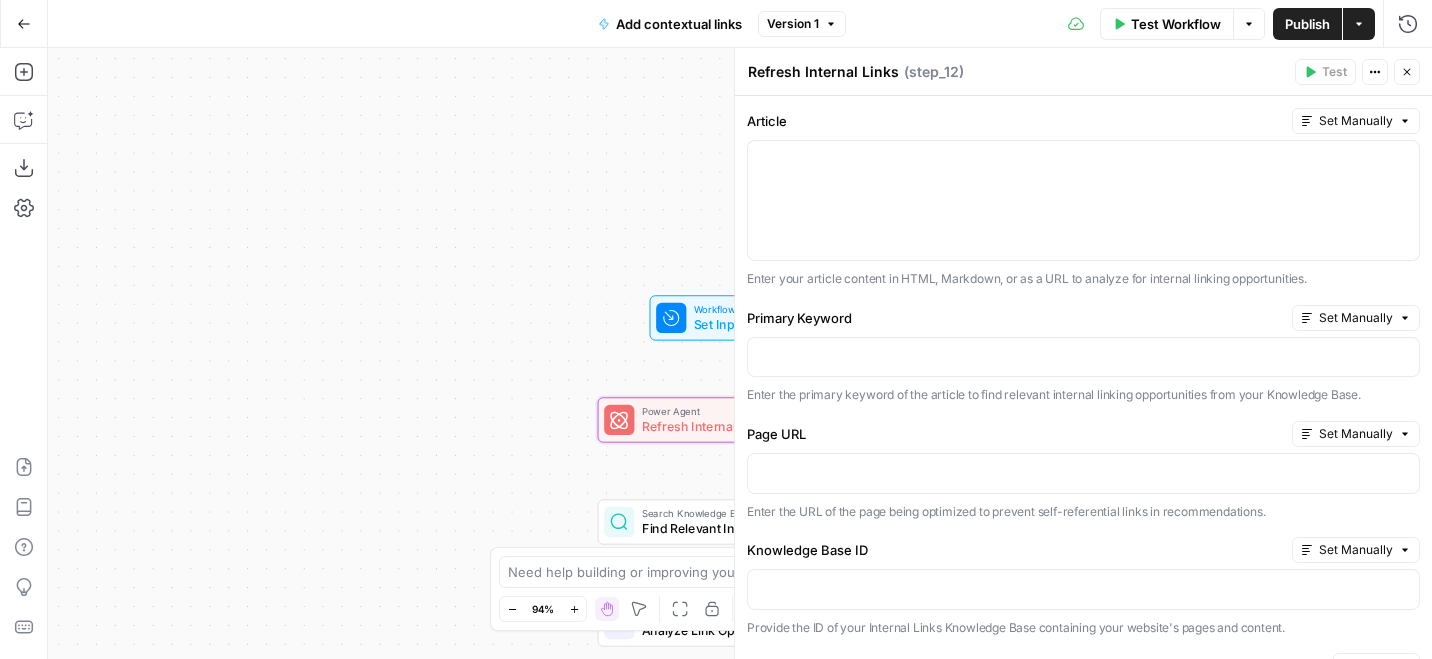 click on "Close" at bounding box center (1407, 72) 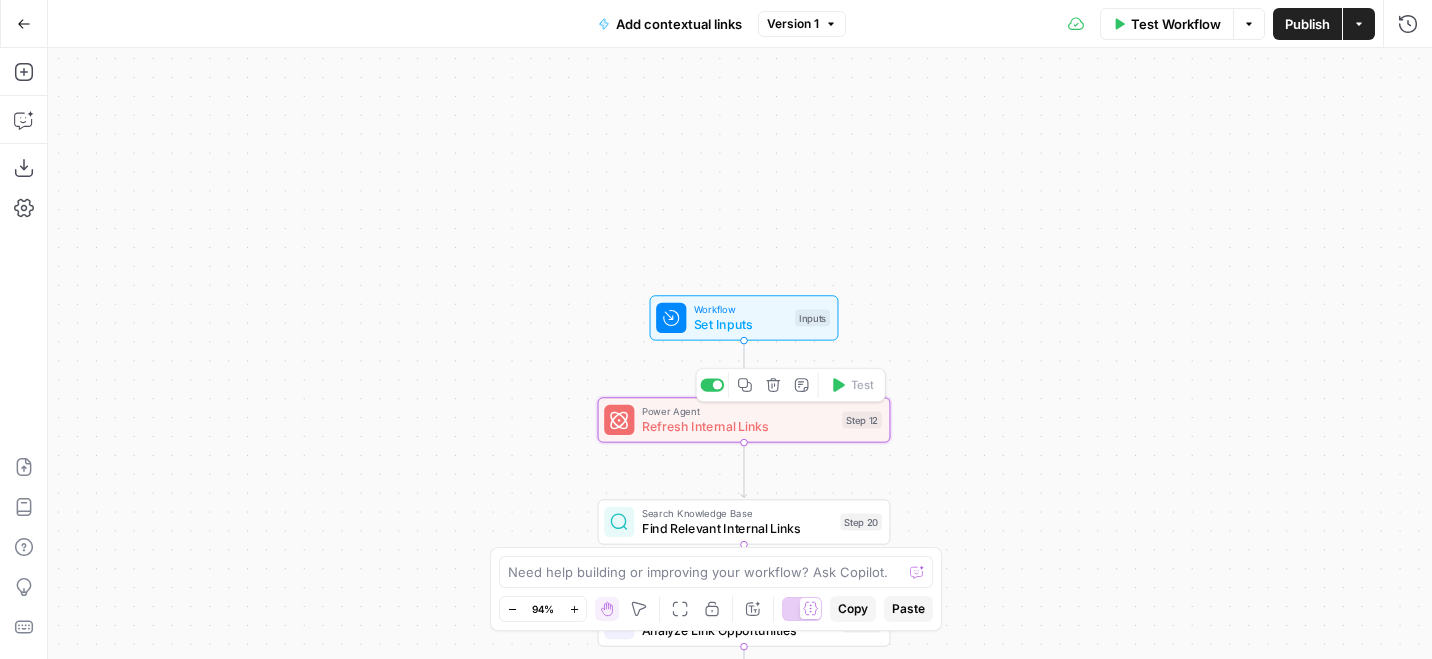 click 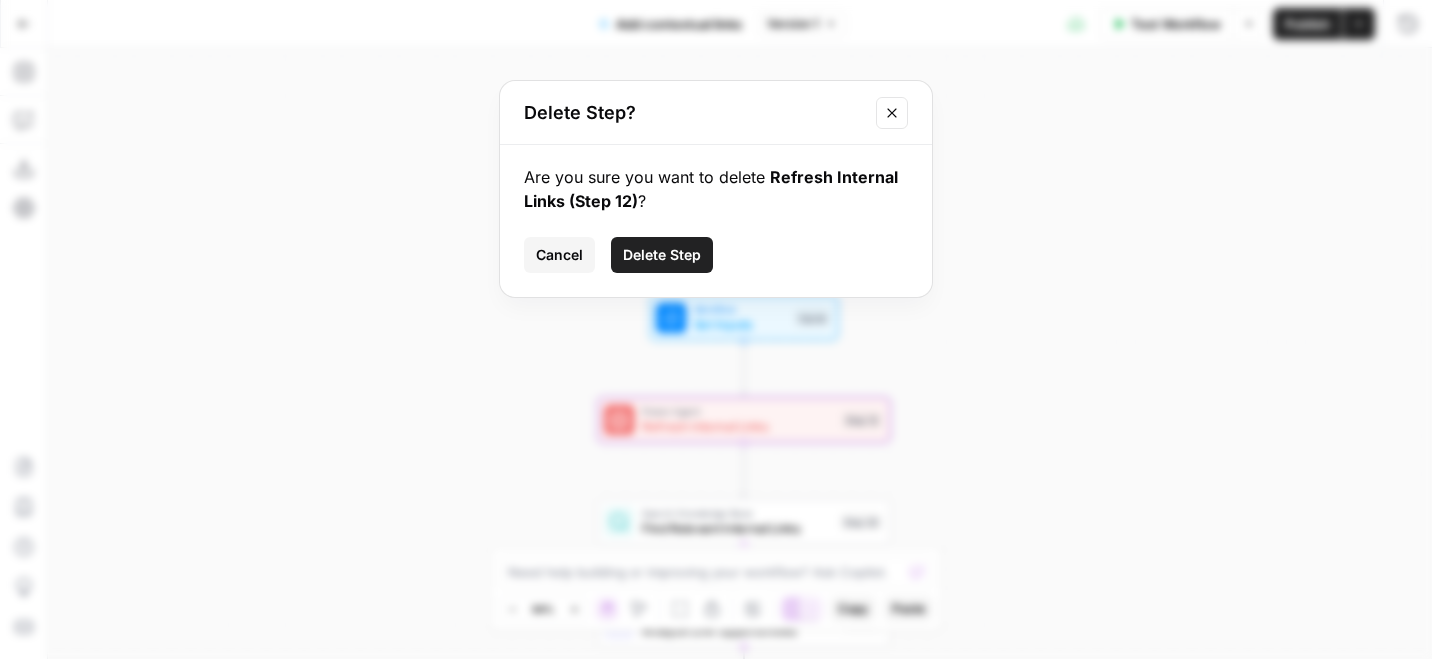 click on "Delete Step" at bounding box center (662, 255) 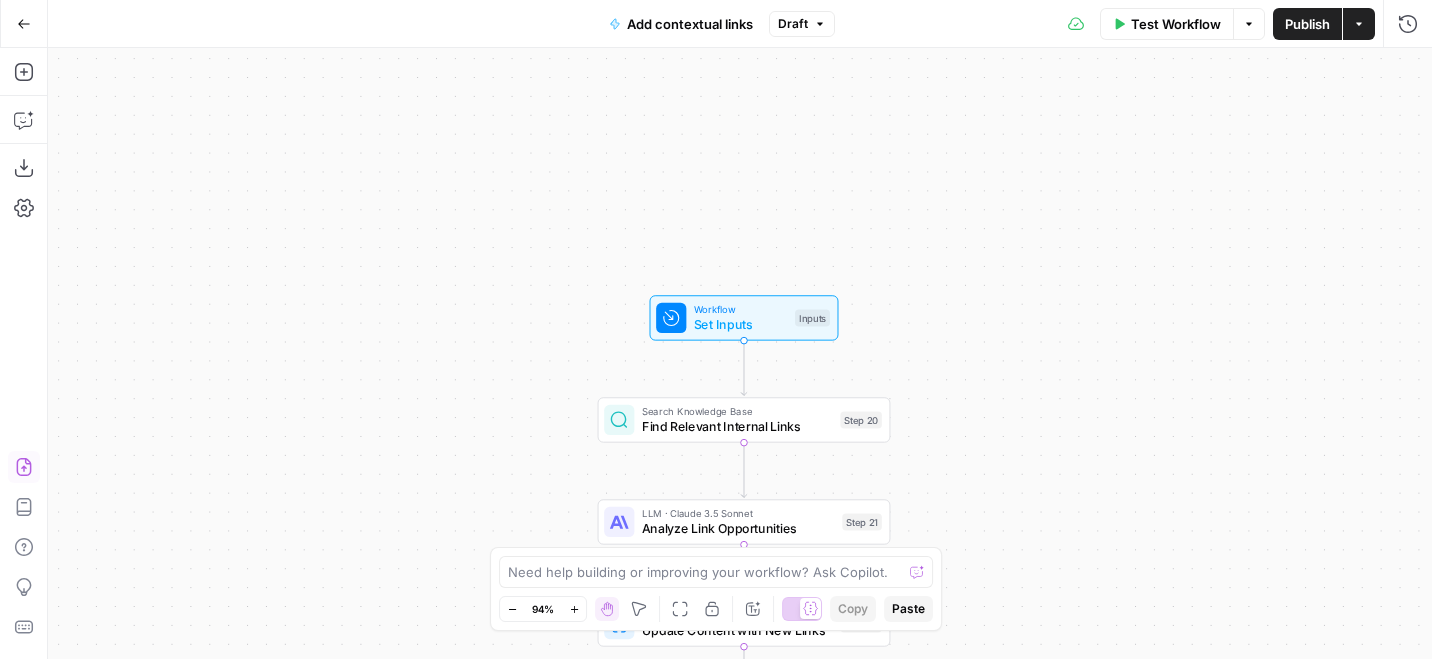 click 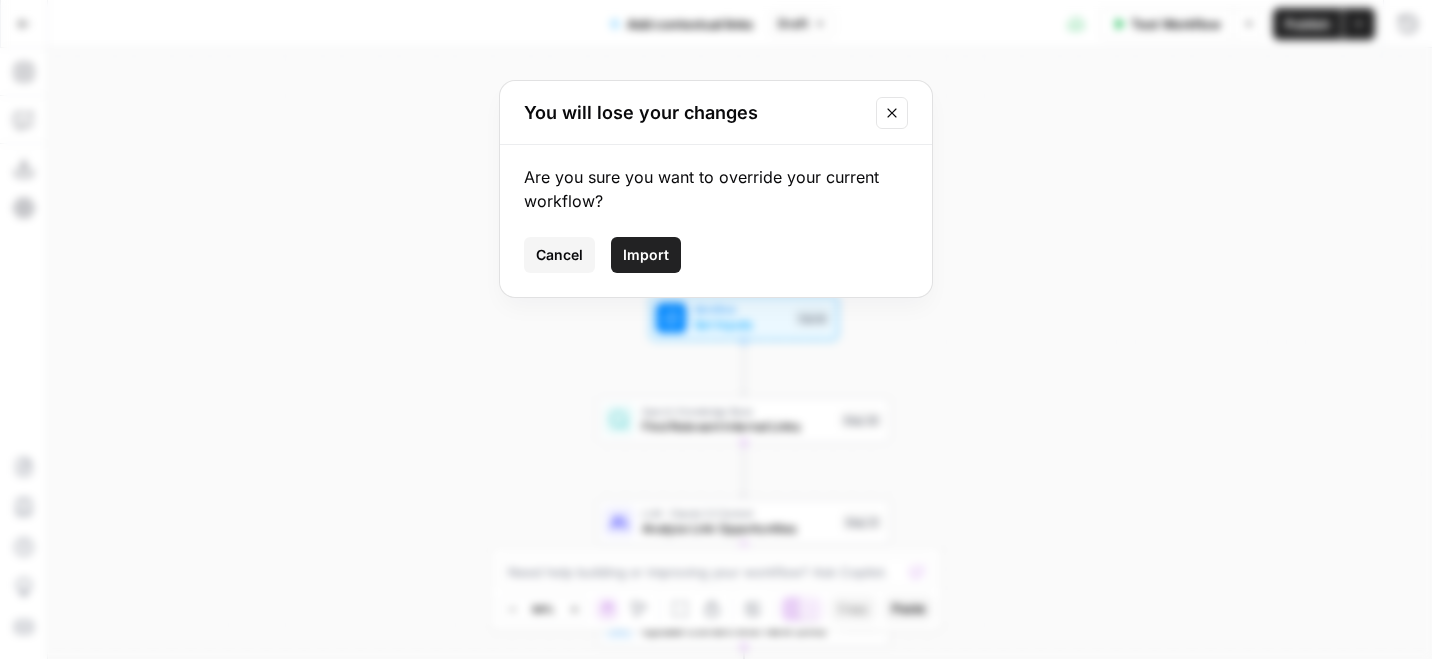 click on "Import" at bounding box center [646, 255] 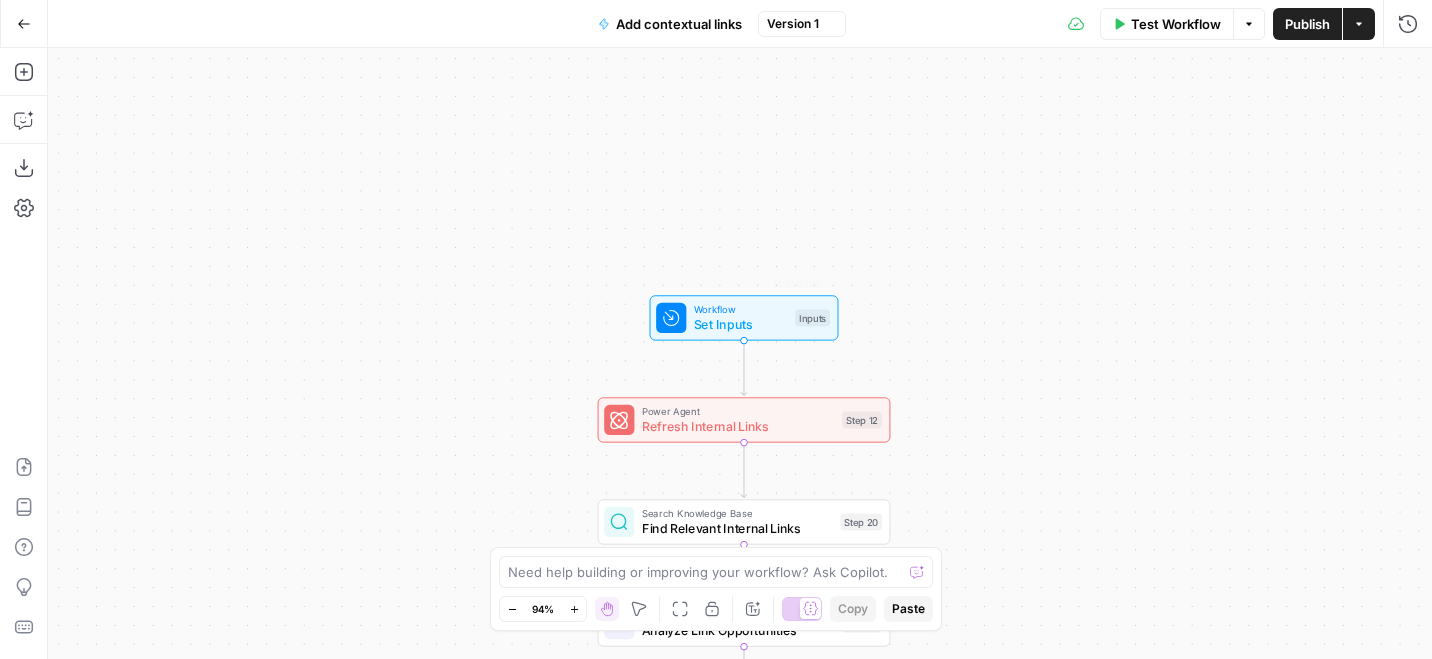 click on "Refresh Internal Links" at bounding box center [738, 426] 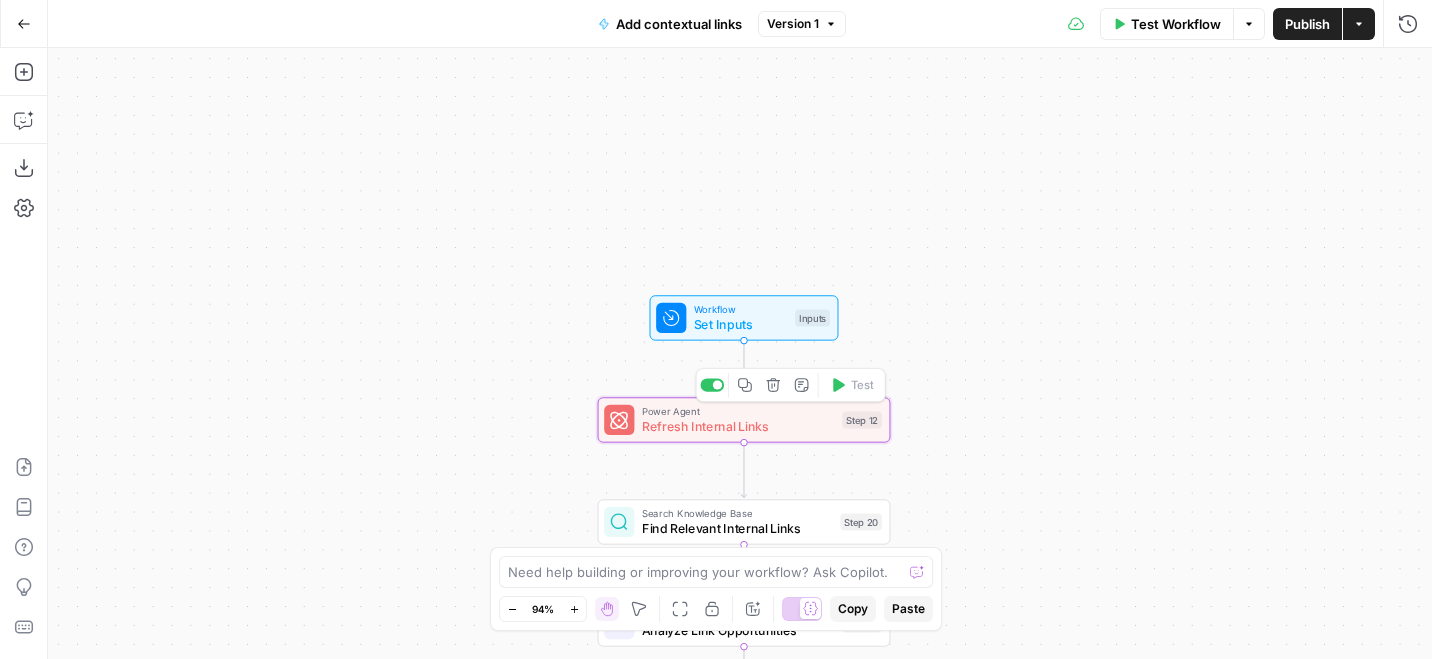 click on "Refresh Internal Links" at bounding box center [738, 426] 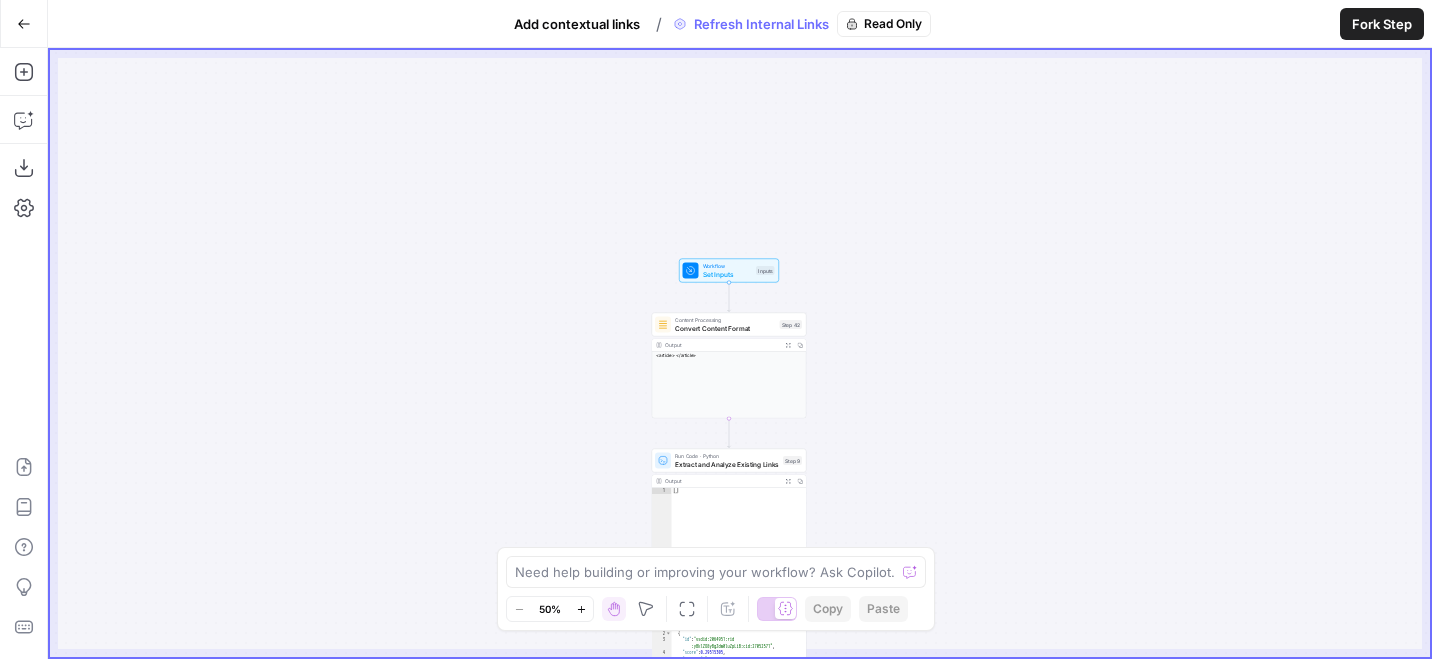 click on "Set Inputs" at bounding box center [728, 274] 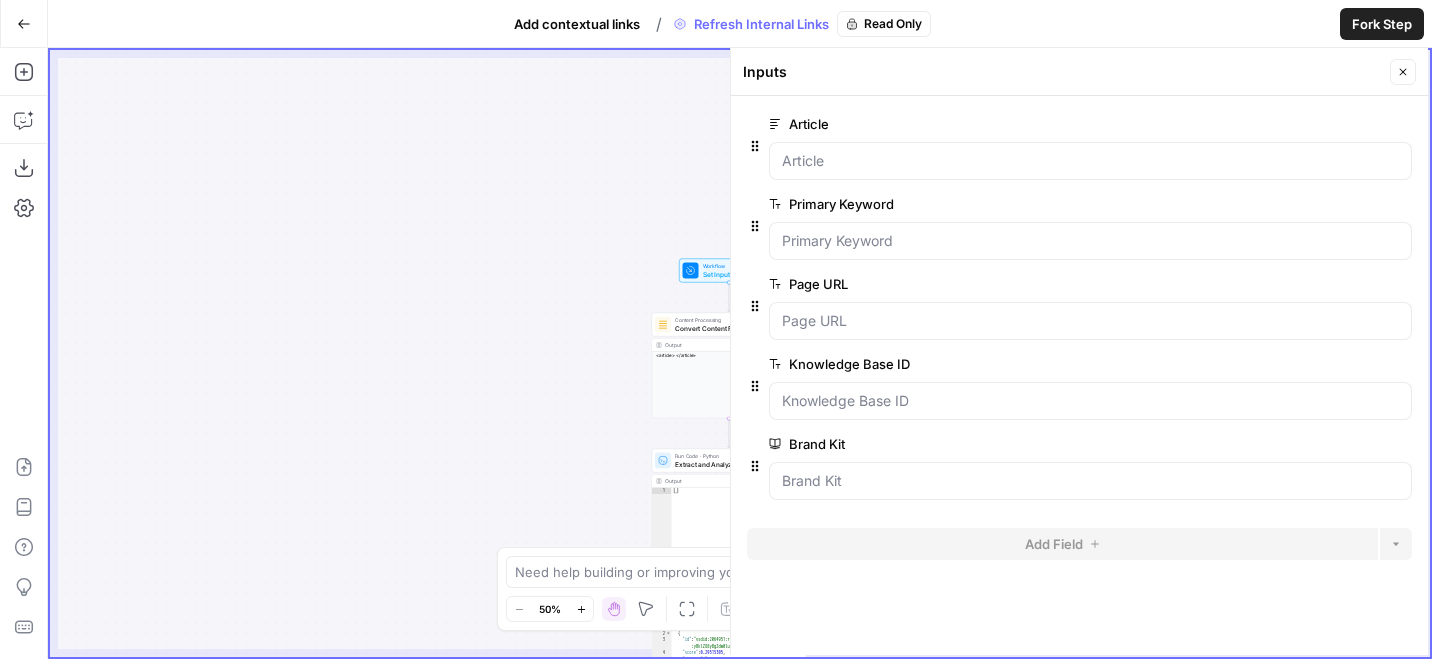 click 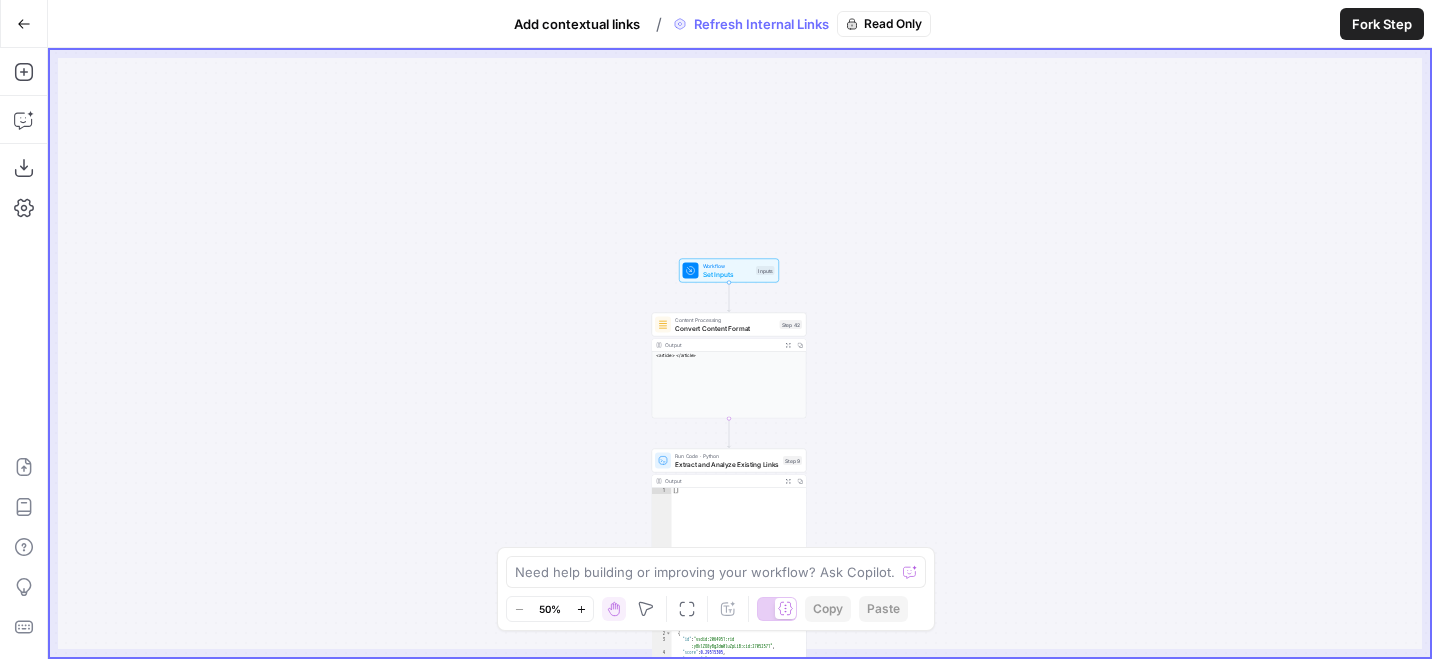 click on "Fork Step" at bounding box center (1382, 24) 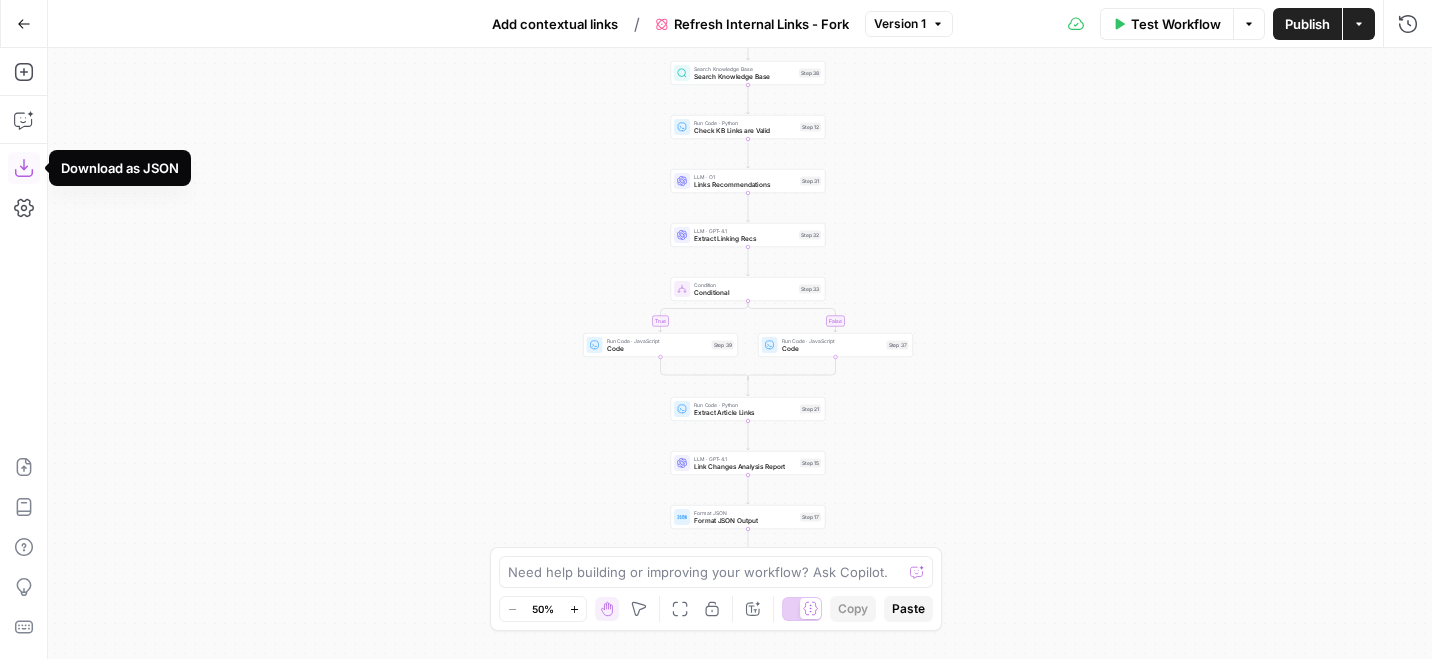 click 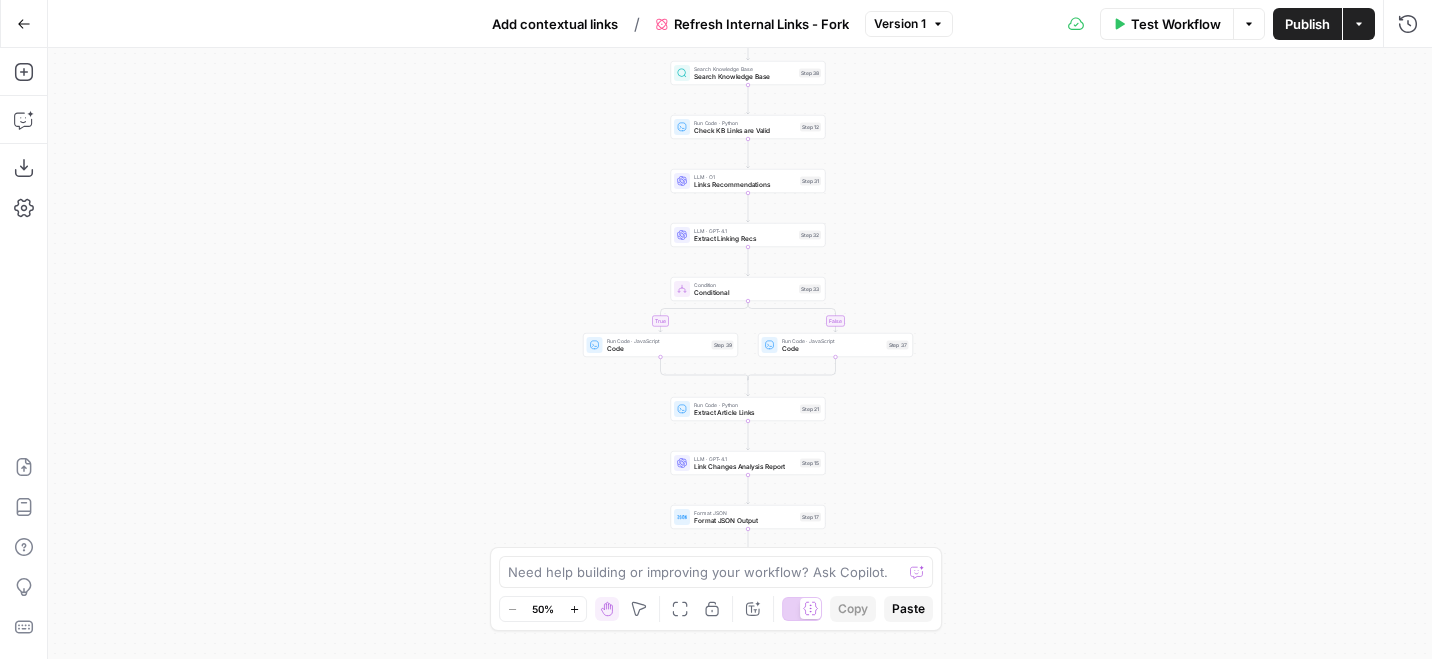 click on "Add contextual links" at bounding box center [555, 24] 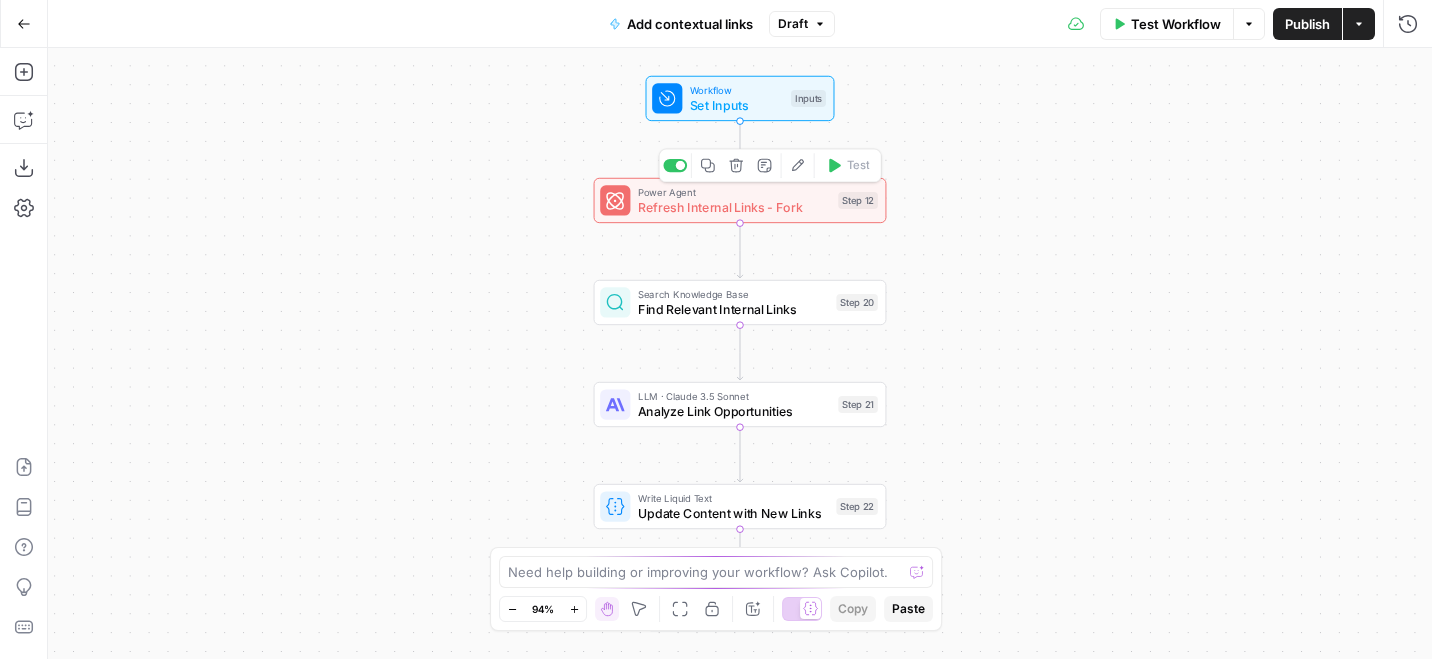 click on "Delete step" at bounding box center [736, 165] 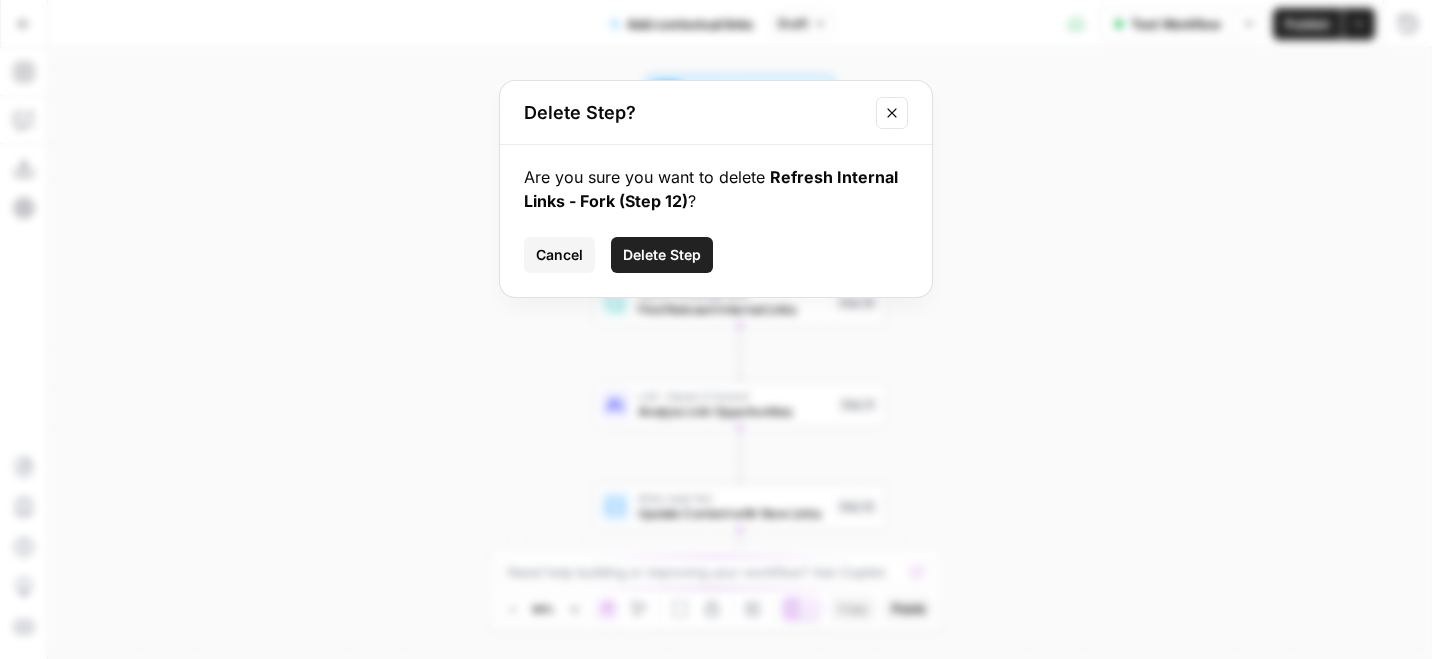 click on "Delete Step" at bounding box center (662, 255) 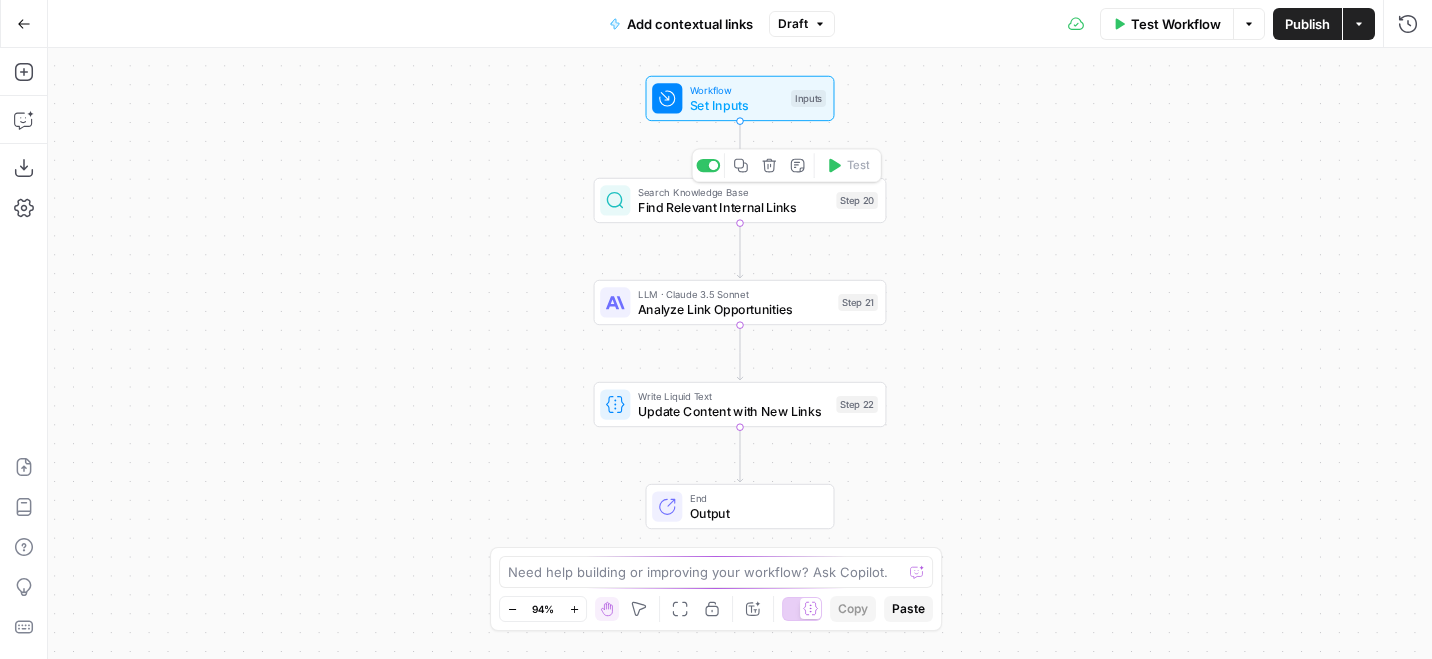 click on "Find Relevant Internal Links" at bounding box center [733, 207] 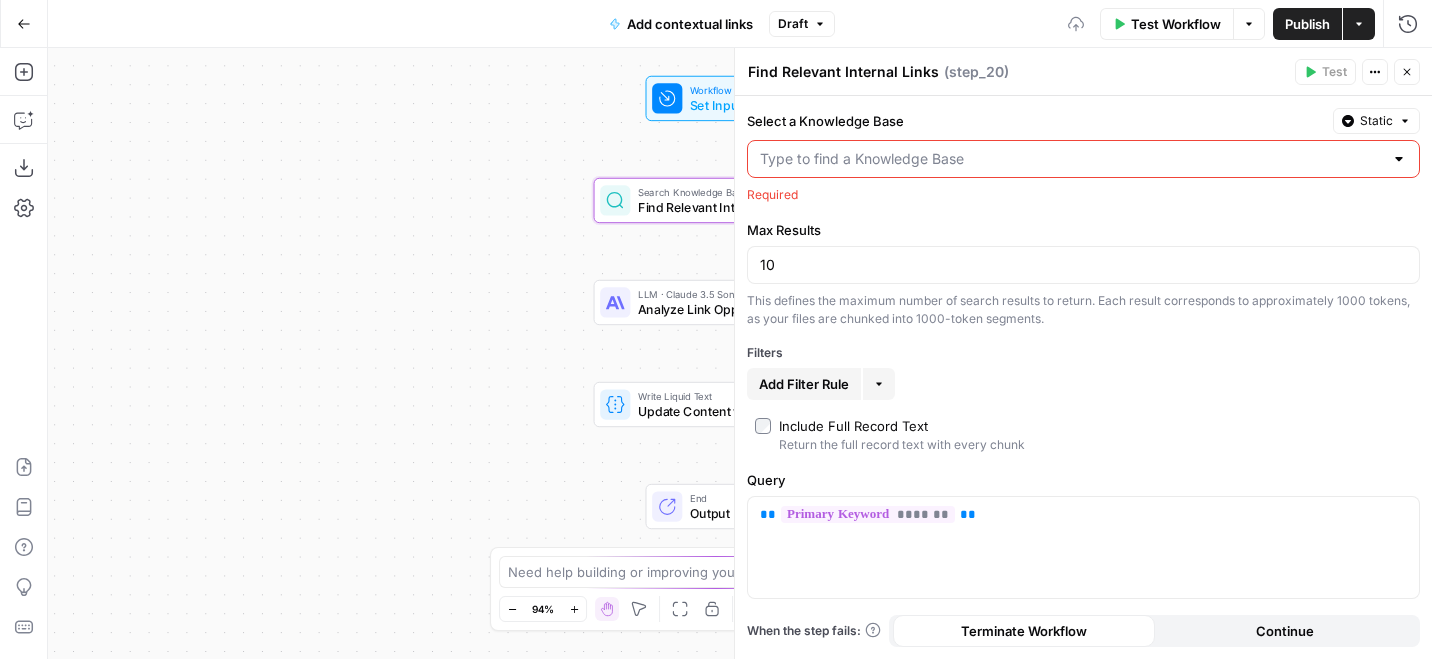 click on "Close" at bounding box center [1407, 72] 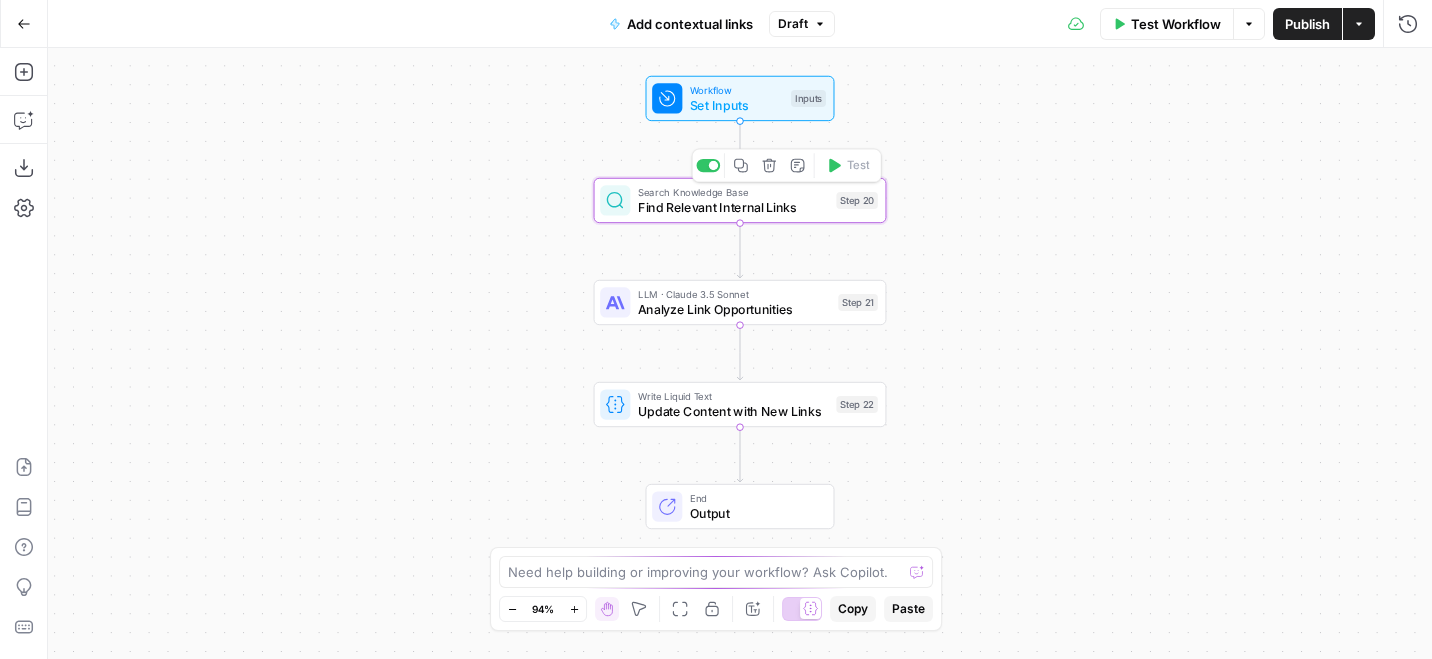 click 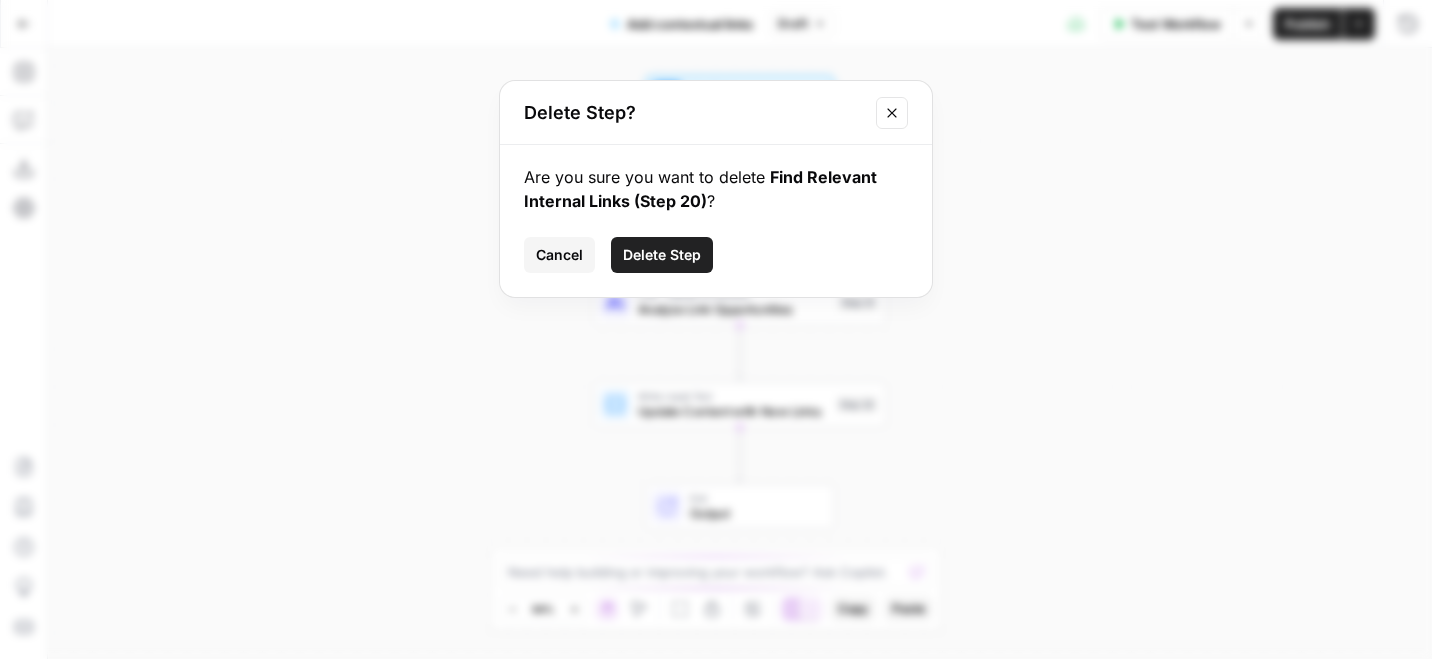 click on "Delete Step" at bounding box center (662, 255) 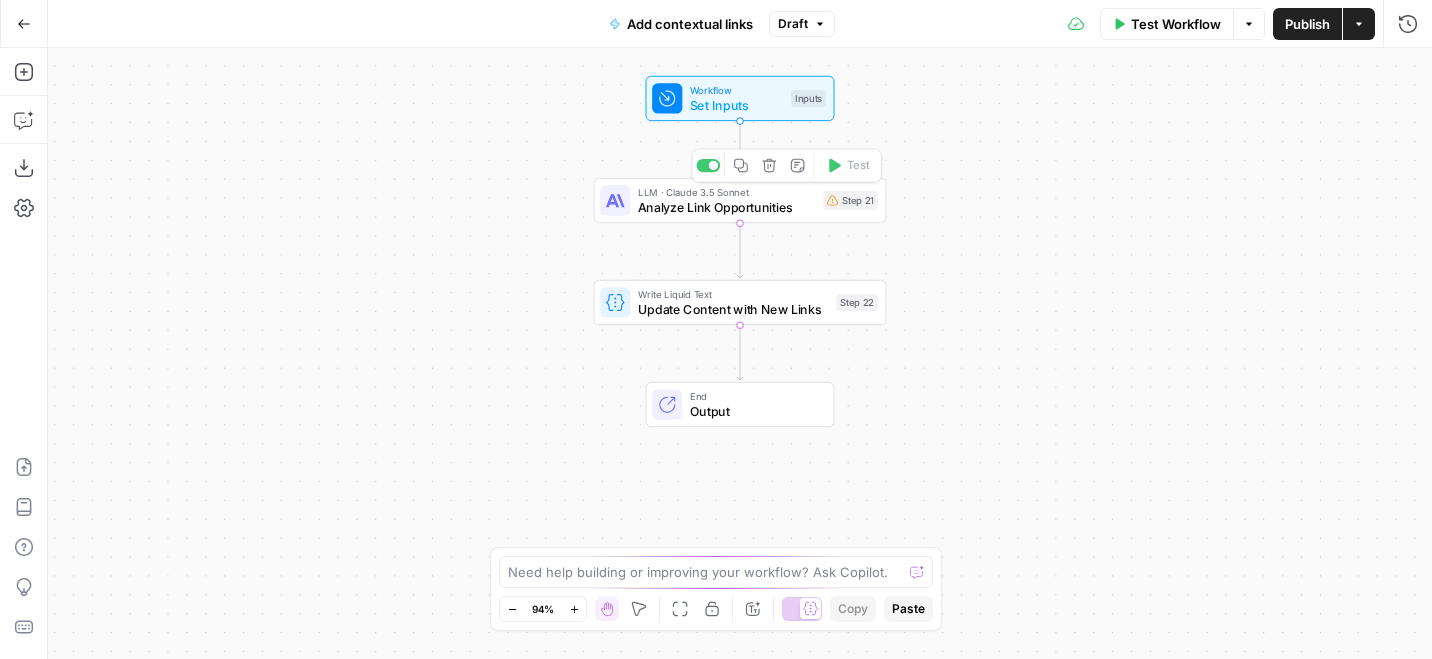 click on "Delete step" at bounding box center [769, 165] 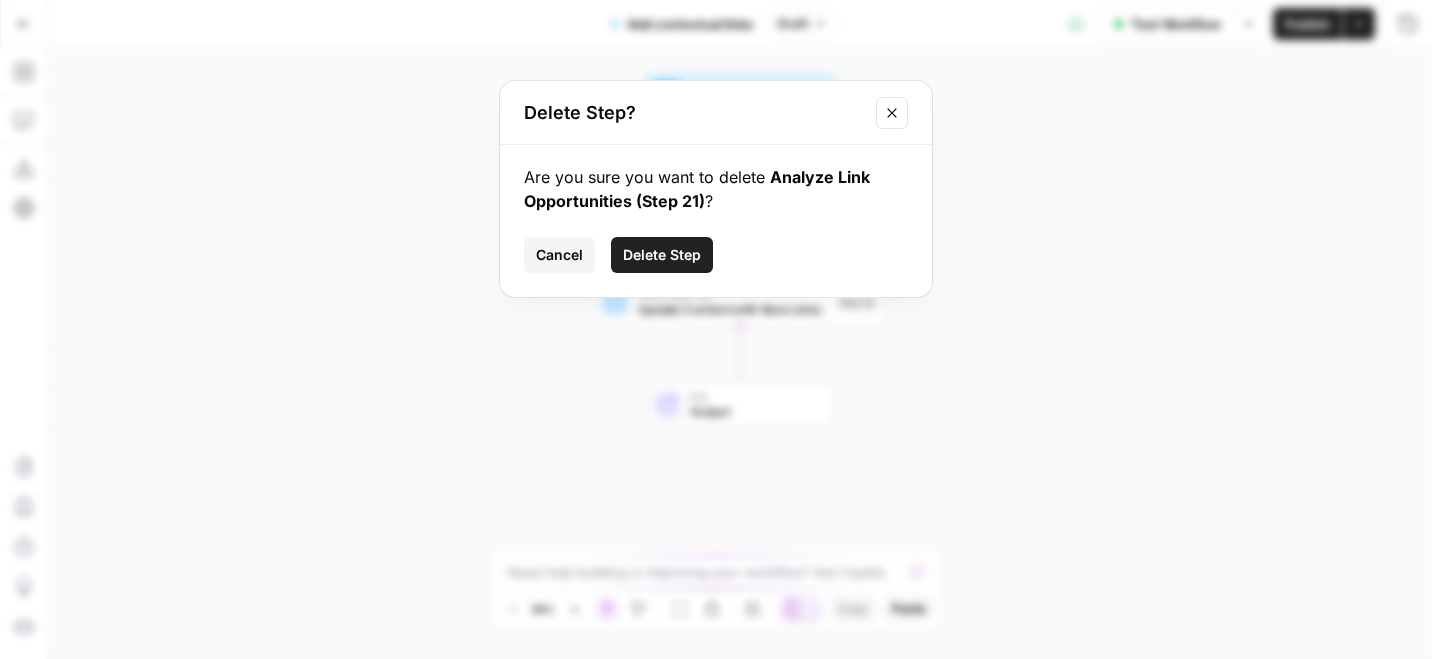 click on "Delete Step" at bounding box center (662, 255) 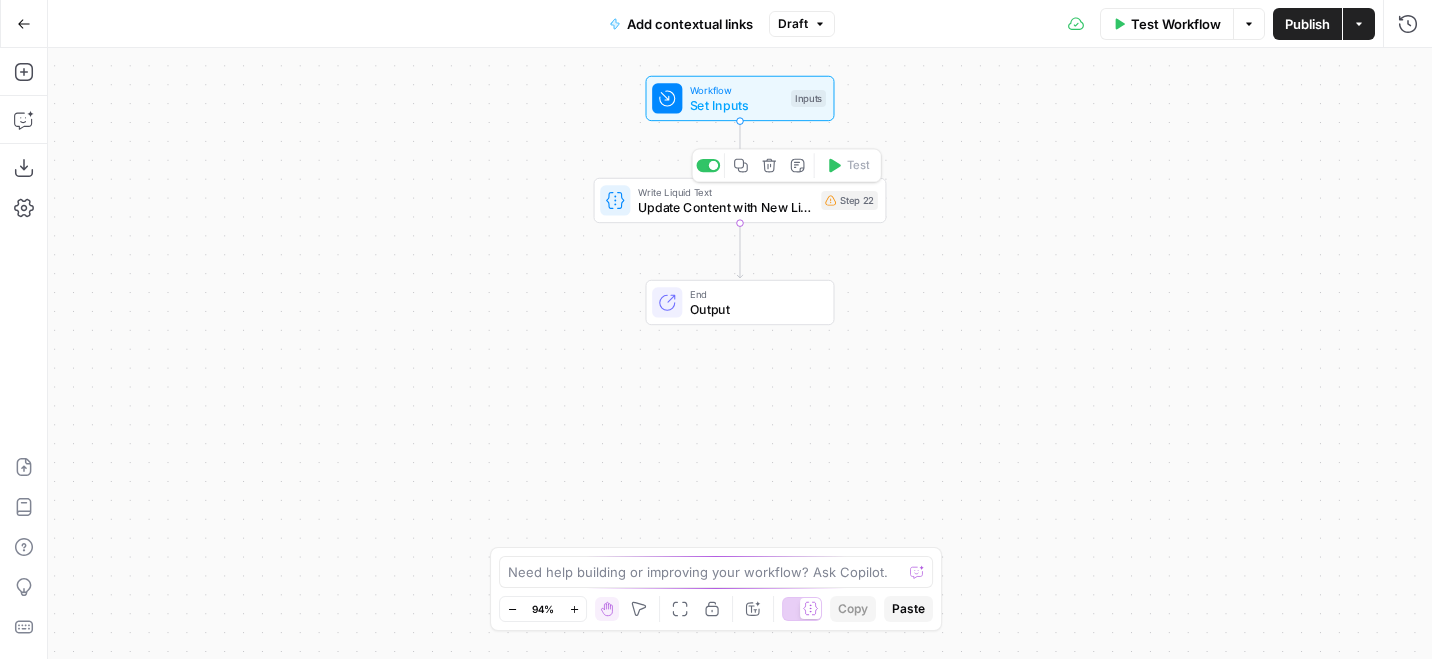 click 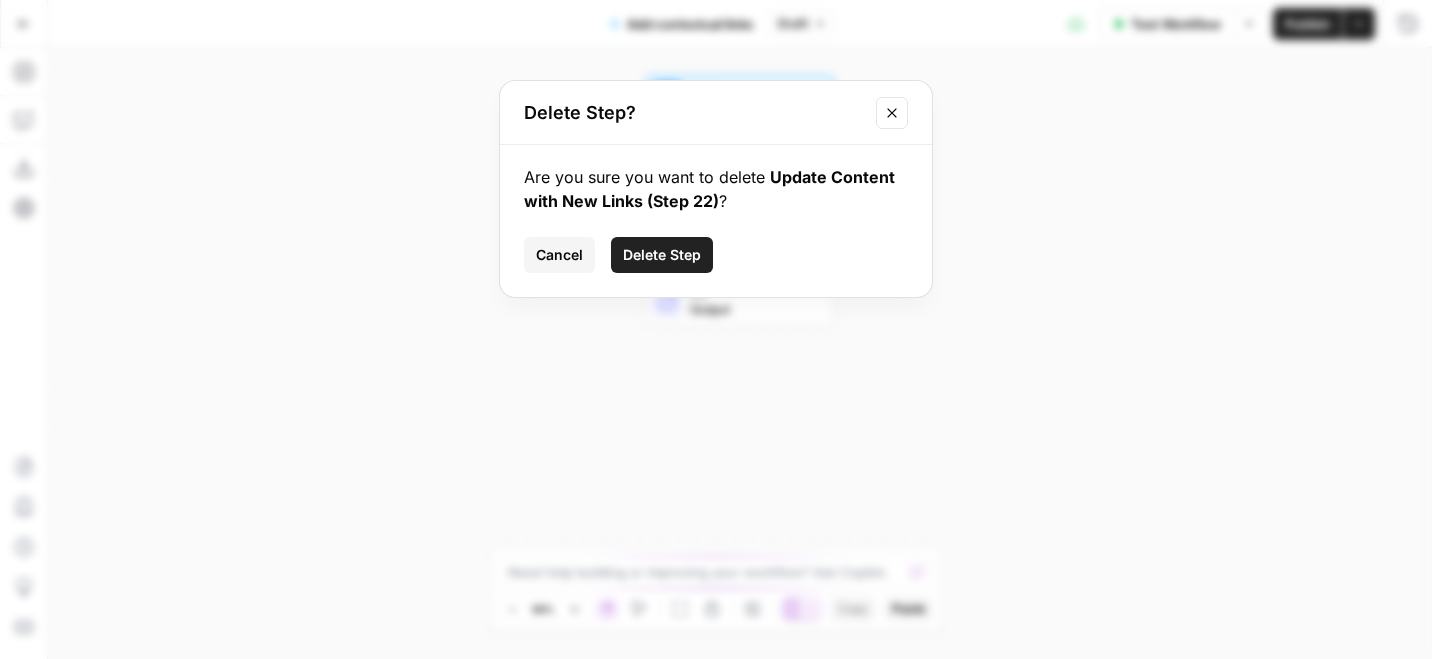 click on "Delete Step" at bounding box center (662, 255) 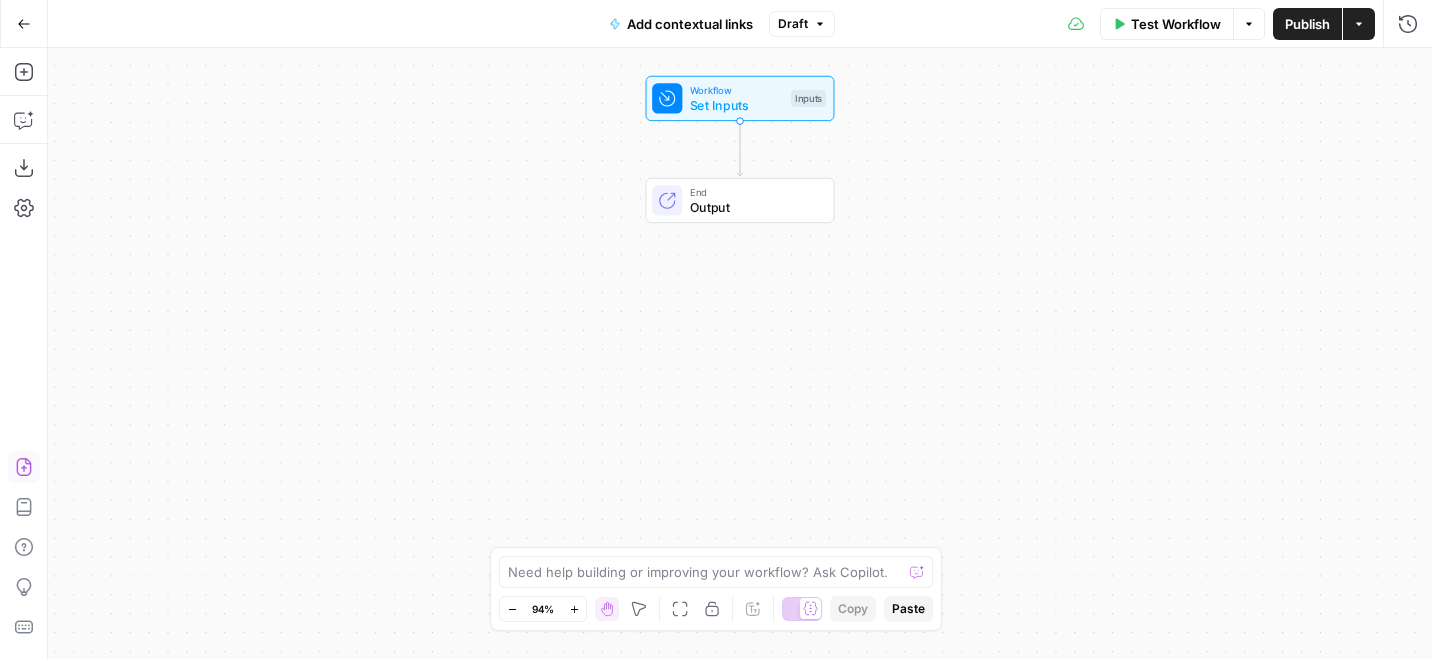 click on "Import JSON" at bounding box center [24, 467] 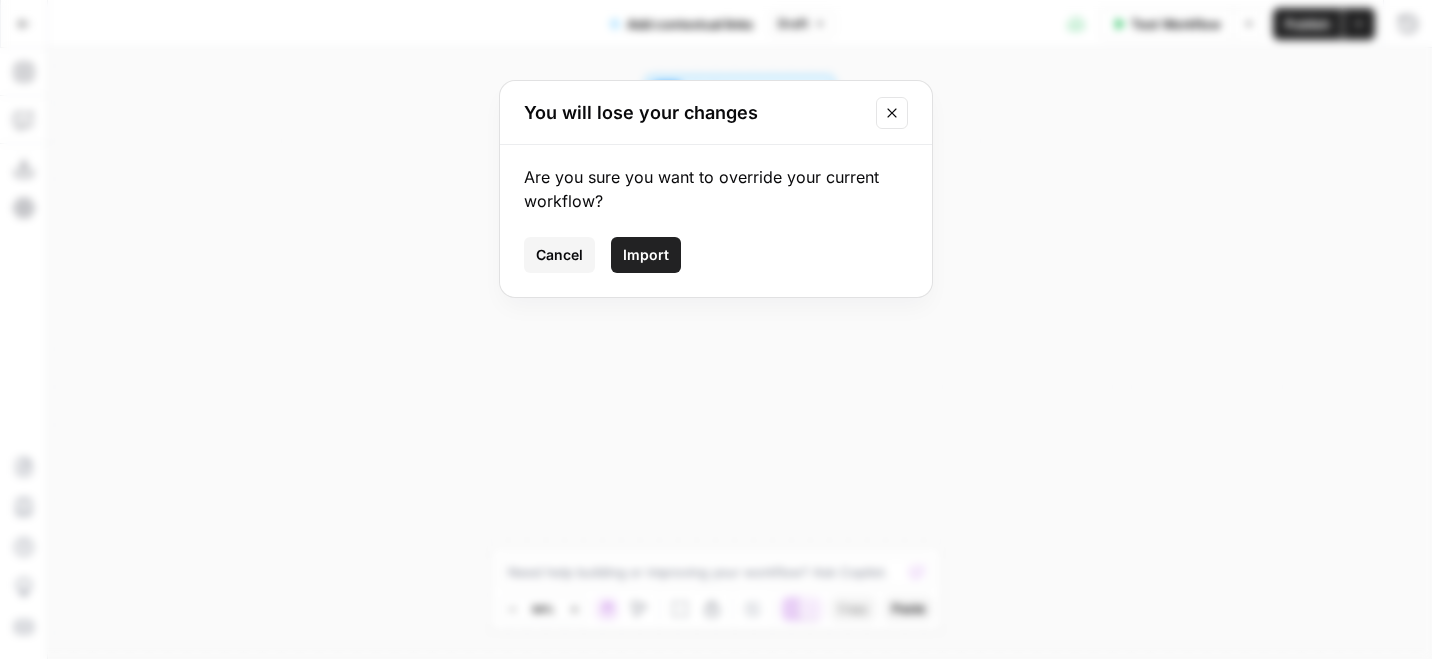 click on "Import" at bounding box center [646, 255] 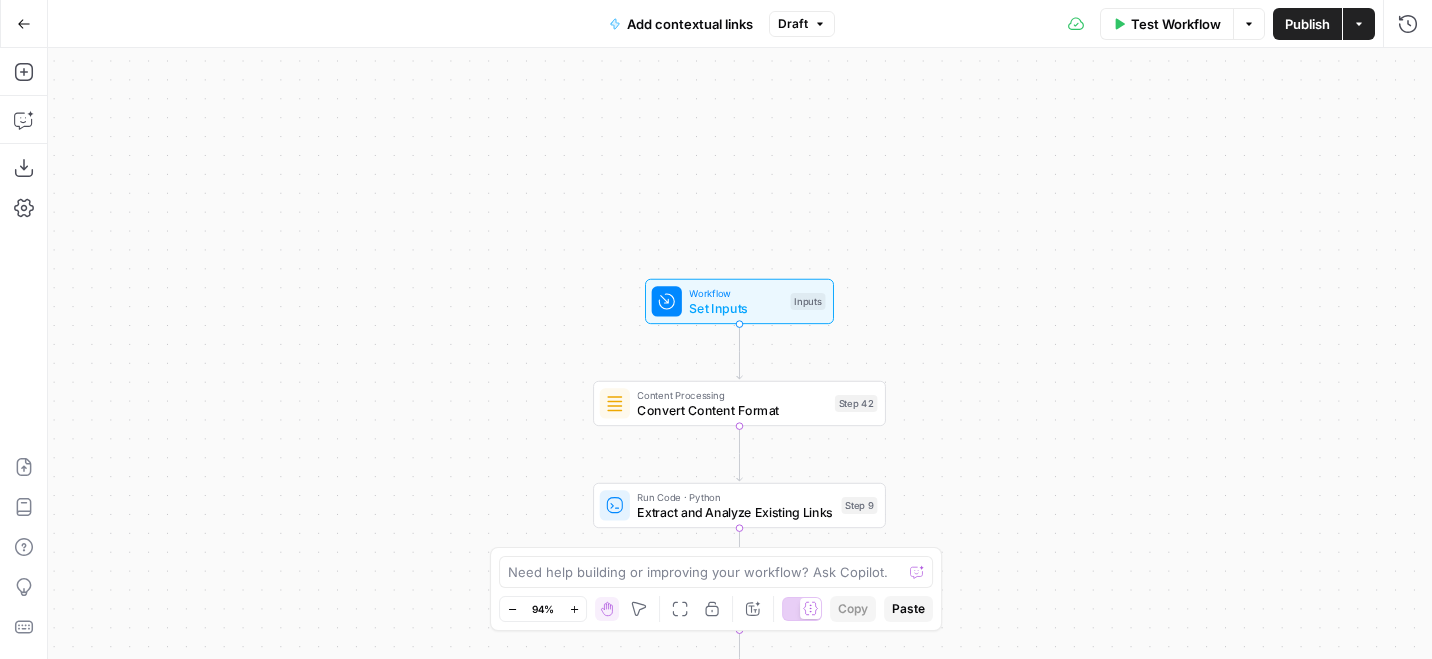 click on "Publish" at bounding box center [1307, 24] 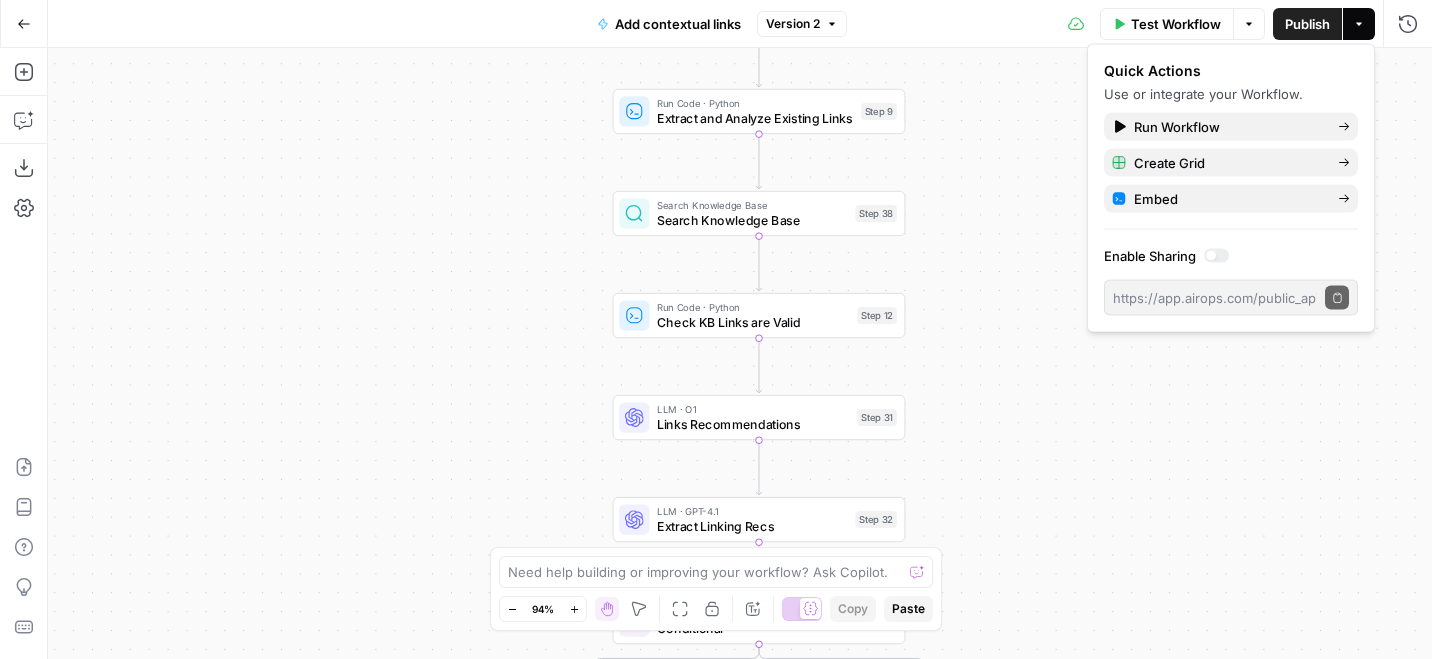 click on "Test Workflow" at bounding box center (1167, 24) 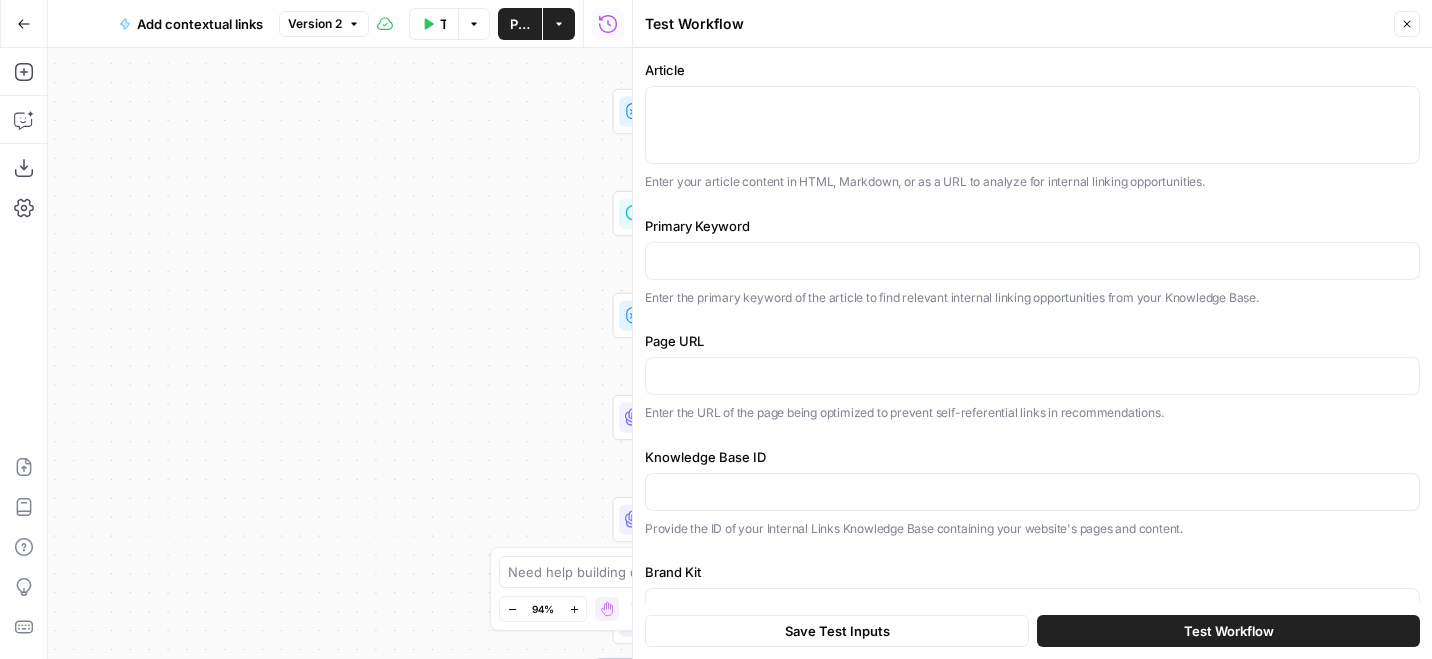 scroll, scrollTop: 35, scrollLeft: 0, axis: vertical 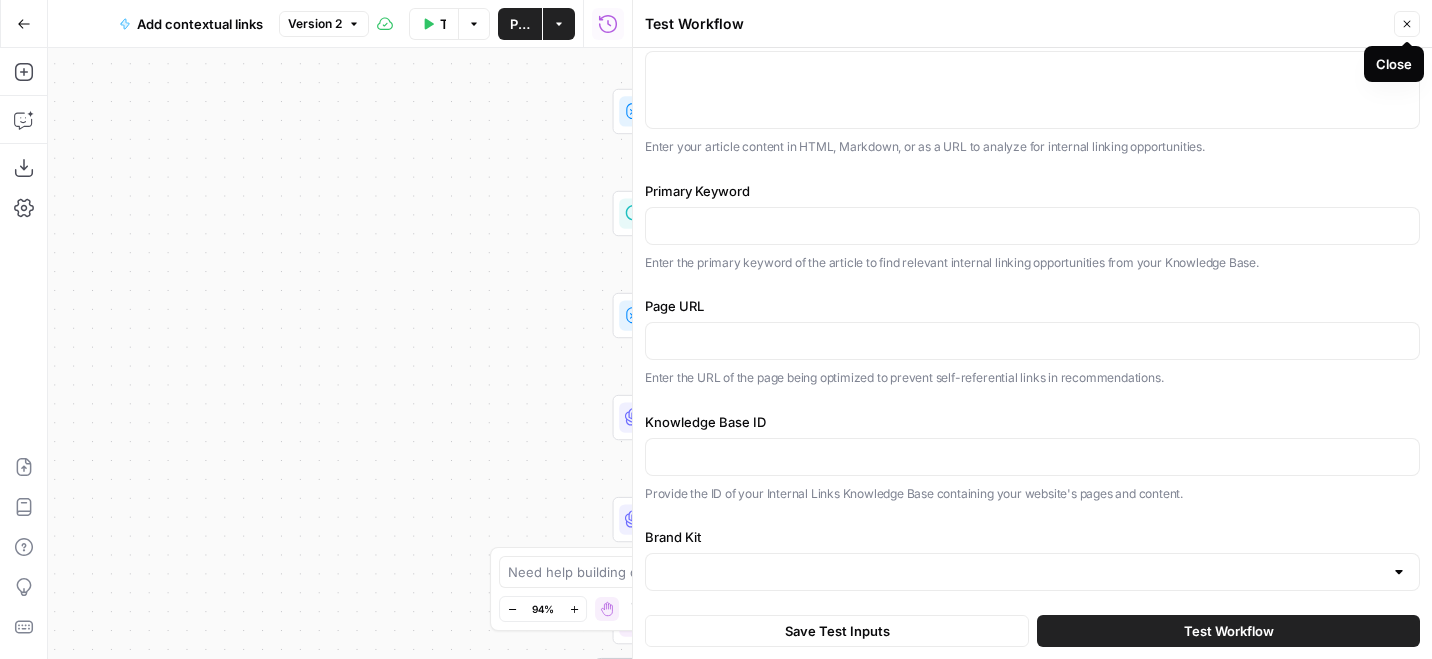 click 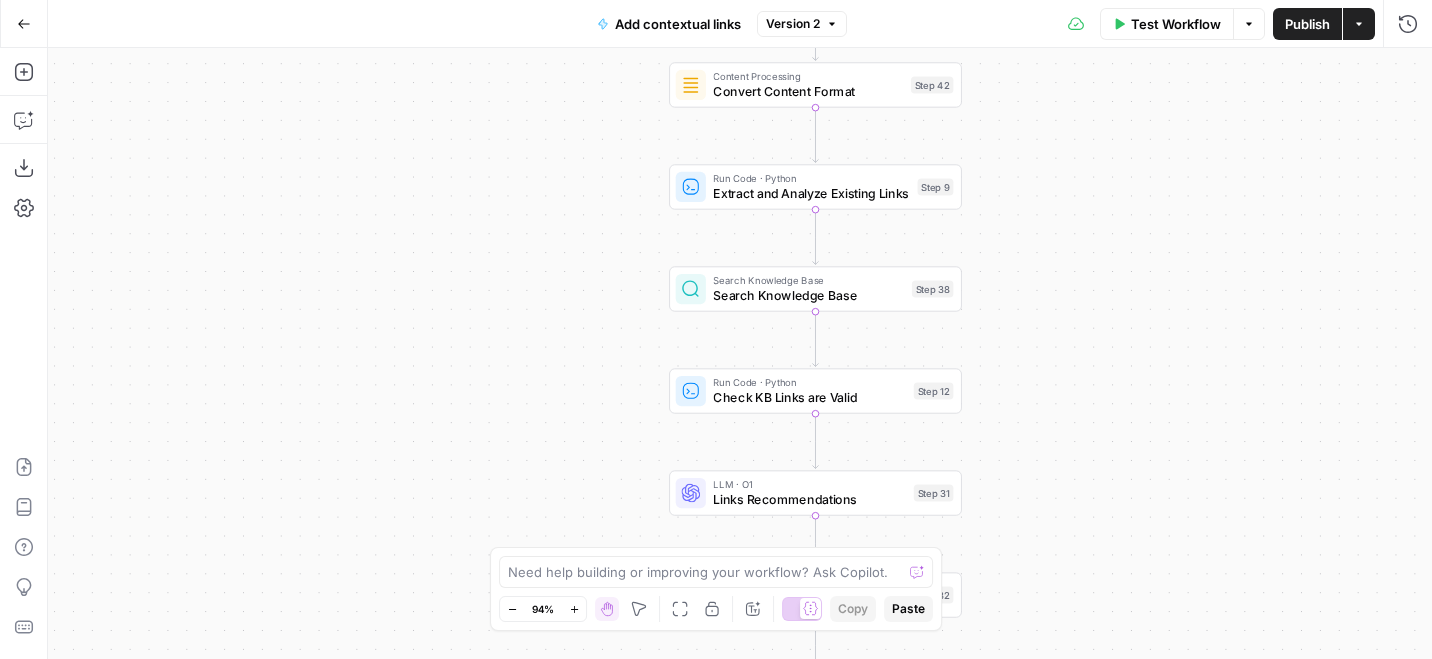 click 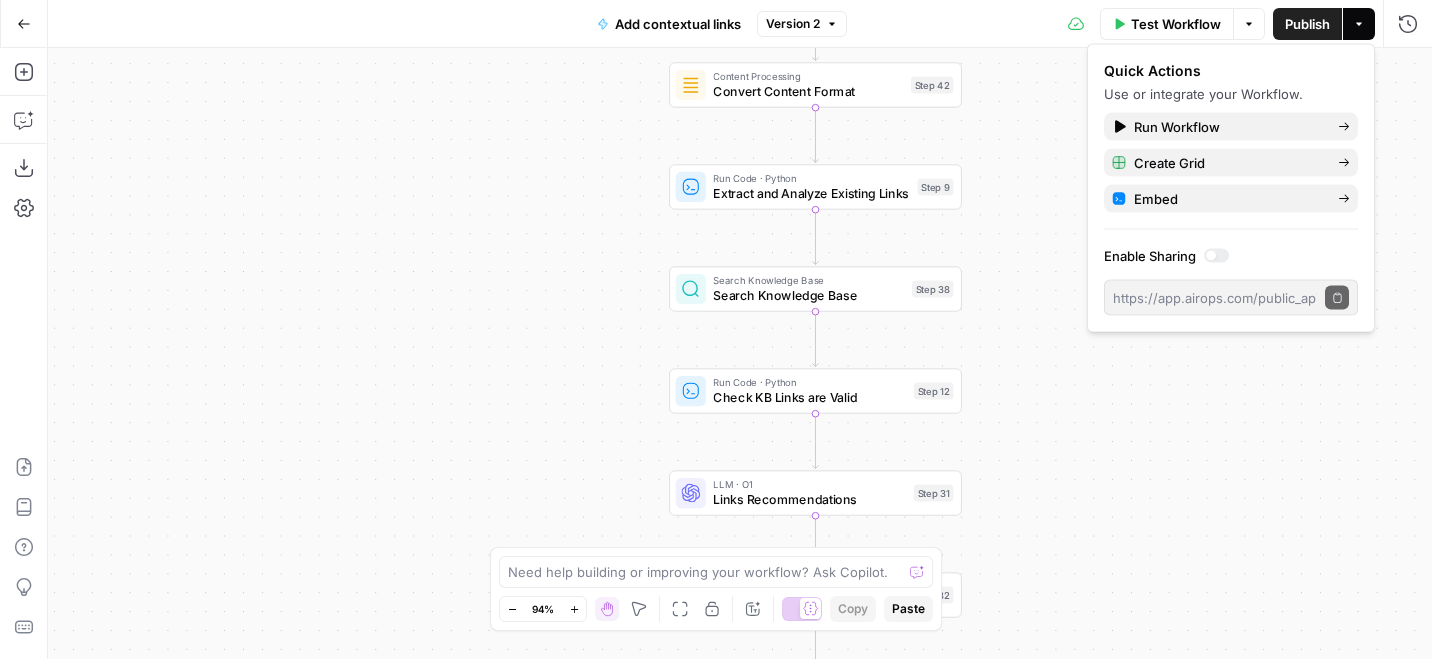 click at bounding box center [1216, 256] 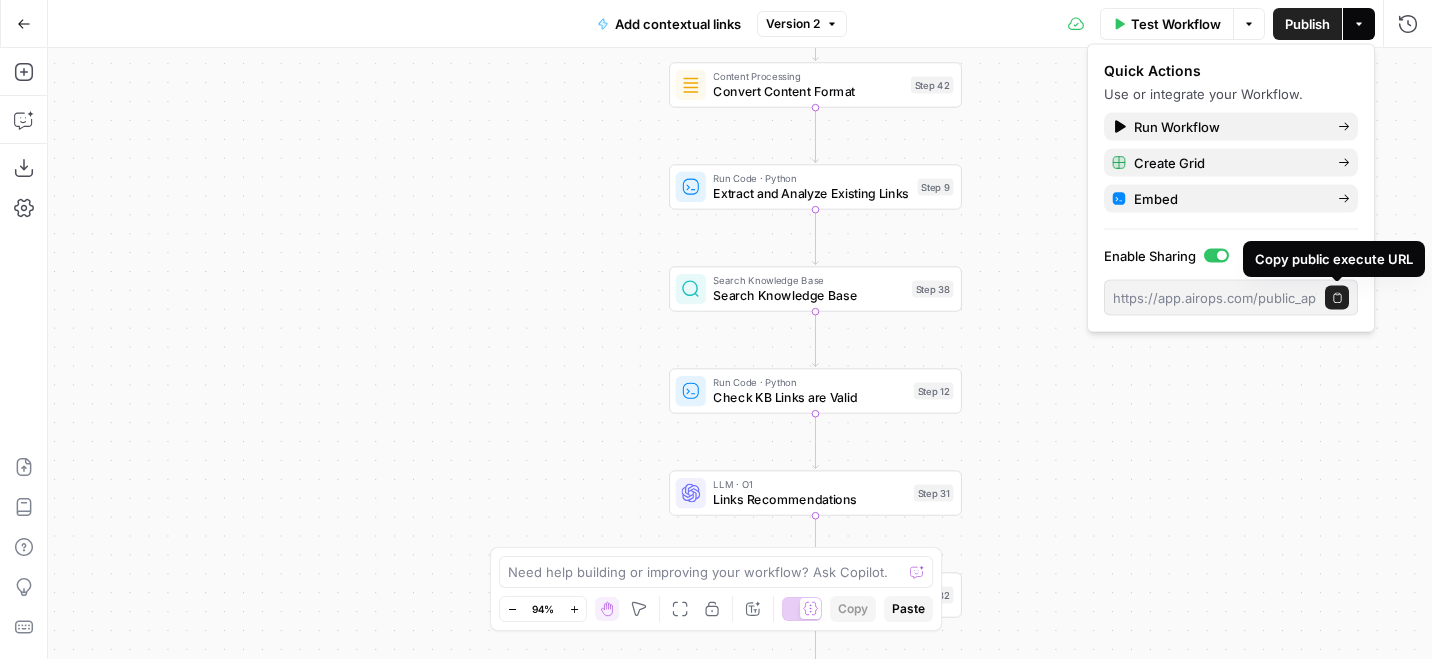 click 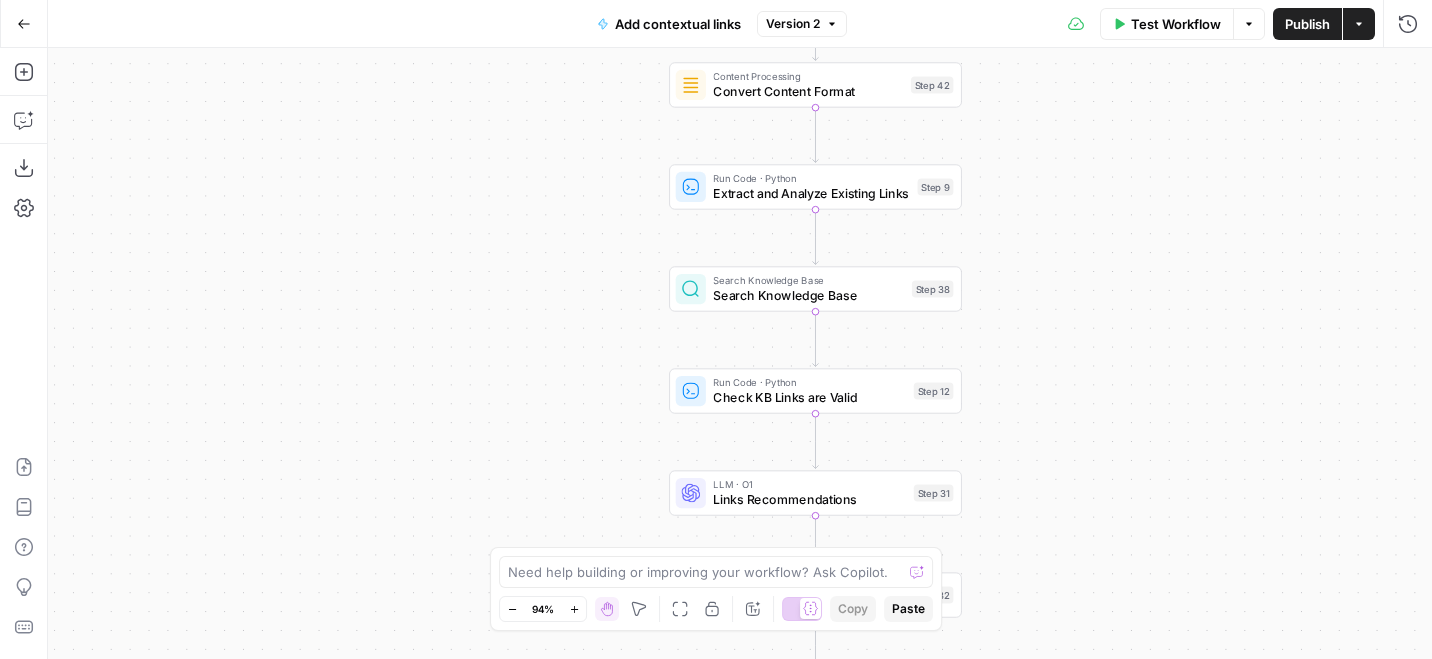 click on "Add contextual links" at bounding box center (678, 24) 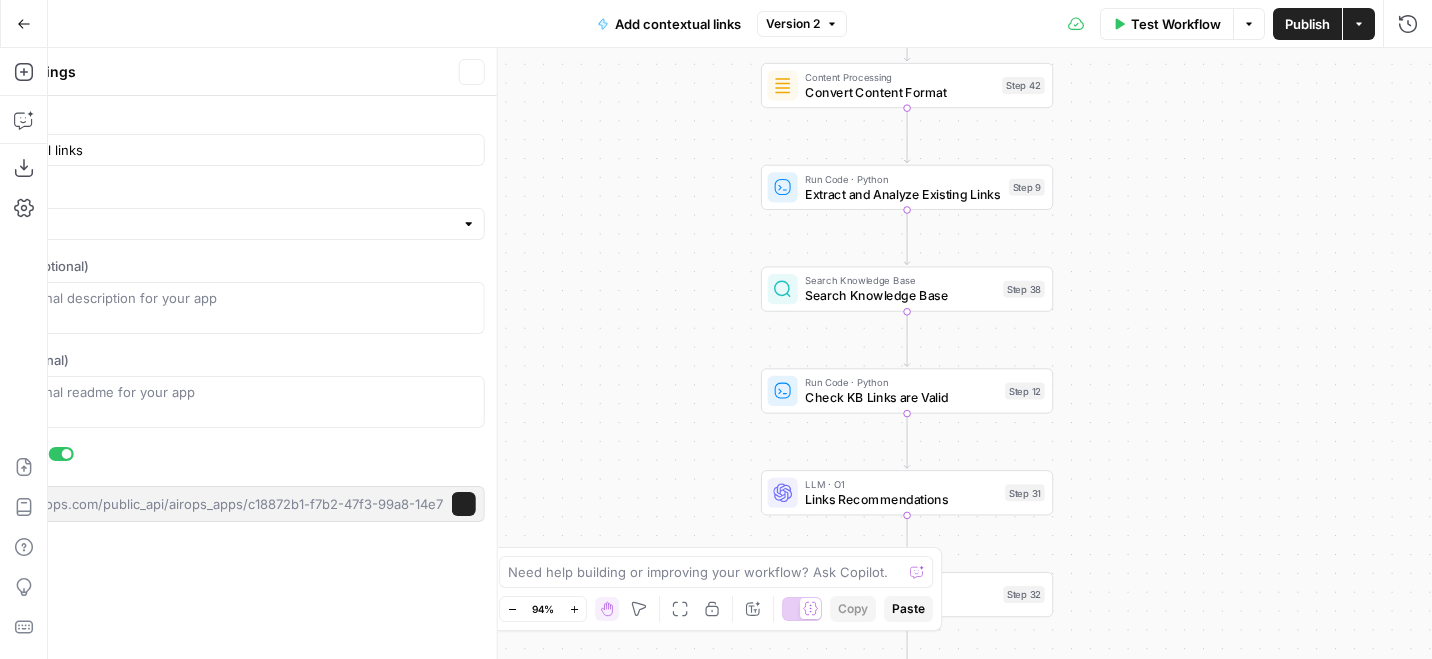 click on "Add contextual links" at bounding box center [678, 24] 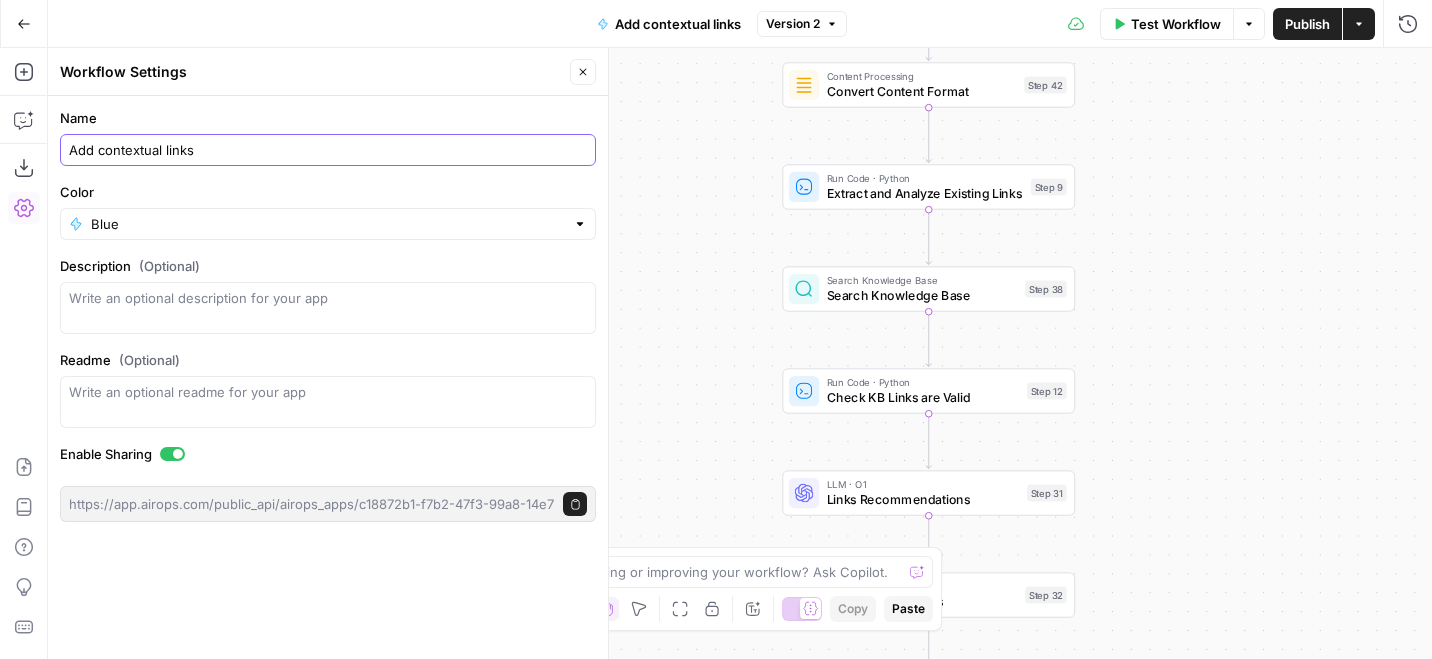click on "Add contextual links" at bounding box center (328, 150) 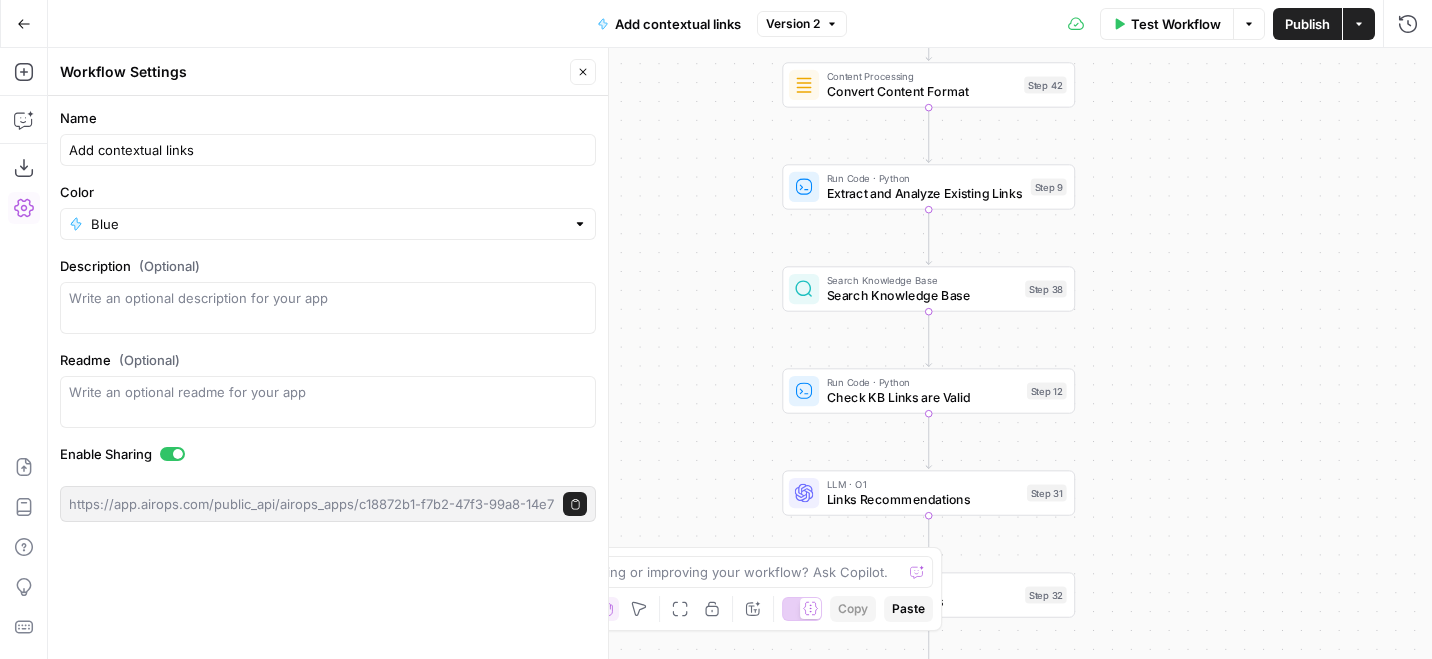 click on "Close" at bounding box center [583, 72] 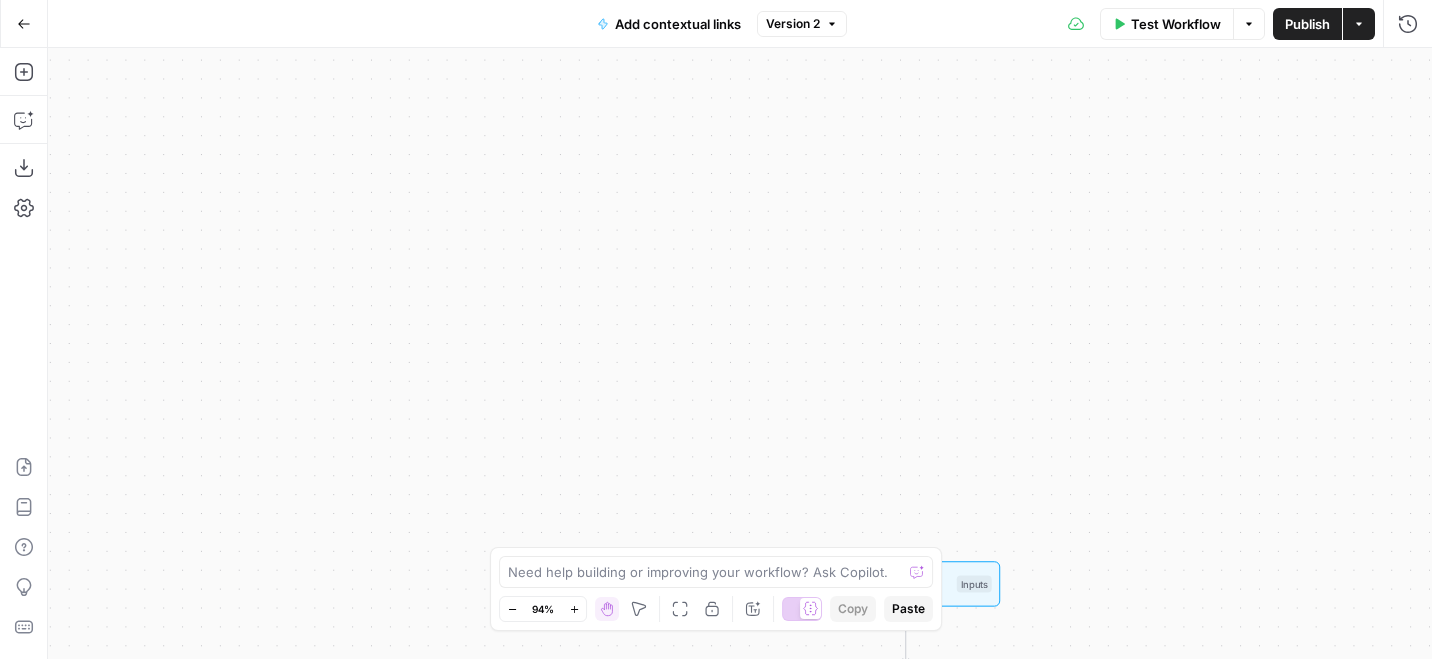 click 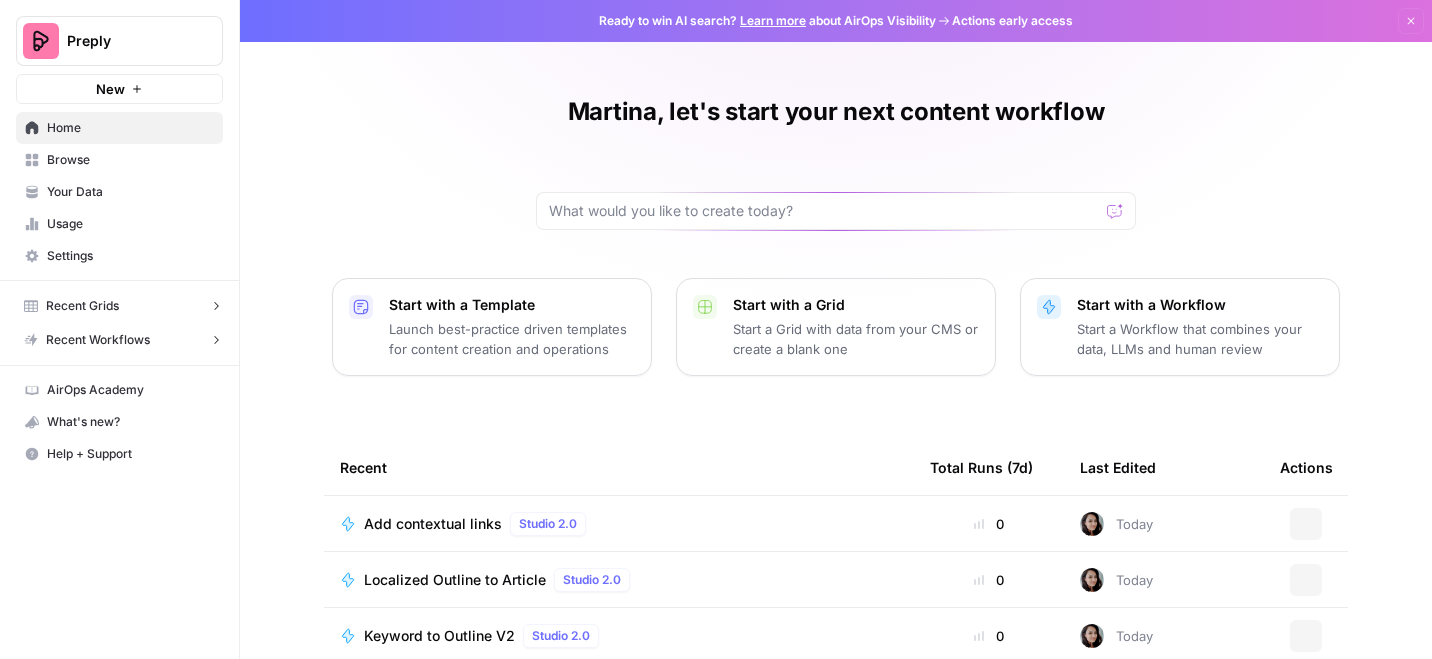 scroll, scrollTop: 0, scrollLeft: 0, axis: both 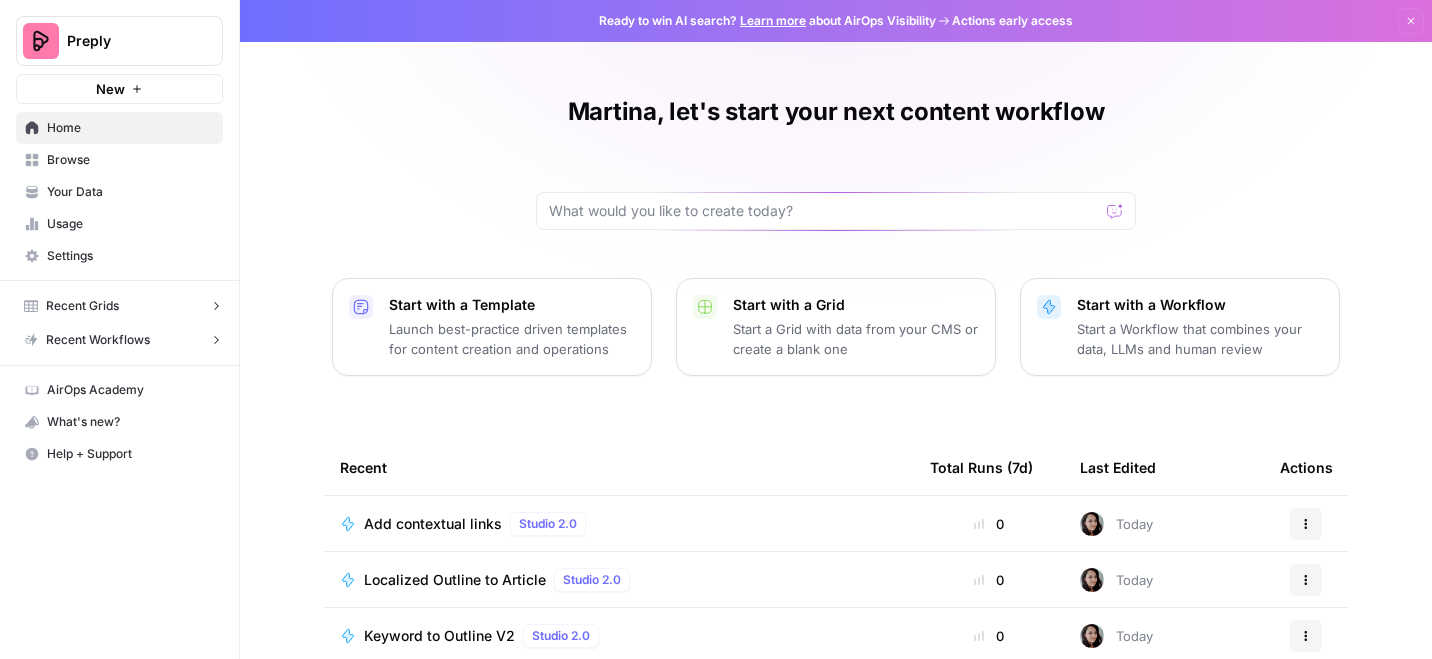 click on "Recent Grids" at bounding box center [119, 306] 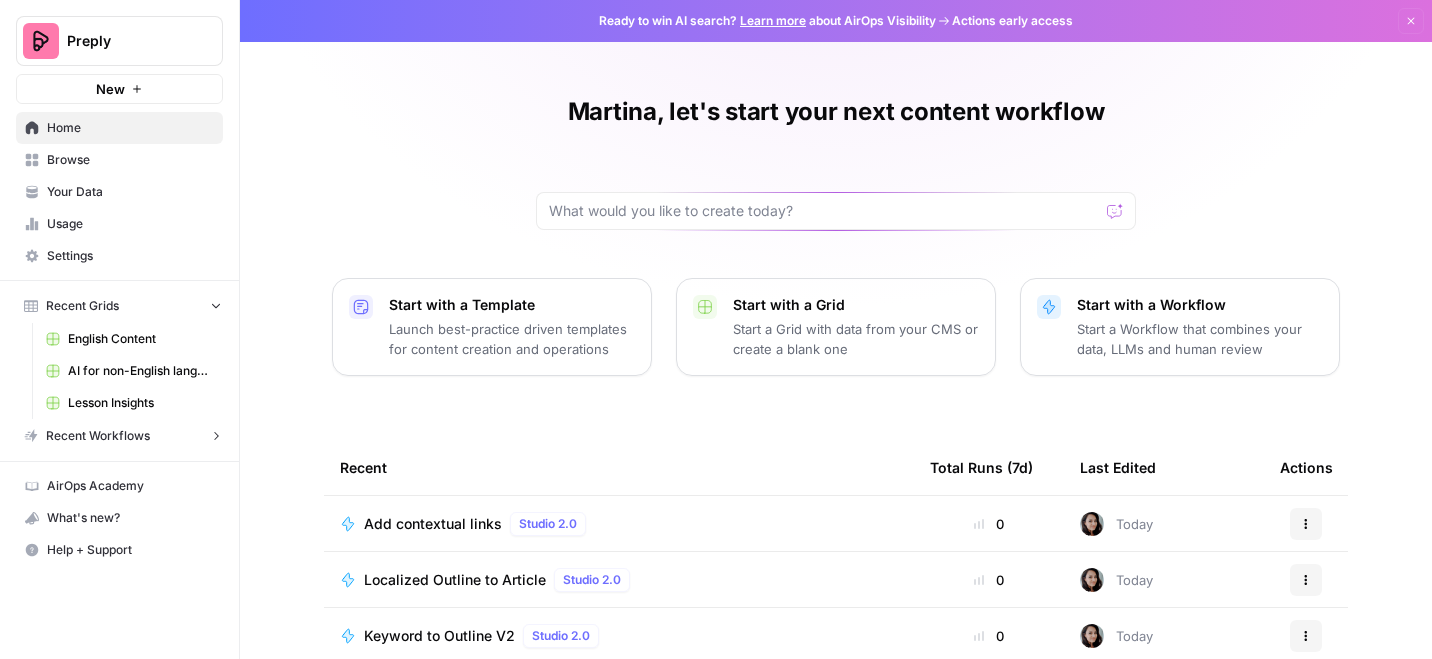 click on "English Content" at bounding box center (141, 339) 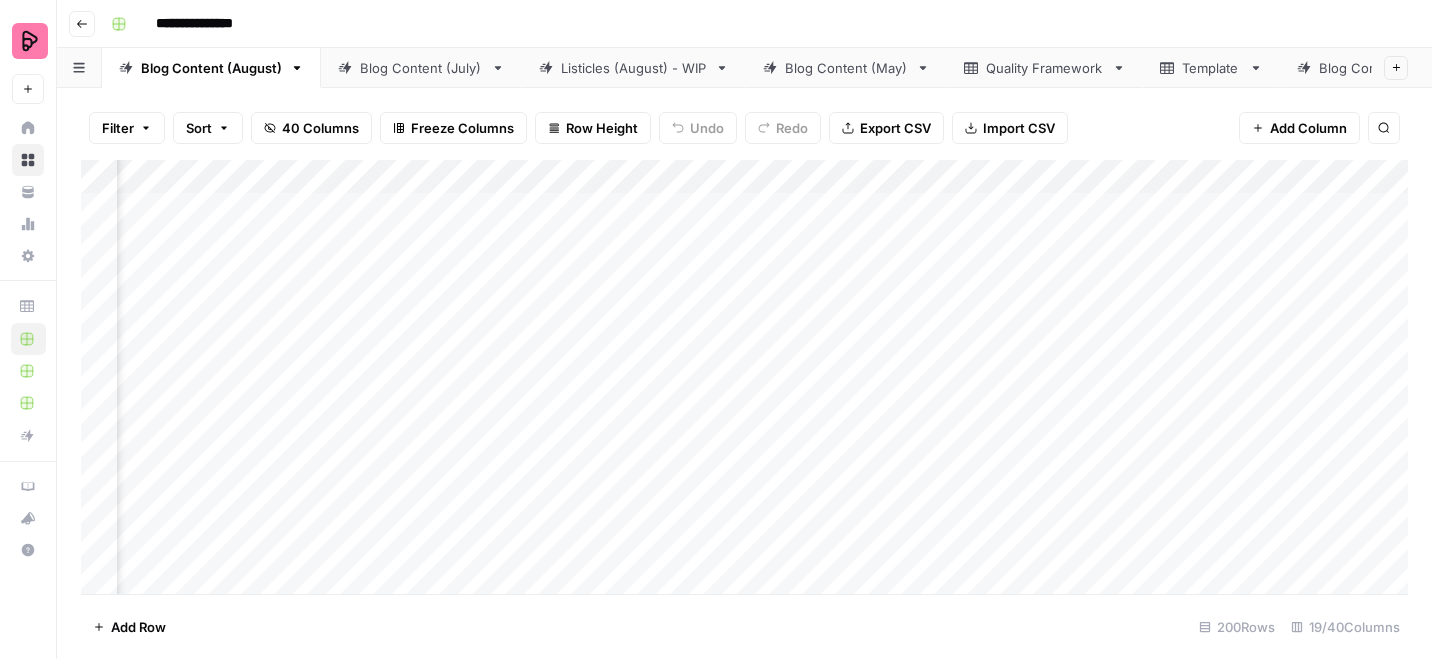 scroll, scrollTop: 0, scrollLeft: 1048, axis: horizontal 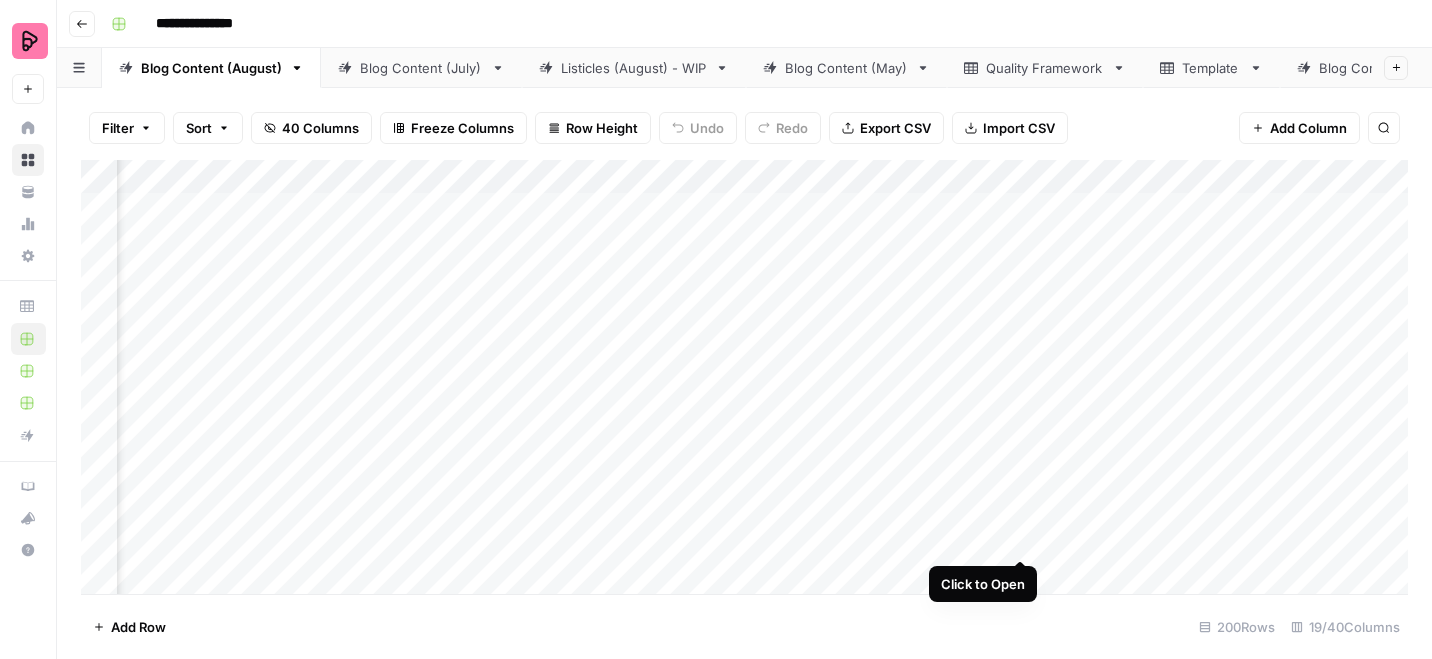 click on "Add Column" at bounding box center [744, 377] 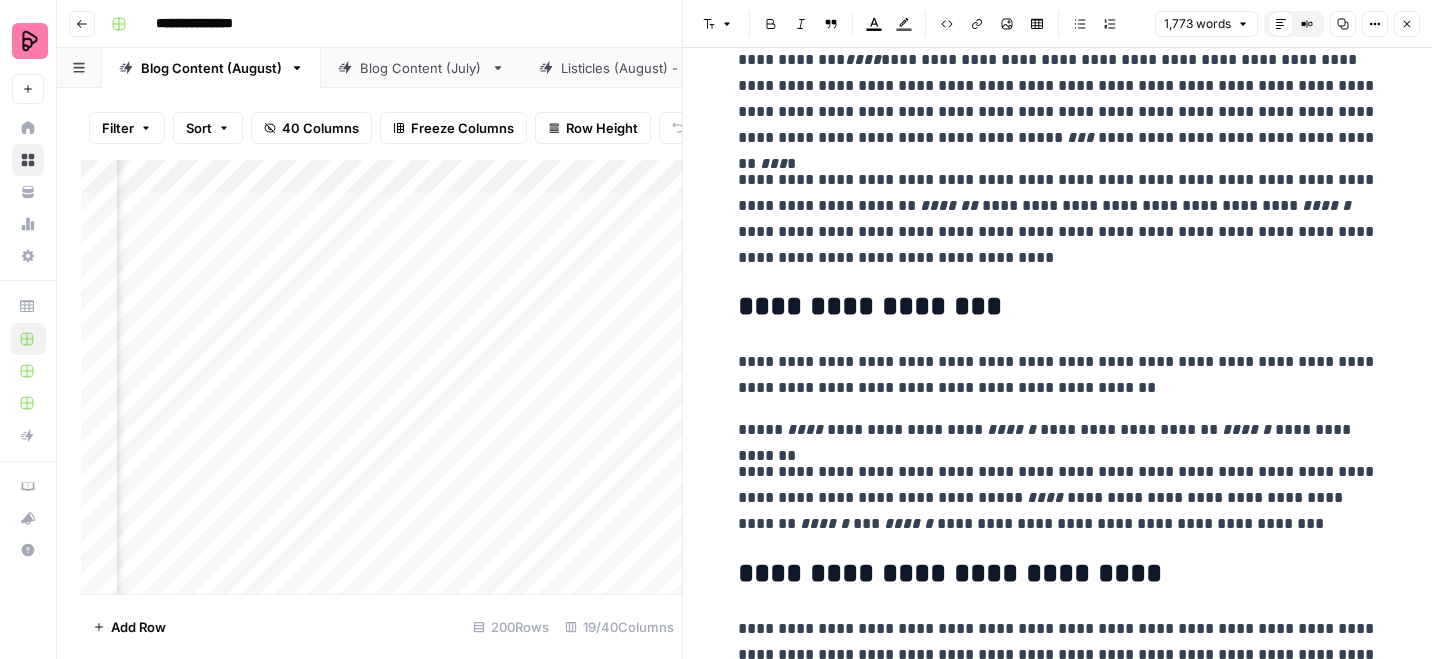 scroll, scrollTop: 0, scrollLeft: 0, axis: both 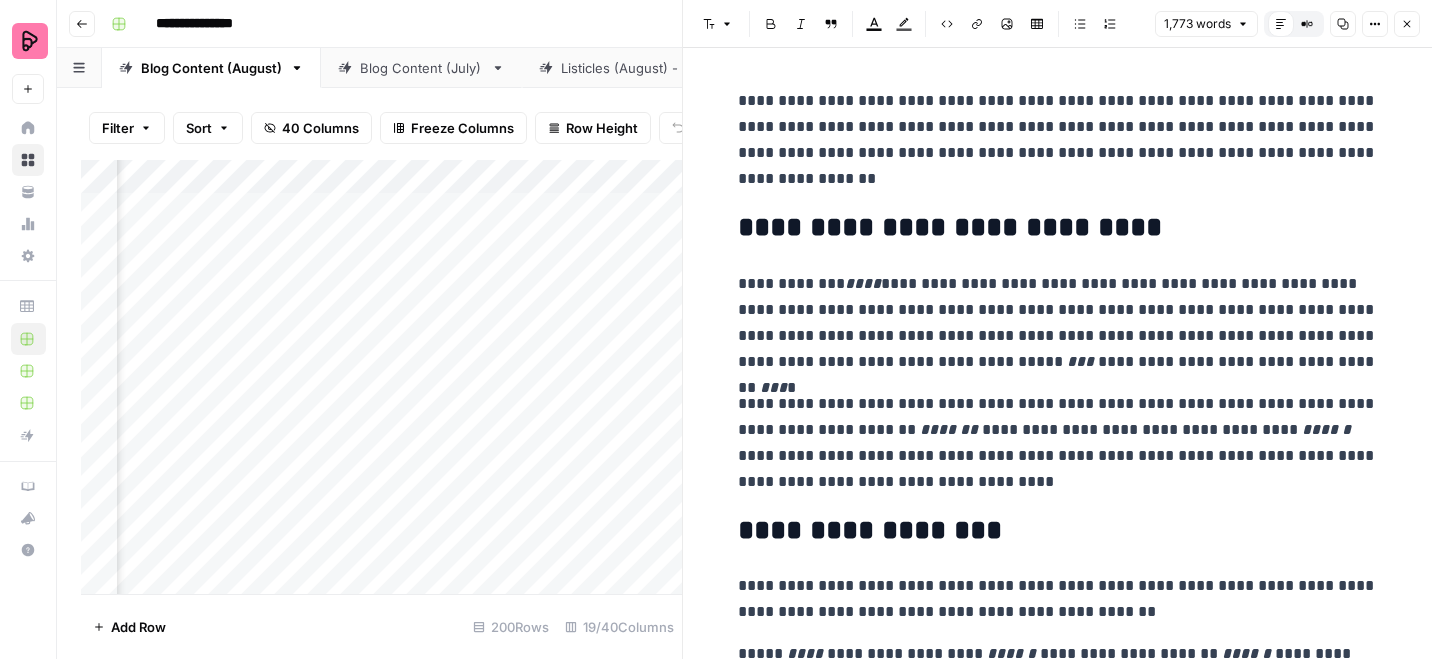click 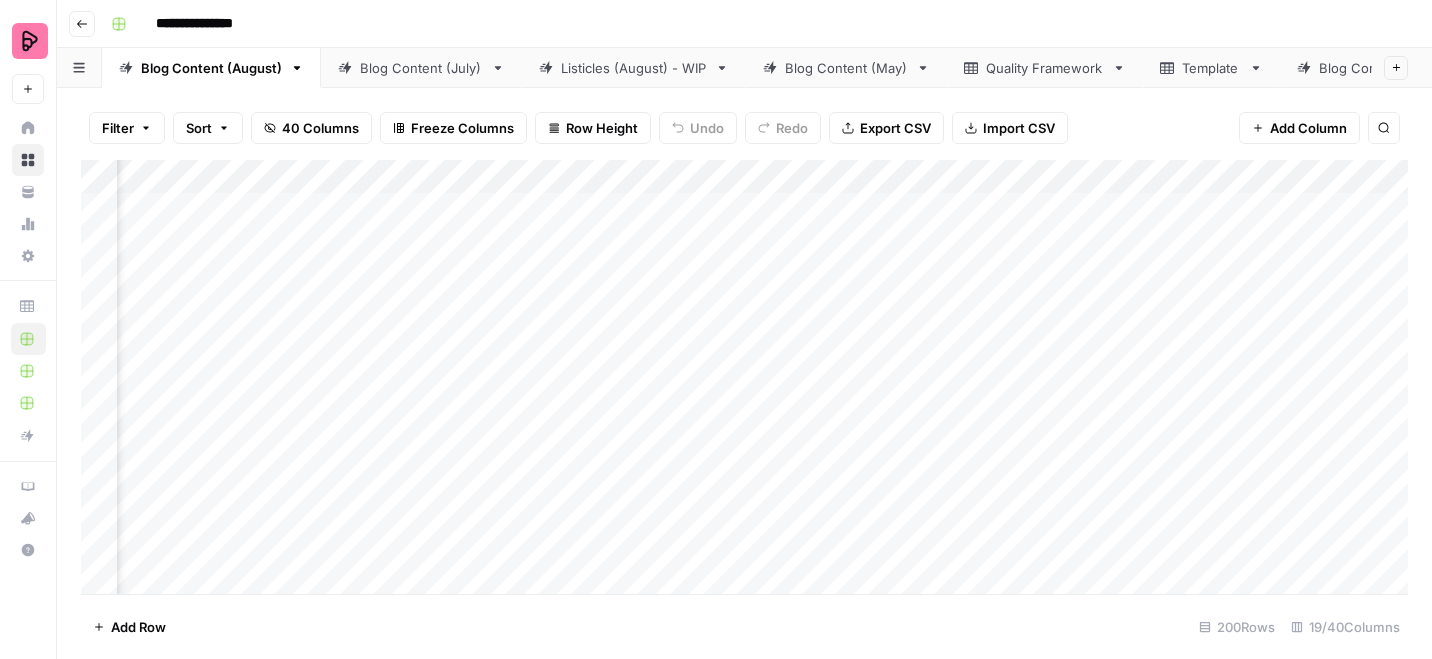 scroll, scrollTop: 0, scrollLeft: 1189, axis: horizontal 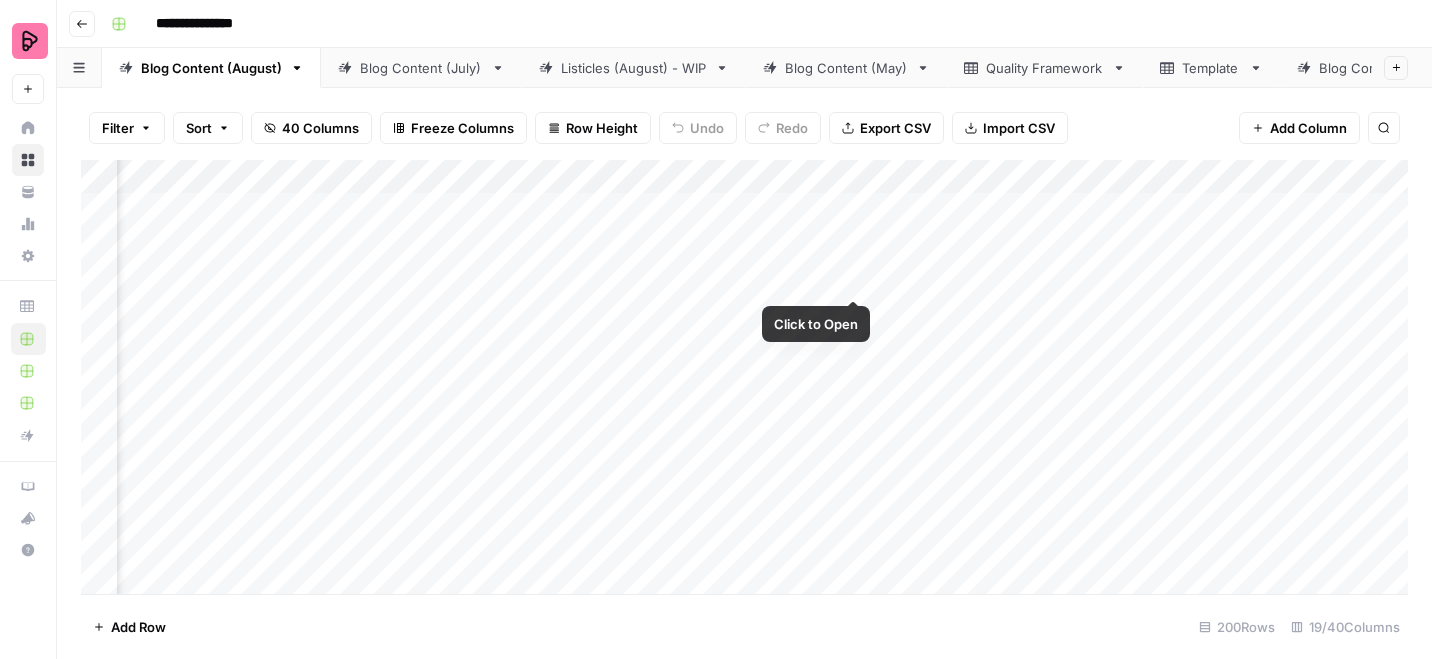 click on "Add Column" at bounding box center (744, 377) 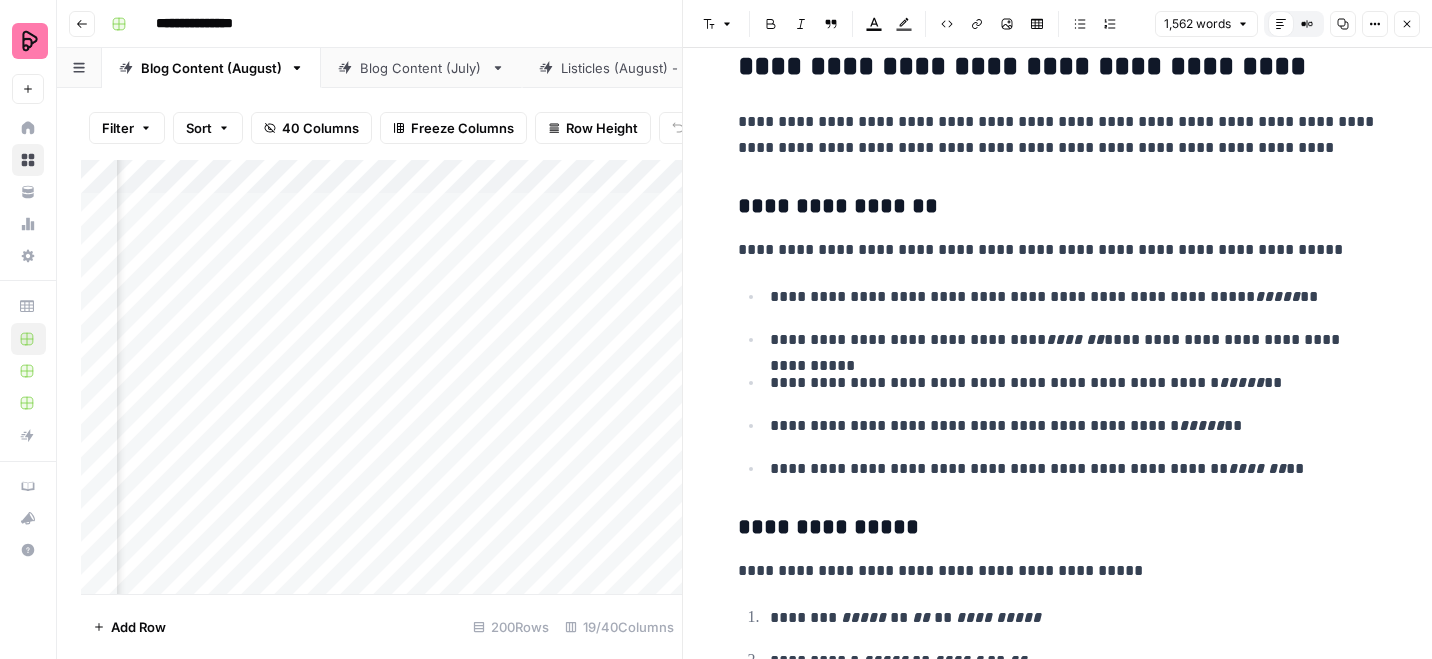 scroll, scrollTop: 2966, scrollLeft: 0, axis: vertical 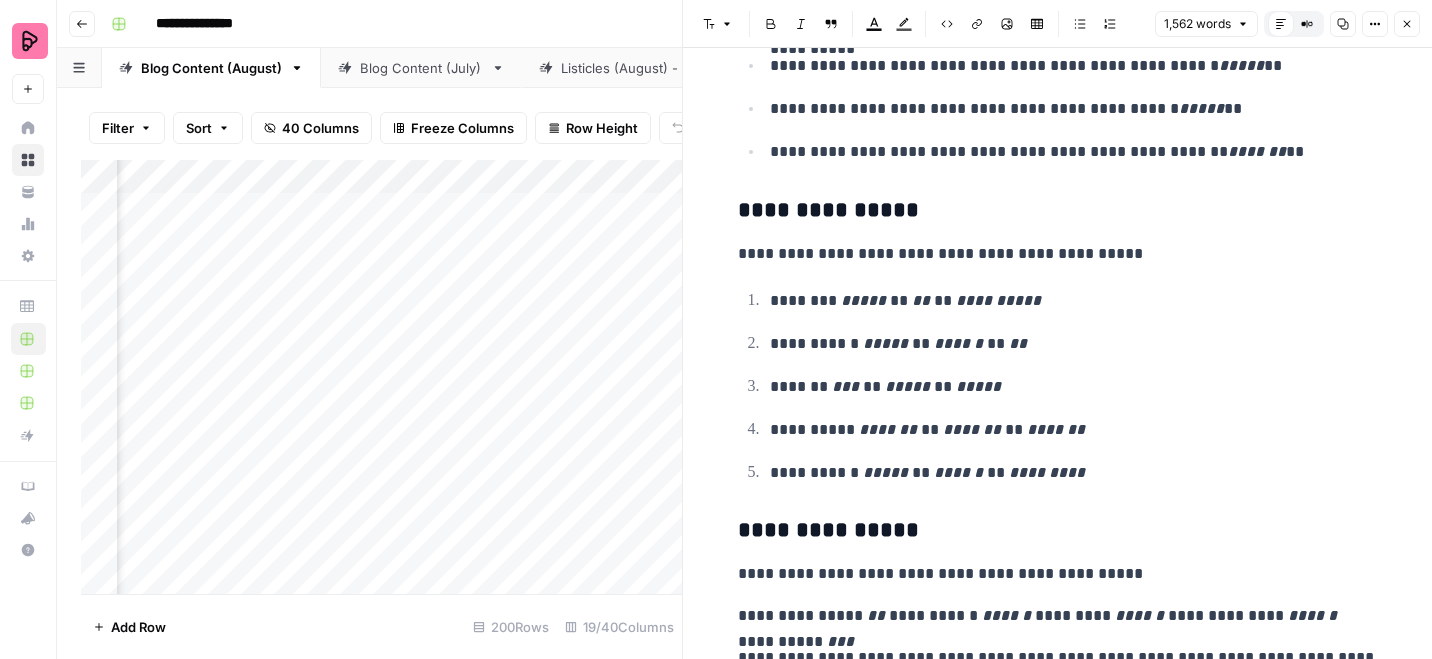 click 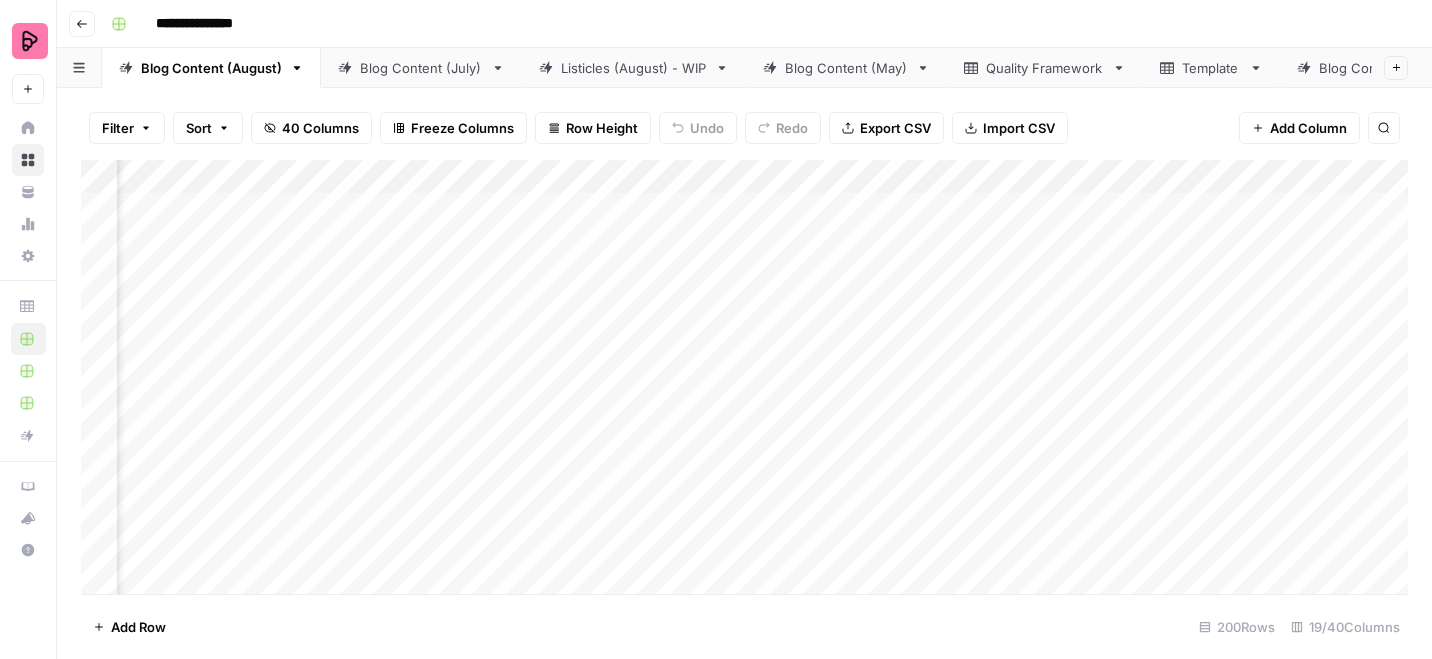 click on "Add Column" at bounding box center (744, 377) 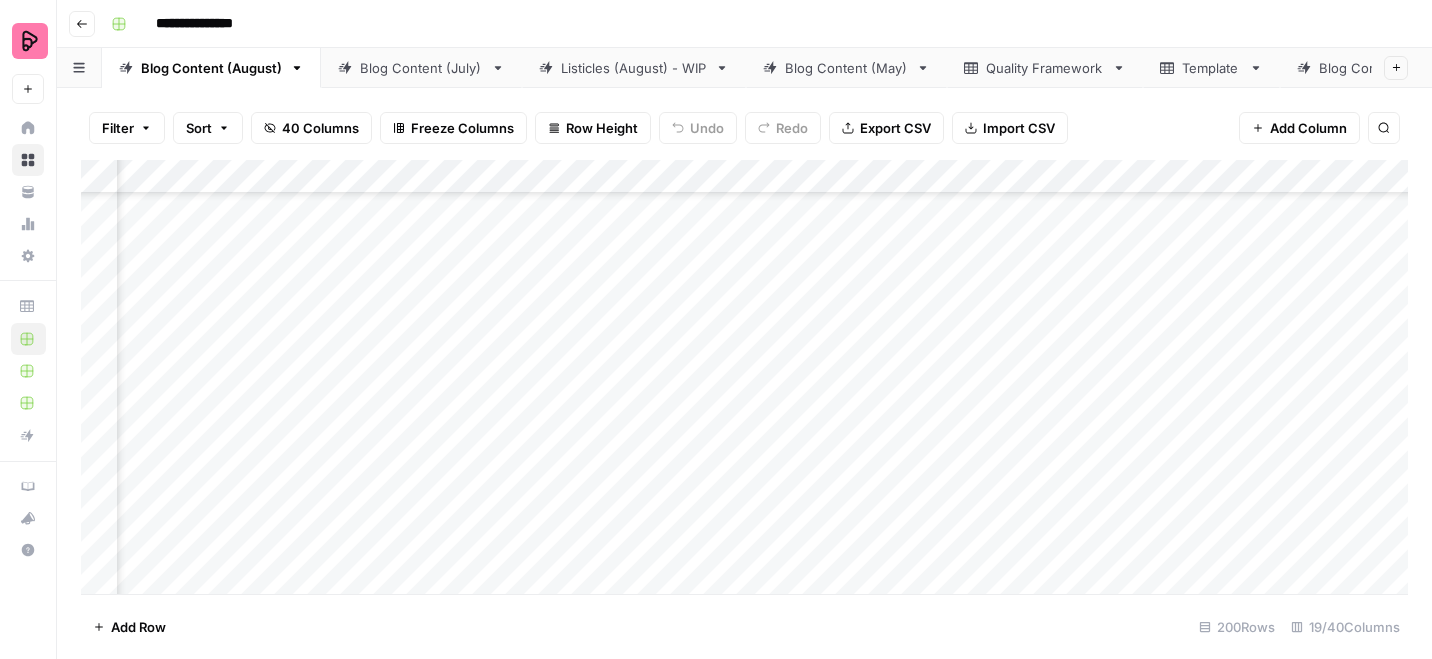 scroll, scrollTop: 1245, scrollLeft: 303, axis: both 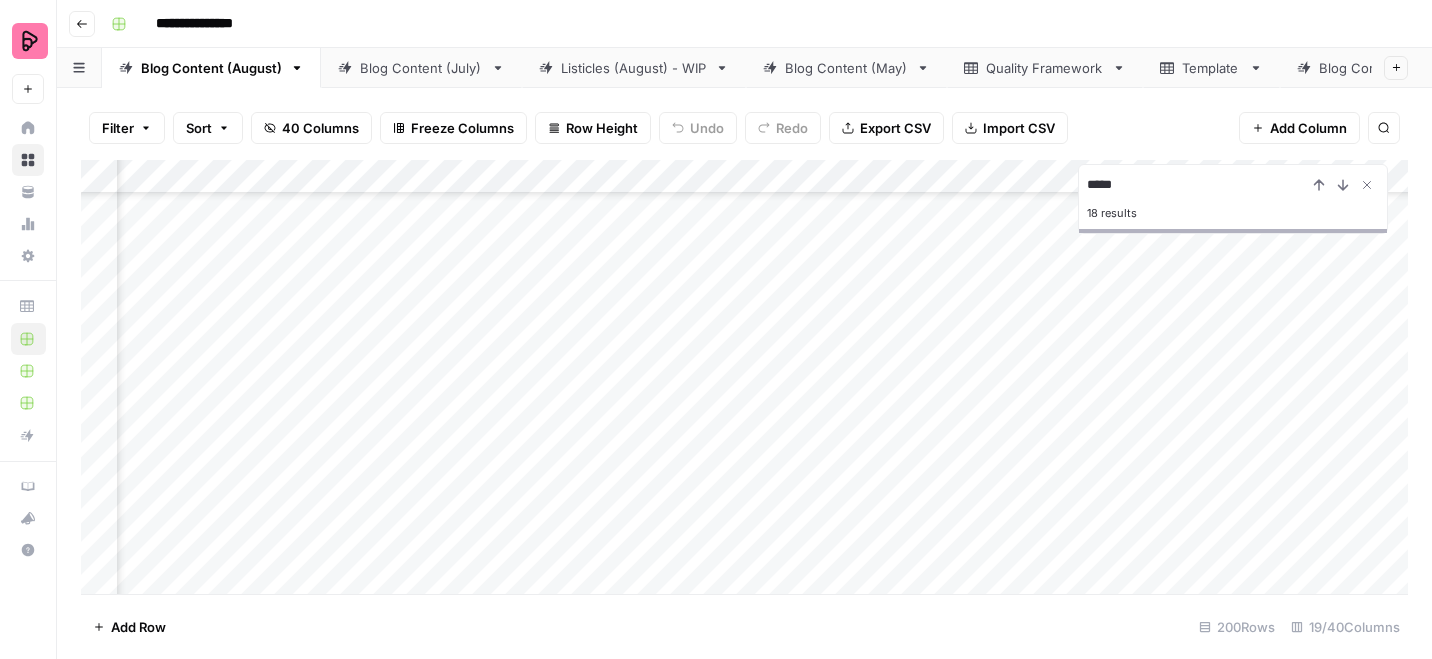 type on "*****" 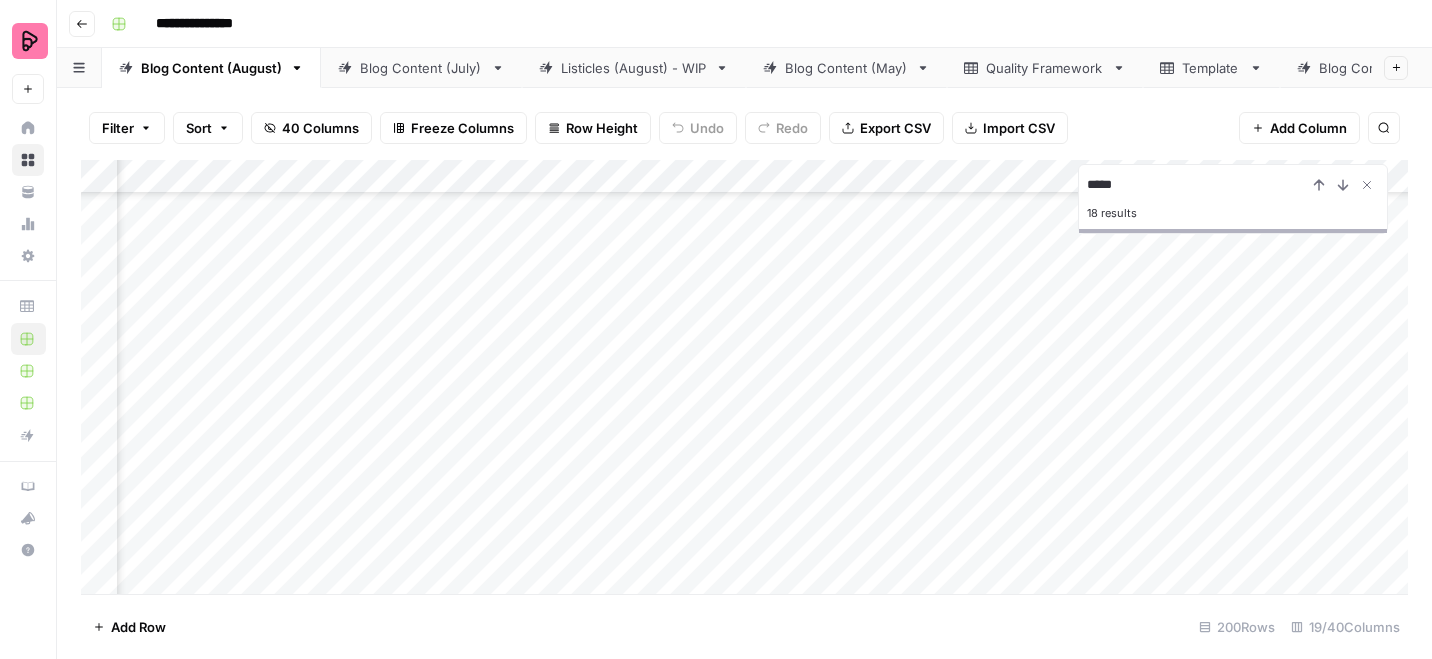 scroll, scrollTop: 369, scrollLeft: 303, axis: both 